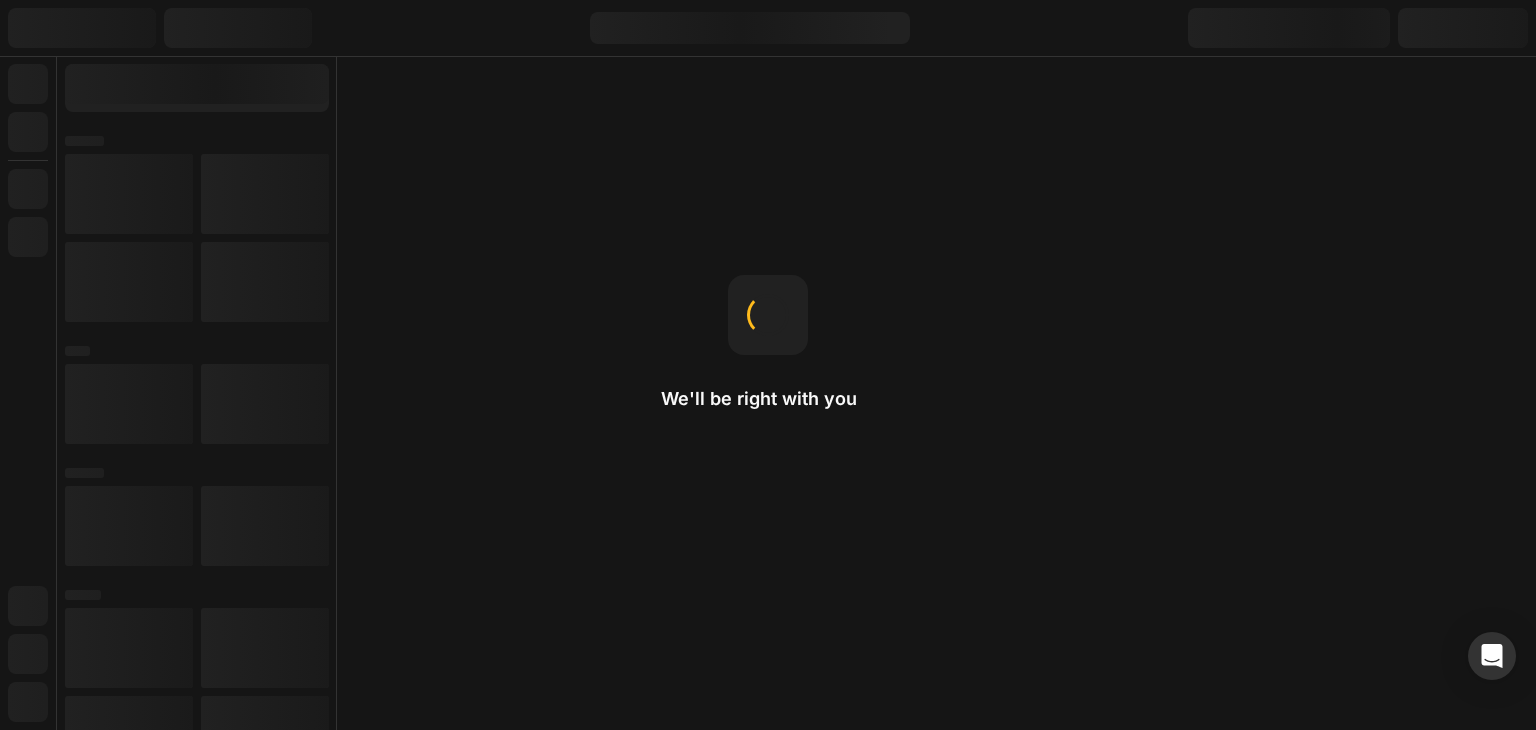 scroll, scrollTop: 0, scrollLeft: 0, axis: both 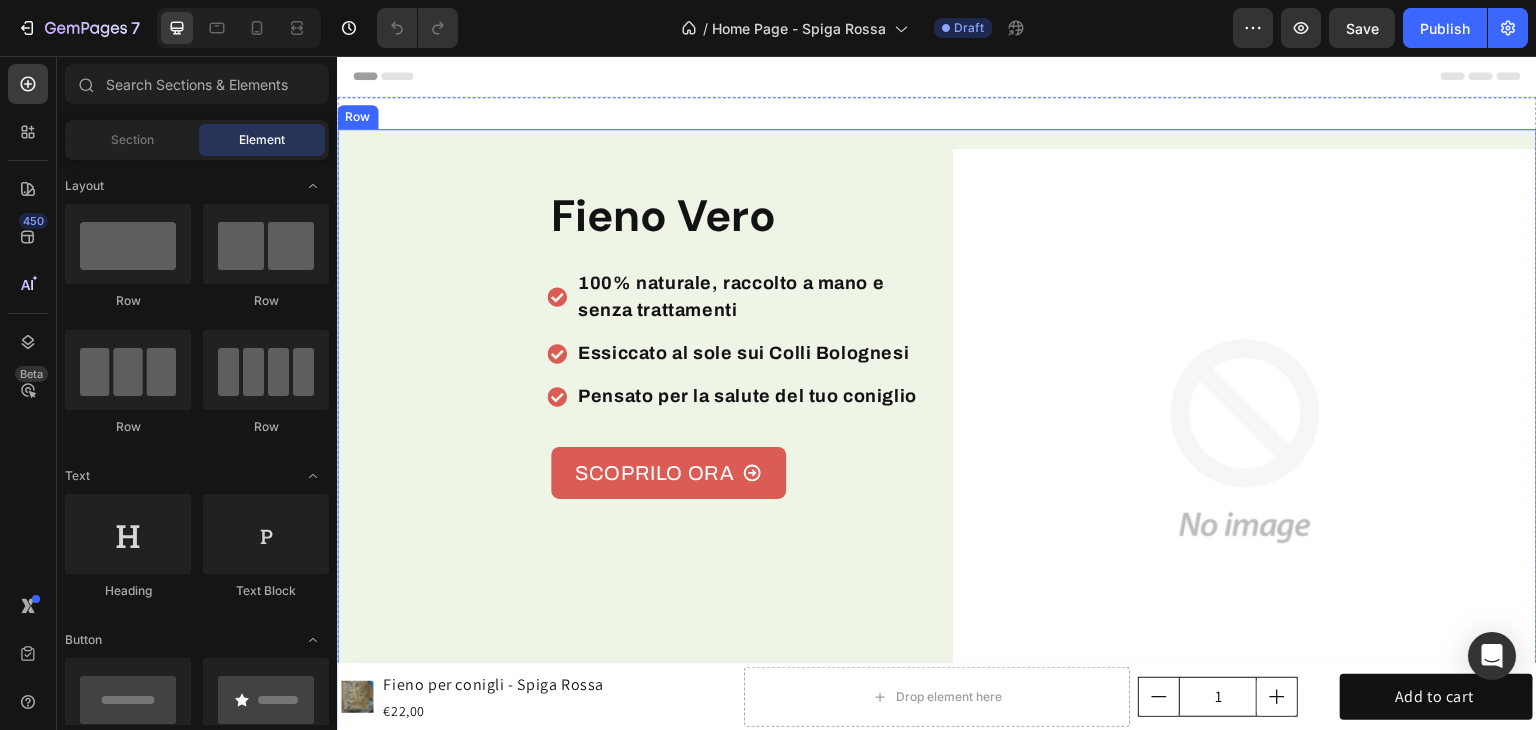 click on "Fieno Vero Text Block 100% naturale, raccolto a mano e senza trattamenti Essiccato al sole sui Colli Bolognesi Pensato per la salute del tuo coniglio Item List
SCOPRILO ORA Button Image Row" at bounding box center [937, 431] 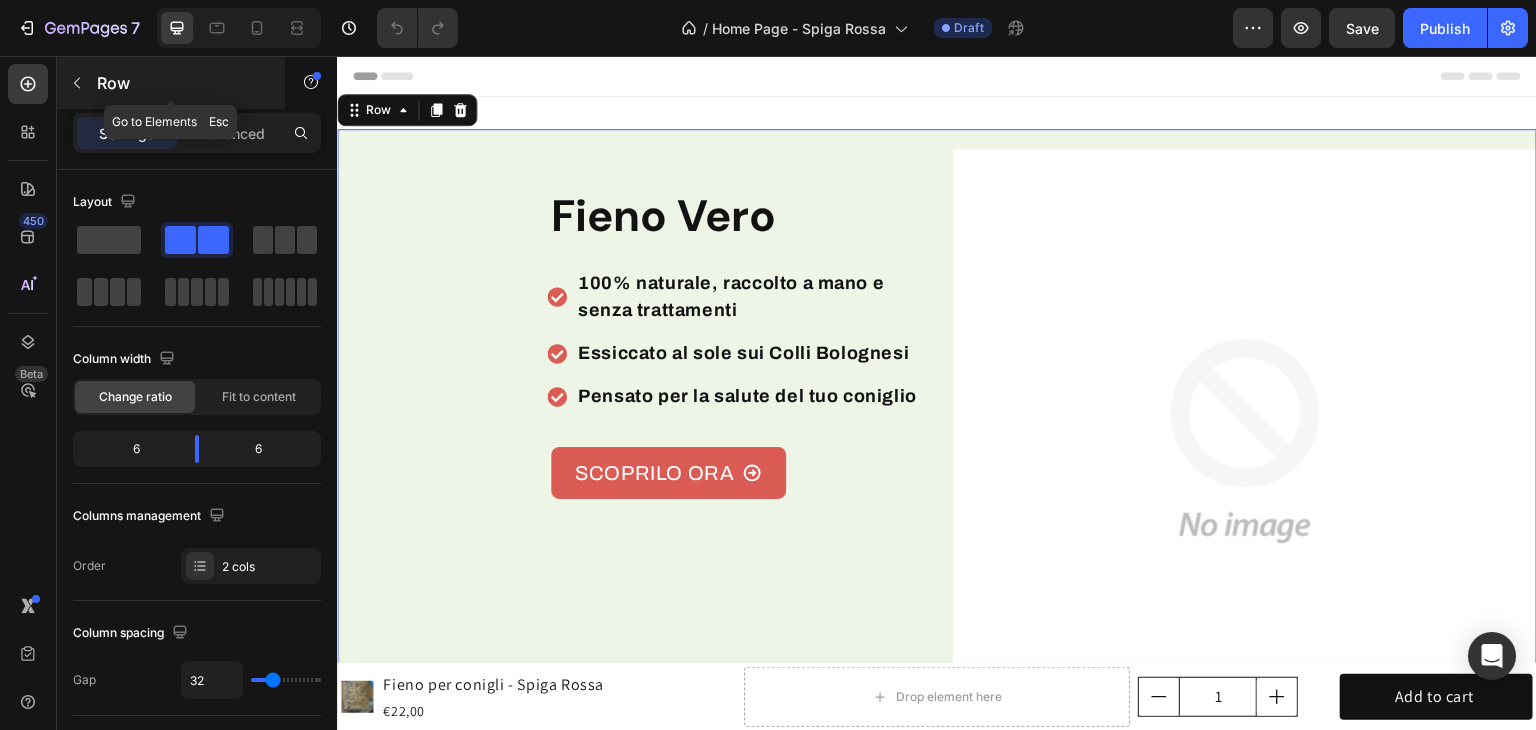 click at bounding box center [77, 83] 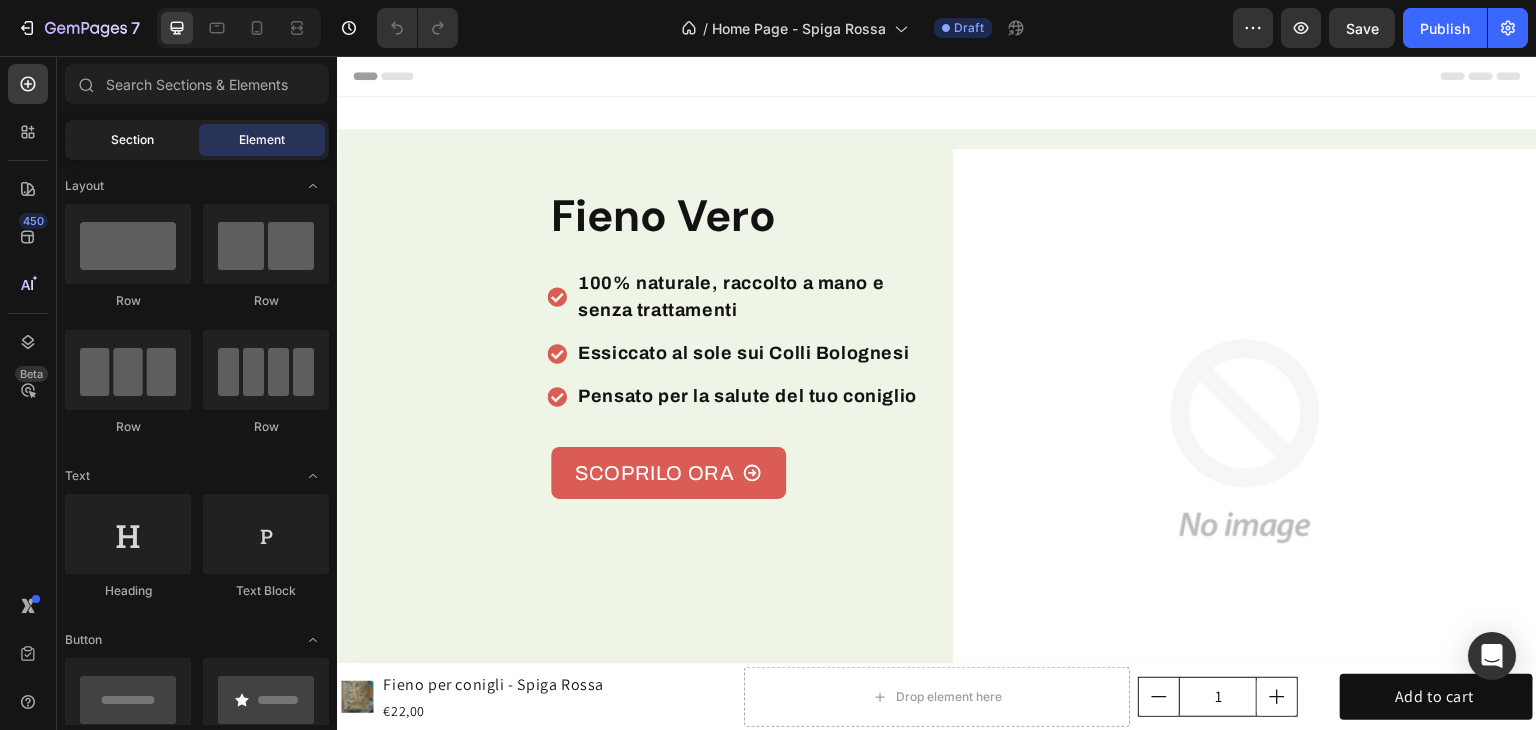 click on "Section" 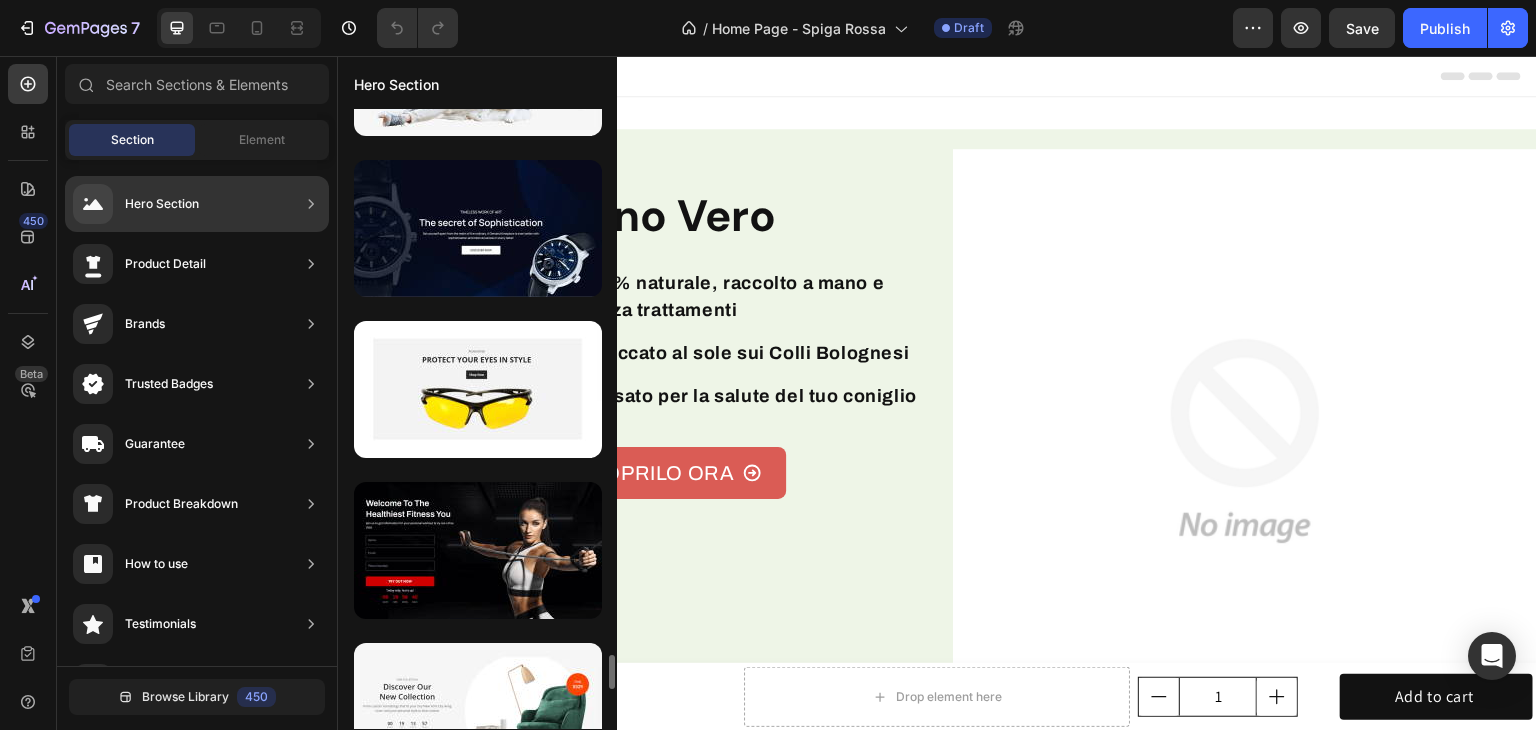 scroll, scrollTop: 9476, scrollLeft: 0, axis: vertical 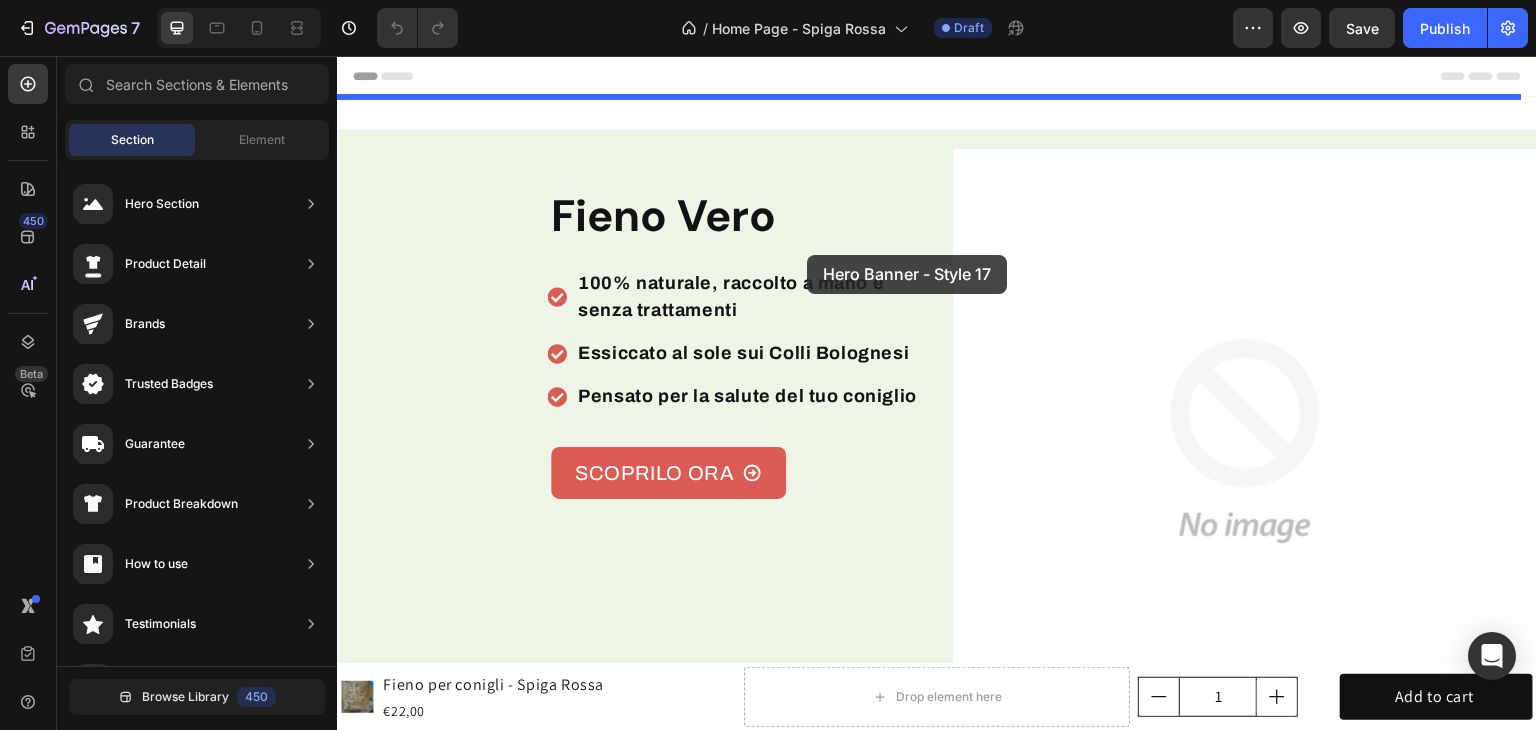 drag, startPoint x: 780, startPoint y: 301, endPoint x: 808, endPoint y: 255, distance: 53.851646 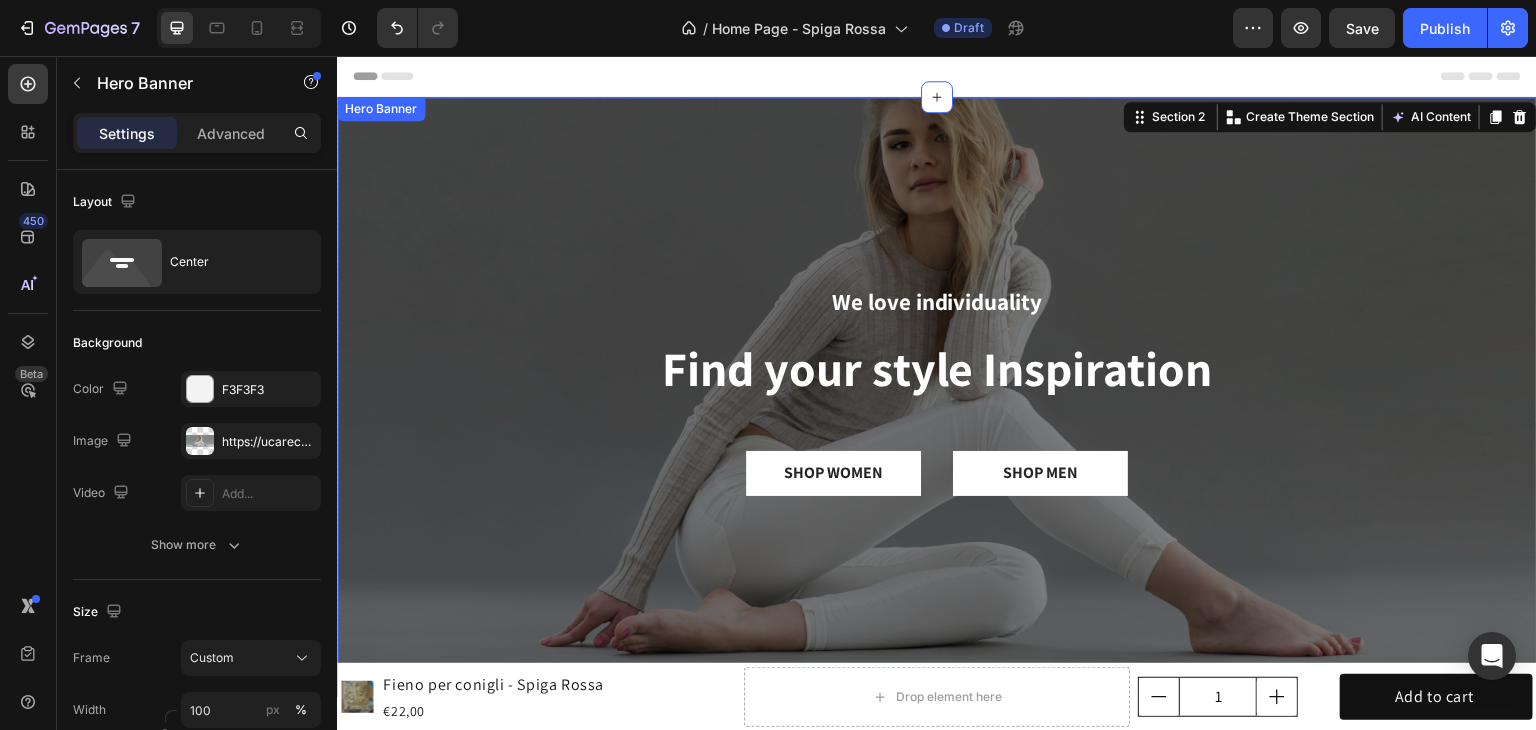 click at bounding box center [937, 397] 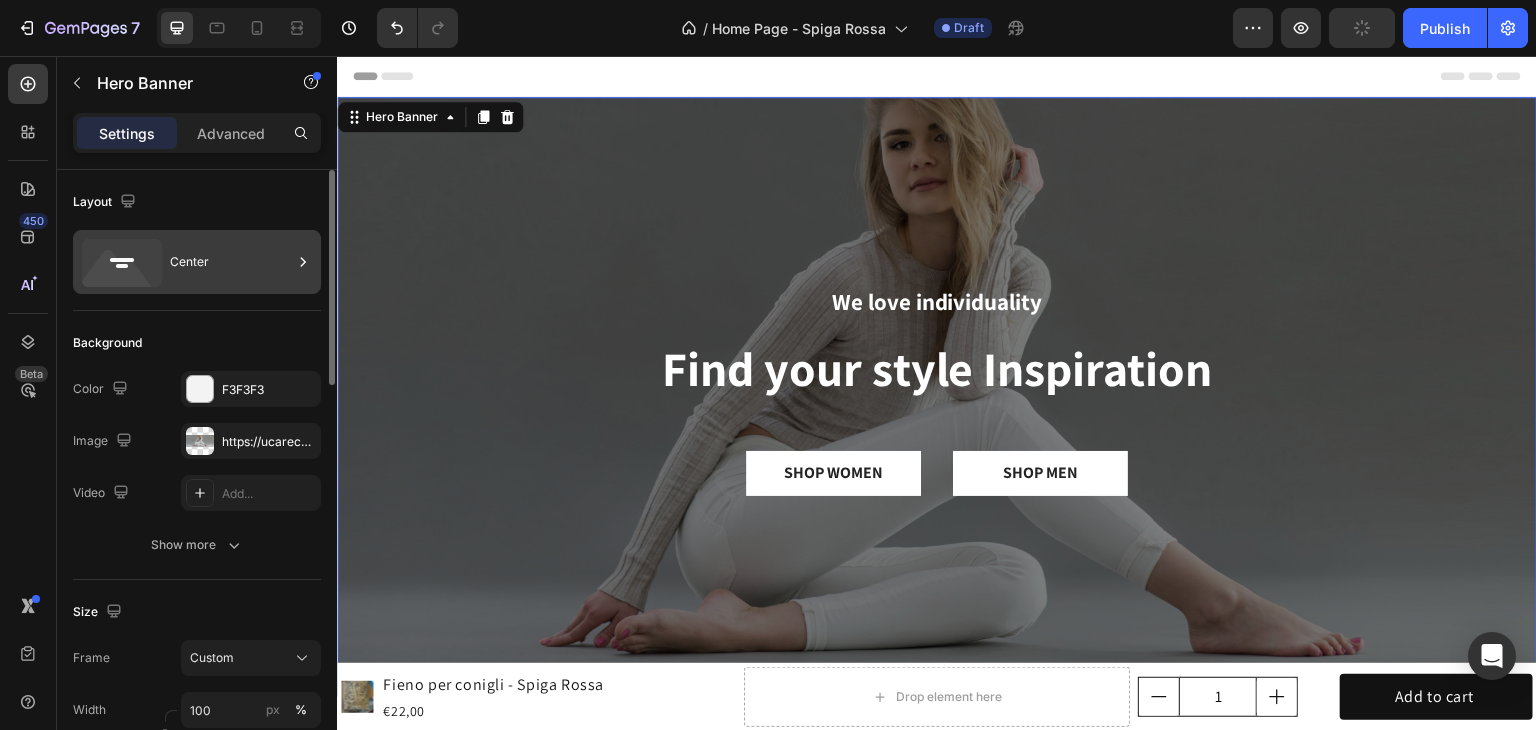 click on "Center" at bounding box center [231, 262] 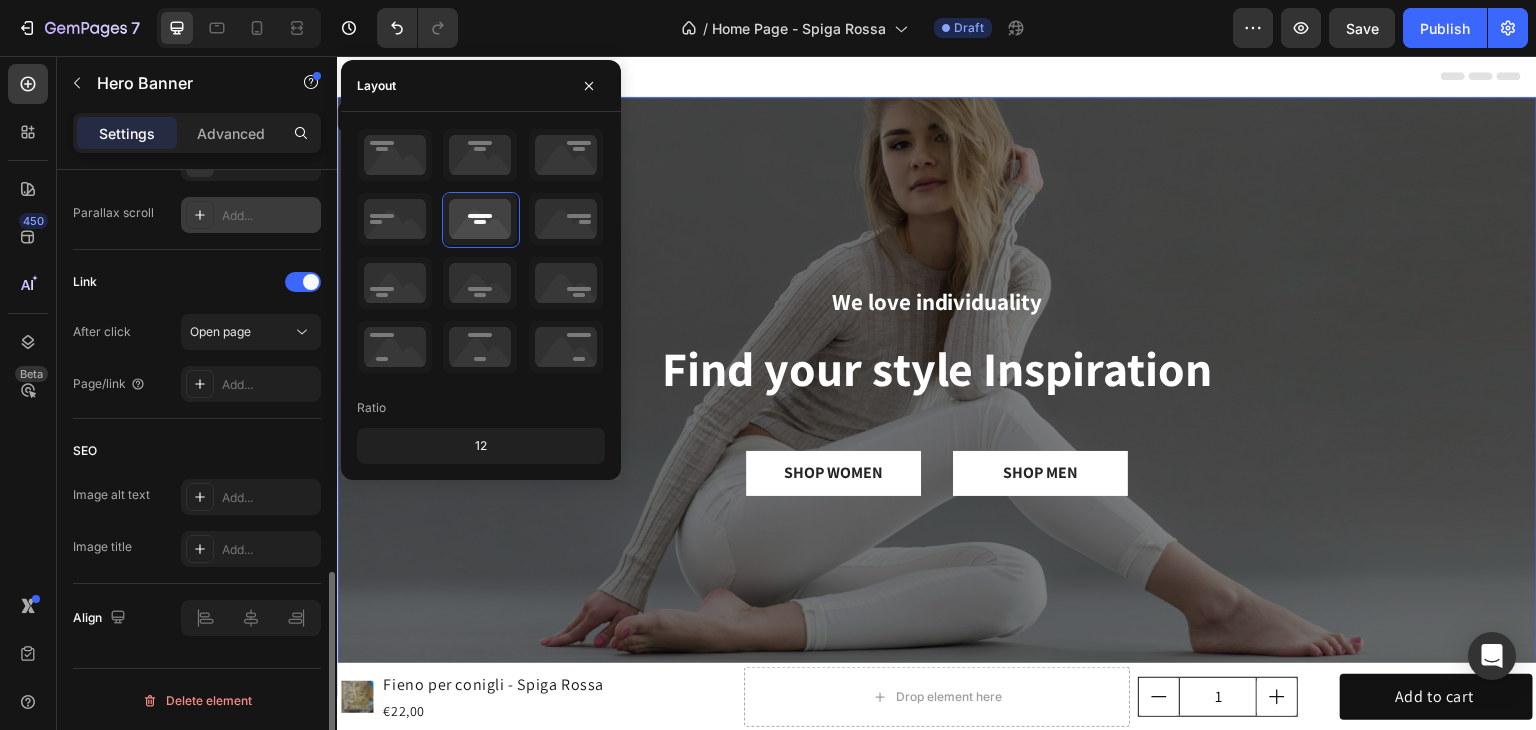 scroll, scrollTop: 848, scrollLeft: 0, axis: vertical 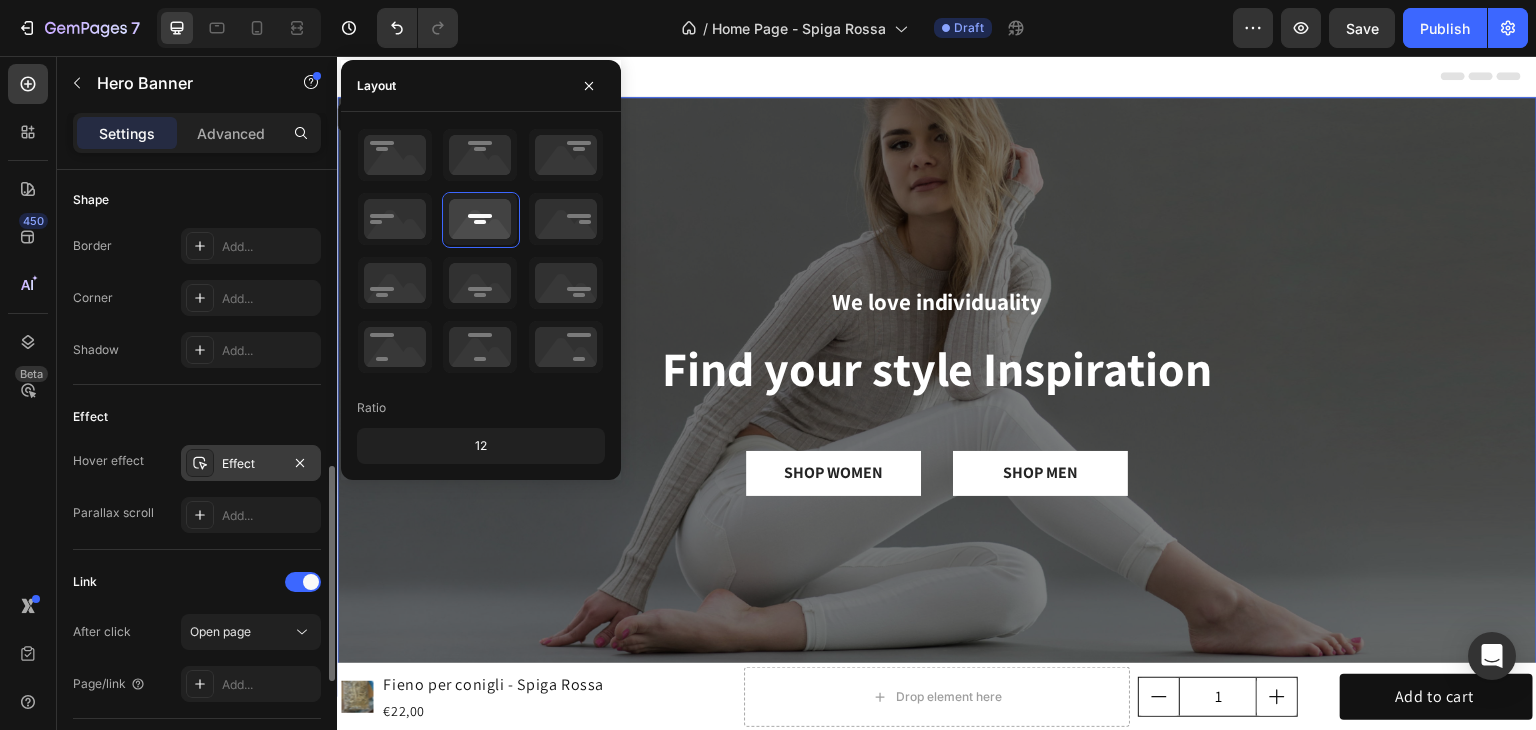 click on "Effect" at bounding box center (251, 463) 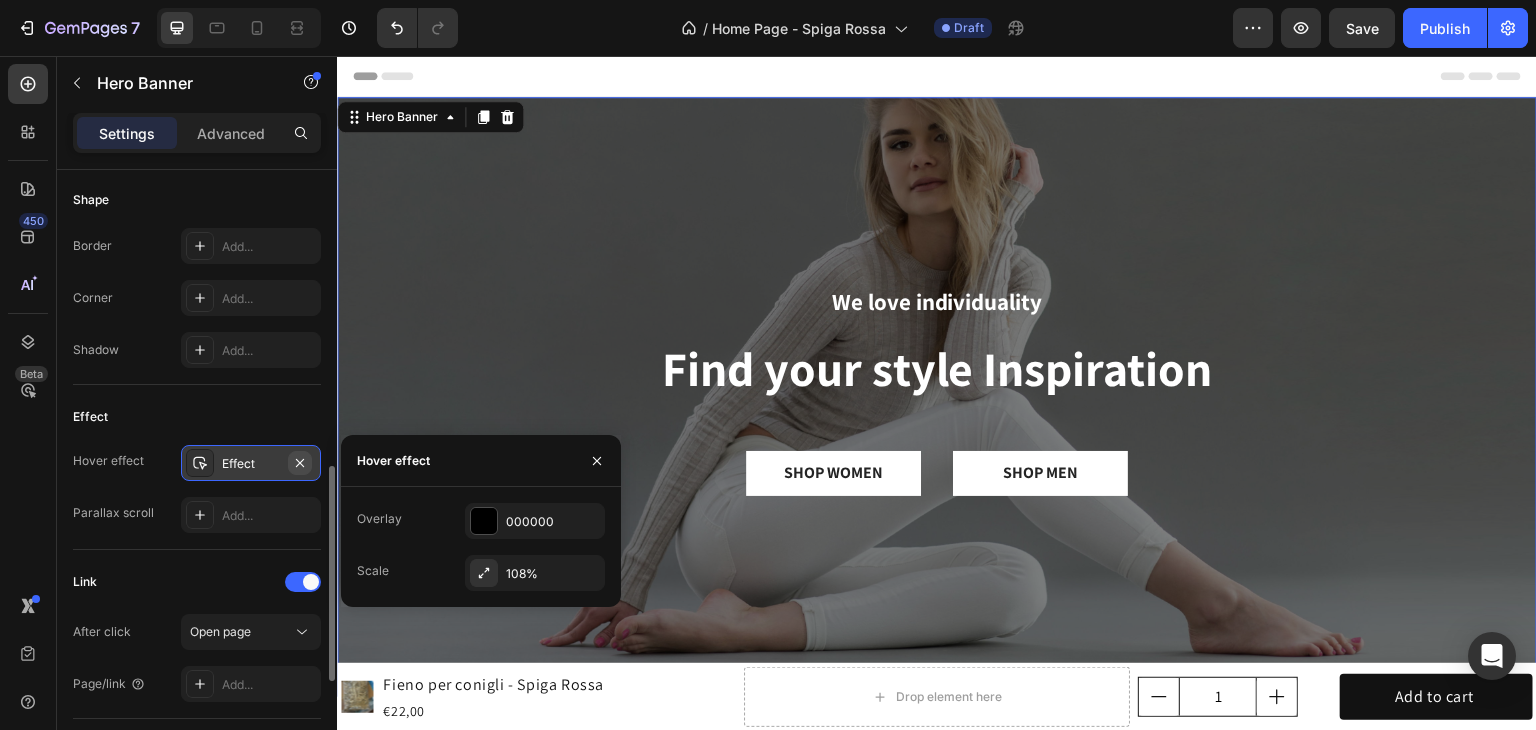 click 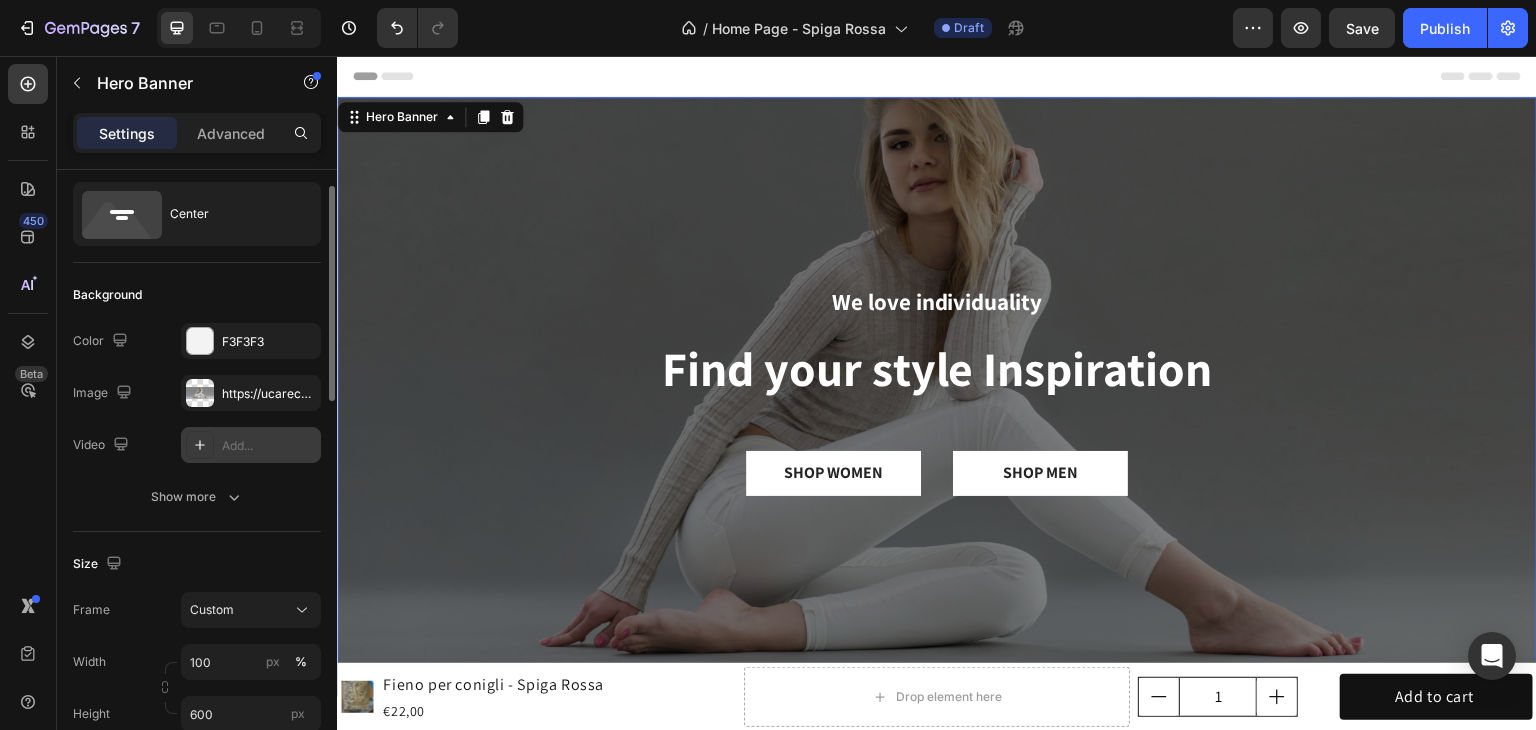 scroll, scrollTop: 0, scrollLeft: 0, axis: both 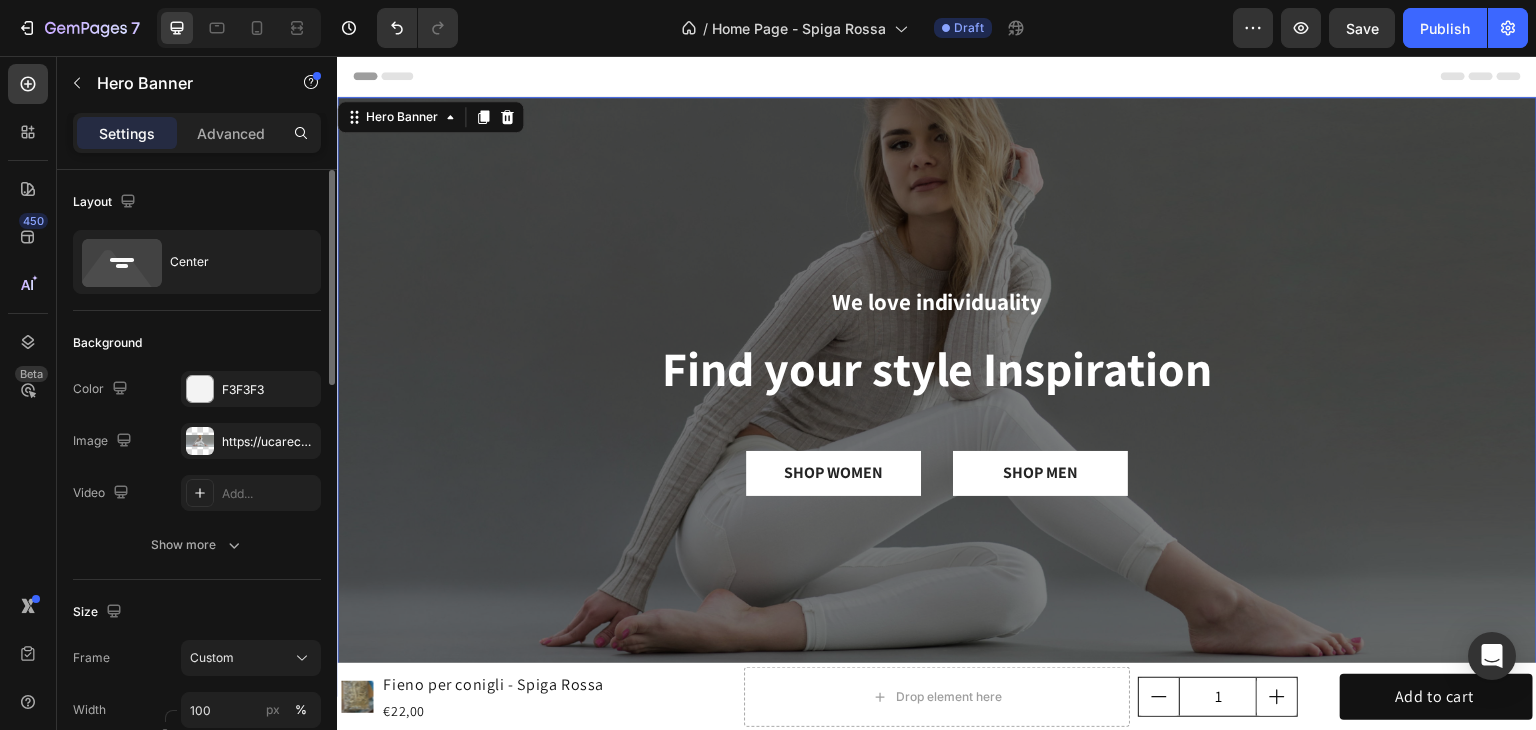 click at bounding box center [937, 397] 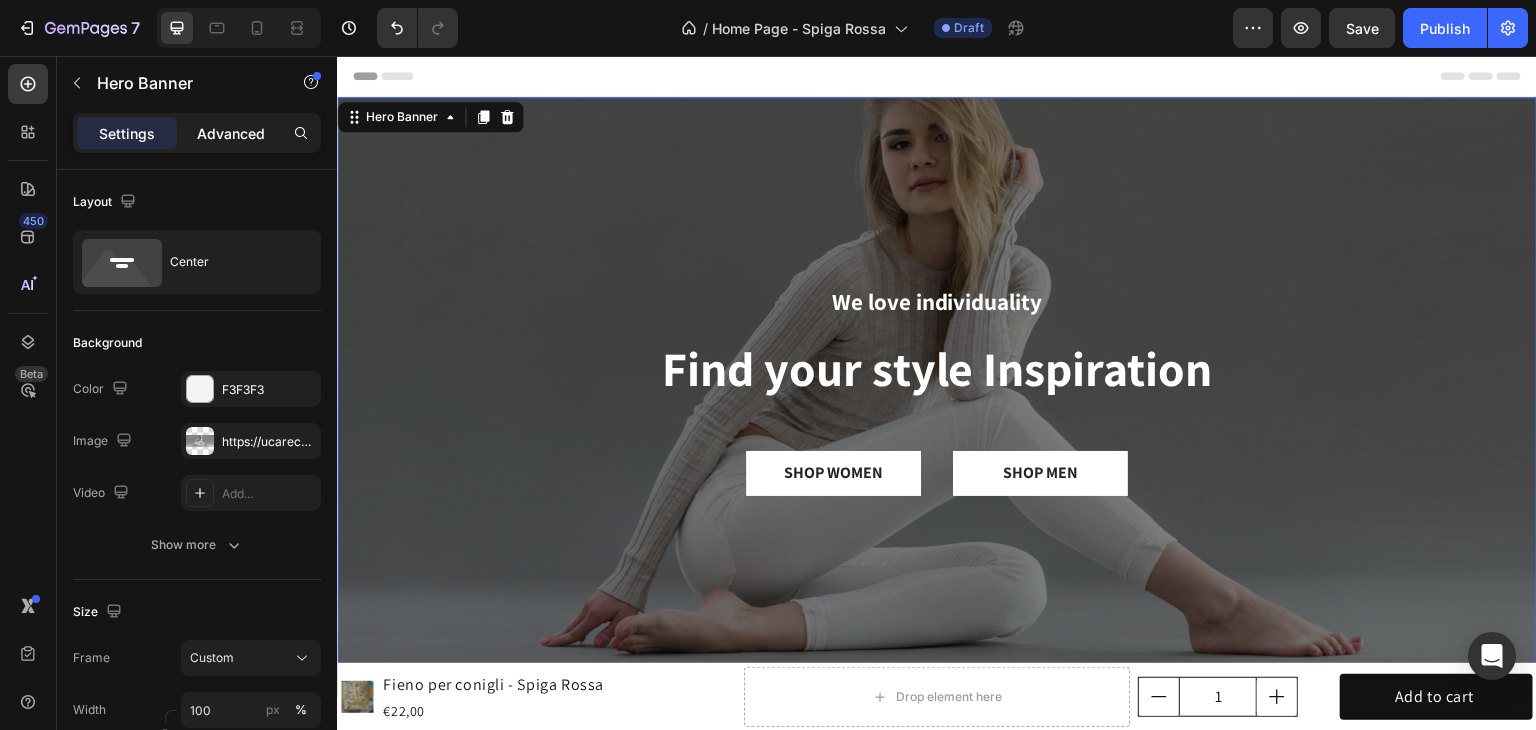click on "Advanced" at bounding box center [231, 133] 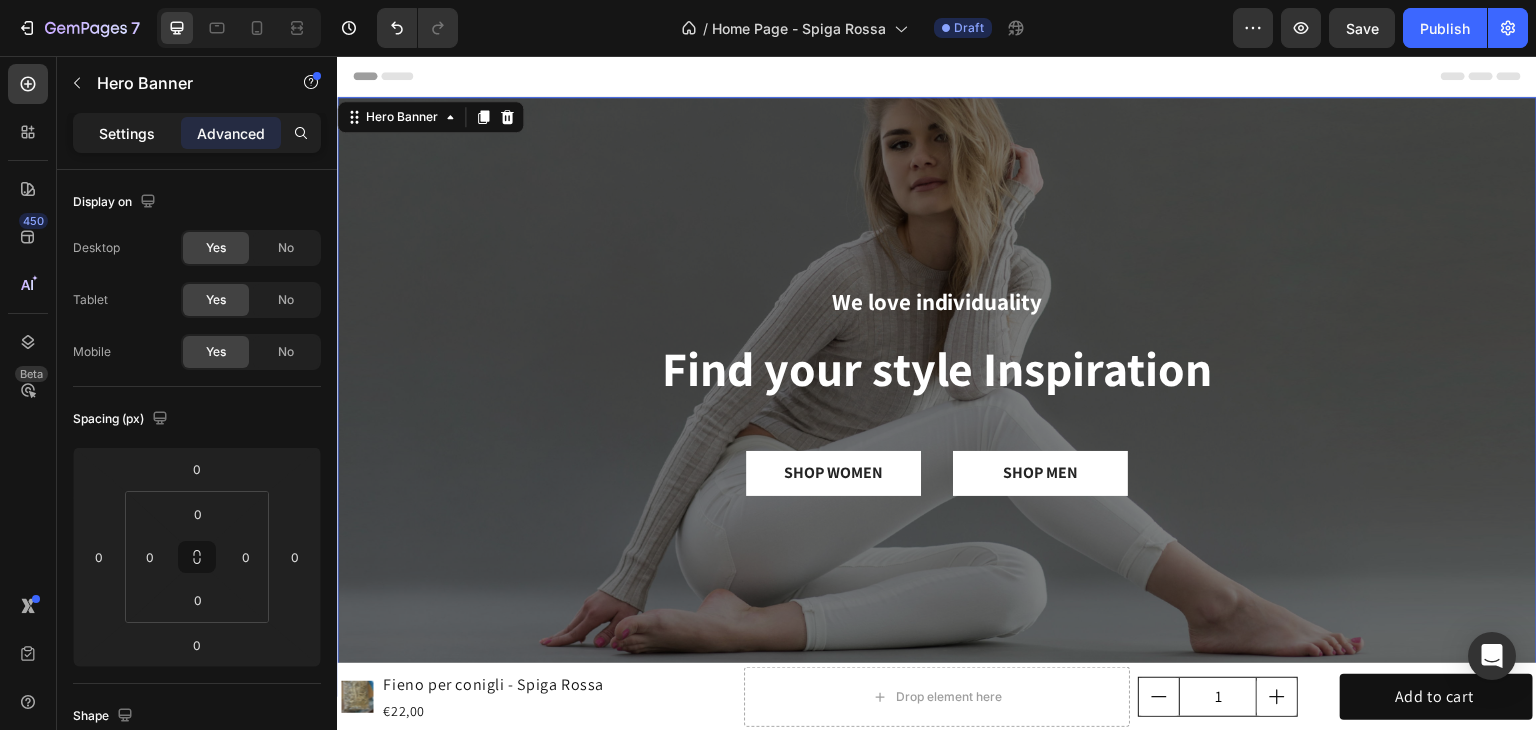 click on "Settings" at bounding box center [127, 133] 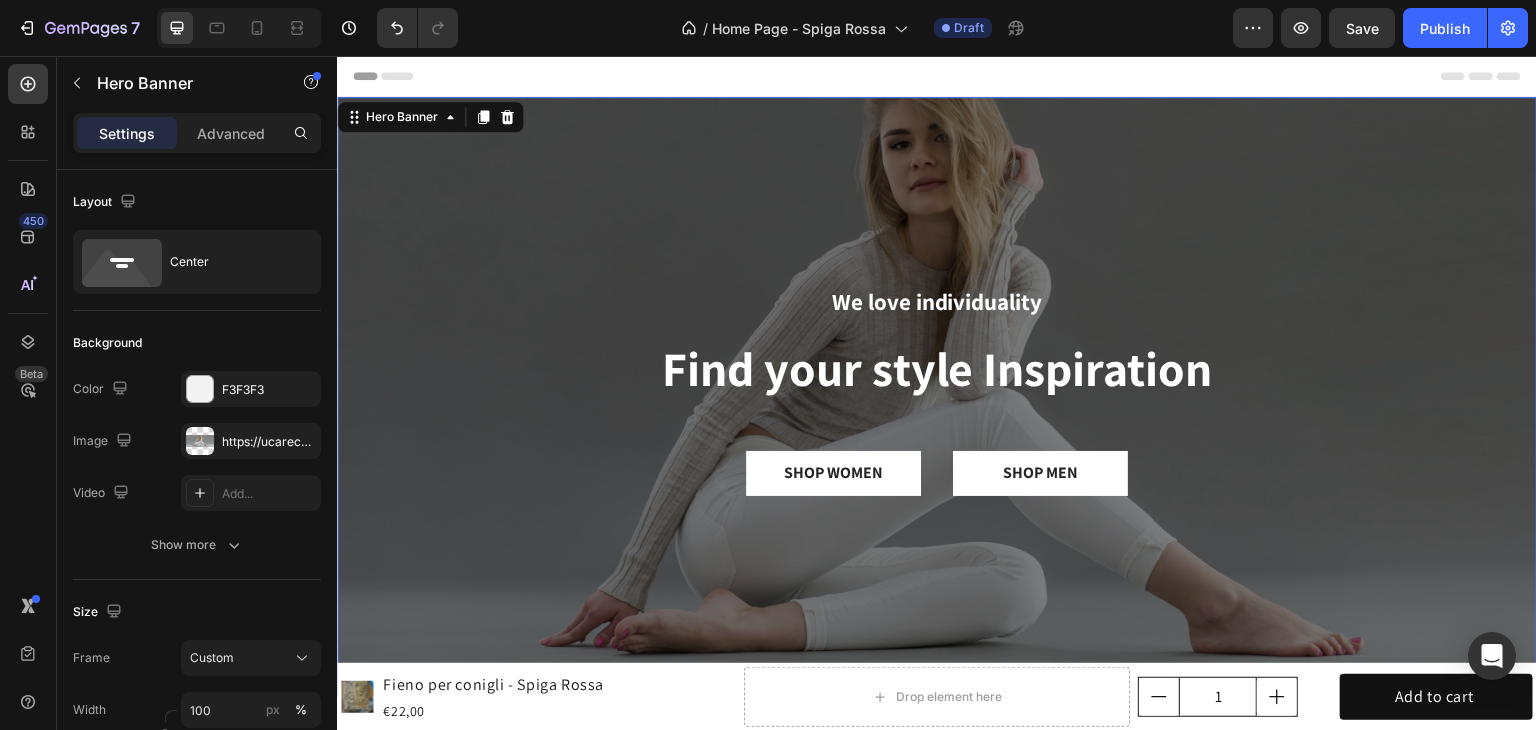 click on "We love individuality Text Block Find your style Inspiration Heading SHOP WOMEN Button SHOP MEN Button Row Row" at bounding box center (937, 396) 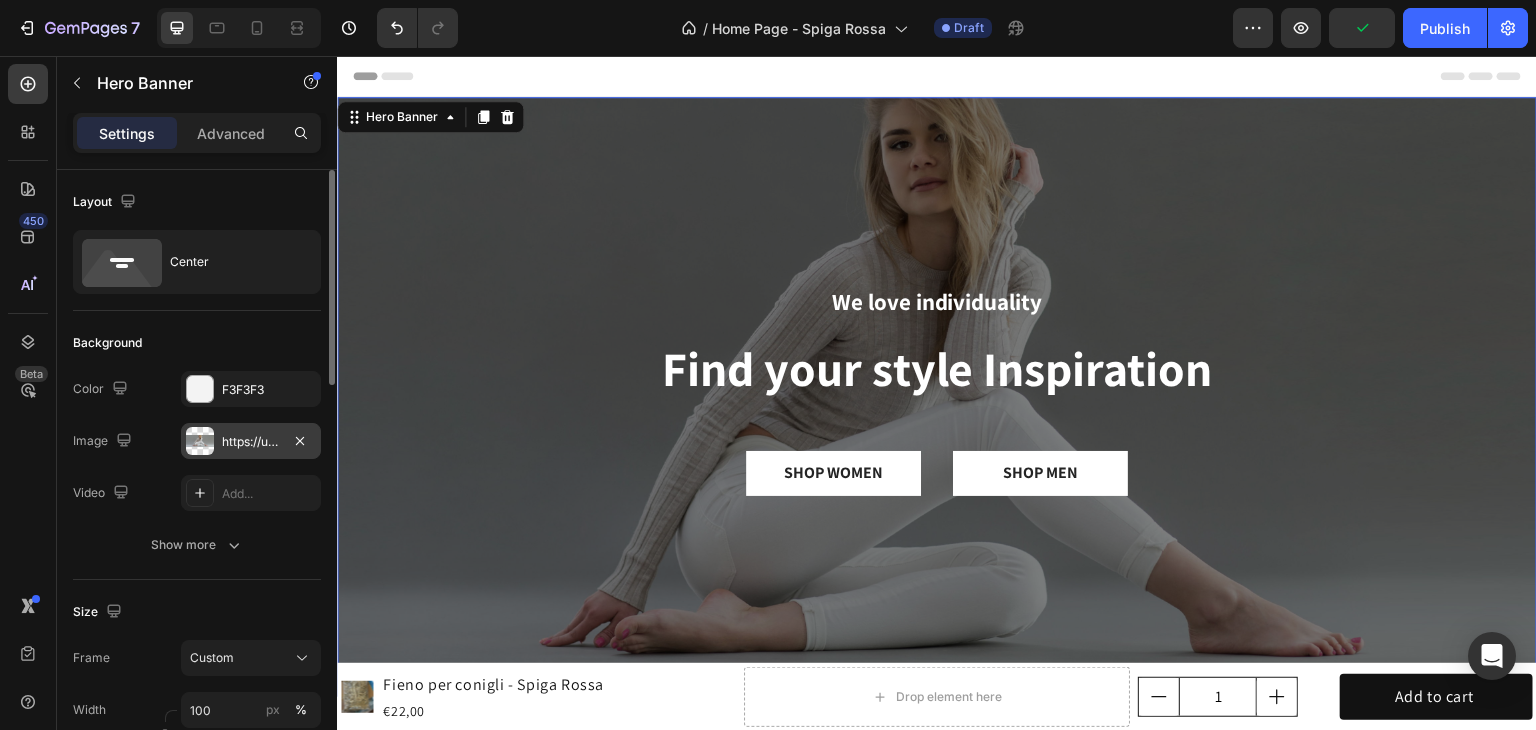 click on "https://ucarecdn.com/93878b8e-b463-409b-aed7-49e9f8b570b8/-/format/auto/" at bounding box center (251, 442) 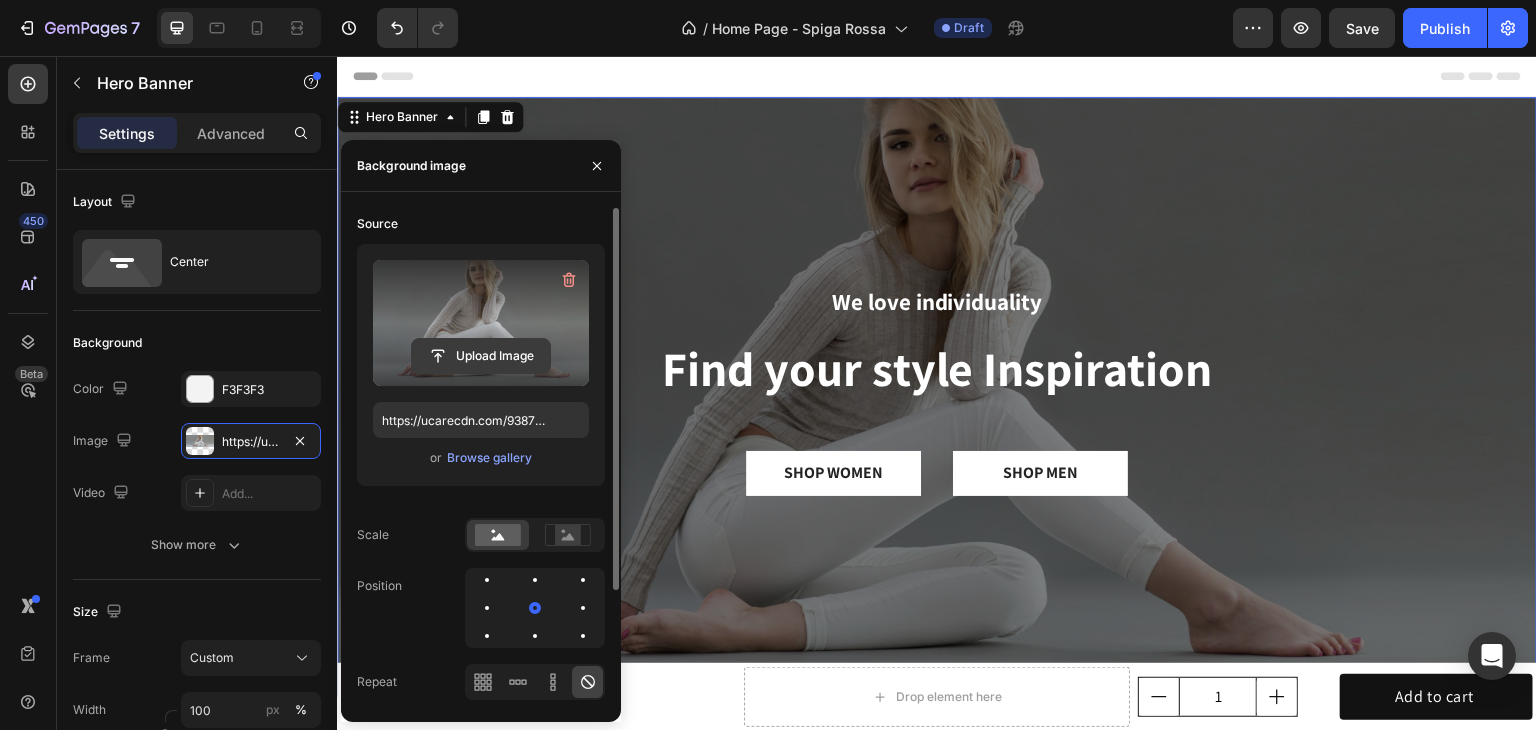 click 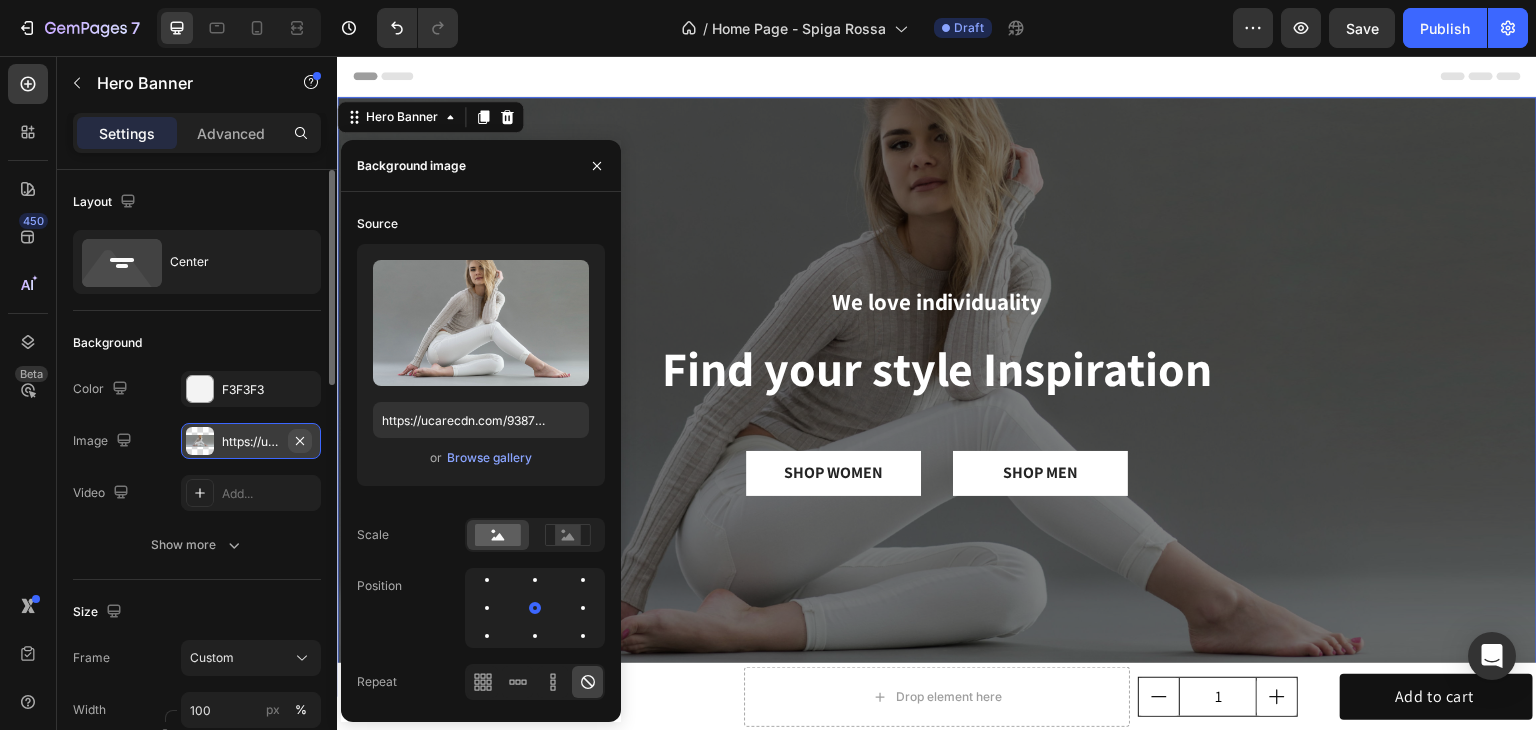 click 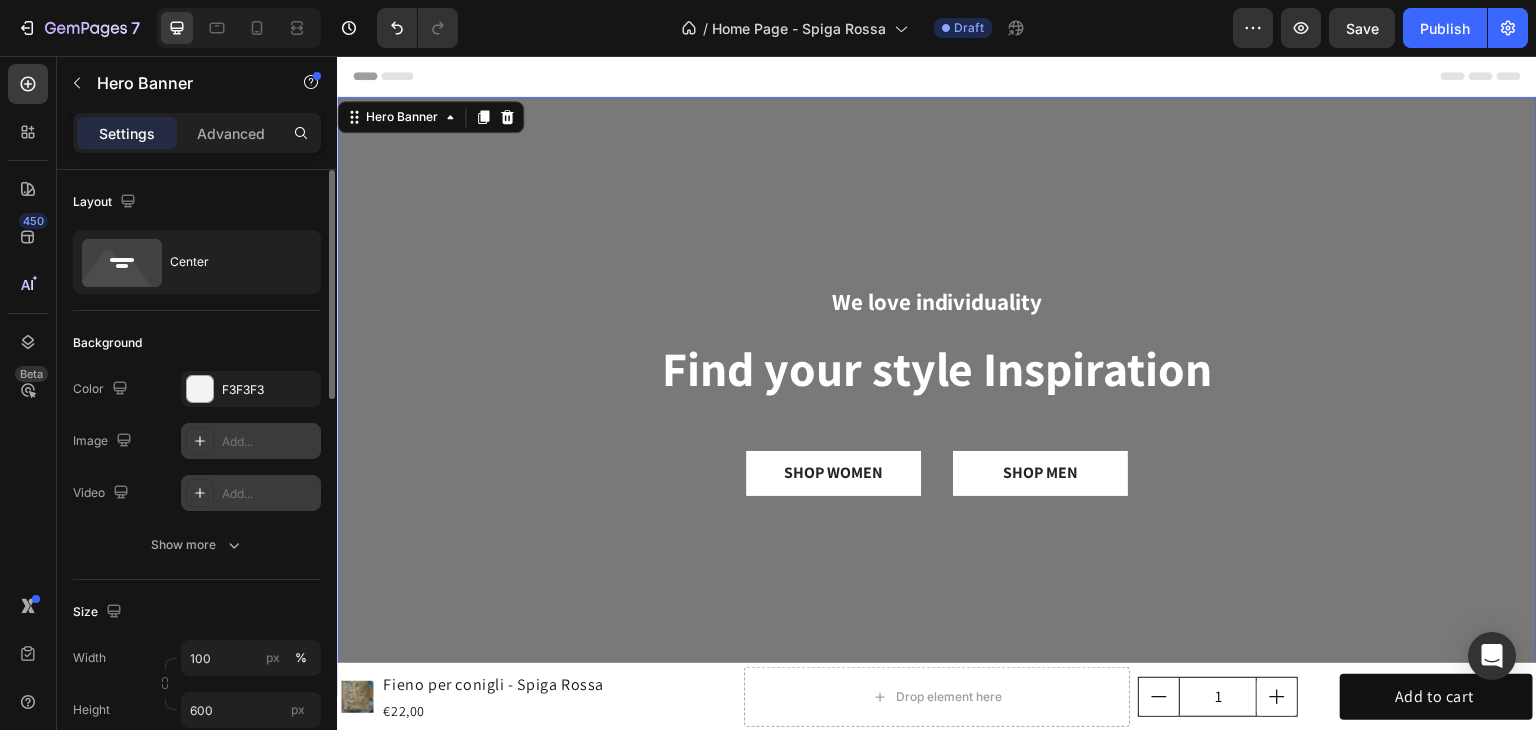click on "Add..." at bounding box center (269, 494) 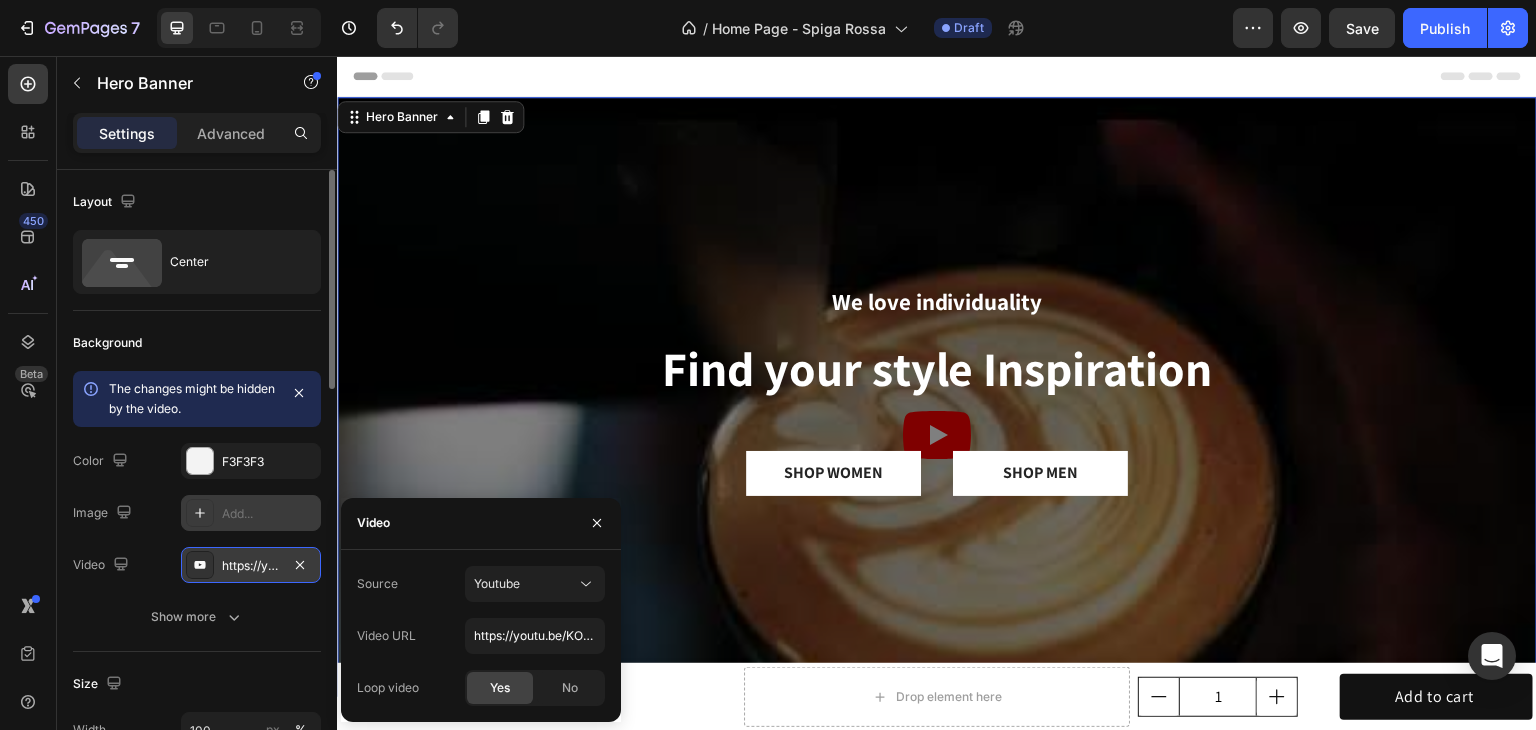 click on "Source Youtube Video URL https://youtu.be/KOxfzBp72uk Loop video Yes No" at bounding box center (481, 636) 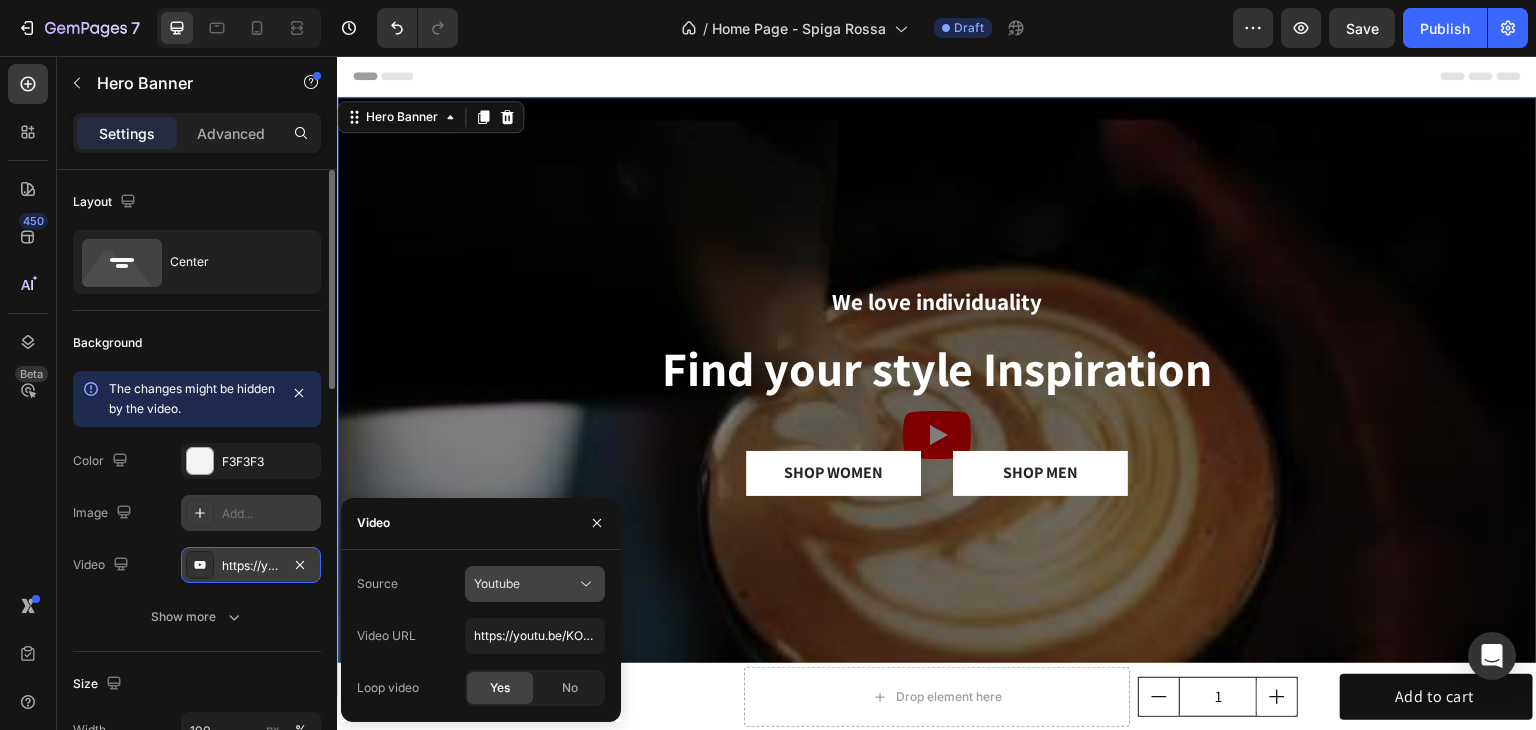 click on "Youtube" at bounding box center [525, 584] 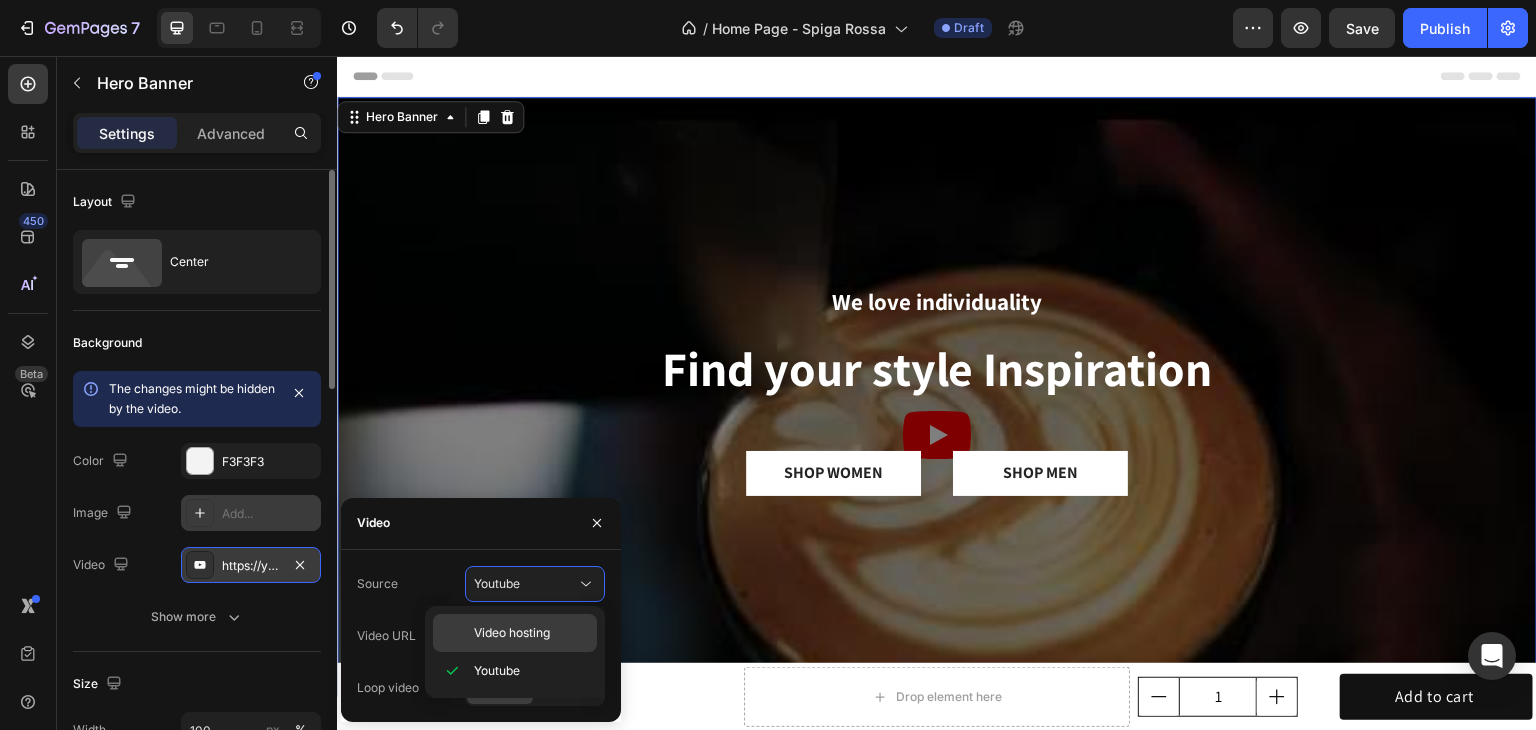 click on "Video hosting" 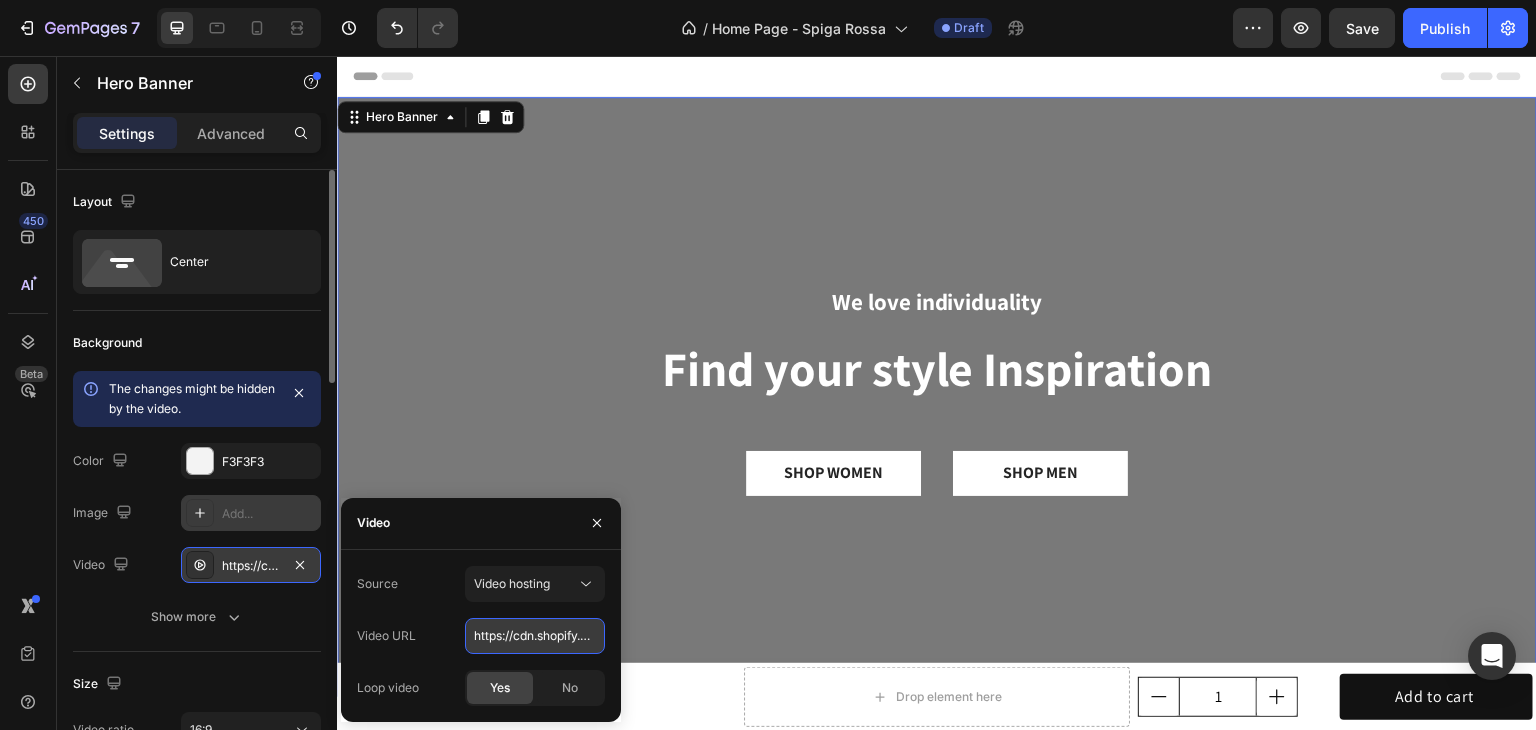 click on "https://cdn.shopify.com/videos/c/o/v/92a407d4e0c94a288eb54cac18c387dc.mp4" at bounding box center [535, 636] 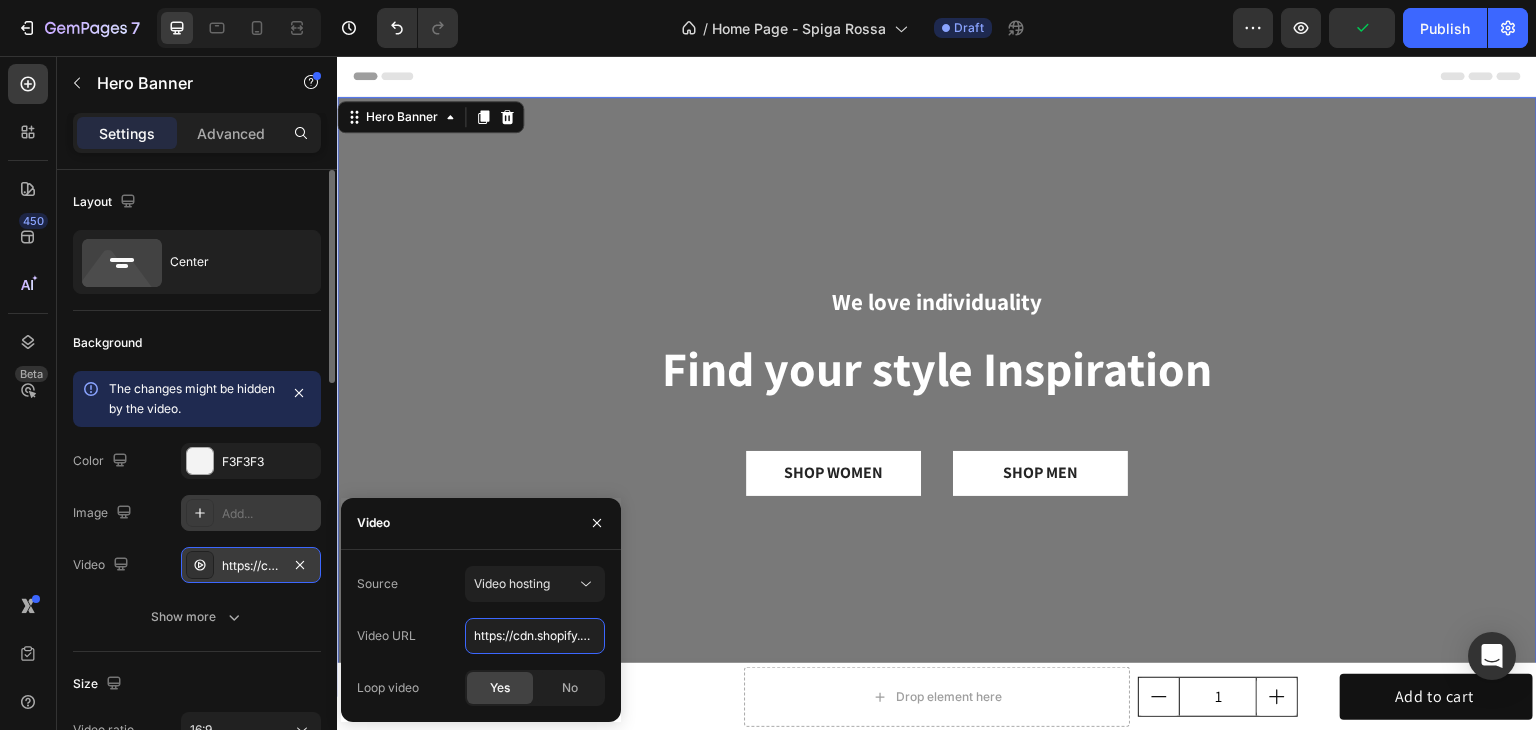 type 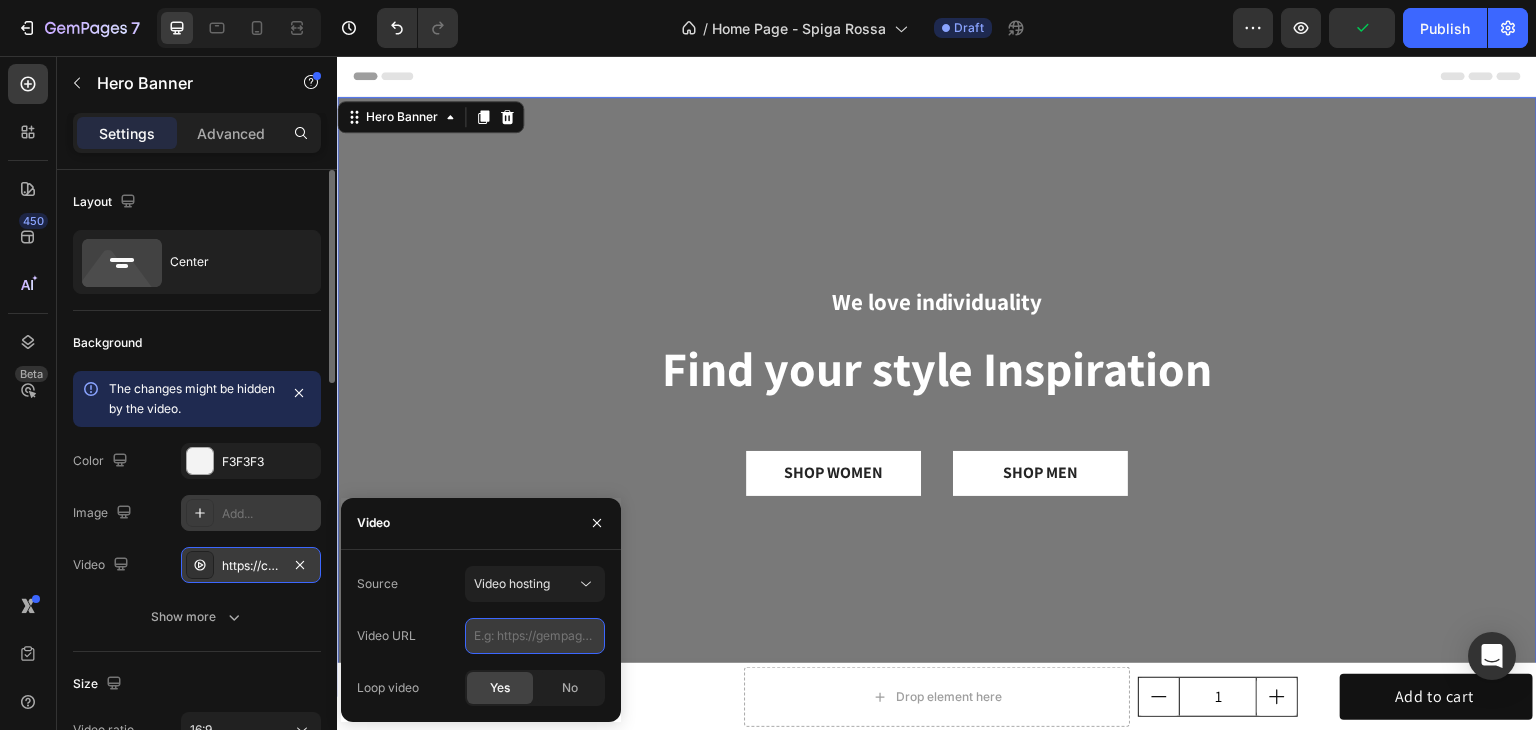 click at bounding box center [535, 636] 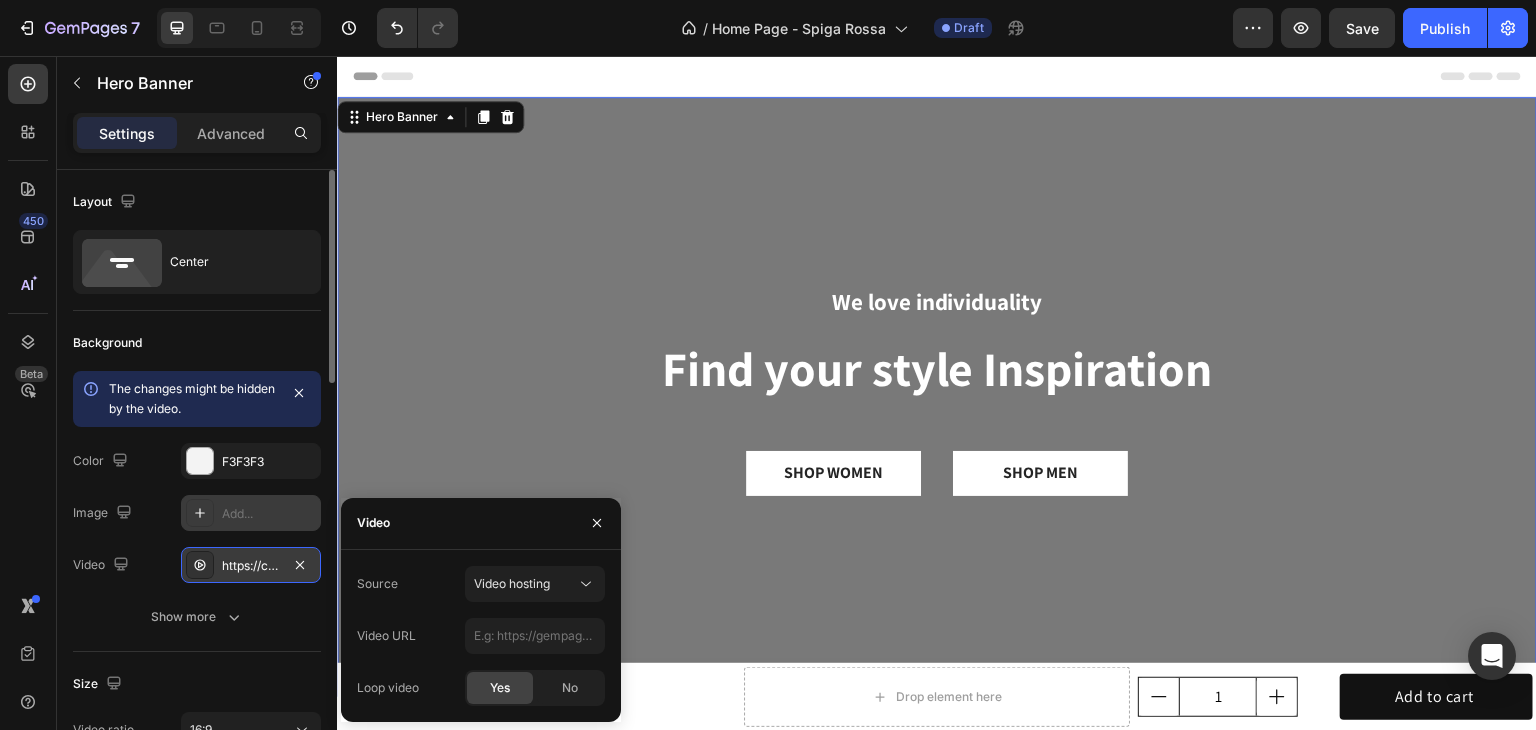 click on "Layout Center Background The changes might be hidden by  the video. Color F3F3F3 Image Add... Video https://cdn.shopify.com/videos/c/o/v/92a407d4e0c94a288eb54cac18c387dc.mp4 Show more Size Video ratio 16:9 Width 100 px % Height 600 px Content Width 100% Padding Add... Align
Shape Border Add... Corner Add... Shadow Add... Effect Hover effect Add... Link After click Open page Page/link Add... SEO Image alt text Add... Image title Add... Align" at bounding box center [197, 995] 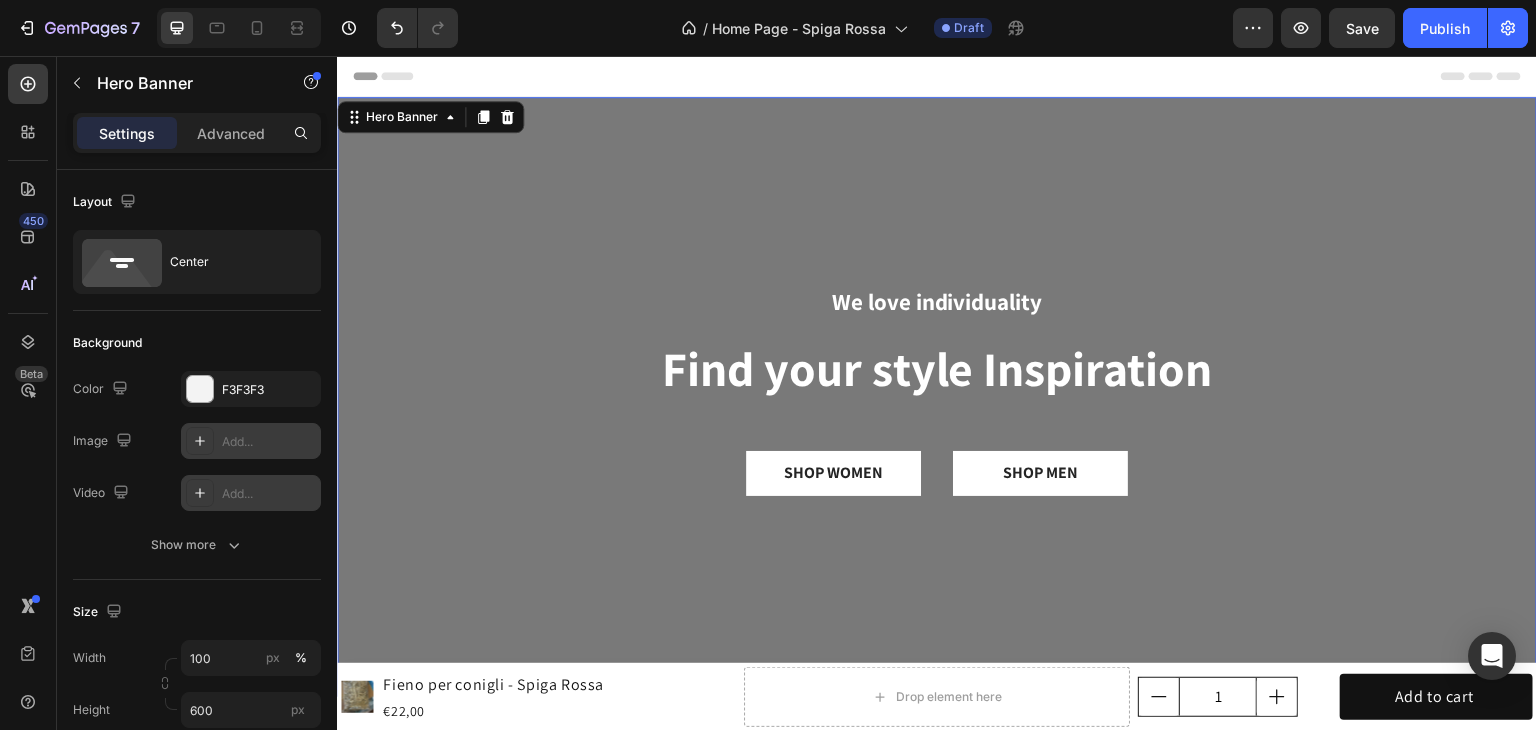 click on "Add..." at bounding box center (251, 493) 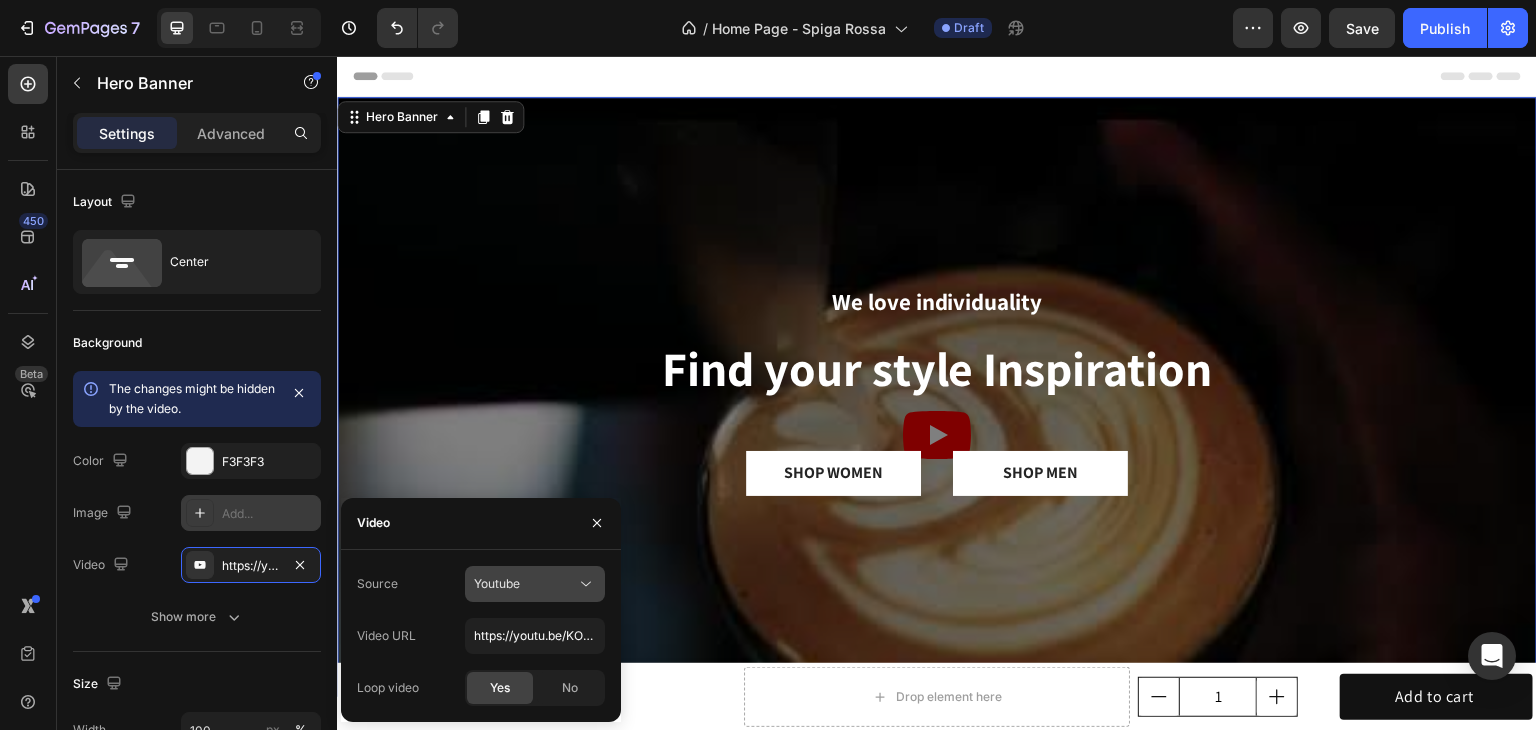 click on "Youtube" 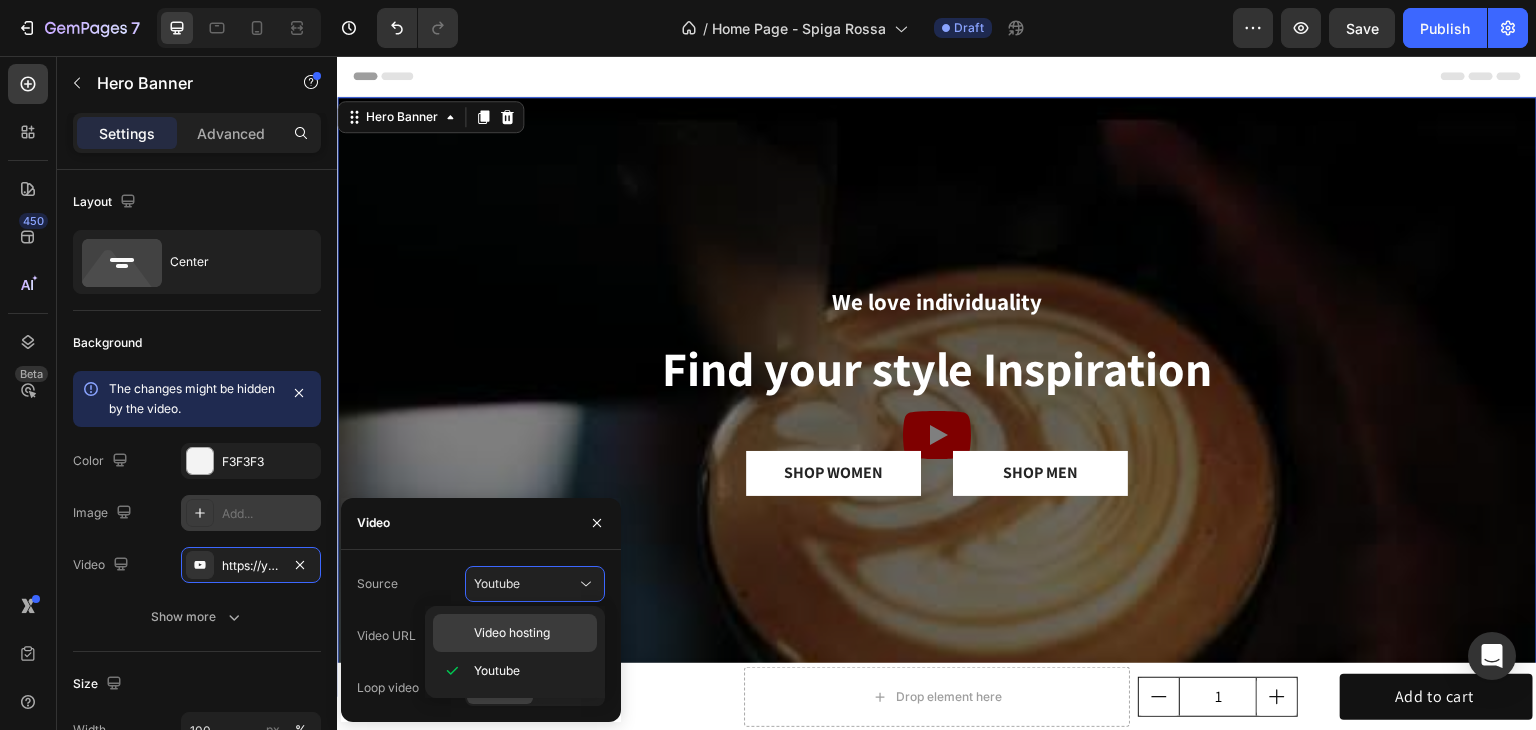 click on "Video hosting" 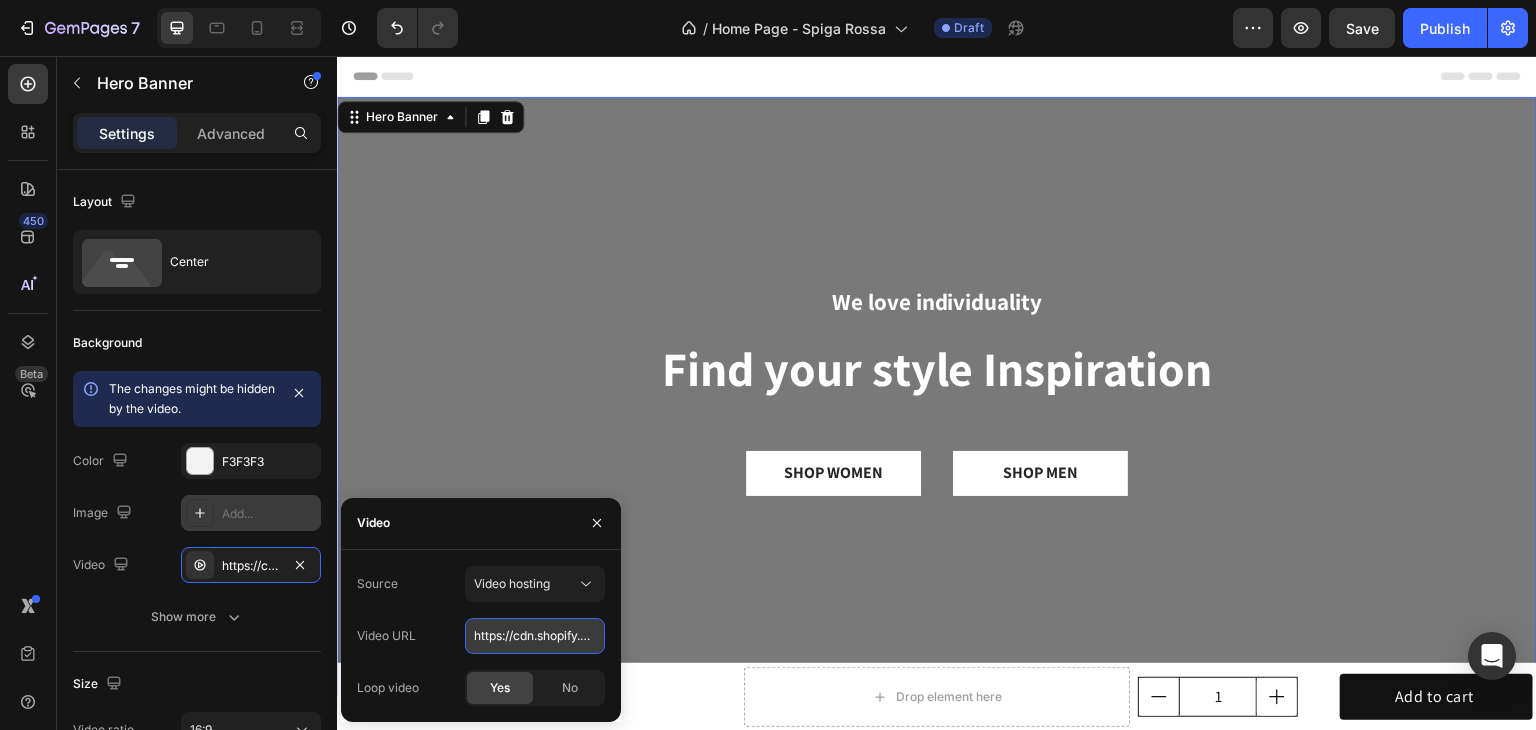 click on "https://cdn.shopify.com/videos/c/o/v/92a407d4e0c94a288eb54cac18c387dc.mp4" at bounding box center [535, 636] 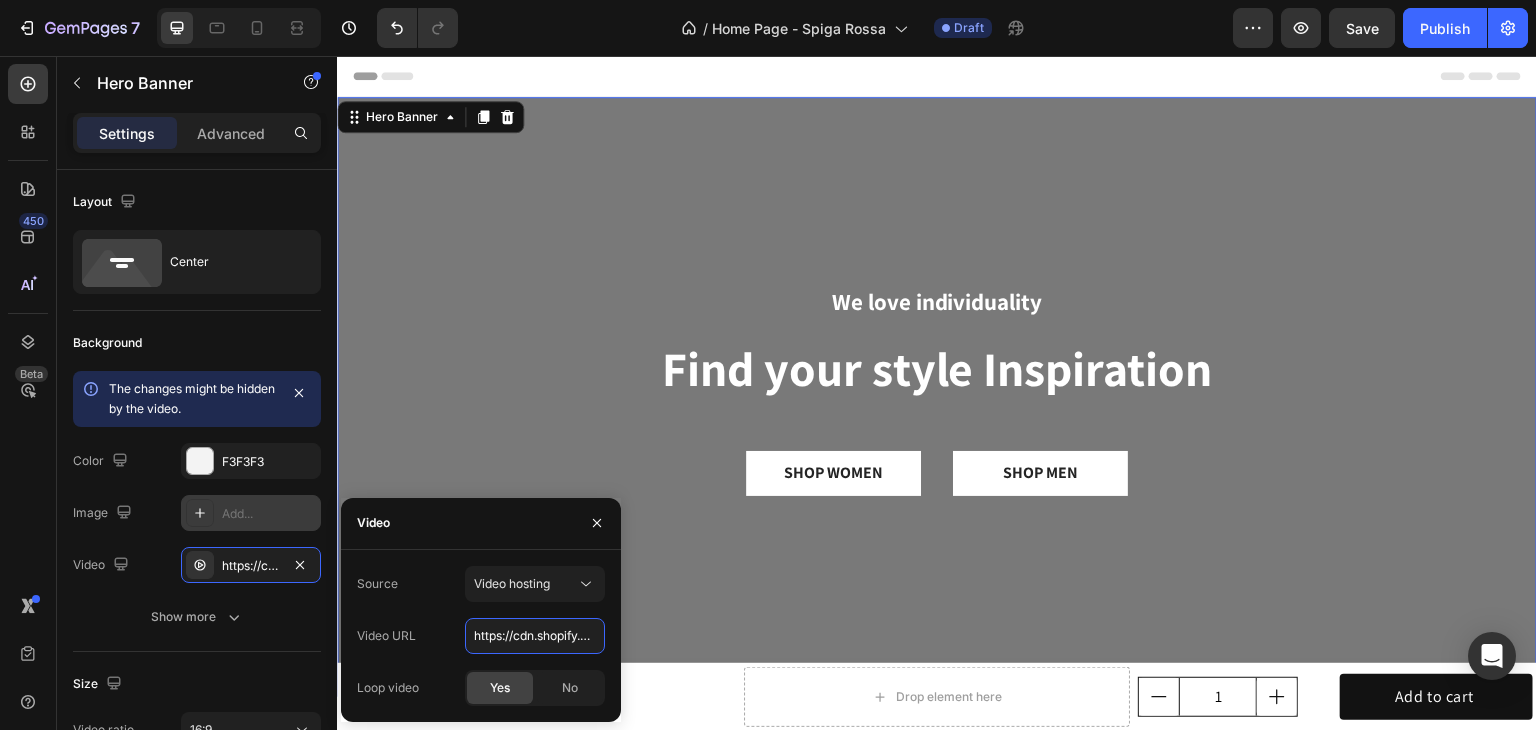 paste on "files.vecteezy.com/system/resource/files/54560939/vecteezy_an-adorable-white-rabbit-contentedly-grazing-on-fresh-green_54560939_604.mov?response-content-disposition=attachment%3Bfilename%3Dvecteezy_an-adorable-white-rabbit-contentedly-grazing-on-fresh-green_54560939.mov&Expires=1753892080&Signature=a~udEQgQPo2I0FAU6lLpLl3aiVd4EoStPh-9ltnVR0DJhJa4QYACcqanJv5KUwH-x5EQLlIg~cuyiHIeuUmg9QQhP7LX7RmfWwMbUP3m5WS2Zzpln-6v5PLhcgolJ1ZY00ggdbL5-RpZ9YOFkoV9QaEzaVQ4KGcckpYT~BODpPRq9ImXCodn9RgGJaRVQPR7splqNbQ0krR78qFpcxQAo5VZtbVnkD3TZNIUh-pZoLXUYN2toRcMVkppB2dGyMwIsNkmFxyrOQU0z40zYC0PaL22oJK38Vdd7QZBd-nin9Zw9TSTp8gUtN45fYlGJiOdpm7YgGWY5CIFxReI5oLdfw__&Key-Pair-Id=K3714PYOSHV3HB" 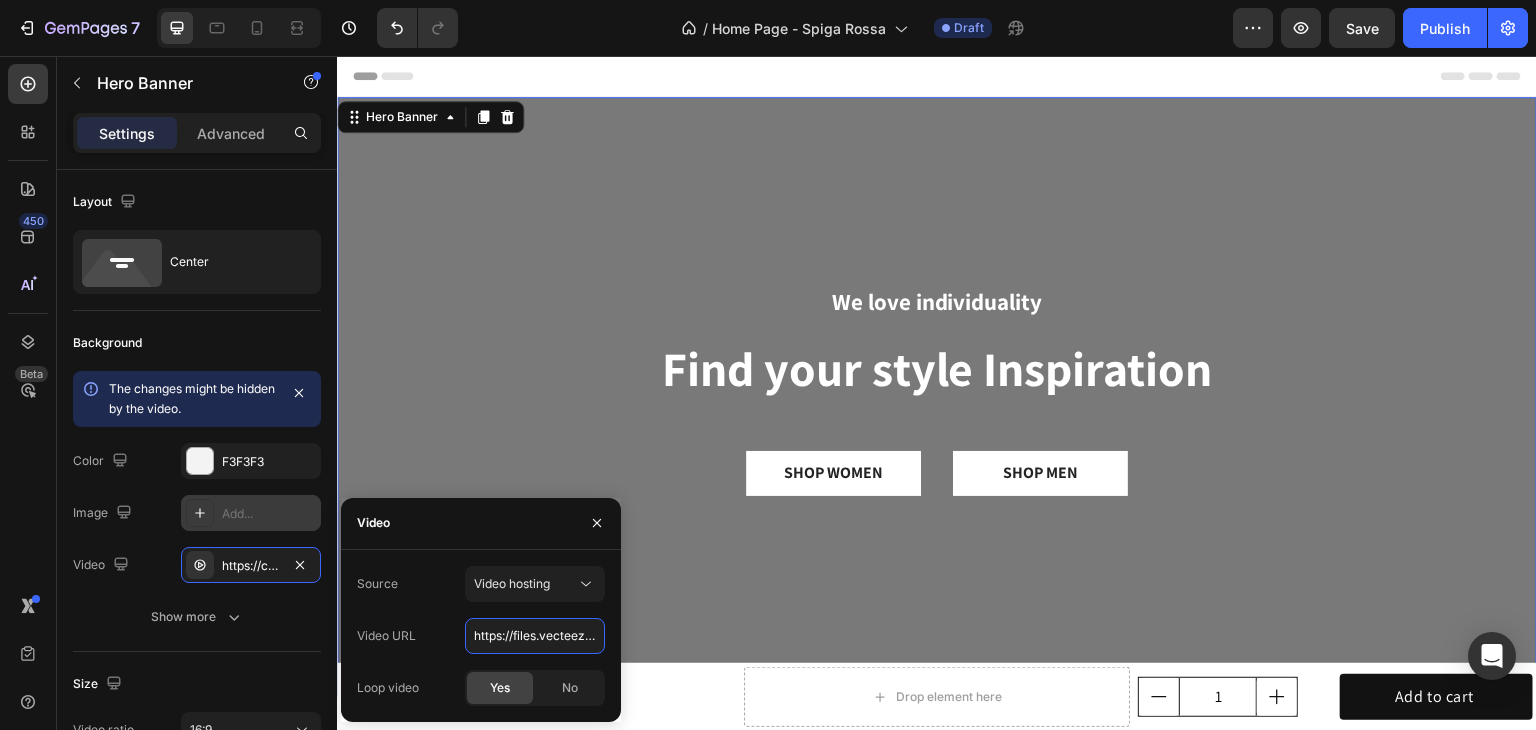 scroll, scrollTop: 0, scrollLeft: 4490, axis: horizontal 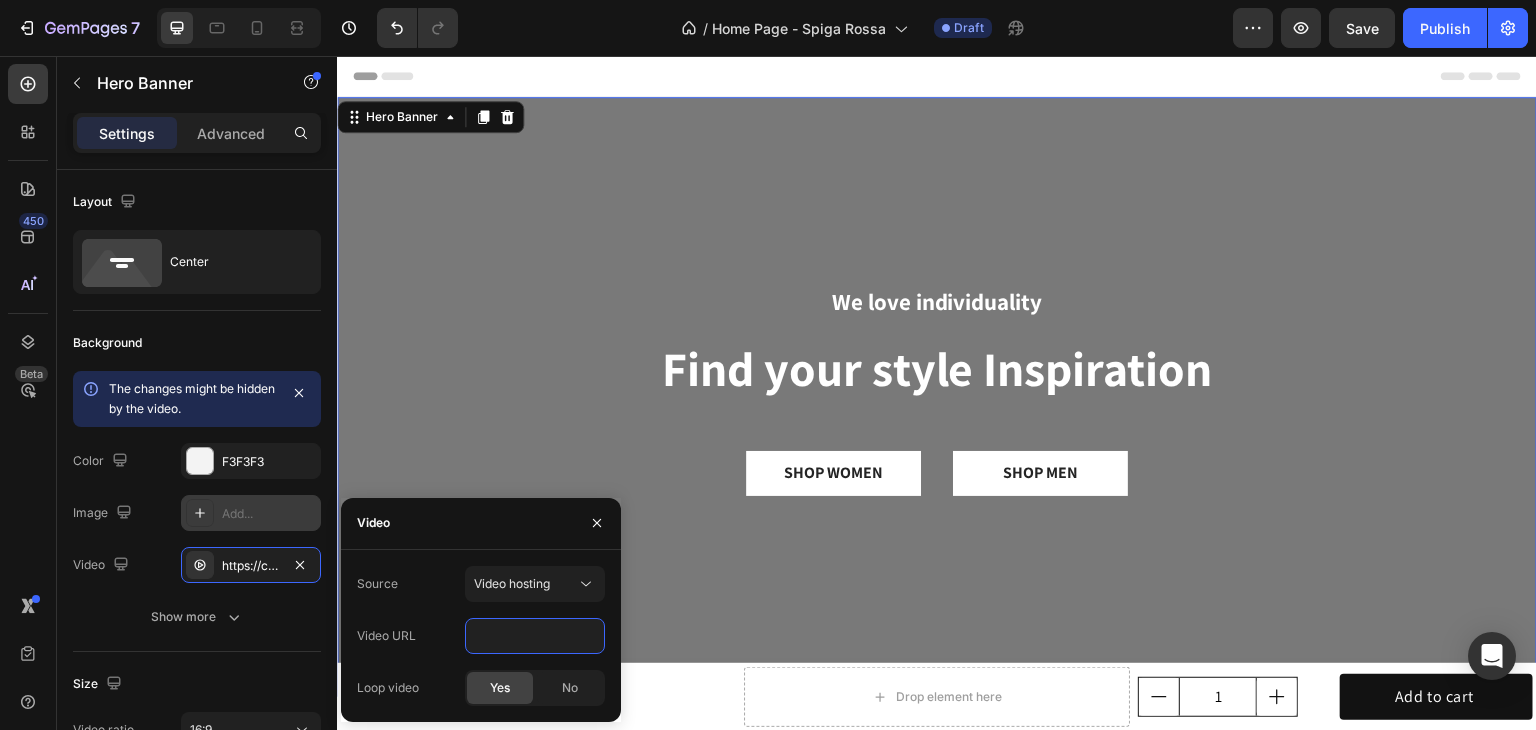 type on "https://files.vecteezy.com/system/resource/files/54560939/vecteezy_an-adorable-white-rabbit-contentedly-grazing-on-fresh-green_54560939_604.mov?response-content-disposition=attachment%3Bfilename%3Dvecteezy_an-adorable-white-rabbit-contentedly-grazing-on-fresh-green_54560939.mov&Expires=1753892080&Signature=a~udEQgQPo2I0FAU6lLpLl3aiVd4EoStPh-9ltnVR0DJhJa4QYACcqanJv5KUwH-x5EQLlIg~cuyiHIeuUmg9QQhP7LX7RmfWwMbUP3m5WS2Zzpln-6v5PLhcgolJ1ZY00ggdbL5-RpZ9YOFkoV9QaEzaVQ4KGcckpYT~BODpPRq9ImXCodn9RgGJaRVQPR7splqNbQ0krR78qFpcxQAo5VZtbVnkD3TZNIUh-pZoLXUYN2toRcMVkppB2dGyMwIsNkmFxyrOQU0z40zYC0PaL22oJK38Vdd7QZBd-nin9Zw9TSTp8gUtN45fYlGJiOdpm7YgGWY5CIFxReI5oLdfw__&Key-Pair-Id=K3714PYOSHV3HB" 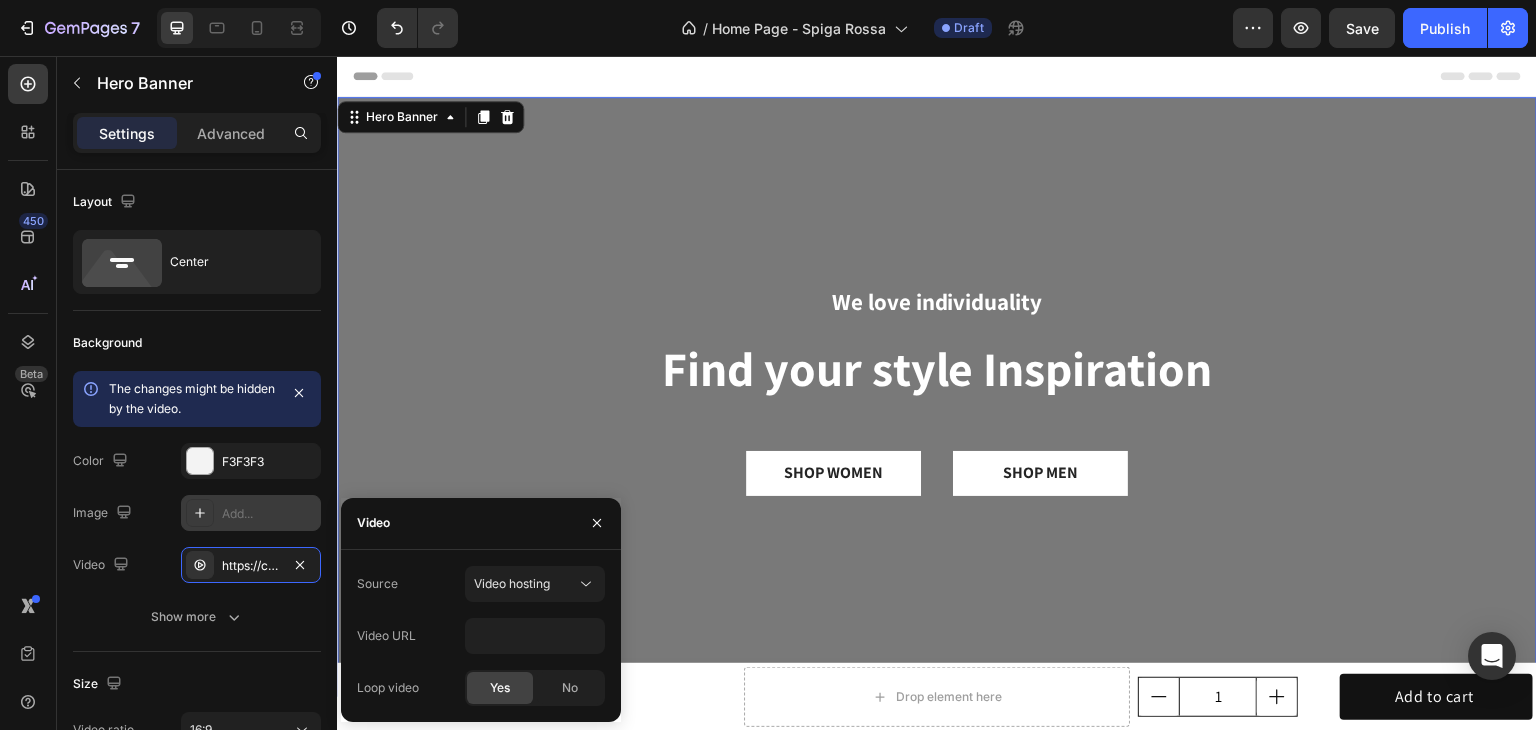 click on "We love individuality Text Block Find your style Inspiration Heading SHOP WOMEN Button SHOP MEN Button Row Row" at bounding box center [937, 396] 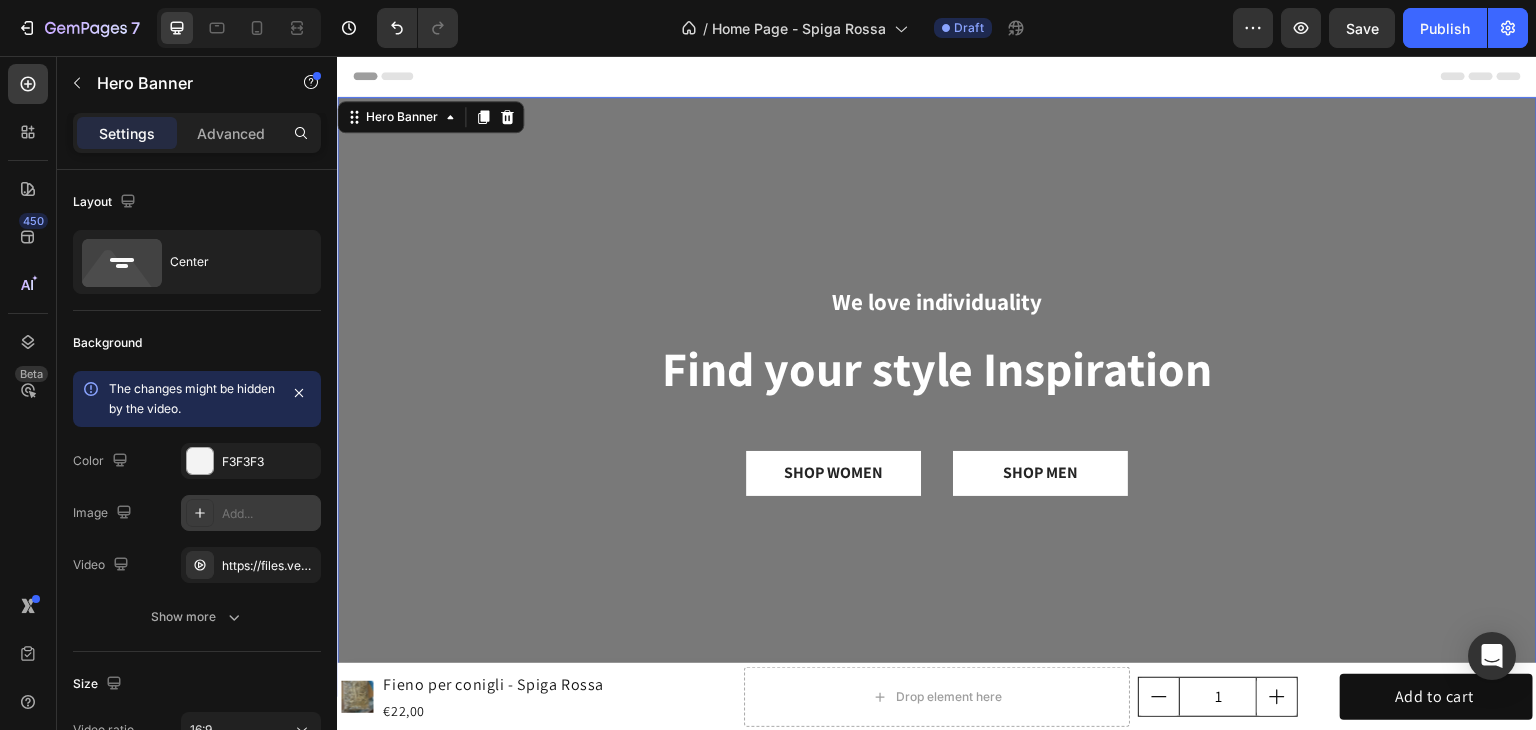 scroll, scrollTop: 0, scrollLeft: 0, axis: both 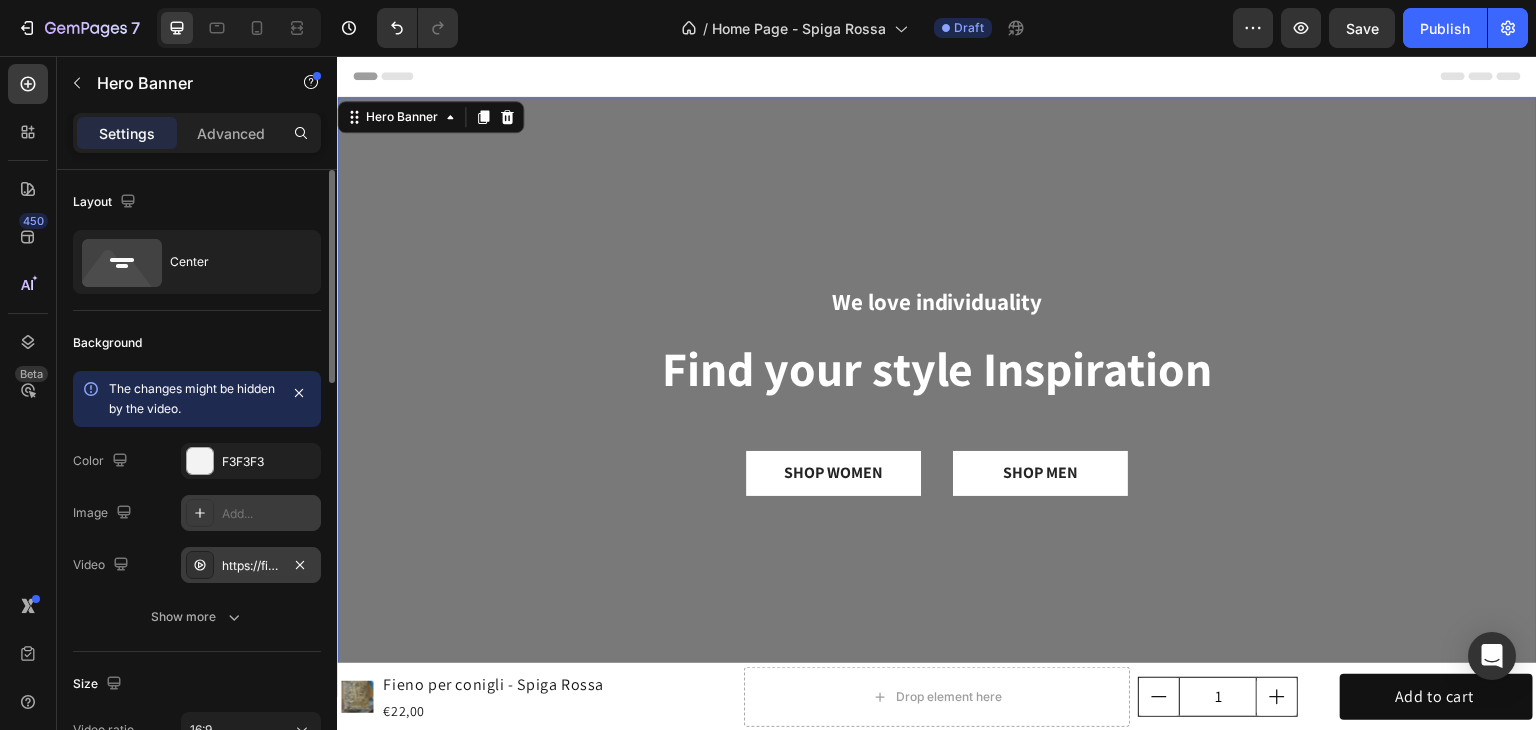 click on "https://files.vecteezy.com/system/resource/files/54560939/vecteezy_an-adorable-white-rabbit-contentedly-grazing-on-fresh-green_54560939_604.mov?response-content-disposition=attachment%3Bfilename%3Dvecteezy_an-adorable-white-rabbit-contentedly-grazing-on-fresh-green_54560939.mov&Expires=1753892080&Signature=a~udEQgQPo2I0FAU6lLpLl3aiVd4EoStPh-9ltnVR0DJhJa4QYACcqanJv5KUwH-x5EQLlIg~cuyiHIeuUmg9QQhP7LX7RmfWwMbUP3m5WS2Zzpln-6v5PLhcgolJ1ZY00ggdbL5-RpZ9YOFkoV9QaEzaVQ4KGcckpYT~BODpPRq9ImXCodn9RgGJaRVQPR7splqNbQ0krR78qFpcxQAo5VZtbVnkD3TZNIUh-pZoLXUYN2toRcMVkppB2dGyMwIsNkmFxyrOQU0z40zYC0PaL22oJK38Vdd7QZBd-nin9Zw9TSTp8gUtN45fYlGJiOdpm7YgGWY5CIFxReI5oLdfw__&Key-Pair-Id=K3714PYOSHV3HB" at bounding box center (251, 566) 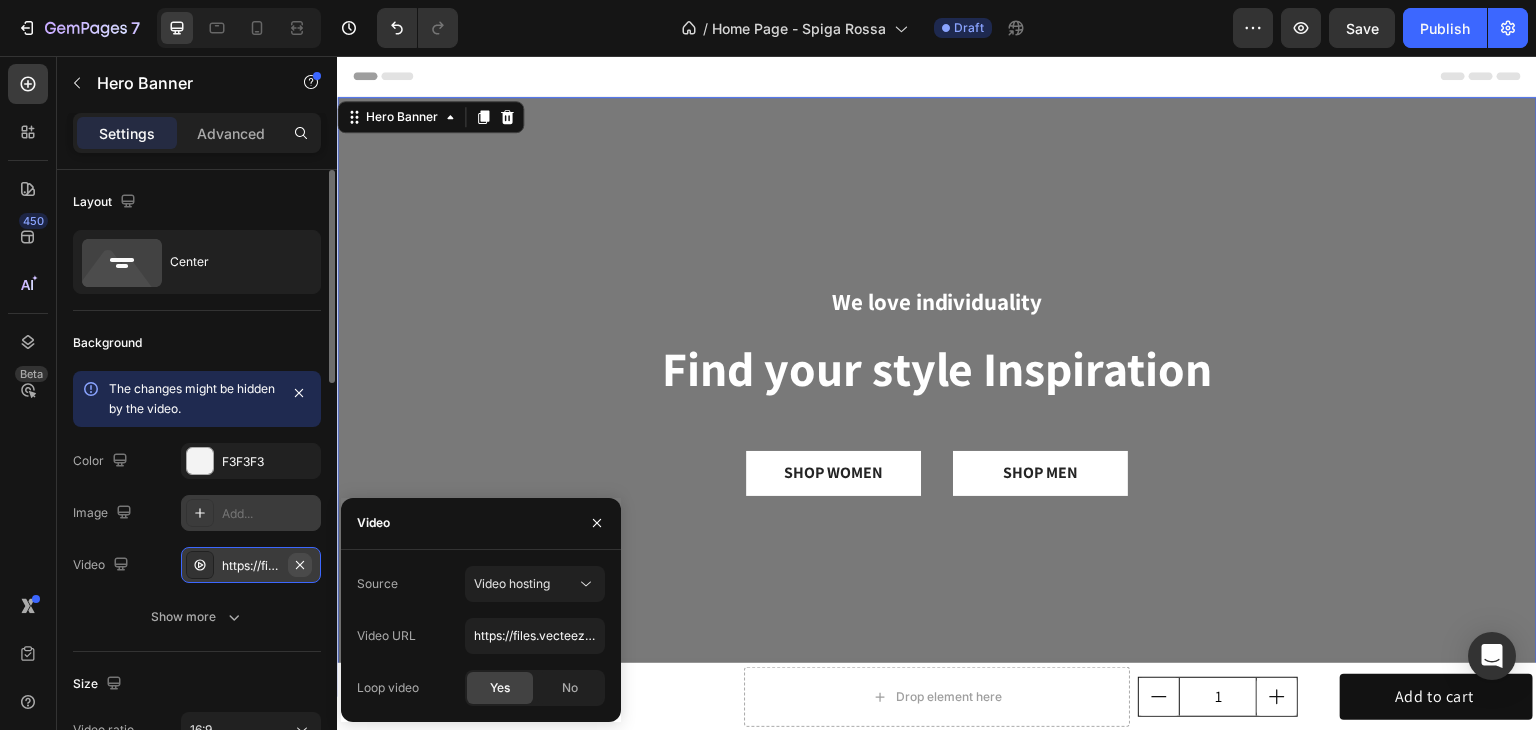 click 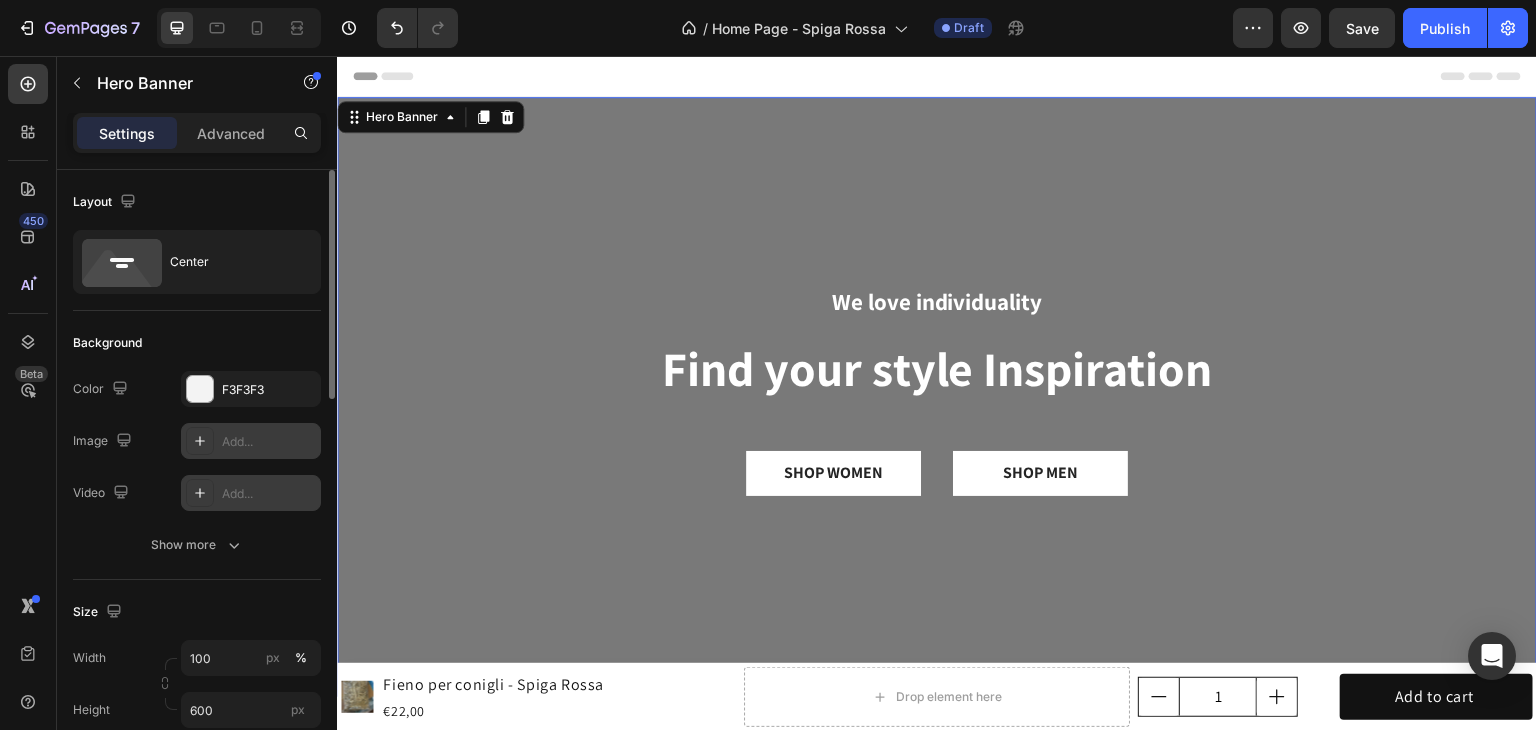 click on "Add..." at bounding box center [251, 493] 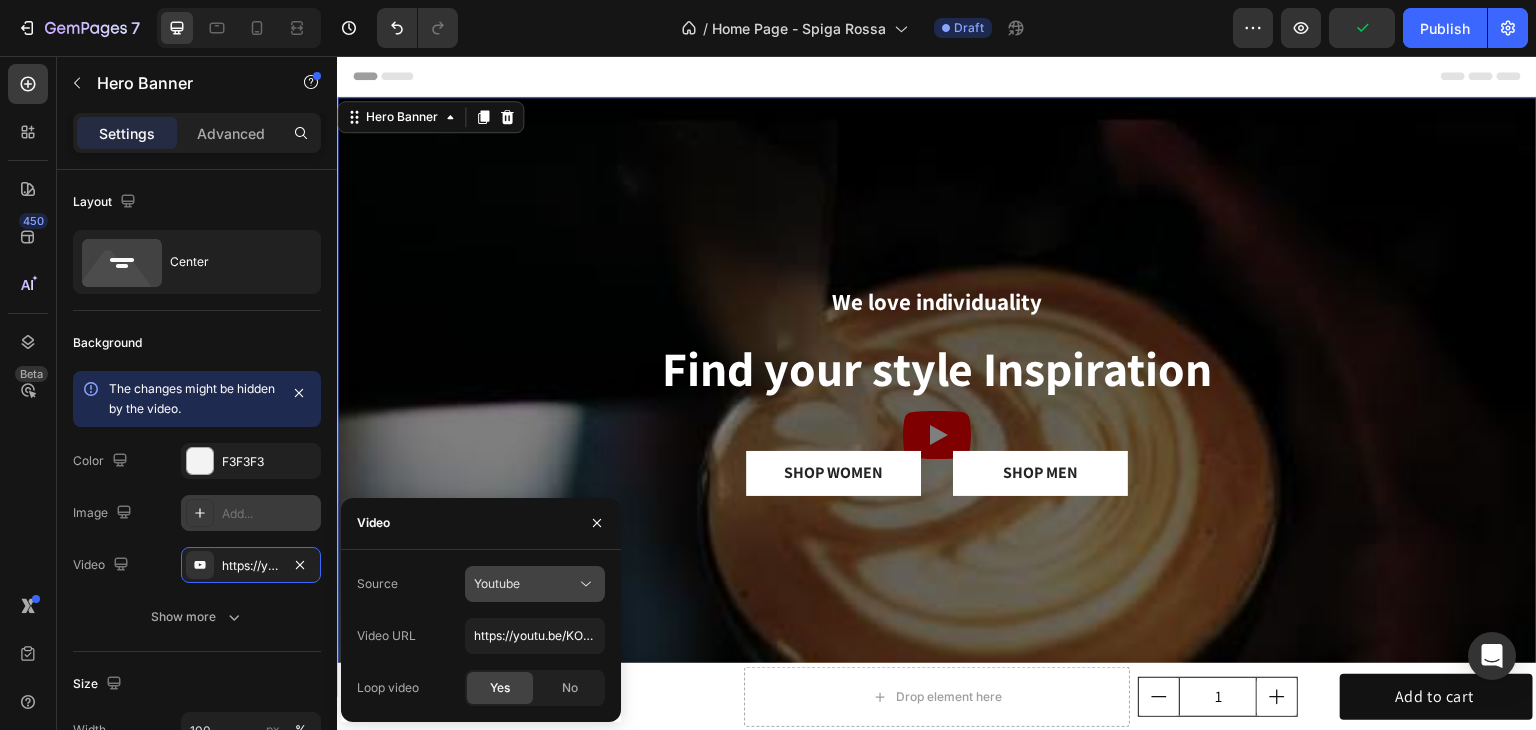 click on "Youtube" at bounding box center [525, 584] 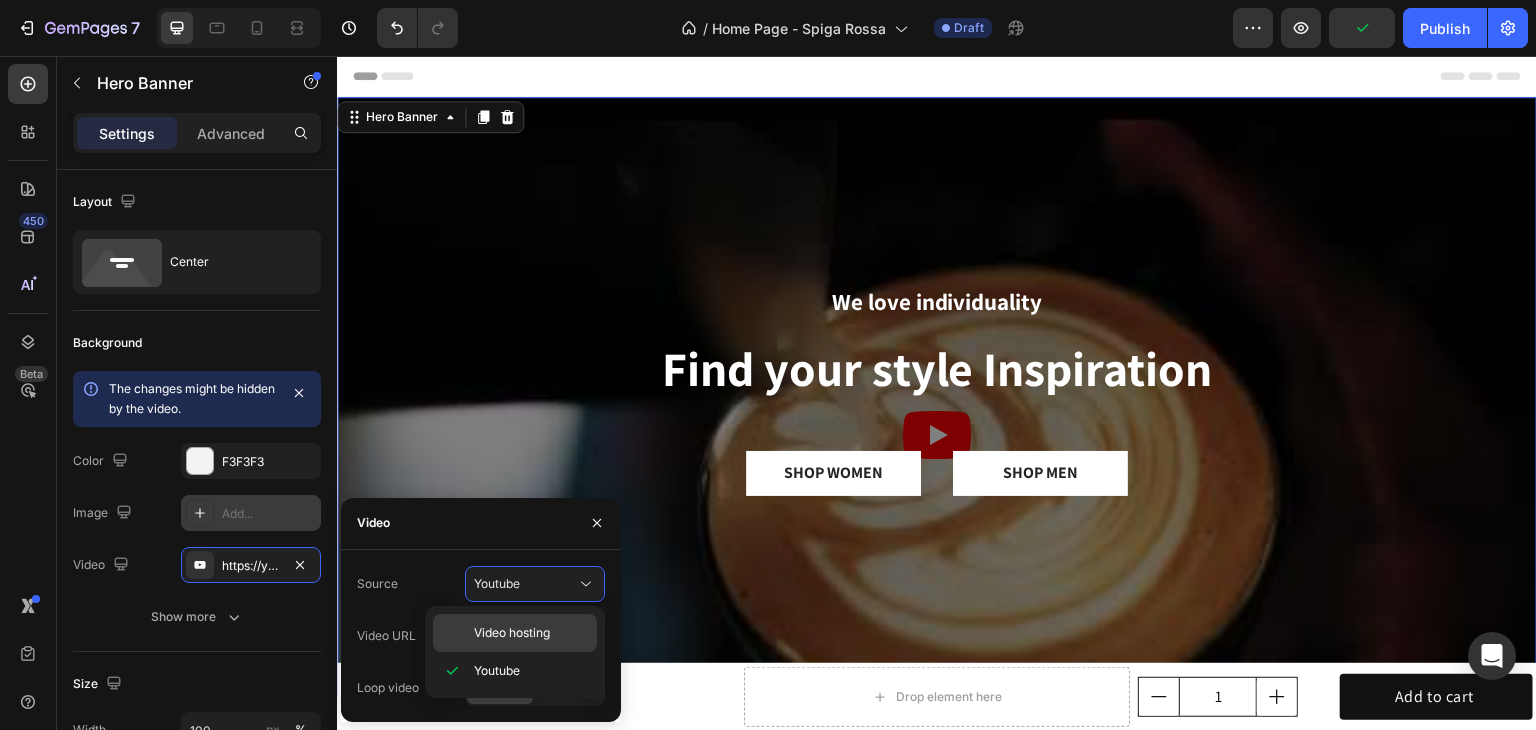 click on "Video hosting" 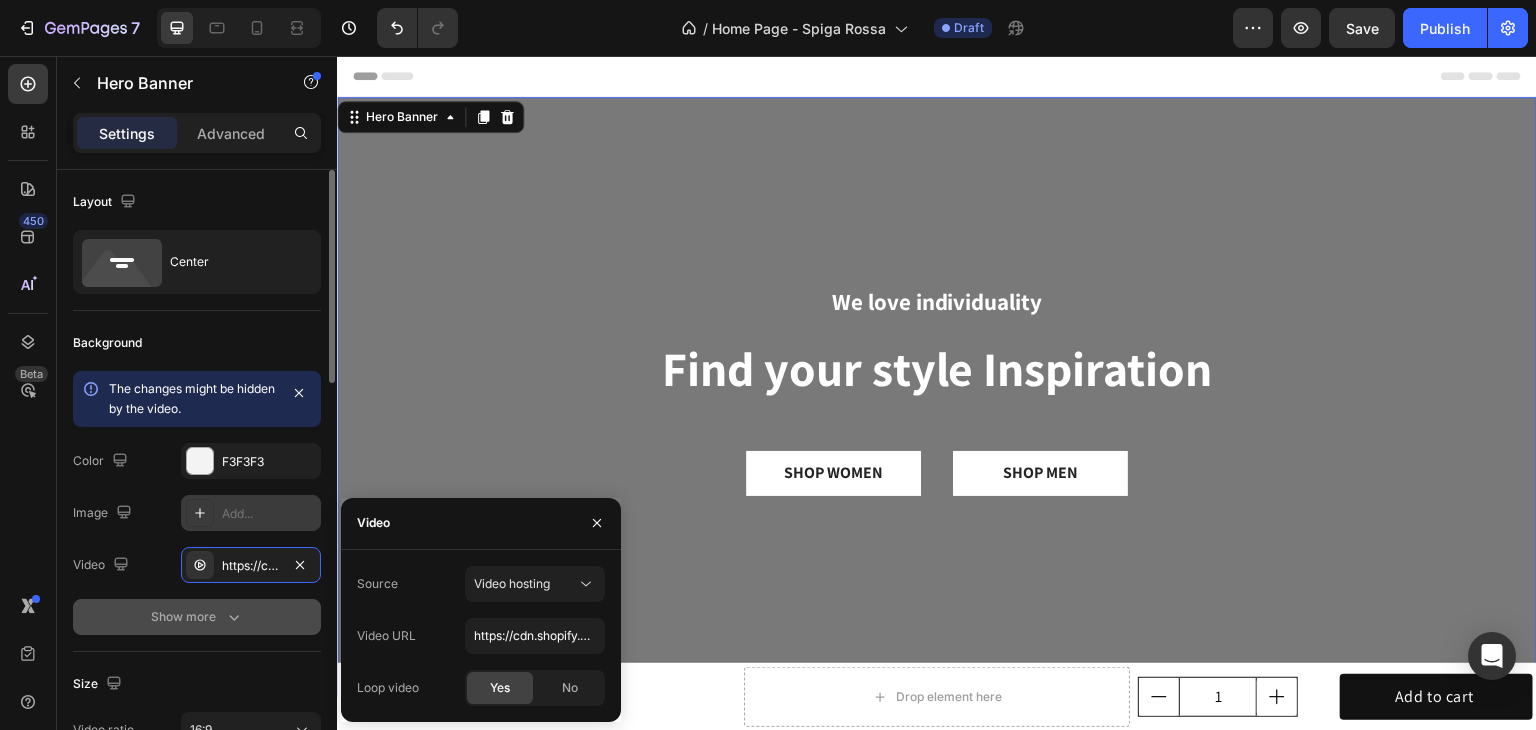click 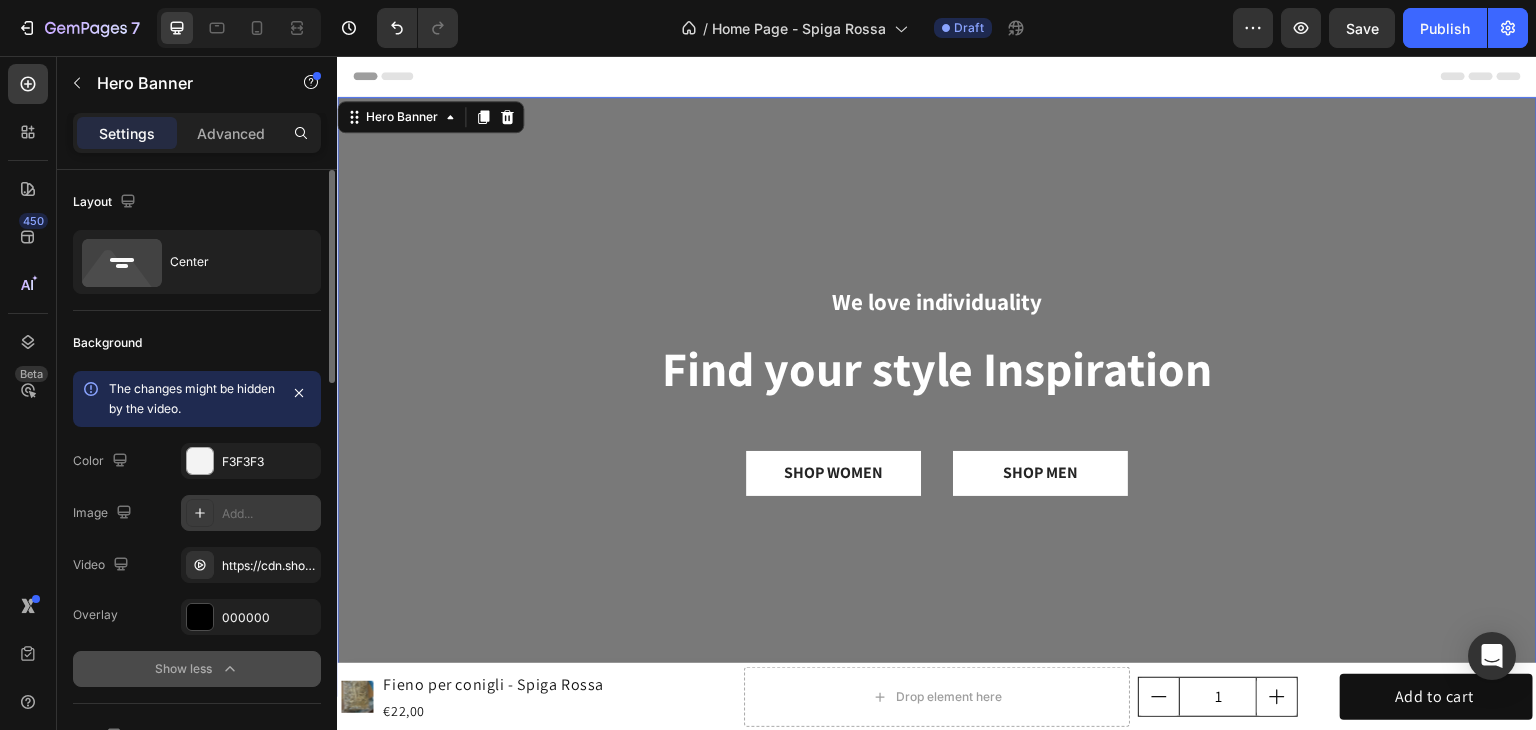 click on "The changes might be hidden by  the video. Color F3F3F3 Image Add... Video https://cdn.shopify.com/videos/c/o/v/92a407d4e0c94a288eb54cac18c387dc.mp4 Overlay 000000 Show less" at bounding box center [197, 529] 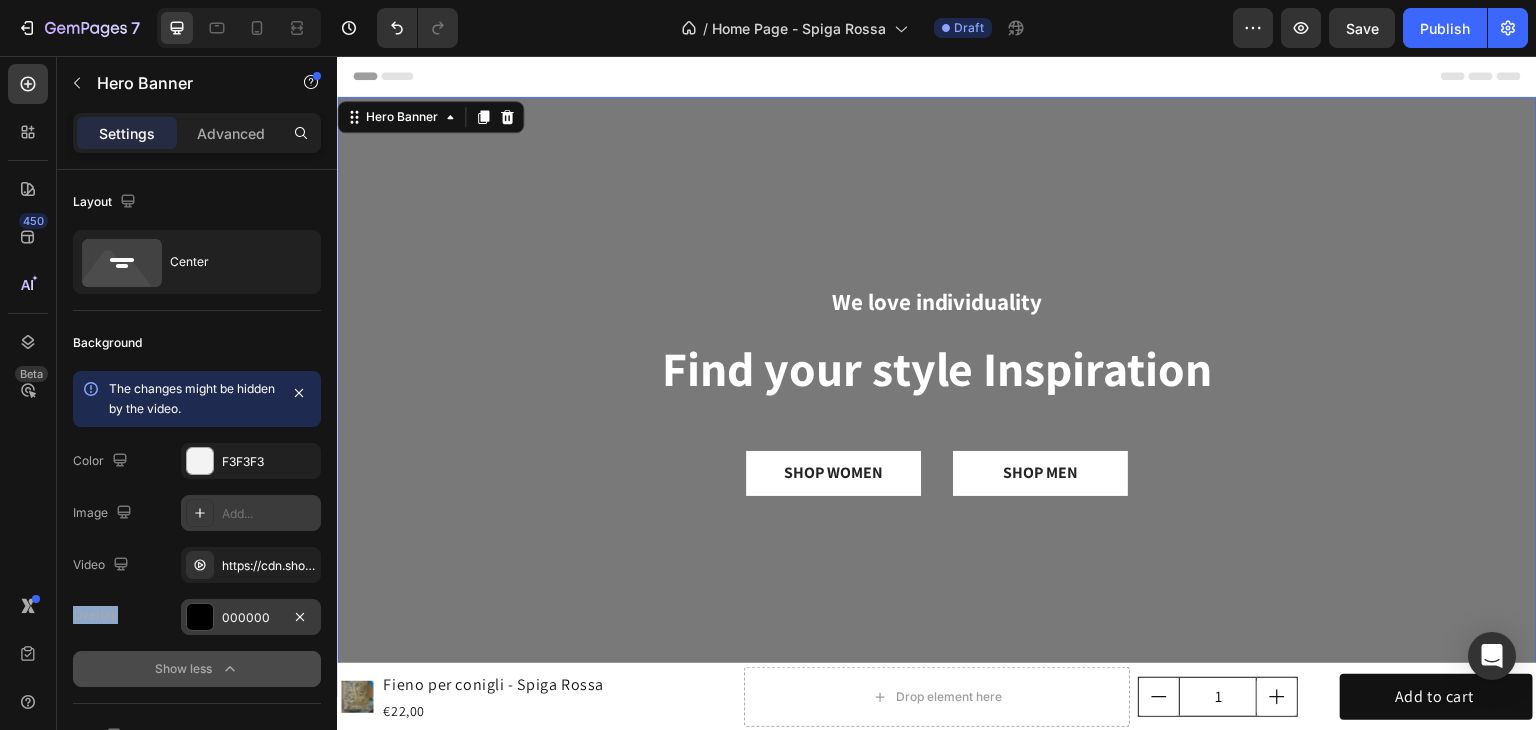 click on "000000" at bounding box center (251, 618) 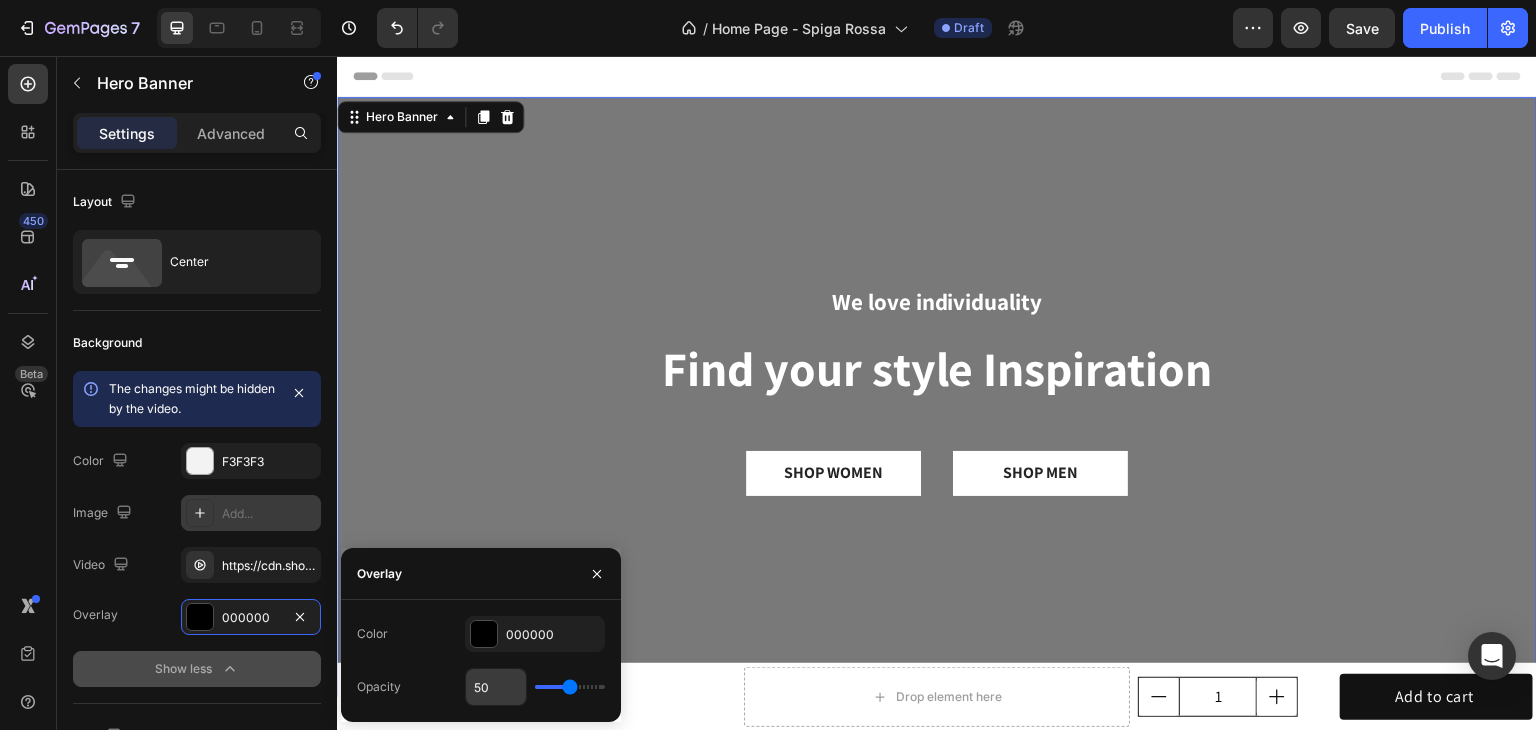 click on "50" at bounding box center (496, 687) 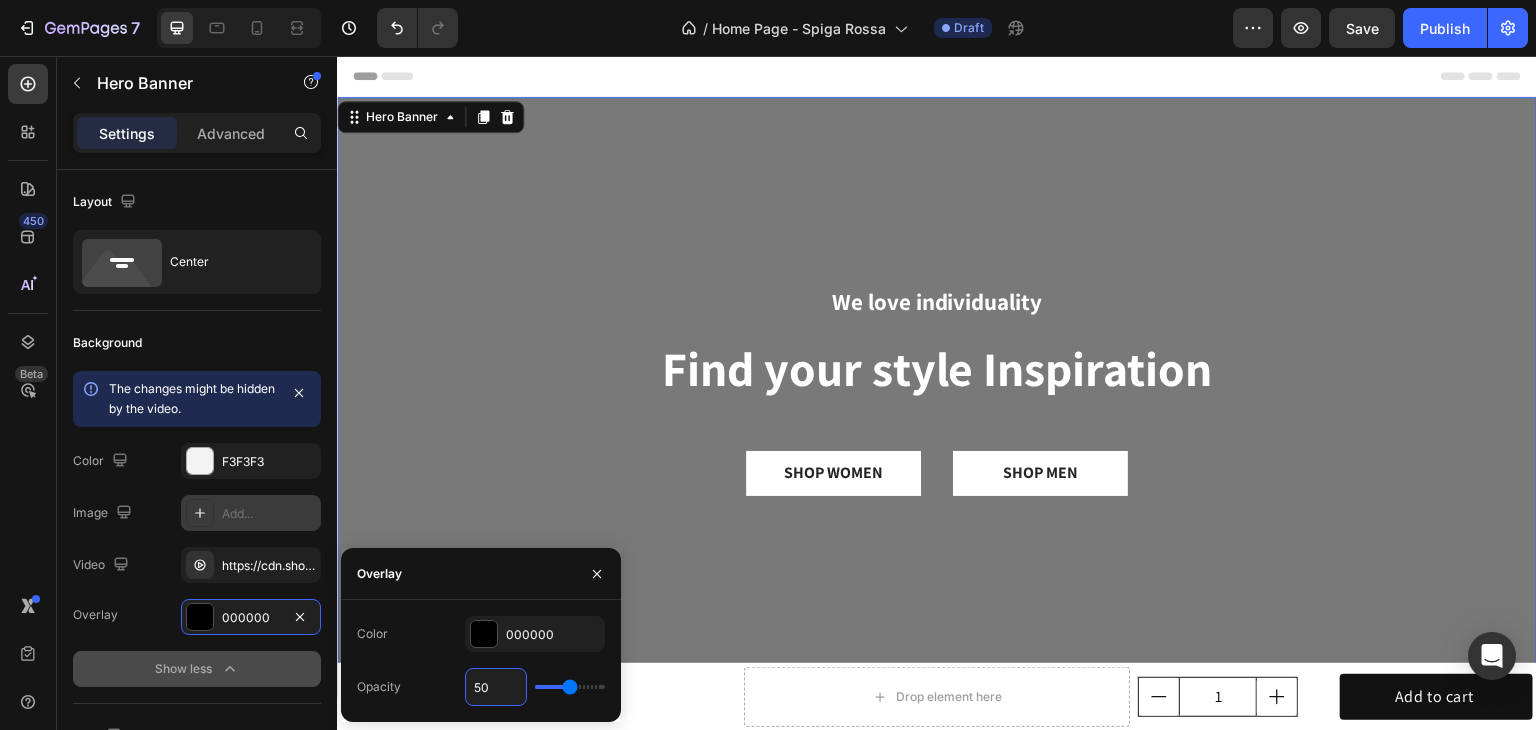 type on "2" 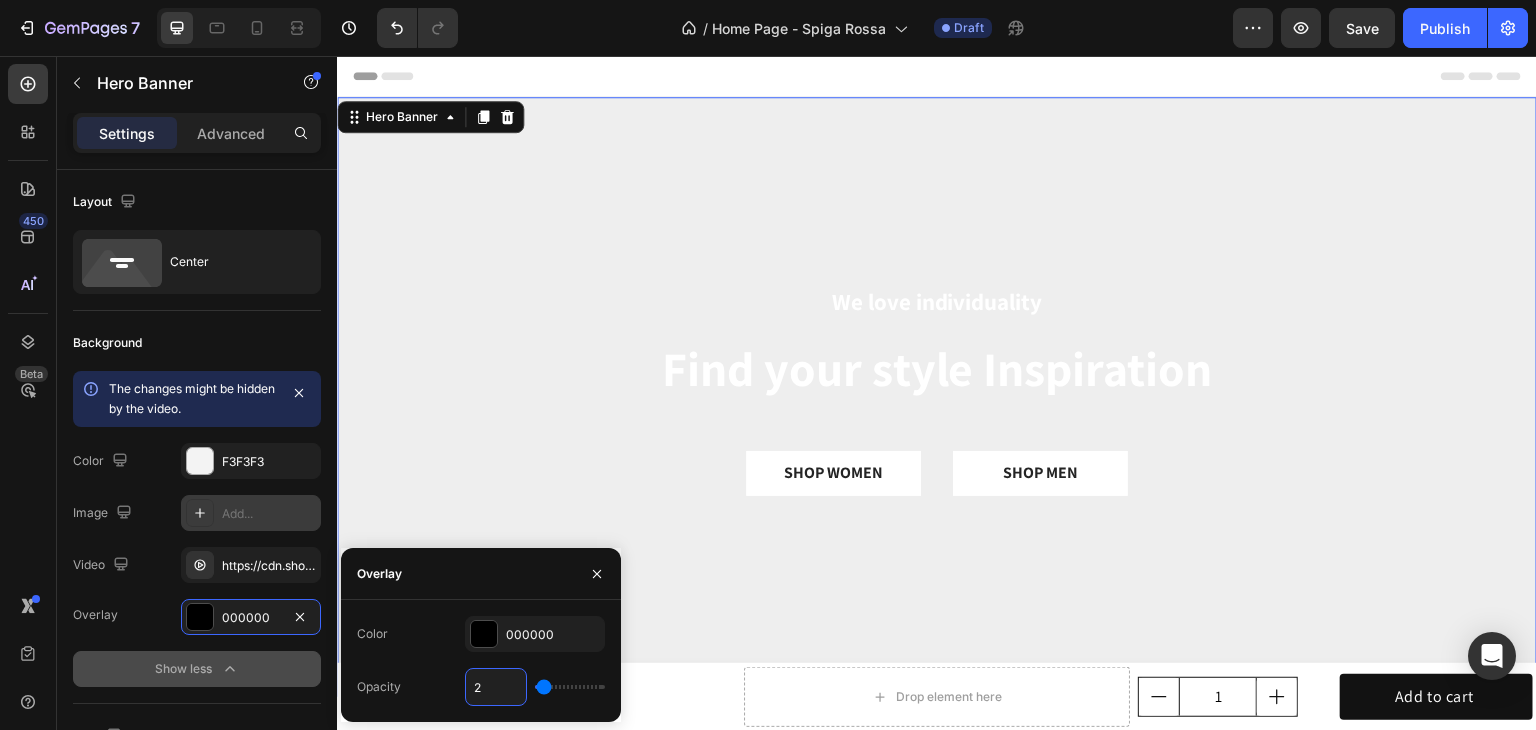 type on "20" 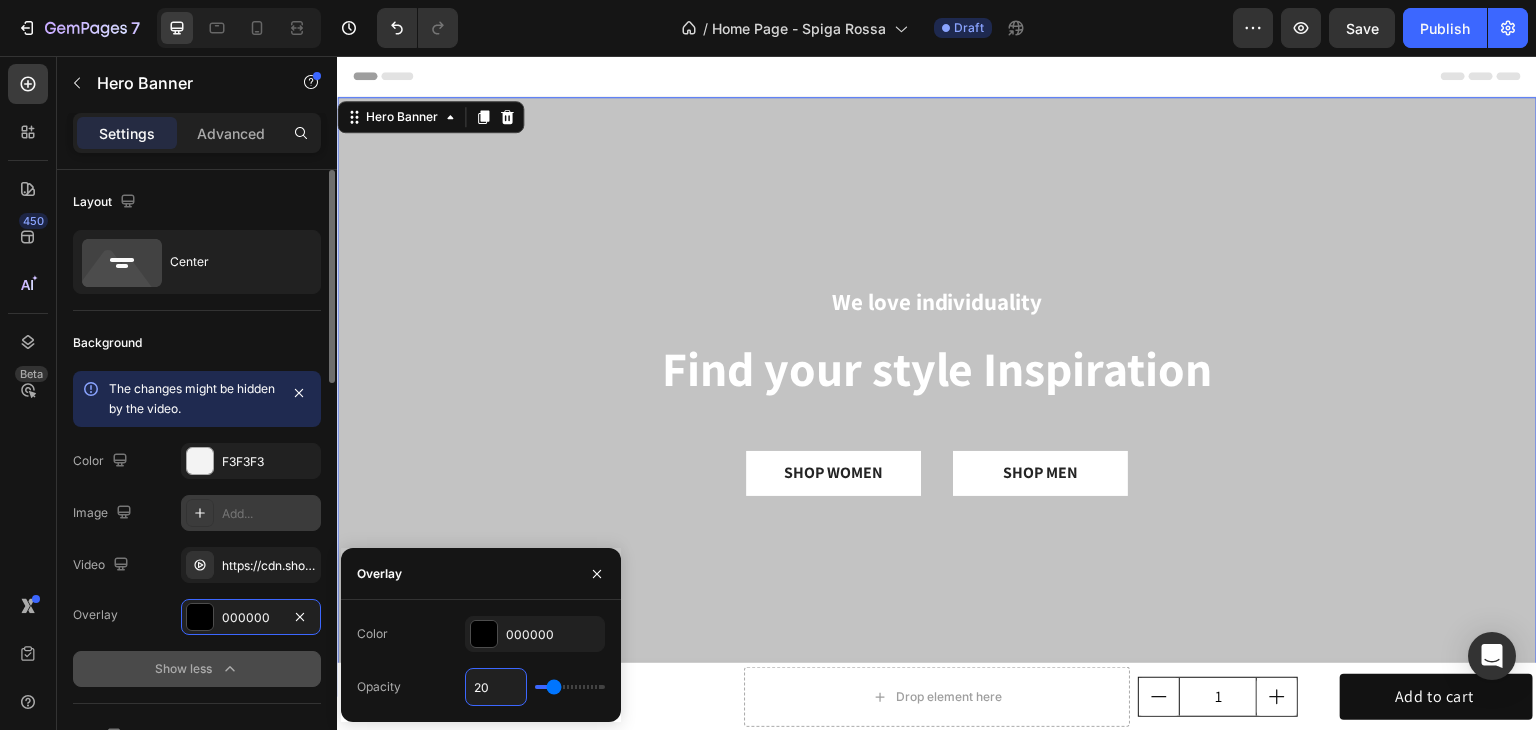 click on "Background The changes might be hidden by  the video. Color F3F3F3 Image Add... Video https://cdn.shopify.com/videos/c/o/v/92a407d4e0c94a288eb54cac18c387dc.mp4 Overlay 000000 Show less" 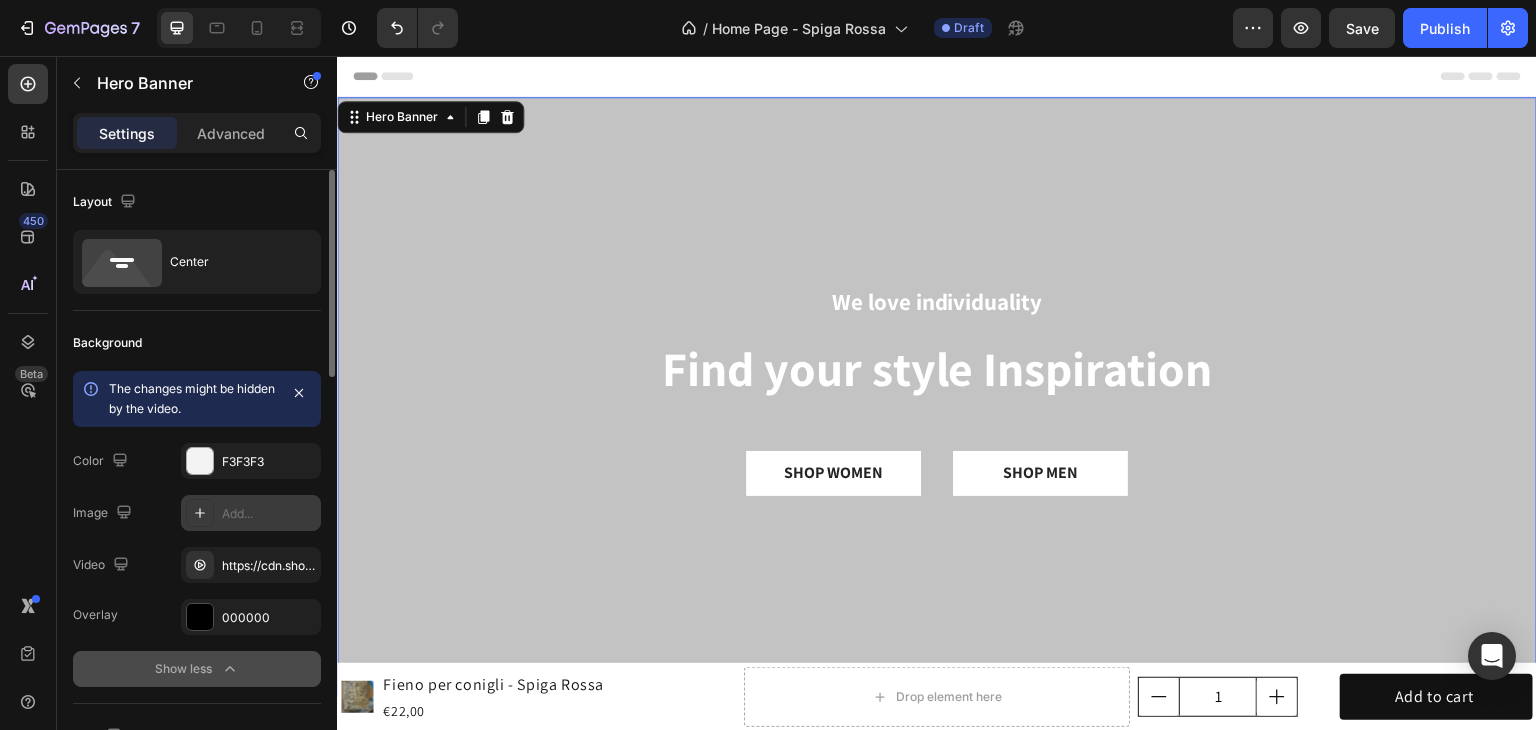 click 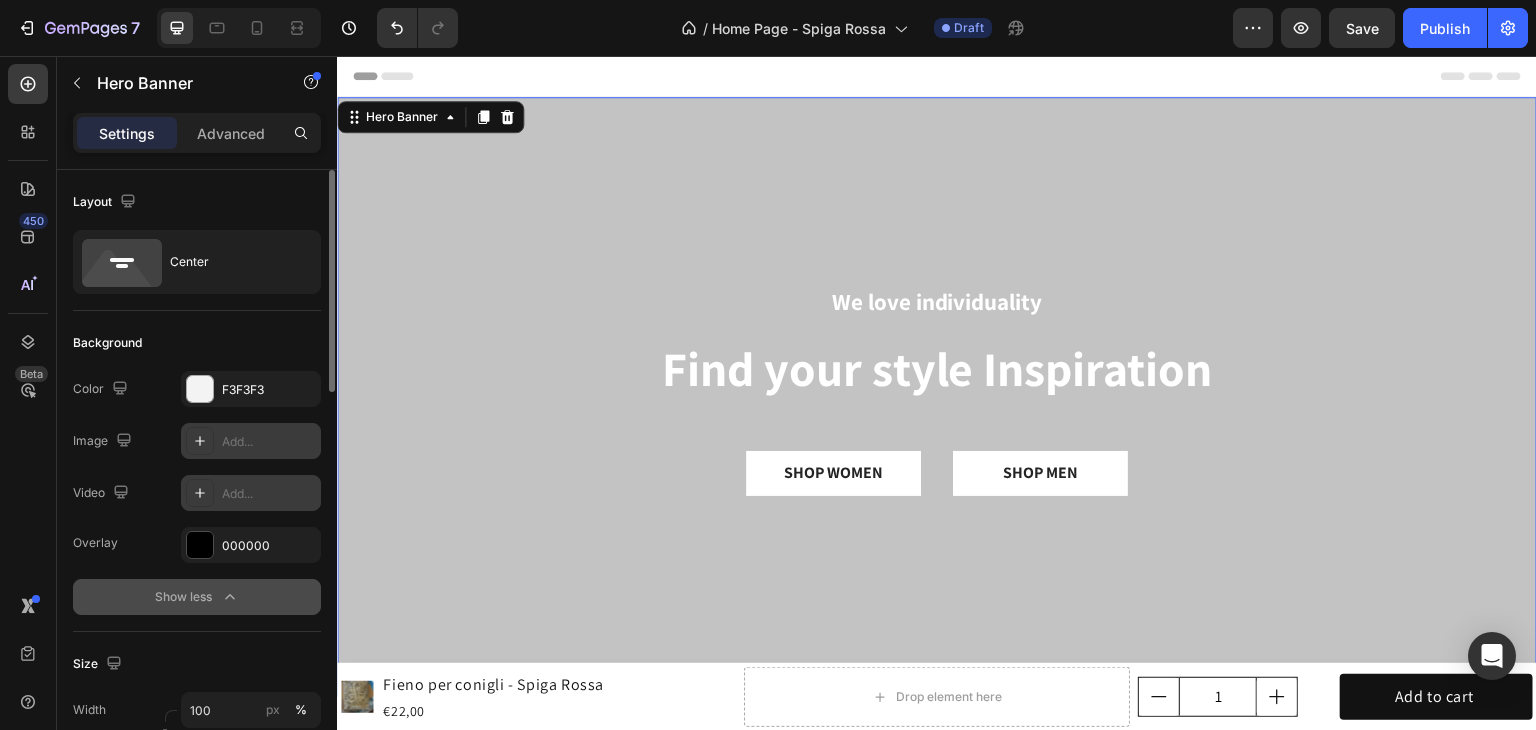 click on "Add..." at bounding box center (251, 493) 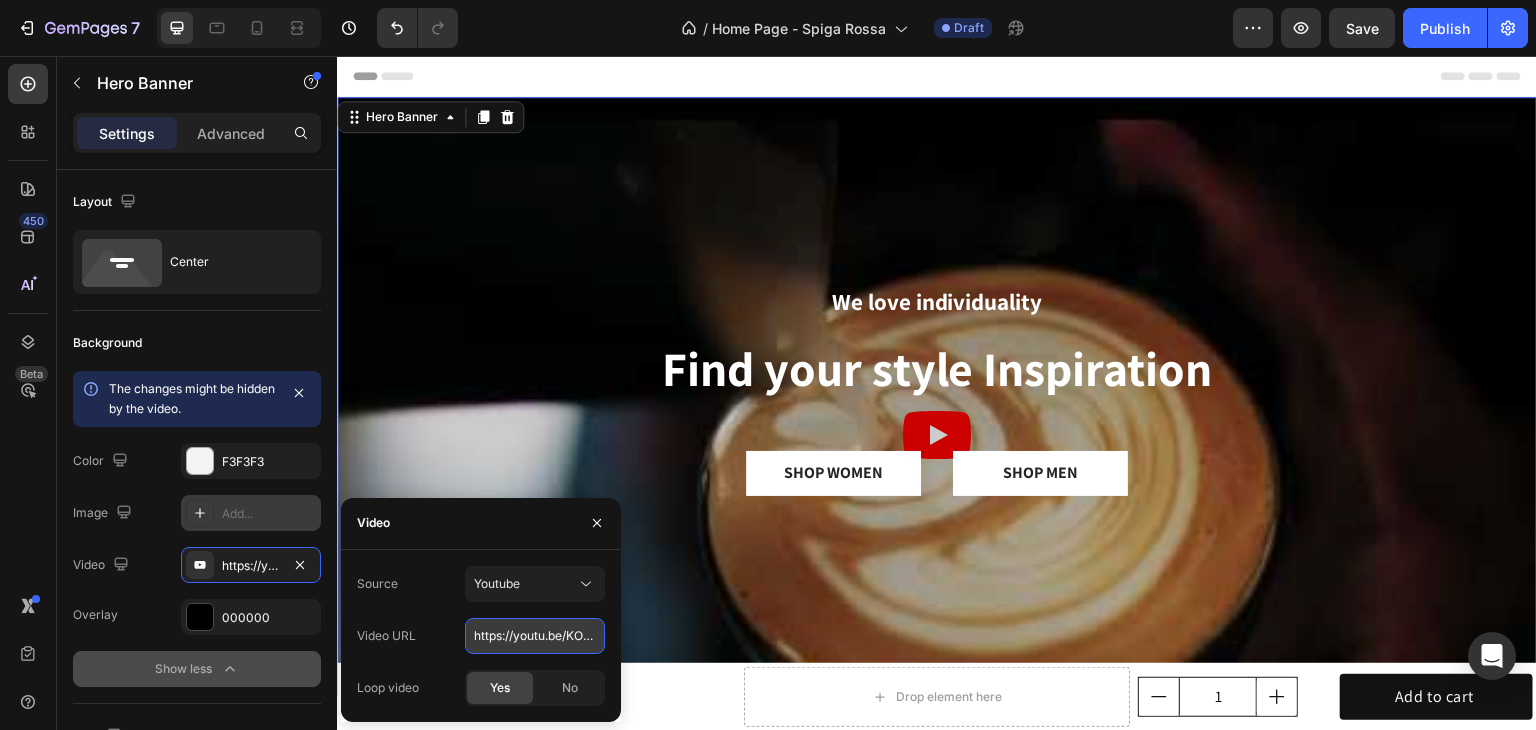 click on "https://youtu.be/KOxfzBp72uk" at bounding box center (535, 636) 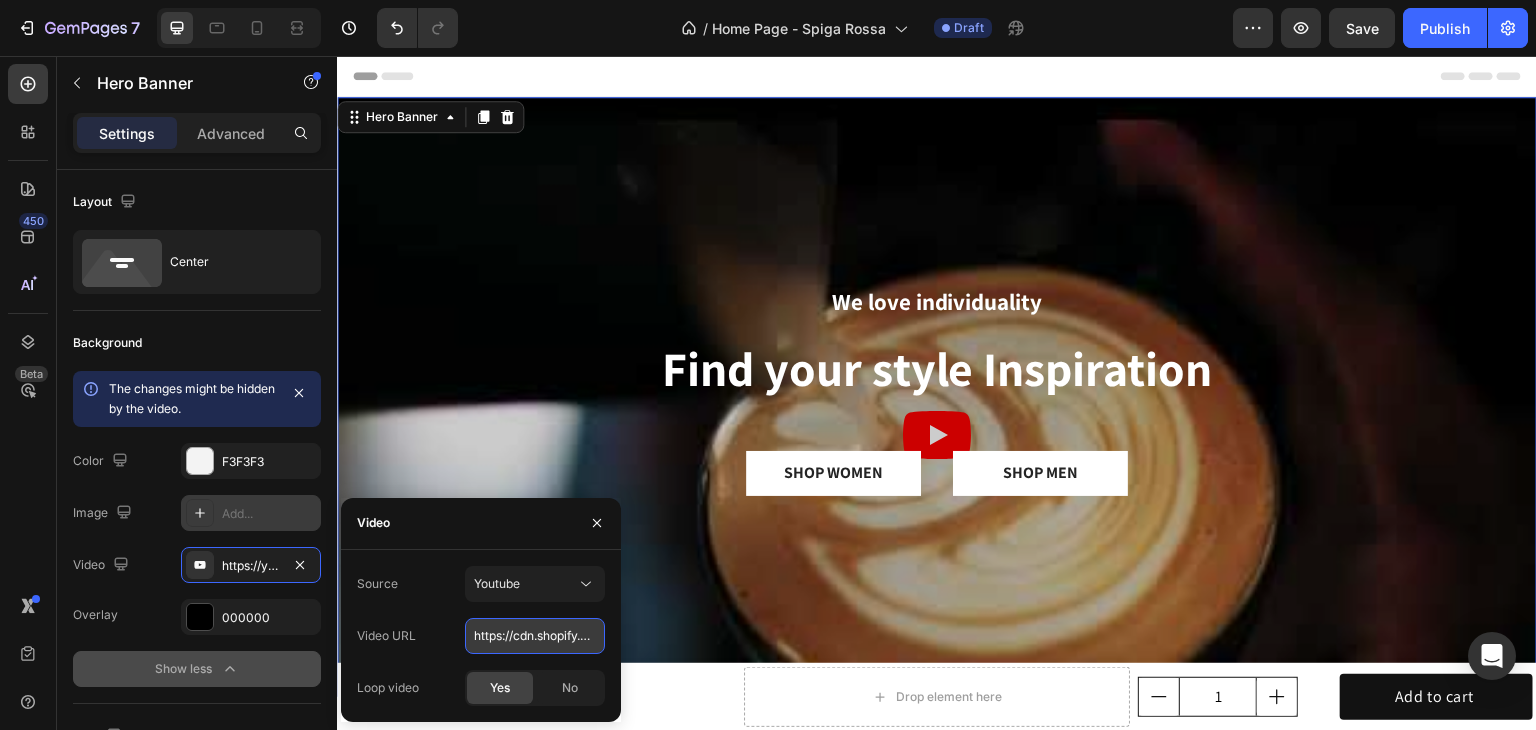 scroll, scrollTop: 0, scrollLeft: 343, axis: horizontal 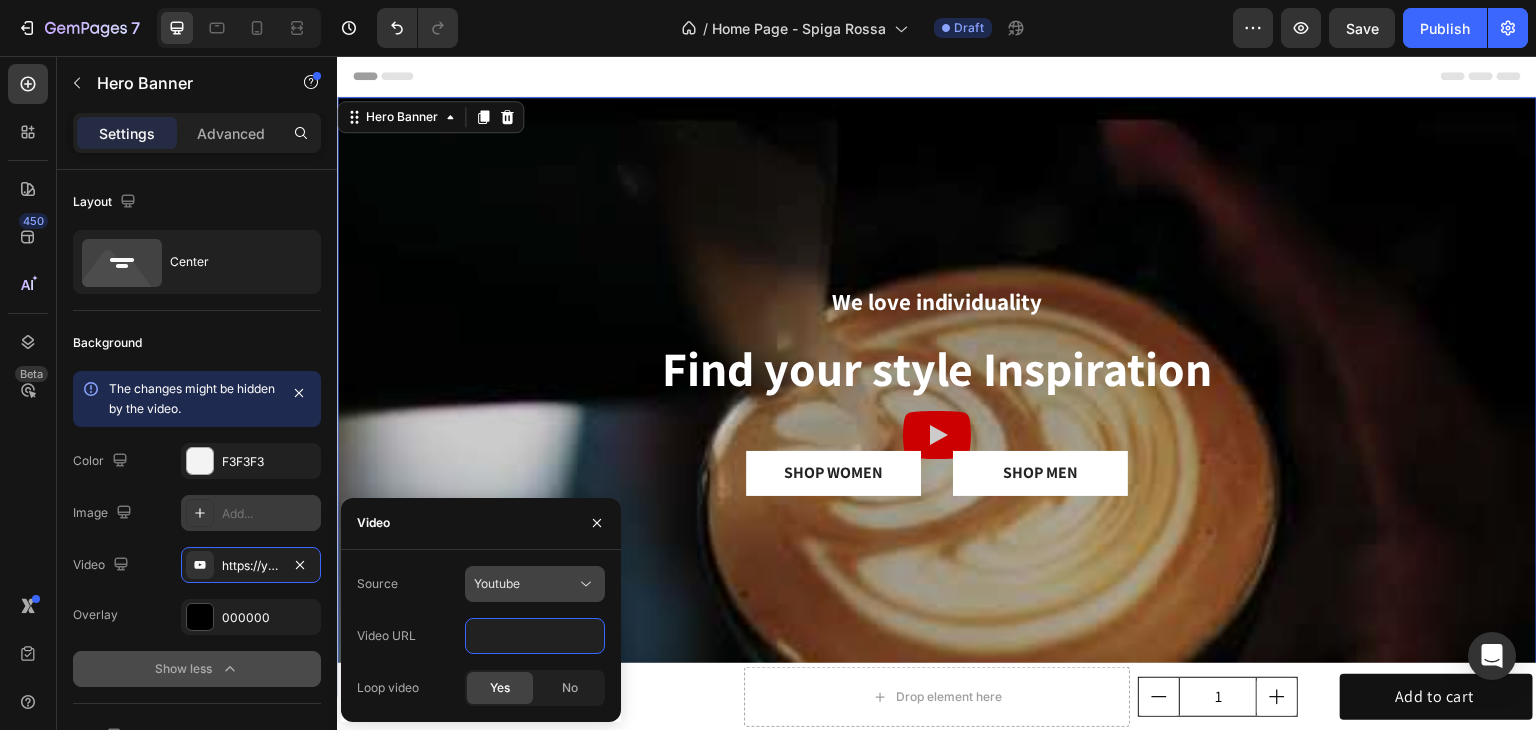 type on "[URL]" 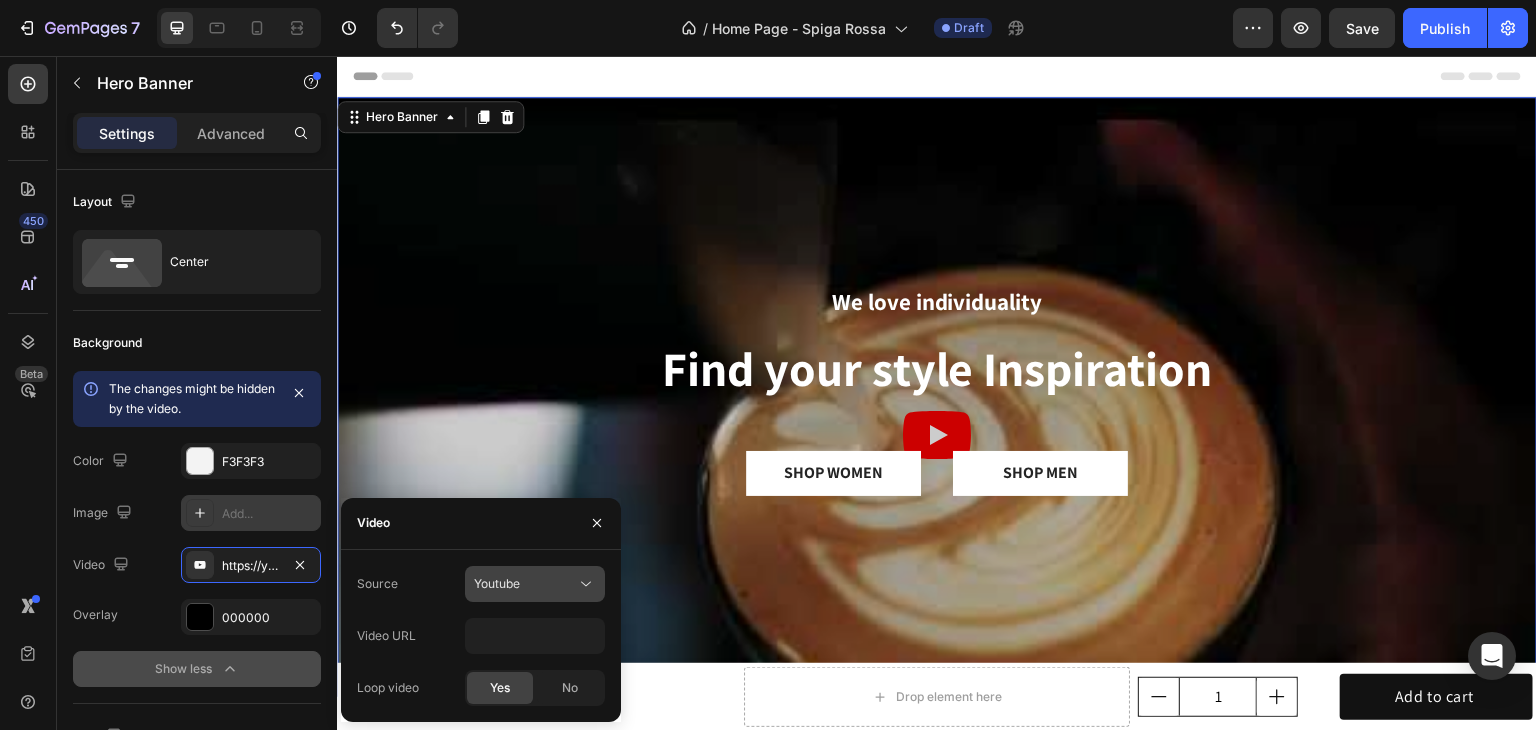 click on "Youtube" at bounding box center (525, 584) 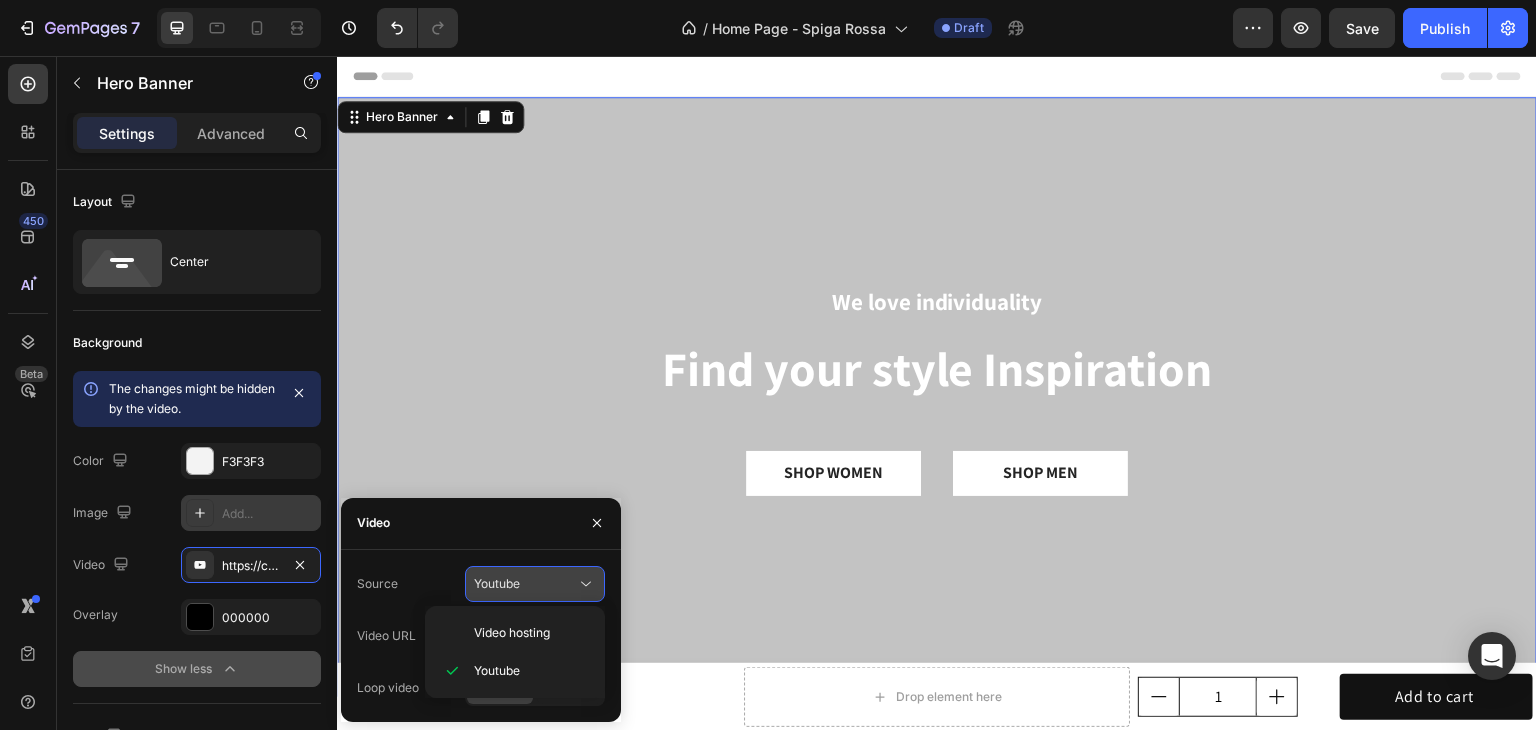 scroll, scrollTop: 0, scrollLeft: 0, axis: both 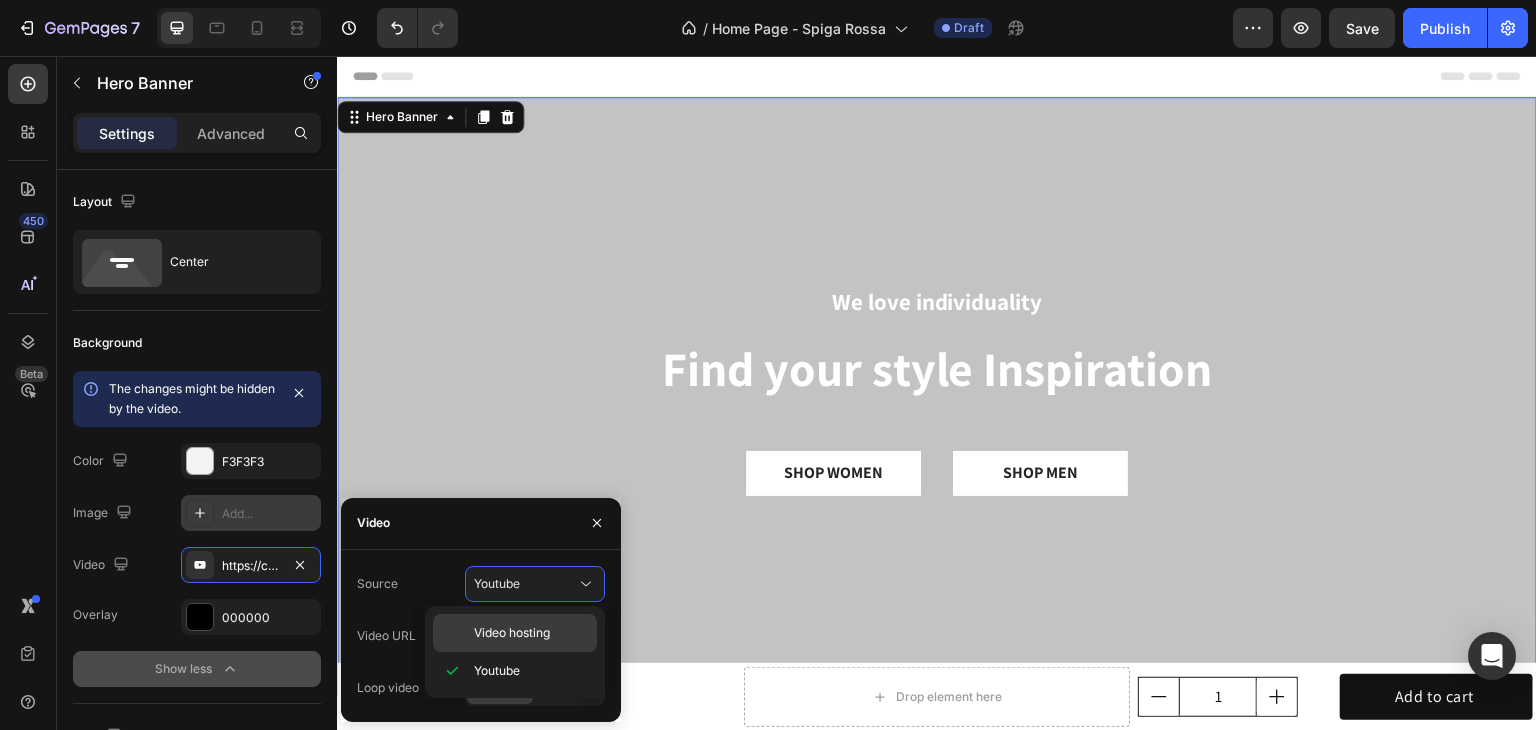 click on "Video hosting" at bounding box center [512, 633] 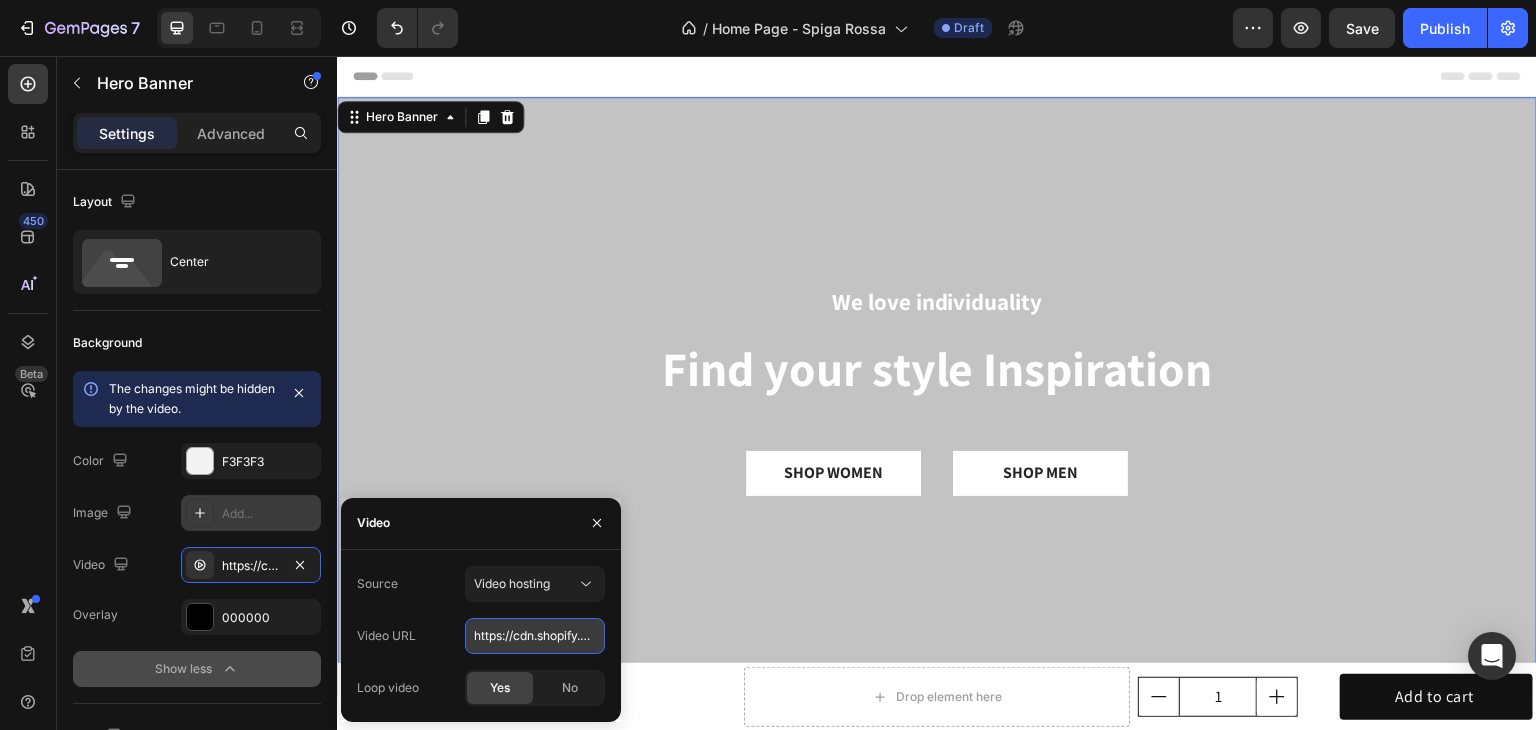 click on "https://cdn.shopify.com/videos/c/o/v/92a407d4e0c94a288eb54cac18c387dc.mp4" at bounding box center (535, 636) 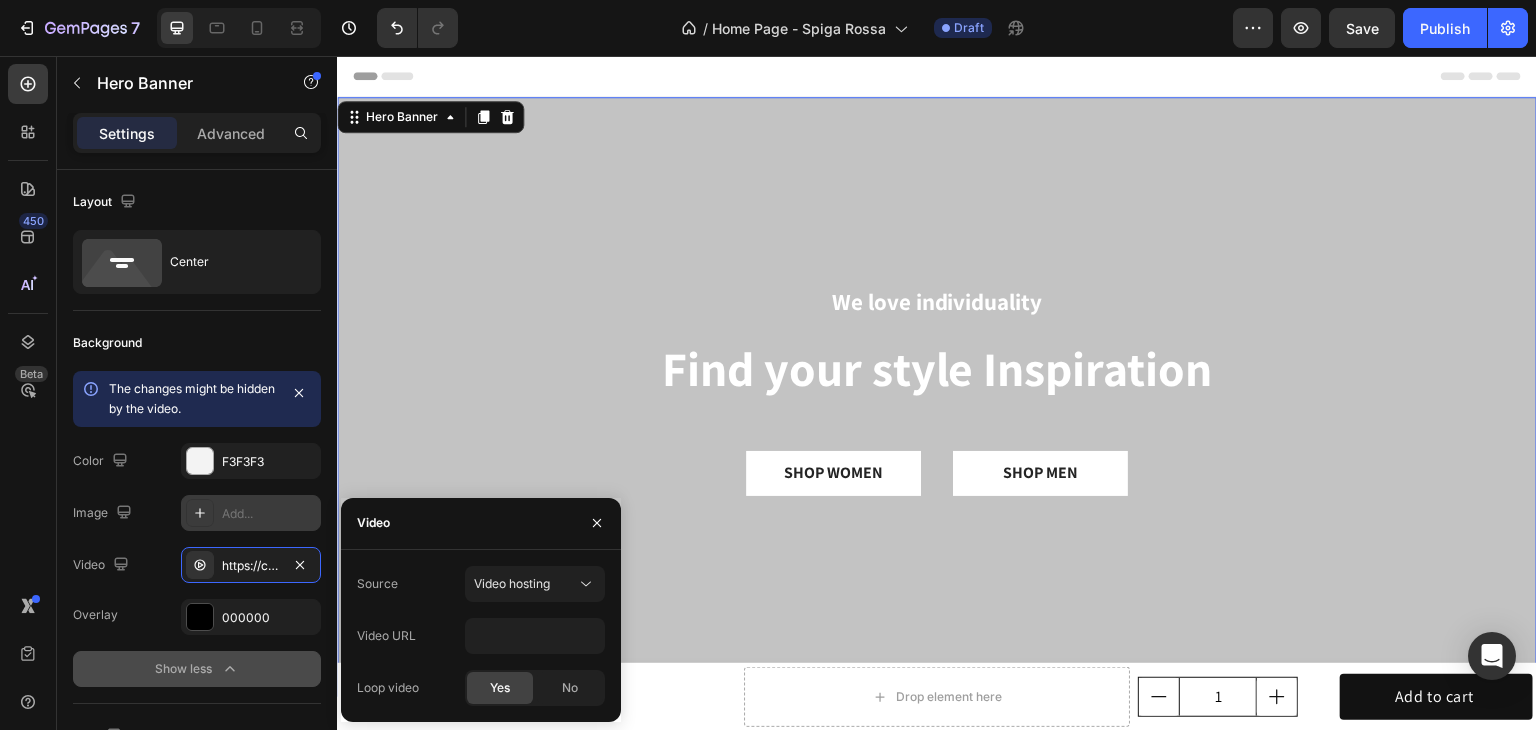 click on "Product Images Fieno per conigli - Spiga Rossa Product Title €22,00 Product Price Product Price Row" at bounding box center (538, 697) 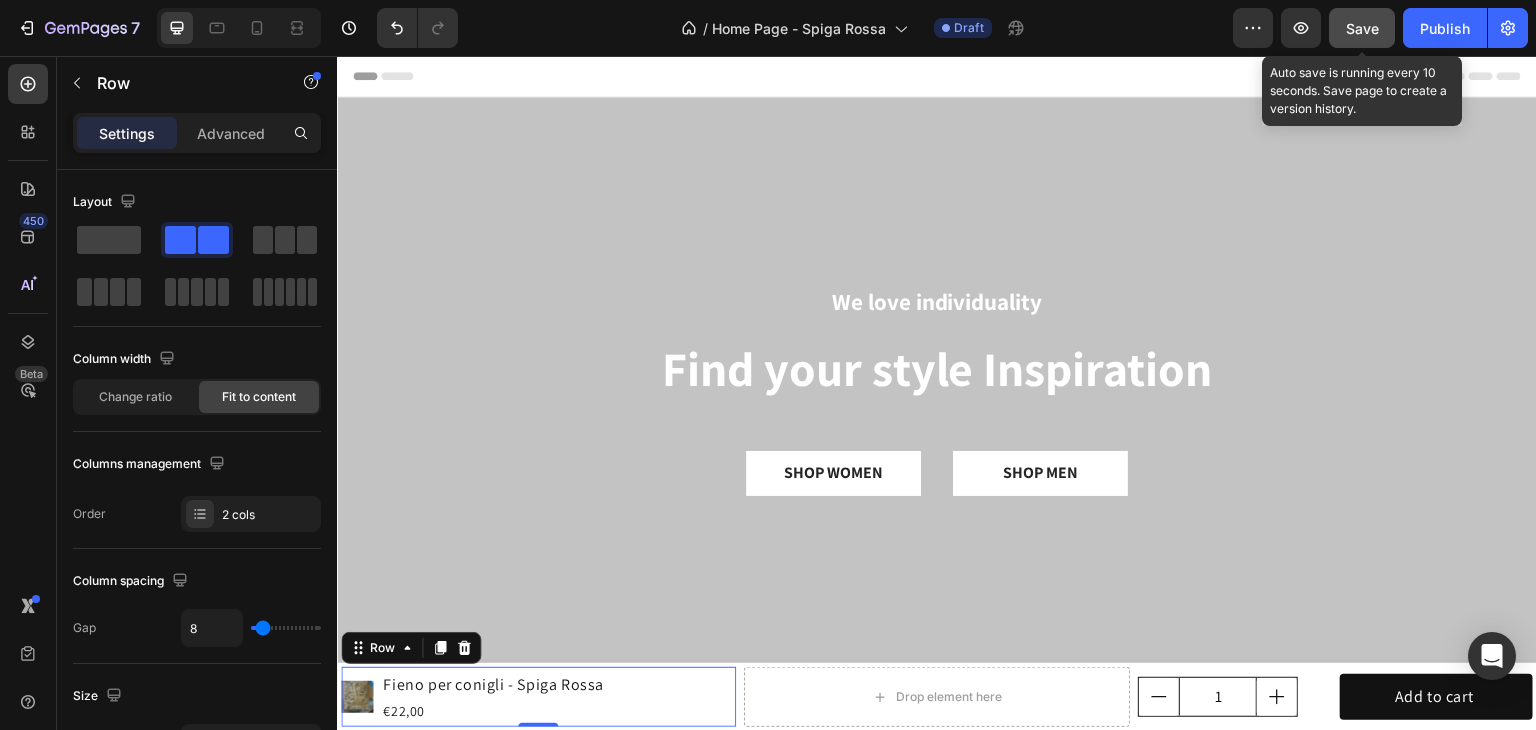 click on "Save" 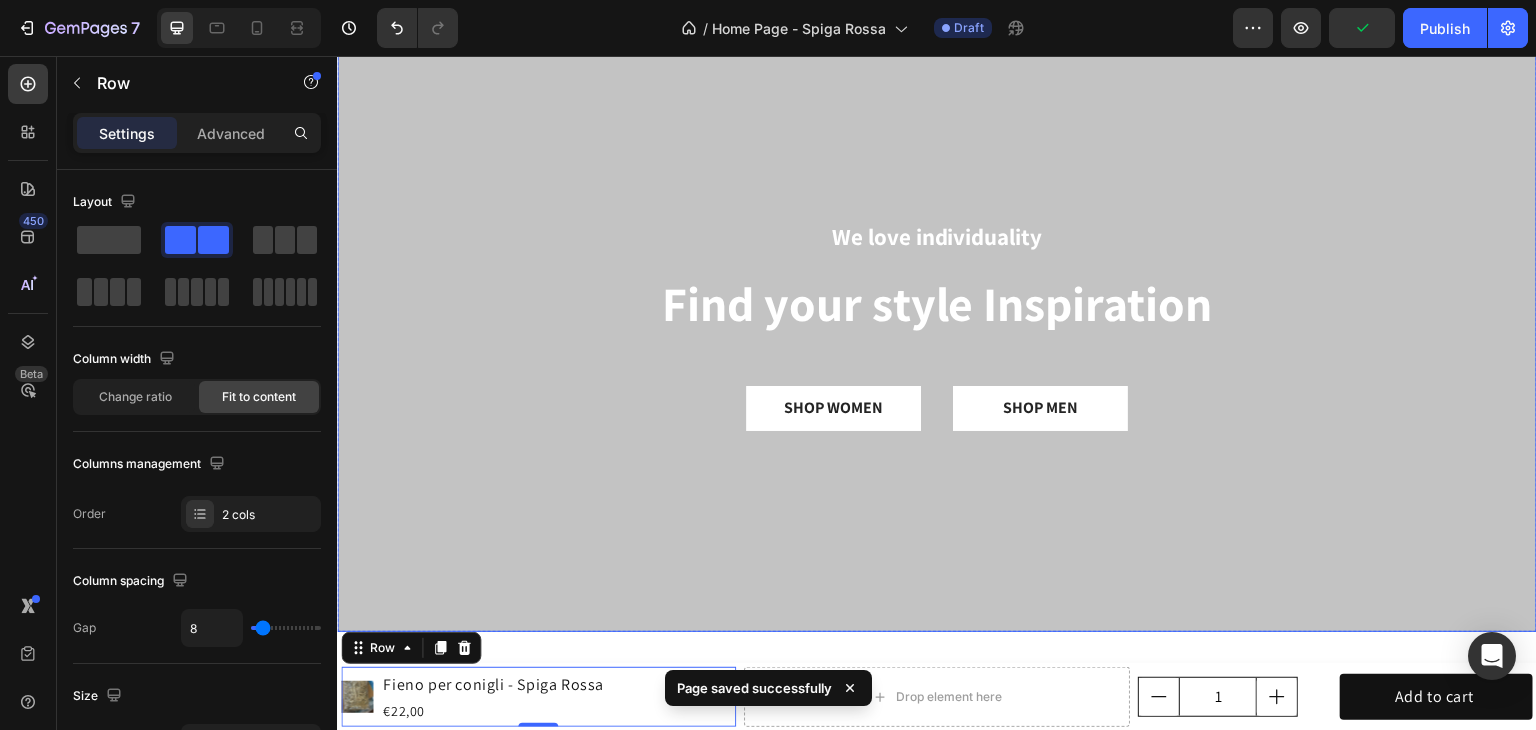 scroll, scrollTop: 100, scrollLeft: 0, axis: vertical 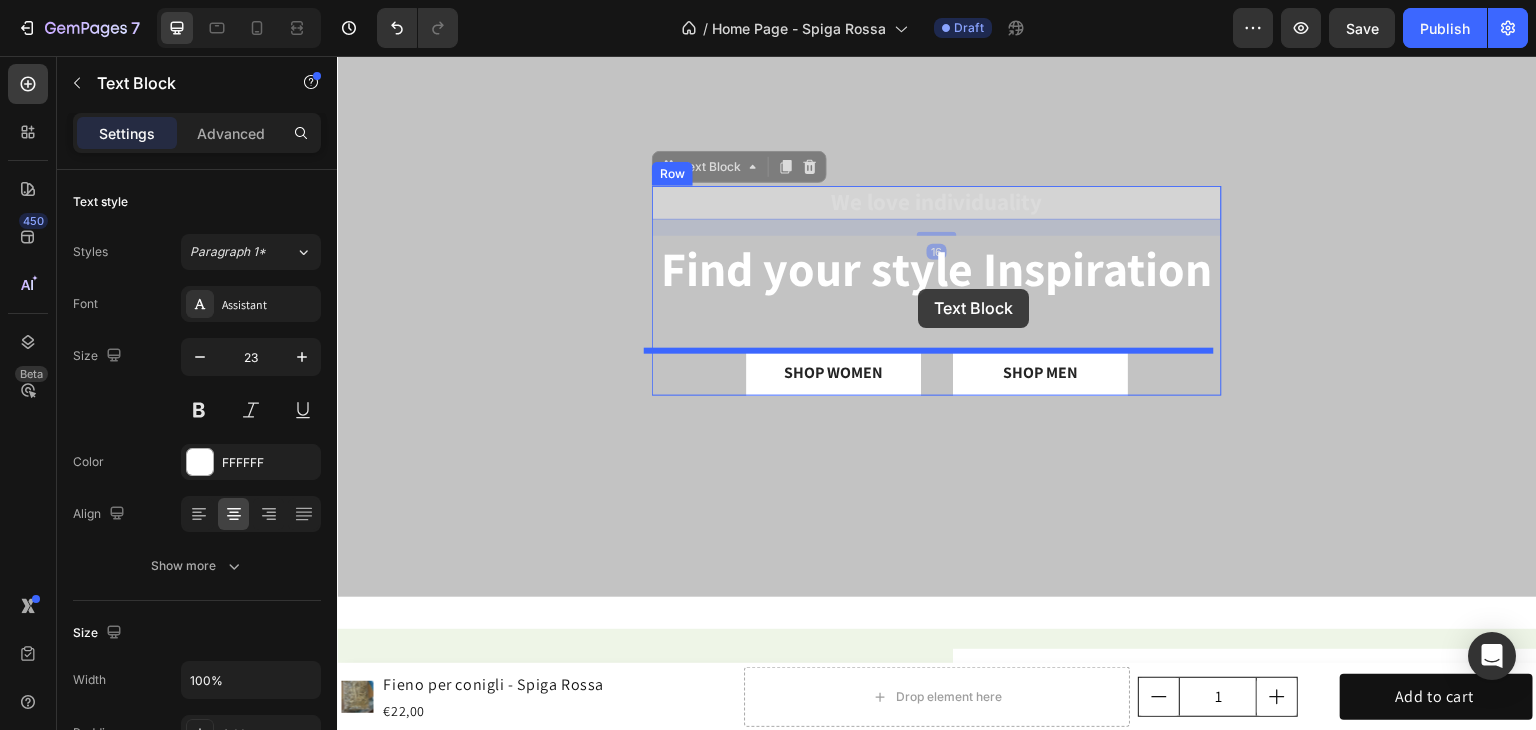 drag, startPoint x: 942, startPoint y: 198, endPoint x: 918, endPoint y: 289, distance: 94.11163 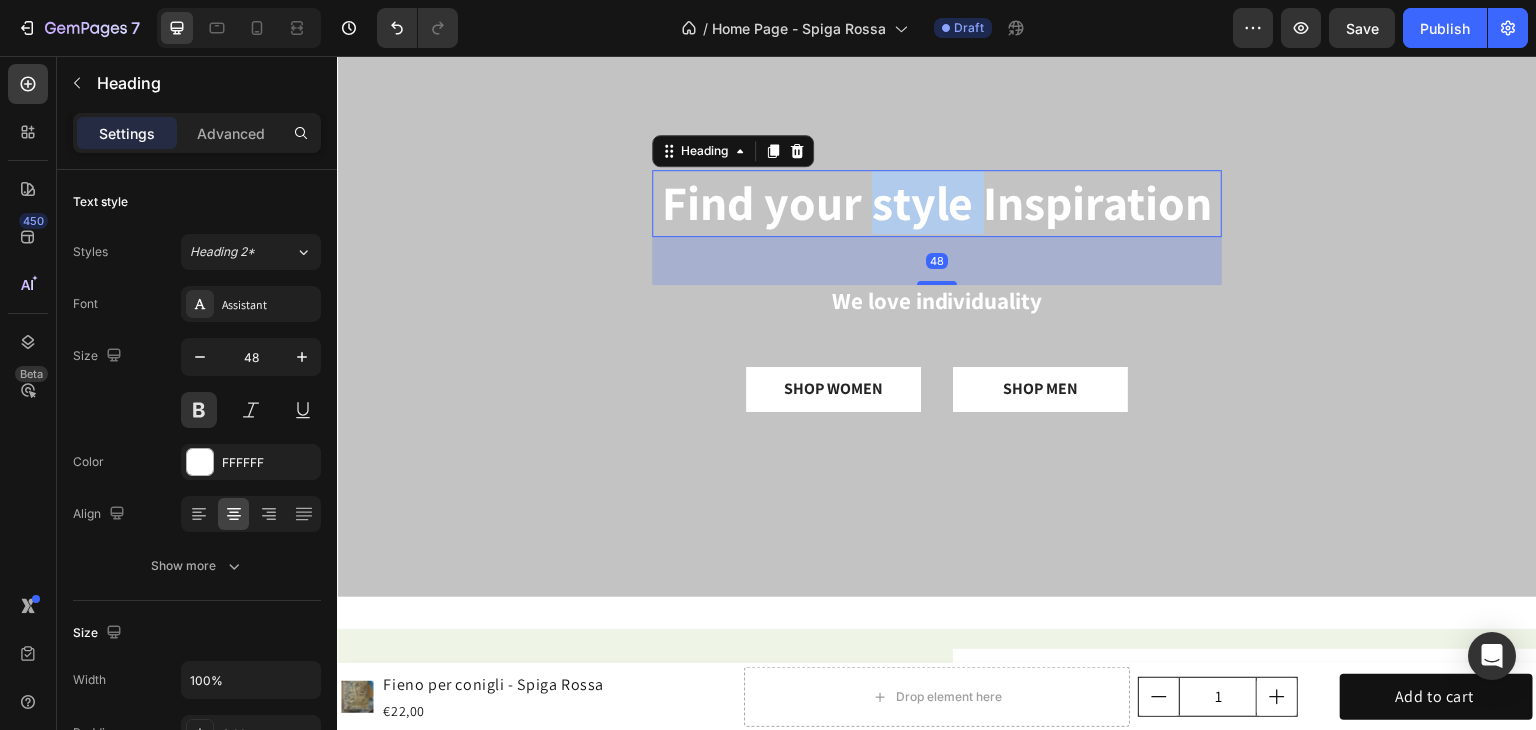 click on "Find your style Inspiration" at bounding box center (937, 203) 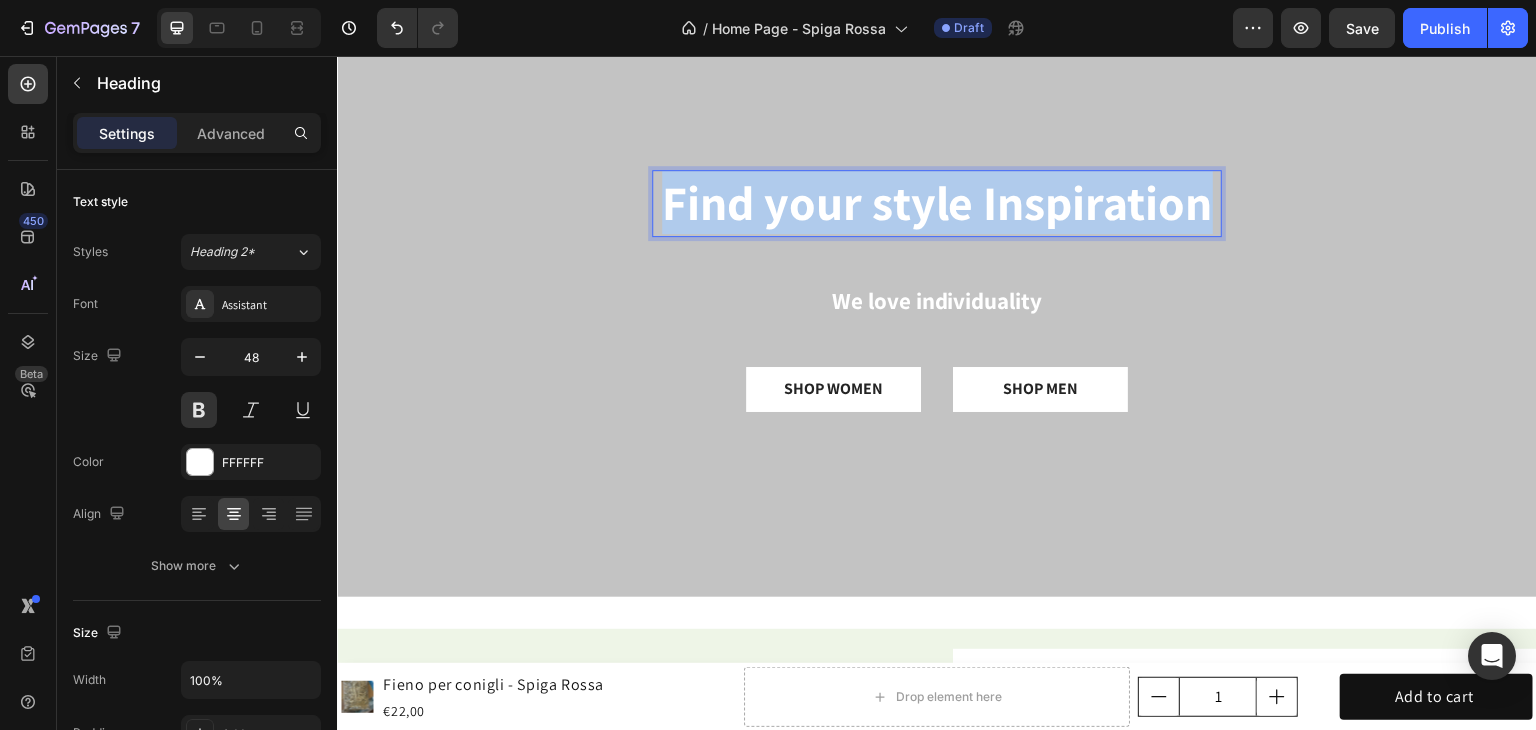 click on "Find your style Inspiration" at bounding box center (937, 203) 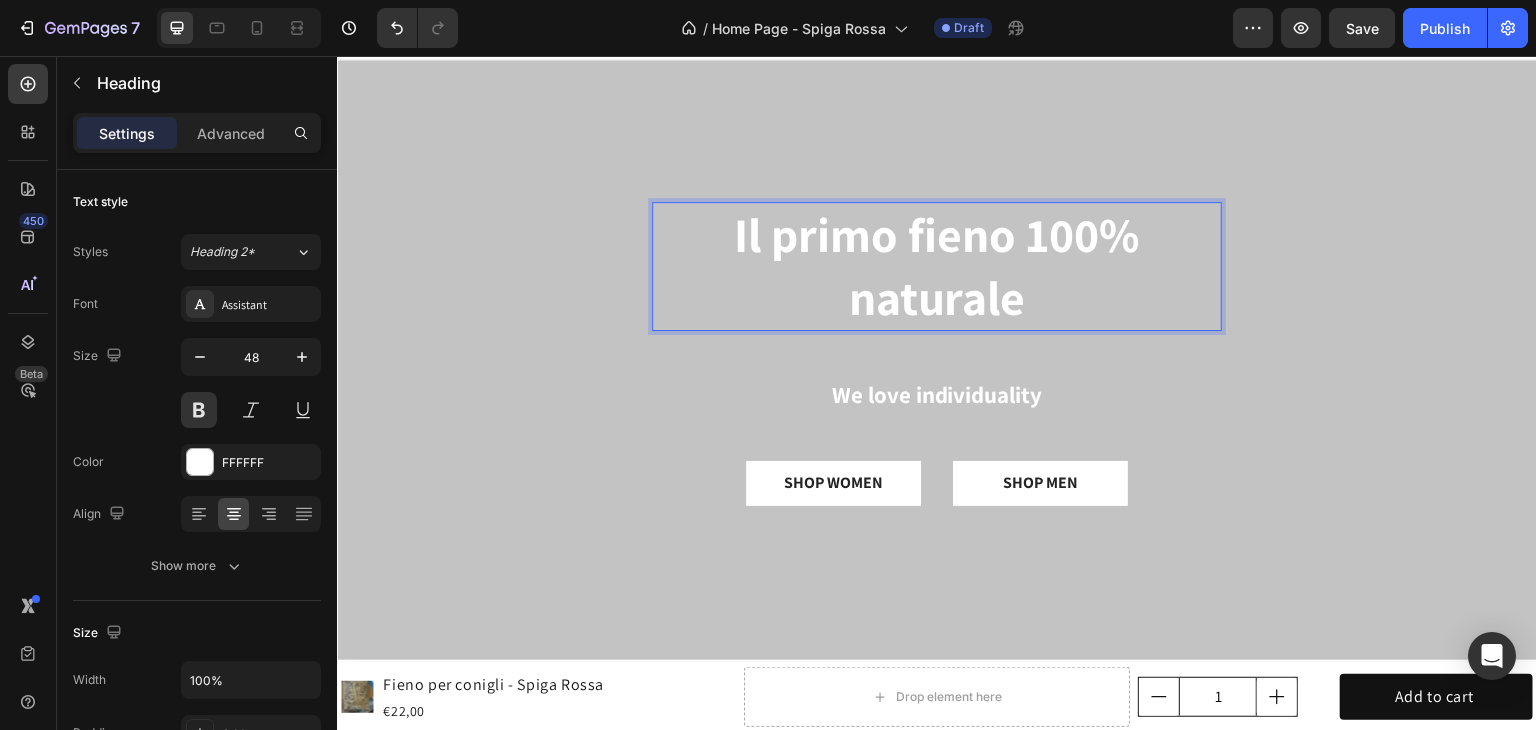 scroll, scrollTop: 68, scrollLeft: 0, axis: vertical 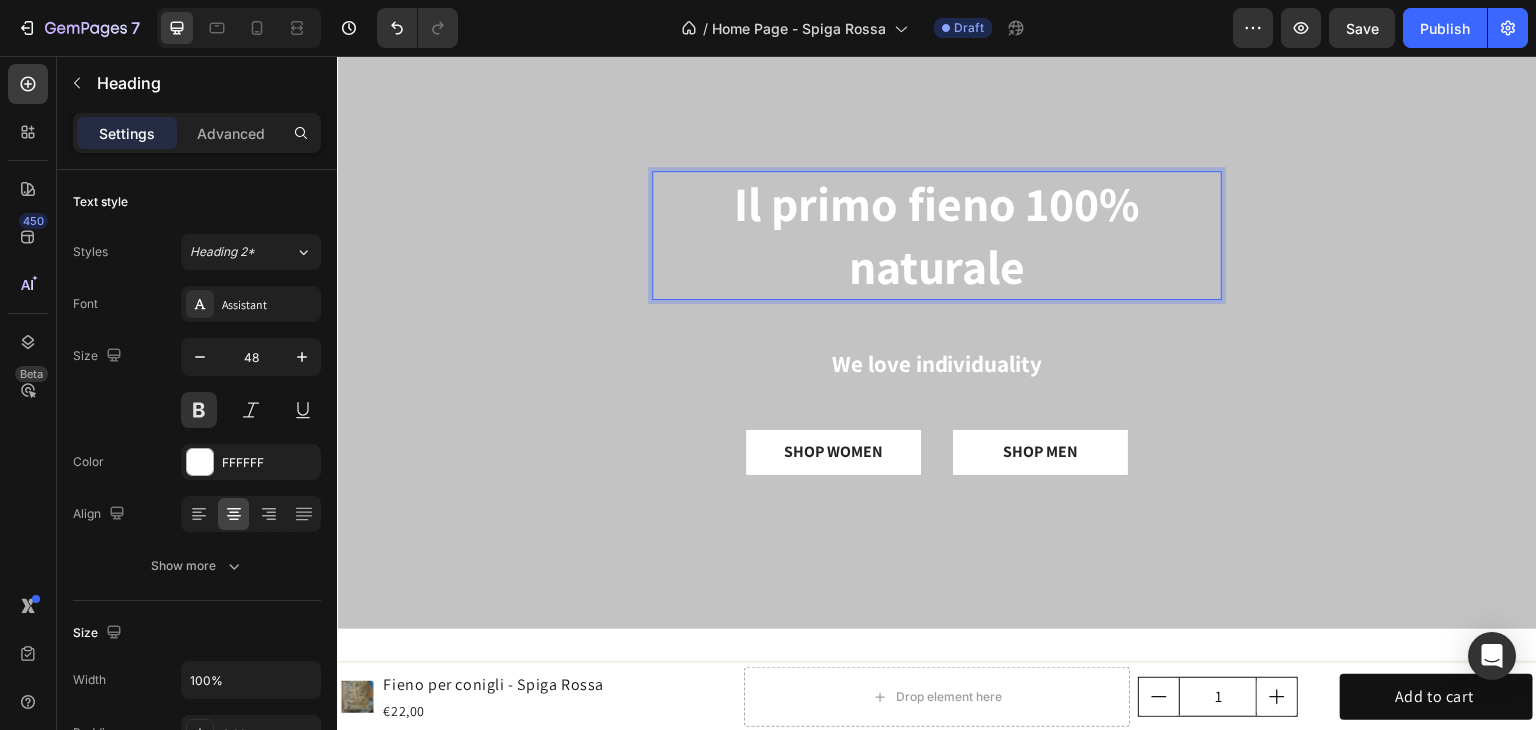 click on "Il primo fieno 100% naturale" at bounding box center (937, 234) 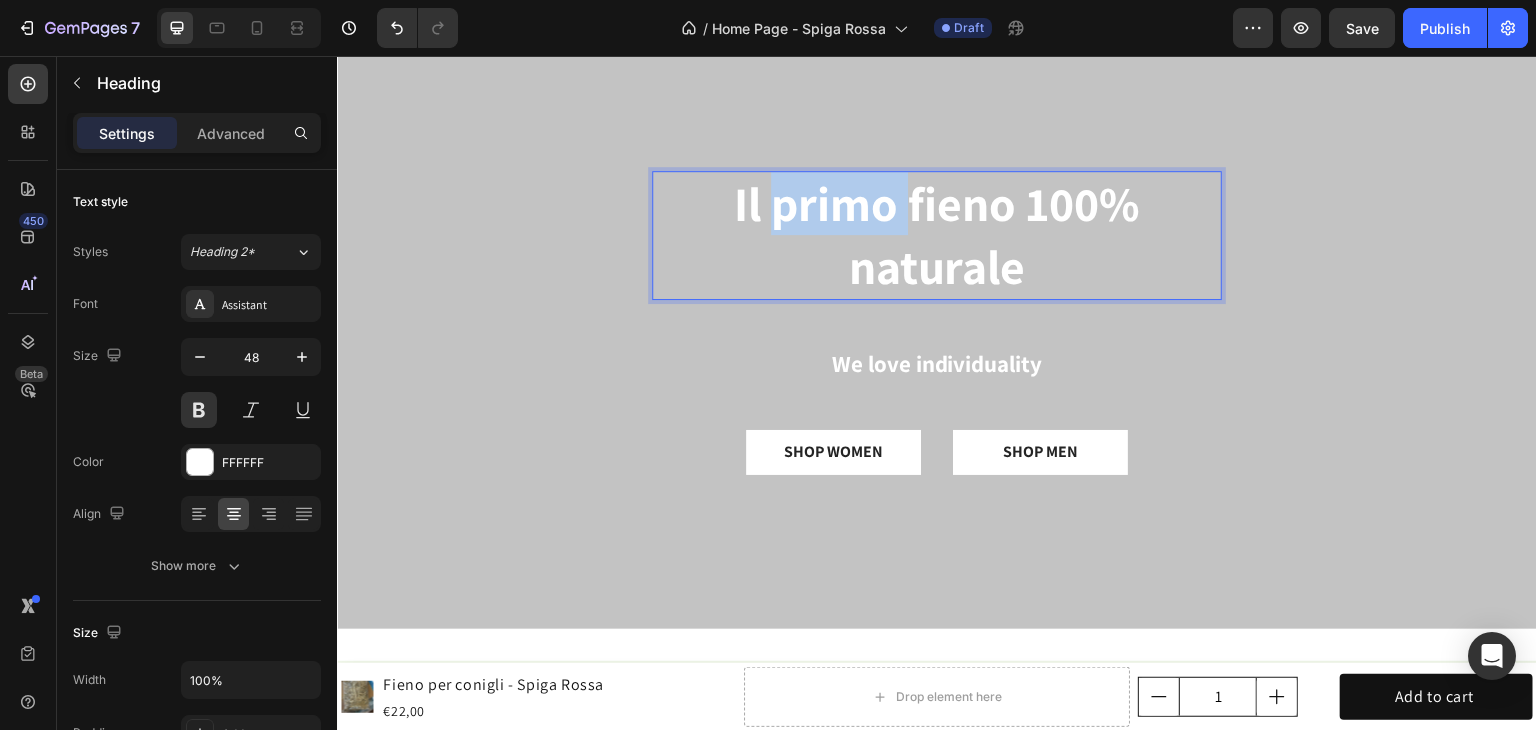 click on "Il primo fieno 100% naturale" at bounding box center (937, 234) 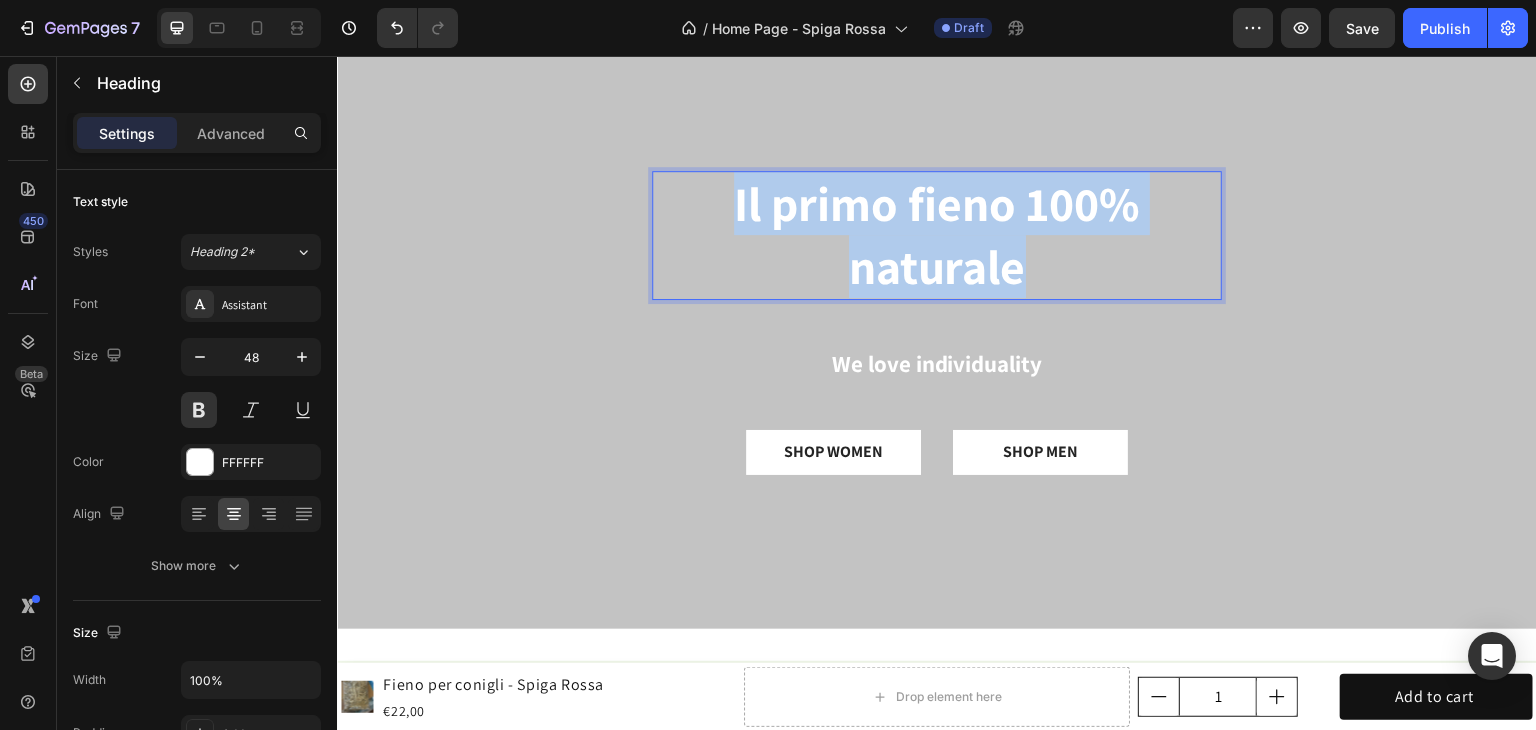 click on "Il primo fieno 100% naturale" at bounding box center (937, 234) 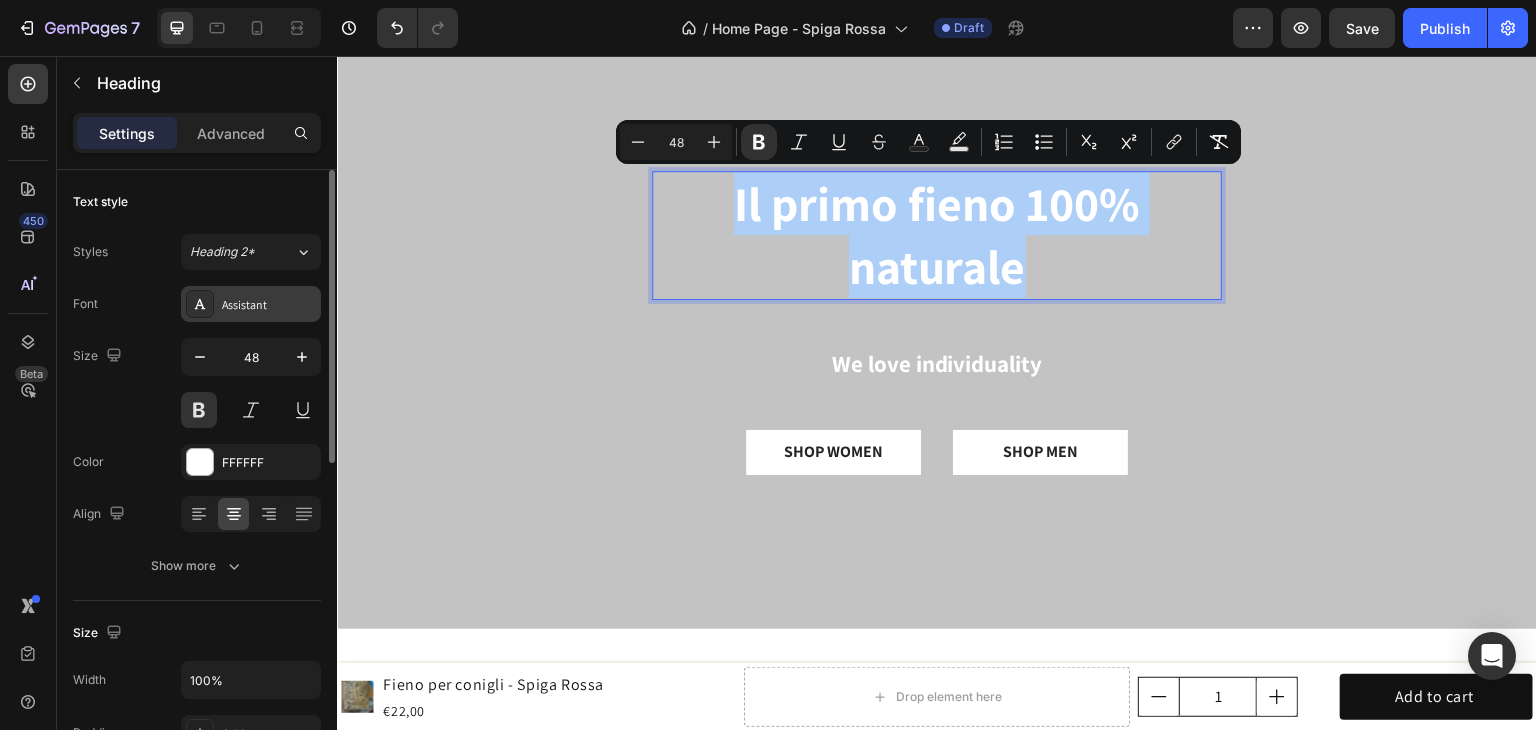 click on "Assistant" at bounding box center (251, 304) 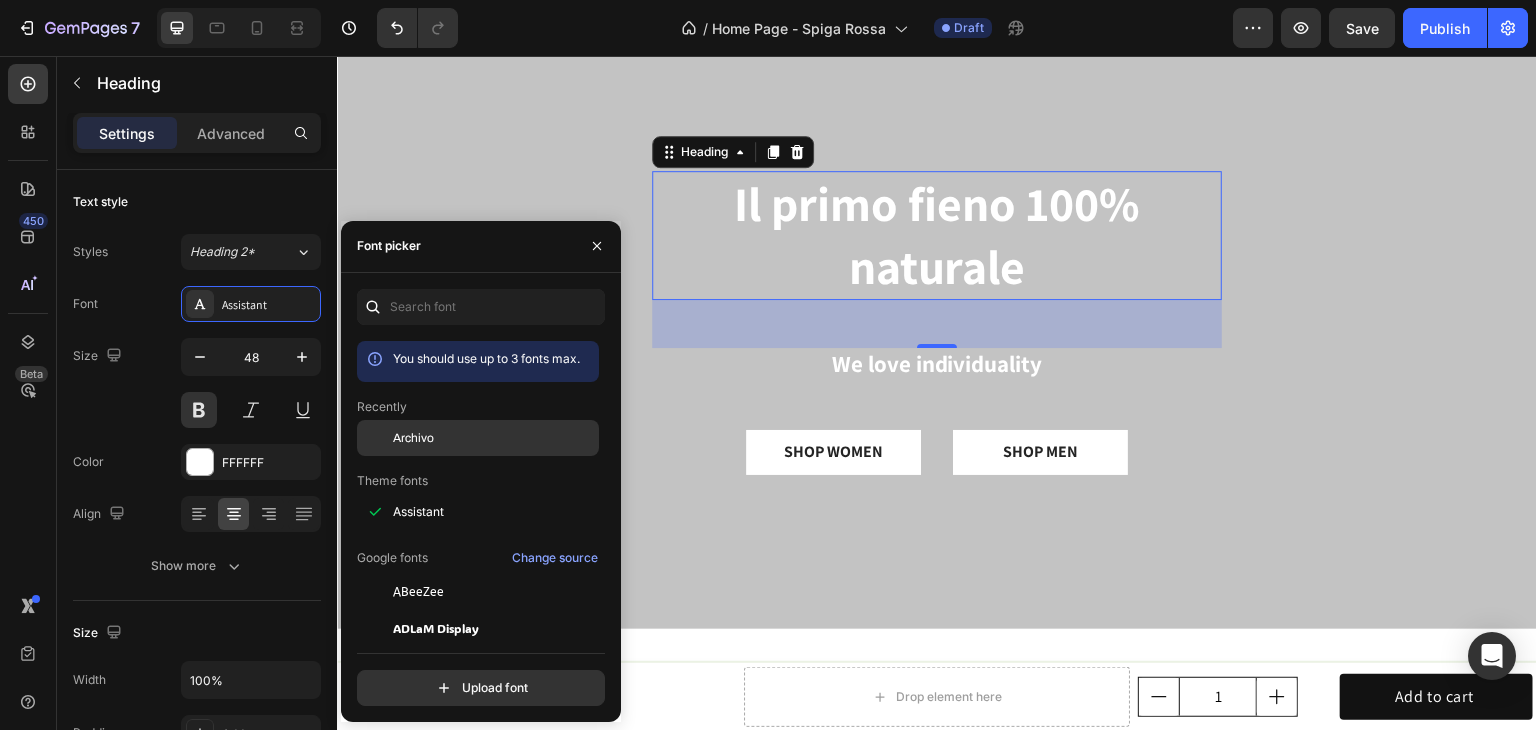 click on "Archivo" at bounding box center [413, 438] 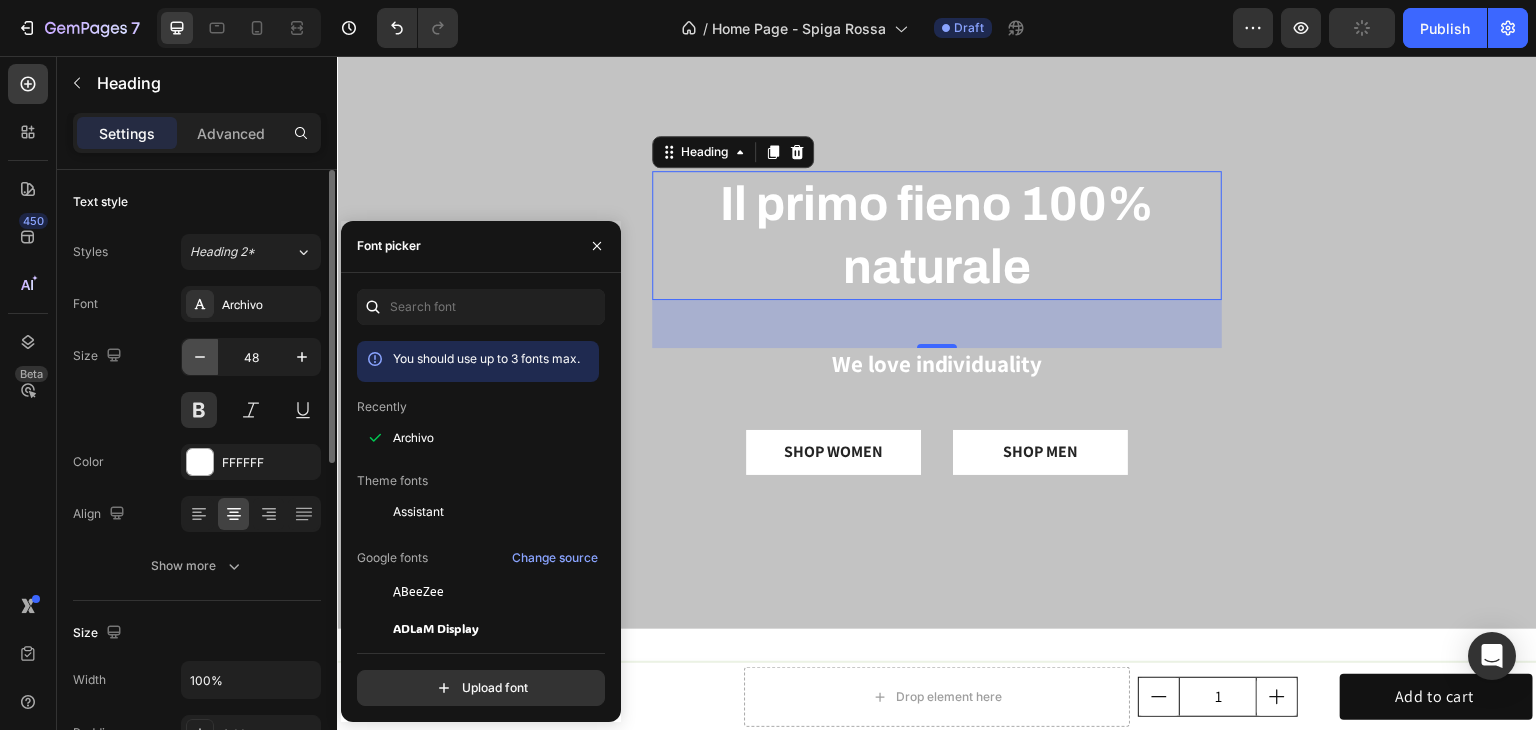 click 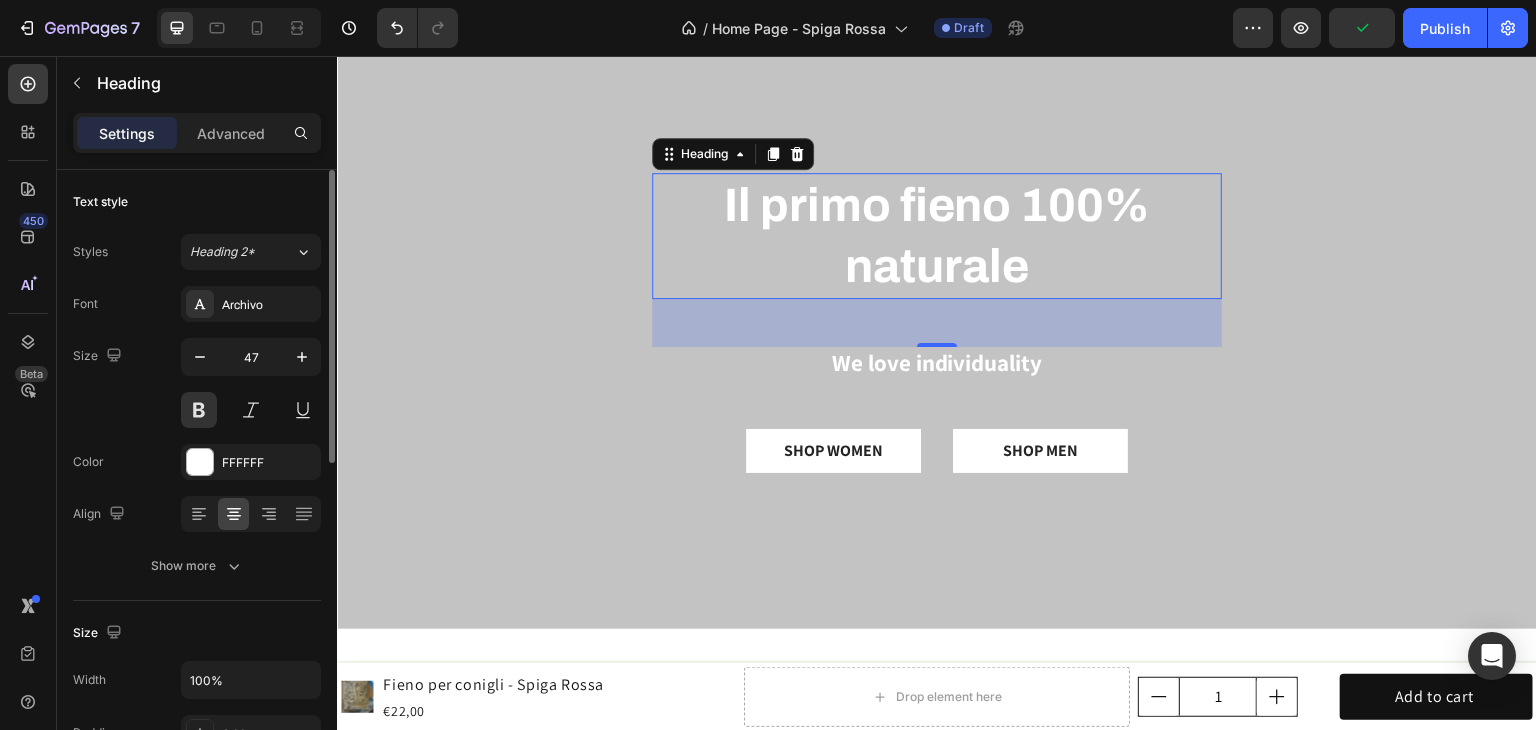 click on "Size 47" at bounding box center (197, 383) 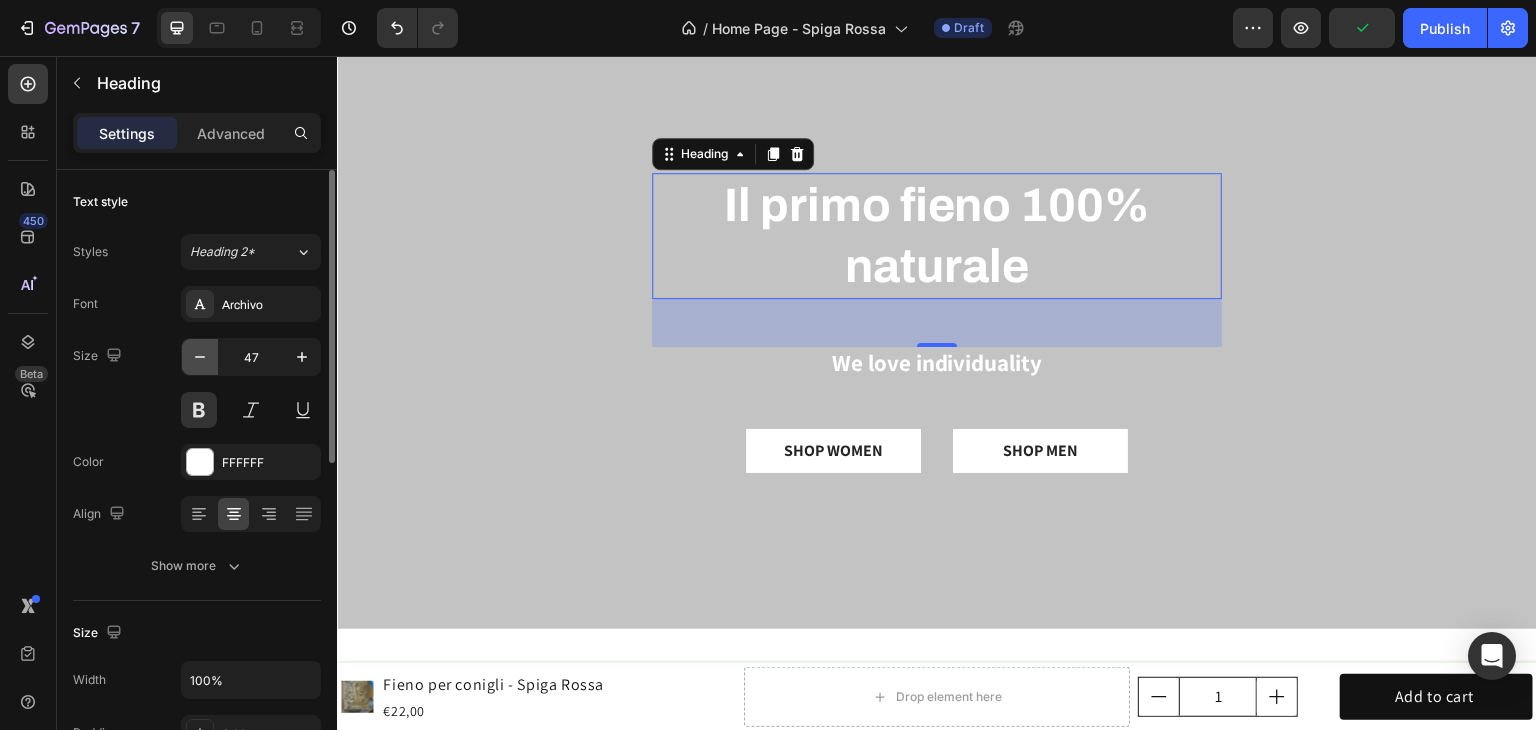 click 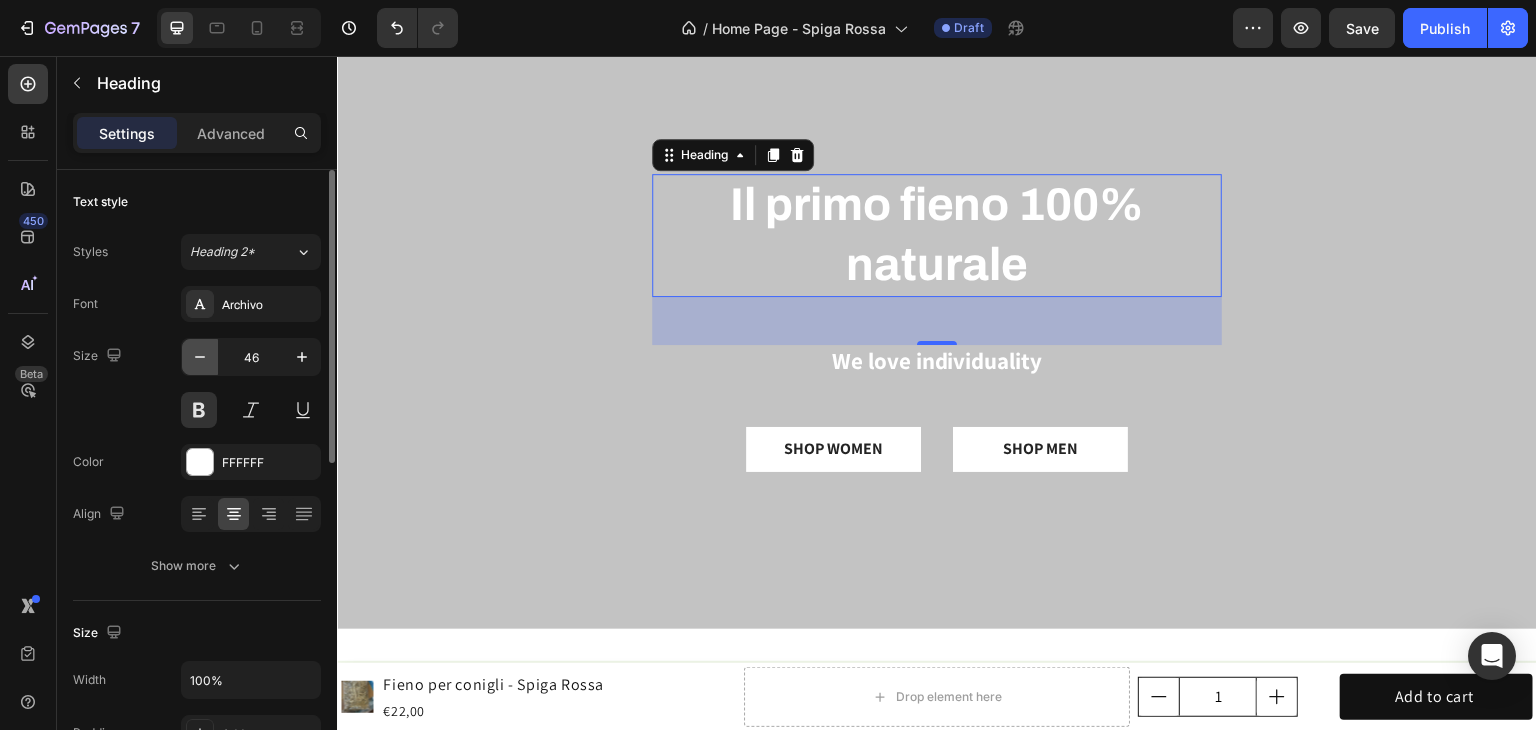 click 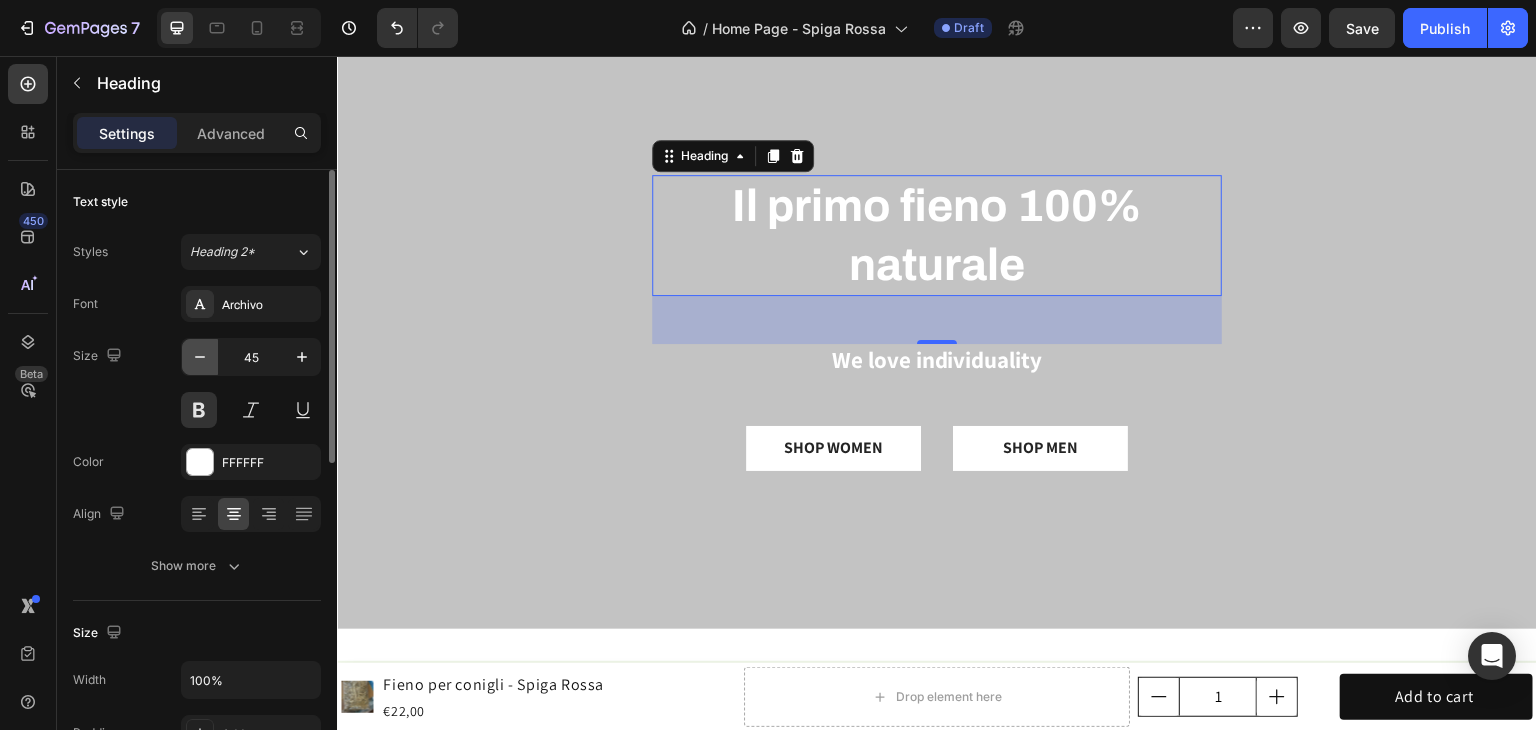 click 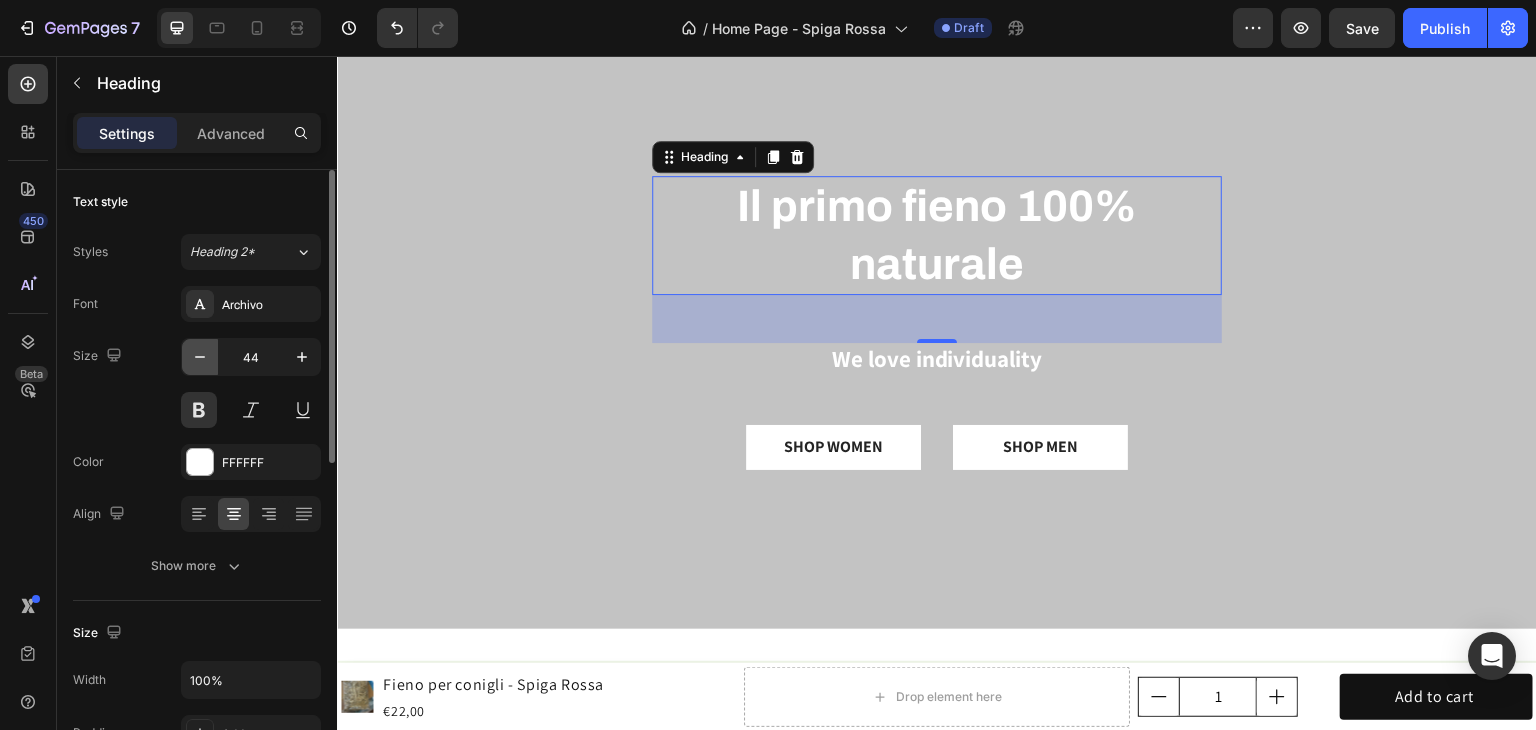 click 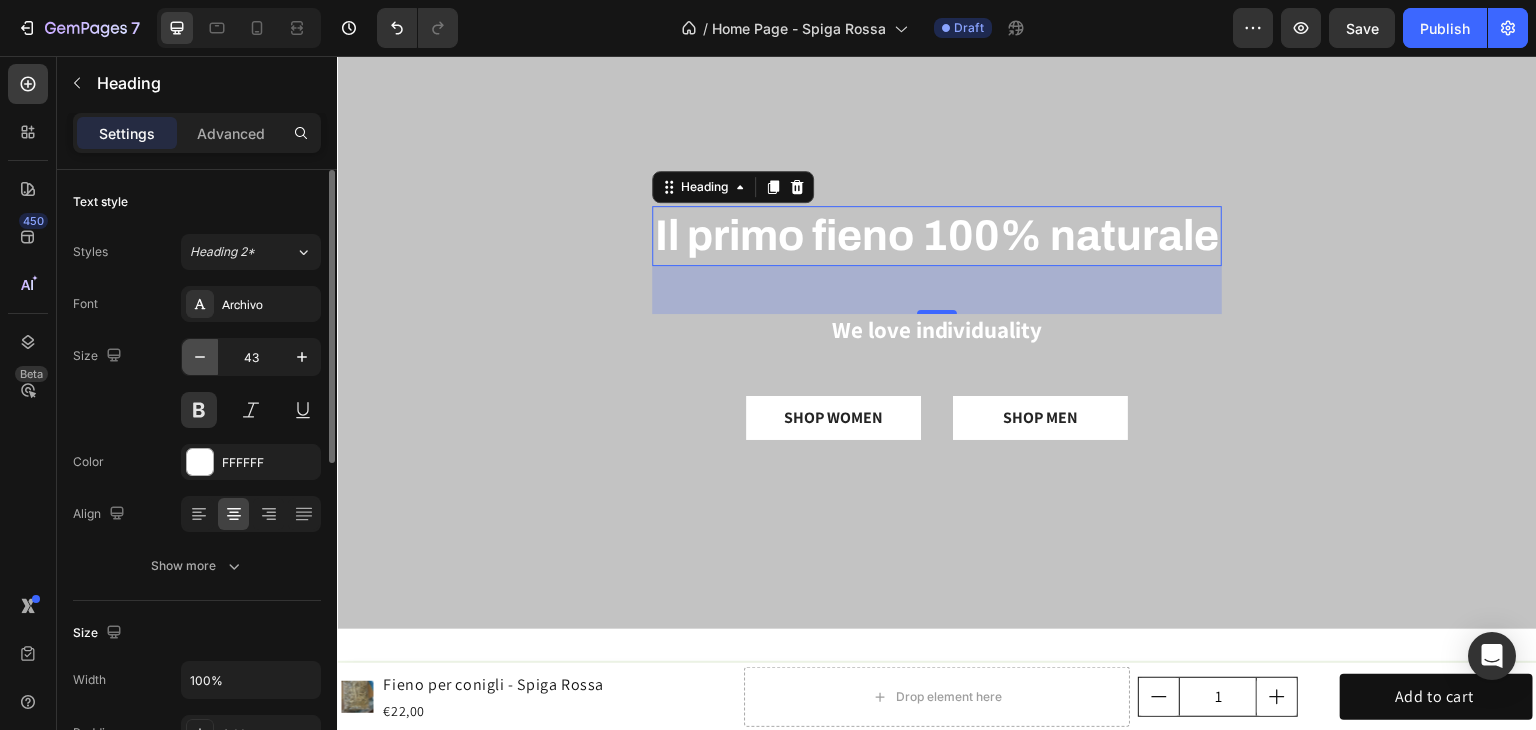 click 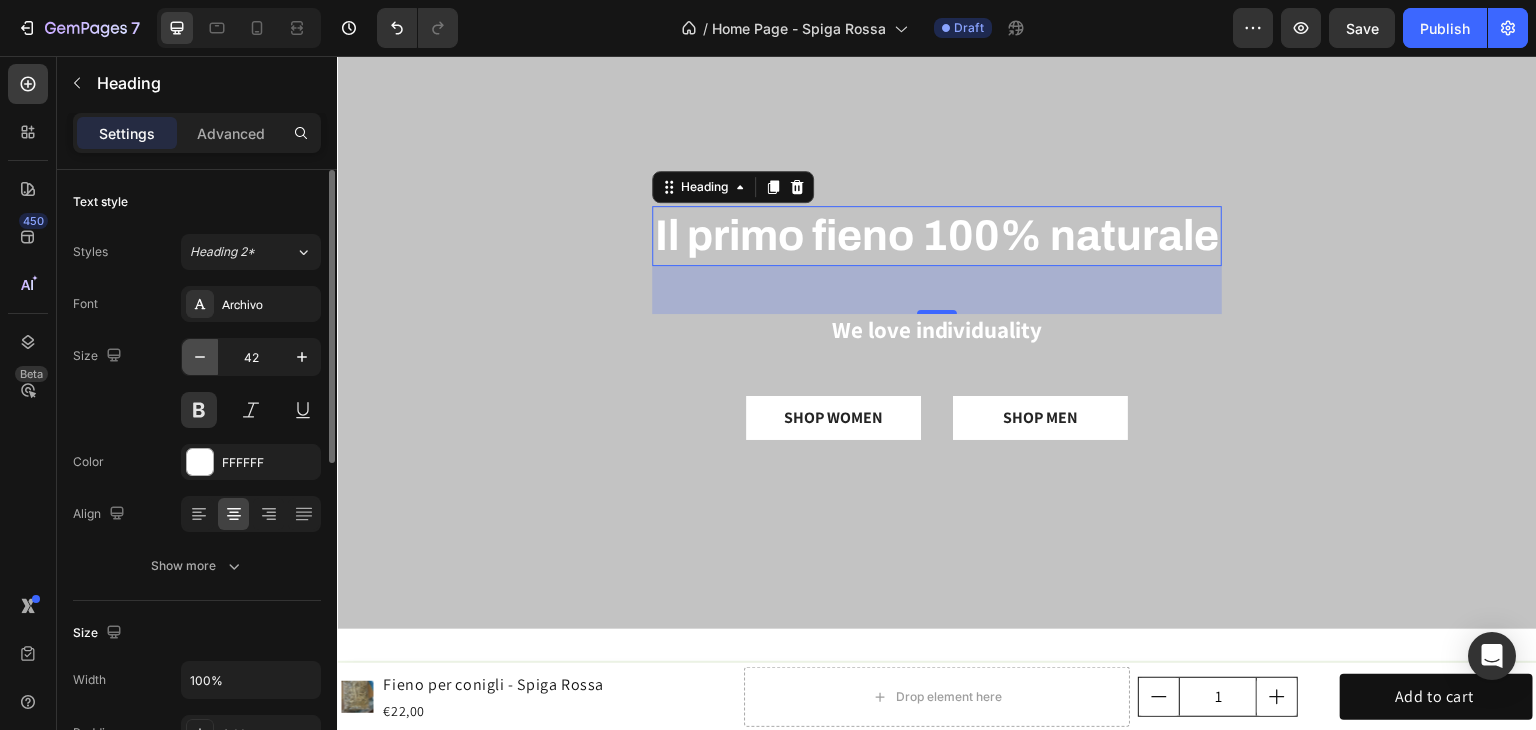 click 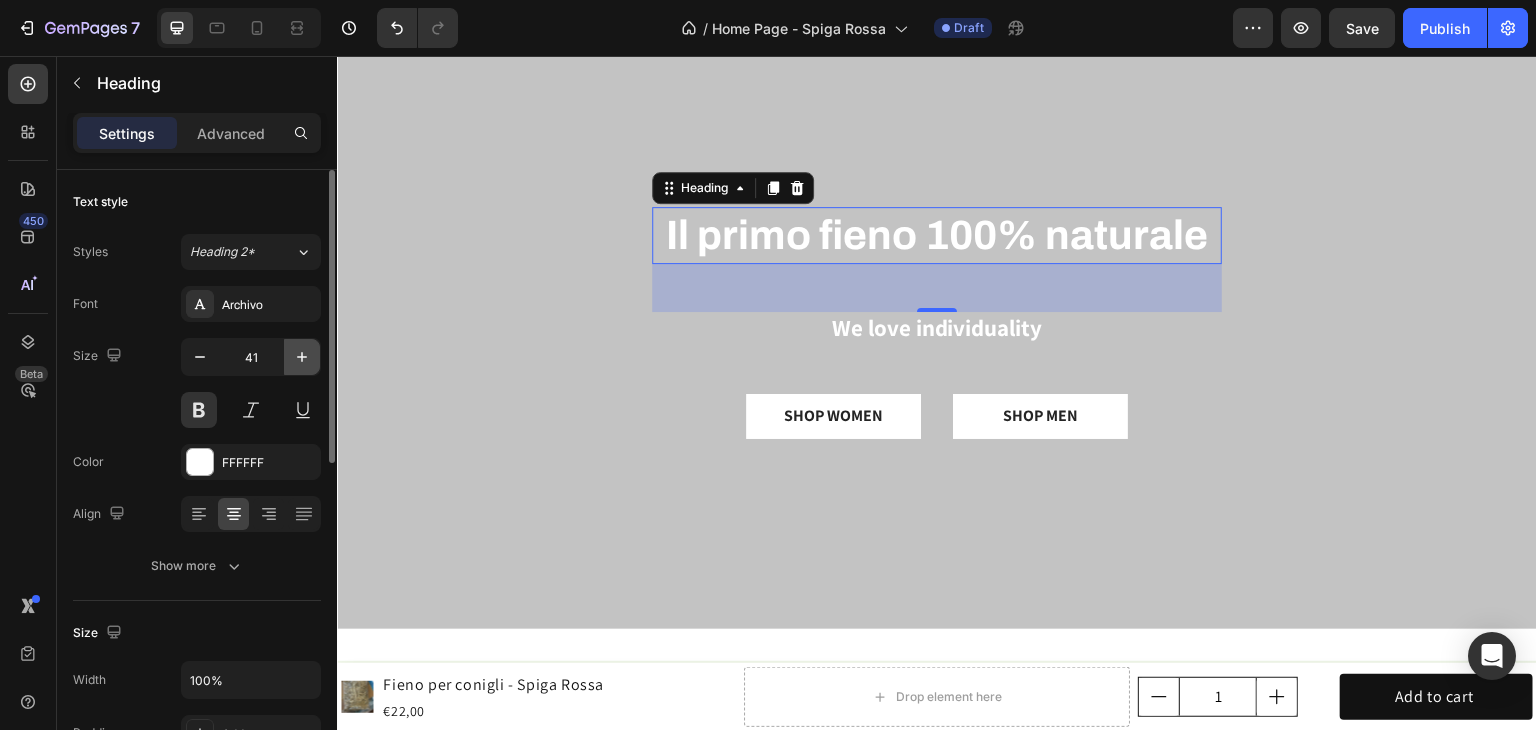 click at bounding box center (302, 357) 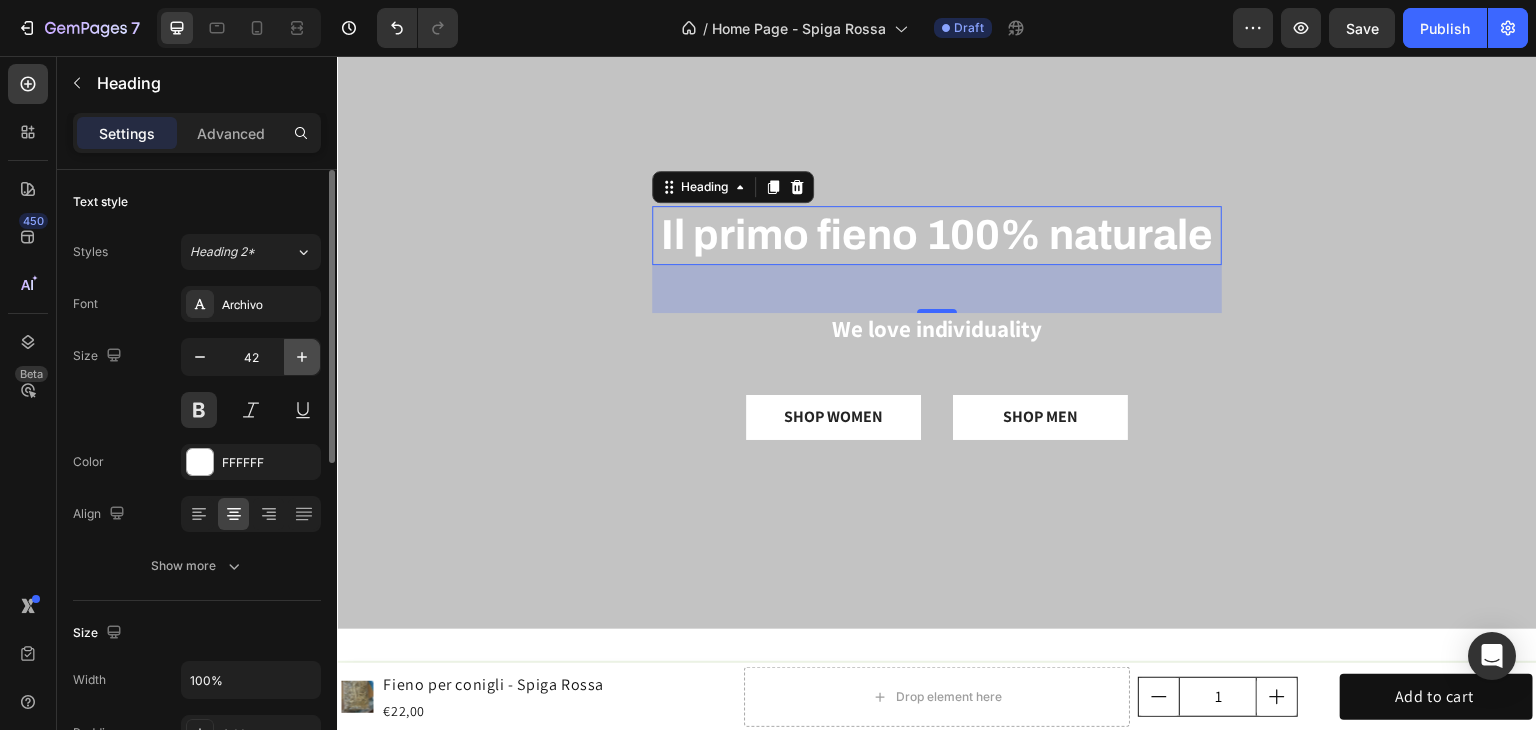 click at bounding box center [302, 357] 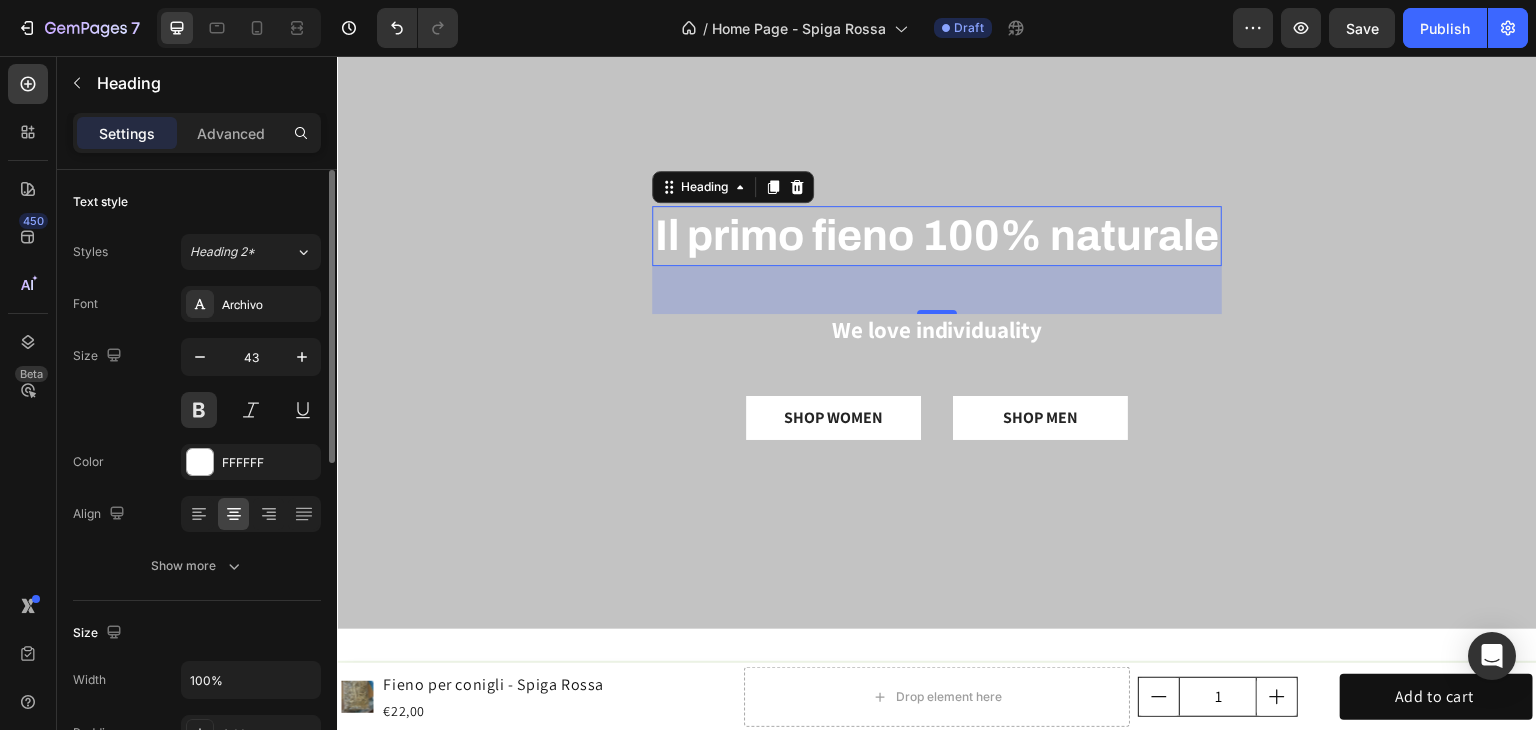 click on "Size 43" at bounding box center (197, 383) 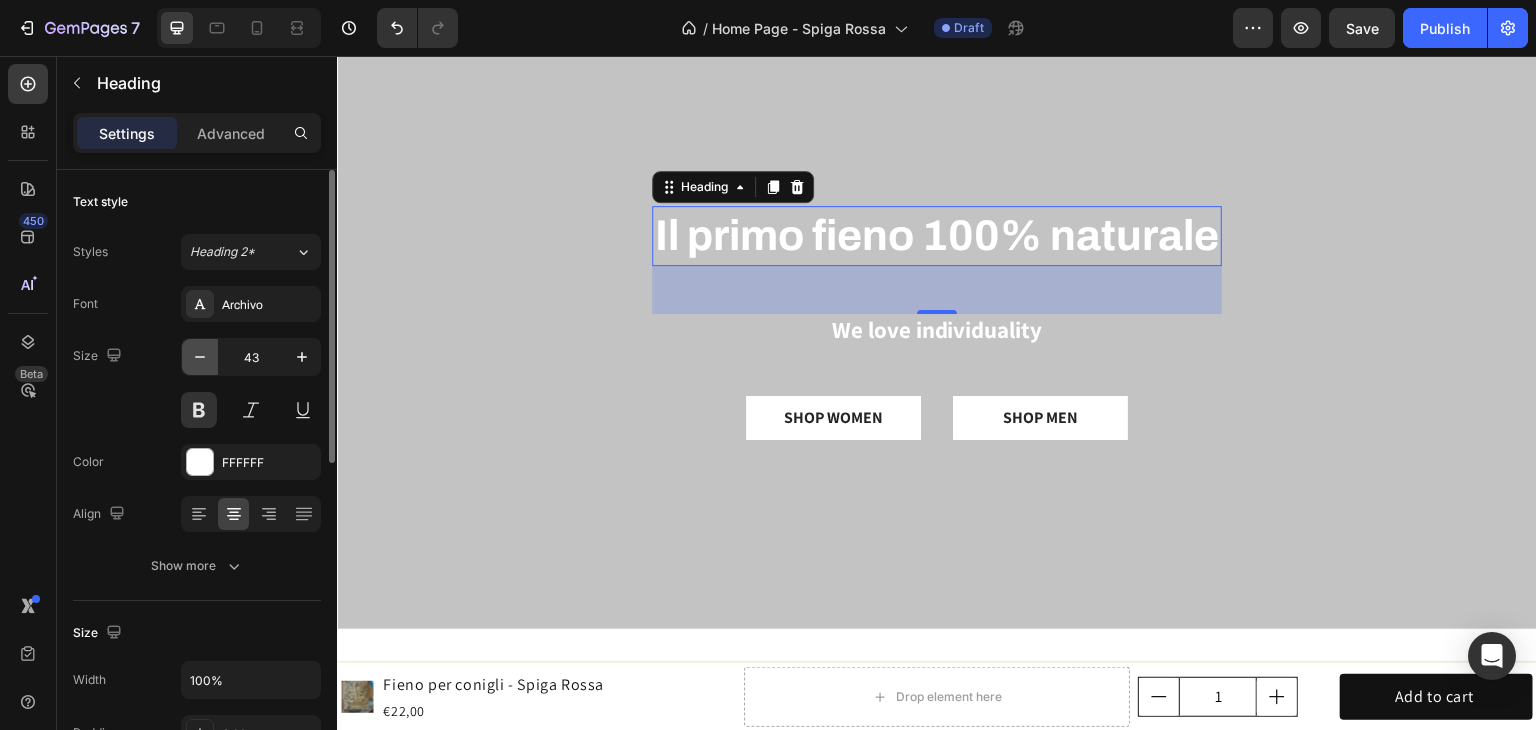 click 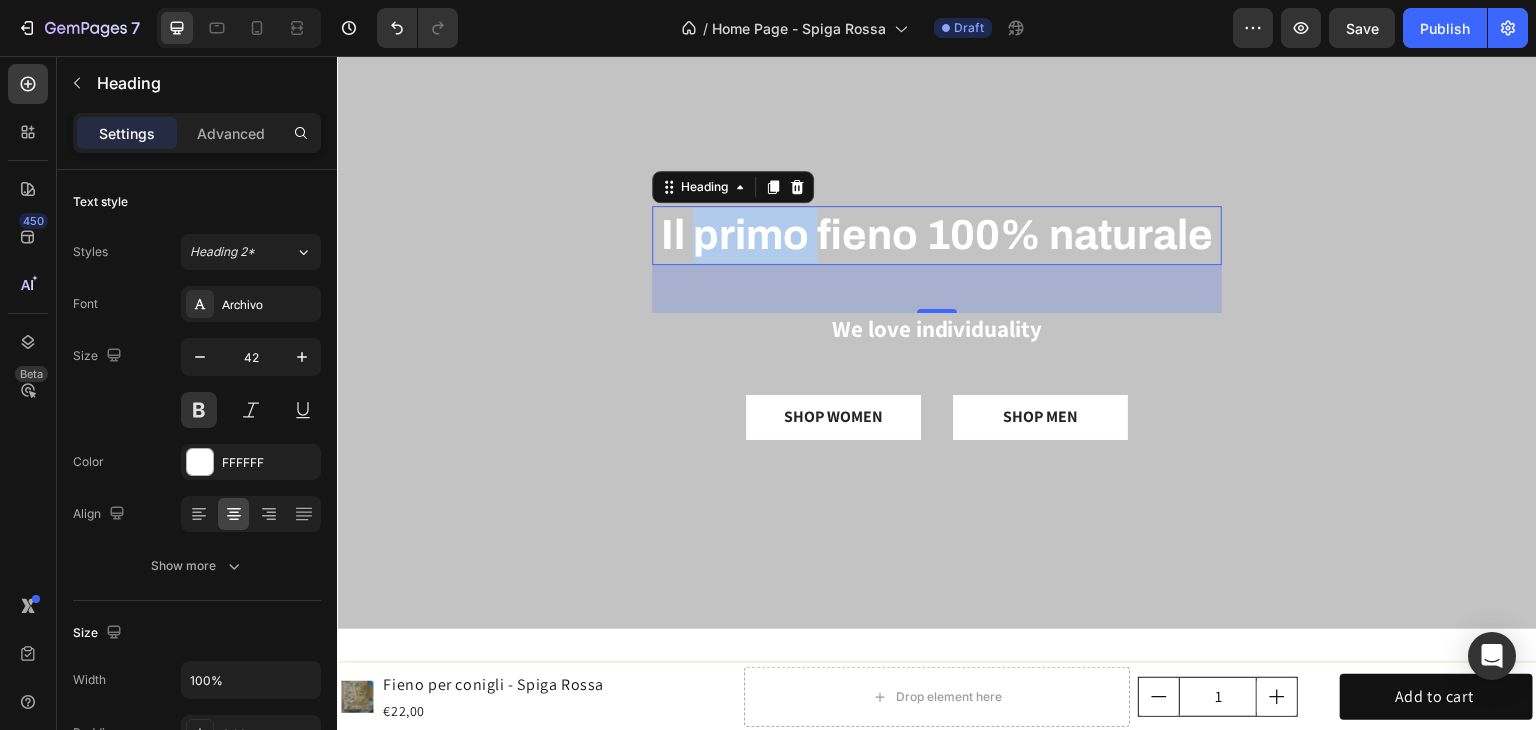 click on "Il primo fieno 100% naturale" at bounding box center (937, 235) 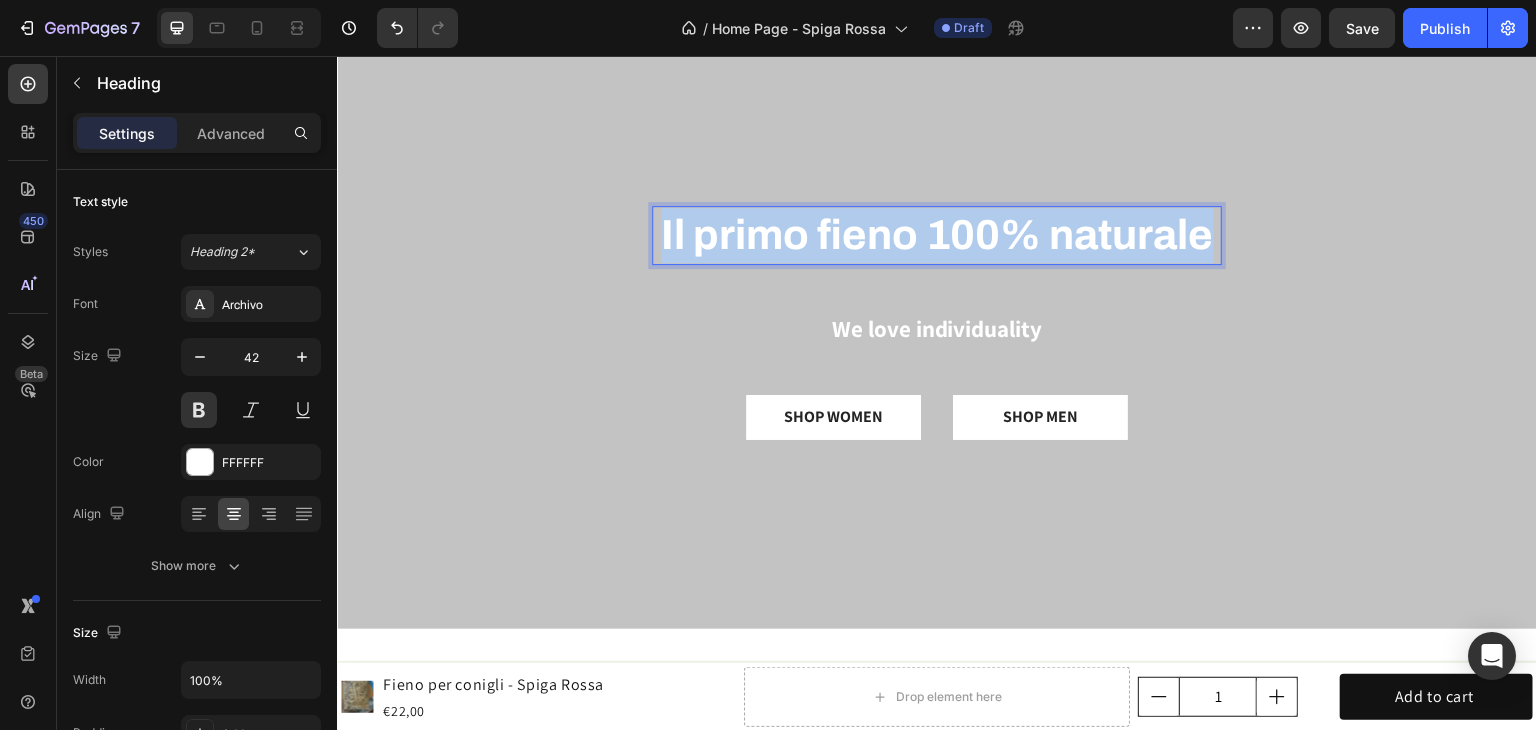 click on "Il primo fieno 100% naturale" at bounding box center (937, 235) 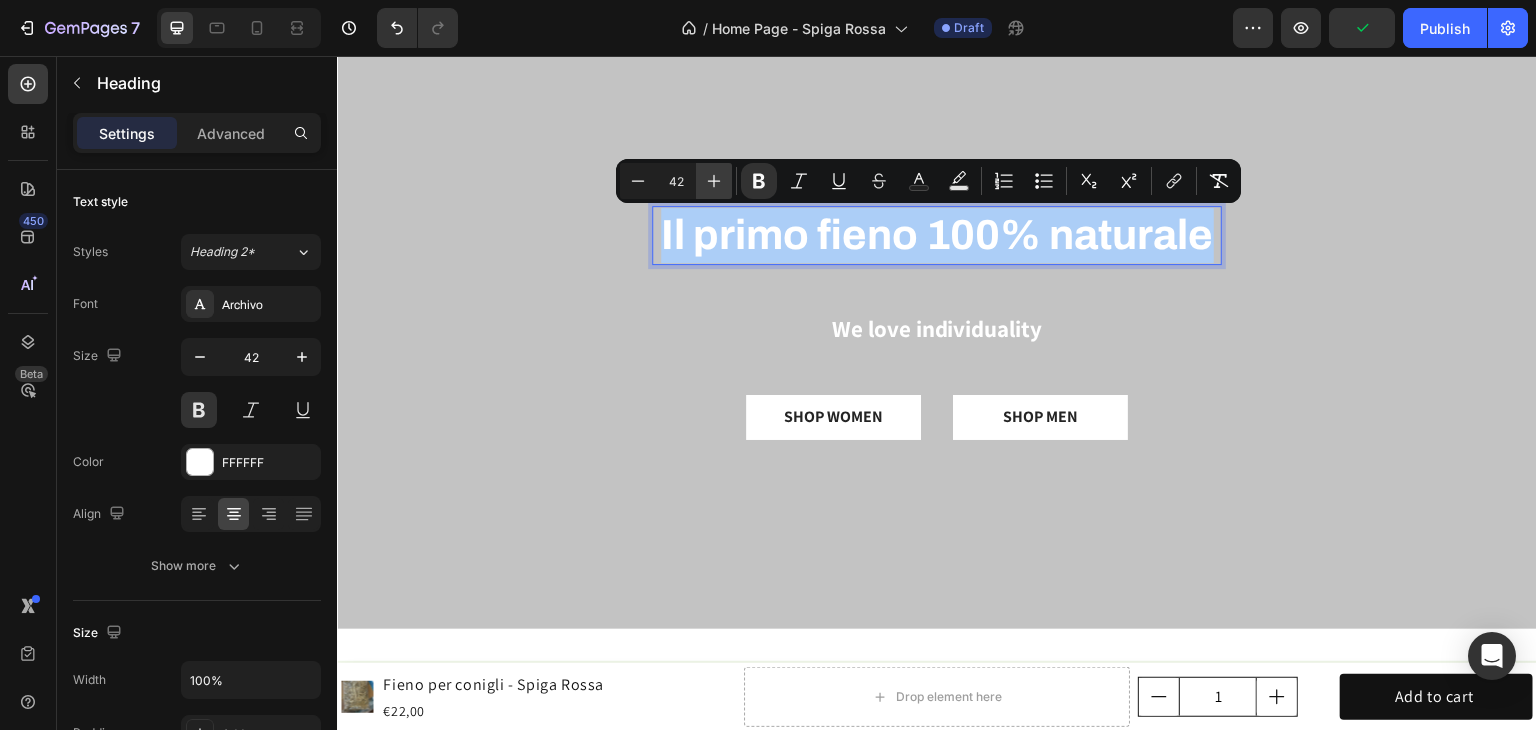 click 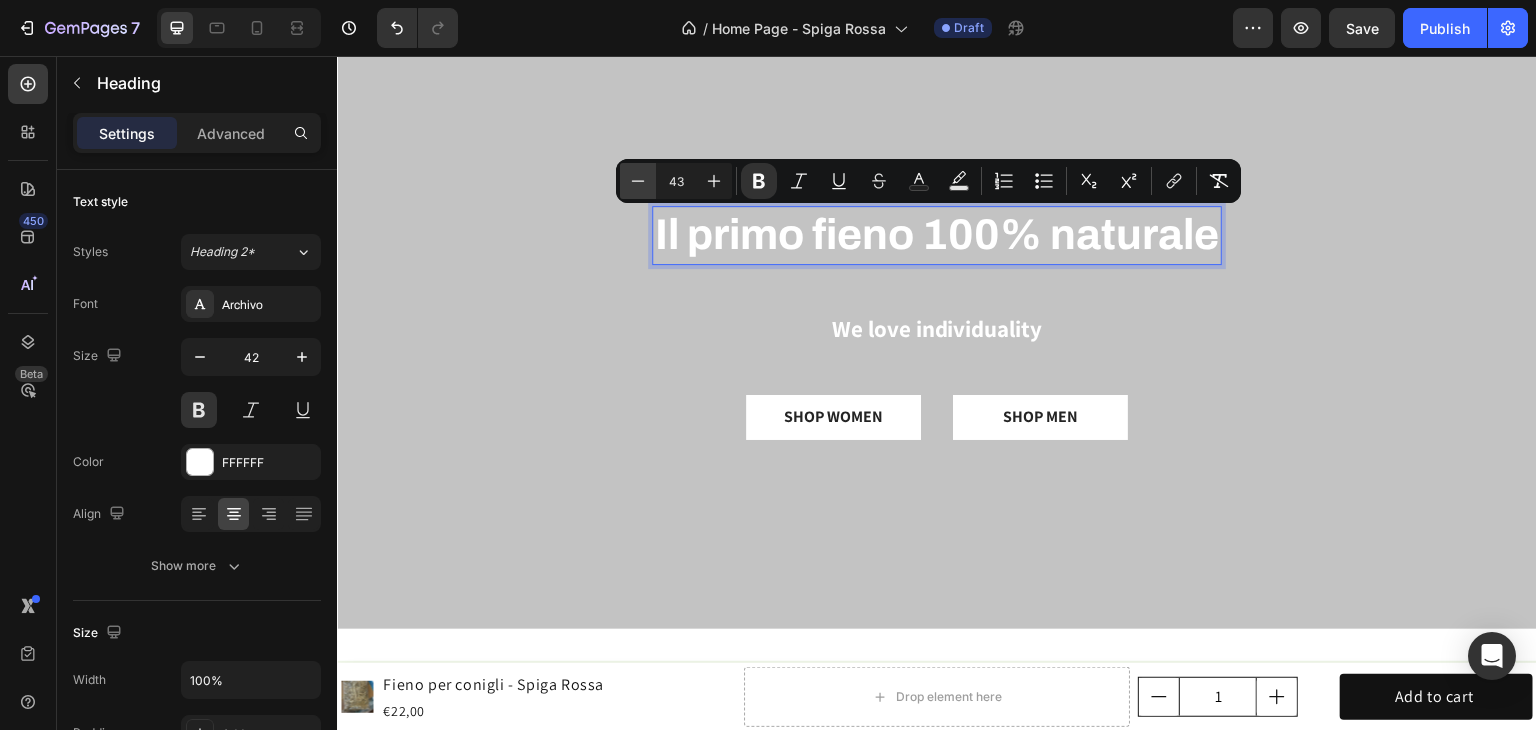 click 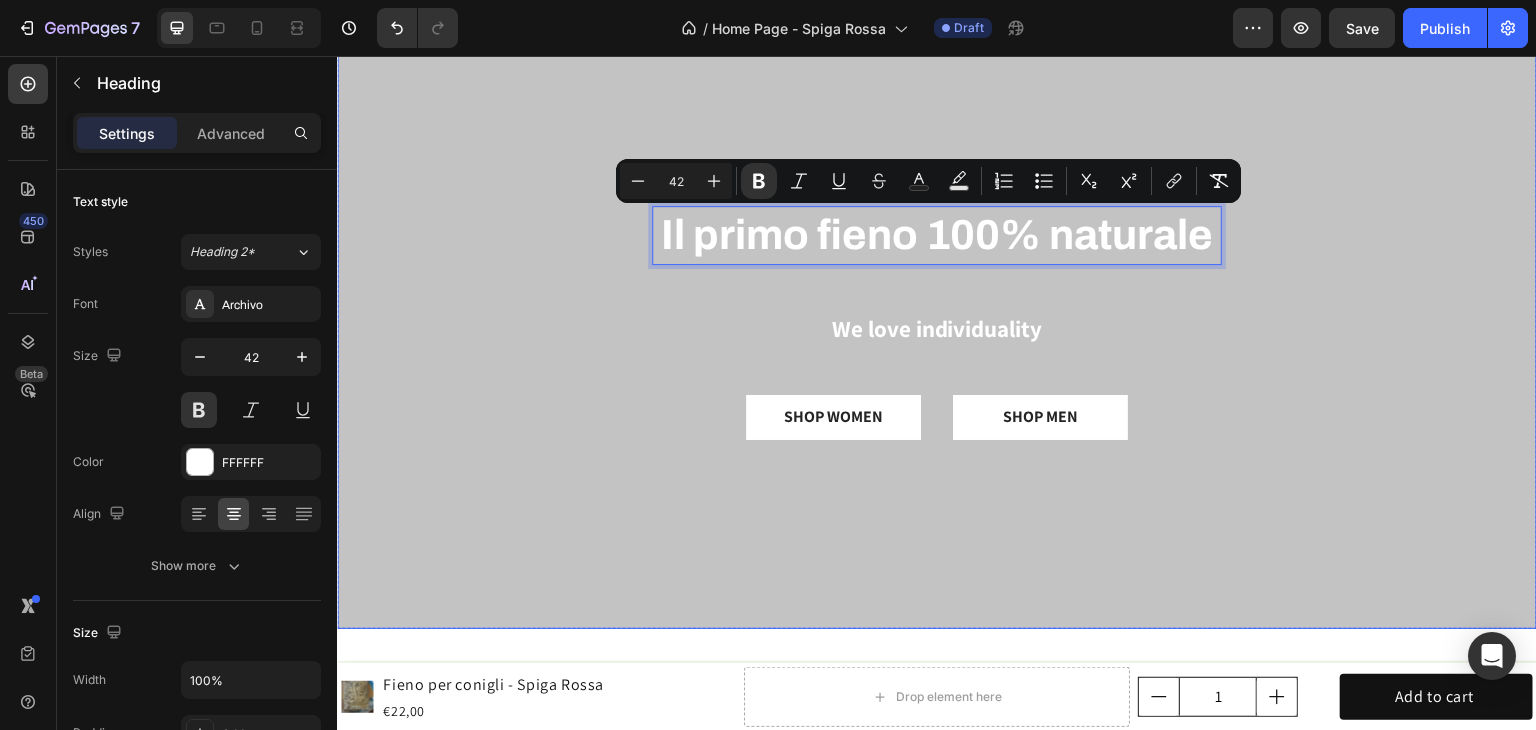 click on "Il primo fieno 100% naturale Heading   48 We love individuality Text Block SHOP WOMEN Button SHOP MEN Button Row Row" at bounding box center (937, 328) 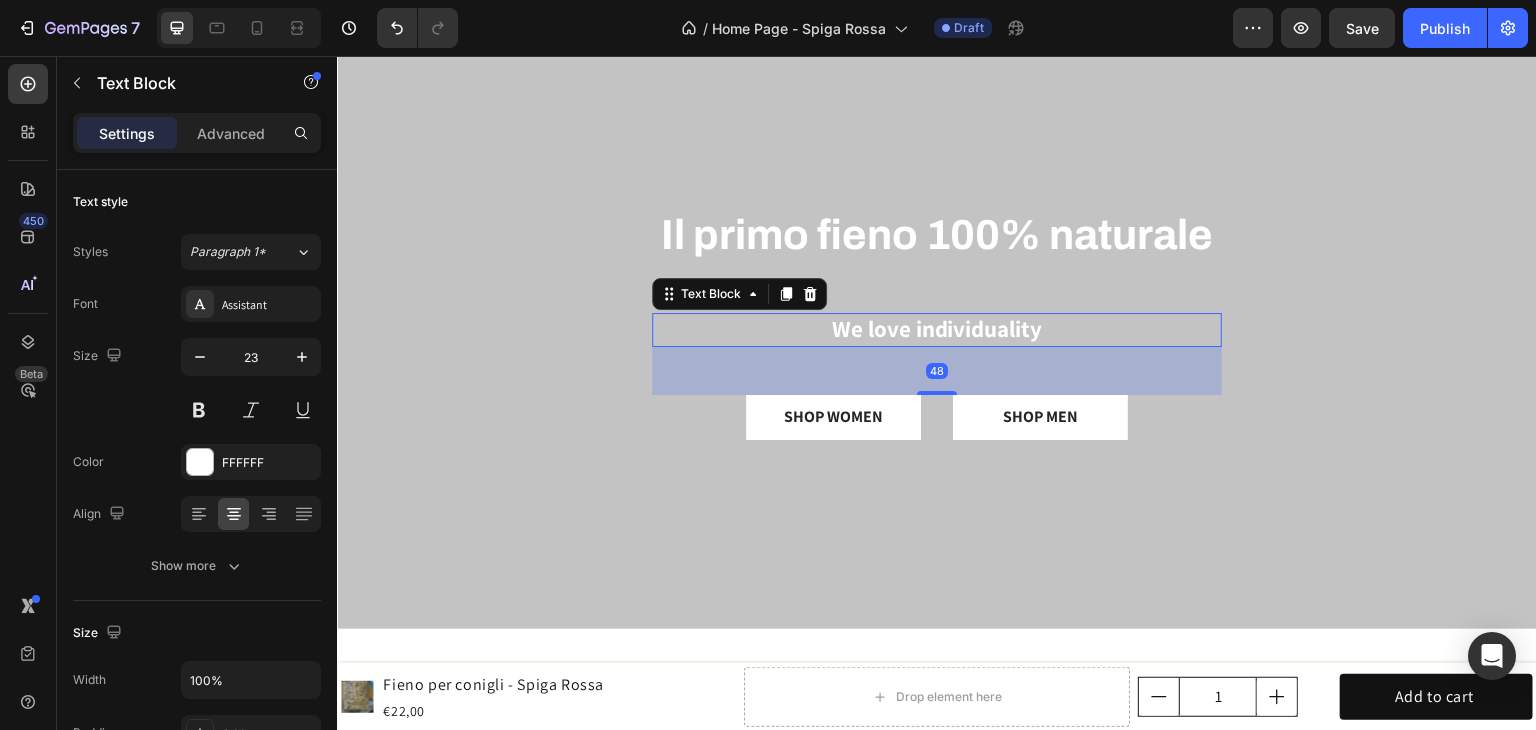 click on "We love individuality" at bounding box center [937, 330] 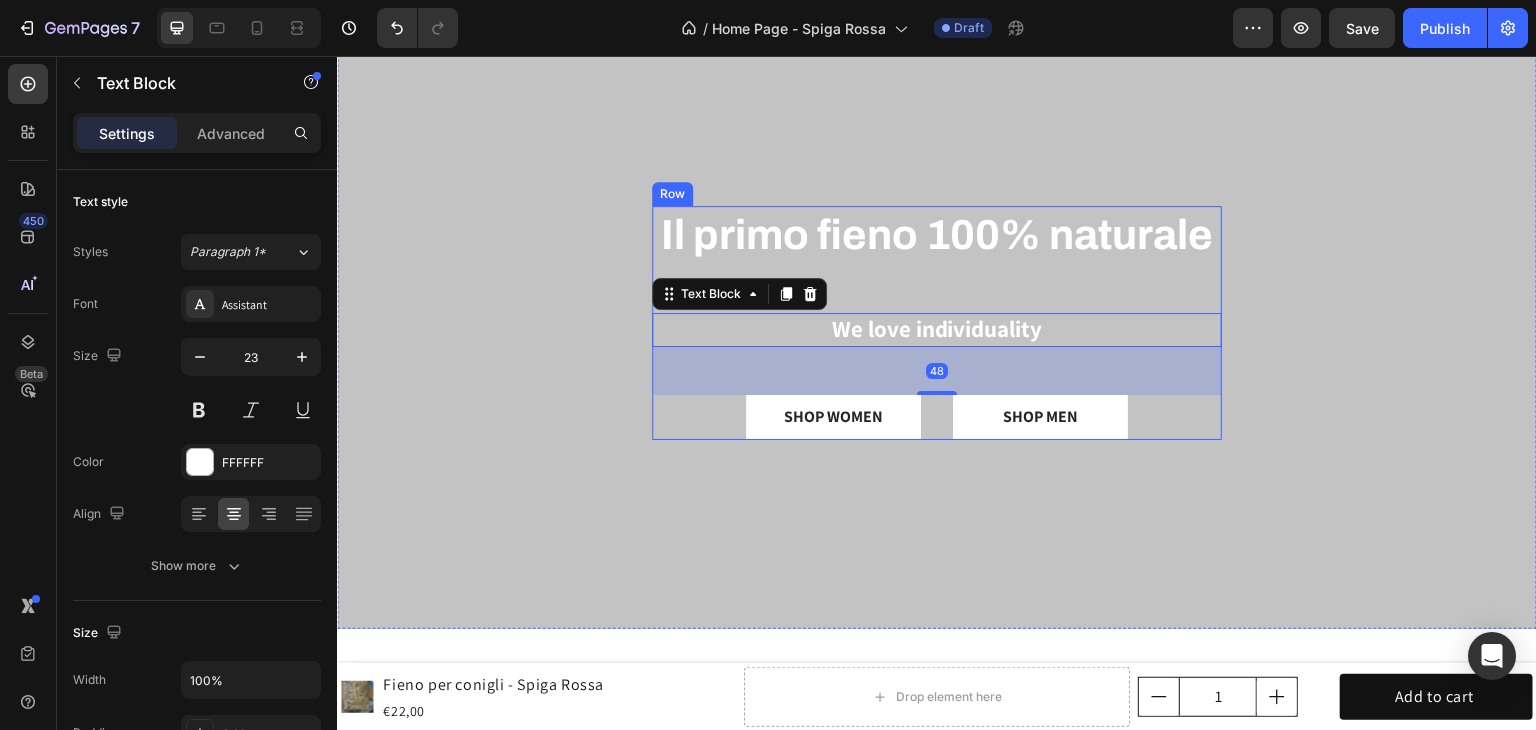 click on "⁠⁠⁠⁠⁠⁠⁠ Il primo fieno 100% naturale Heading We love individuality Text Block   48 SHOP WOMEN Button SHOP MEN Button Row" at bounding box center (937, 322) 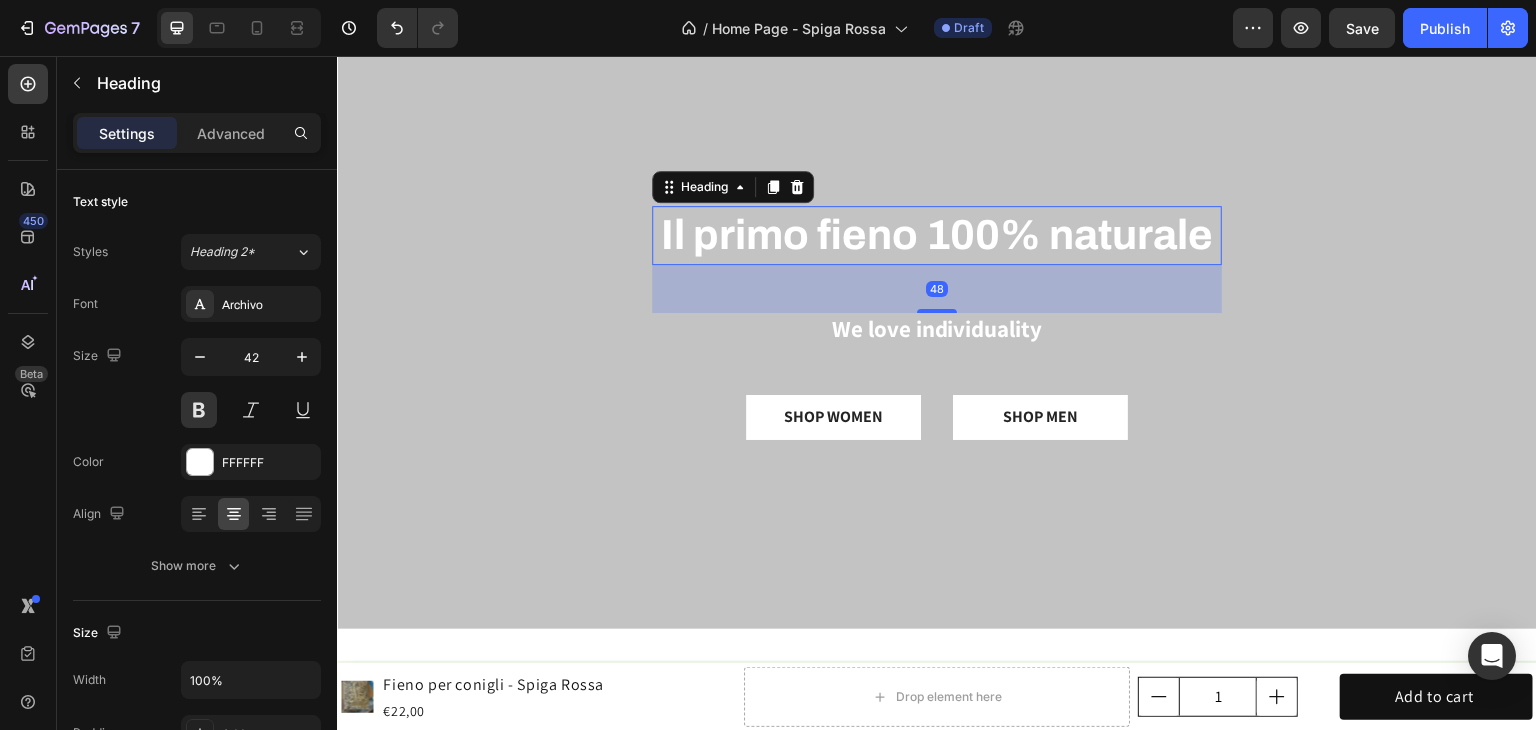 click on "Il primo fieno 100% naturale" at bounding box center (937, 235) 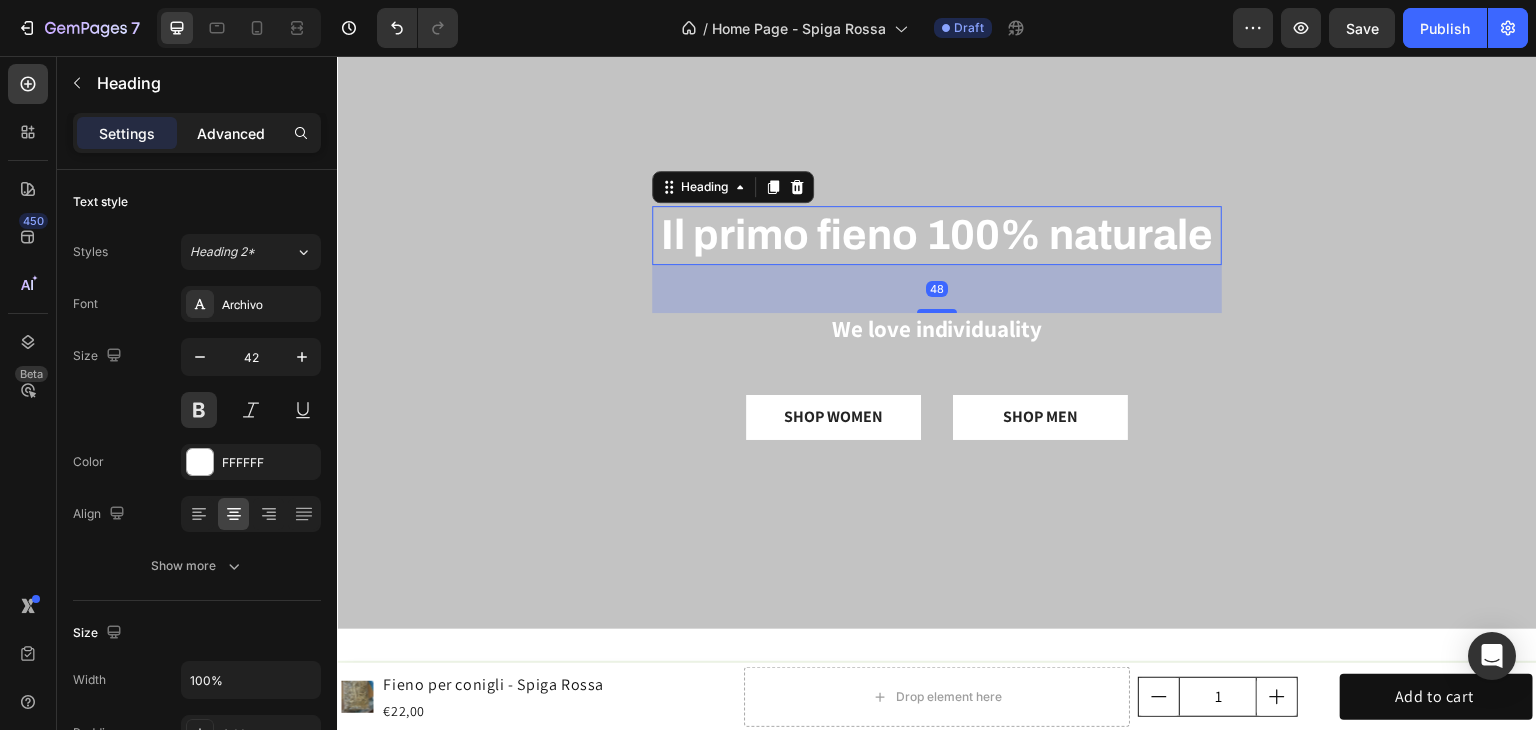 click on "Advanced" at bounding box center [231, 133] 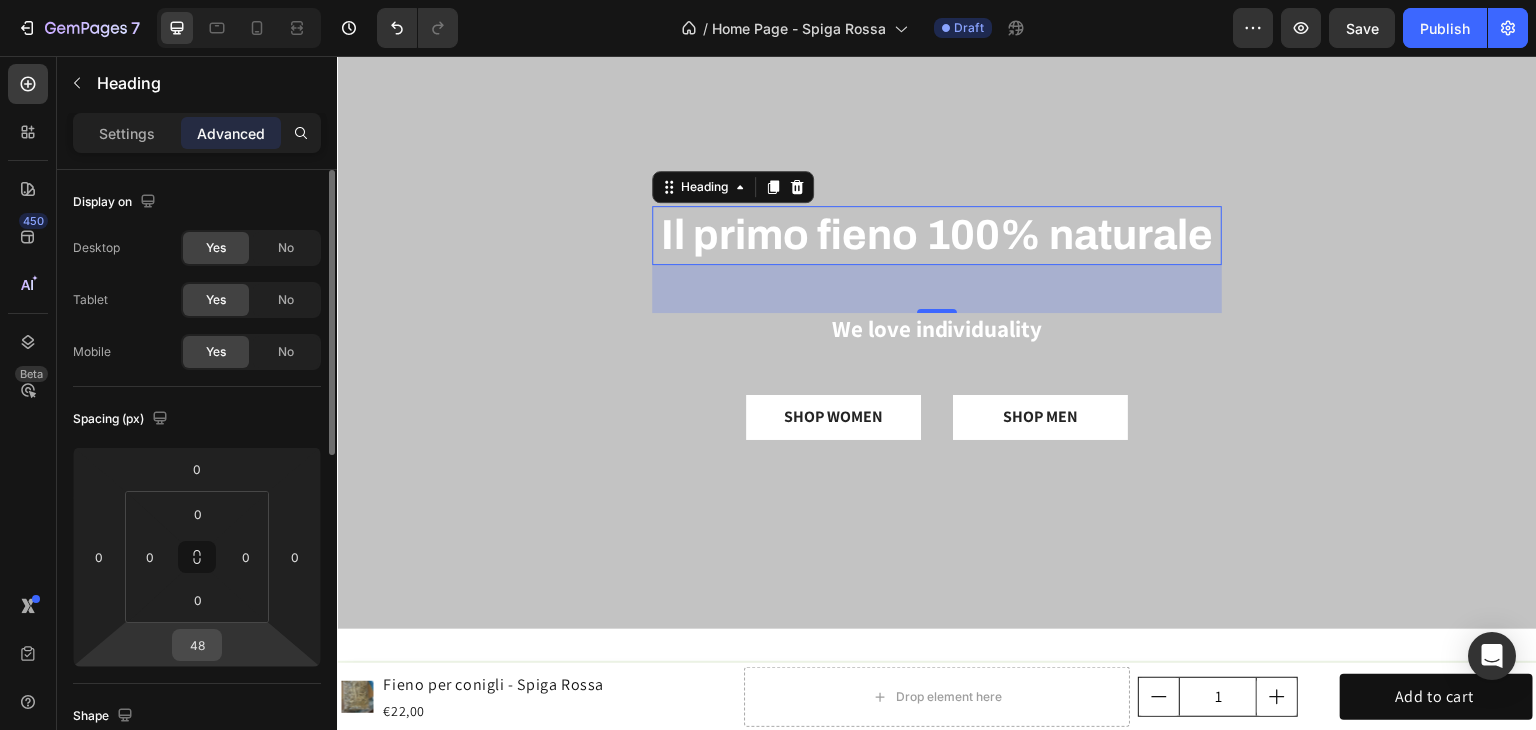 click on "48" at bounding box center [197, 645] 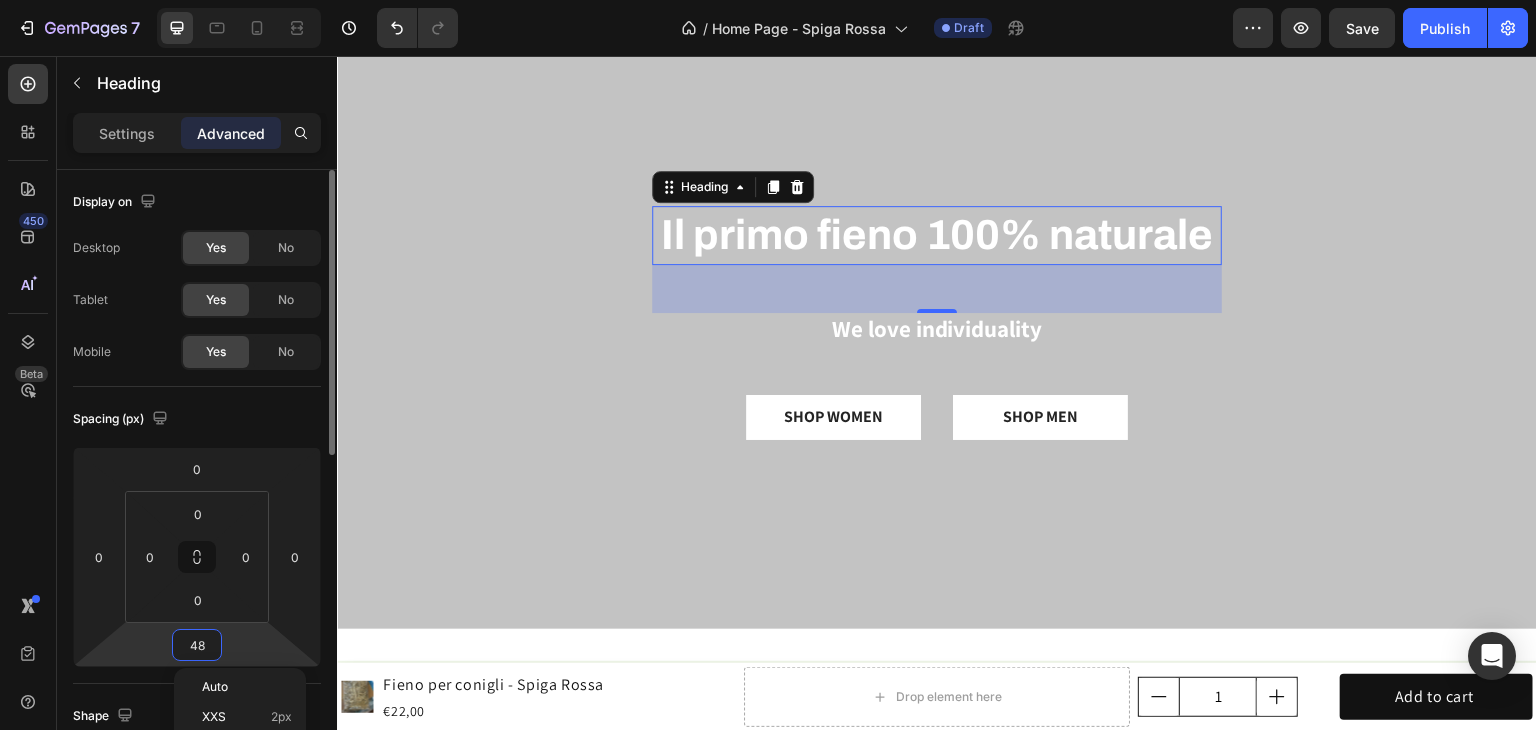 type 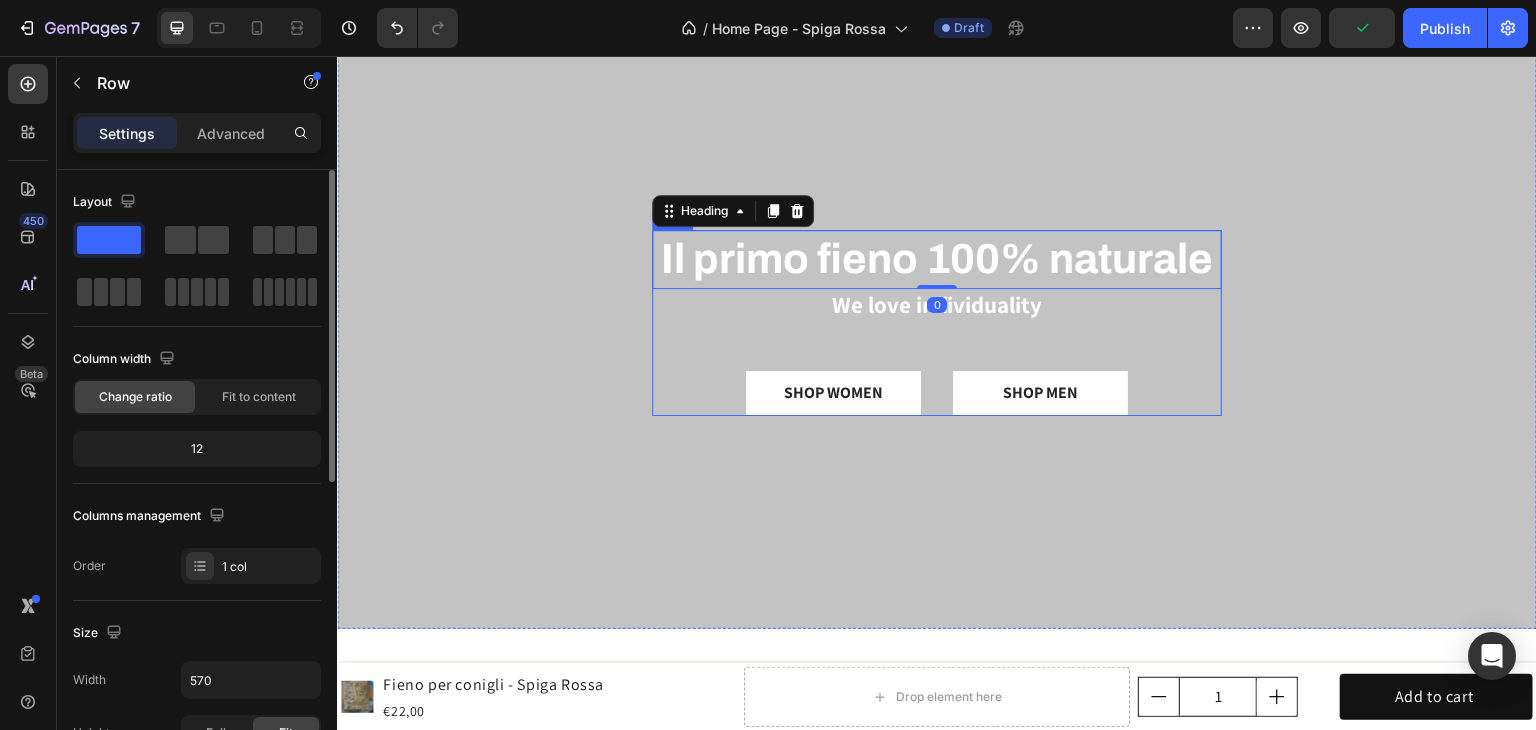 click on "⁠⁠⁠⁠⁠⁠⁠ Il primo fieno 100% naturale Heading   0 We love individuality Text Block SHOP WOMEN Button SHOP MEN Button Row" at bounding box center (937, 322) 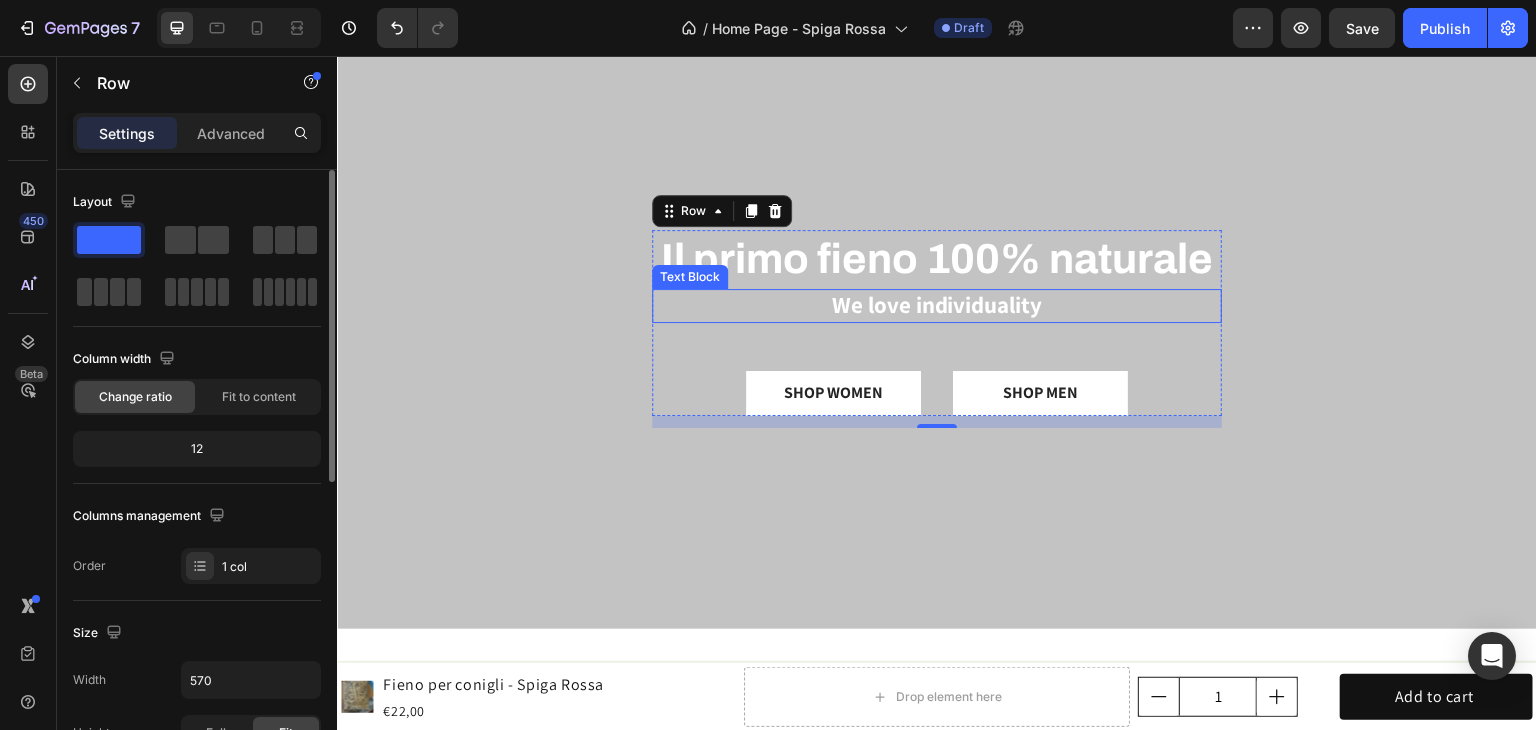 click on "We love individuality" at bounding box center (937, 306) 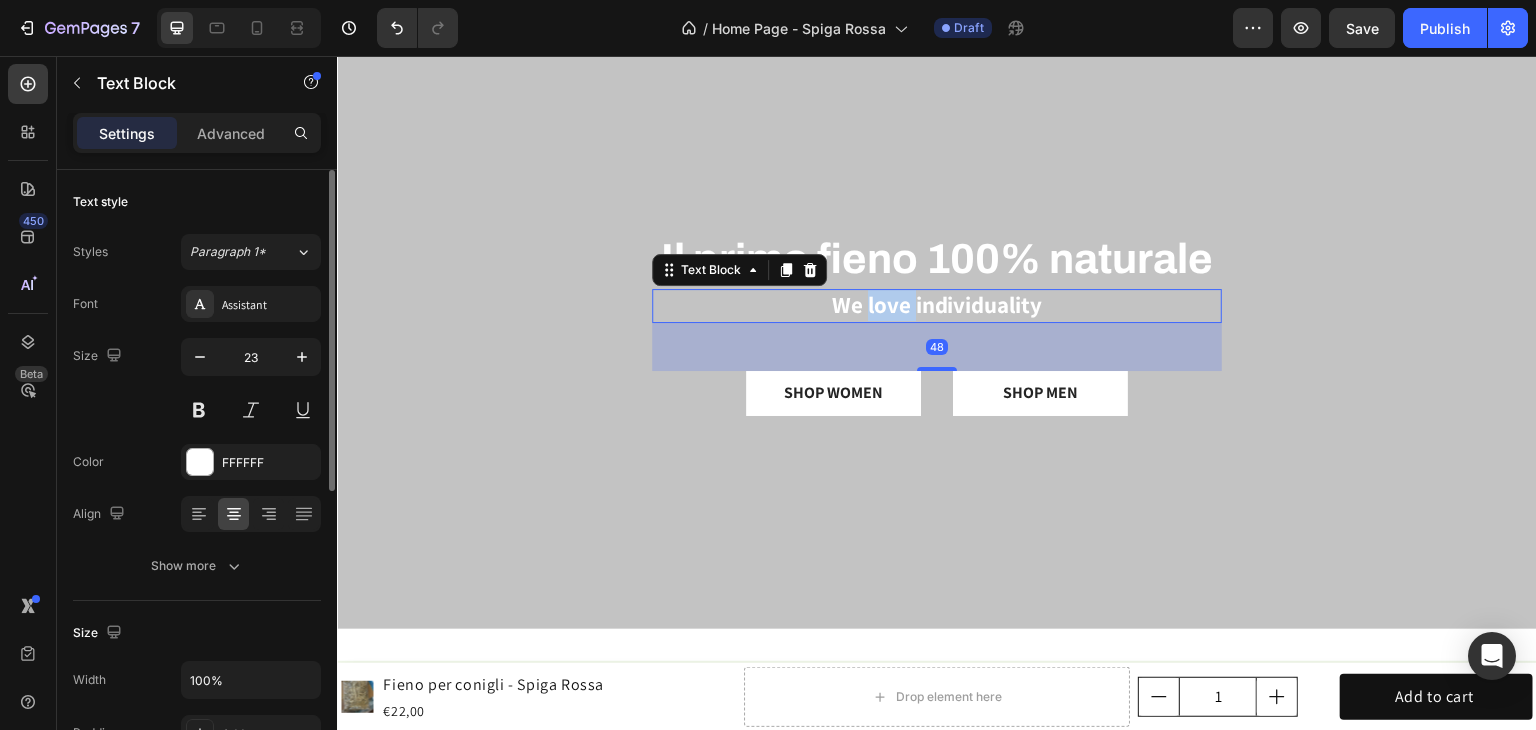 click on "We love individuality" at bounding box center [937, 306] 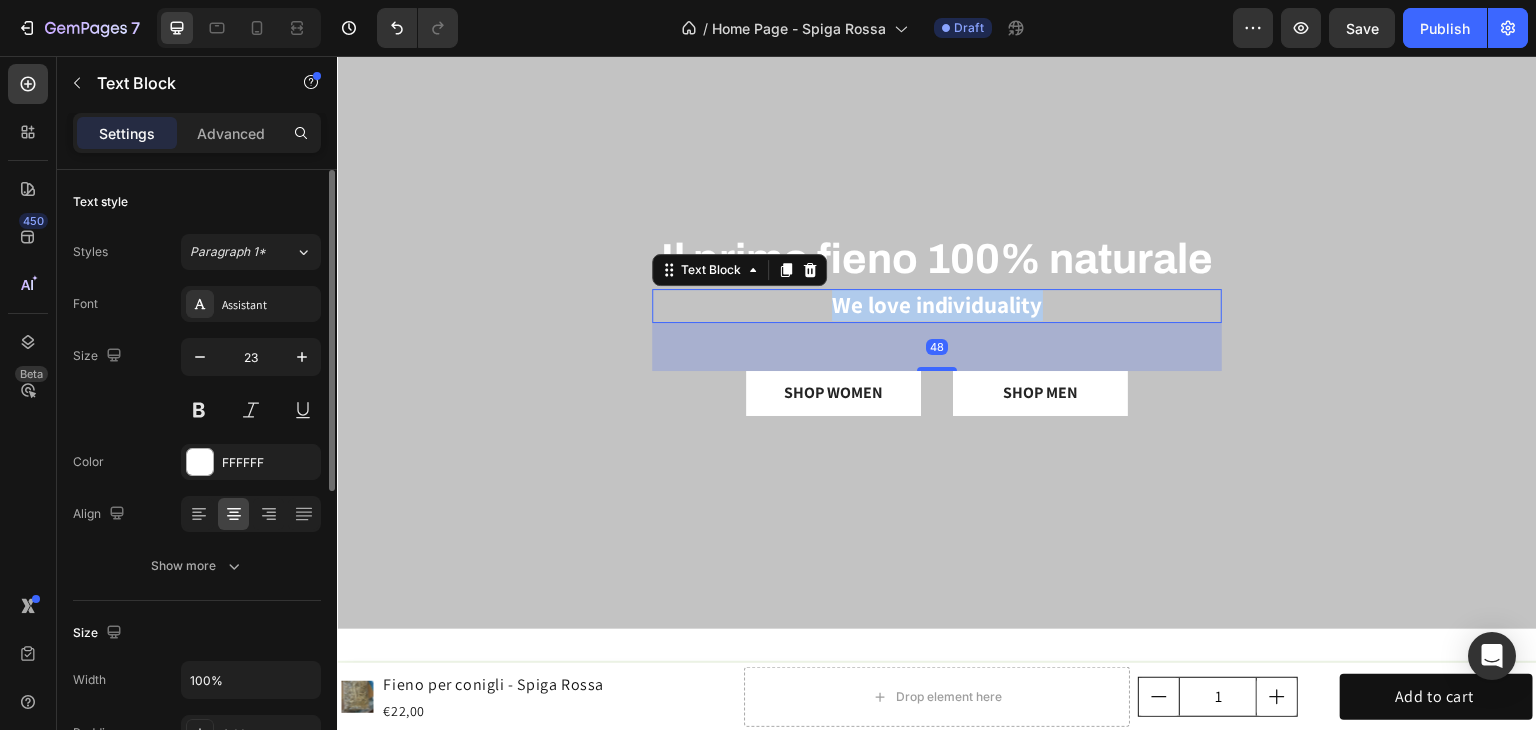click on "We love individuality" at bounding box center [937, 306] 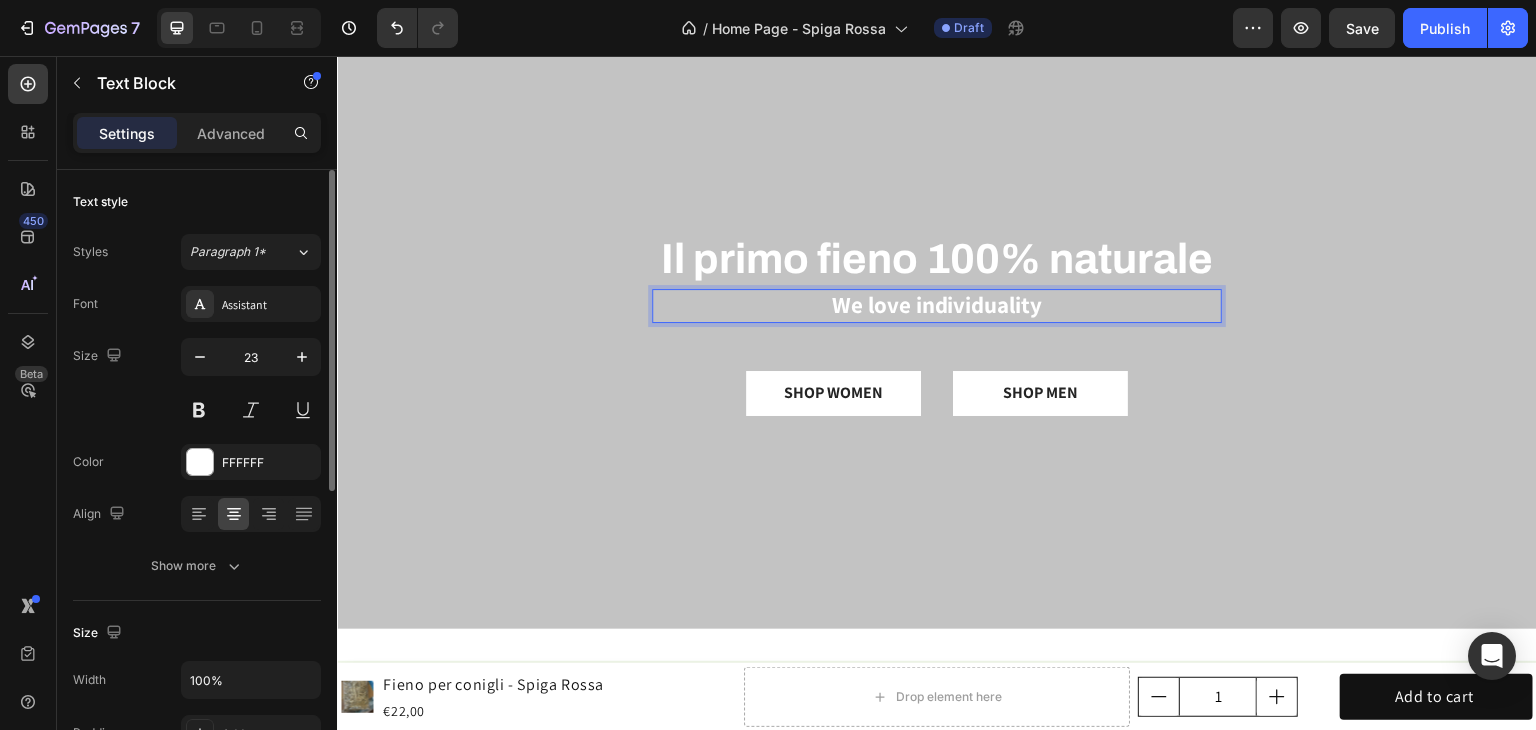 scroll, scrollTop: 24, scrollLeft: 0, axis: vertical 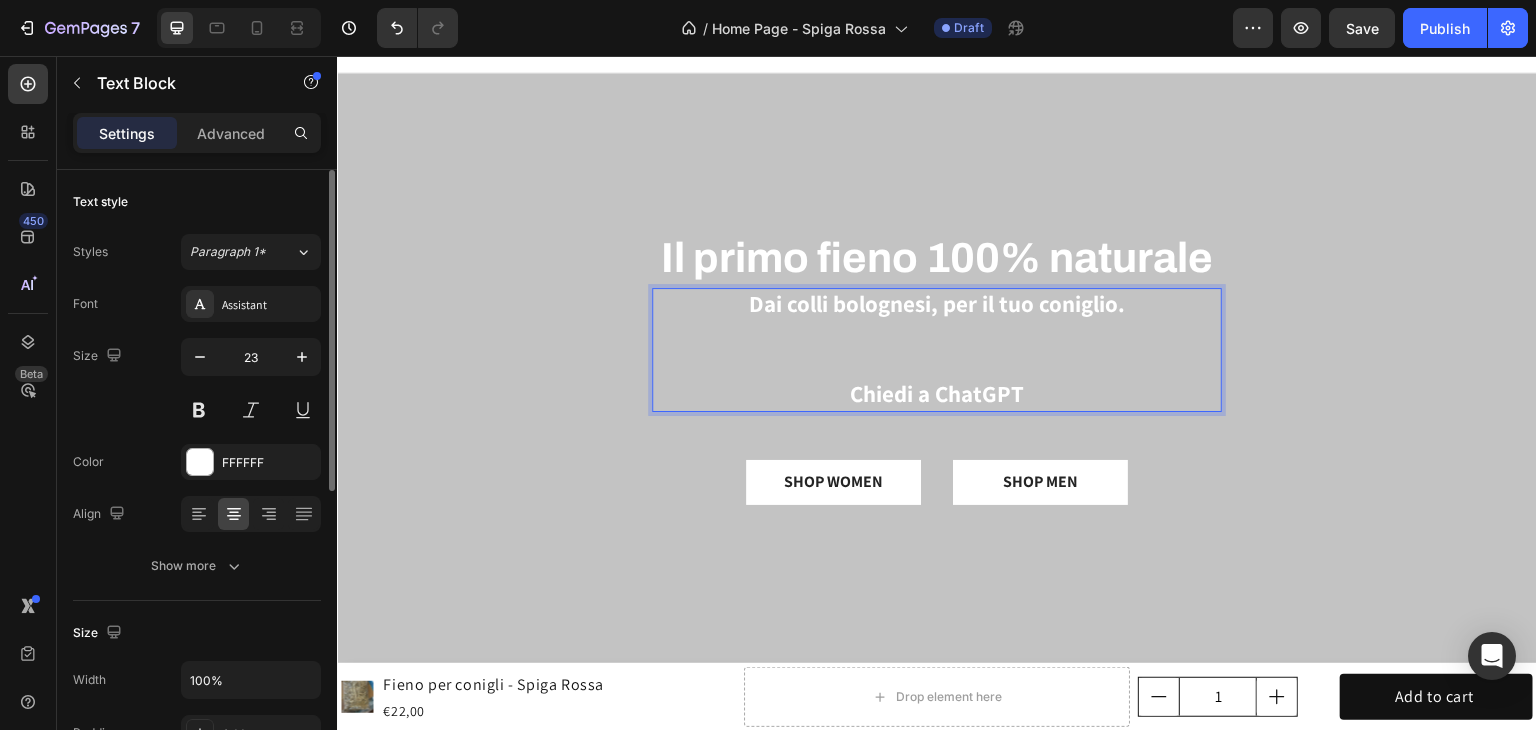 click on "Chiedi a ChatGPT" at bounding box center [937, 395] 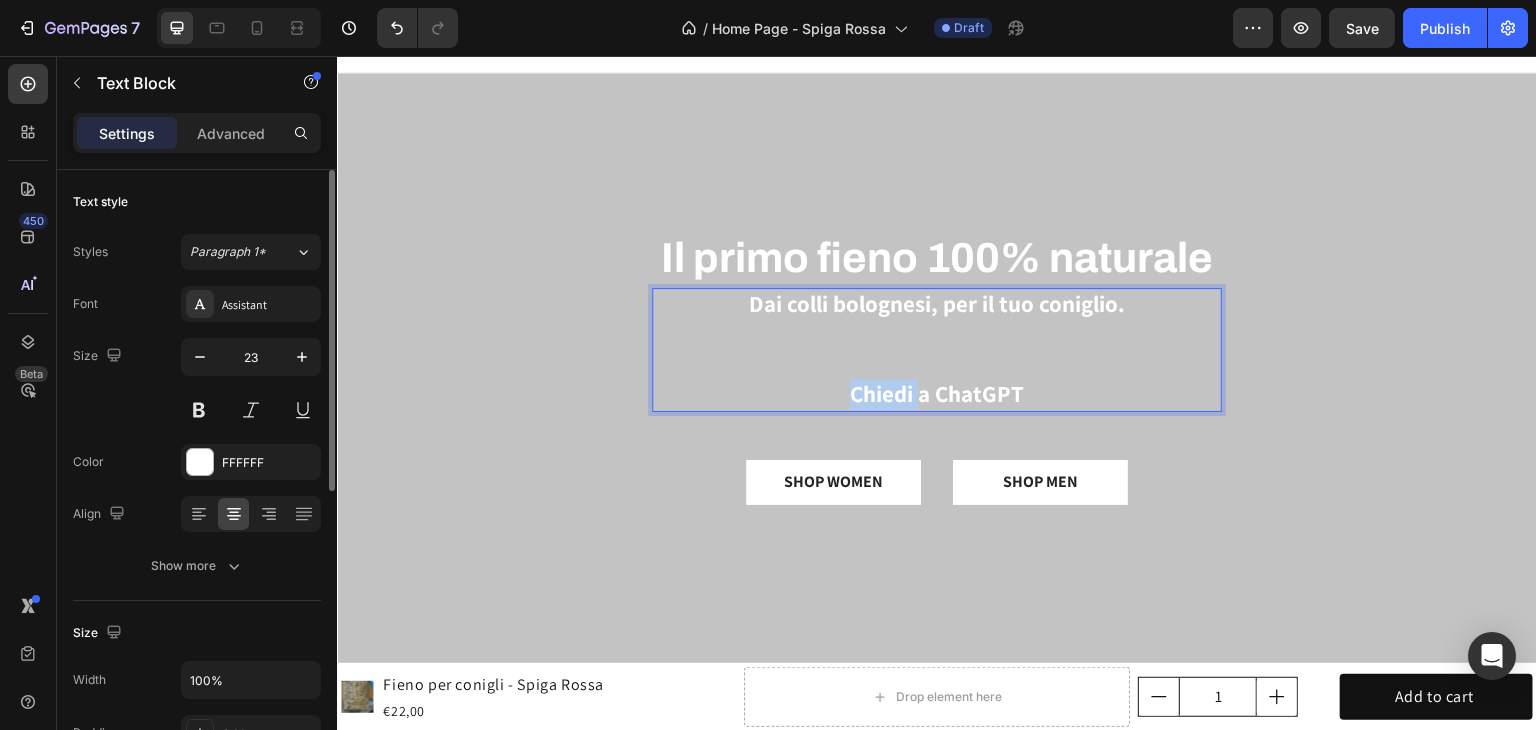 click on "Chiedi a ChatGPT" at bounding box center (937, 395) 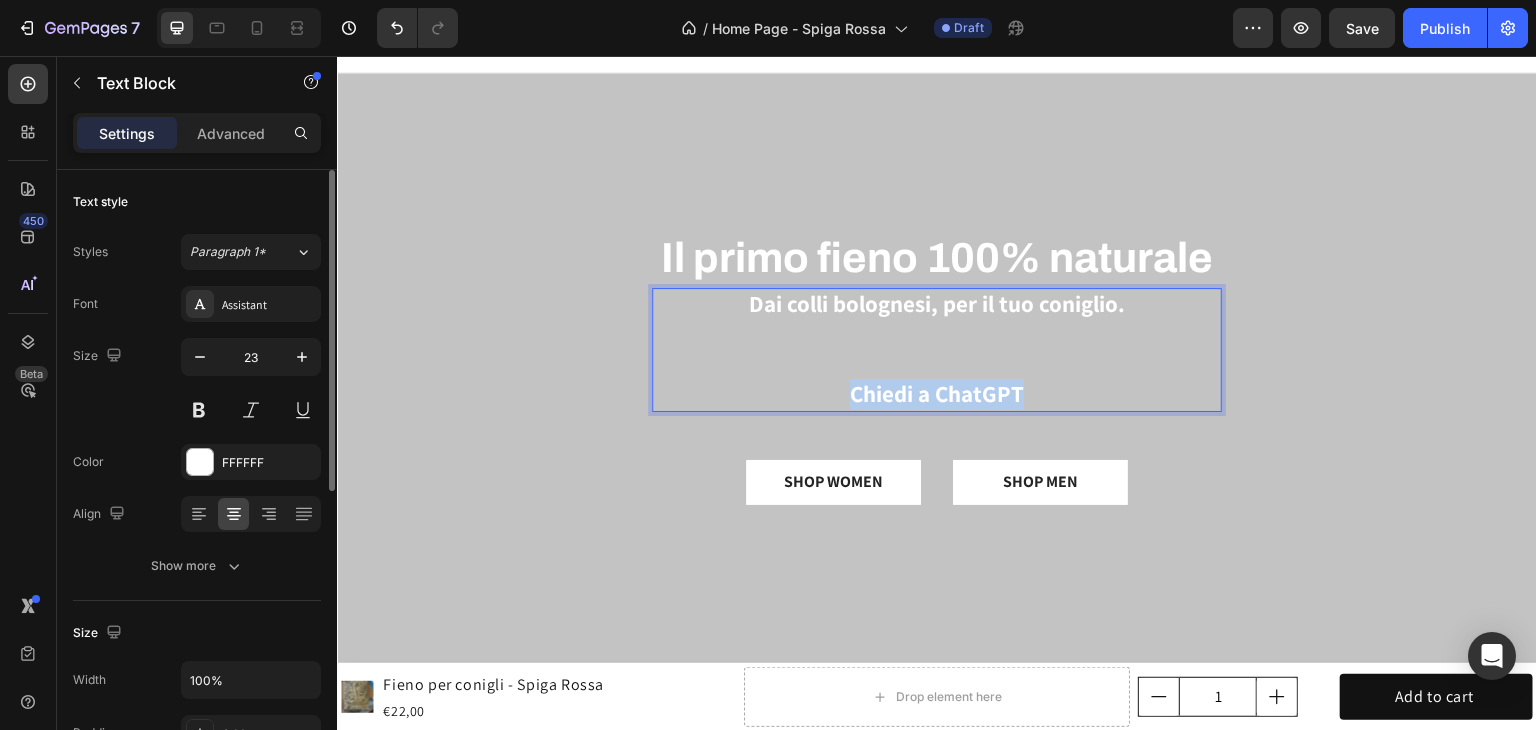 click on "Chiedi a ChatGPT" at bounding box center [937, 395] 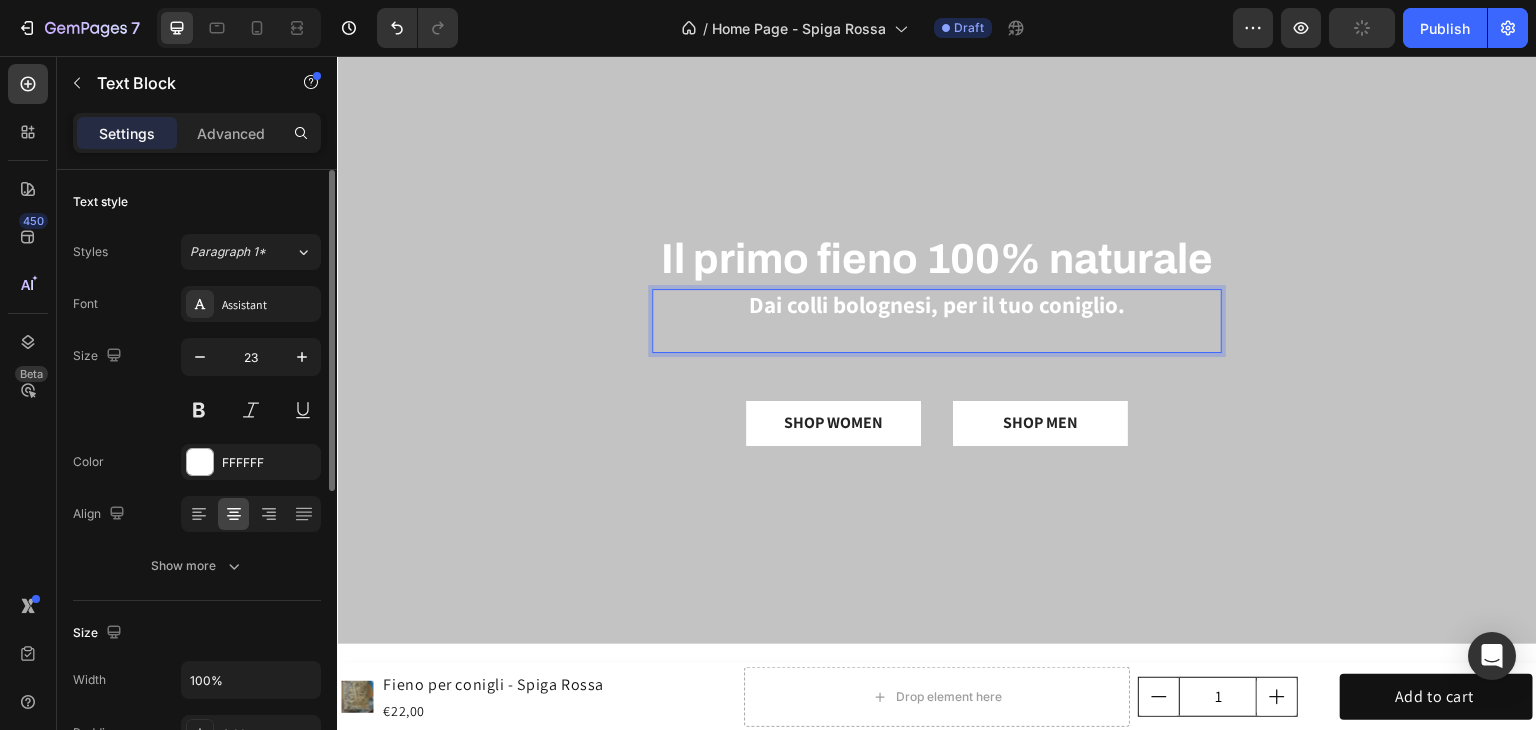 scroll, scrollTop: 68, scrollLeft: 0, axis: vertical 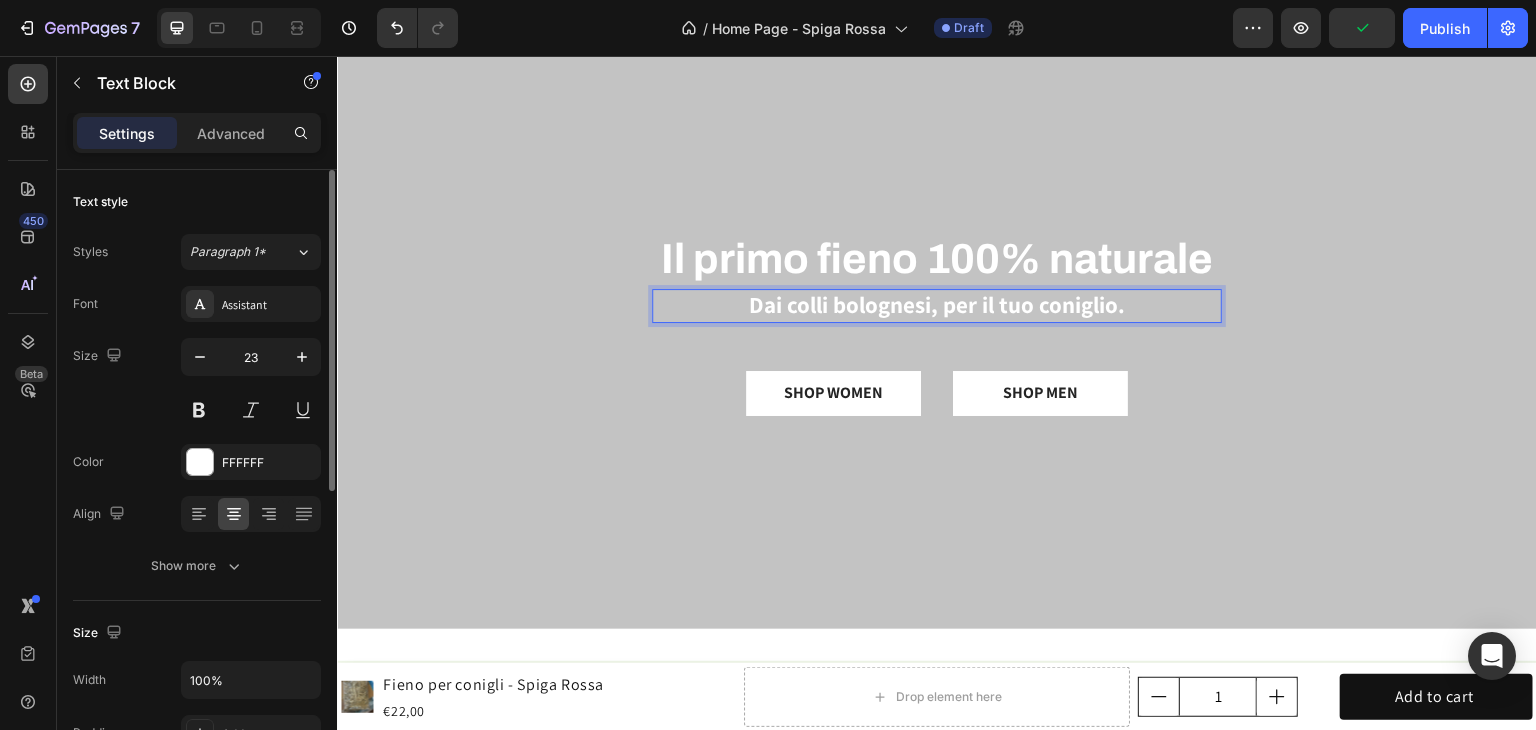 click on "Dai colli bolognesi, per il tuo coniglio." at bounding box center (937, 306) 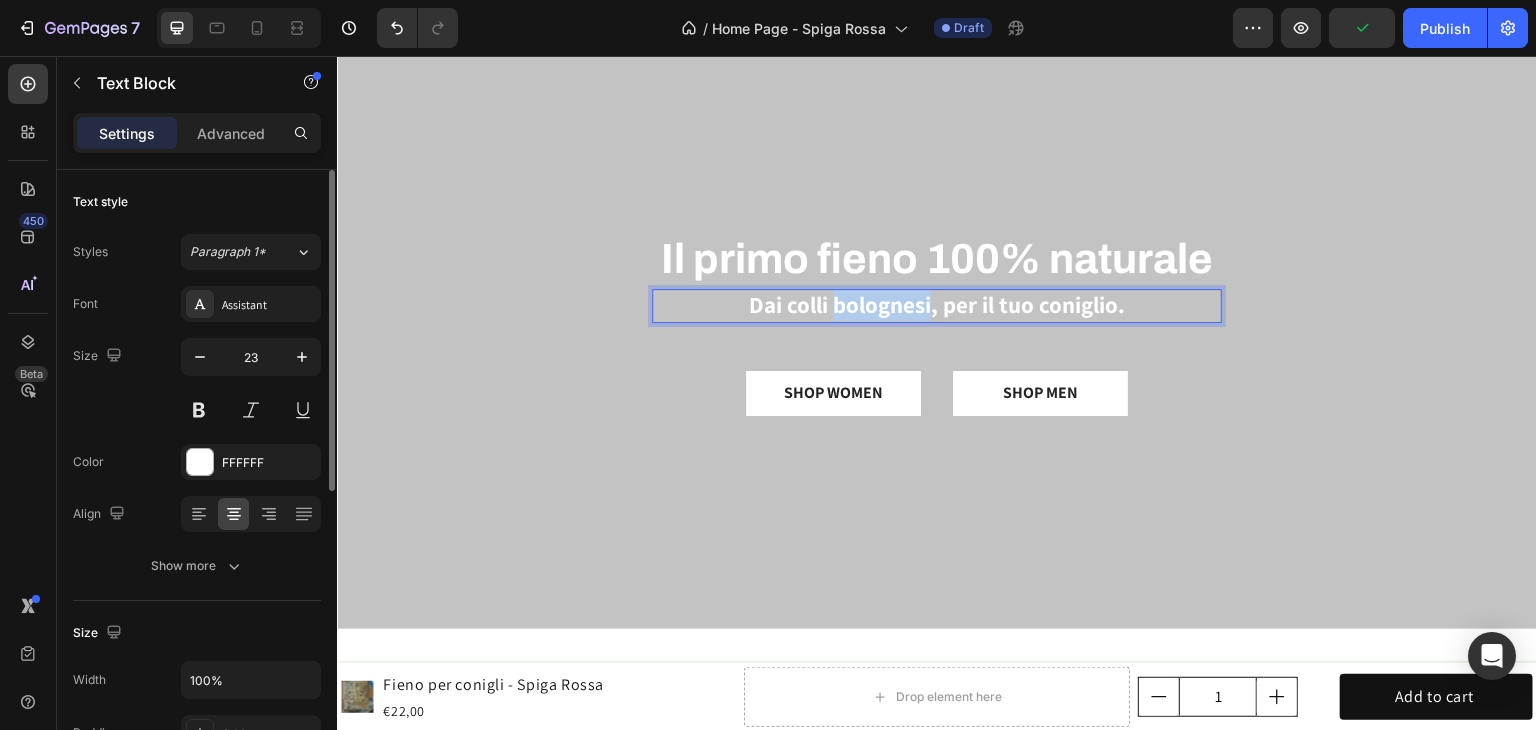 click on "Dai colli bolognesi, per il tuo coniglio." at bounding box center [937, 306] 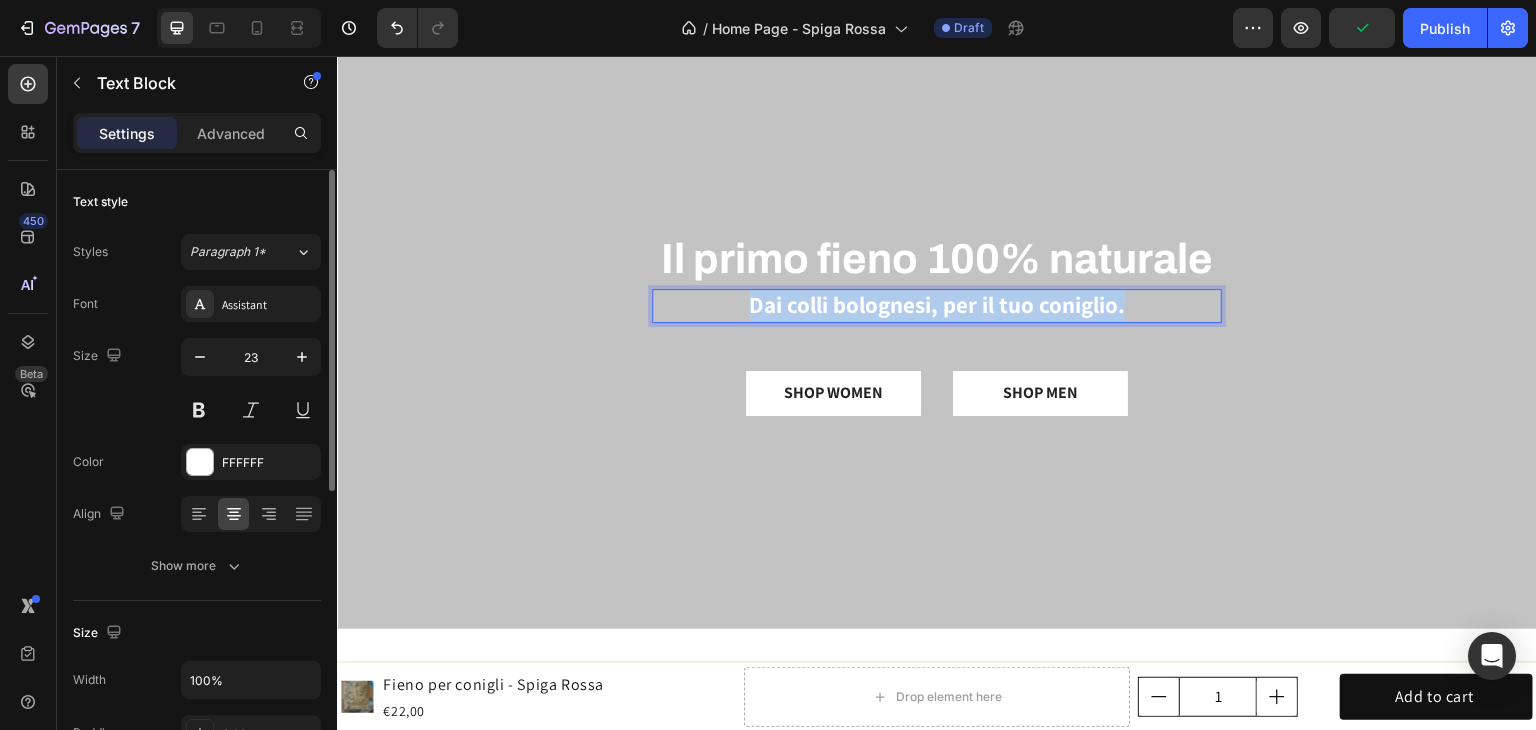 click on "Dai colli bolognesi, per il tuo coniglio." at bounding box center [937, 306] 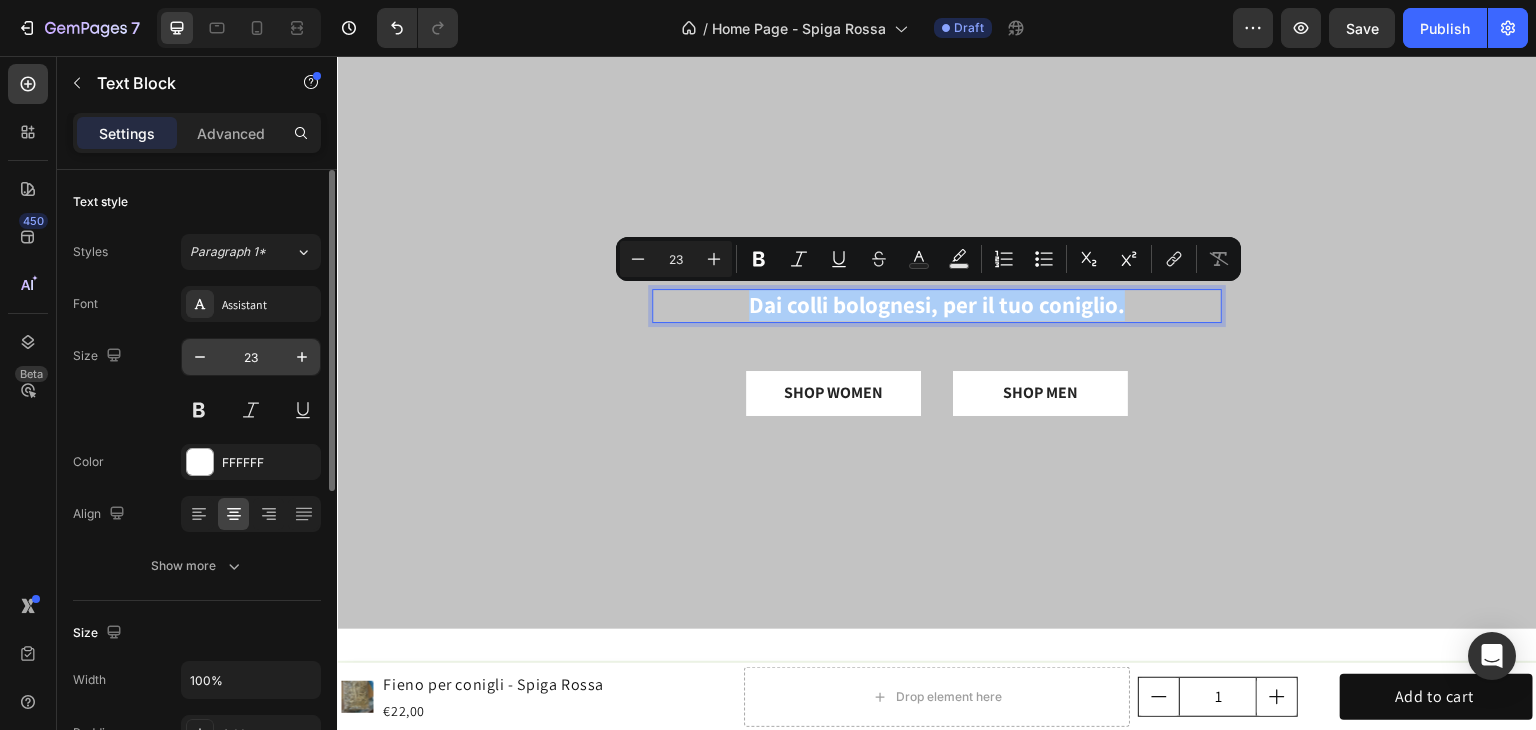 click on "23" at bounding box center [251, 357] 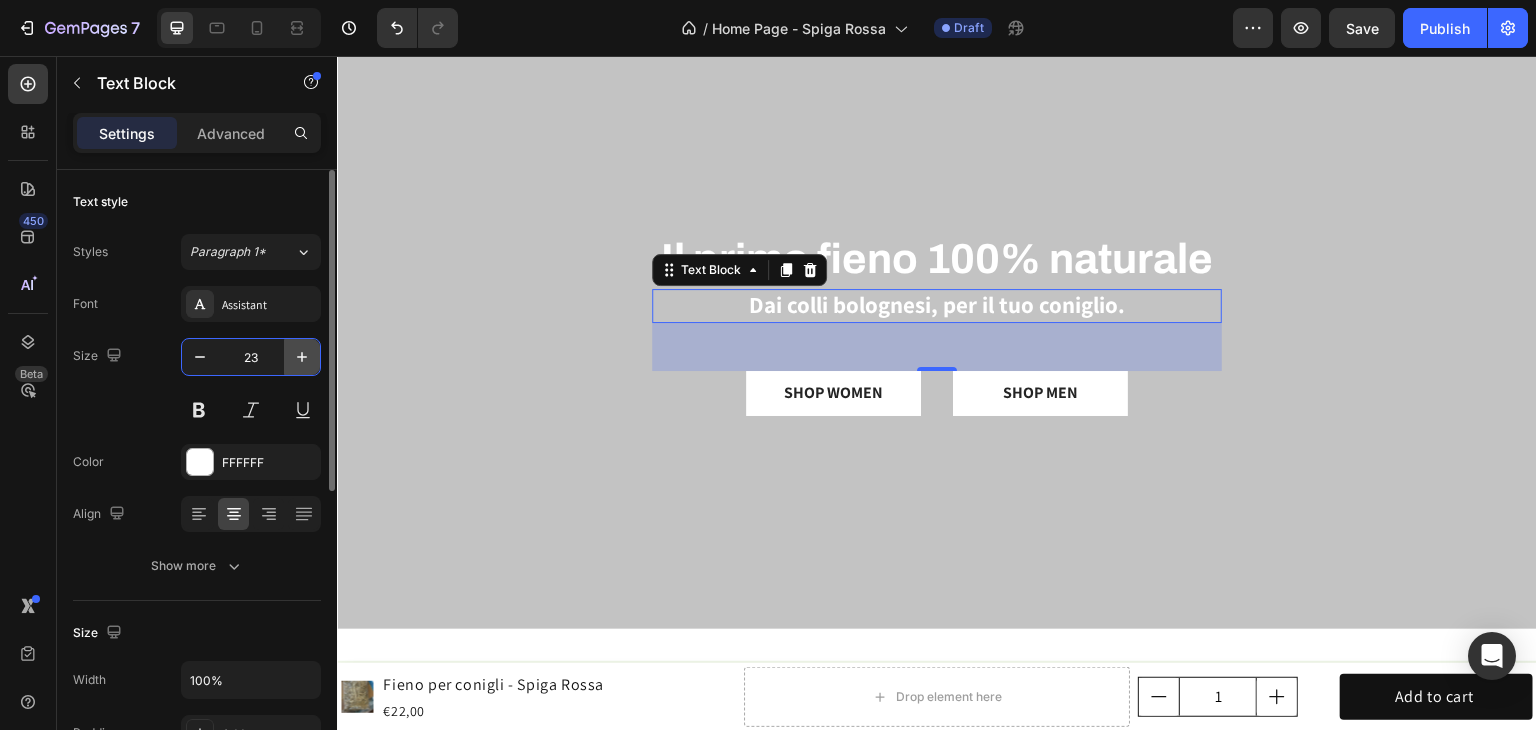 click 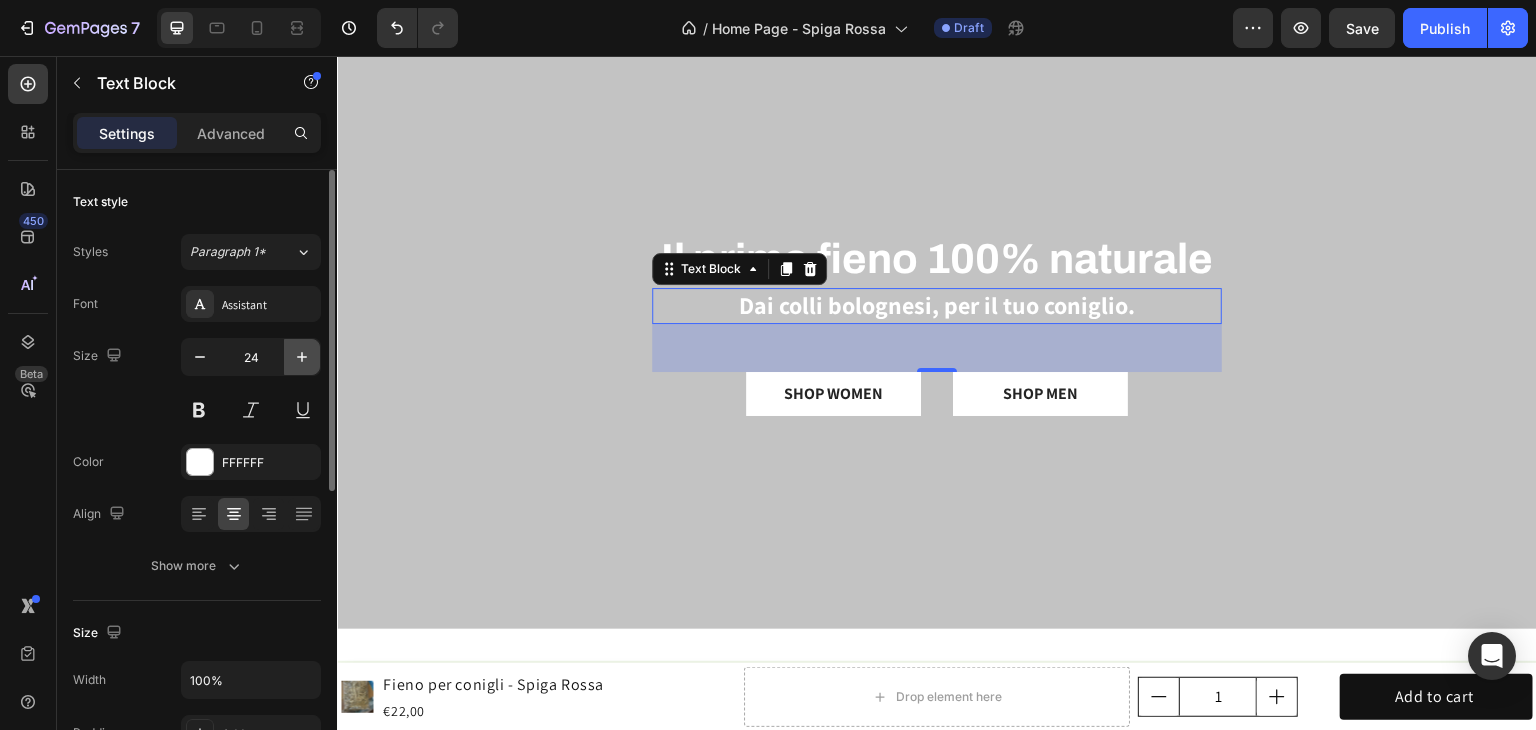 click 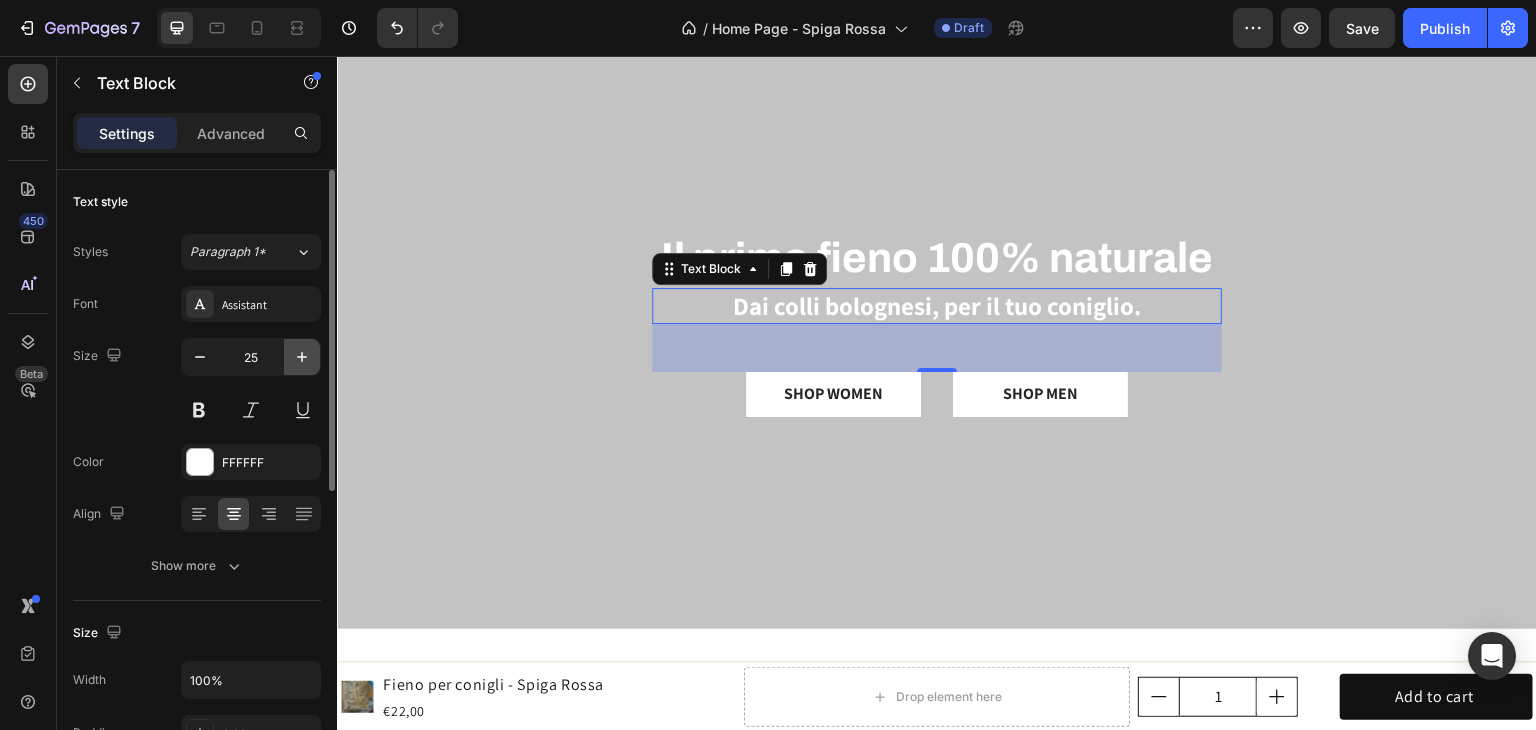 click 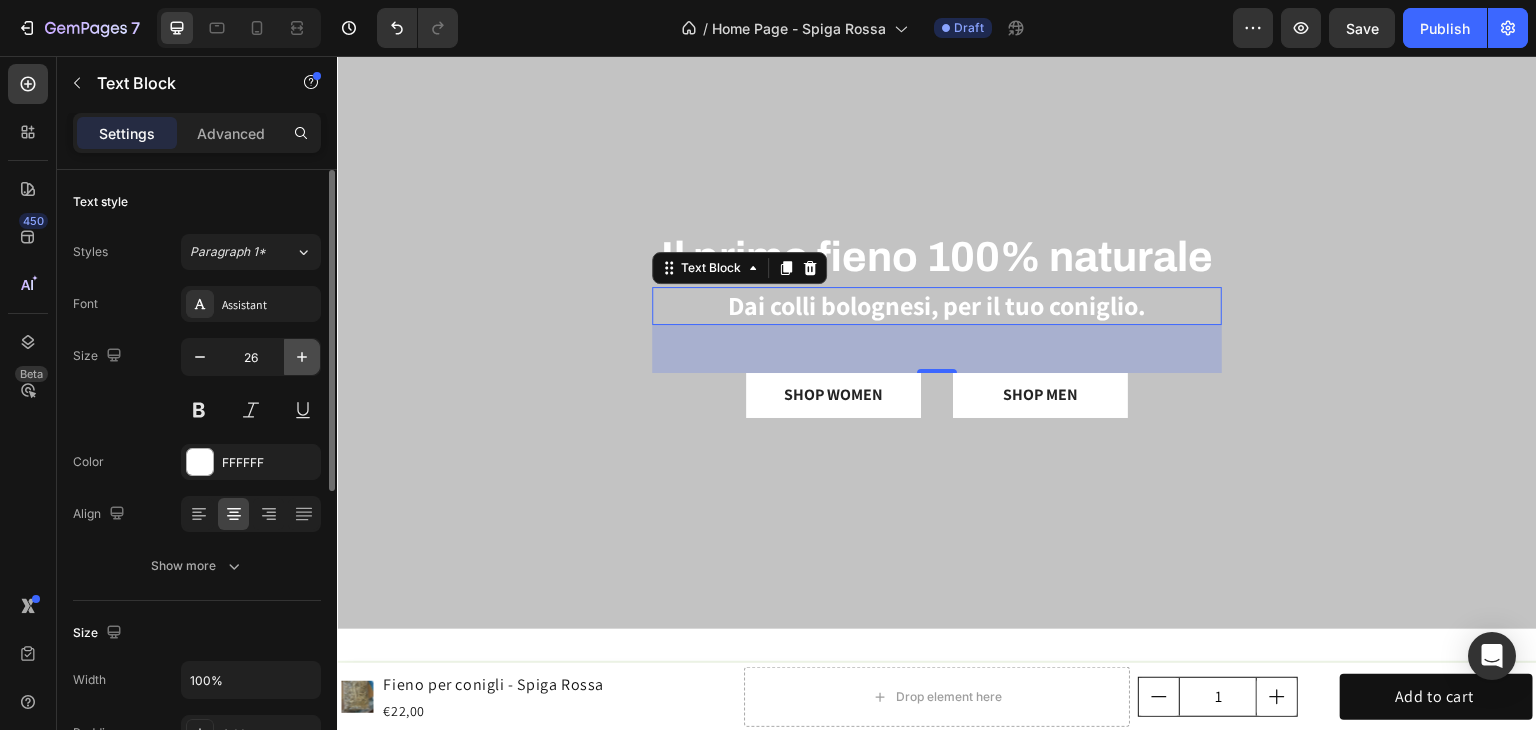 click 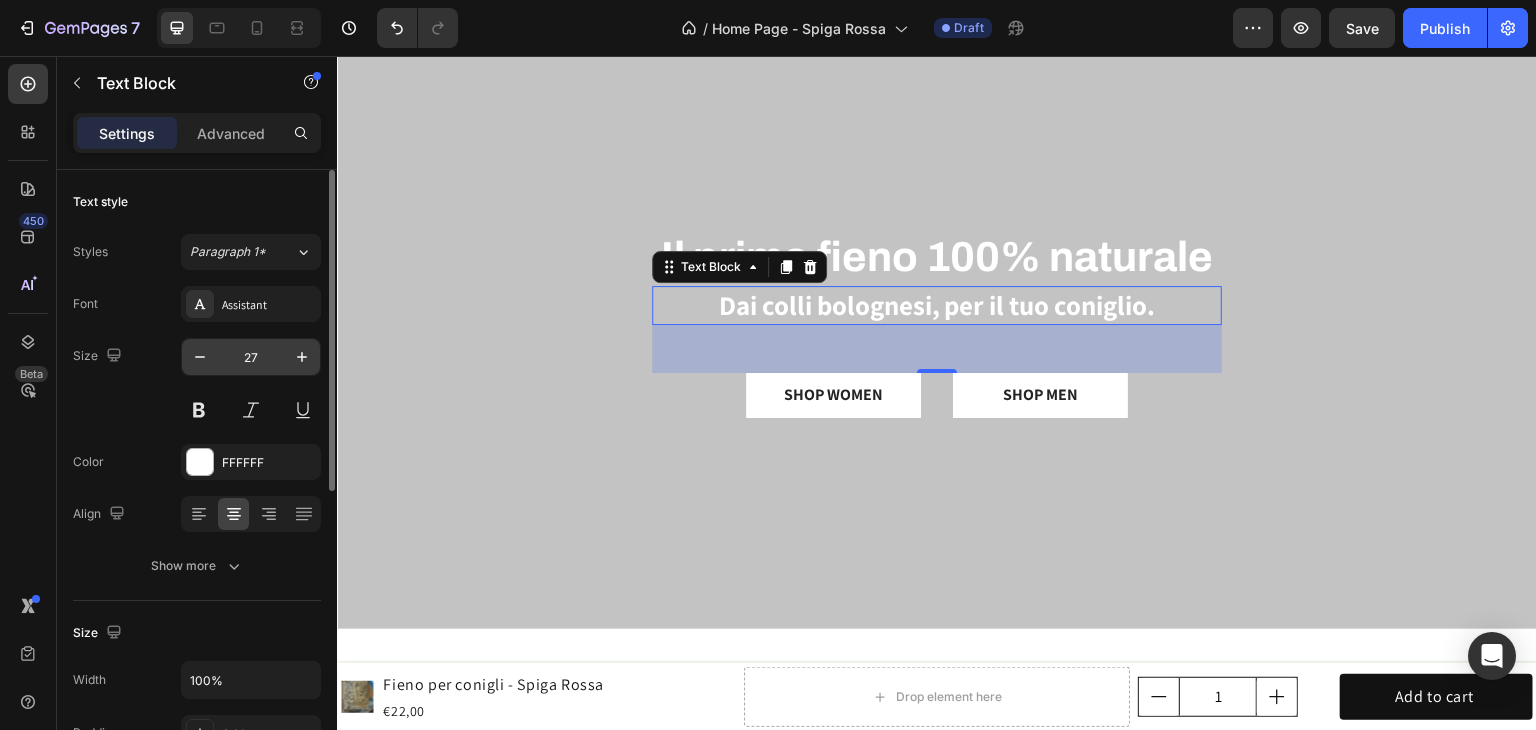 click on "27" at bounding box center (251, 357) 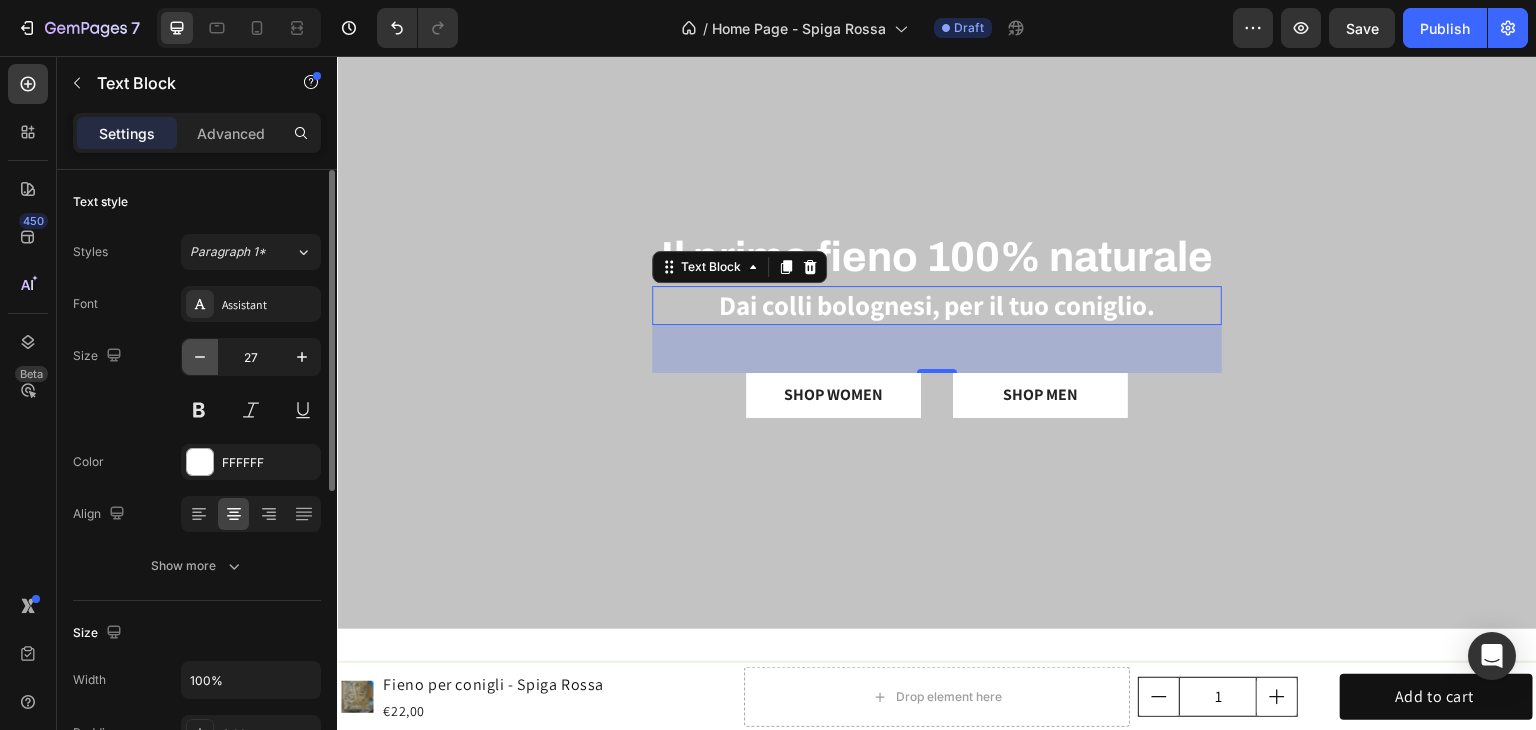 click 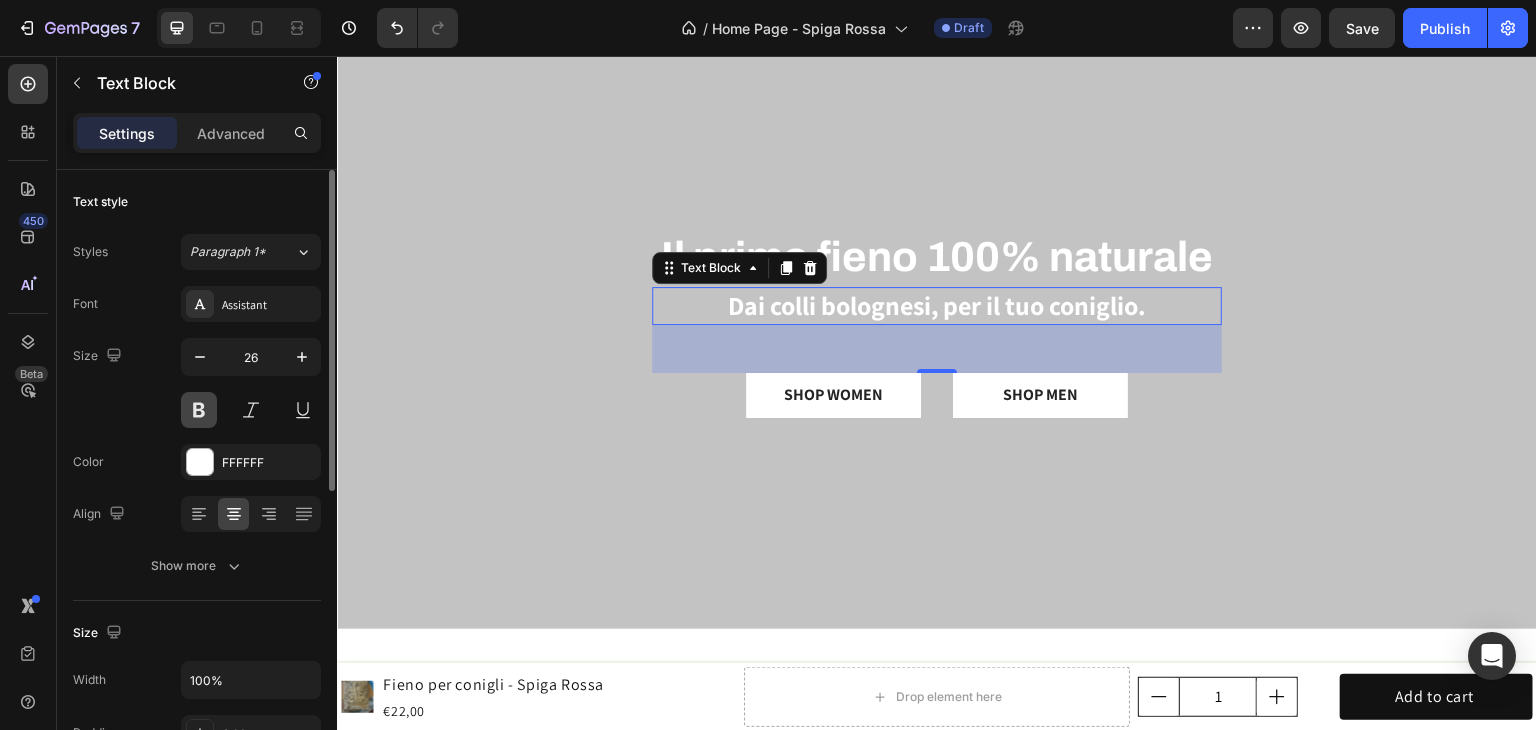 click at bounding box center [199, 410] 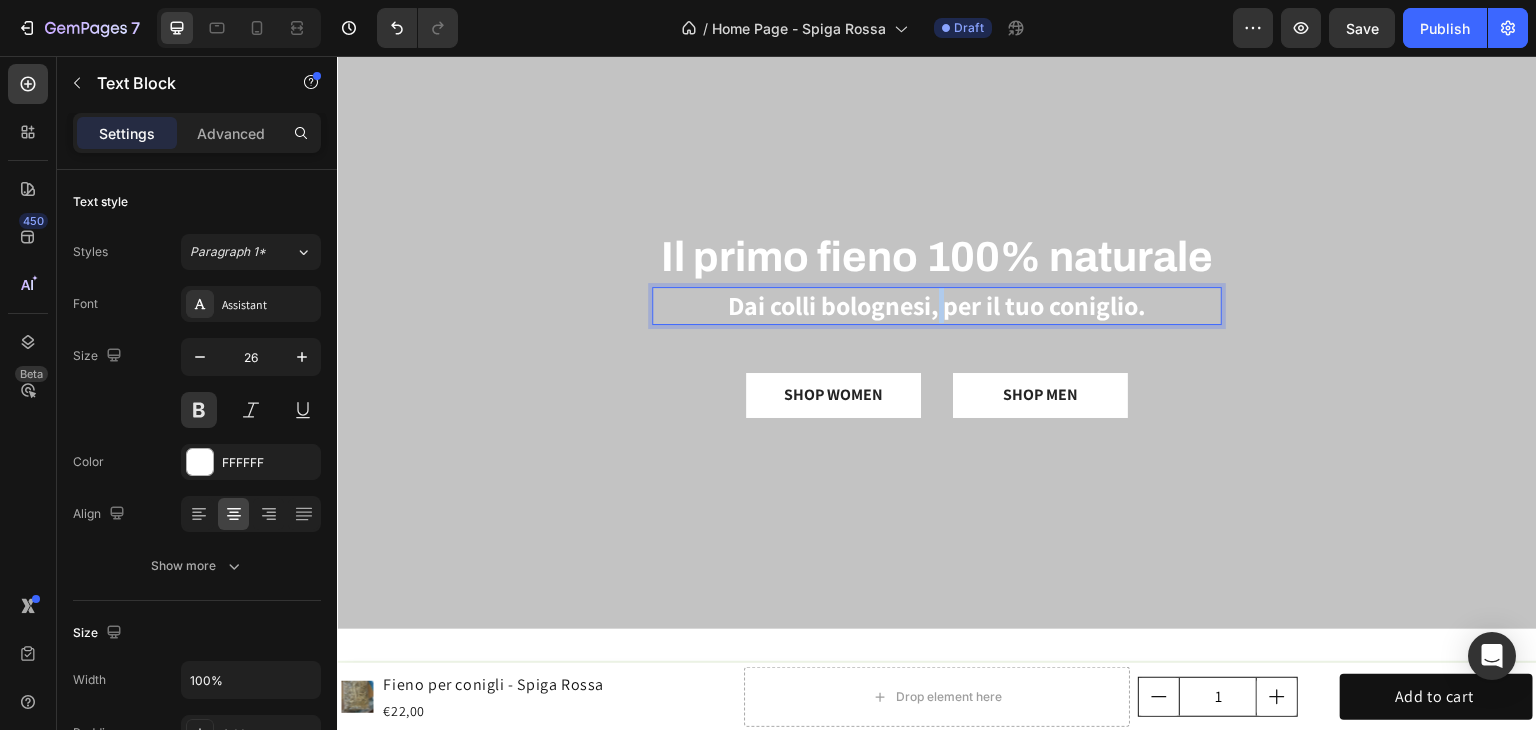 click on "Dai colli bolognesi, per il tuo coniglio." at bounding box center [937, 306] 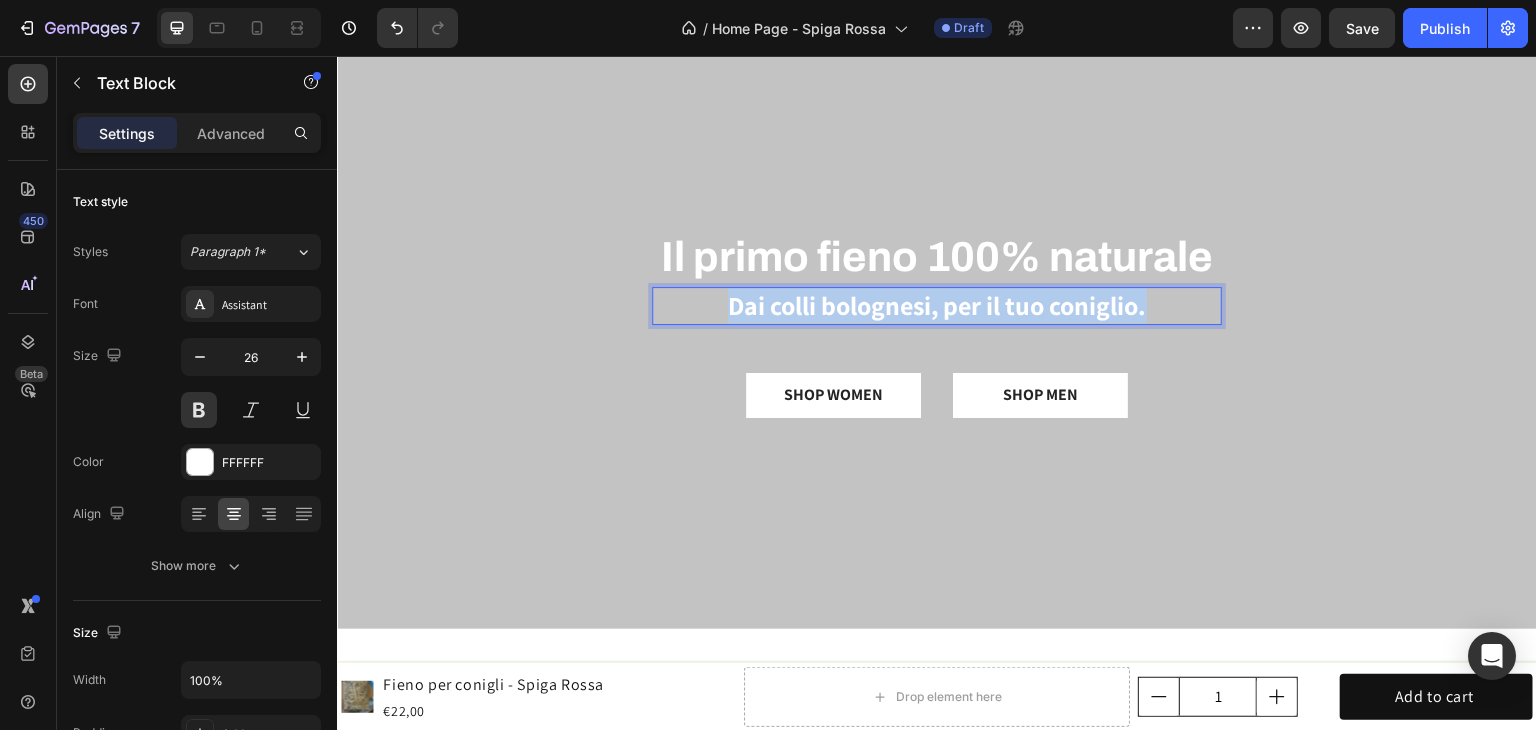 click on "Dai colli bolognesi, per il tuo coniglio." at bounding box center (937, 306) 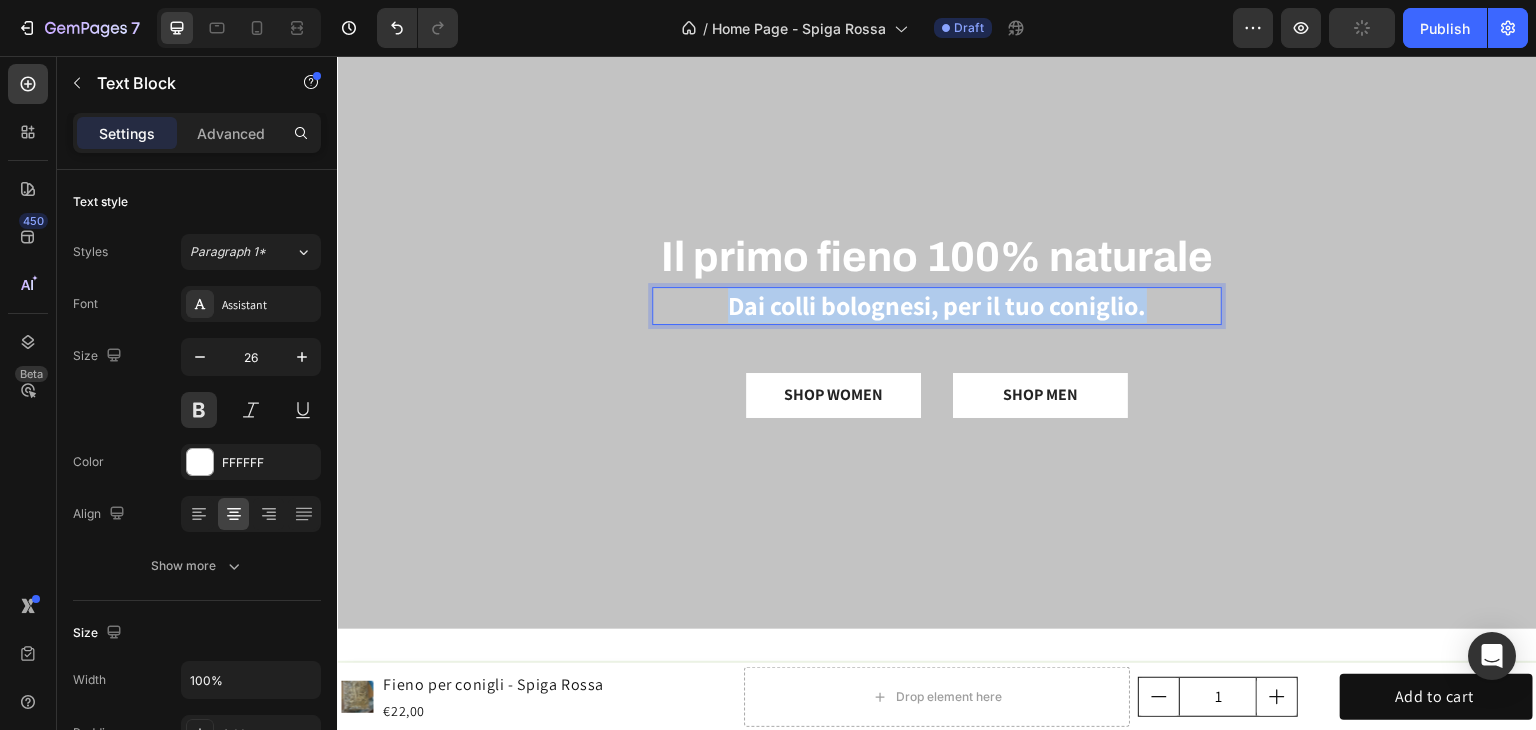 click on "Dai colli bolognesi, per il tuo coniglio." at bounding box center (937, 306) 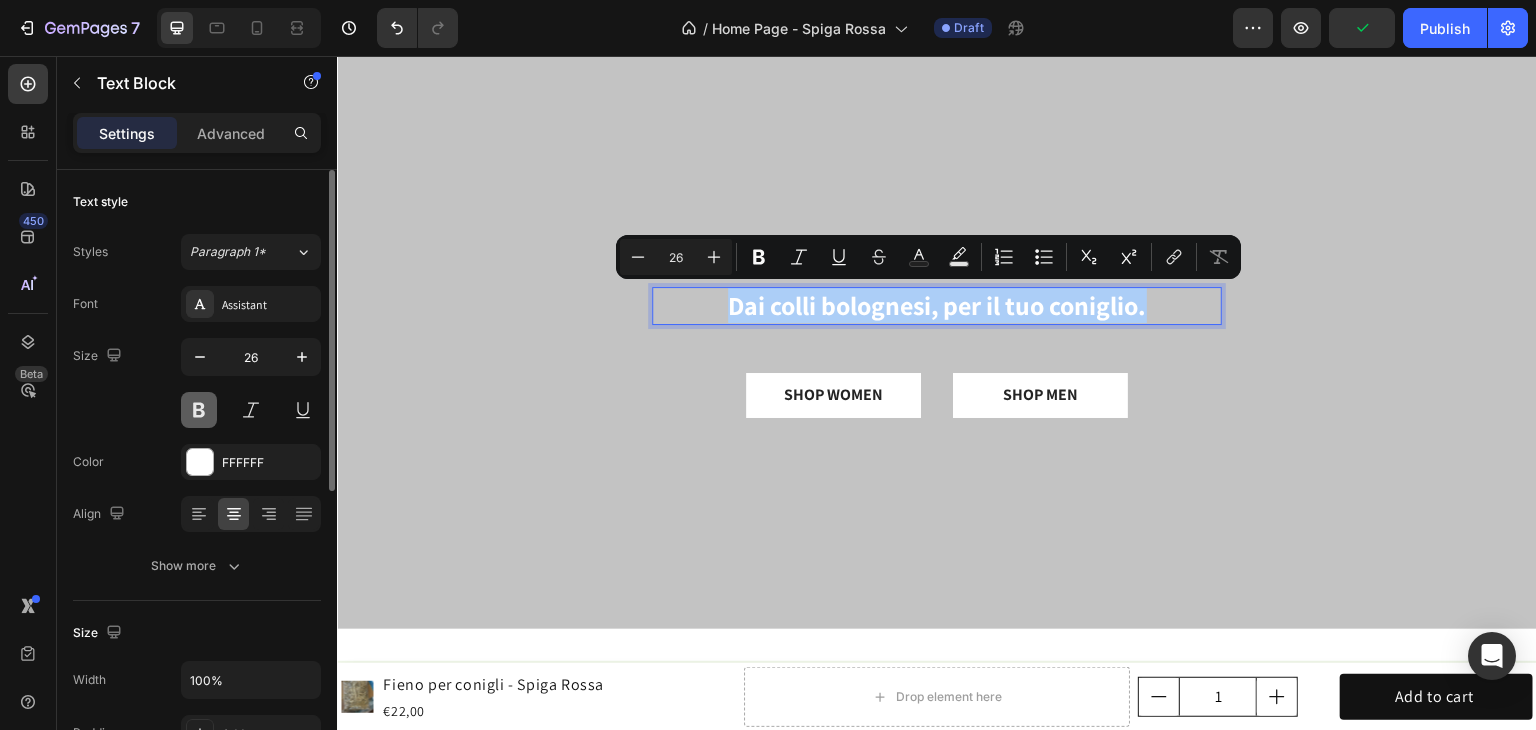 click at bounding box center (199, 410) 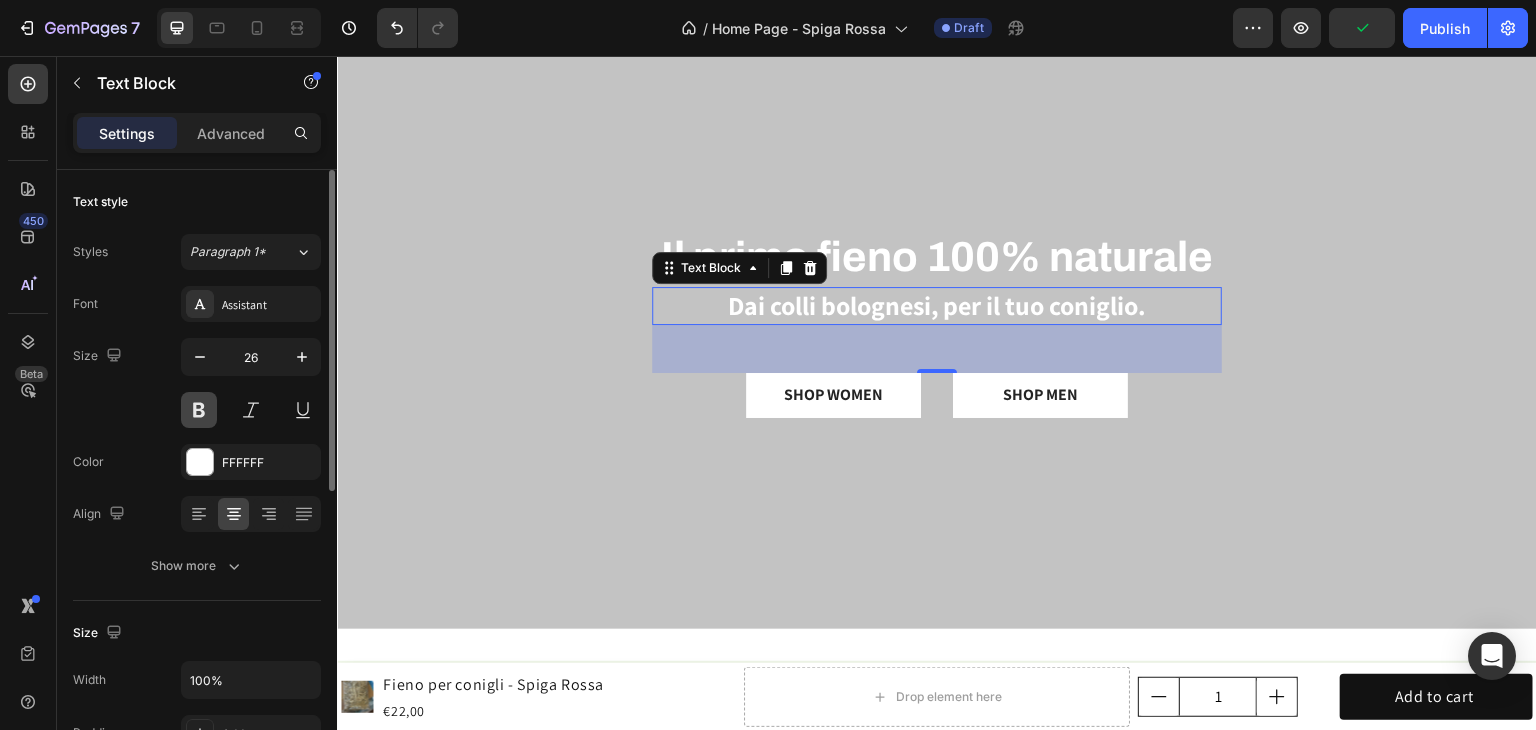 click at bounding box center [199, 410] 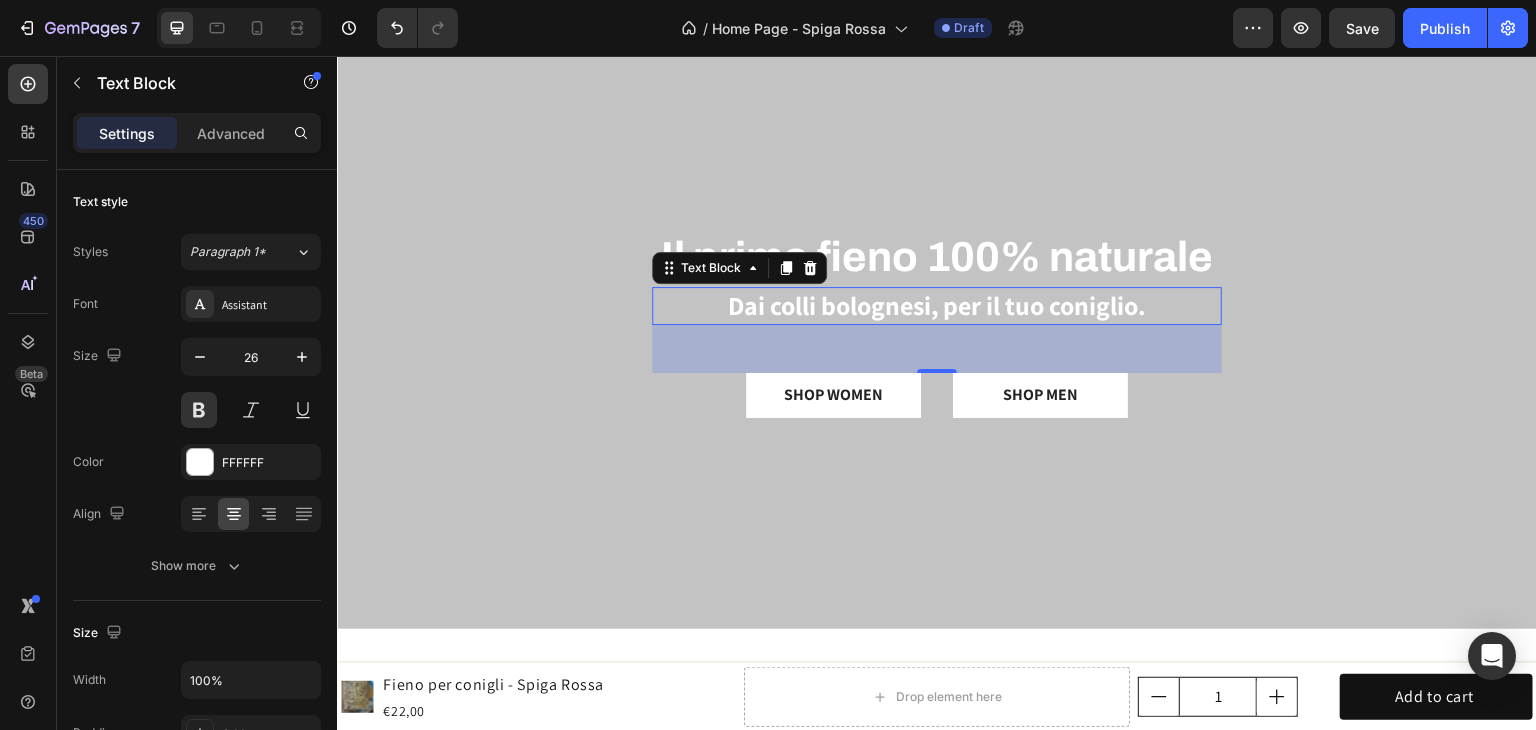 click on "Dai colli bolognesi, per il tuo coniglio." at bounding box center [937, 306] 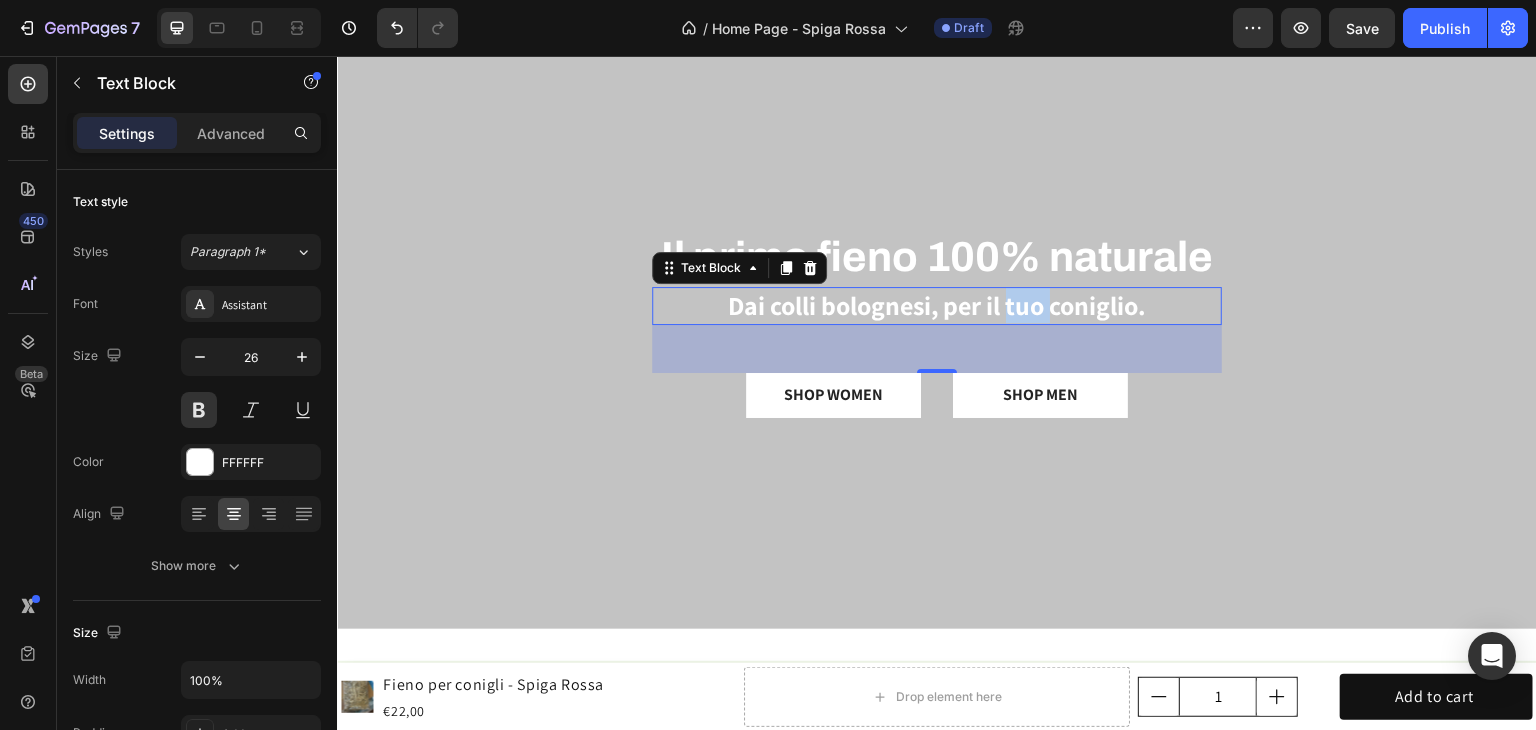 click on "Dai colli bolognesi, per il tuo coniglio." at bounding box center (937, 306) 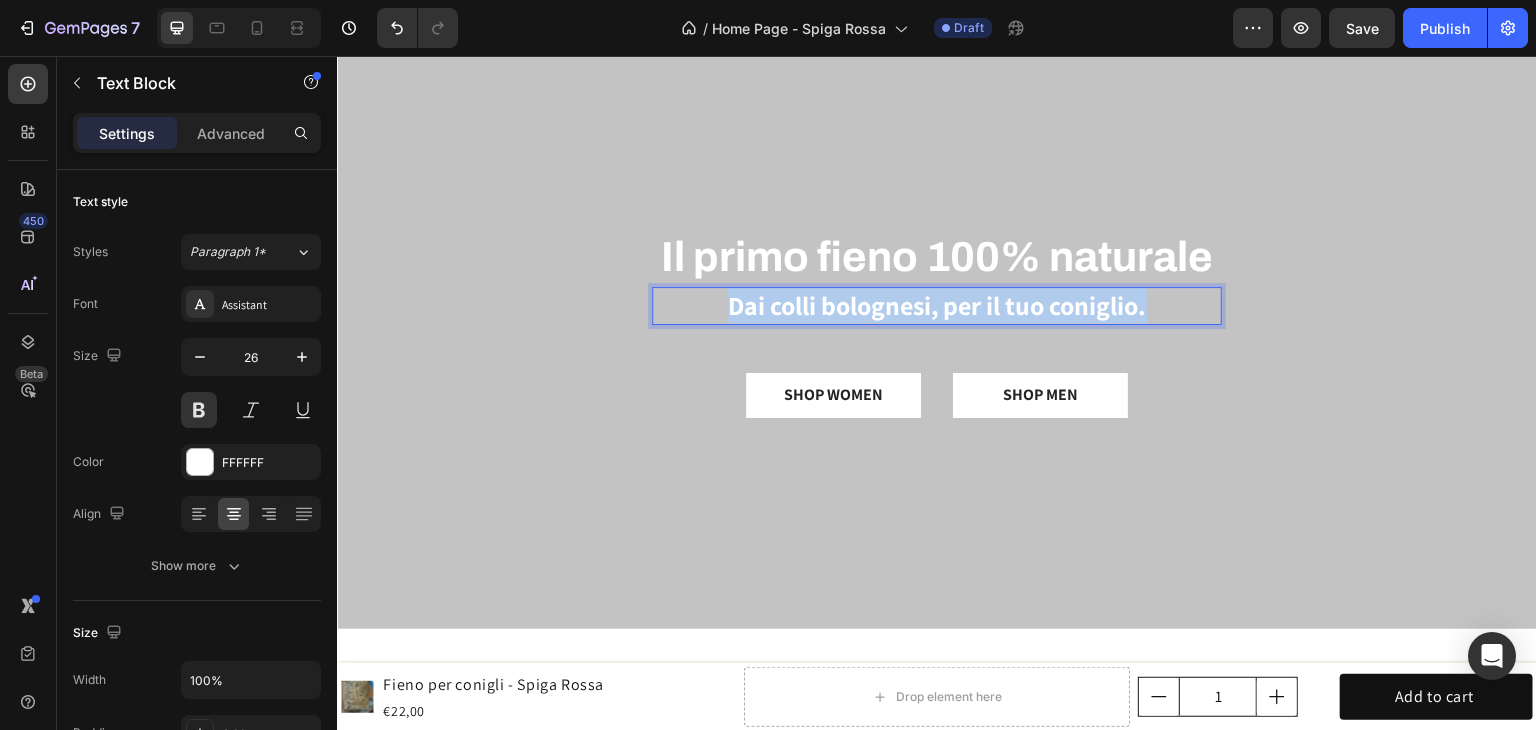 click on "Dai colli bolognesi, per il tuo coniglio." at bounding box center [937, 306] 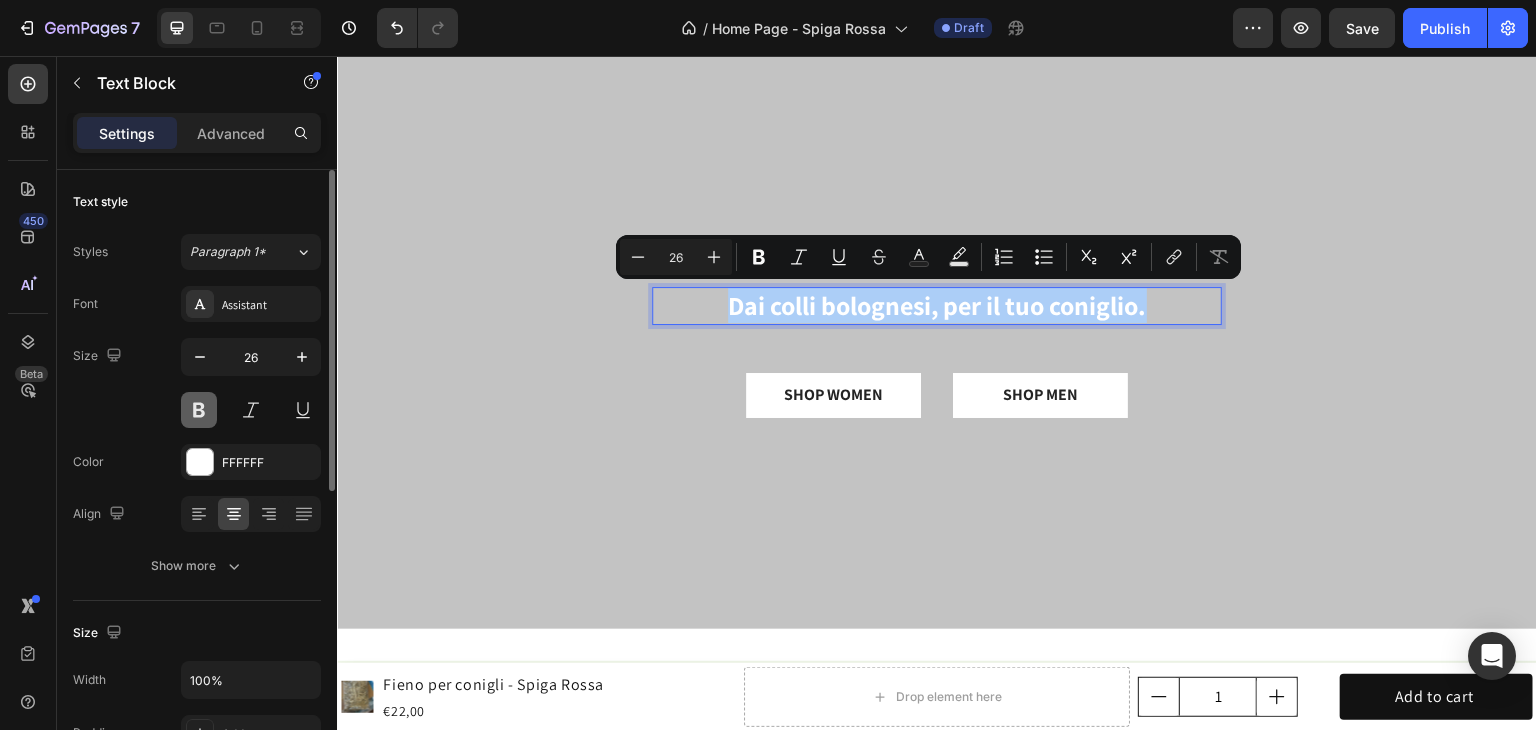 click at bounding box center [199, 410] 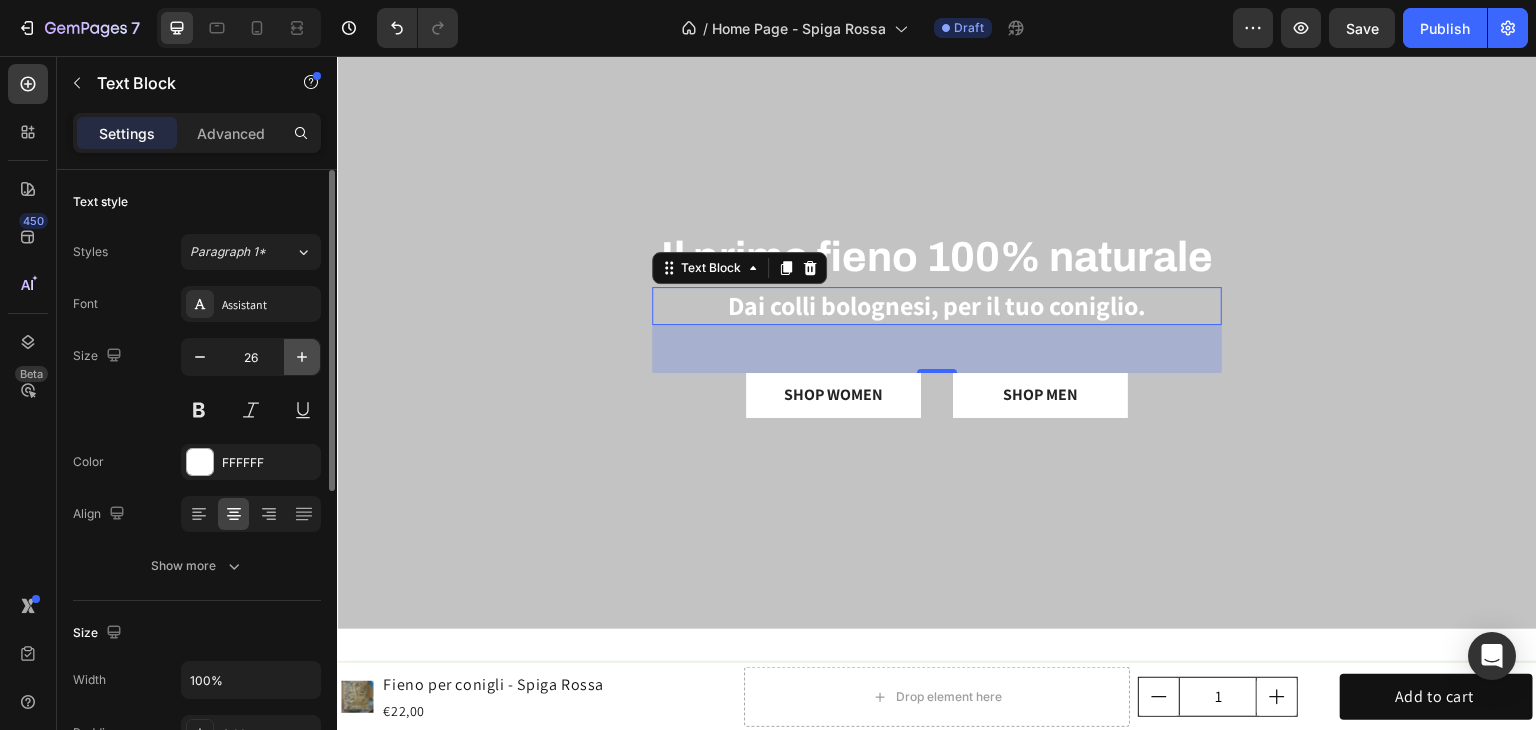 click 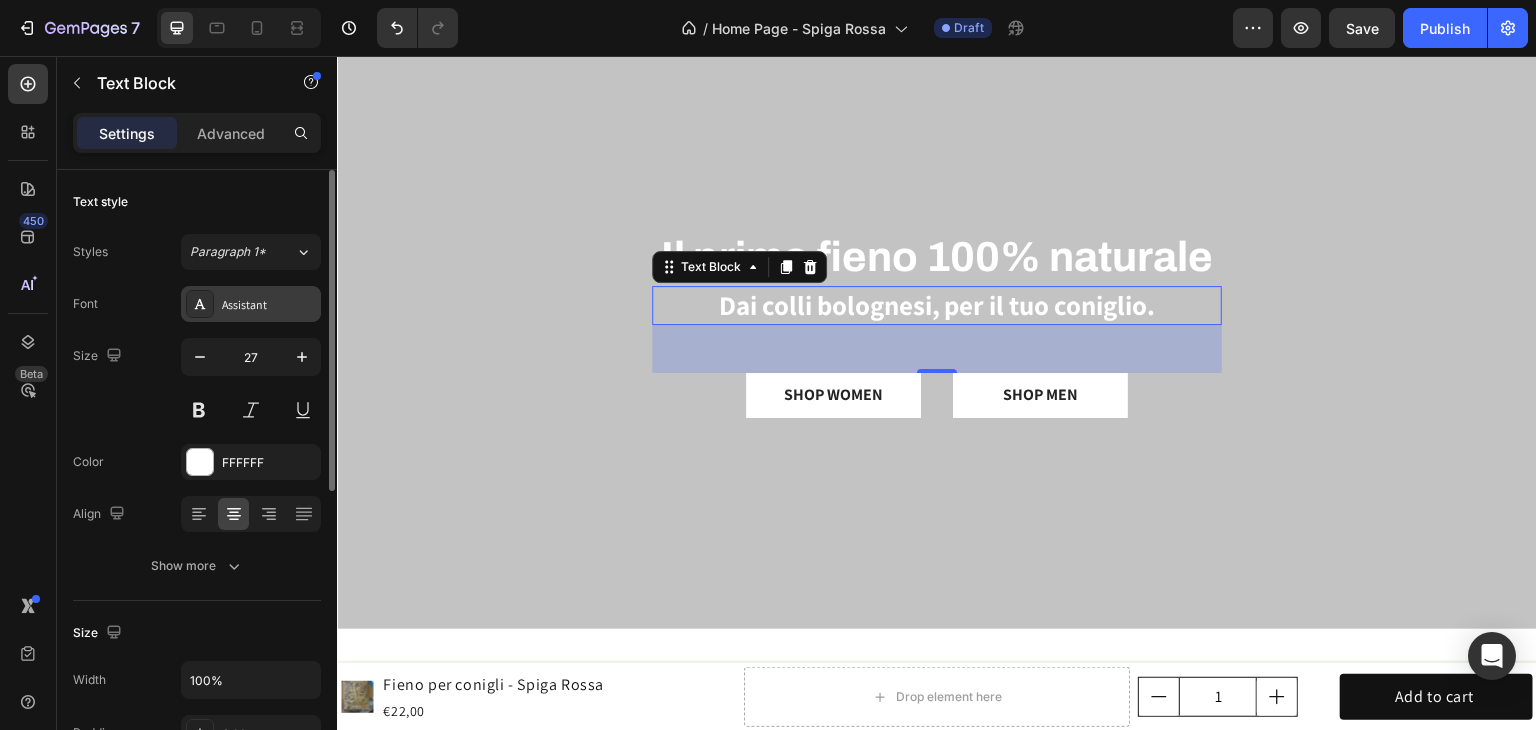 click on "Styles Paragraph 1* Font Assistant Size 27 Color FFFFFF Align Show more" at bounding box center [197, 409] 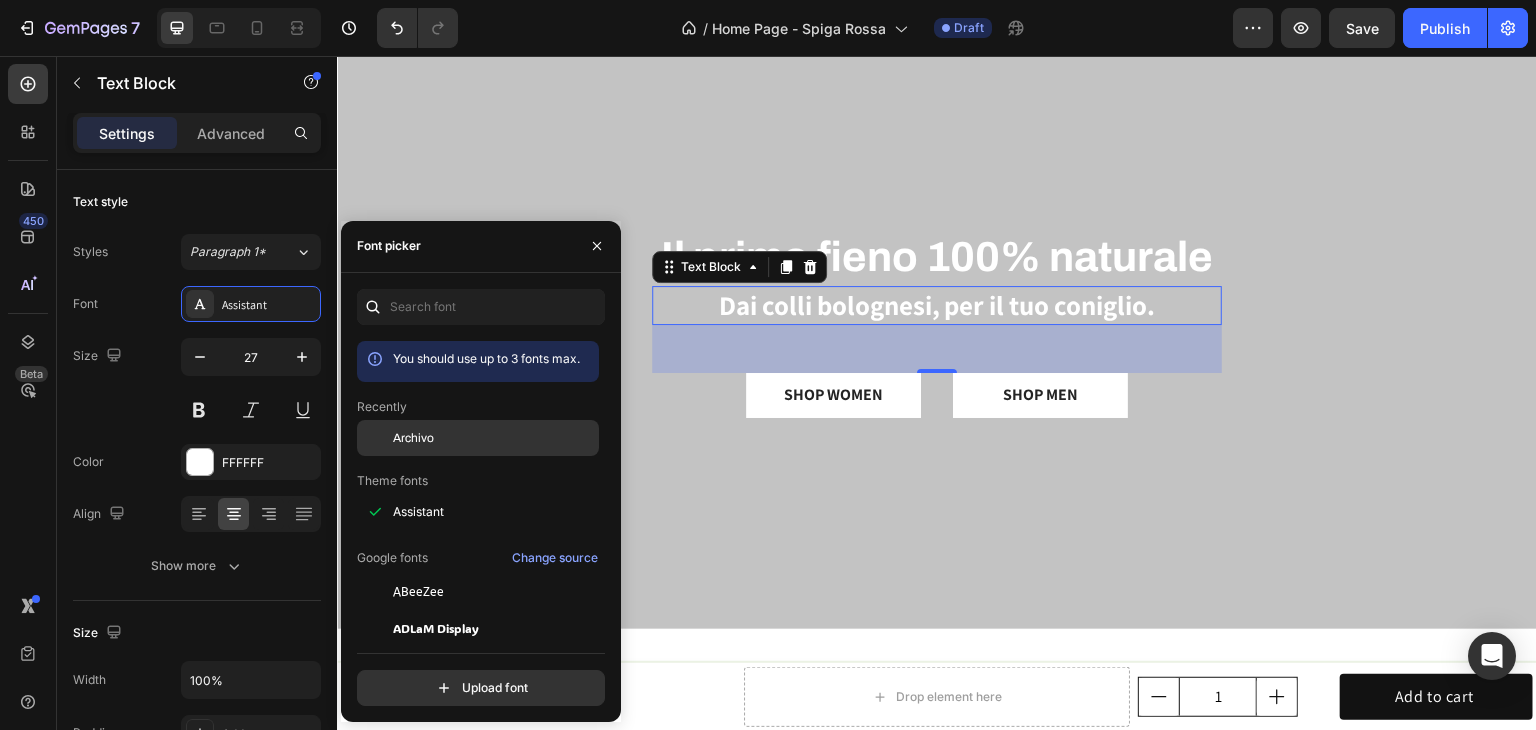 click on "You should use up to 3 fonts max. Recently Archivo Theme fonts Assistant Google fonts Change source ABeeZee ADLaM Display AR One Sans Abel Abhaya Libre Aboreto Abril Fatface Abyssinica SIL Aclonica Acme Actor Adamina Advent Pro Afacad Afacad Flux Agbalumo Agdasima" at bounding box center (478, 34109) 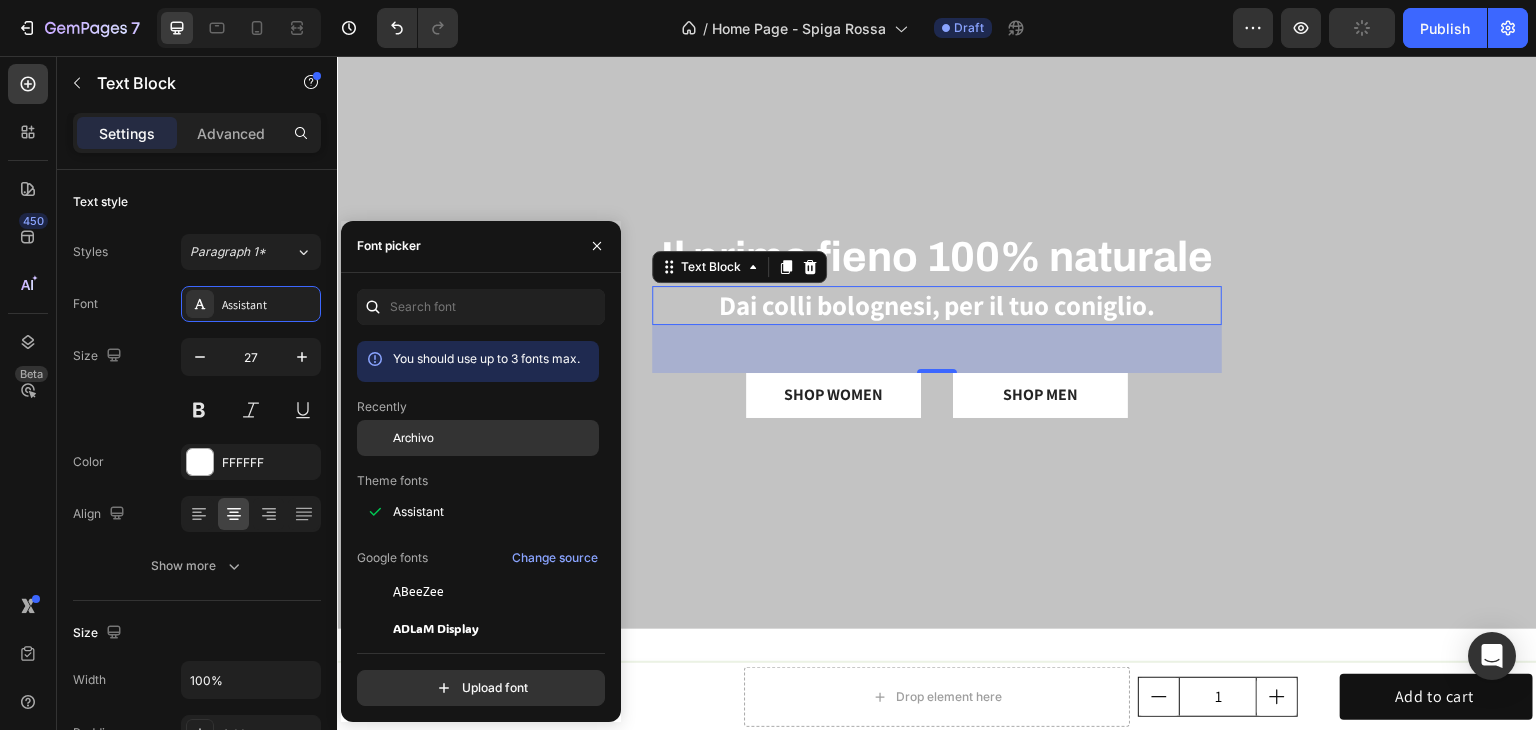 click on "Archivo" 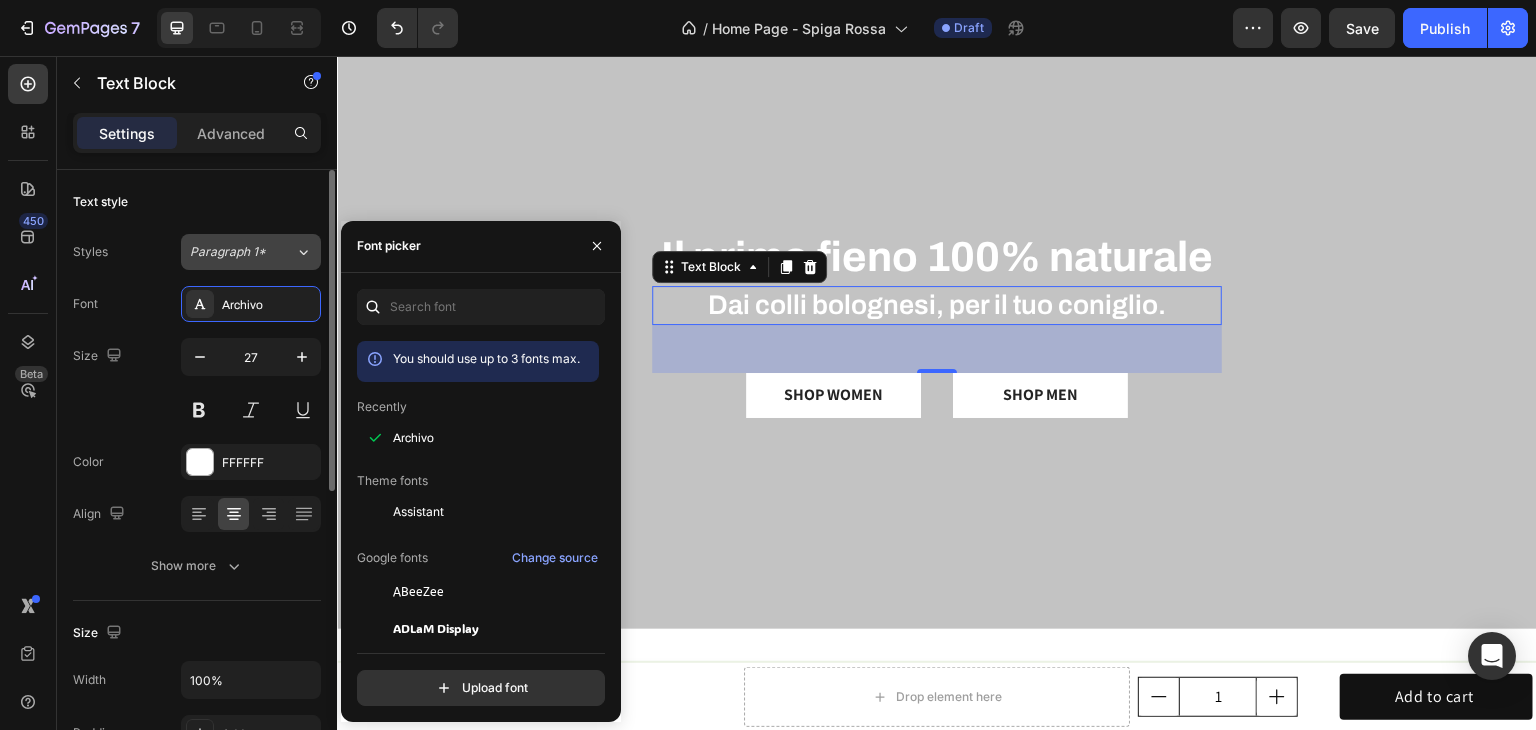 click on "Paragraph 1*" 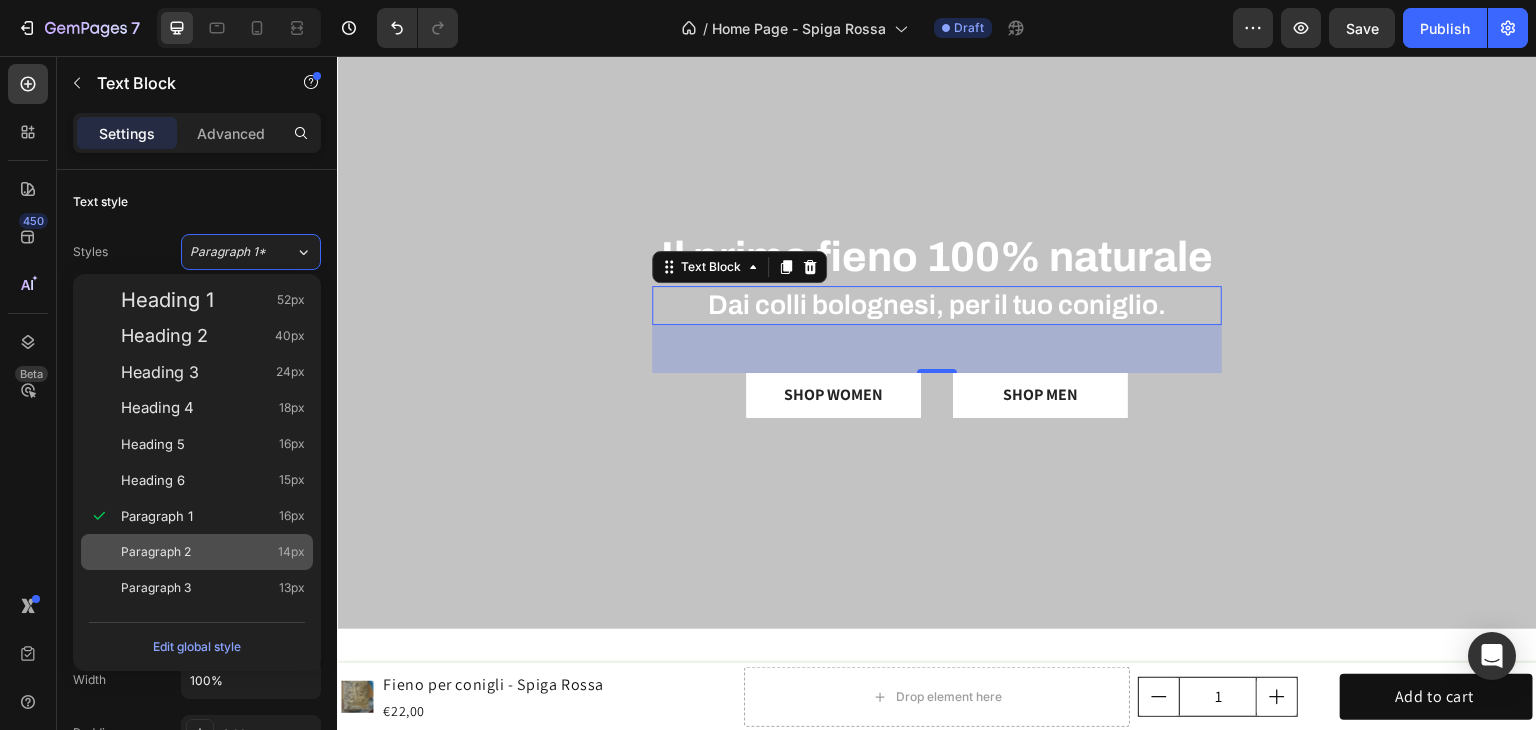 click on "Paragraph 2 14px" at bounding box center [213, 552] 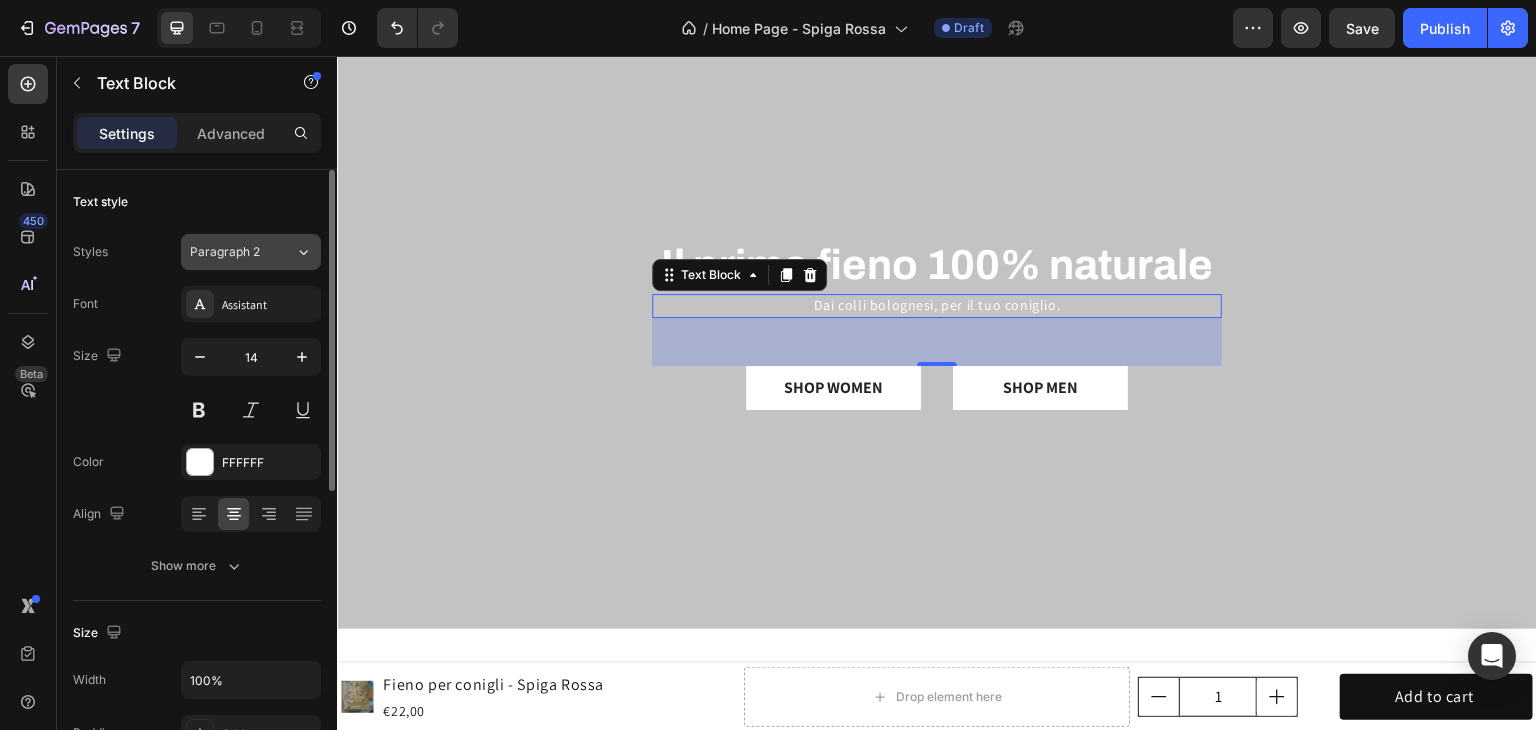 click on "Paragraph 2" 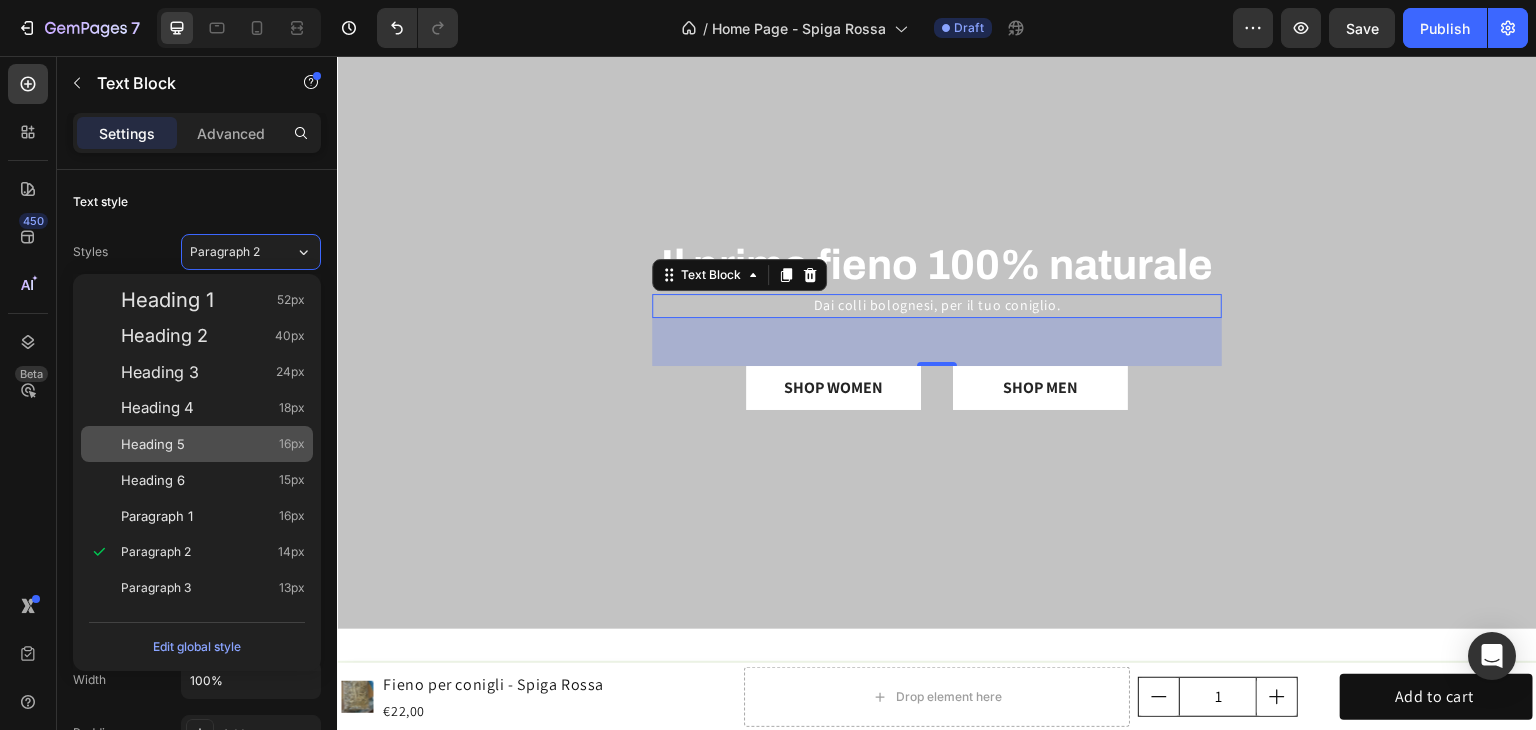 click on "Heading 5 16px" at bounding box center [213, 444] 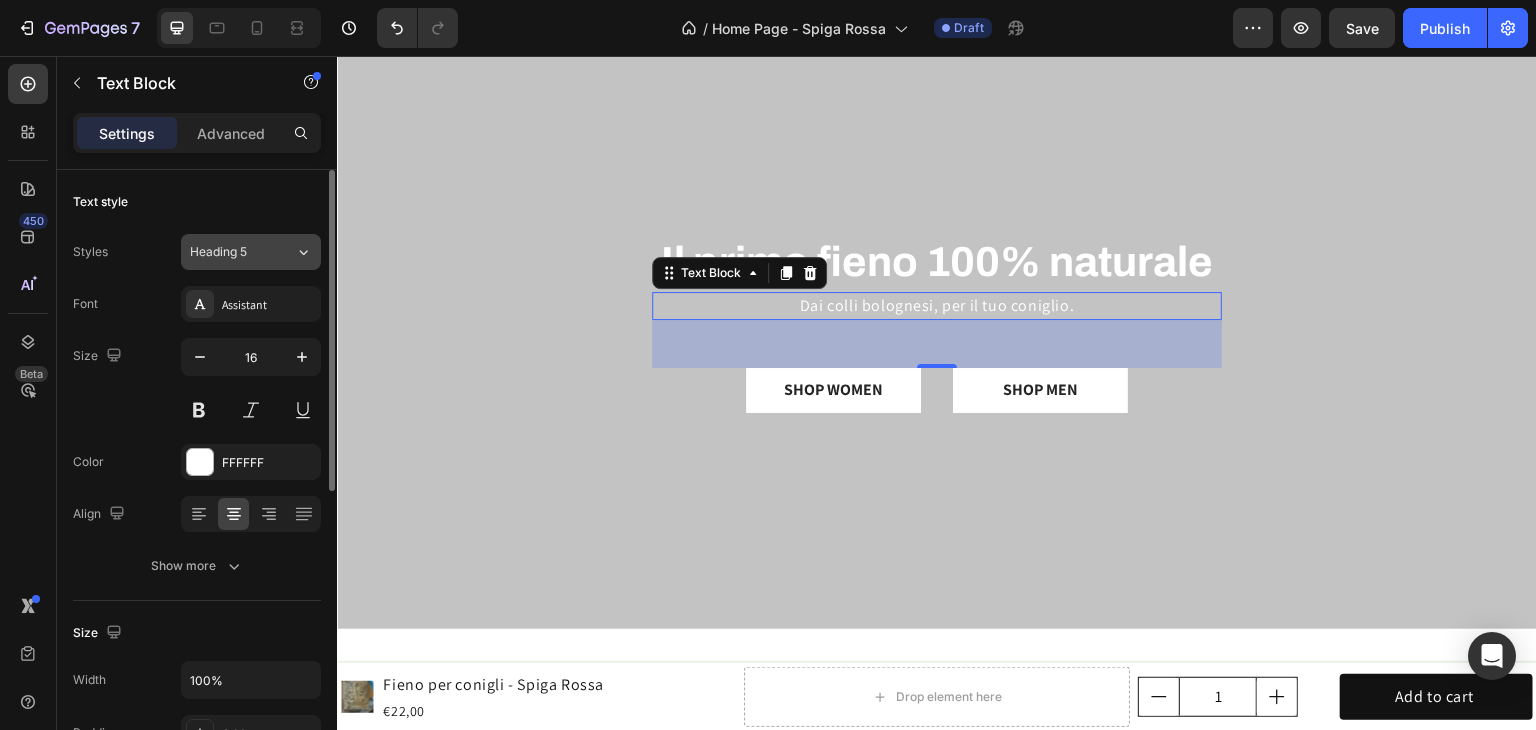 click on "Heading 5" at bounding box center [242, 252] 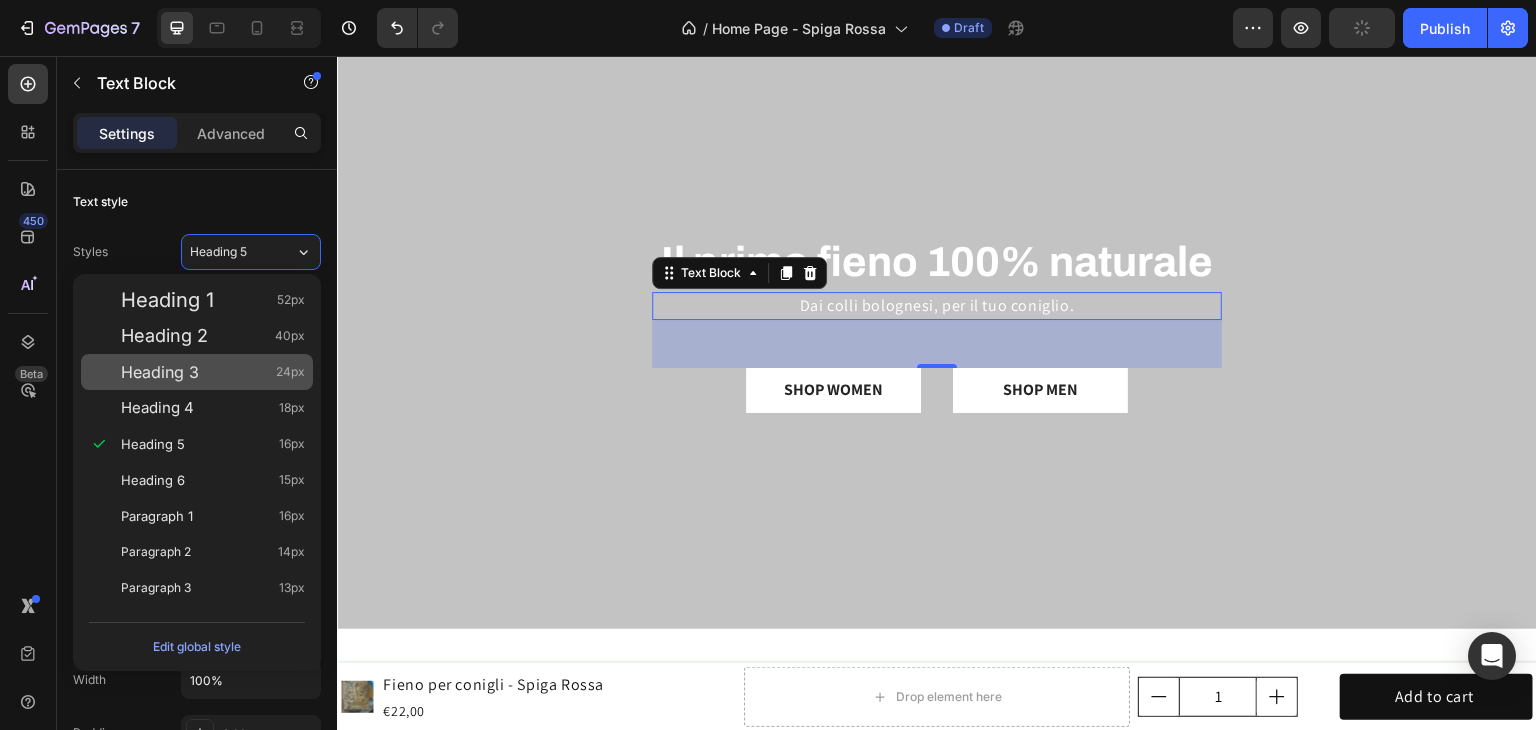 click on "Heading 3 24px" at bounding box center (213, 372) 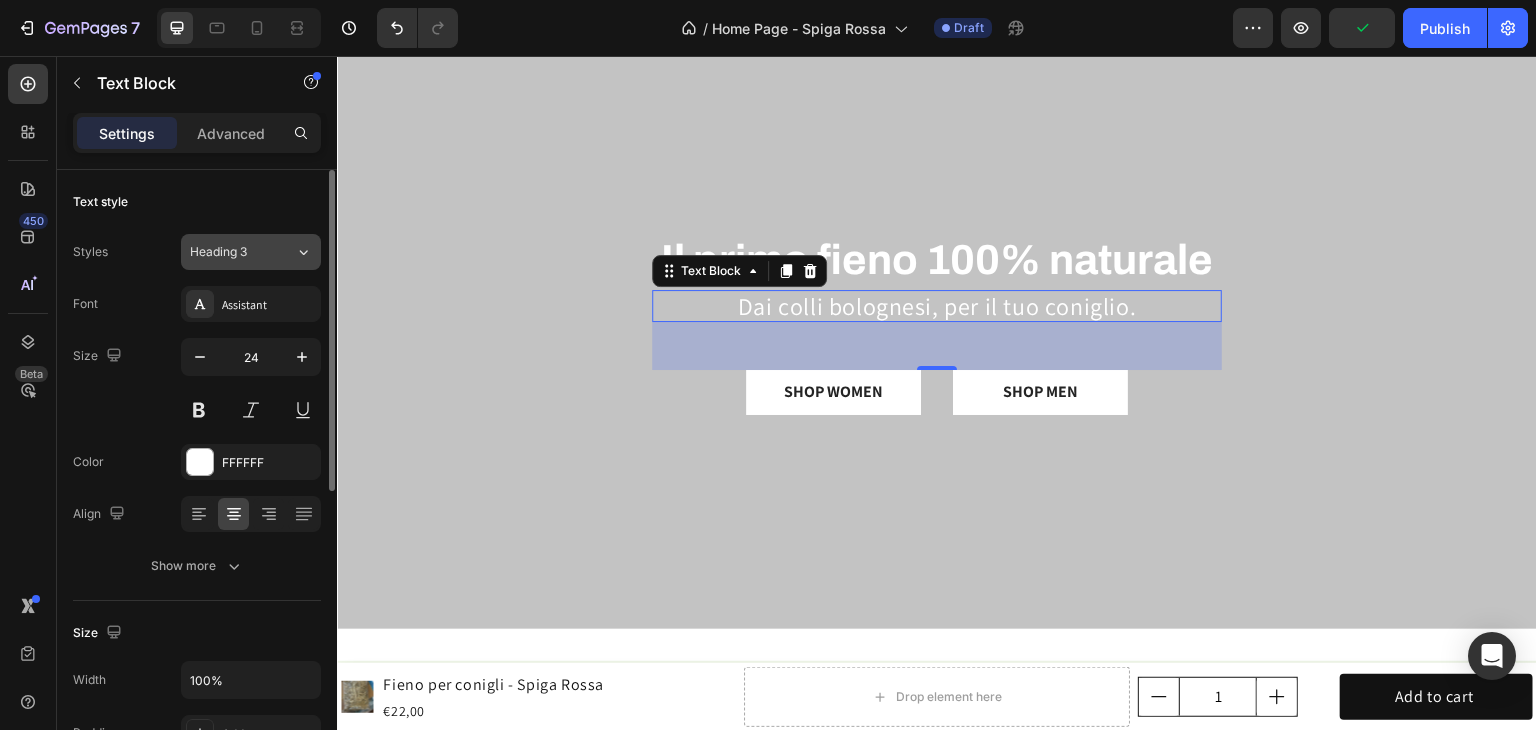 click on "Heading 3" 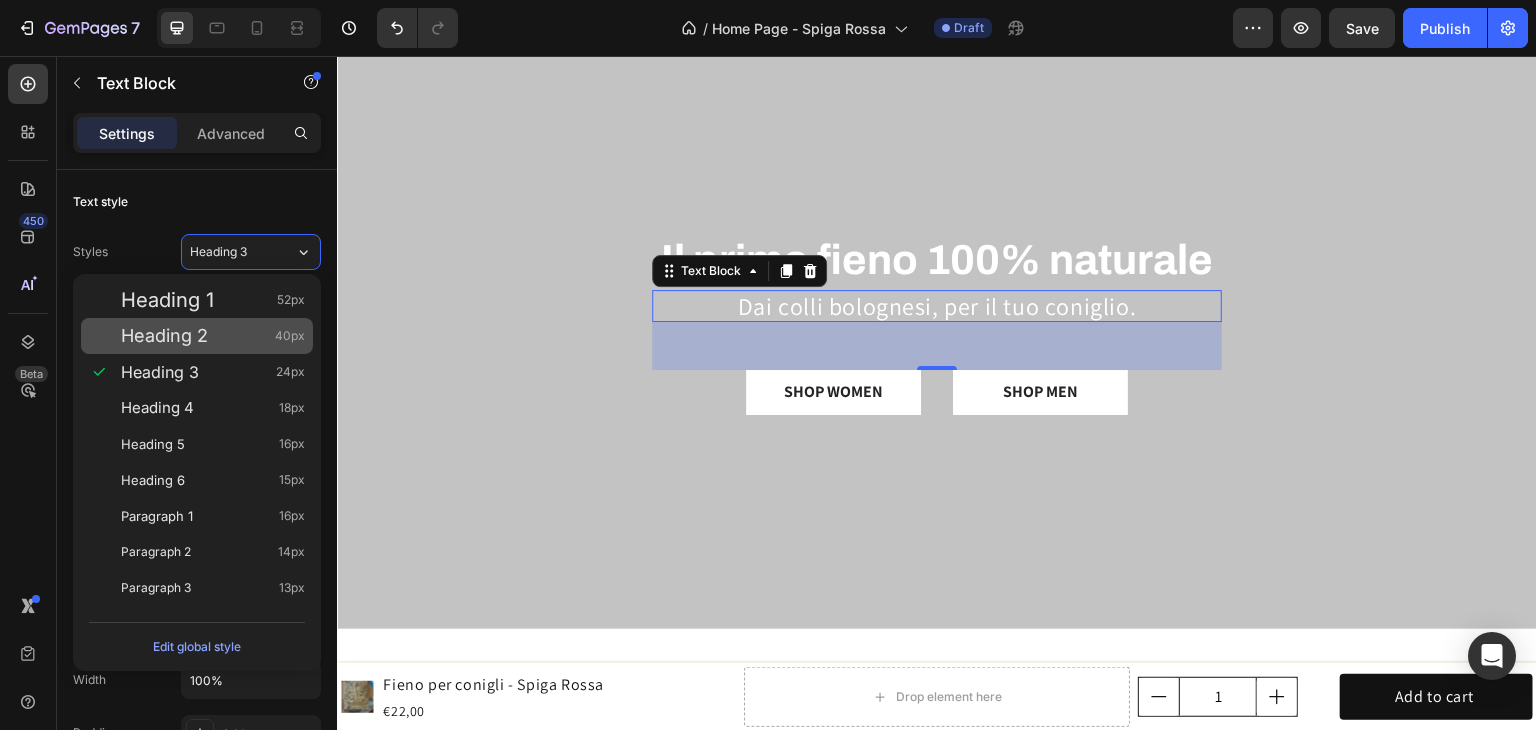 click on "Heading 2 40px" at bounding box center [213, 336] 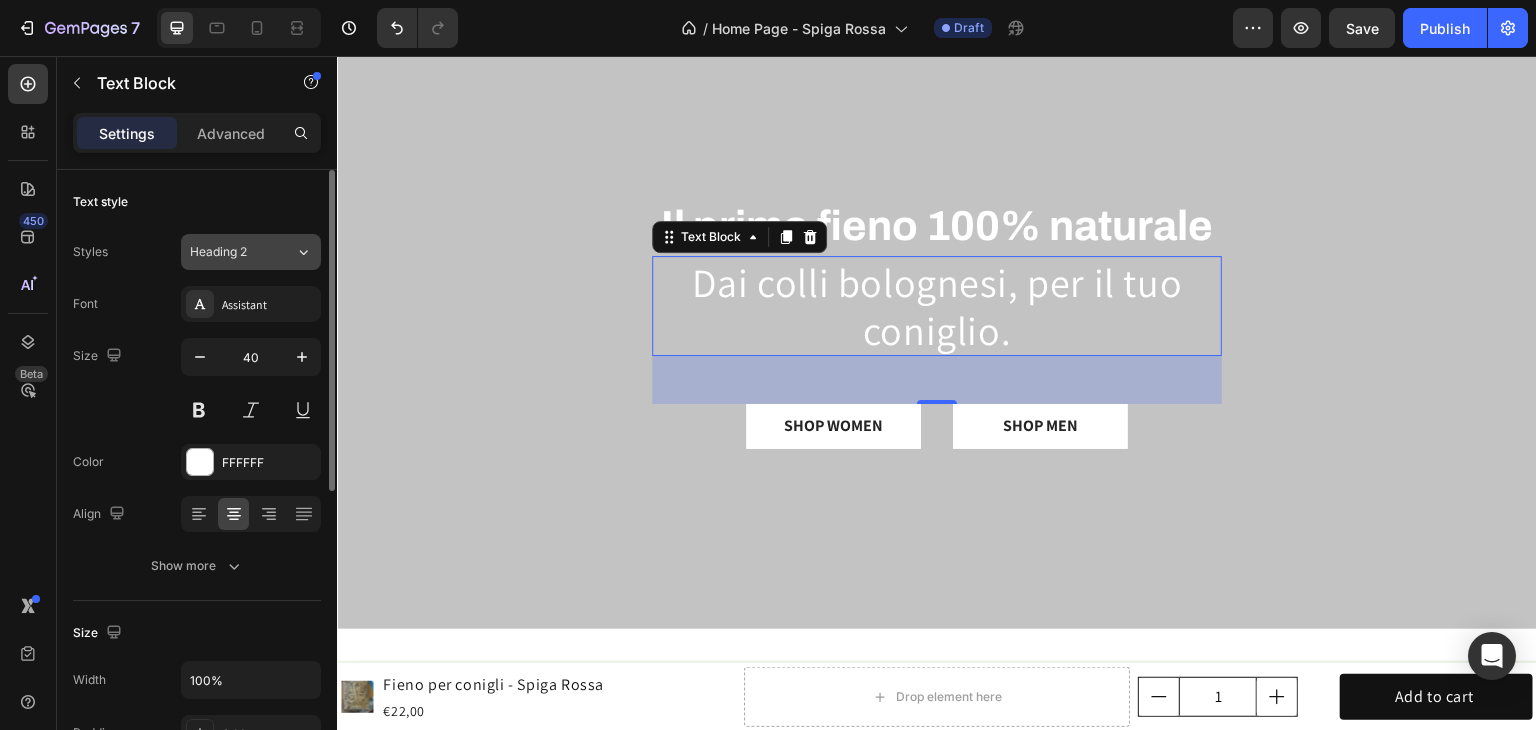 click on "Heading 2" 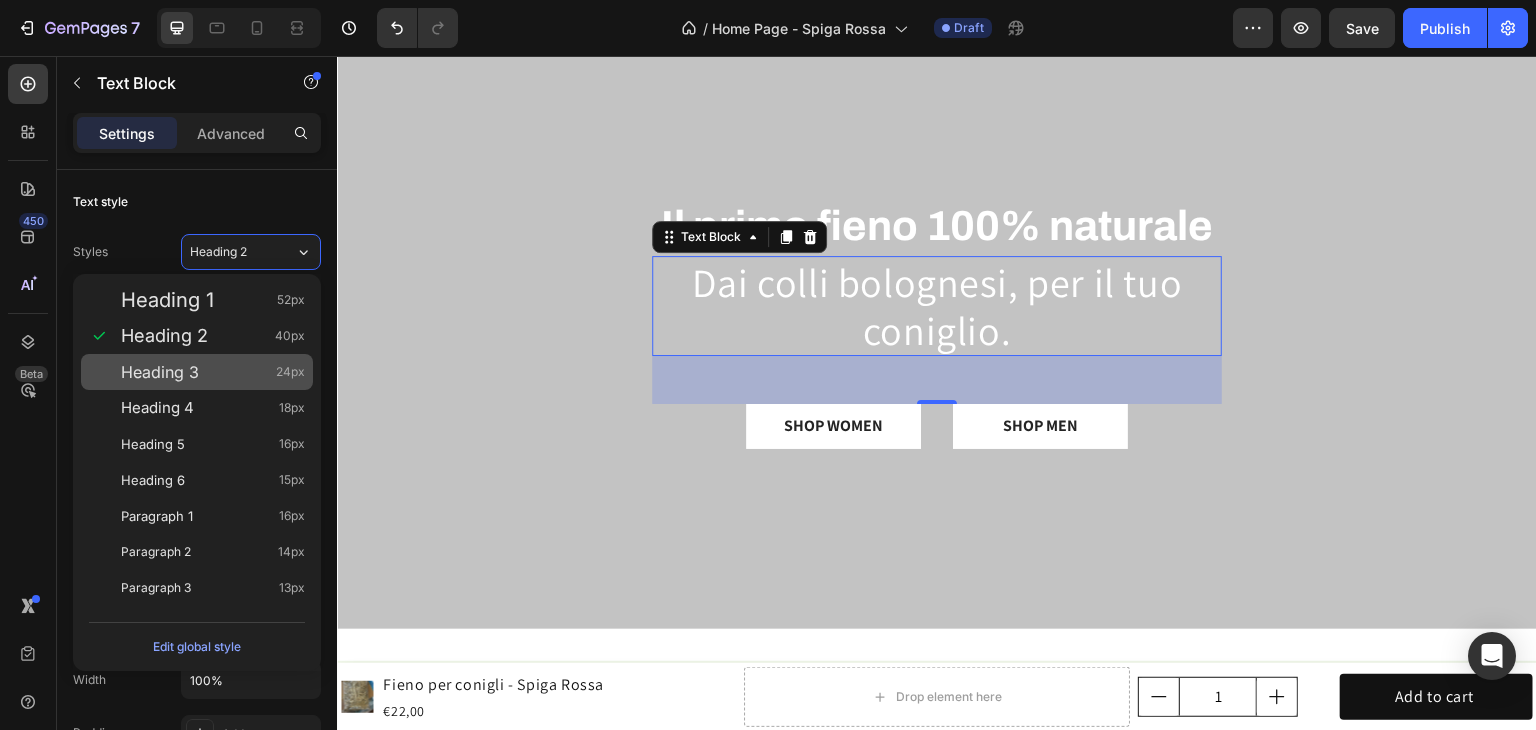 click on "Heading 3" at bounding box center (160, 372) 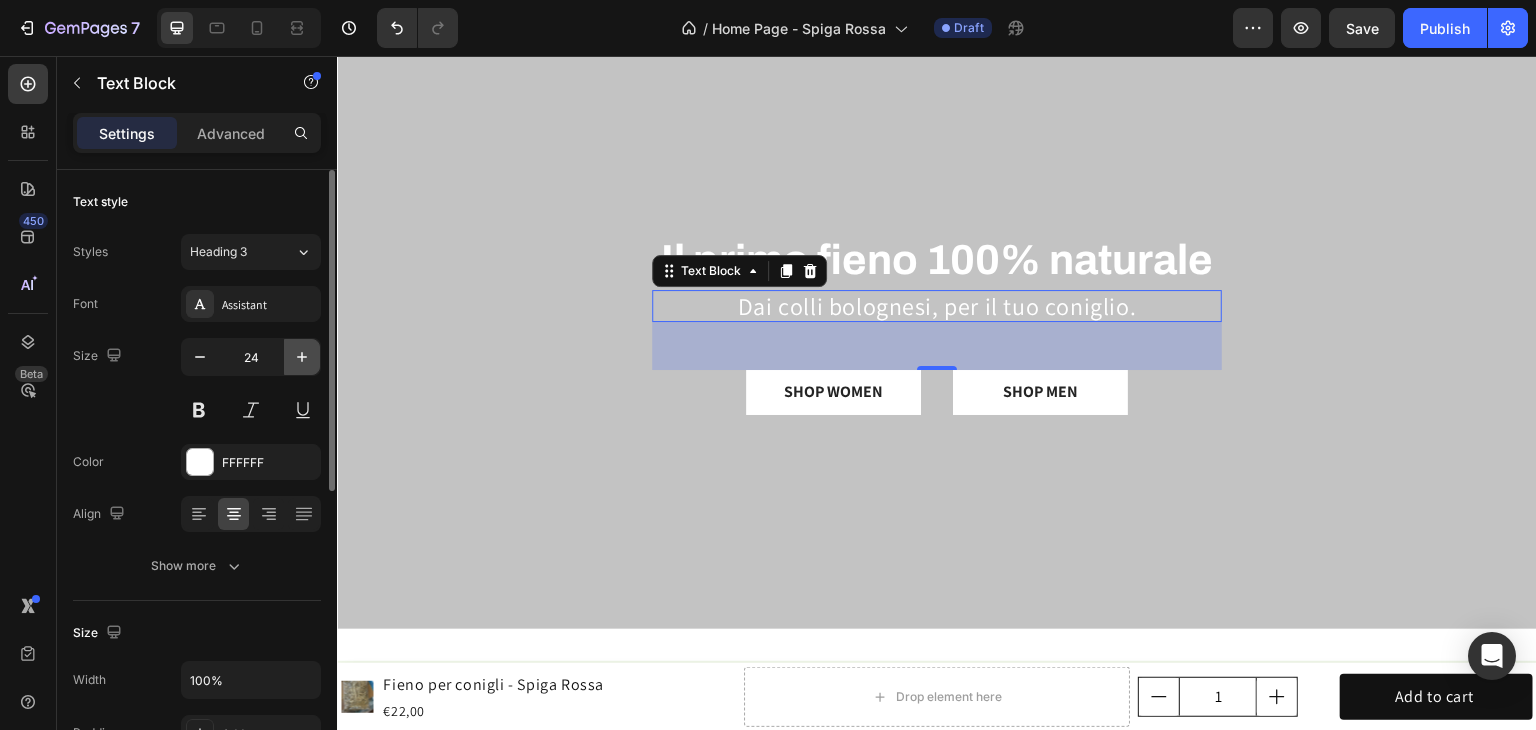 click 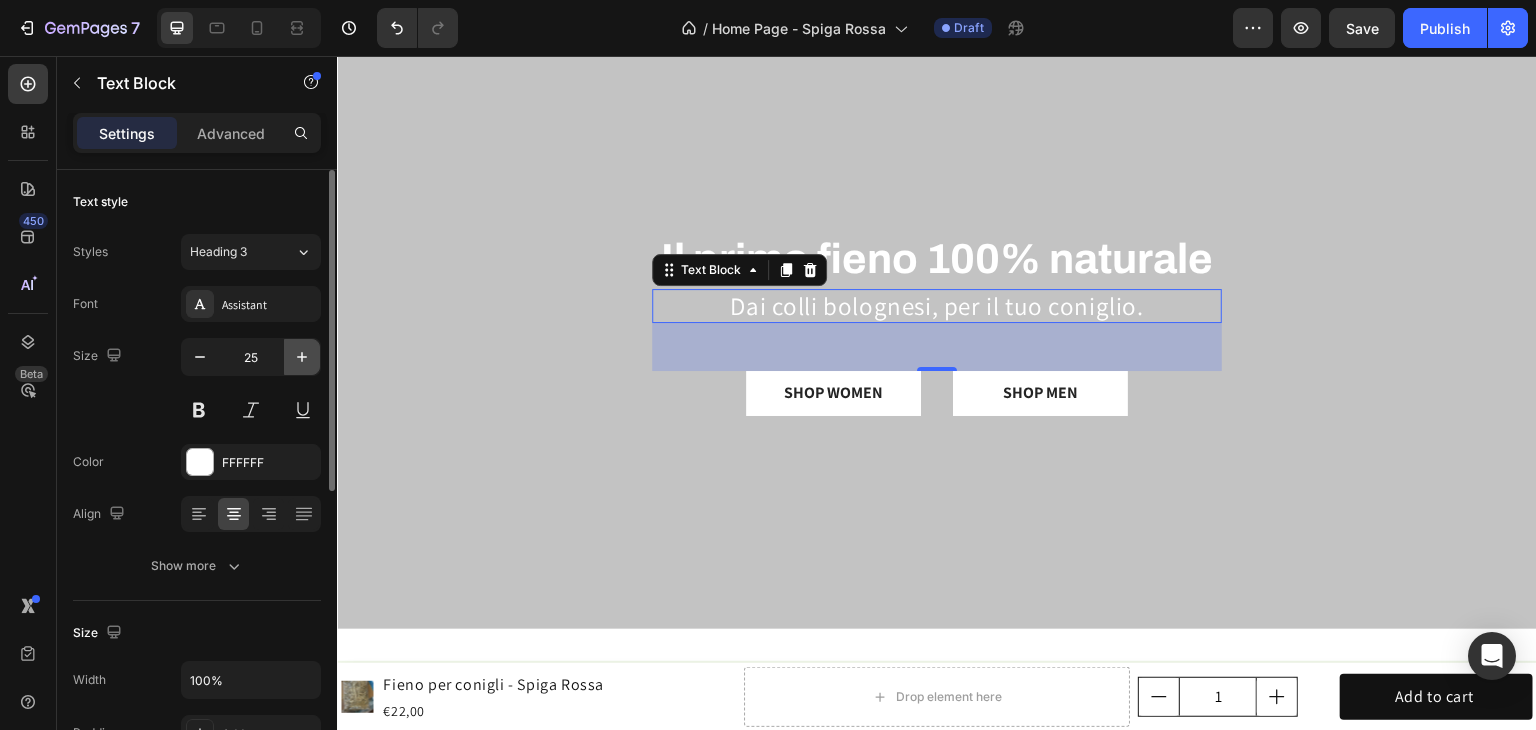 click 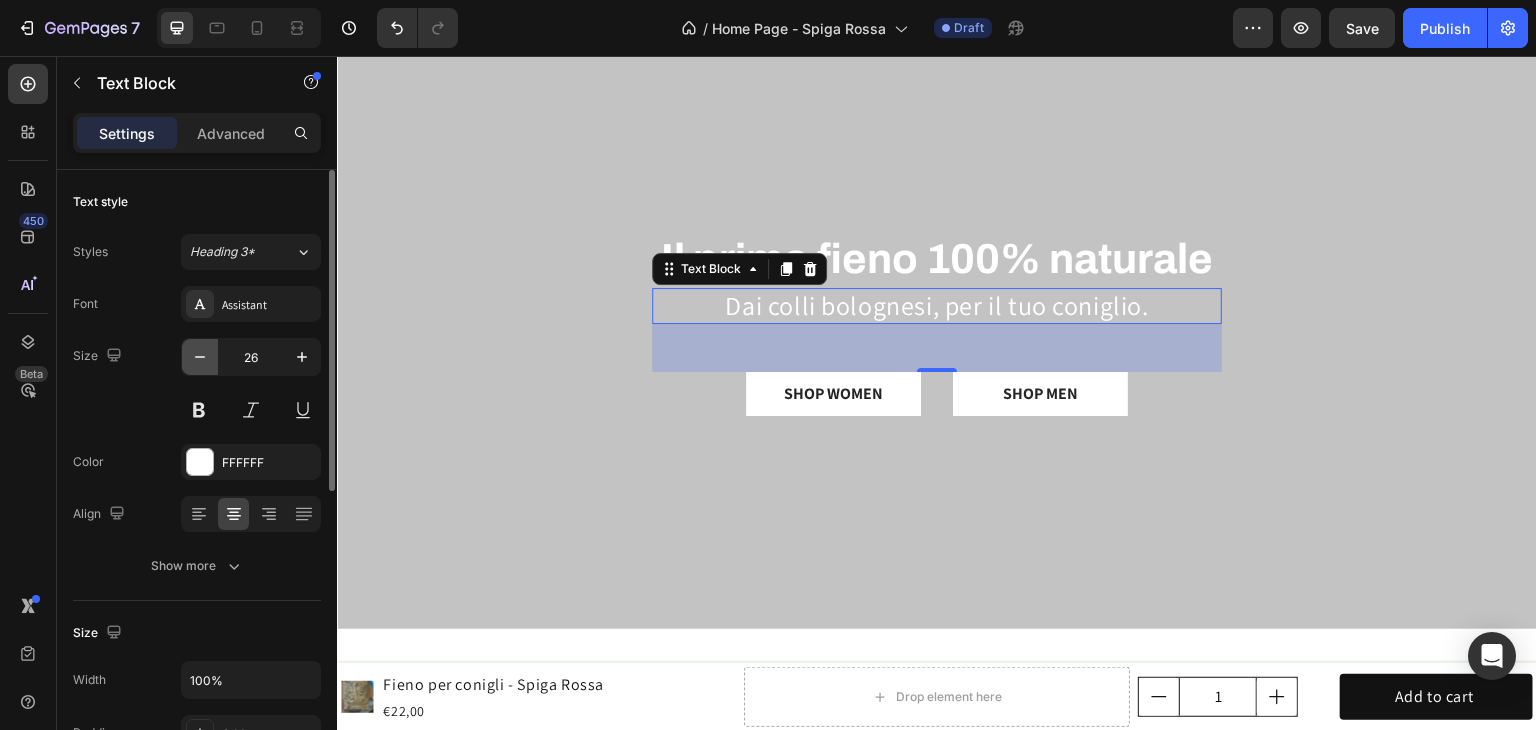 click 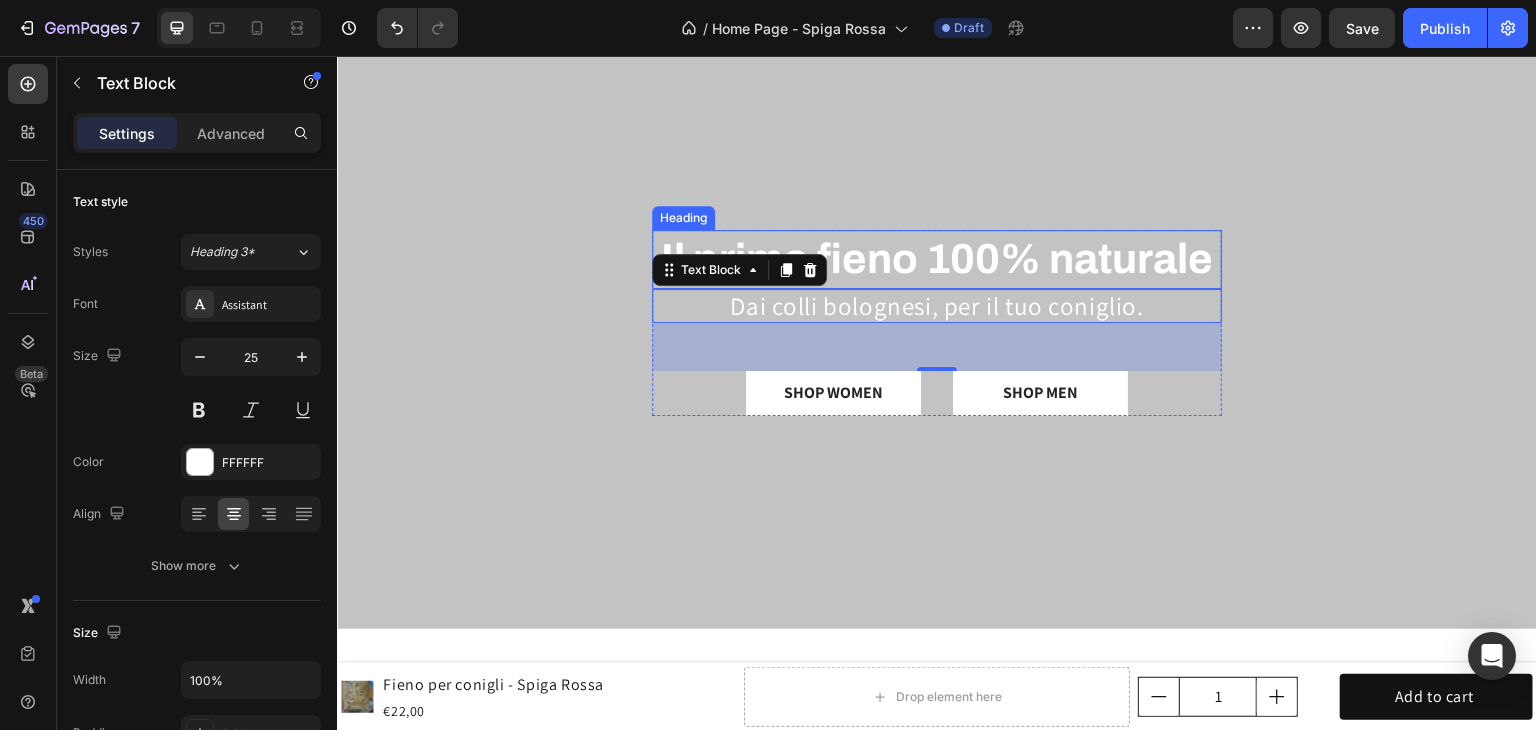click on "Il primo fieno 100% naturale" at bounding box center [937, 259] 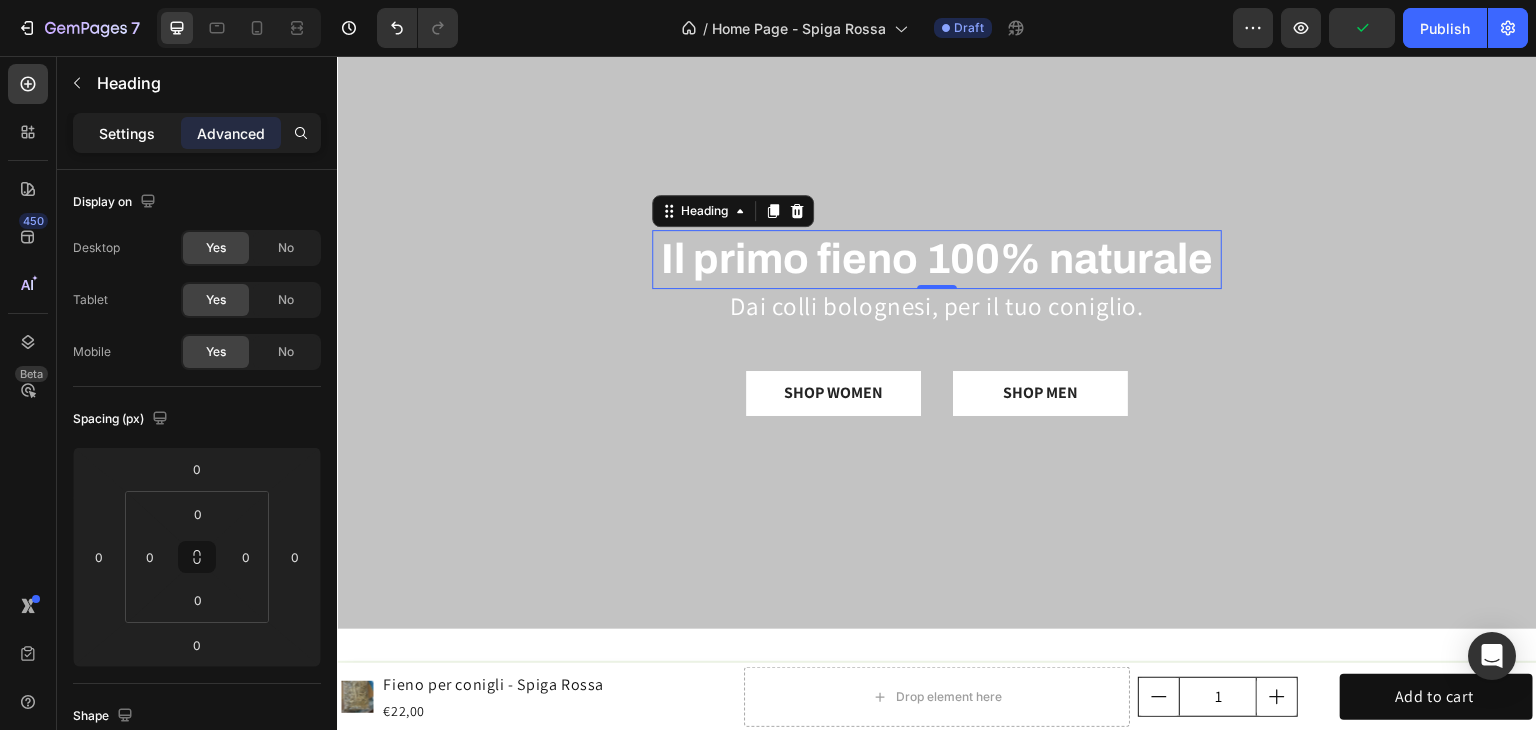 click on "Settings" at bounding box center [127, 133] 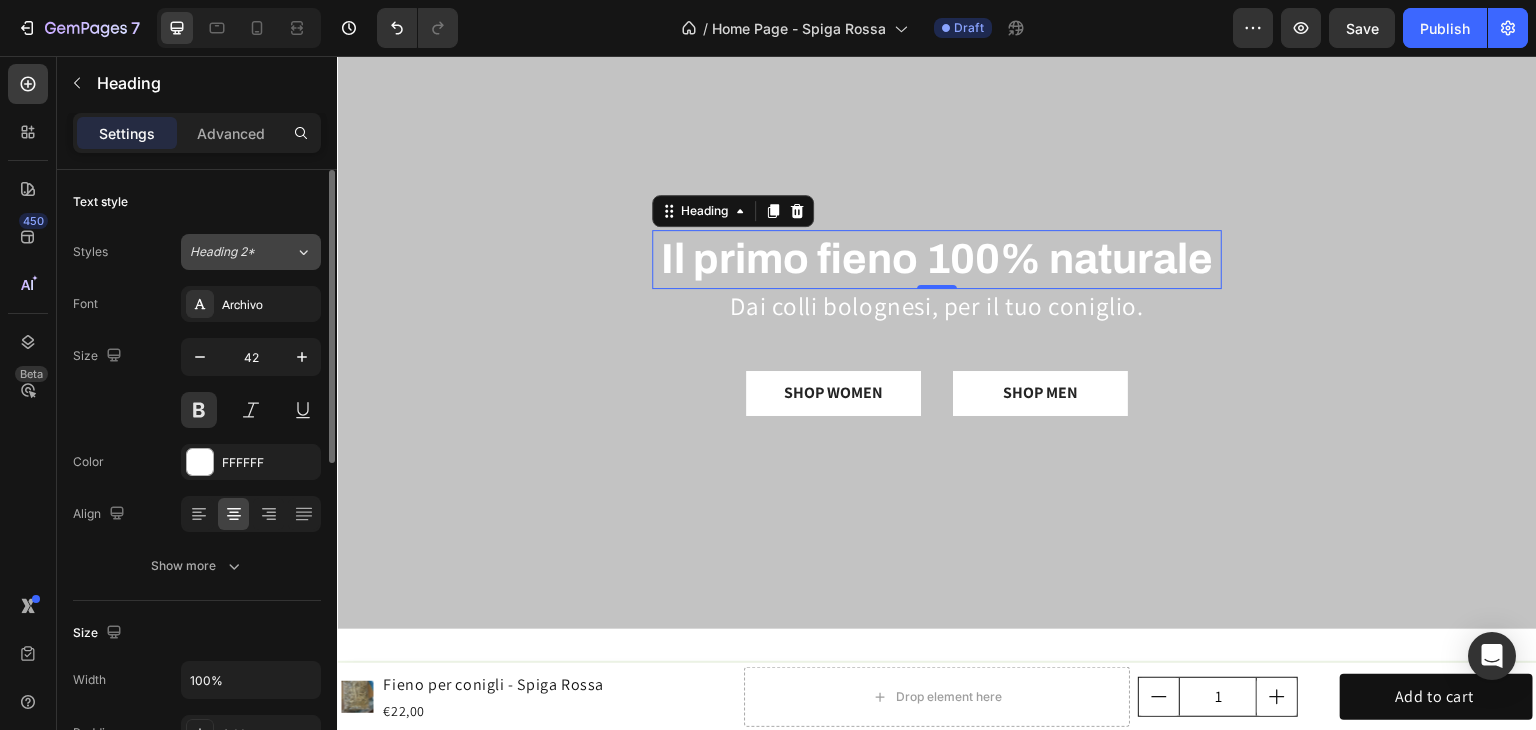 click on "Heading 2*" 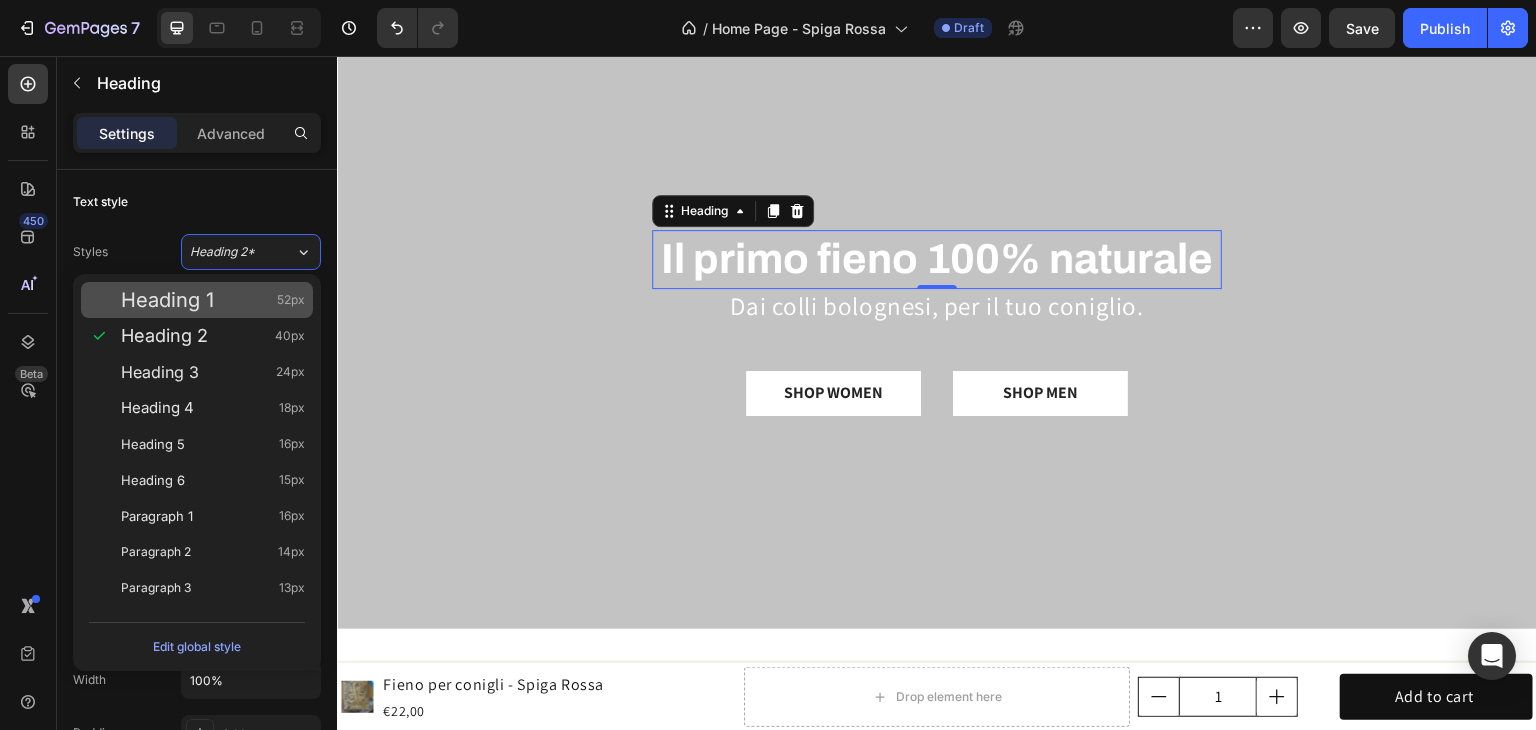 click on "Heading 1 52px" at bounding box center [197, 300] 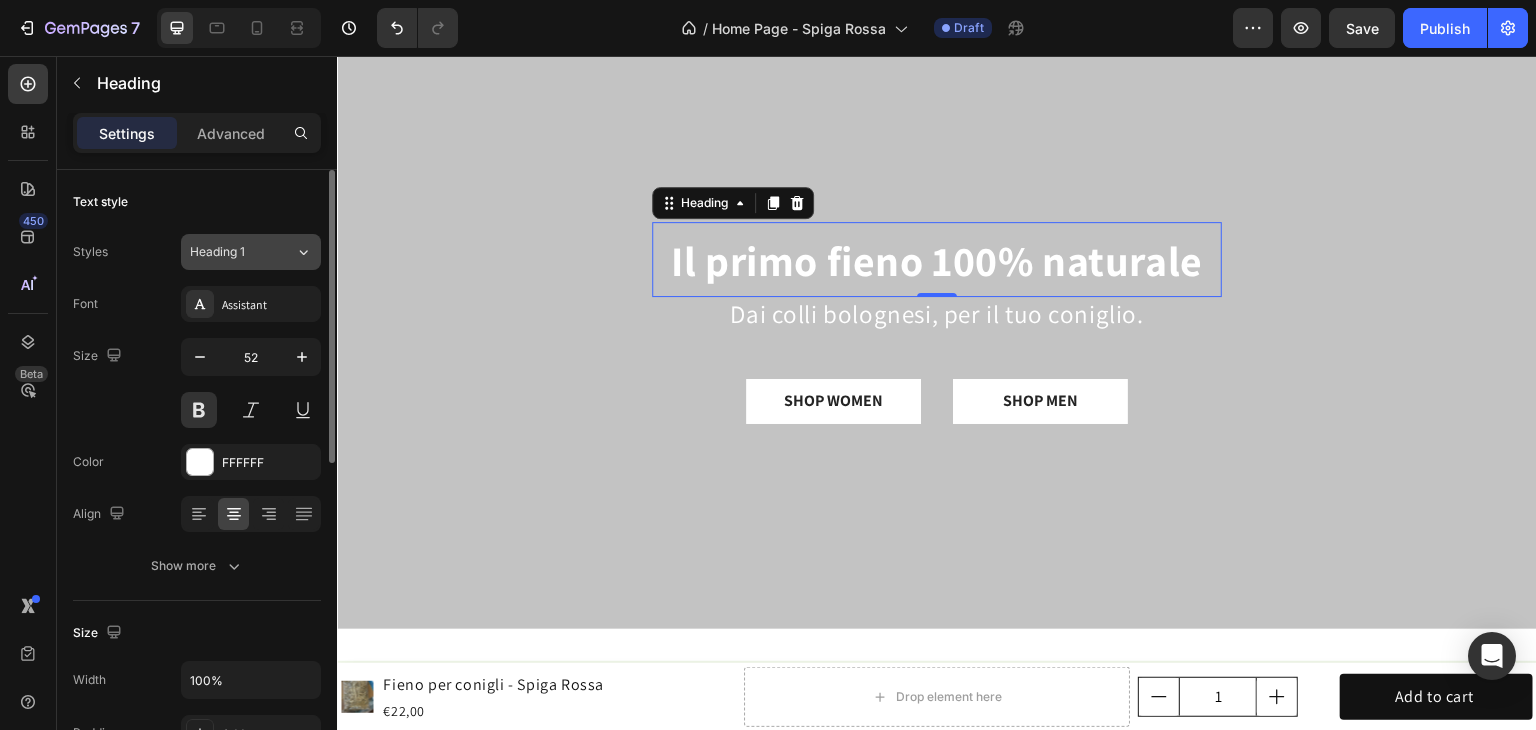 click on "Heading 1" at bounding box center (230, 252) 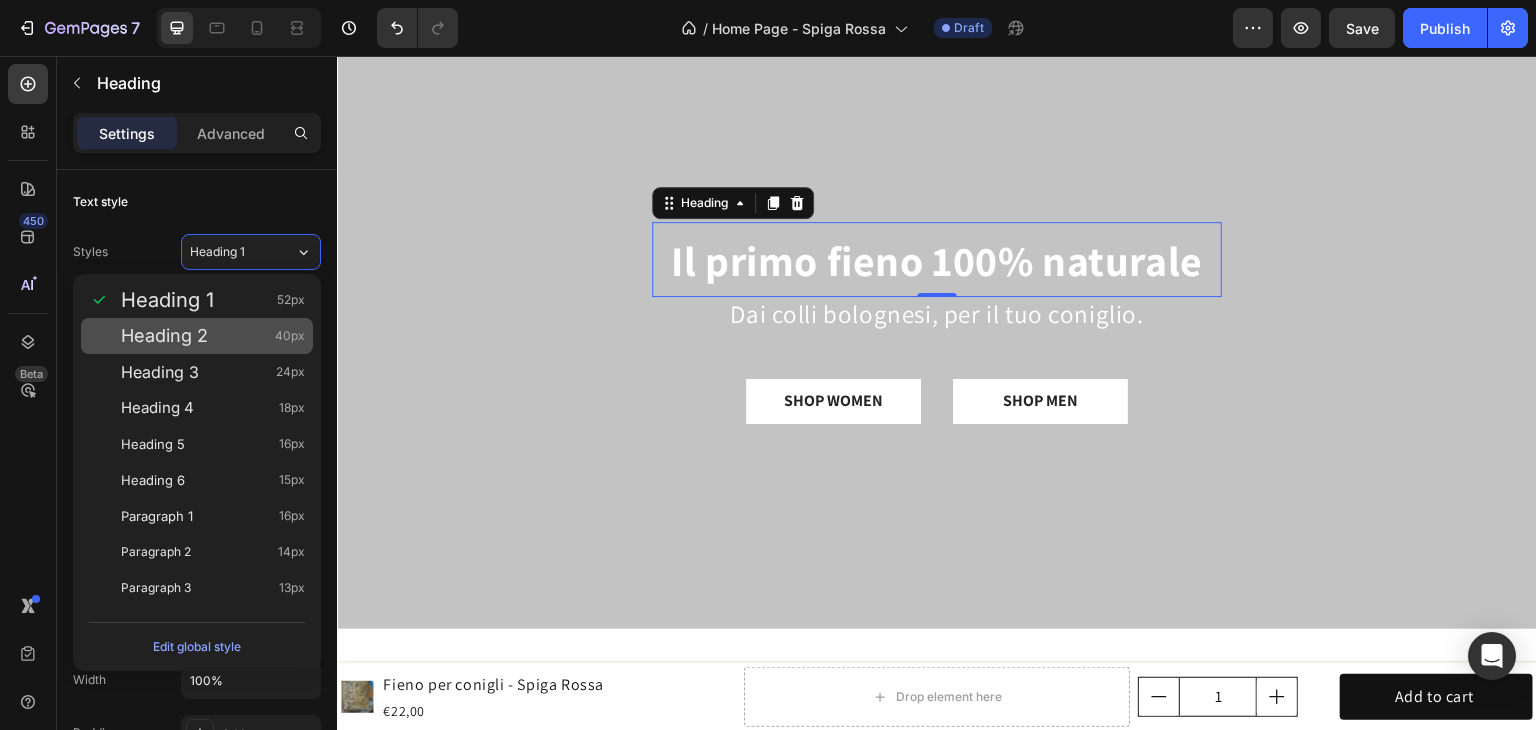 click on "Heading 2" at bounding box center (164, 336) 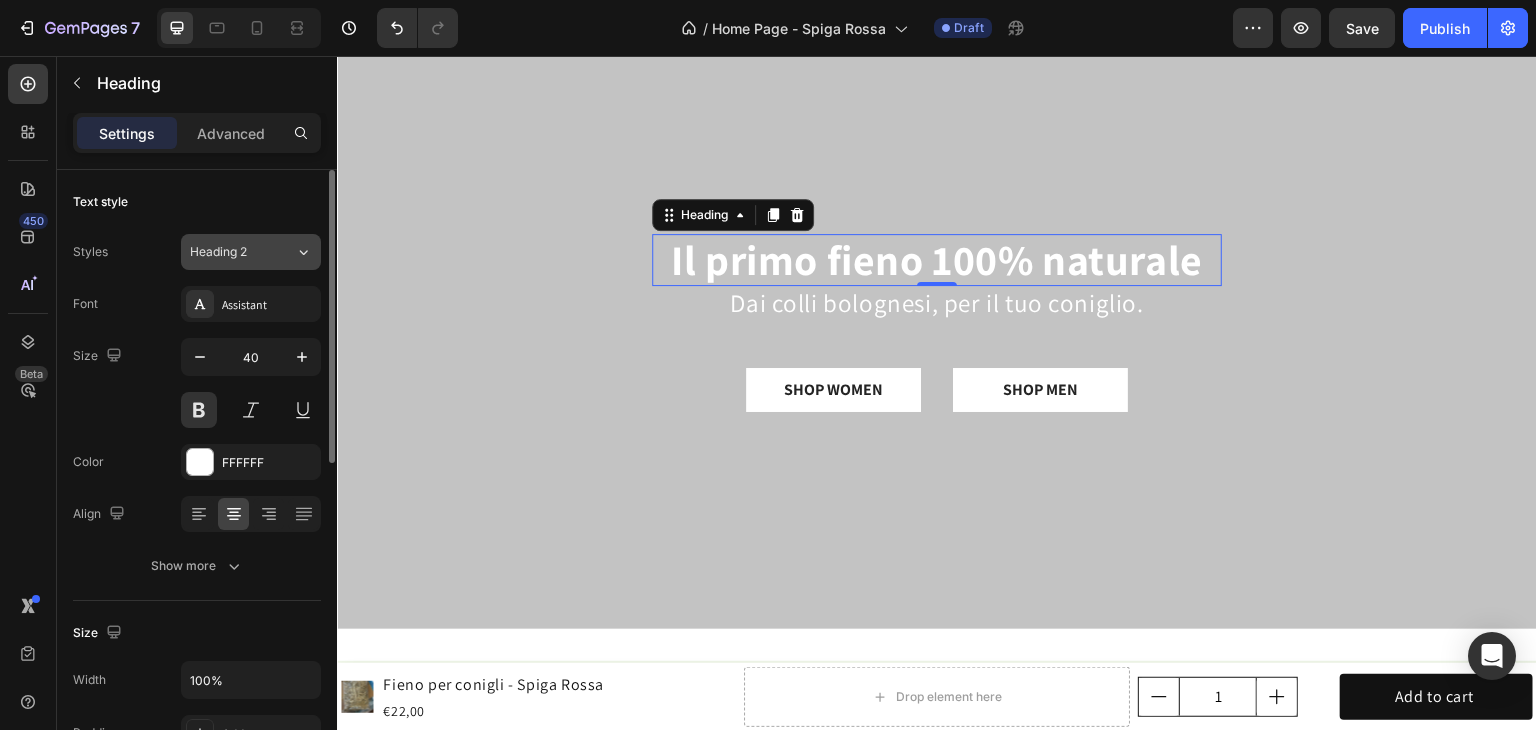 click on "Heading 2" 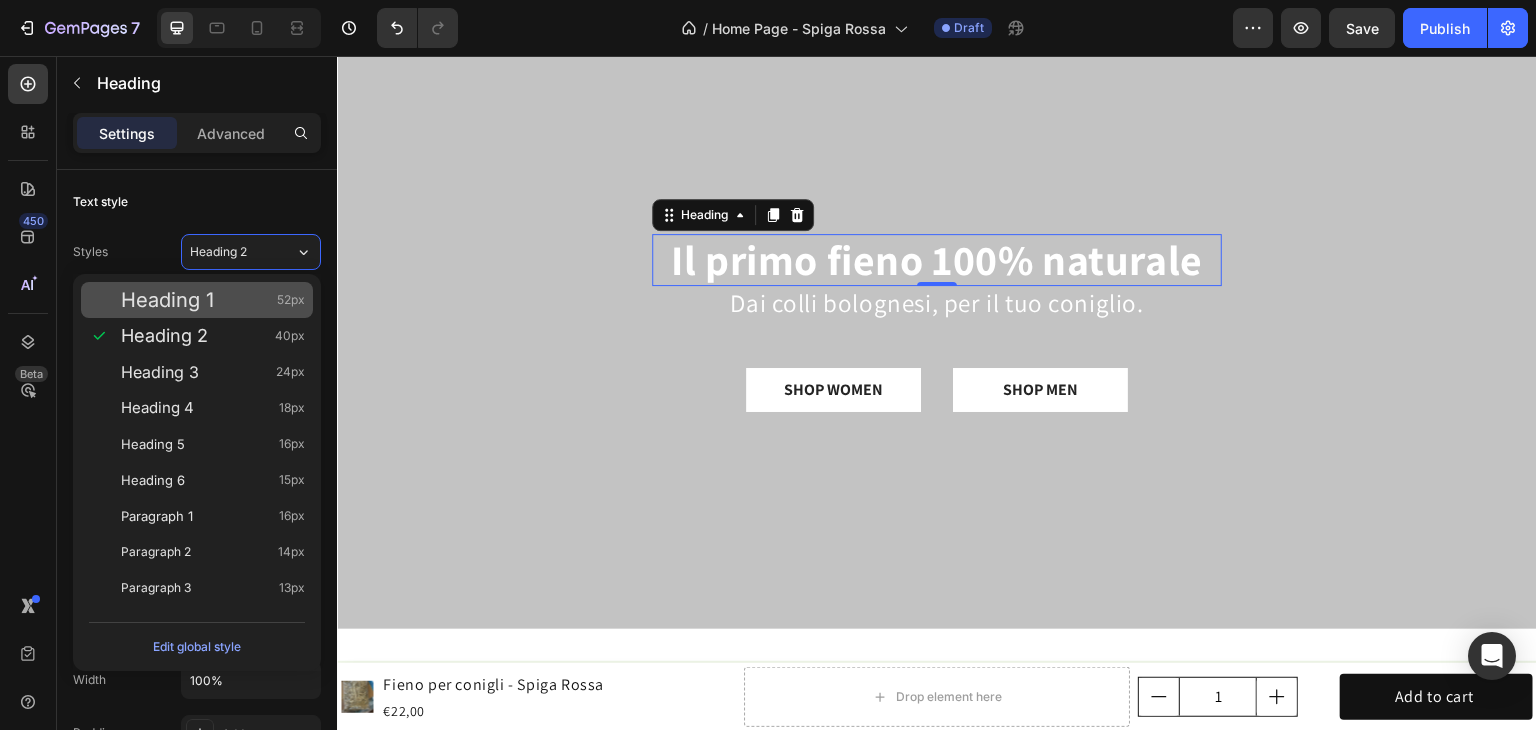 click on "Heading 1 52px" at bounding box center (197, 300) 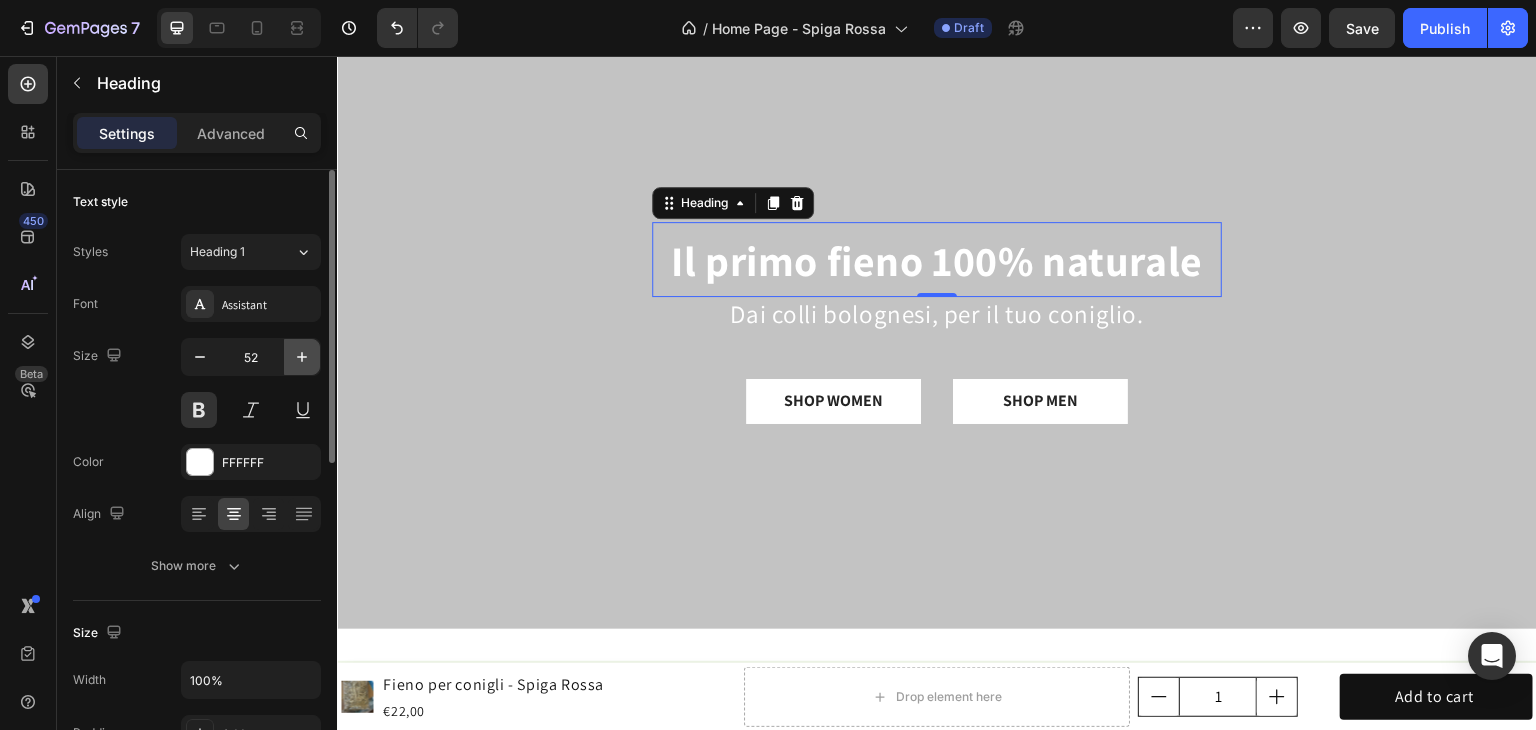 click 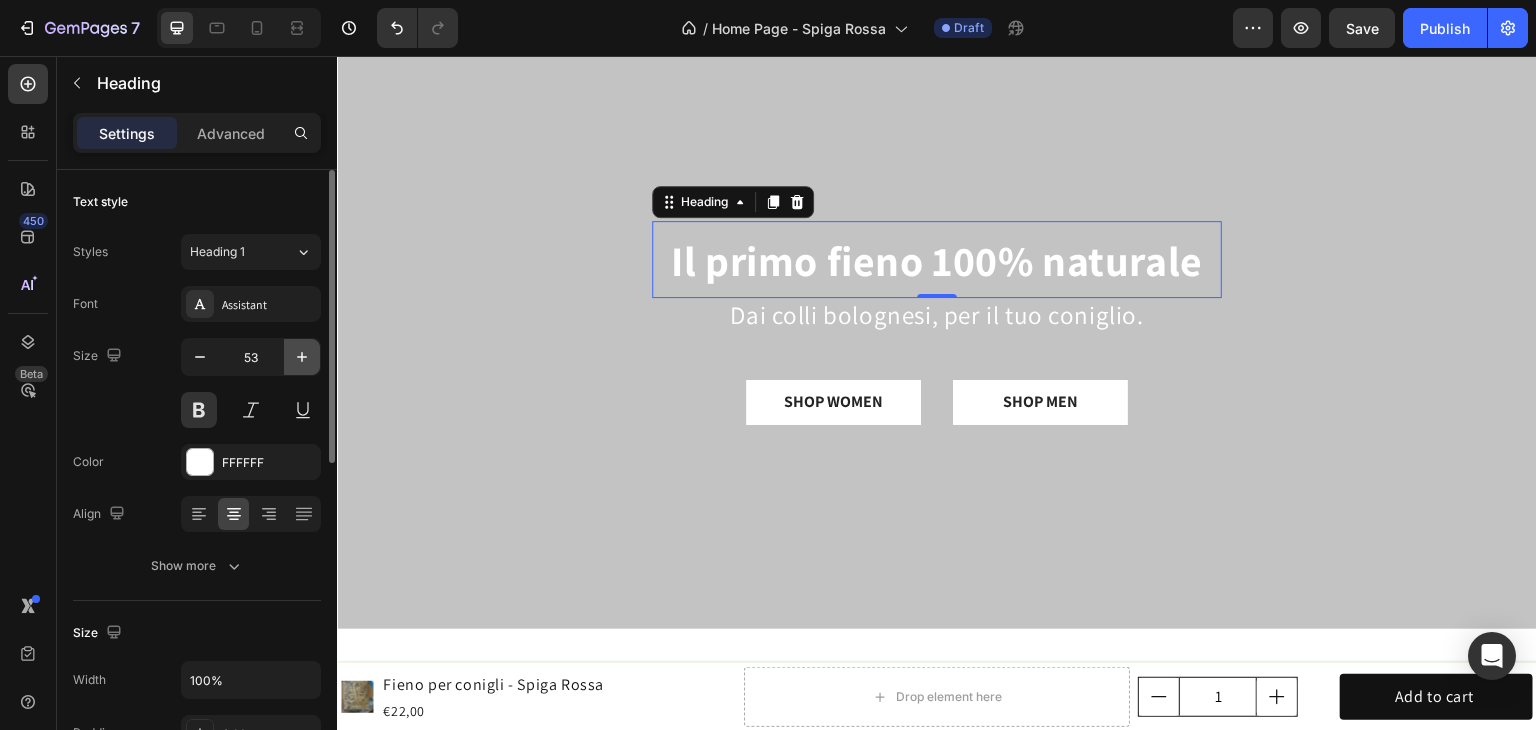 click 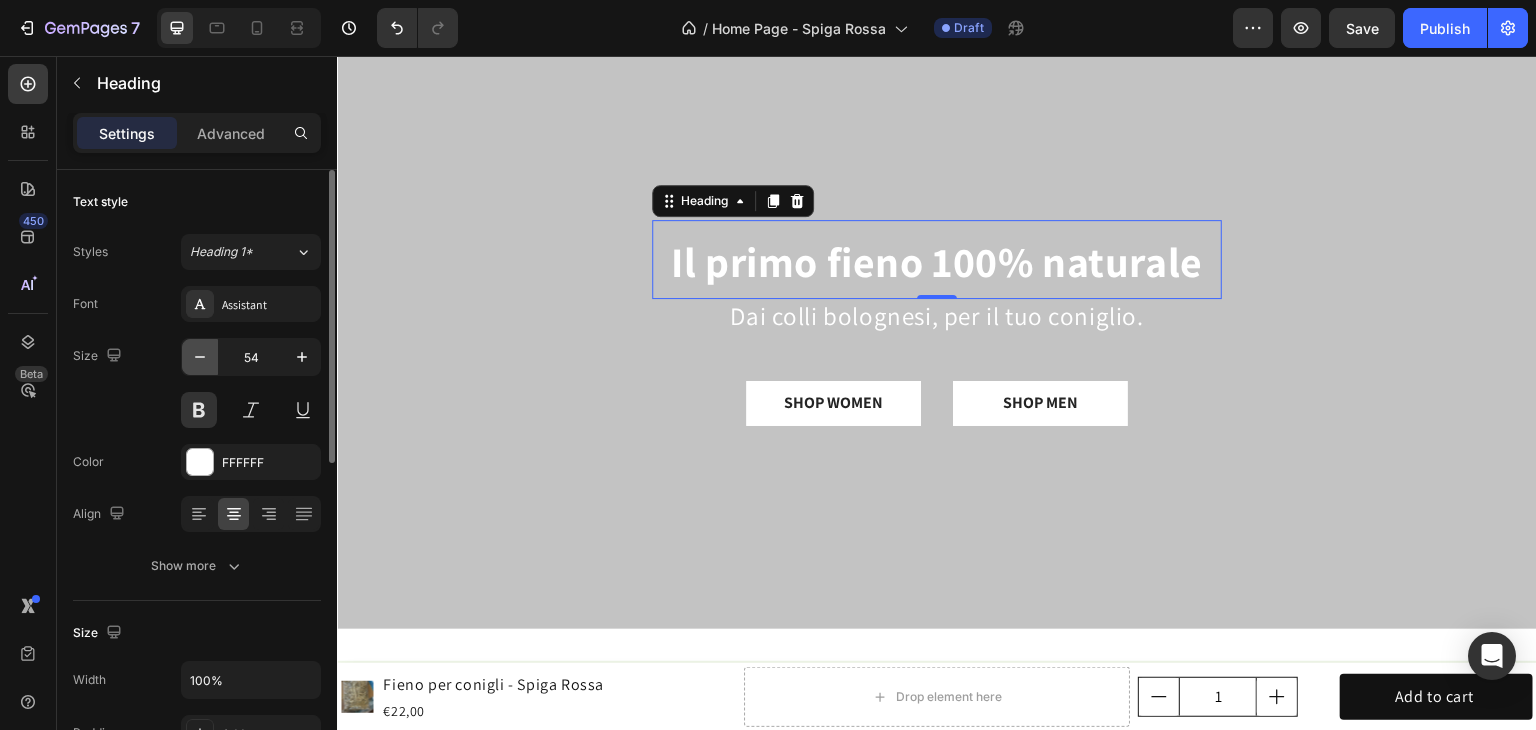 click 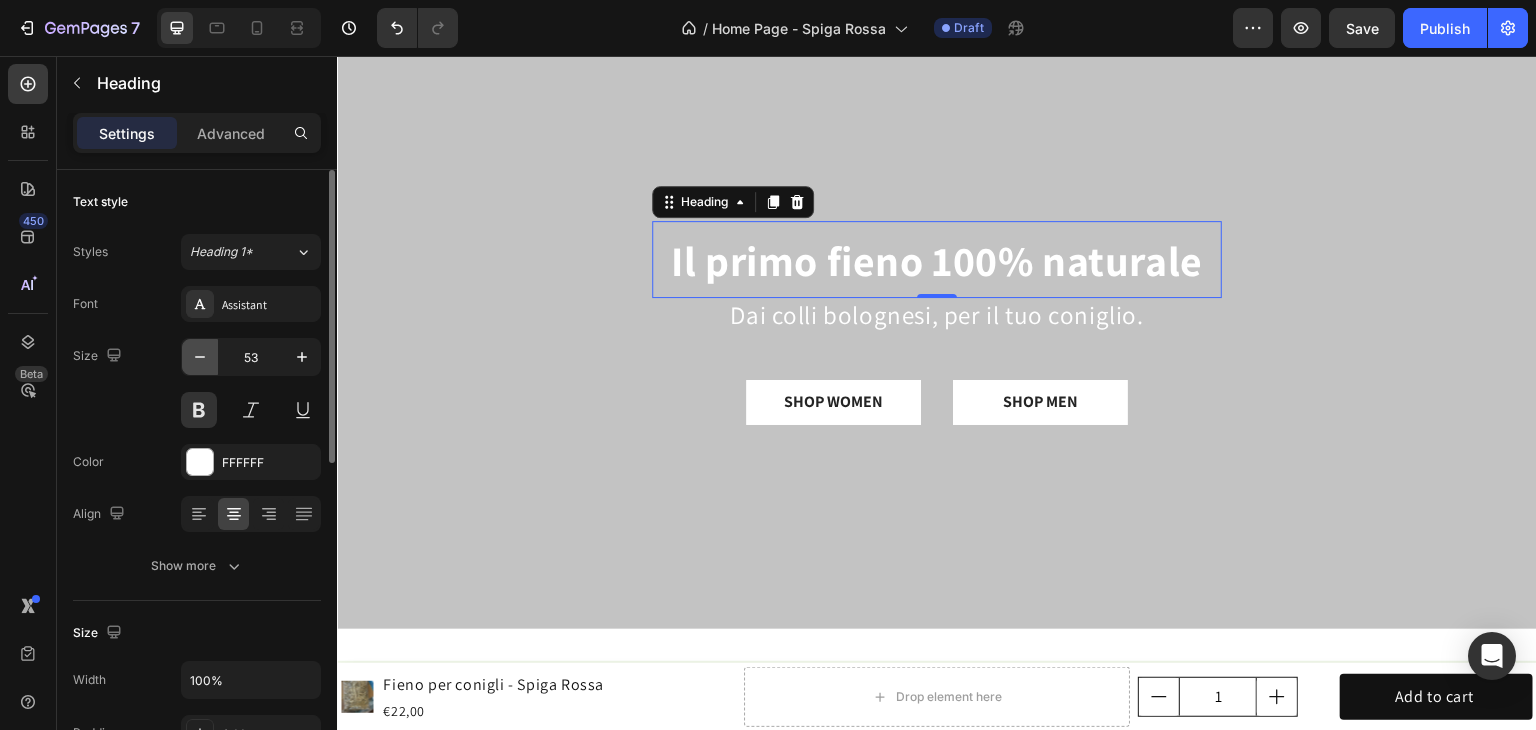 click 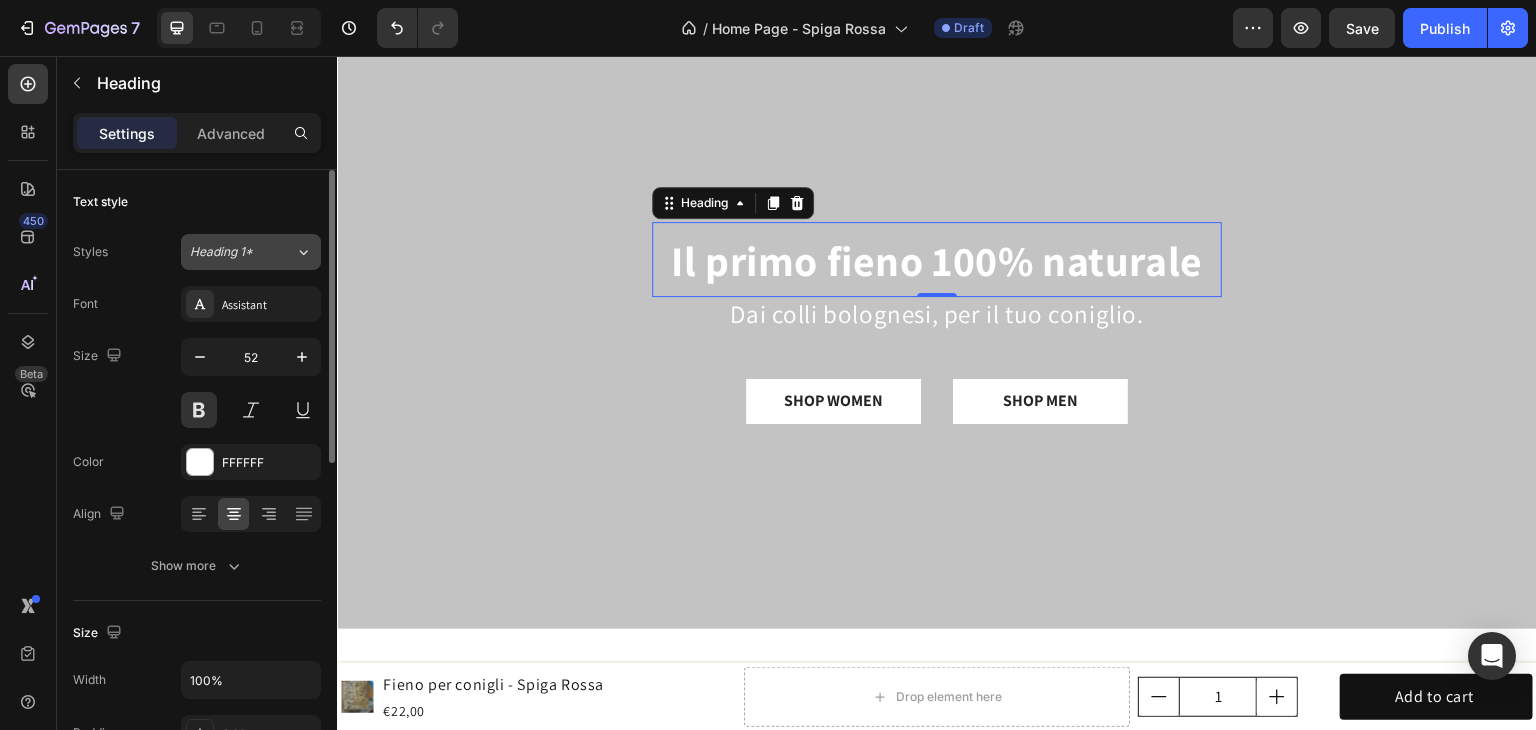 click on "Heading 1*" 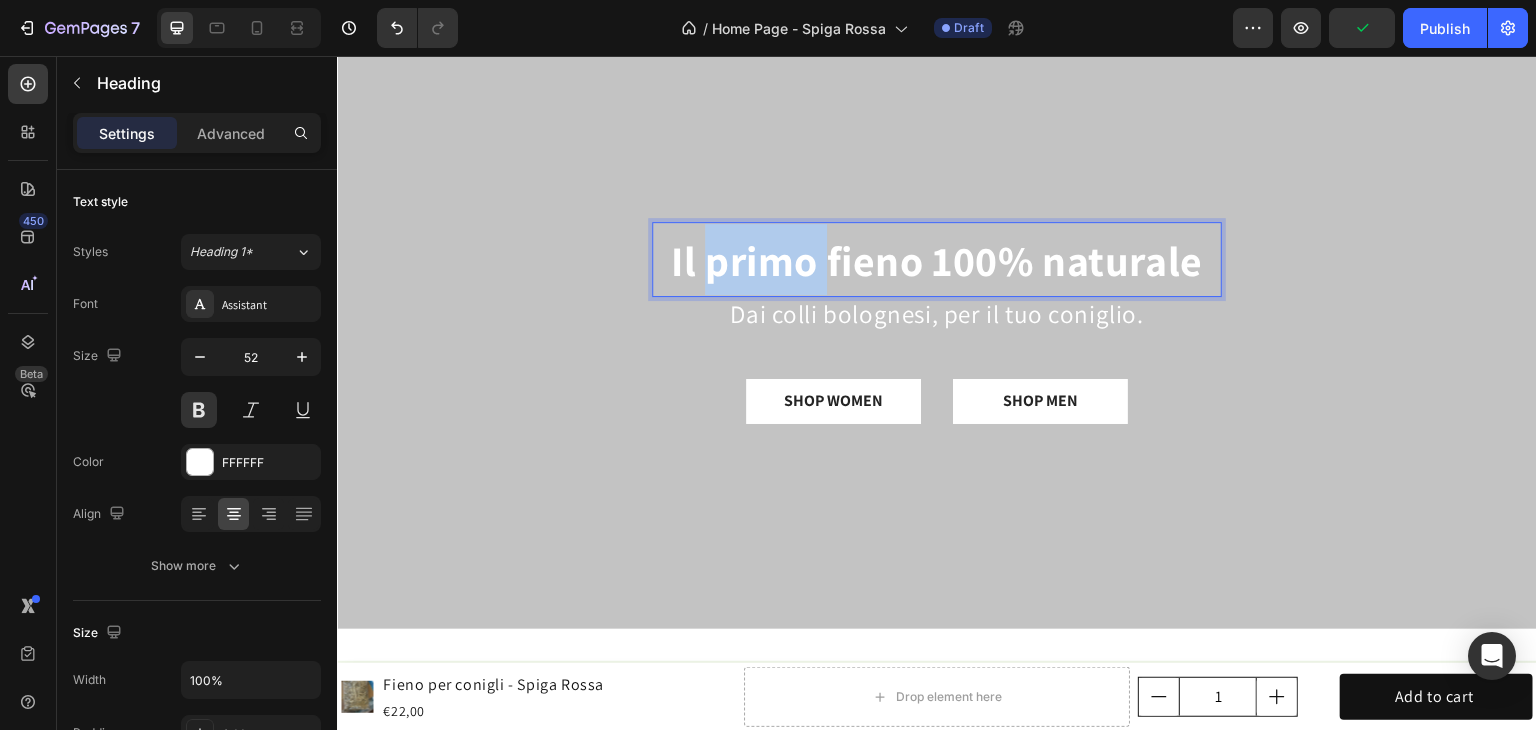 click on "Il primo fieno 100% naturale" at bounding box center (937, 260) 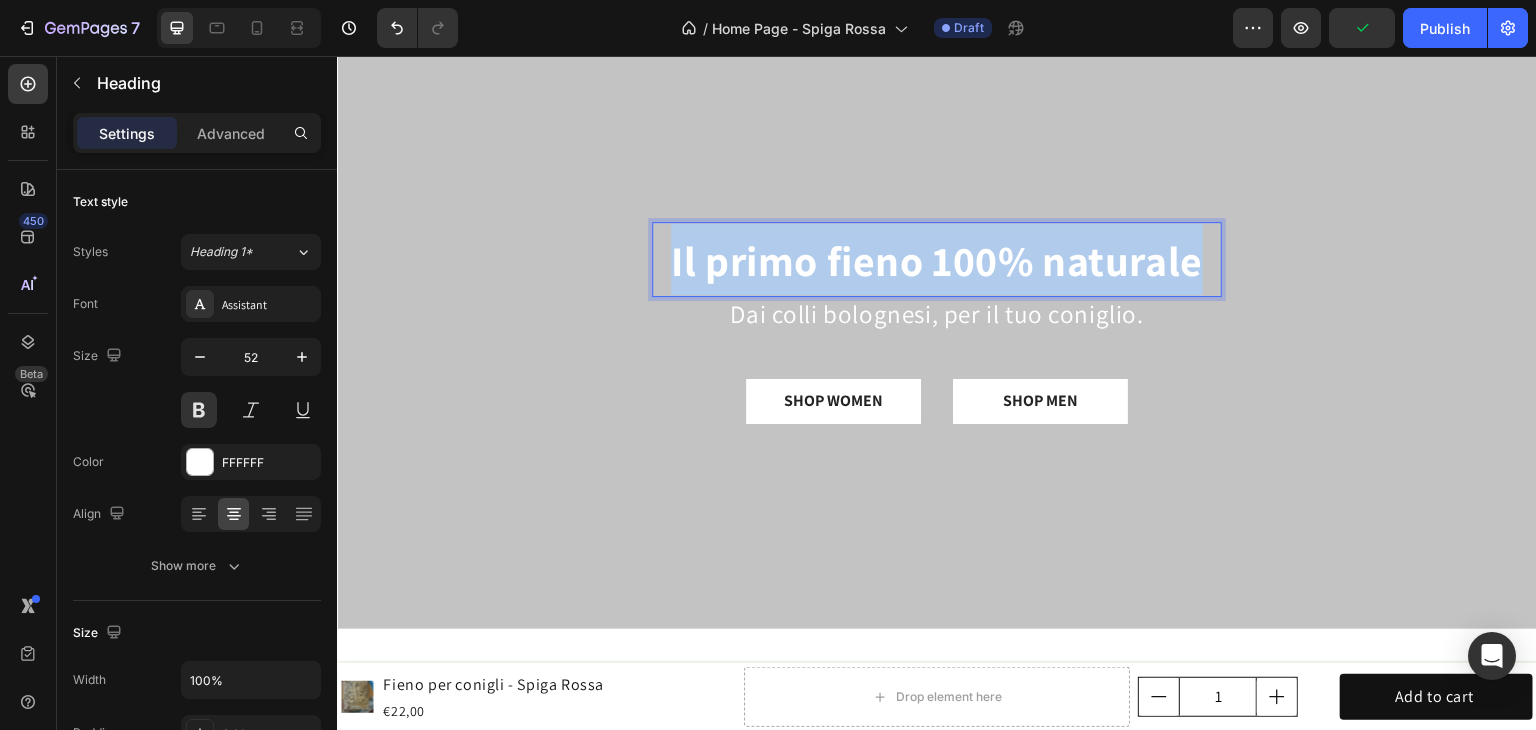 click on "Il primo fieno 100% naturale" at bounding box center [937, 260] 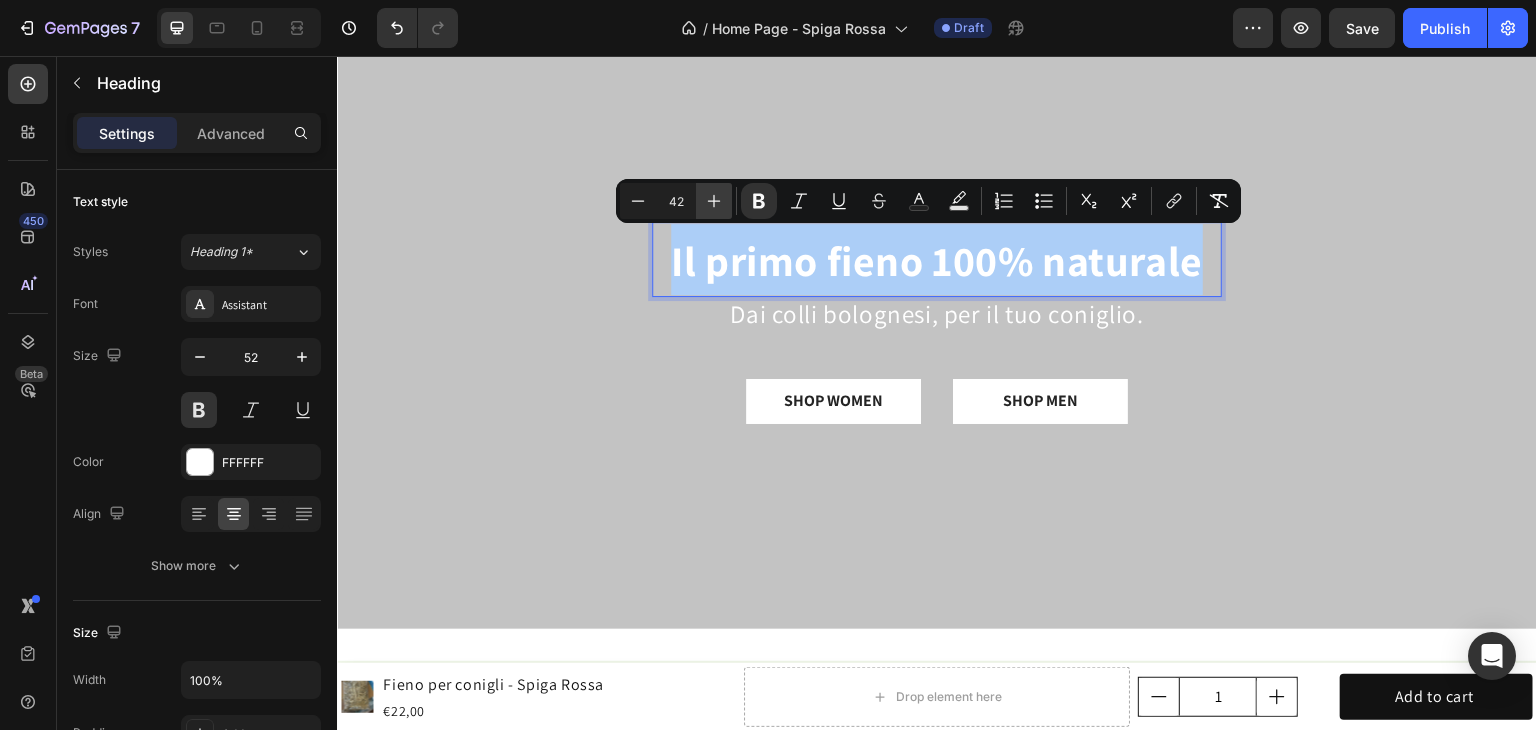 click 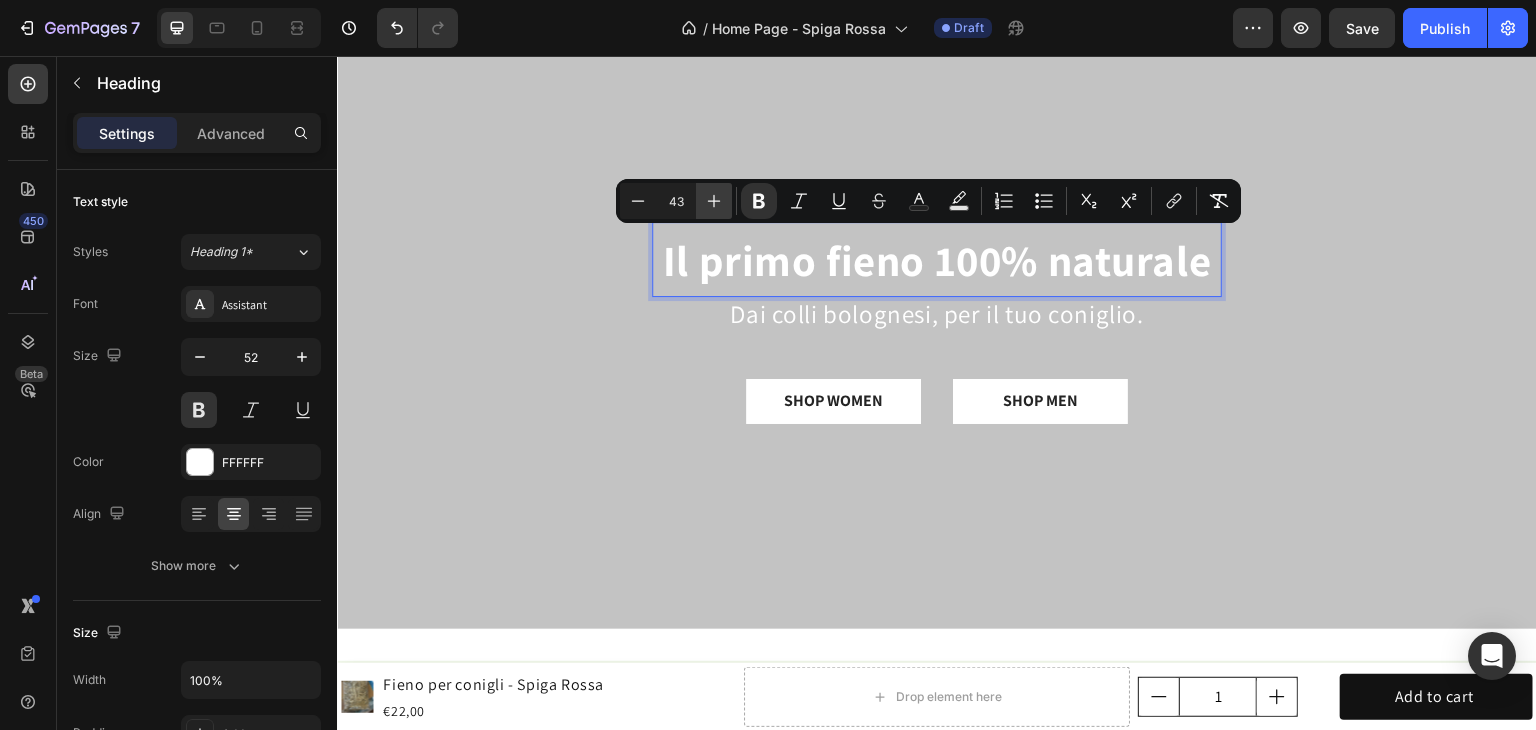 click 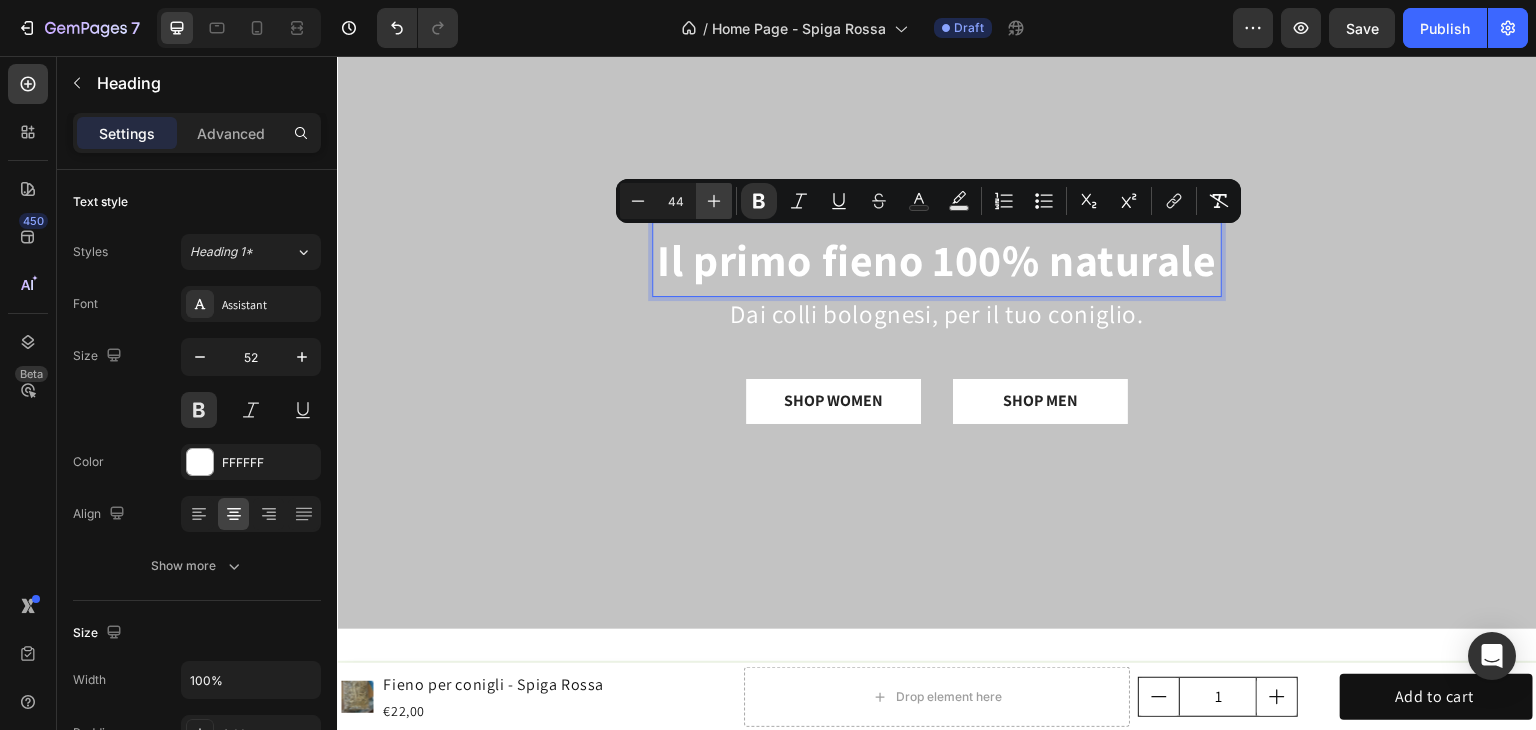 click 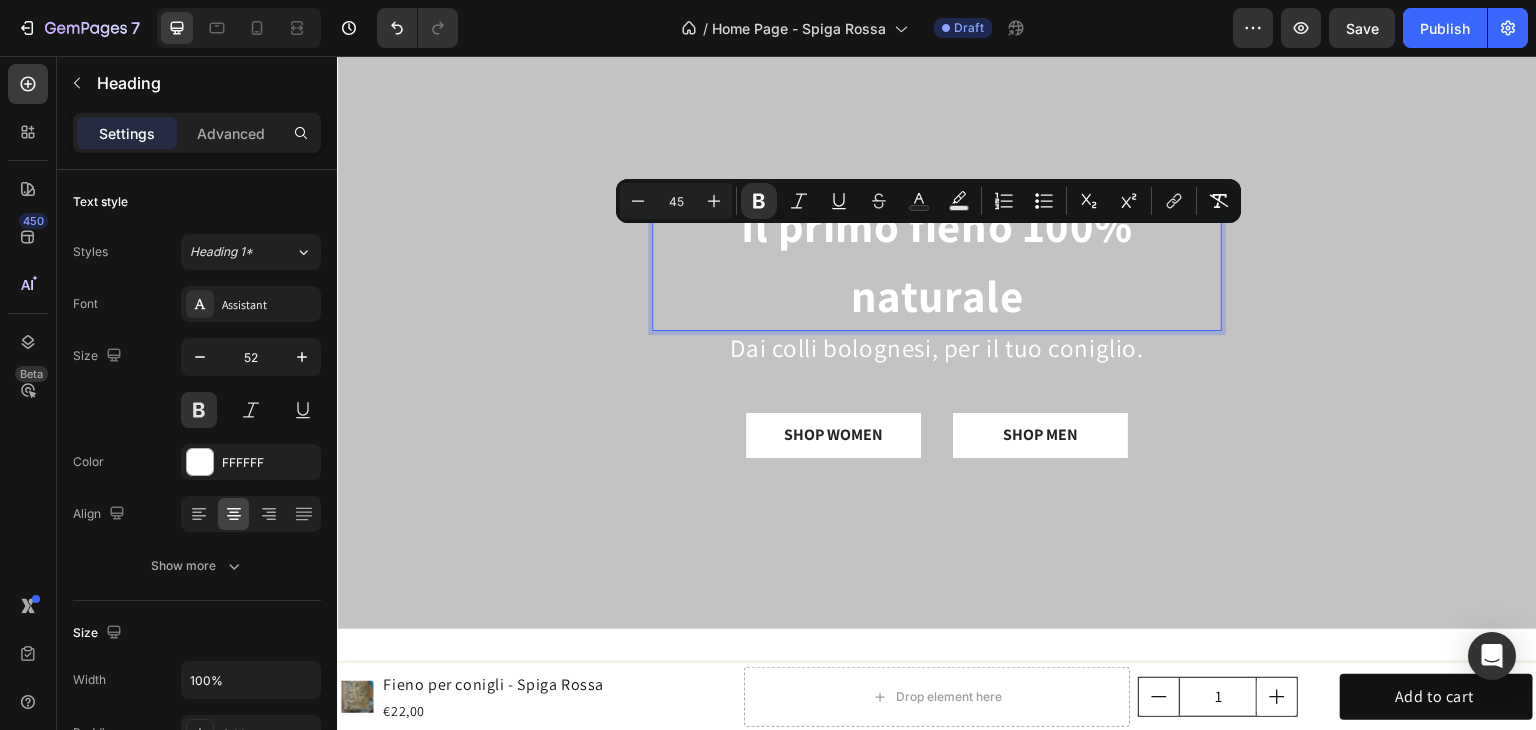 click on "Minus 45 Plus Bold Italic Underline       Strikethrough
Text Color
Text Background Color Numbered List Bulleted List Subscript Superscript       link Remove Format" at bounding box center [928, 201] 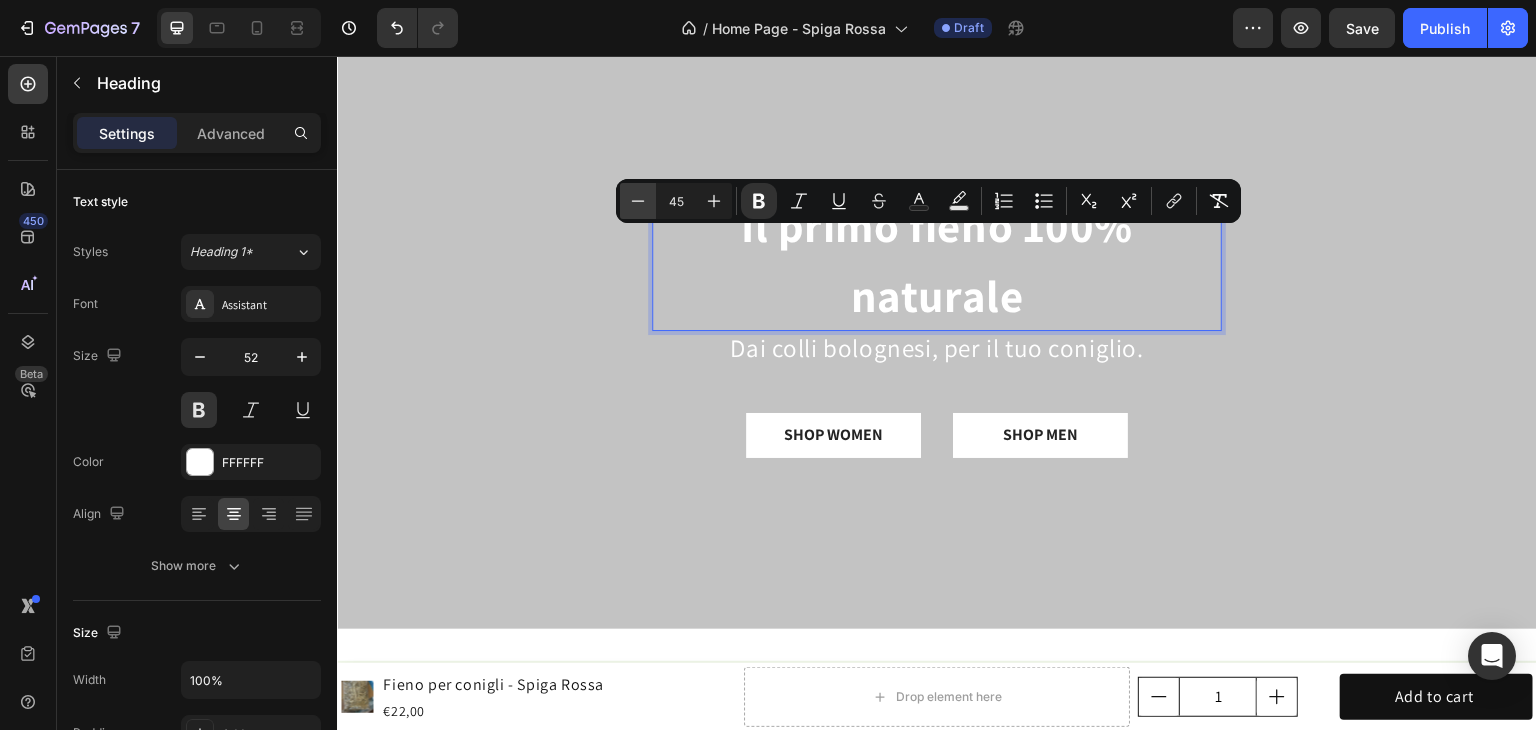 click on "Minus" at bounding box center (638, 201) 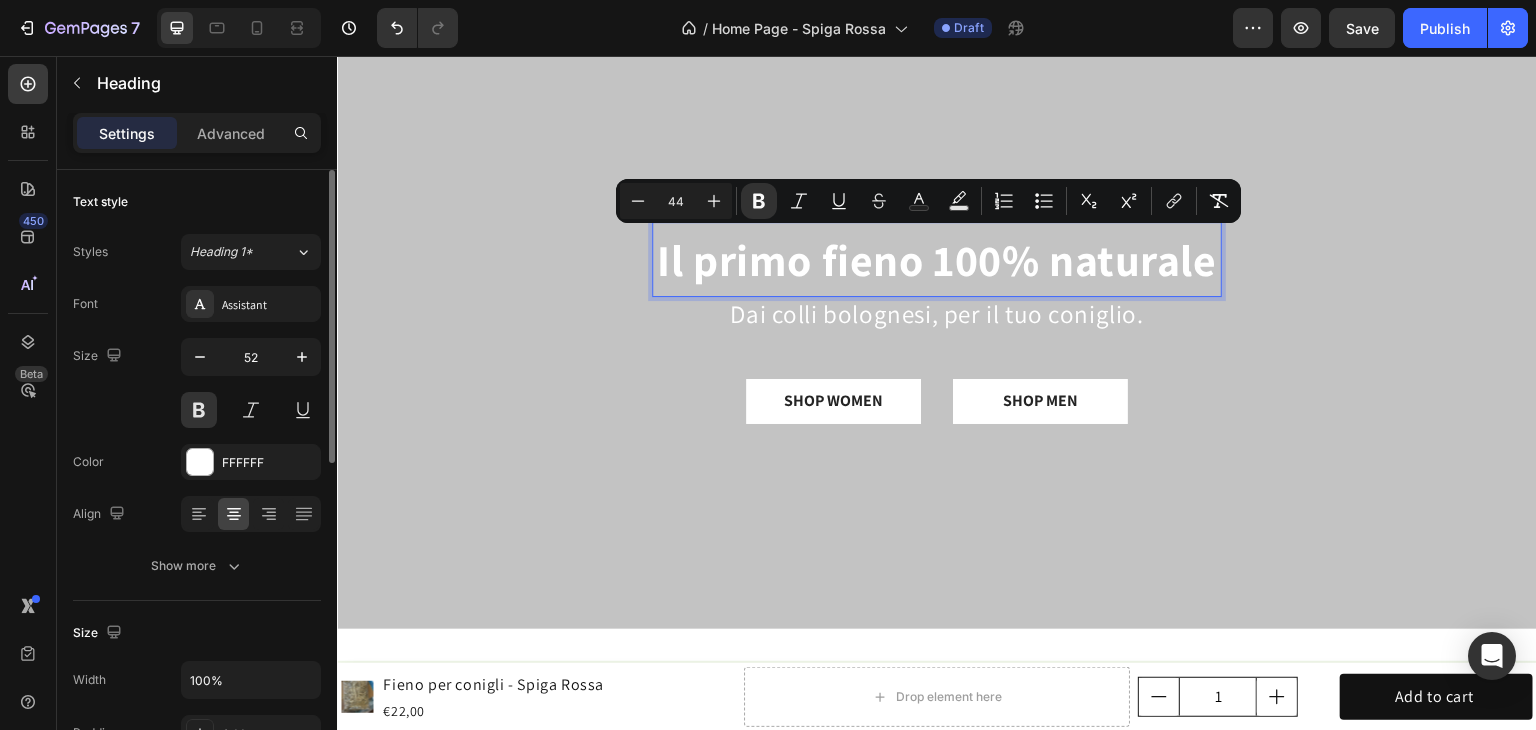 drag, startPoint x: 306, startPoint y: 368, endPoint x: 320, endPoint y: 372, distance: 14.56022 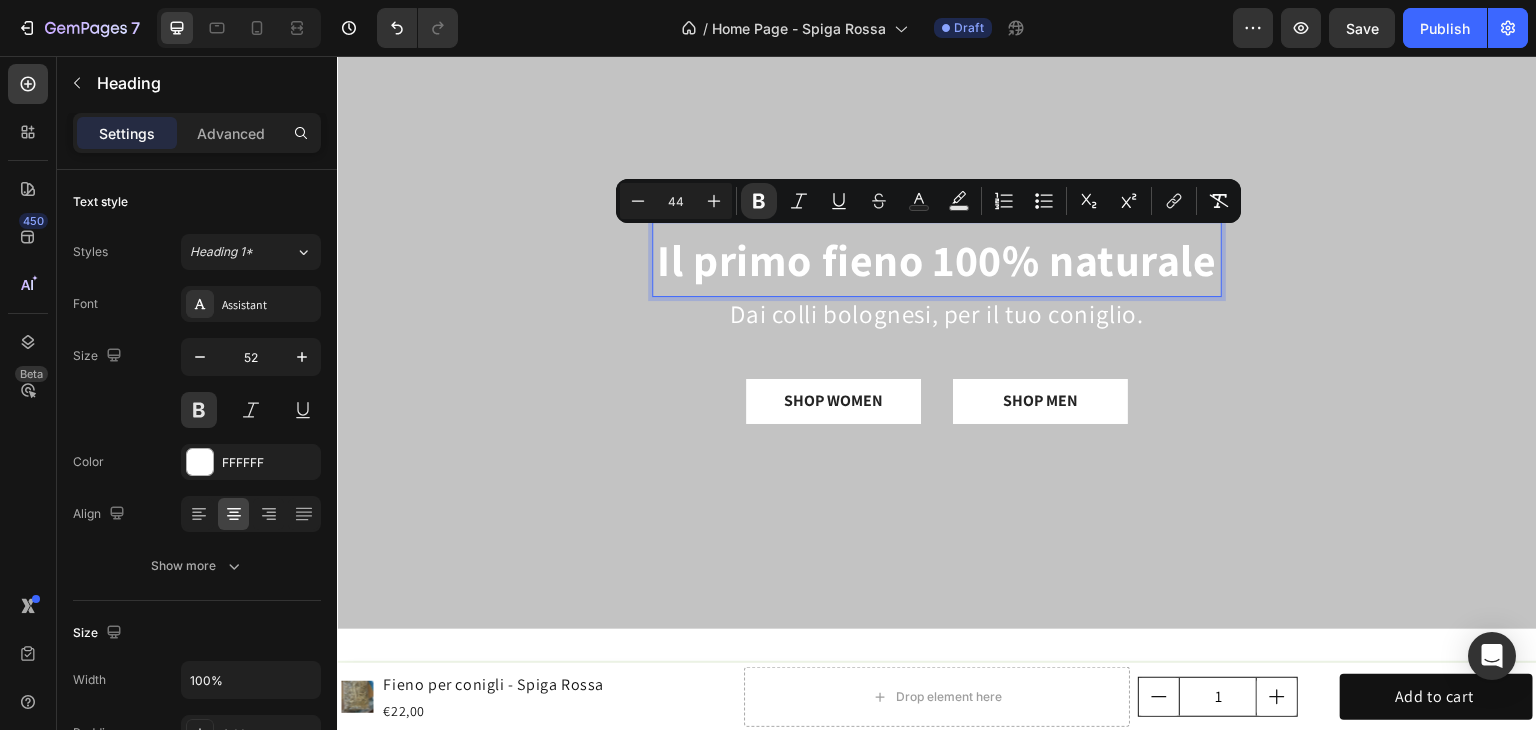 type on "53" 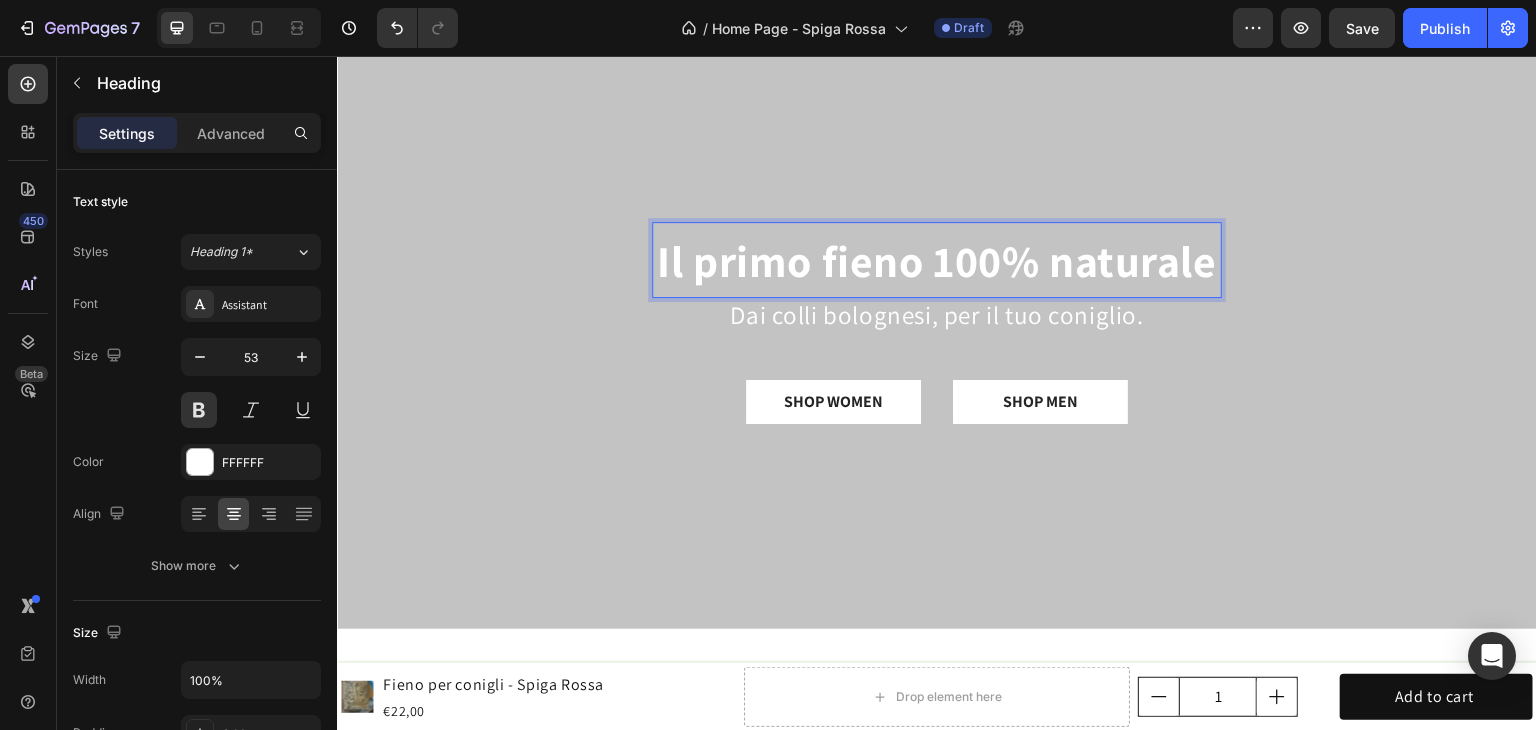 click on "Il primo fieno 100% naturale" at bounding box center (937, 261) 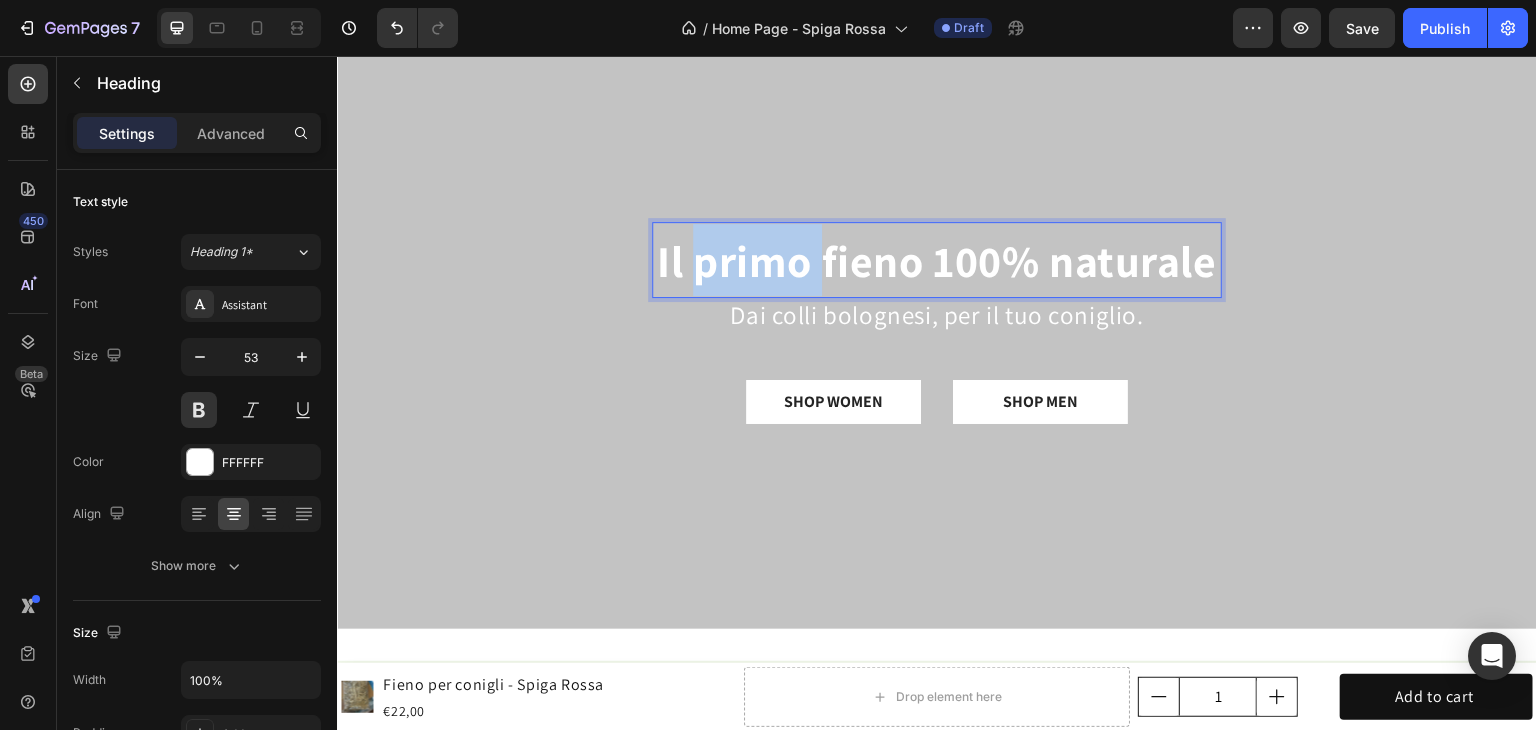 click on "Il primo fieno 100% naturale" at bounding box center (937, 261) 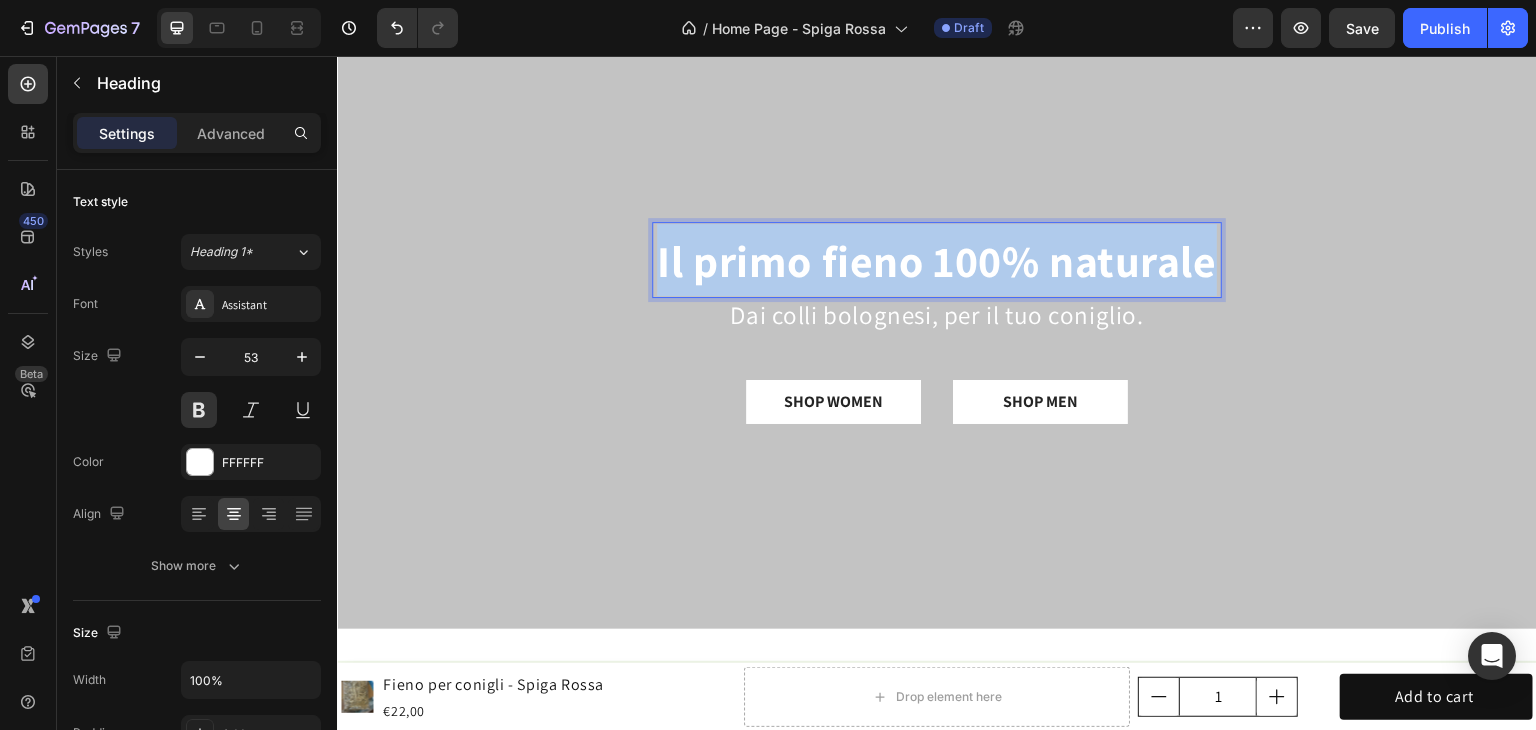 click on "Il primo fieno 100% naturale" at bounding box center (937, 261) 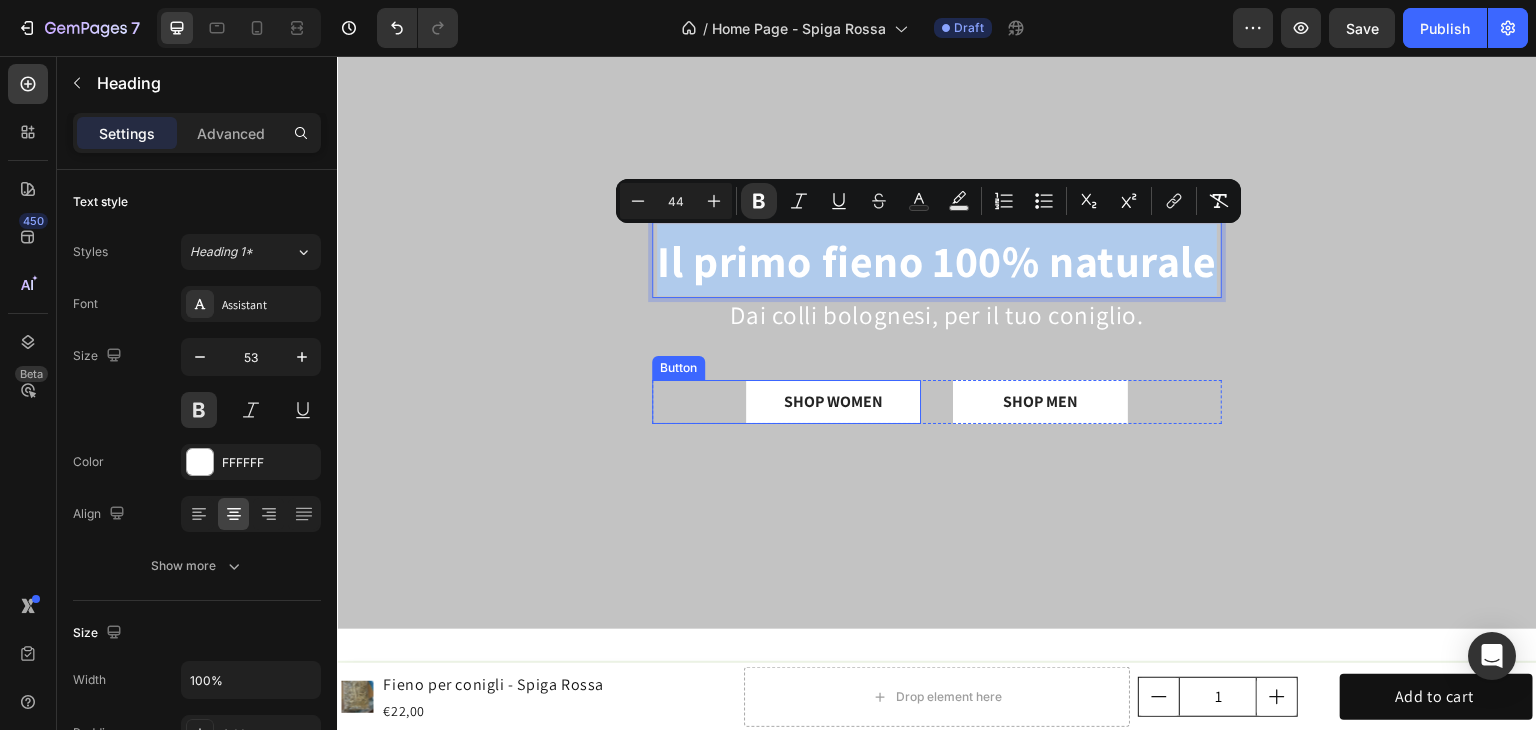 click at bounding box center [937, 329] 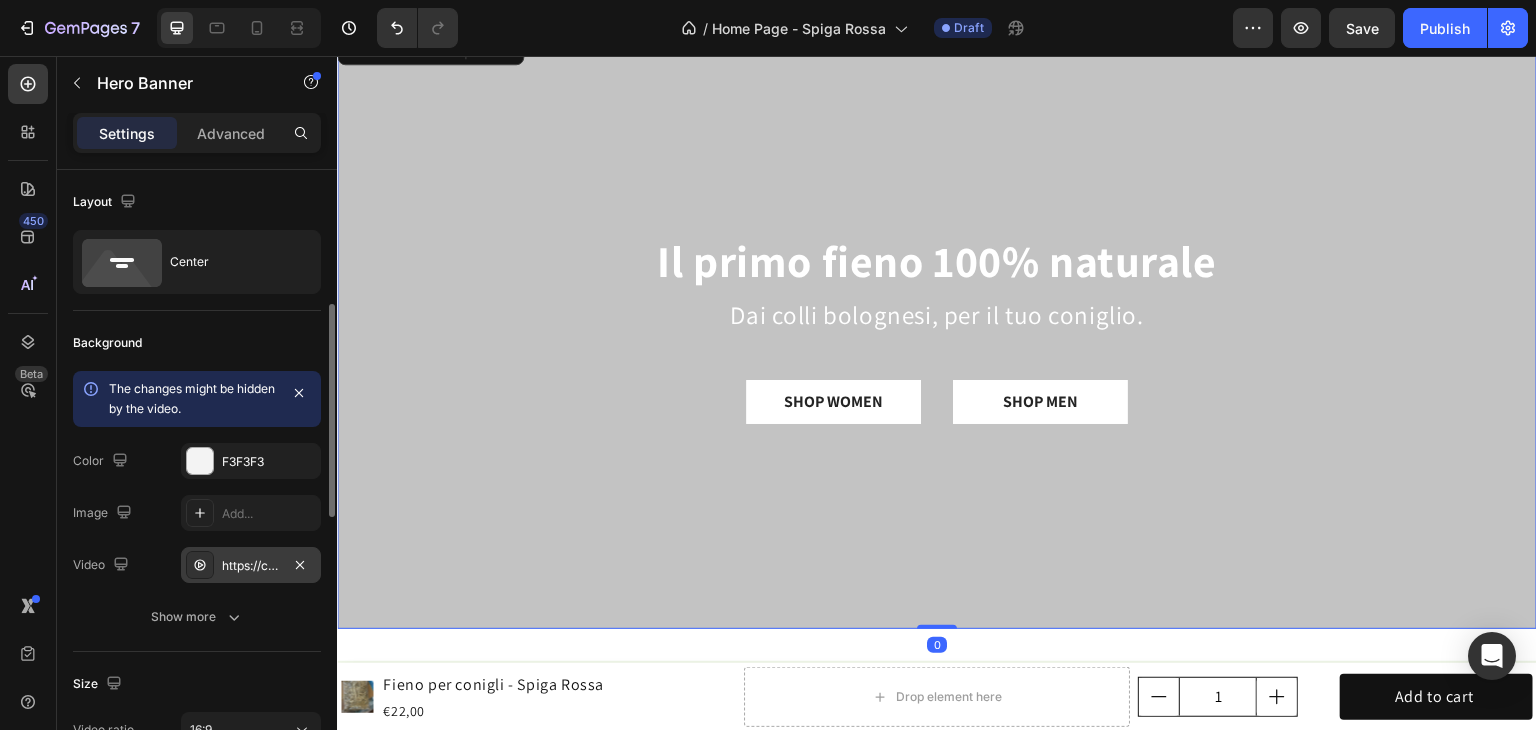 scroll, scrollTop: 100, scrollLeft: 0, axis: vertical 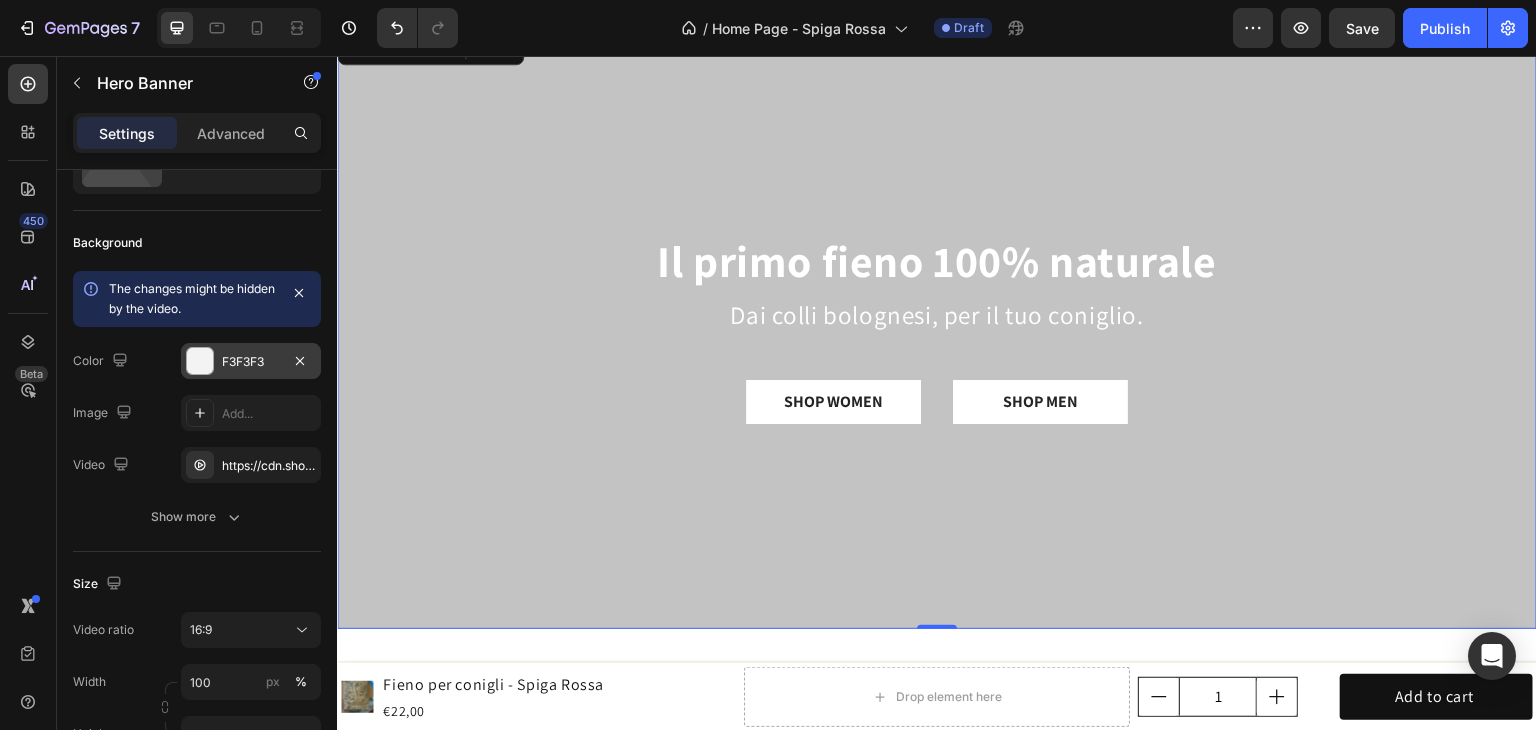 click on "F3F3F3" at bounding box center [251, 362] 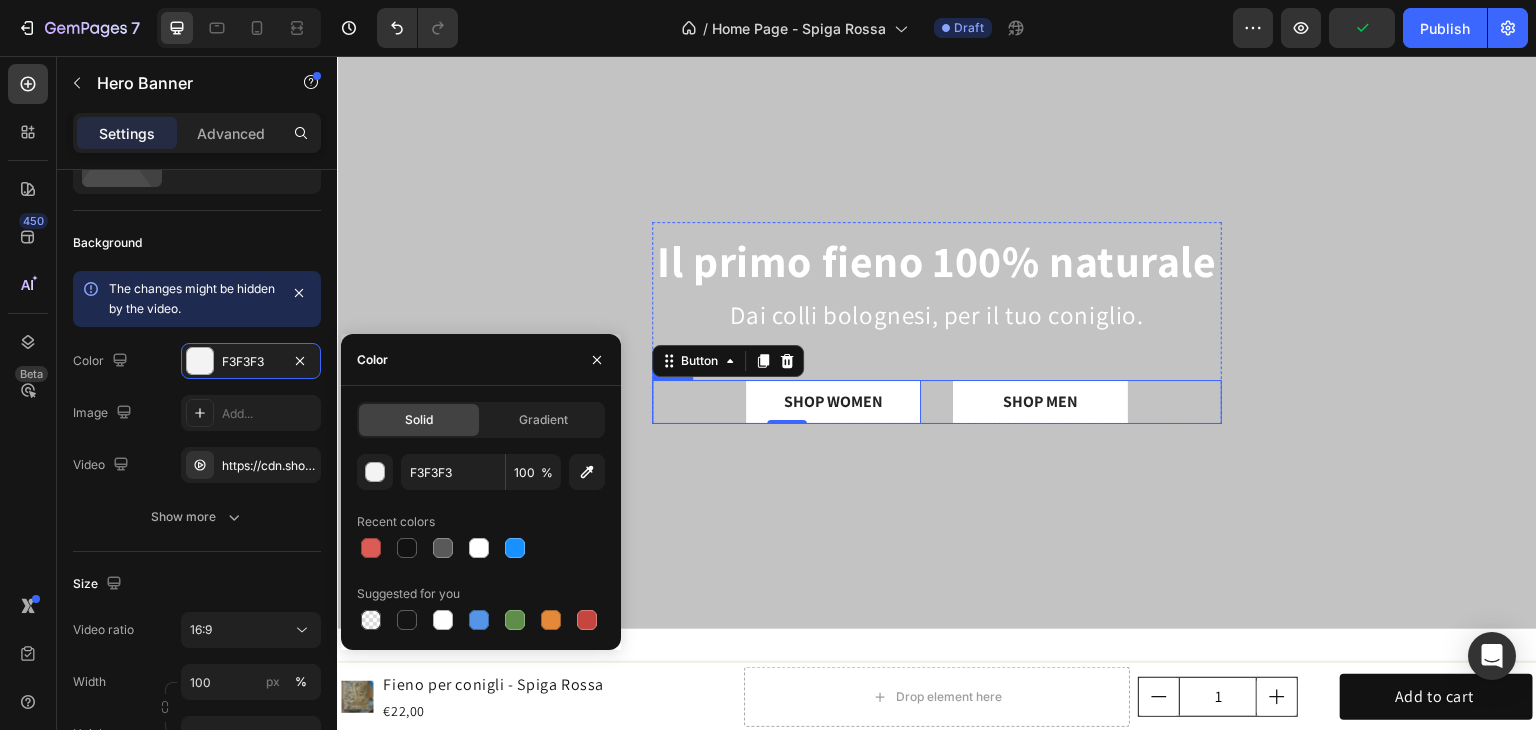 click on "SHOP WOMEN Button   0 SHOP MEN Button Row" at bounding box center (937, 402) 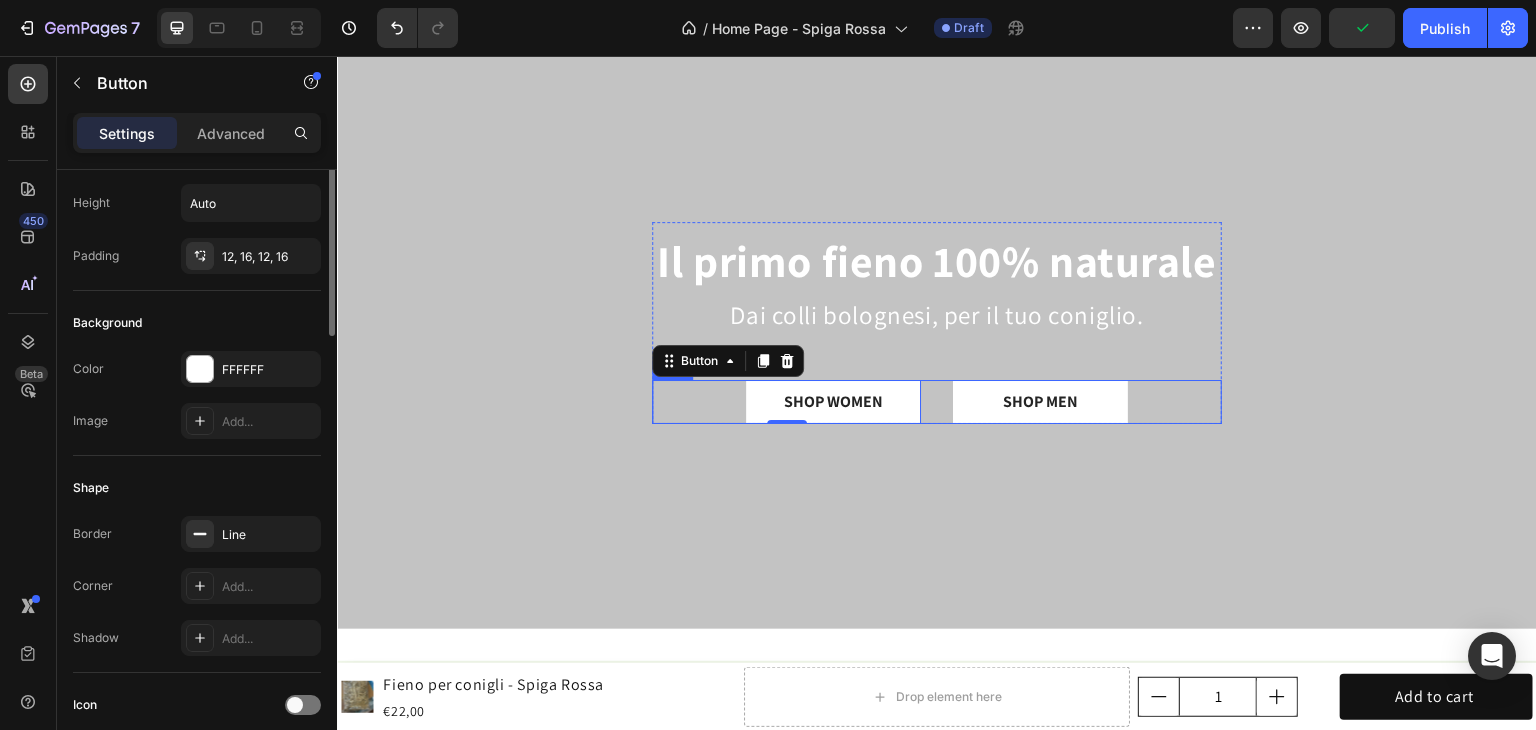 scroll, scrollTop: 0, scrollLeft: 0, axis: both 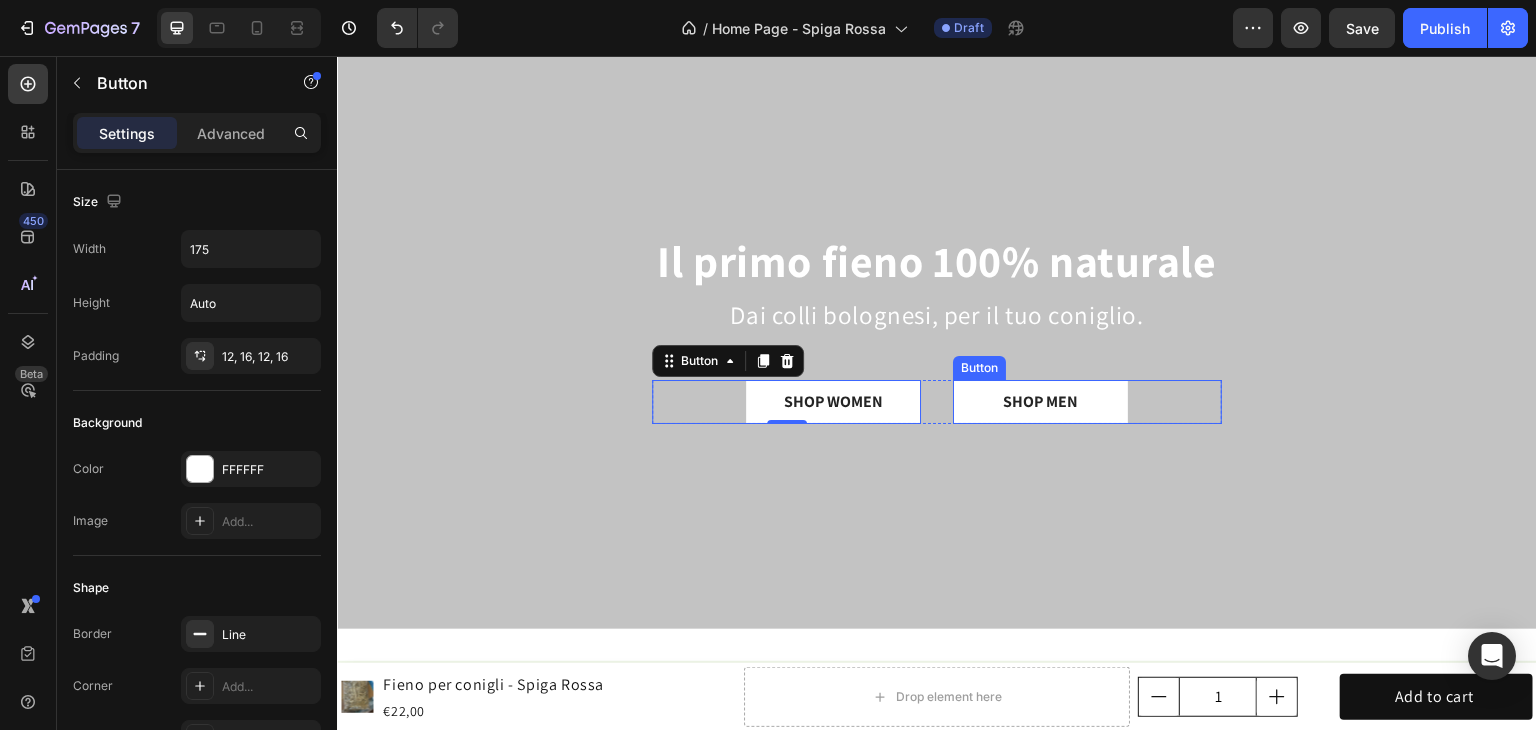 click on "SHOP MEN" at bounding box center [1040, 402] 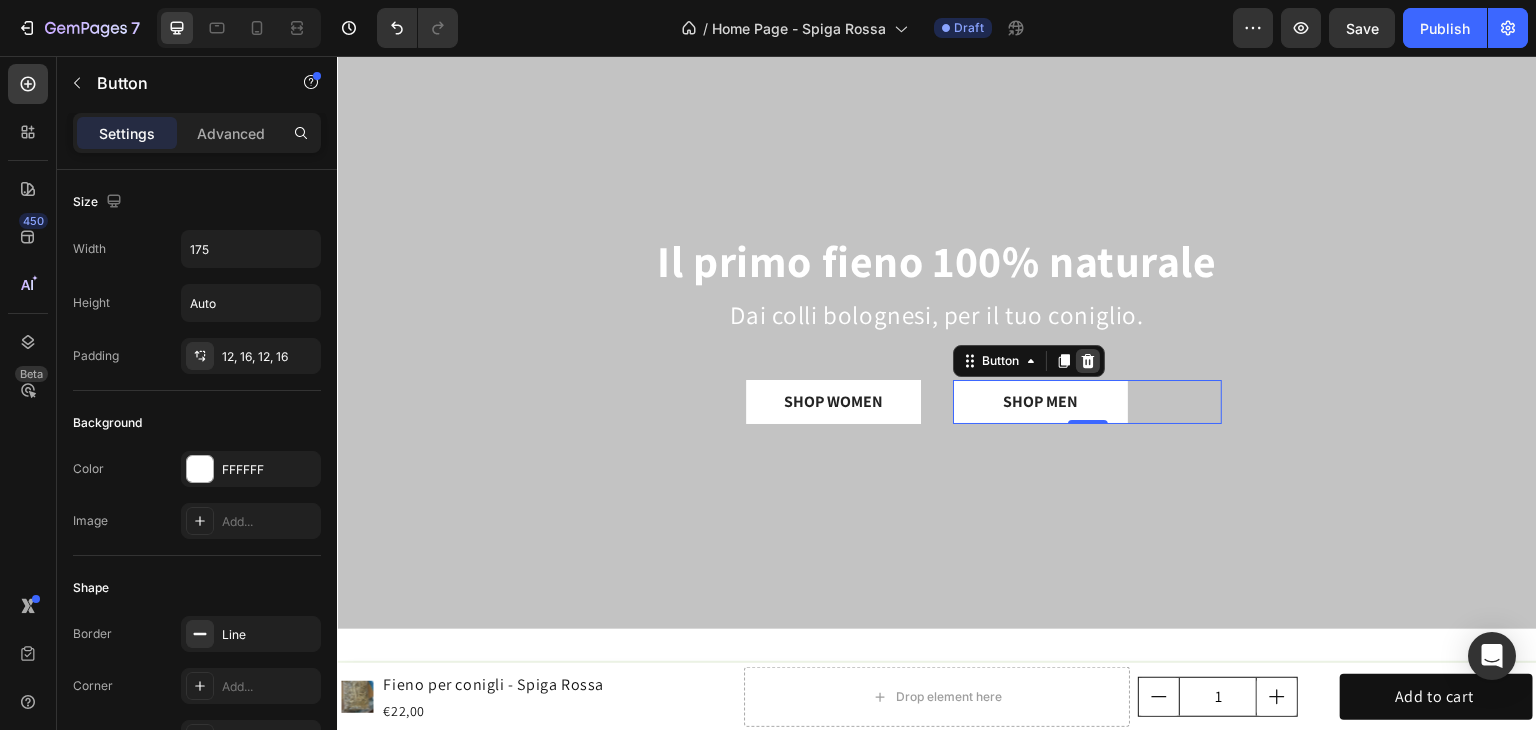 click 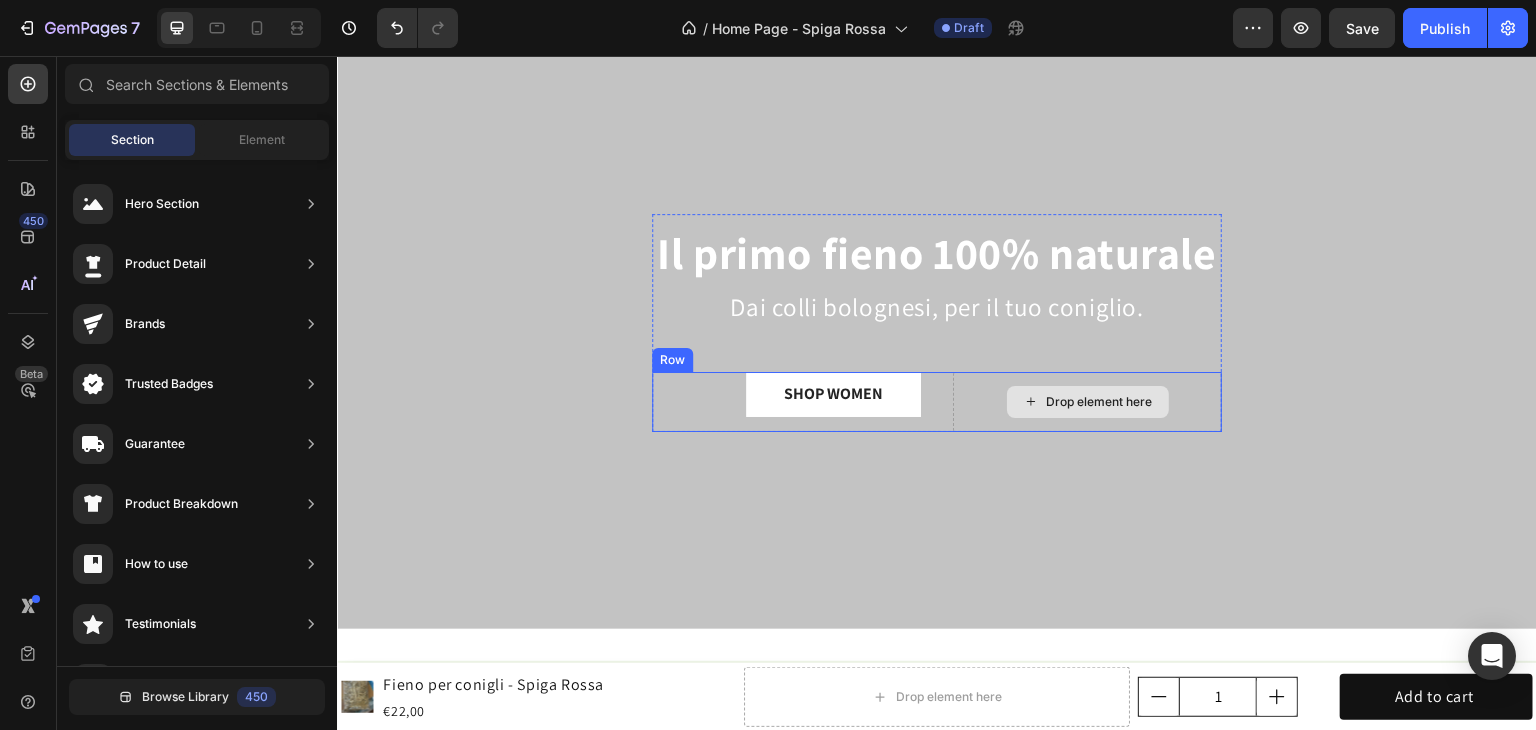 click on "Drop element here" at bounding box center [1087, 402] 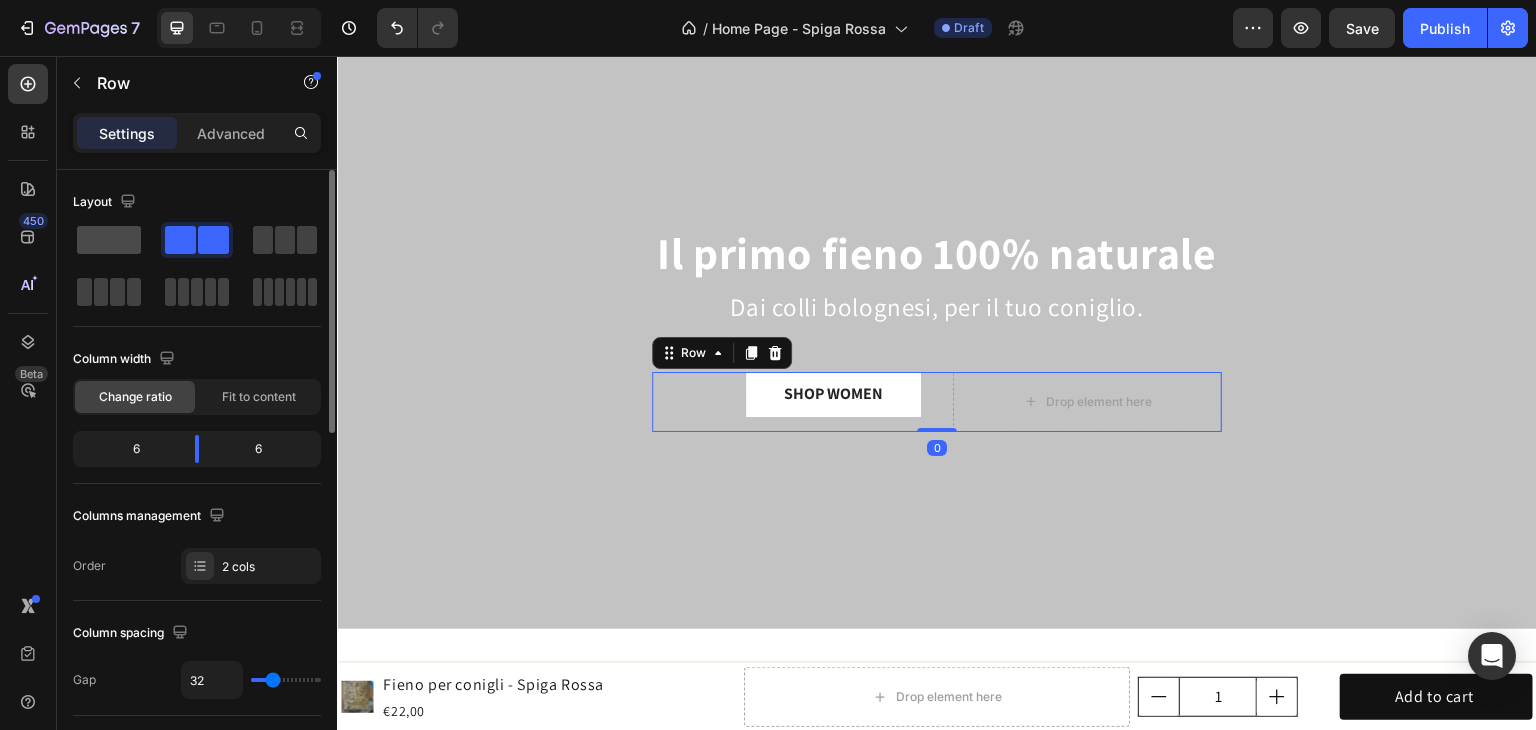 click 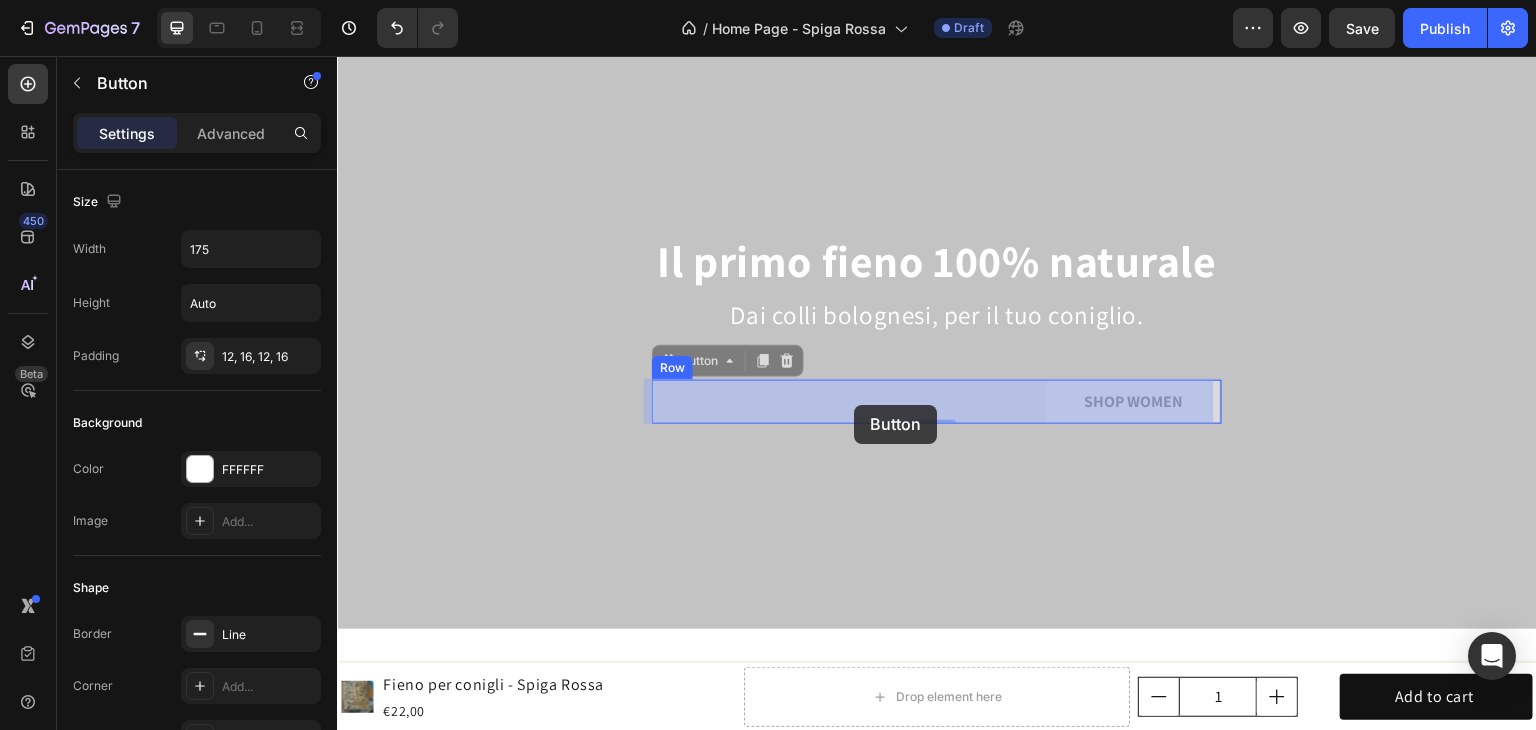 drag, startPoint x: 1103, startPoint y: 410, endPoint x: 854, endPoint y: 405, distance: 249.0502 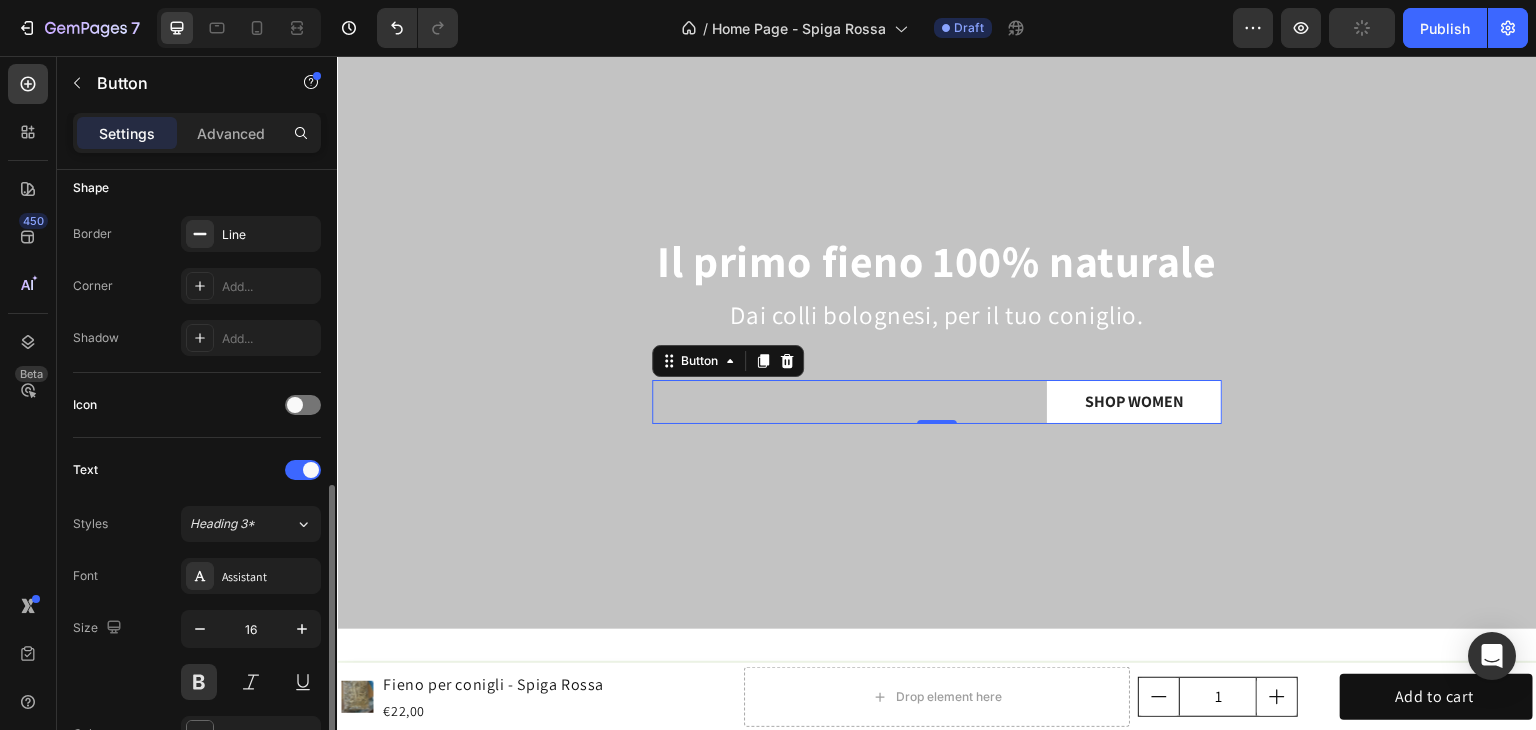 scroll, scrollTop: 814, scrollLeft: 0, axis: vertical 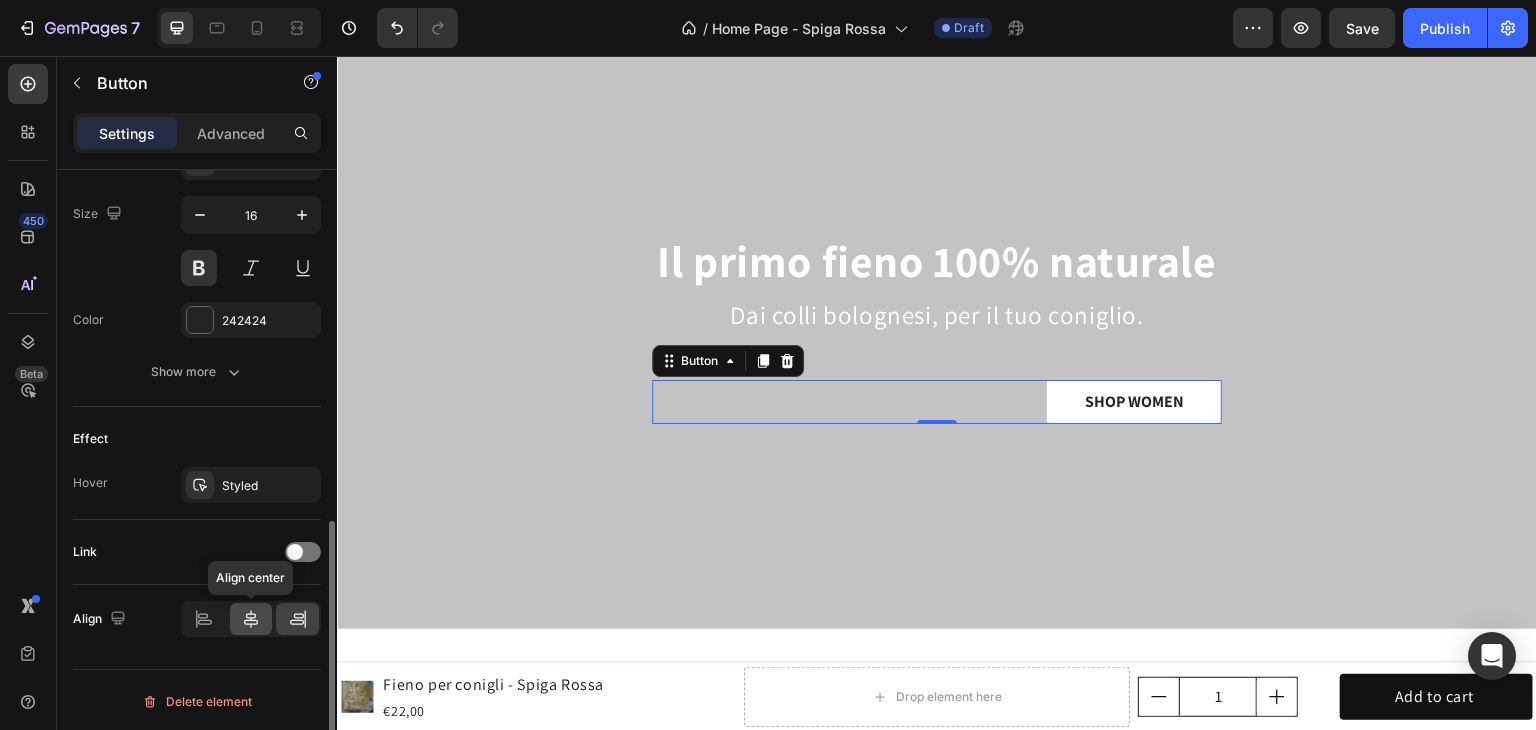 click 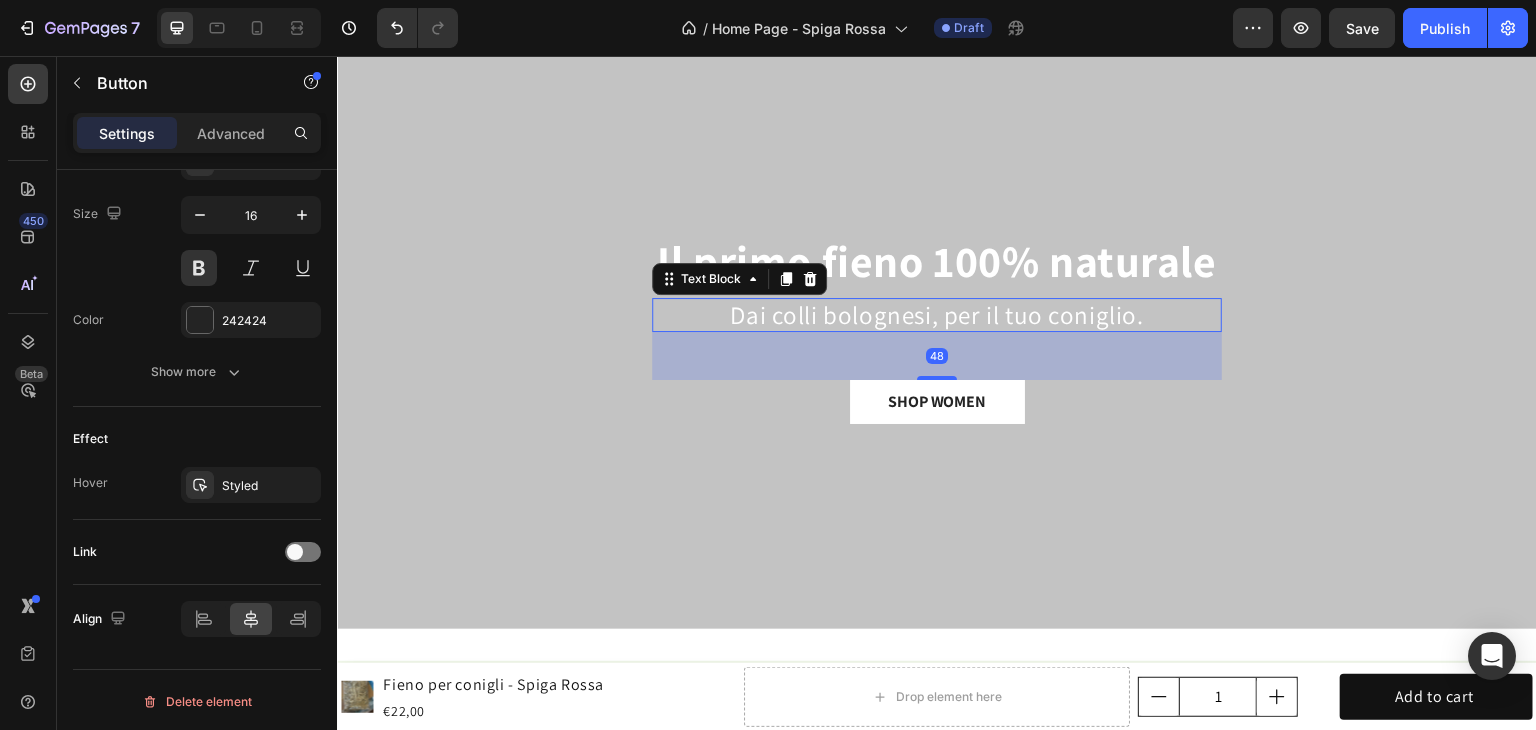 click on "Dai colli bolognesi, per il tuo coniglio." at bounding box center (937, 315) 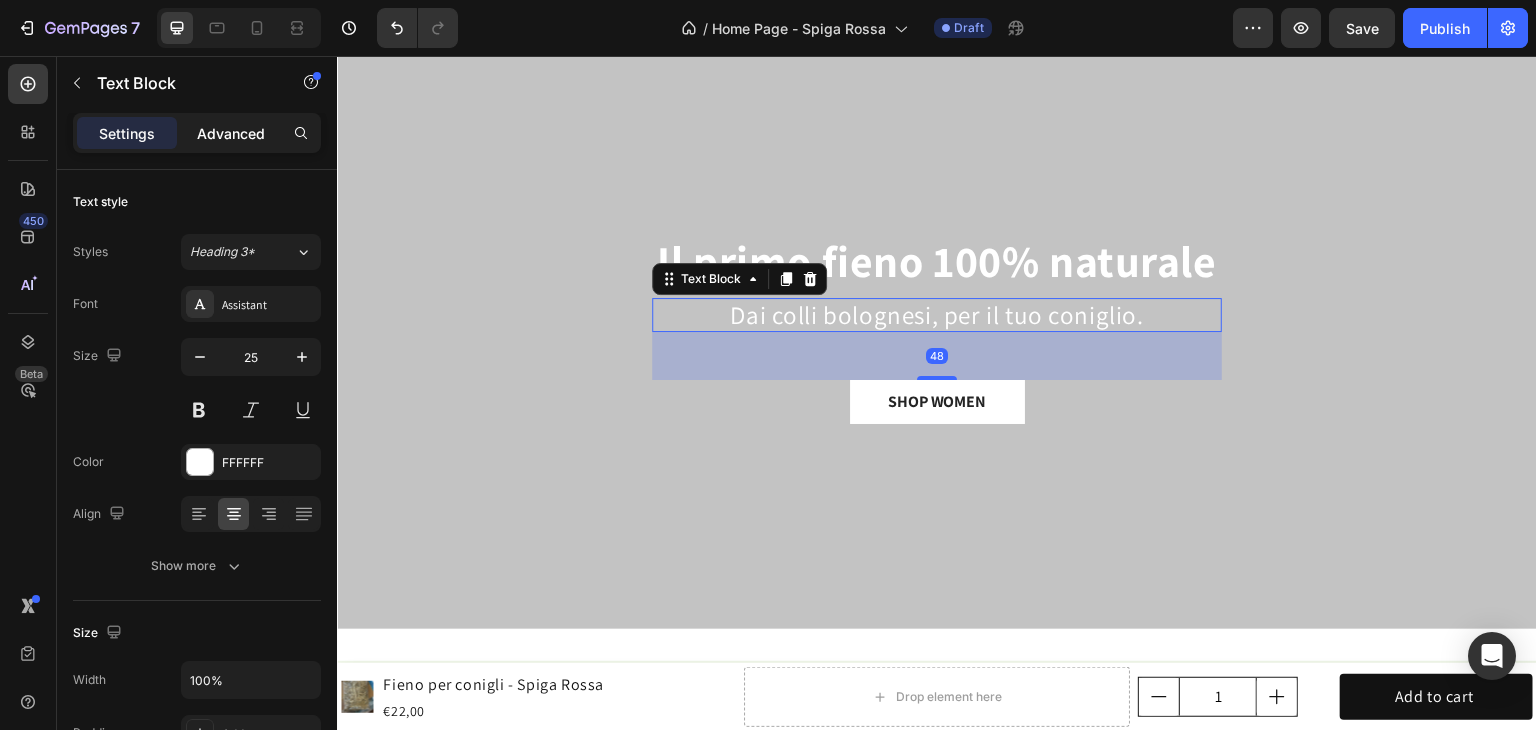 click on "Advanced" 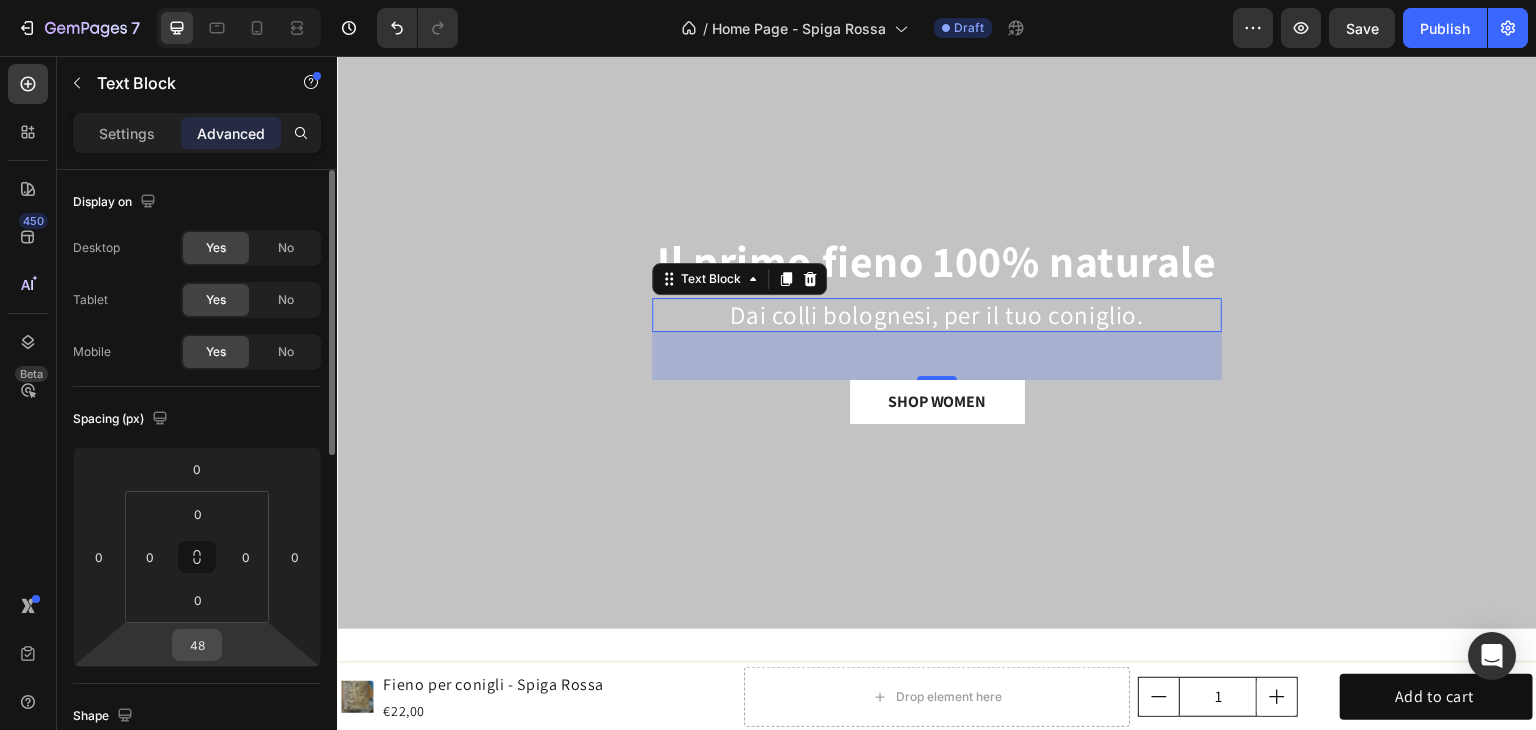click on "48" at bounding box center (197, 645) 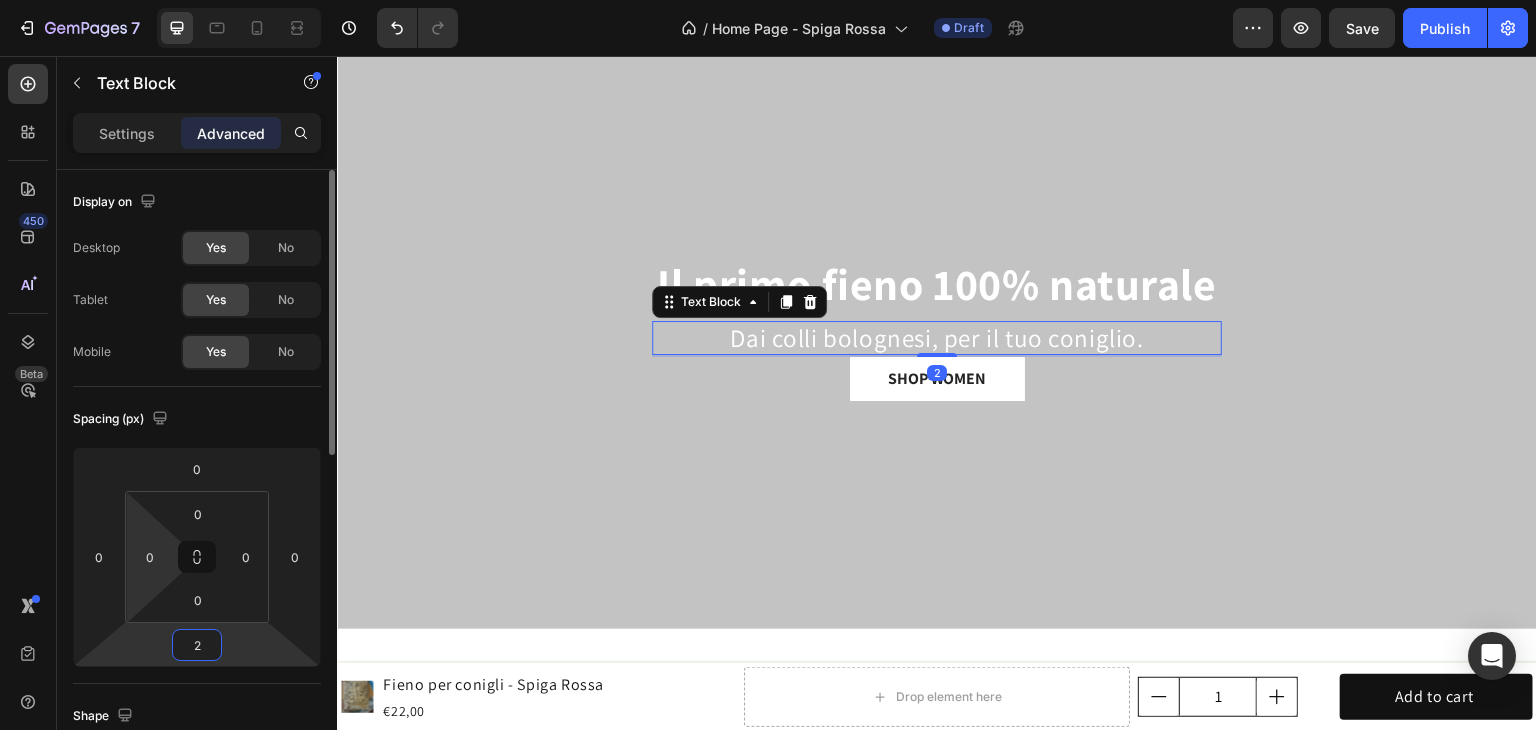 type on "20" 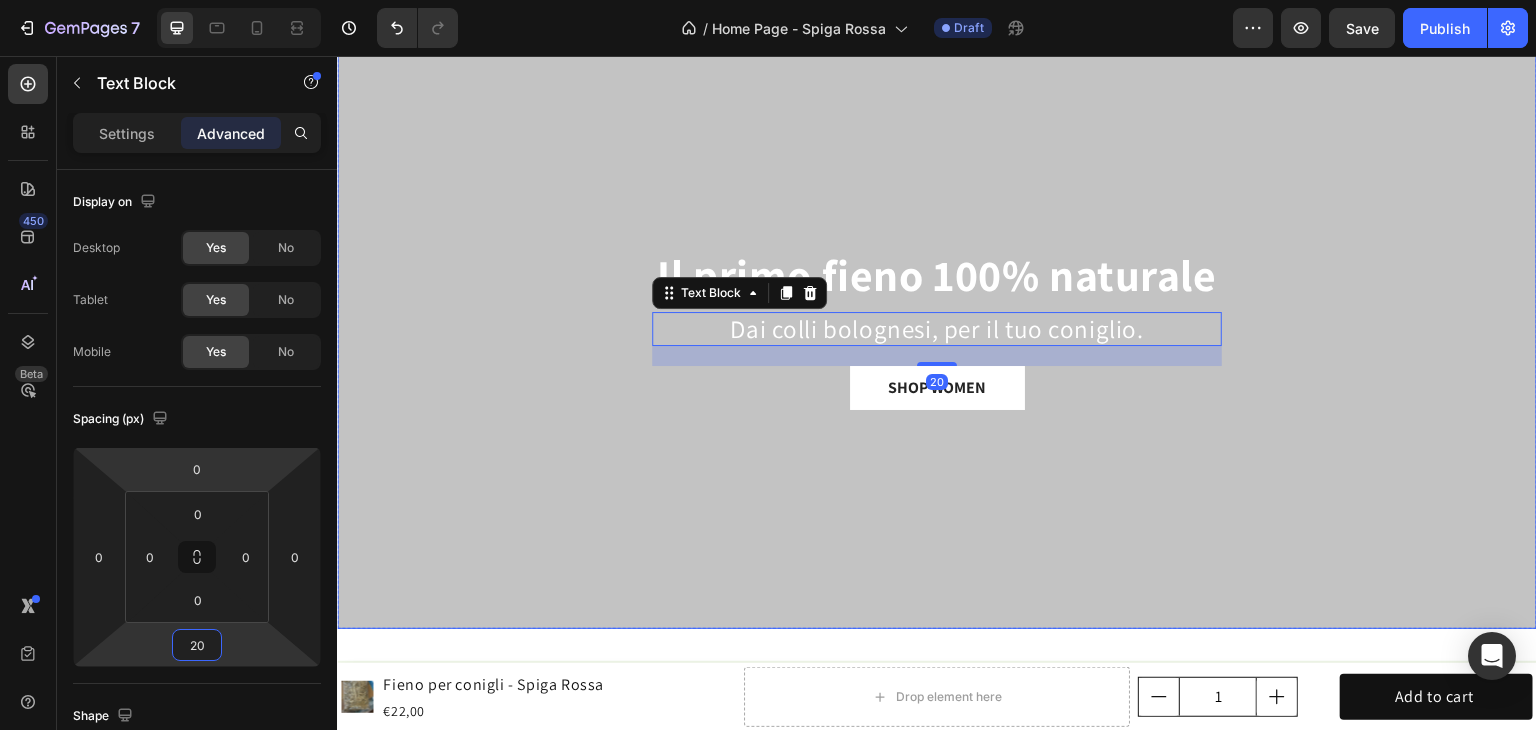 click at bounding box center (937, 329) 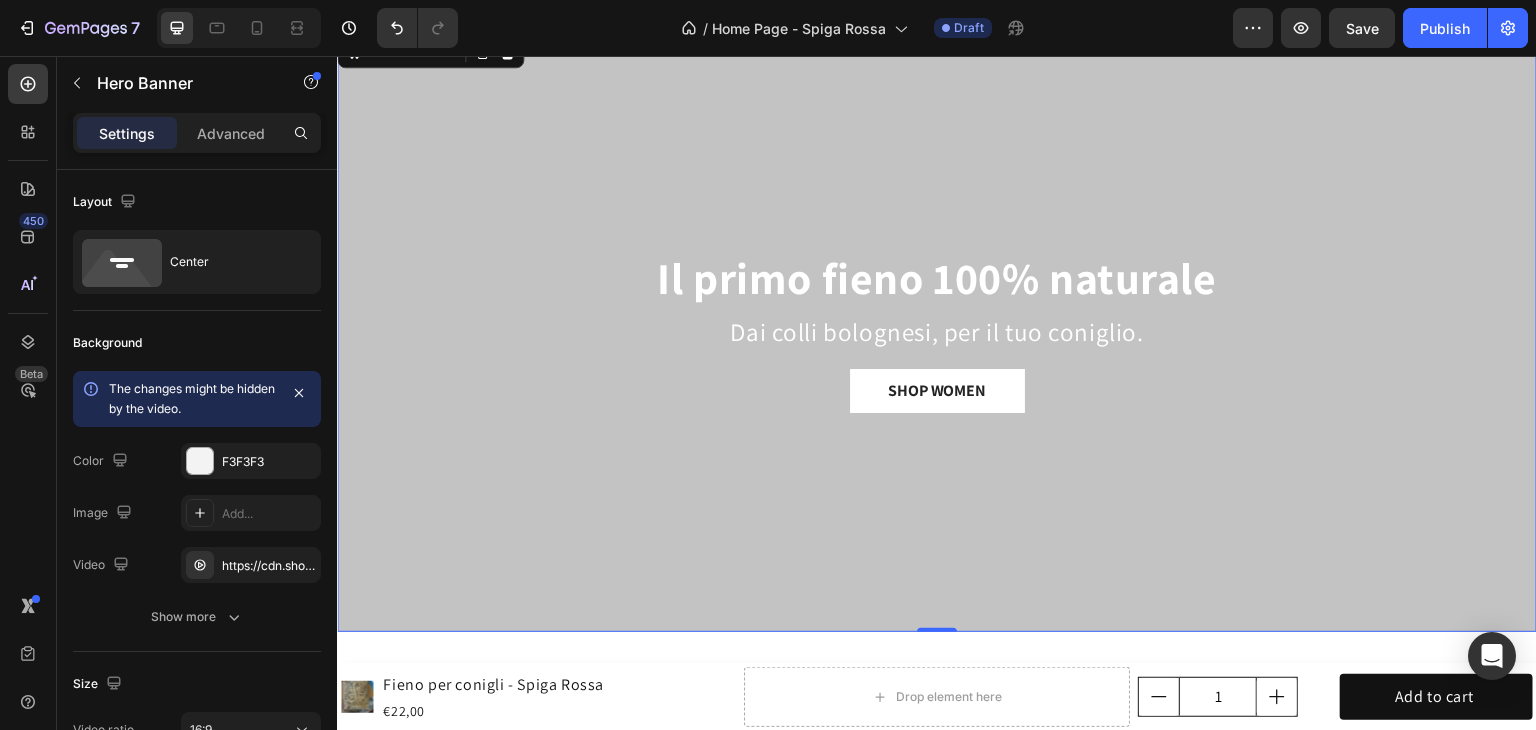 scroll, scrollTop: 100, scrollLeft: 0, axis: vertical 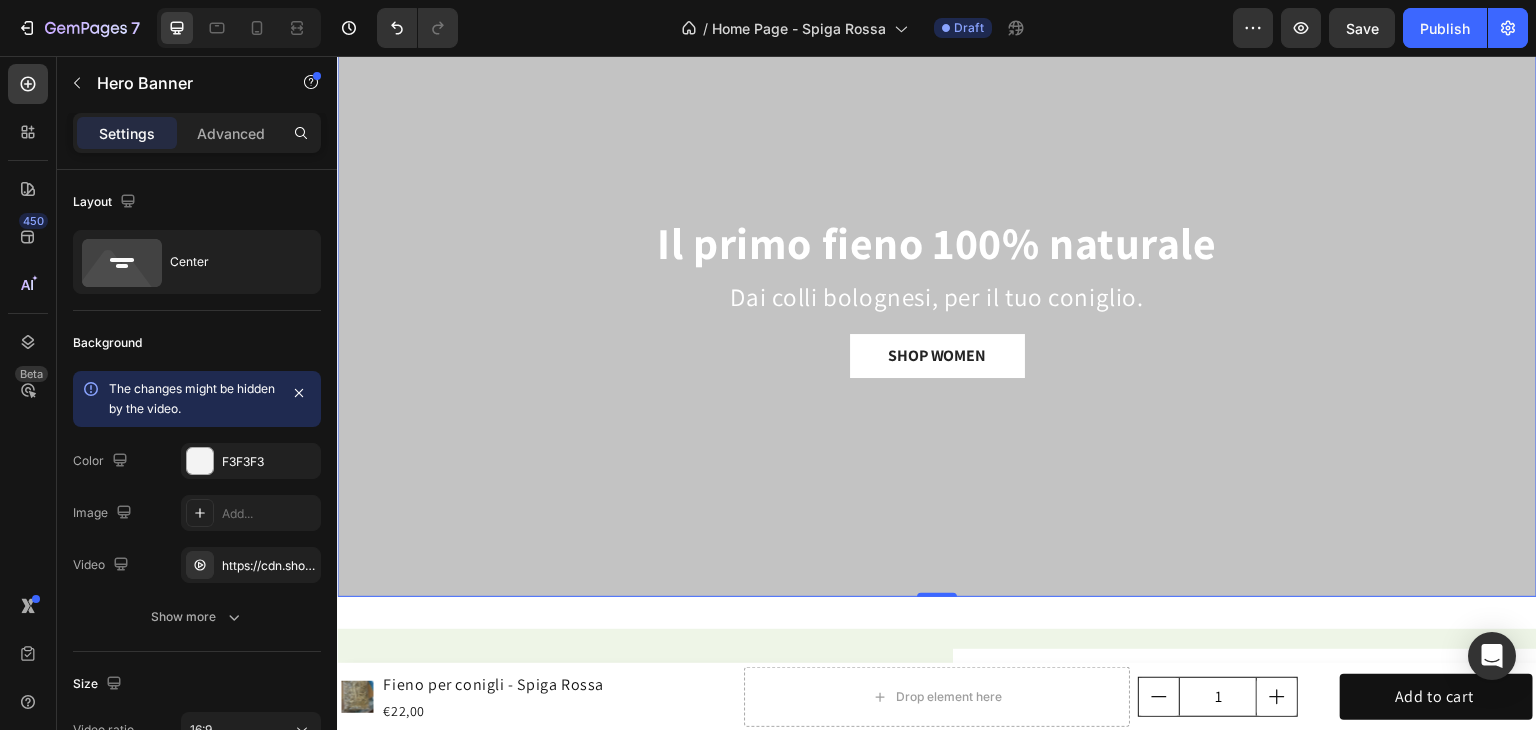 click at bounding box center (937, 297) 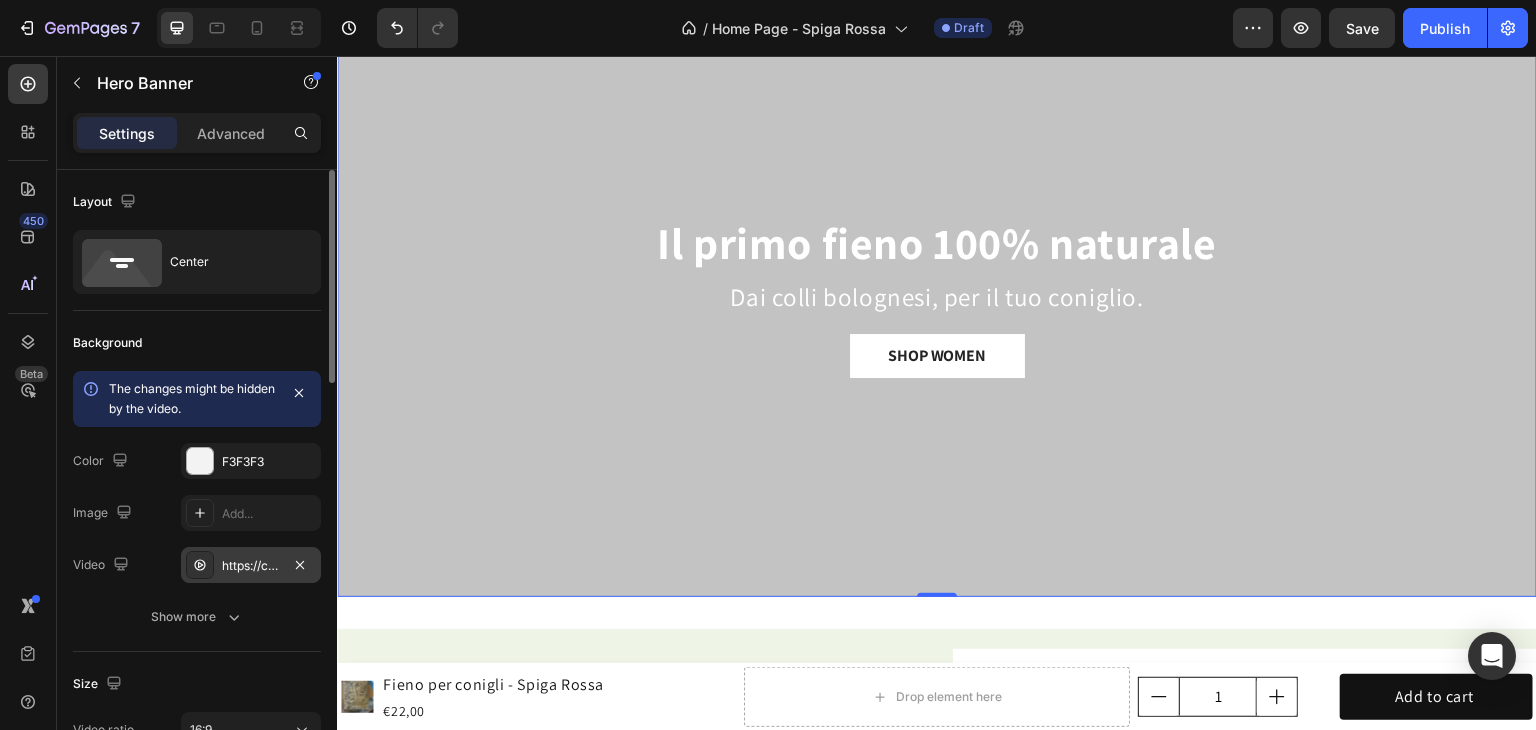 click on "[URL]" at bounding box center (251, 565) 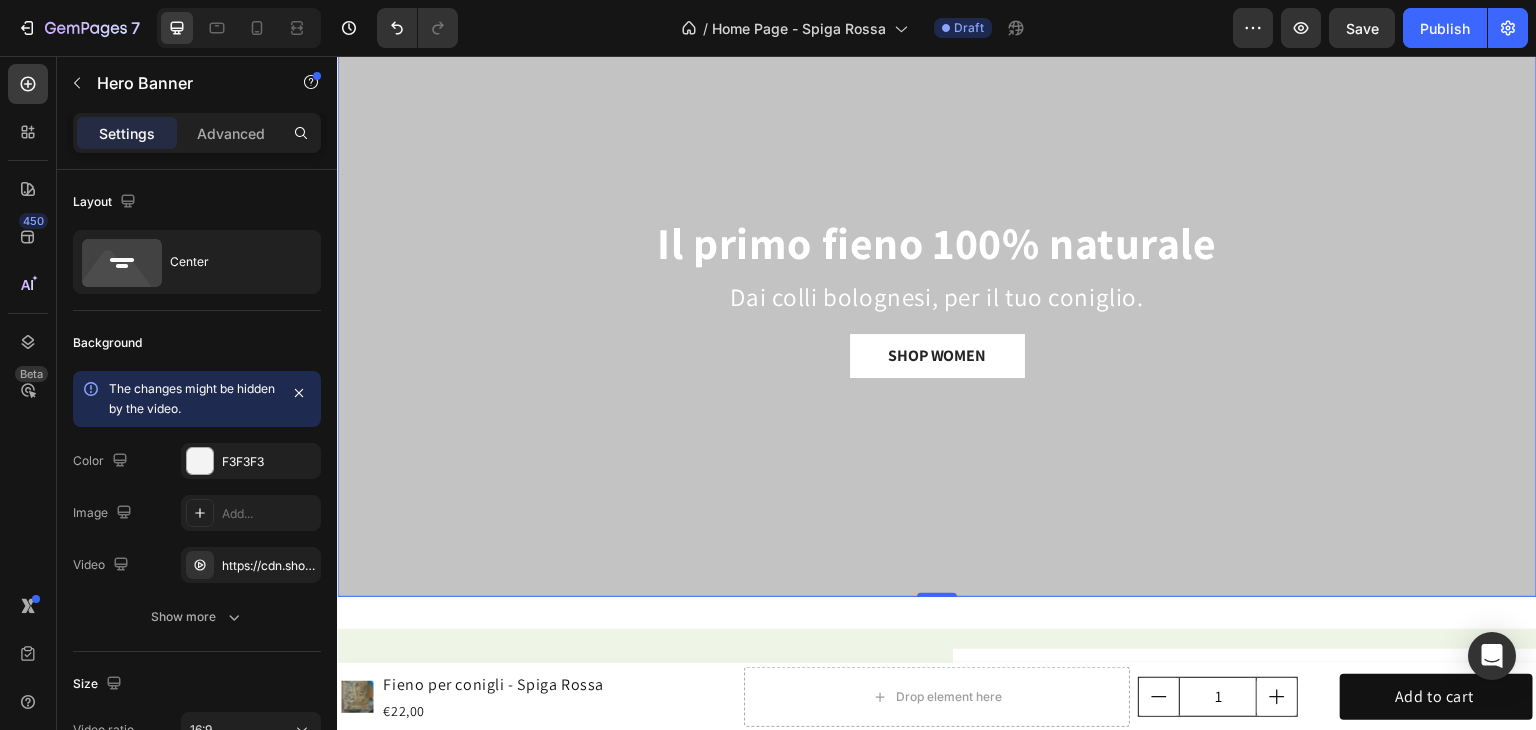 click at bounding box center [937, 297] 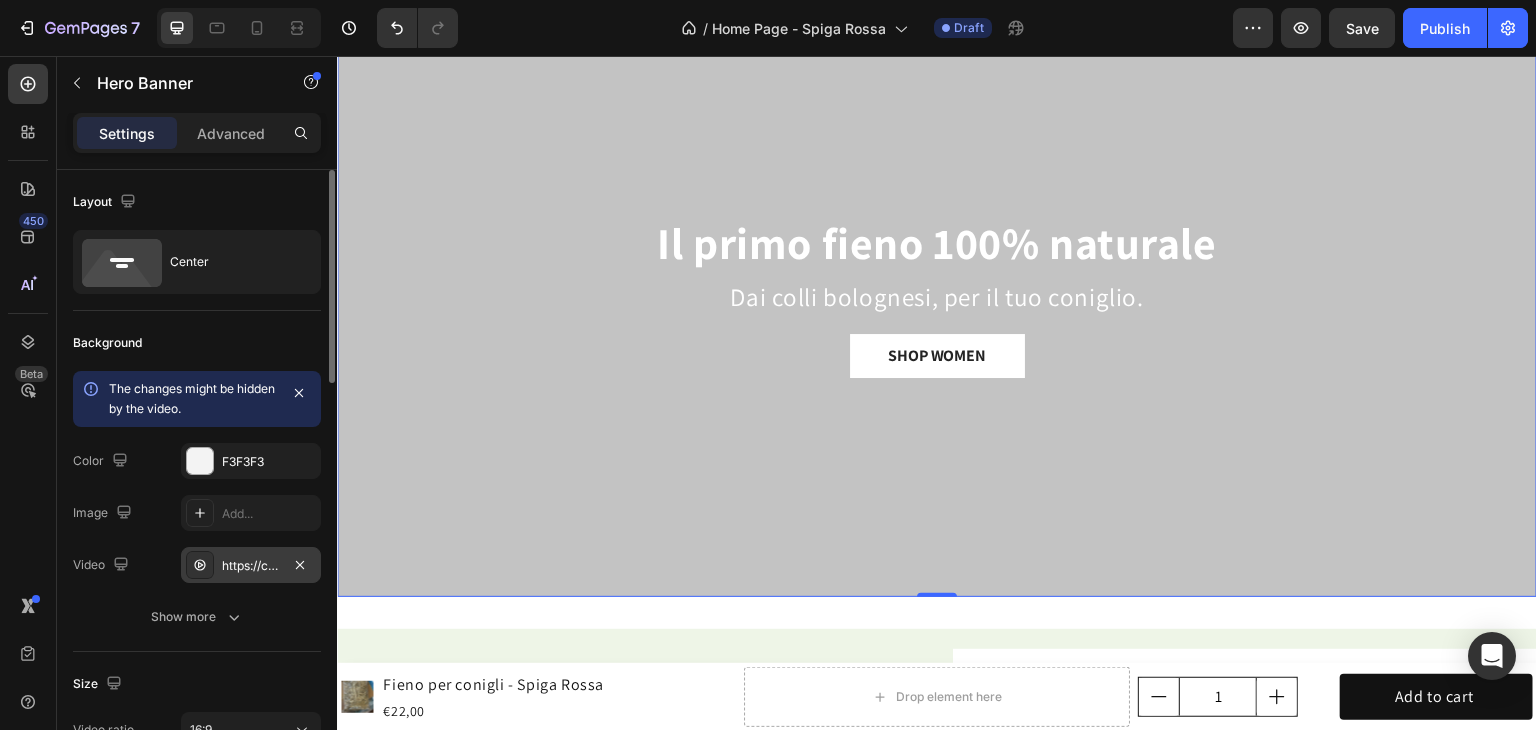 scroll, scrollTop: 100, scrollLeft: 0, axis: vertical 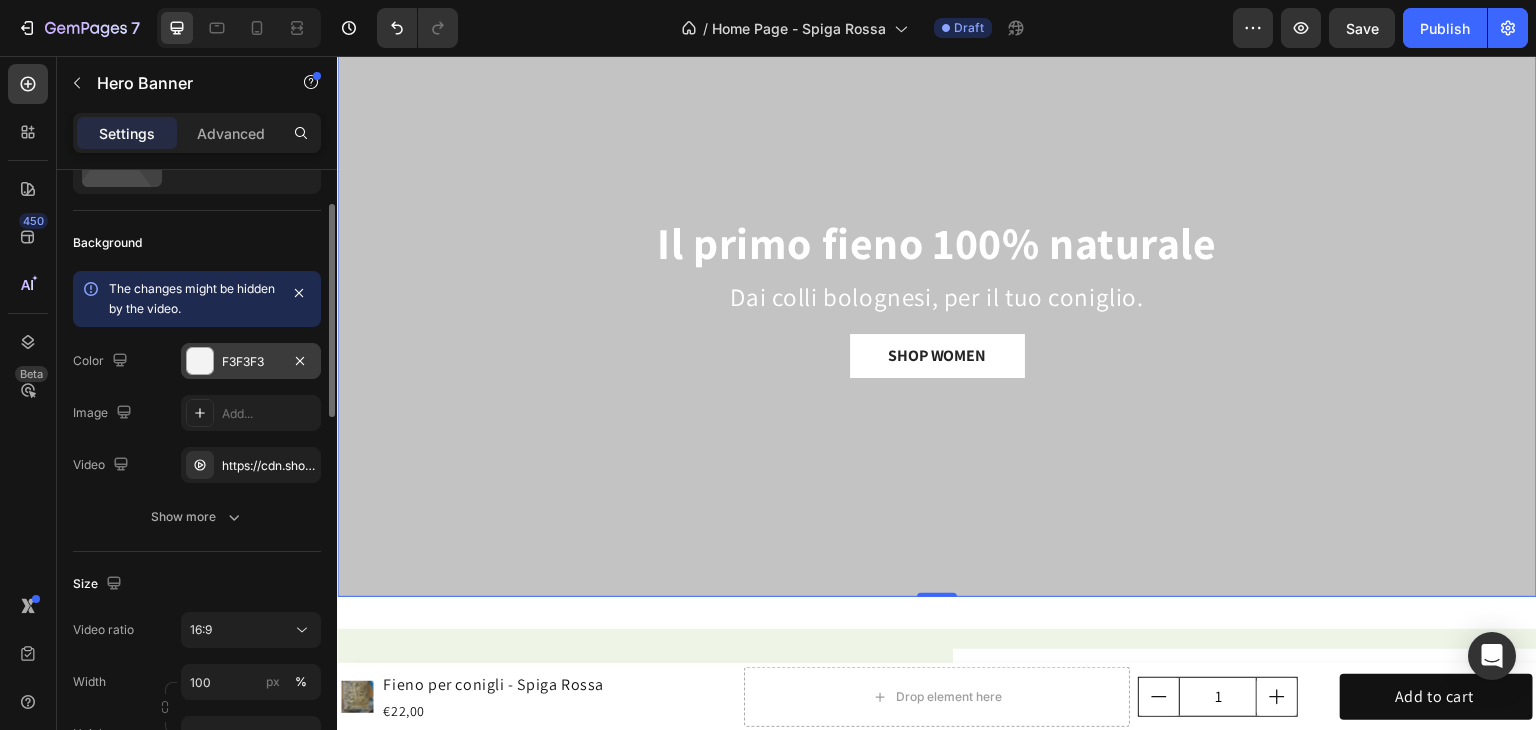 click on "F3F3F3" at bounding box center [251, 362] 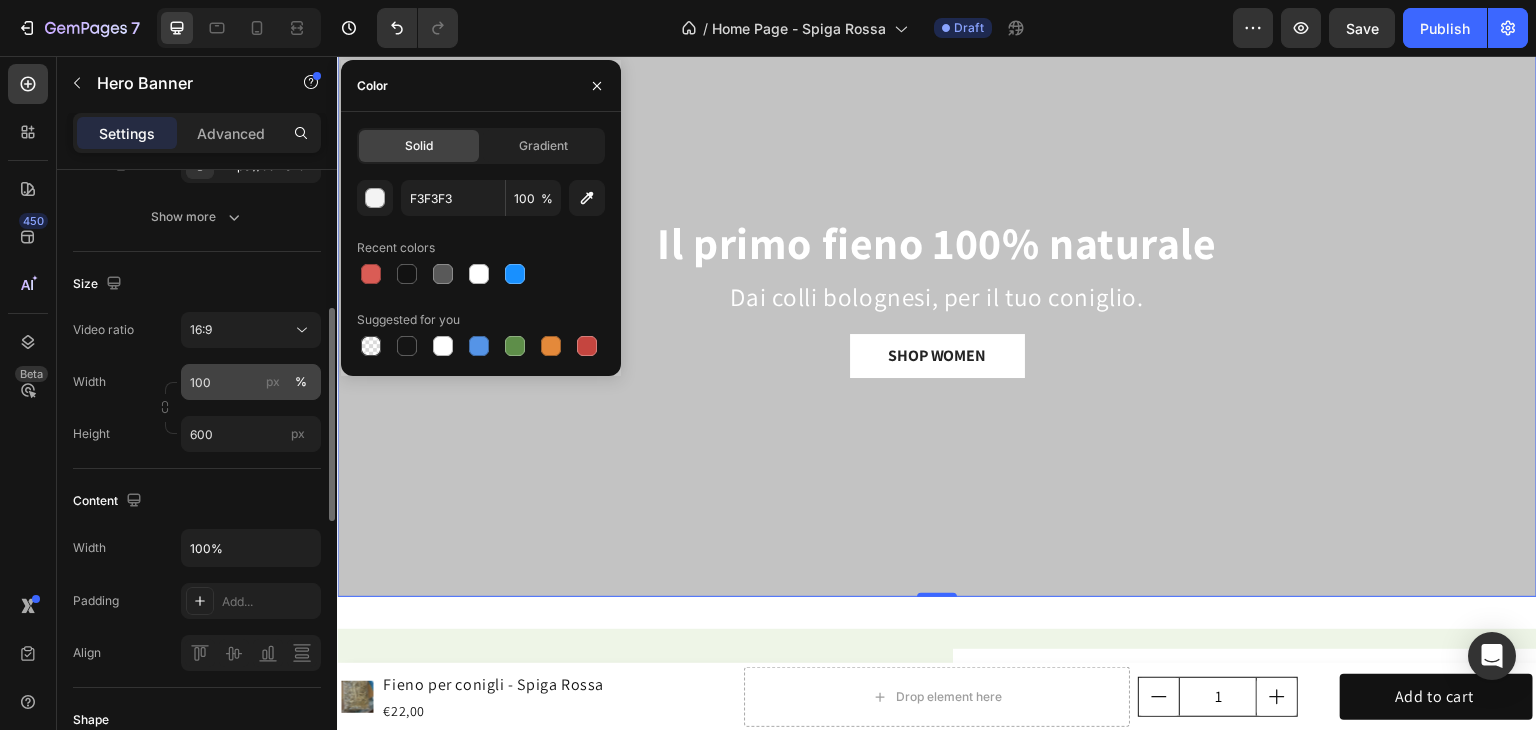 scroll, scrollTop: 500, scrollLeft: 0, axis: vertical 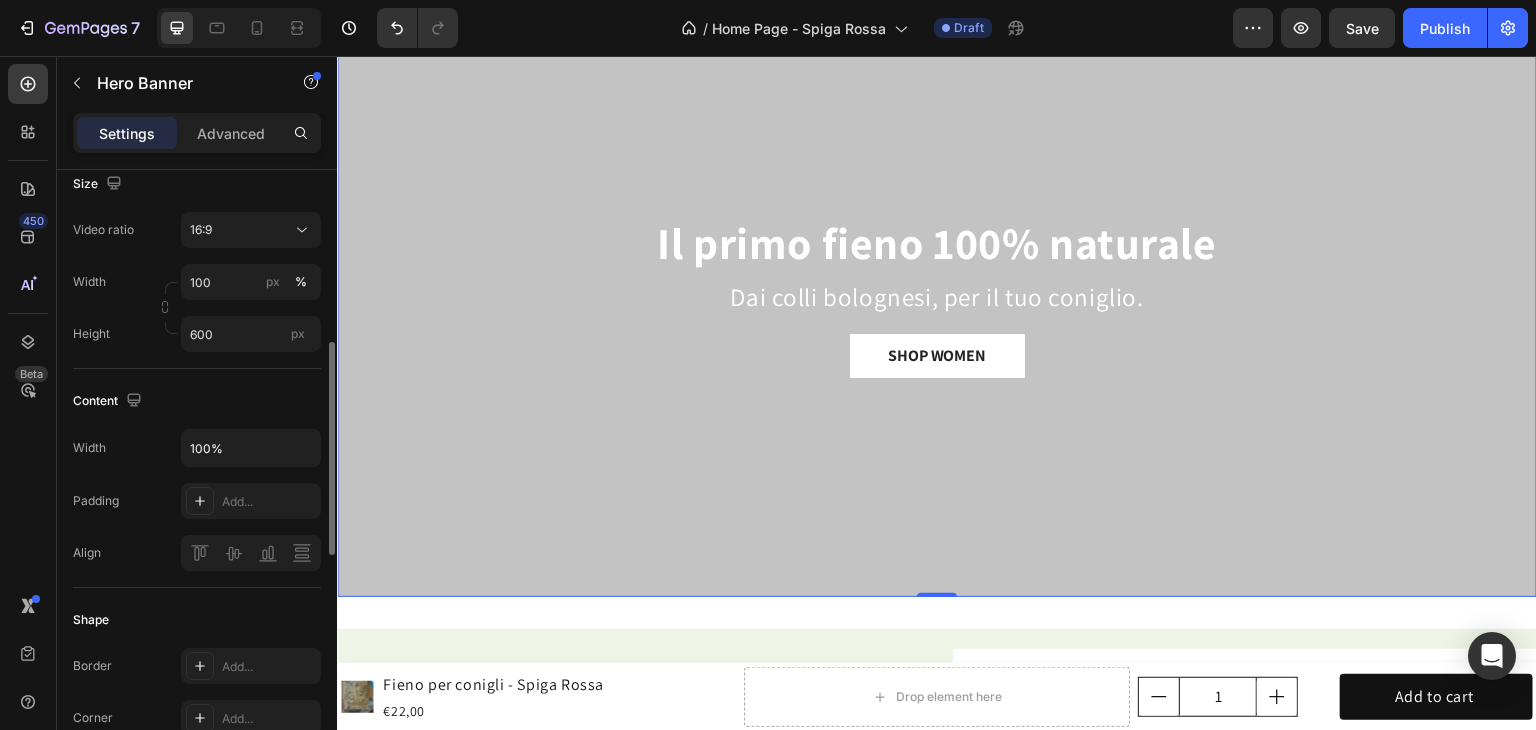 click on "Width 100% Padding Add... Align" at bounding box center [197, 500] 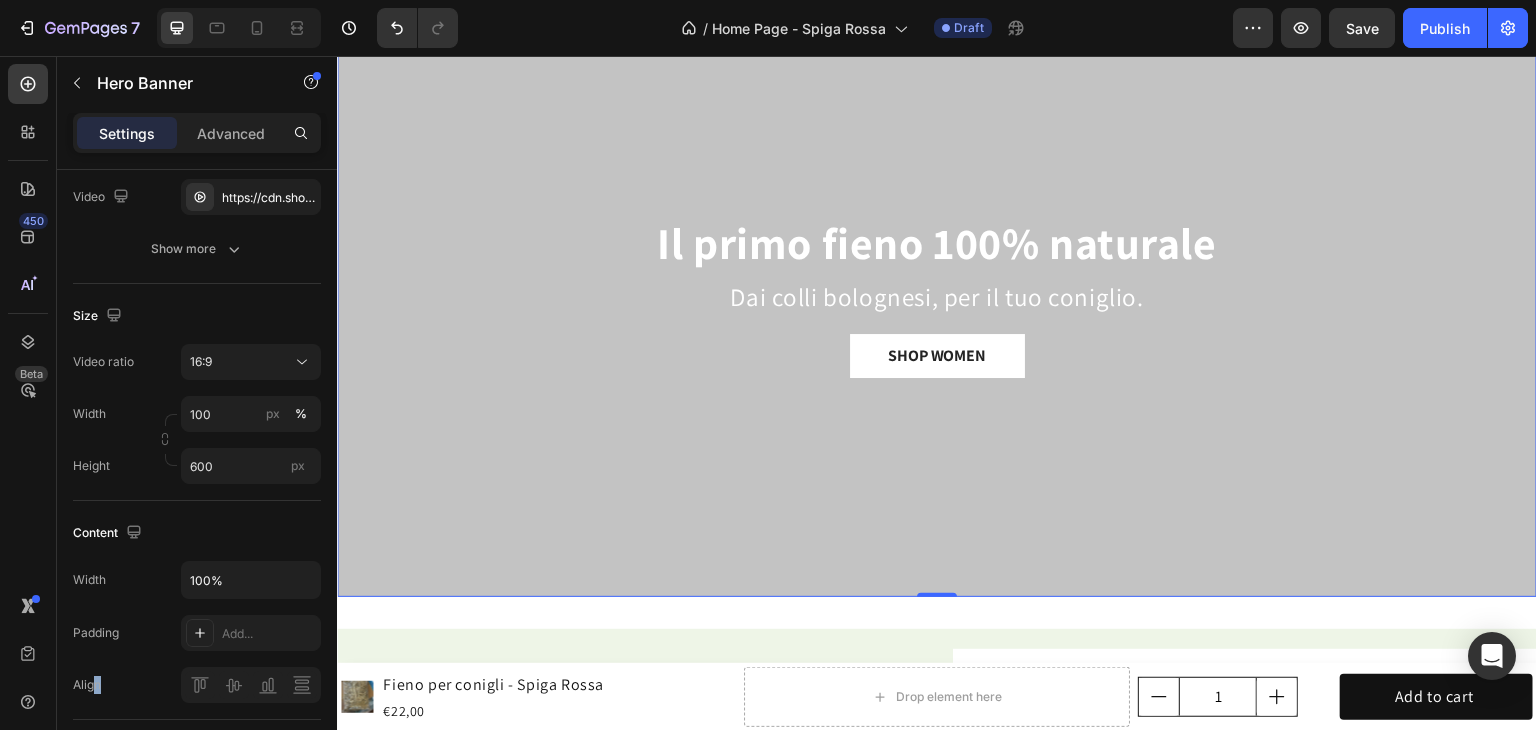scroll, scrollTop: 0, scrollLeft: 0, axis: both 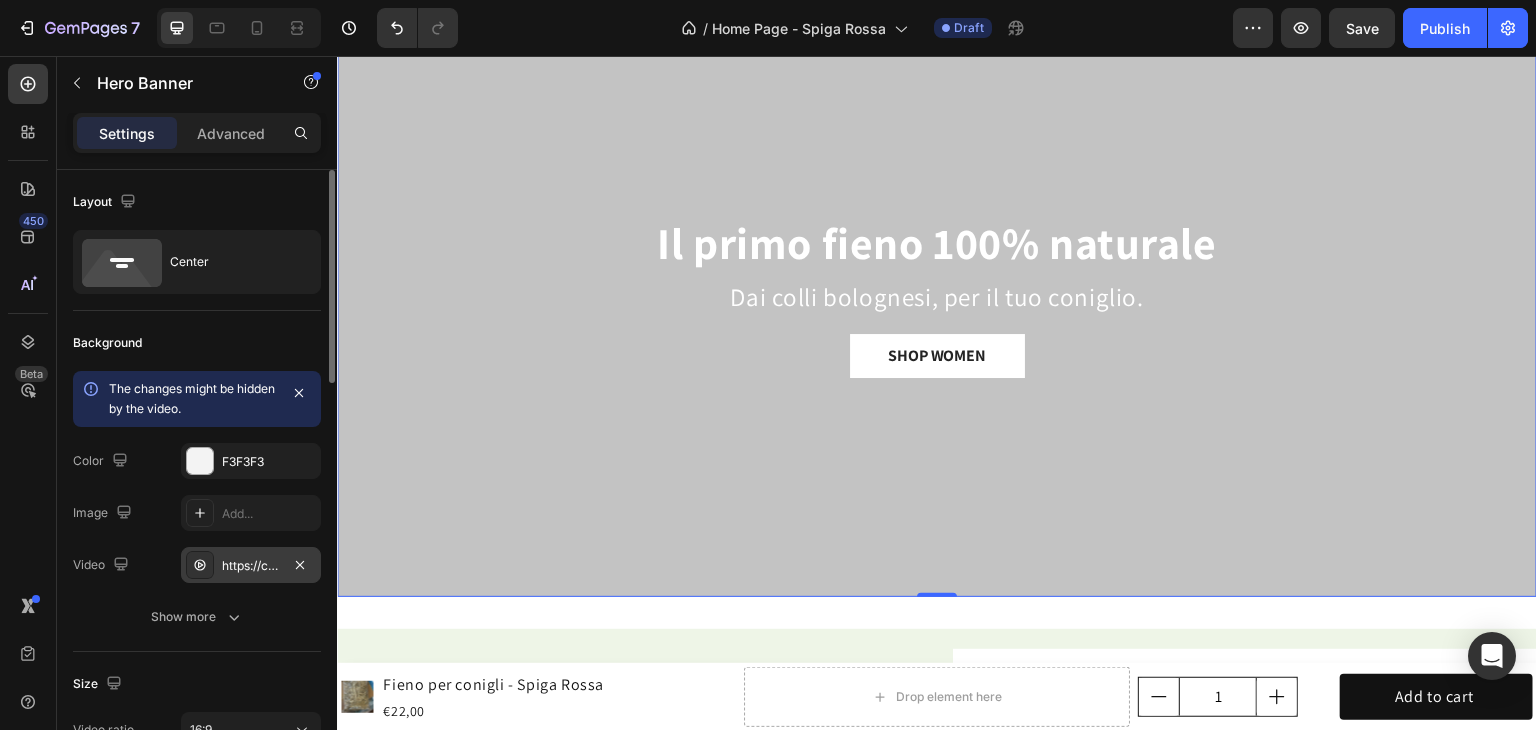 click on "[URL]" at bounding box center [251, 566] 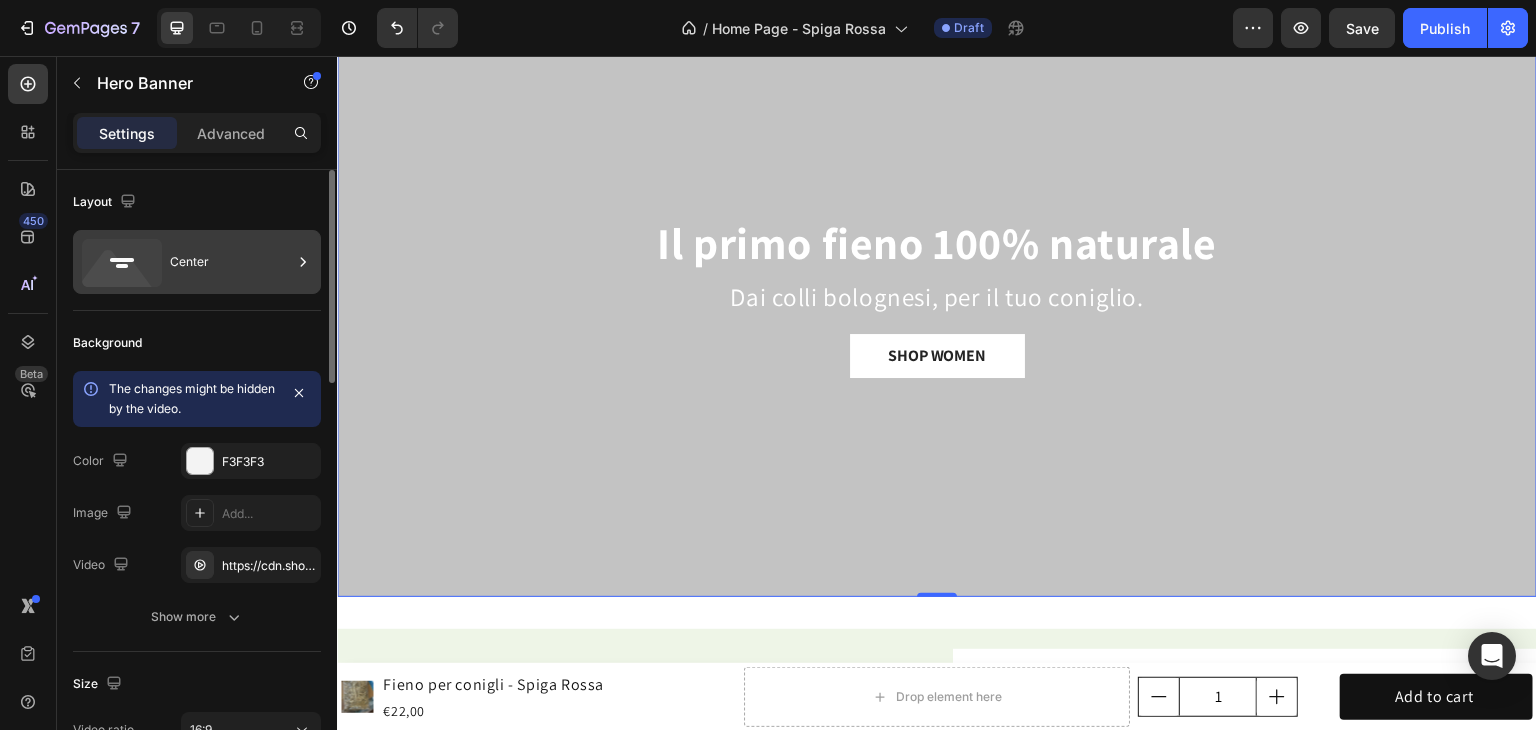 click on "Center" at bounding box center (231, 262) 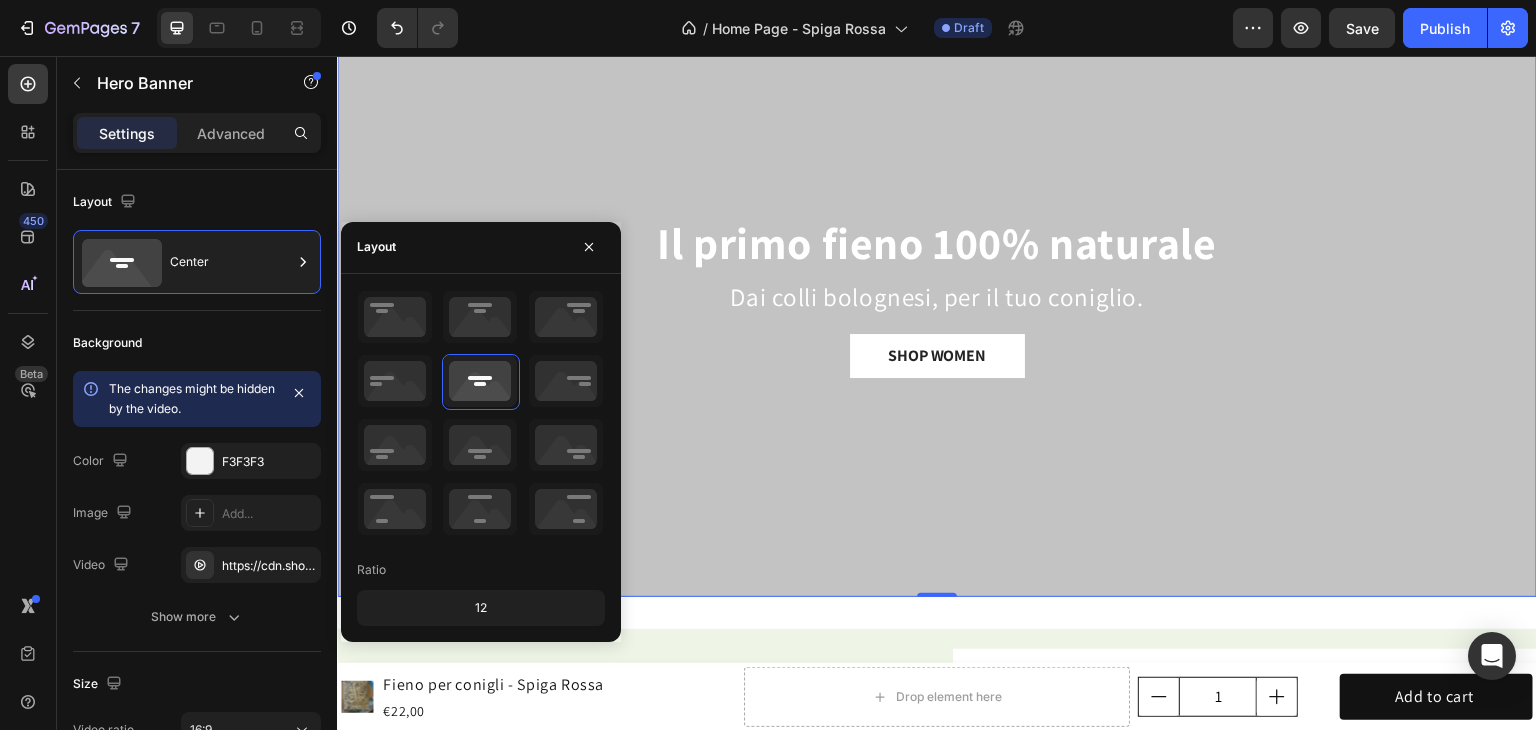click on "Settings Advanced" at bounding box center (197, 133) 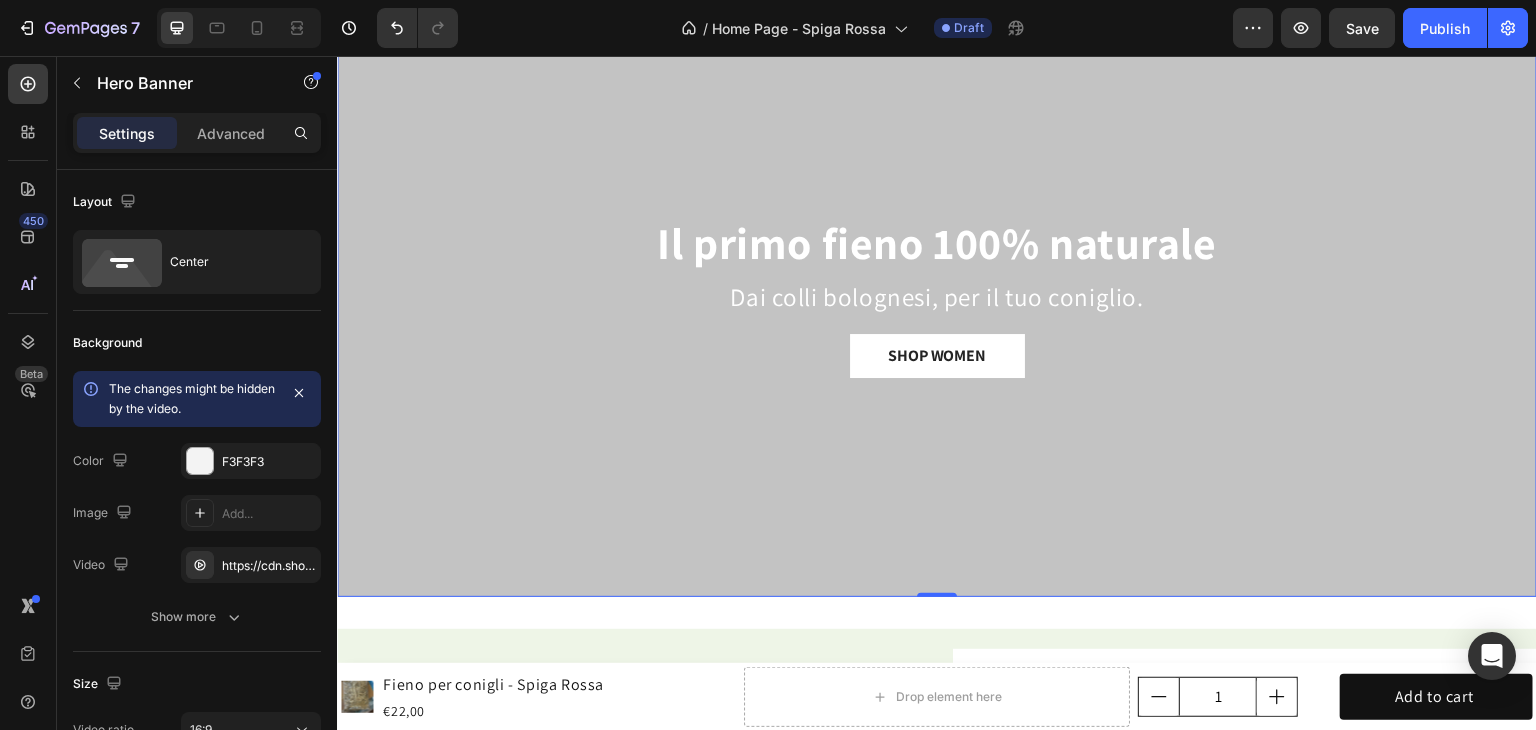 click at bounding box center (937, 297) 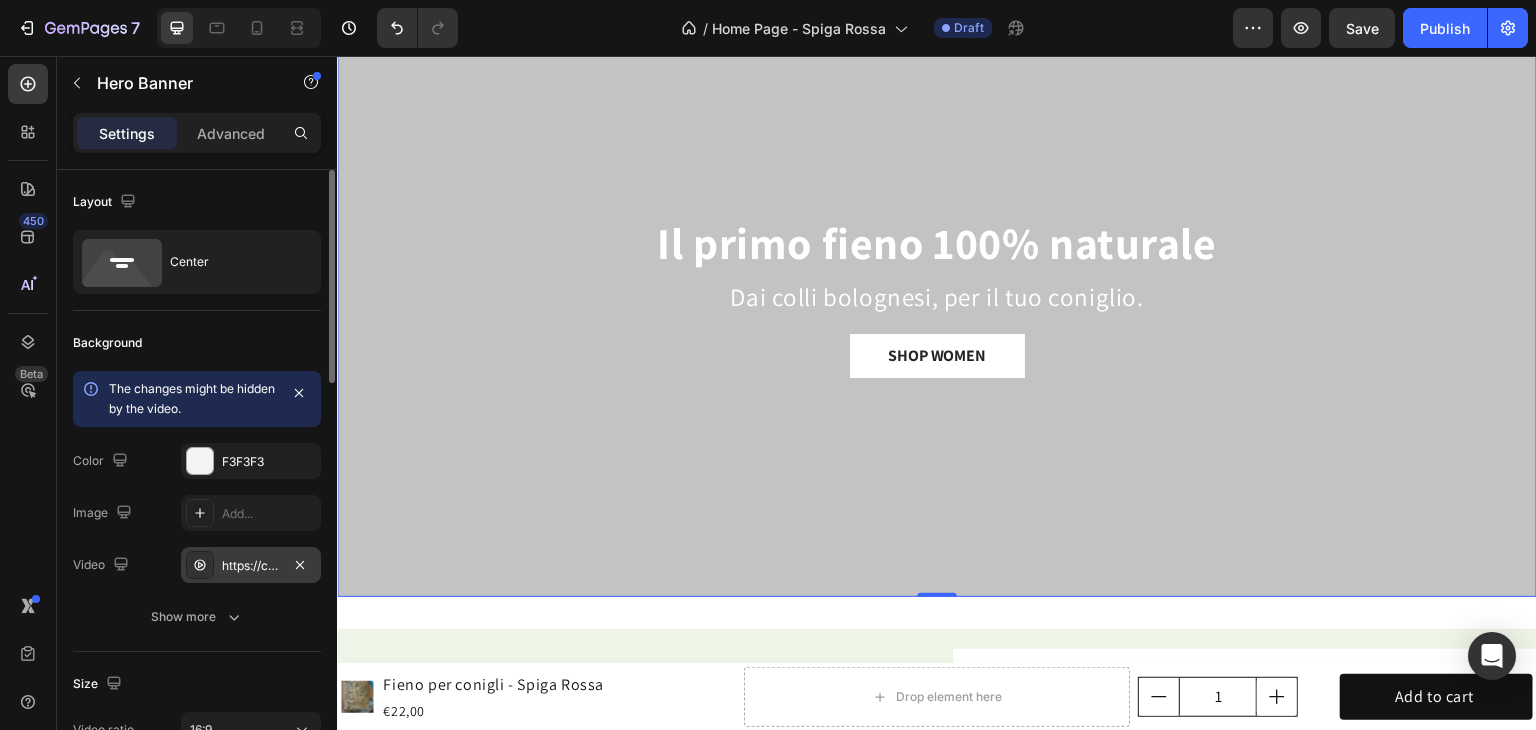 click on "[URL]" at bounding box center [251, 566] 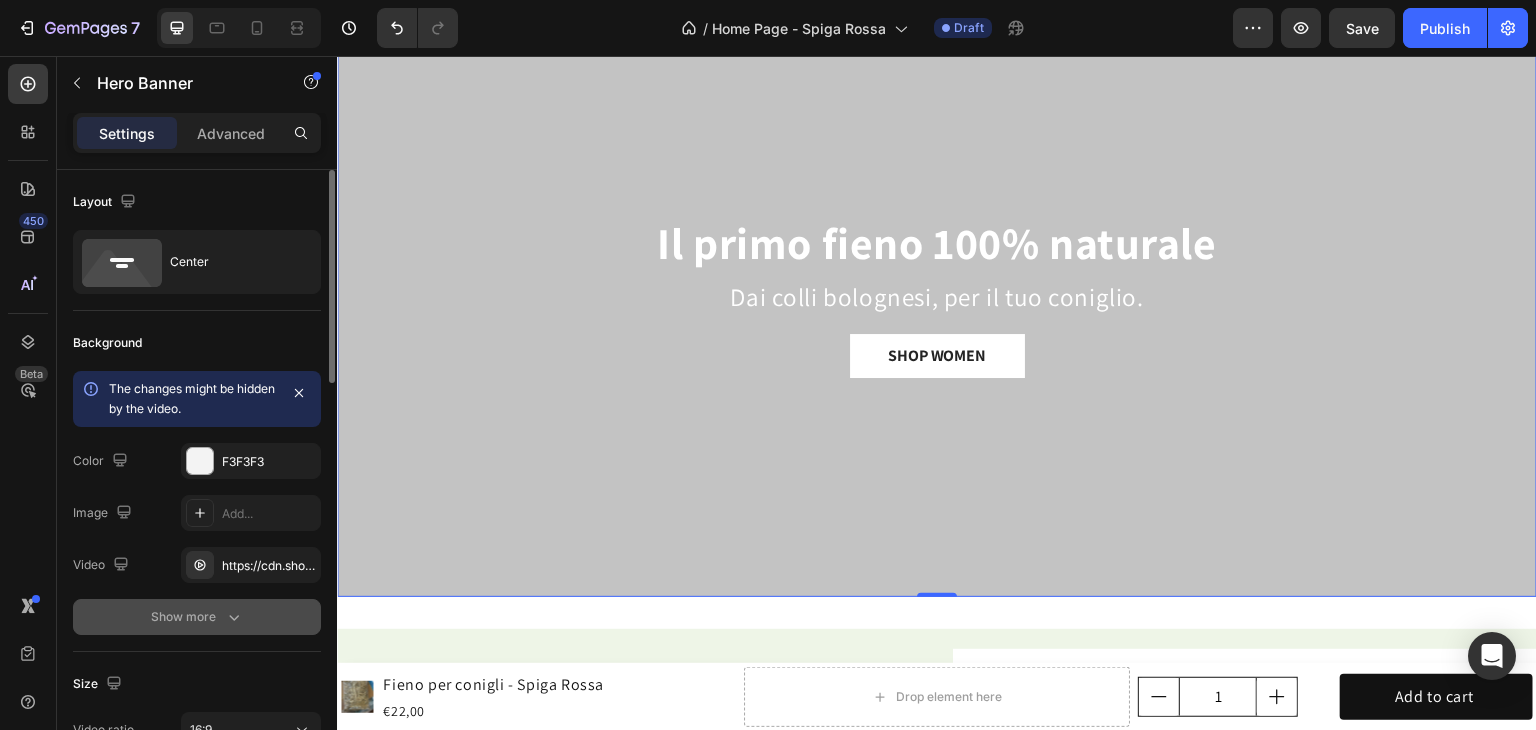 click 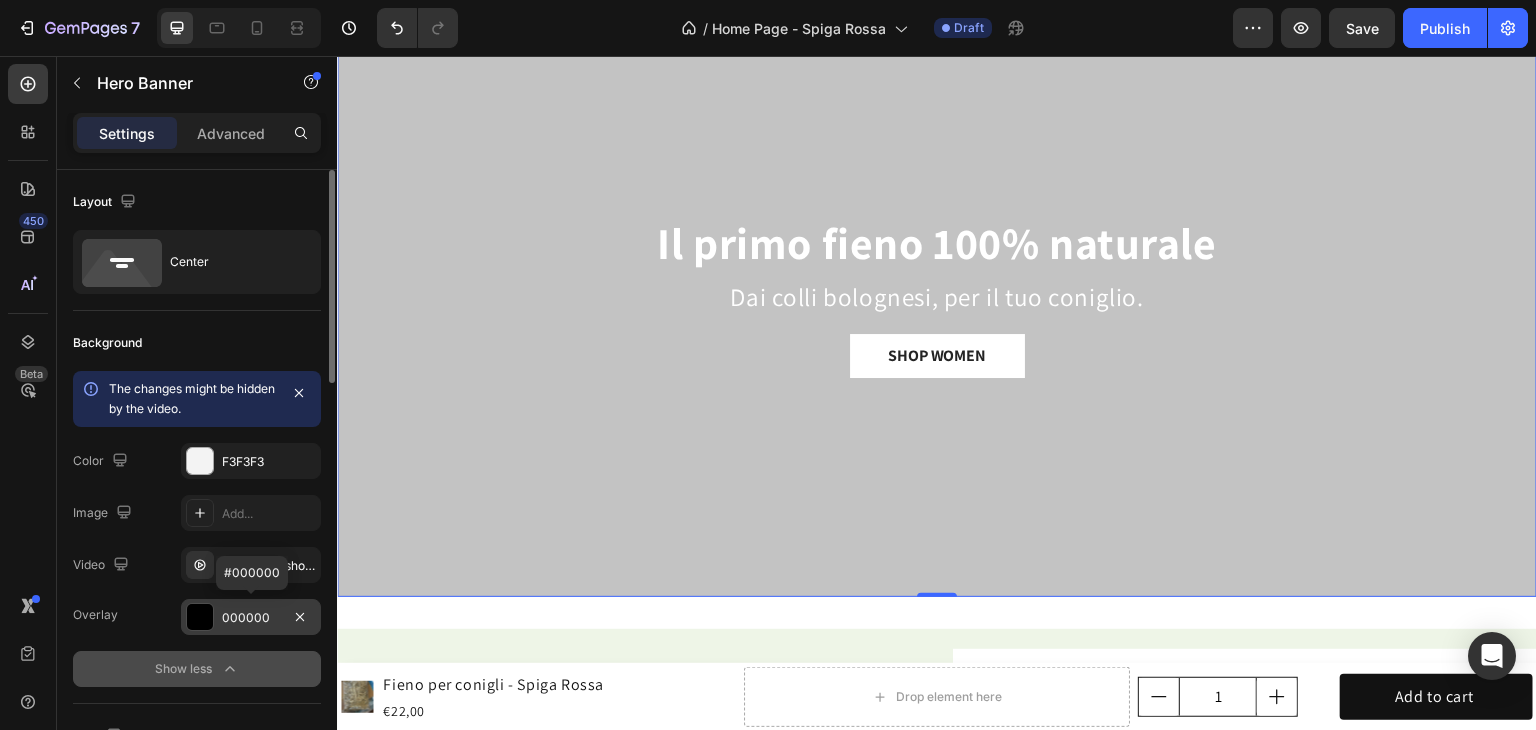 click on "000000" at bounding box center [251, 618] 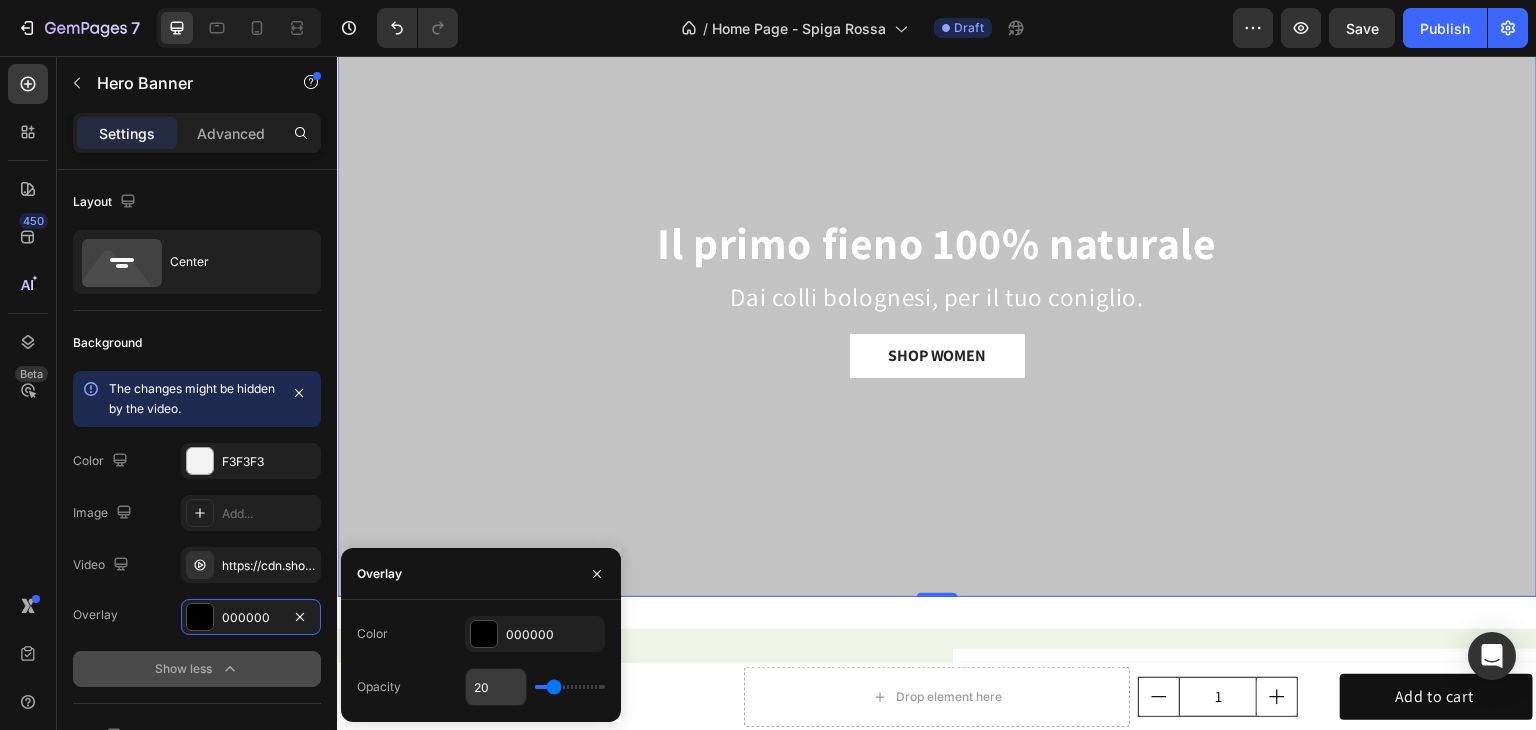 click on "20" at bounding box center [496, 687] 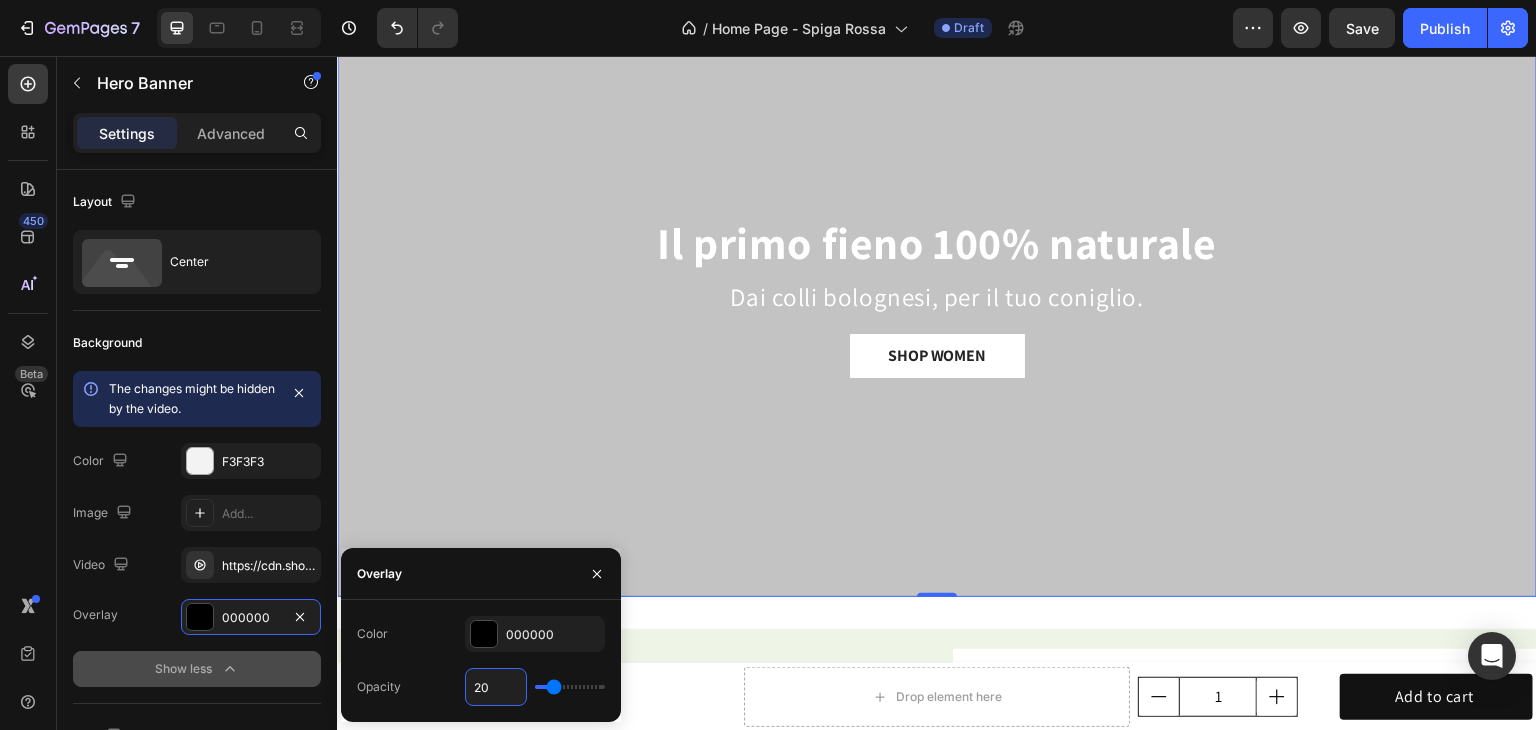 type on "5" 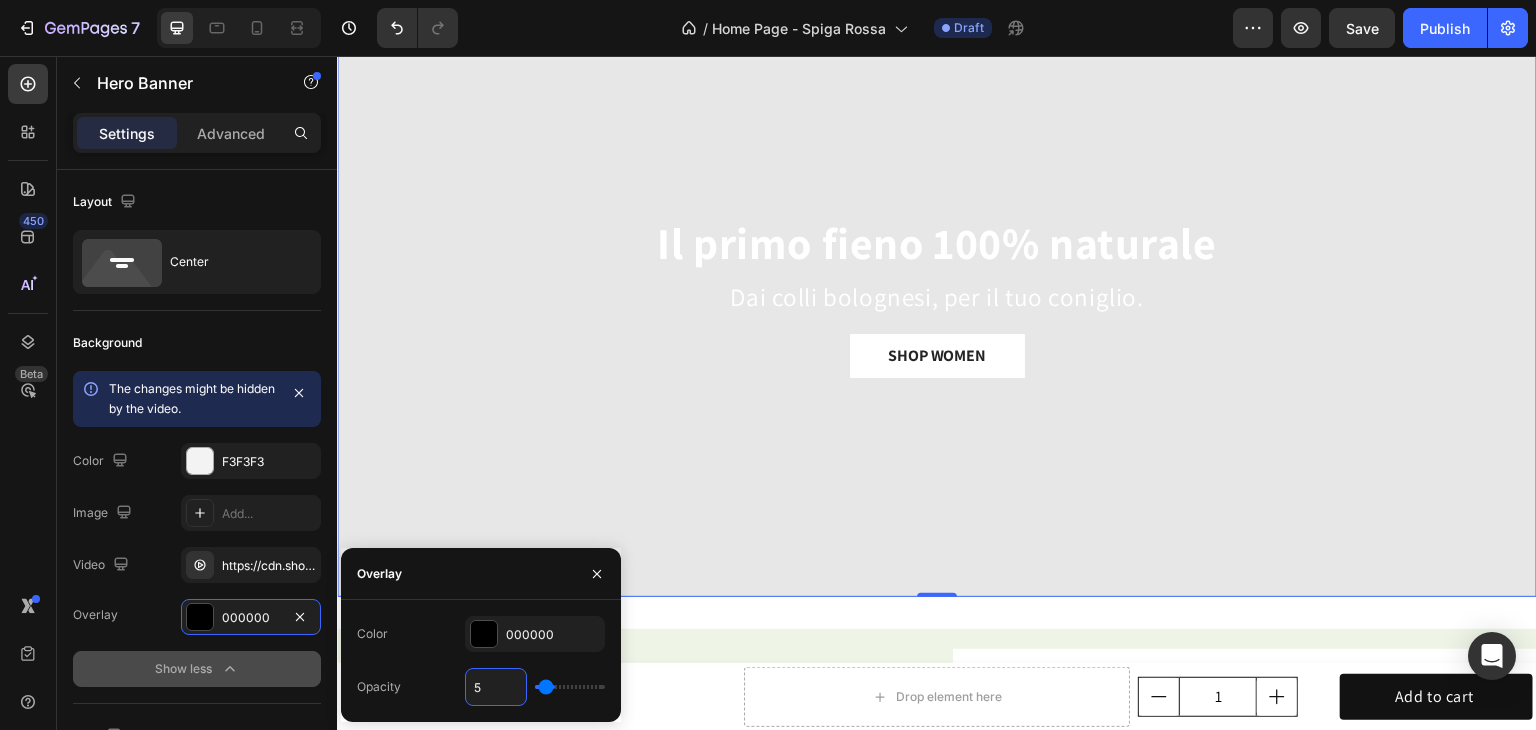 type on "50" 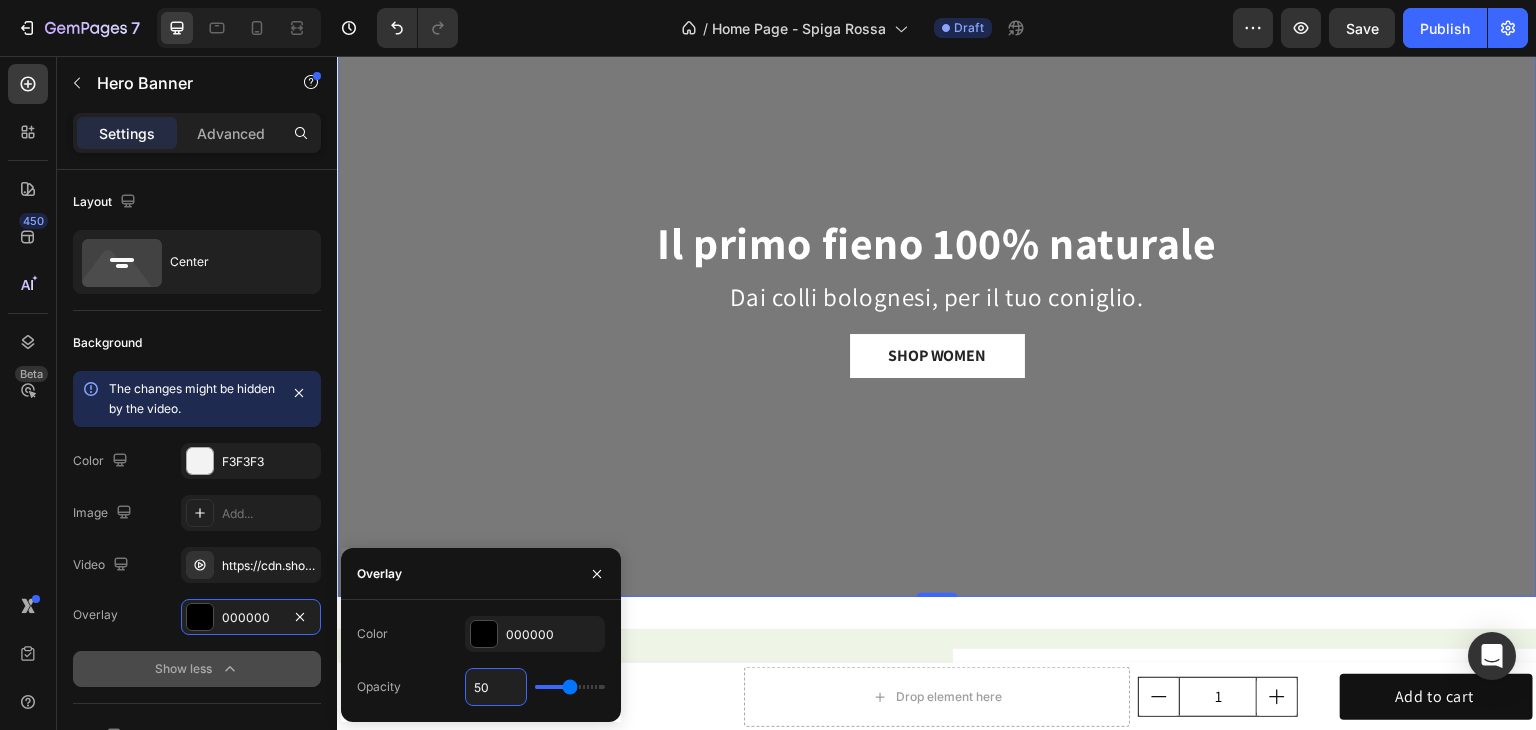 type on "5" 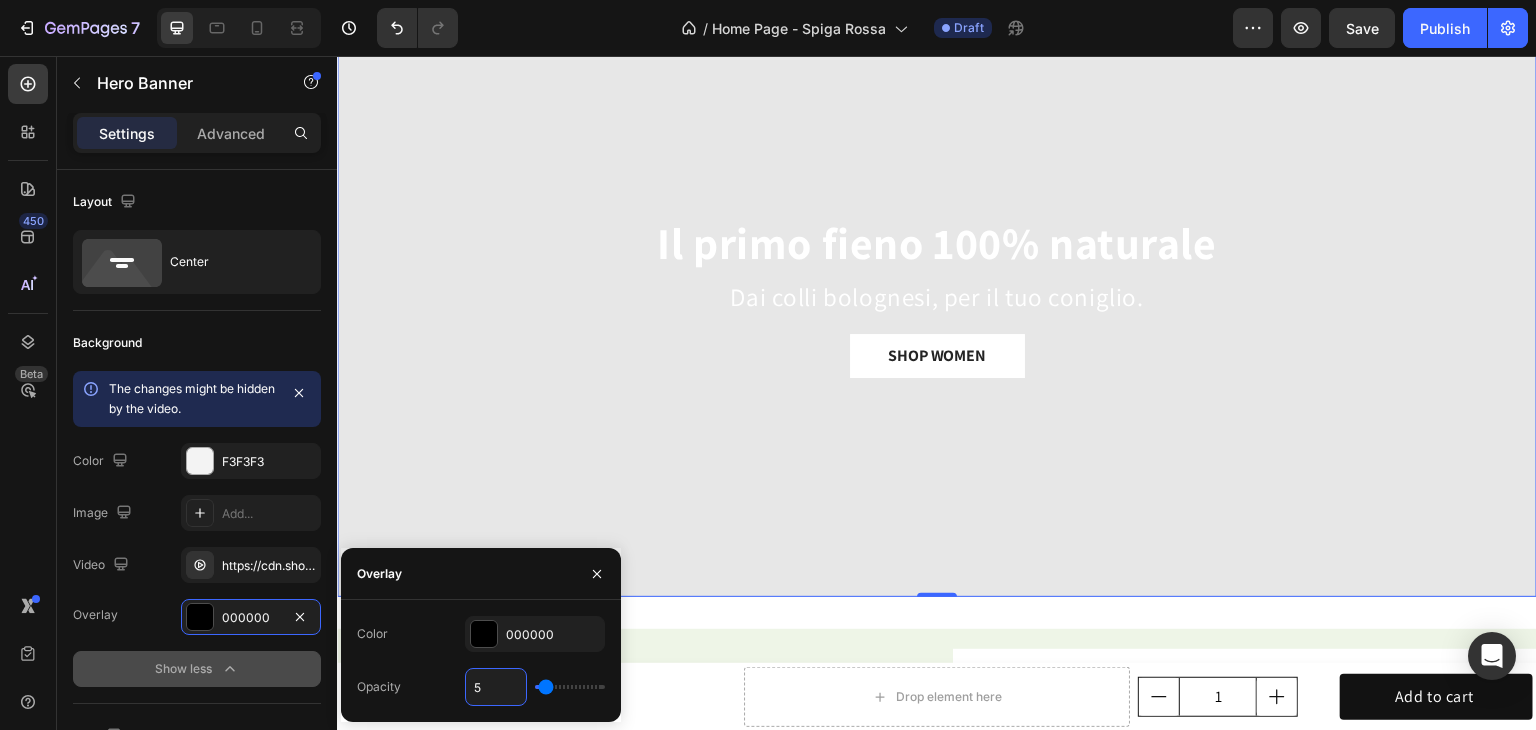 type 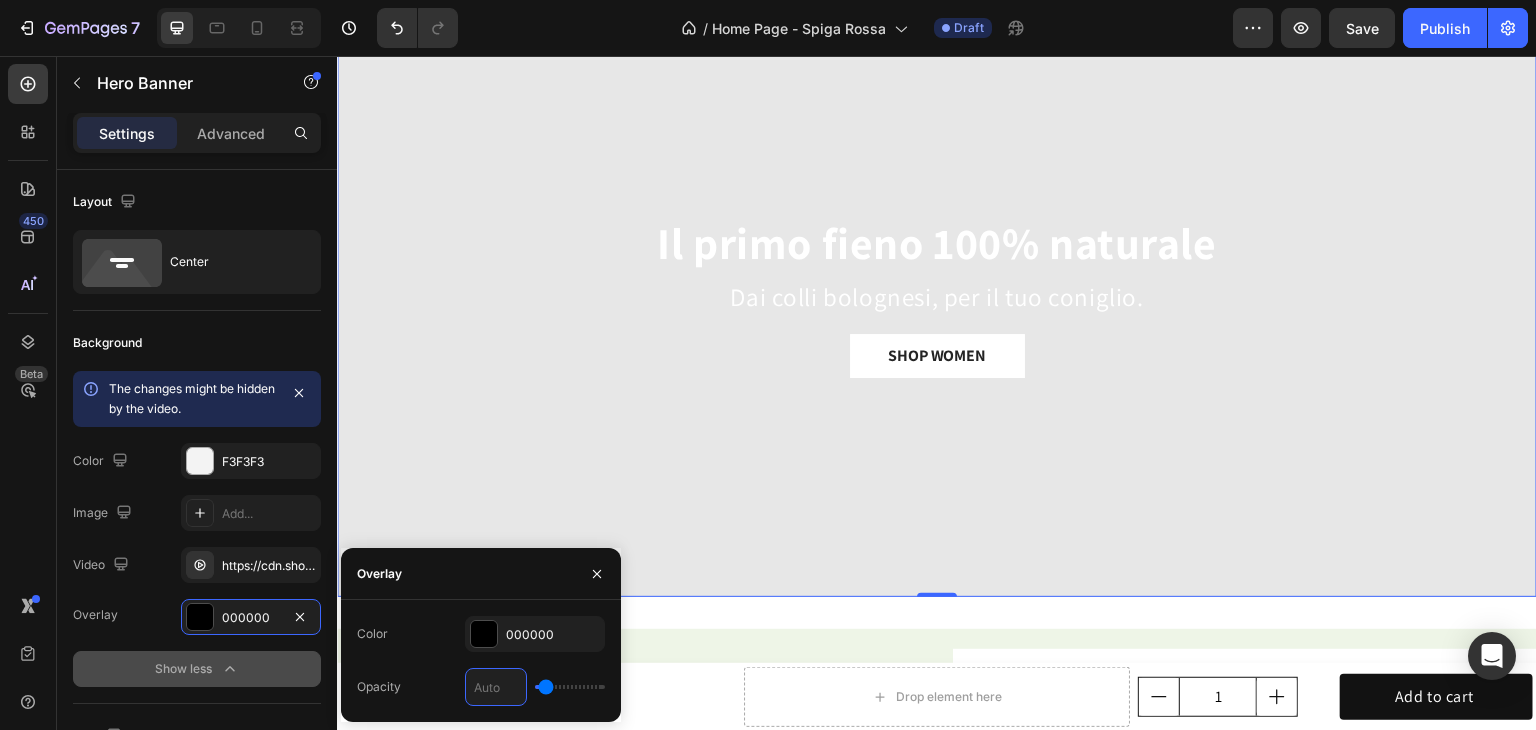 type on "0" 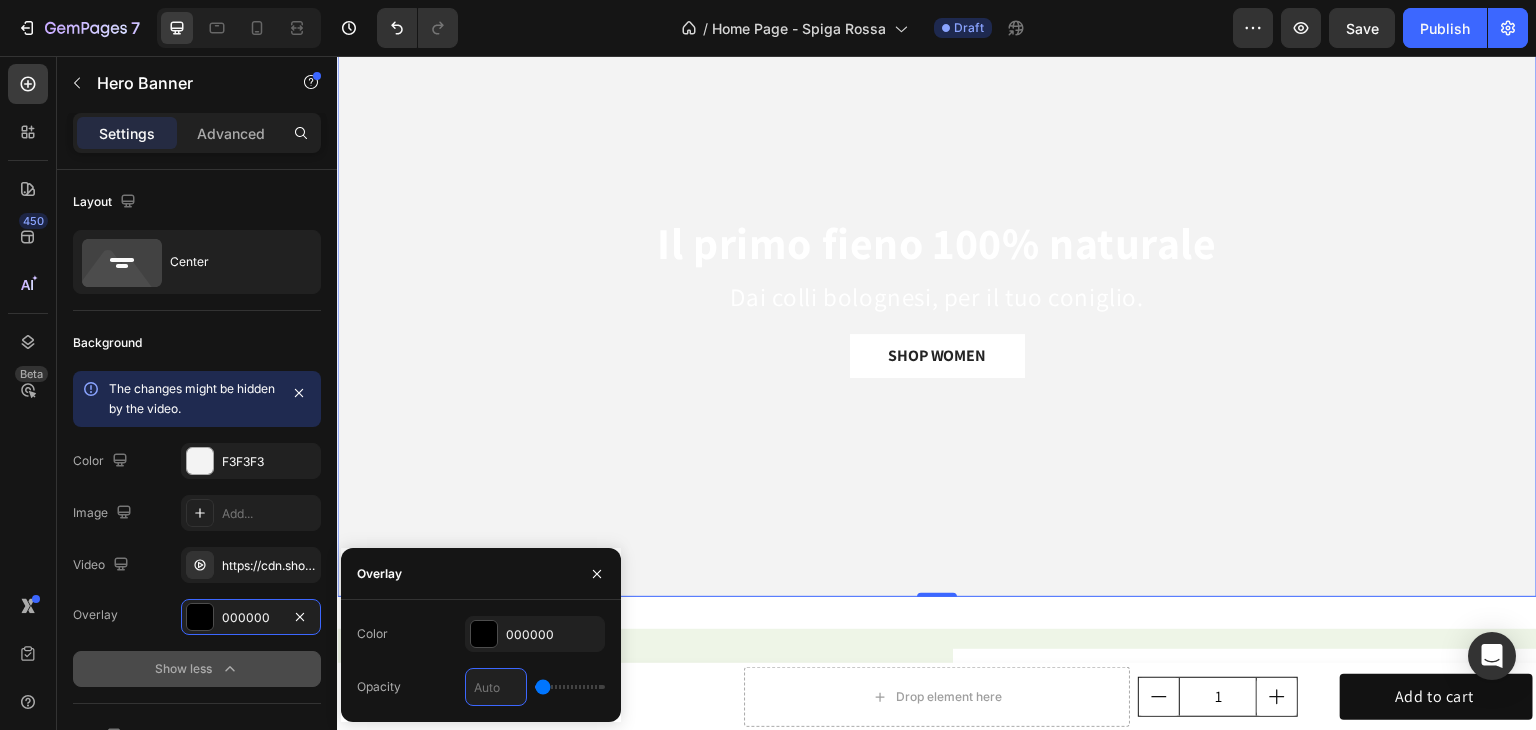 type on "5" 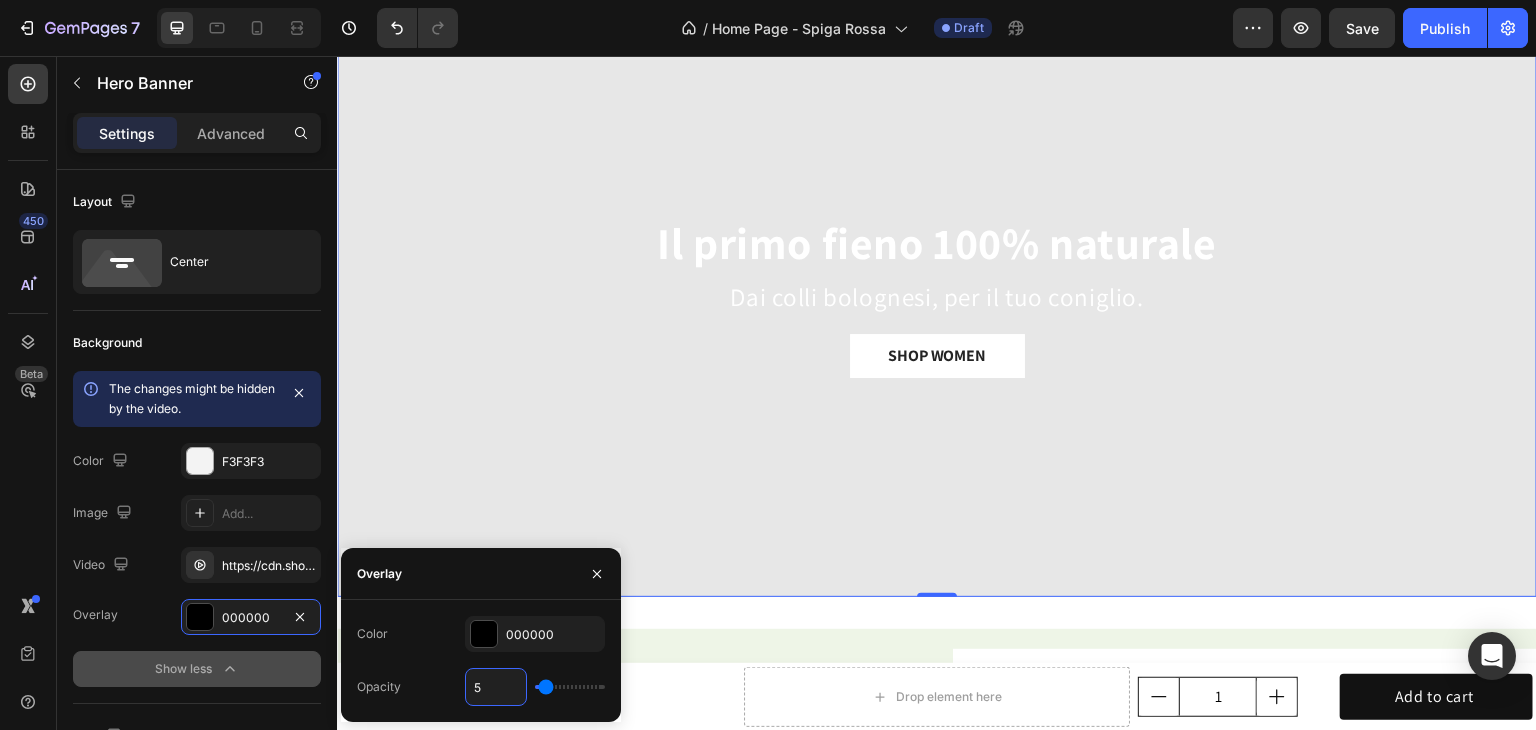 type 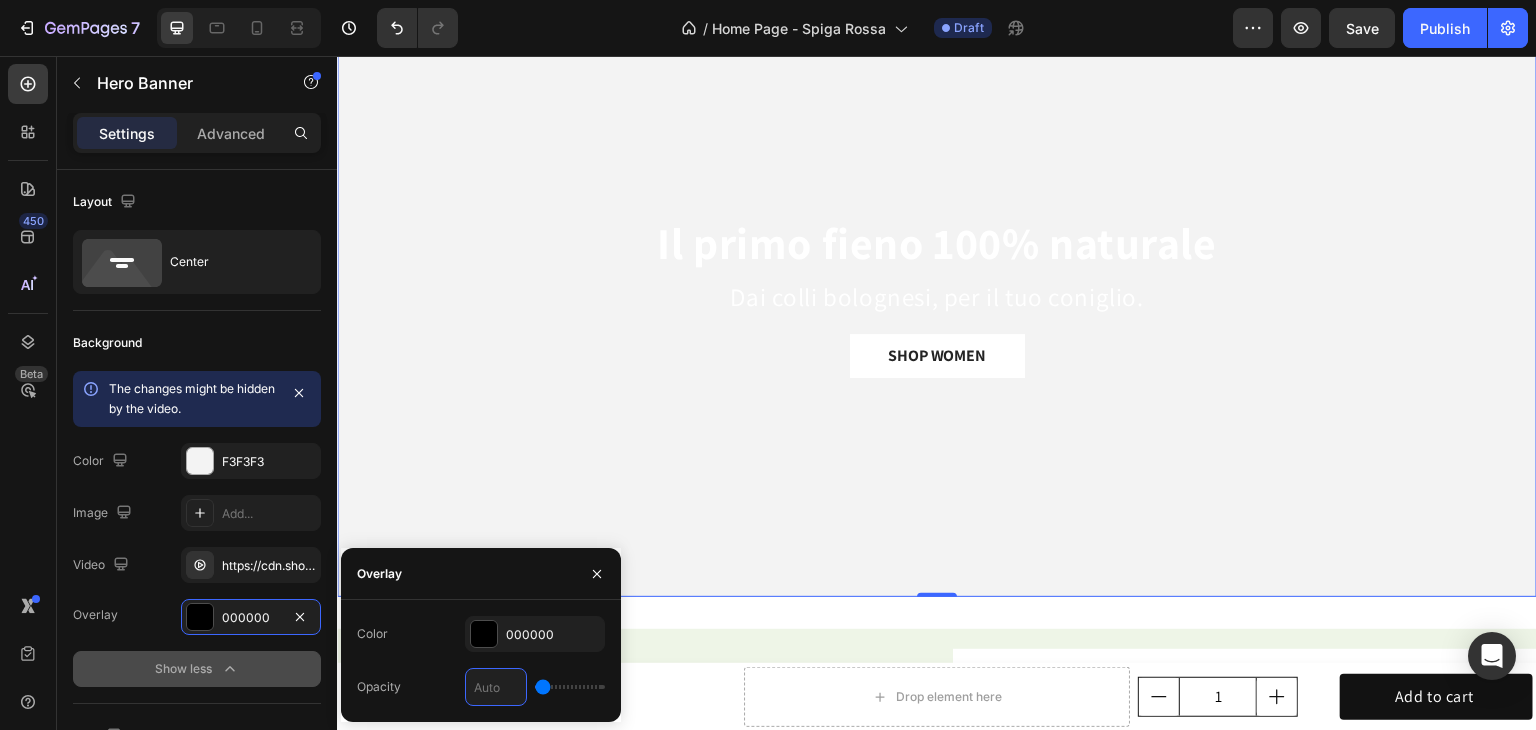 type on "4" 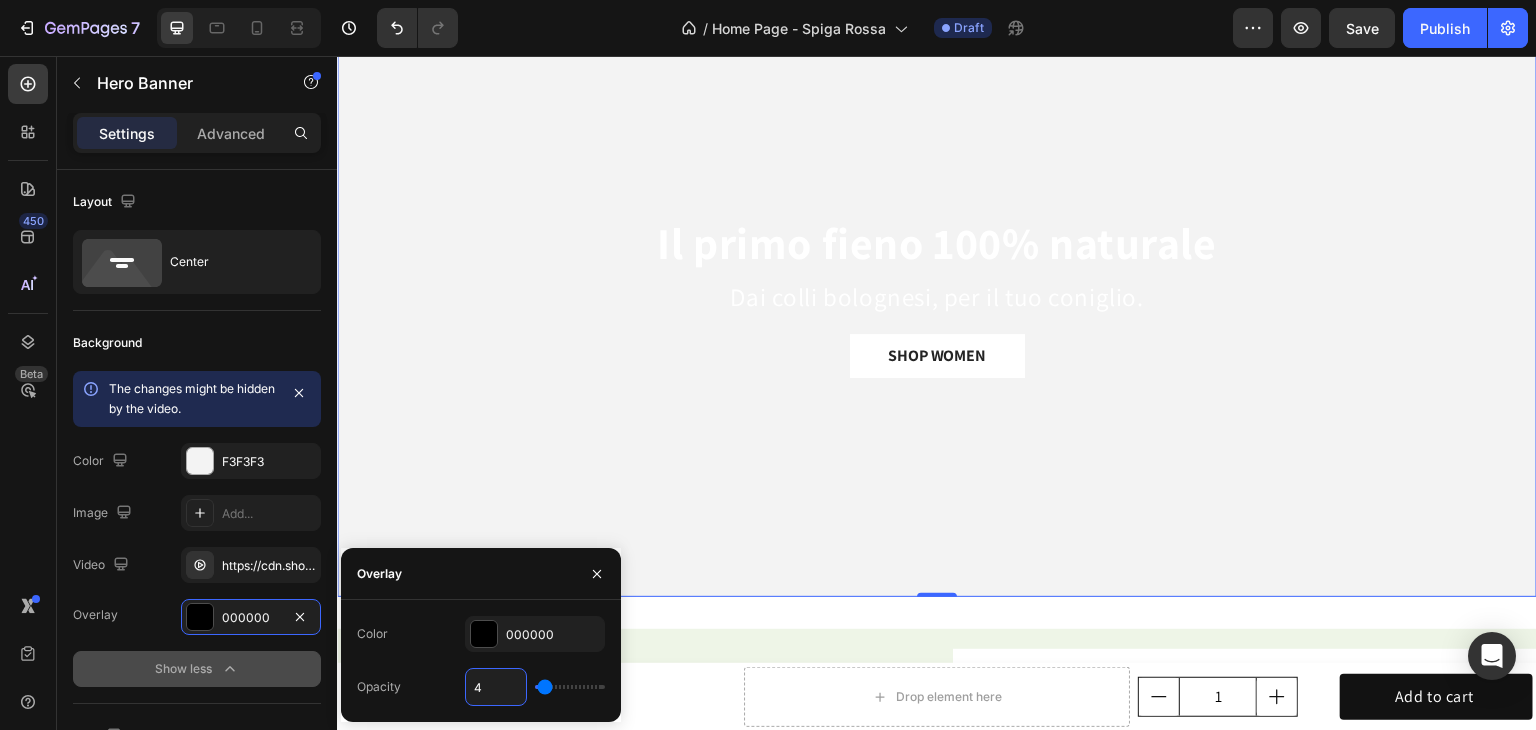 type on "40" 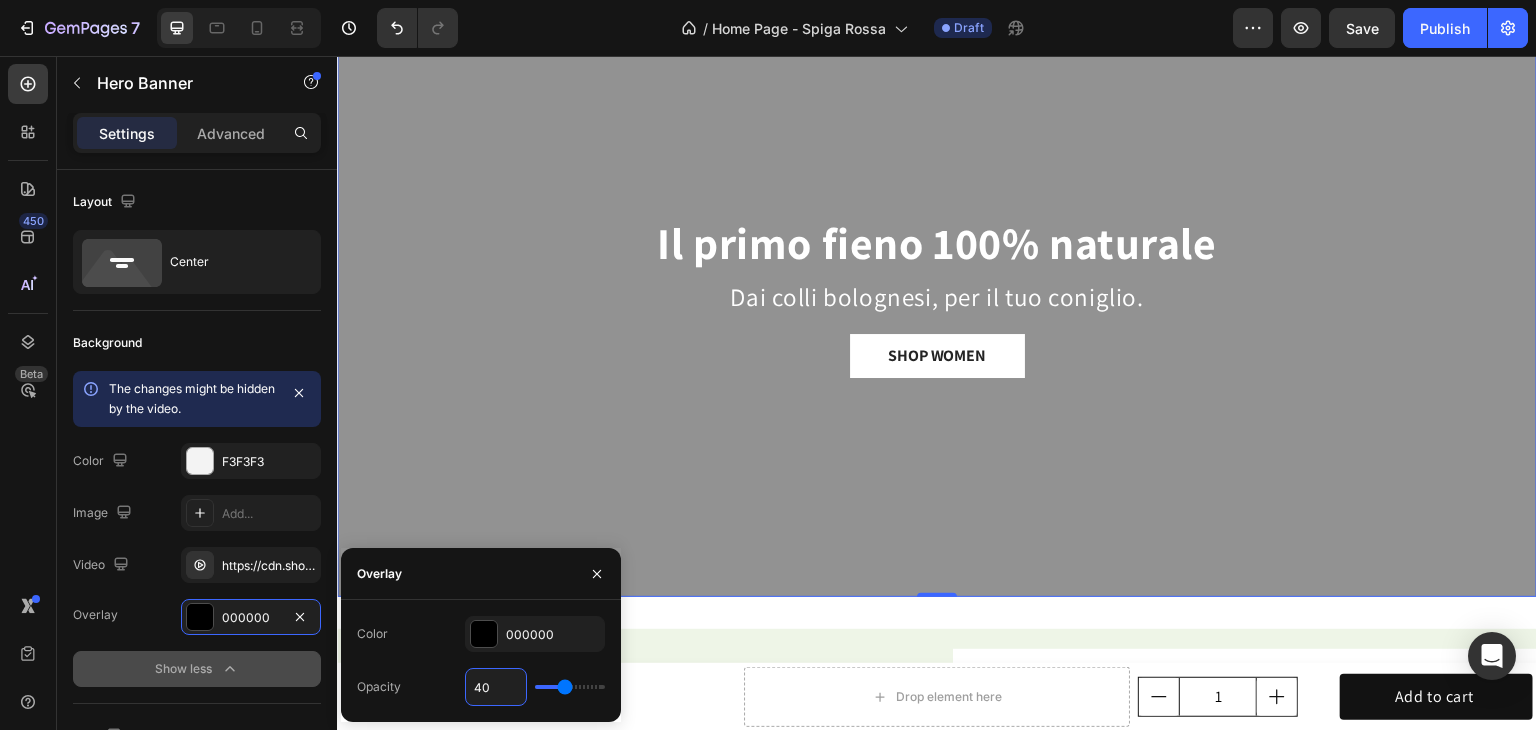 type on "4" 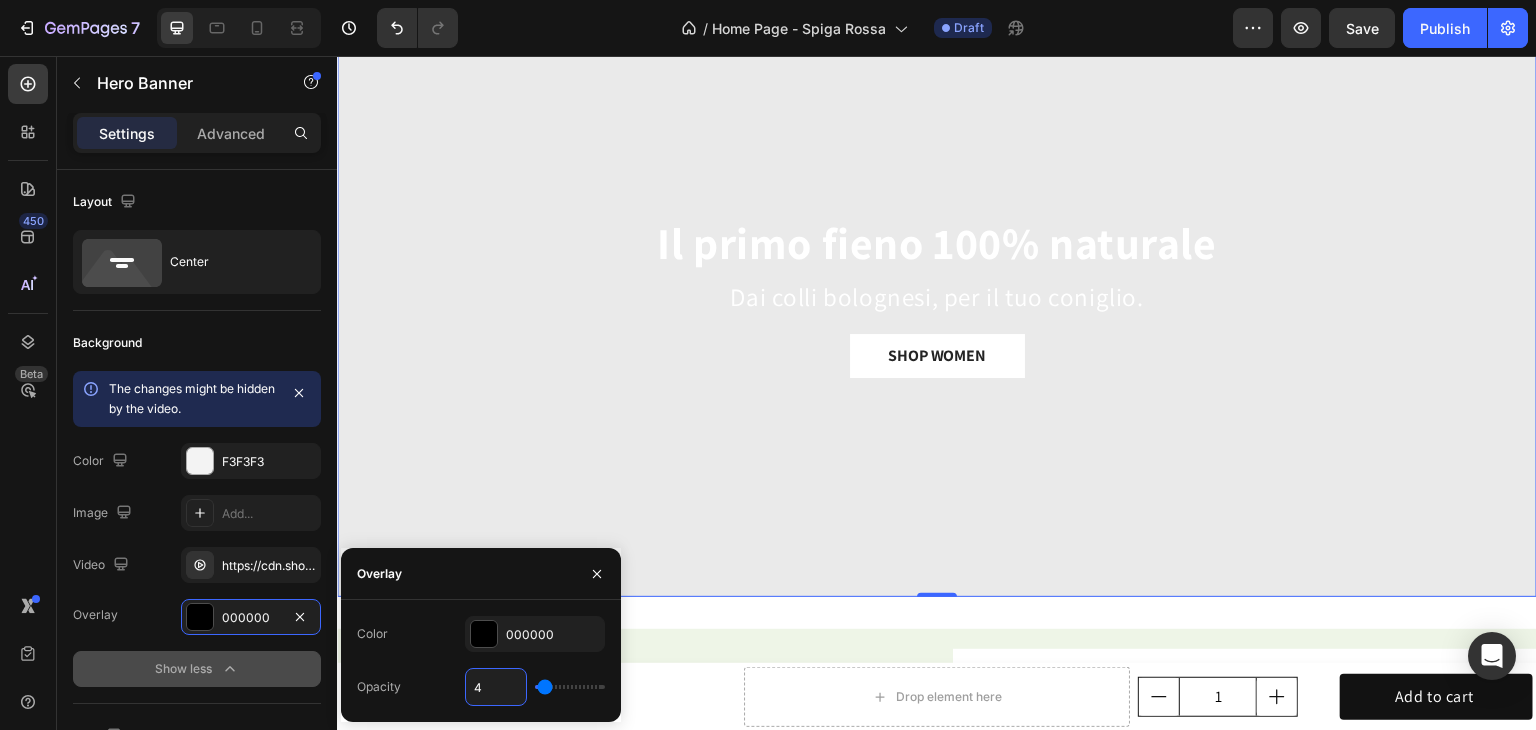 type 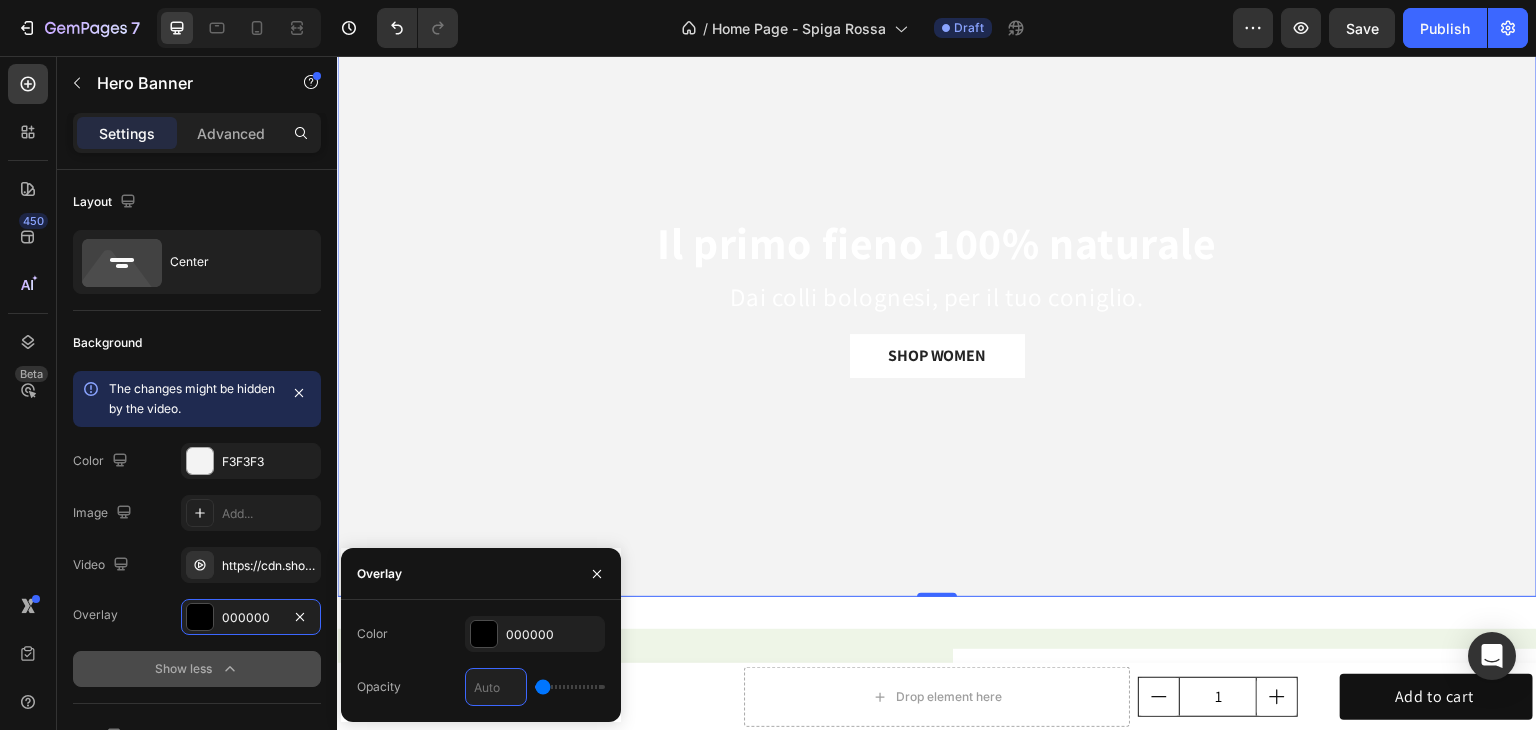 type on "3" 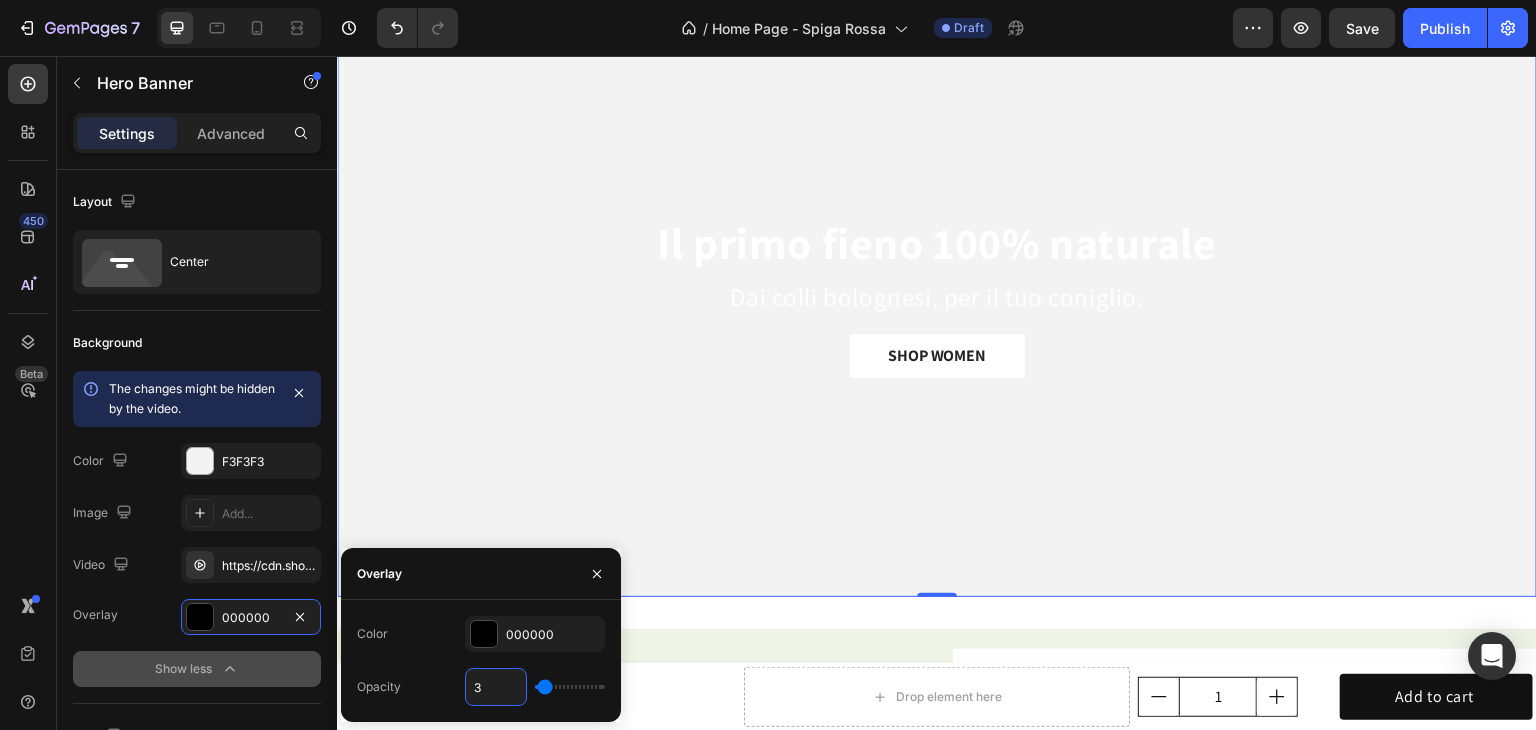 type on "30" 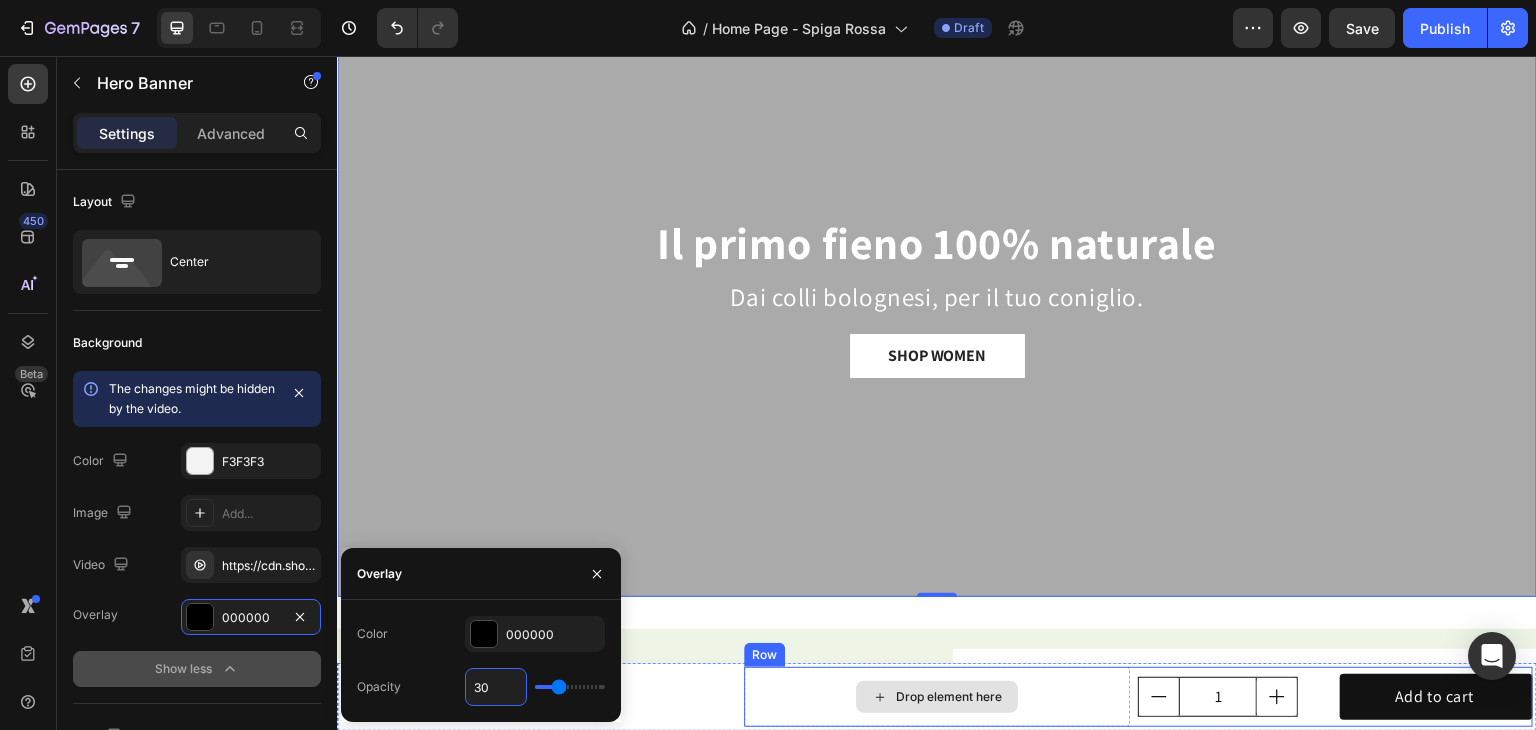 click on "Drop element here" at bounding box center [949, 697] 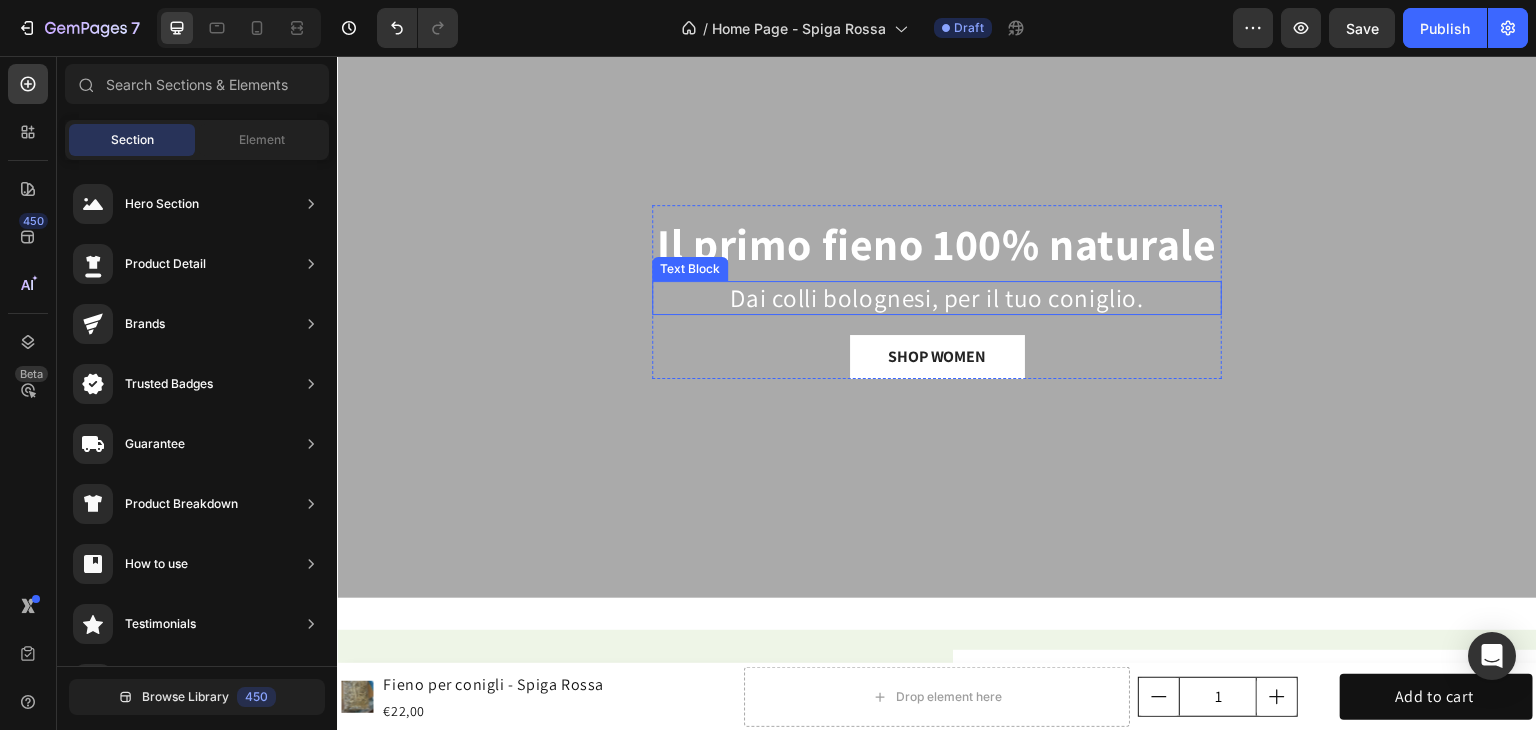 scroll, scrollTop: 100, scrollLeft: 0, axis: vertical 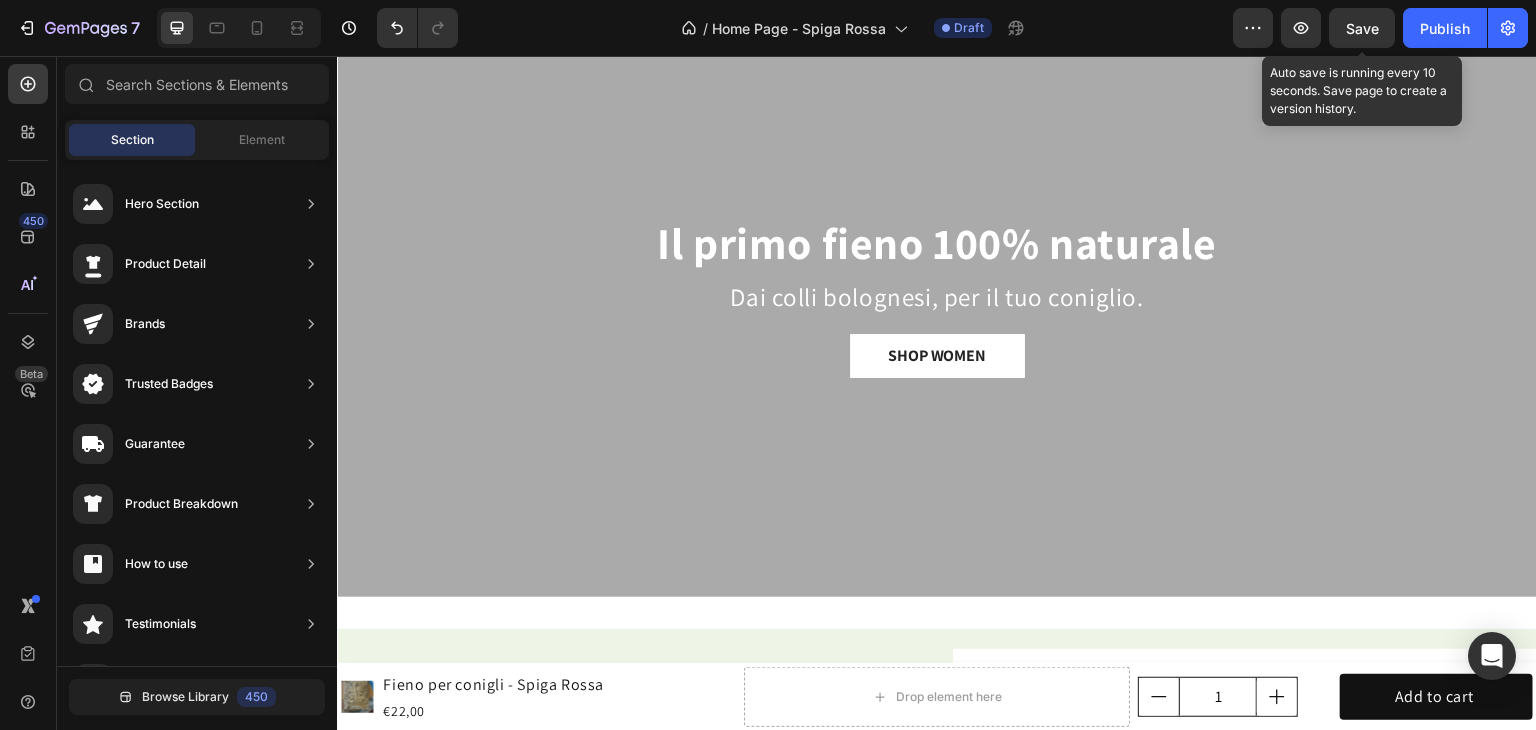 drag, startPoint x: 1352, startPoint y: 20, endPoint x: 1326, endPoint y: 29, distance: 27.513634 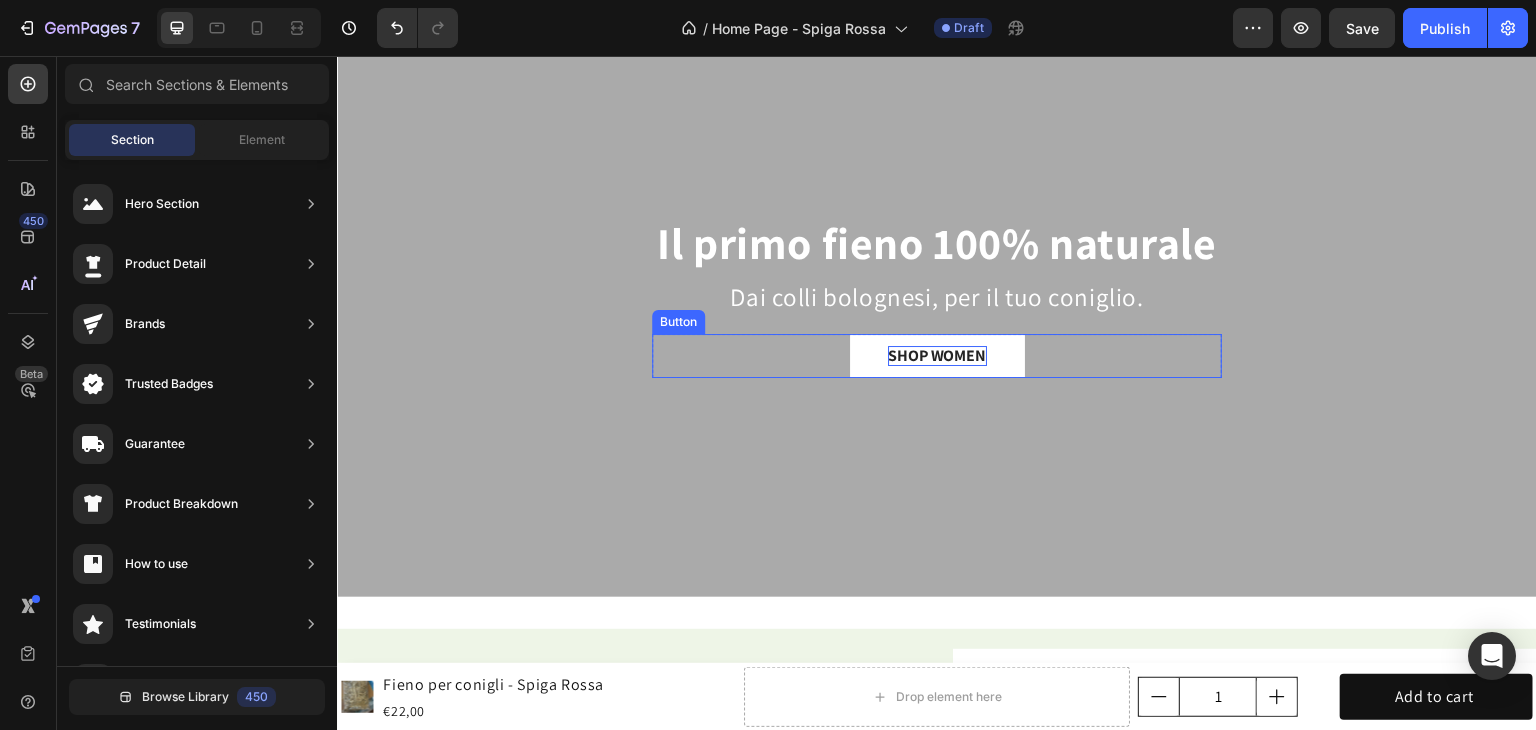click on "SHOP WOMEN" at bounding box center (937, 356) 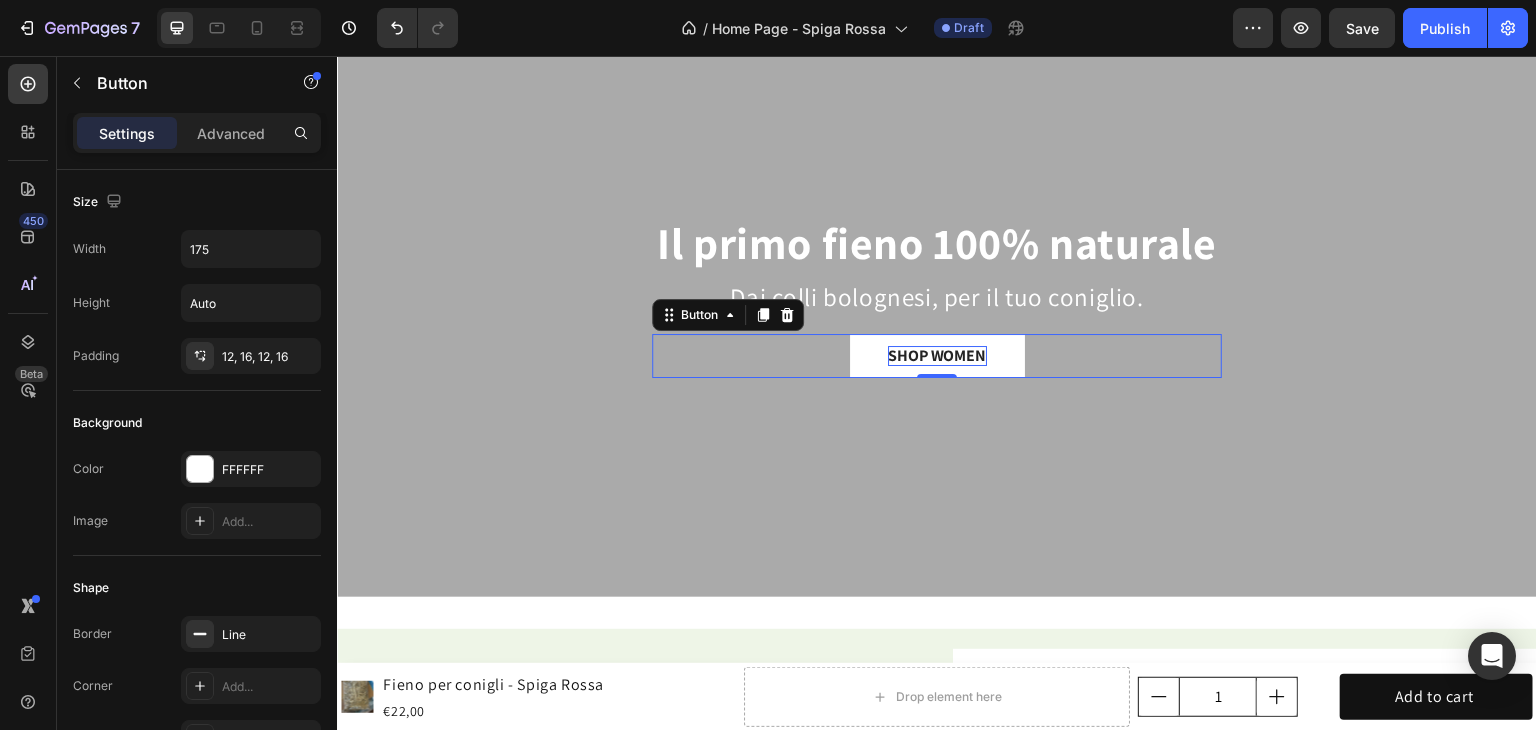 click on "SHOP WOMEN" at bounding box center (937, 356) 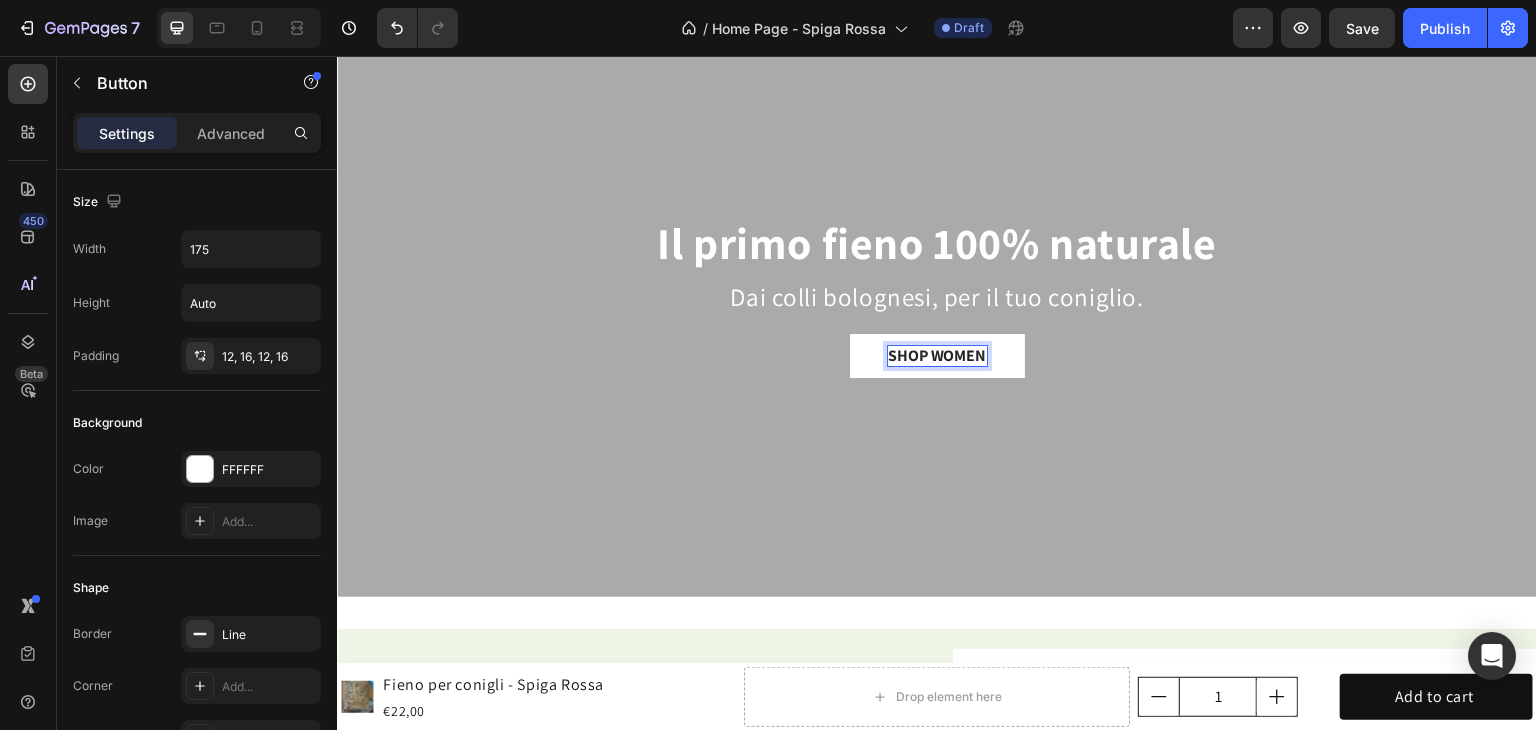 click on "SHOP WOMEN" at bounding box center [937, 356] 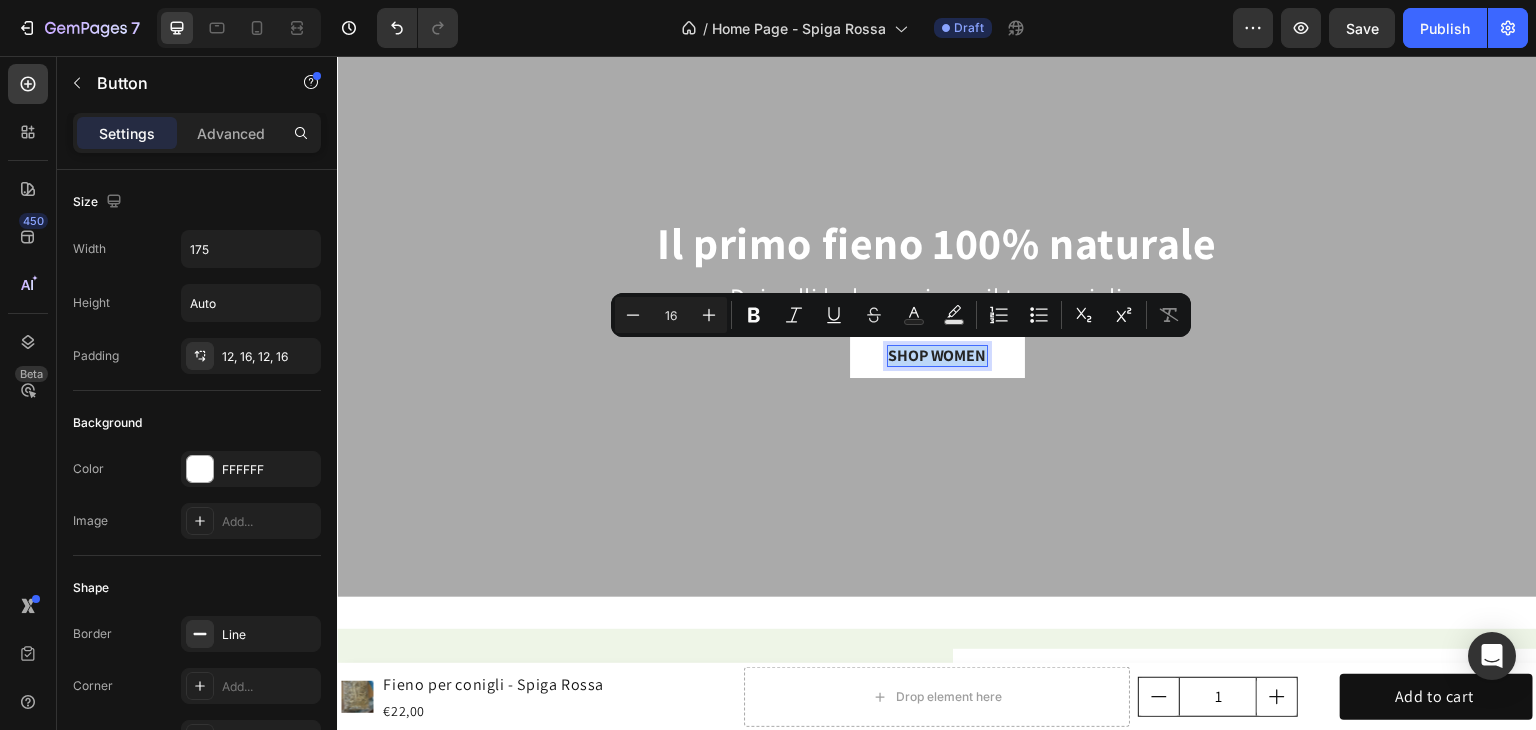 click on "SHOP WOMEN" at bounding box center [937, 356] 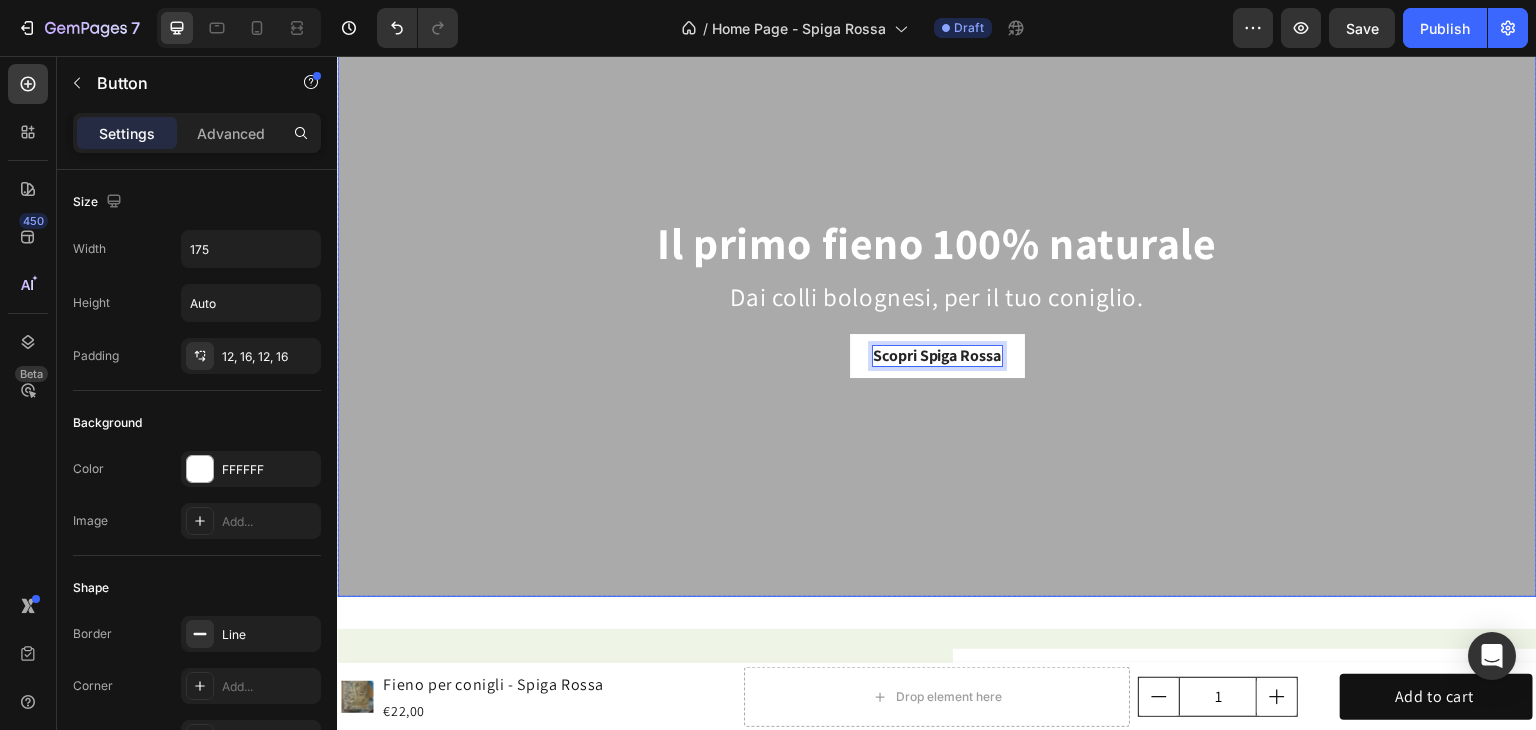 click at bounding box center [937, 297] 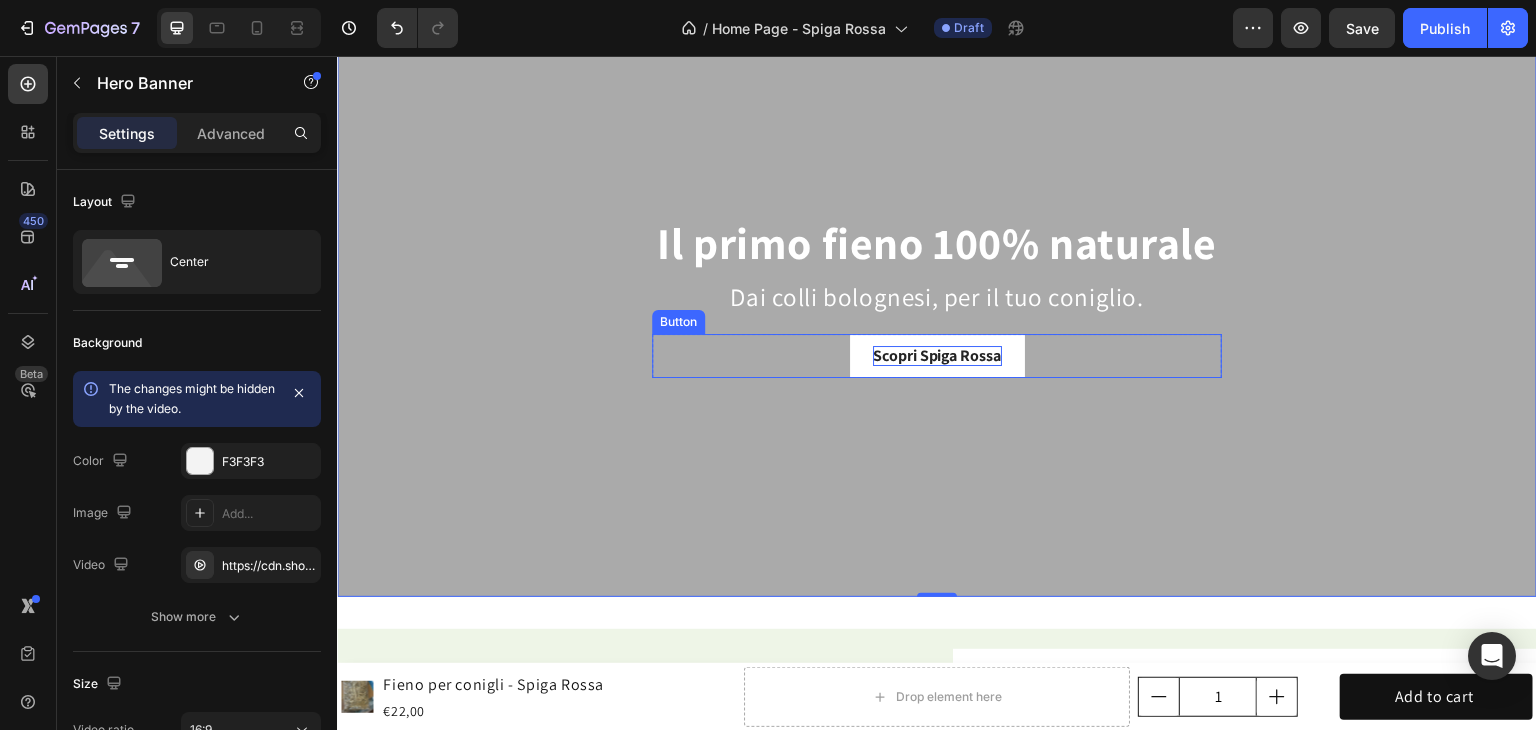 click on "Scopri Spiga Rossa" at bounding box center (937, 355) 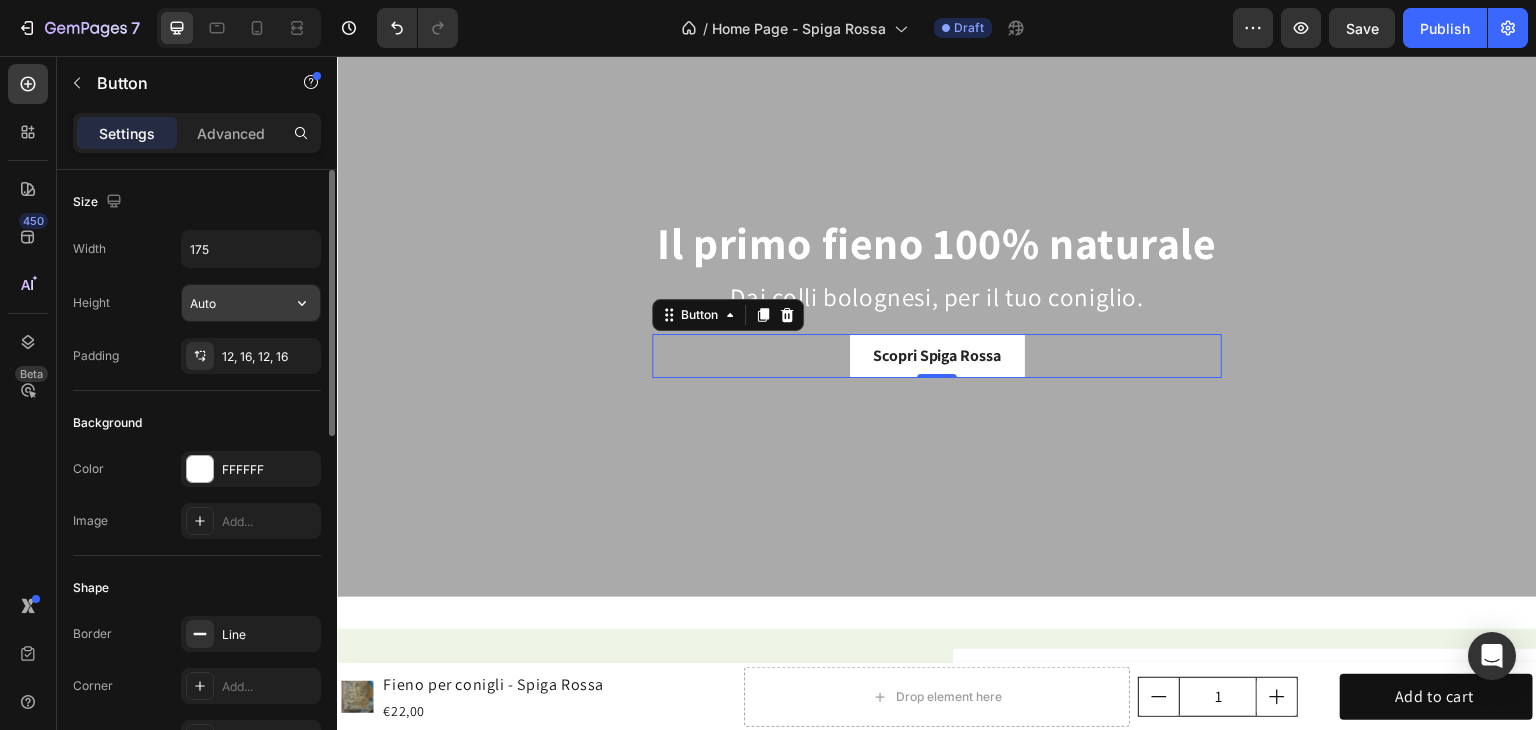 click on "Auto" at bounding box center [251, 303] 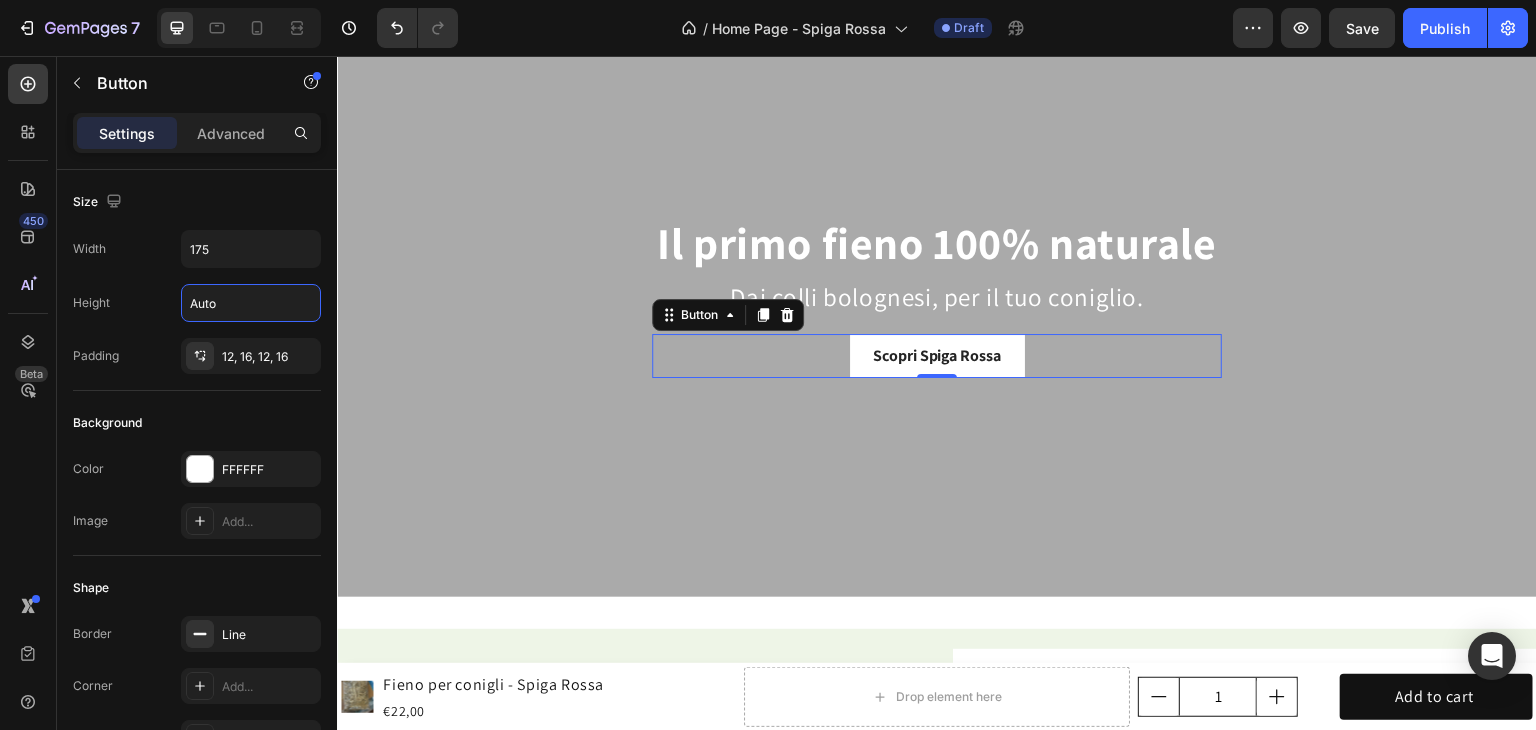 scroll, scrollTop: 600, scrollLeft: 0, axis: vertical 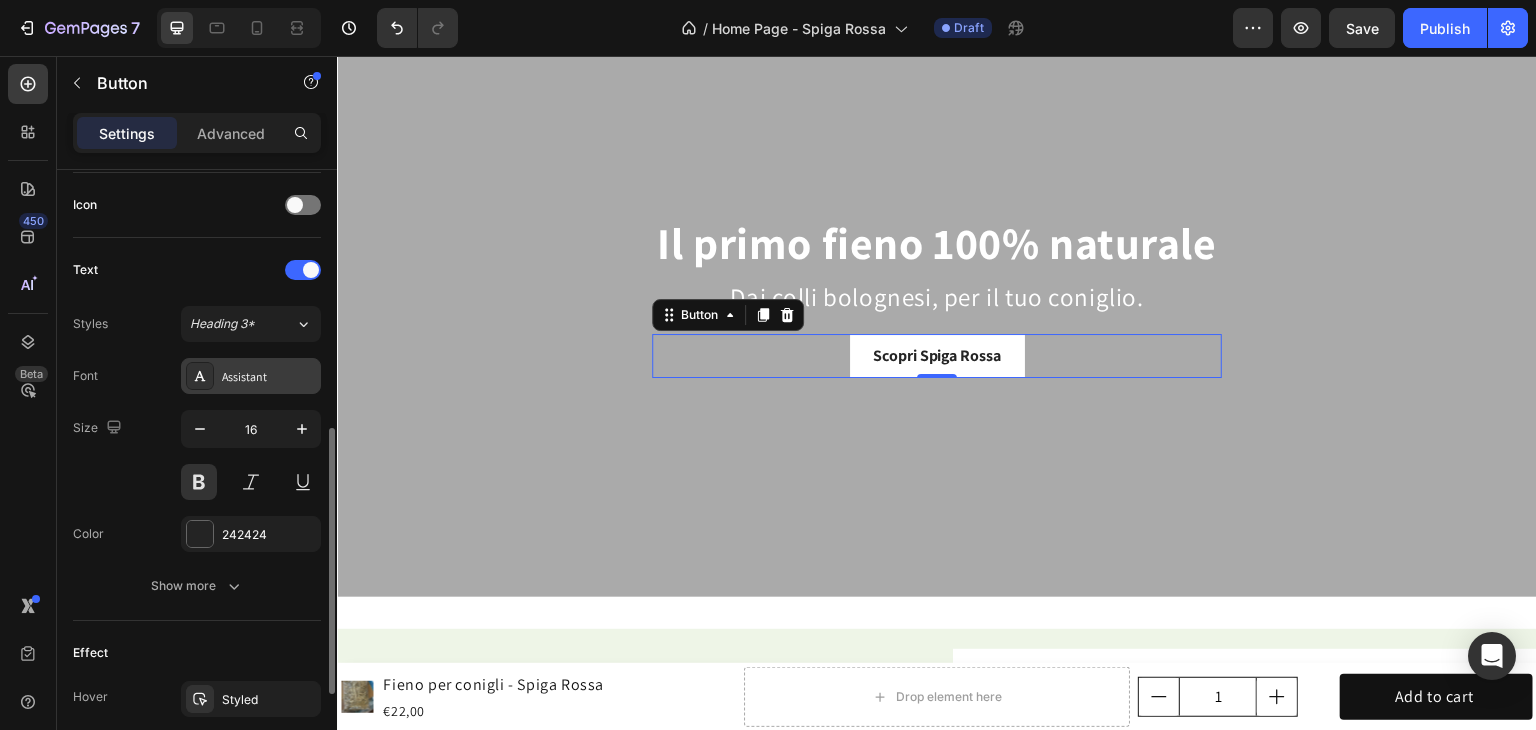 click on "Assistant" at bounding box center (251, 376) 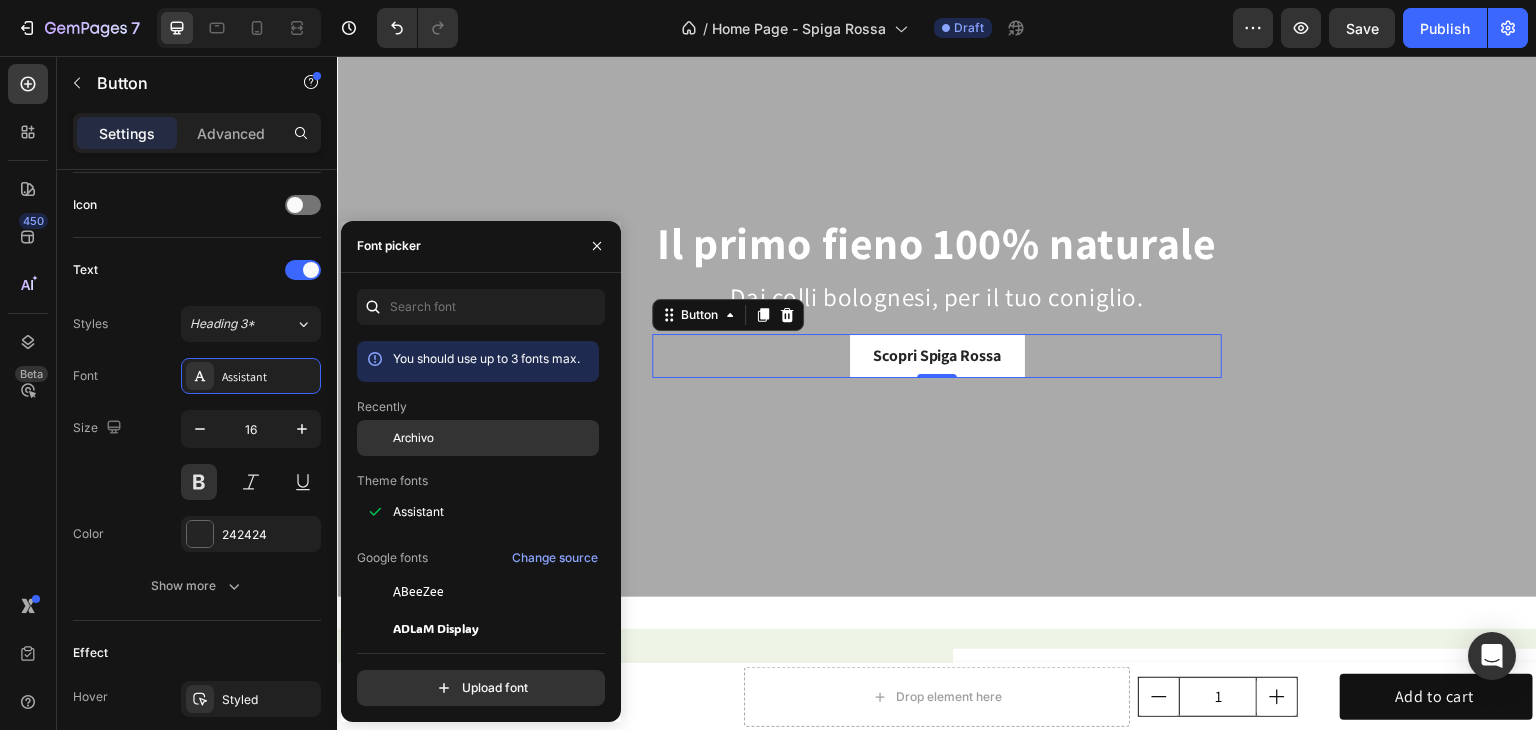 click on "Archivo" at bounding box center (413, 438) 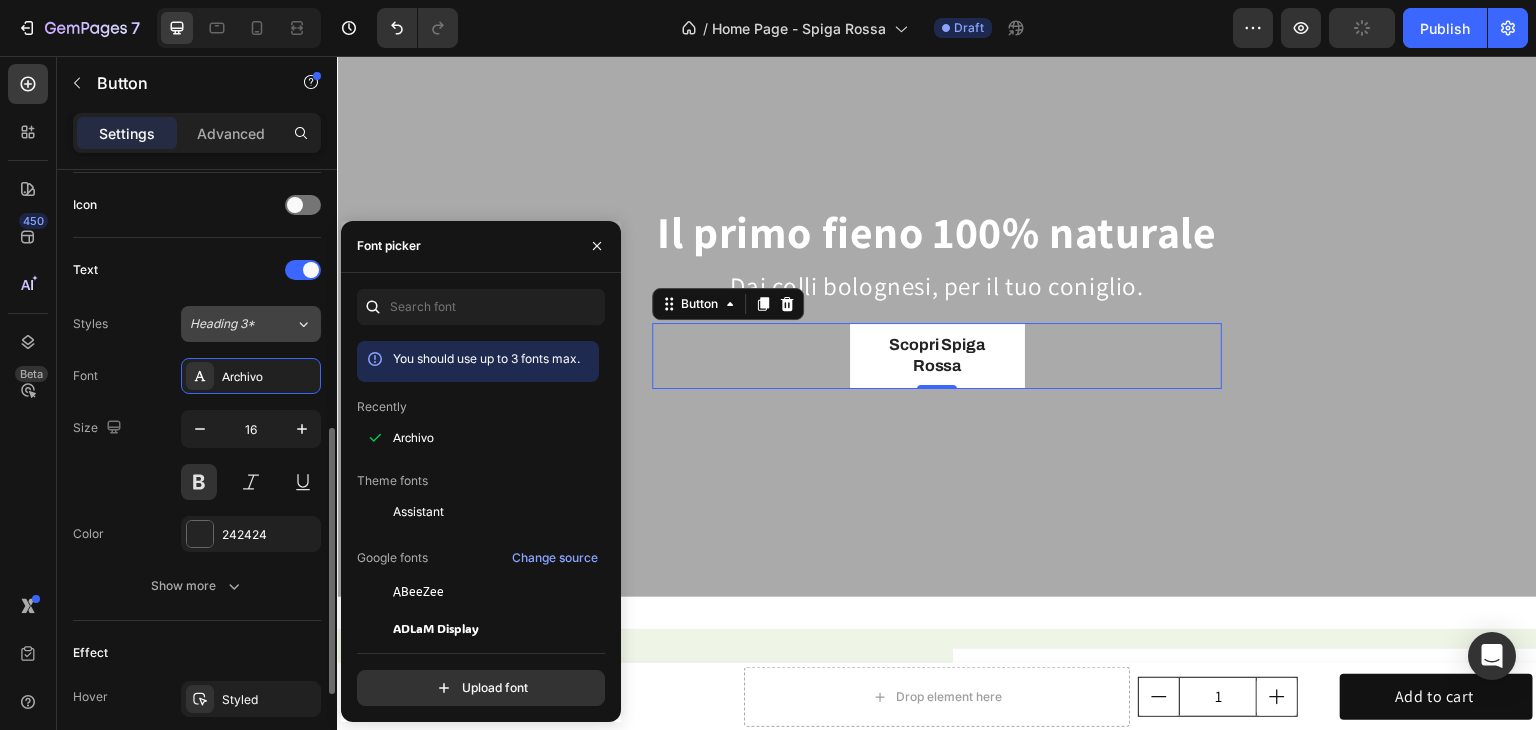 click on "Heading 3*" 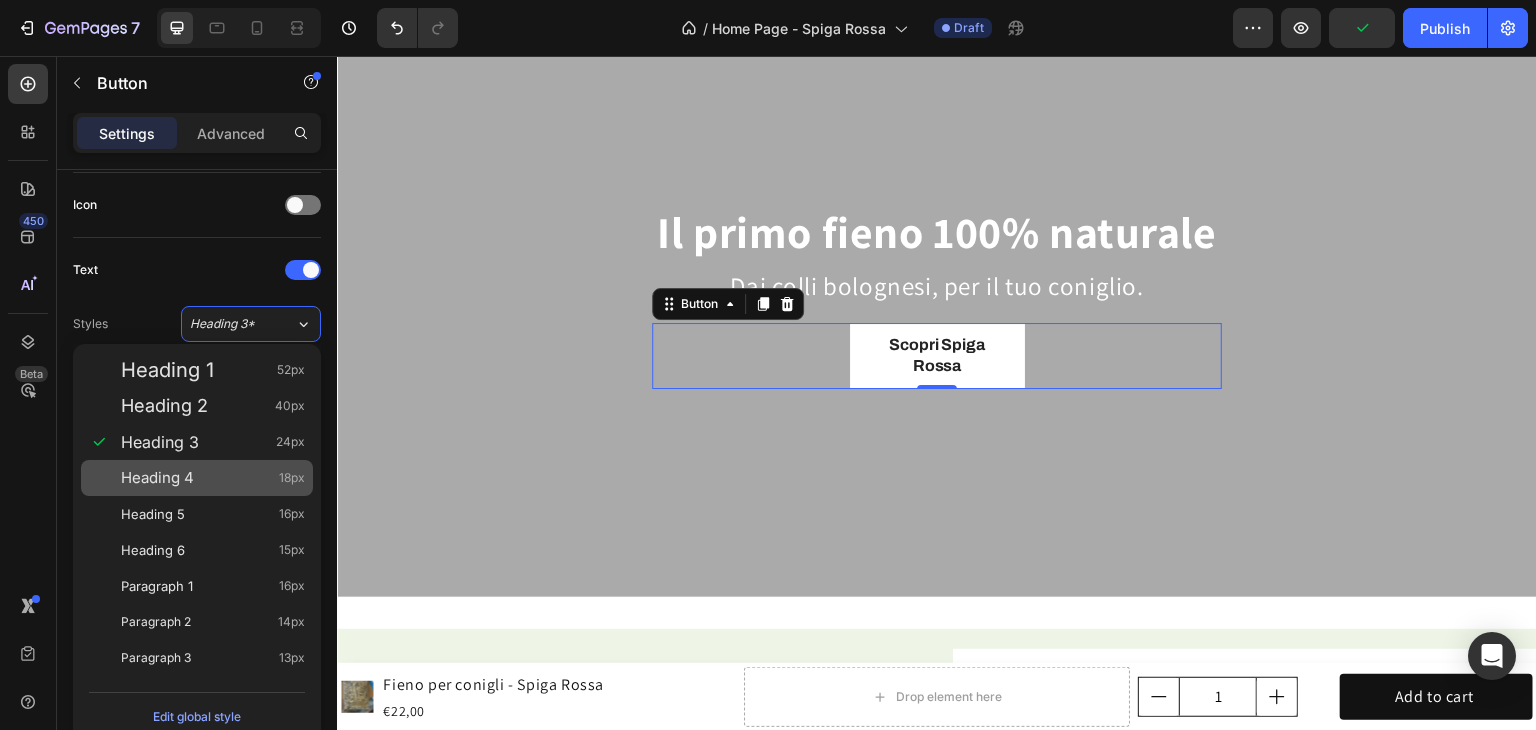 click on "Heading 4 18px" at bounding box center (197, 478) 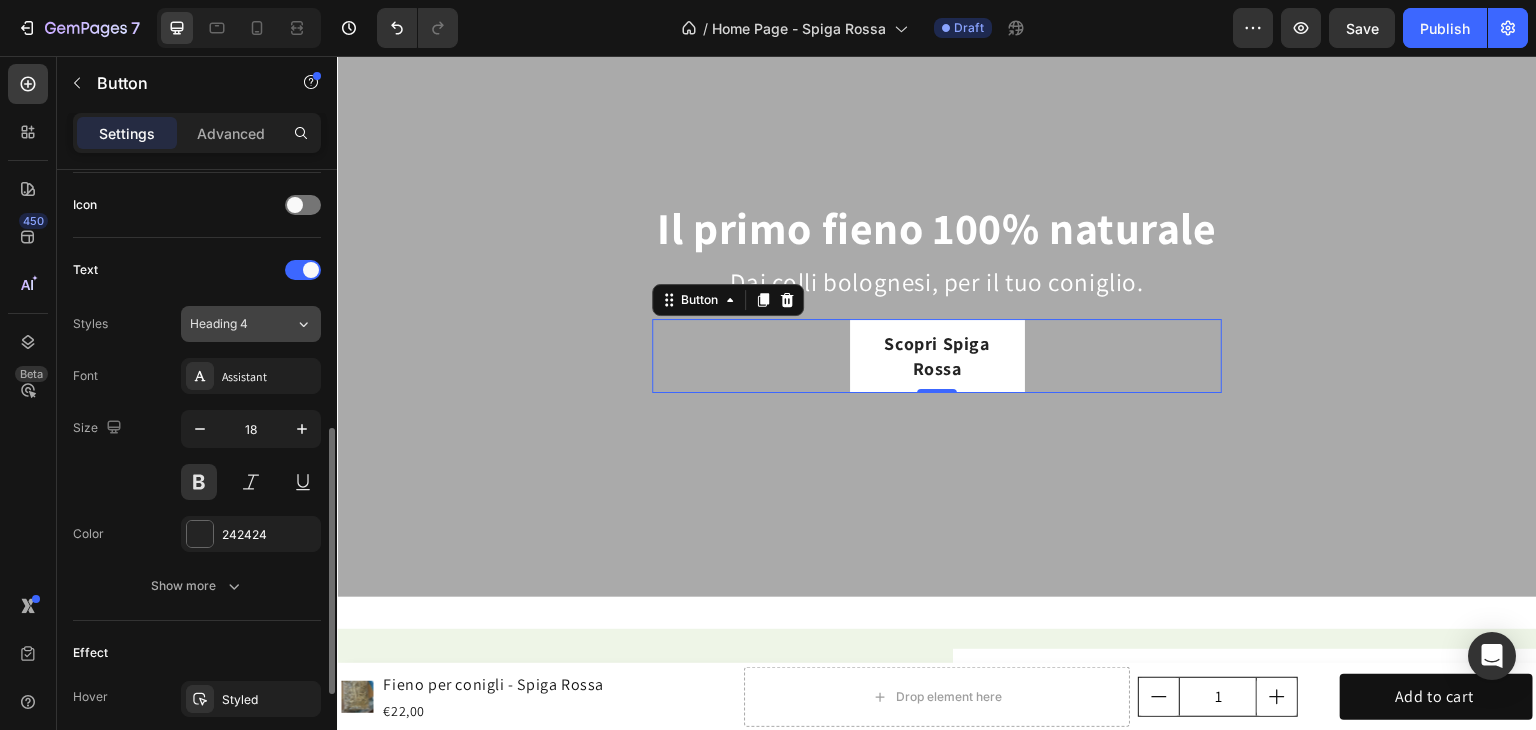 click on "Heading 4" 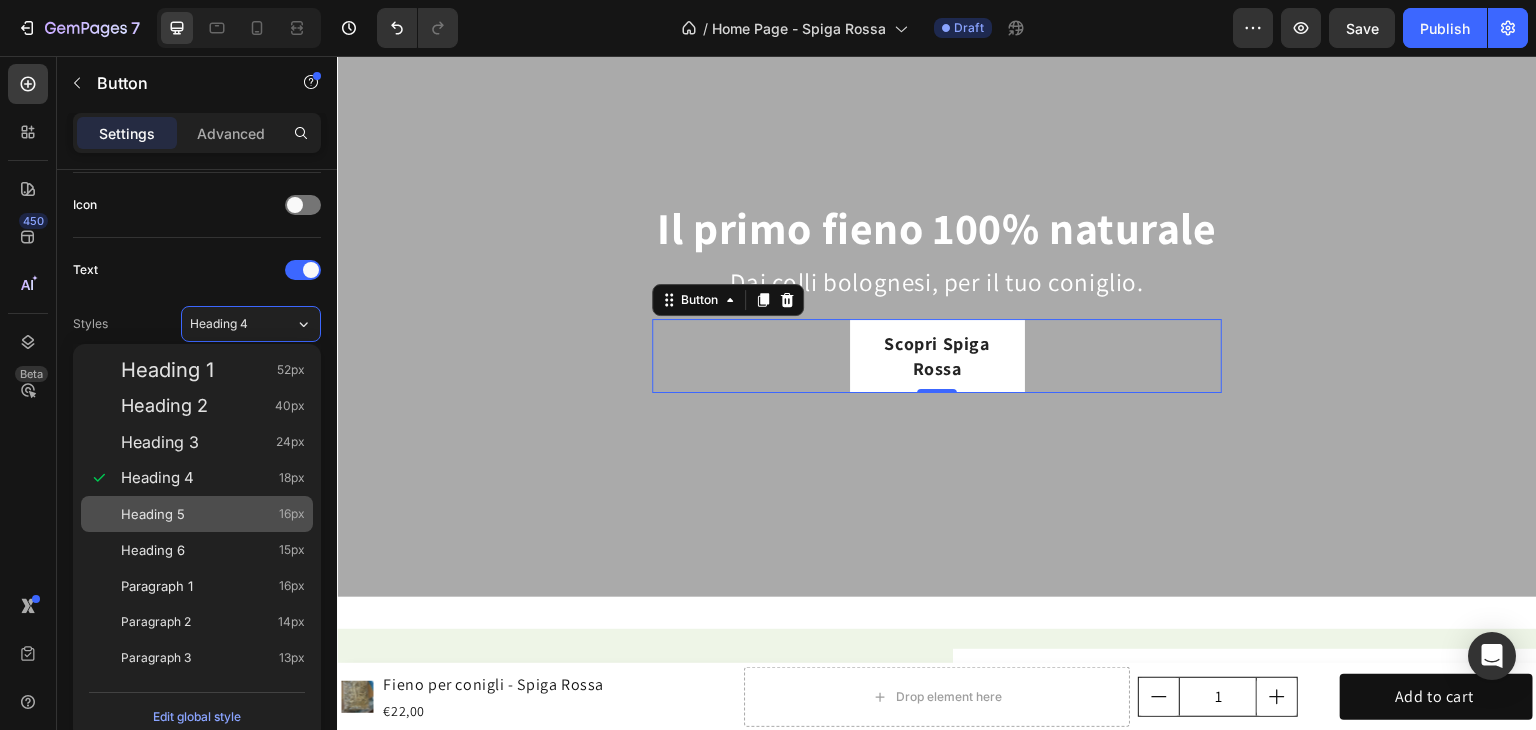 click on "Heading 5 16px" at bounding box center (197, 514) 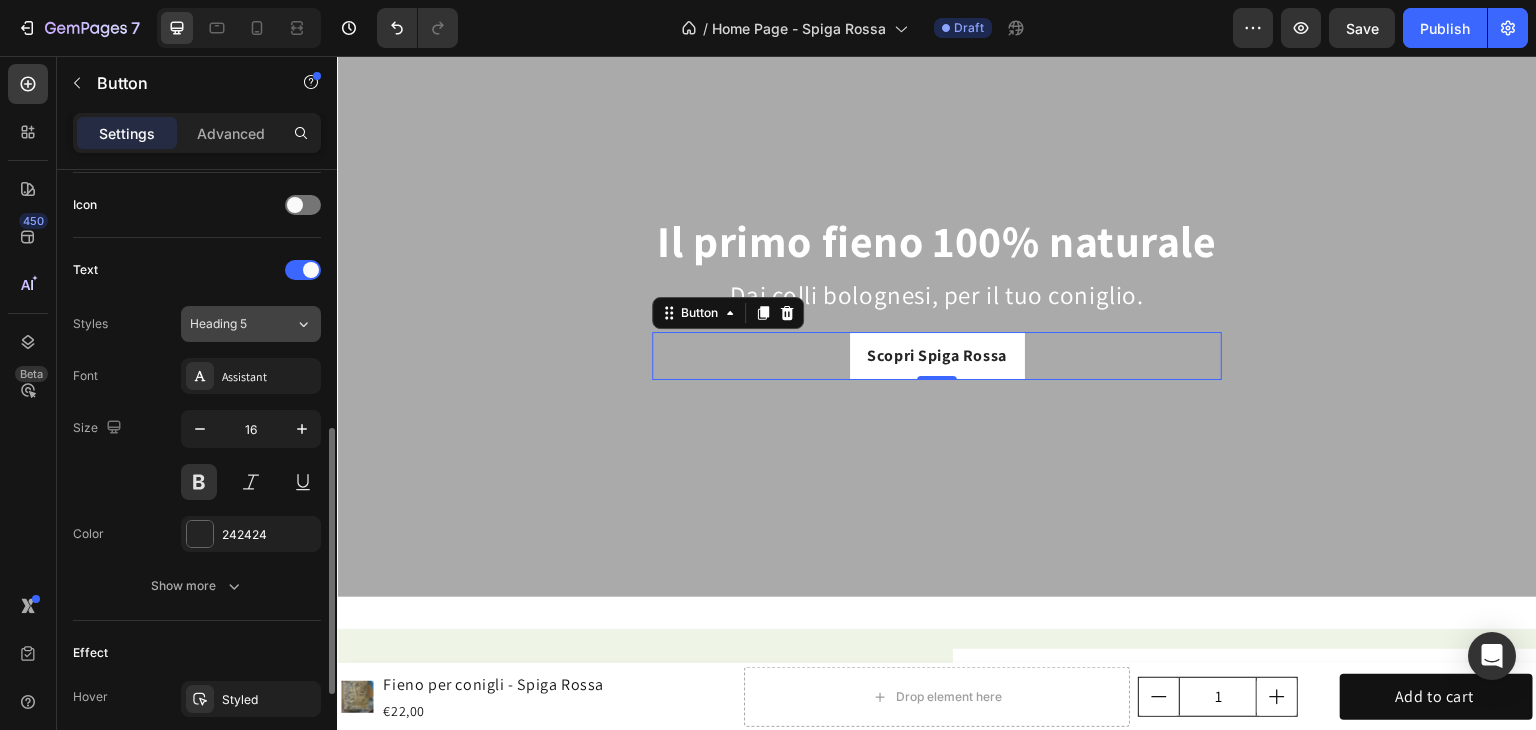 click on "Heading 5" 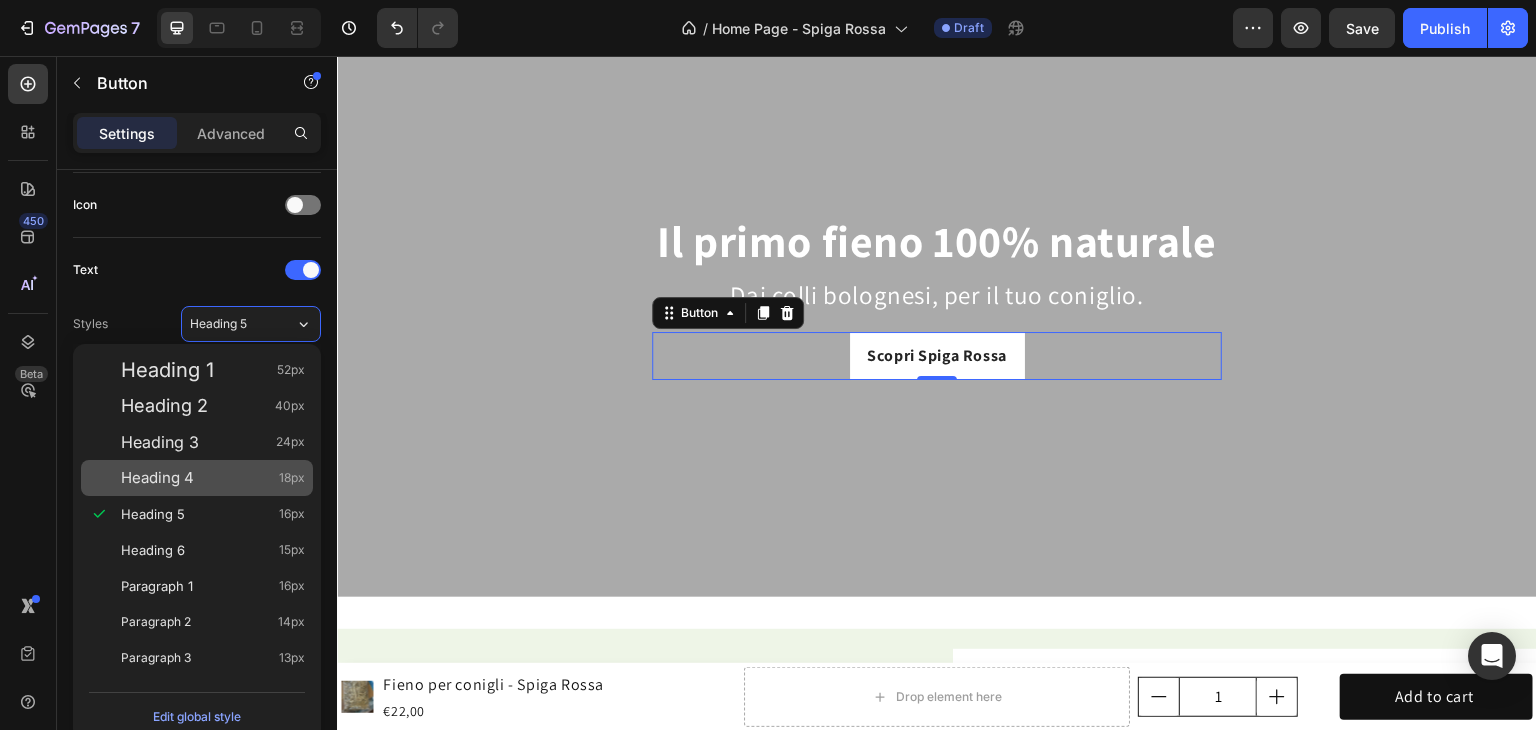click on "Heading 4 18px" at bounding box center [213, 478] 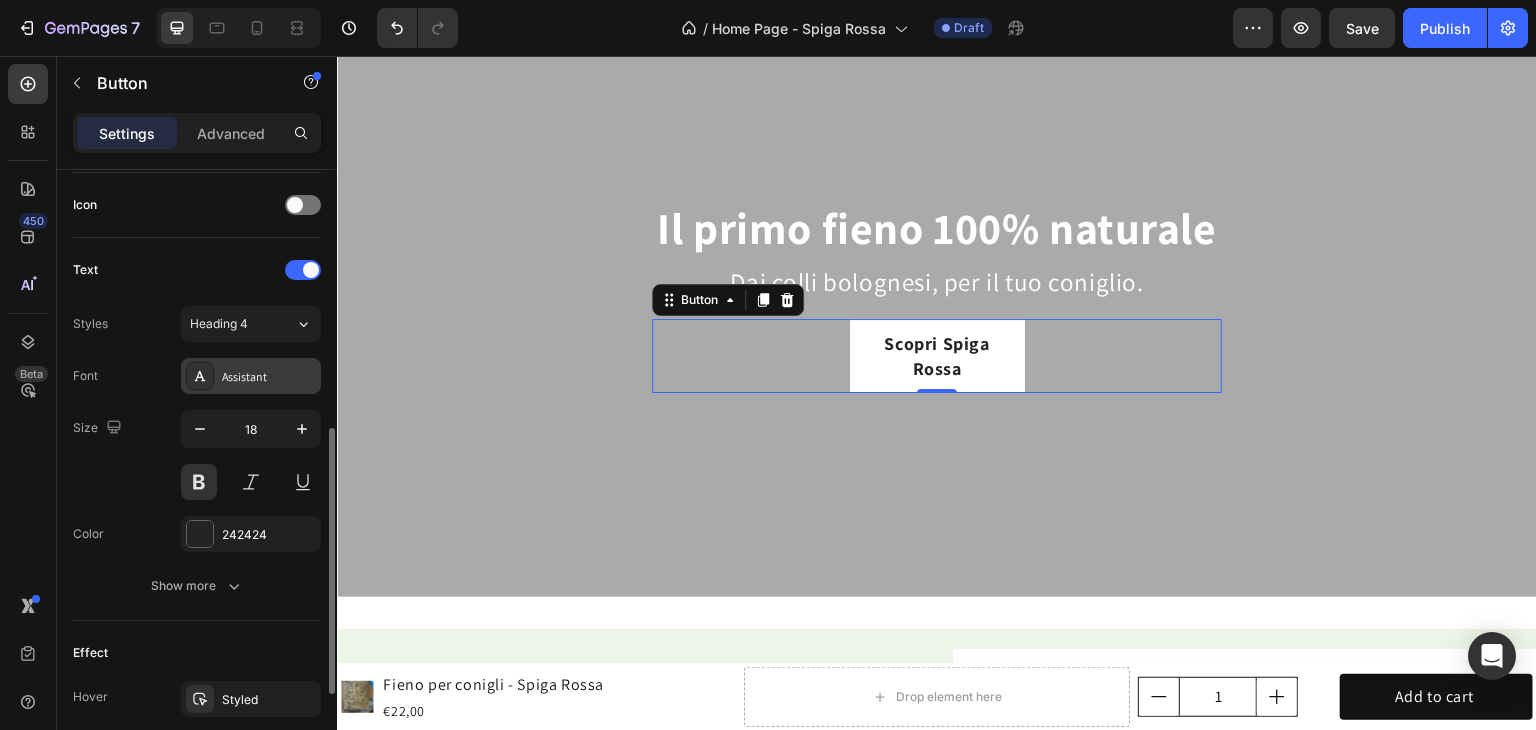 click on "Assistant" at bounding box center [269, 377] 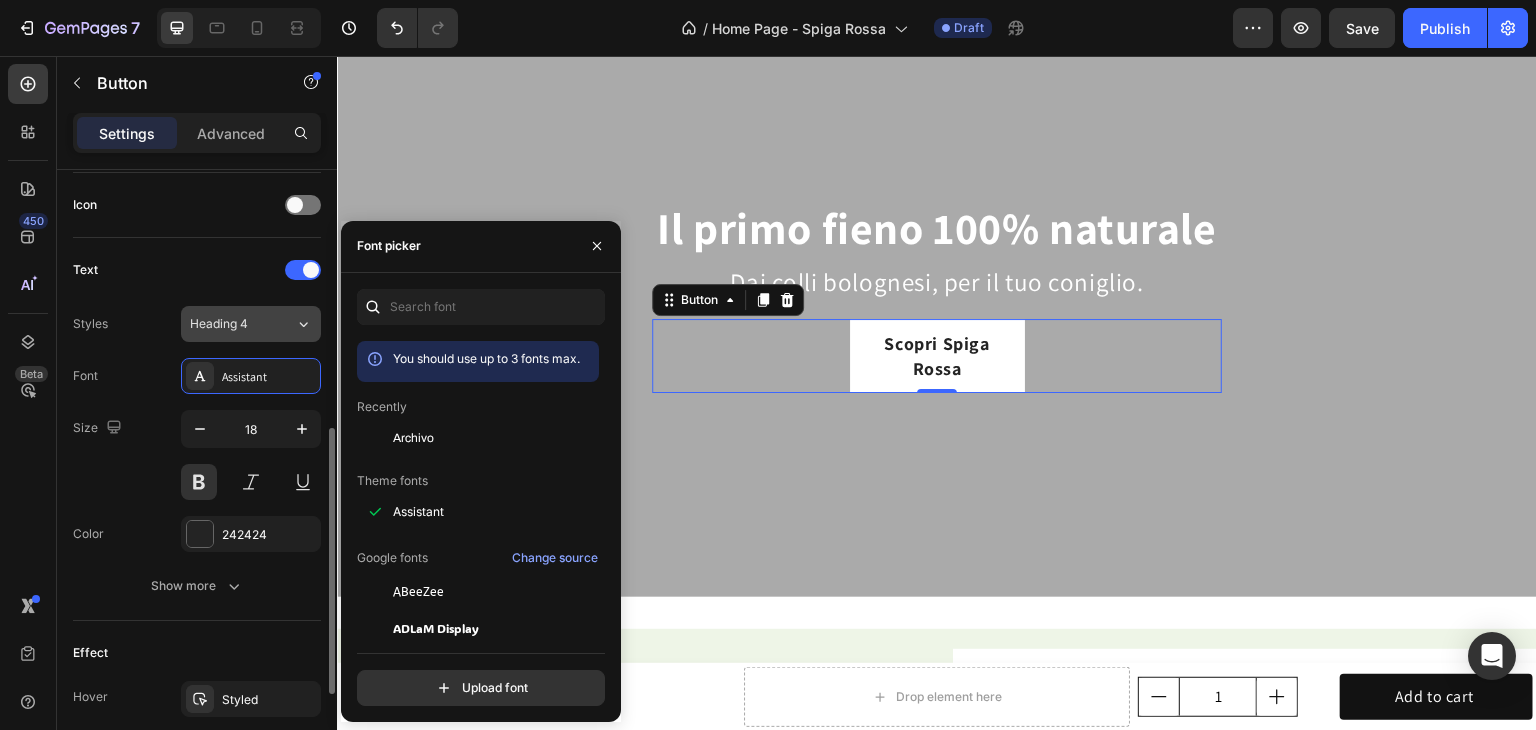 click on "Heading 4" 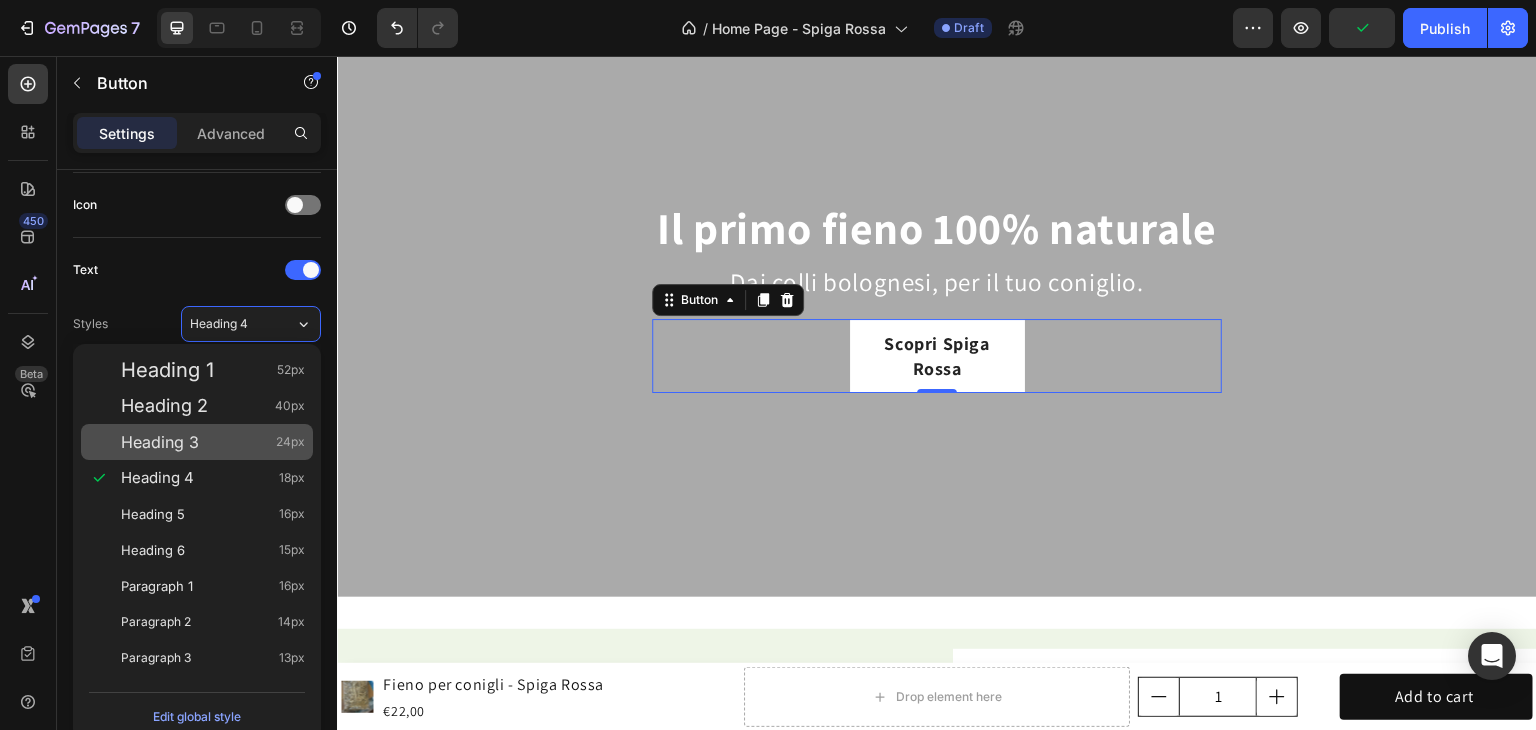 click on "Heading 3 24px" at bounding box center (213, 442) 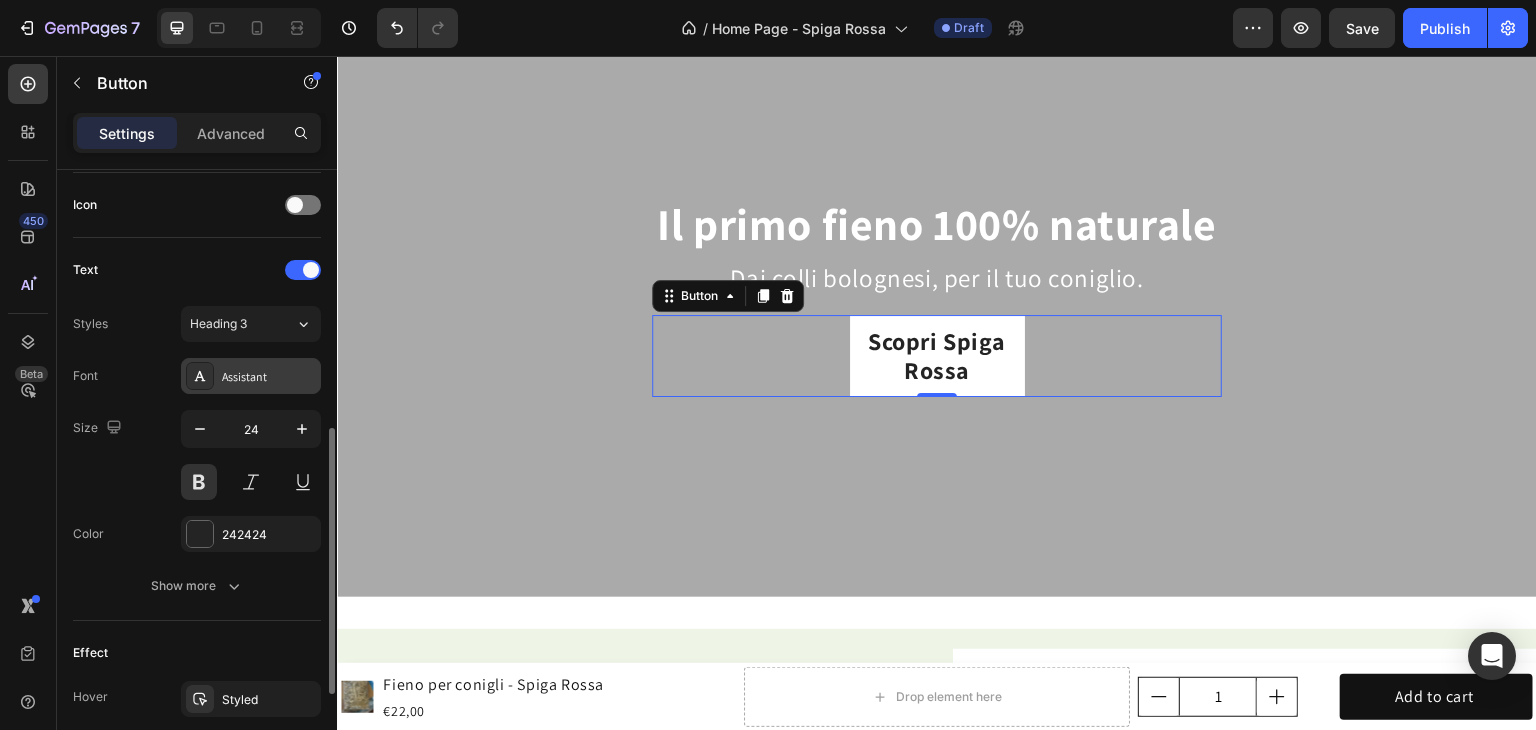 click on "Assistant" at bounding box center (269, 377) 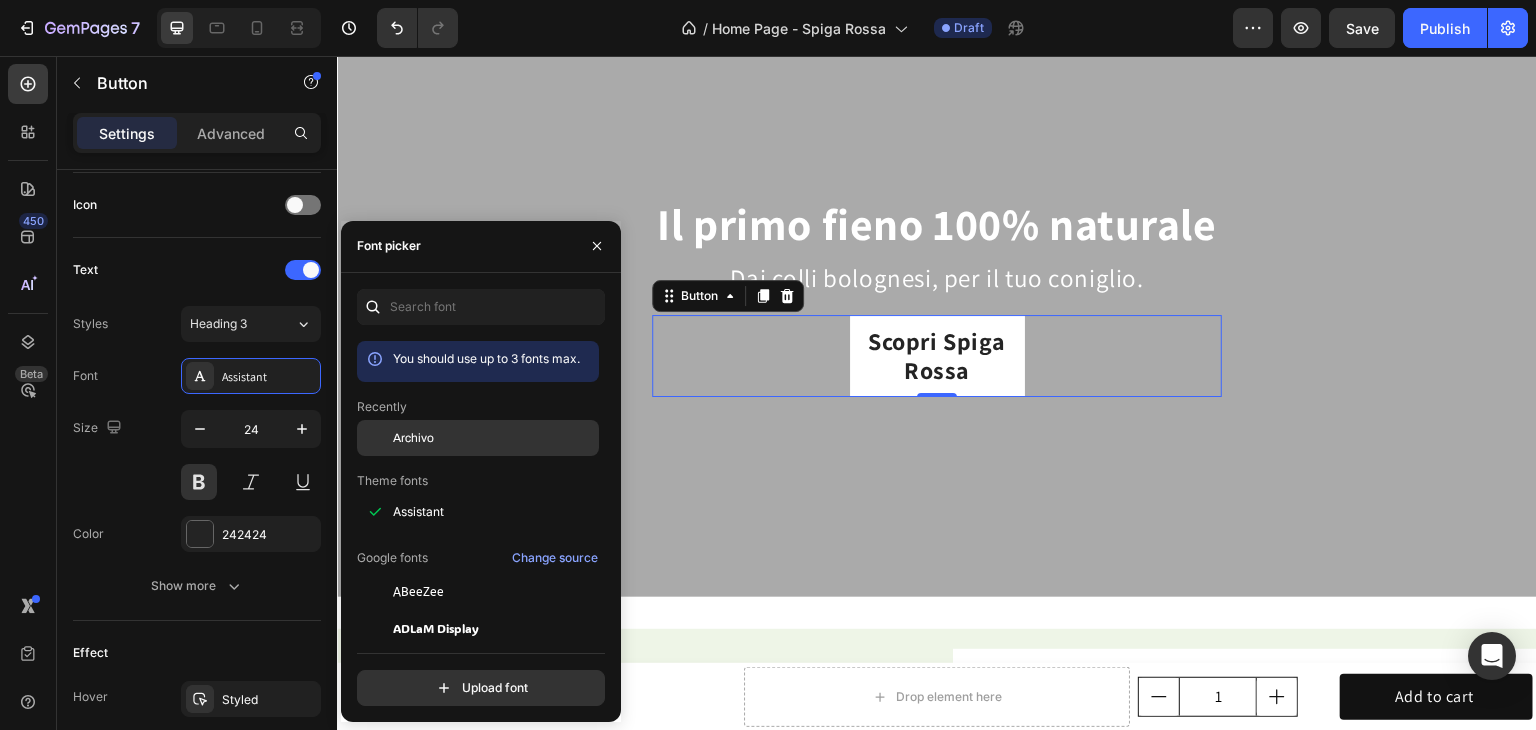 click on "Archivo" at bounding box center (413, 438) 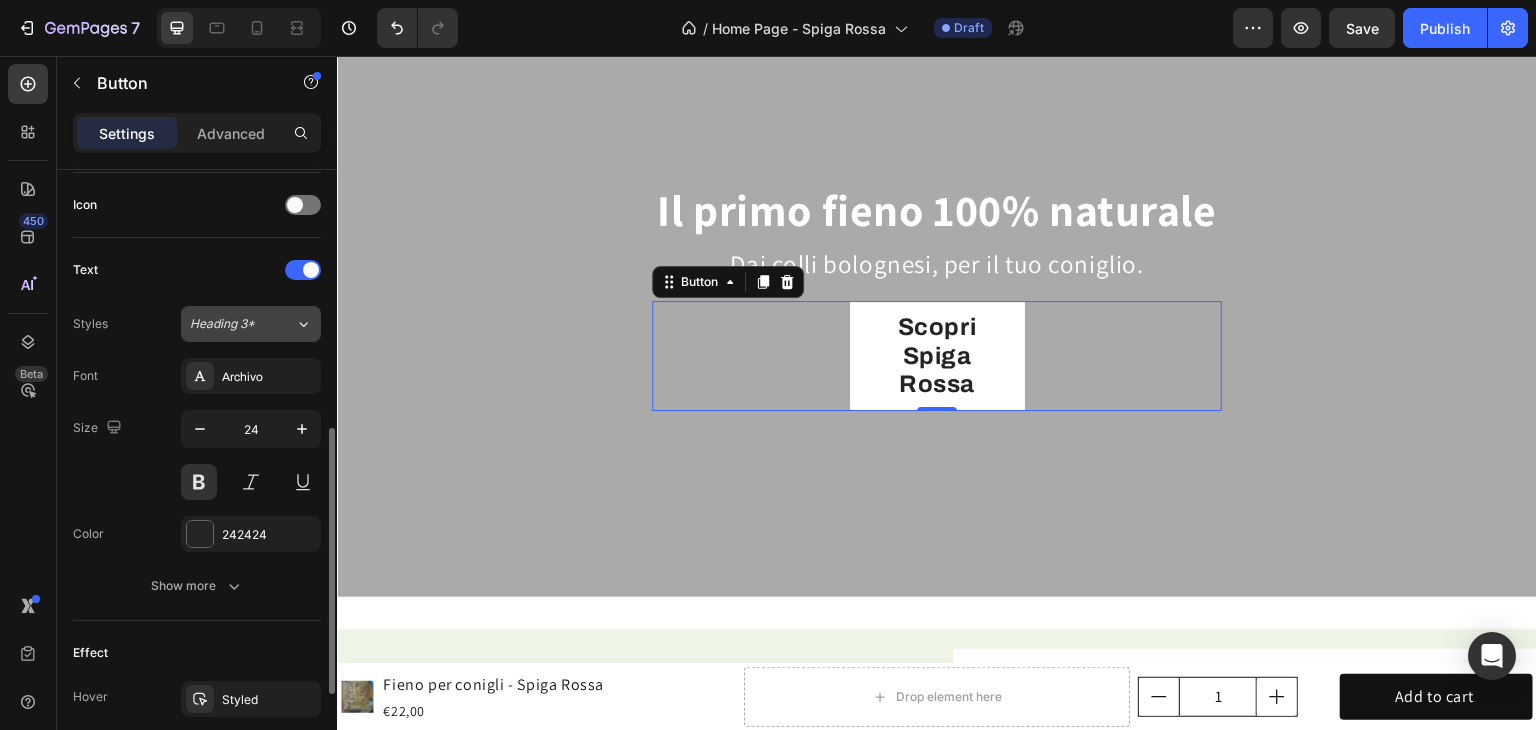 click on "Heading 3*" 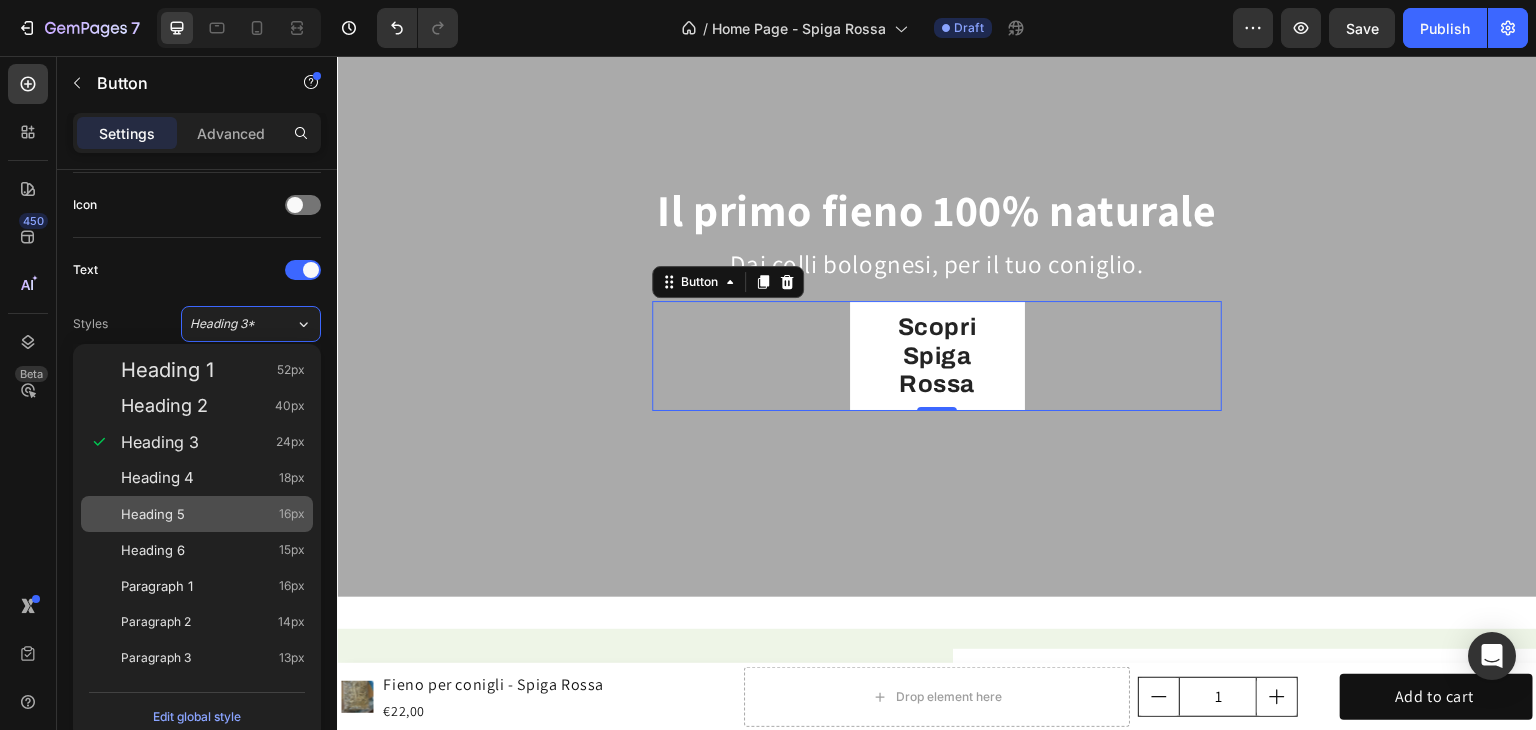 click on "Heading 5 16px" at bounding box center (197, 514) 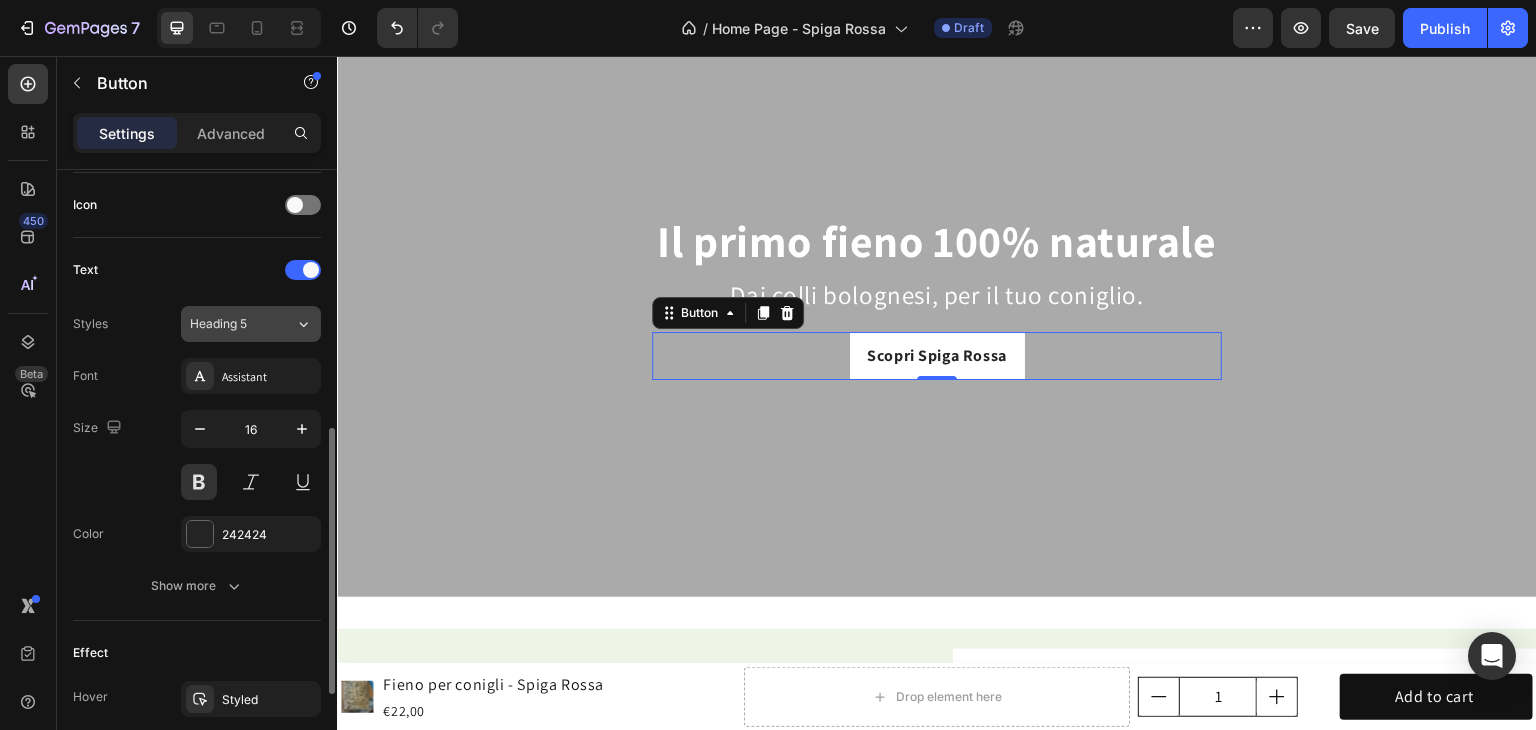 click on "Heading 5" 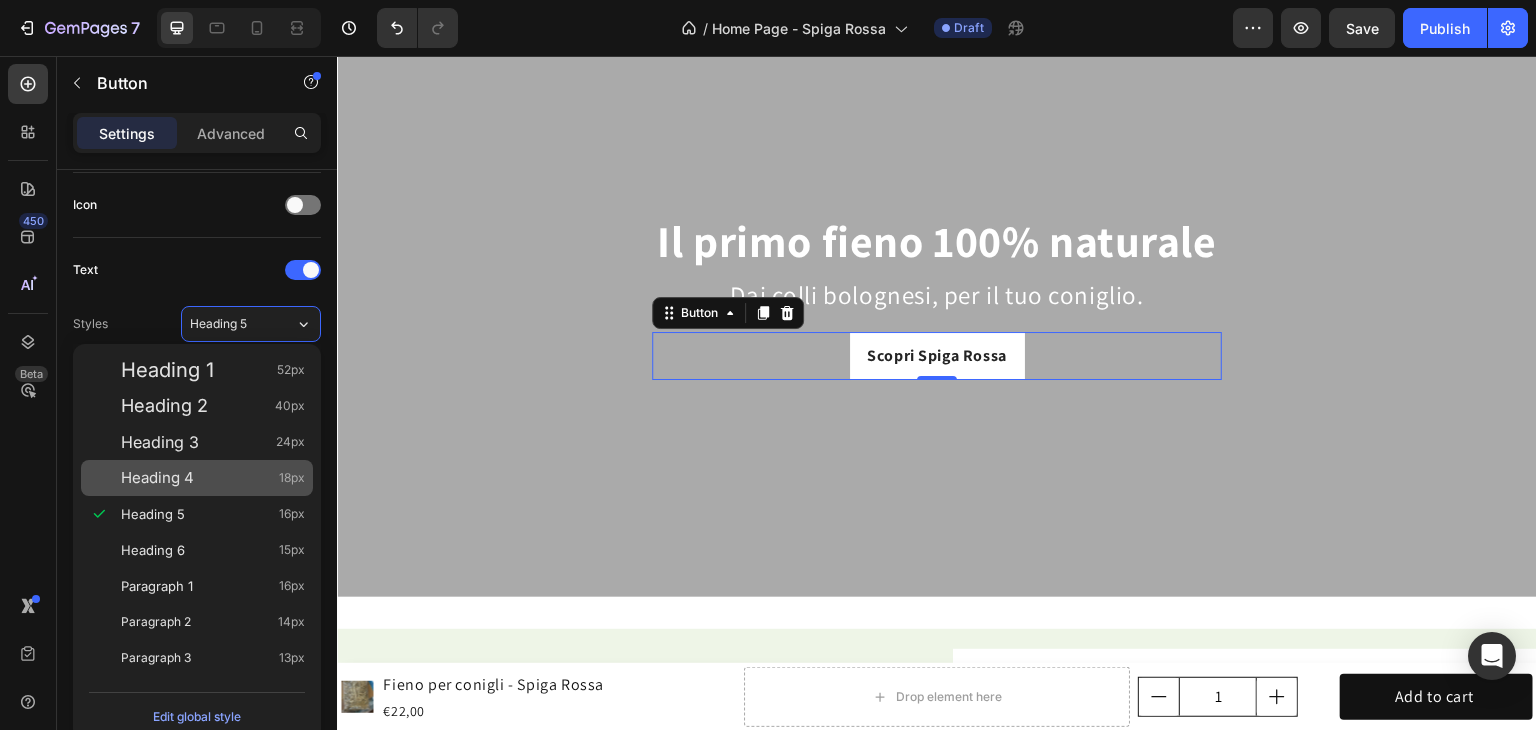 click on "Heading 4 18px" at bounding box center (213, 478) 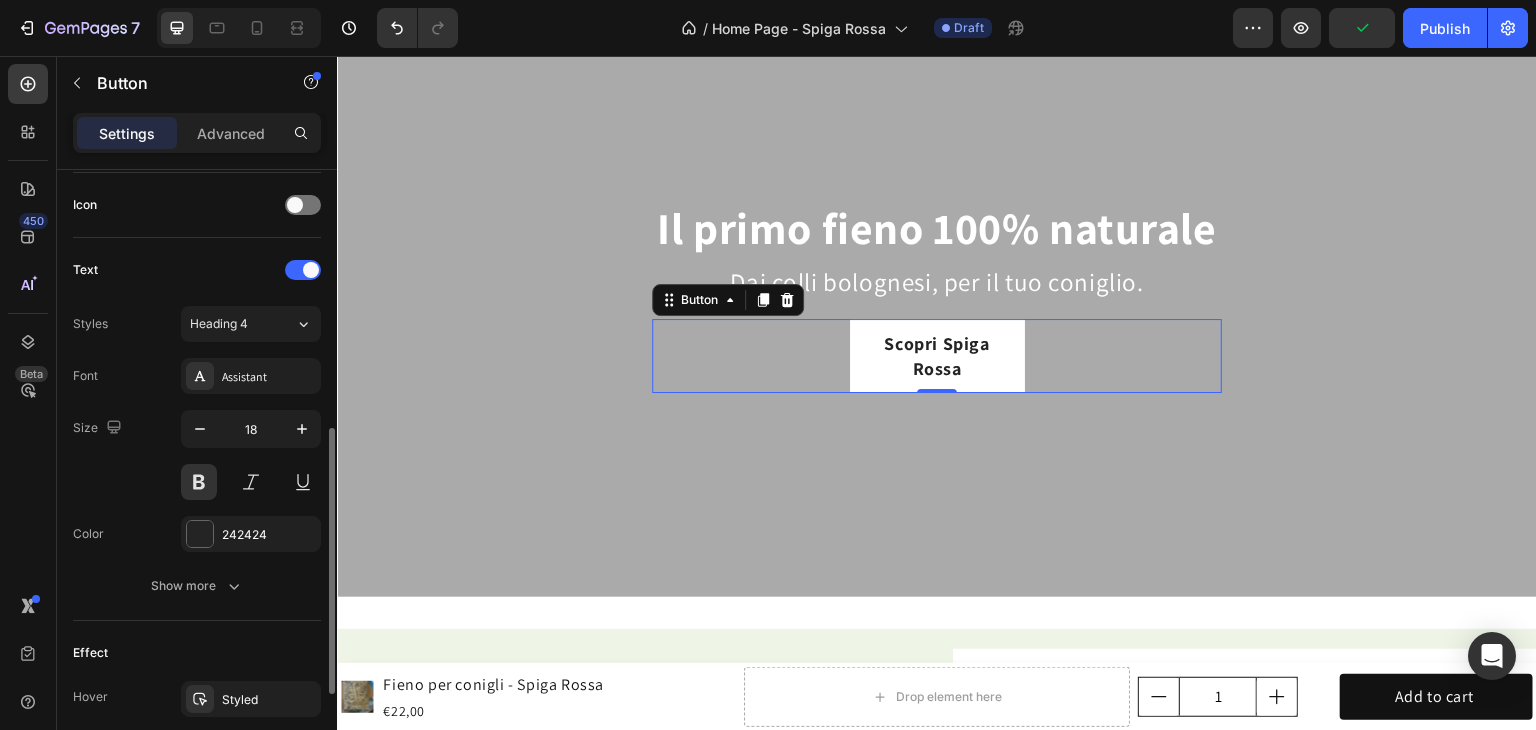 click on "Text Styles Heading 4 Font Assistant Size 18 Color 242424 Show more" at bounding box center (197, 429) 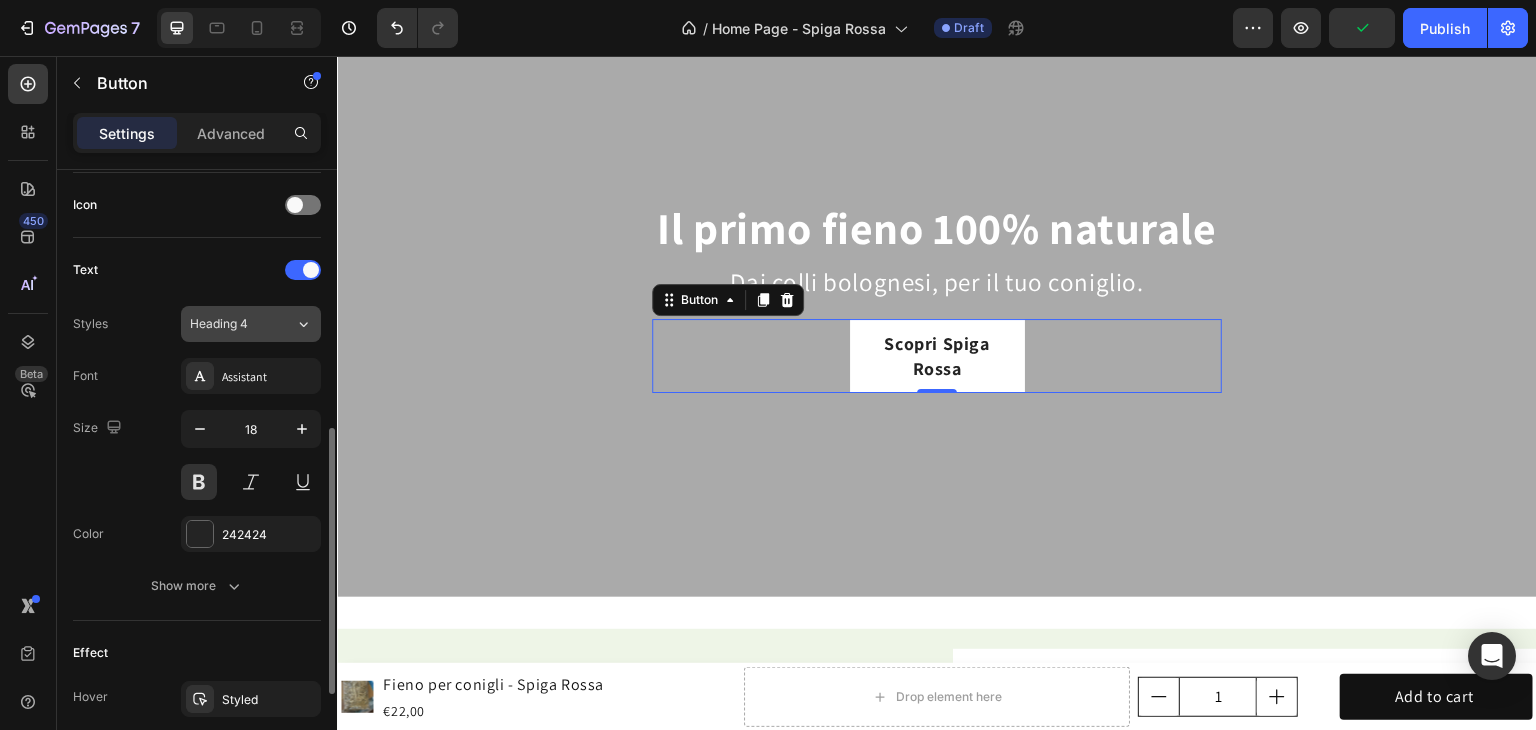 click on "Heading 4" at bounding box center (230, 324) 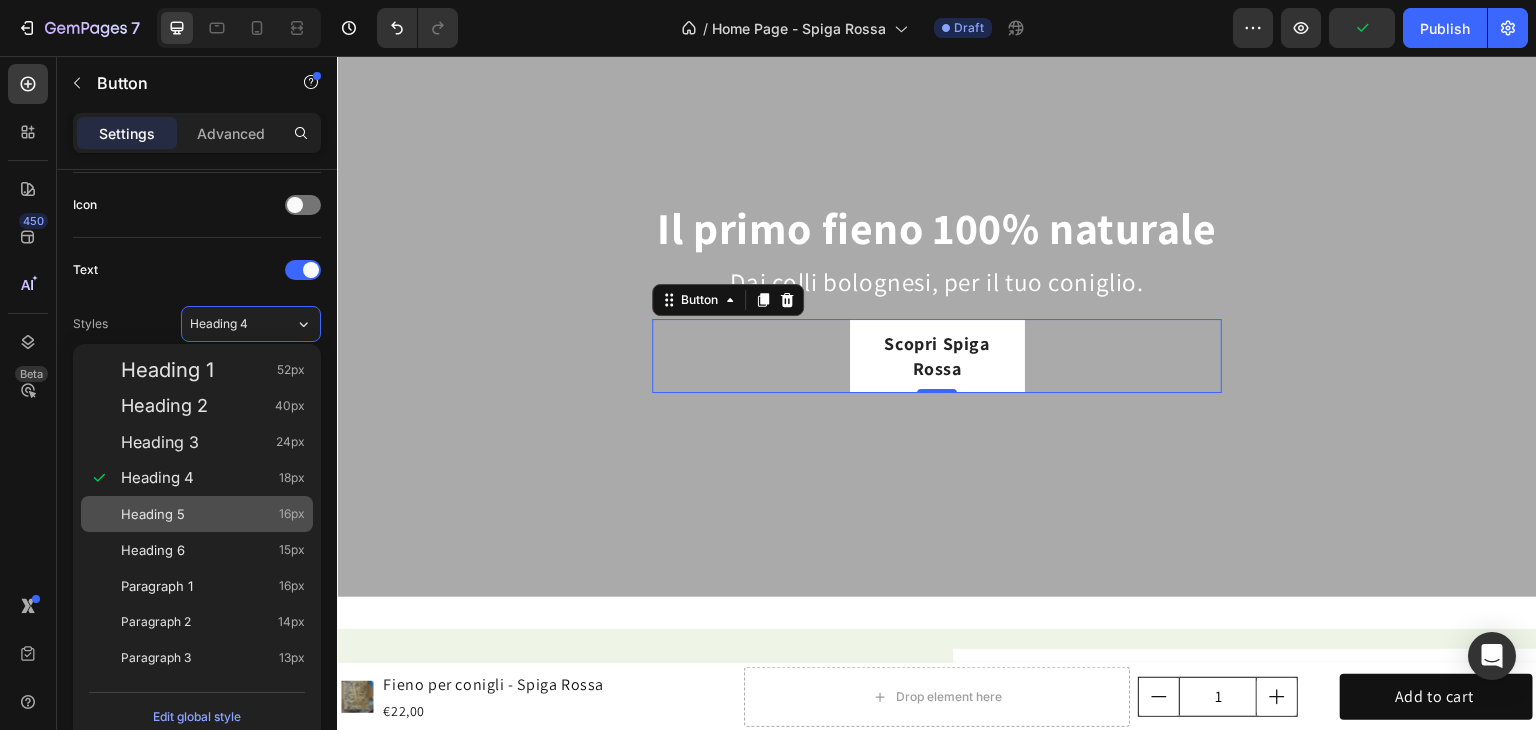 click on "Heading 5" at bounding box center [153, 514] 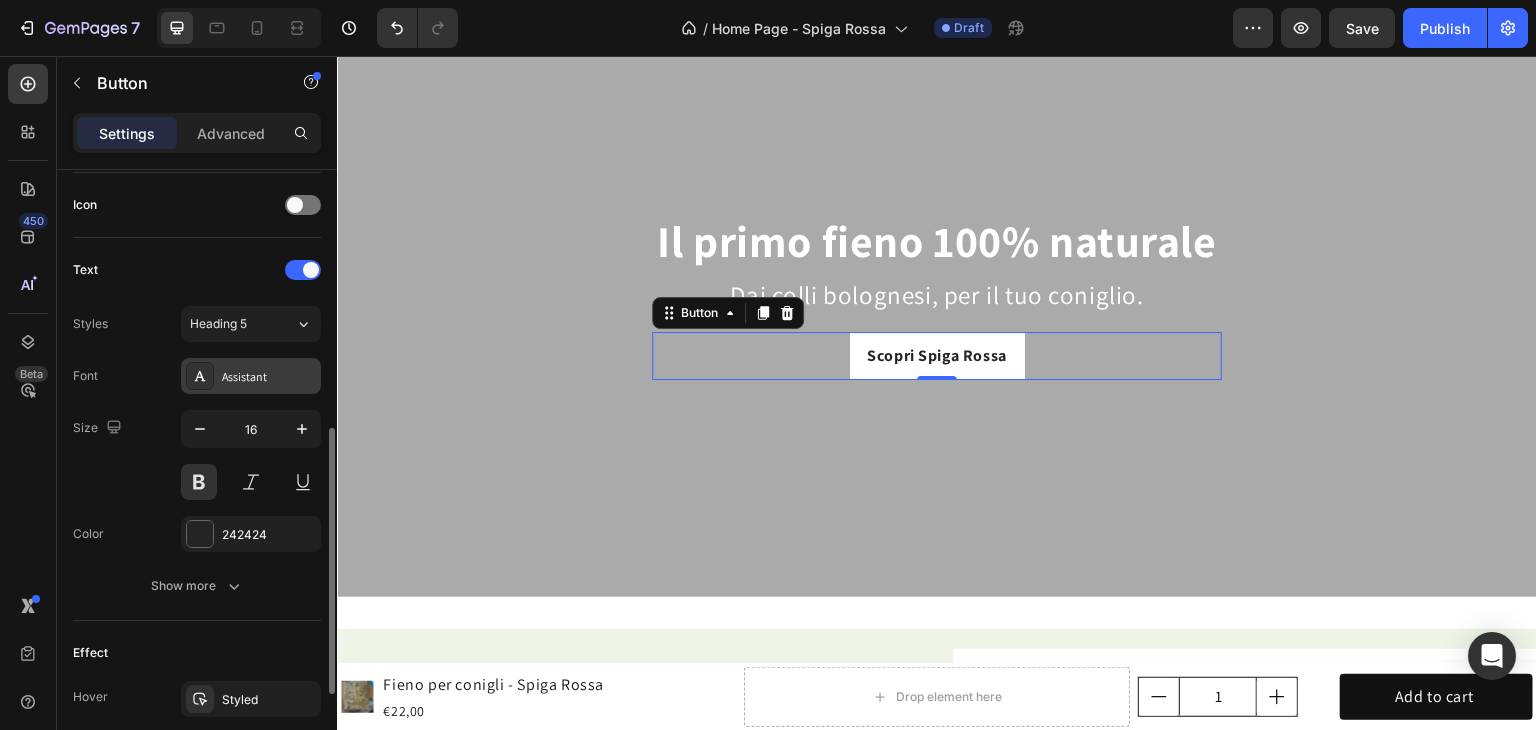 click on "Assistant" at bounding box center (251, 376) 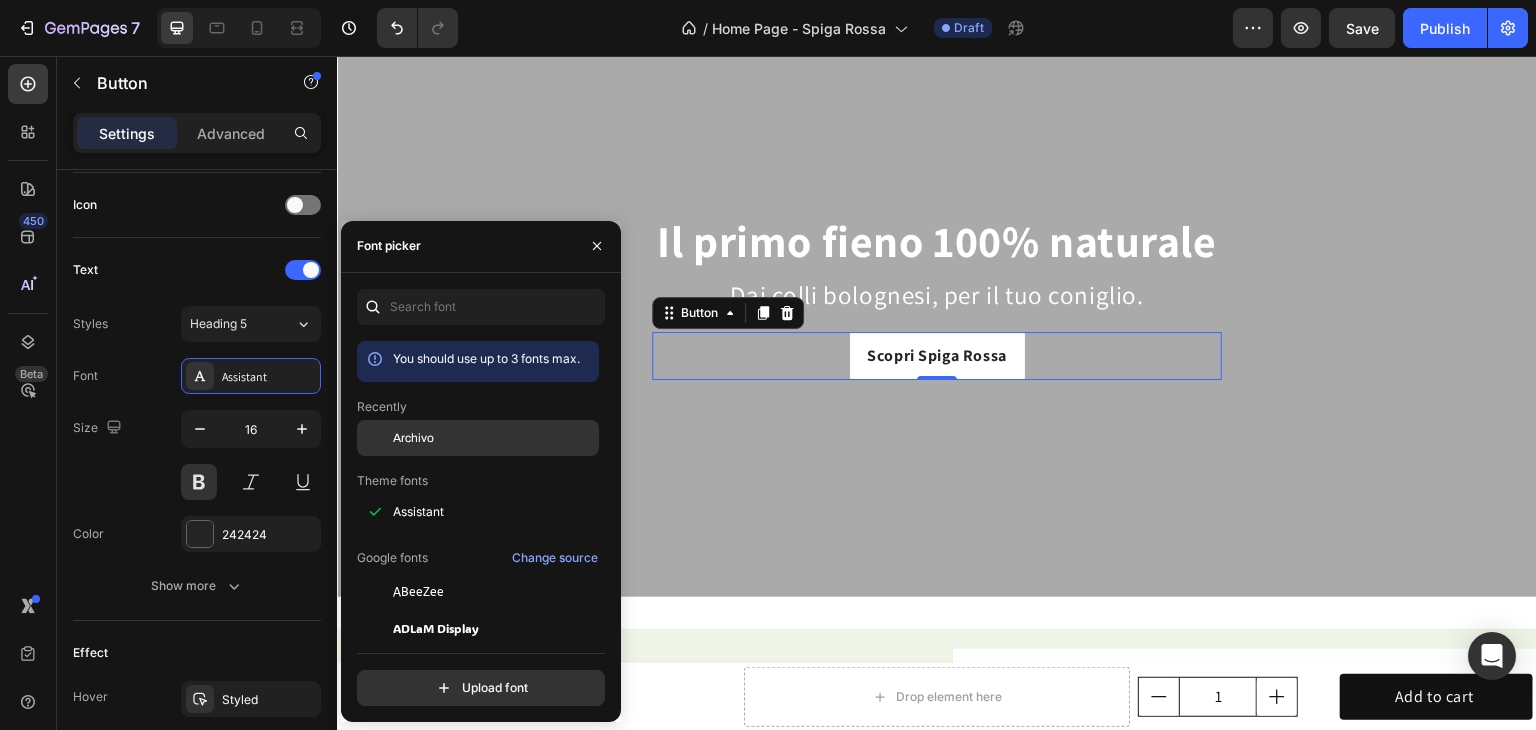 click on "Archivo" at bounding box center [413, 438] 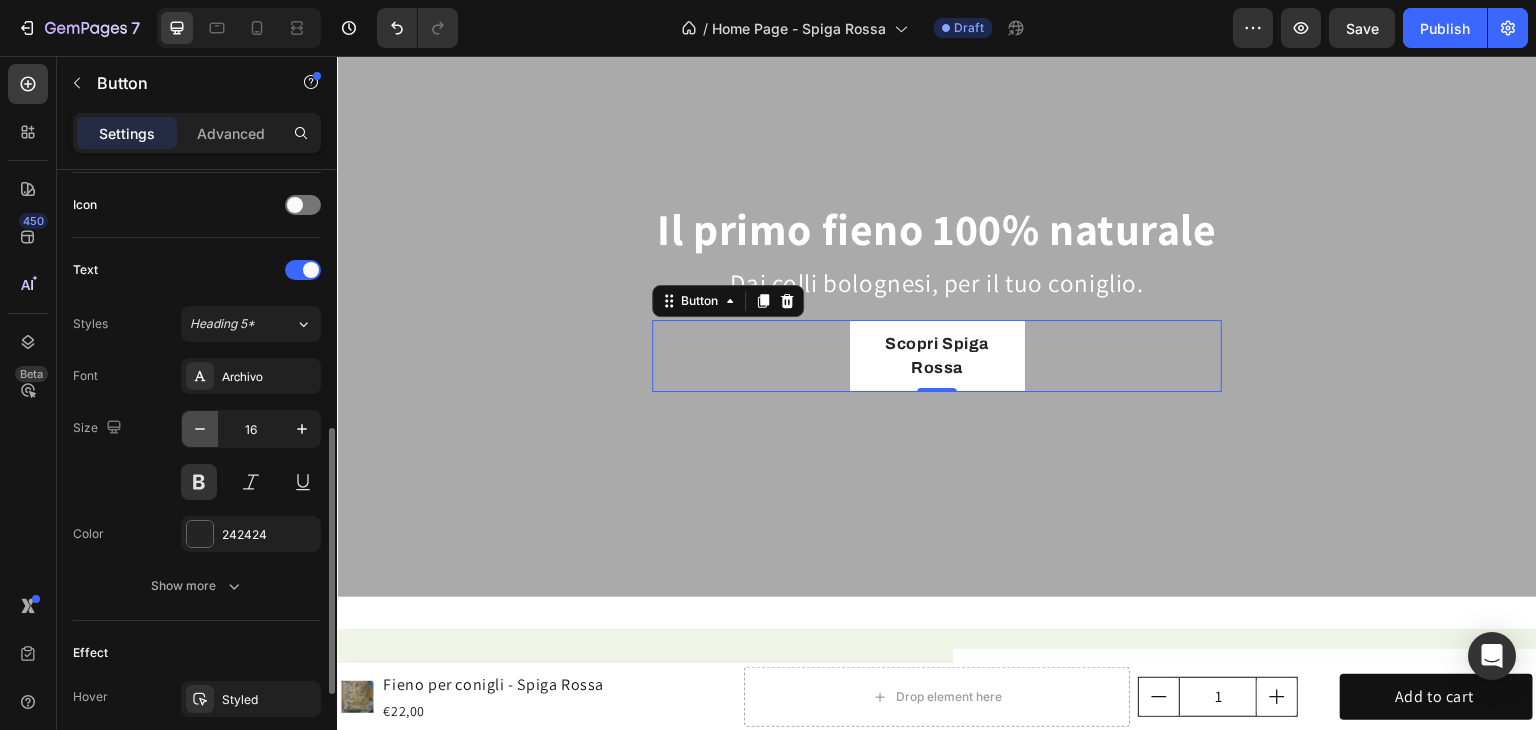 click at bounding box center (200, 429) 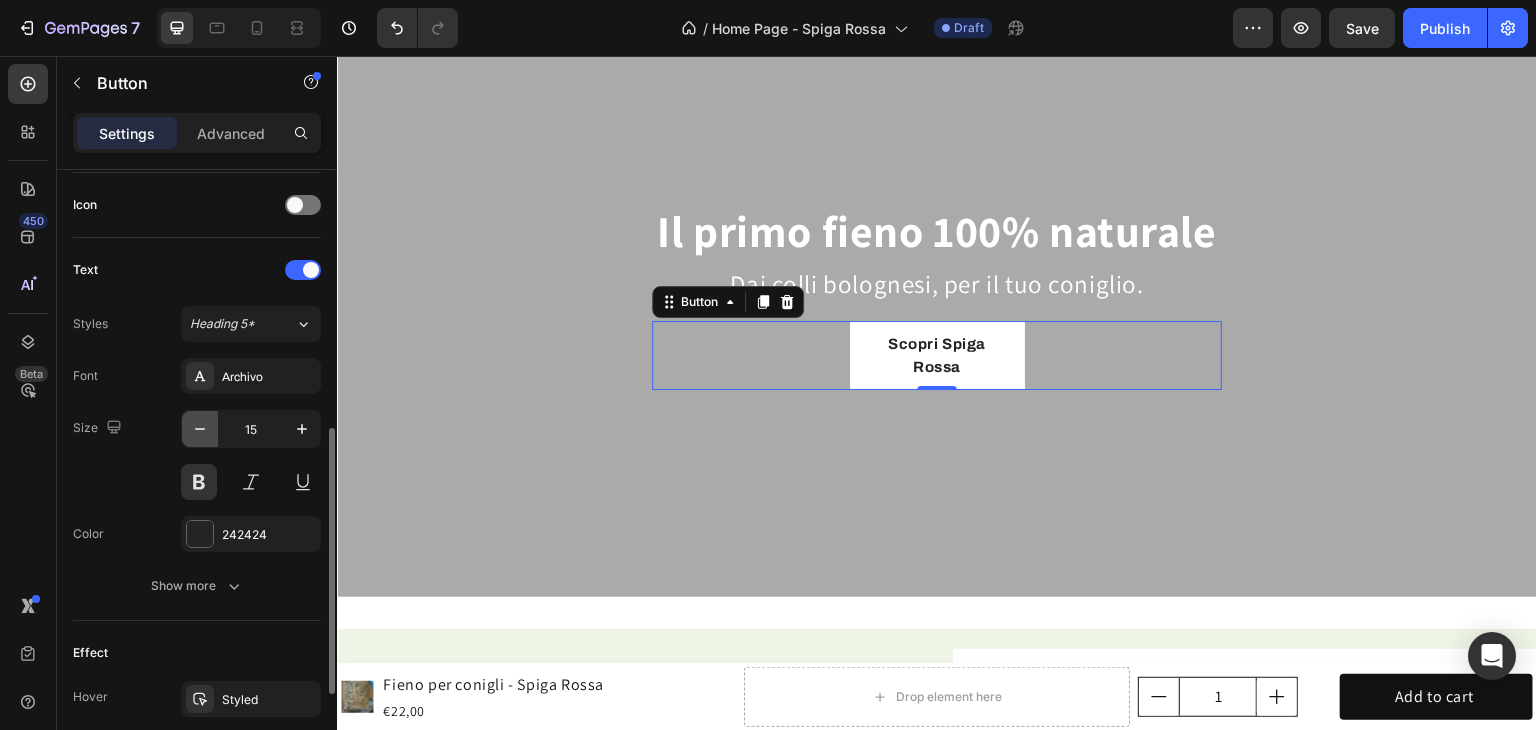 click at bounding box center (200, 429) 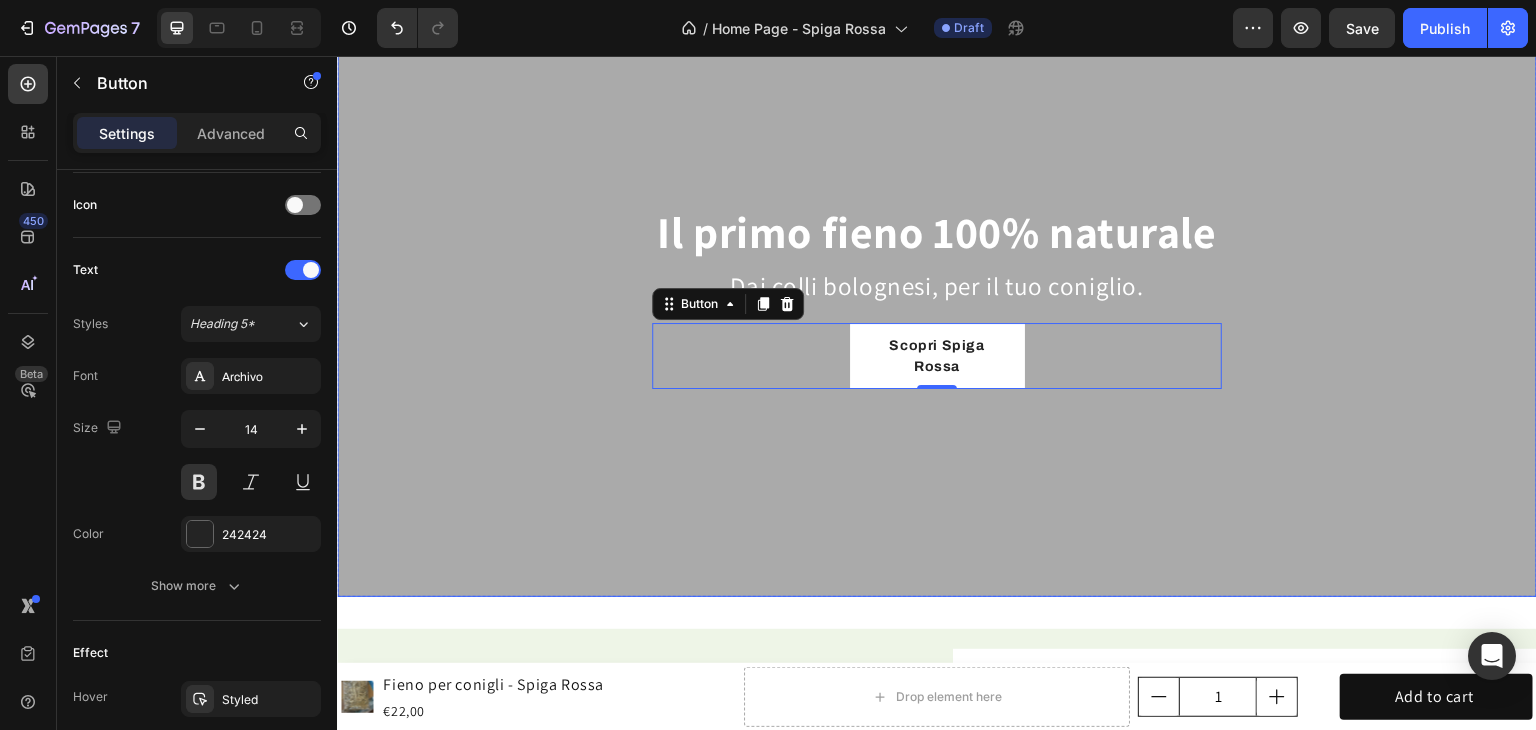 click at bounding box center [937, 297] 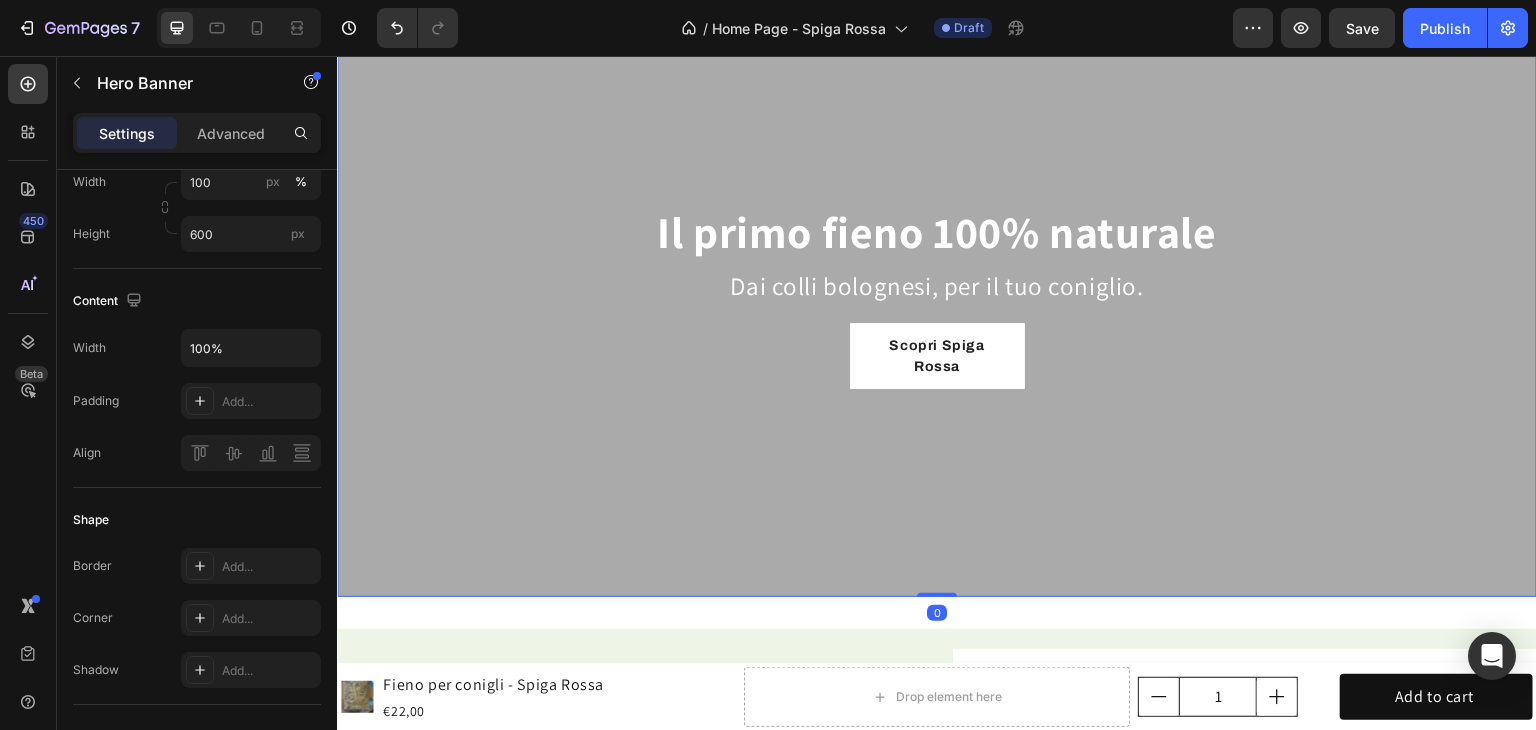 scroll, scrollTop: 0, scrollLeft: 0, axis: both 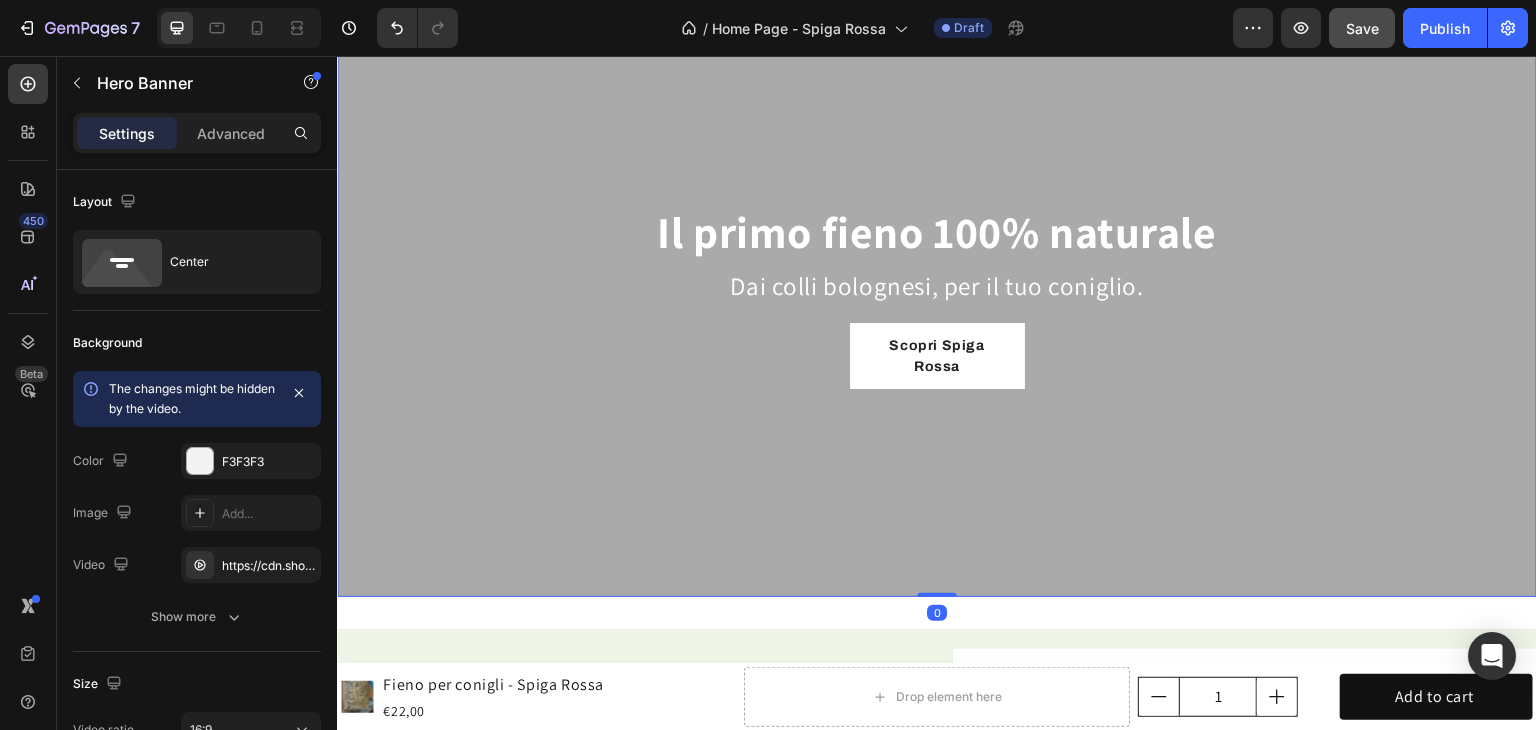 click on "Save" 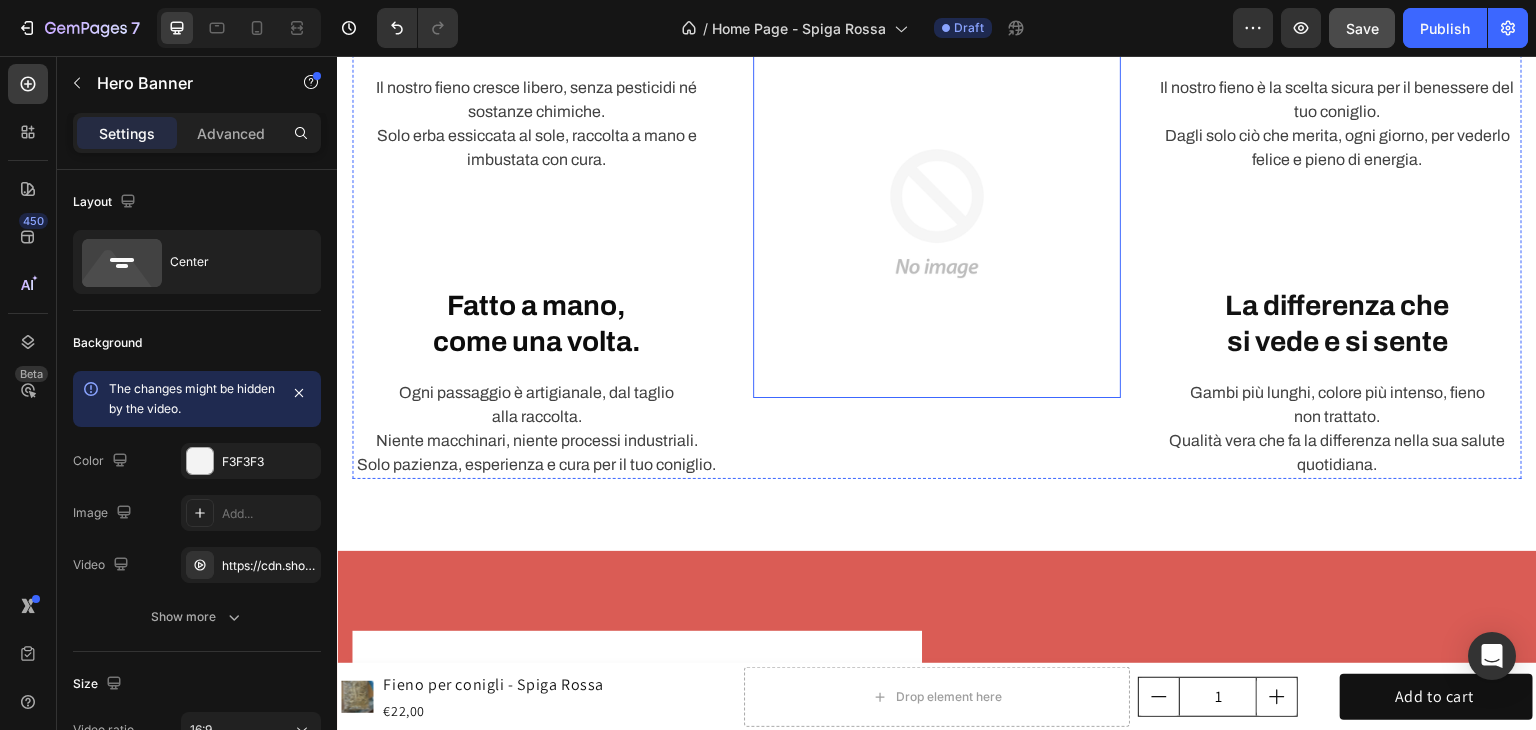 scroll, scrollTop: 2000, scrollLeft: 0, axis: vertical 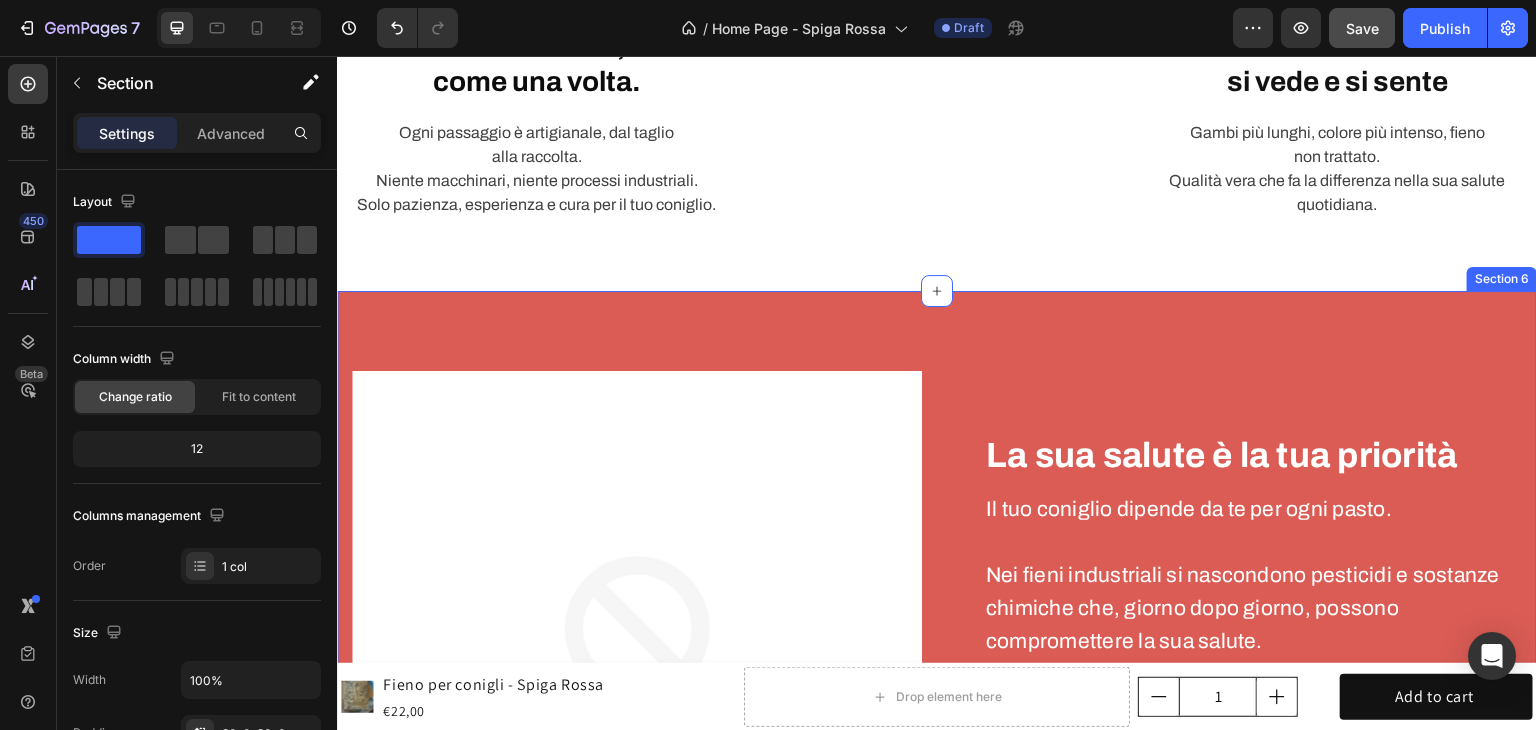 click on "Image Image La sua salute è la tua priorità Heading Il tuo coniglio dipende da te per ogni pasto.  Nei fieni industriali si nascondono pesticidi e sostanze chimiche che, giorno dopo giorno, possono compromettere la sua salute. Con  Spiga Rossa  scegli un fieno puro e sicuro: un gesto d’amore che protegge il suo benessere e gli regala una vita lunga e serena. Text block Row
PRENDILO ORA    Button Row Section 6" at bounding box center [937, 656] 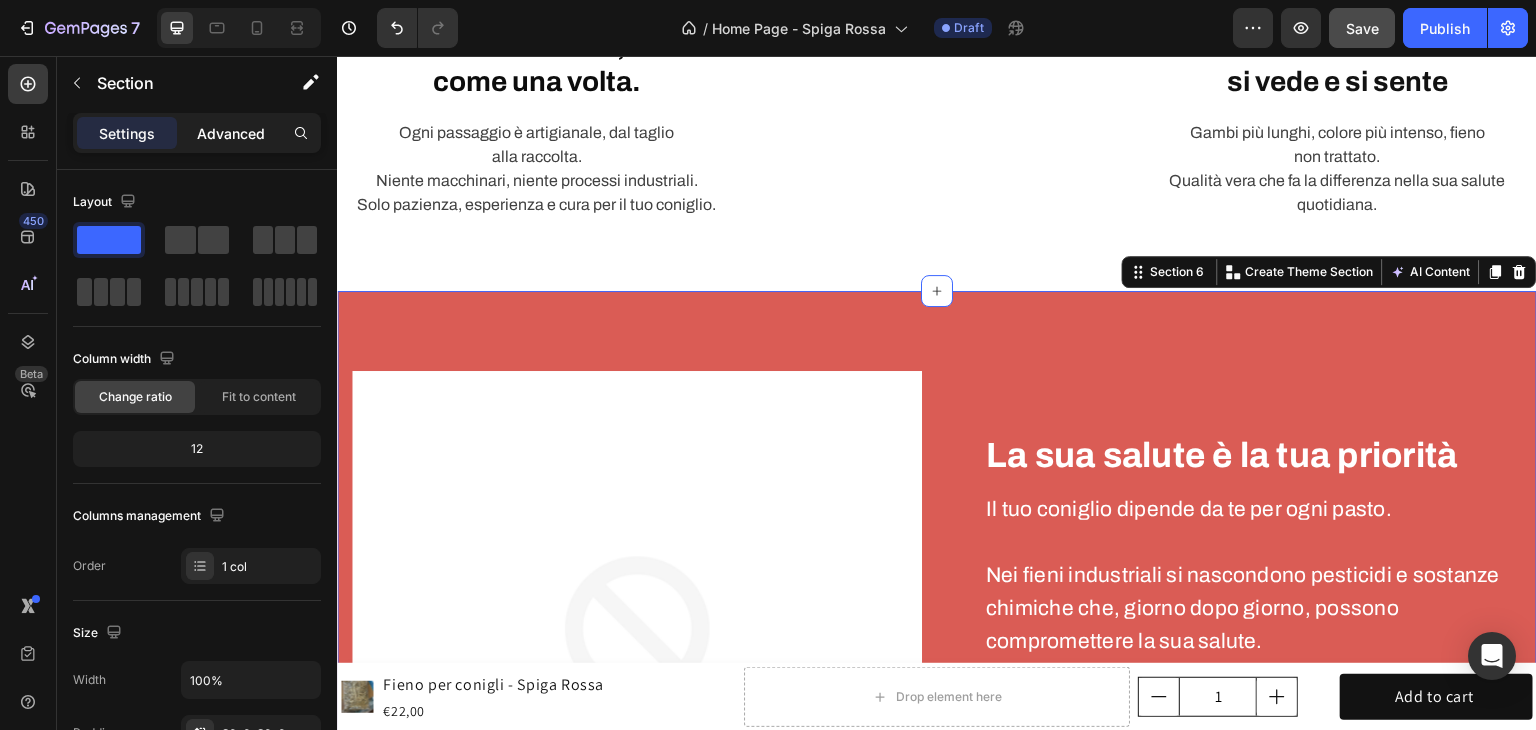 click on "Advanced" at bounding box center (231, 133) 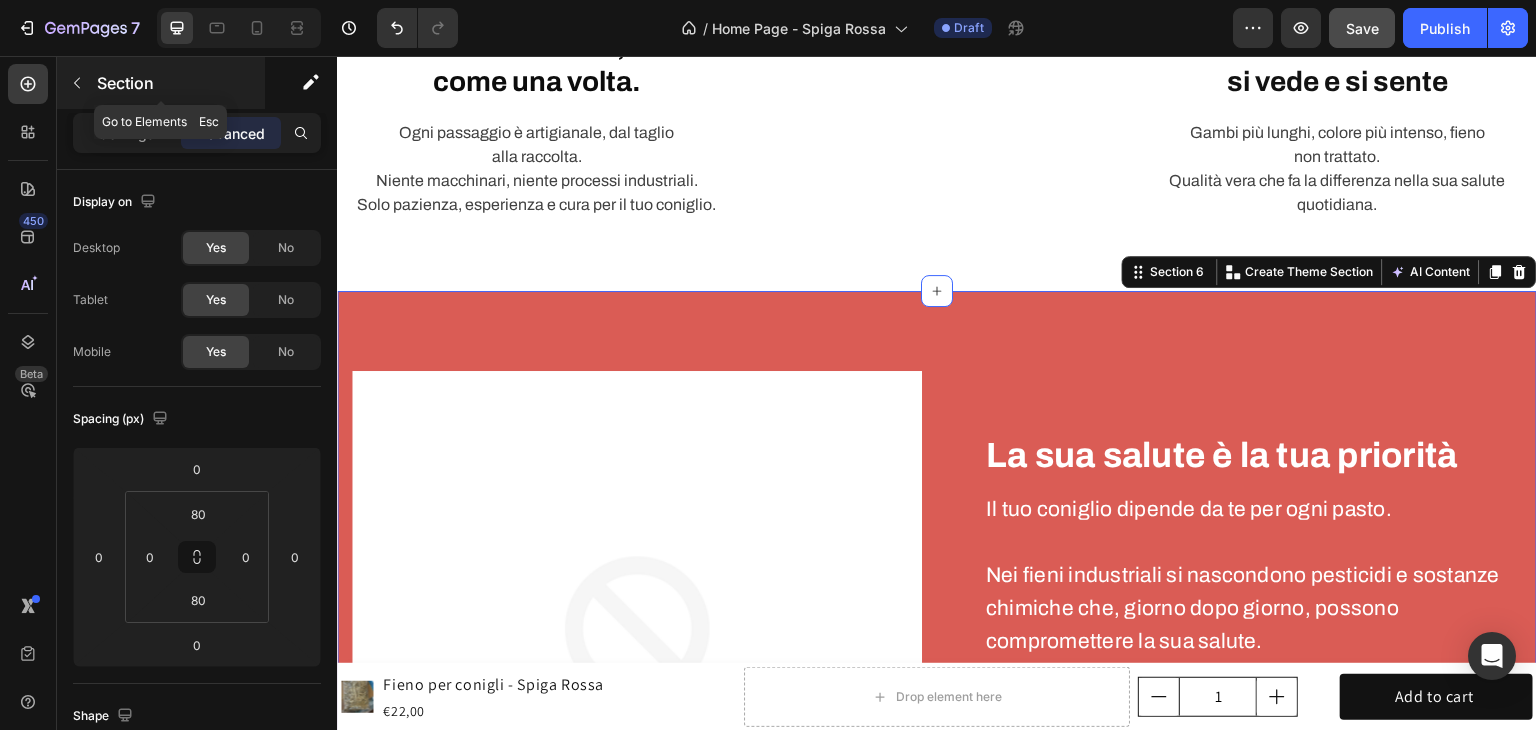 click on "Section" at bounding box center [179, 83] 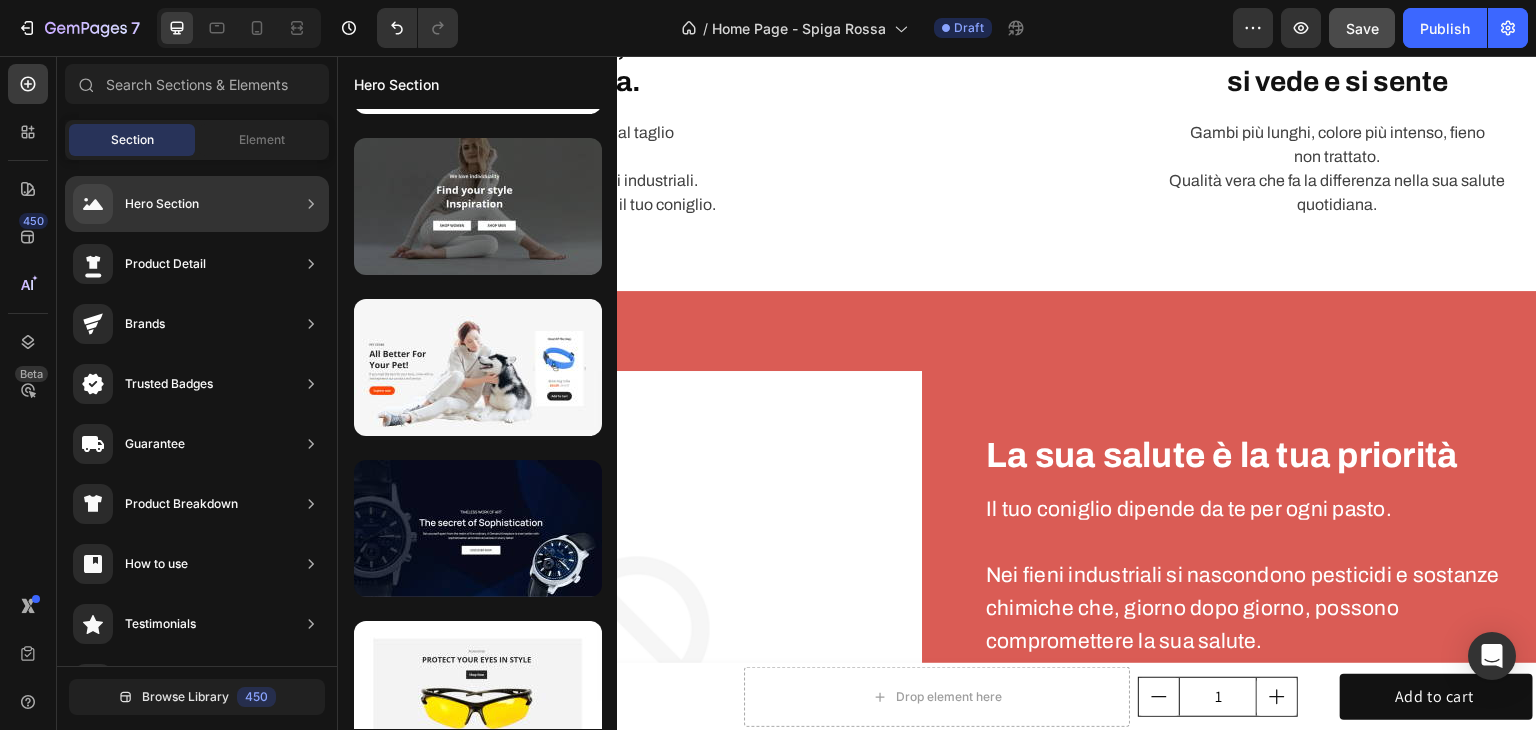 click on "Product Detail" at bounding box center [165, 264] 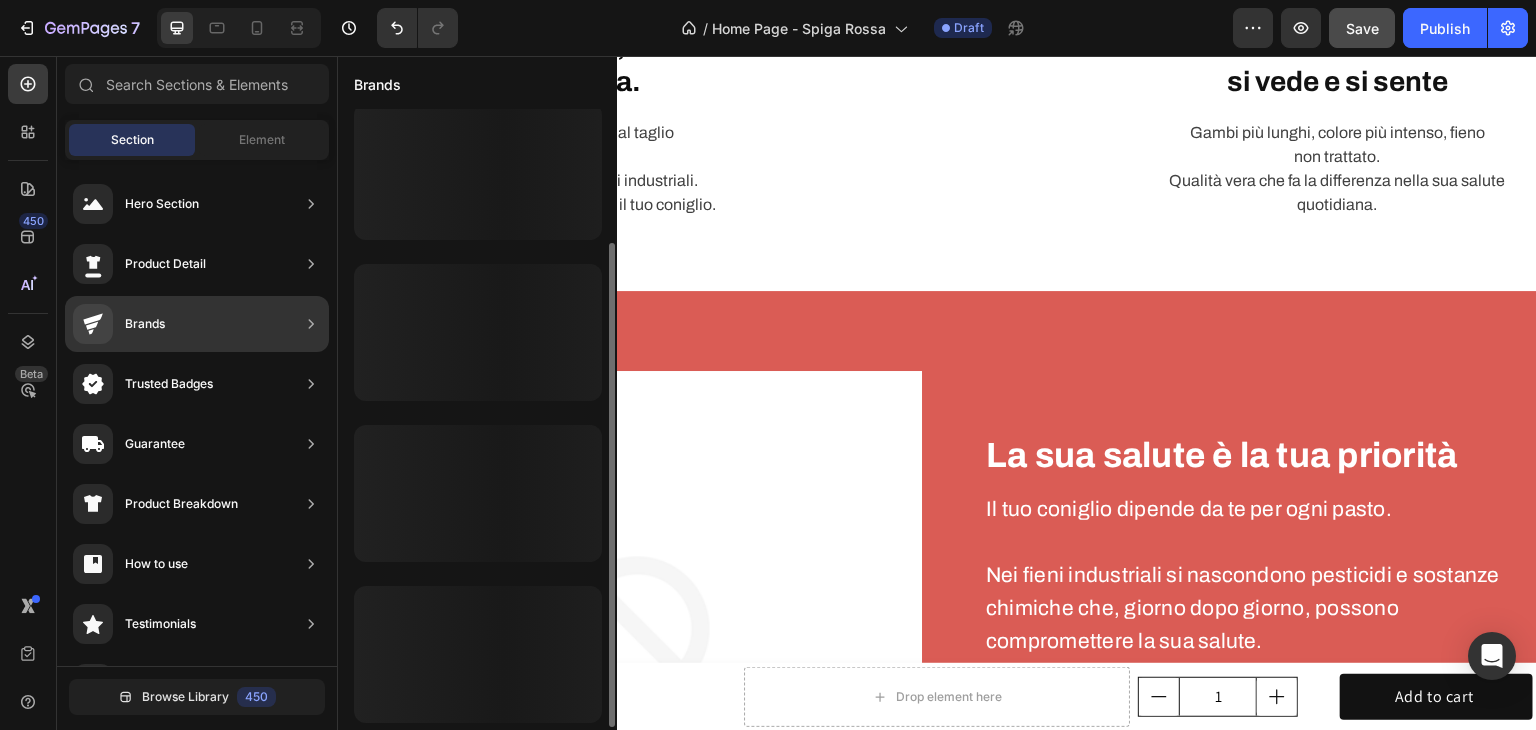 scroll, scrollTop: 172, scrollLeft: 0, axis: vertical 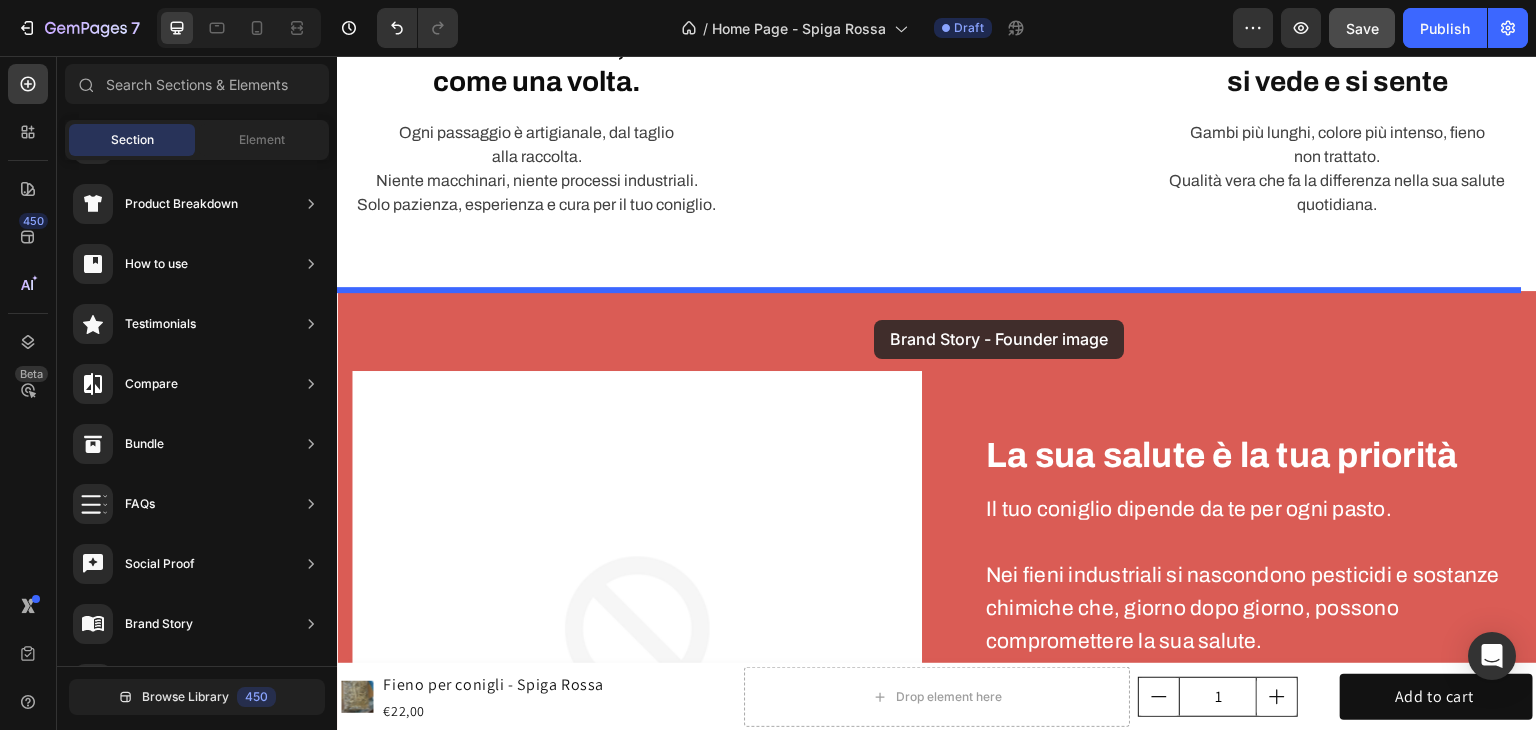 drag, startPoint x: 862, startPoint y: 504, endPoint x: 874, endPoint y: 318, distance: 186.38669 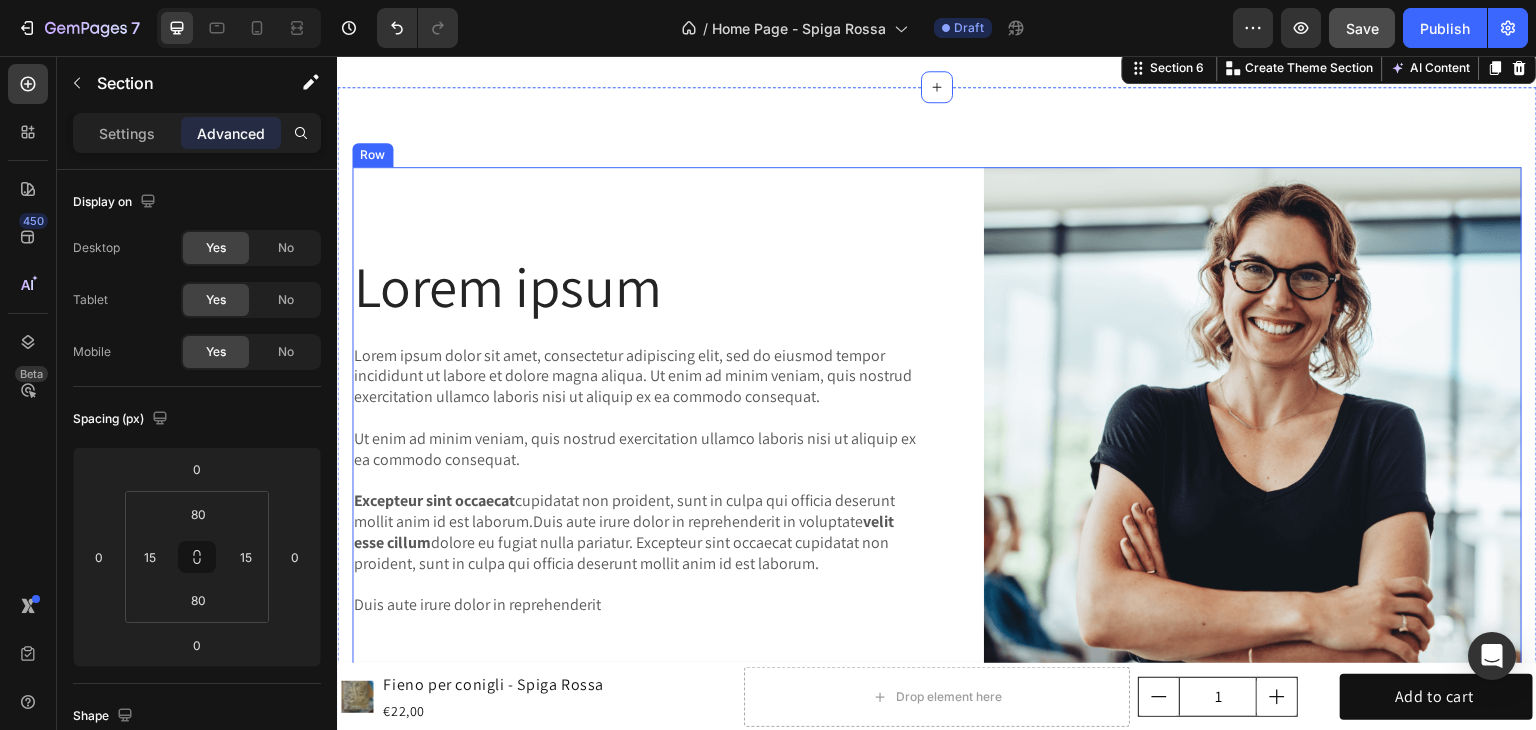 scroll, scrollTop: 2300, scrollLeft: 0, axis: vertical 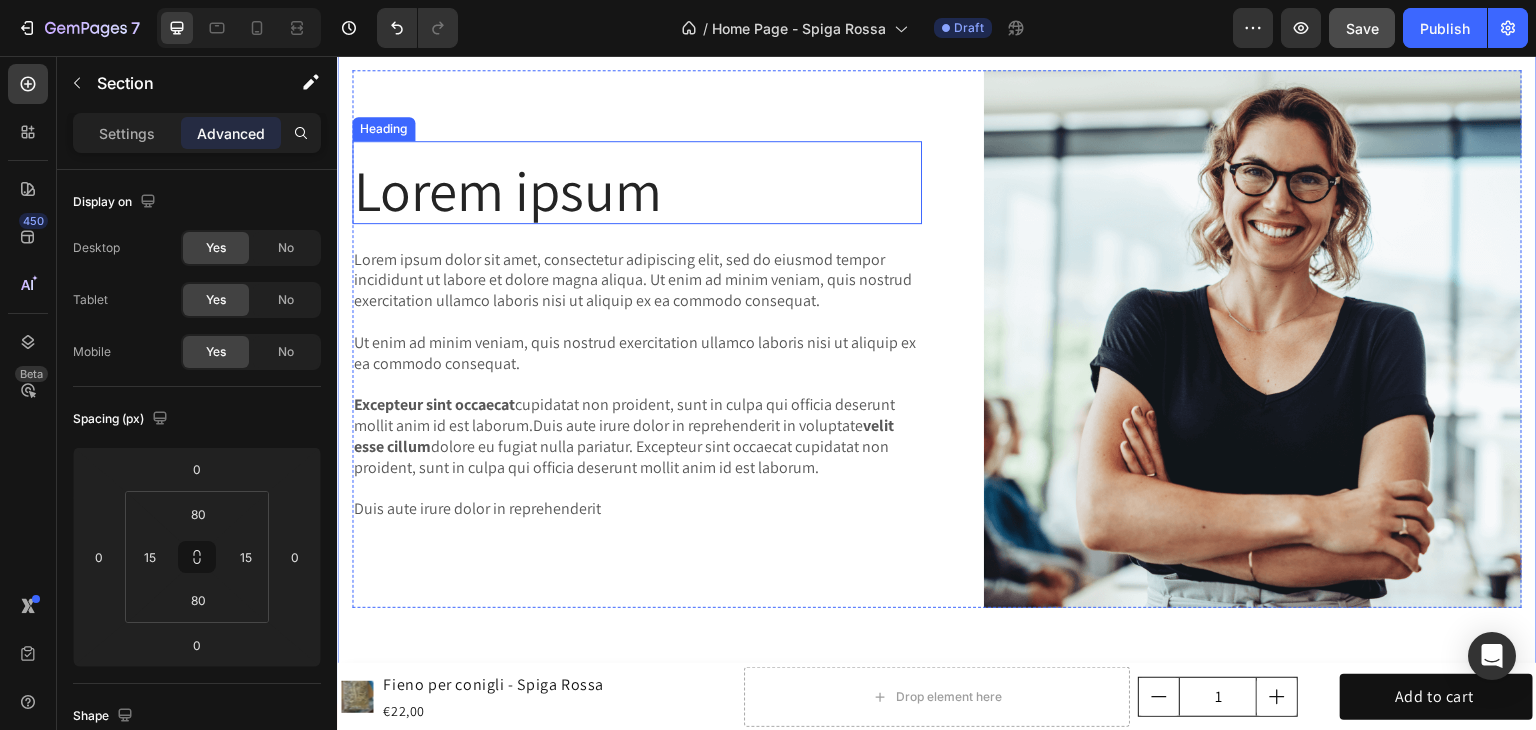 click on "Lorem ipsum" at bounding box center [637, 190] 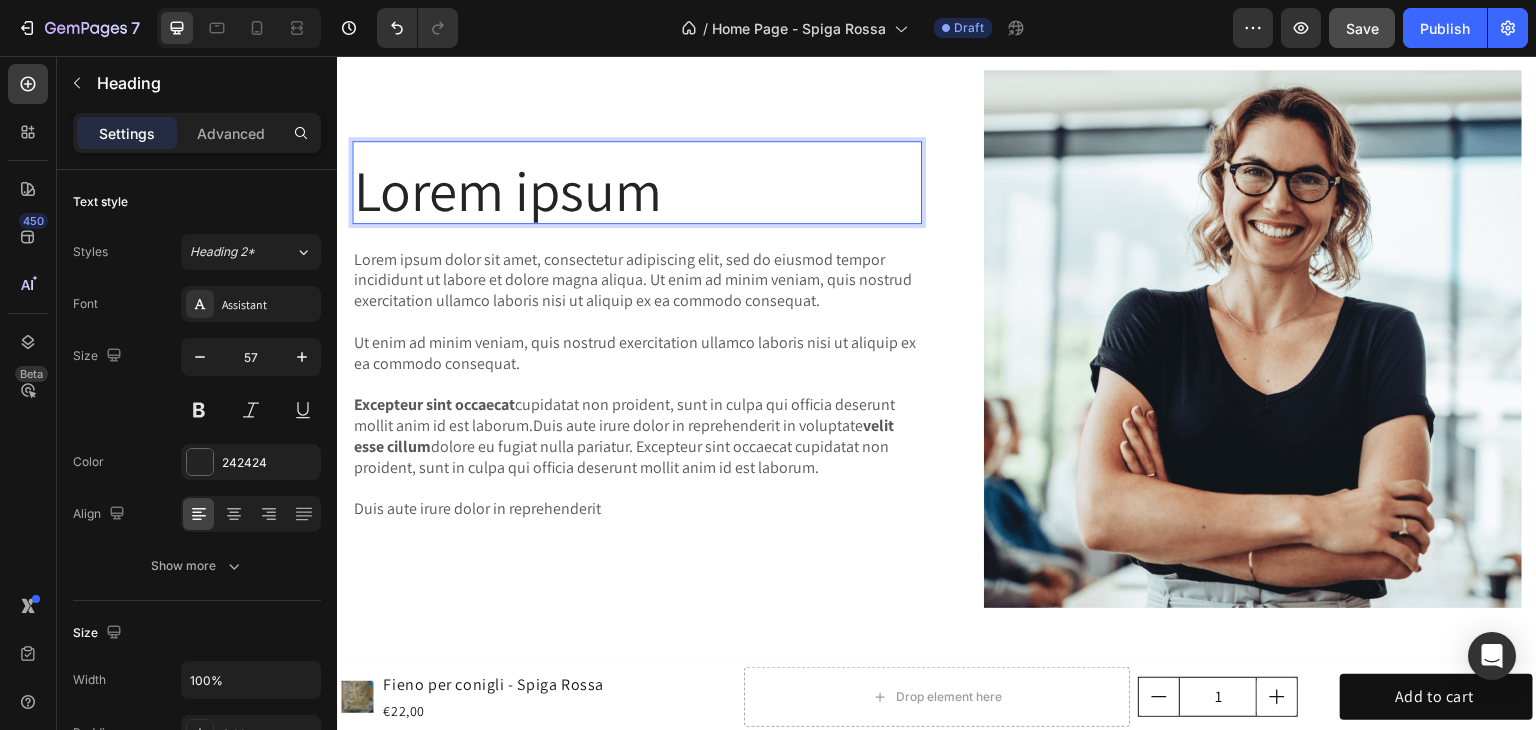 click on "Lorem ipsum" at bounding box center (637, 190) 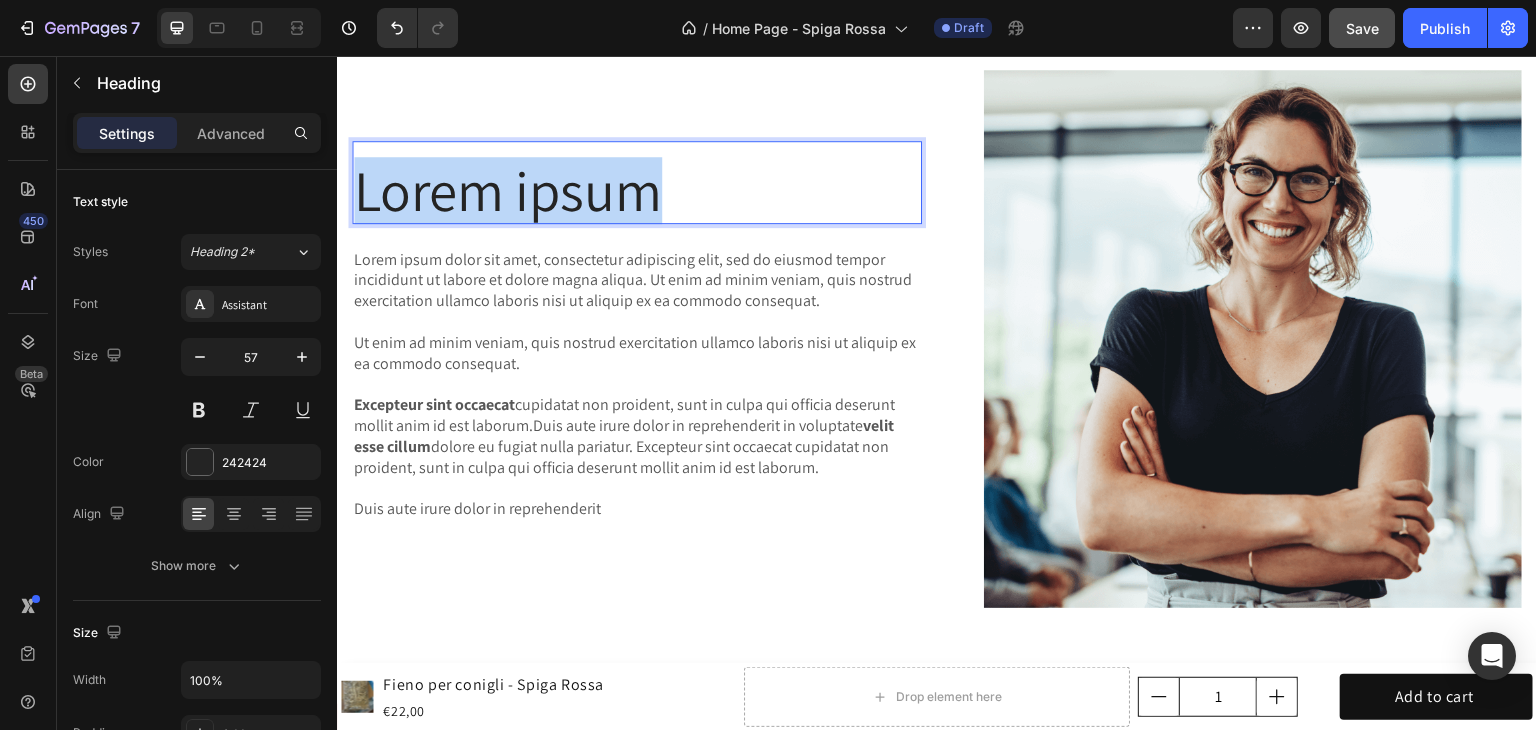 click on "Lorem ipsum" at bounding box center [637, 190] 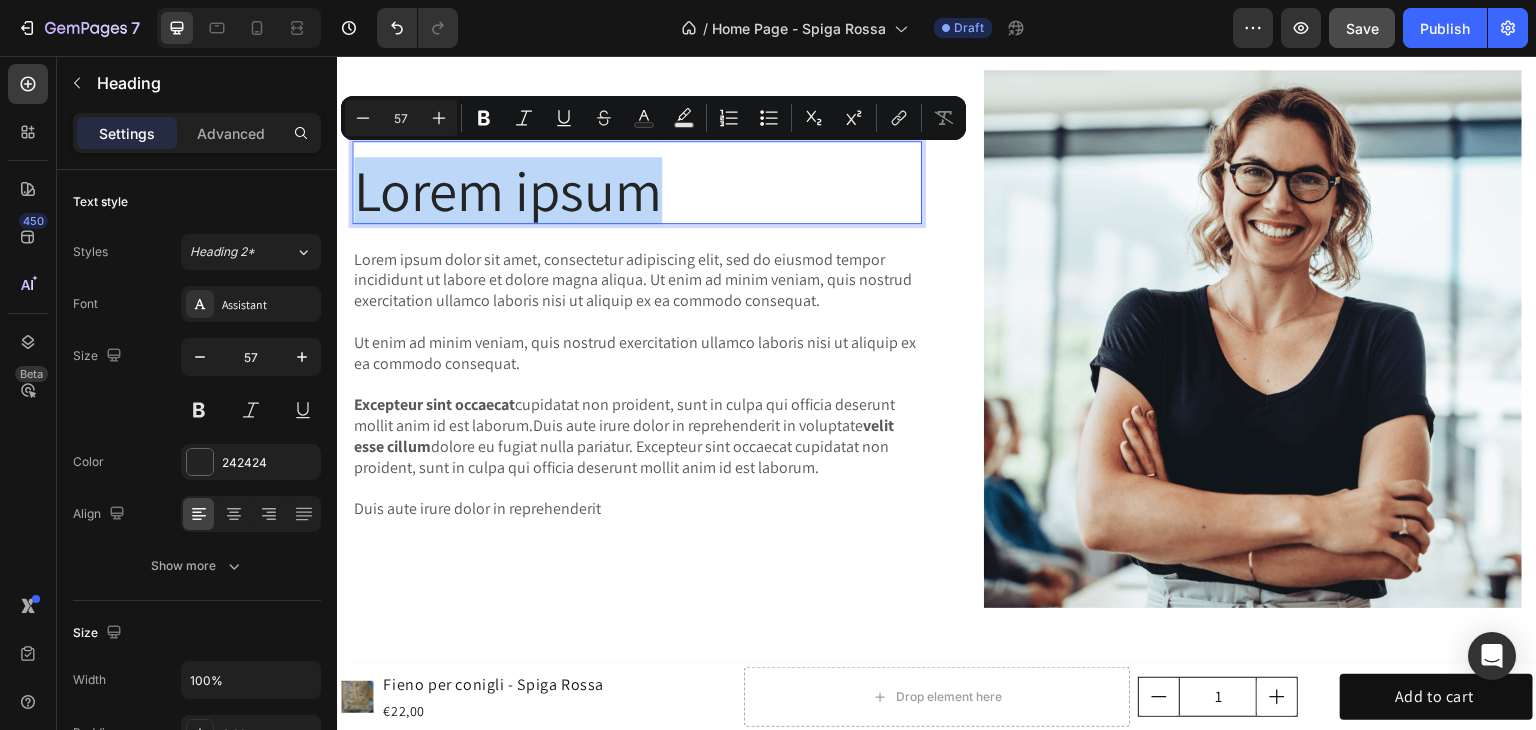 scroll, scrollTop: 2268, scrollLeft: 0, axis: vertical 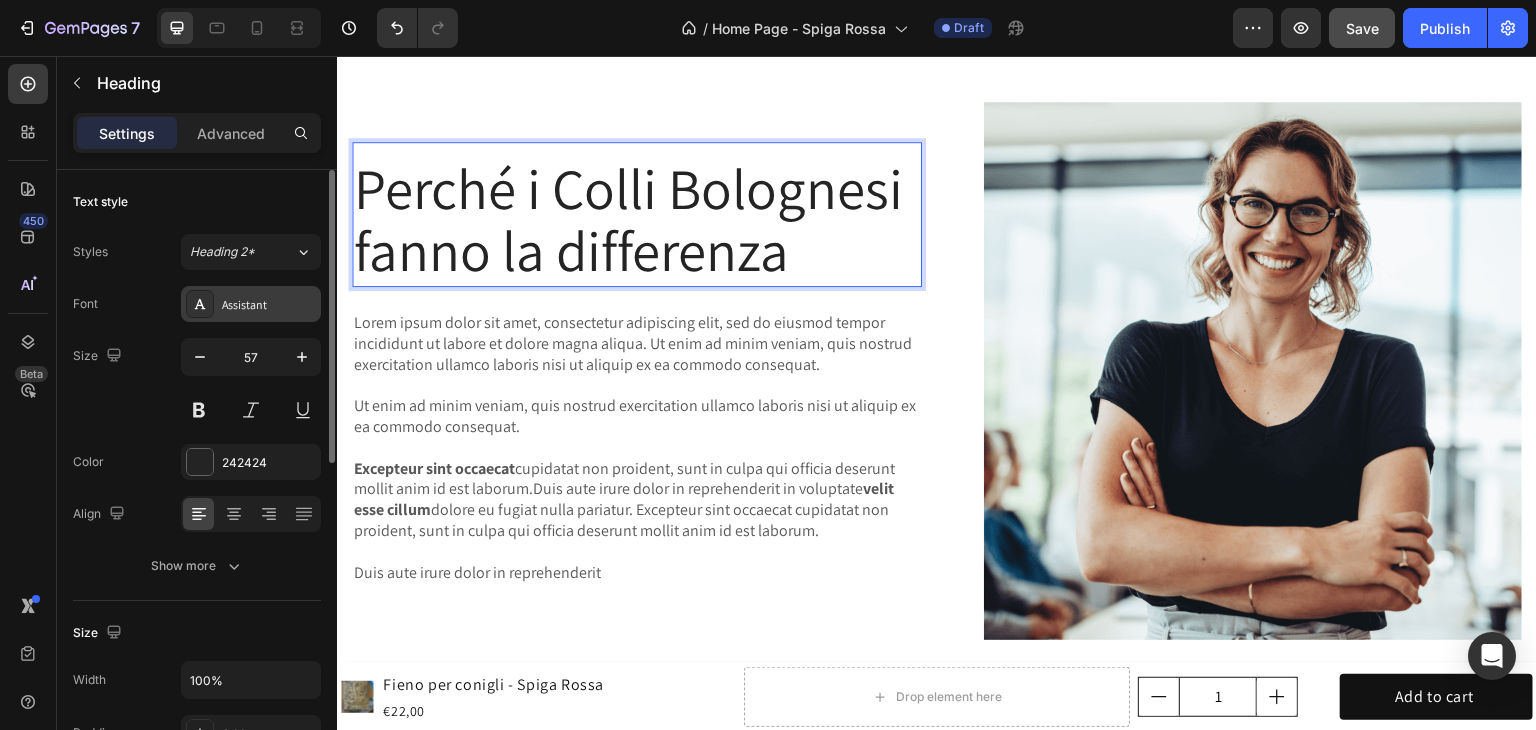 click on "Assistant" at bounding box center [269, 305] 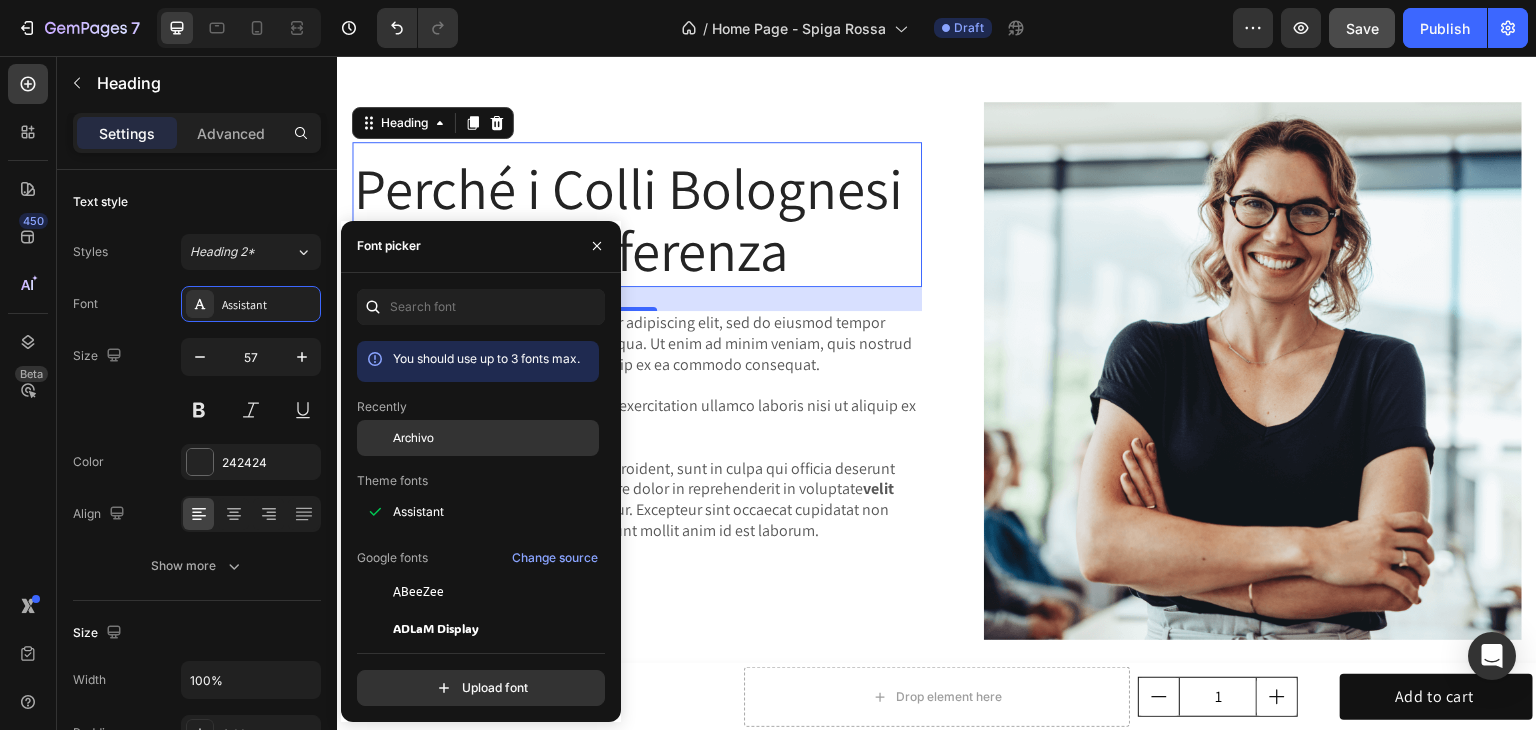 click on "Archivo" at bounding box center [413, 438] 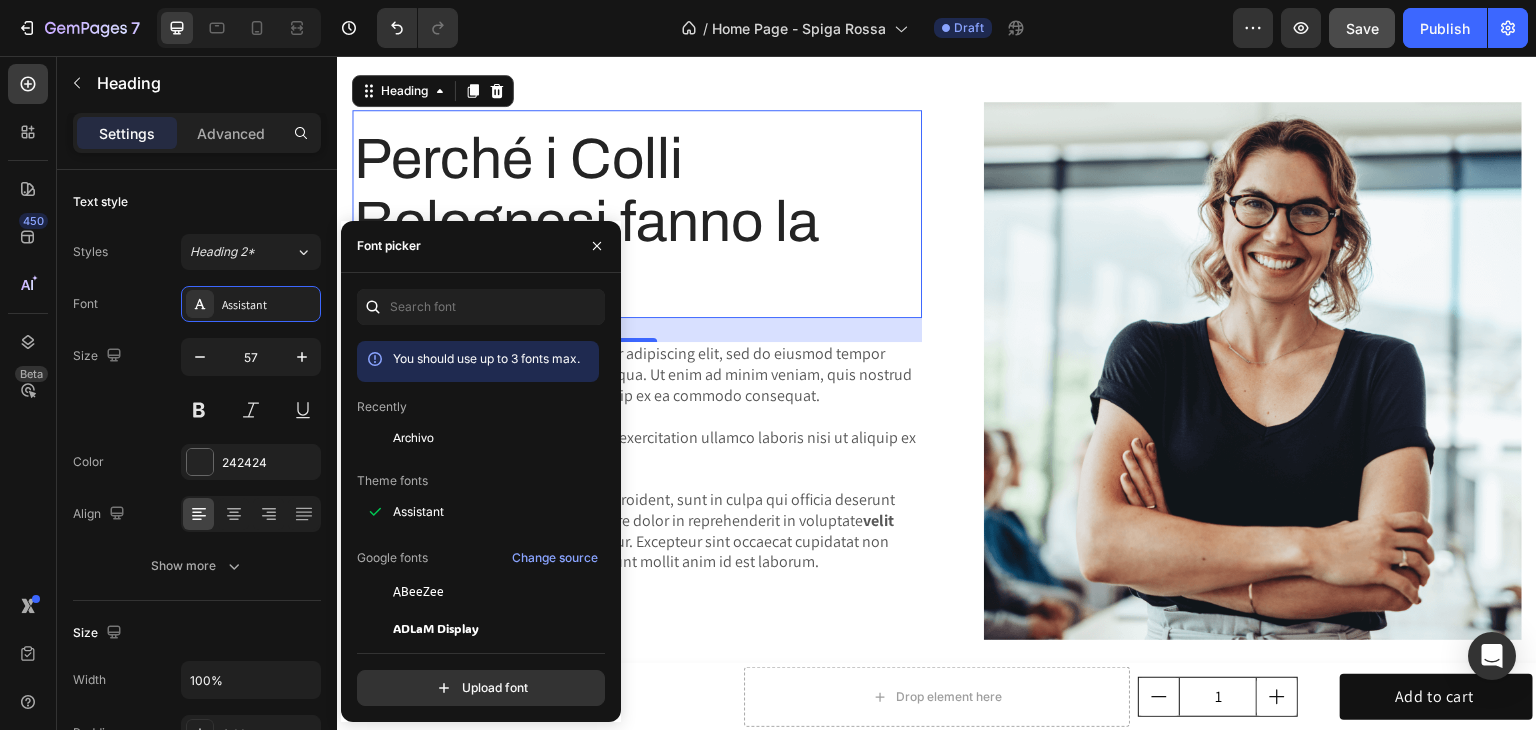 scroll, scrollTop: 0, scrollLeft: 0, axis: both 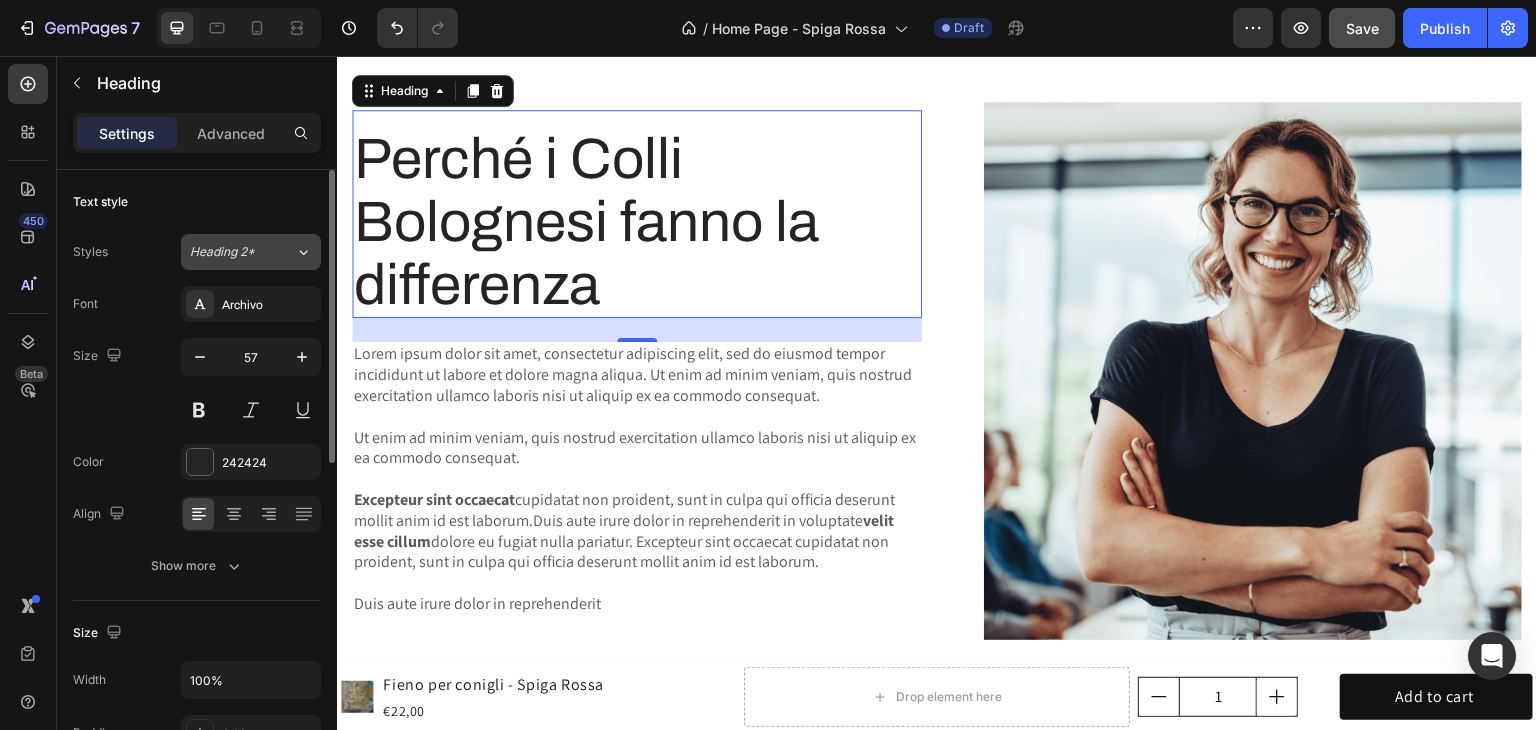 click on "Heading 2*" 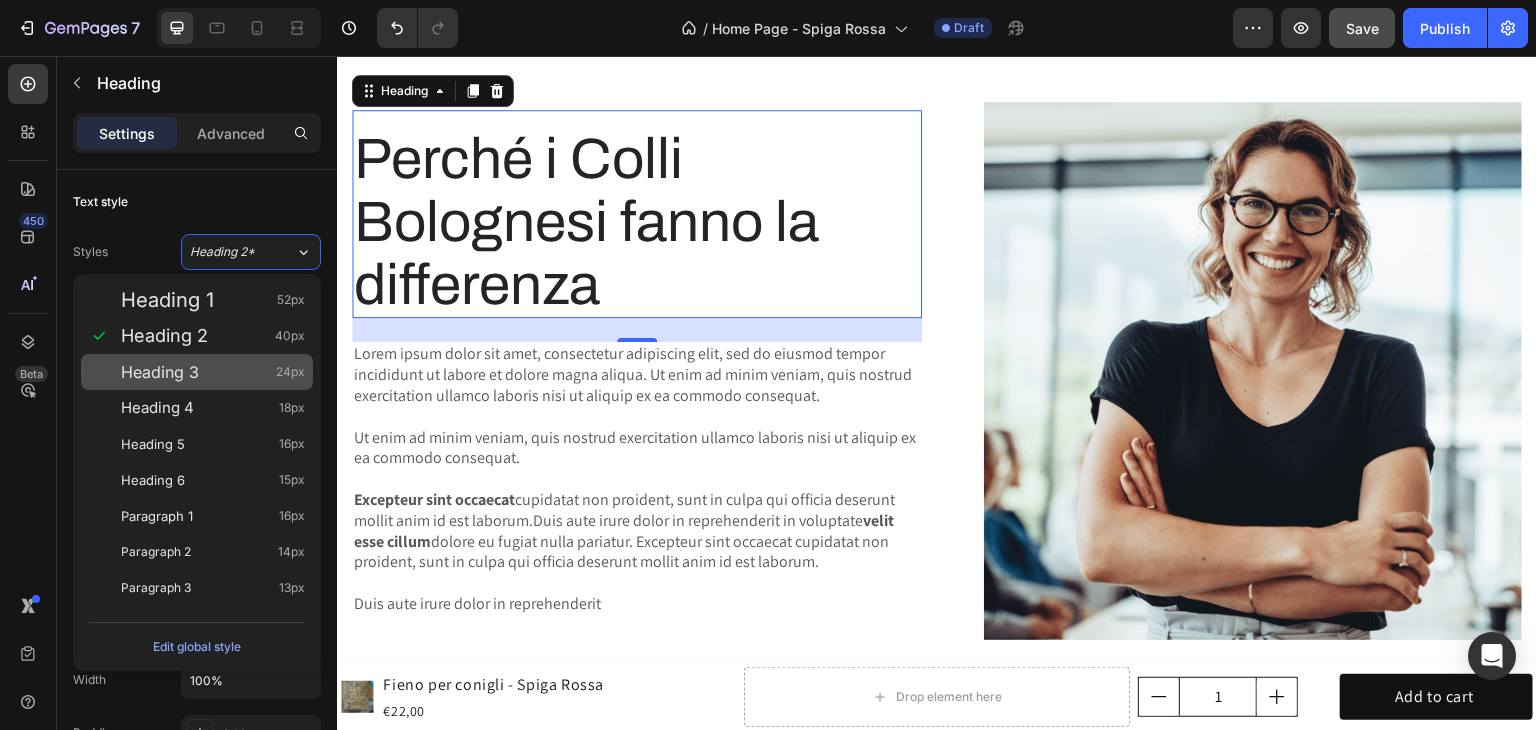 click on "Heading 3 24px" at bounding box center (213, 372) 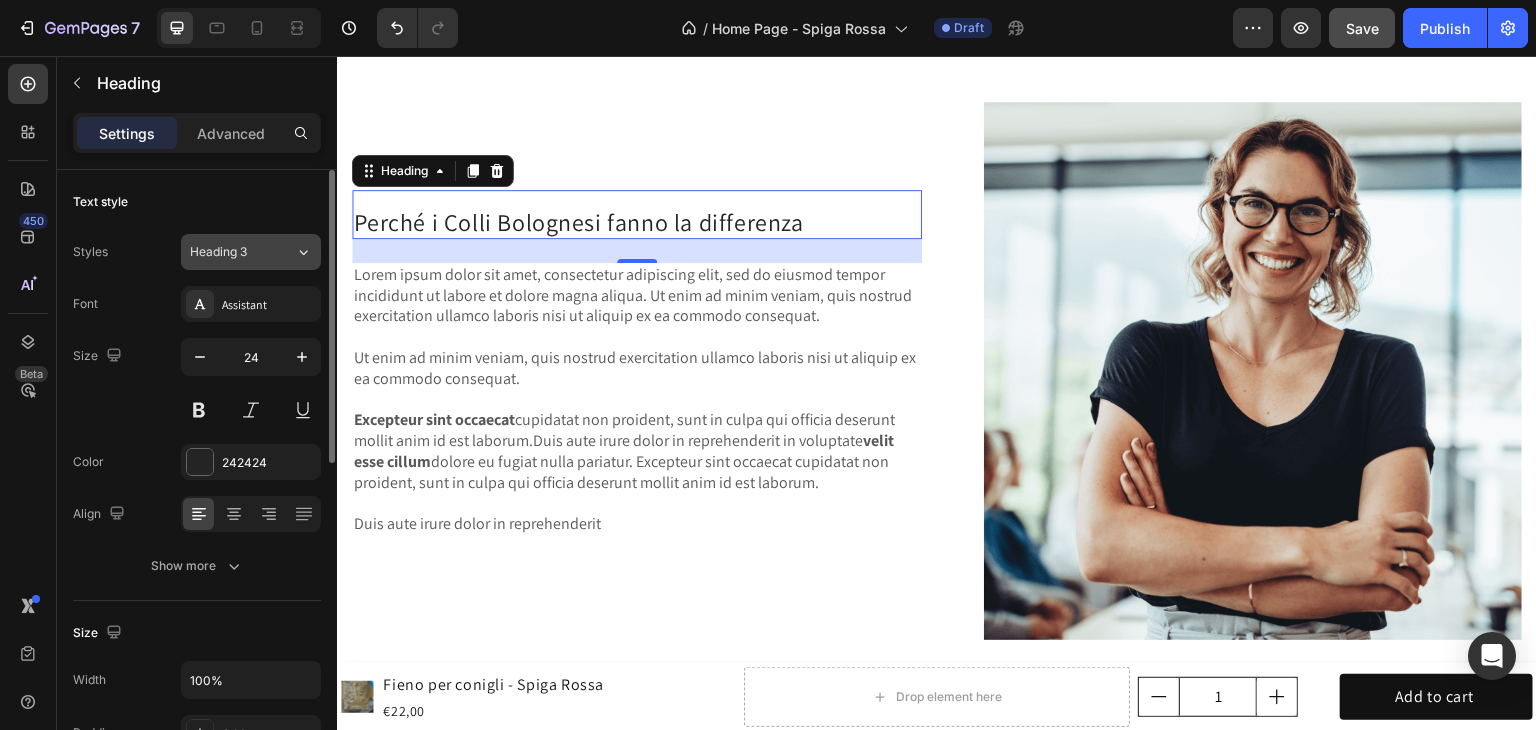 click on "Heading 3" 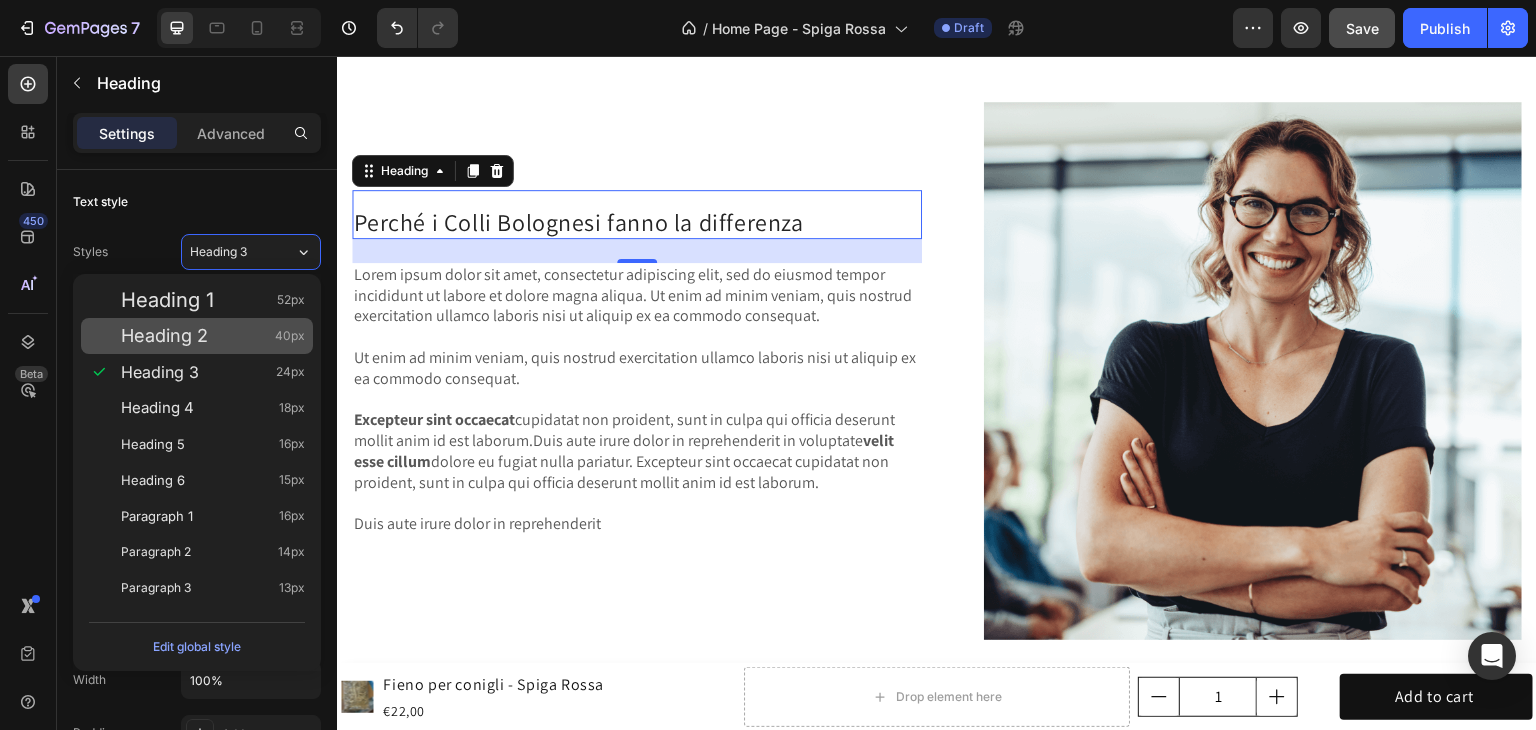 click on "Heading 2 40px" at bounding box center (213, 336) 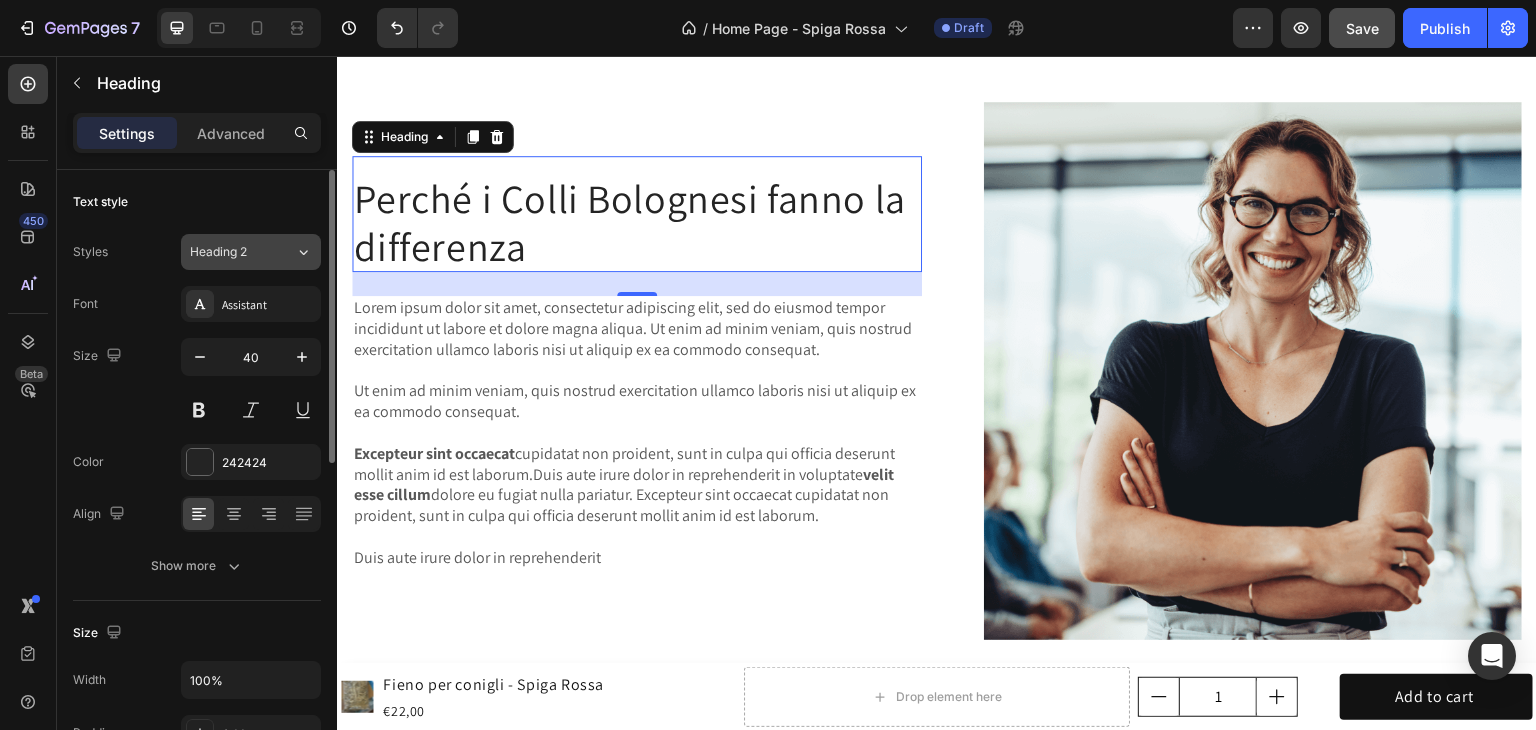 click on "Heading 2" 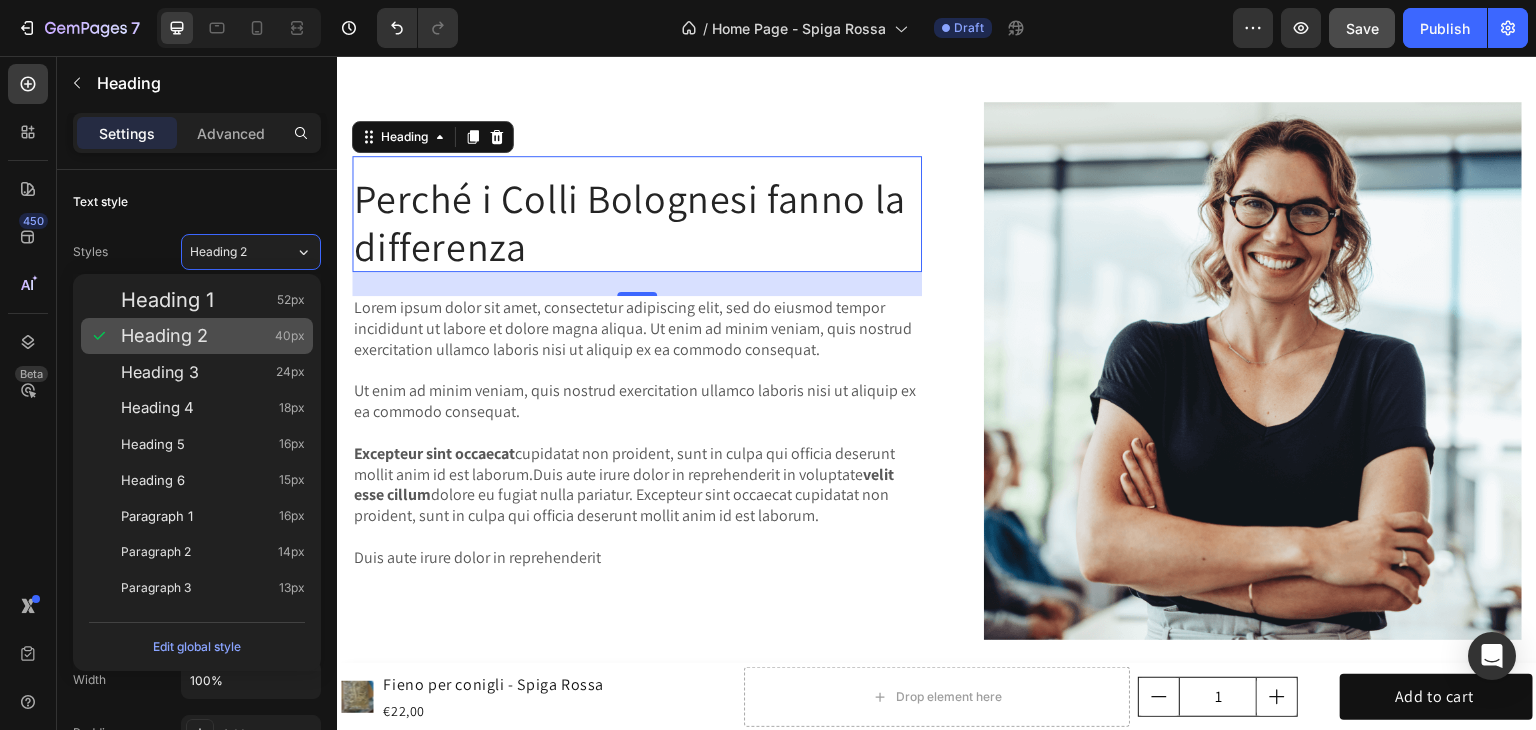 click on "Heading 2" at bounding box center (164, 336) 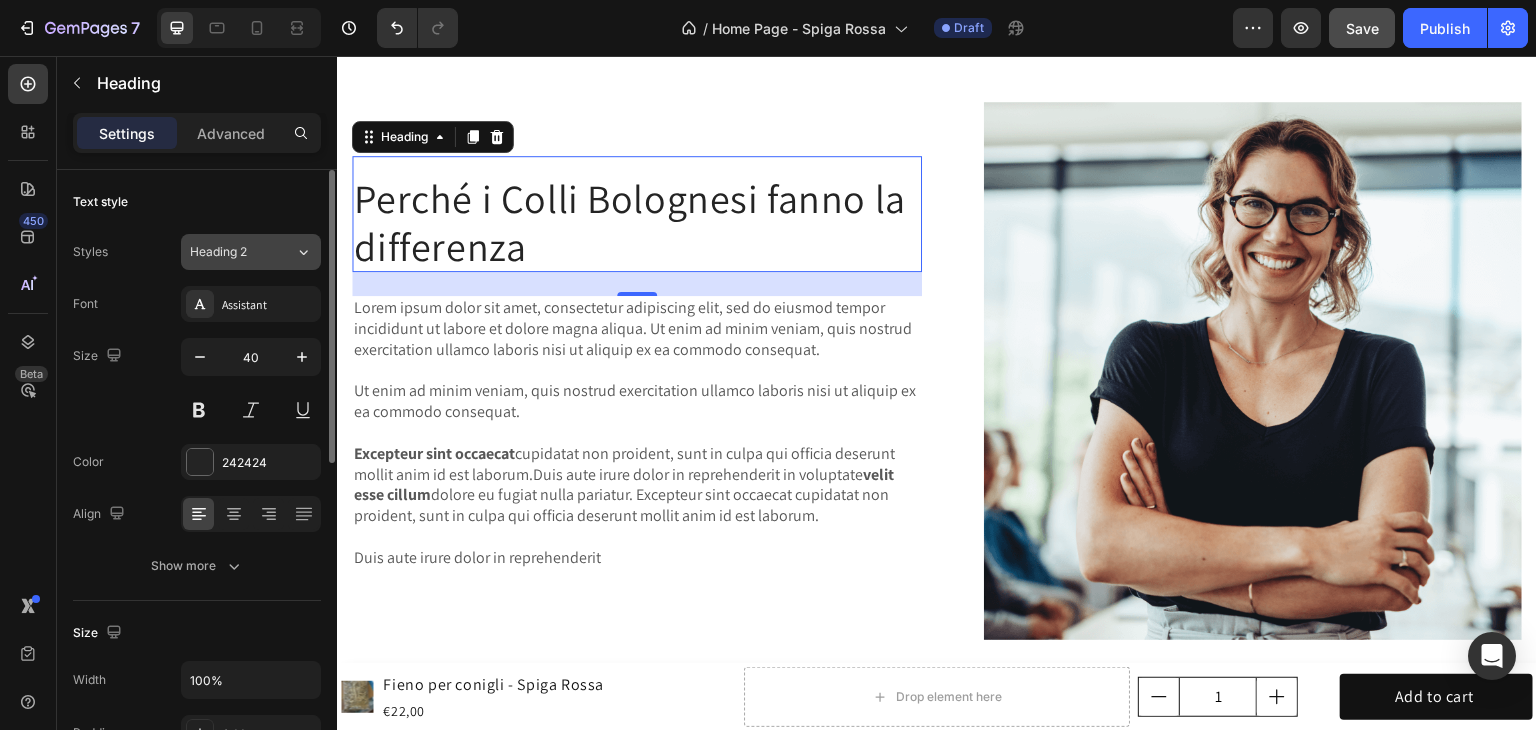 click on "Heading 2" 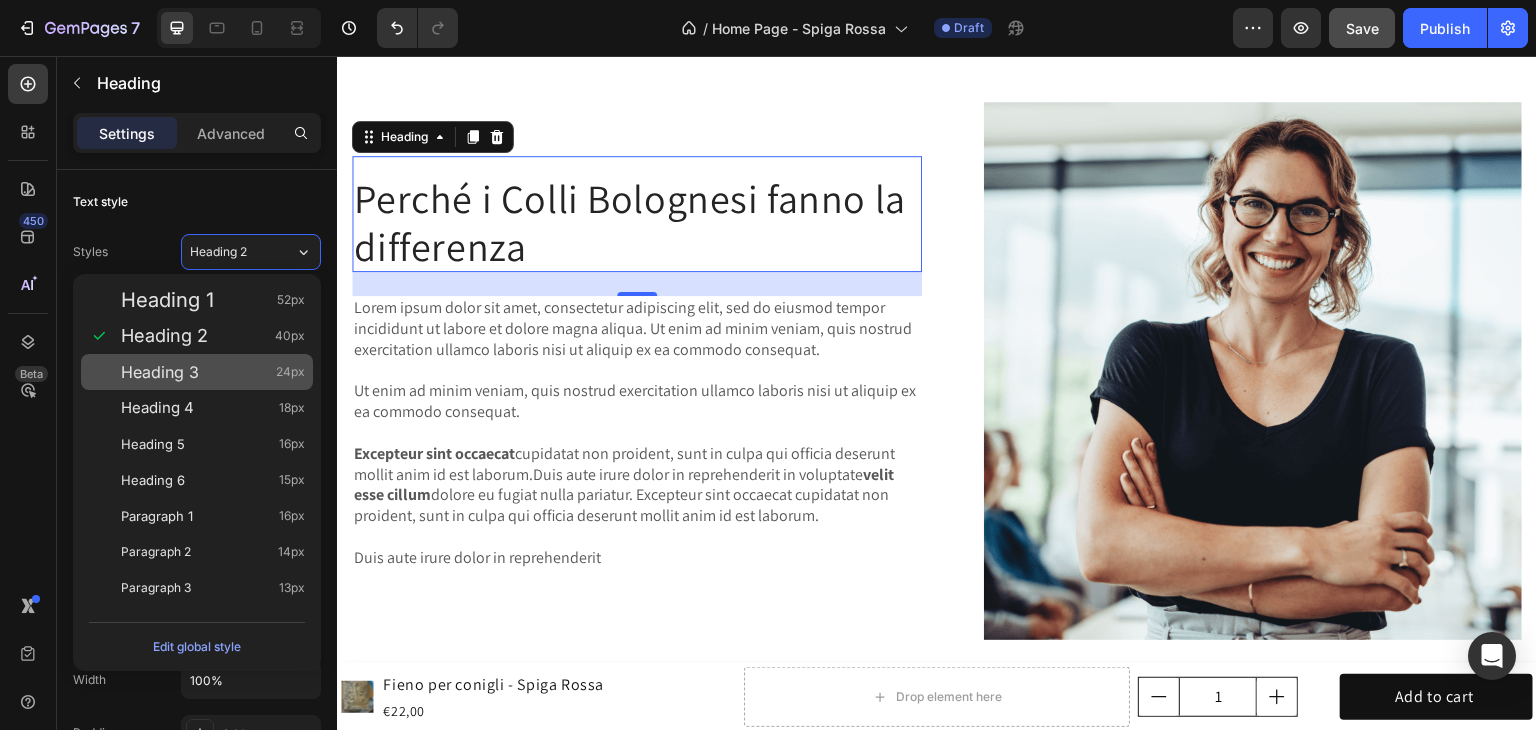 click on "Heading 3 24px" at bounding box center [197, 372] 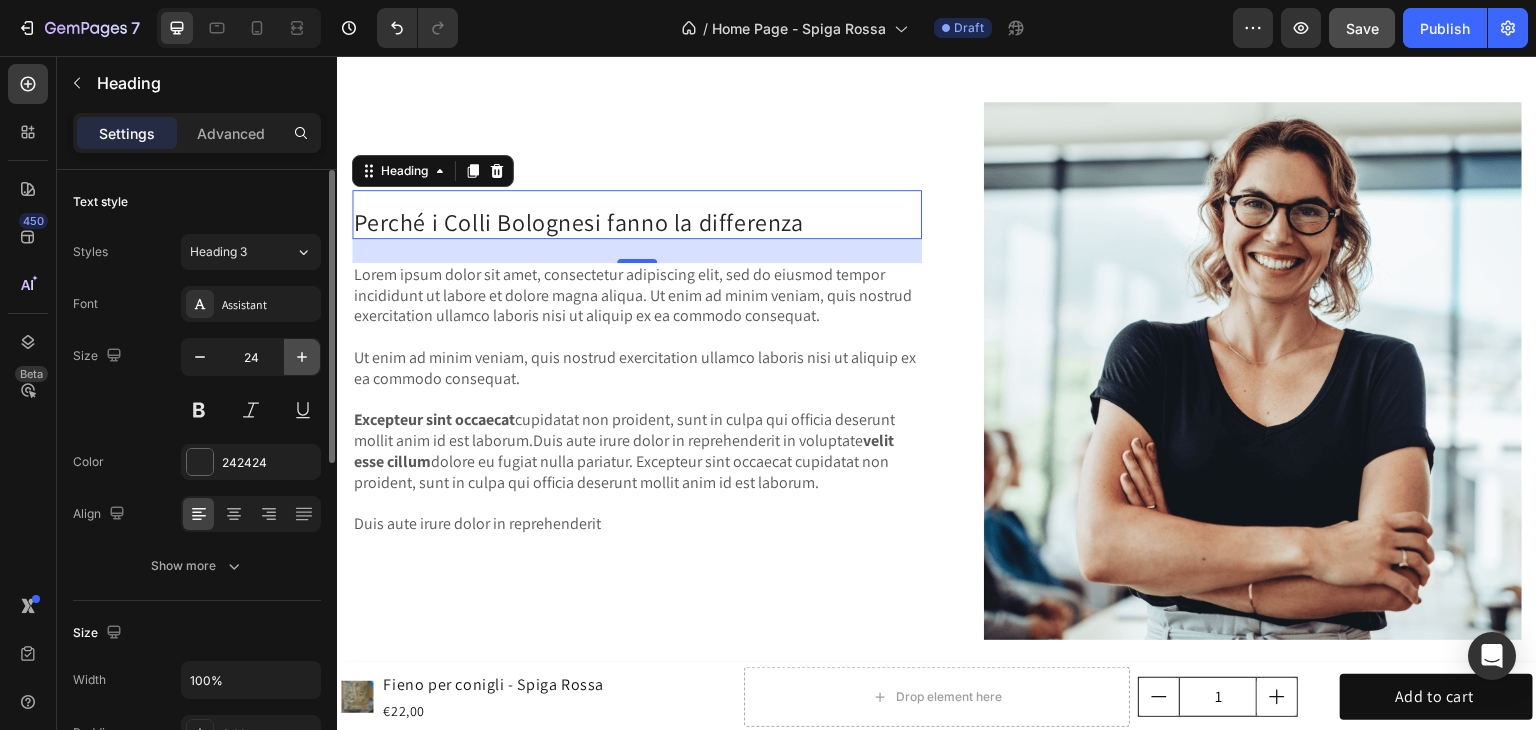 click 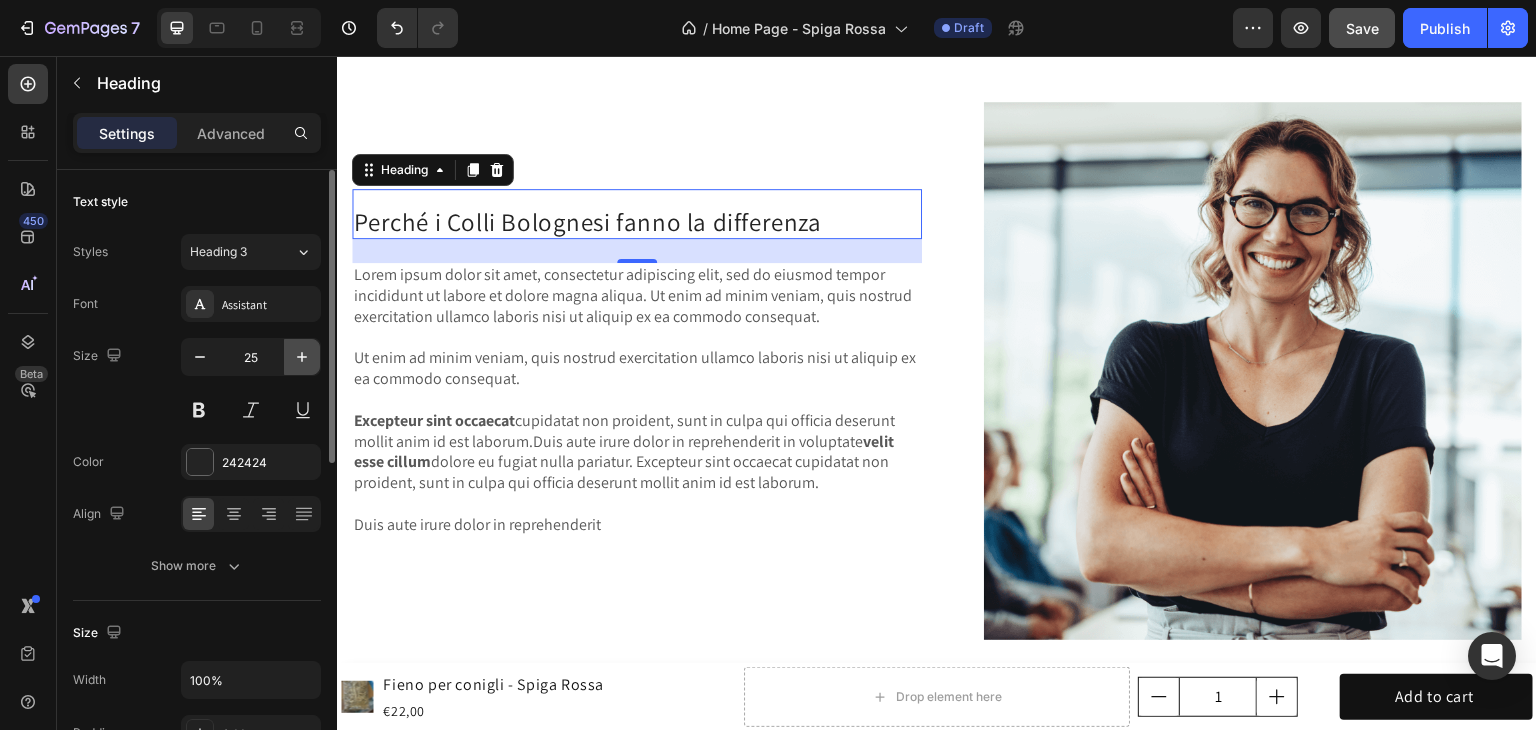 click 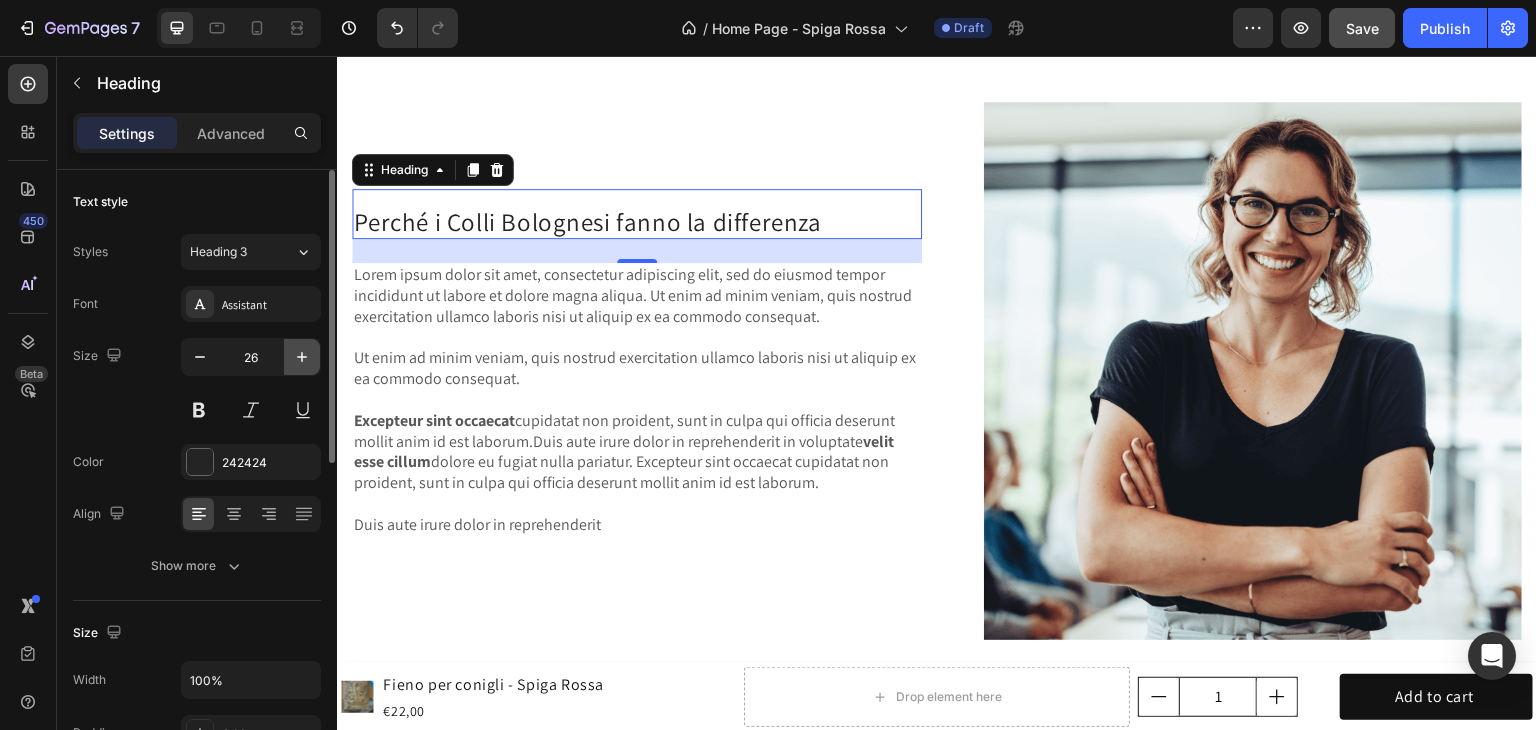 click 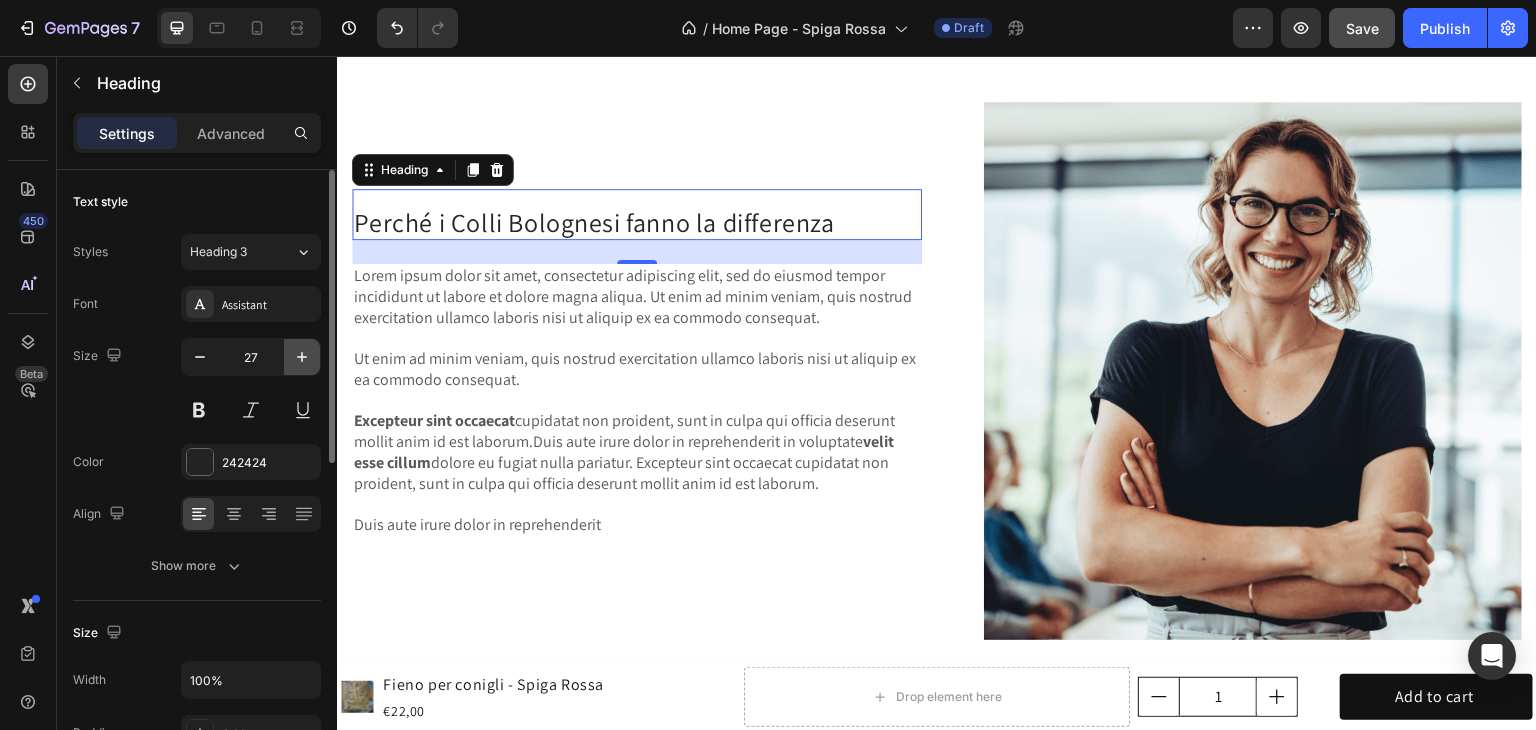 click 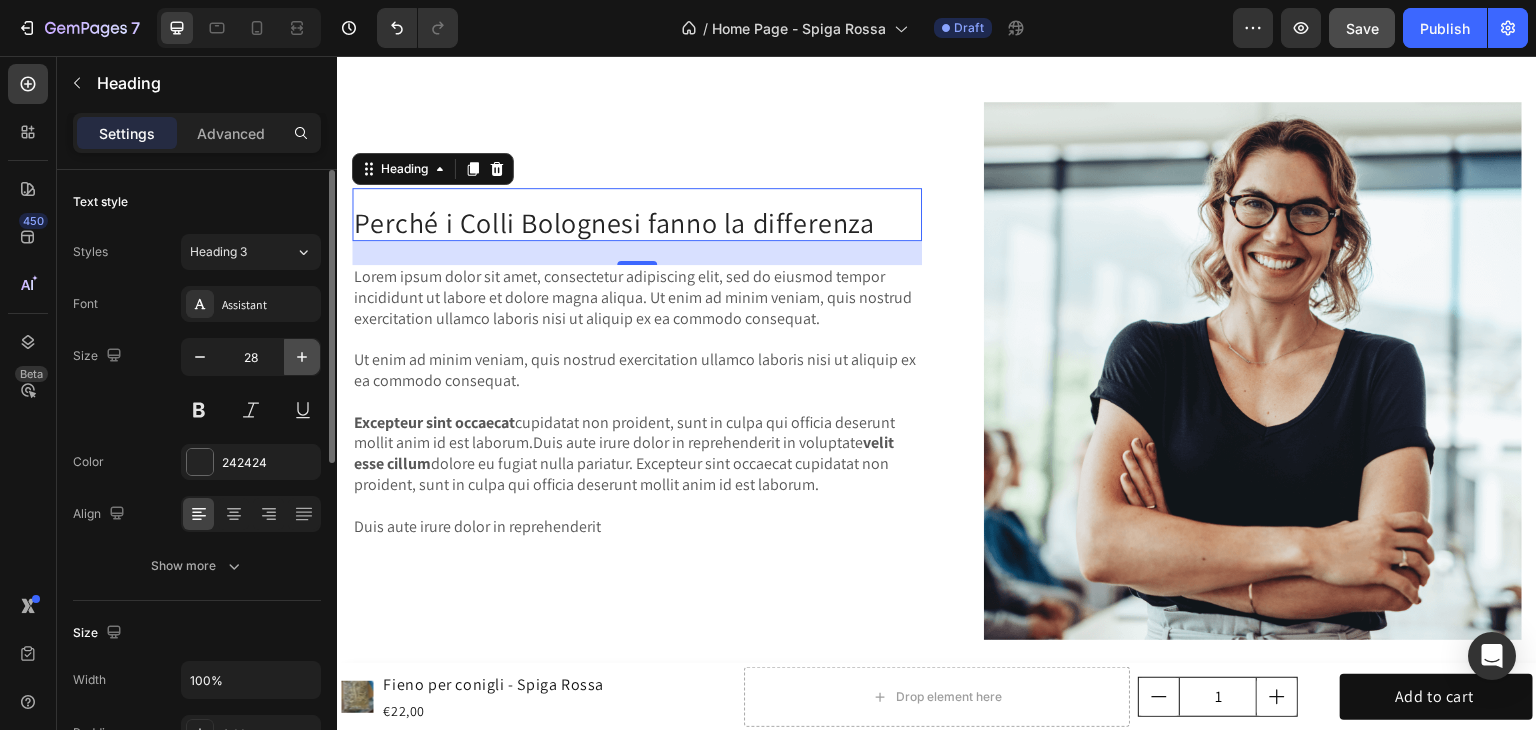 click 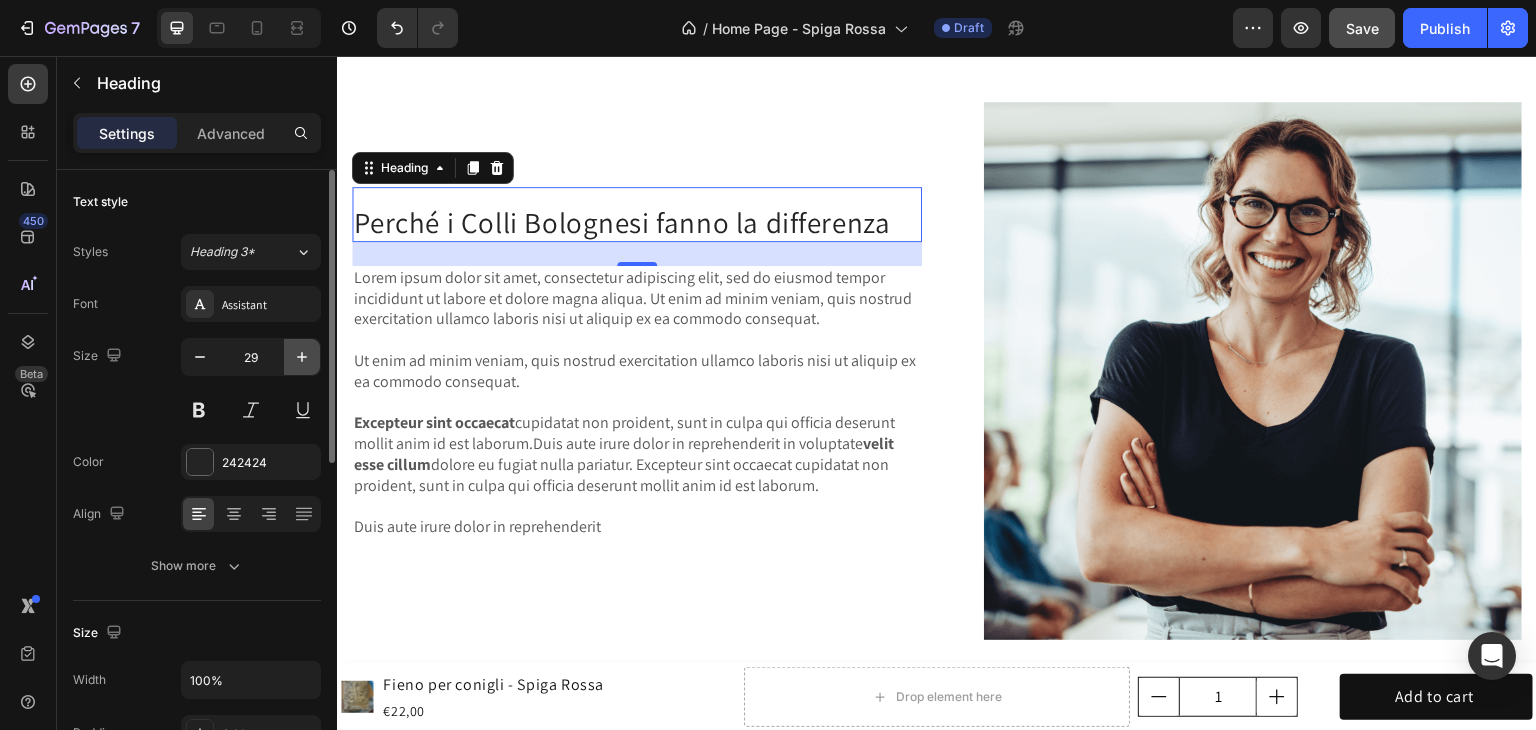 click 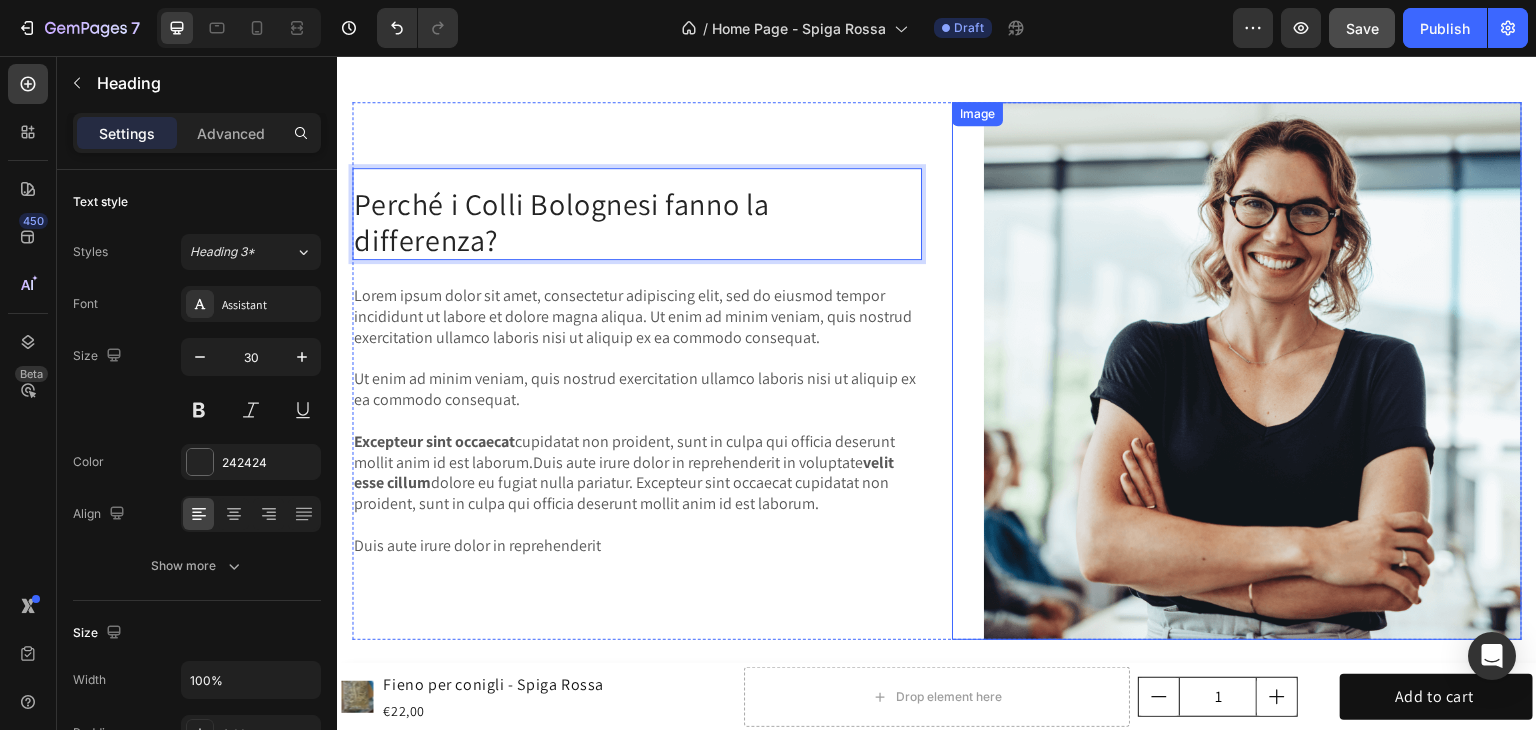 scroll, scrollTop: 2250, scrollLeft: 0, axis: vertical 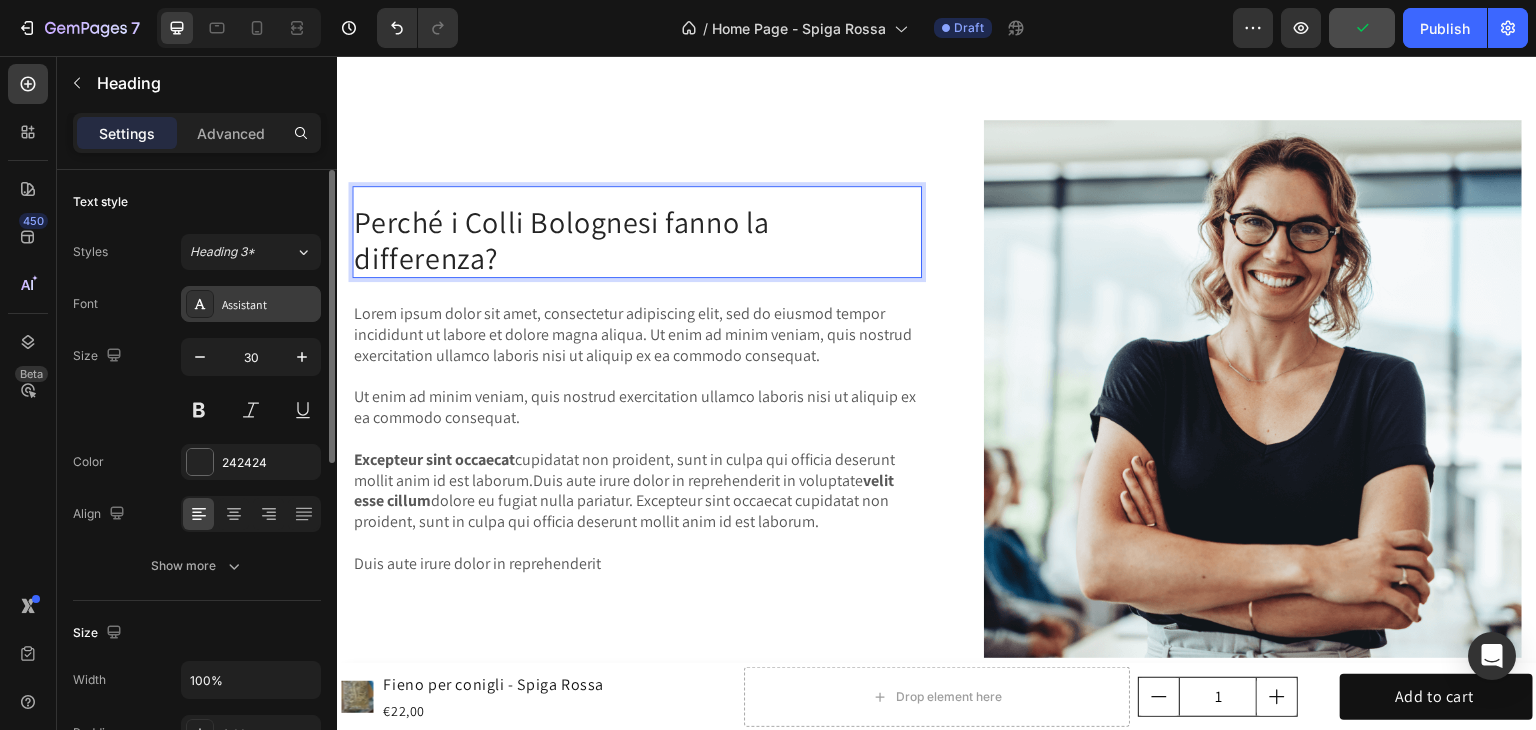 click on "Assistant" at bounding box center [269, 305] 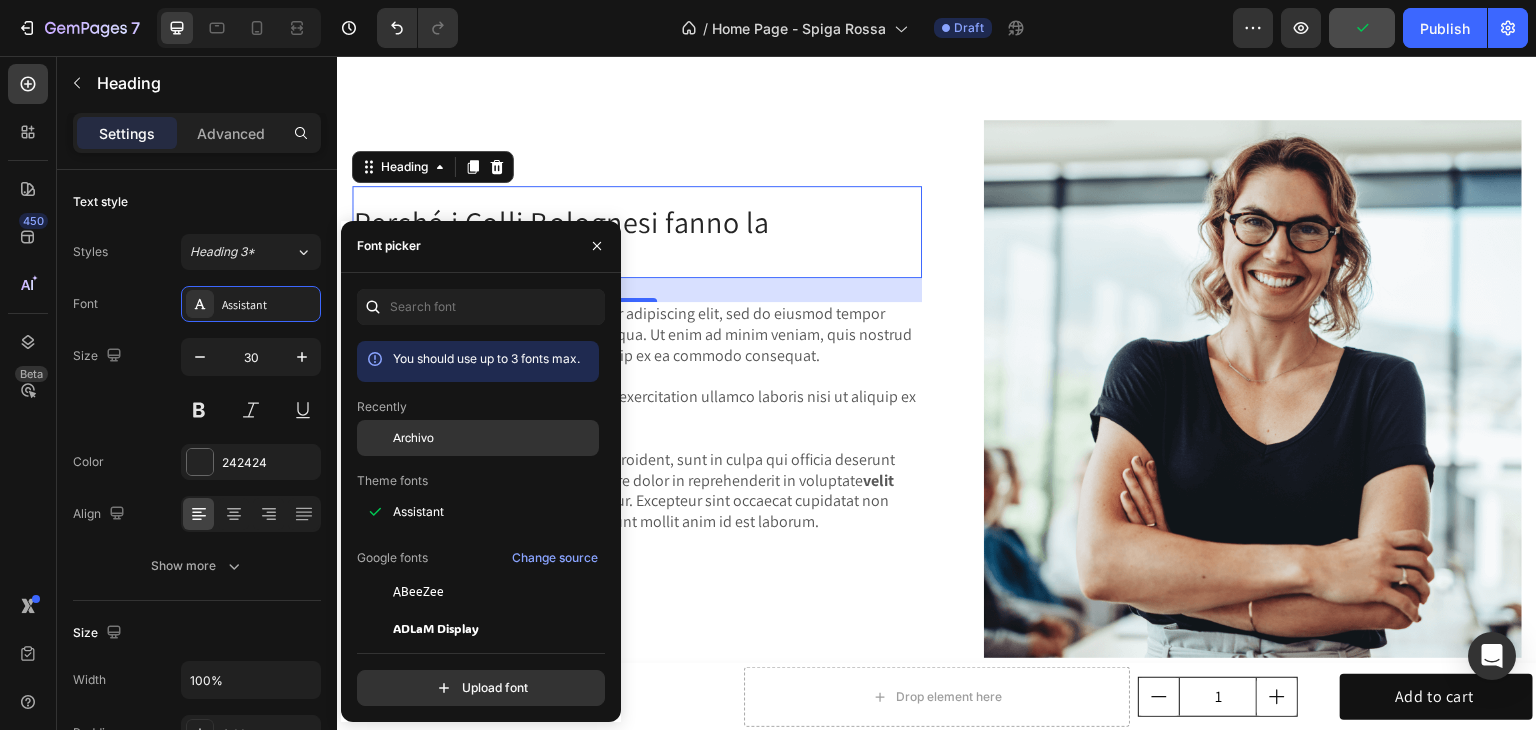 click on "Archivo" at bounding box center [413, 438] 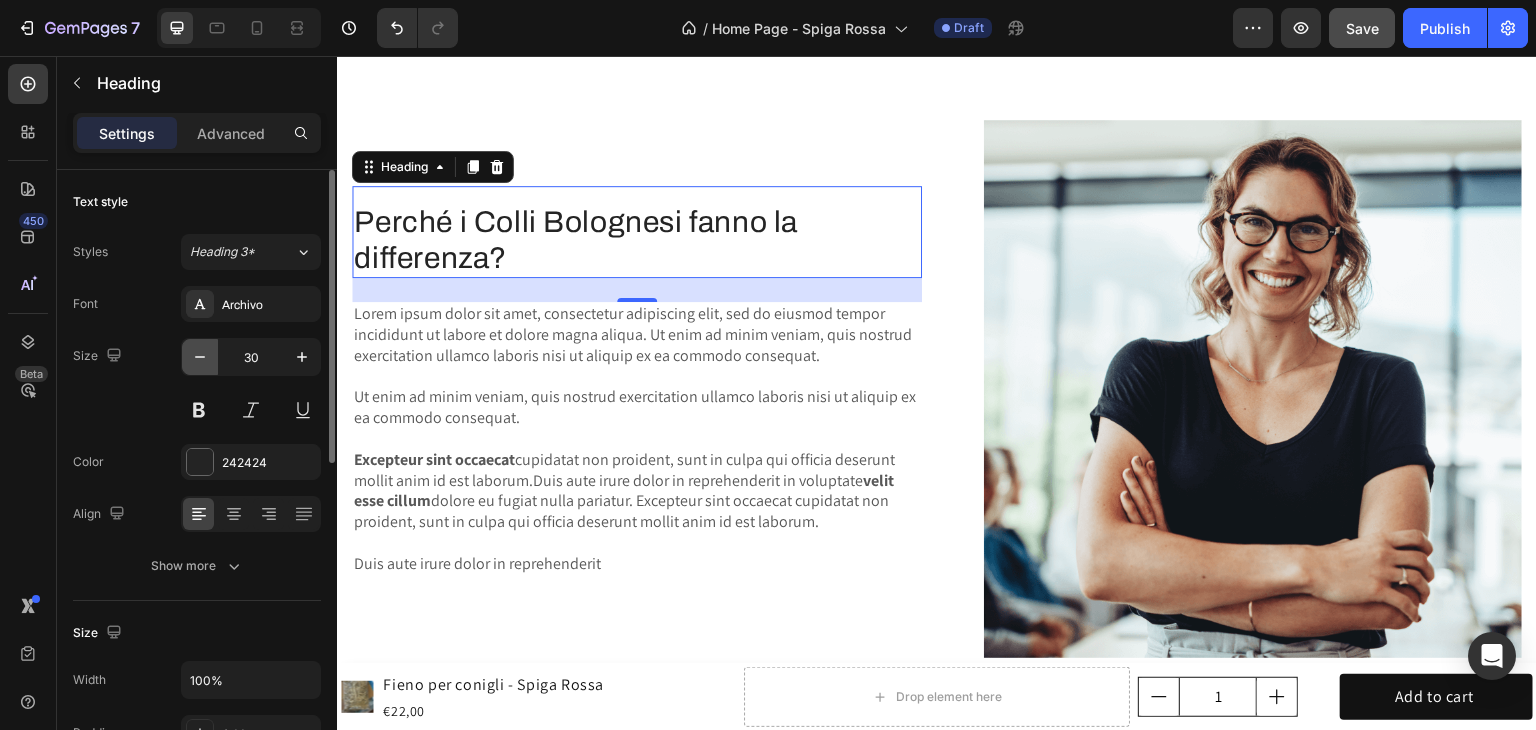 click at bounding box center [200, 357] 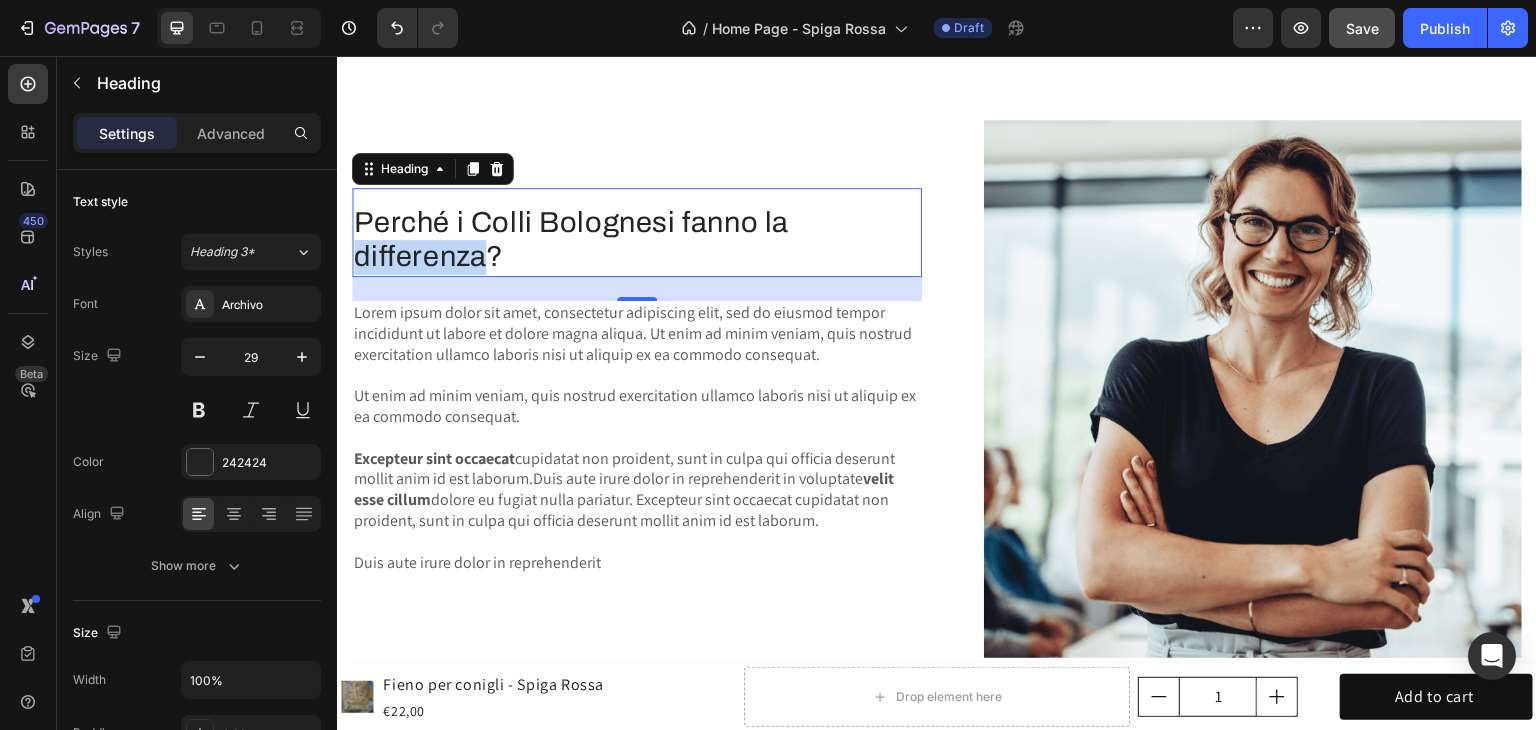 click on "Perché i Colli Bolognesi fanno la differenza?" at bounding box center (637, 241) 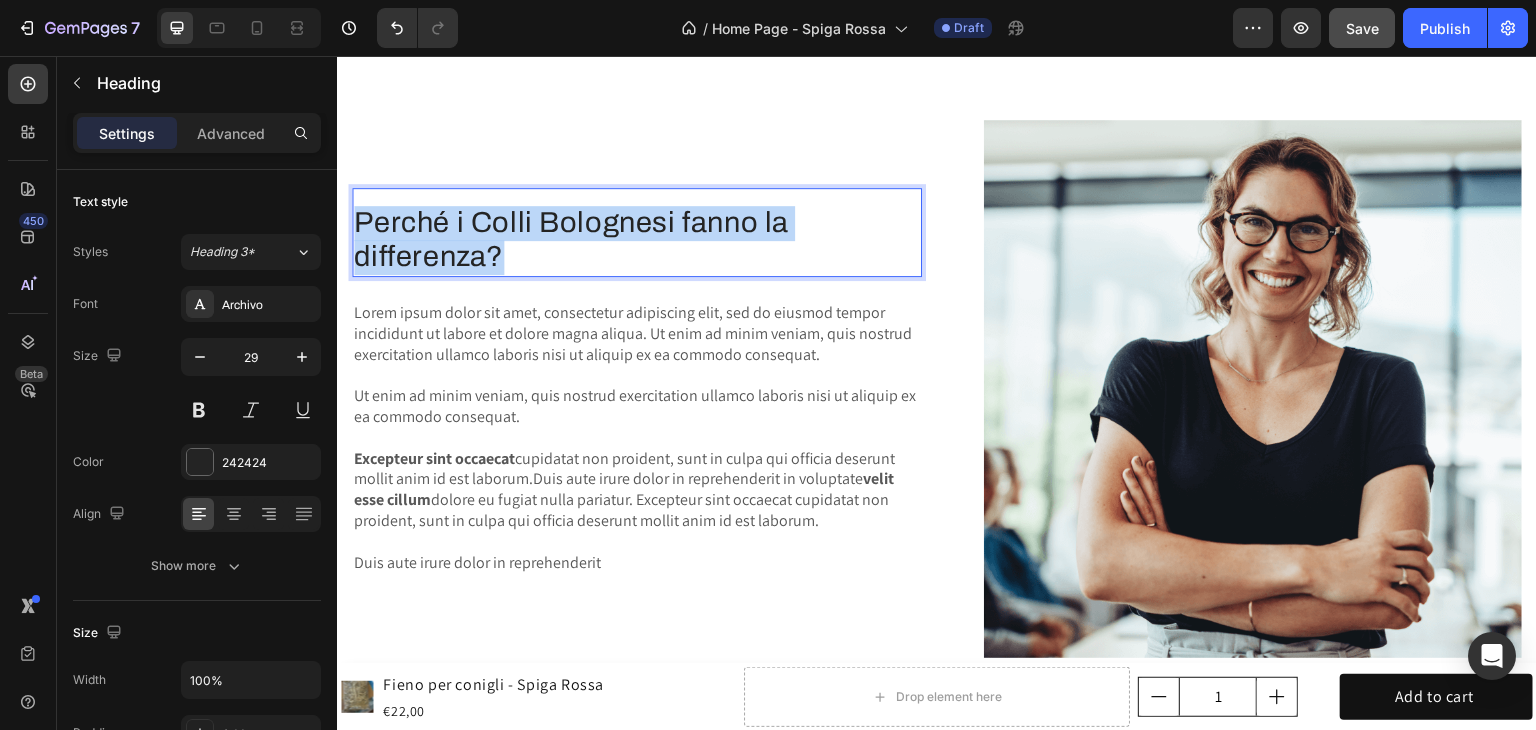 click on "Perché i Colli Bolognesi fanno la differenza?" at bounding box center (637, 241) 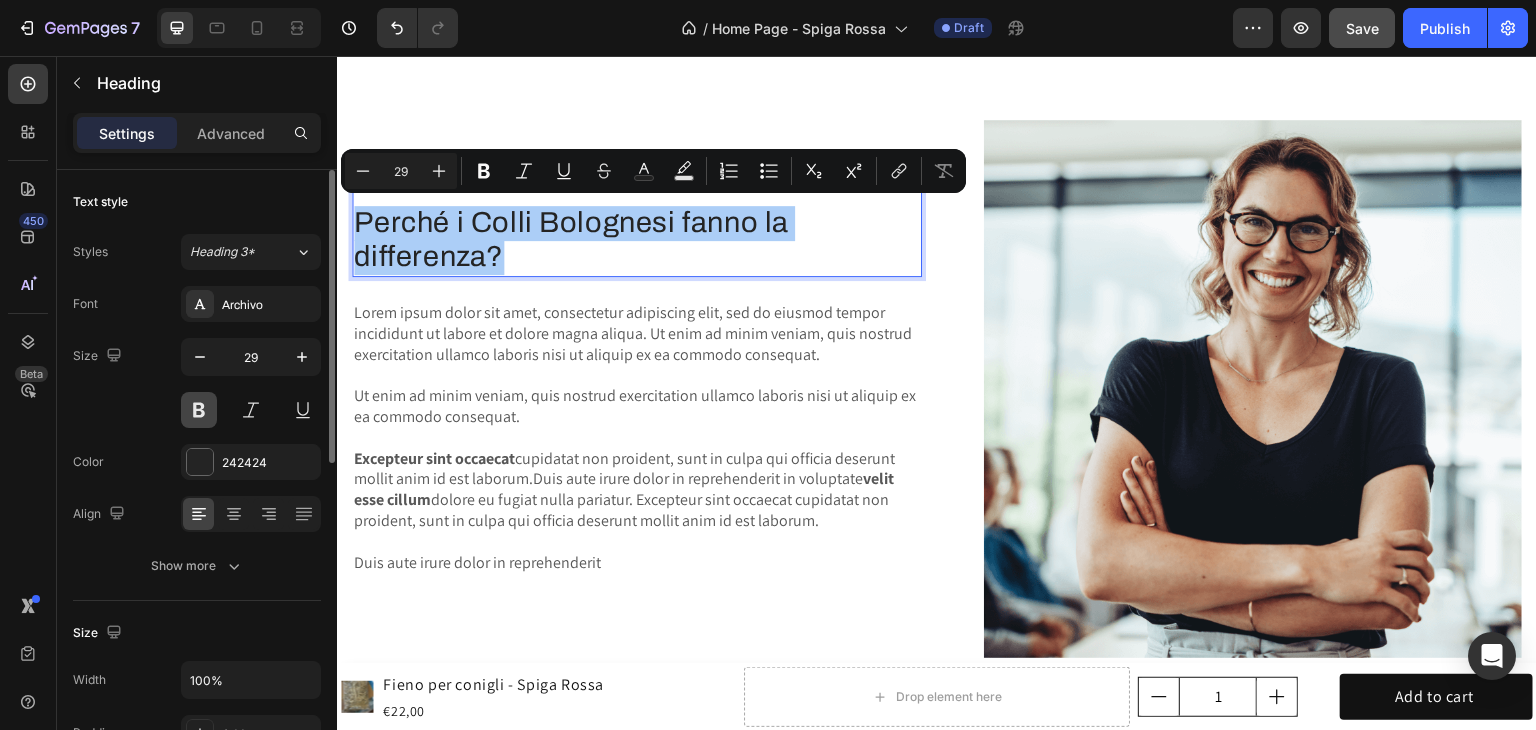 click at bounding box center (199, 410) 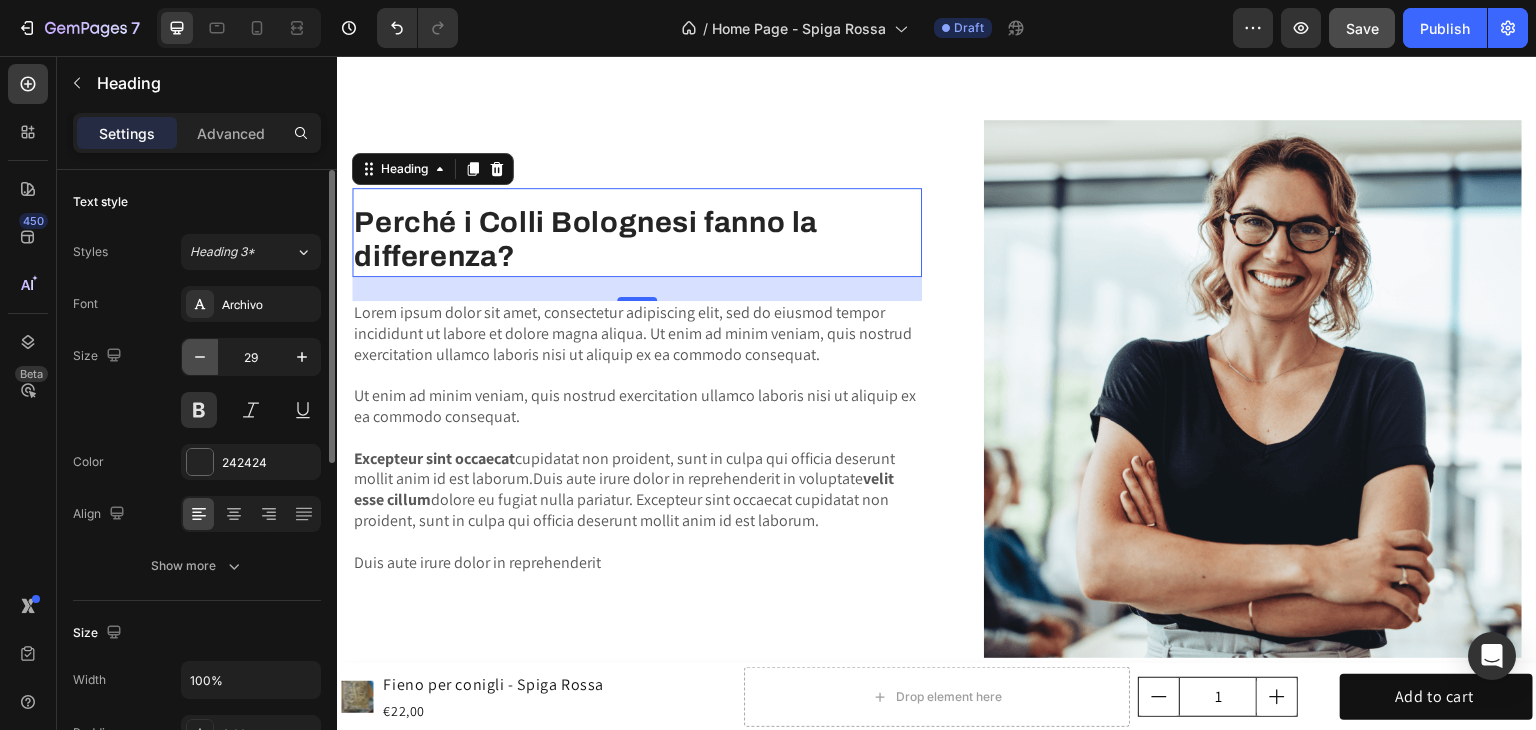 click at bounding box center (200, 357) 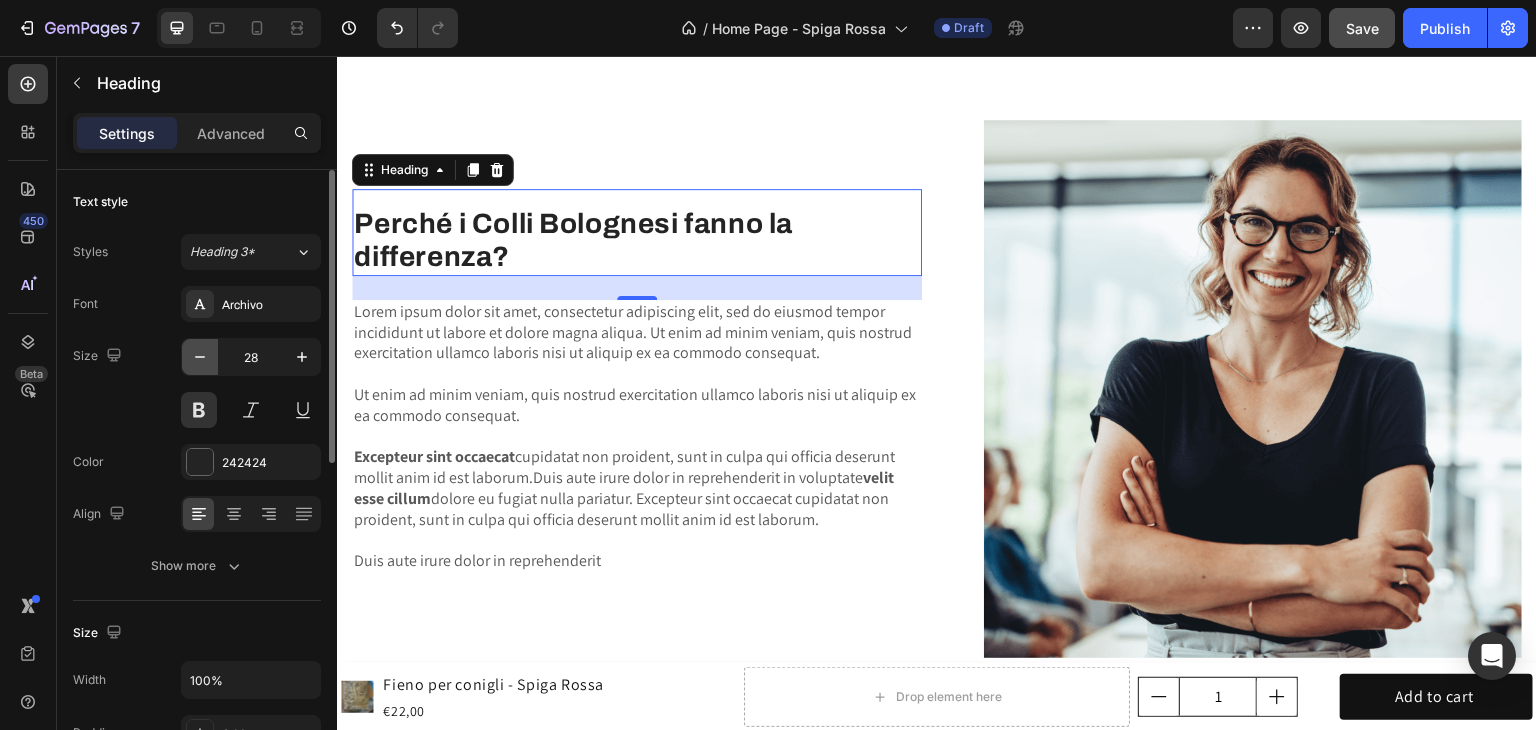 click 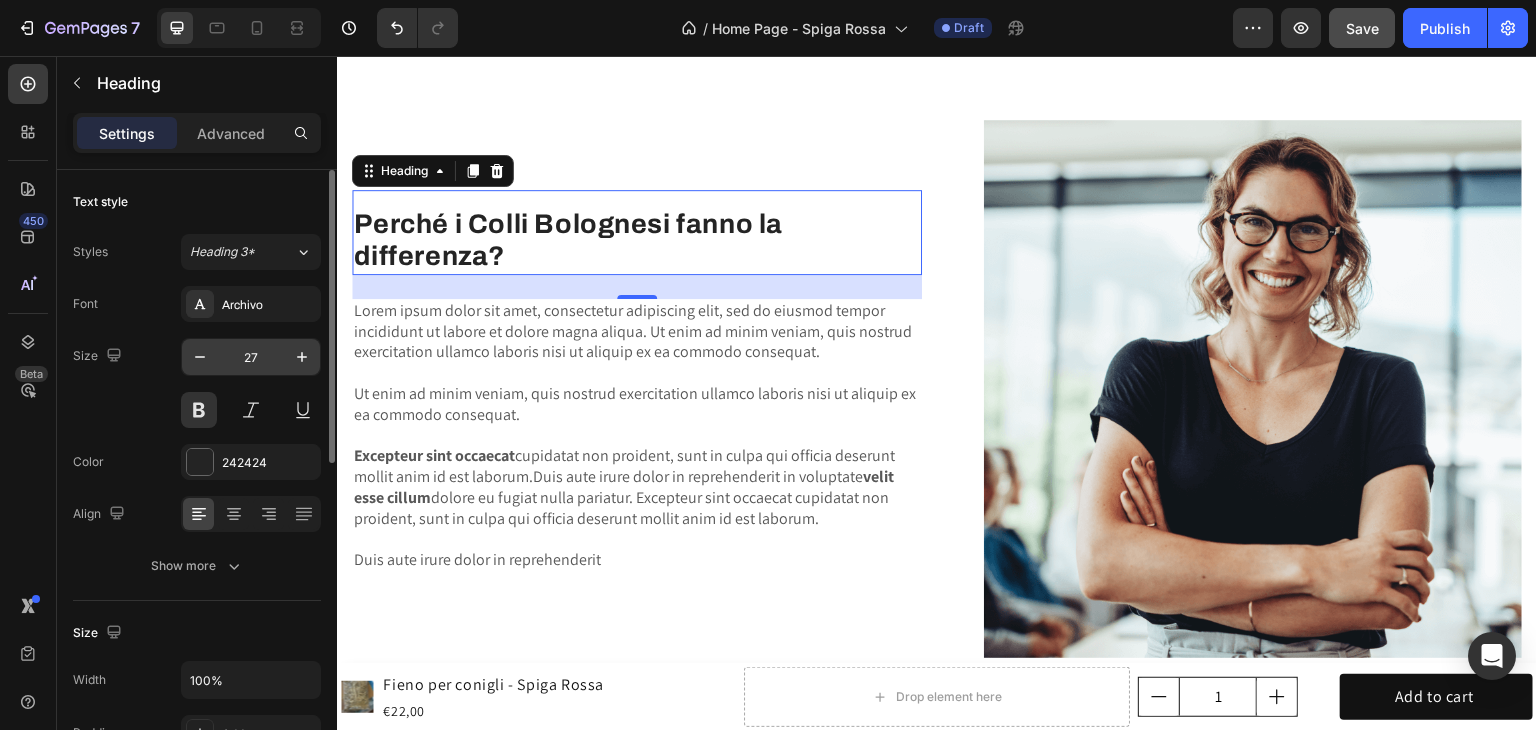 click on "27" at bounding box center [251, 357] 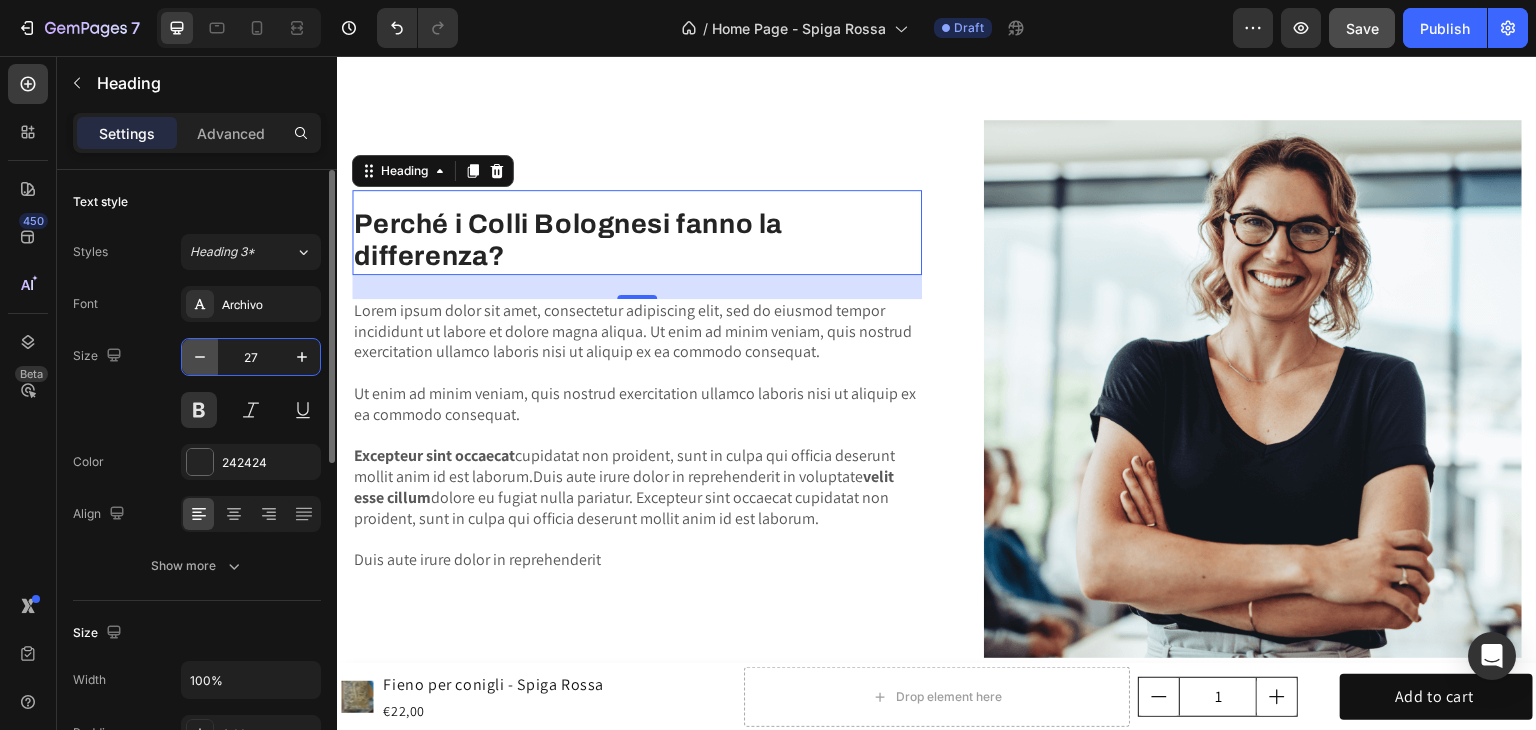 click 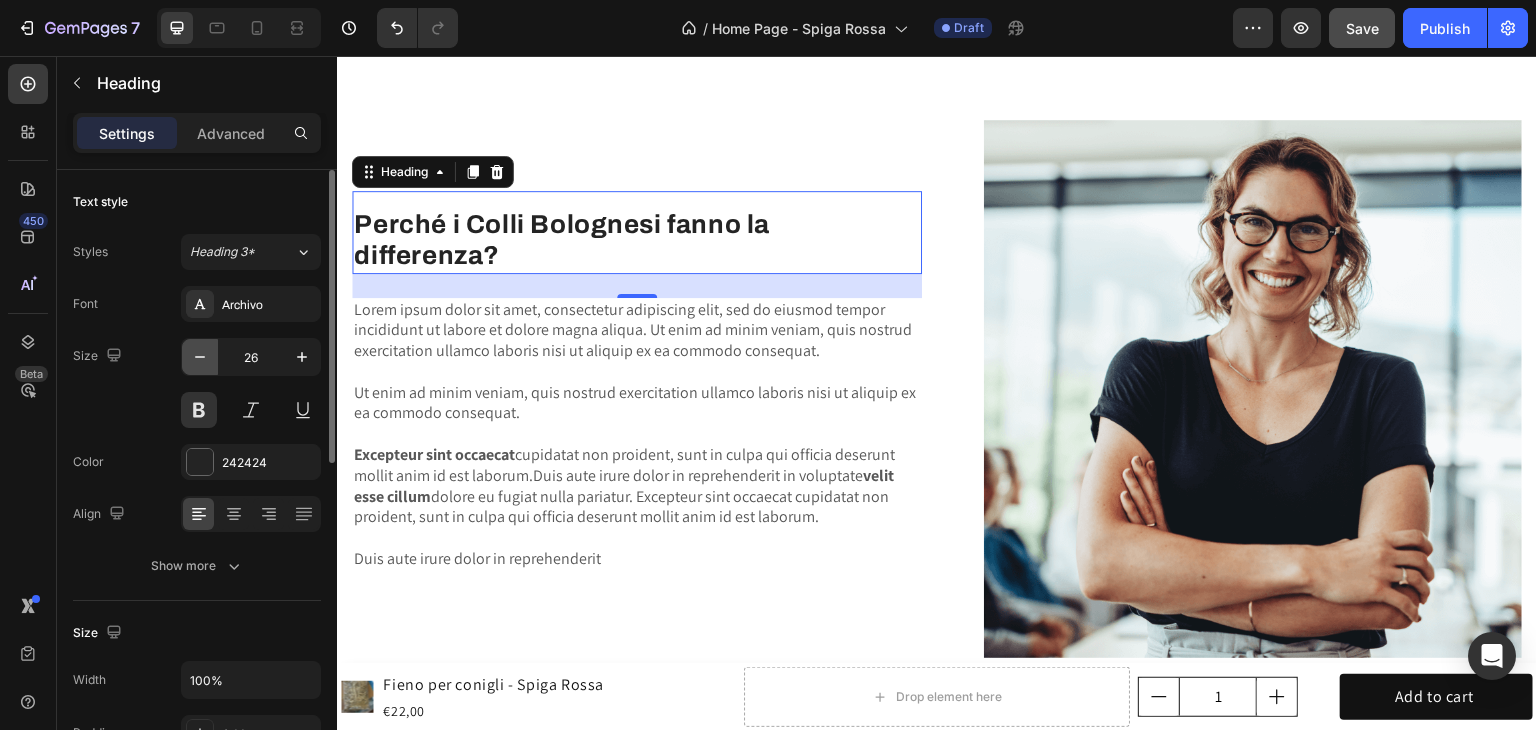 click 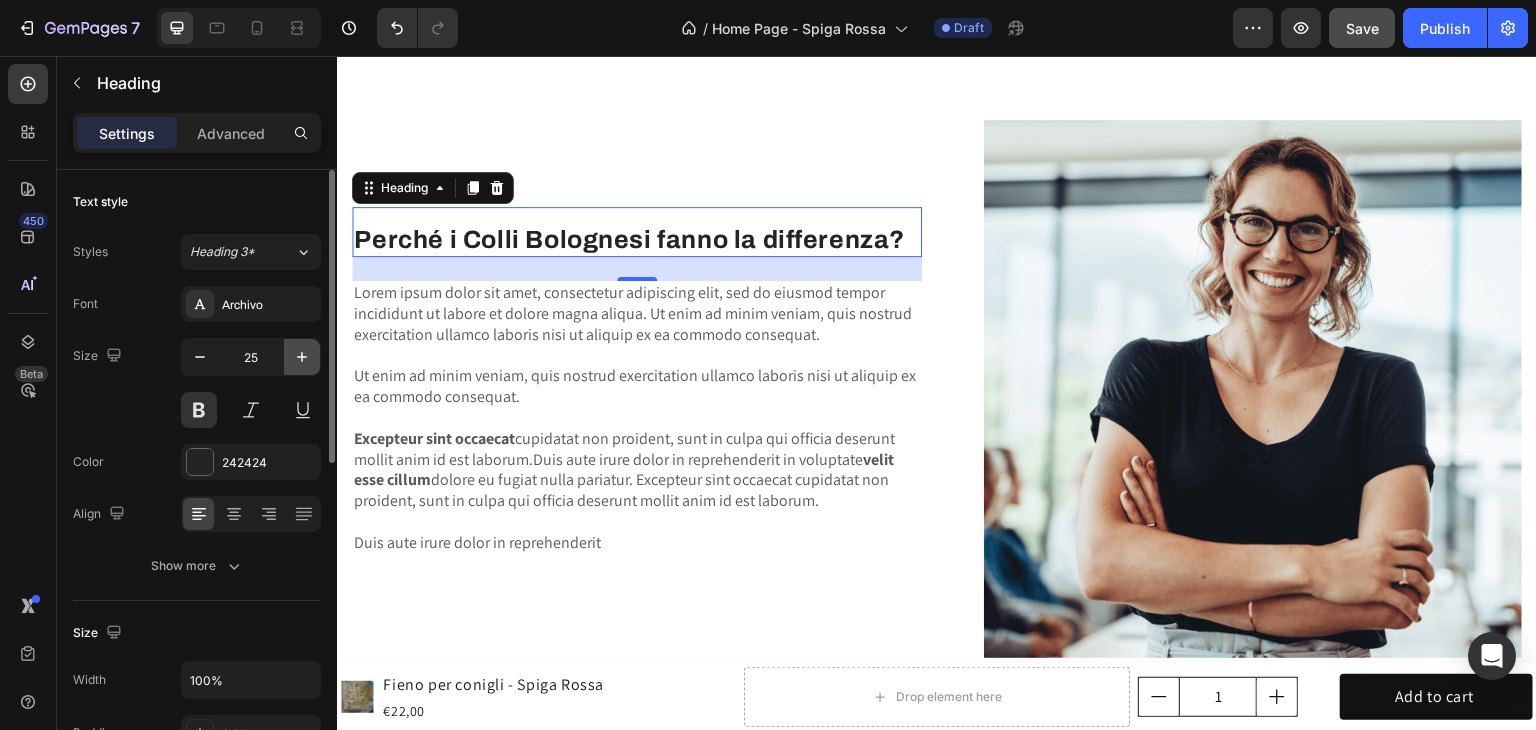 click 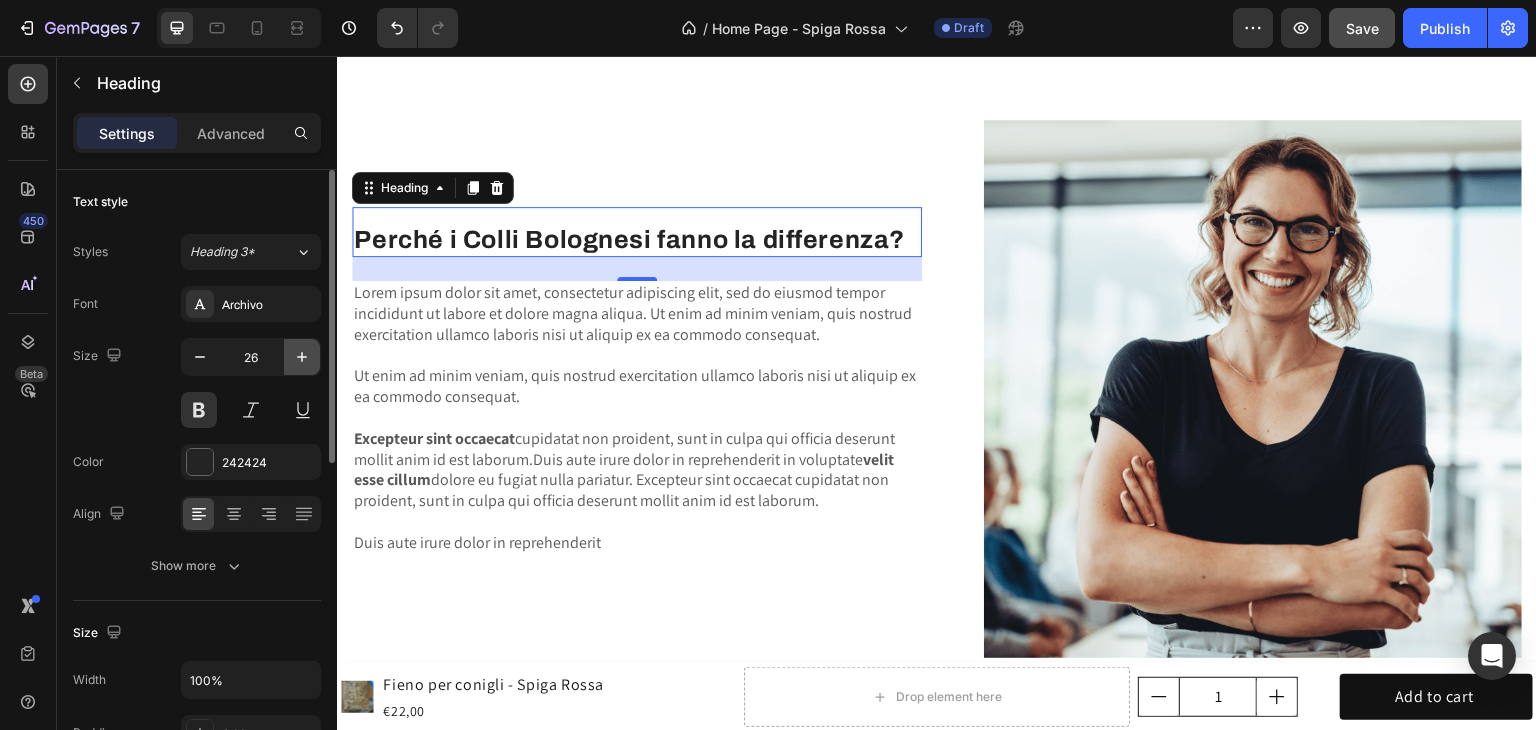 click 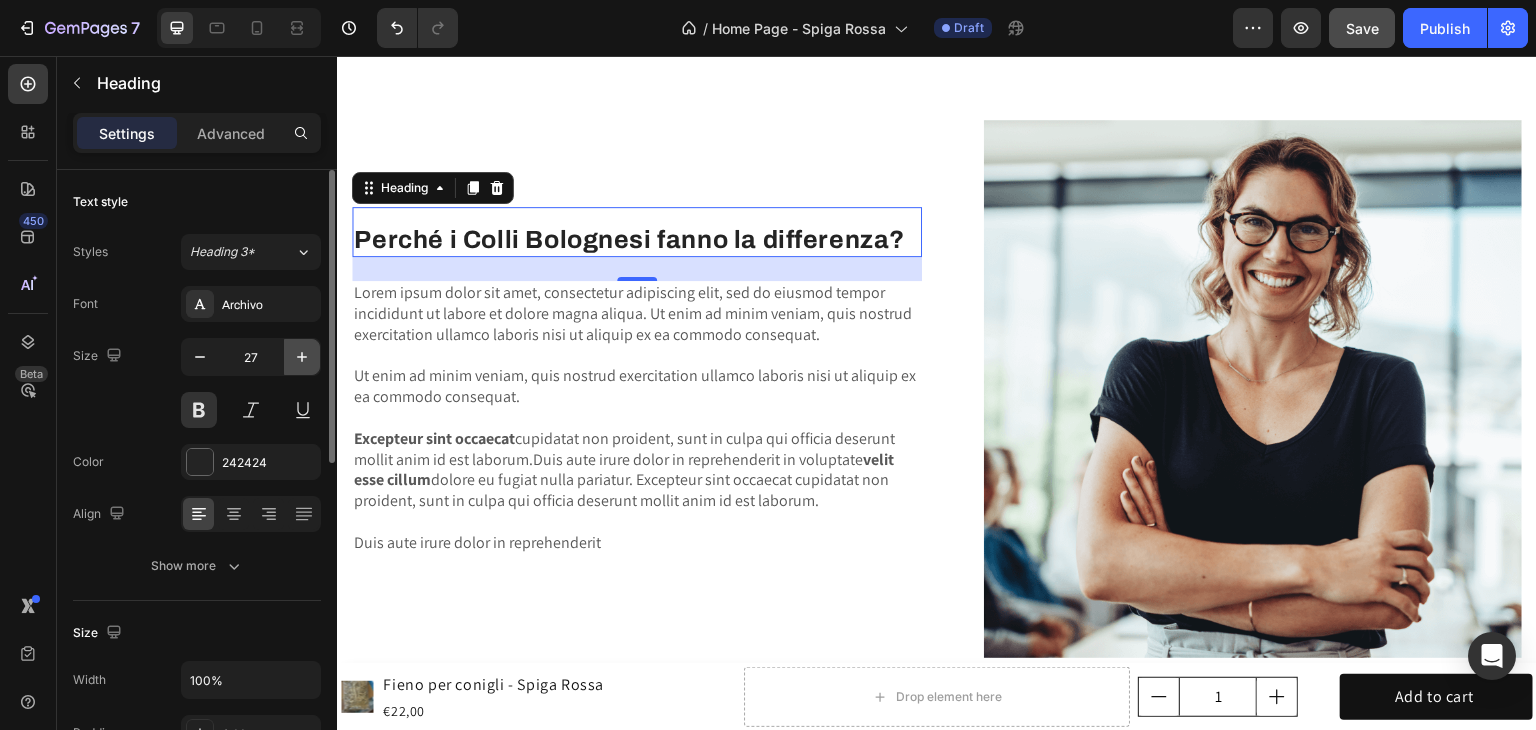 click 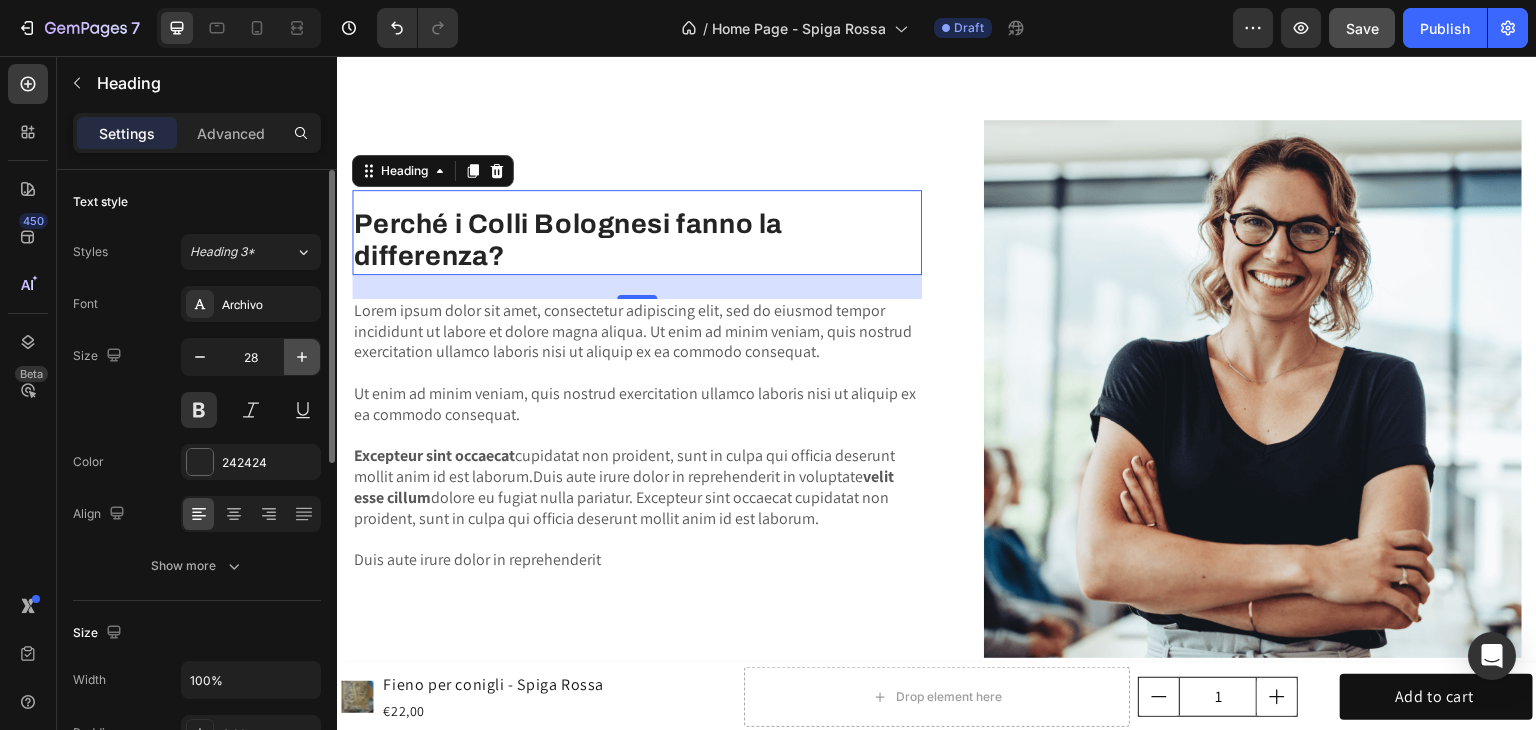click 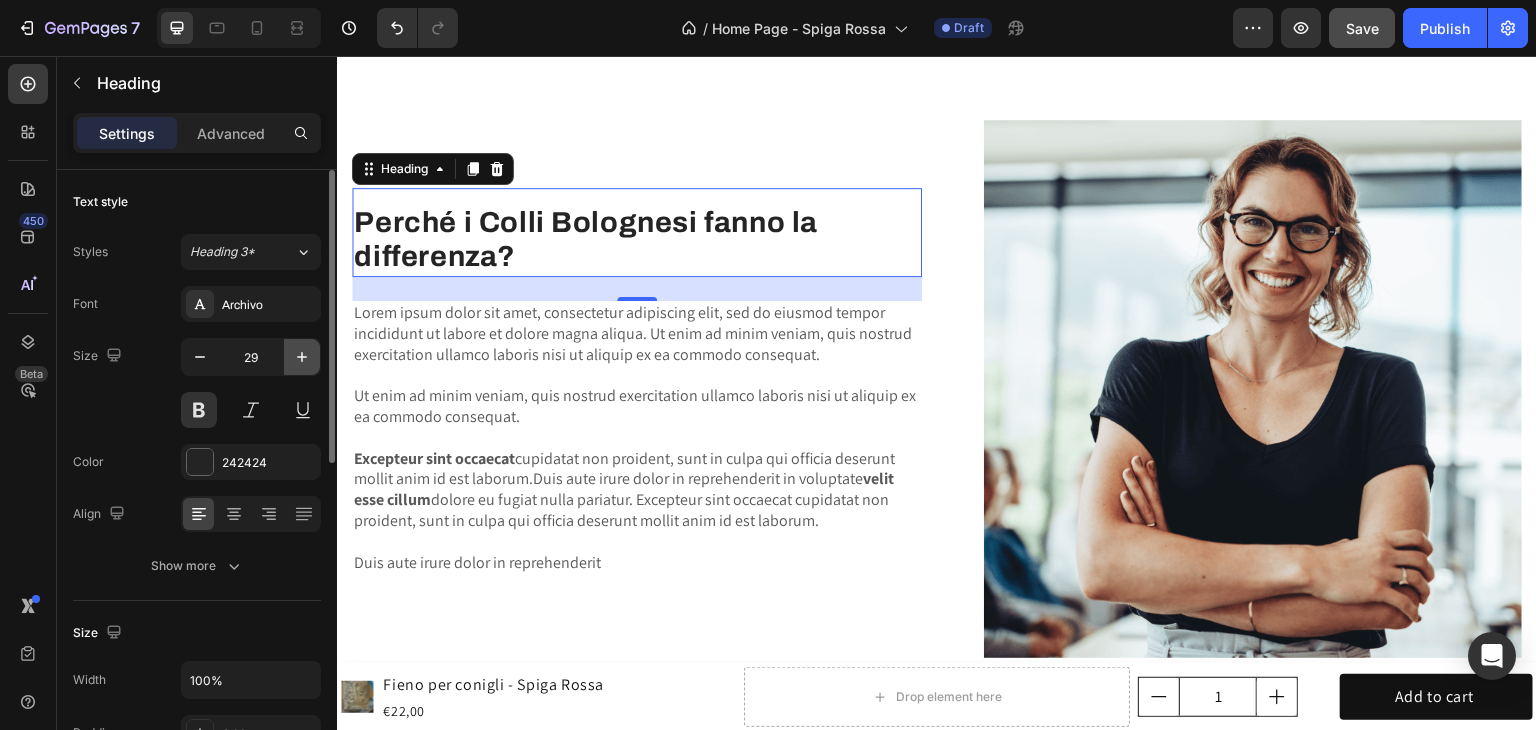 click 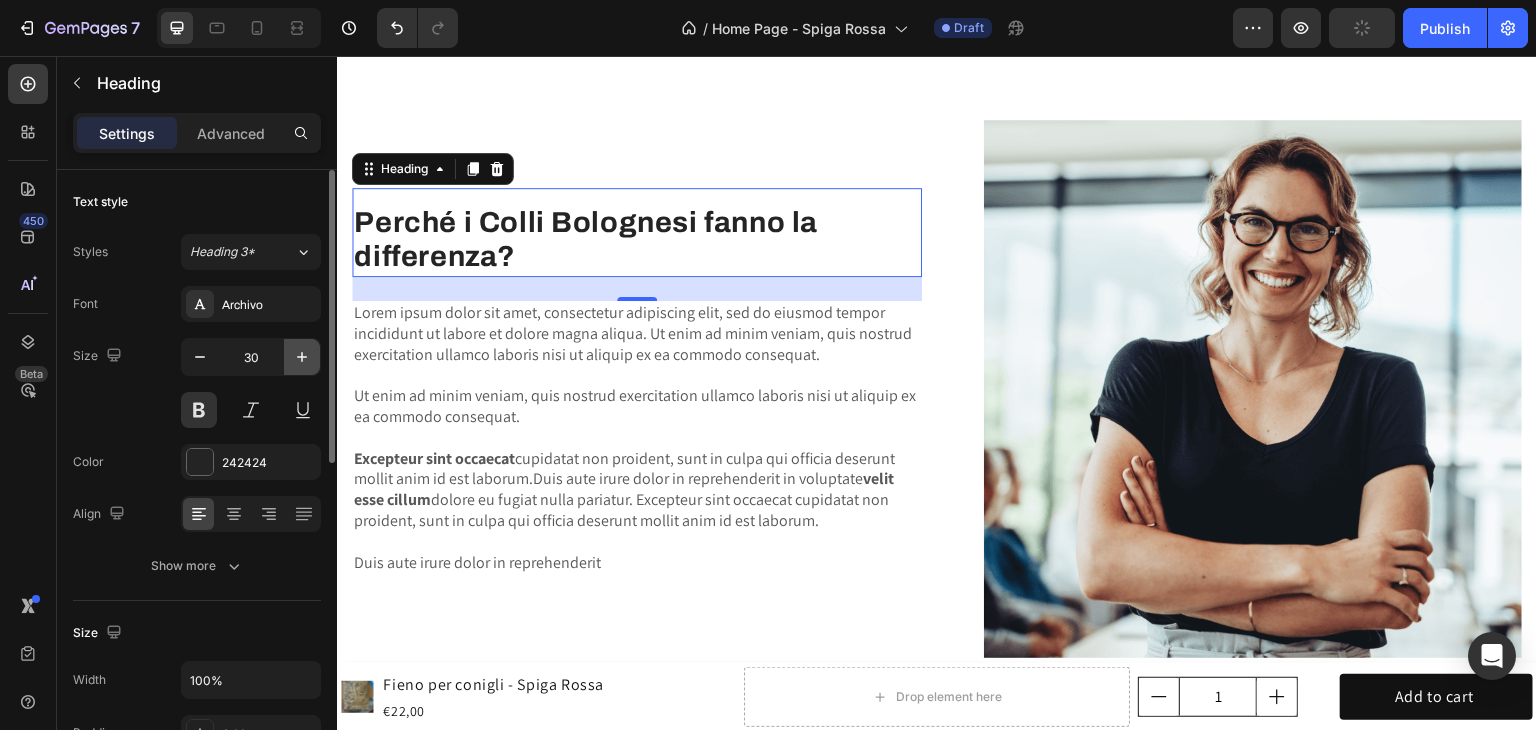 click 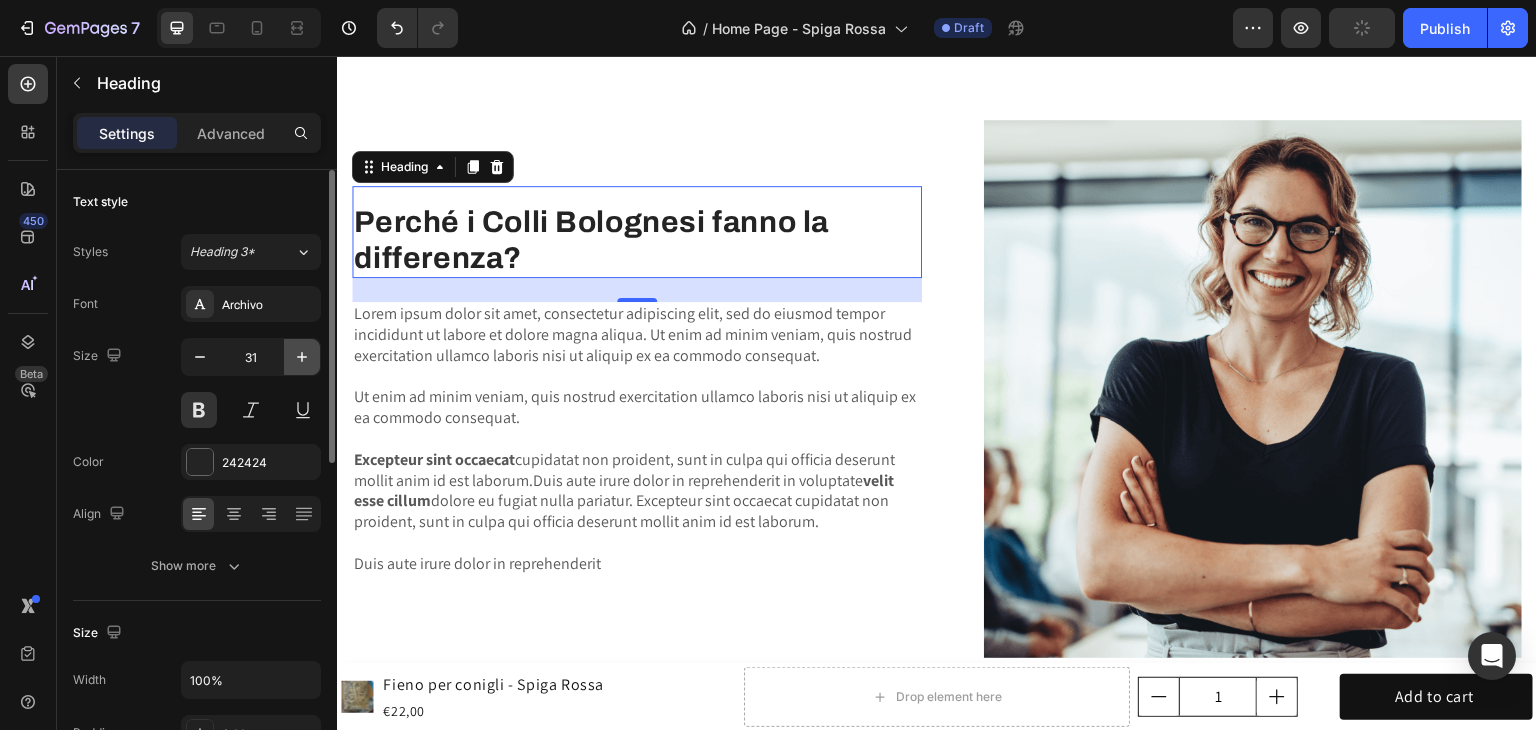 click 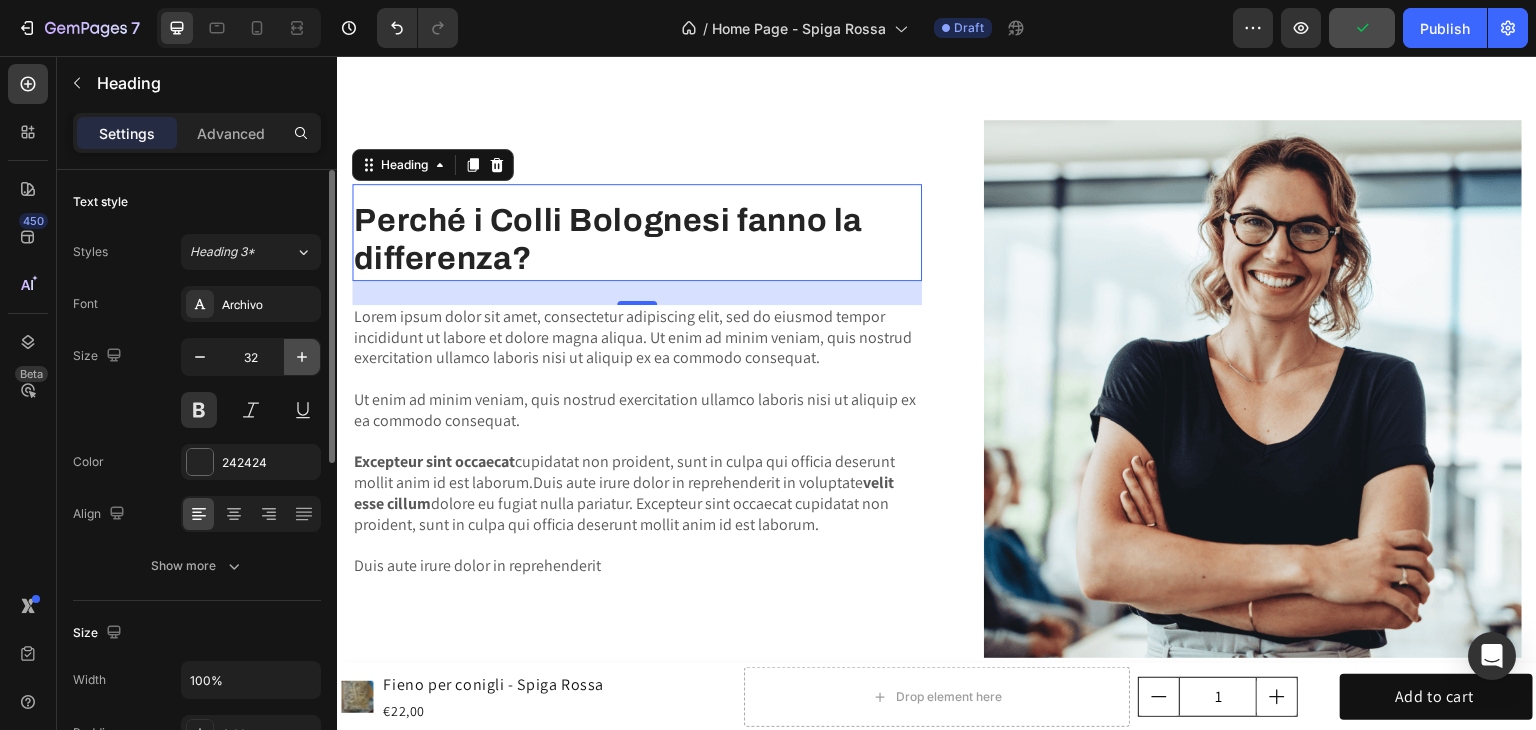 click 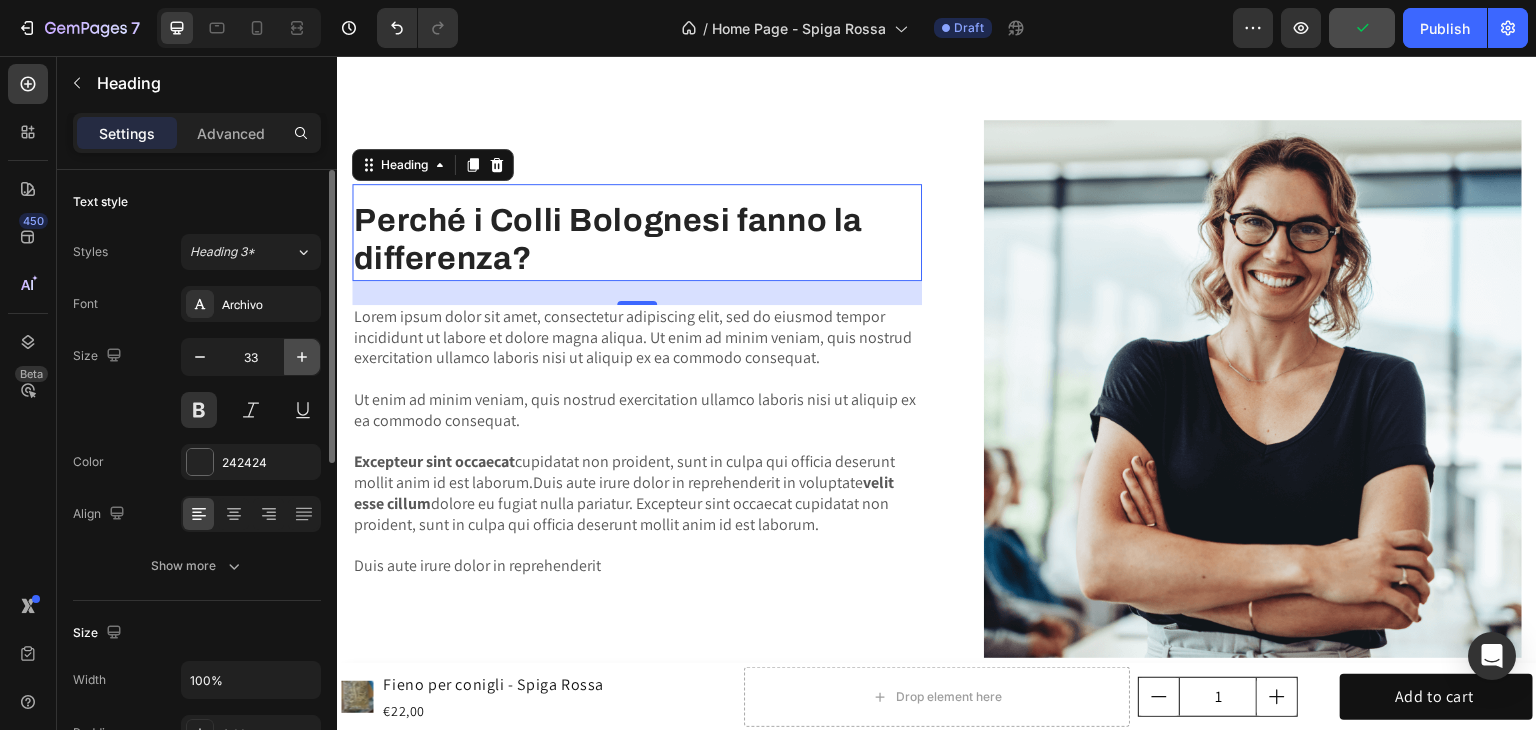 click 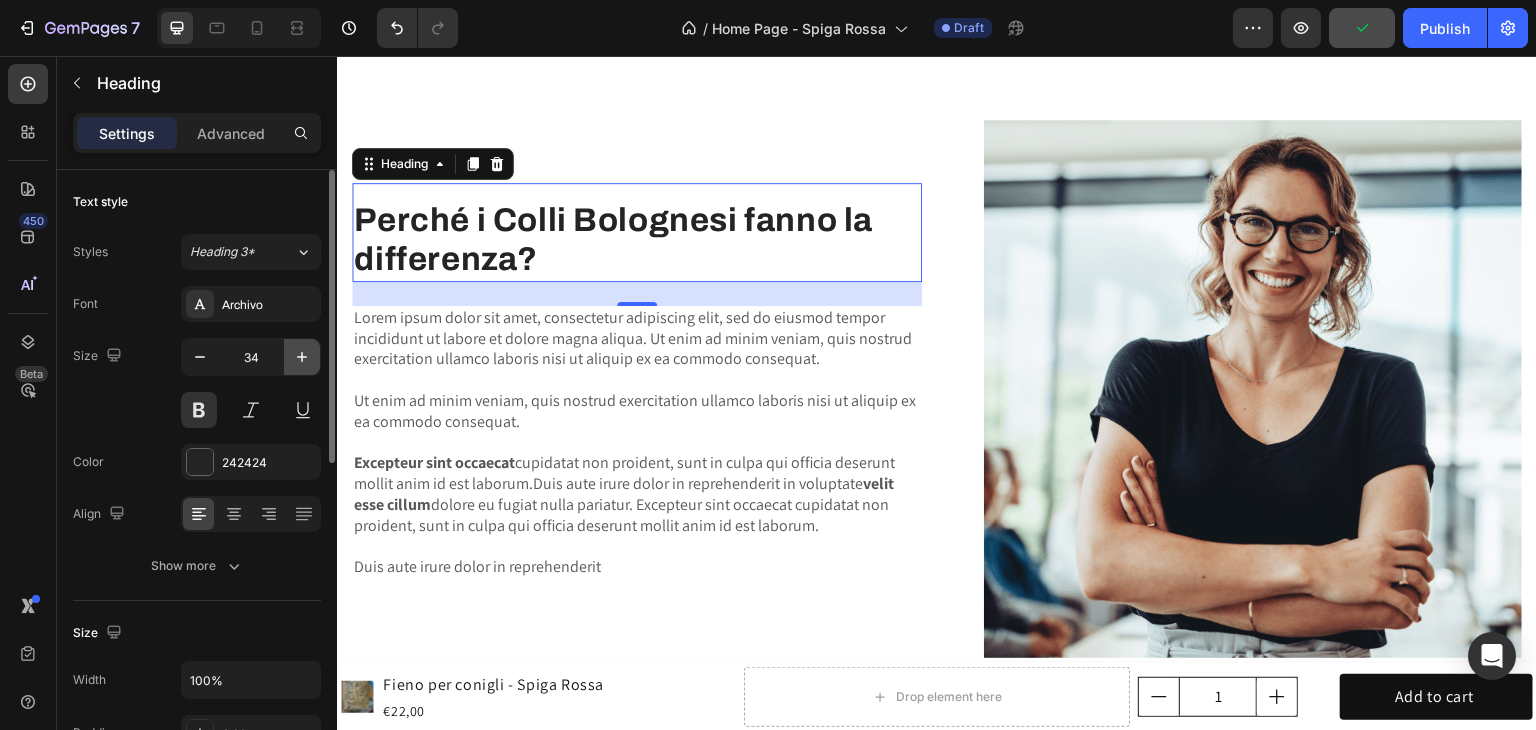 click 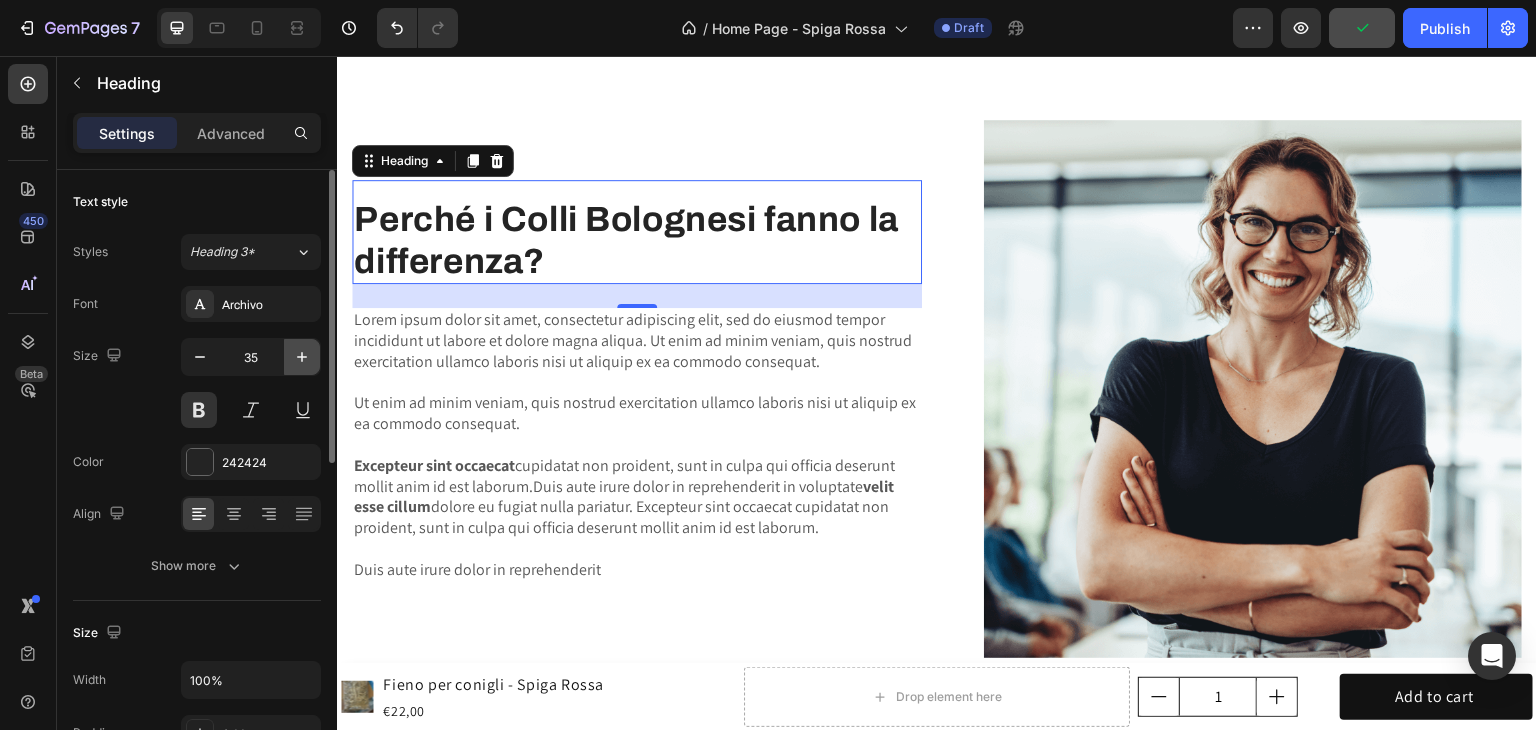 click 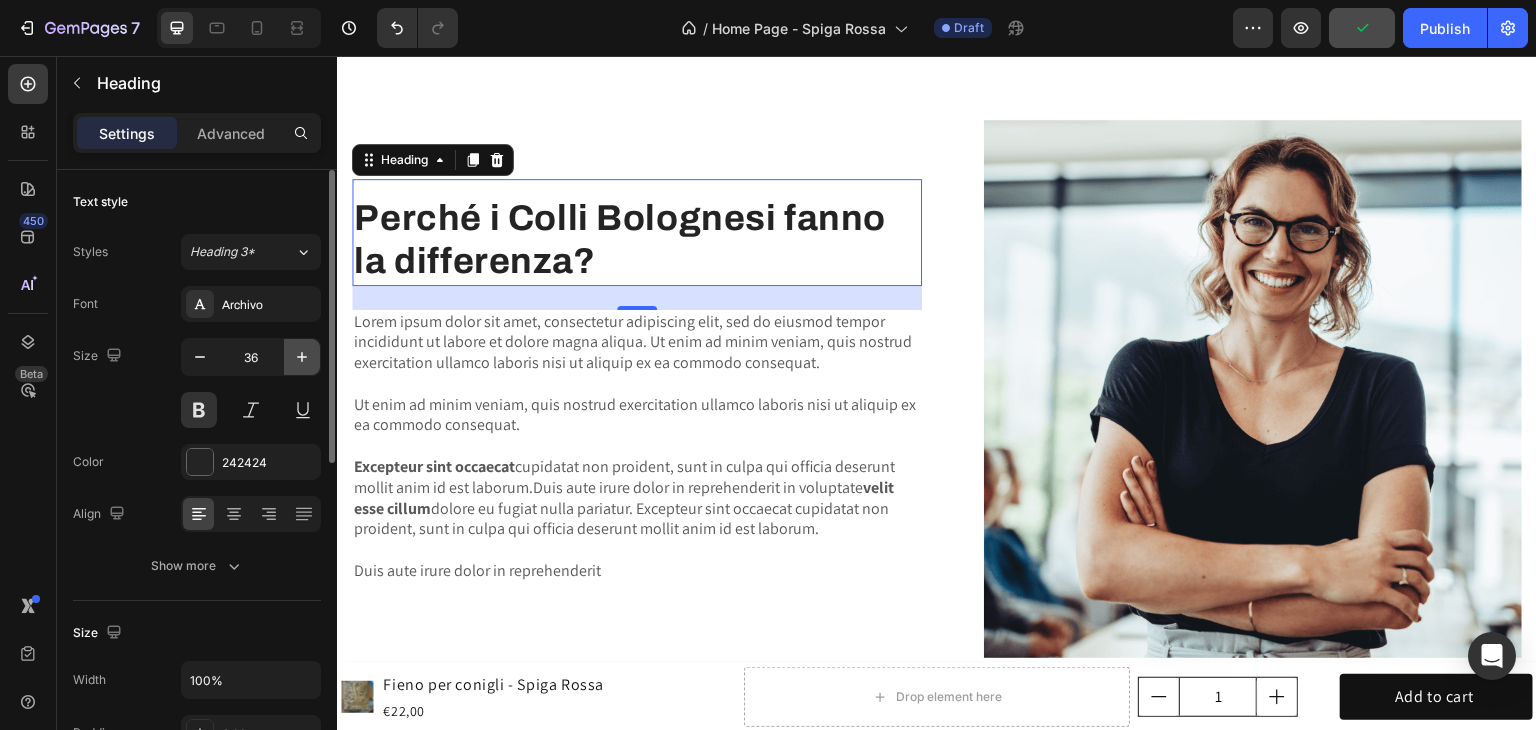 click 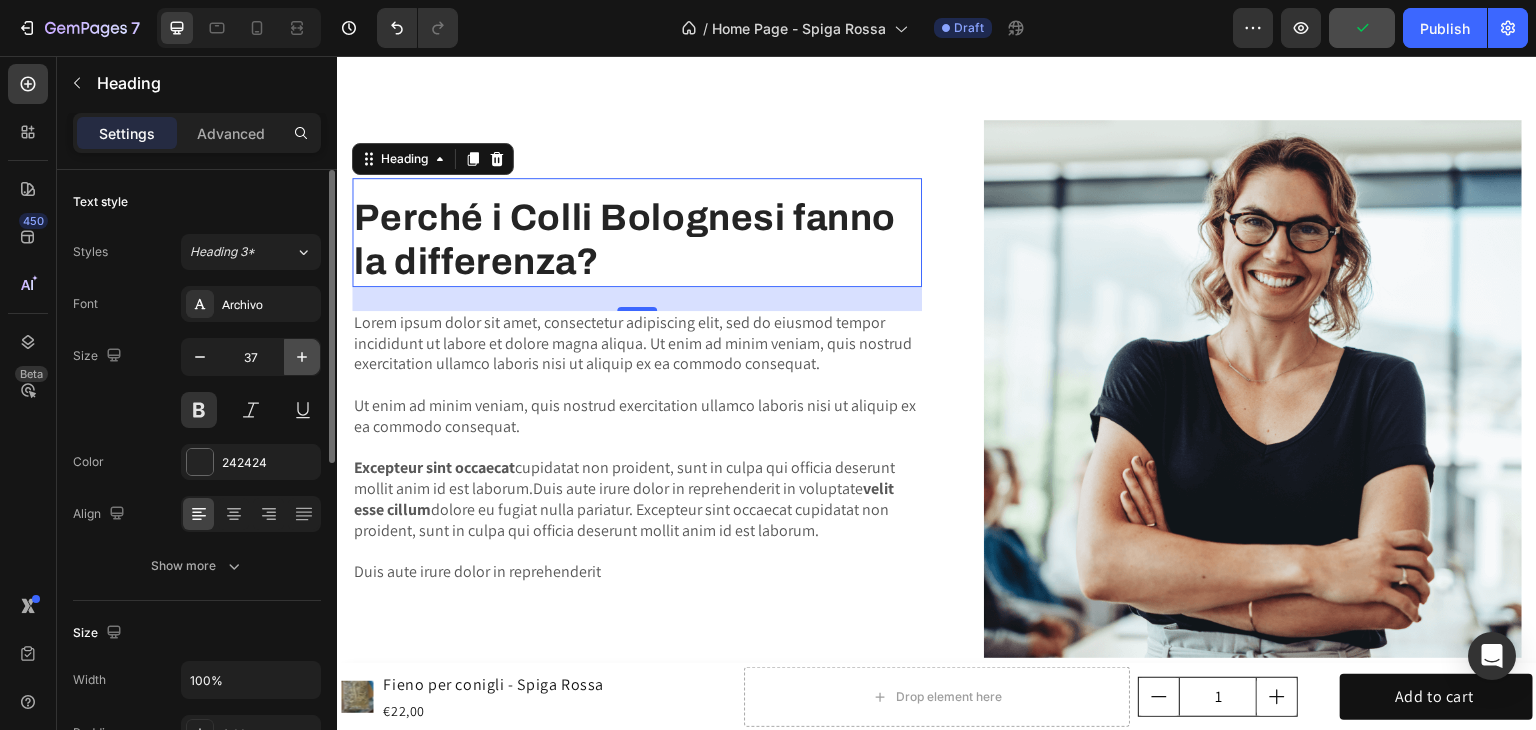 click 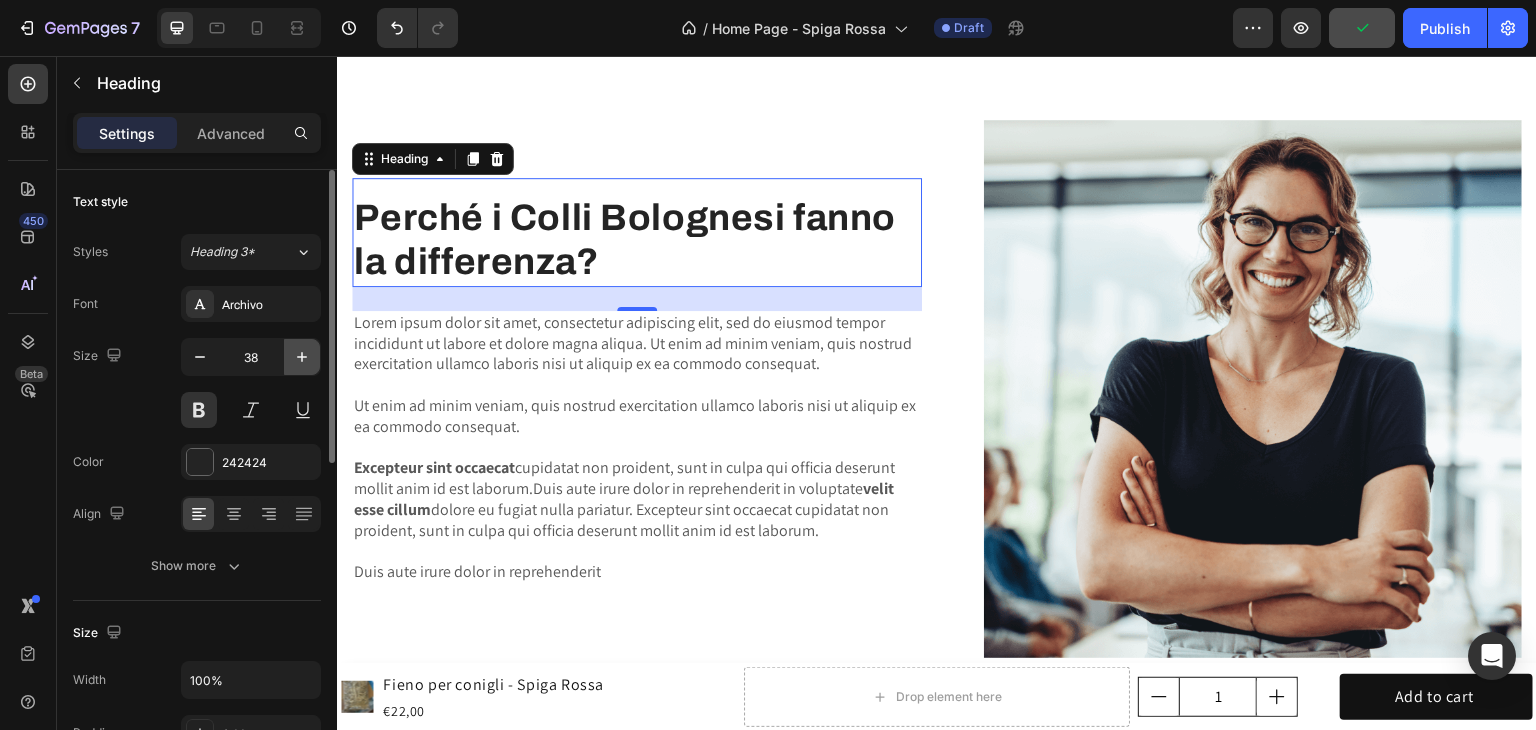 click 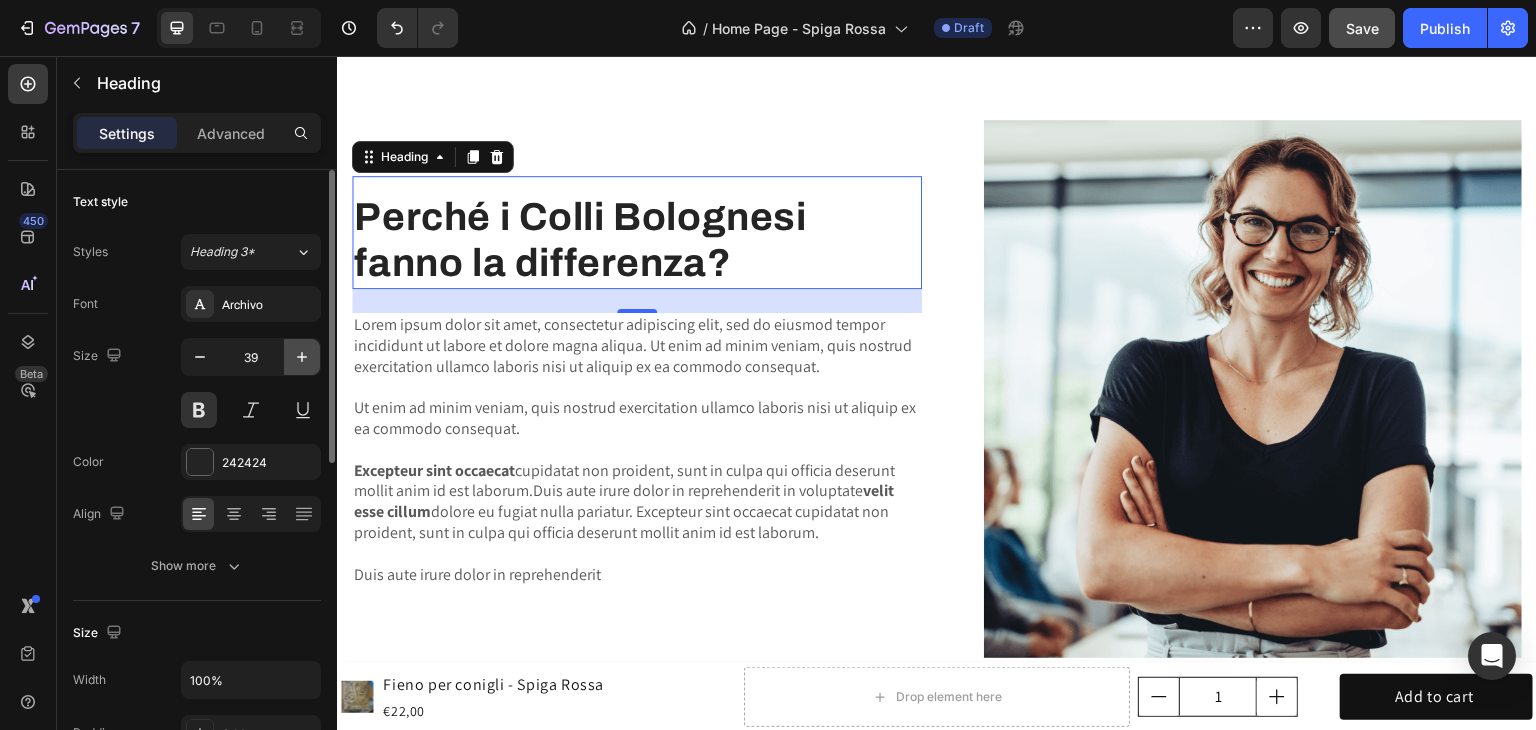 click 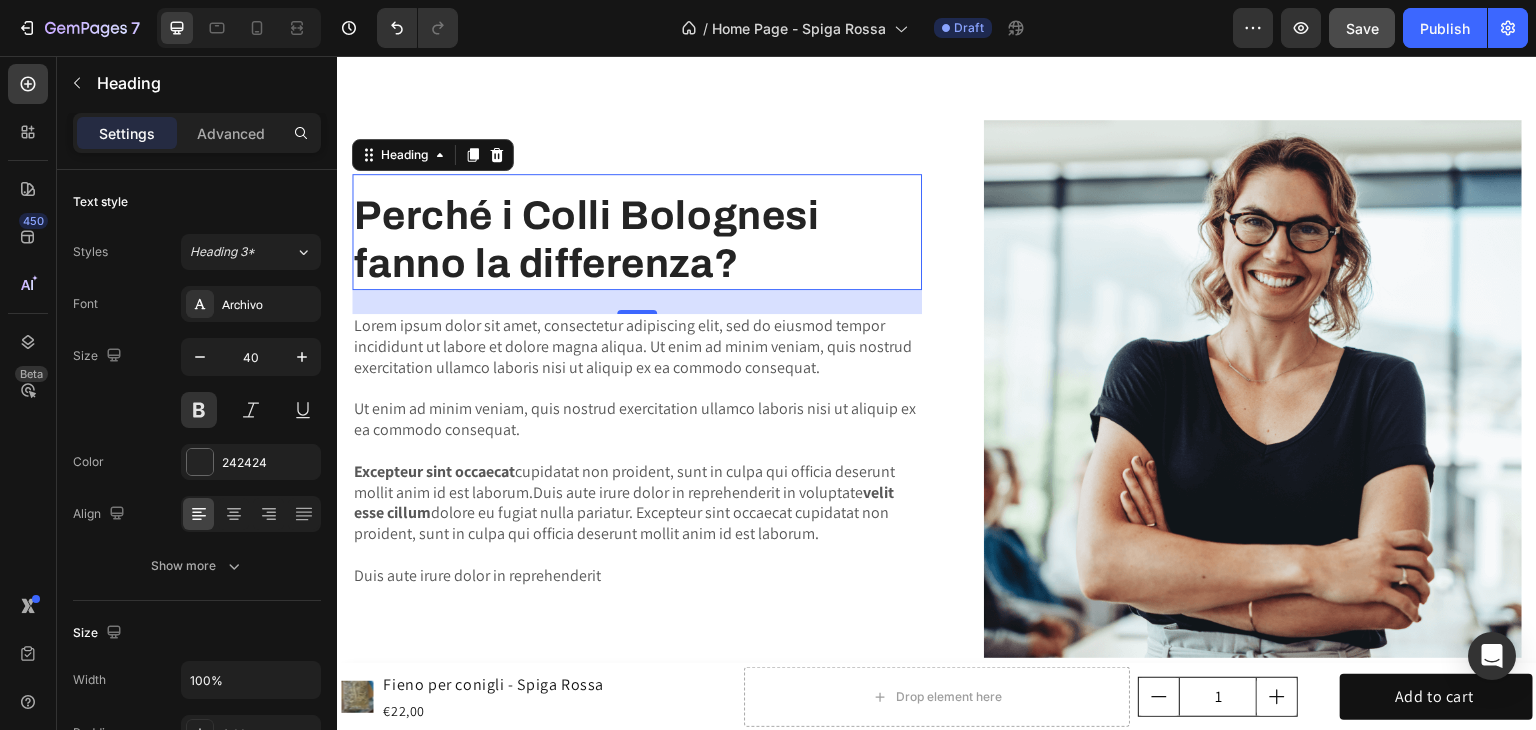 click on "Lorem ipsum dolor sit amet, consectetur adipiscing elit, sed do eiusmod tempor incididunt ut labore et dolore magna aliqua. Ut enim ad minim veniam, quis nostrud exercitation ullamco laboris nisi ut aliquip ex ea commodo consequat. Ut enim ad minim veniam, quis nostrud exercitation ullamco laboris nisi ut aliquip ex ea commodo consequat. Excepteur sint occaecat  cupidatat non proident, sunt in culpa qui officia deserunt mollit anim id est laborum.Duis aute irure dolor in reprehenderit in voluptate  velit esse cillum  dolore eu fugiat nulla pariatur. Excepteur sint occaecat cupidatat non proident, sunt in culpa qui officia deserunt mollit anim id est laborum. Duis aute irure dolor in reprehenderit" at bounding box center [637, 451] 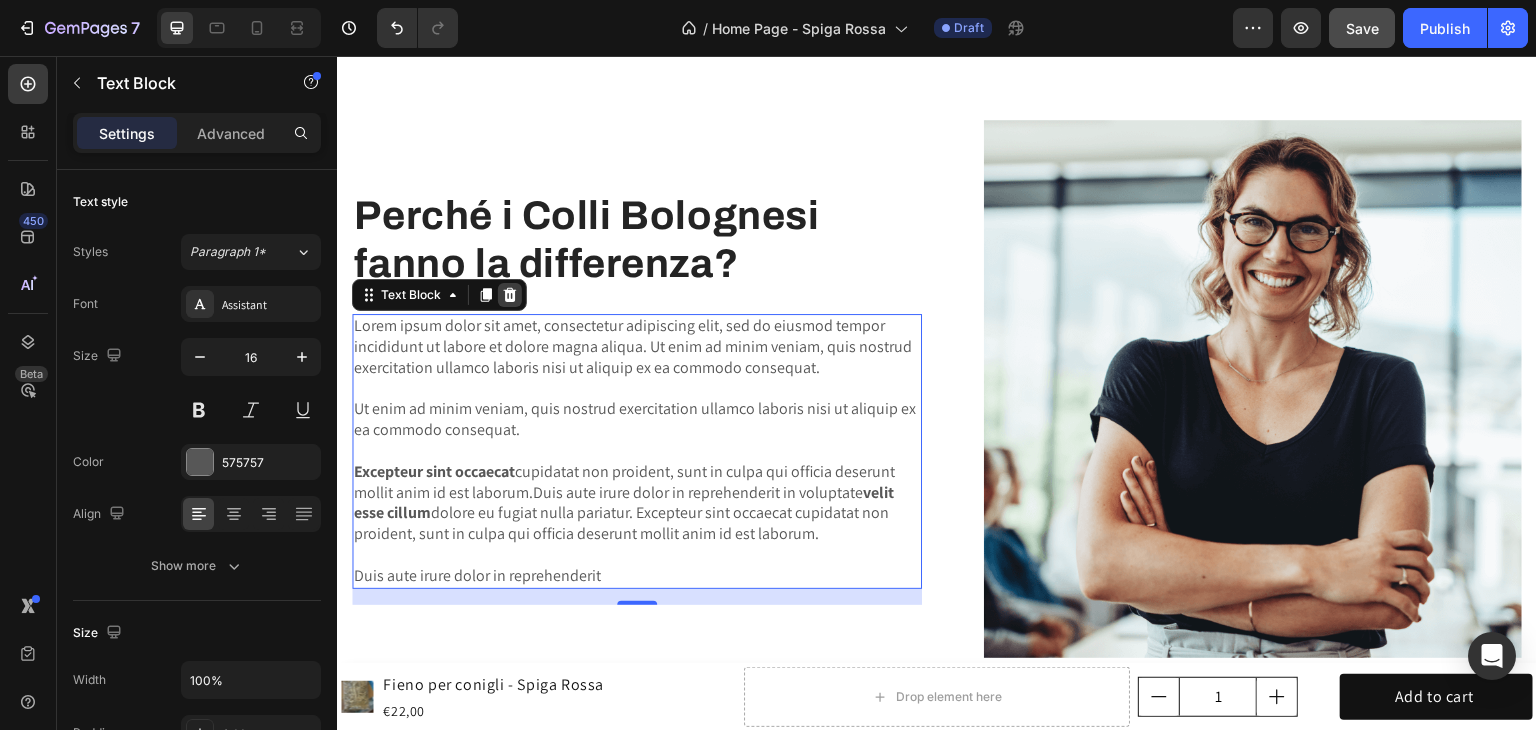 click 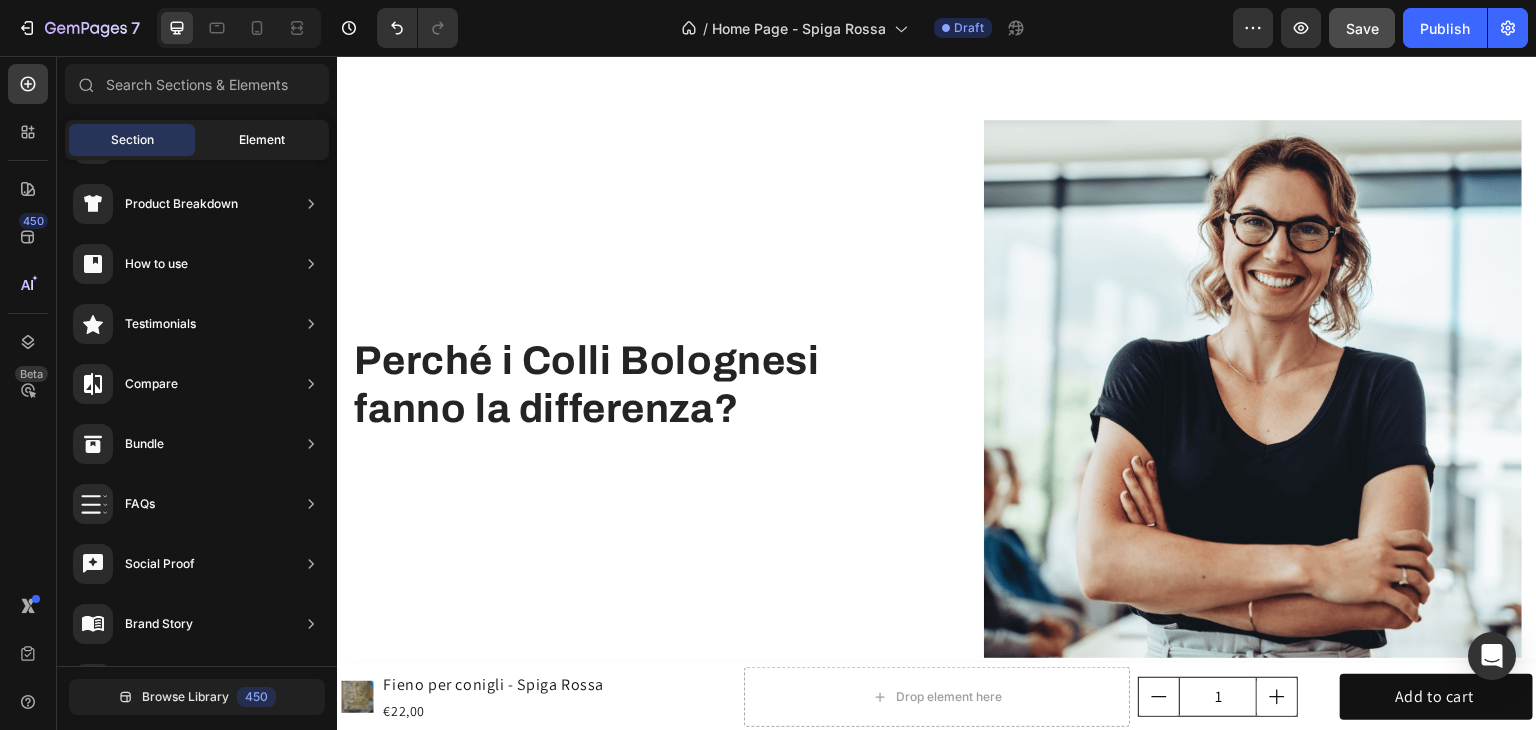 click on "Element" at bounding box center (262, 140) 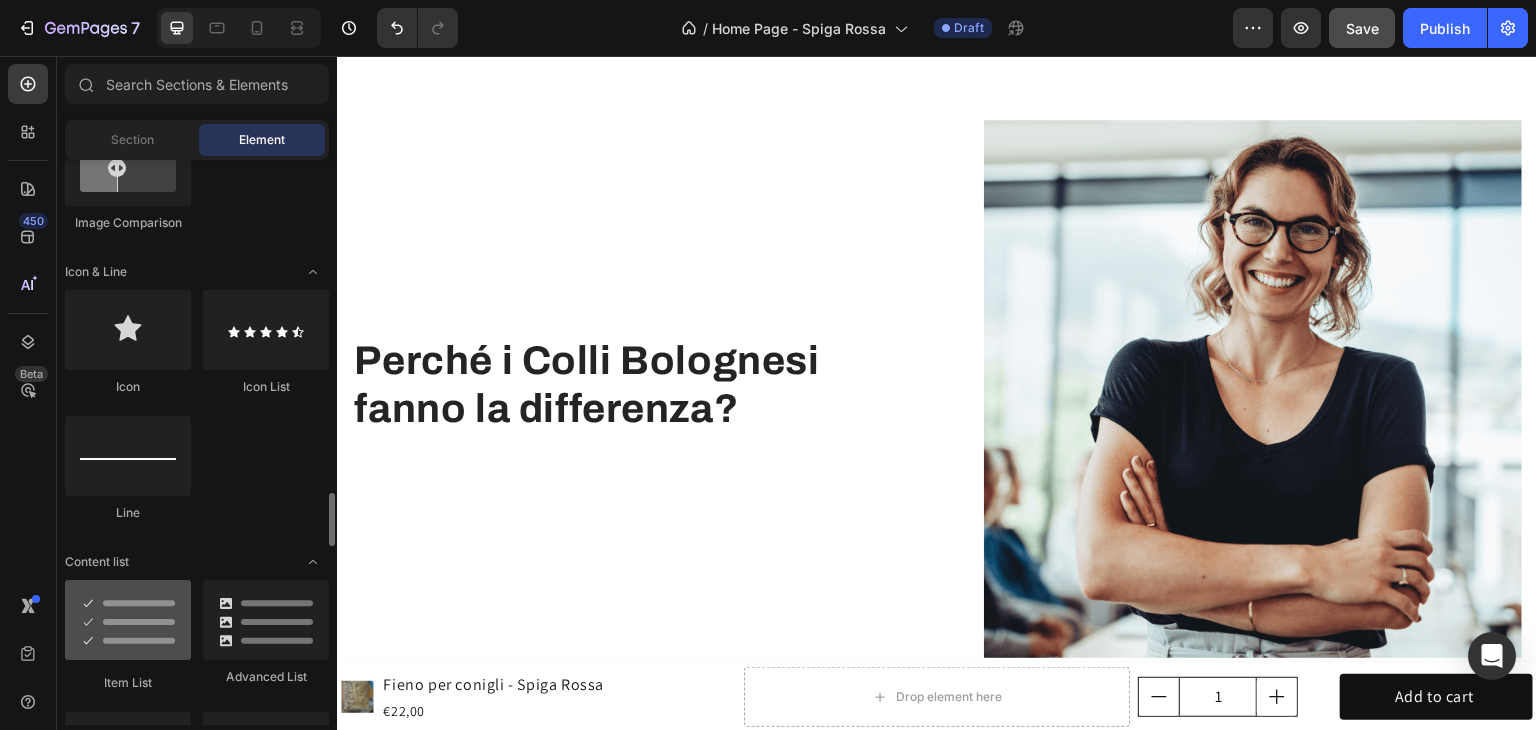 scroll, scrollTop: 1400, scrollLeft: 0, axis: vertical 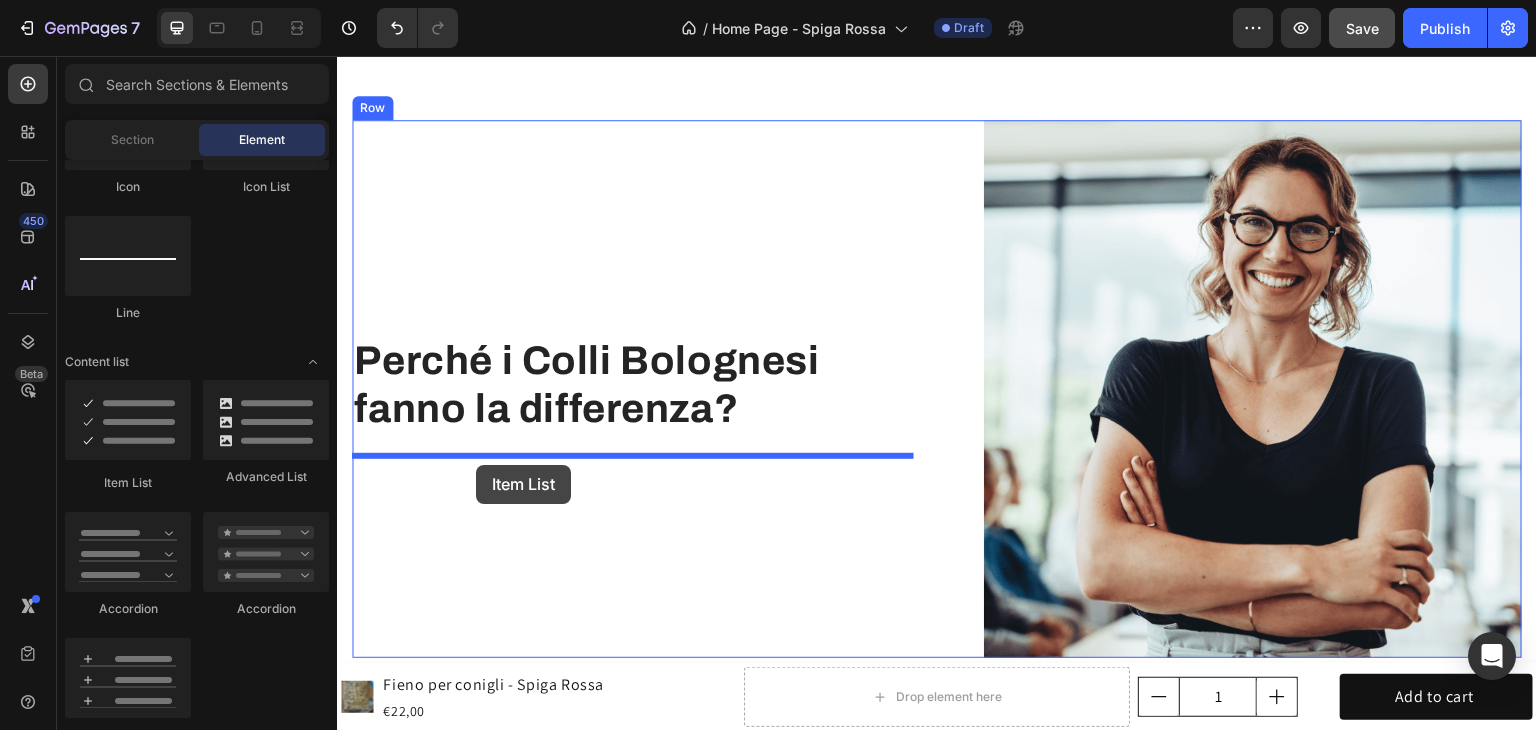 drag, startPoint x: 423, startPoint y: 512, endPoint x: 476, endPoint y: 465, distance: 70.837845 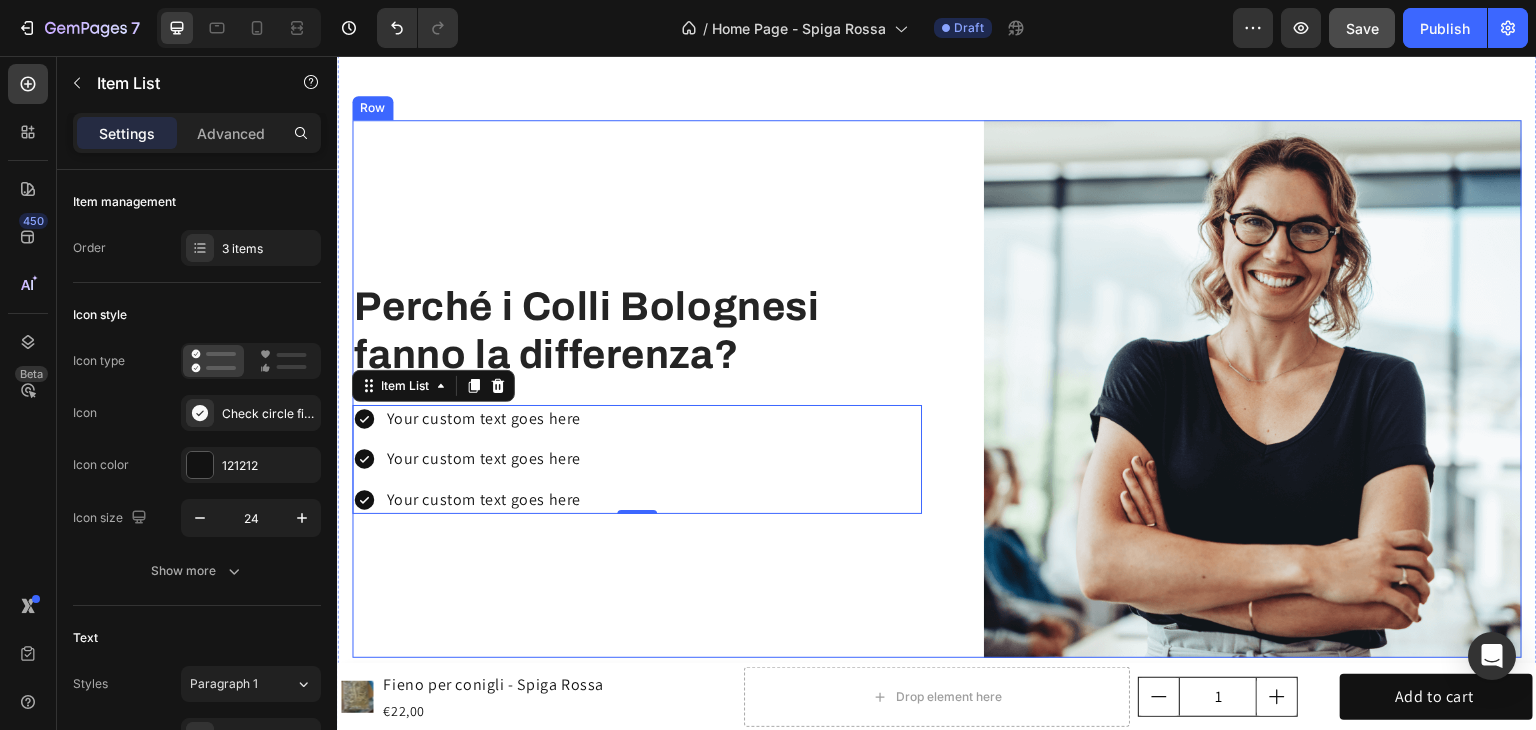 click on "Perché i Colli Bolognesi fanno la differenza? Heading Your custom text goes here Your custom text goes here Your custom text goes here Item List   0" at bounding box center (637, 389) 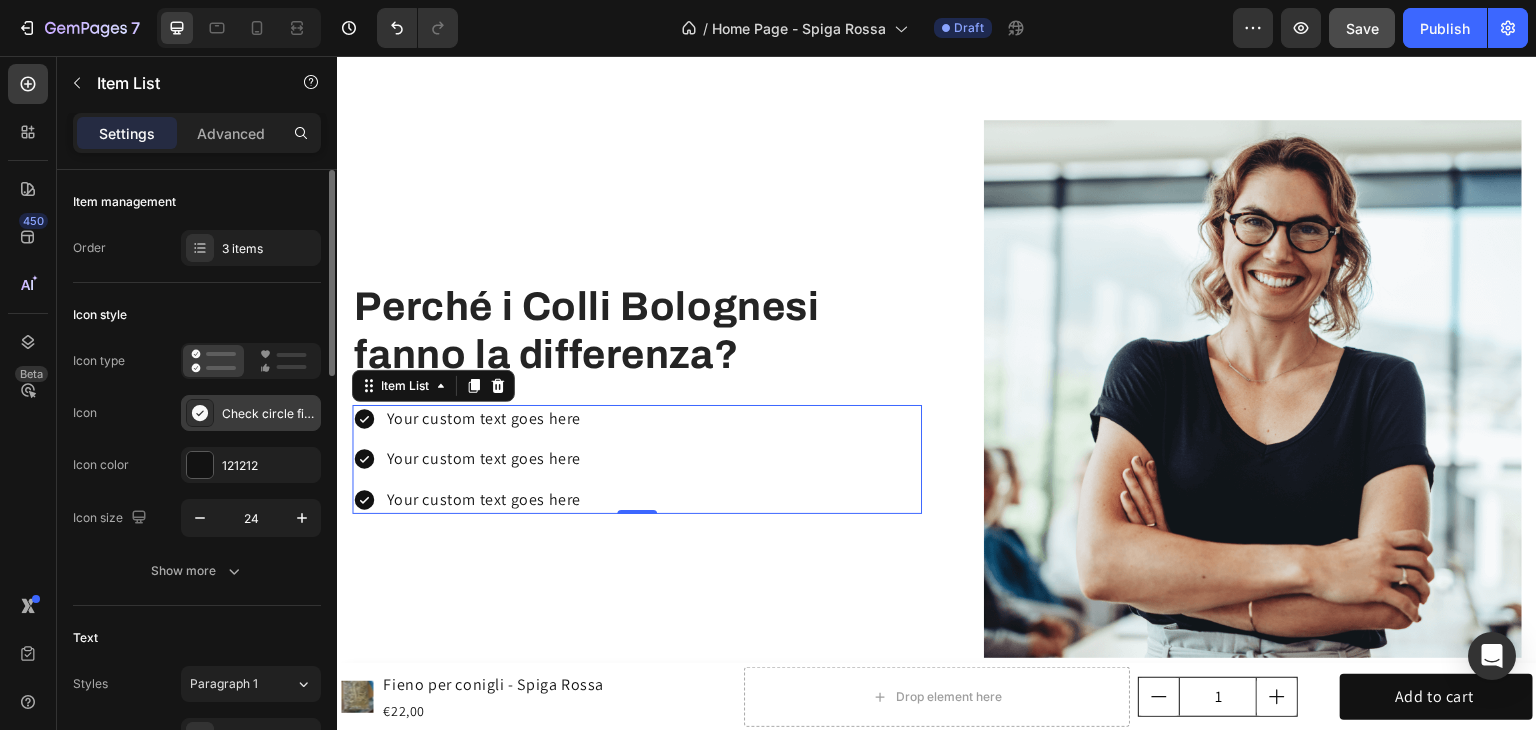 click 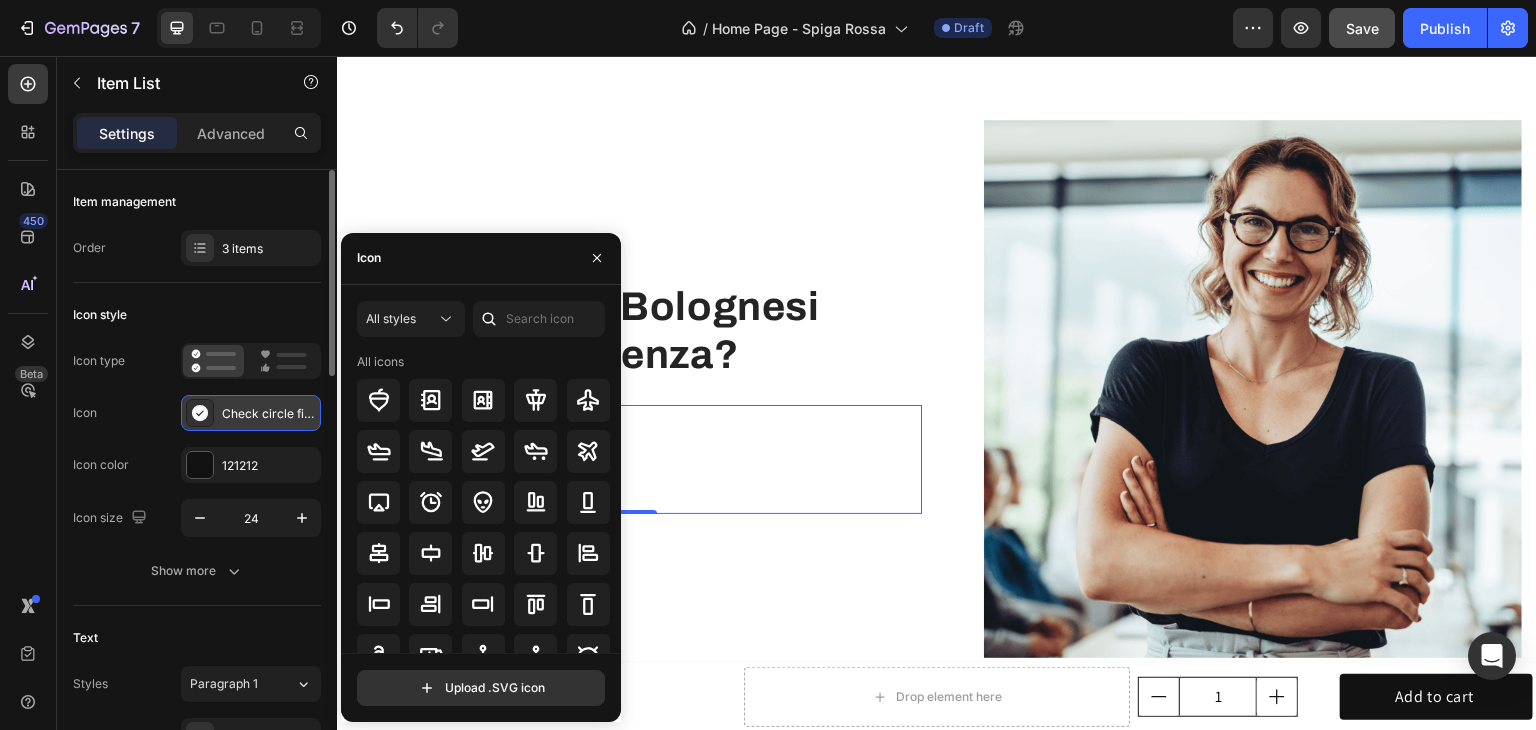 click at bounding box center [200, 413] 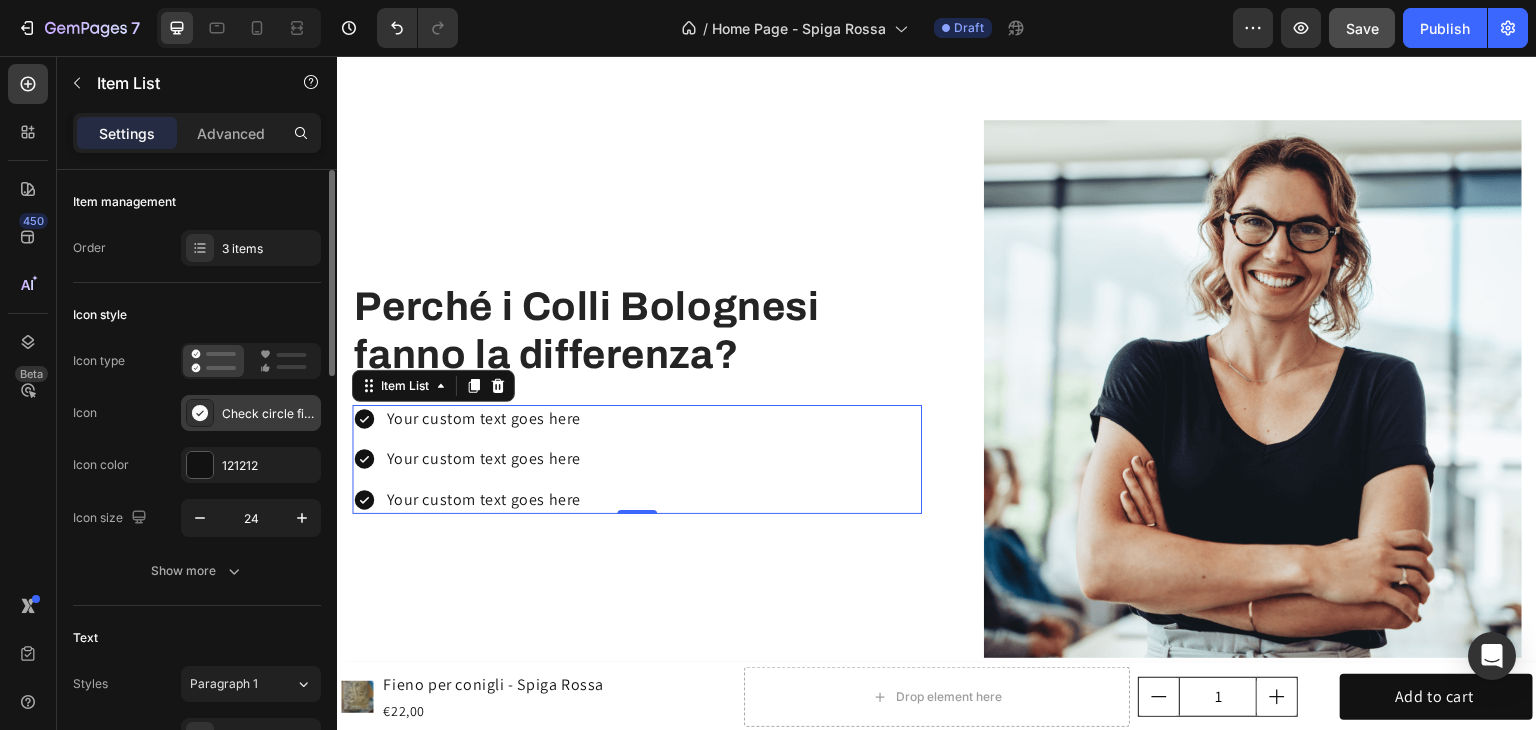 click on "Check circle filled" at bounding box center [269, 414] 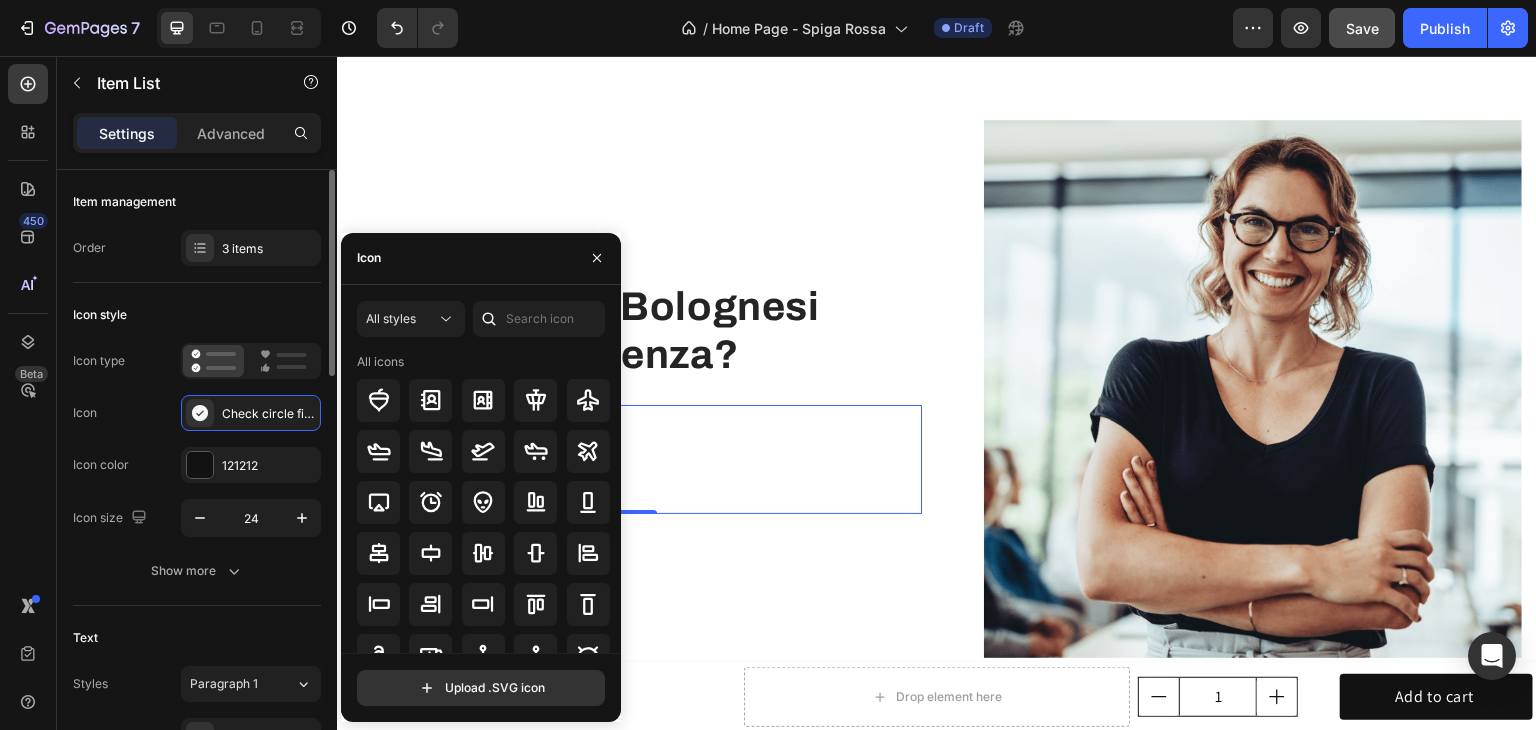 click on "Icon color 121212" at bounding box center [197, 465] 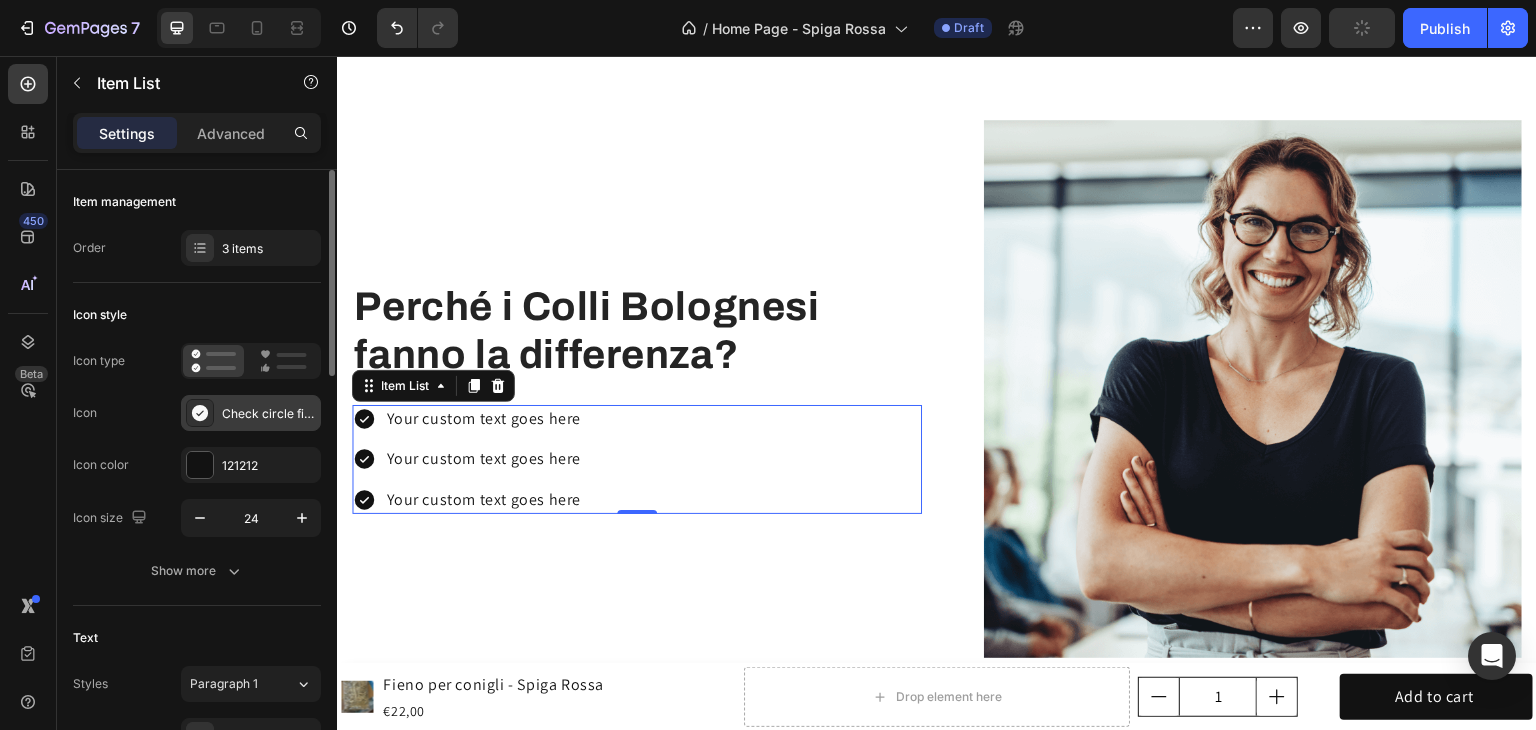 drag, startPoint x: 301, startPoint y: 408, endPoint x: 253, endPoint y: 419, distance: 49.24429 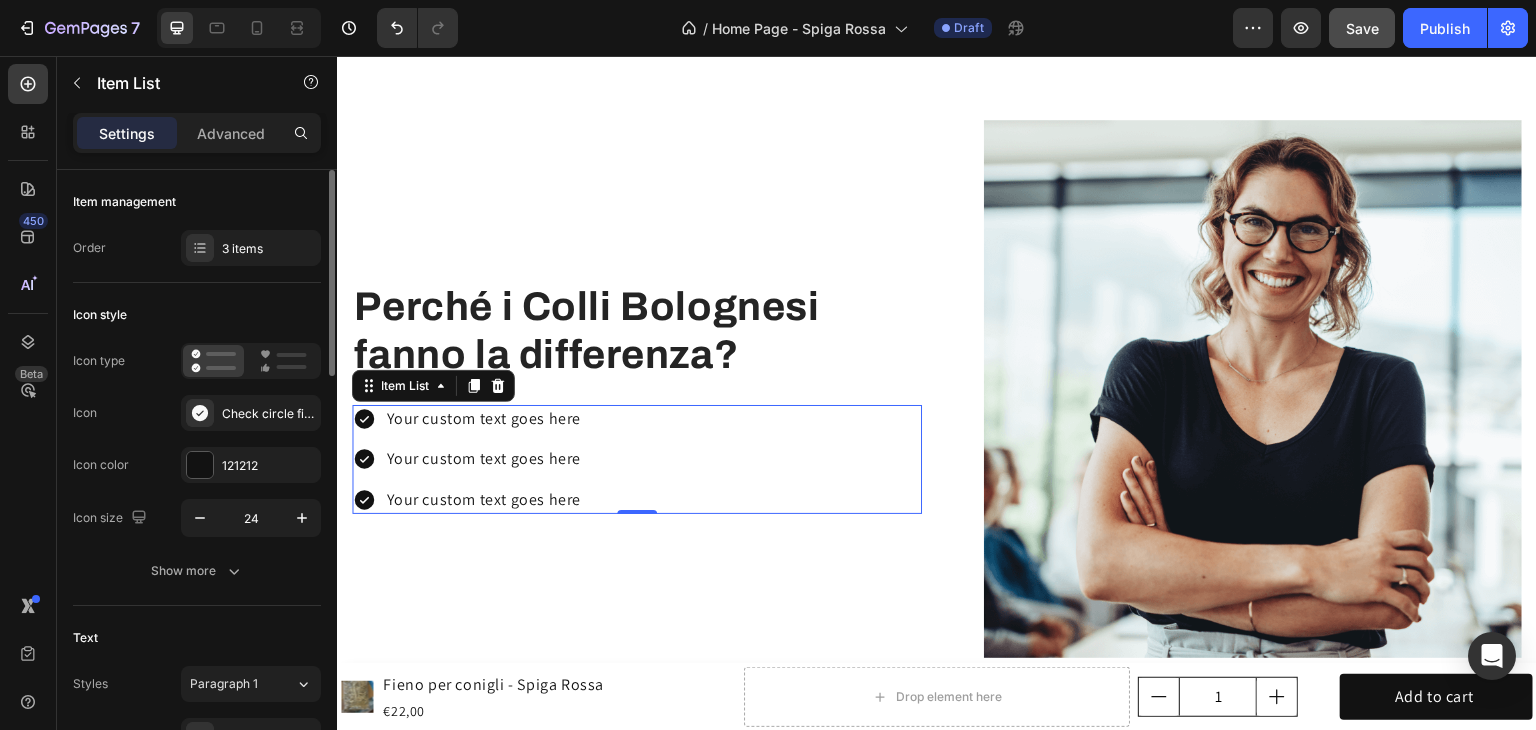 click on "Icon color 121212" at bounding box center (197, 465) 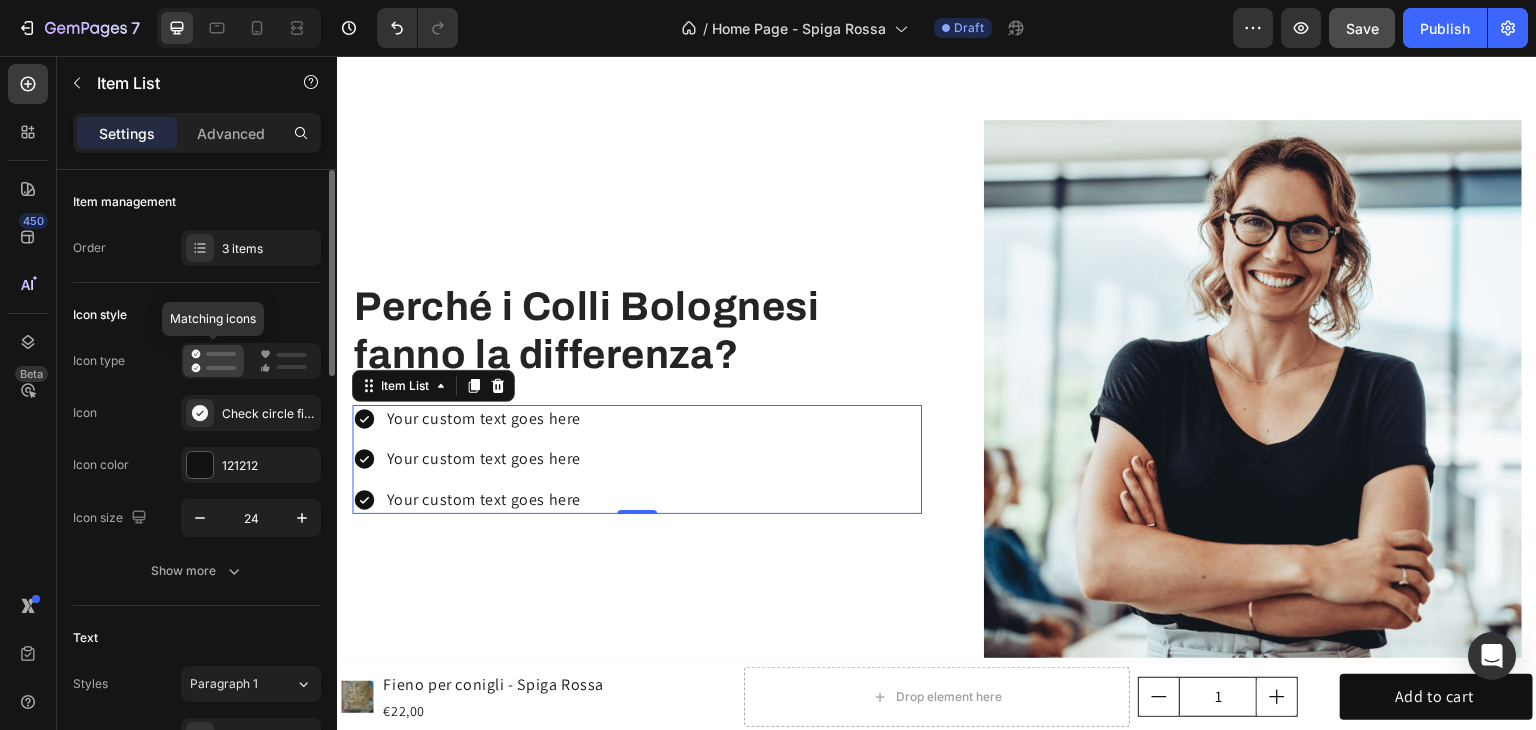 click 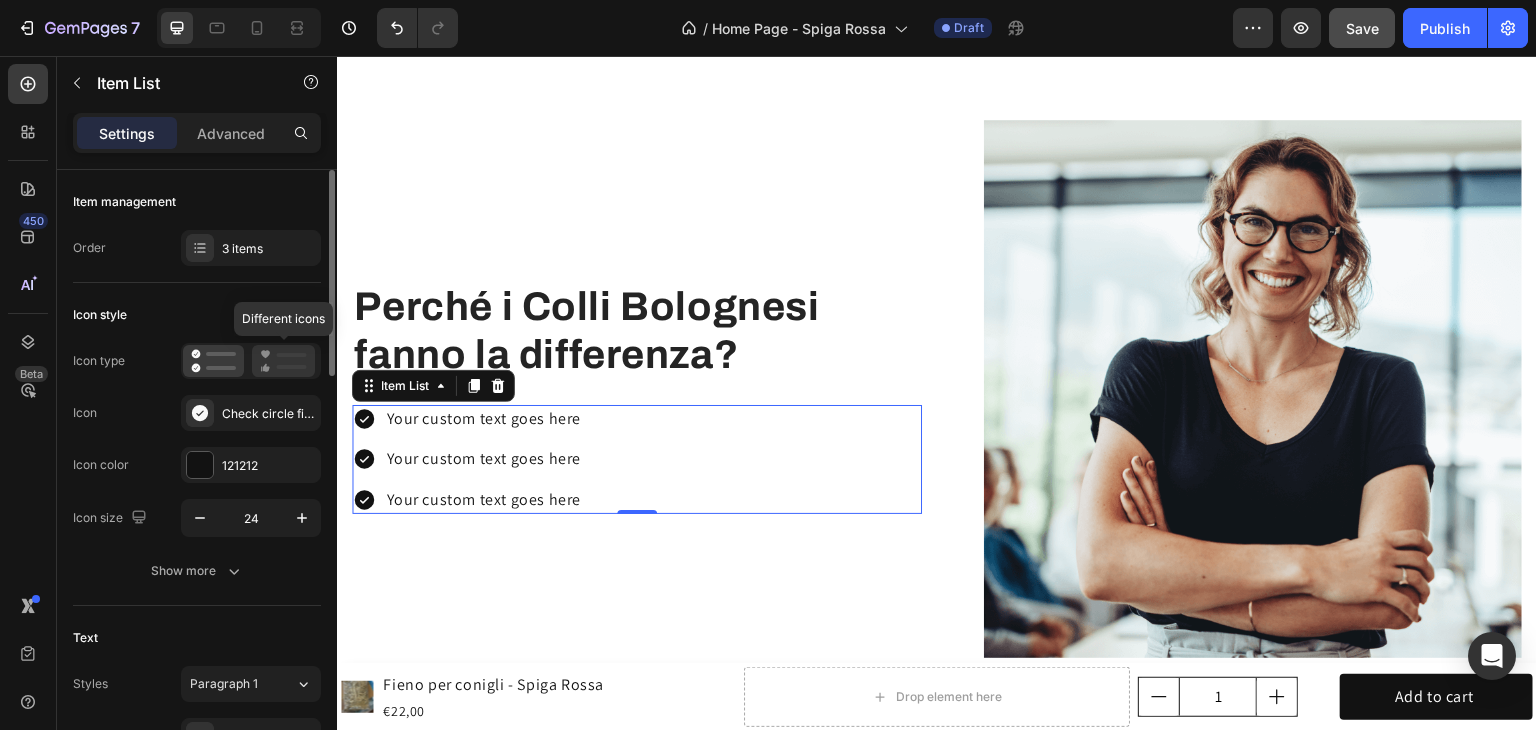 click 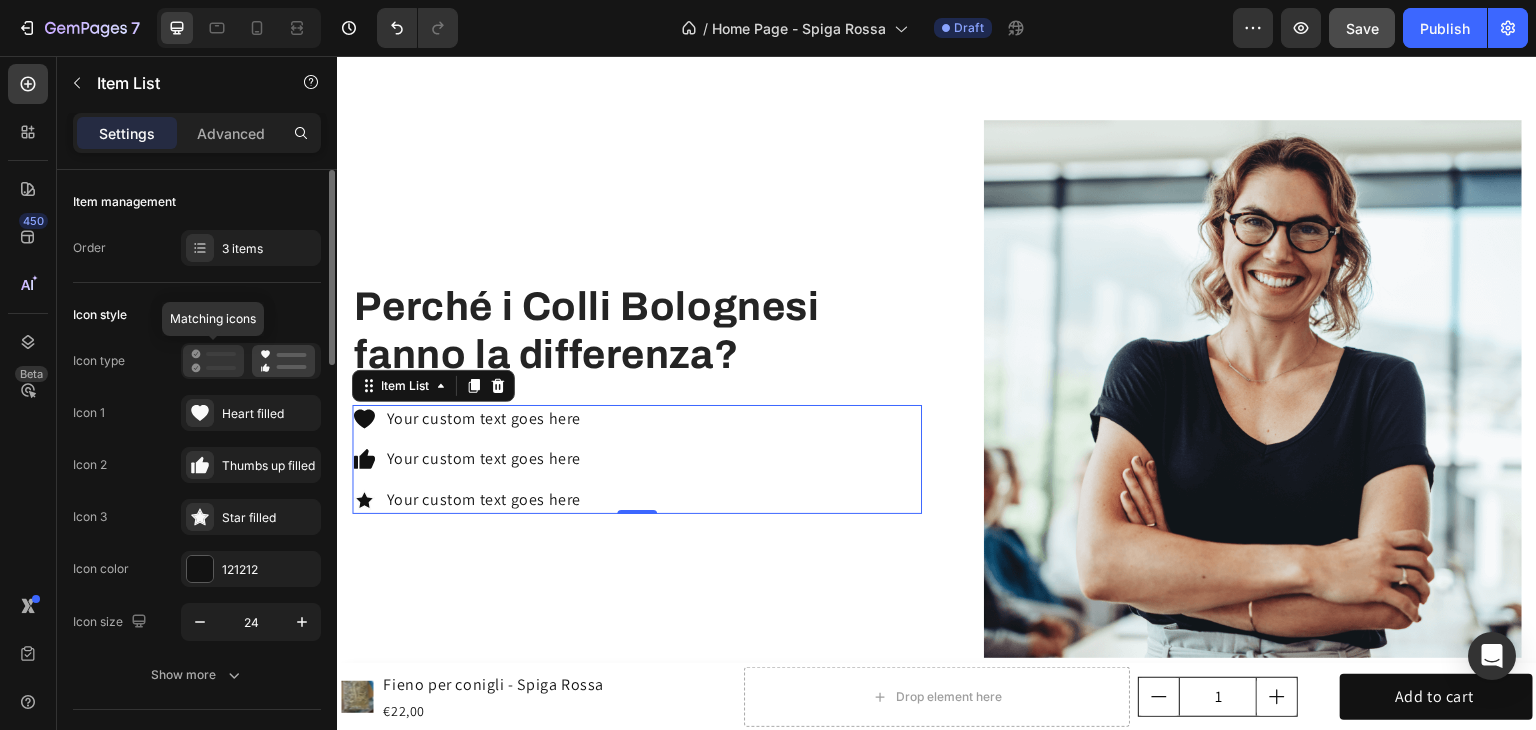 click 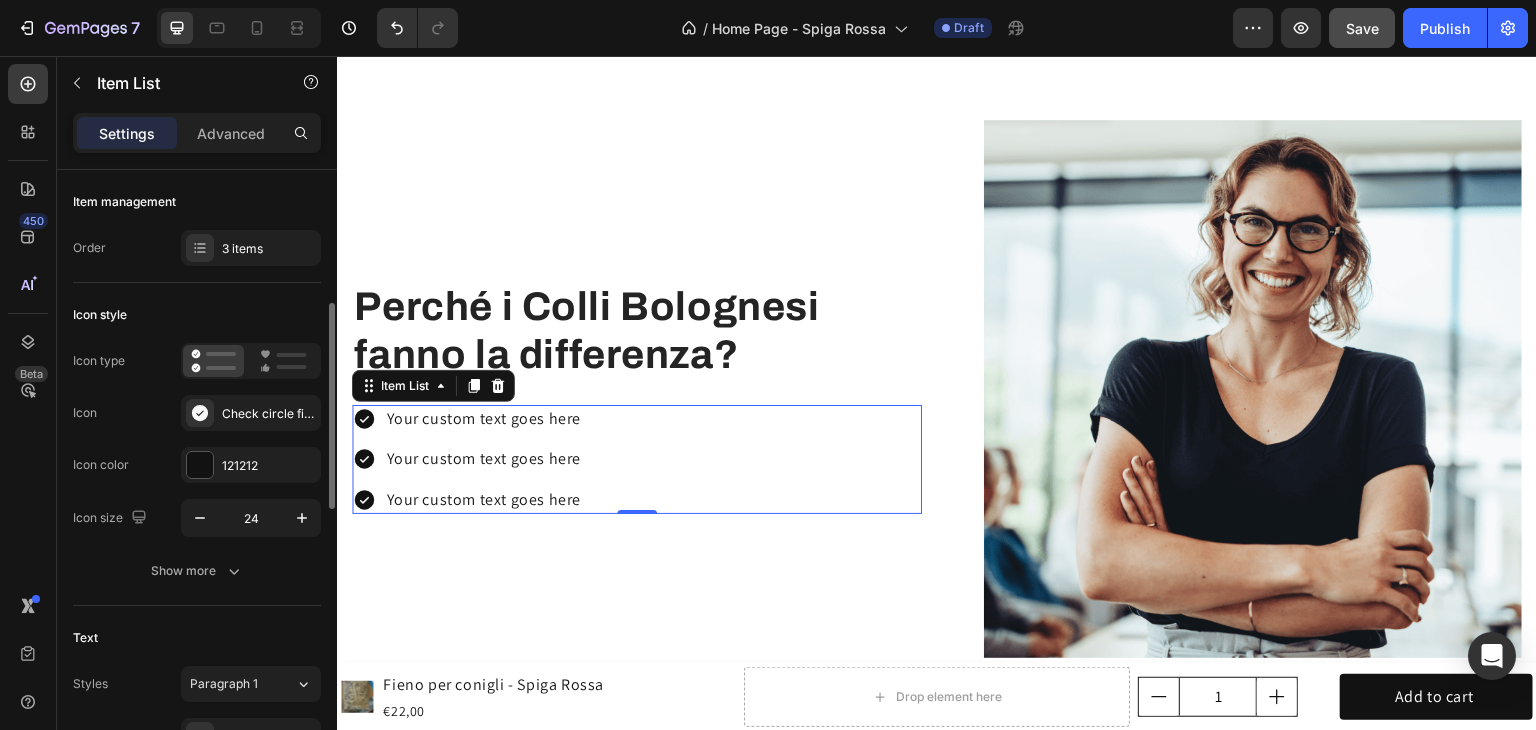 scroll, scrollTop: 200, scrollLeft: 0, axis: vertical 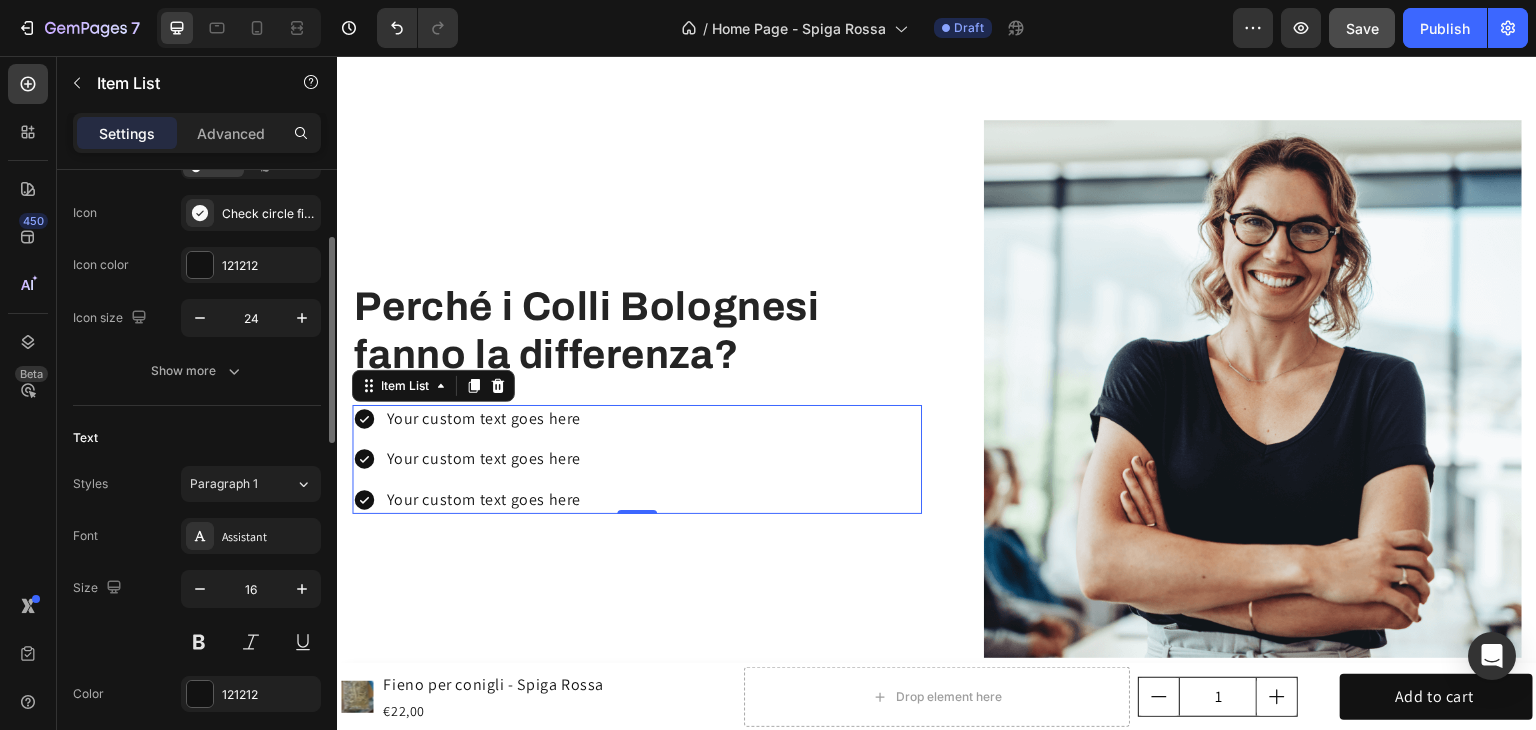 click on "Icon style Icon type  Icon Check circle filled Icon color 121212 Icon size 24 Show more" 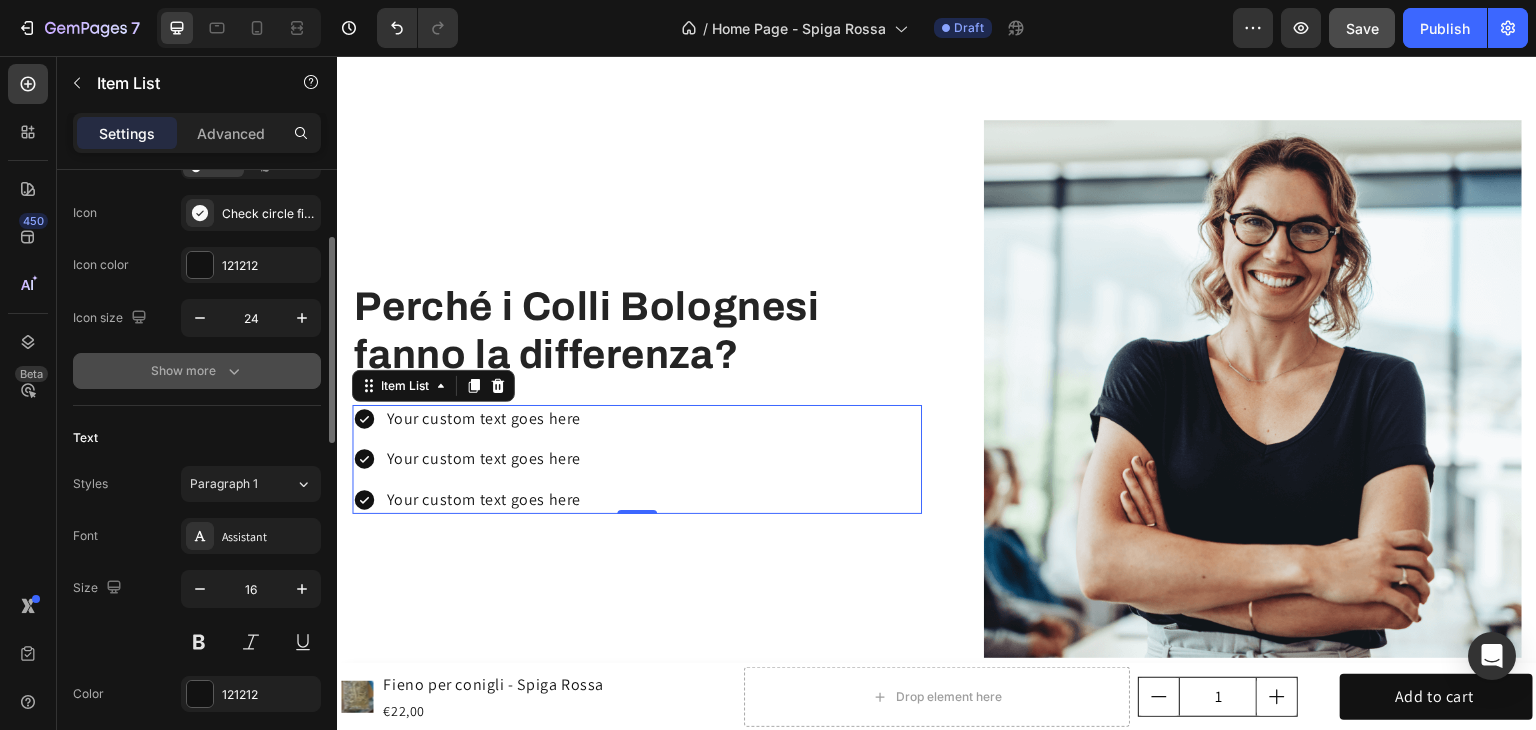 click on "Show more" at bounding box center (197, 371) 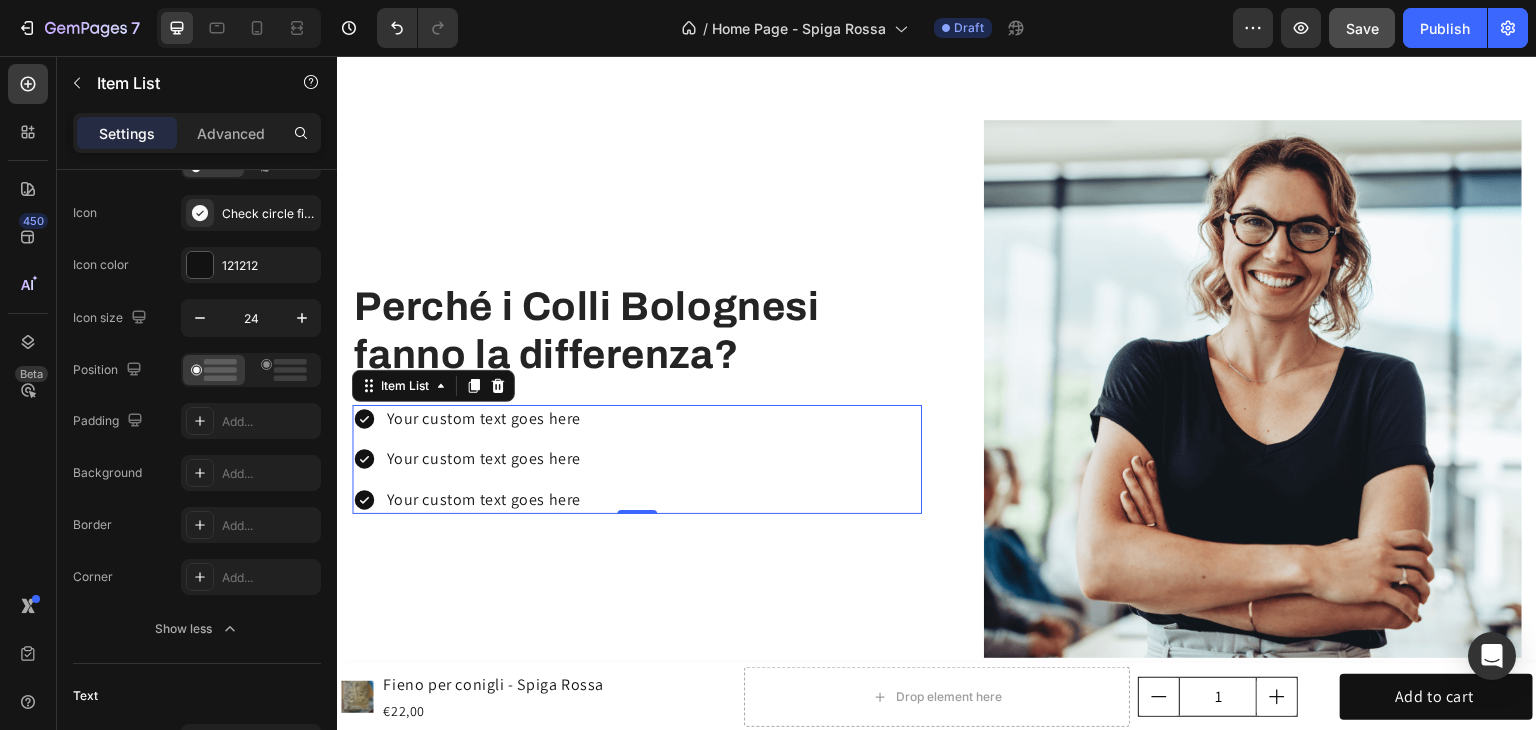 click on "Your custom text goes here" at bounding box center [468, 419] 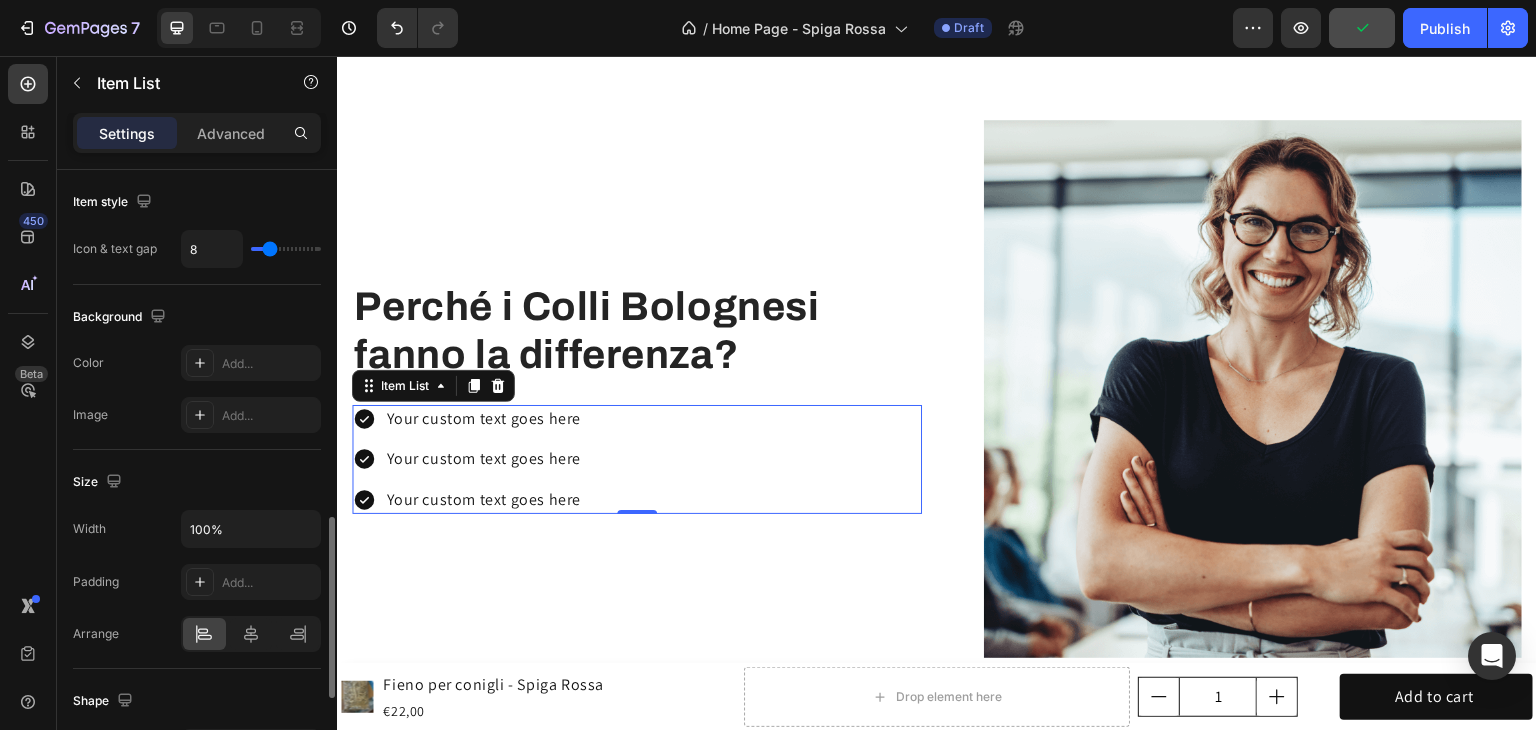 scroll, scrollTop: 884, scrollLeft: 0, axis: vertical 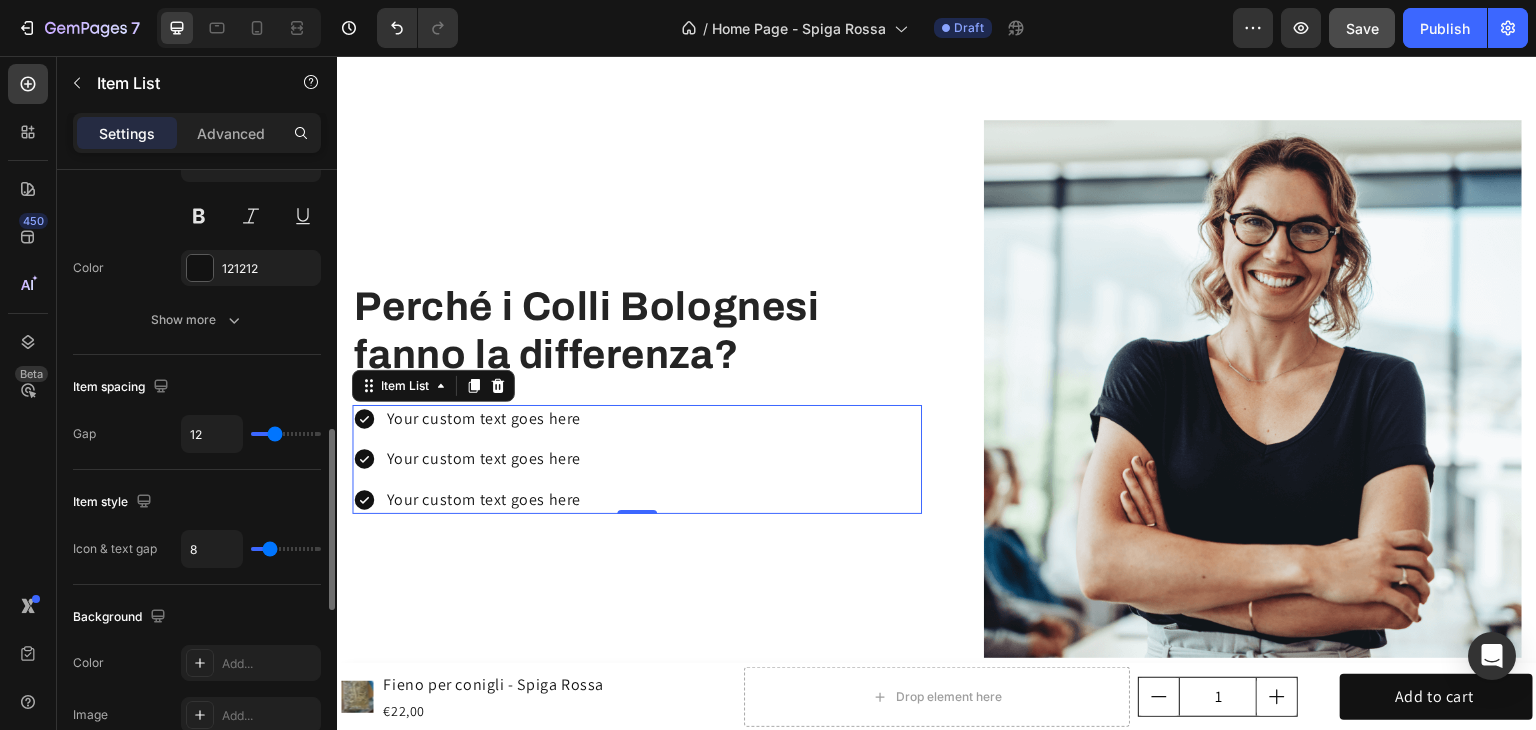 click on "Your custom text goes here" at bounding box center (468, 459) 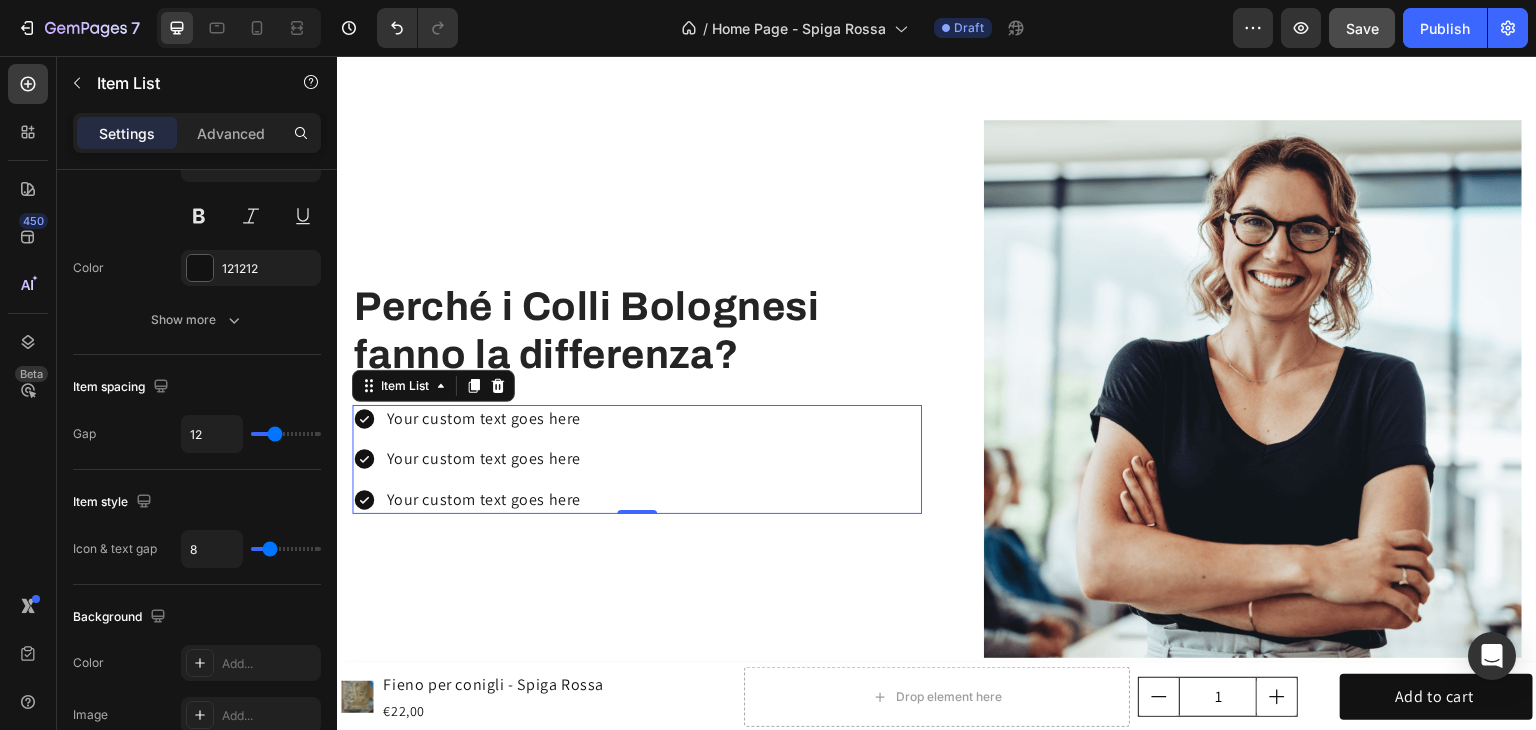 click on "Your custom text goes here Your custom text goes here Your custom text goes here" at bounding box center [637, 459] 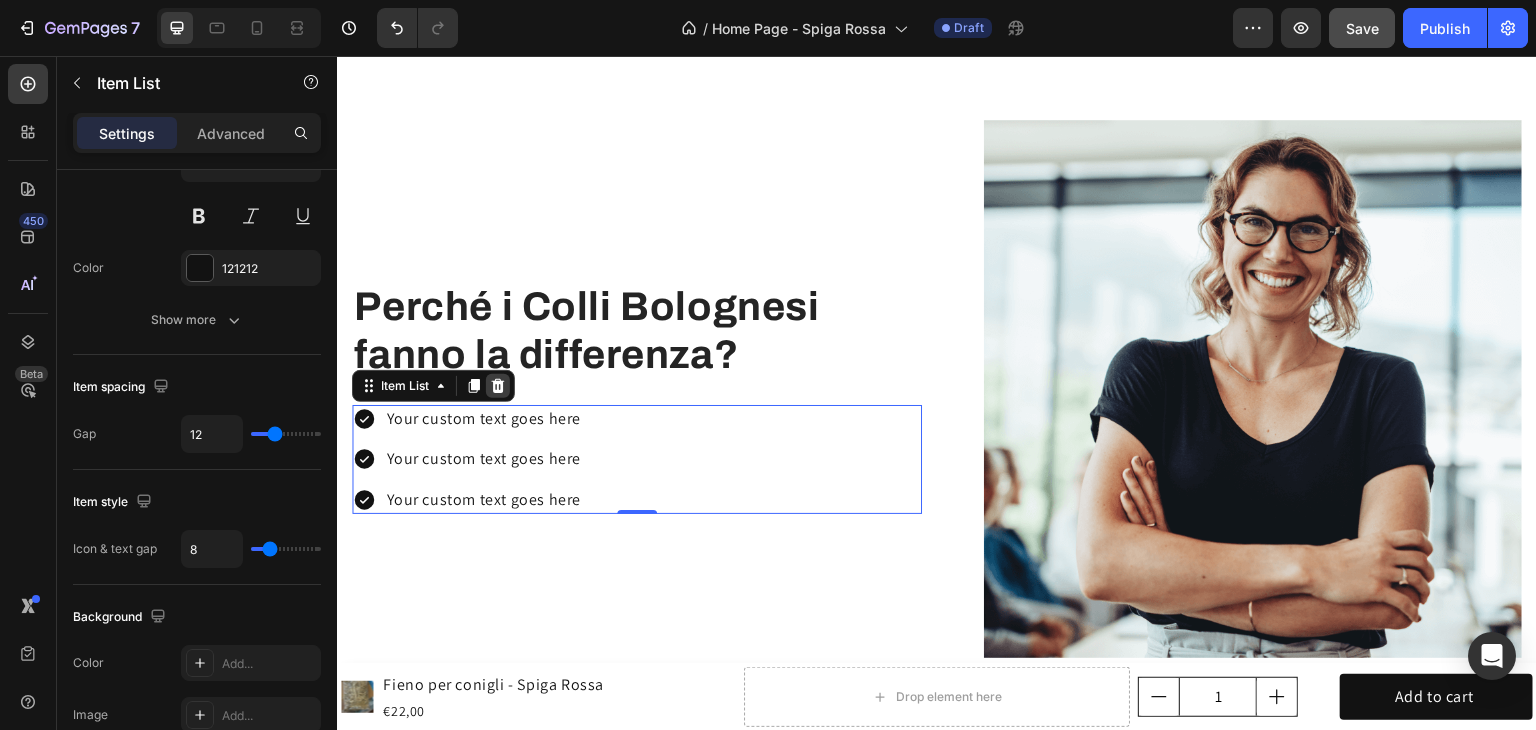click at bounding box center (498, 386) 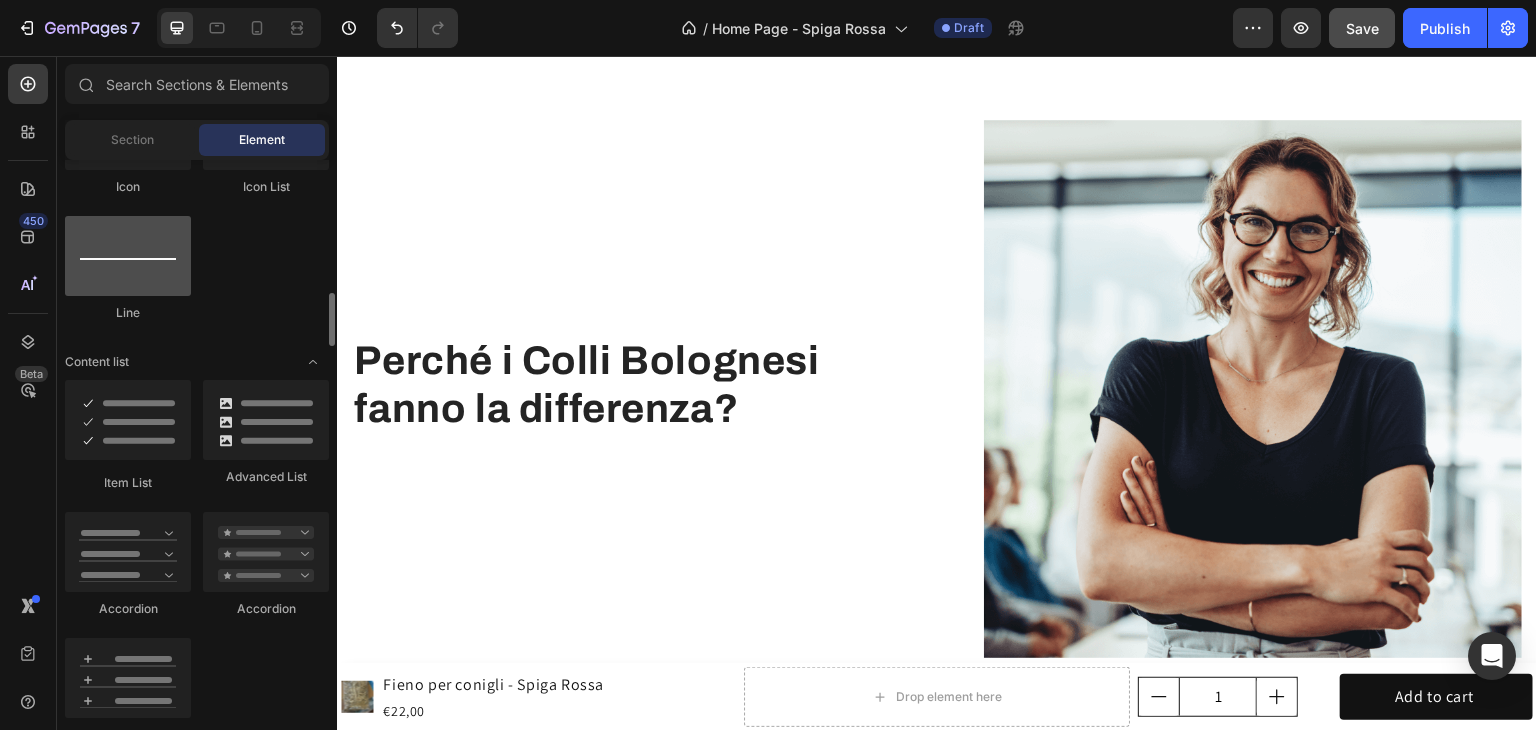 scroll, scrollTop: 1500, scrollLeft: 0, axis: vertical 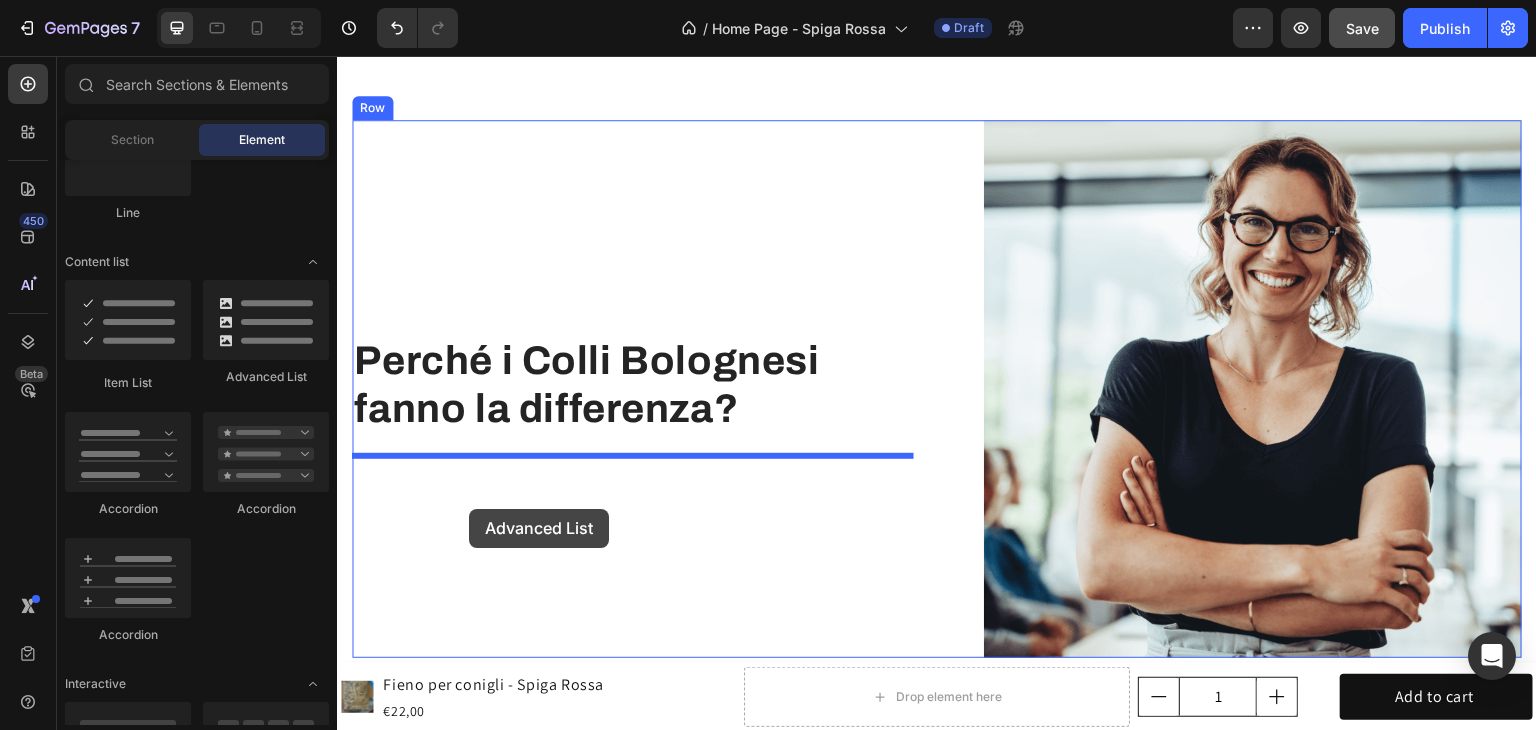 drag, startPoint x: 563, startPoint y: 396, endPoint x: 469, endPoint y: 509, distance: 146.98639 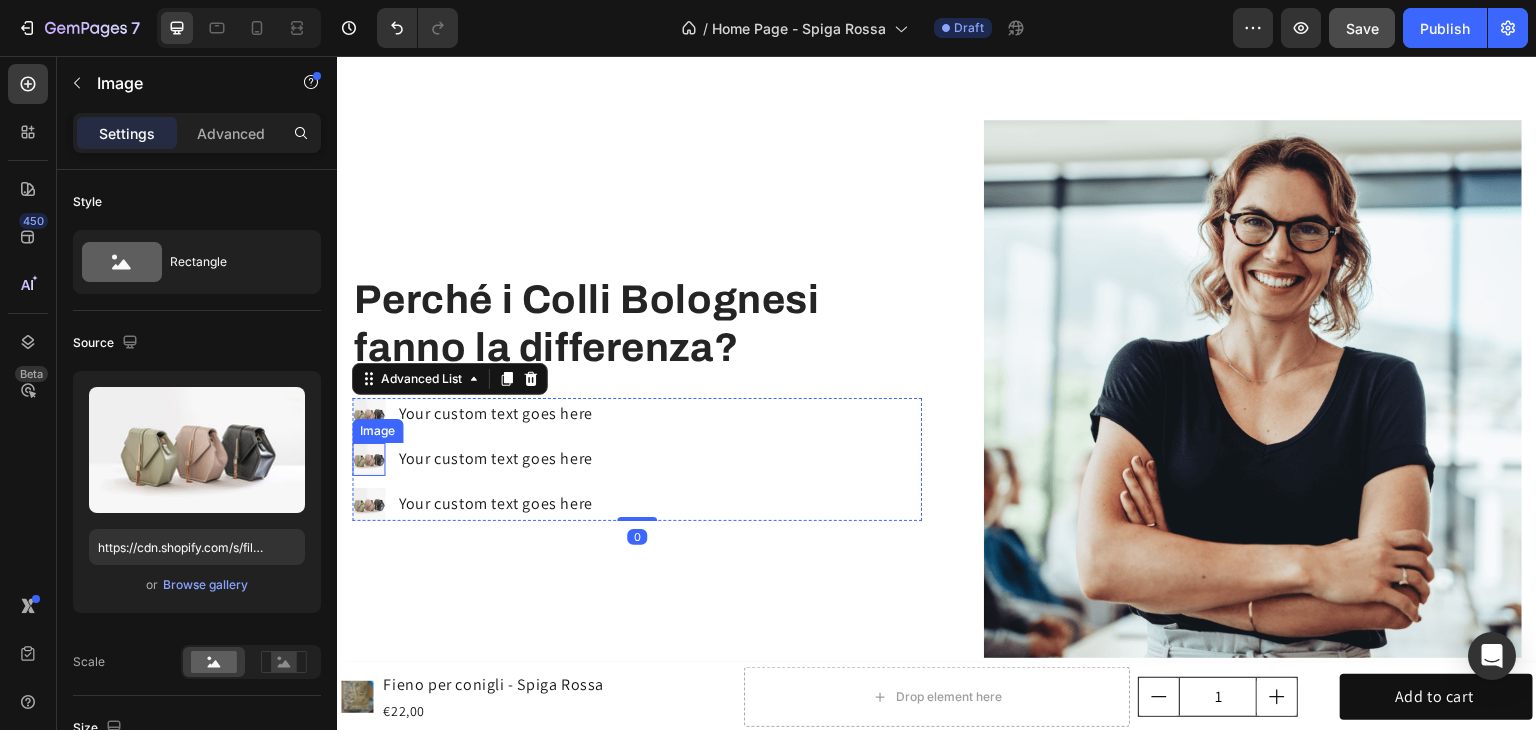 click at bounding box center [368, 459] 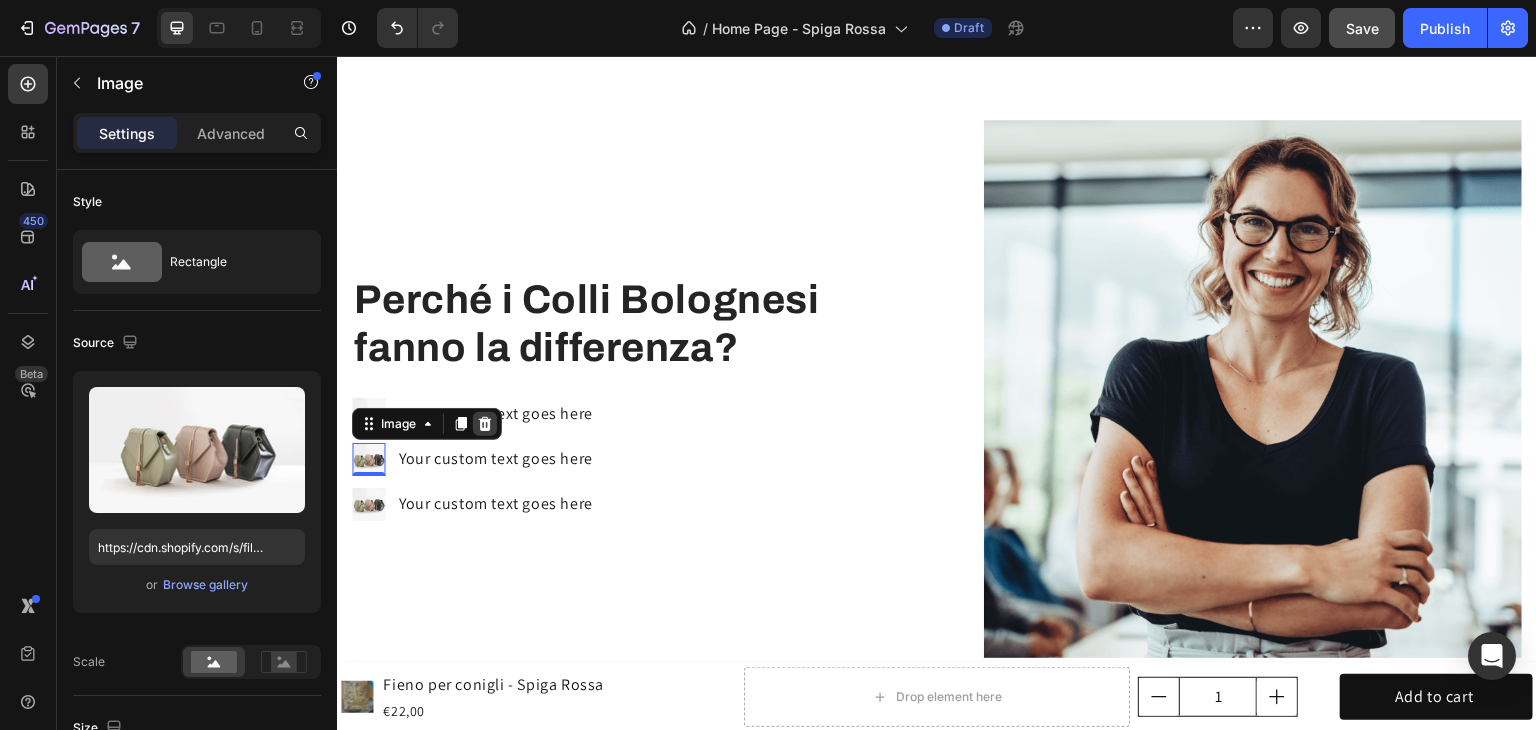 click 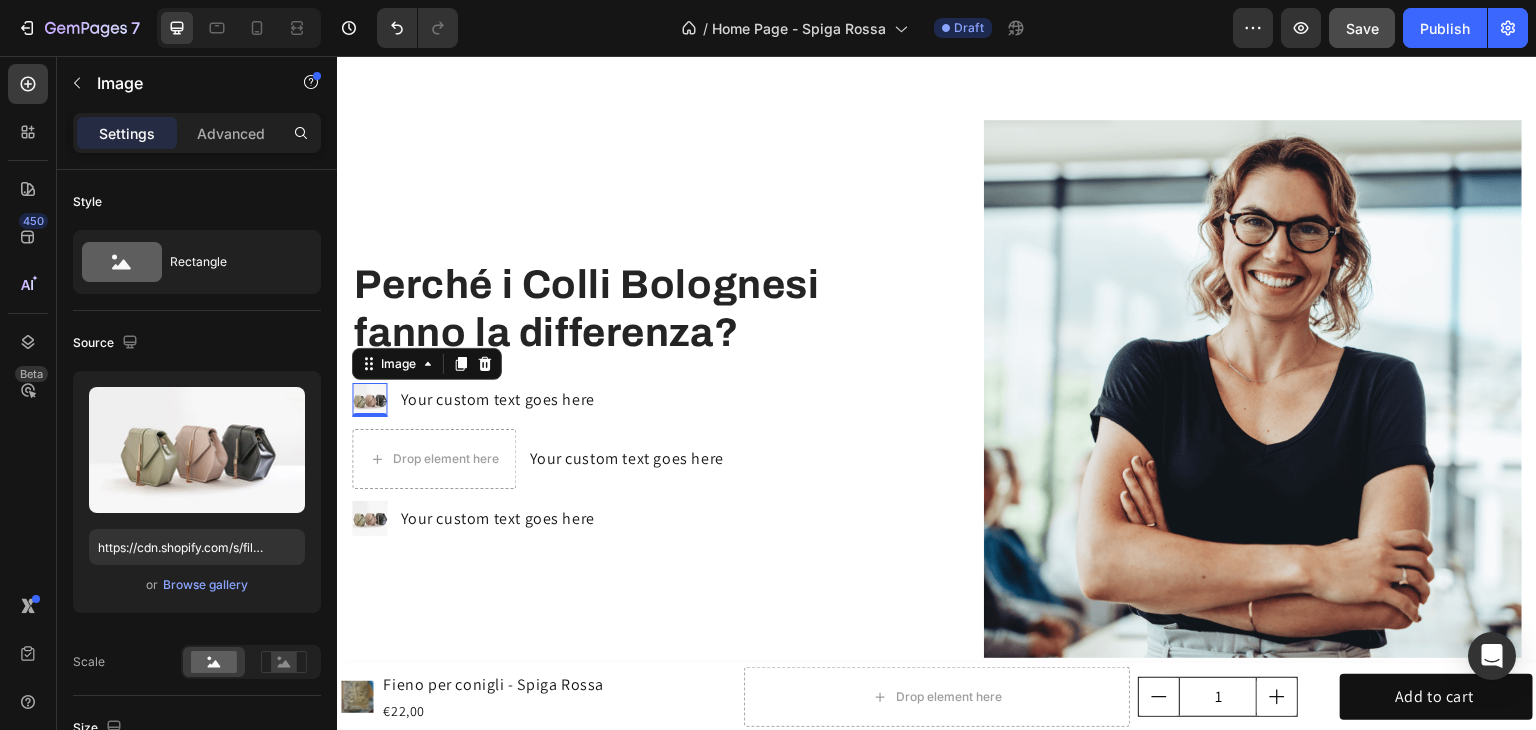 click at bounding box center (369, 400) 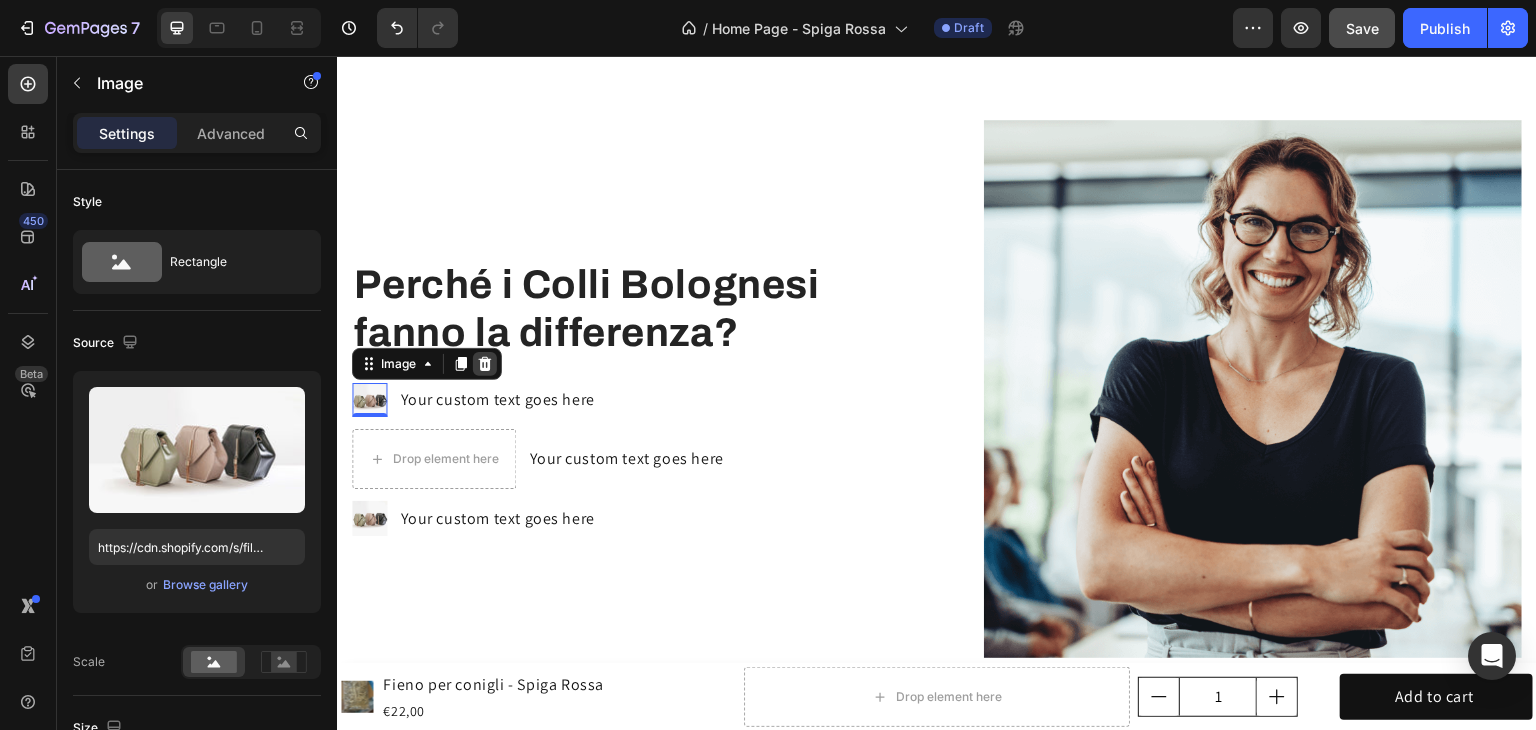 click 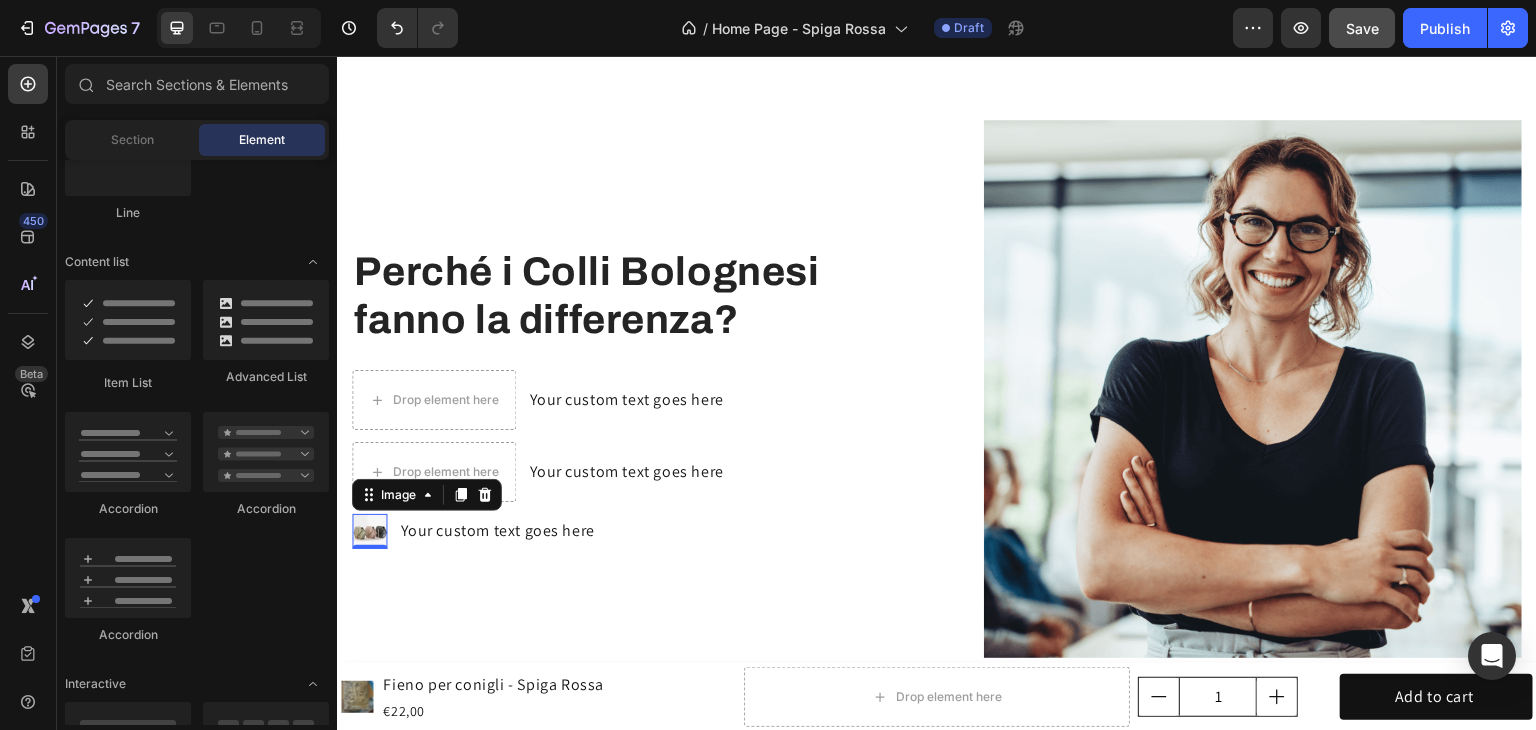 click at bounding box center (369, 531) 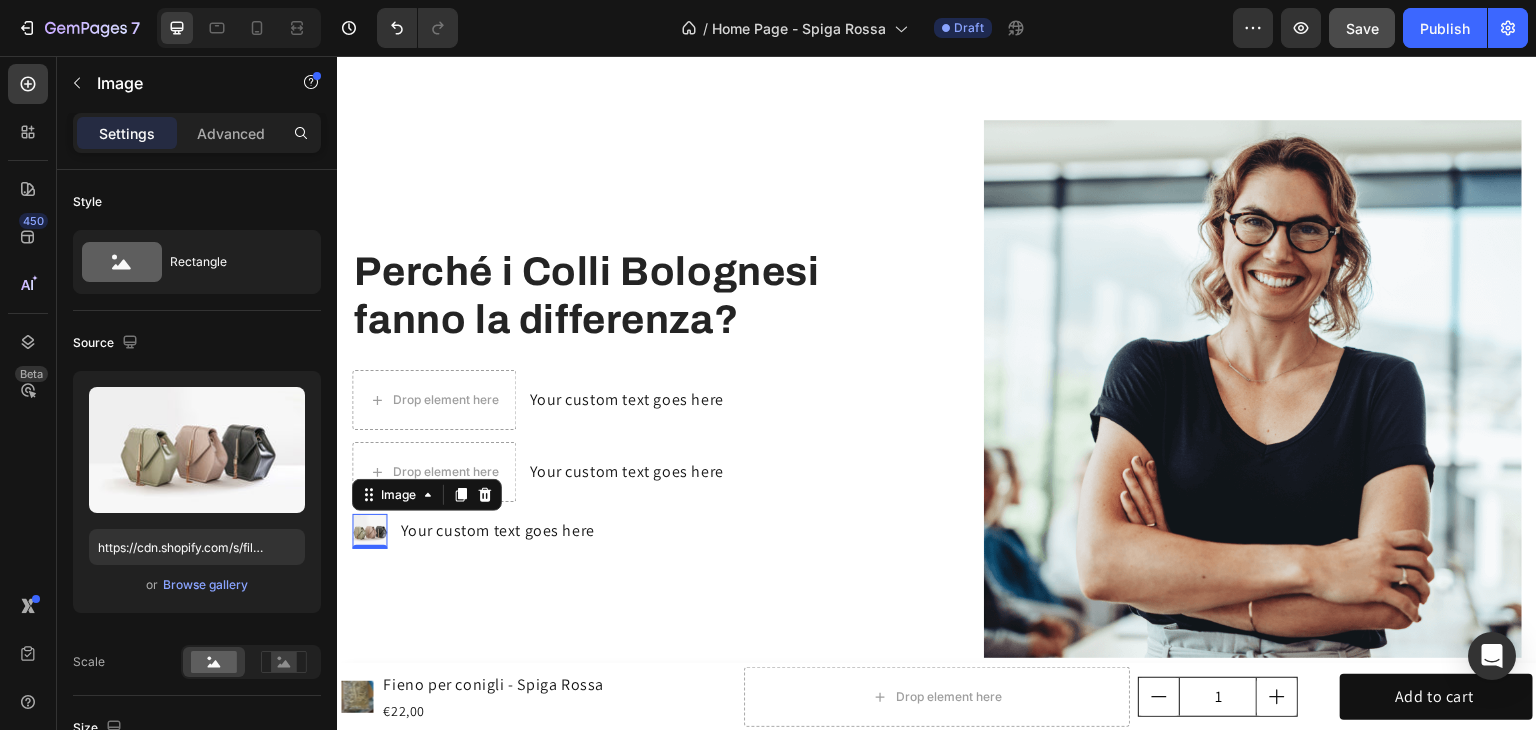 click at bounding box center [485, 495] 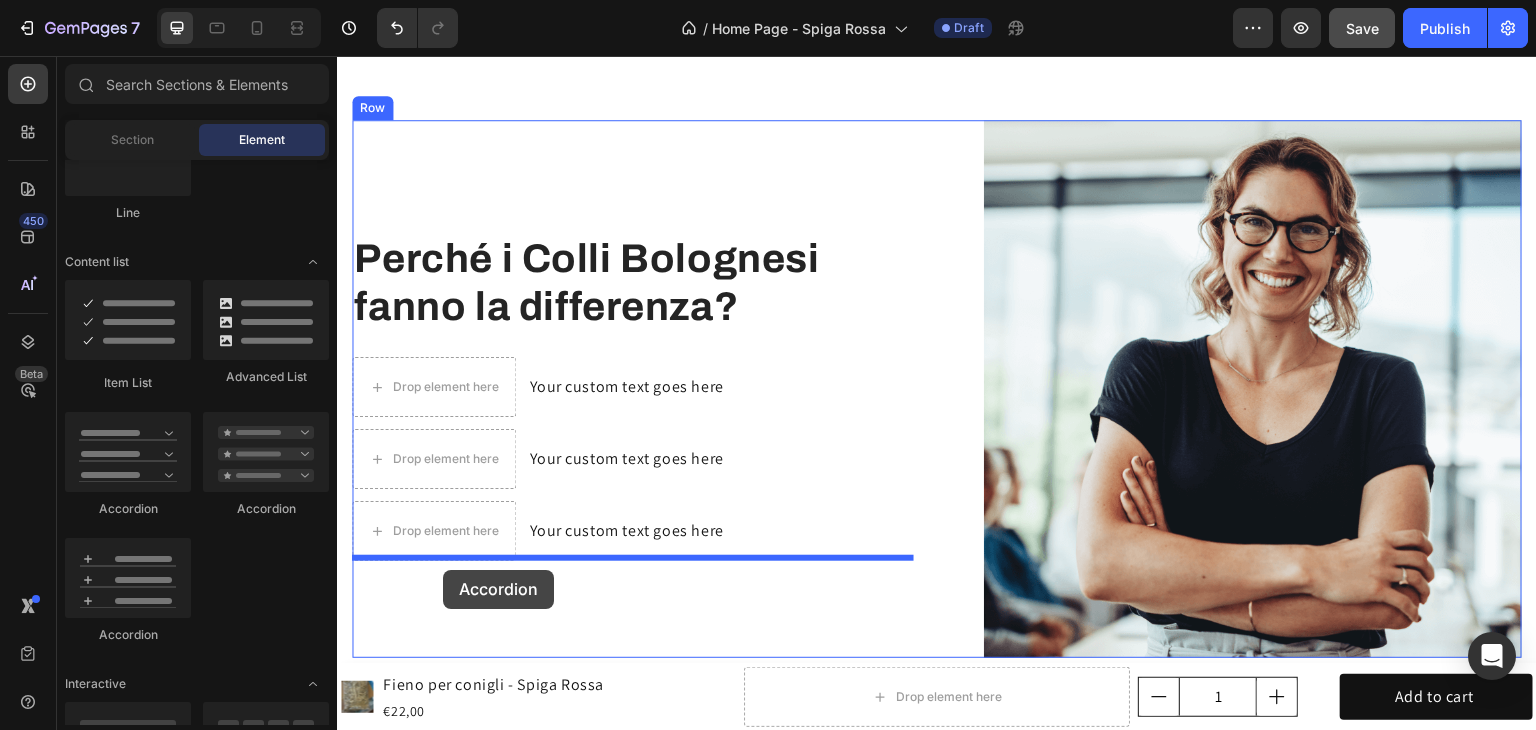 drag, startPoint x: 452, startPoint y: 615, endPoint x: 444, endPoint y: 569, distance: 46.69047 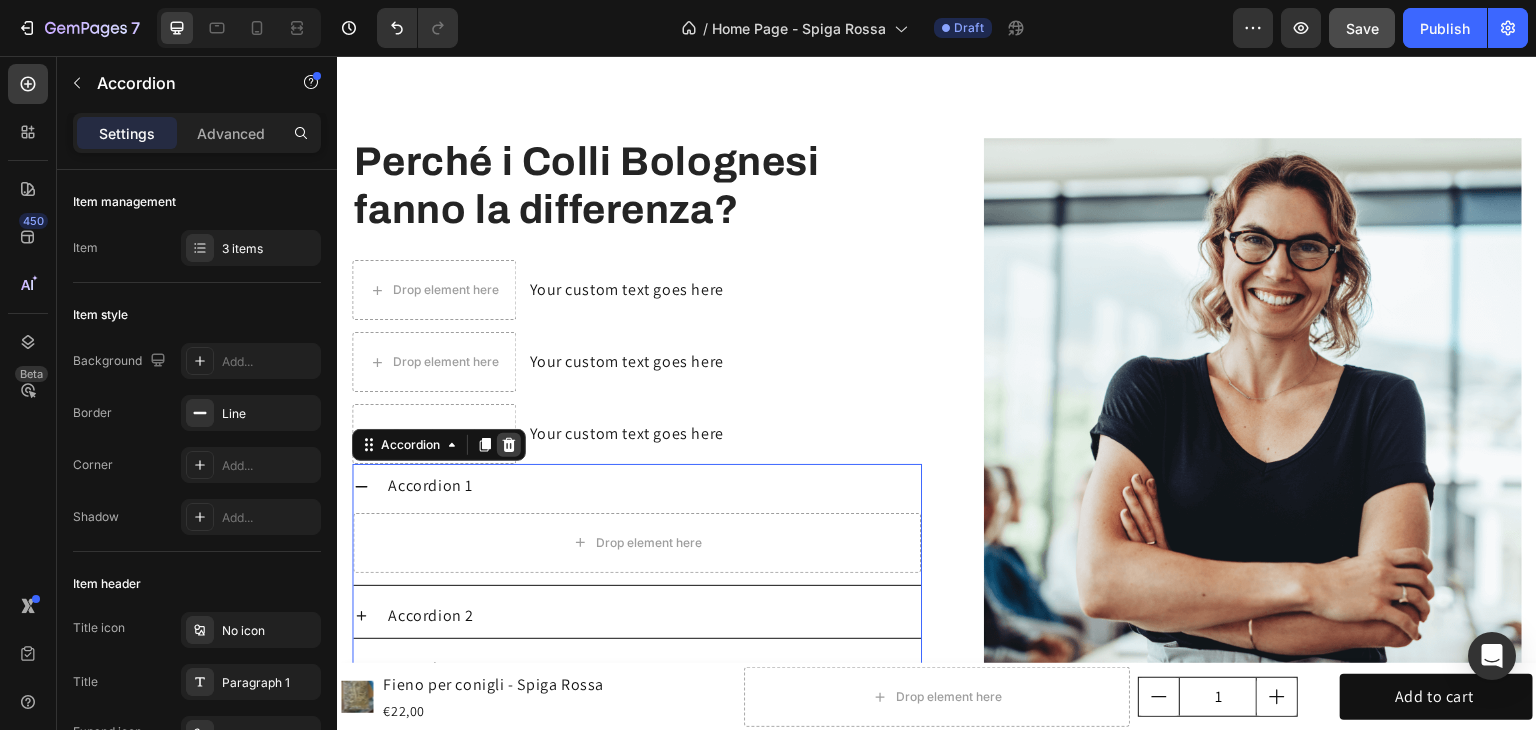 click 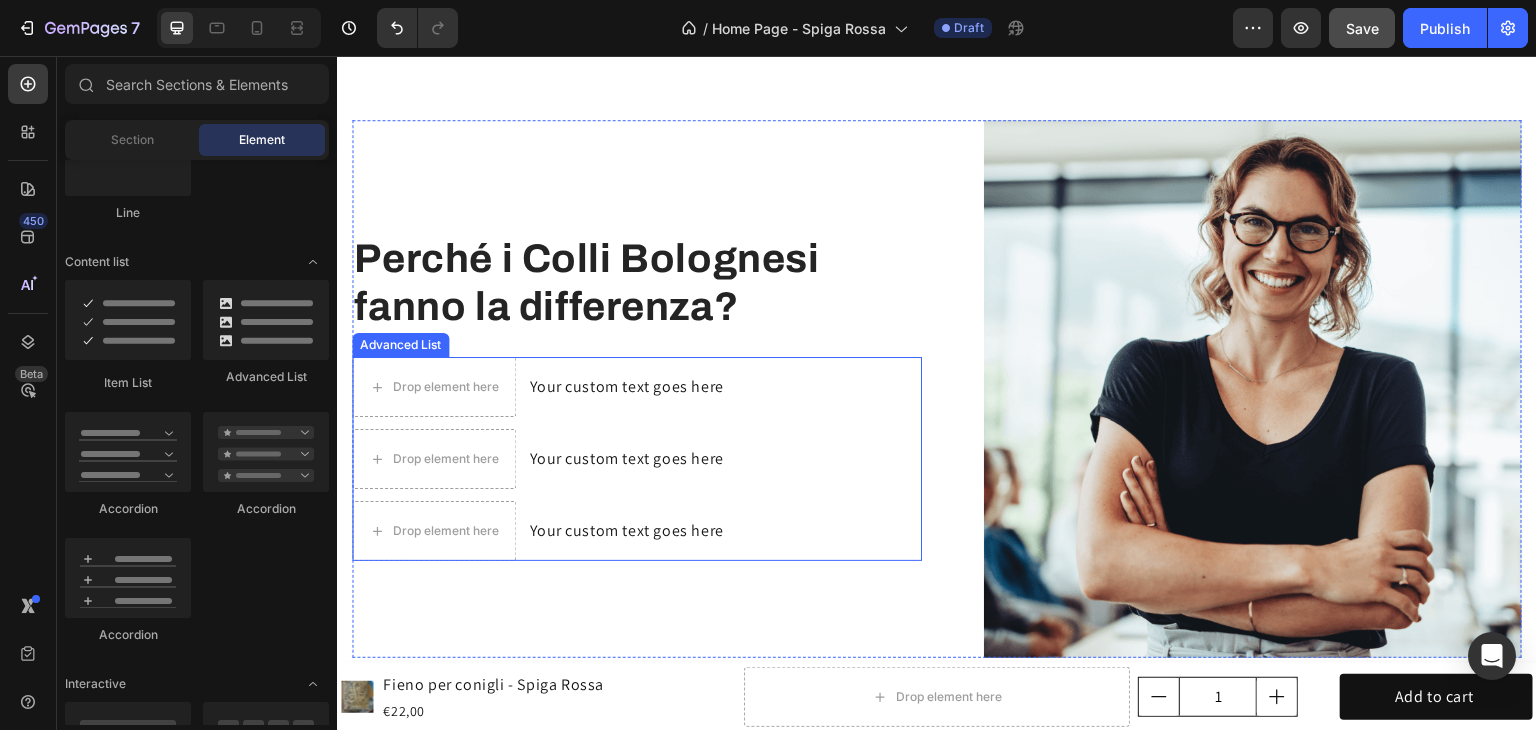 click on "Drop element here Your custom text goes here Text Block
Drop element here Your custom text goes here Text Block
Drop element here Your custom text goes here Text Block" at bounding box center (637, 459) 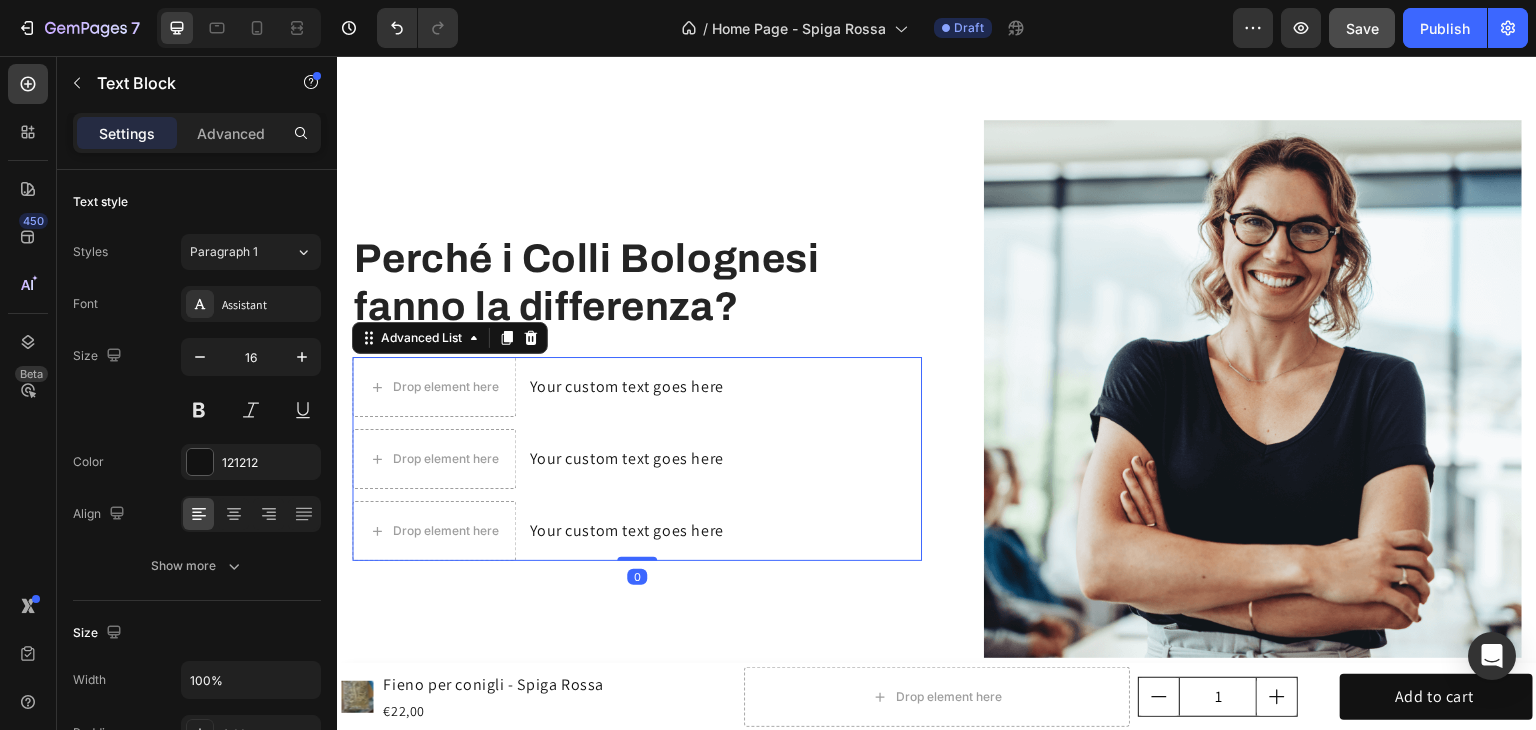 click on "Your custom text goes here" at bounding box center (627, 387) 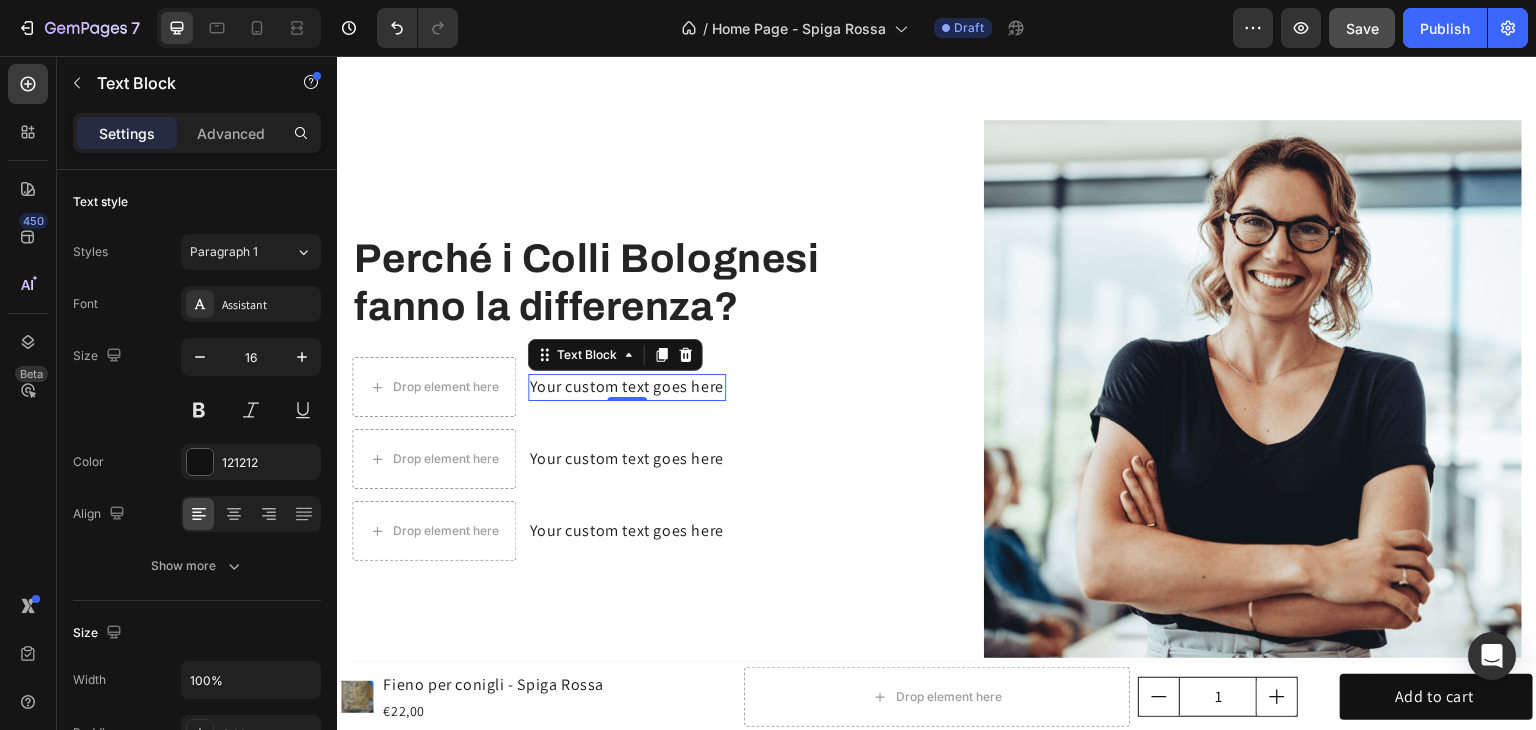 click on "Your custom text goes here" at bounding box center [627, 387] 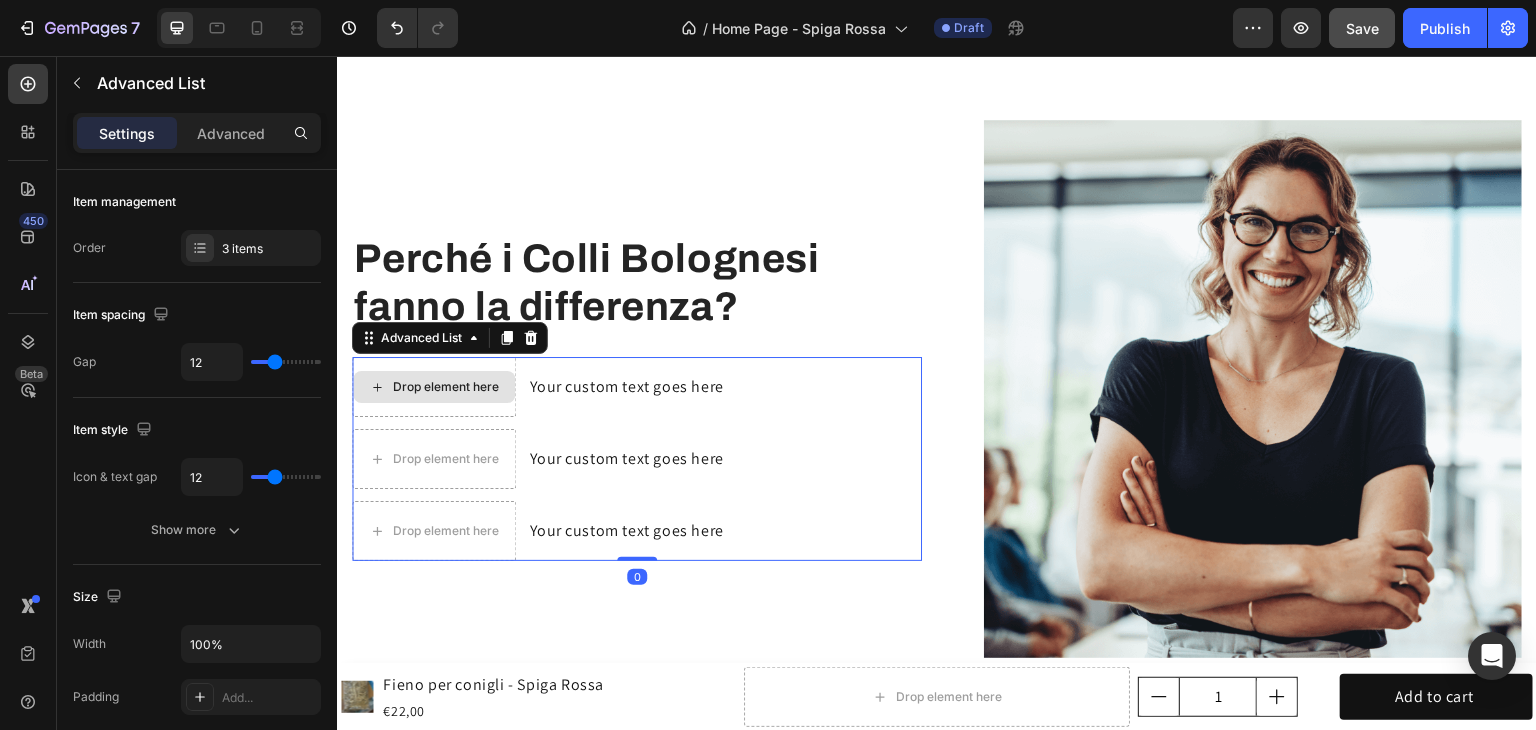 click on "Drop element here" at bounding box center (434, 387) 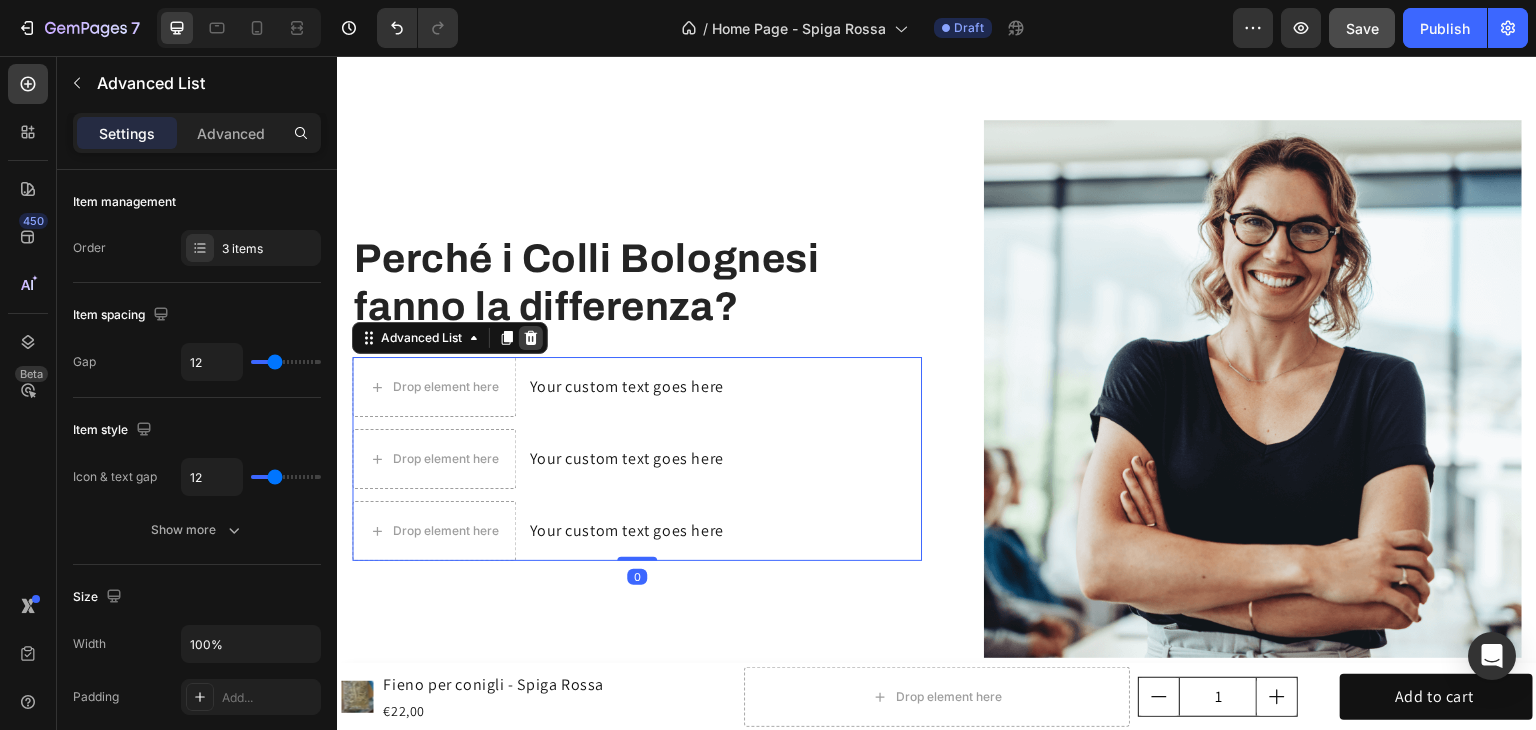 click 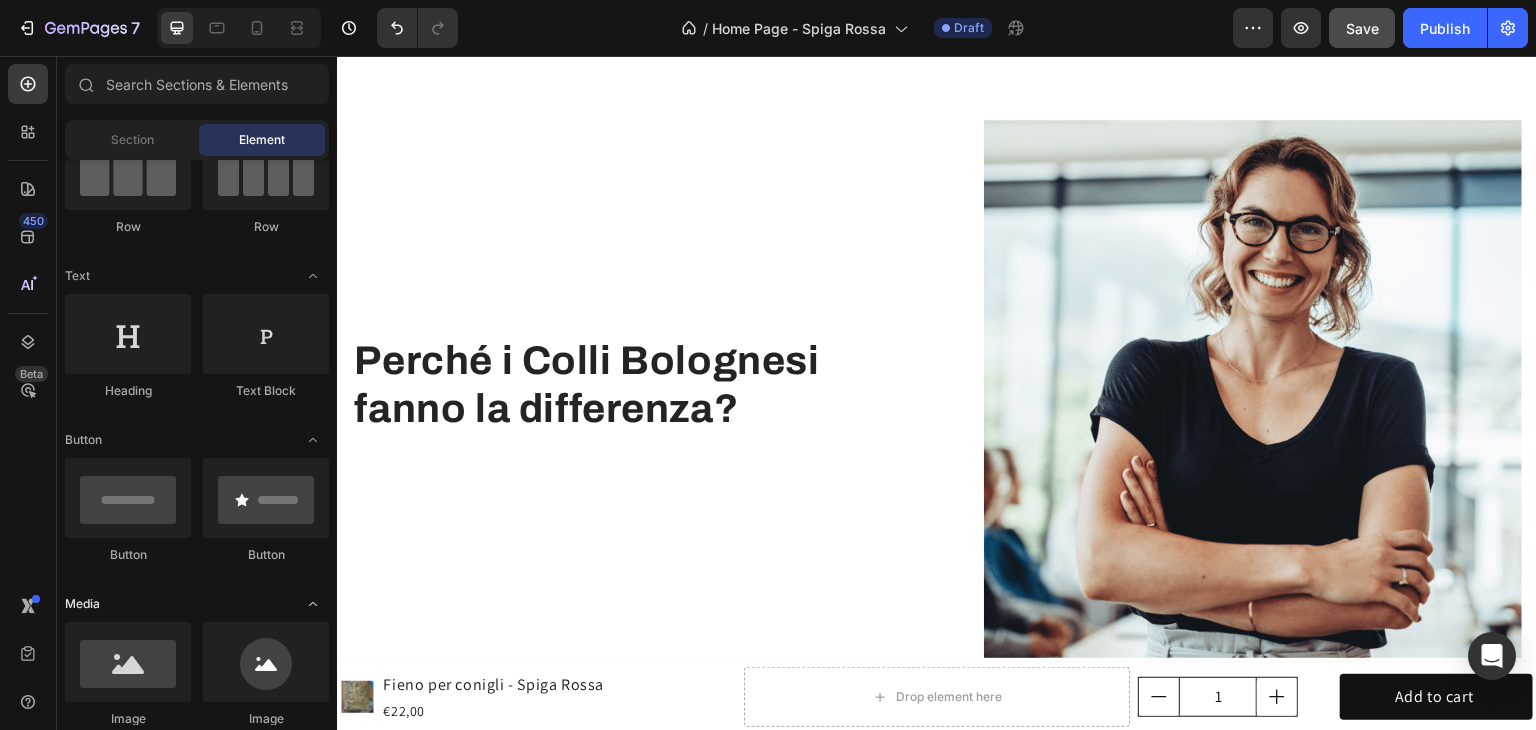 scroll, scrollTop: 0, scrollLeft: 0, axis: both 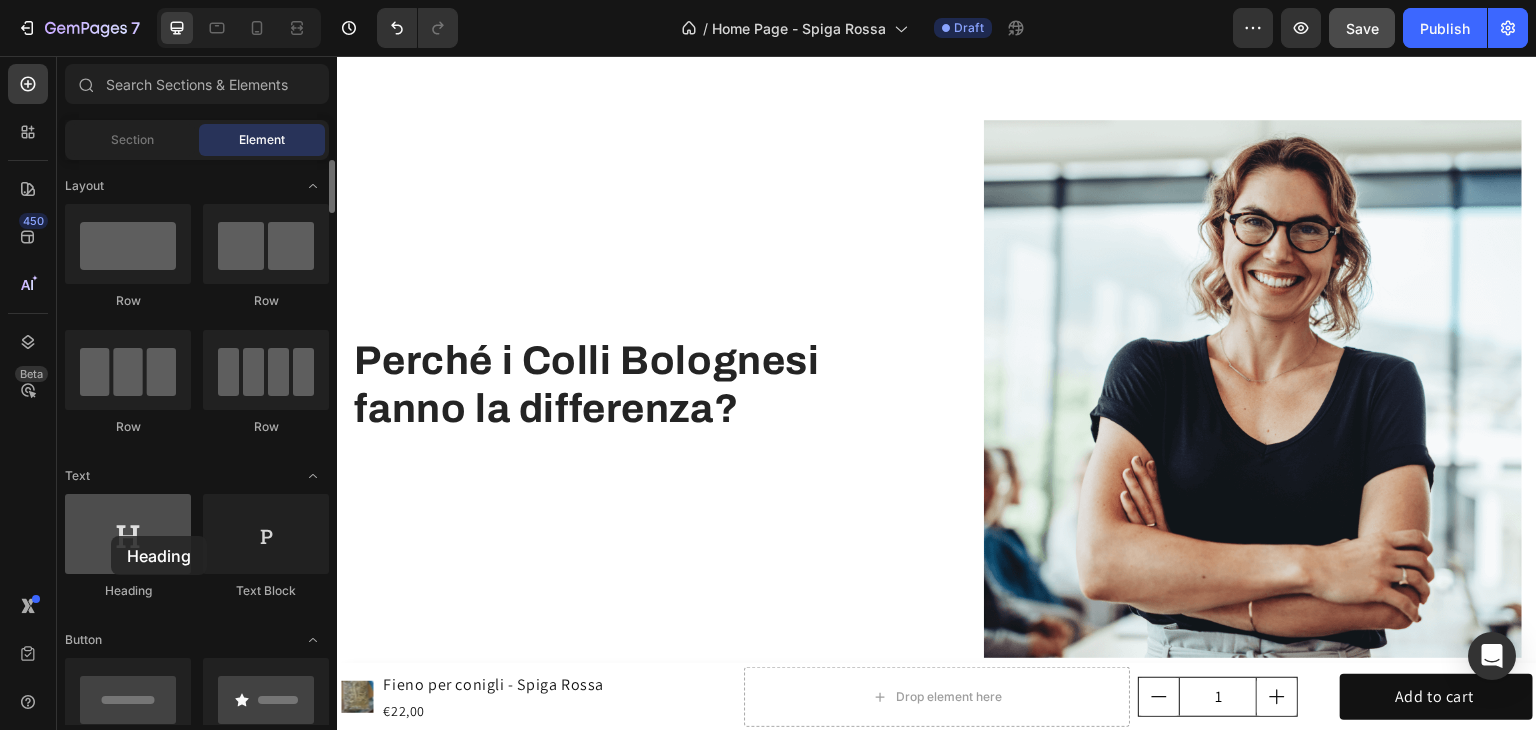 drag, startPoint x: 123, startPoint y: 515, endPoint x: 111, endPoint y: 536, distance: 24.186773 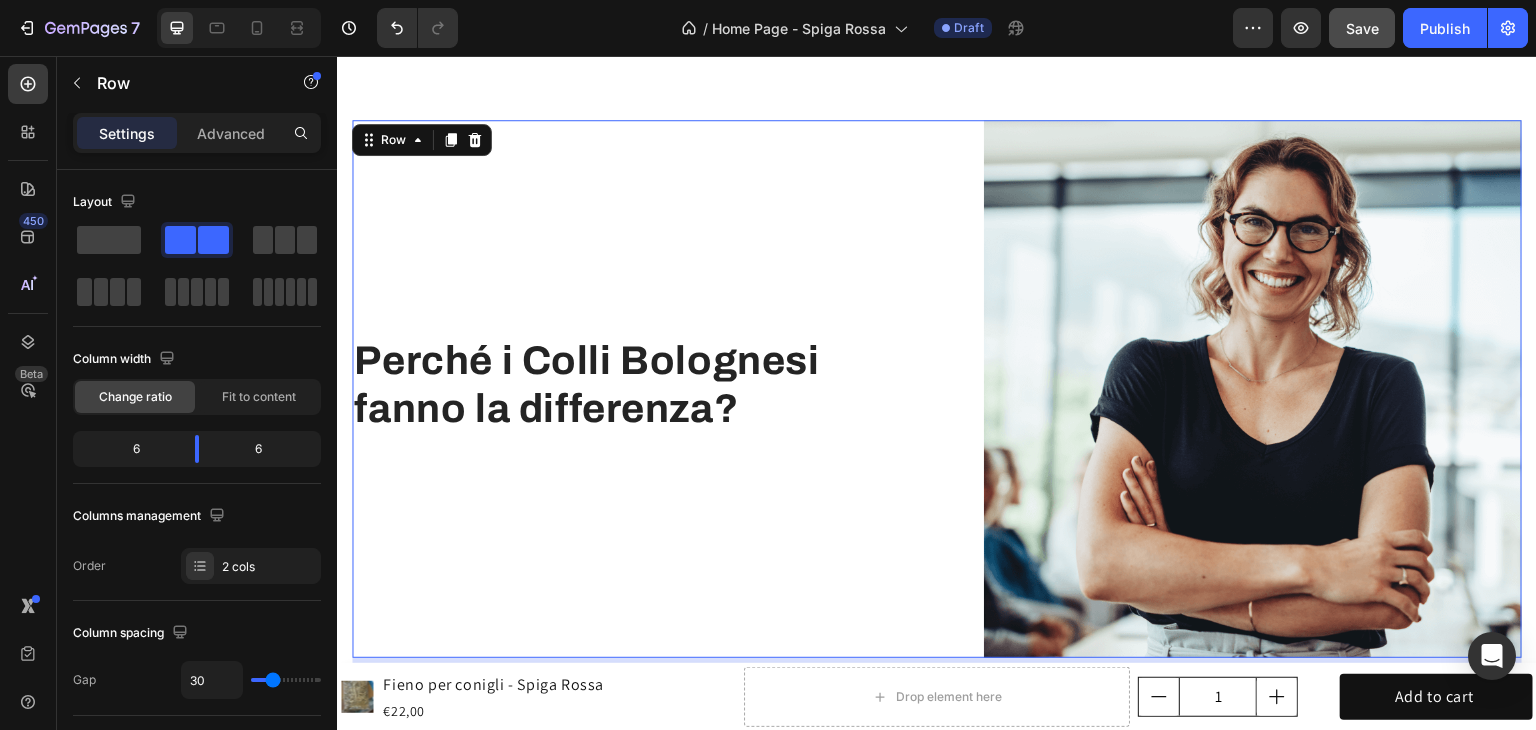 click on "Perché i Colli Bolognesi fanno la differenza? Heading" at bounding box center (637, 389) 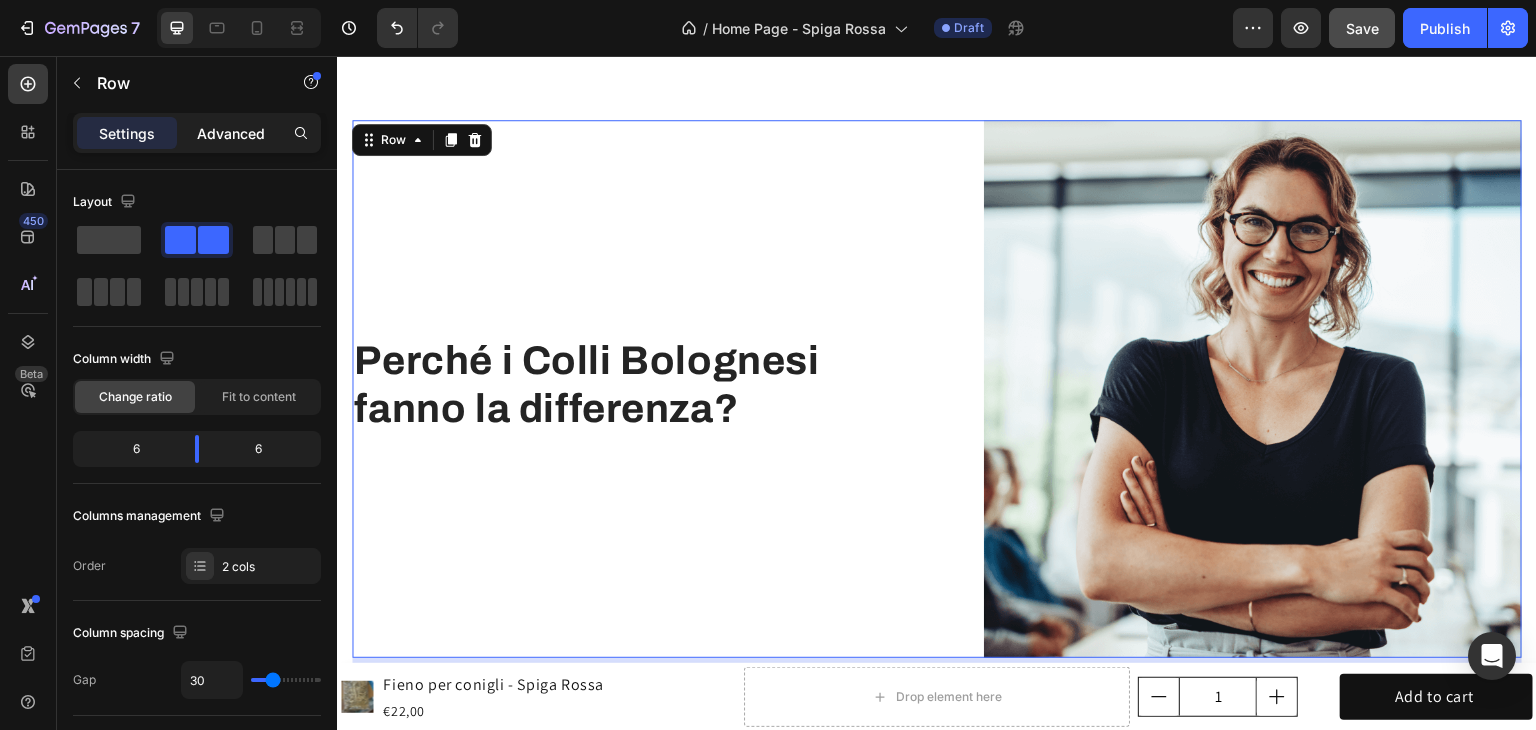 click on "Advanced" at bounding box center [231, 133] 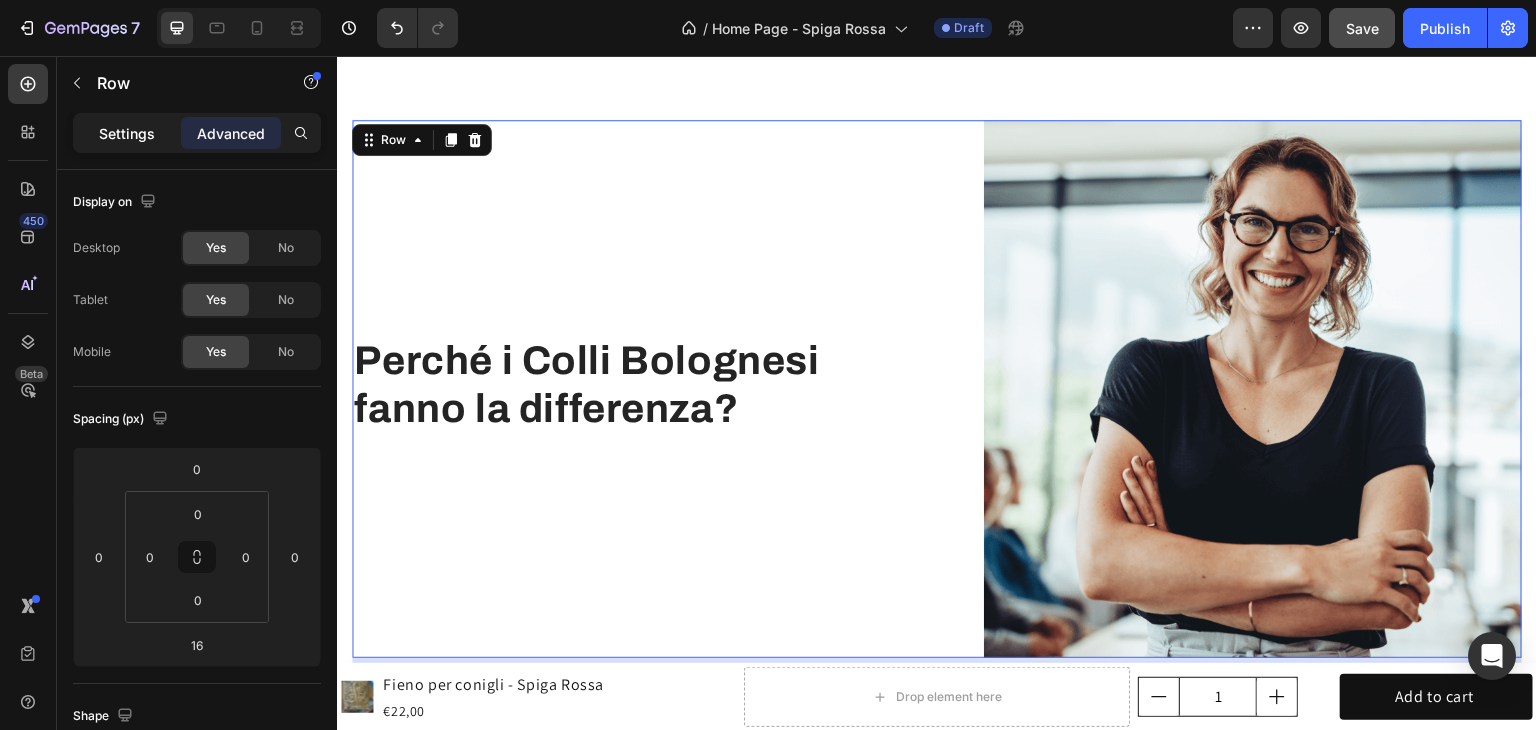 click on "Settings" at bounding box center [127, 133] 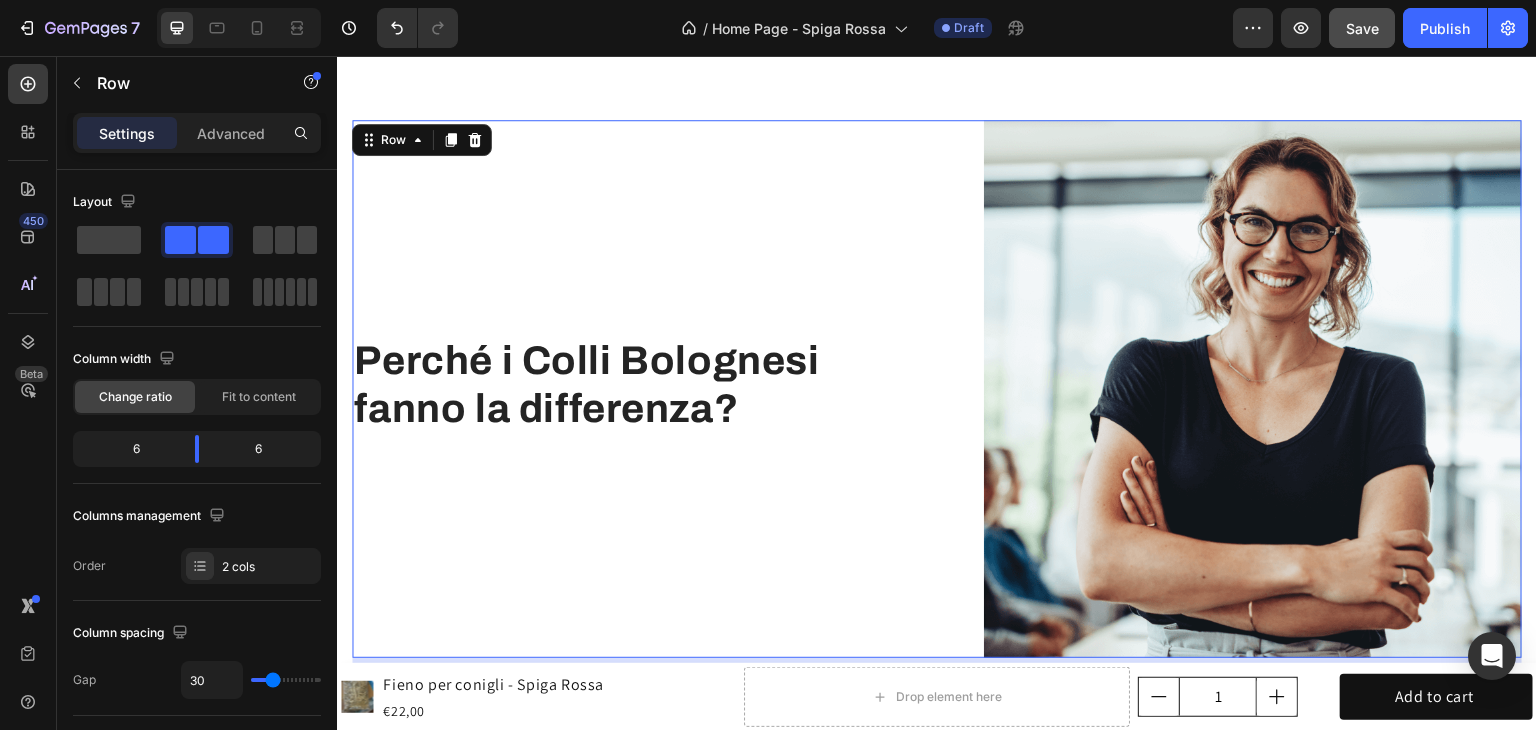 click on "450 Beta" at bounding box center (28, 393) 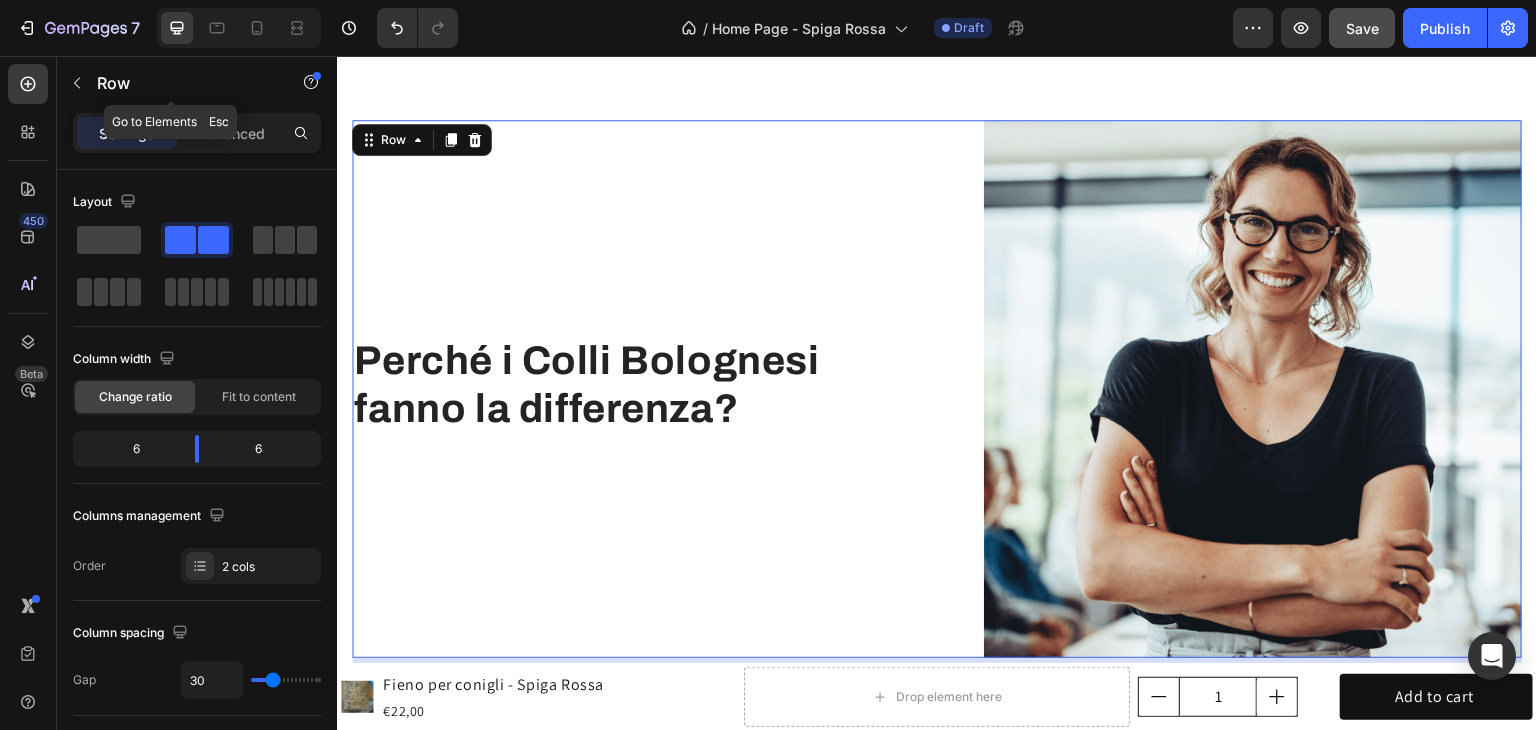 click 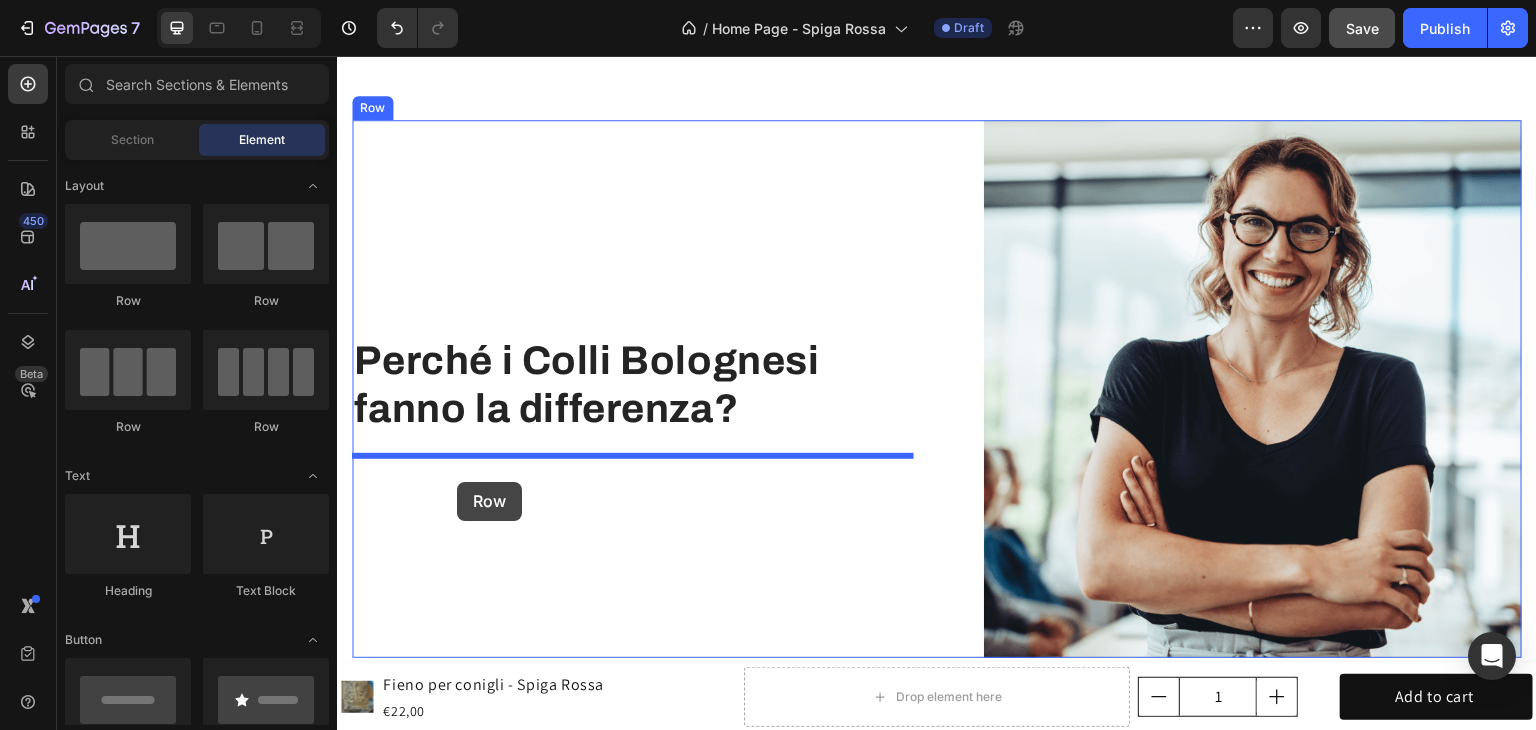 drag, startPoint x: 477, startPoint y: 300, endPoint x: 457, endPoint y: 482, distance: 183.0956 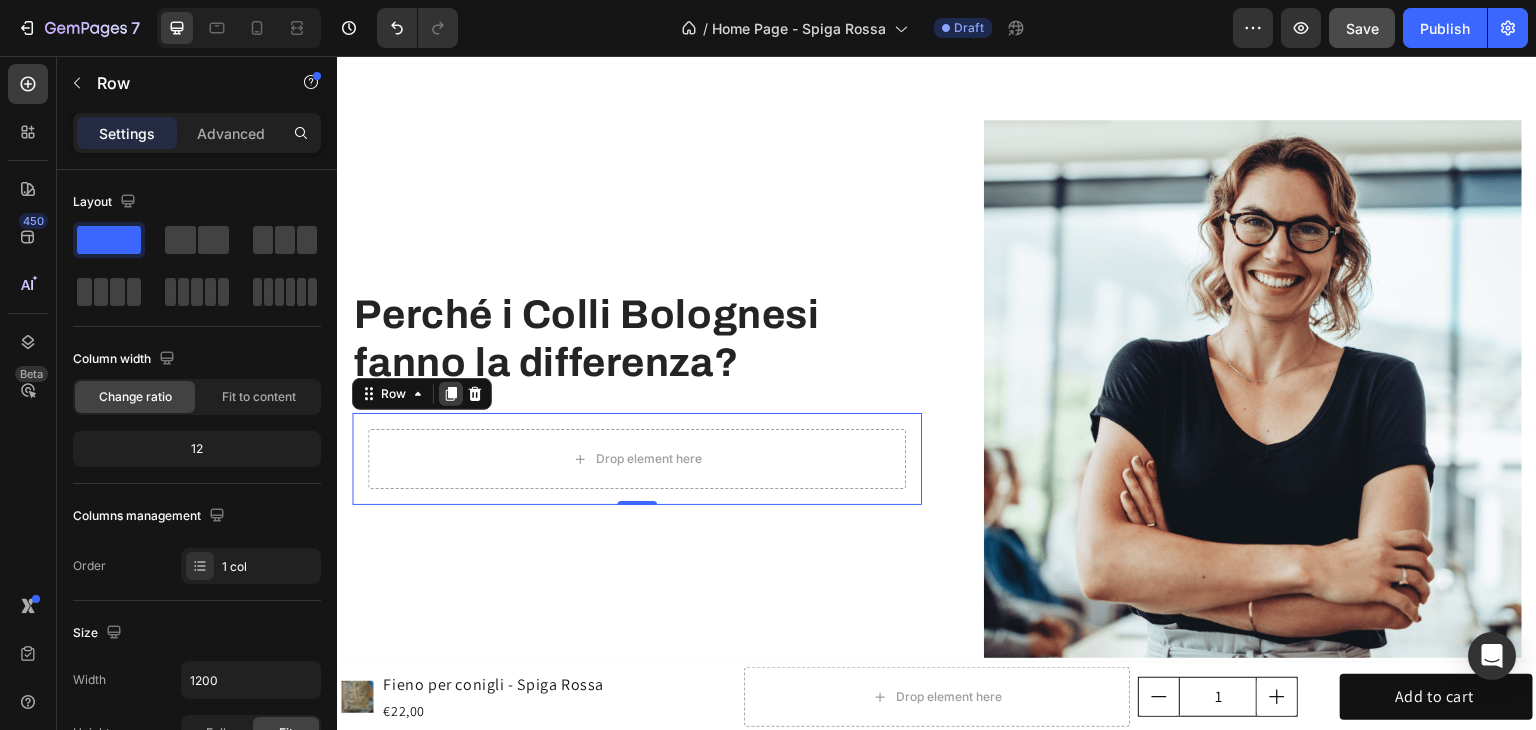 click 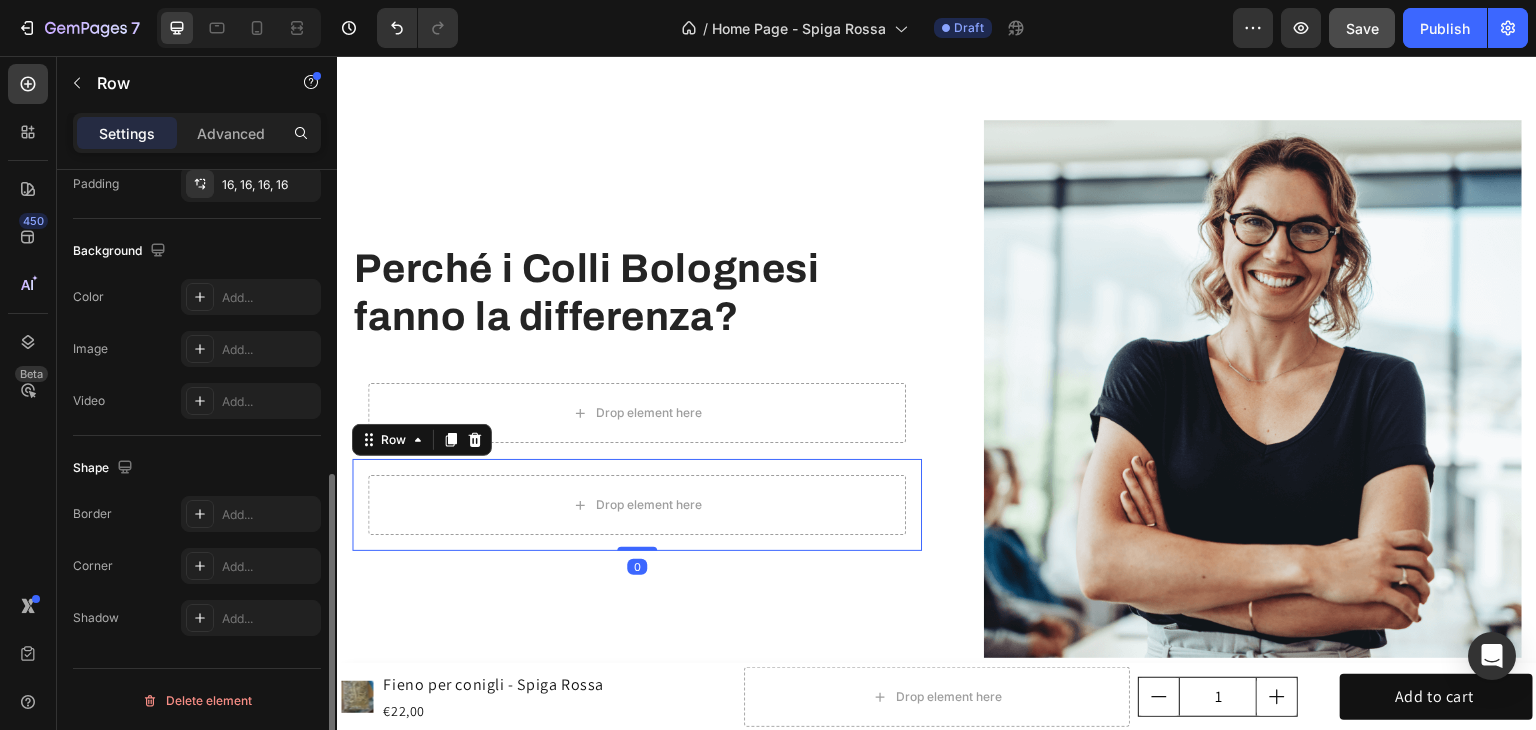 click on "Row" at bounding box center (422, 440) 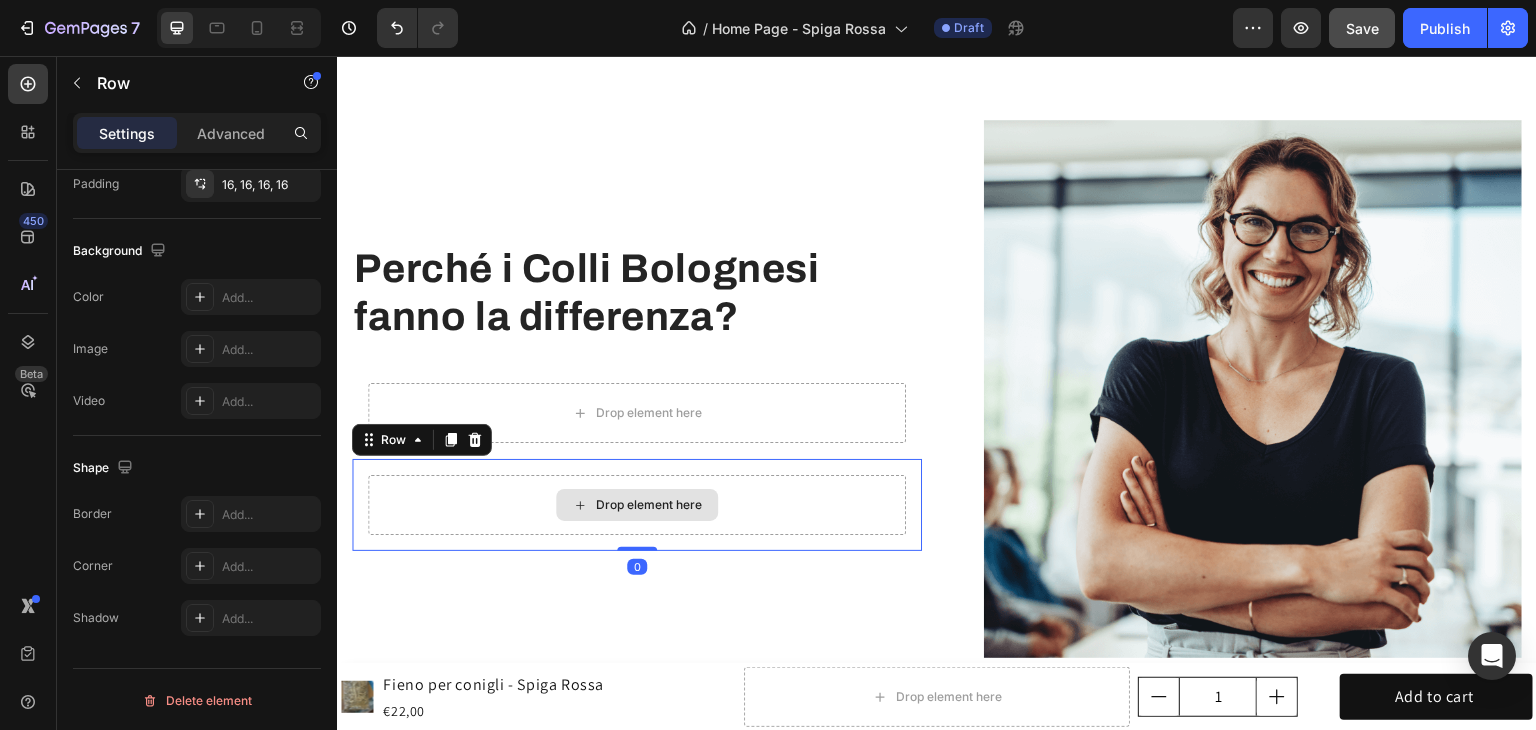 click on "Drop element here" at bounding box center [637, 505] 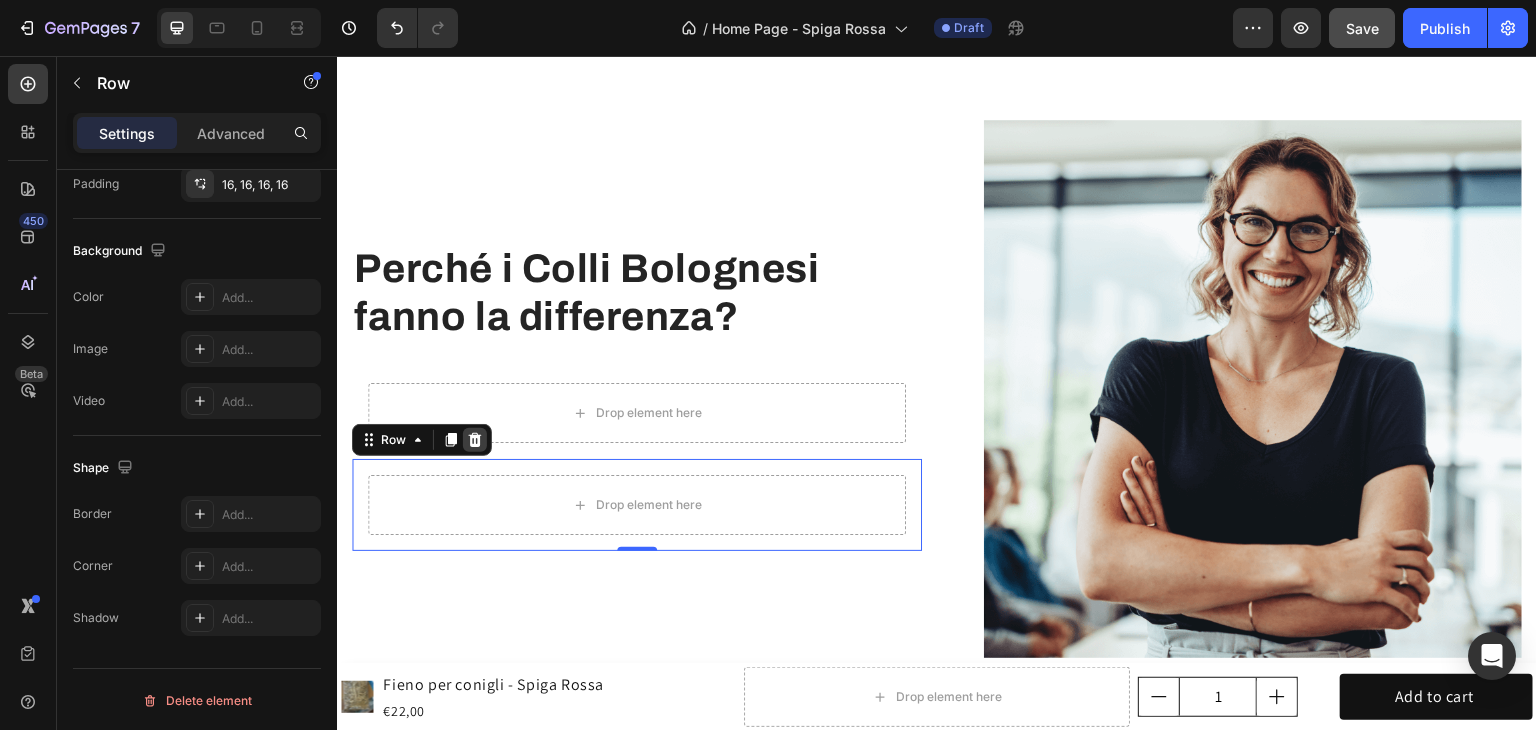 click at bounding box center (475, 440) 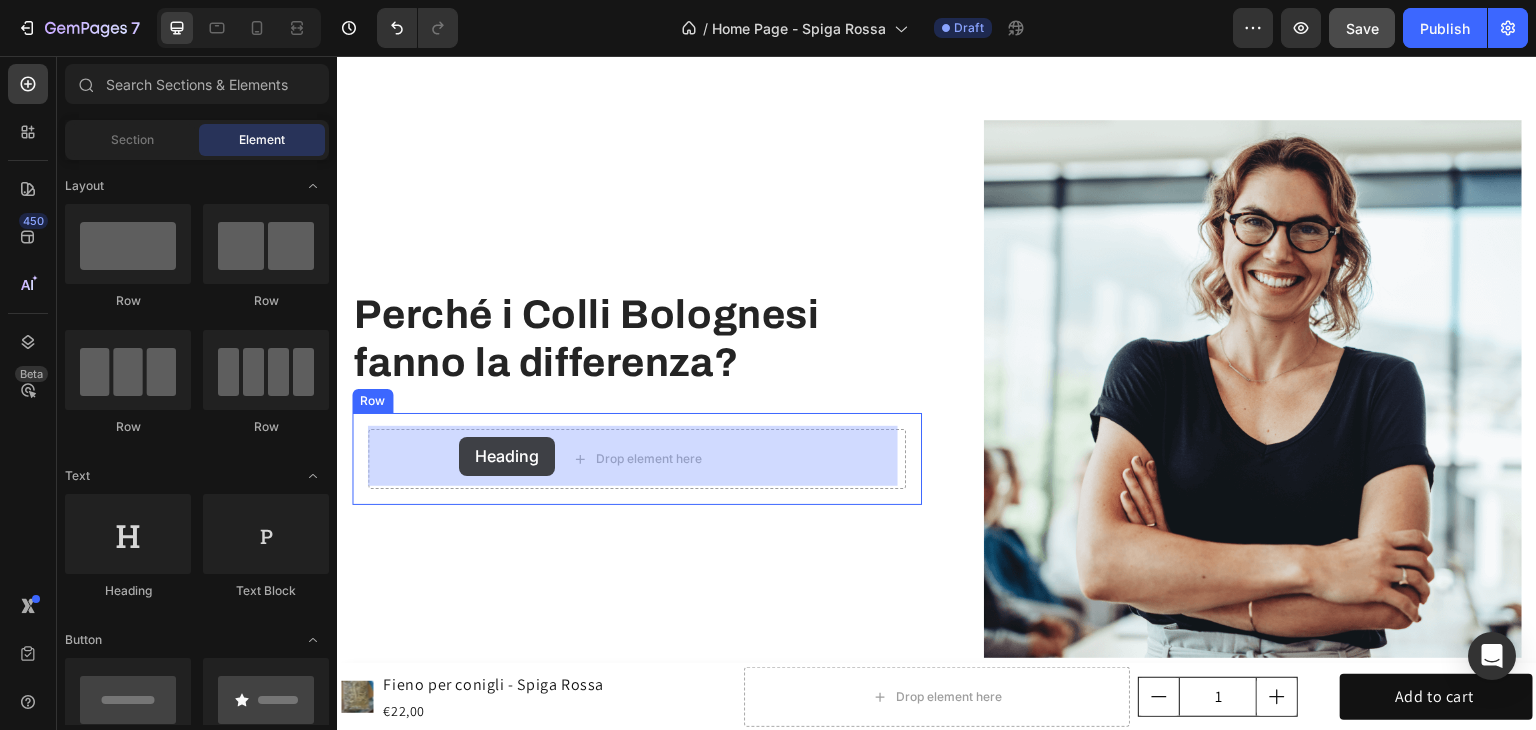 drag, startPoint x: 490, startPoint y: 577, endPoint x: 459, endPoint y: 437, distance: 143.39107 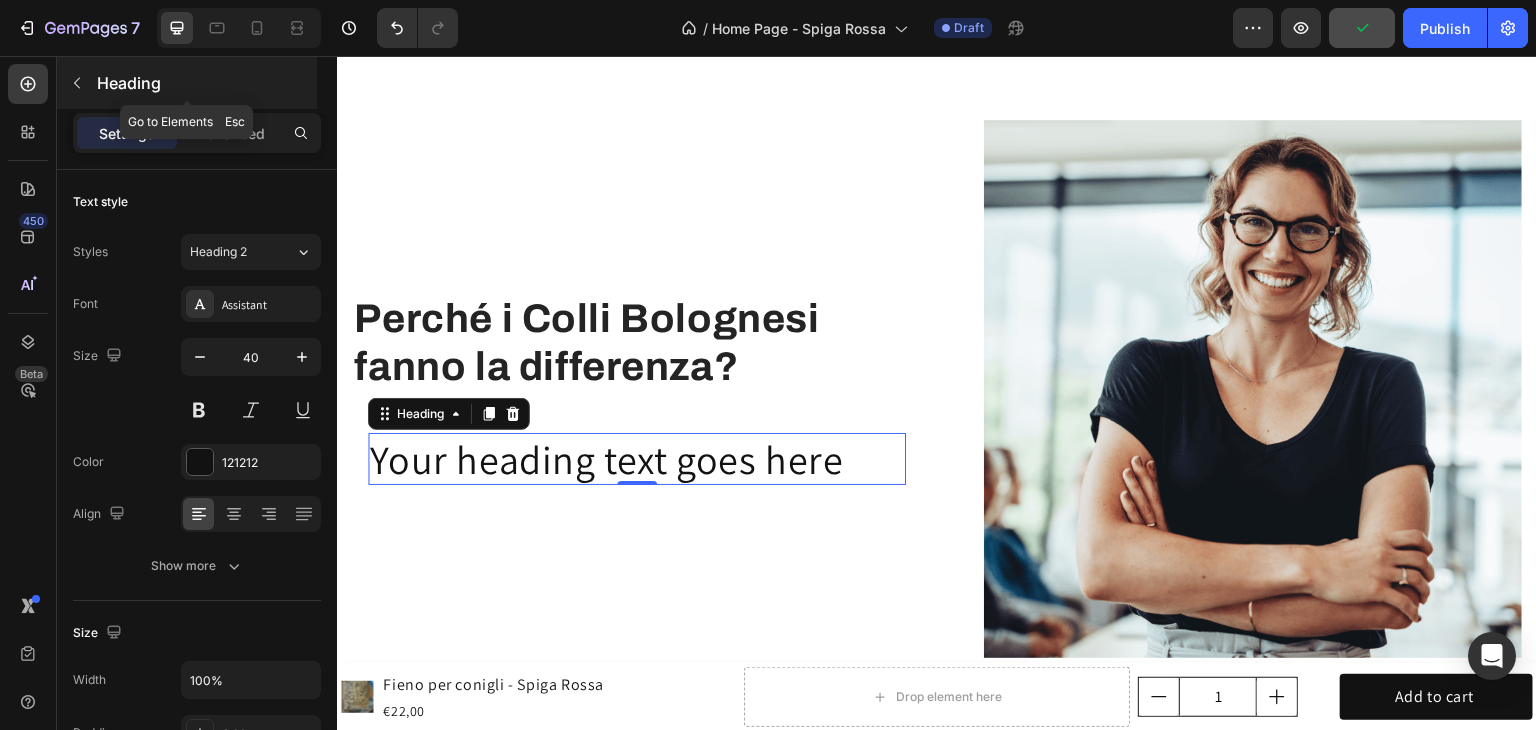 click 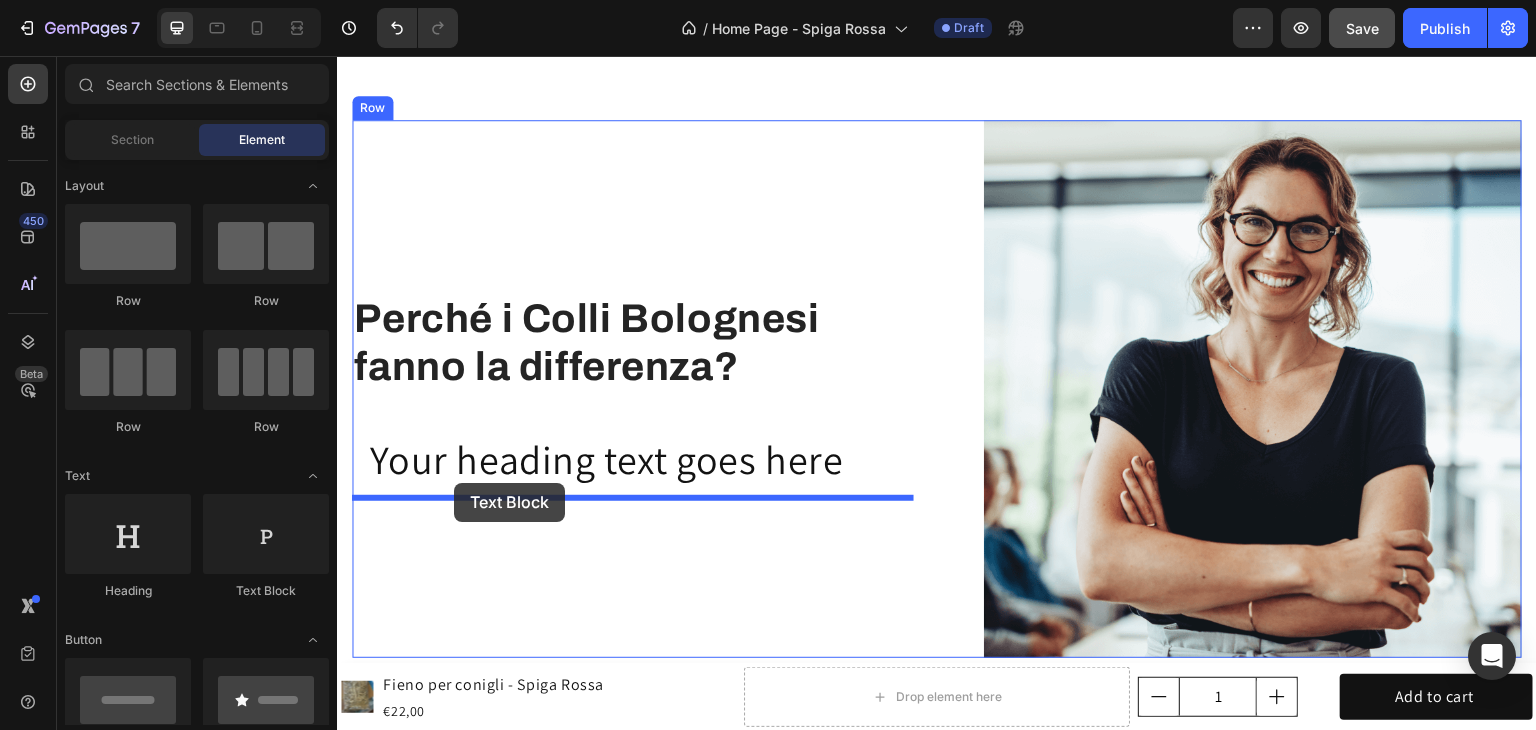 drag, startPoint x: 609, startPoint y: 592, endPoint x: 454, endPoint y: 483, distance: 189.48878 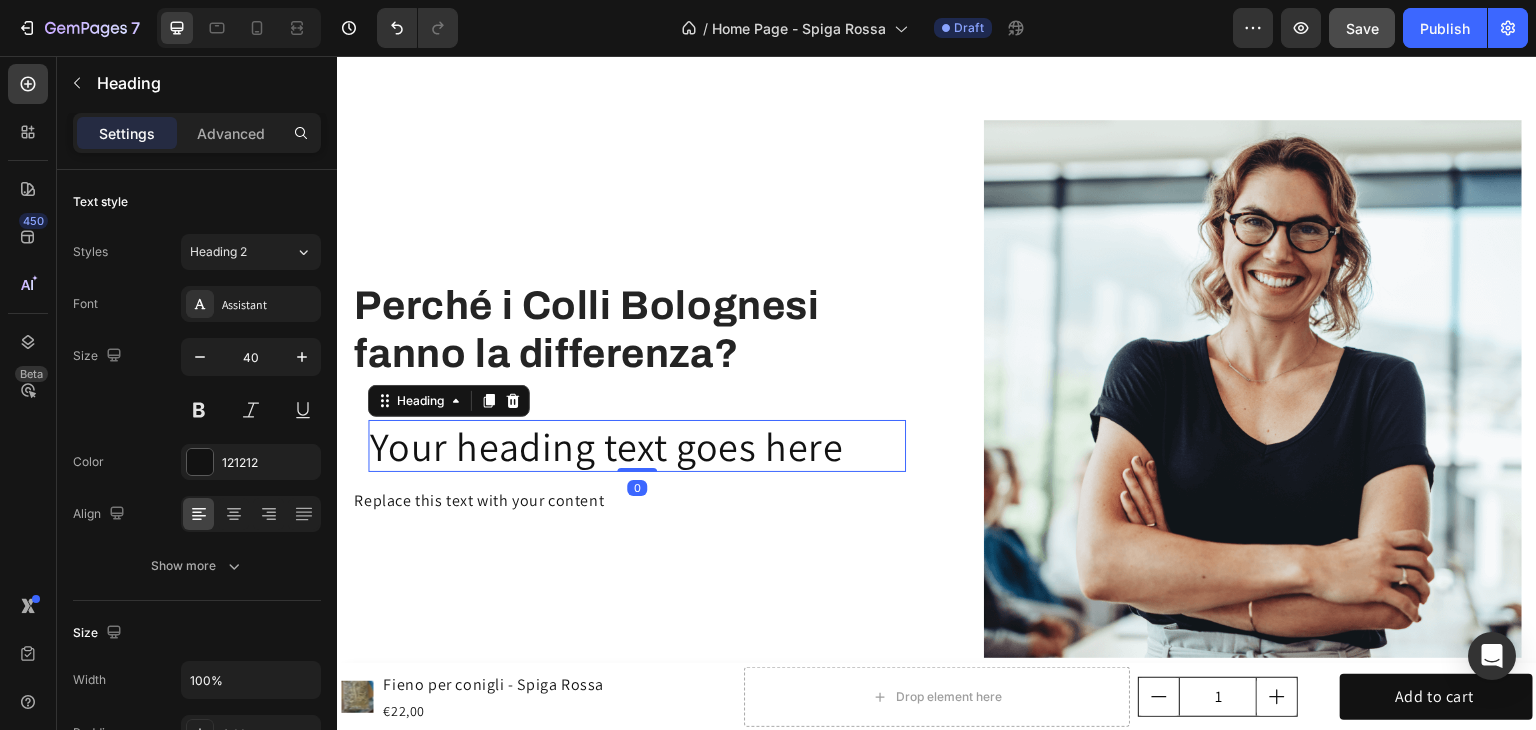 click on "Your heading text goes here" at bounding box center (637, 446) 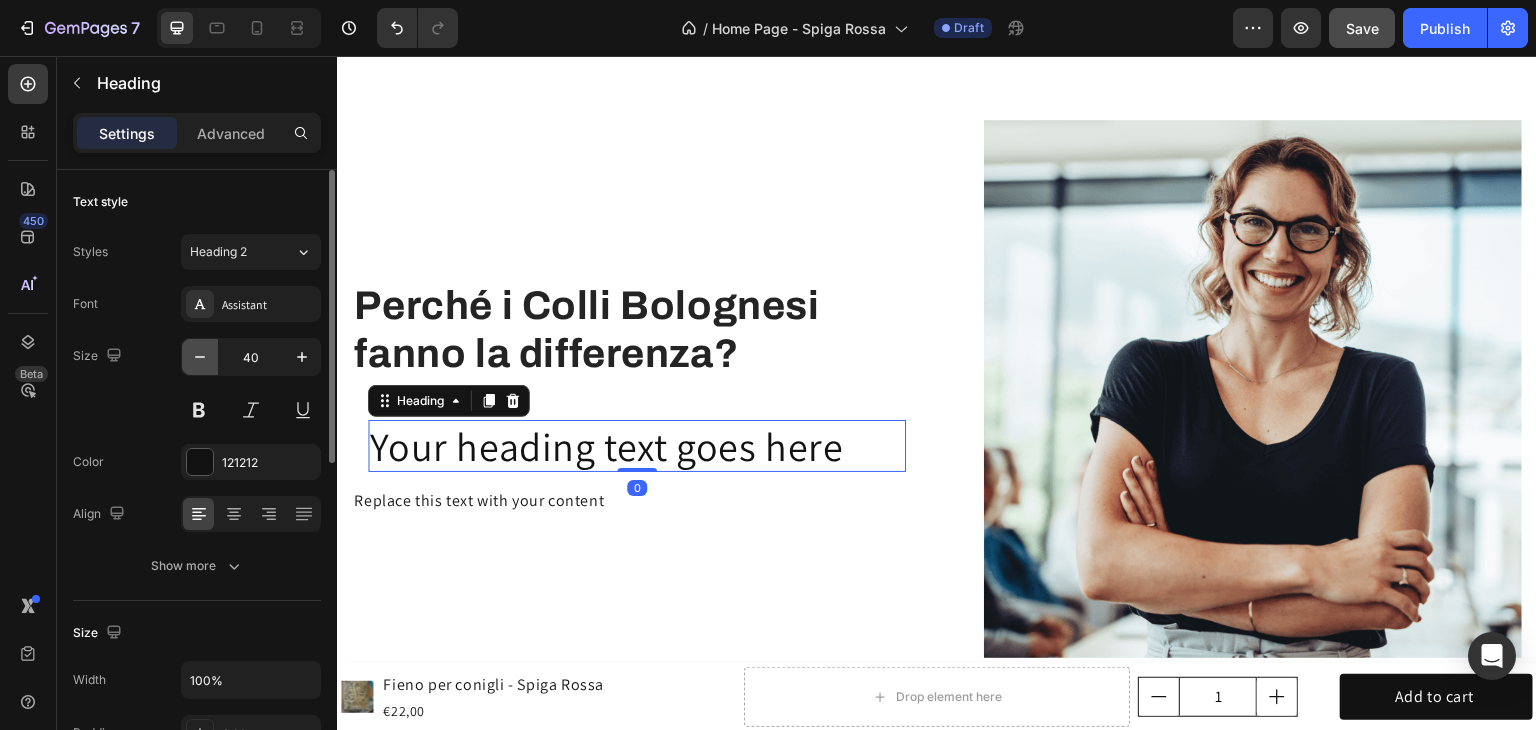 click at bounding box center (200, 357) 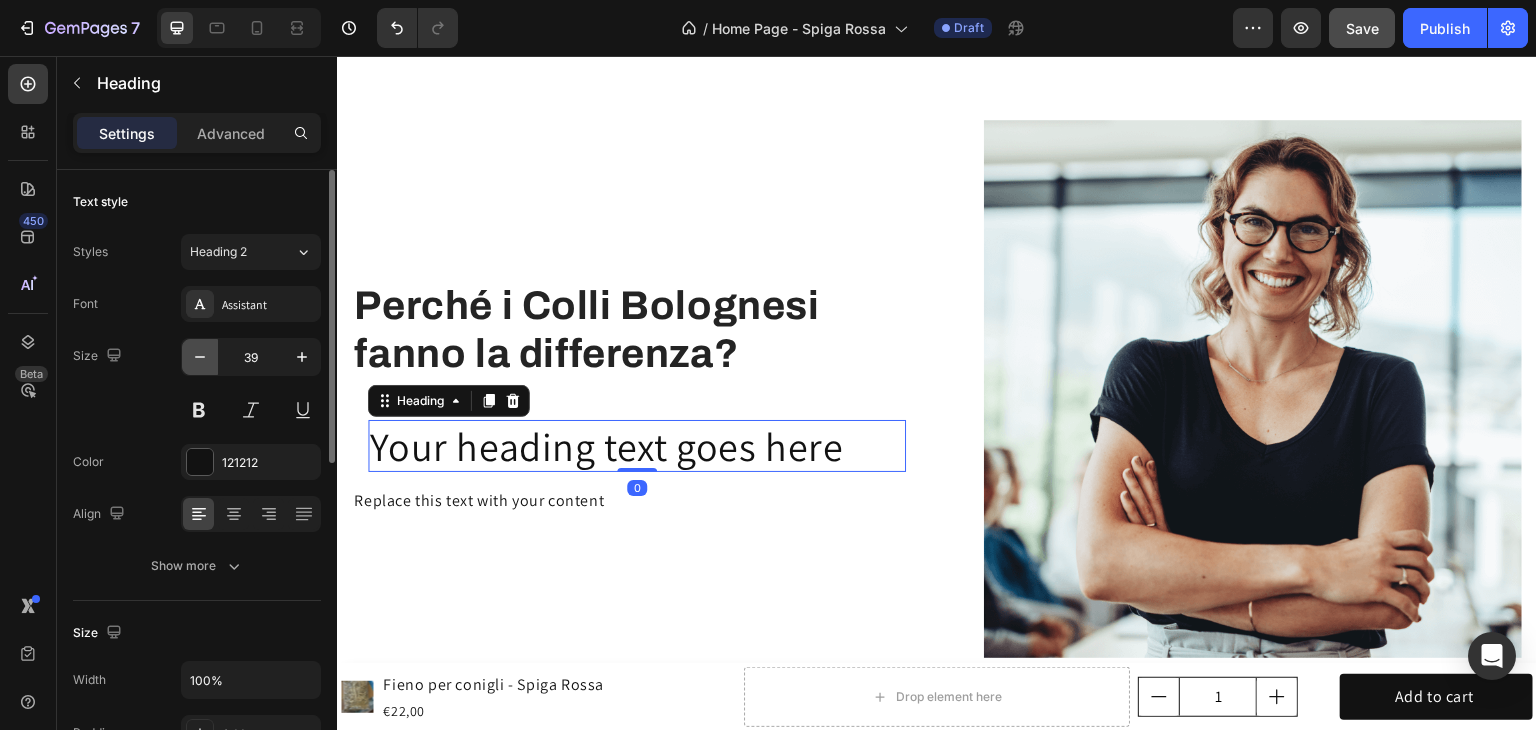 click at bounding box center [200, 357] 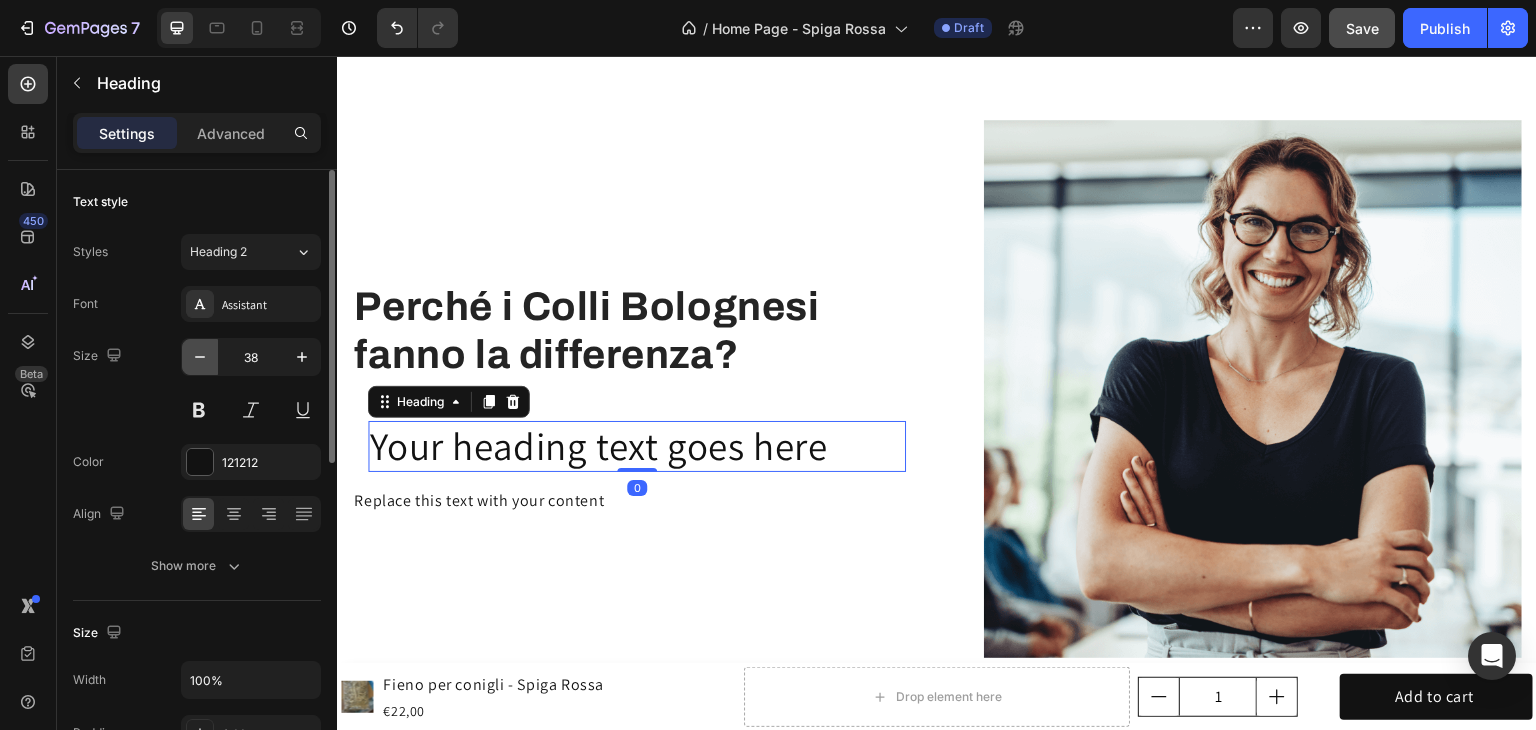 click at bounding box center (200, 357) 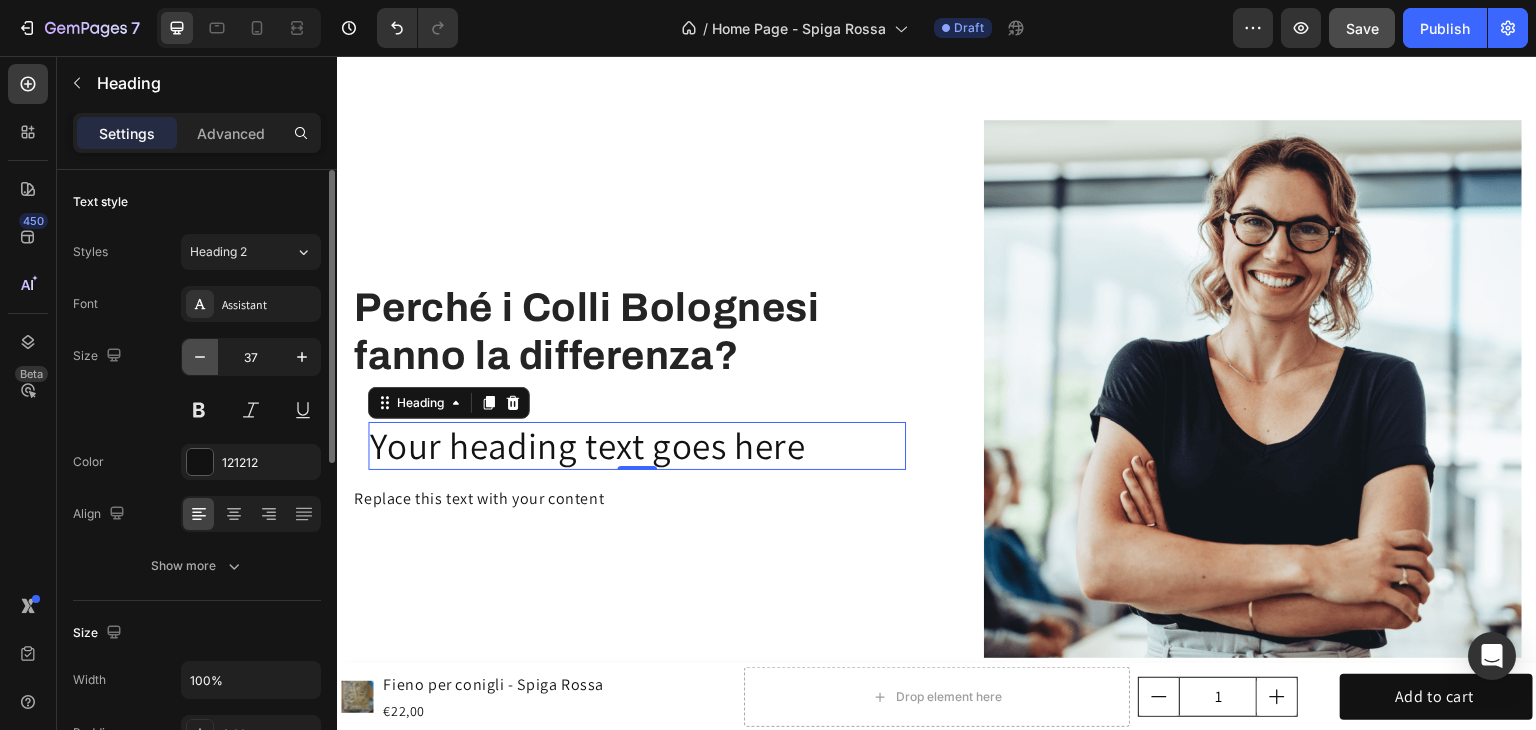 click at bounding box center (200, 357) 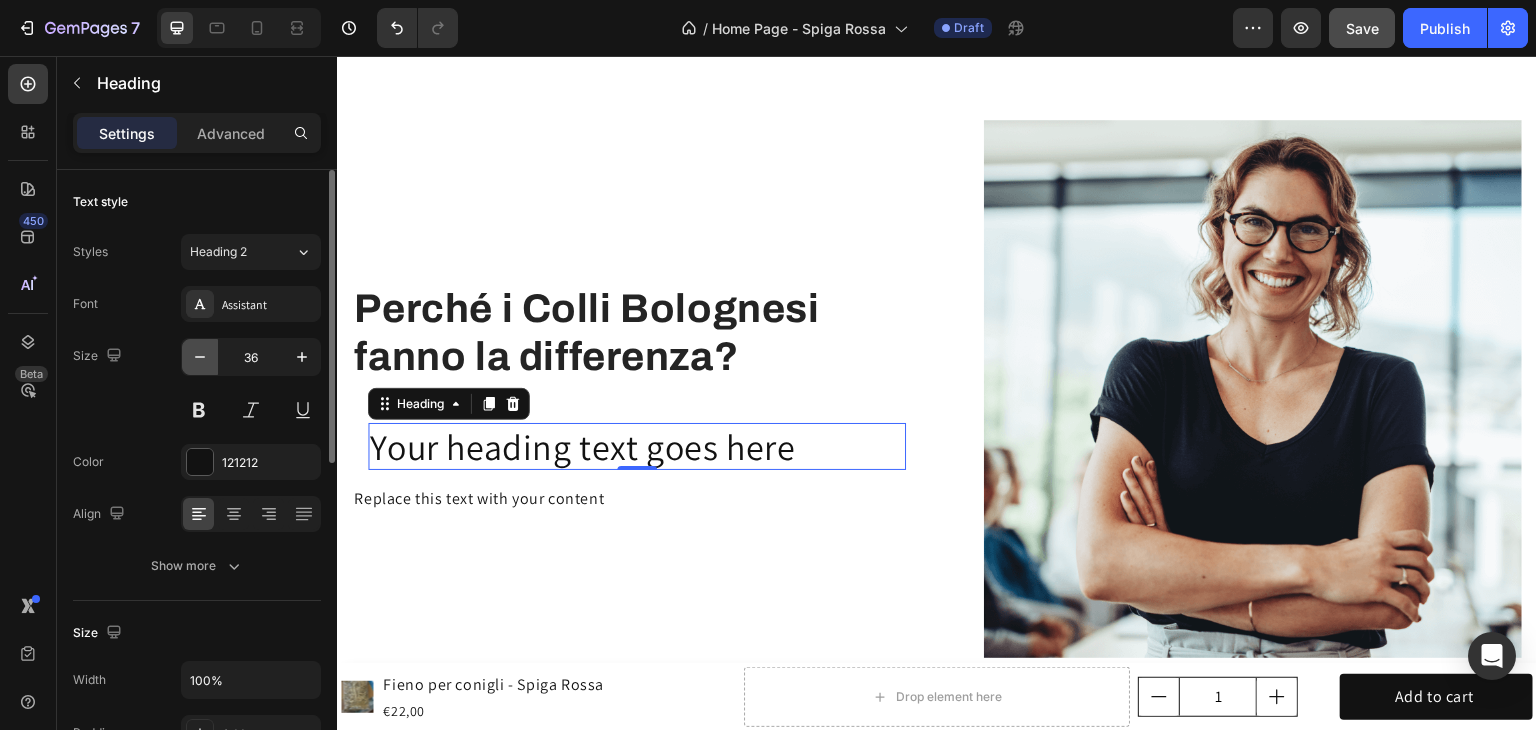 click at bounding box center (200, 357) 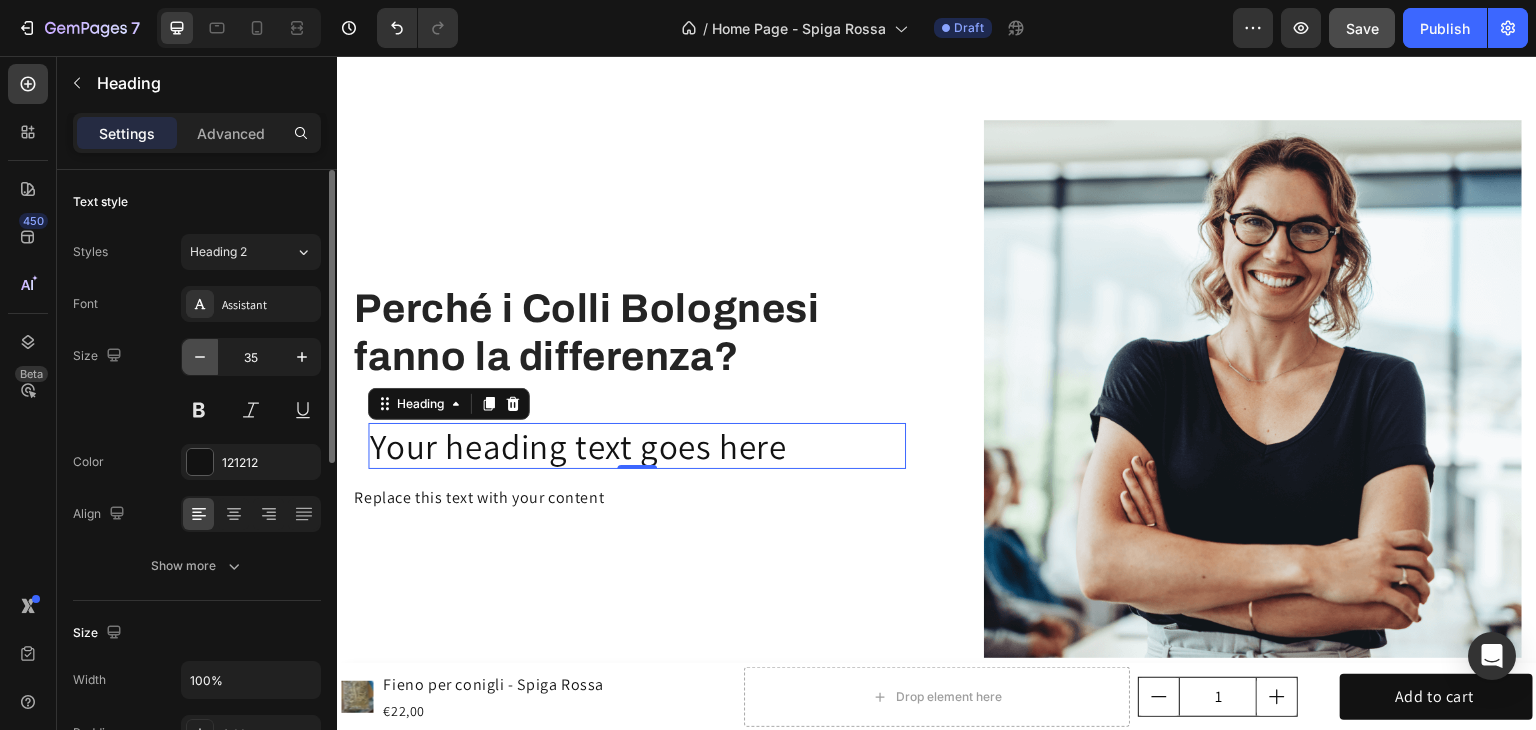 click at bounding box center [200, 357] 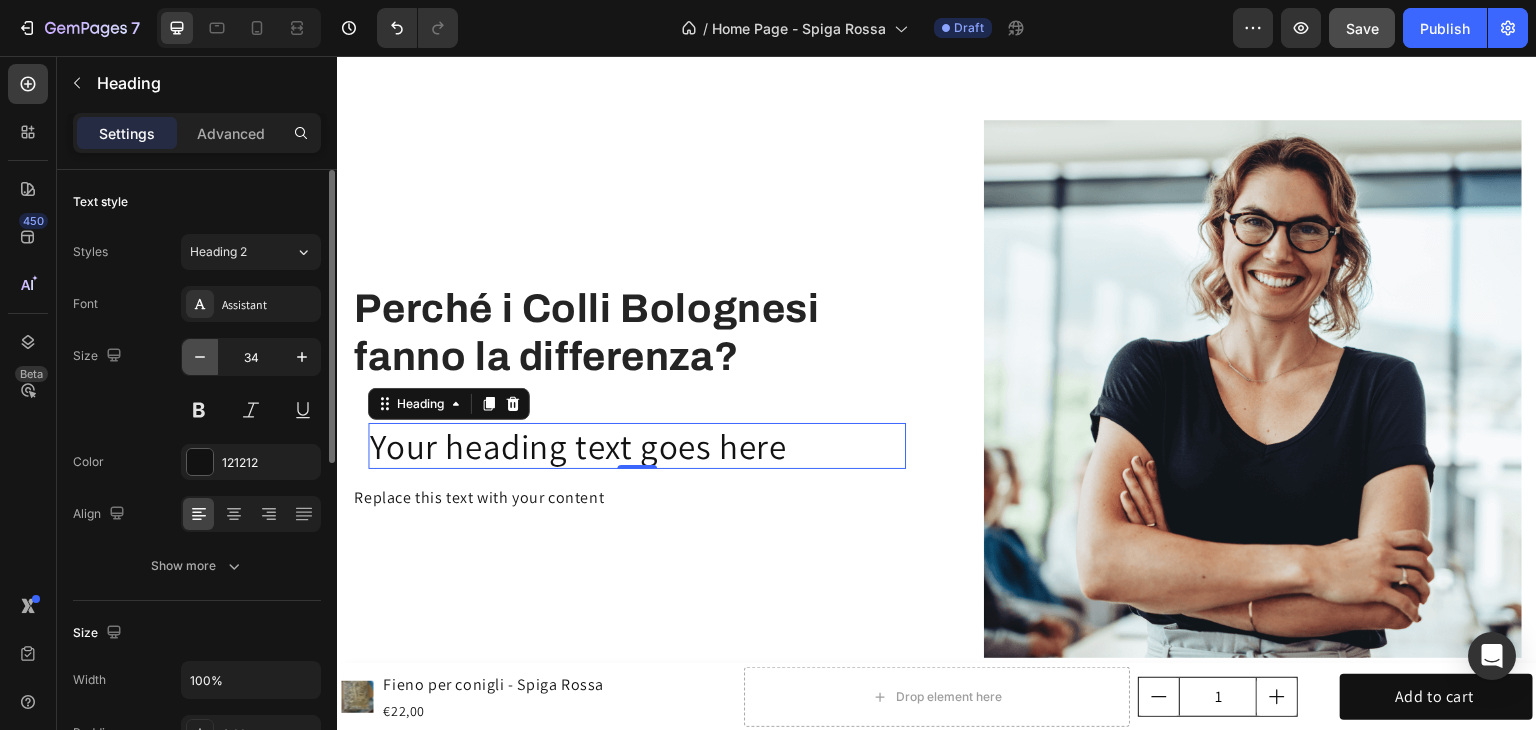 click at bounding box center (200, 357) 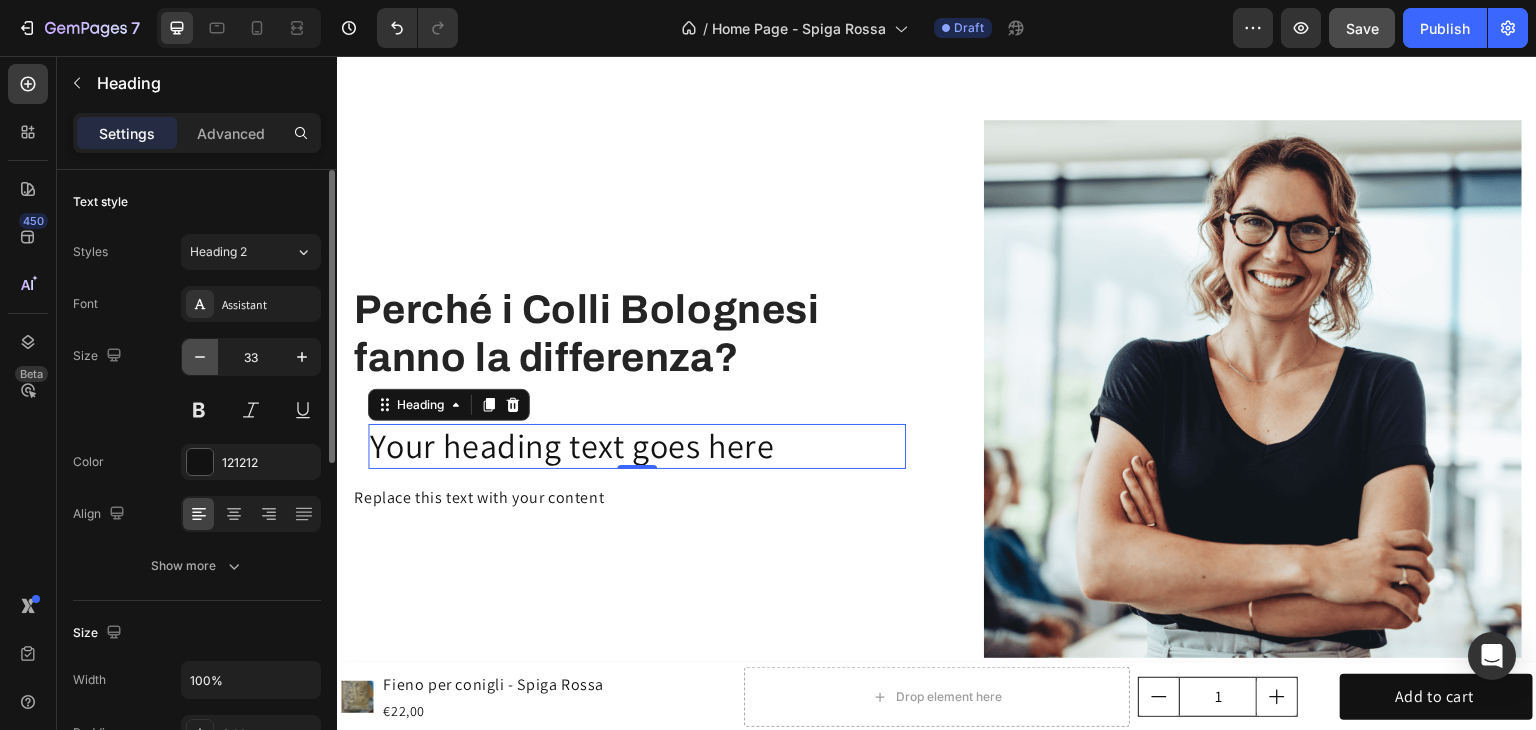 click at bounding box center [200, 357] 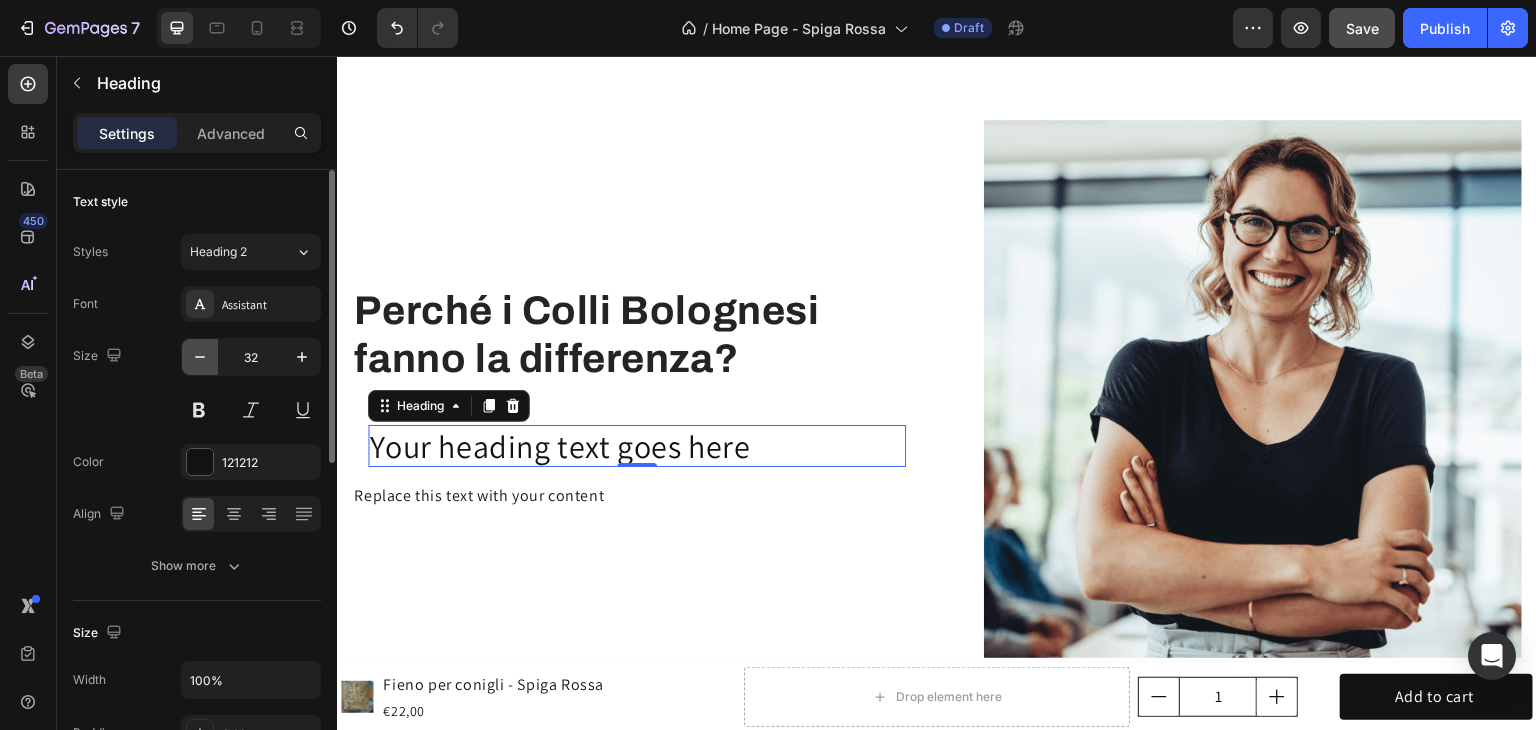 click at bounding box center (200, 357) 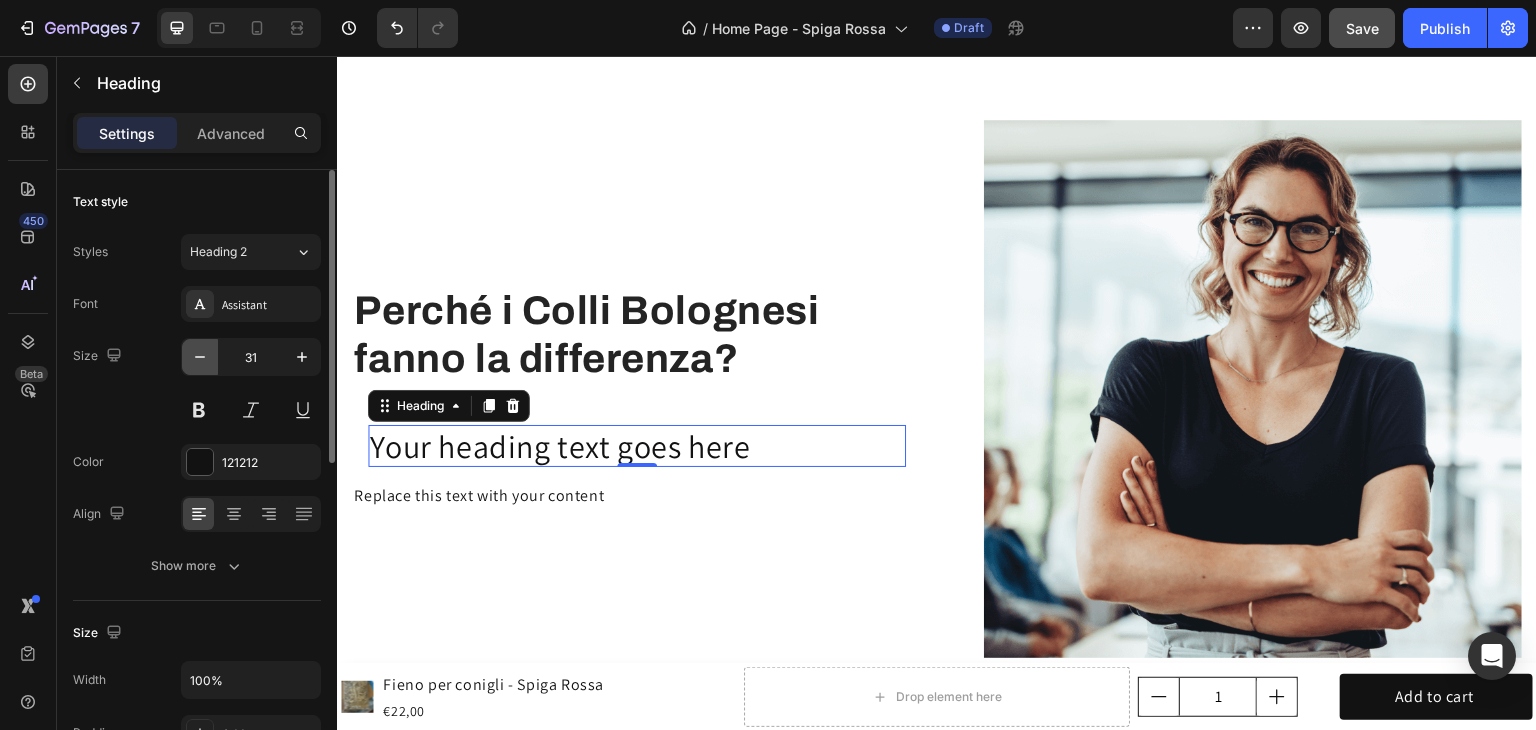 click at bounding box center (200, 357) 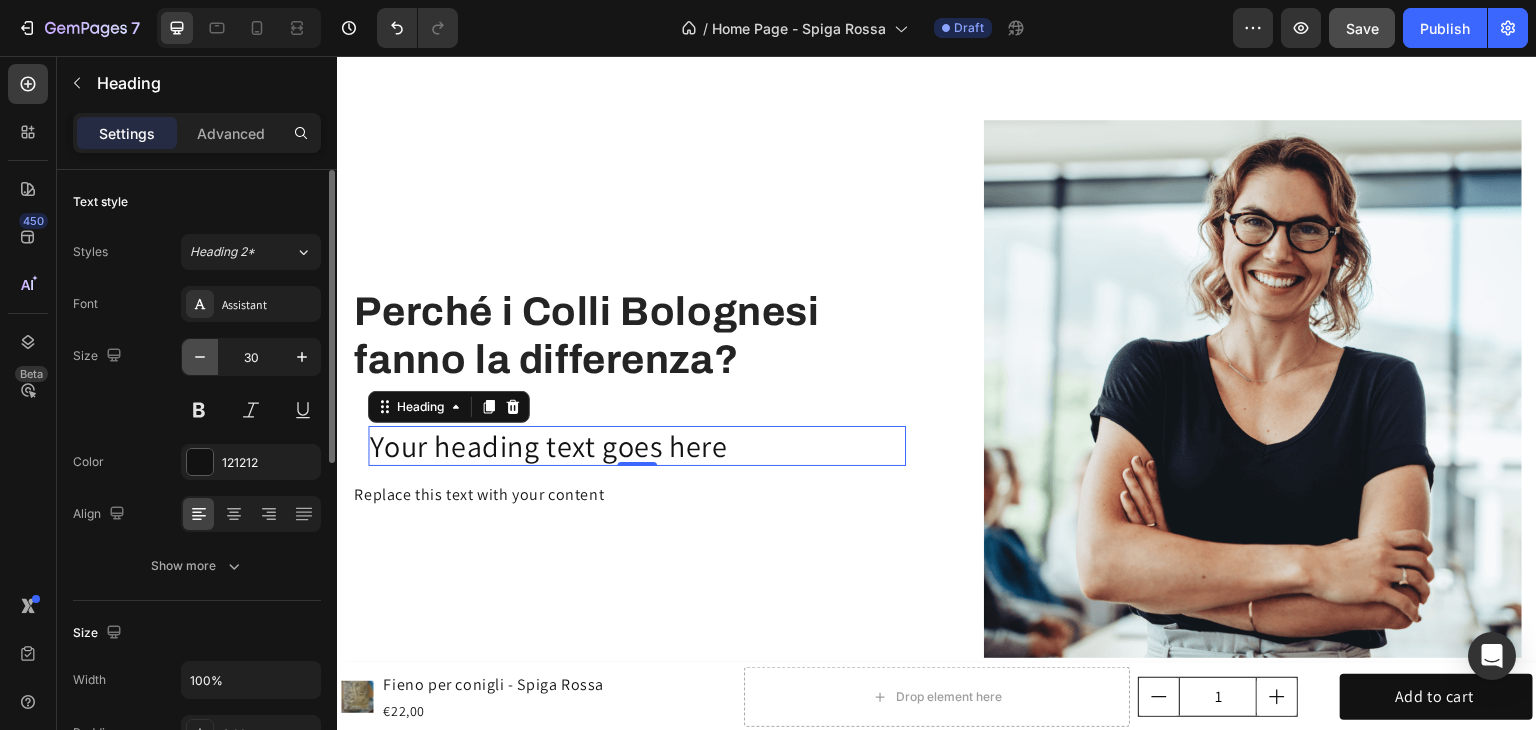 click 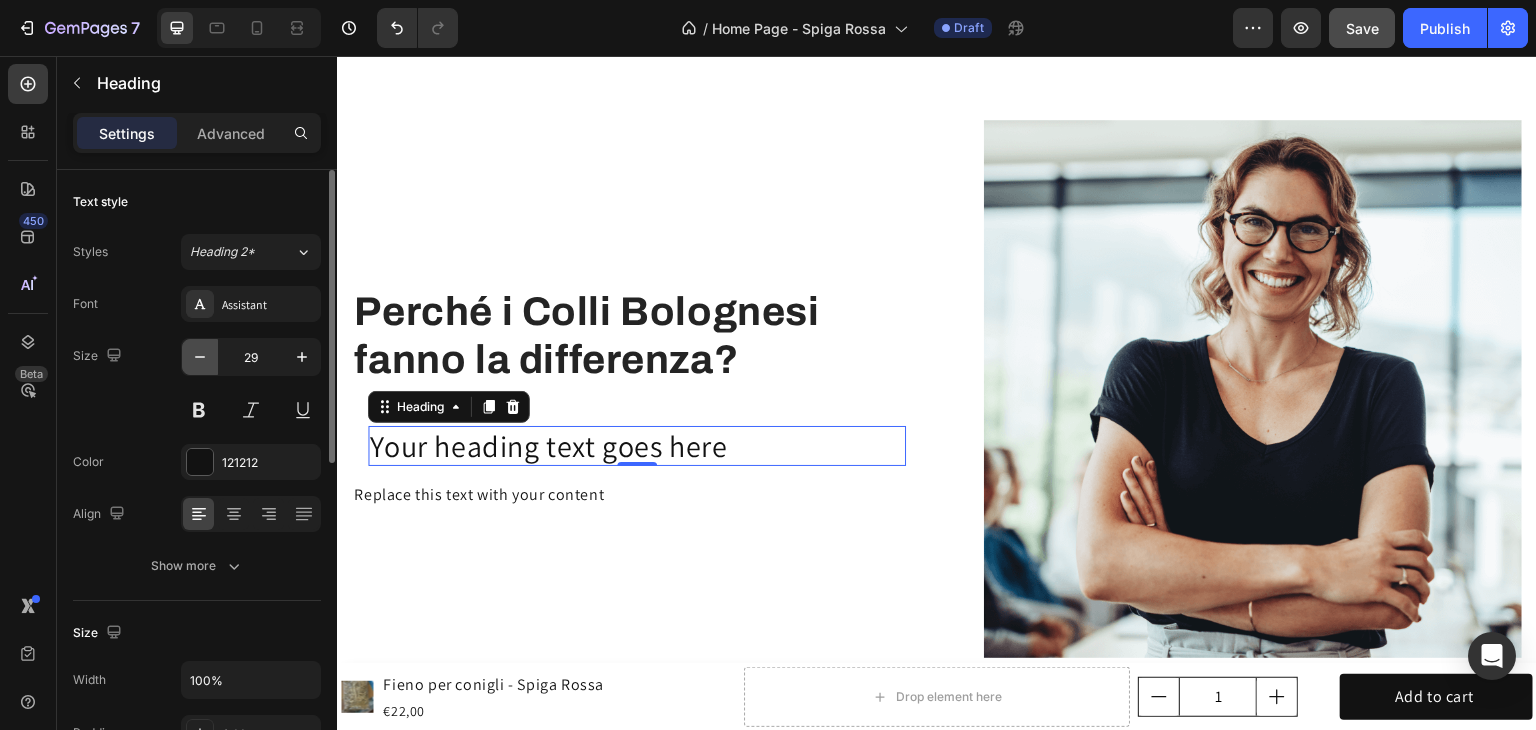 click 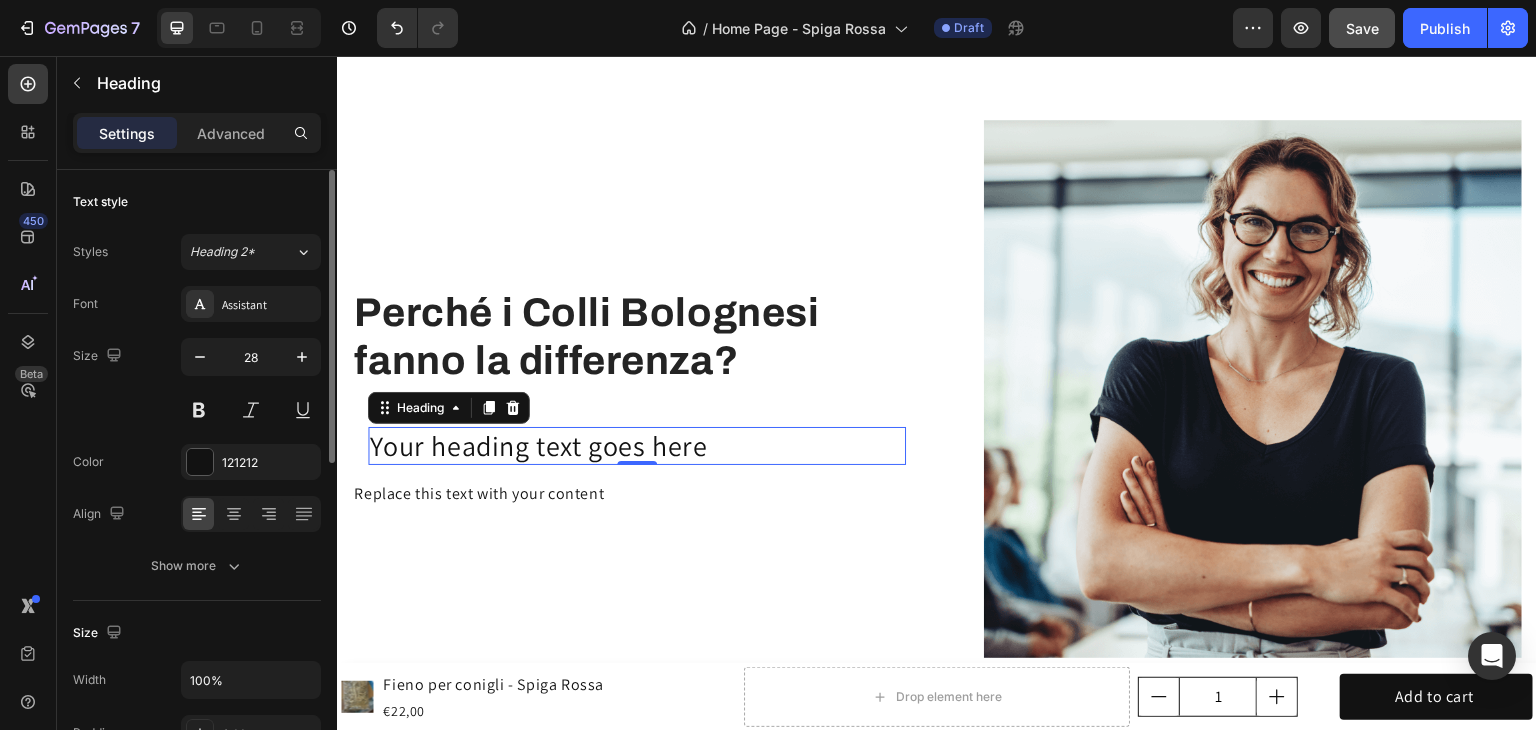 click on "Size 28" at bounding box center [197, 383] 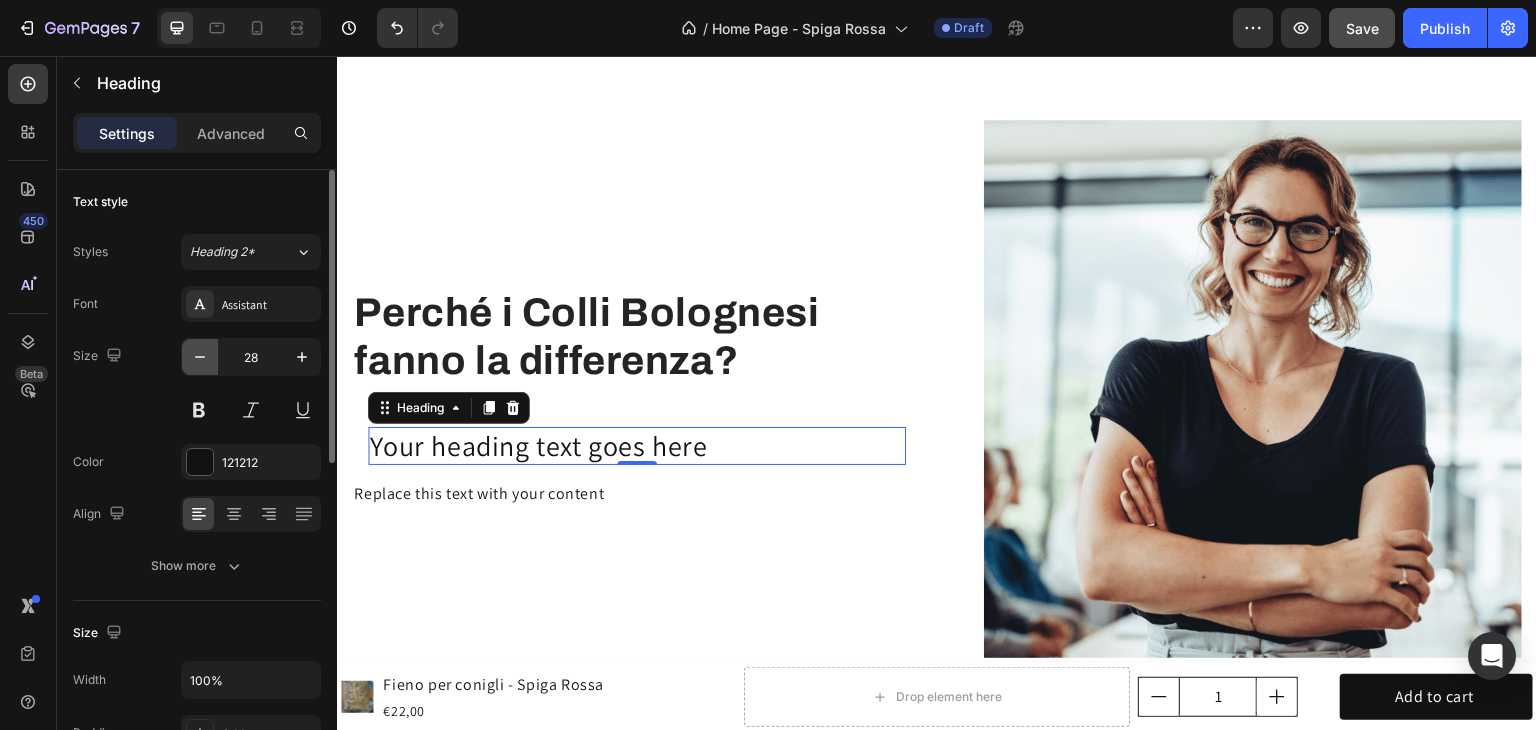 click 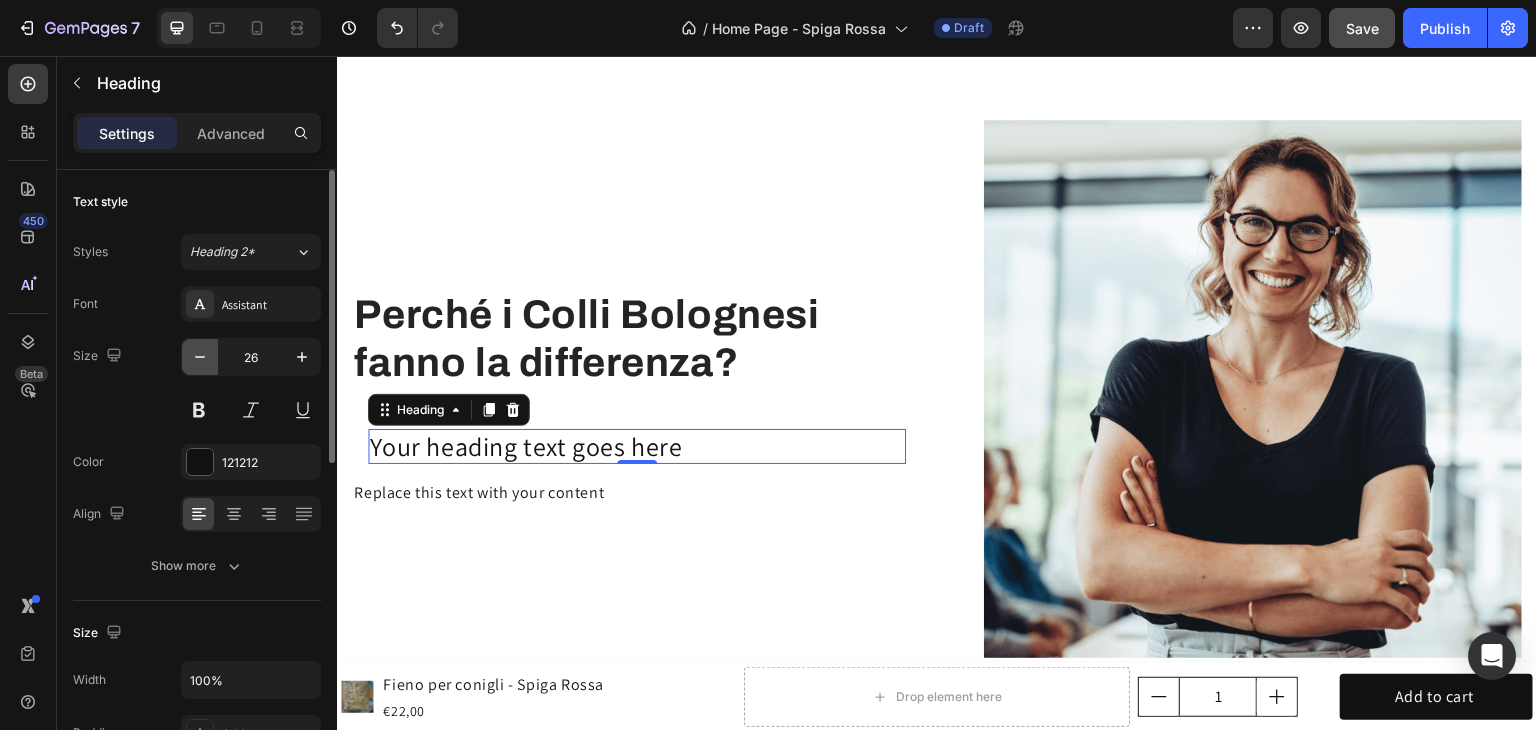 click 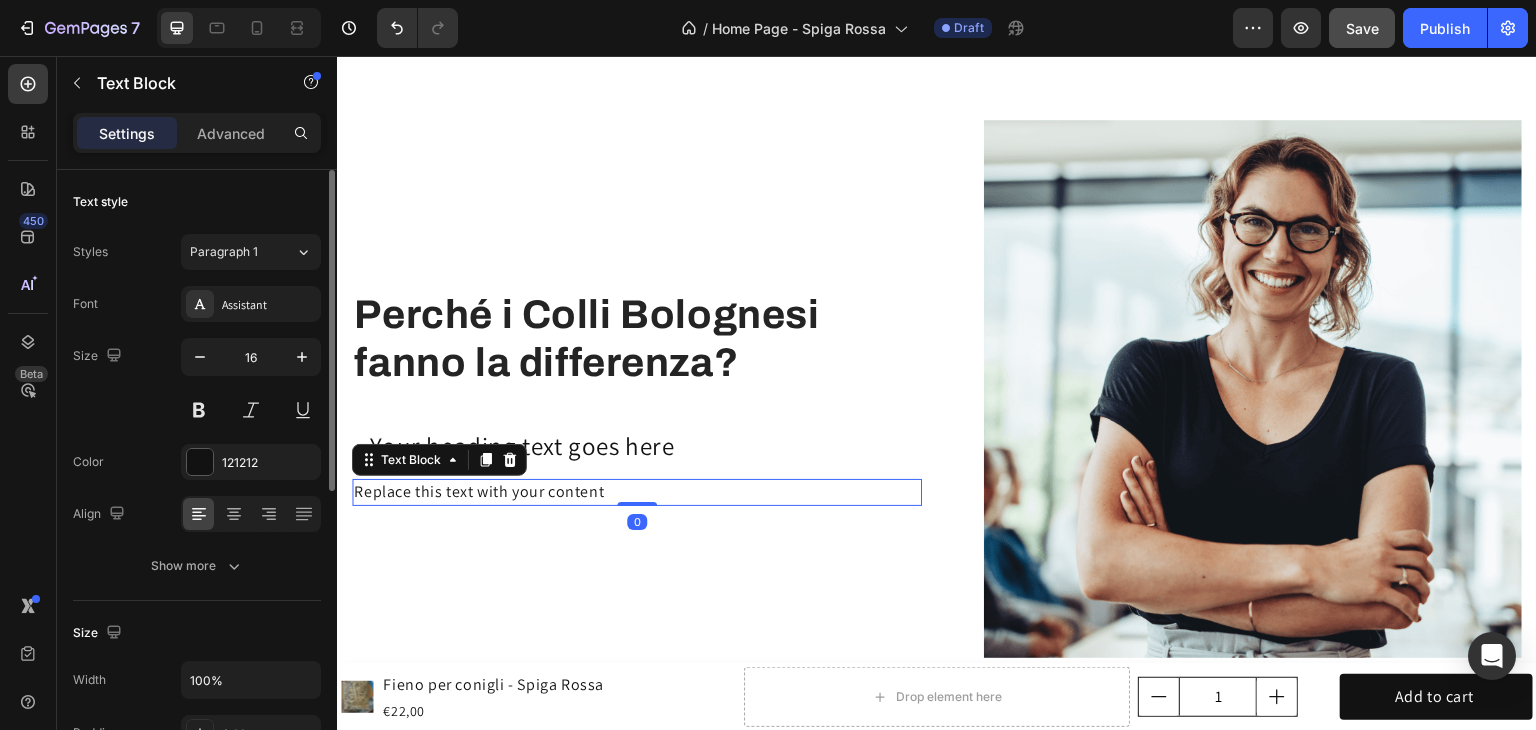 click on "Replace this text with your content" at bounding box center [637, 492] 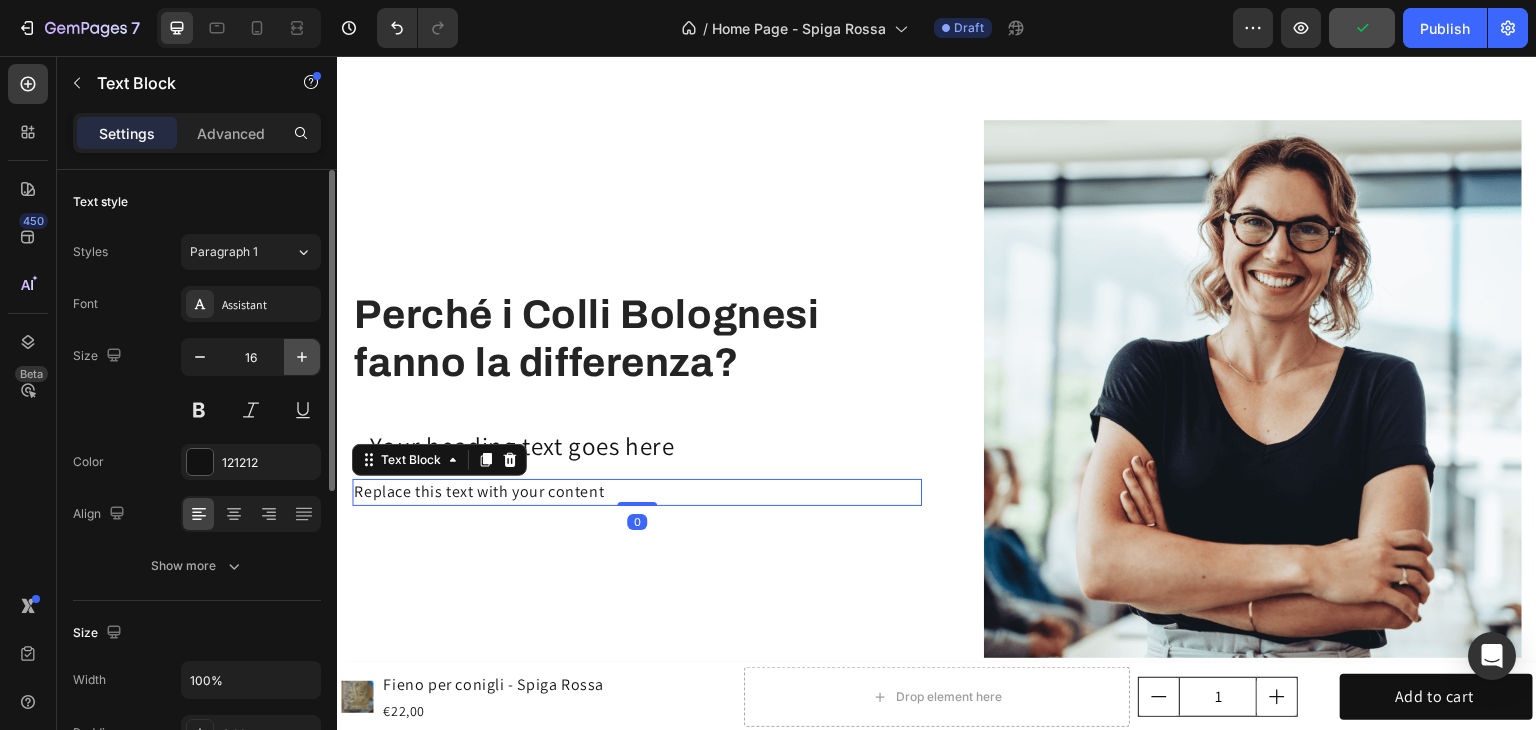 click at bounding box center (302, 357) 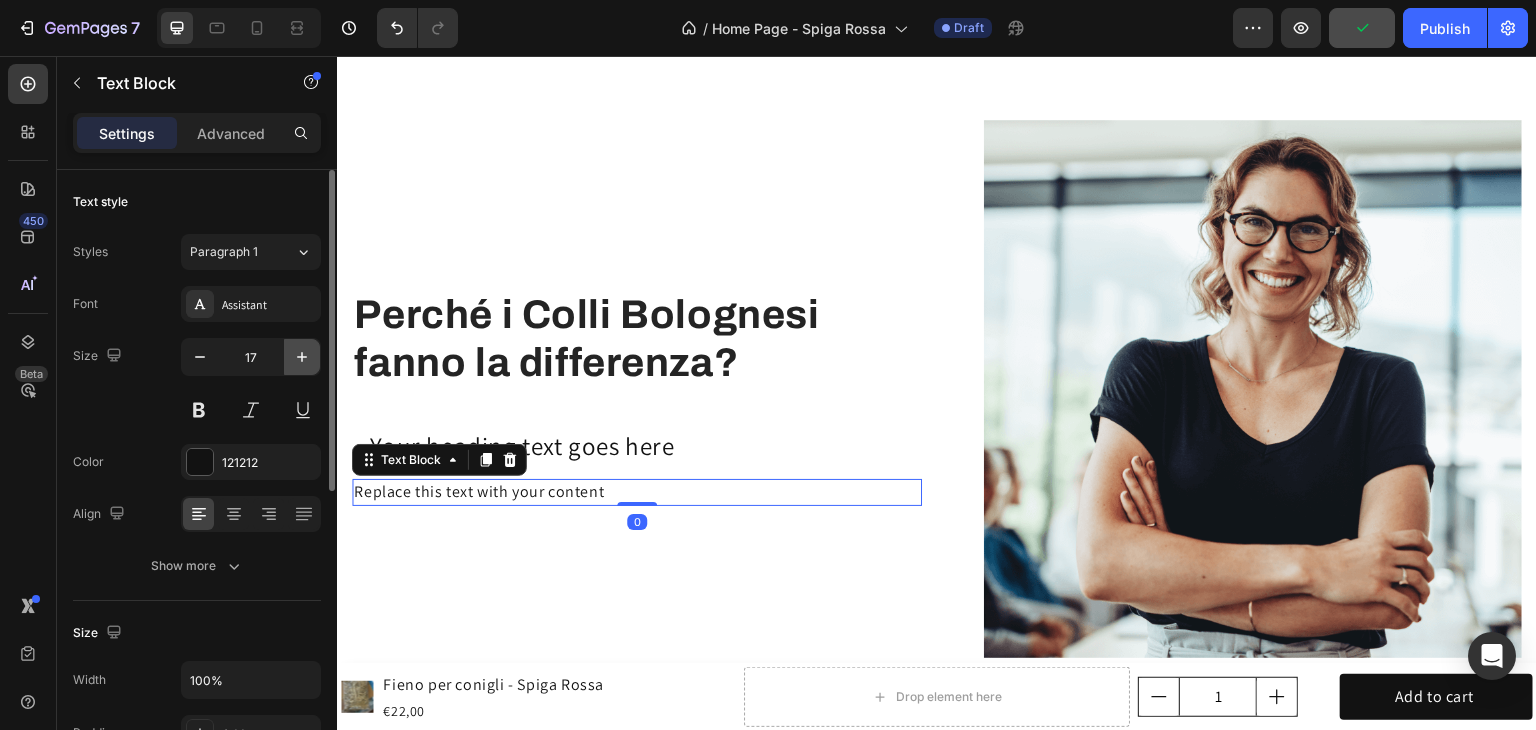 click at bounding box center [302, 357] 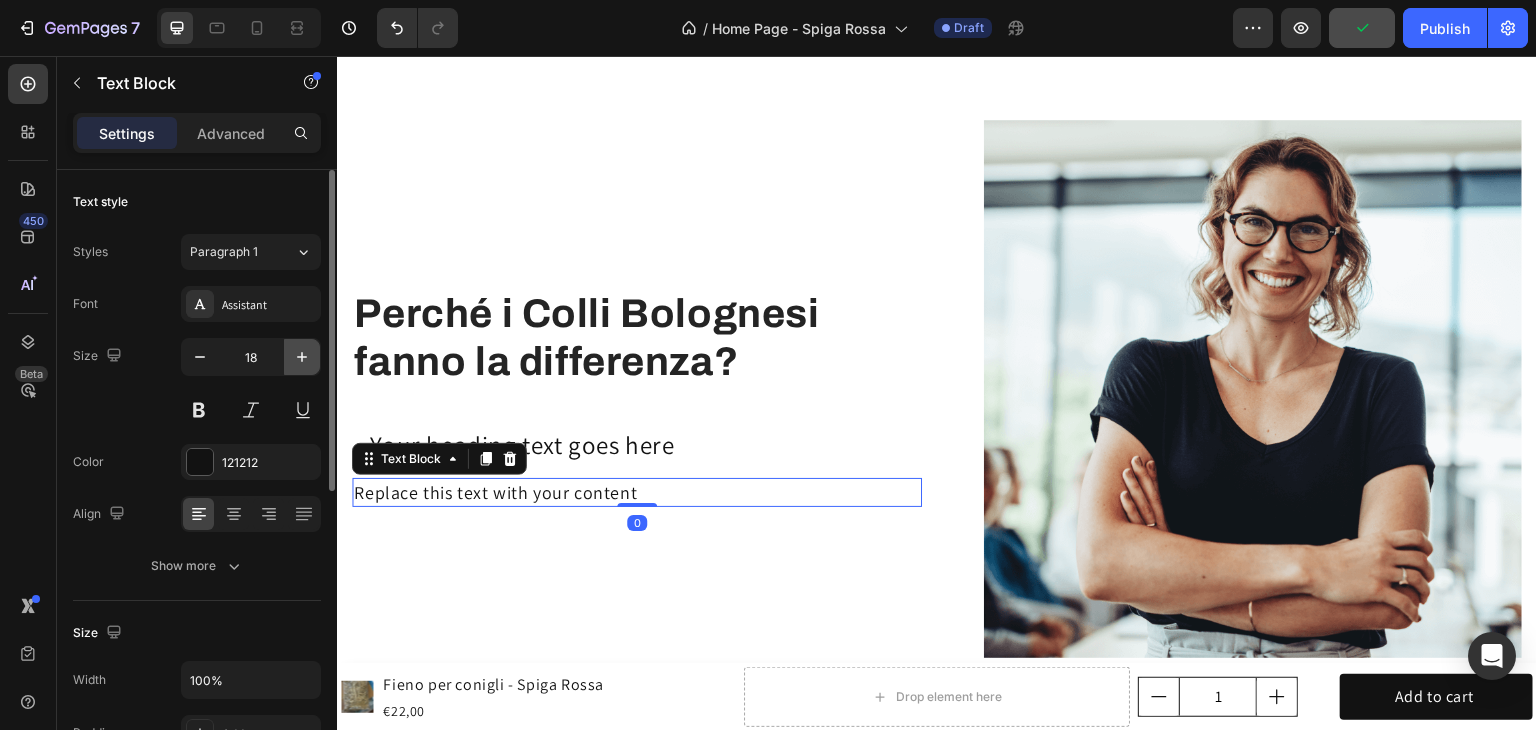 click at bounding box center (302, 357) 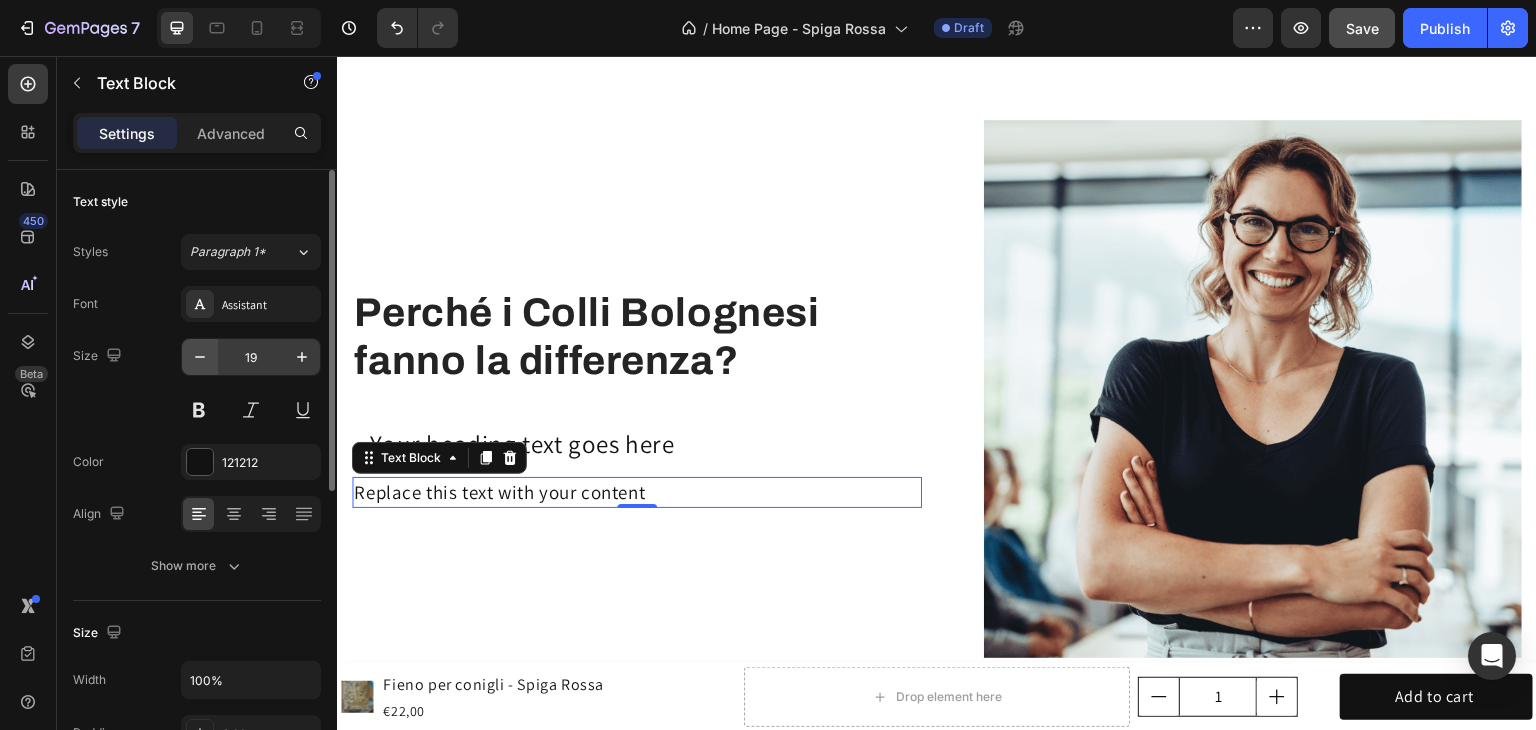 drag, startPoint x: 177, startPoint y: 360, endPoint x: 203, endPoint y: 359, distance: 26.019224 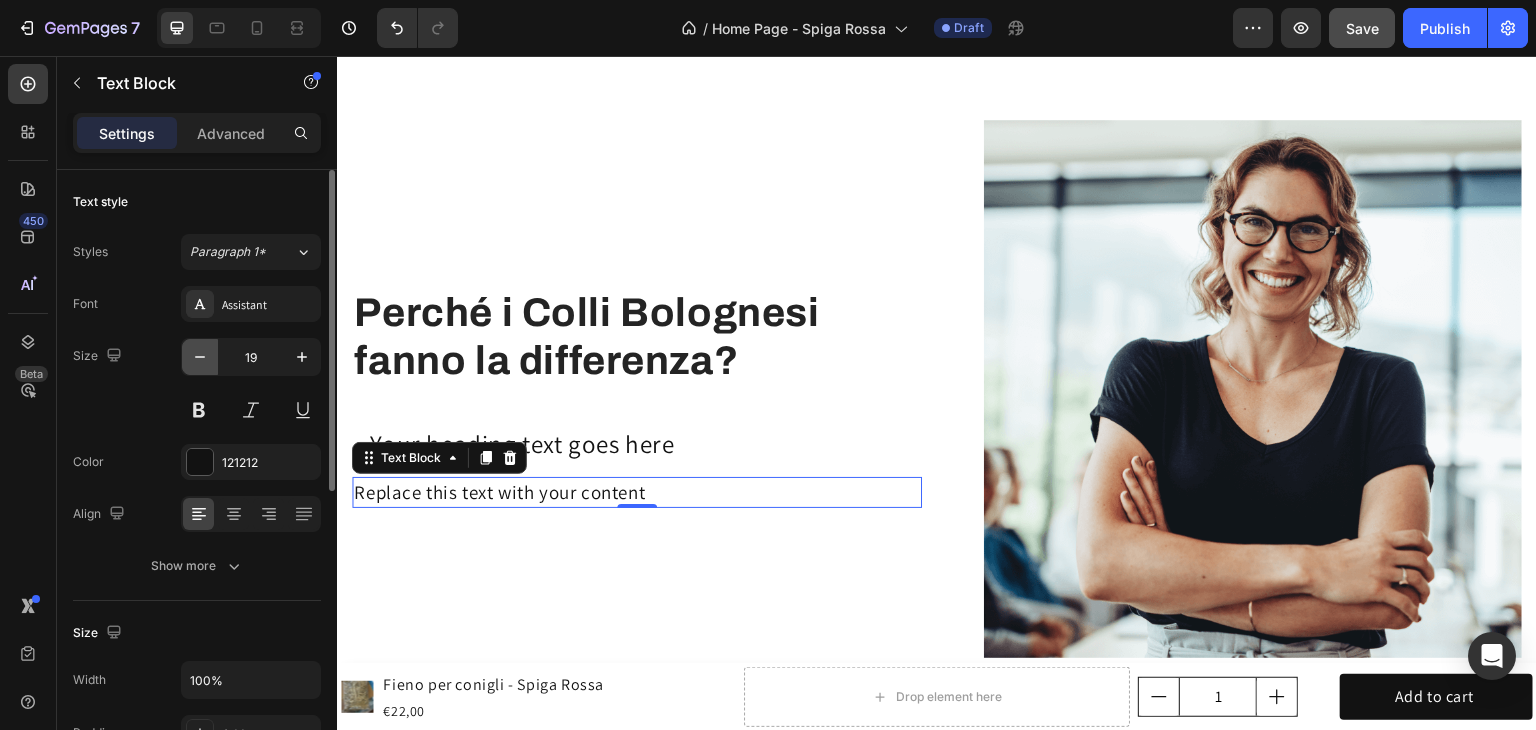 click 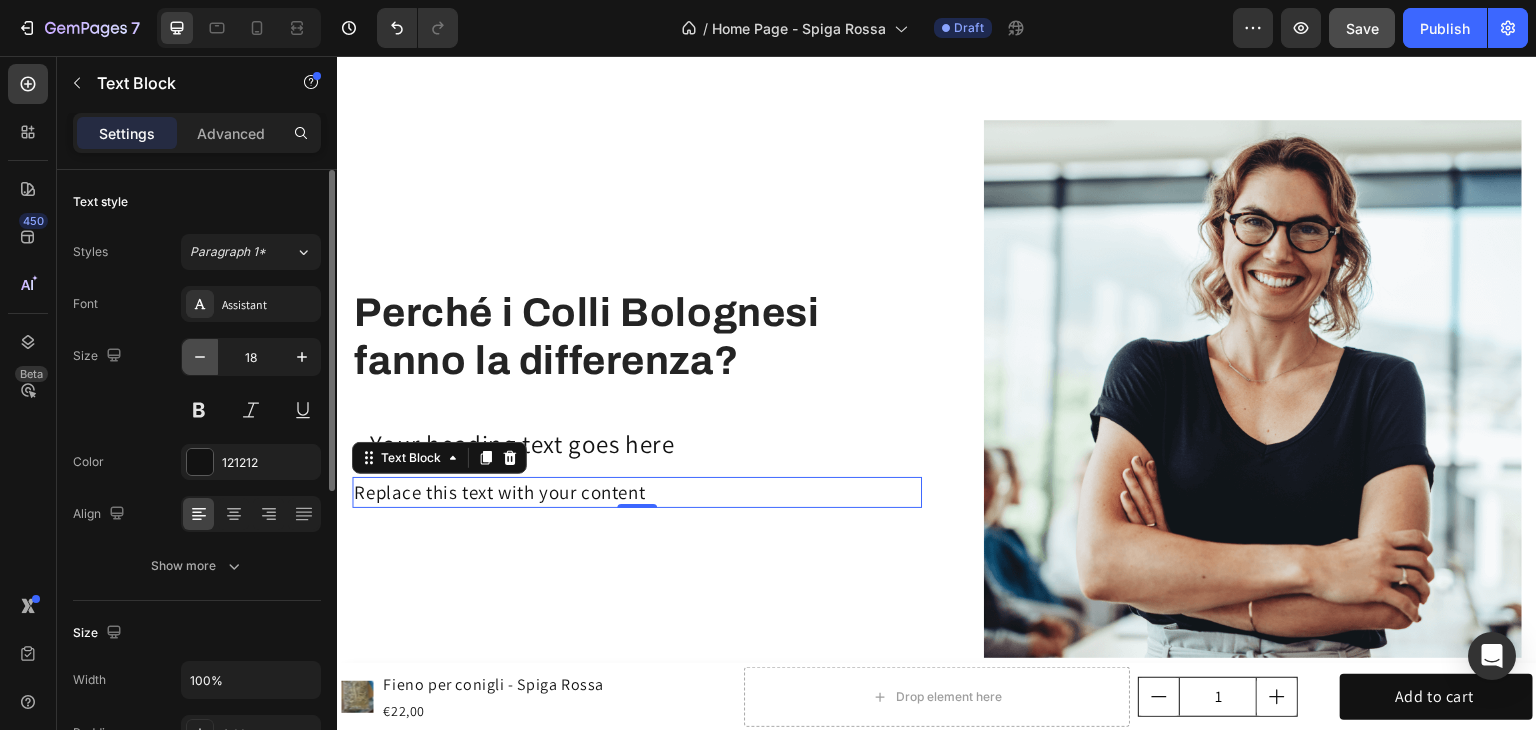 click 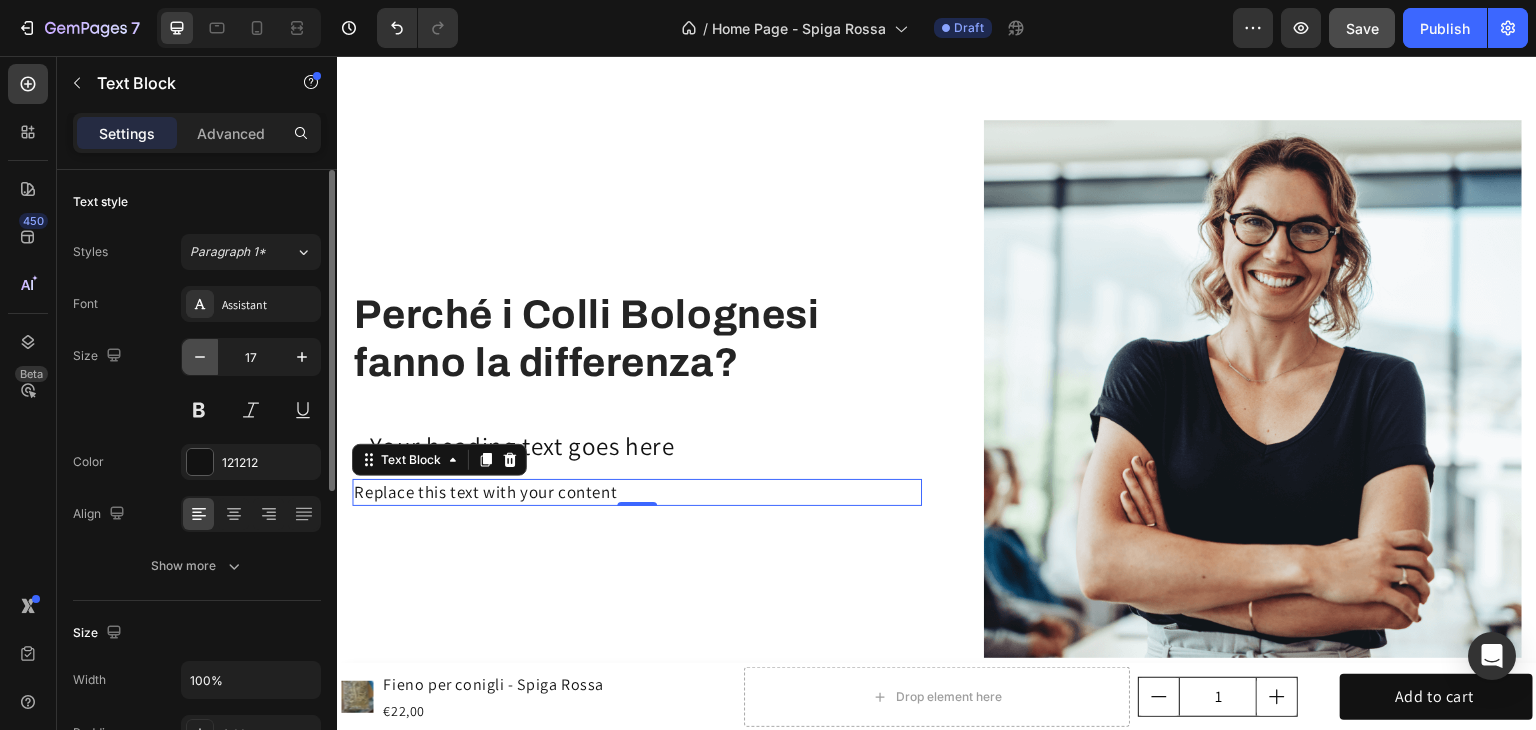 click 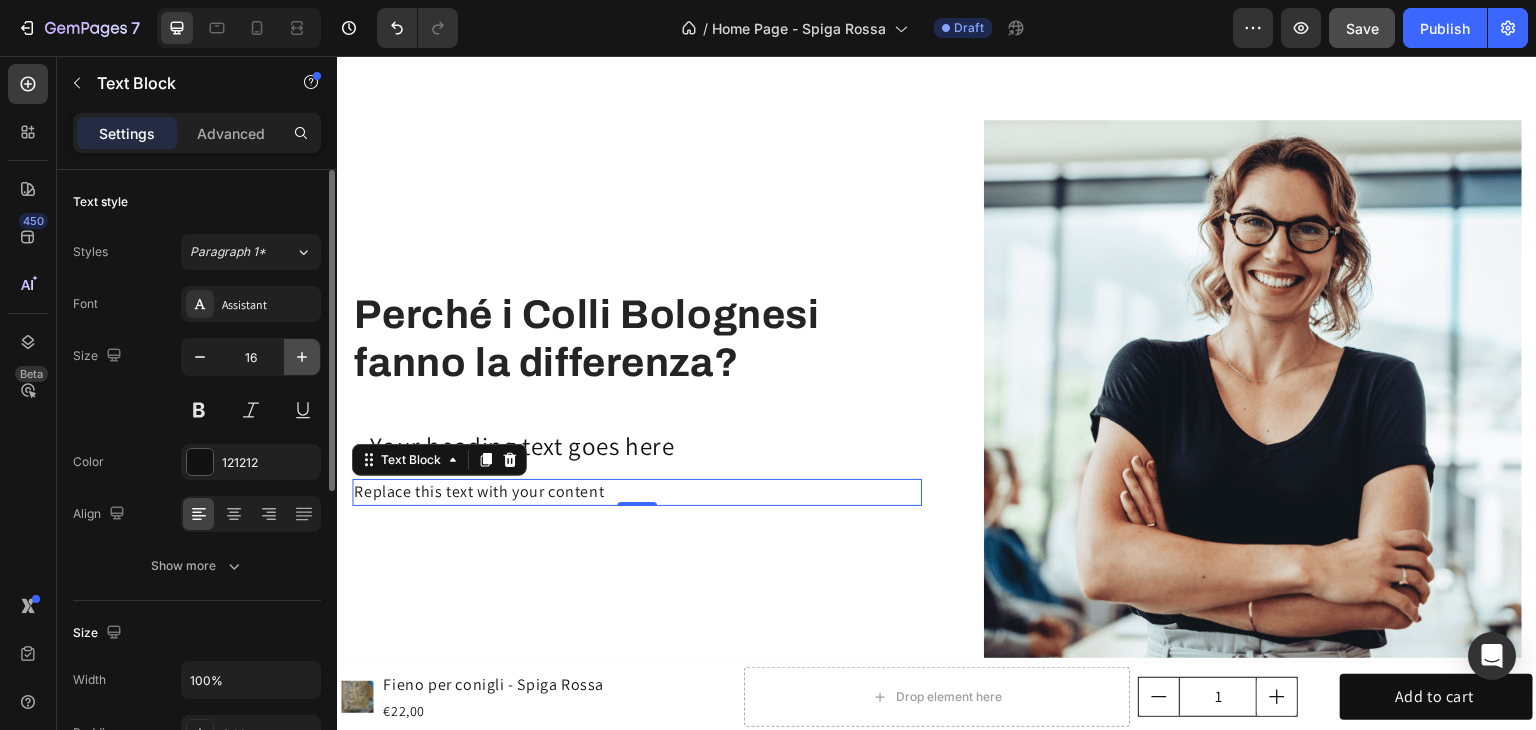 click at bounding box center (302, 357) 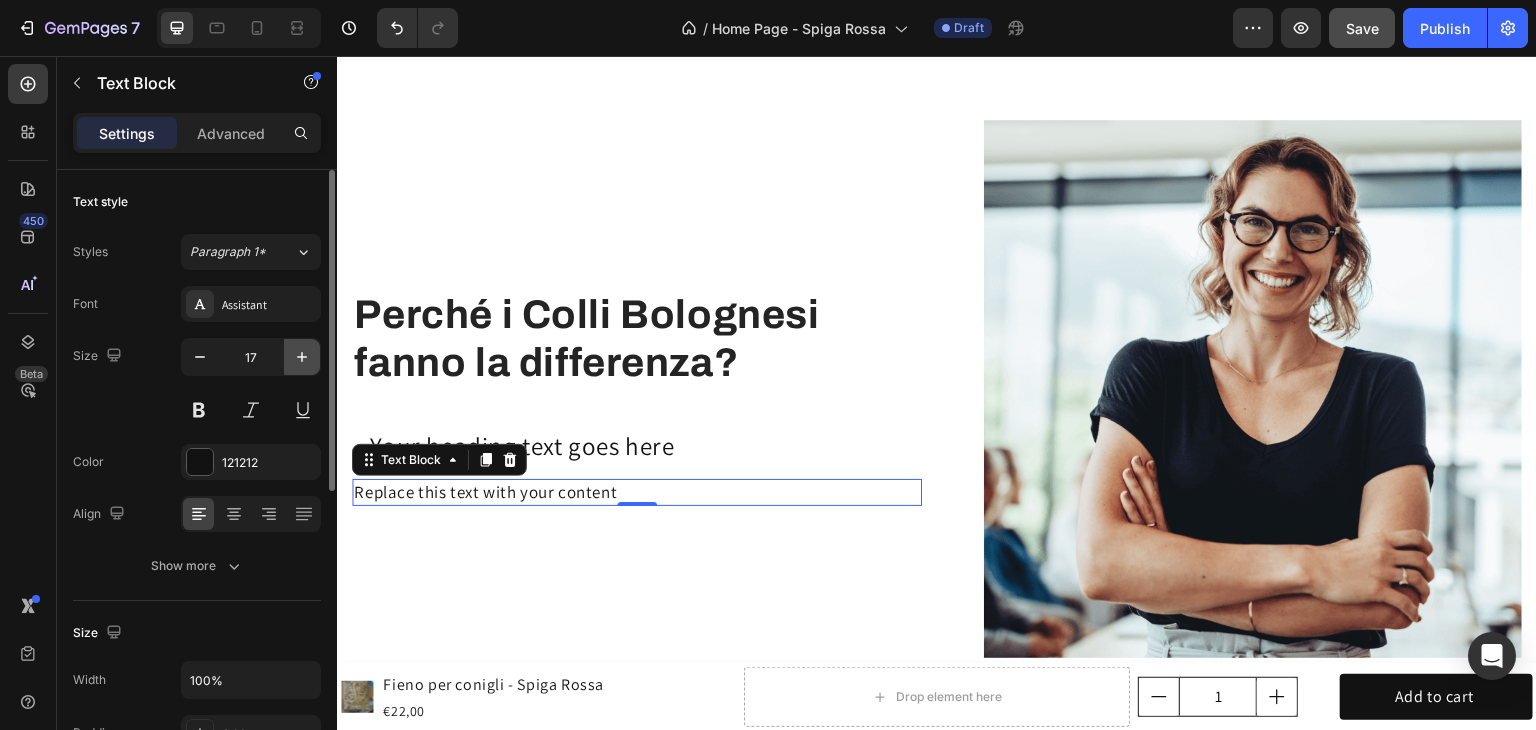click 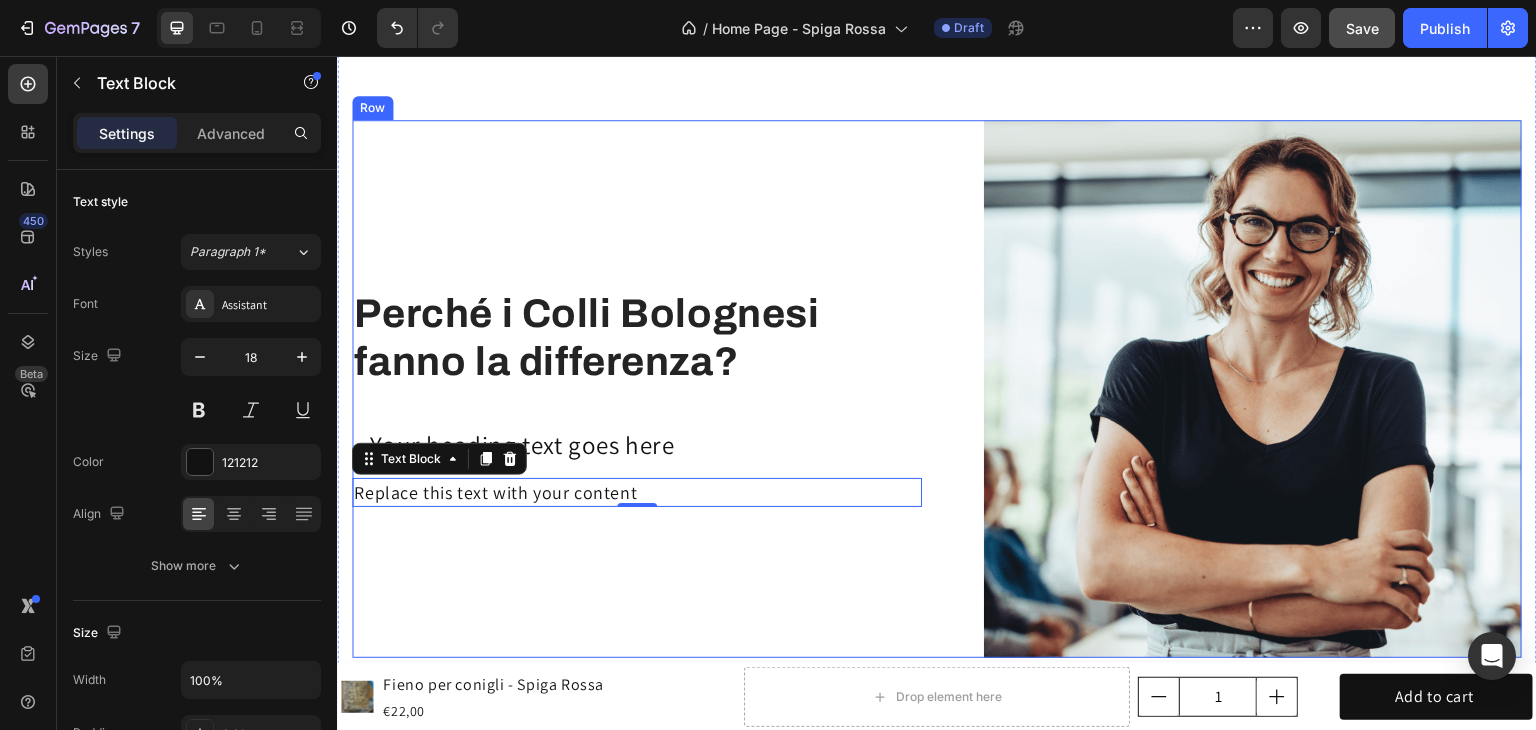 click on "Perché i Colli Bolognesi fanno la differenza? Heading Your heading text goes here Heading Row Replace this text with your content Text Block   0" at bounding box center [637, 389] 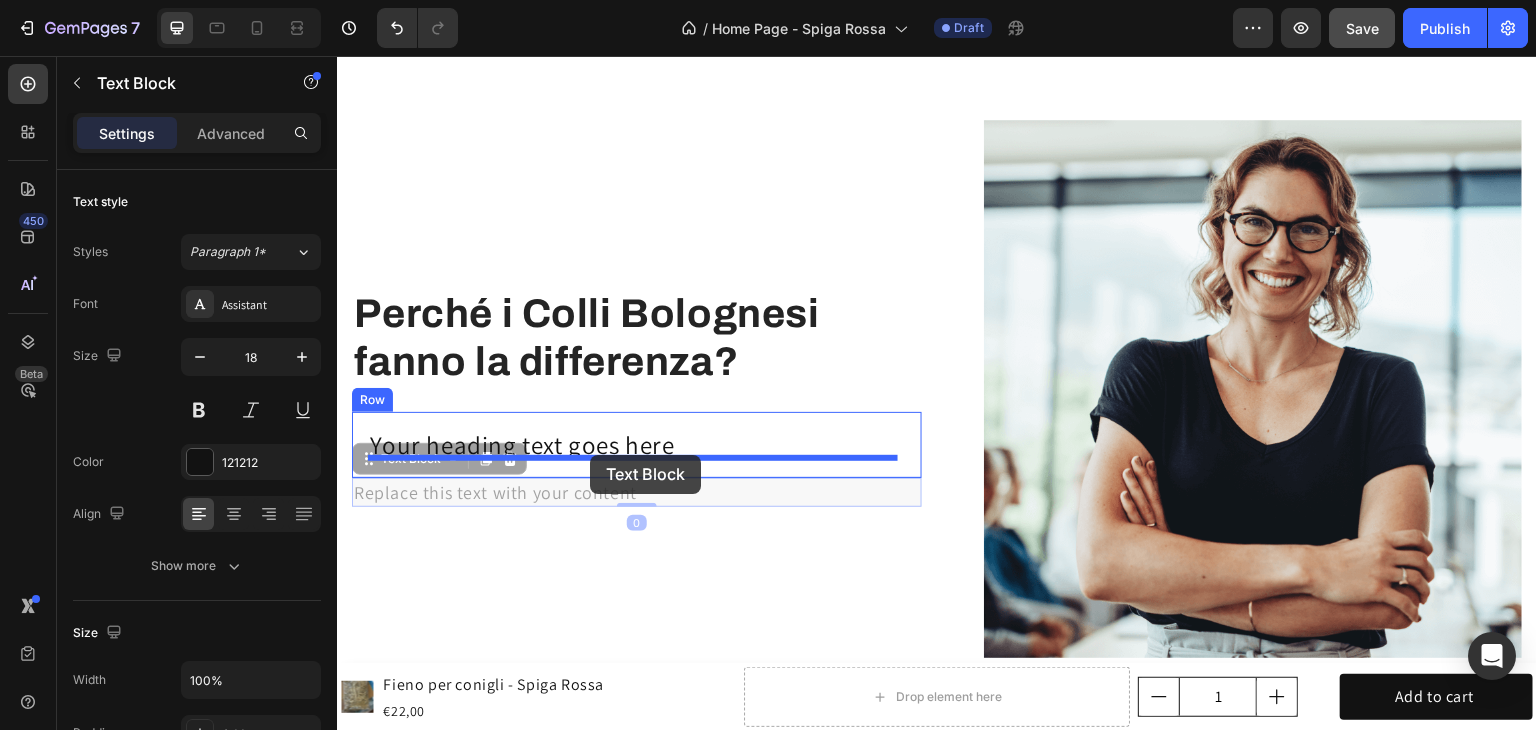 drag, startPoint x: 690, startPoint y: 486, endPoint x: 590, endPoint y: 455, distance: 104.69479 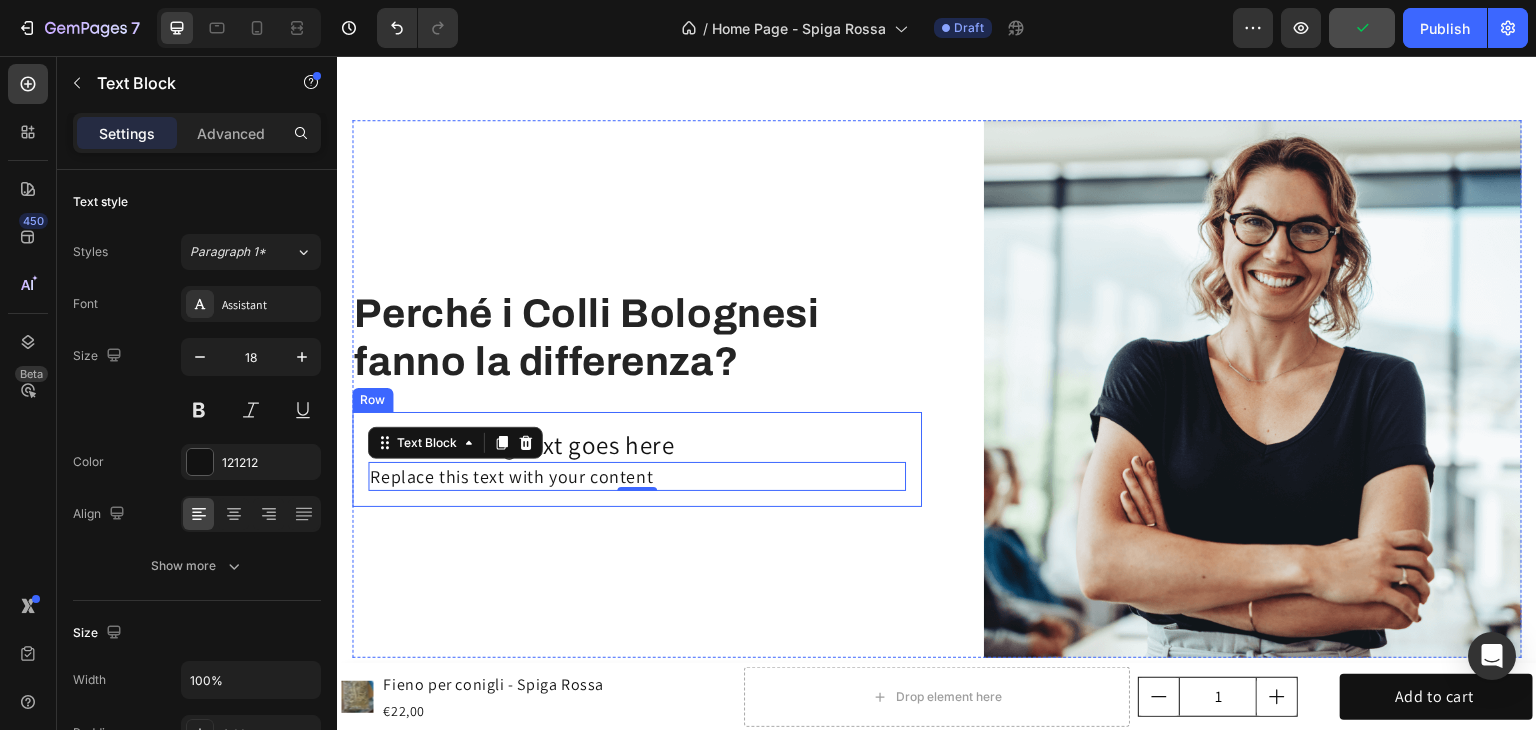 click on "Your heading text goes here Heading Replace this text with your content Text Block   0 Row" at bounding box center [637, 459] 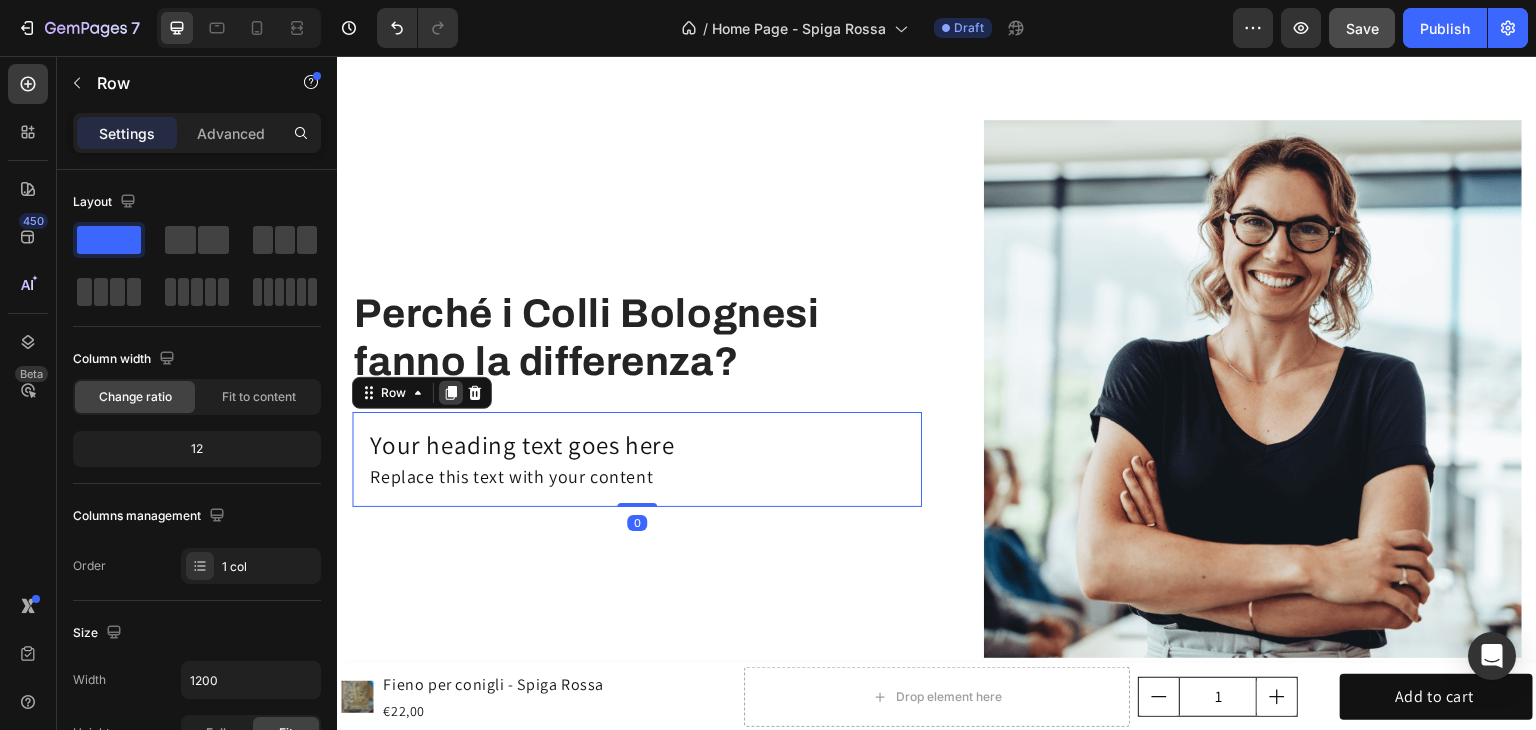 click at bounding box center (451, 393) 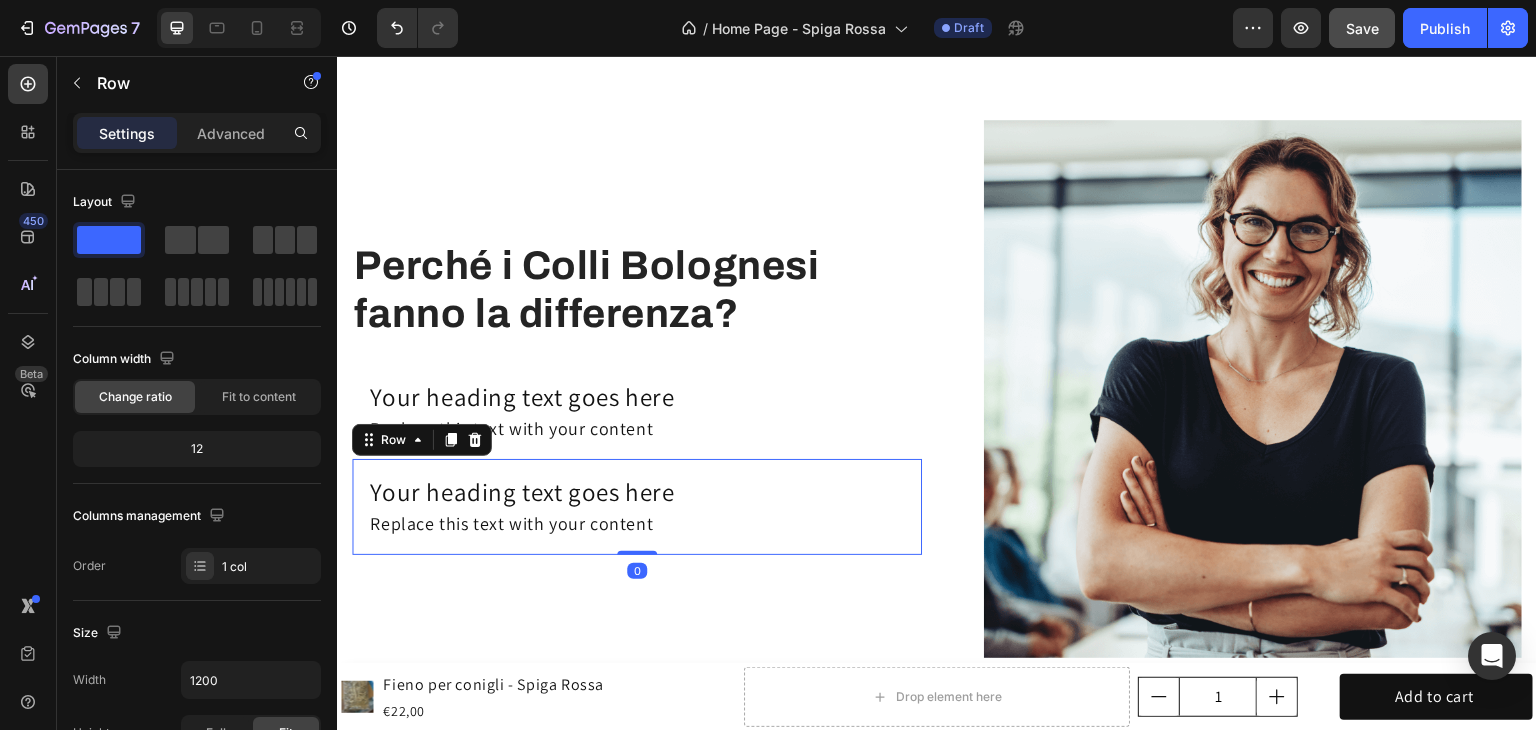 scroll, scrollTop: 600, scrollLeft: 0, axis: vertical 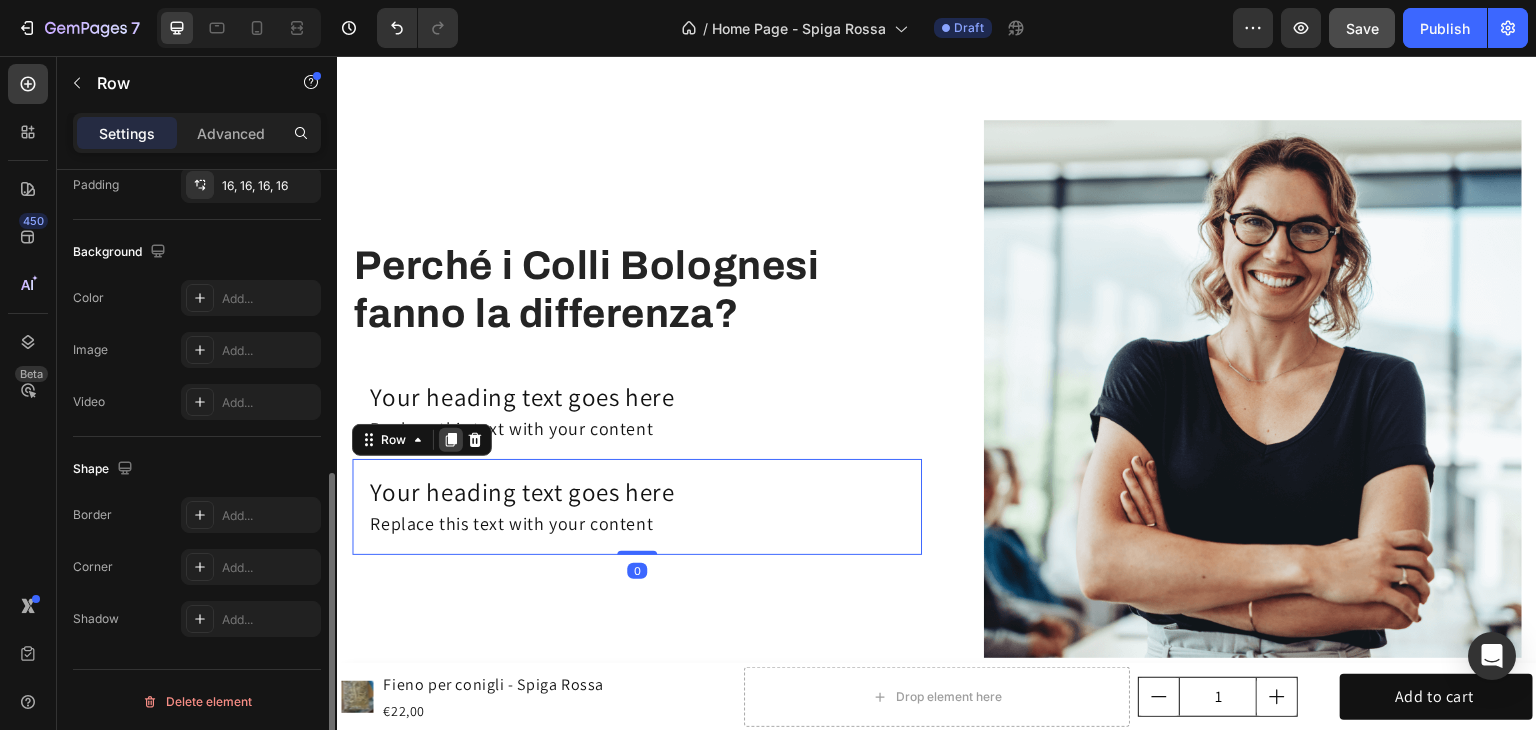 click 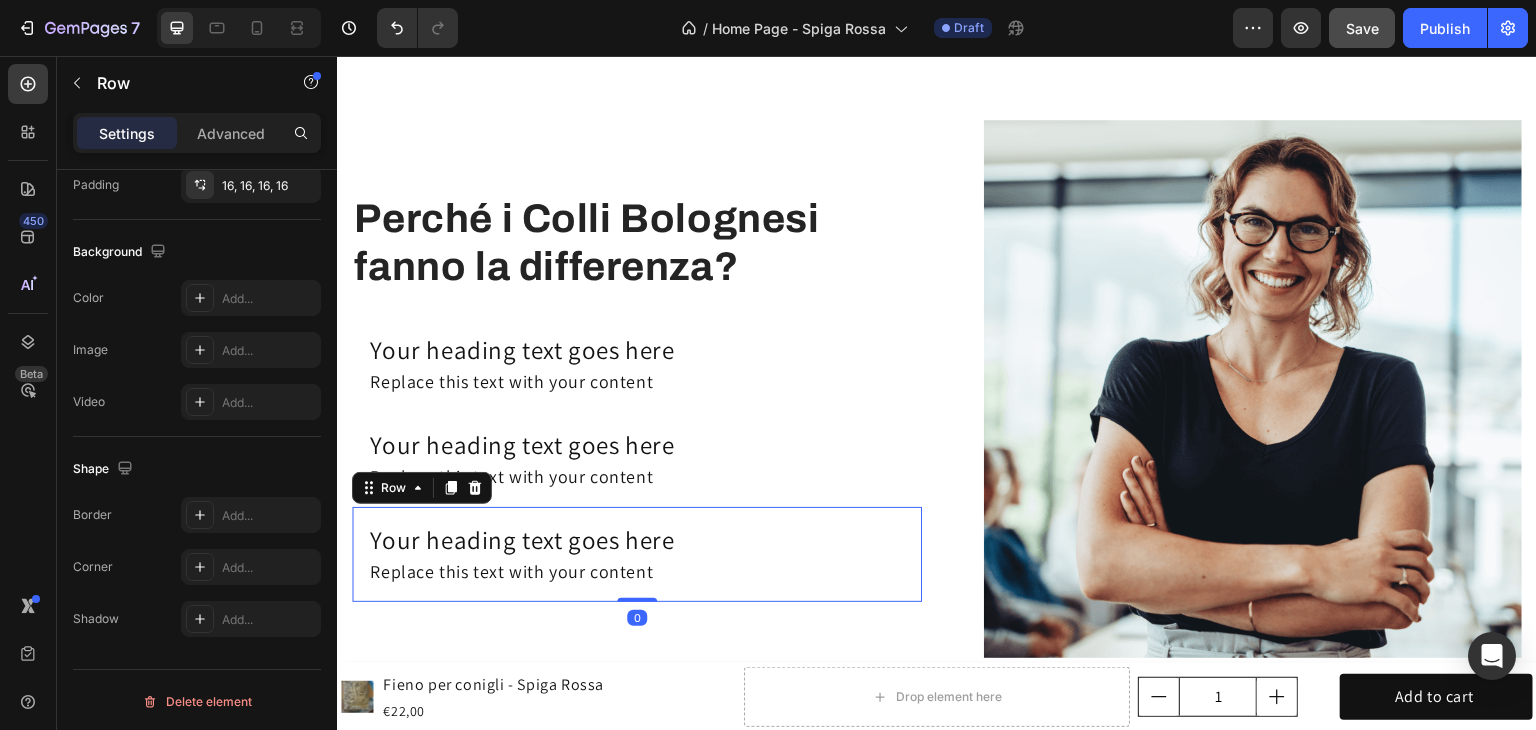 scroll, scrollTop: 600, scrollLeft: 0, axis: vertical 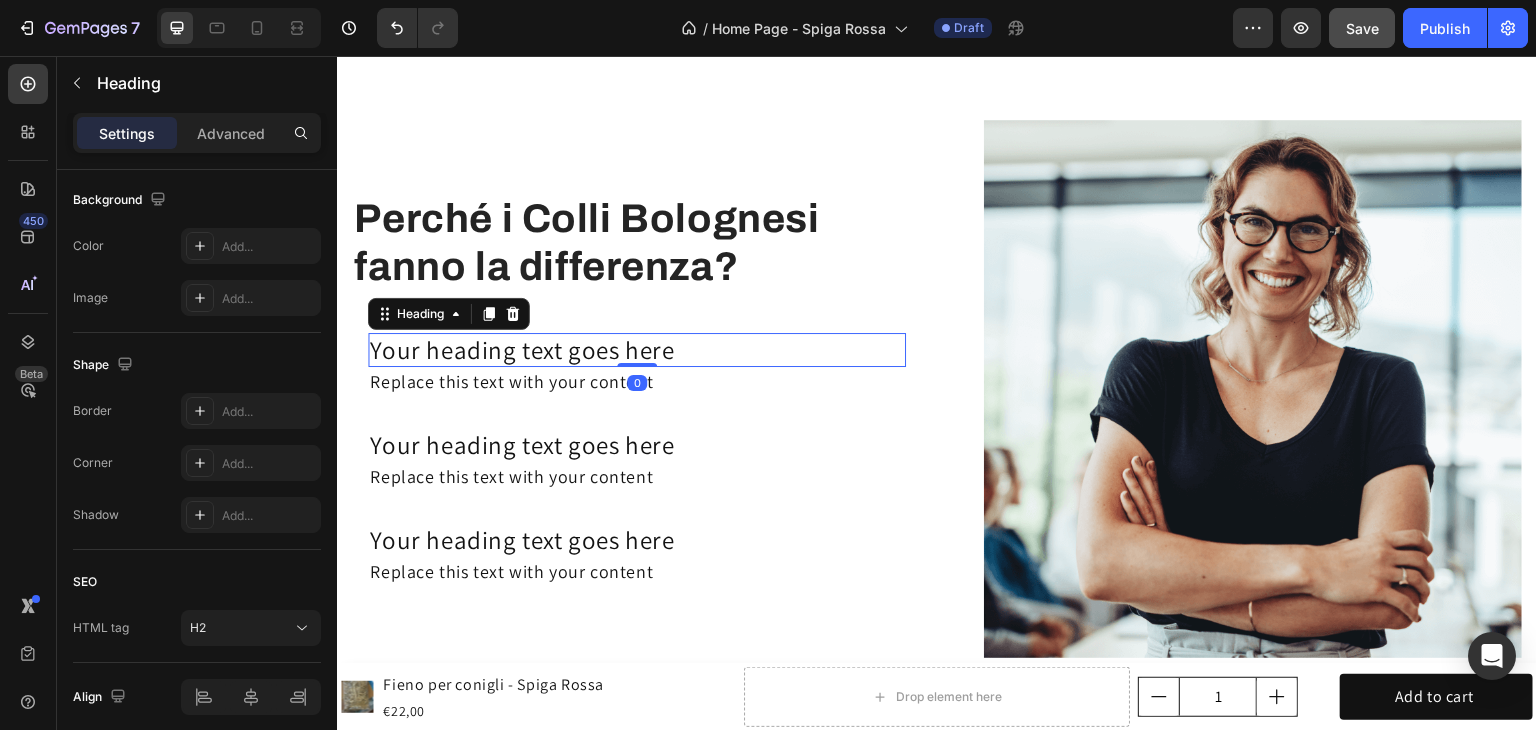 click on "Your heading text goes here" at bounding box center [637, 350] 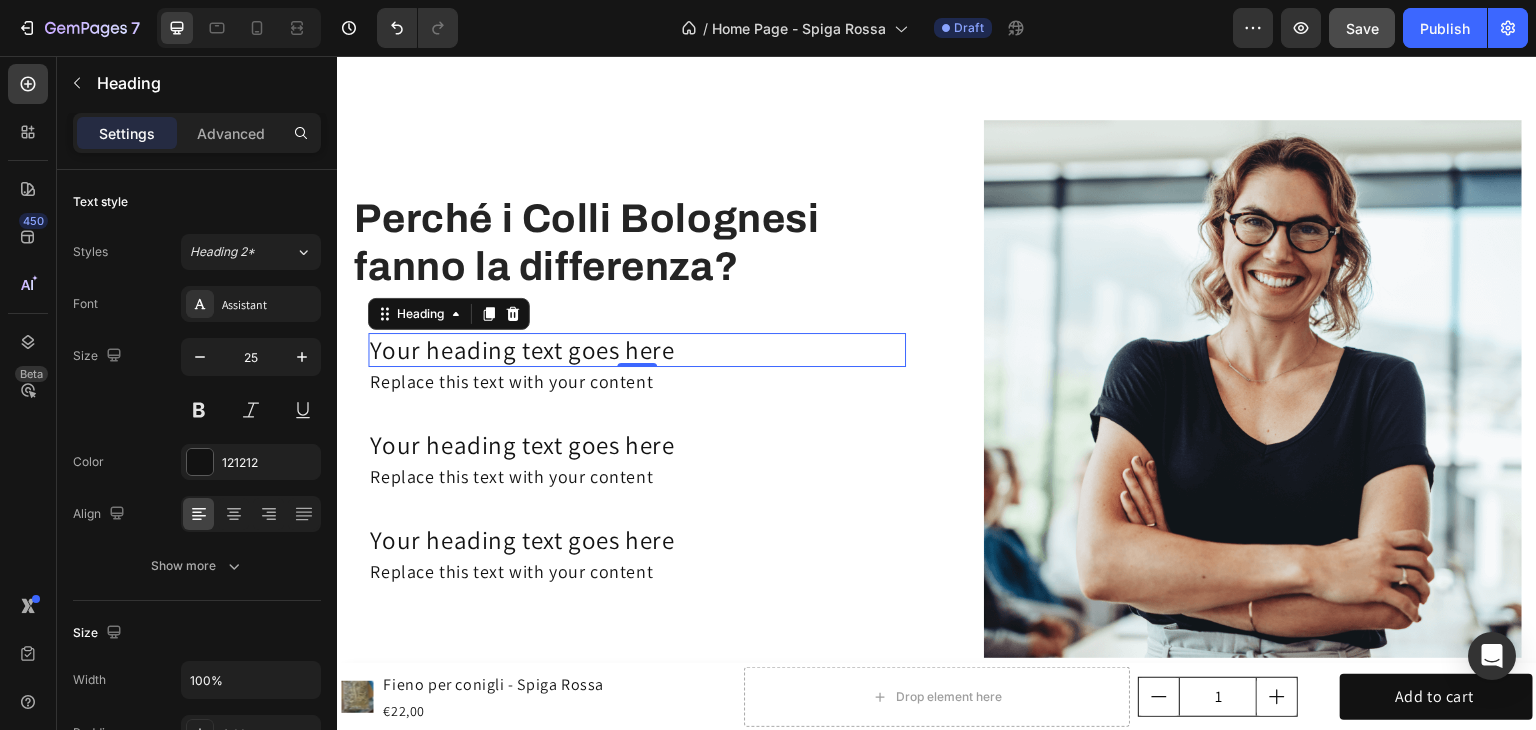 click on "Your heading text goes here" at bounding box center (637, 350) 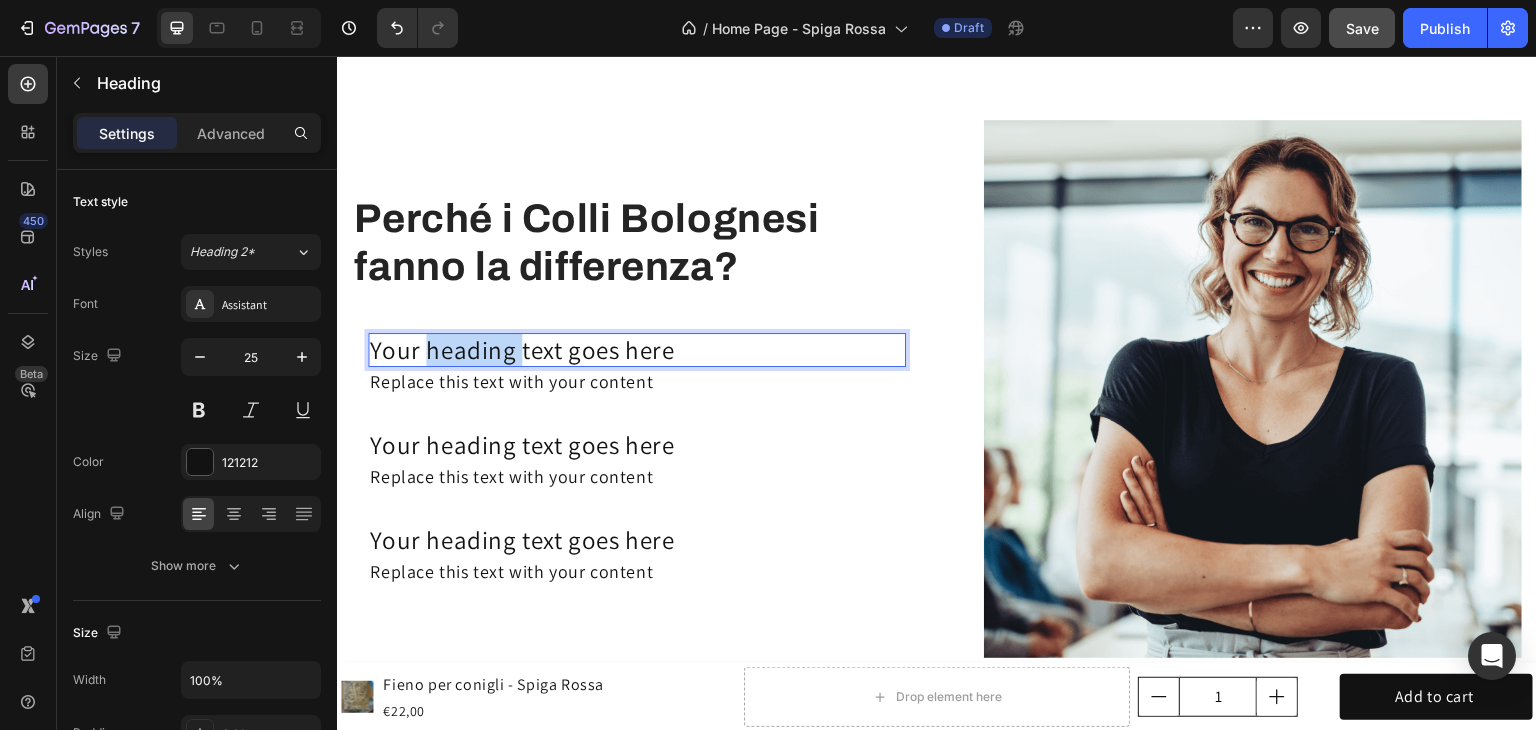 click on "Your heading text goes here" at bounding box center [637, 350] 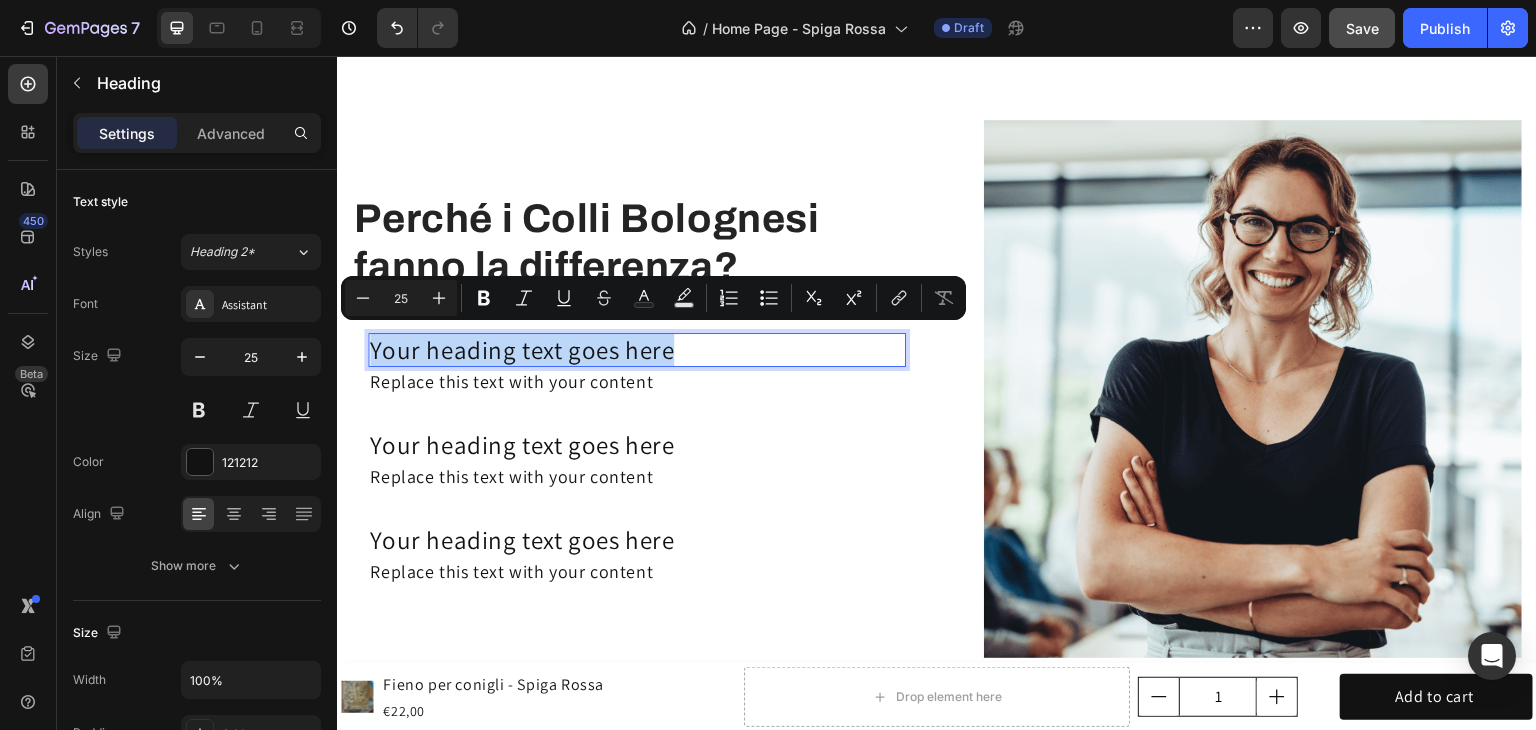 click on "Your heading text goes here" at bounding box center [637, 350] 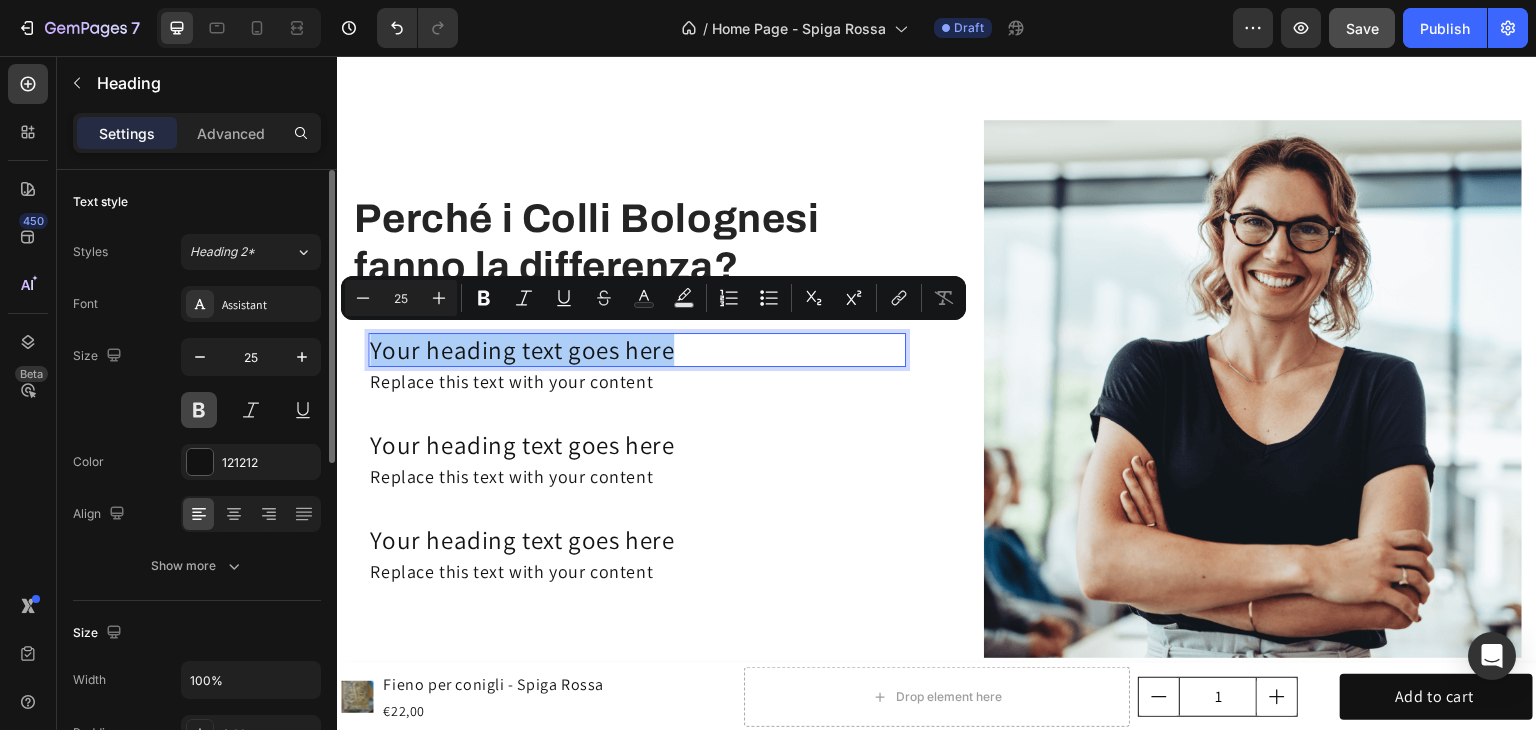 click at bounding box center (199, 410) 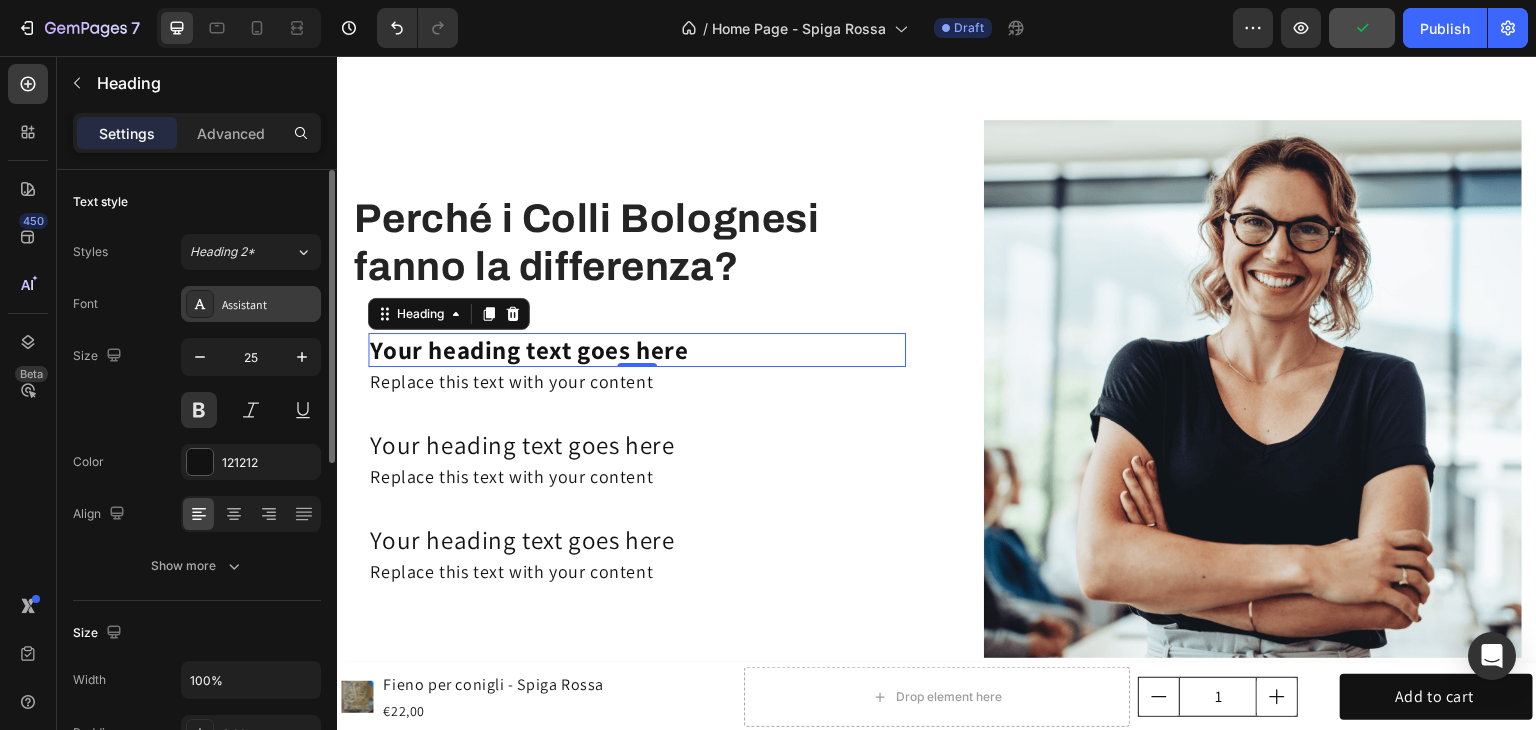 click on "Assistant" at bounding box center [269, 305] 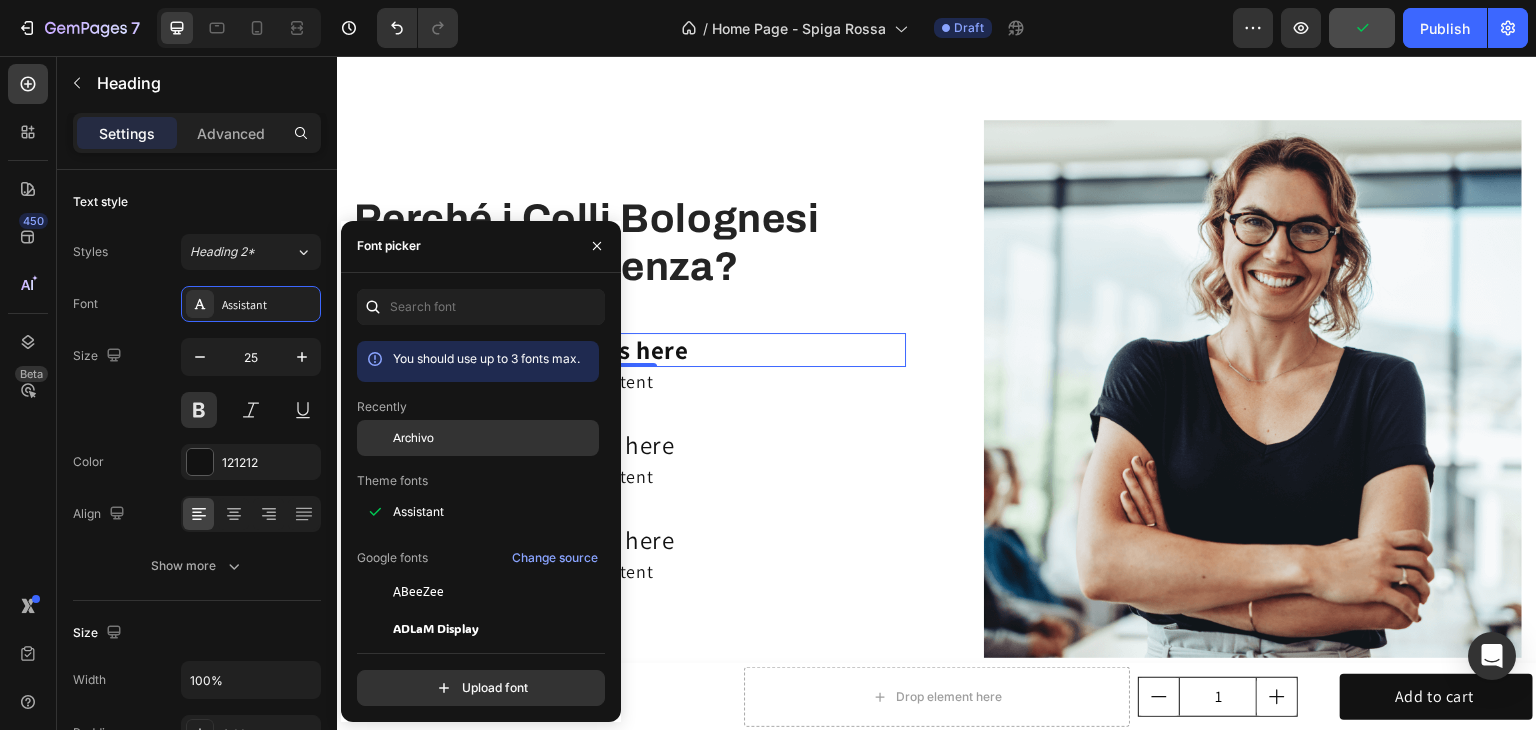 click on "Archivo" at bounding box center (413, 438) 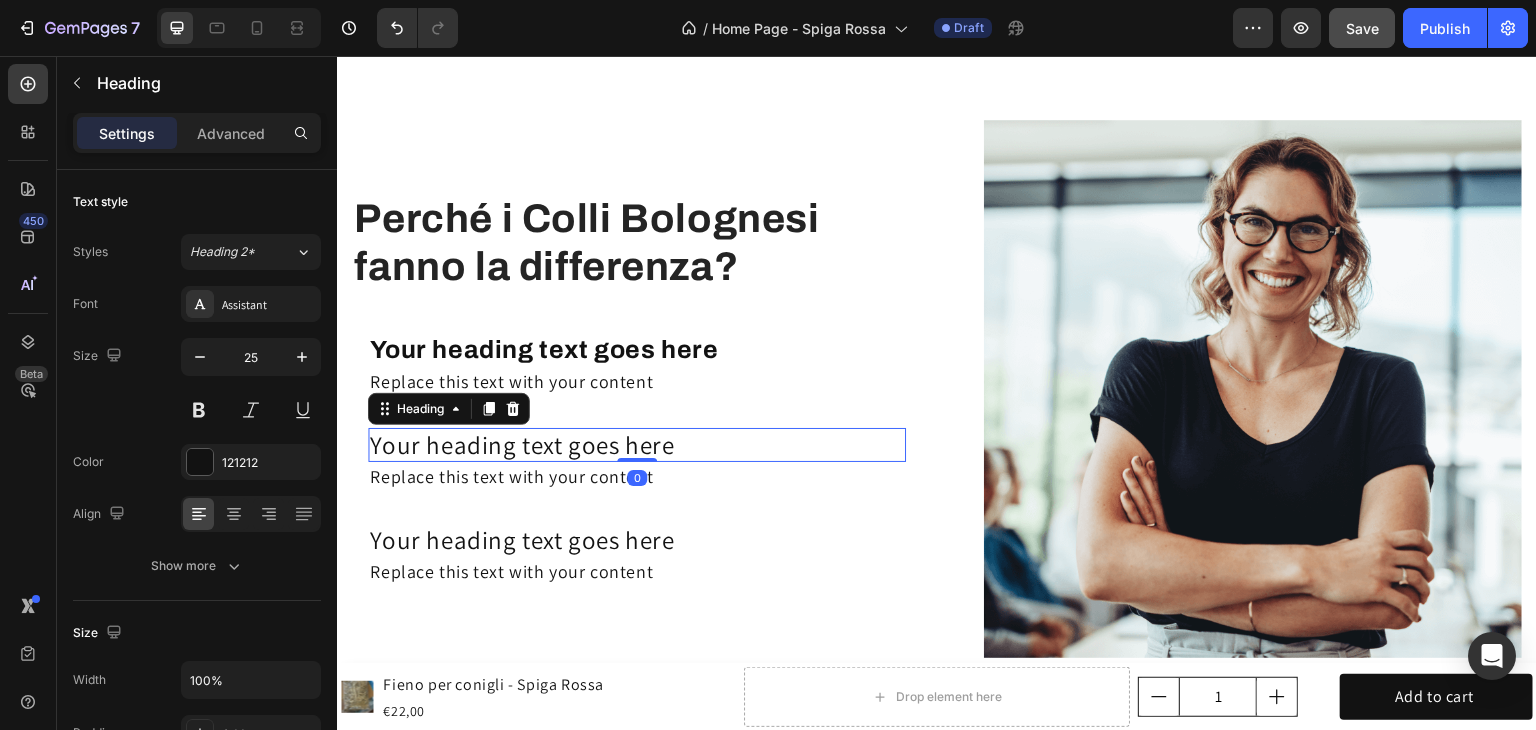click on "Your heading text goes here" at bounding box center [637, 445] 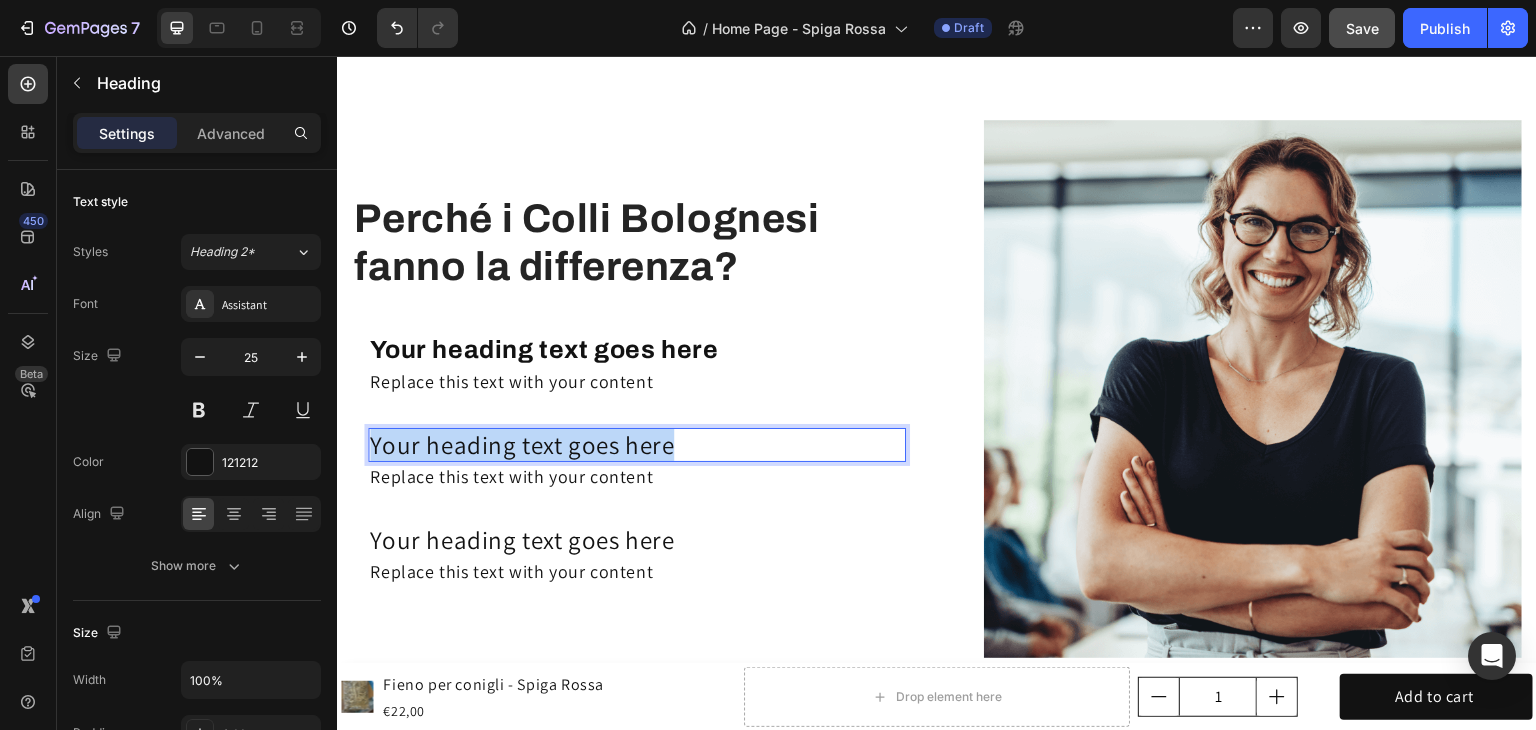 click on "Your heading text goes here" at bounding box center [637, 445] 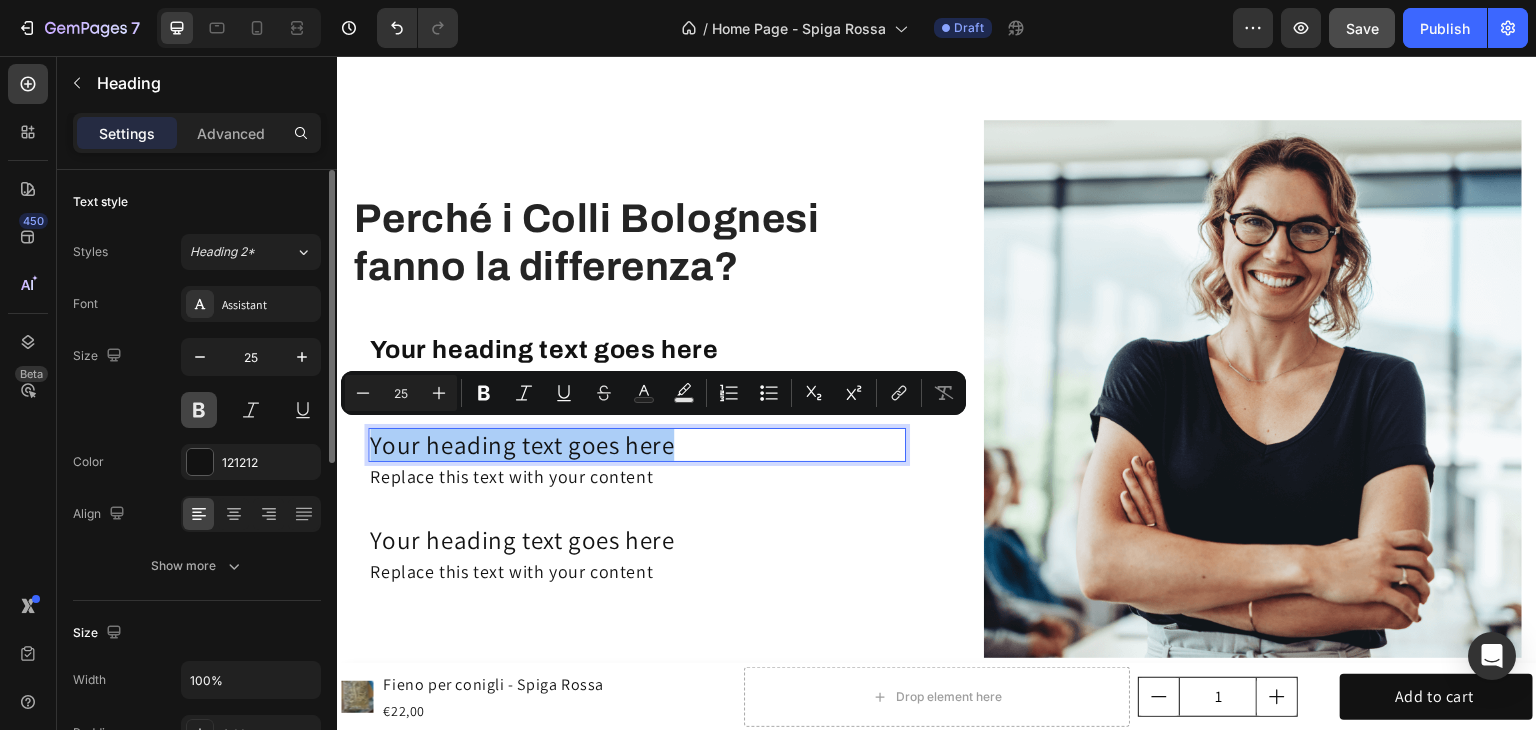 click at bounding box center (199, 410) 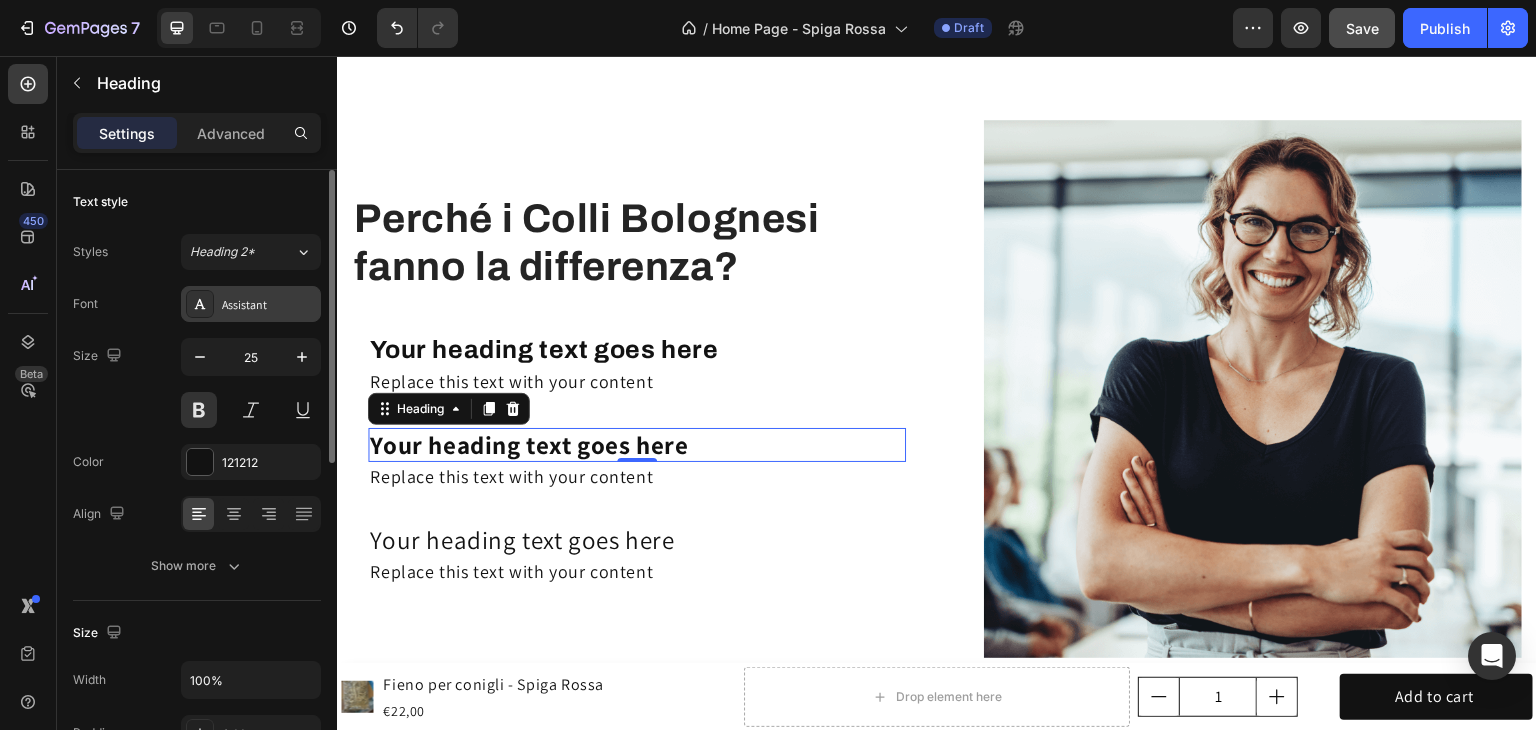 click on "Assistant" at bounding box center [269, 305] 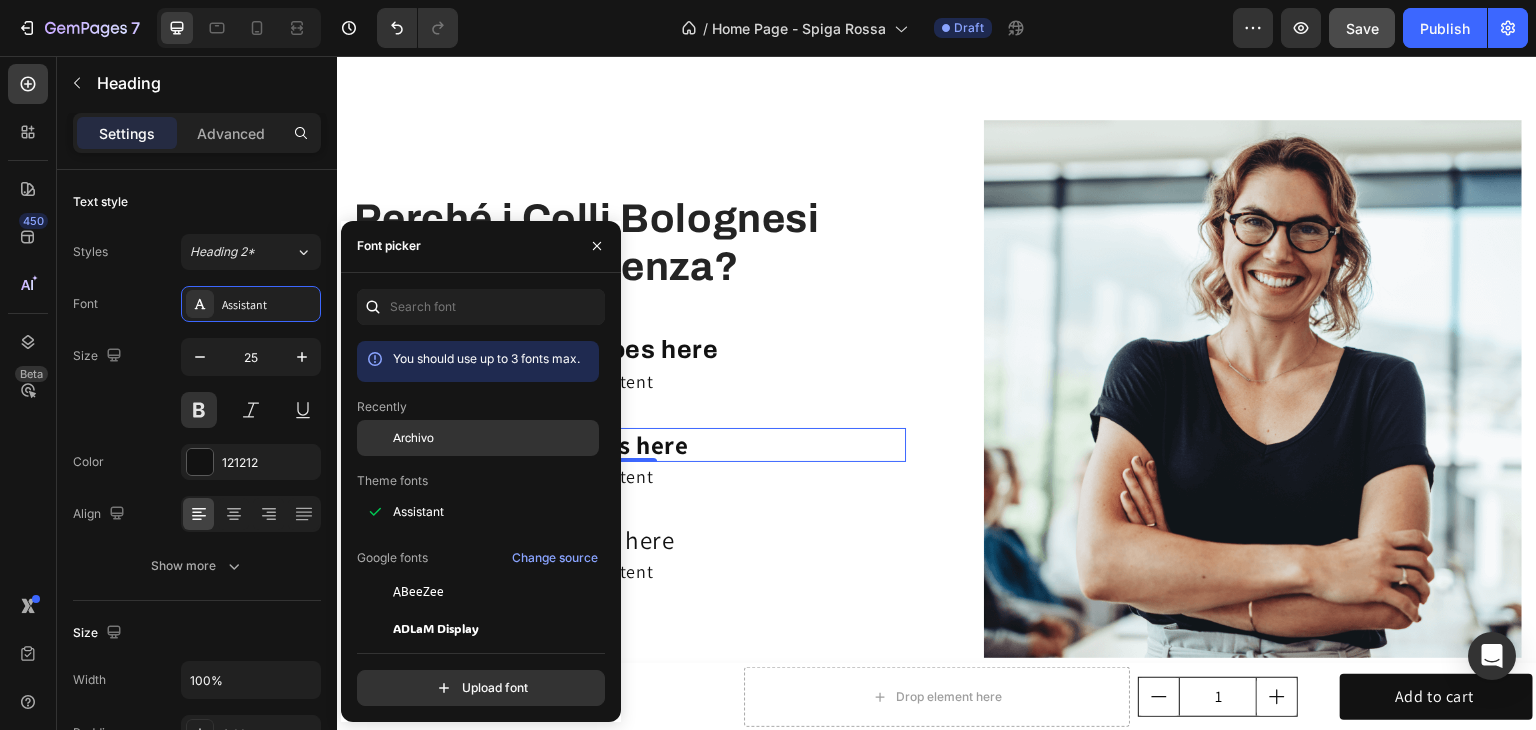 click on "Archivo" 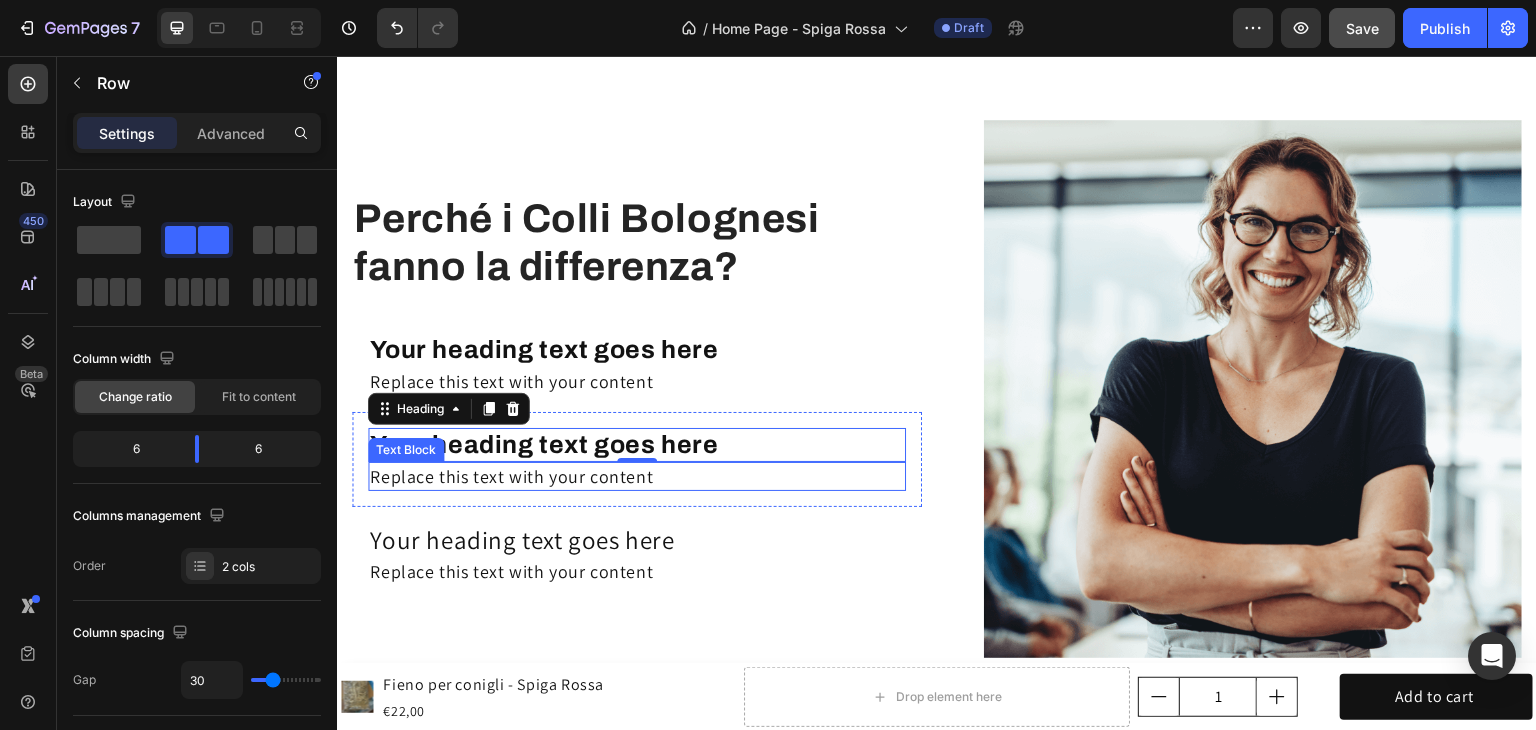 drag, startPoint x: 926, startPoint y: 480, endPoint x: 889, endPoint y: 483, distance: 37.12142 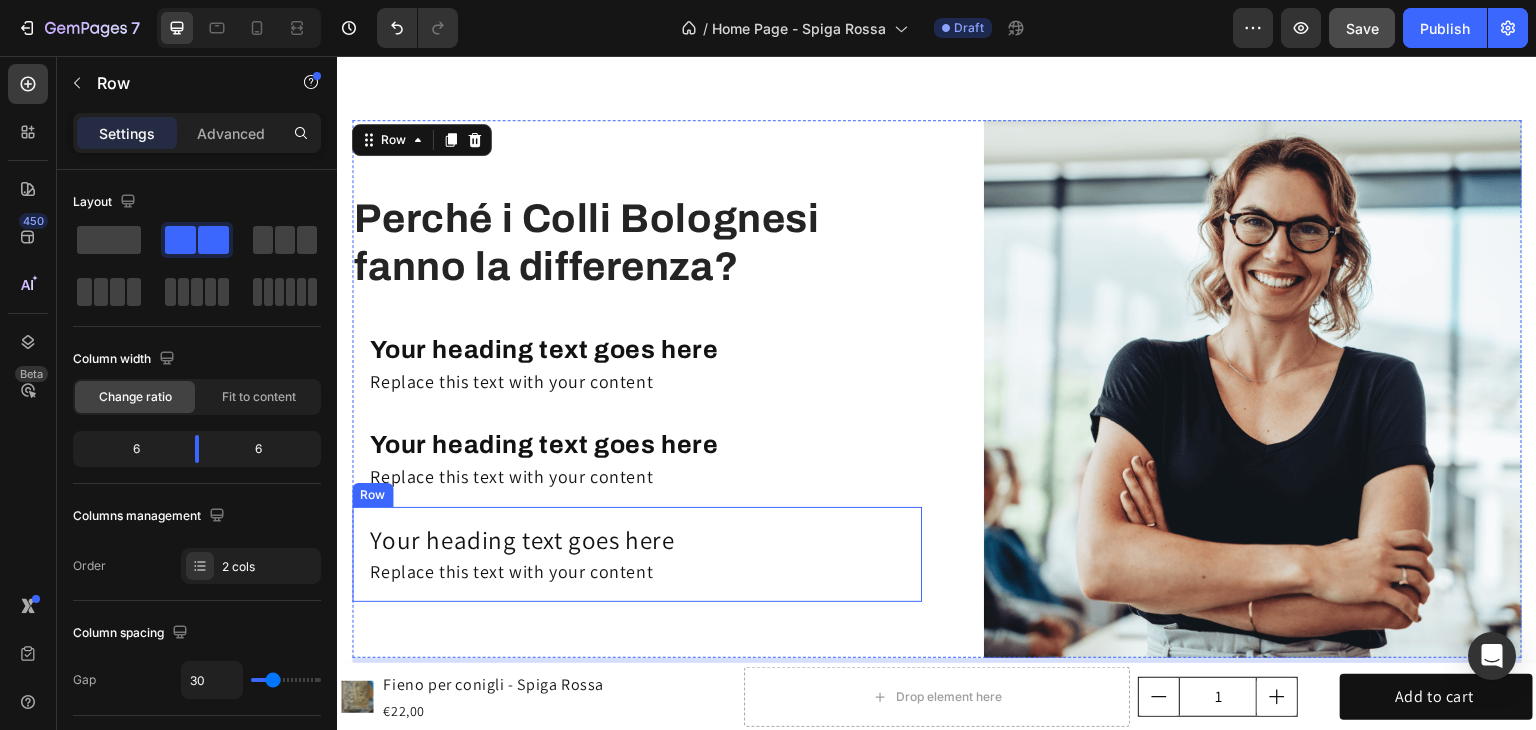 click on "Your heading text goes here" at bounding box center [637, 540] 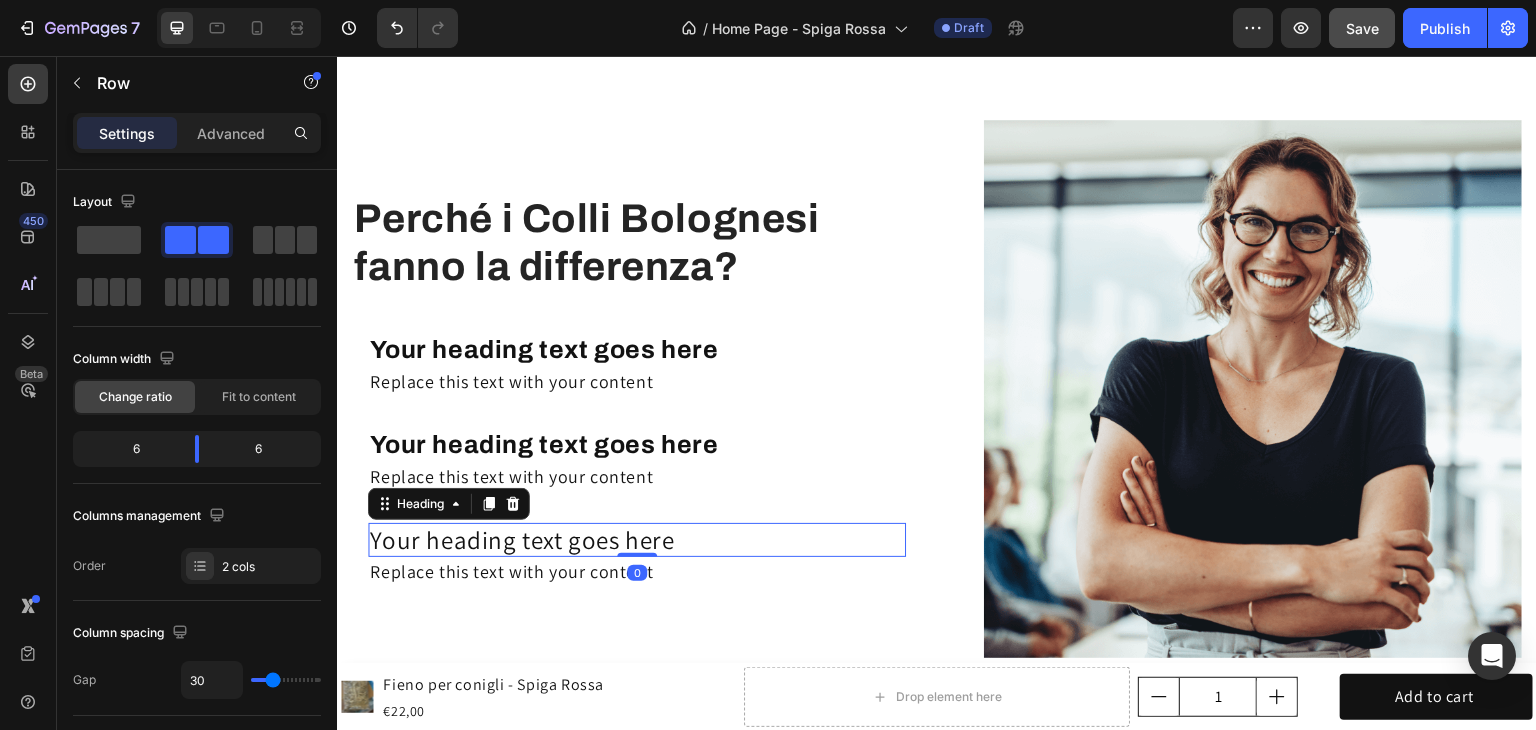 click on "Your heading text goes here" at bounding box center [637, 540] 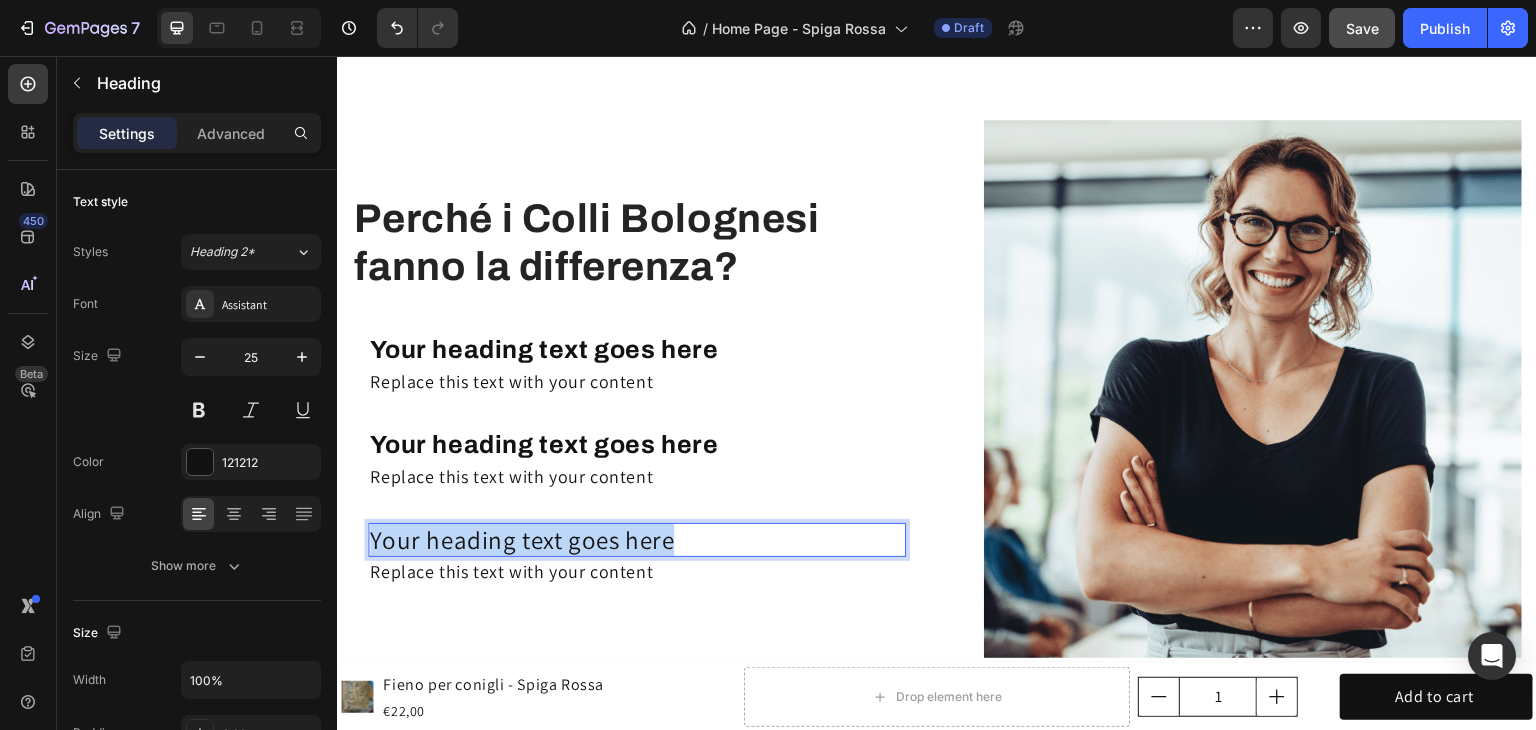 click on "Your heading text goes here" at bounding box center (637, 540) 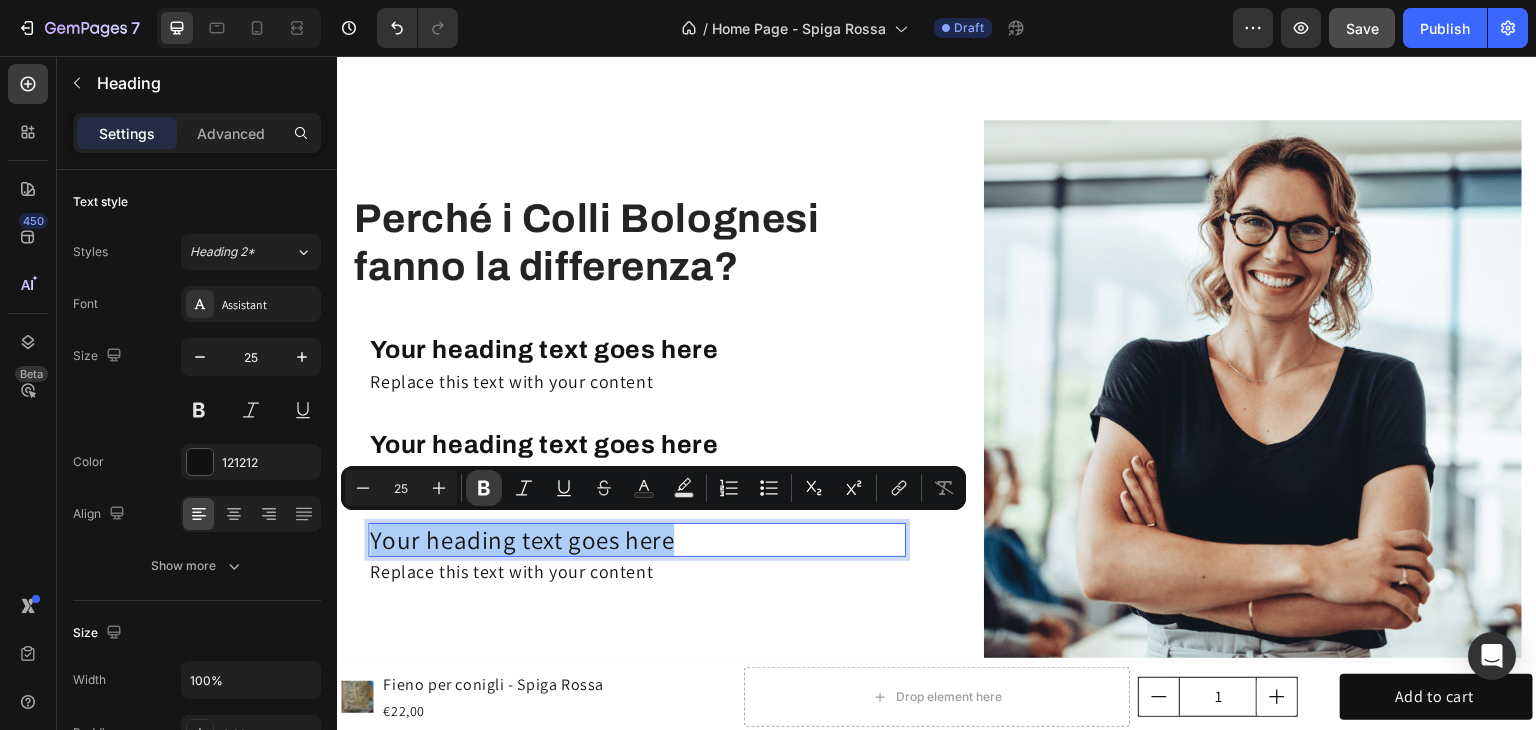 click on "Bold" at bounding box center [484, 488] 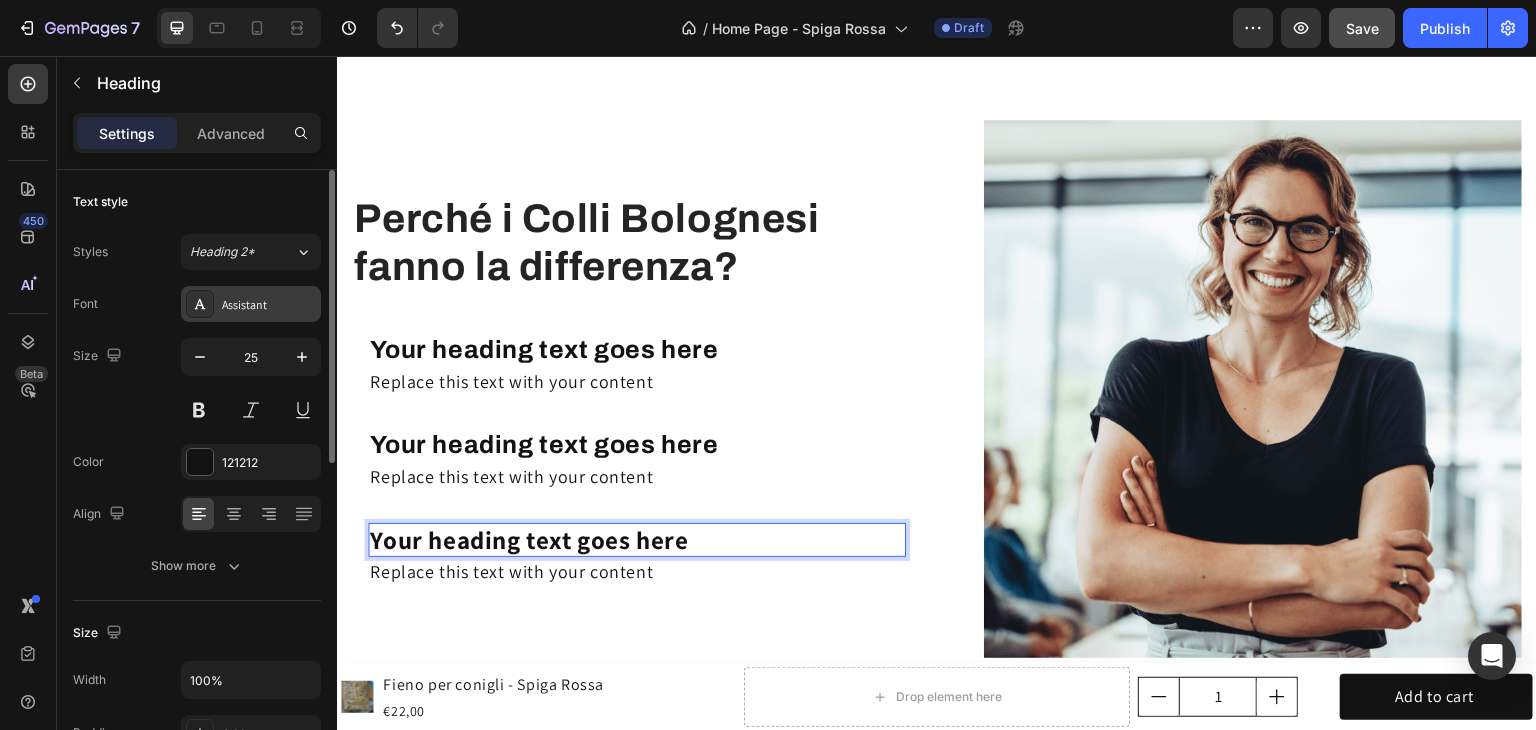 click on "Assistant" at bounding box center (251, 304) 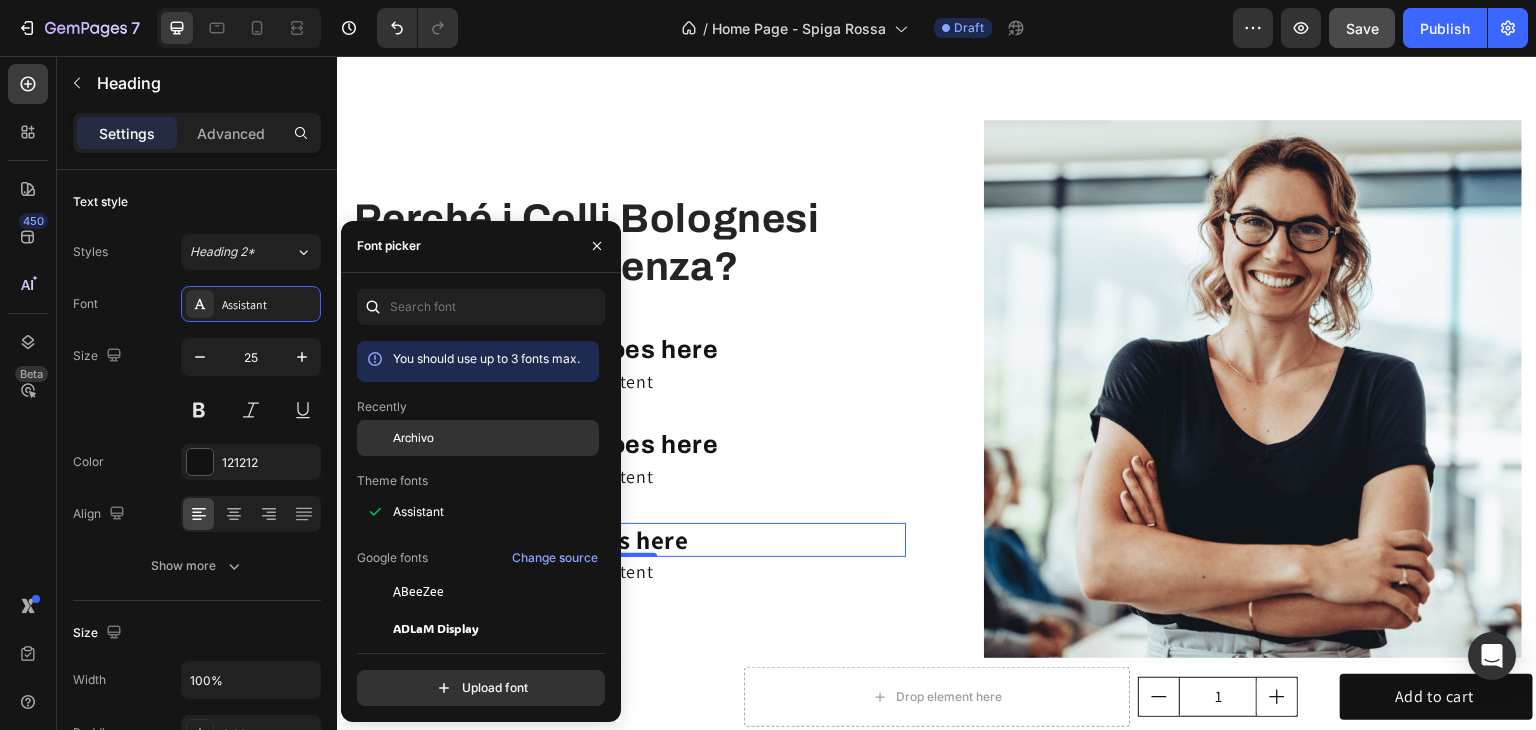 drag, startPoint x: 436, startPoint y: 445, endPoint x: 452, endPoint y: 453, distance: 17.888544 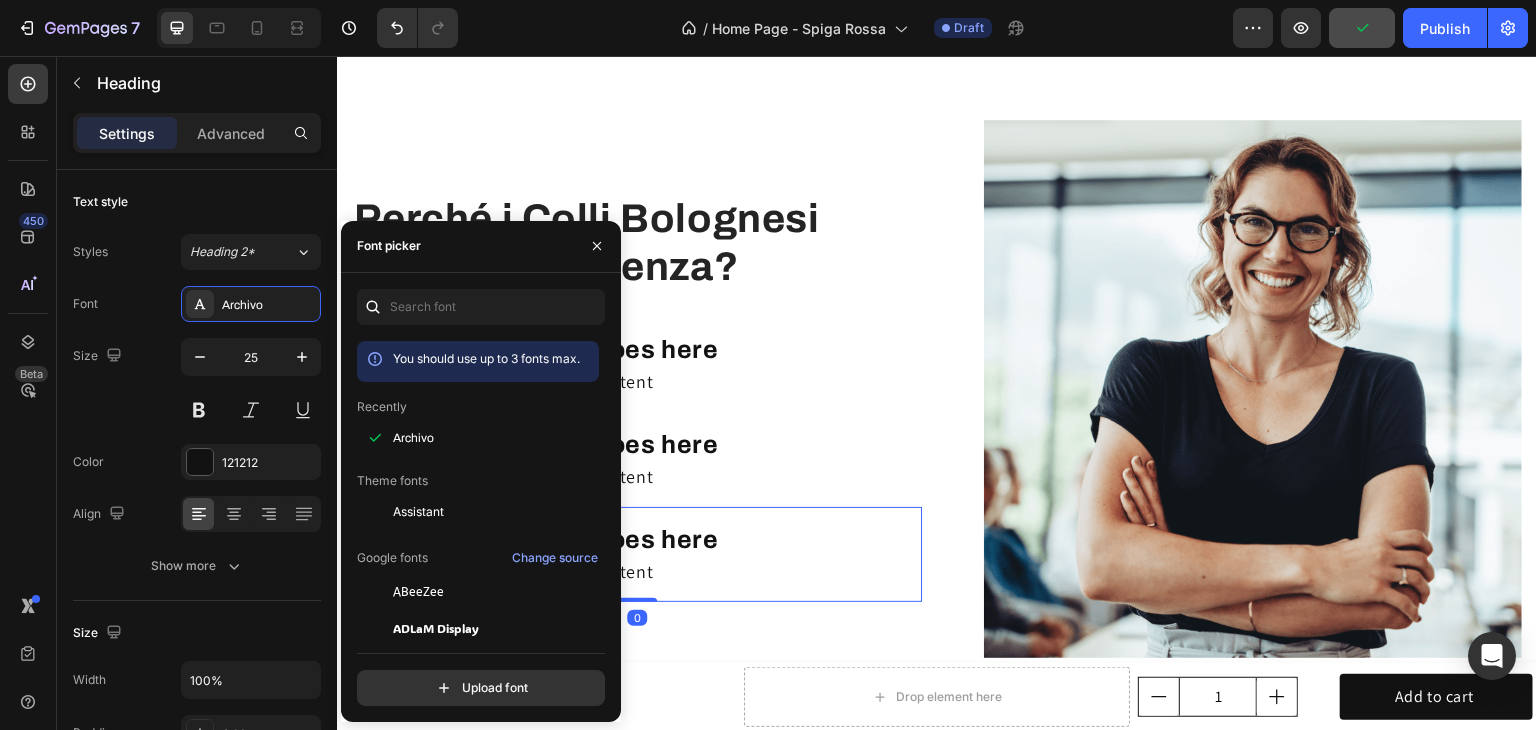 click on "⁠⁠⁠⁠⁠⁠⁠ Your heading text goes here Heading Replace this text with your content Text Block Row   0" at bounding box center [637, 554] 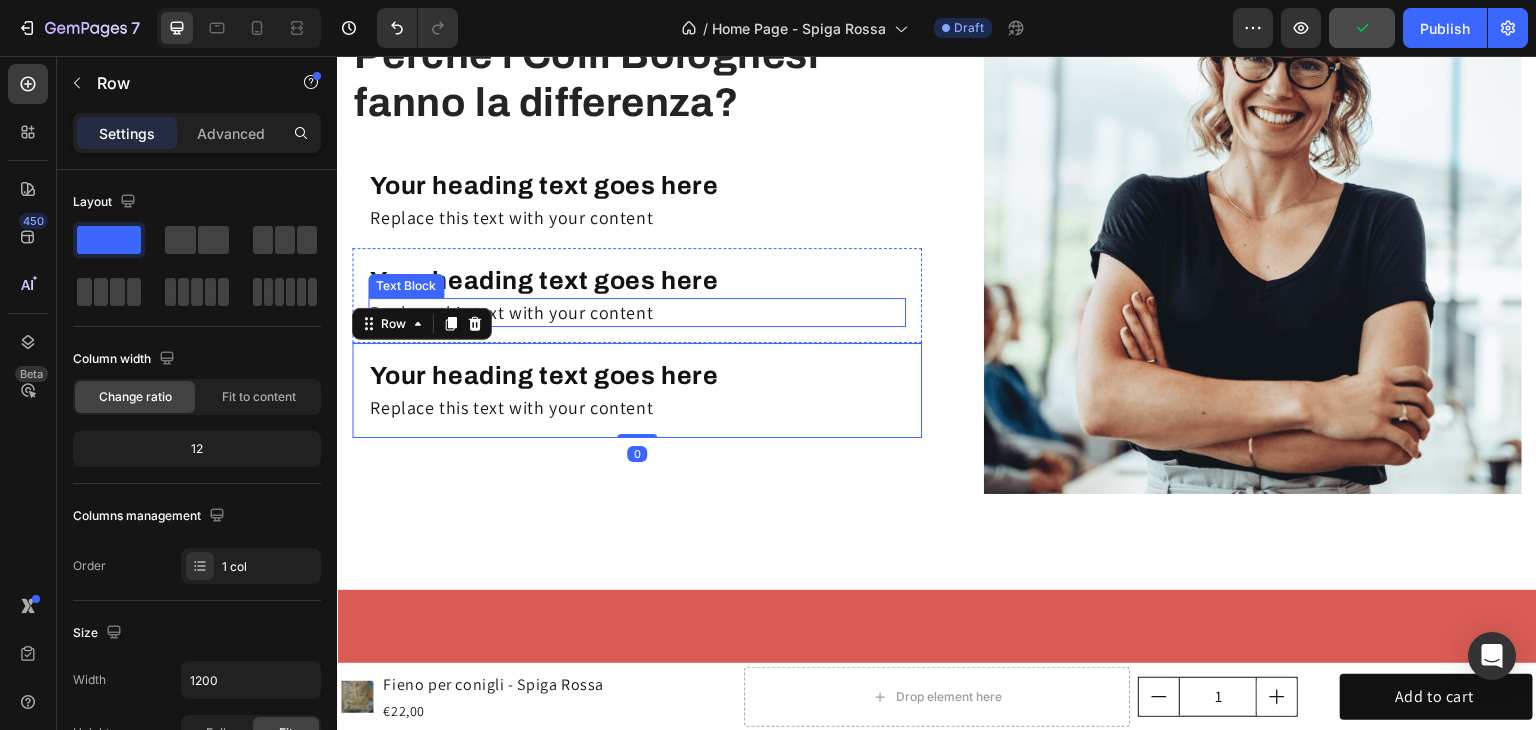 scroll, scrollTop: 2450, scrollLeft: 0, axis: vertical 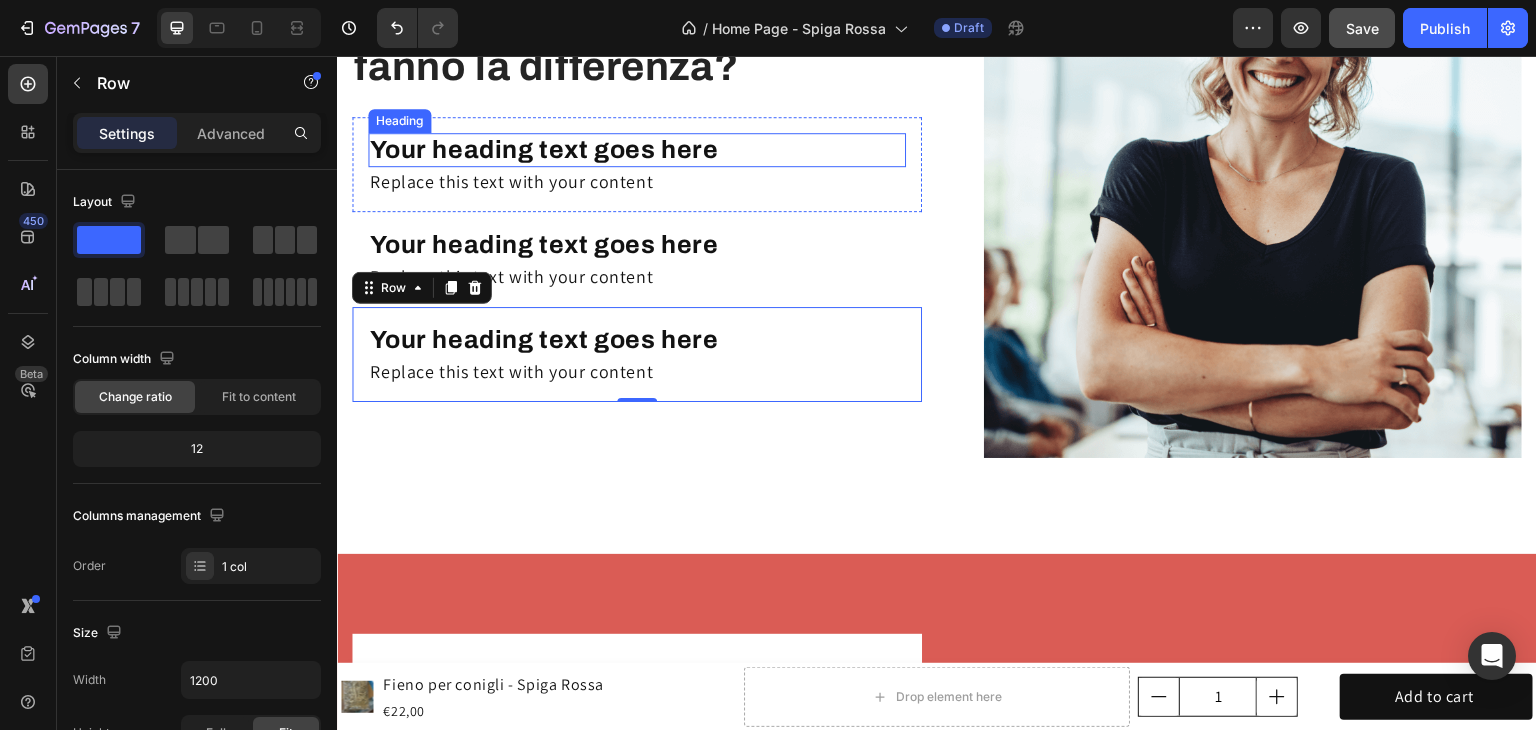 click on "Your heading text goes here" at bounding box center [637, 150] 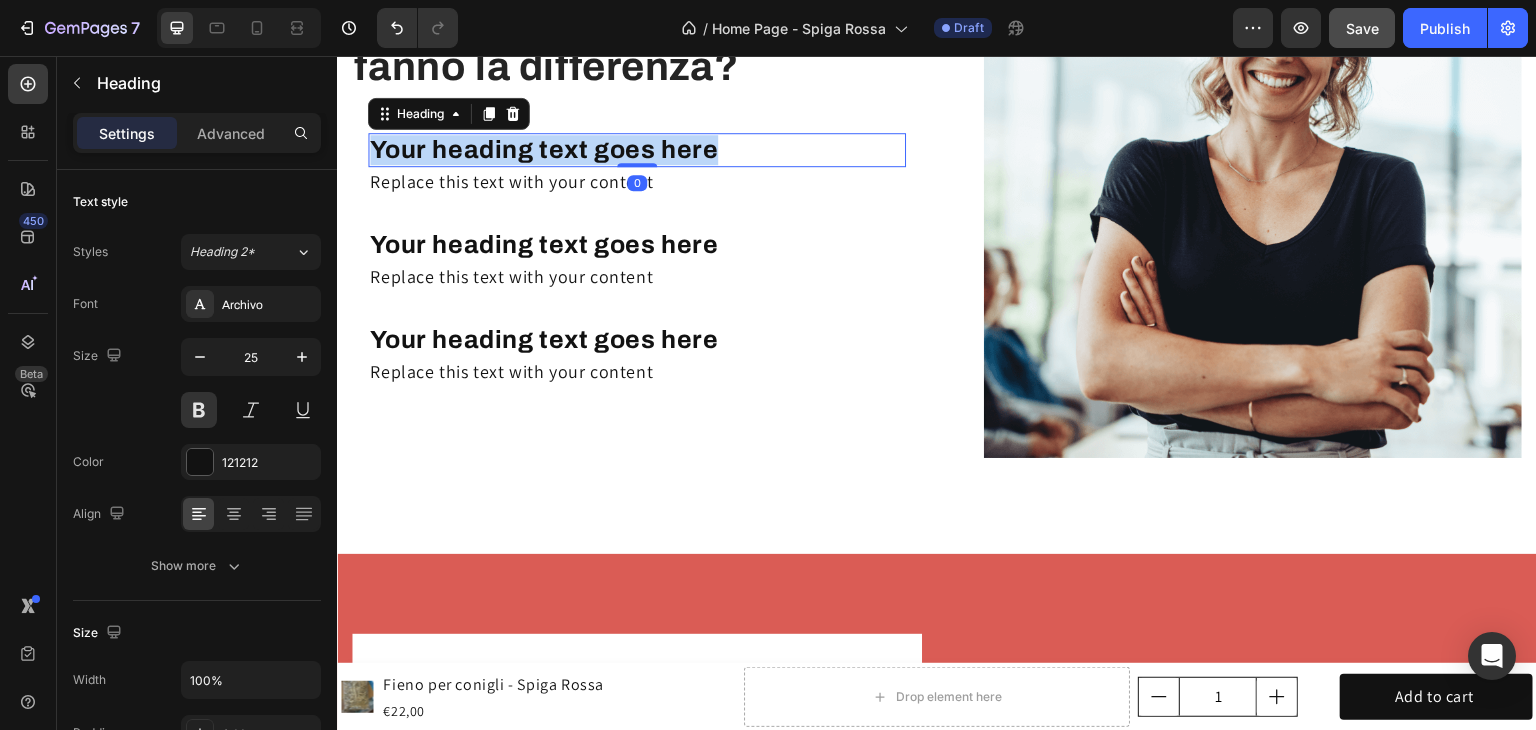 click on "Your heading text goes here" at bounding box center [637, 150] 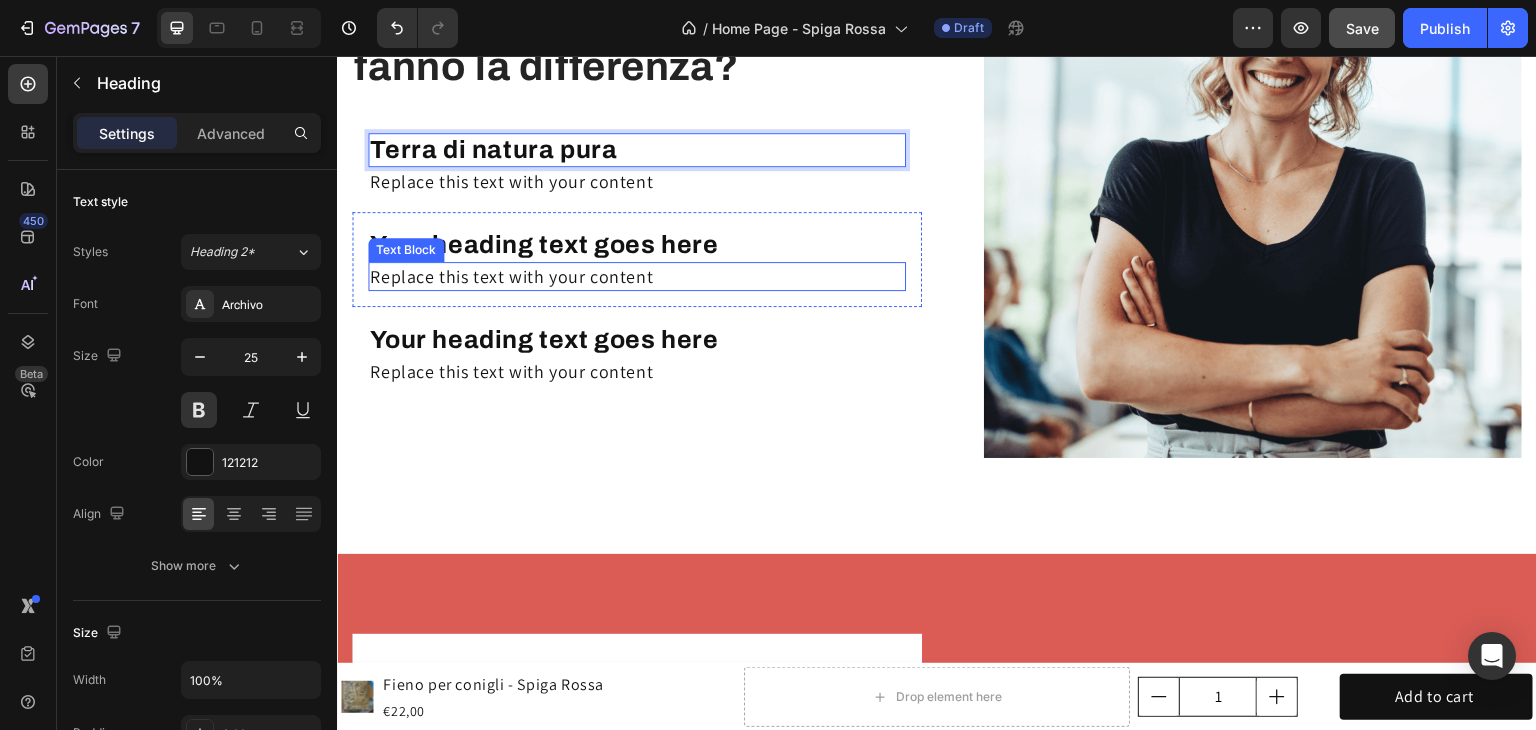 click on "Your heading text goes here" at bounding box center [637, 245] 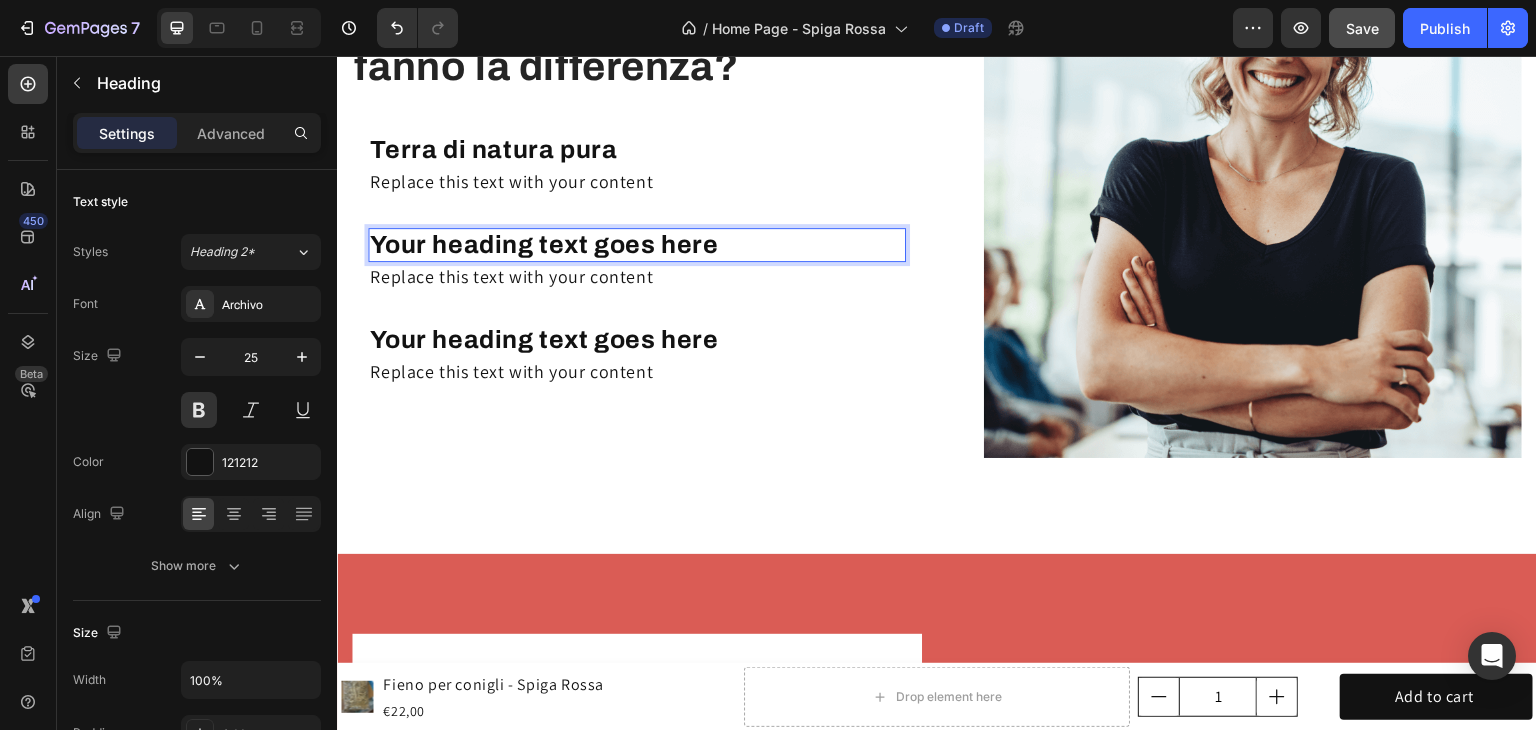 click on "Your heading text goes here" at bounding box center (637, 245) 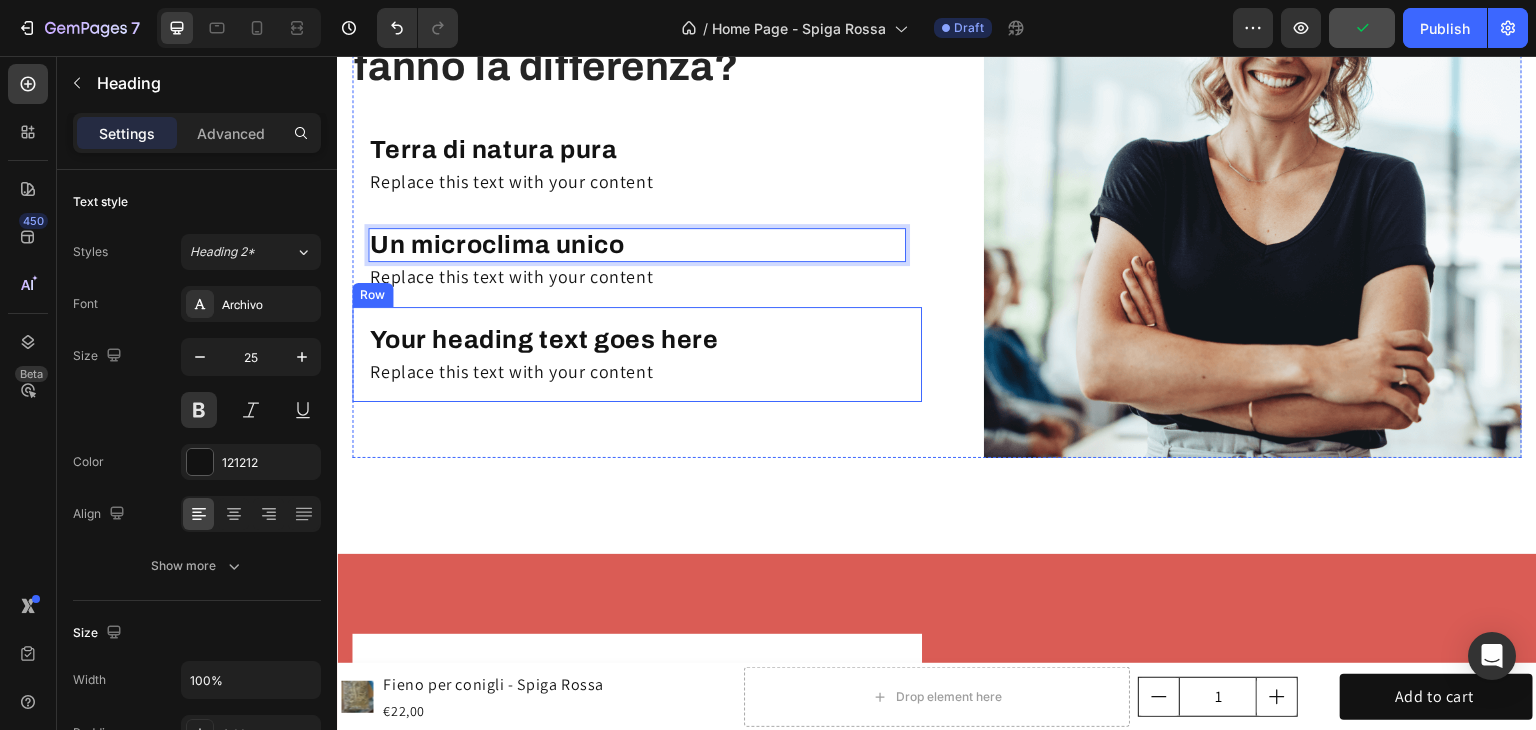 click on "⁠⁠⁠⁠⁠⁠⁠ Your heading text goes here Heading Replace this text with your content Text Block Row" at bounding box center (637, 354) 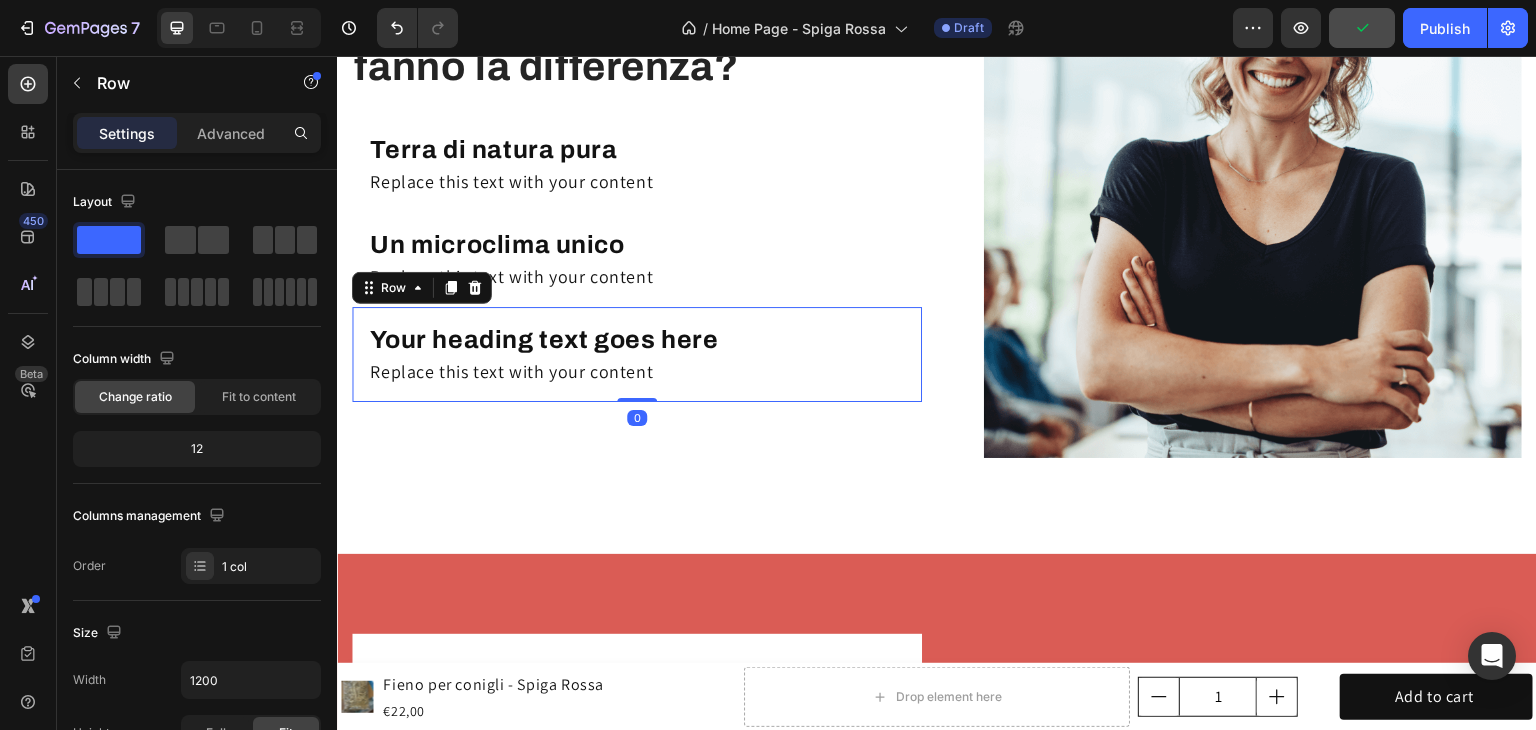 click on "⁠⁠⁠⁠⁠⁠⁠ Your heading text goes here Heading Replace this text with your content Text Block Row   0" at bounding box center (637, 354) 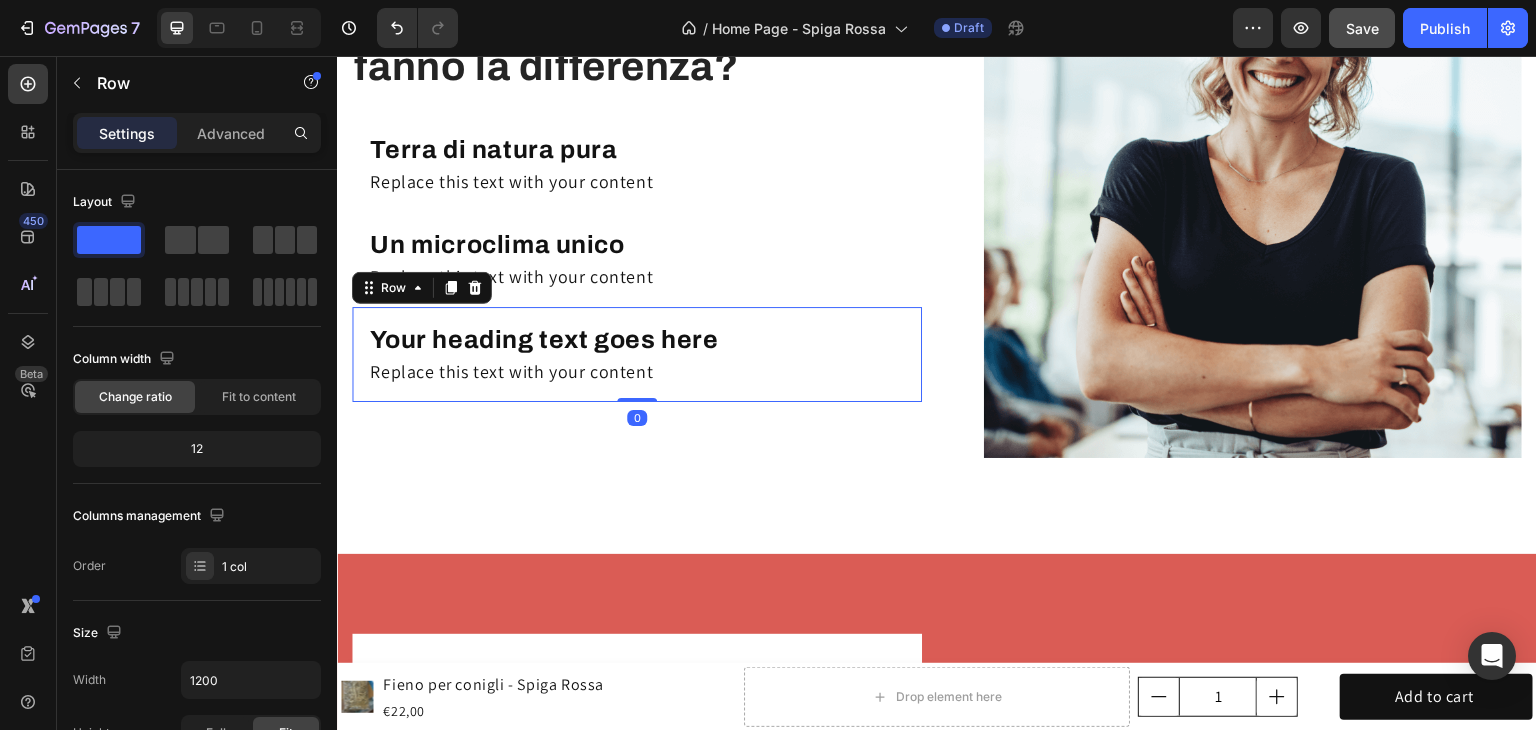 drag, startPoint x: 536, startPoint y: 315, endPoint x: 540, endPoint y: 325, distance: 10.770329 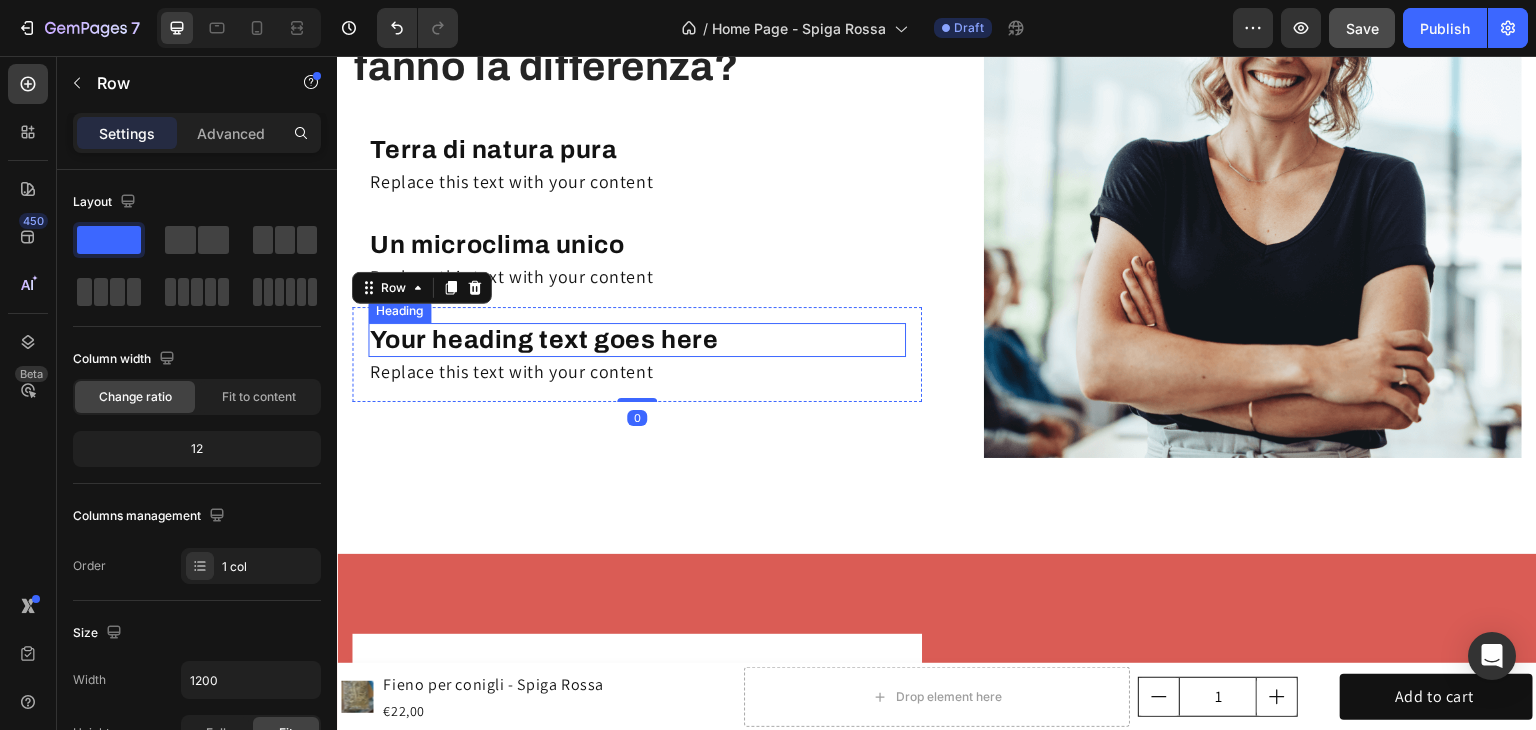 click on "Your heading text goes here" at bounding box center (544, 339) 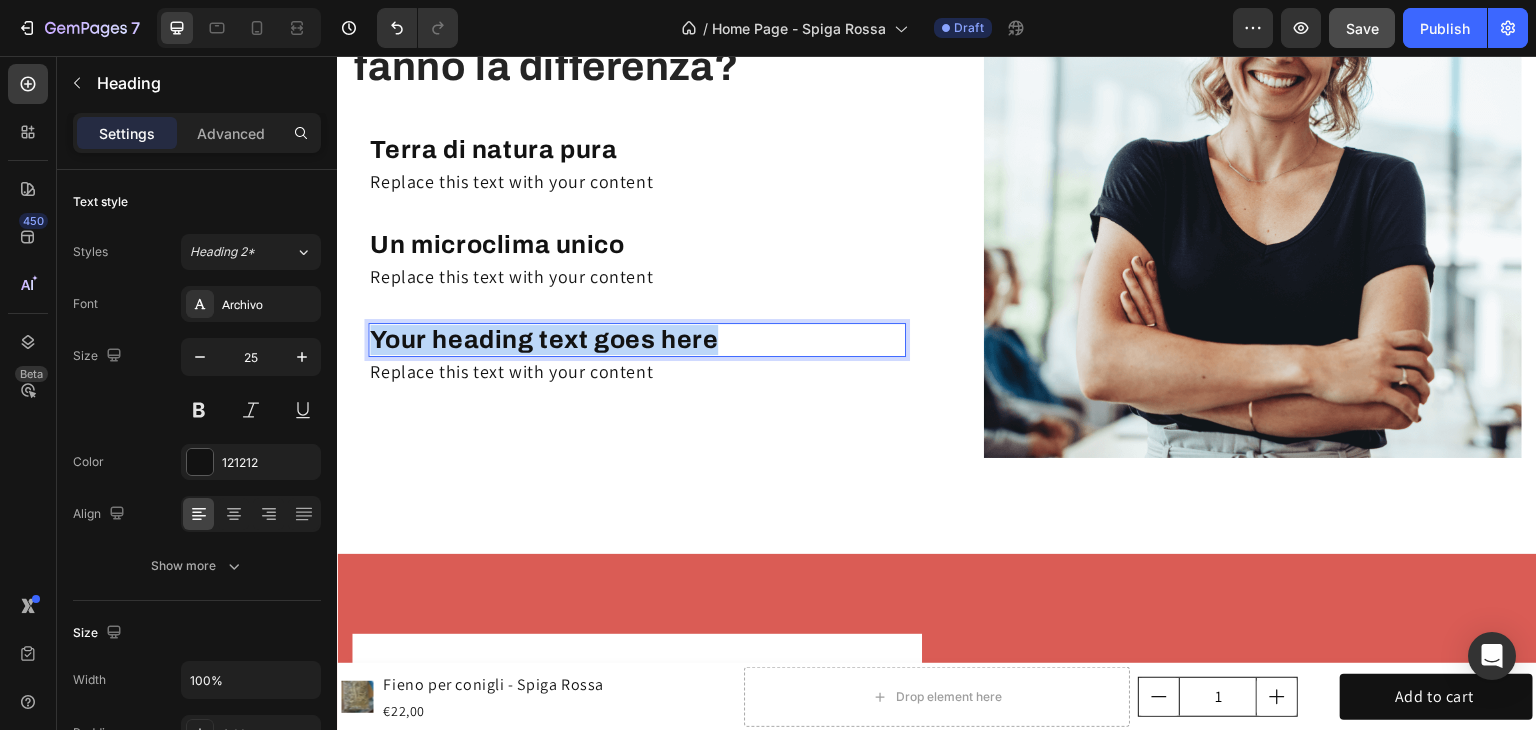 click on "Your heading text goes here" at bounding box center [544, 339] 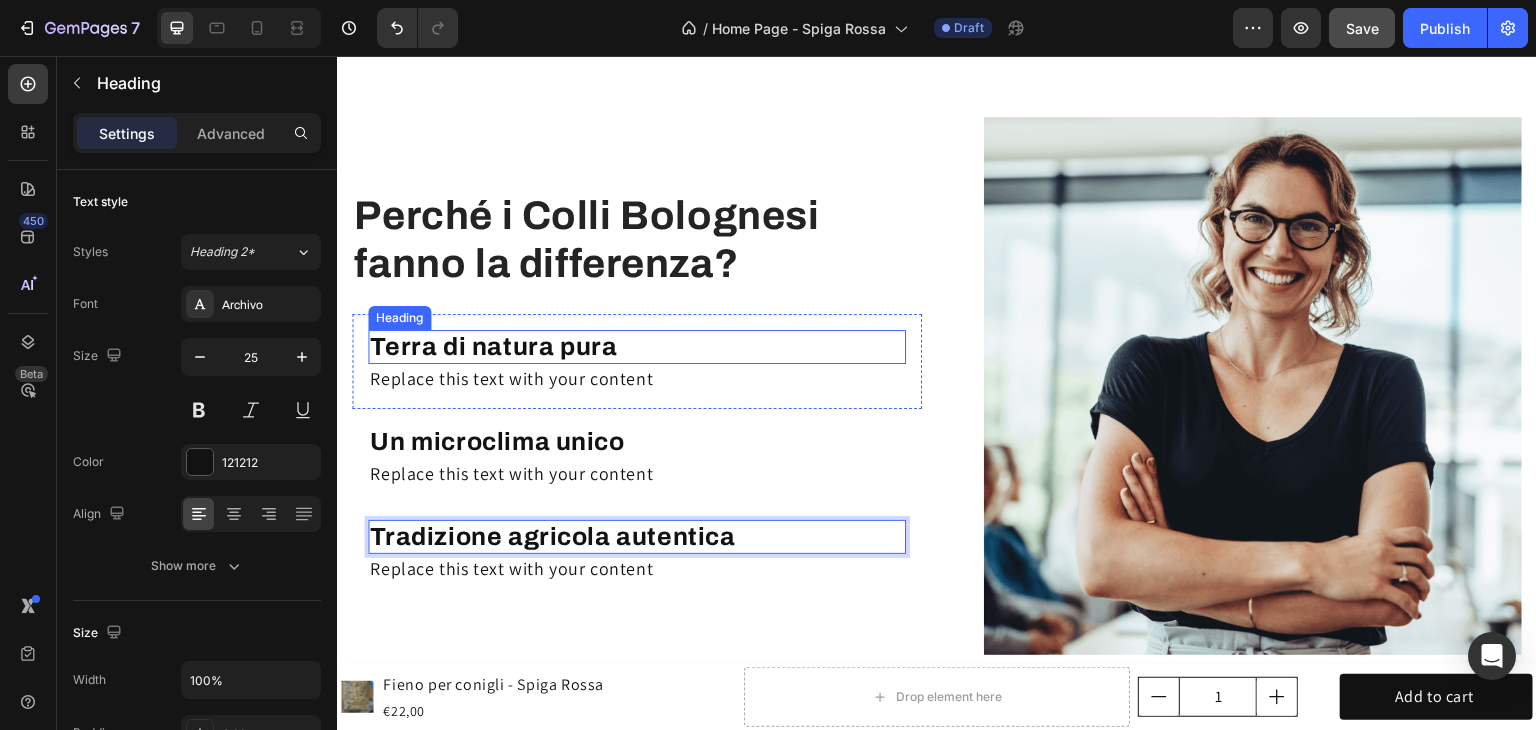 scroll, scrollTop: 2250, scrollLeft: 0, axis: vertical 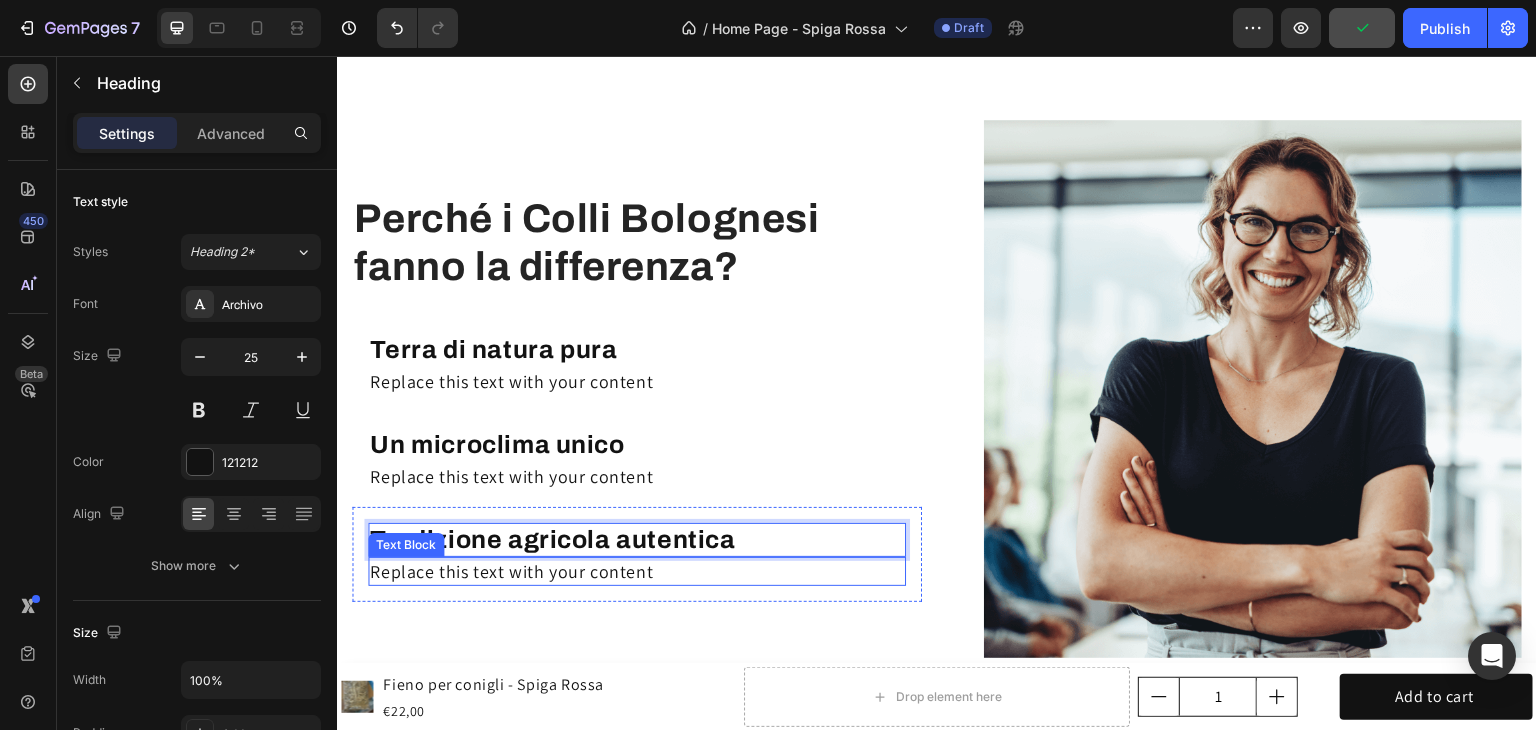 click on "Replace this text with your content" at bounding box center (637, 571) 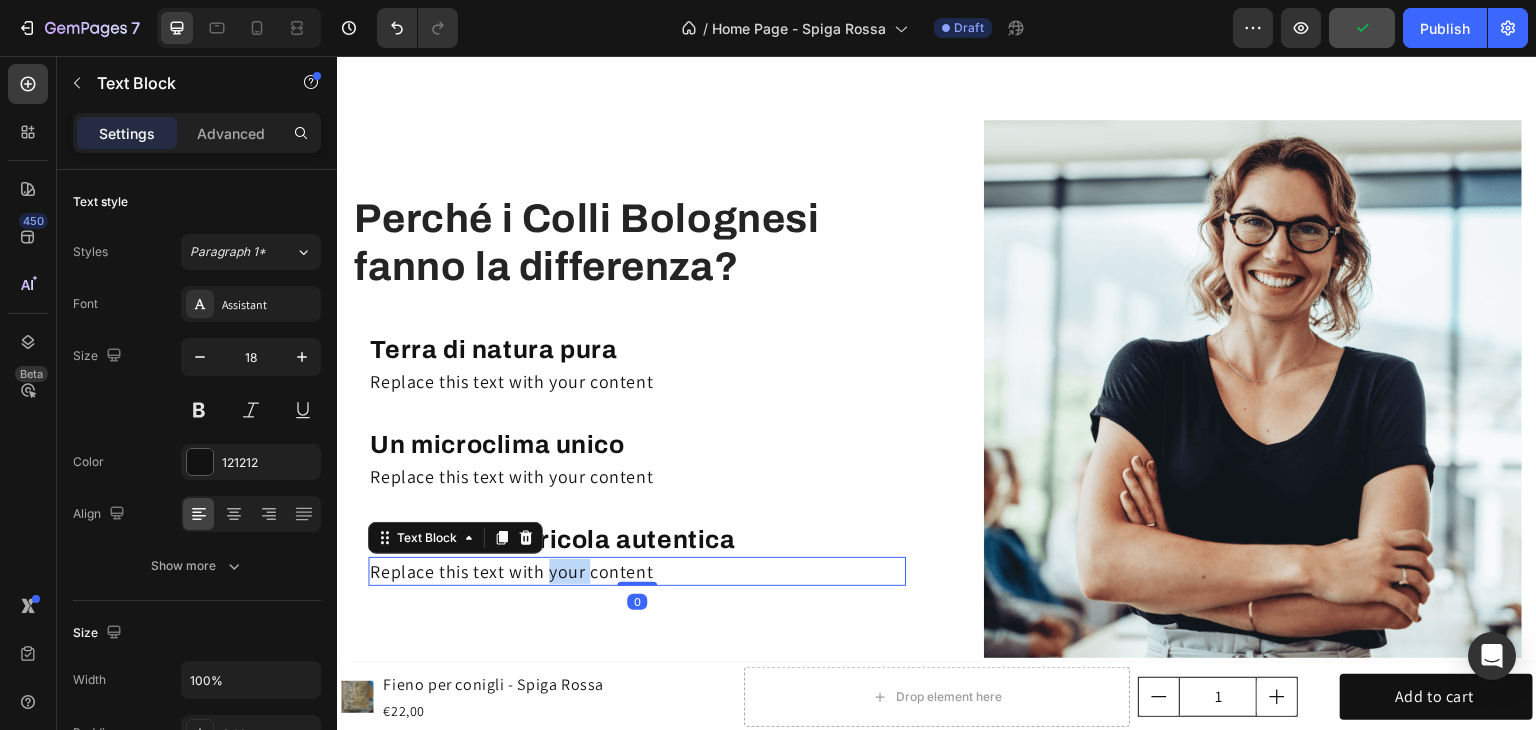 click on "Replace this text with your content" at bounding box center (637, 571) 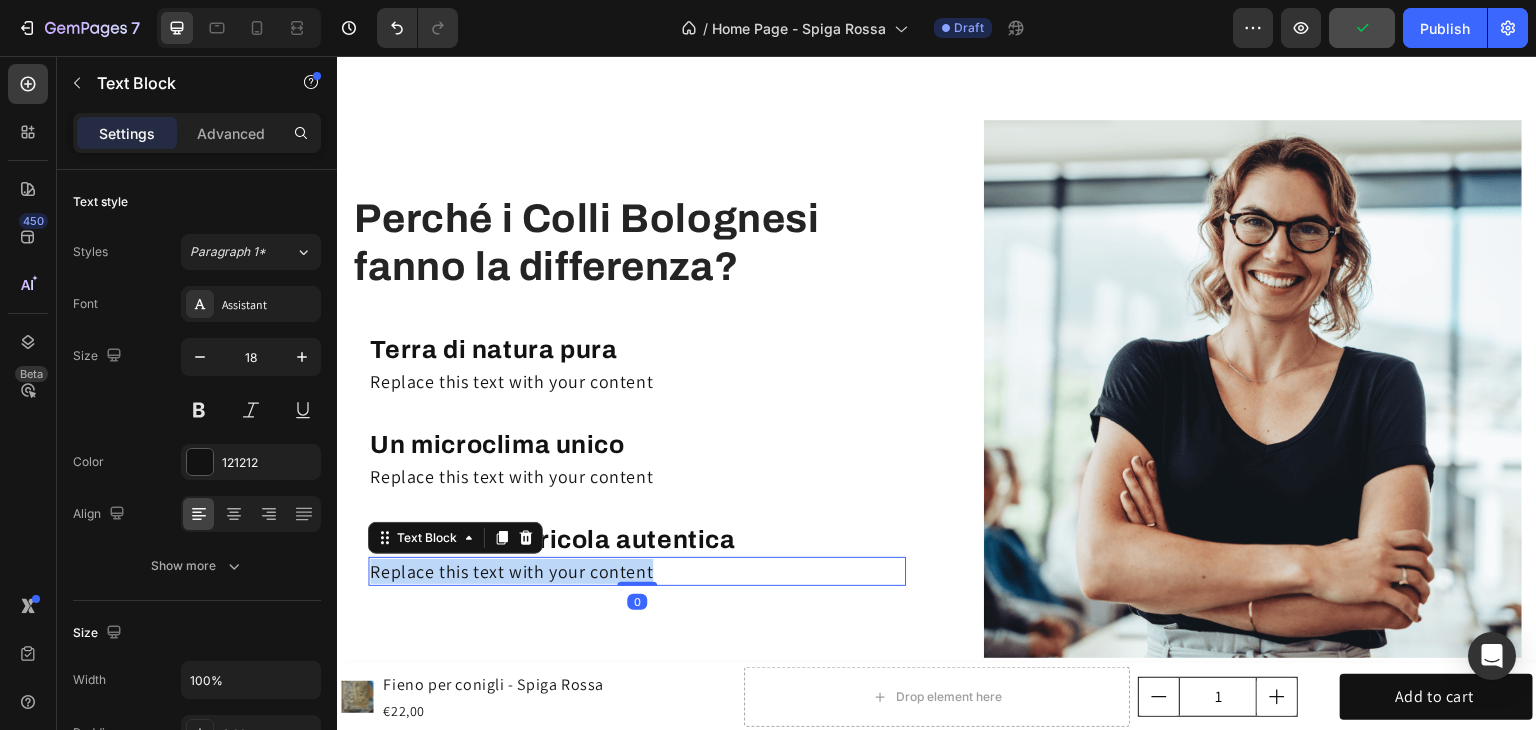 click on "Replace this text with your content" at bounding box center (637, 571) 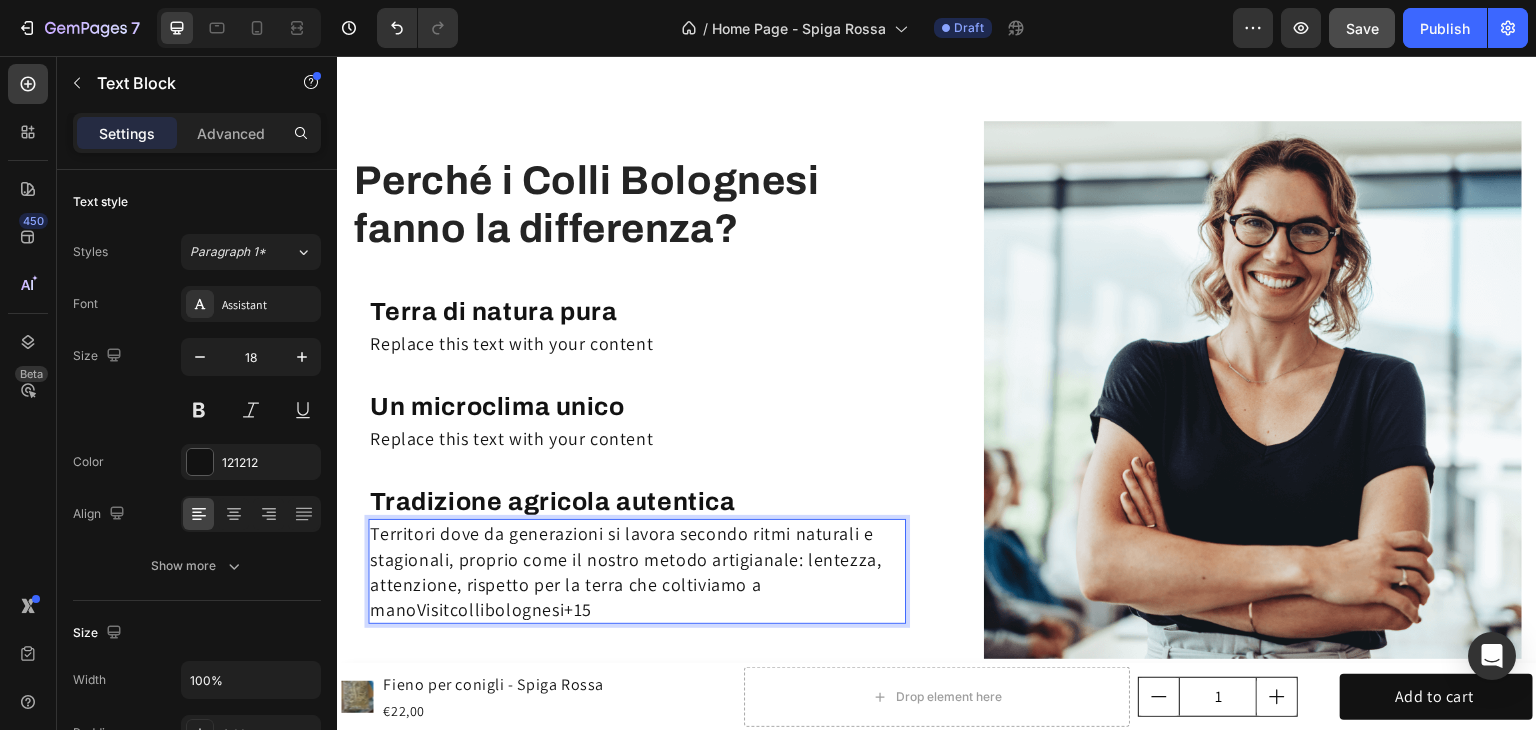 scroll, scrollTop: 2212, scrollLeft: 0, axis: vertical 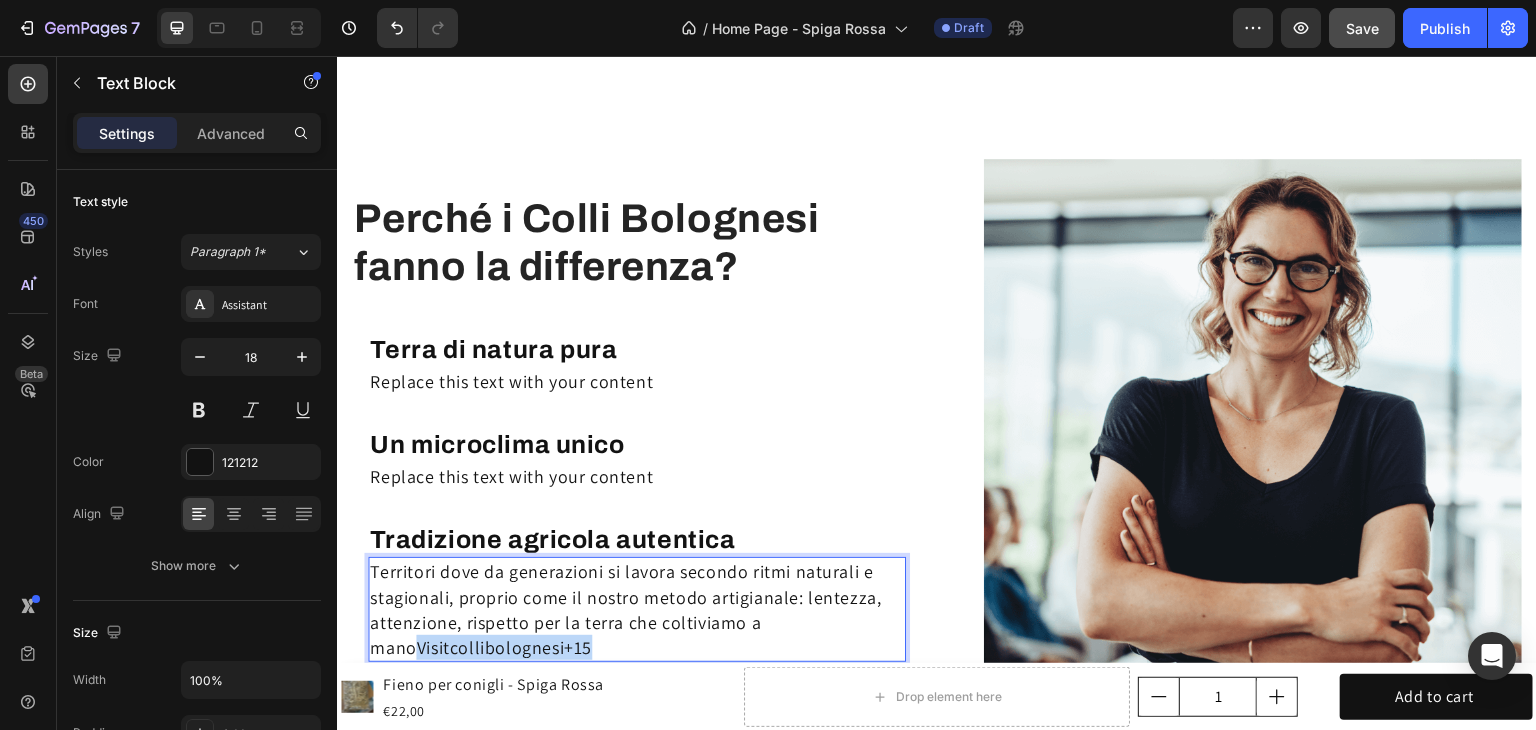 drag, startPoint x: 601, startPoint y: 637, endPoint x: 374, endPoint y: 642, distance: 227.05505 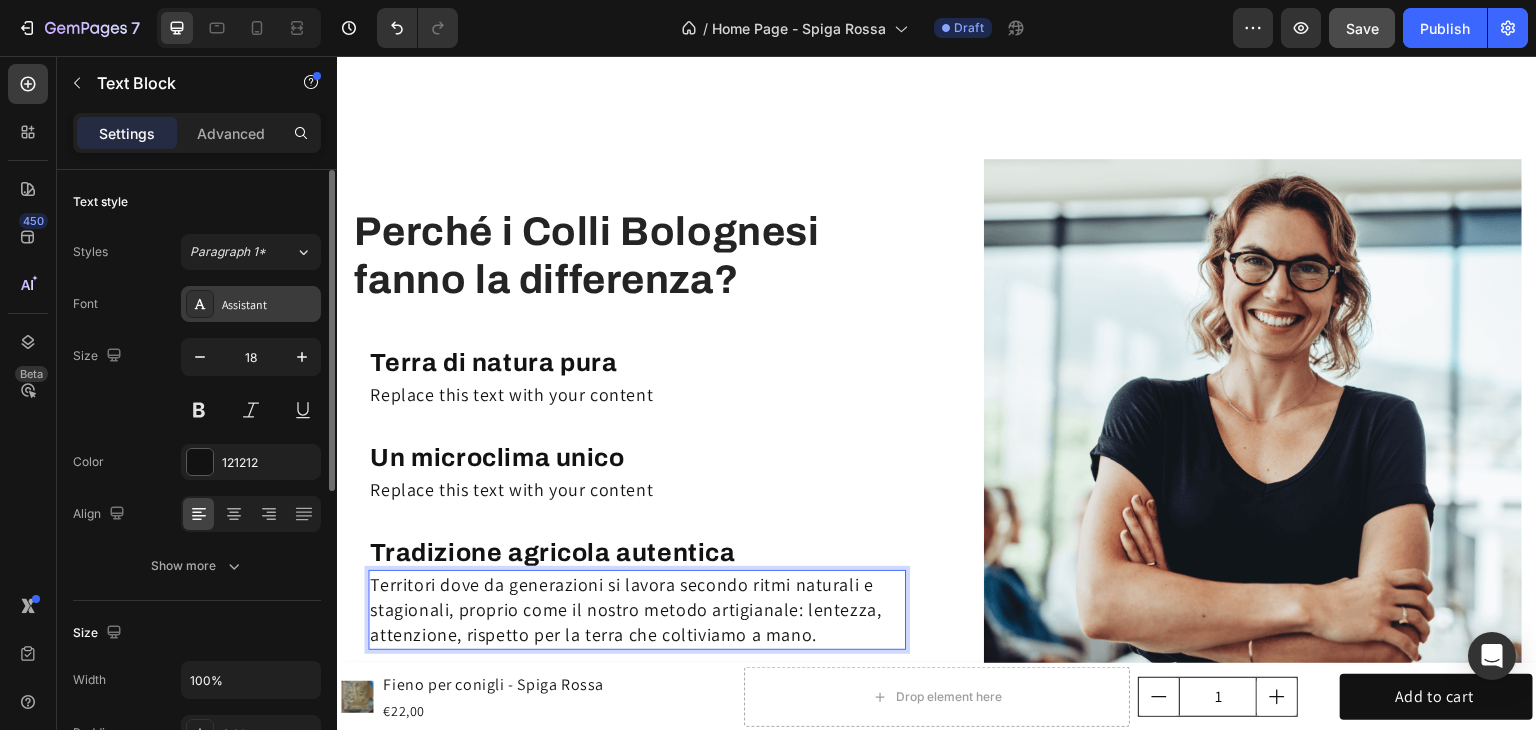 click on "Assistant" at bounding box center (269, 305) 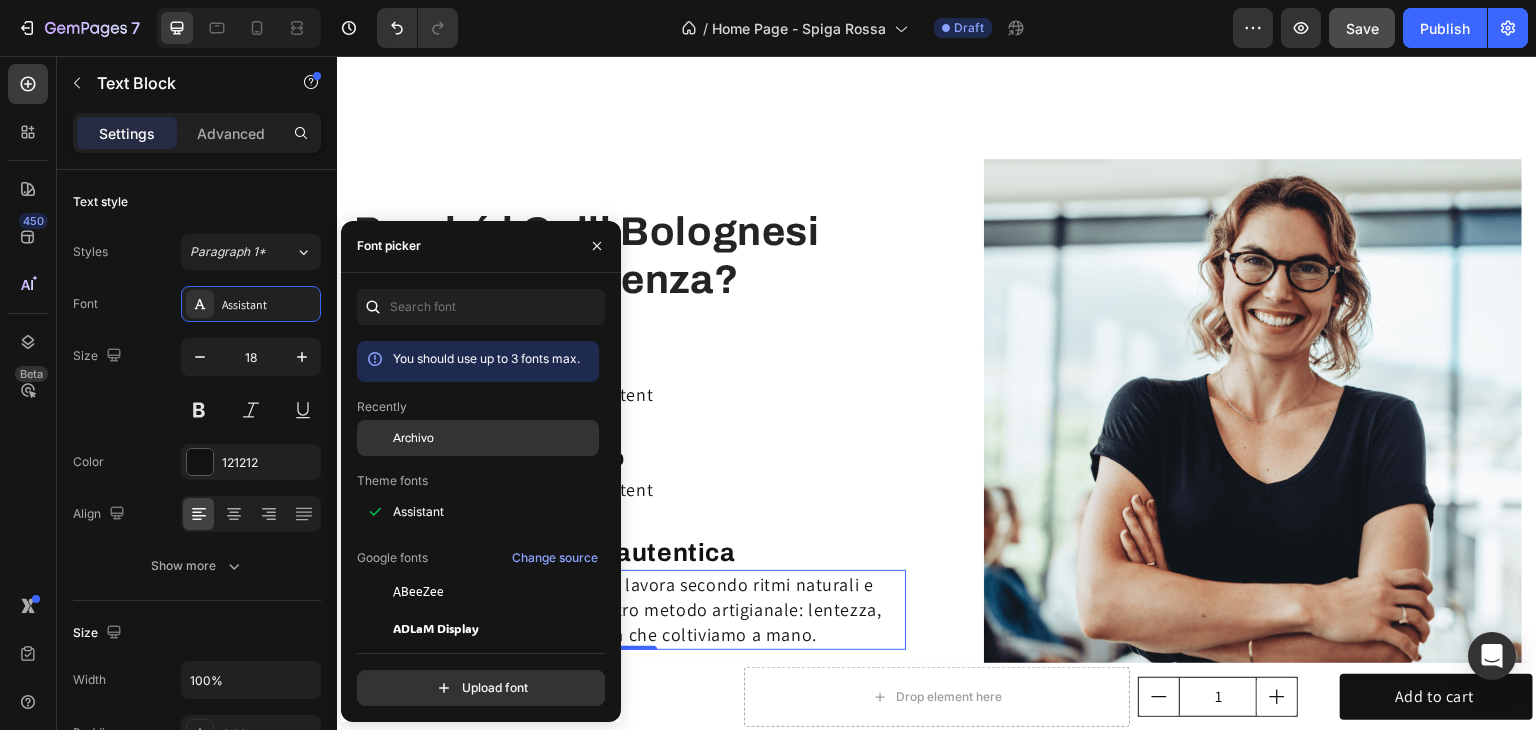 click on "Archivo" at bounding box center [413, 438] 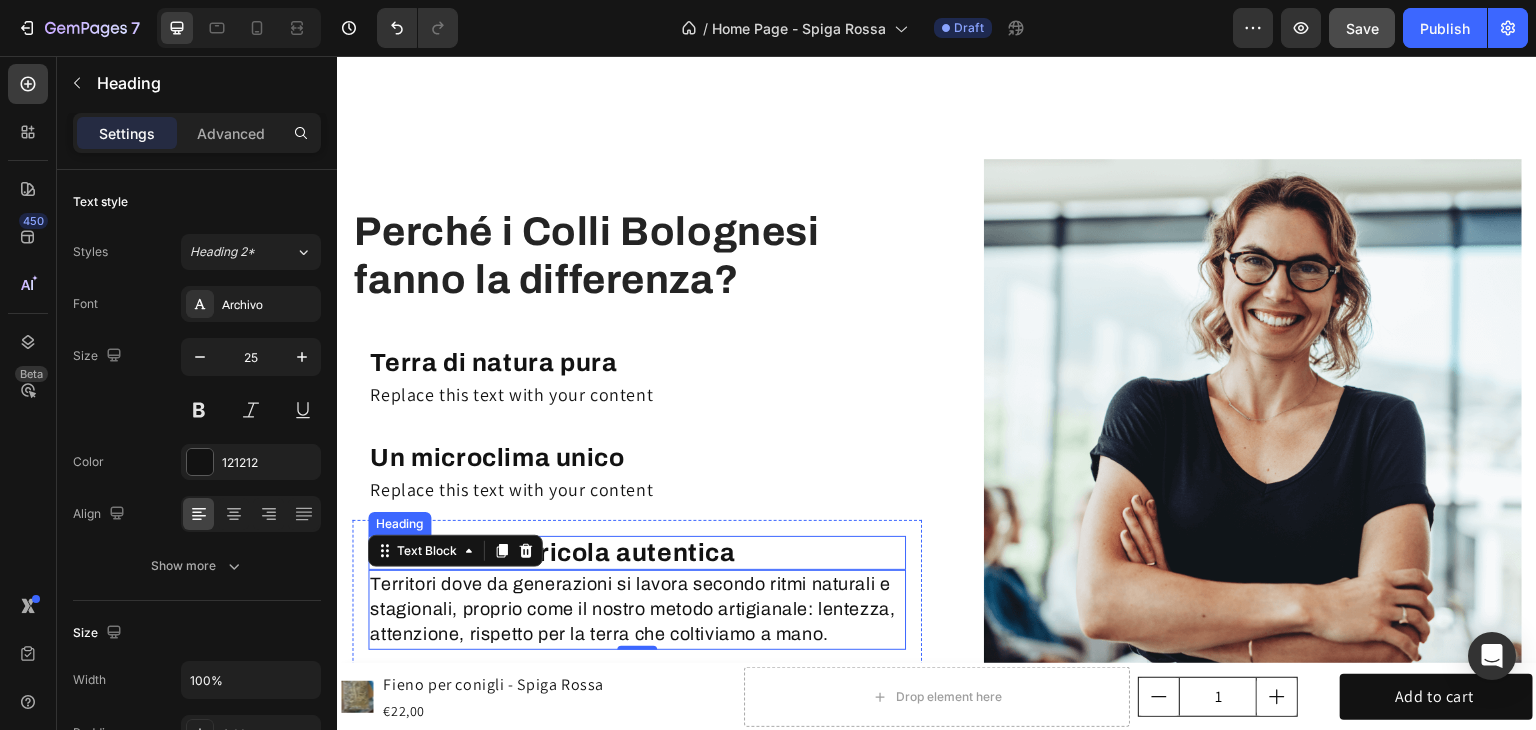 click on "⁠⁠⁠⁠⁠⁠⁠ Tradizione agricola autentica" at bounding box center (637, 553) 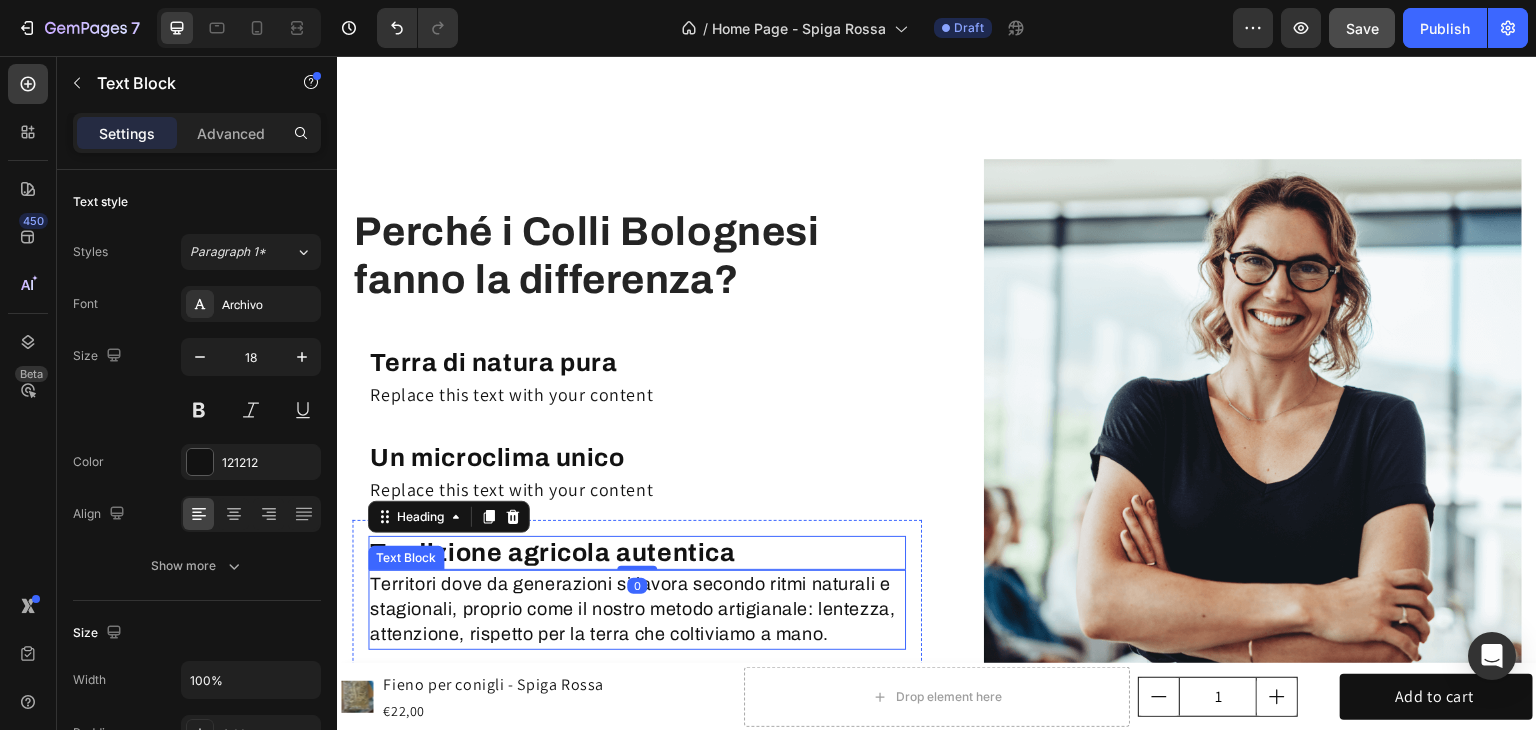 click on "Territori dove da generazioni si lavora secondo ritmi naturali e stagionali, proprio come il nostro metodo artigianale: lentezza, attenzione, rispetto per la terra che coltiviamo a mano." at bounding box center [637, 610] 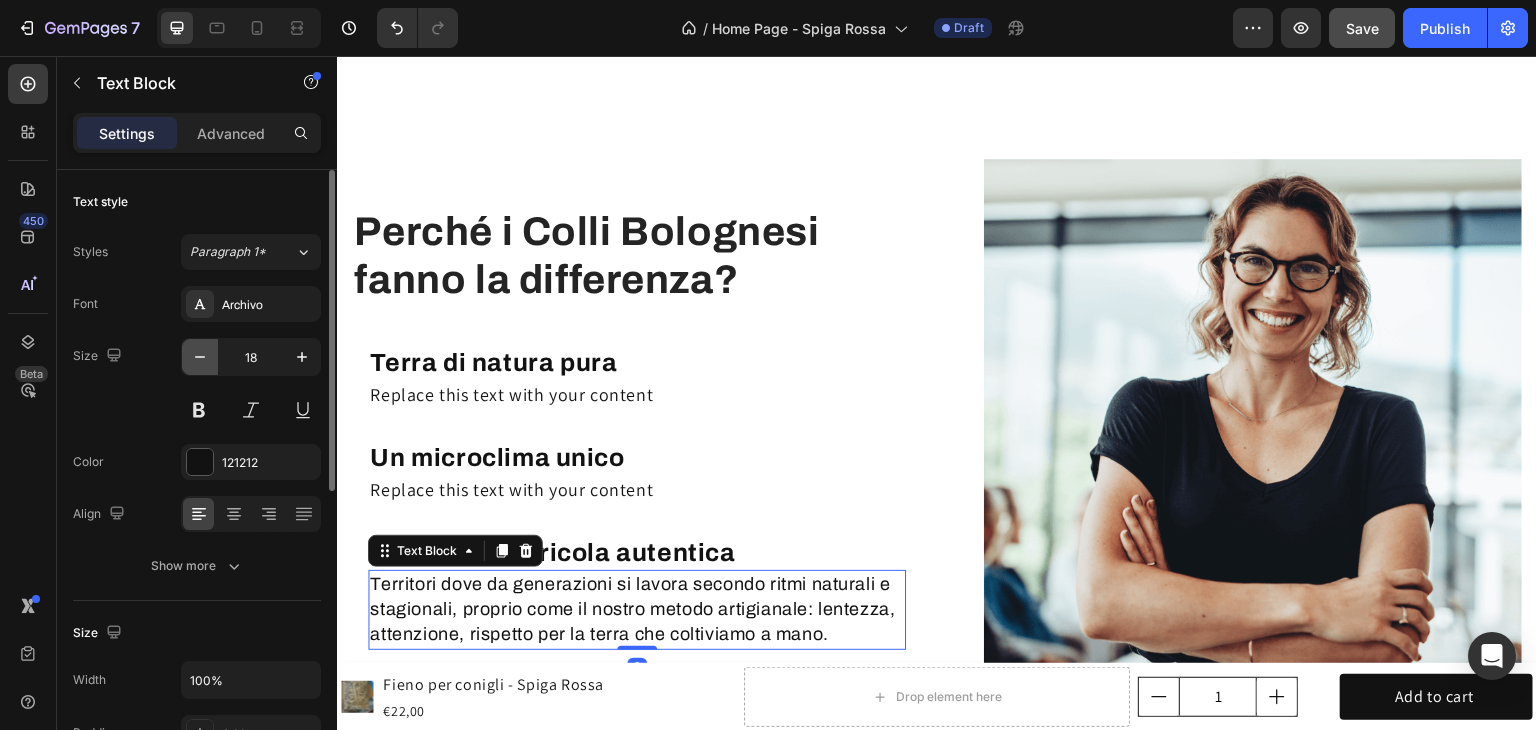 click 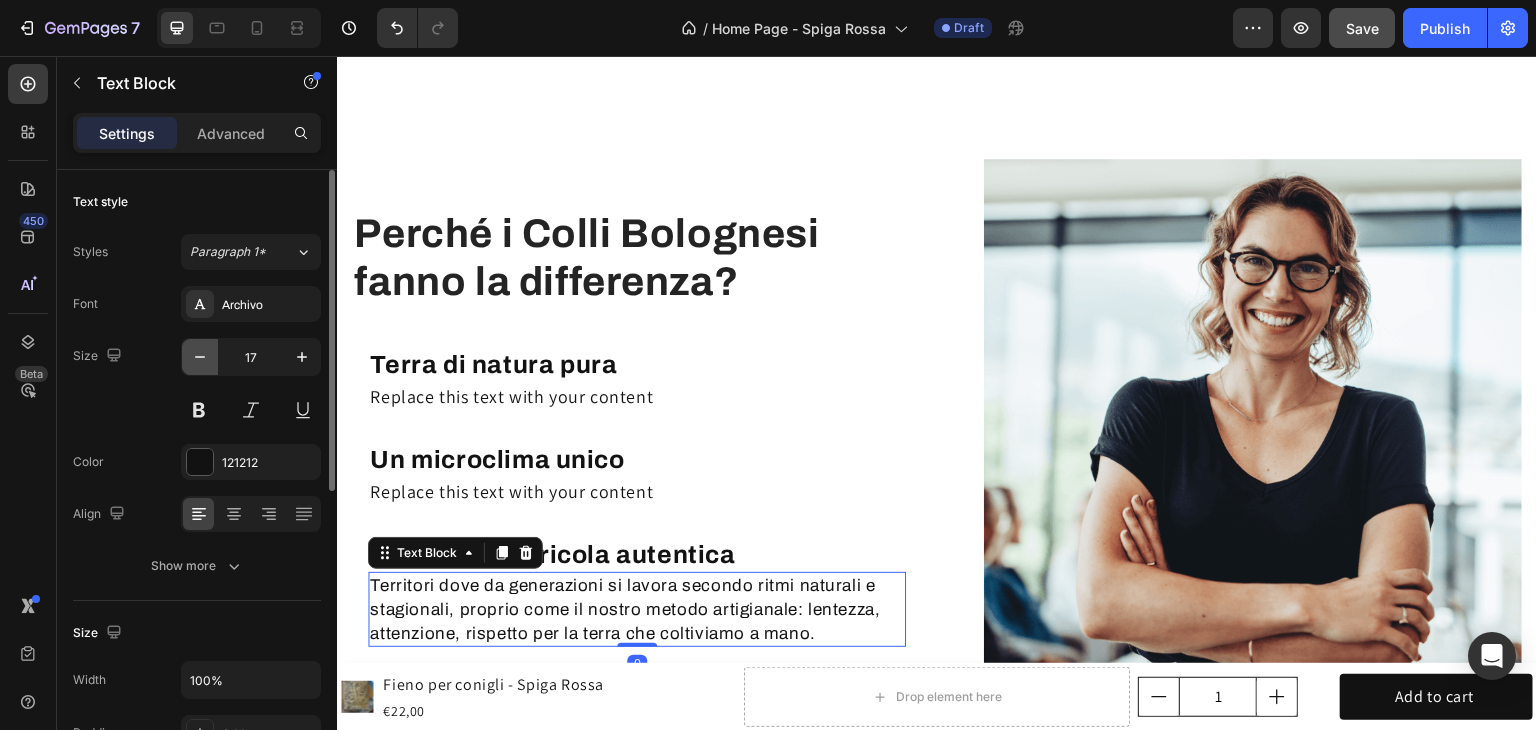 click 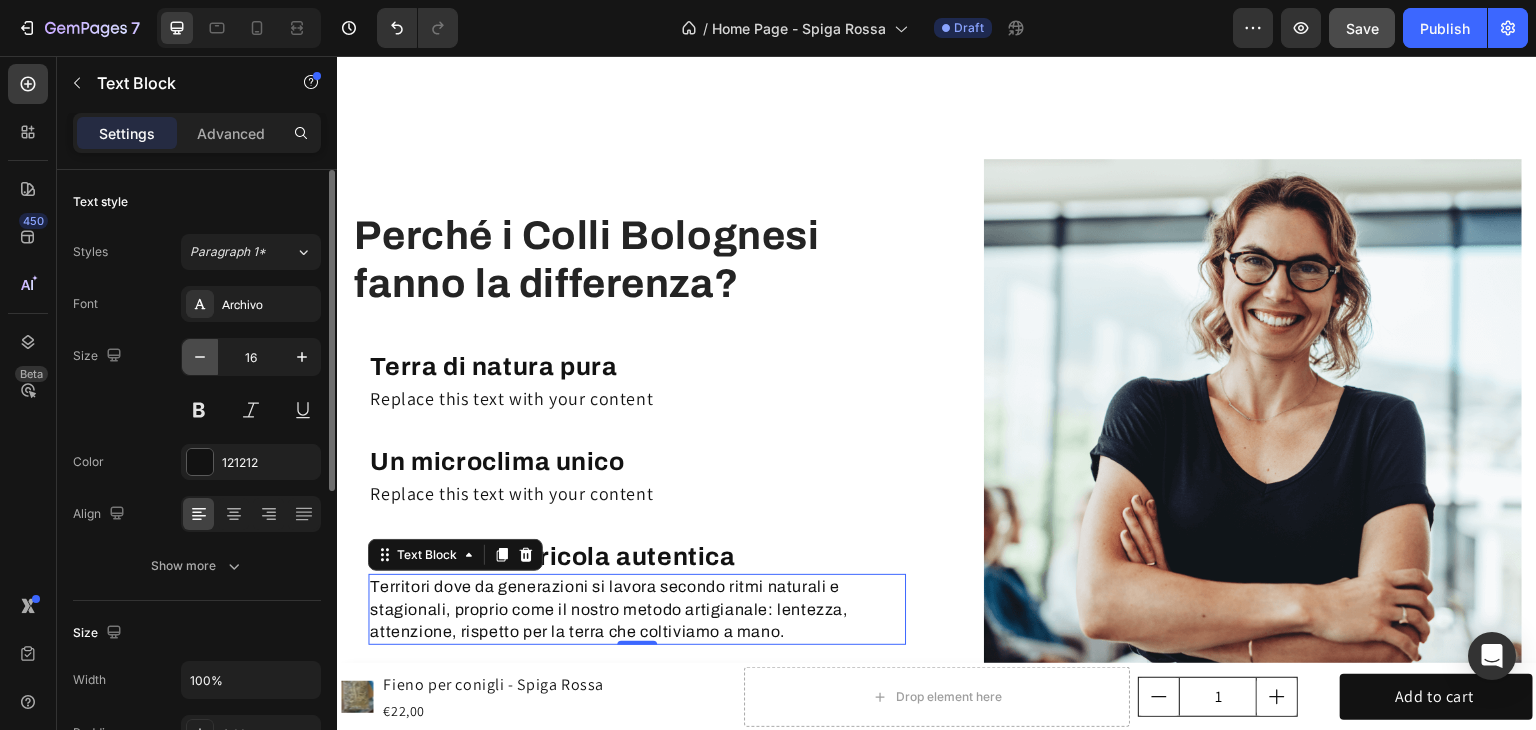 click 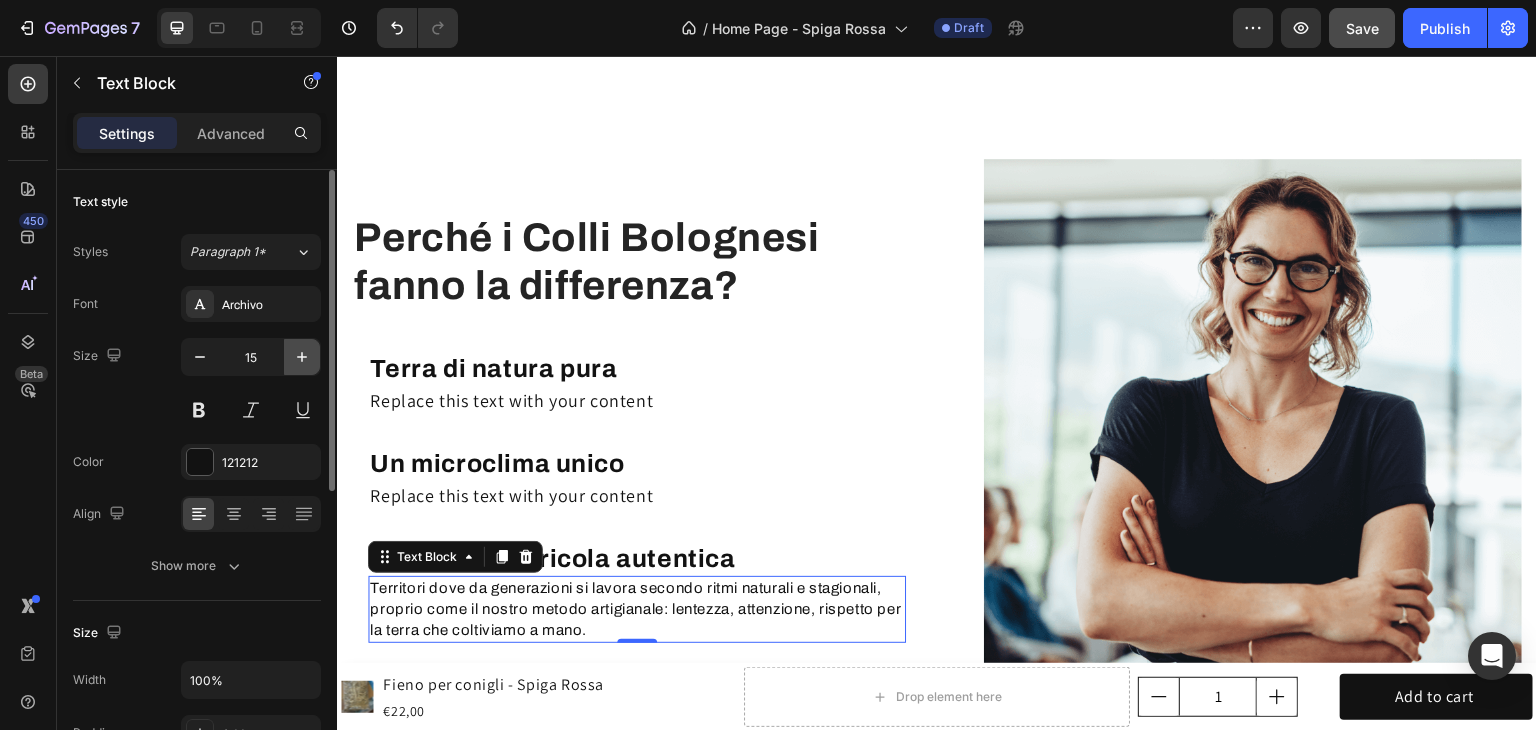click 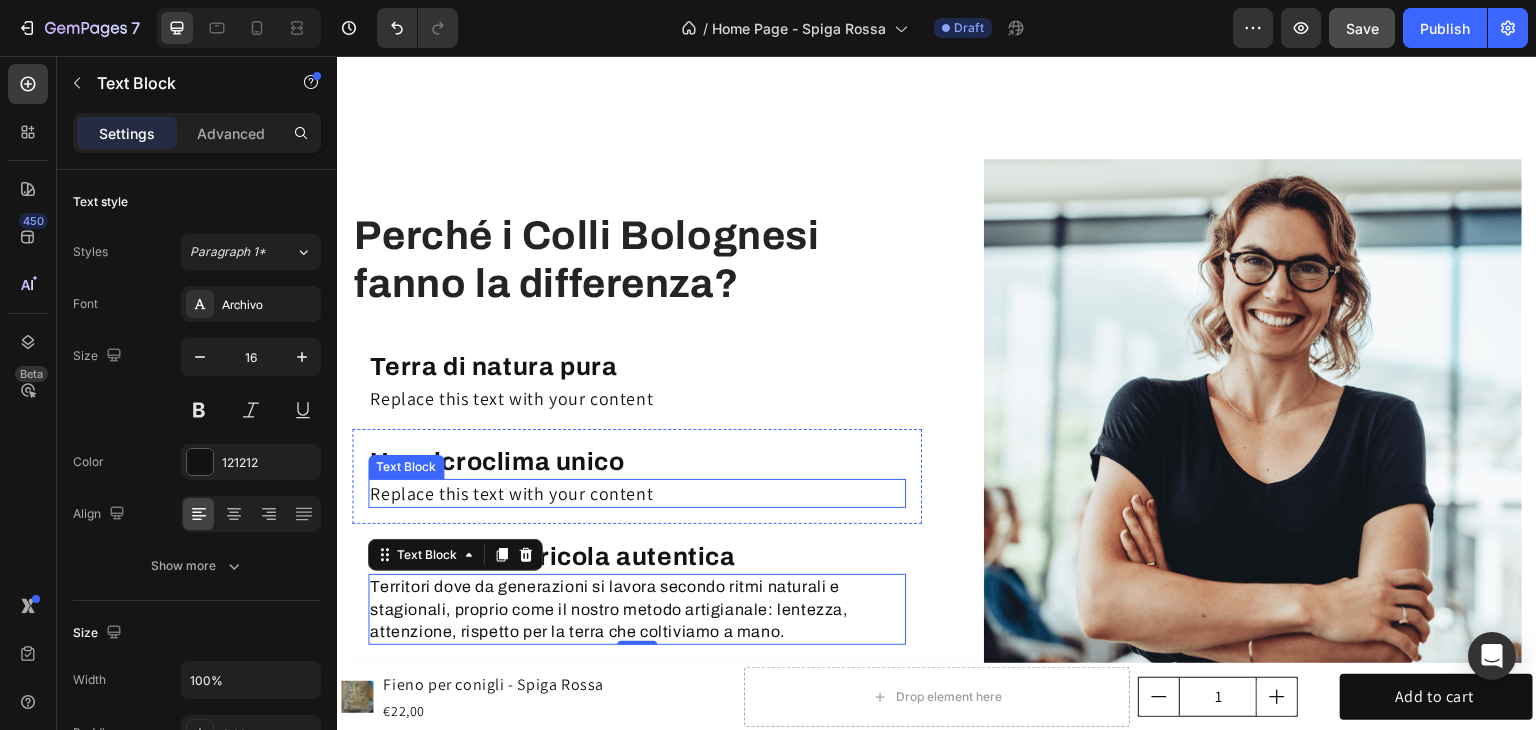 click on "Replace this text with your content" at bounding box center (637, 493) 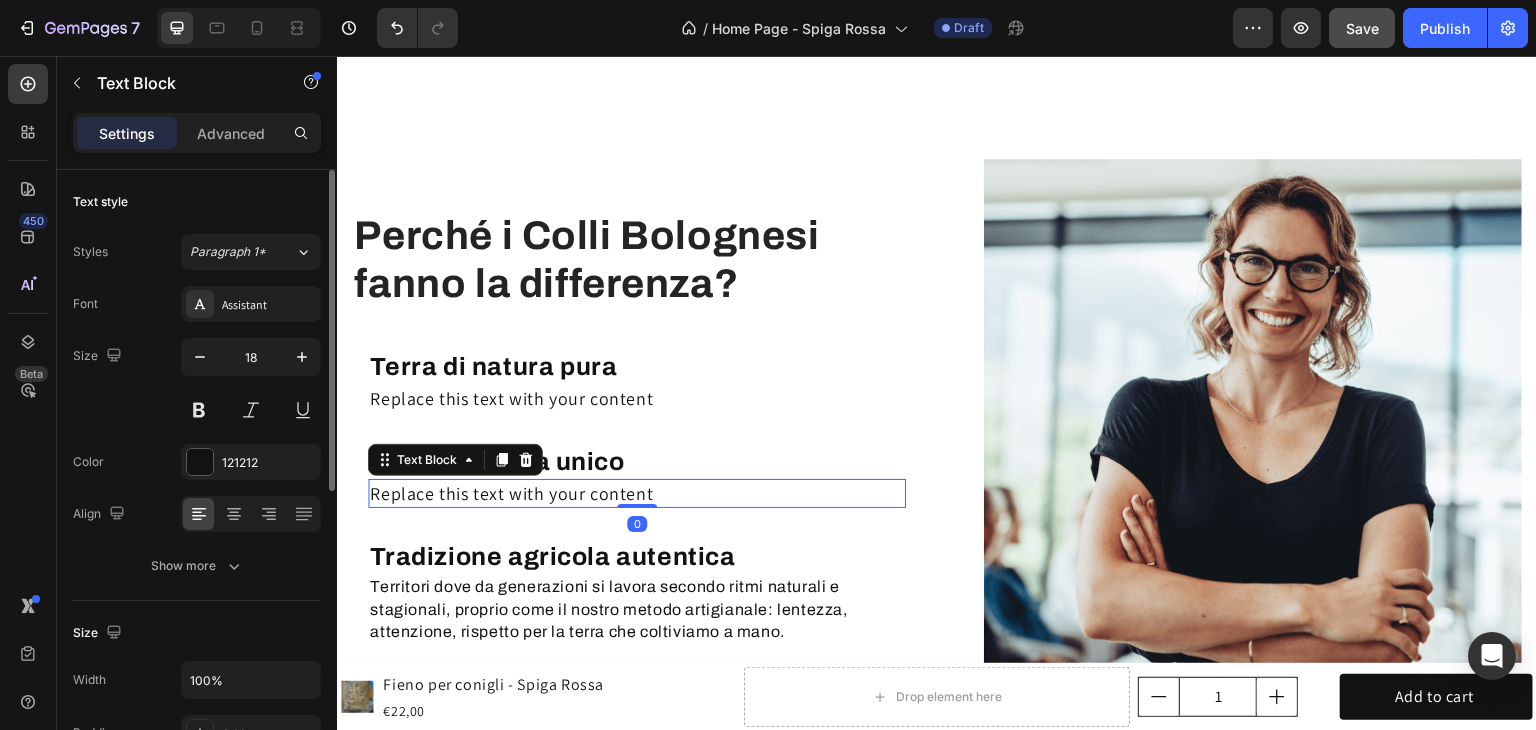 click on "18" 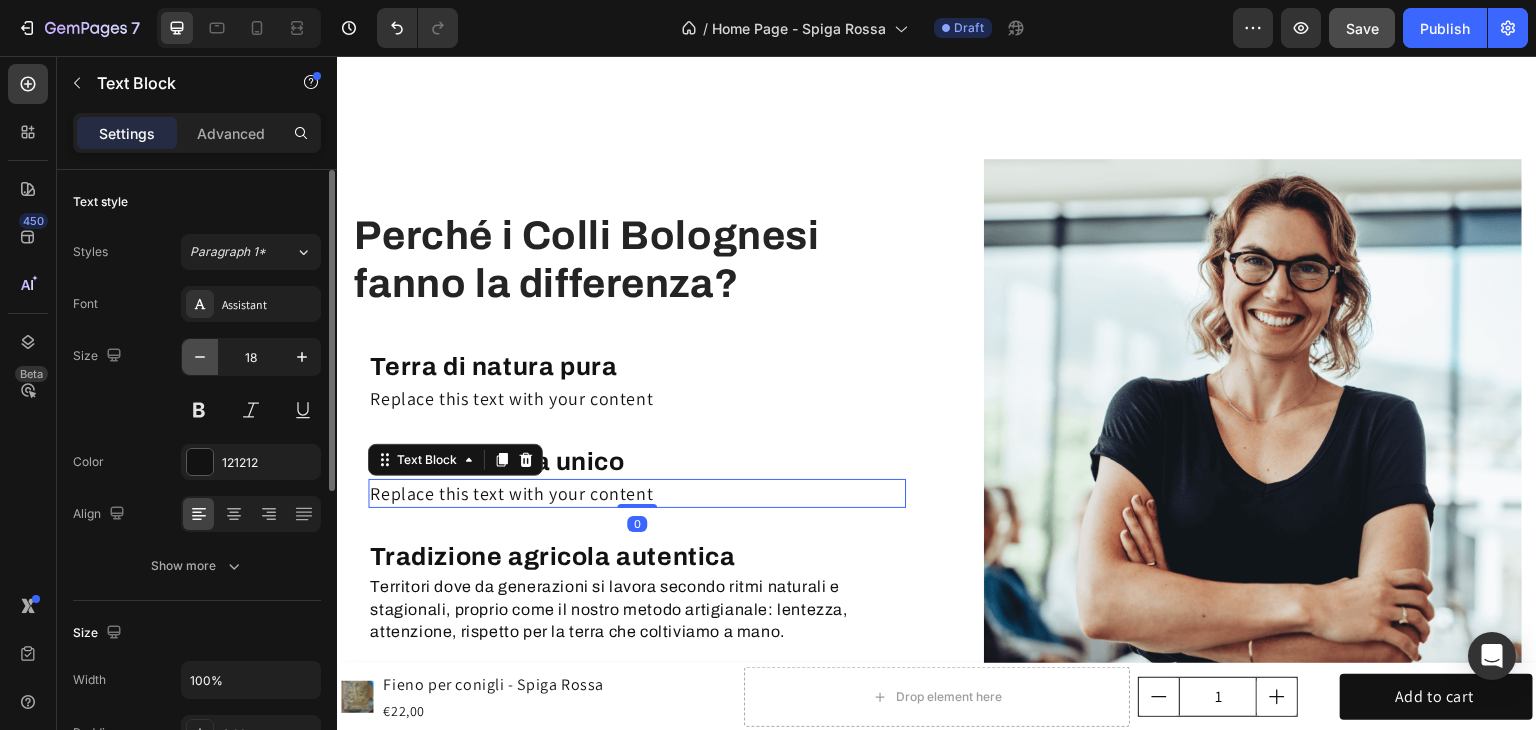 click 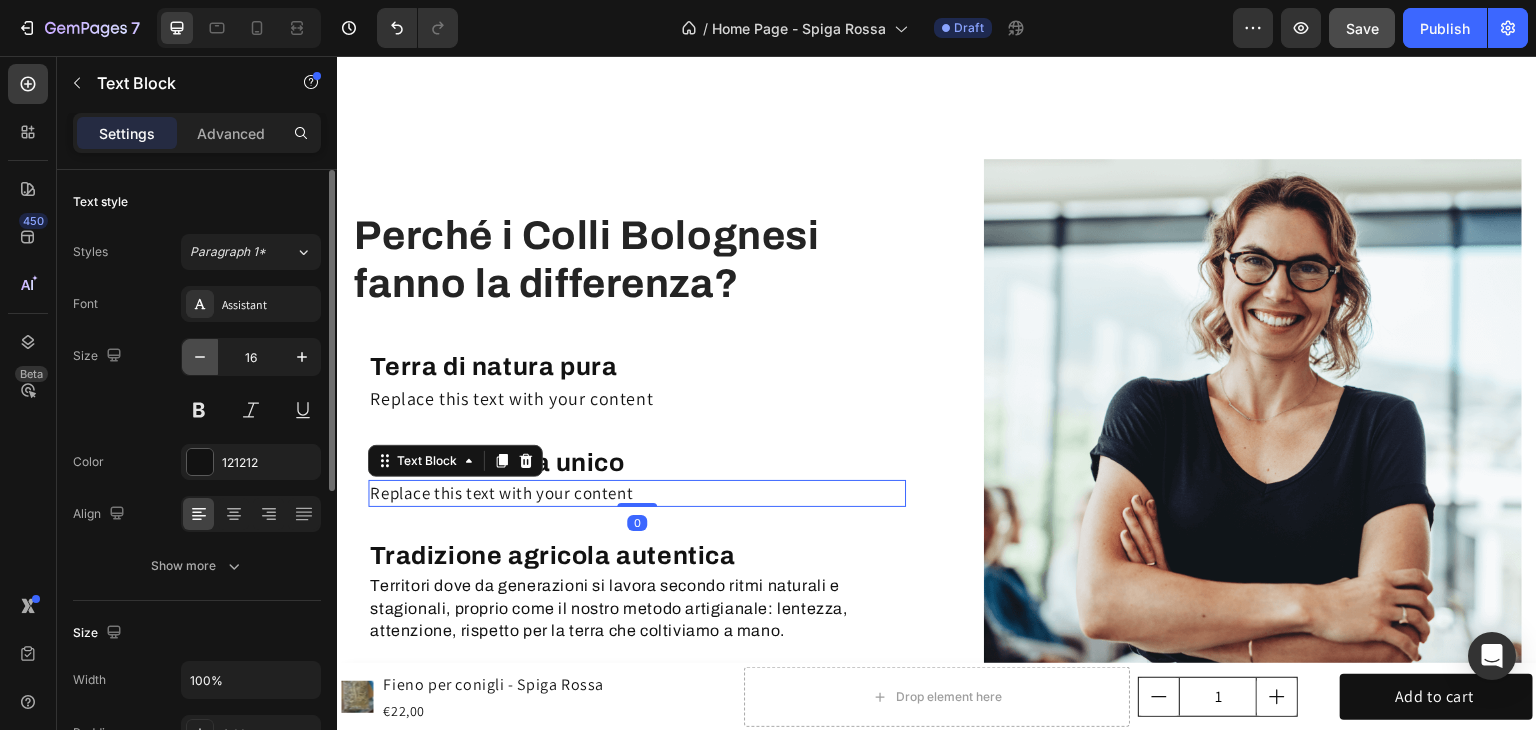 click 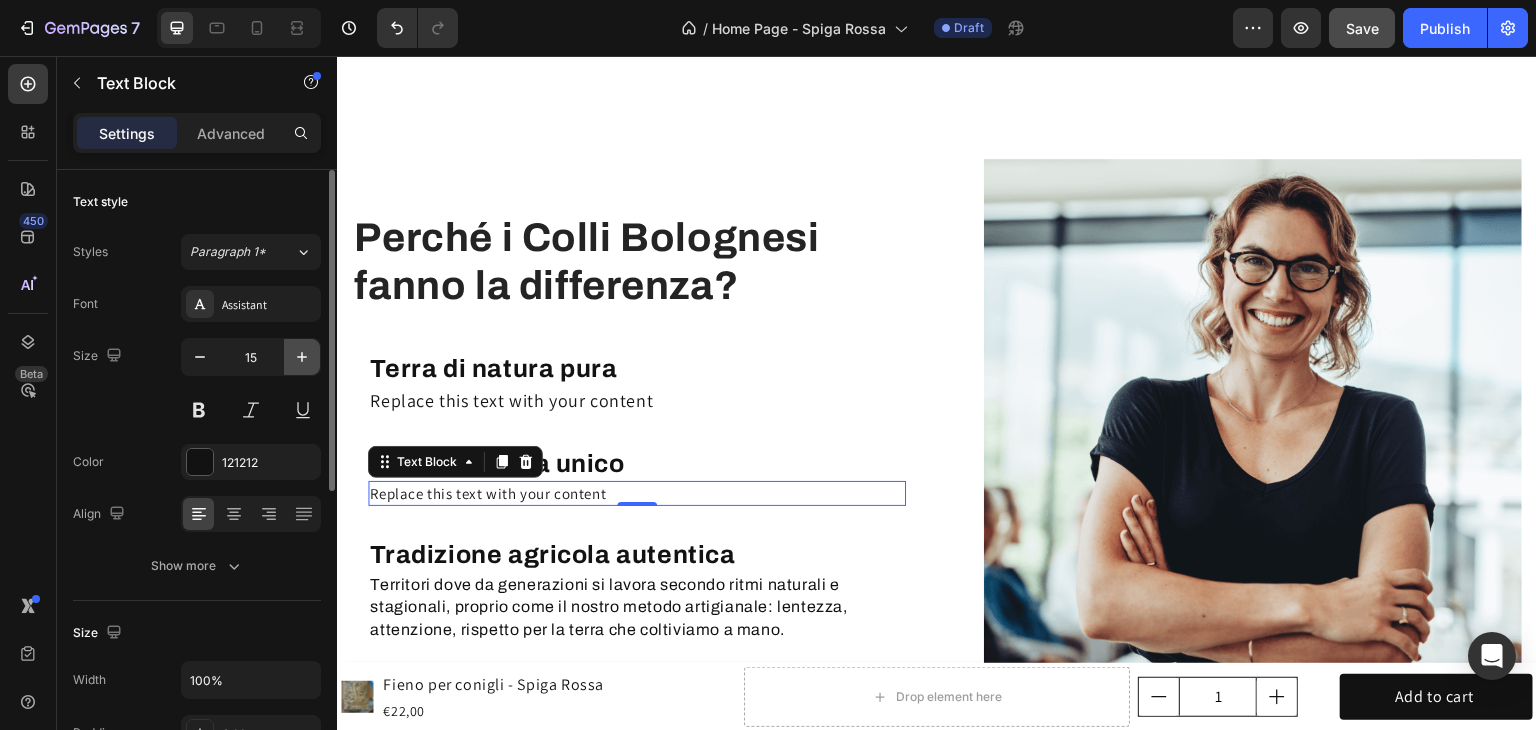 click 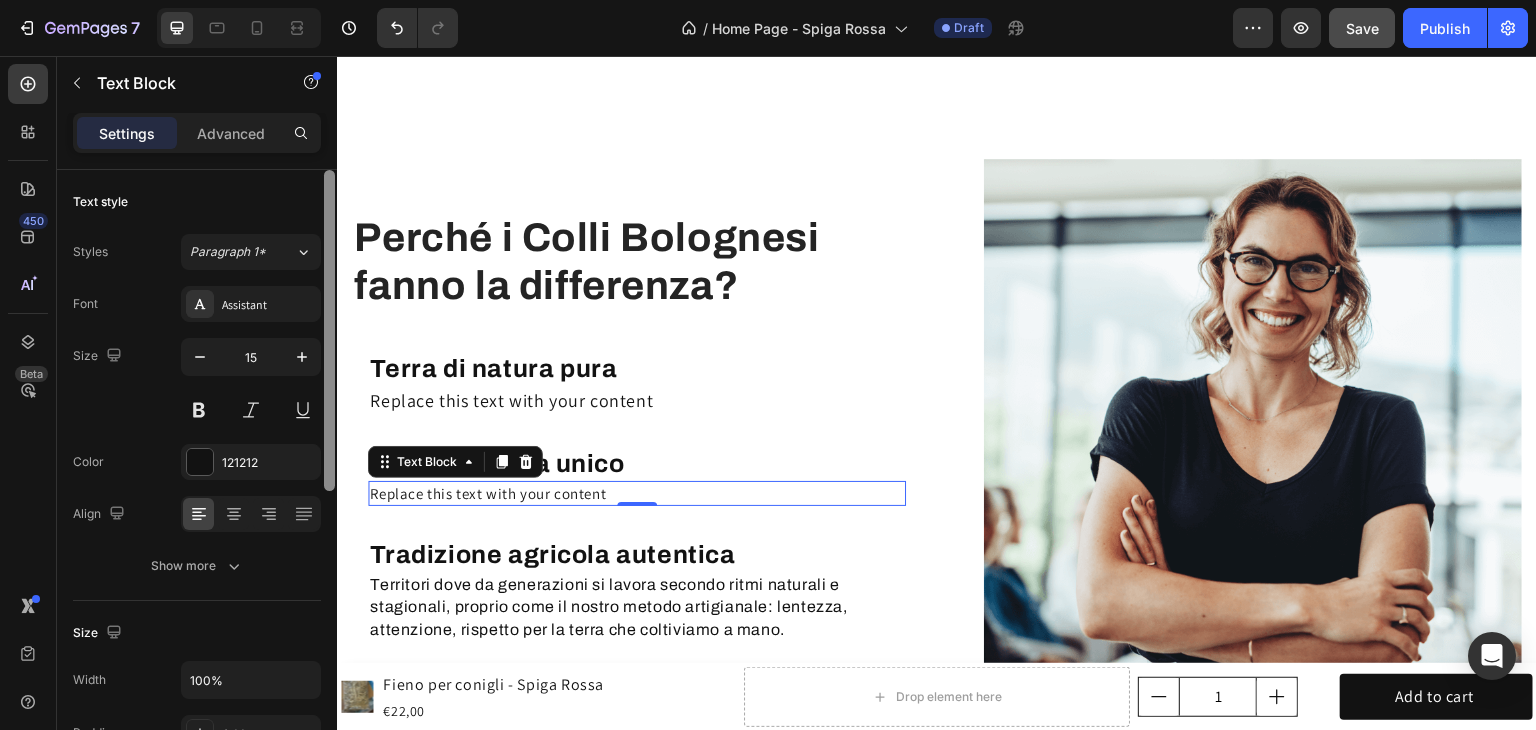 type on "16" 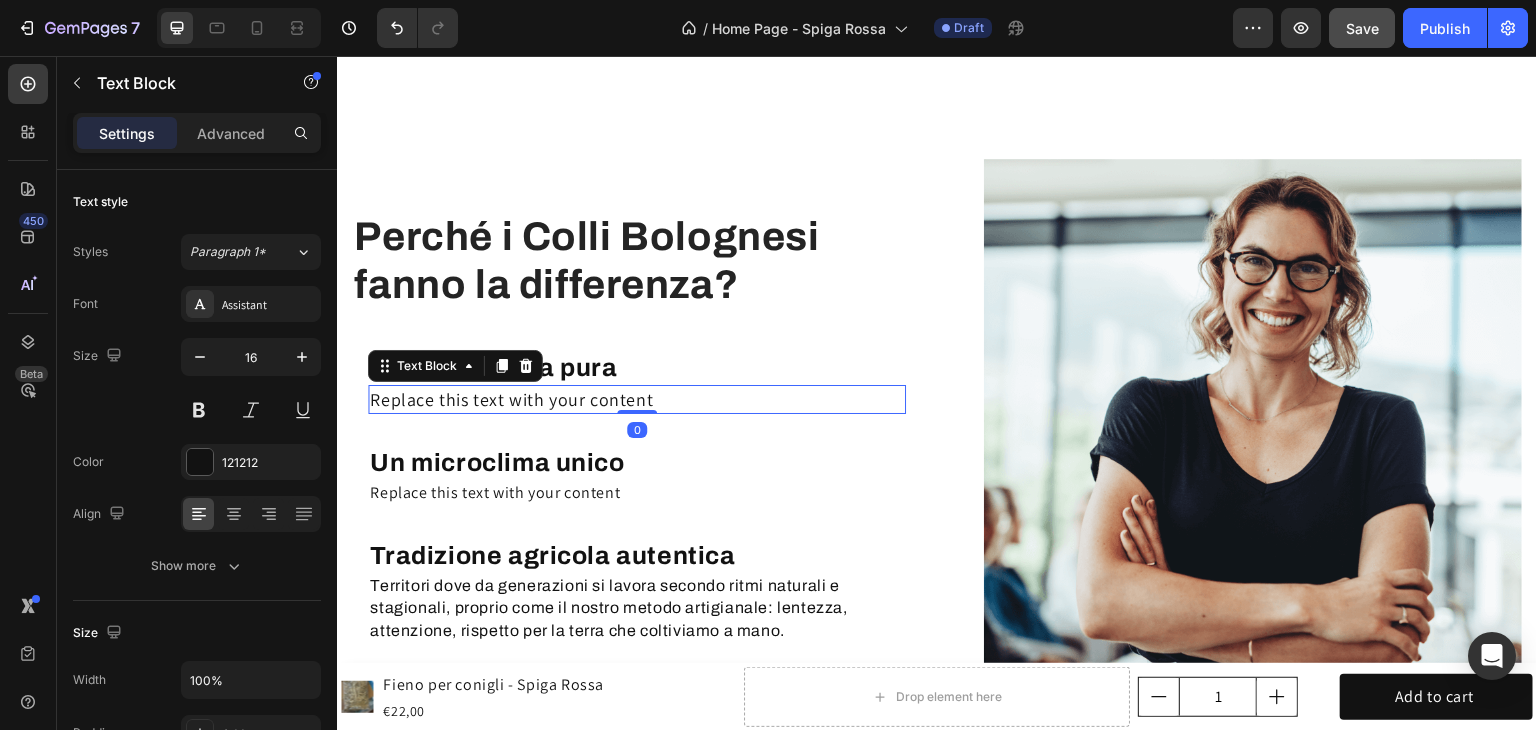 click on "Replace this text with your content" at bounding box center (637, 399) 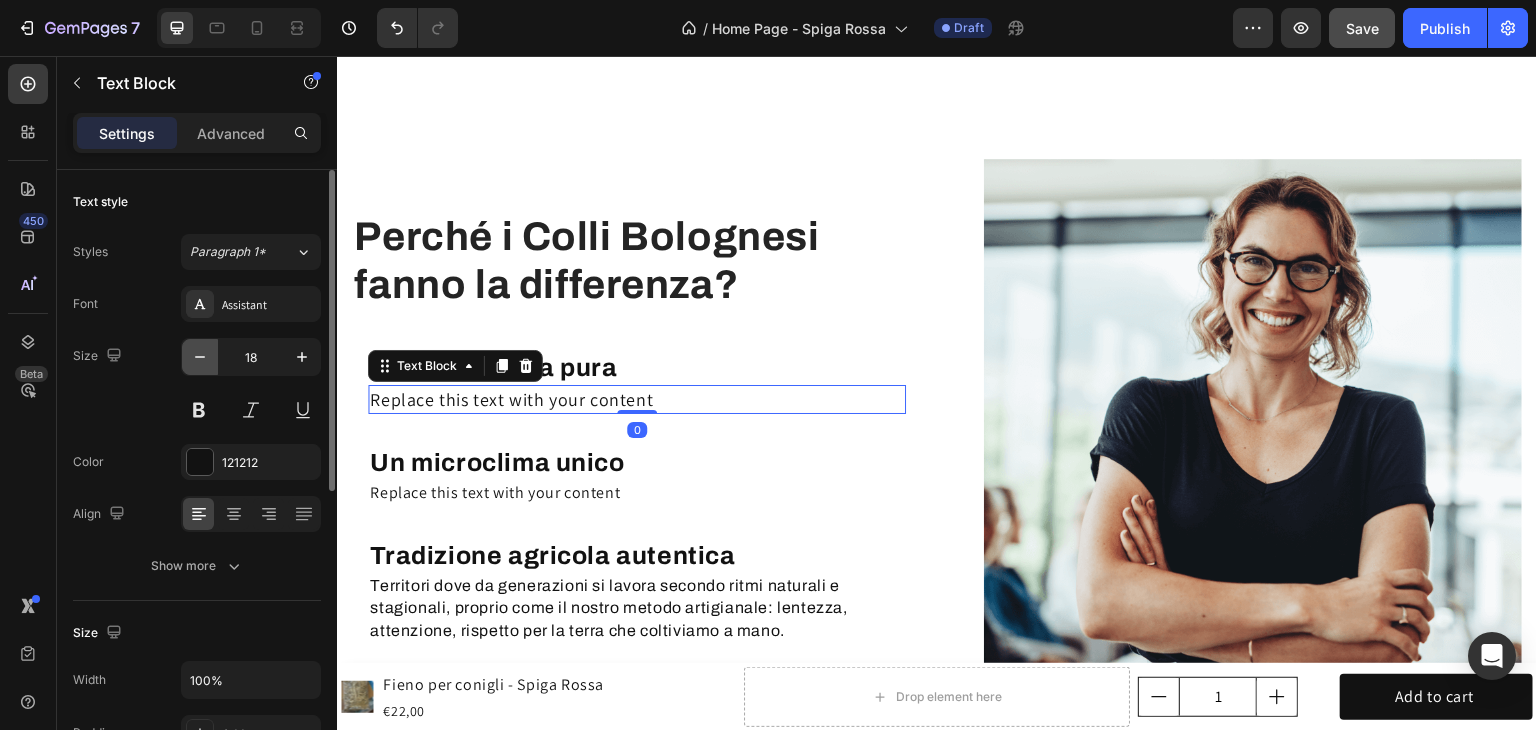 click 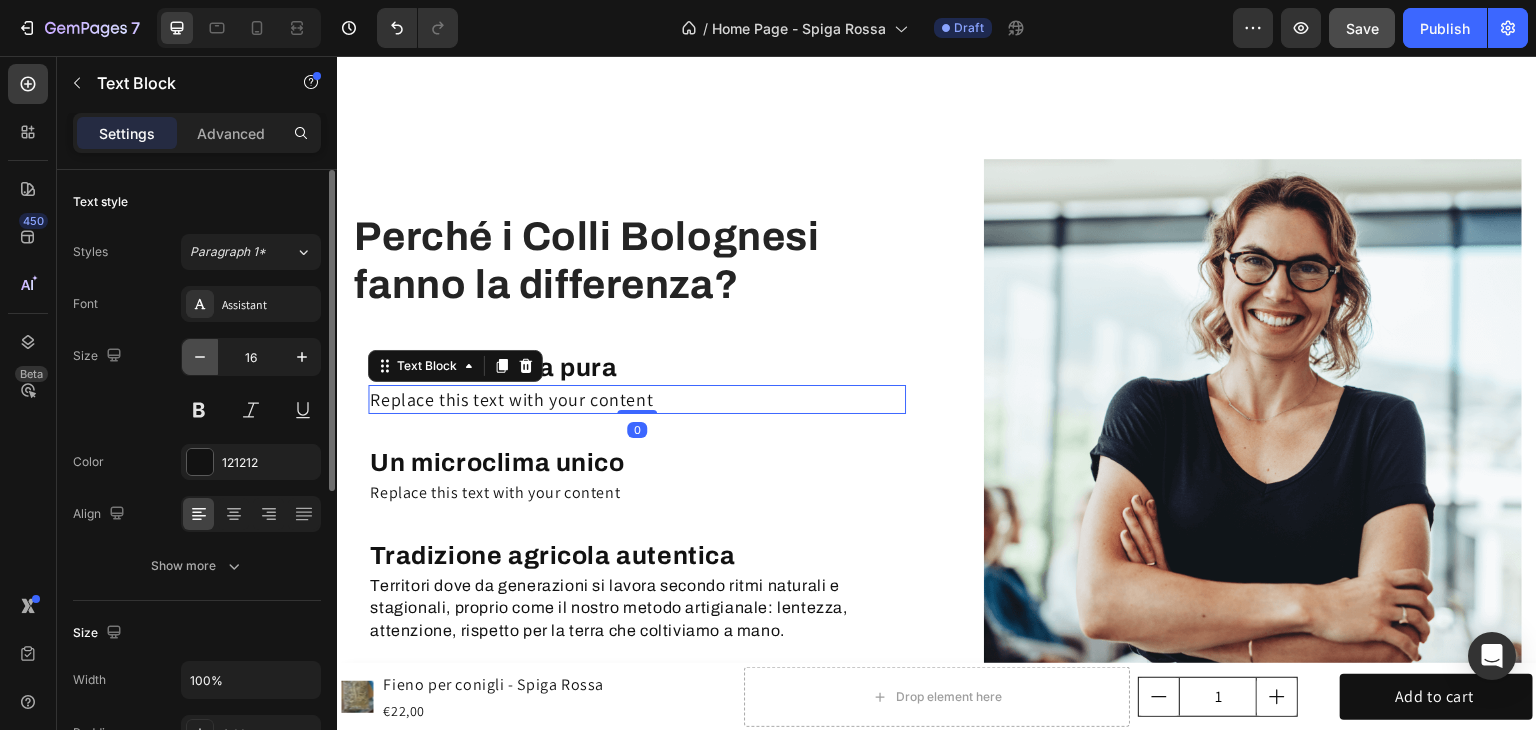 click 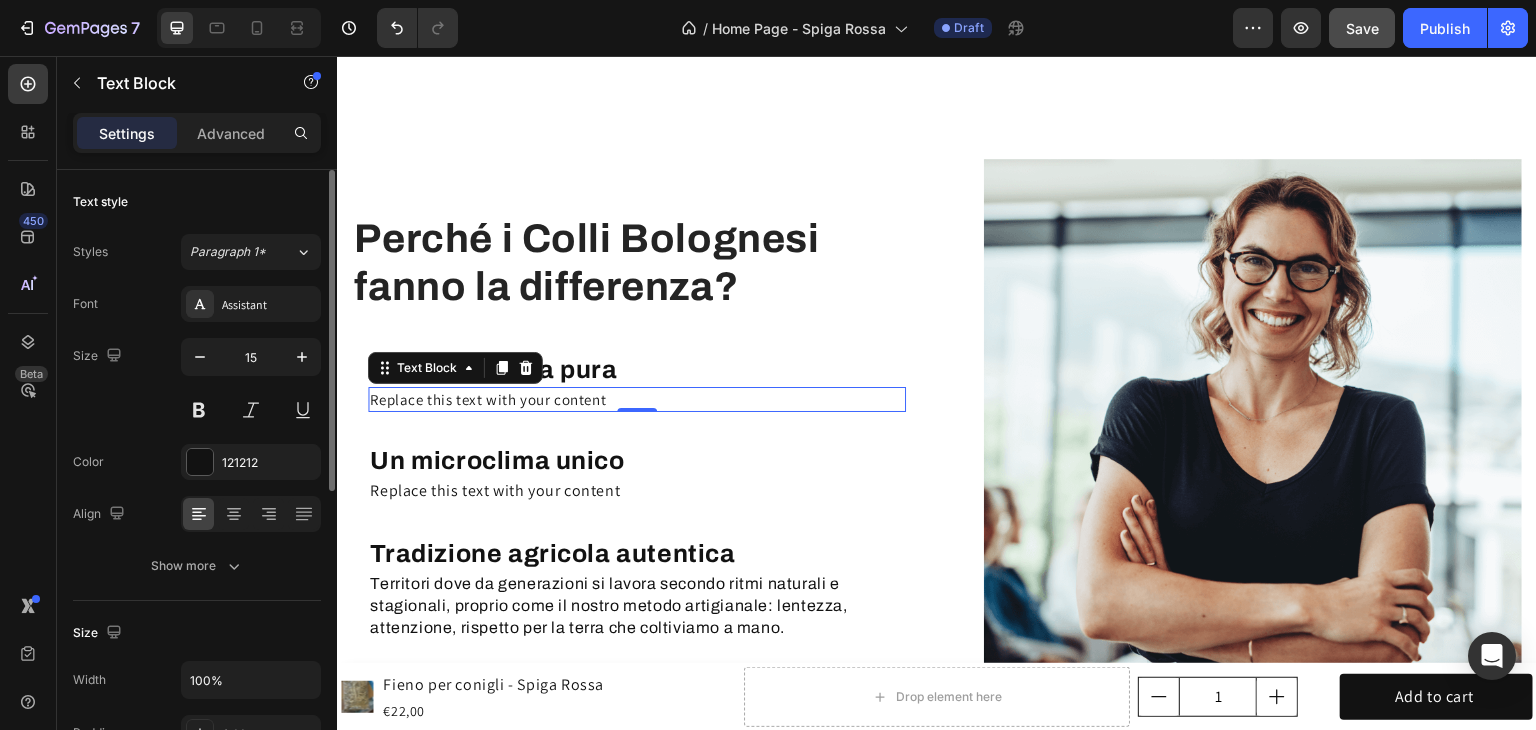 drag, startPoint x: 303, startPoint y: 355, endPoint x: 319, endPoint y: 334, distance: 26.400757 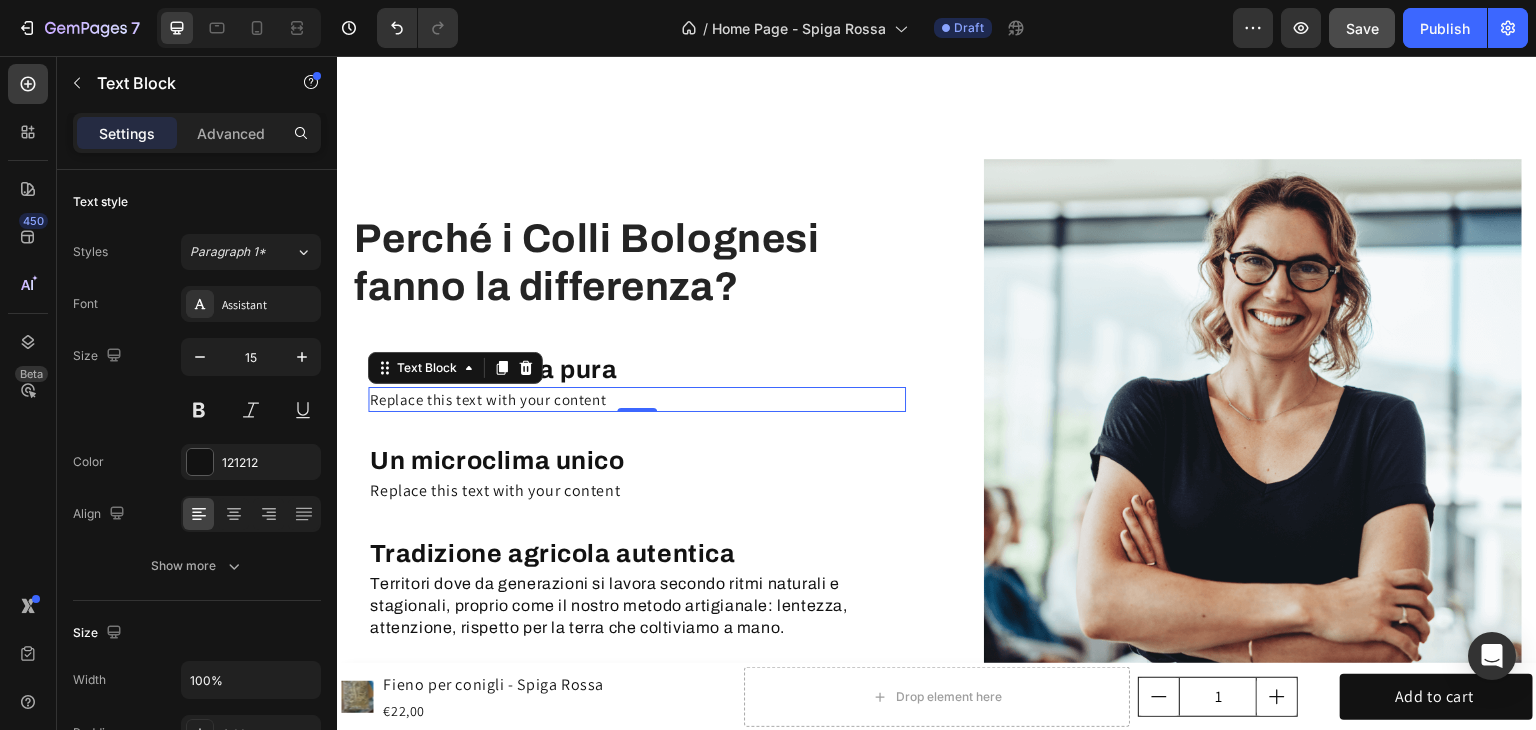 type on "16" 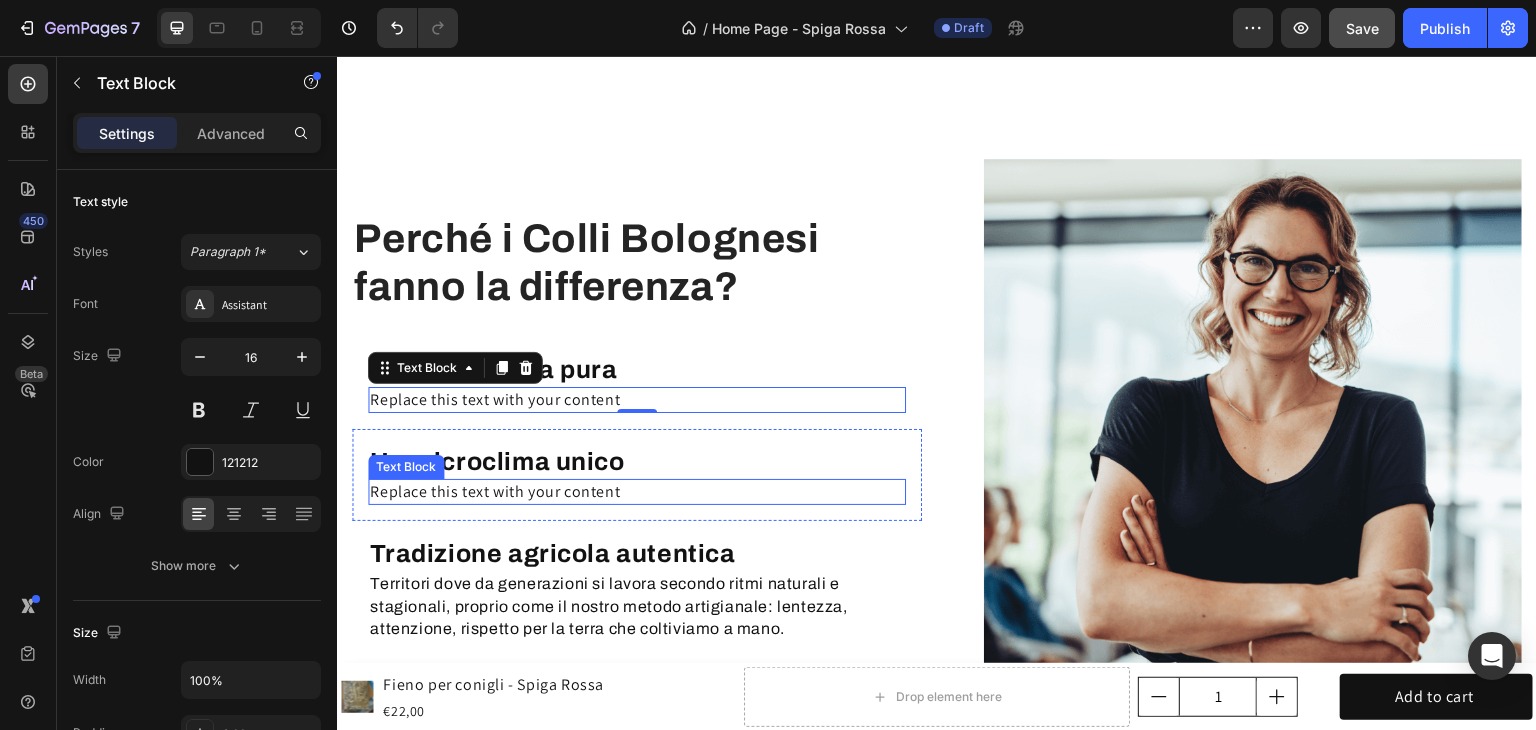 click on "Replace this text with your content" at bounding box center (637, 492) 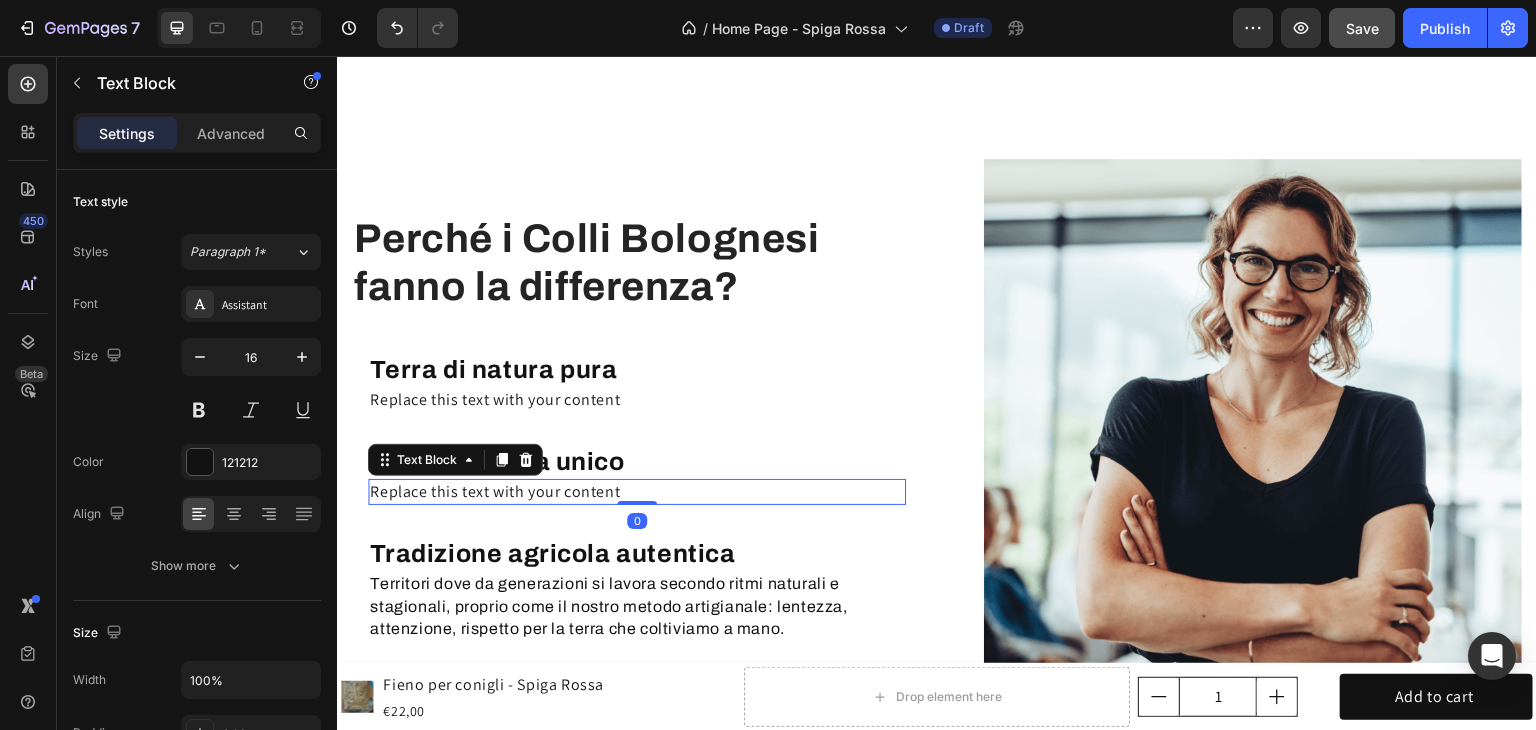click on "Replace this text with your content" at bounding box center (637, 492) 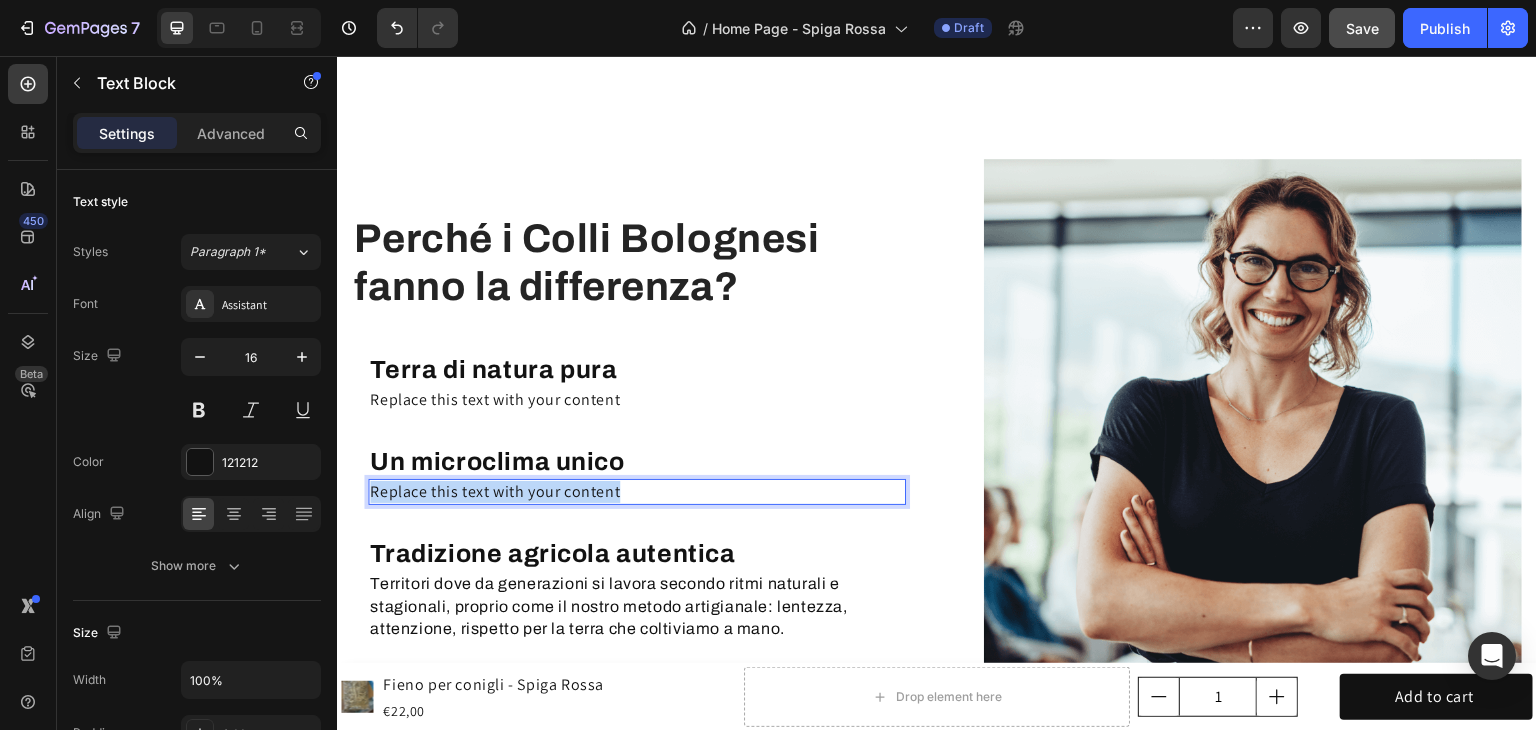 click on "Replace this text with your content" at bounding box center (637, 492) 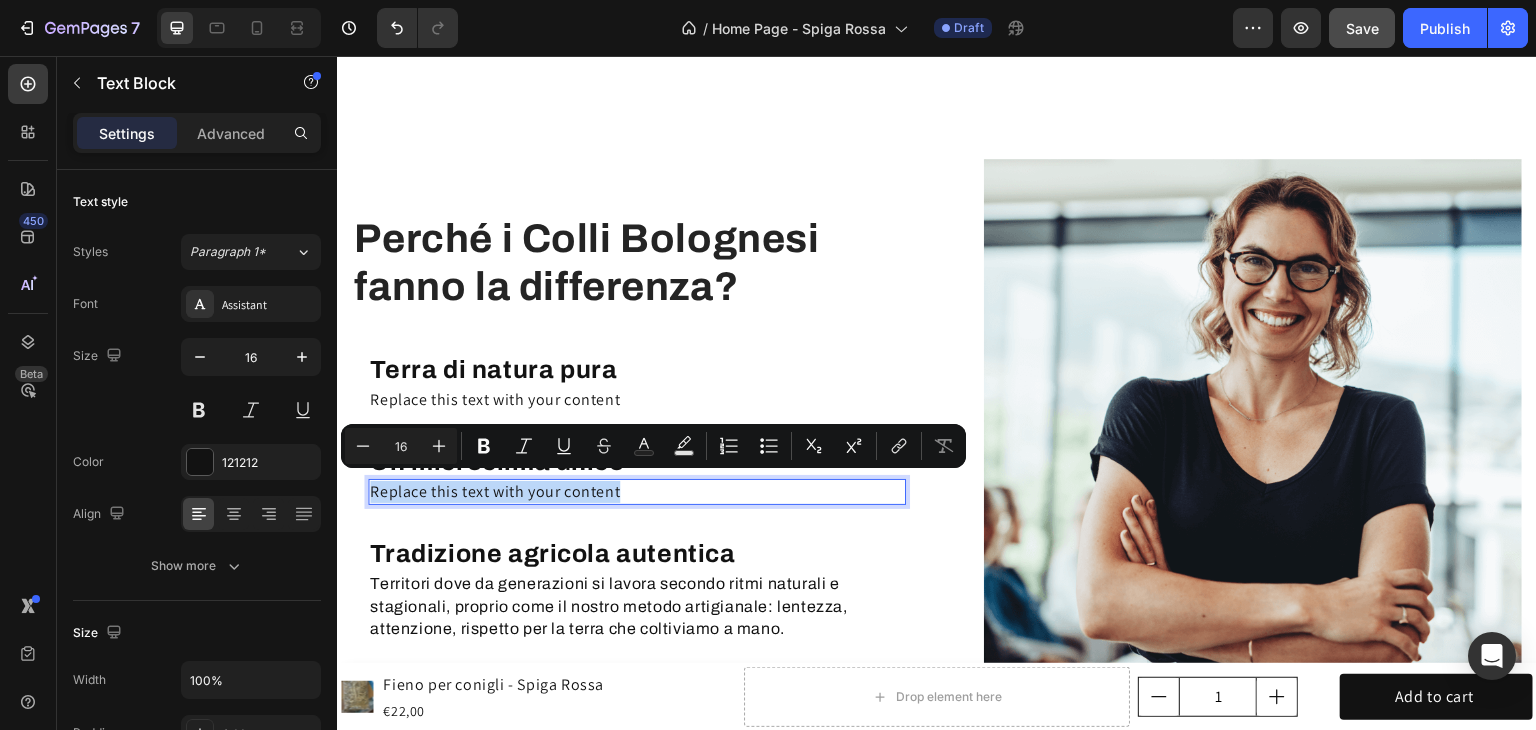 scroll, scrollTop: 2190, scrollLeft: 0, axis: vertical 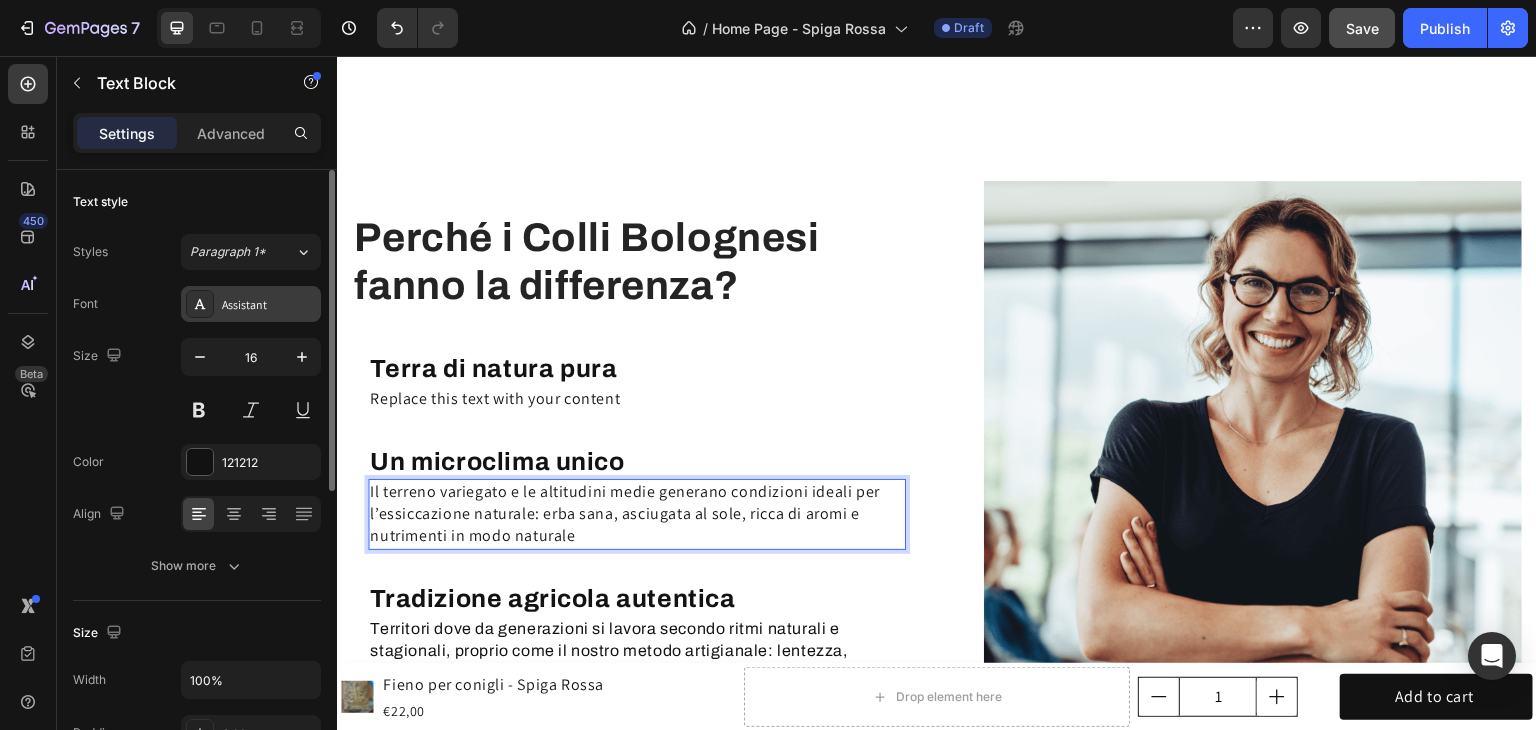 click on "Assistant" at bounding box center [269, 305] 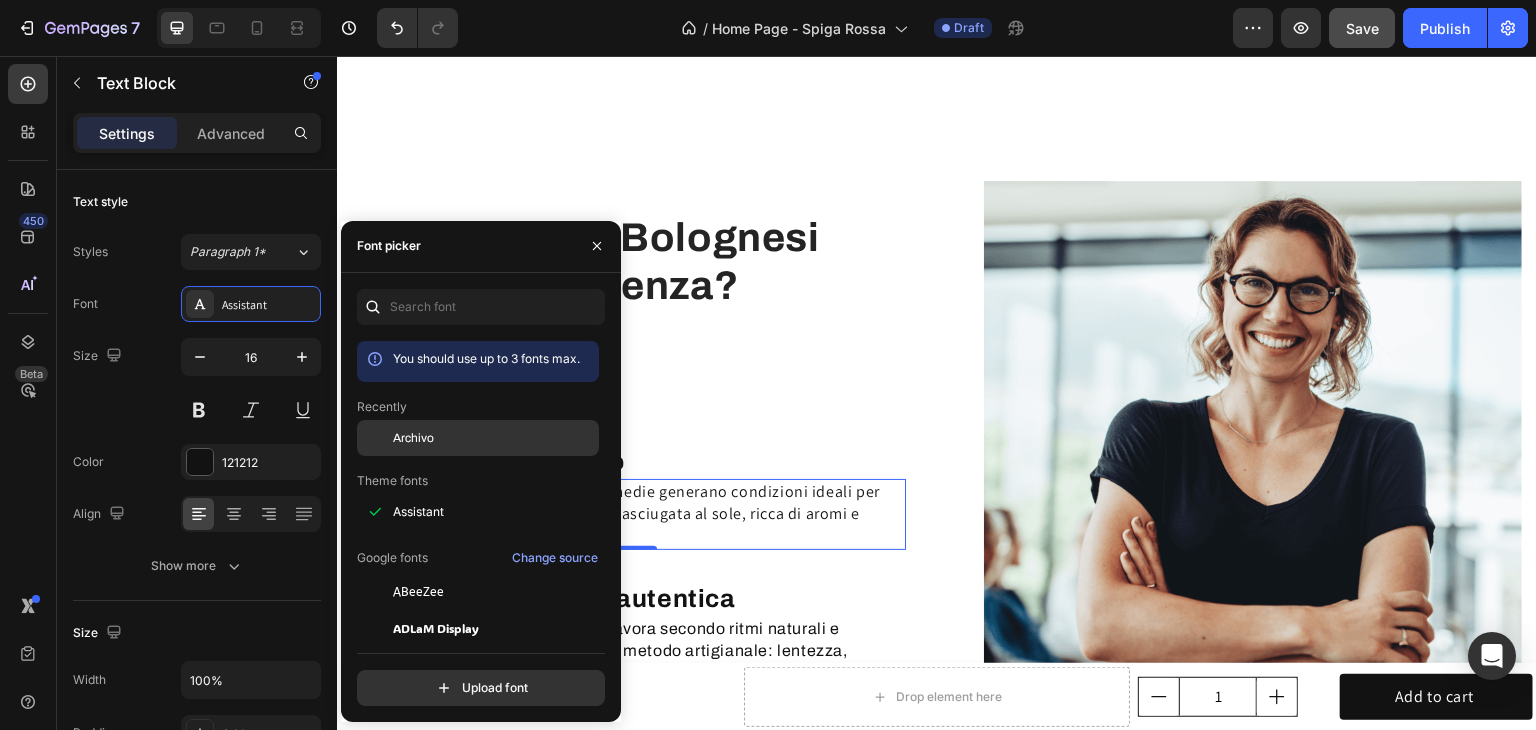 click at bounding box center [375, 438] 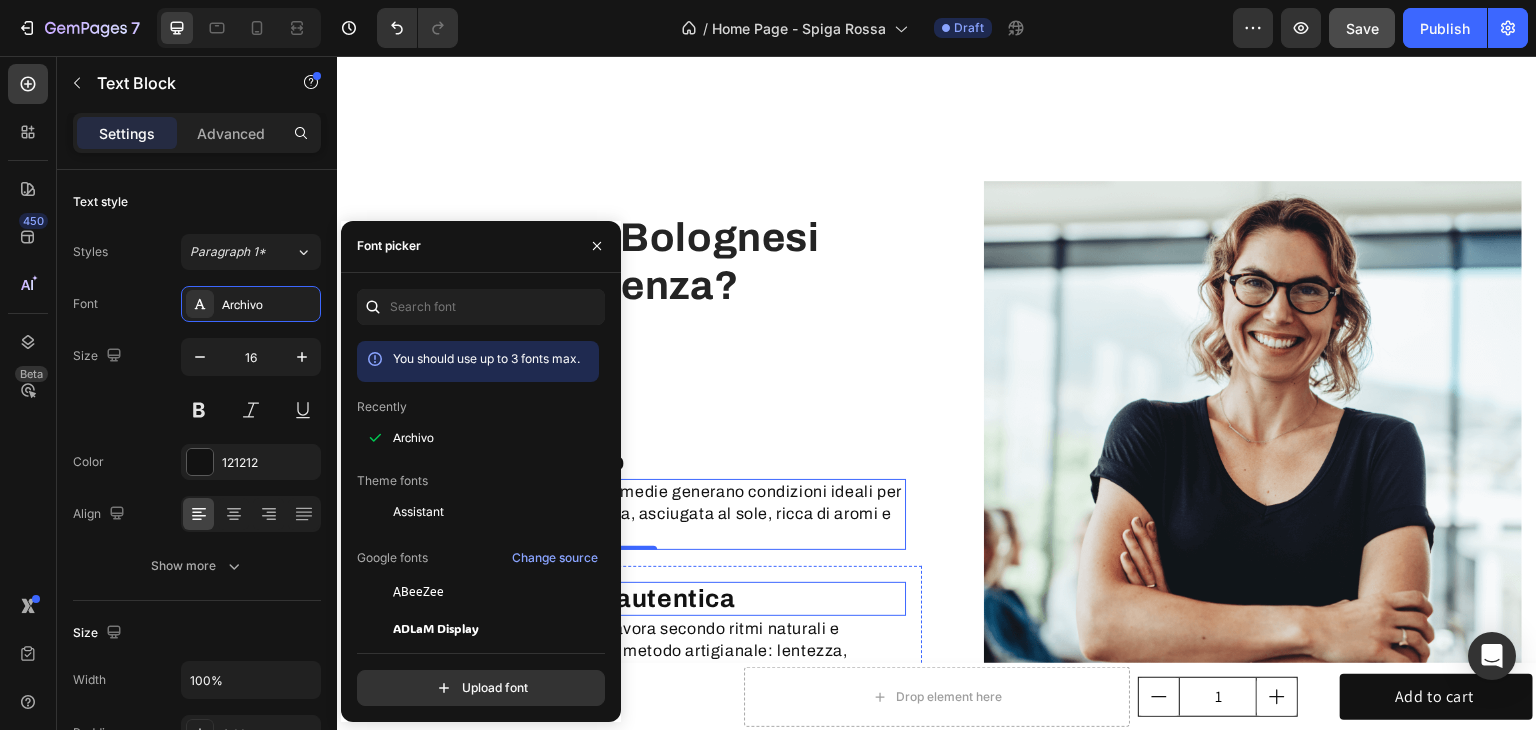click on "⁠⁠⁠⁠⁠⁠⁠ Tradizione agricola autentica Heading Territori dove da generazioni si lavora secondo ritmi naturali e stagionali, proprio come il nostro metodo artigianale: lentezza, attenzione, rispetto per la terra che coltiviamo a mano. Text Block Row" at bounding box center (637, 634) 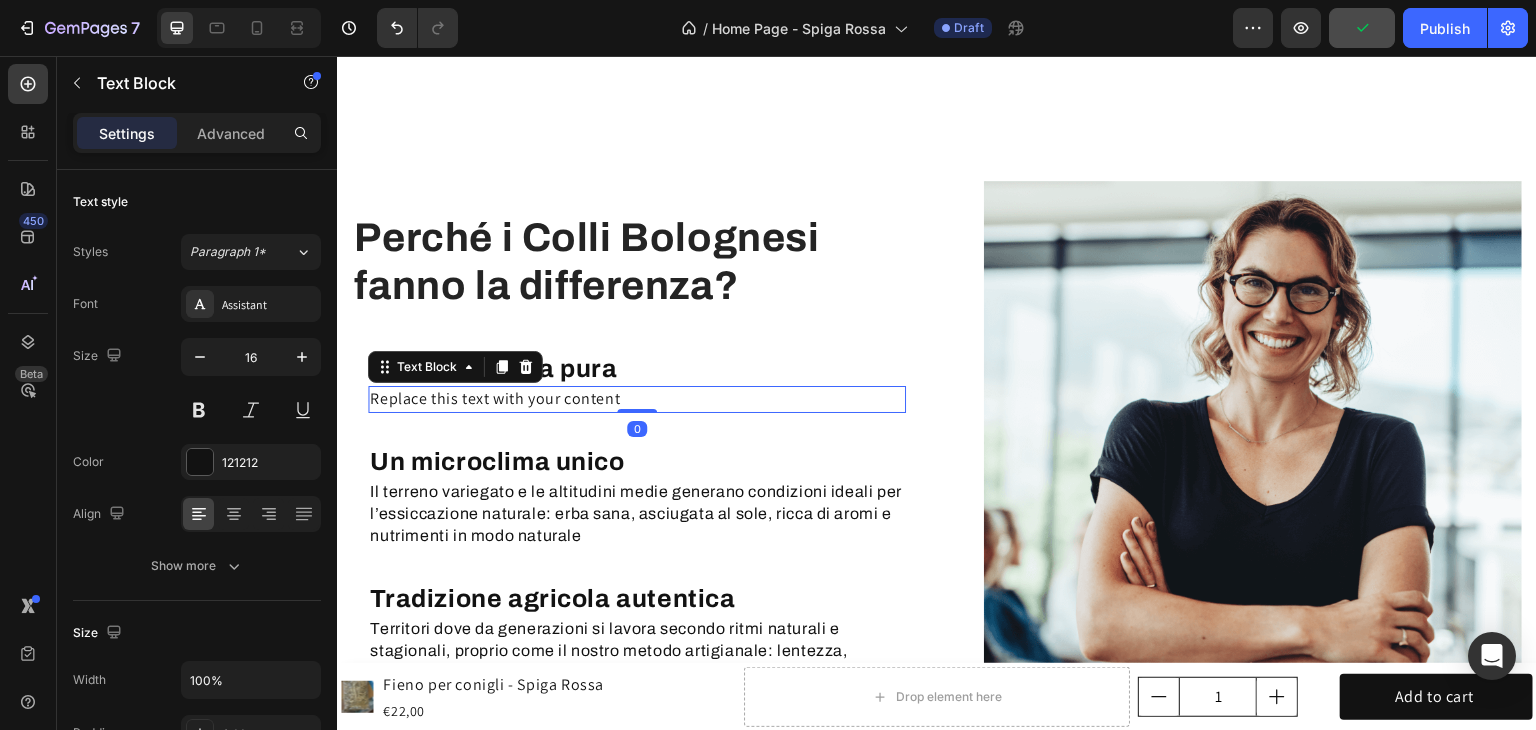 click on "Replace this text with your content" at bounding box center [637, 399] 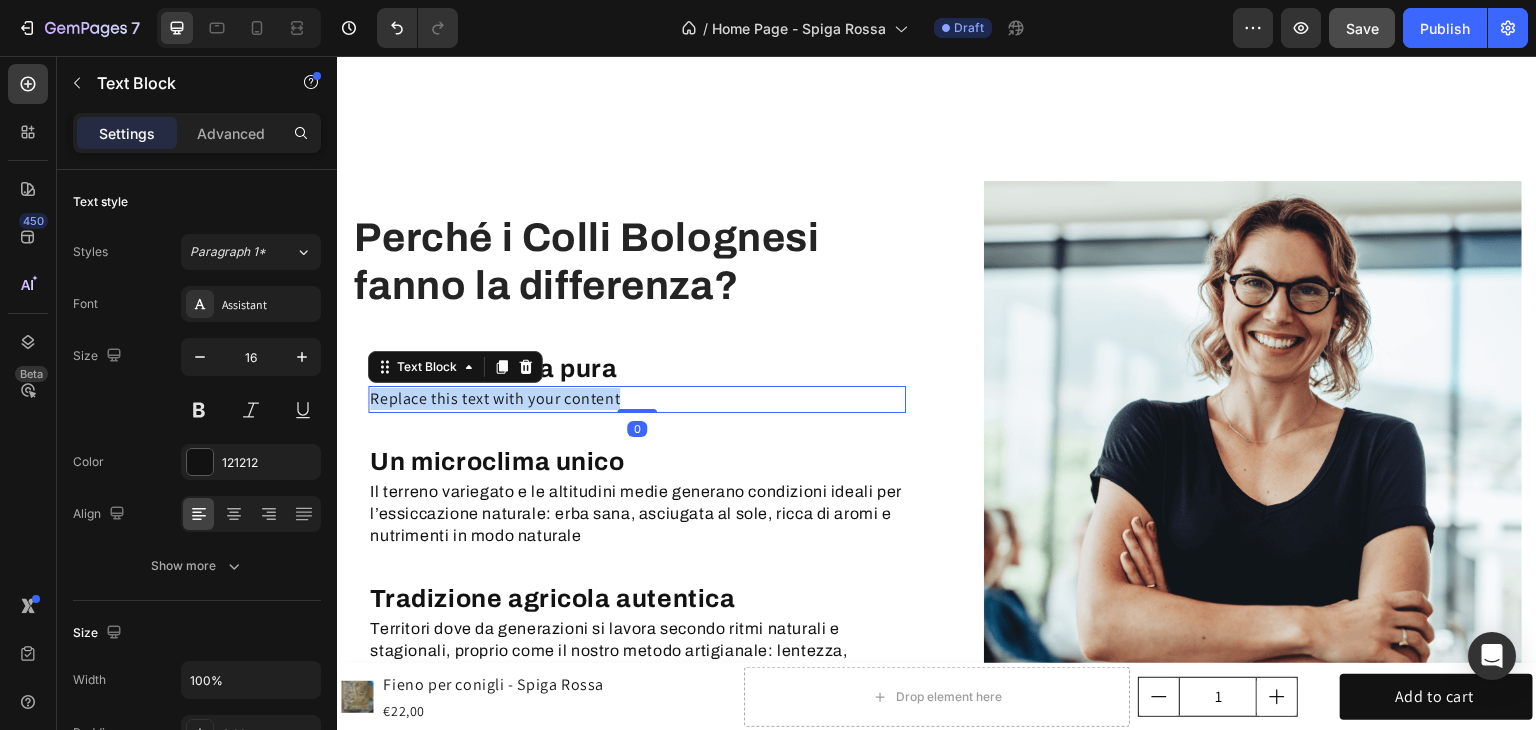 click on "Replace this text with your content" at bounding box center (637, 399) 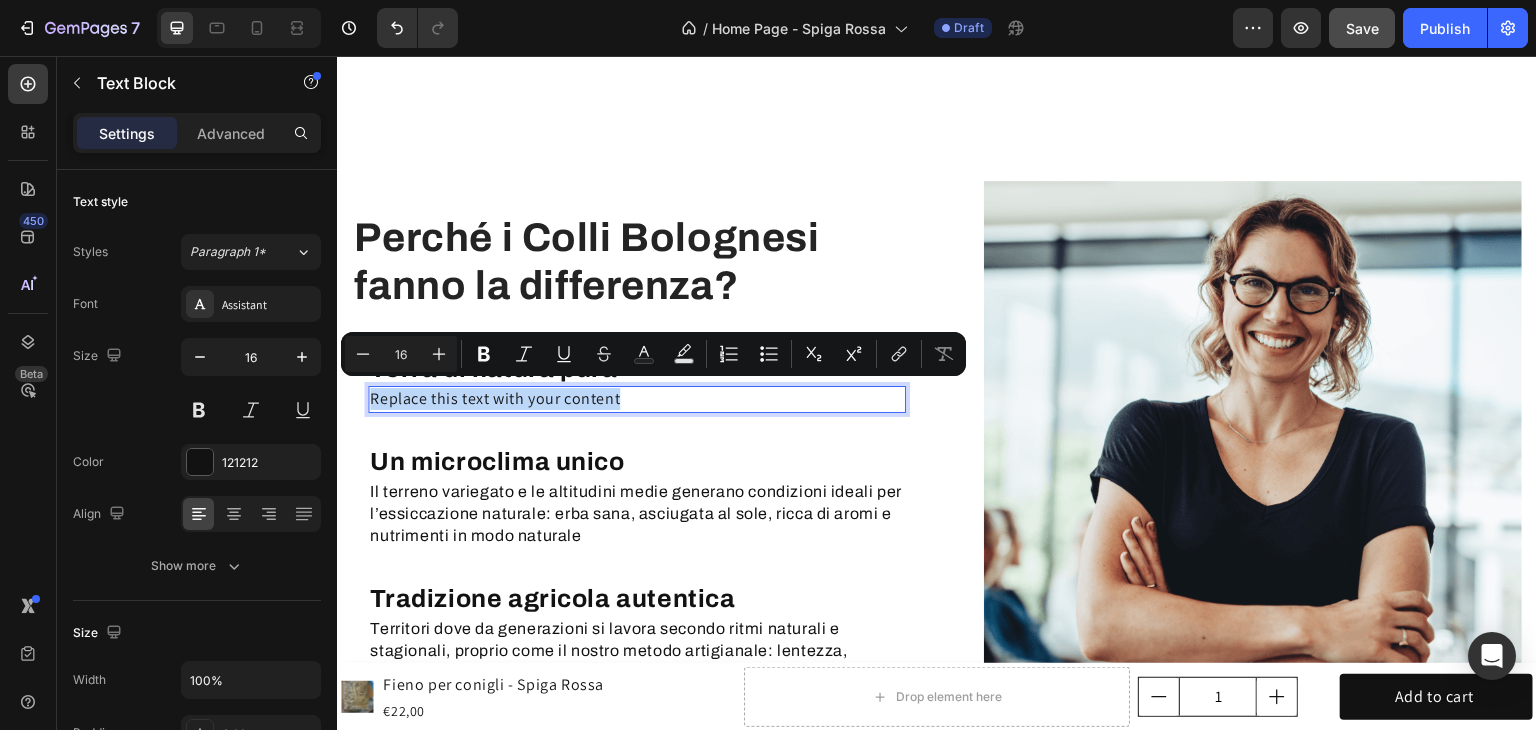 scroll, scrollTop: 2178, scrollLeft: 0, axis: vertical 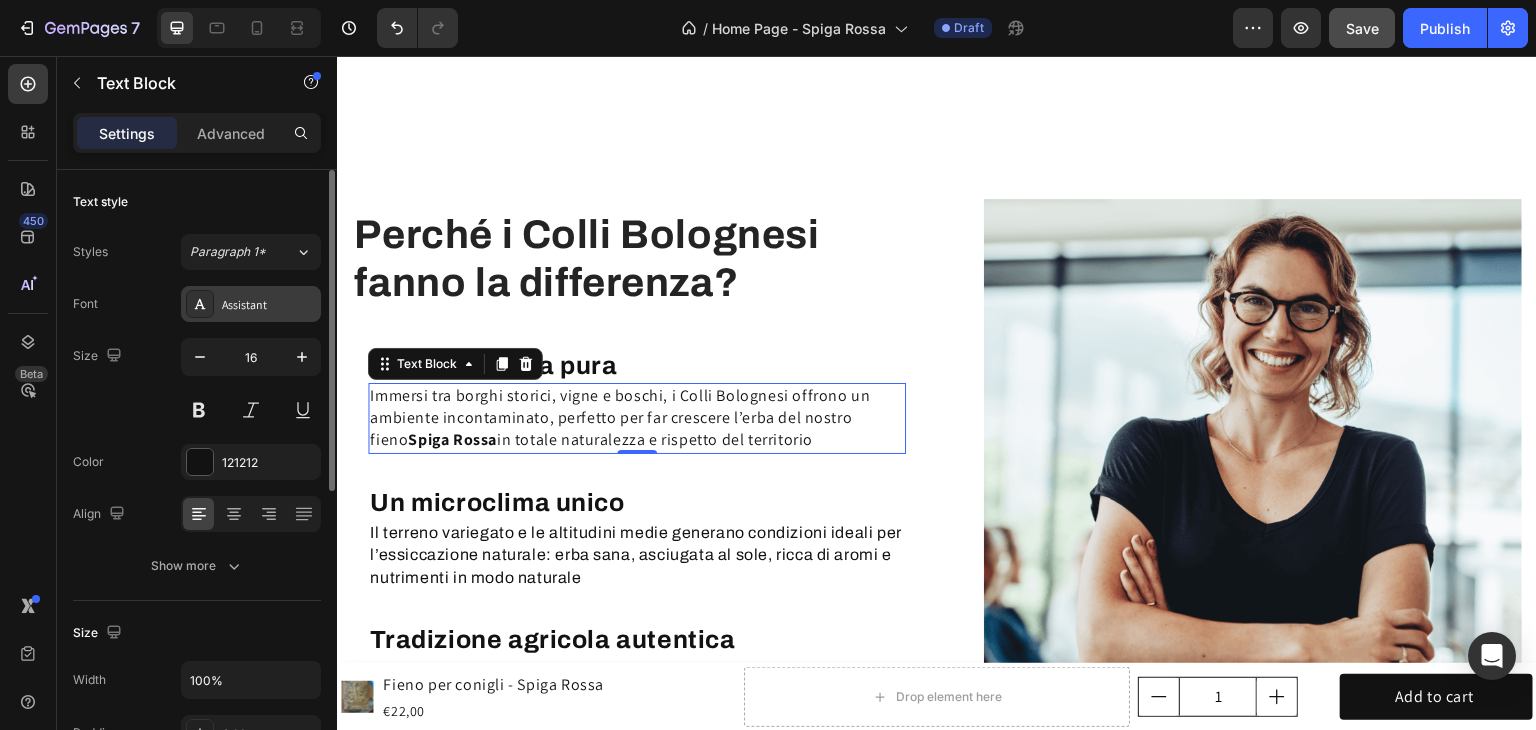 click on "Assistant" at bounding box center (269, 305) 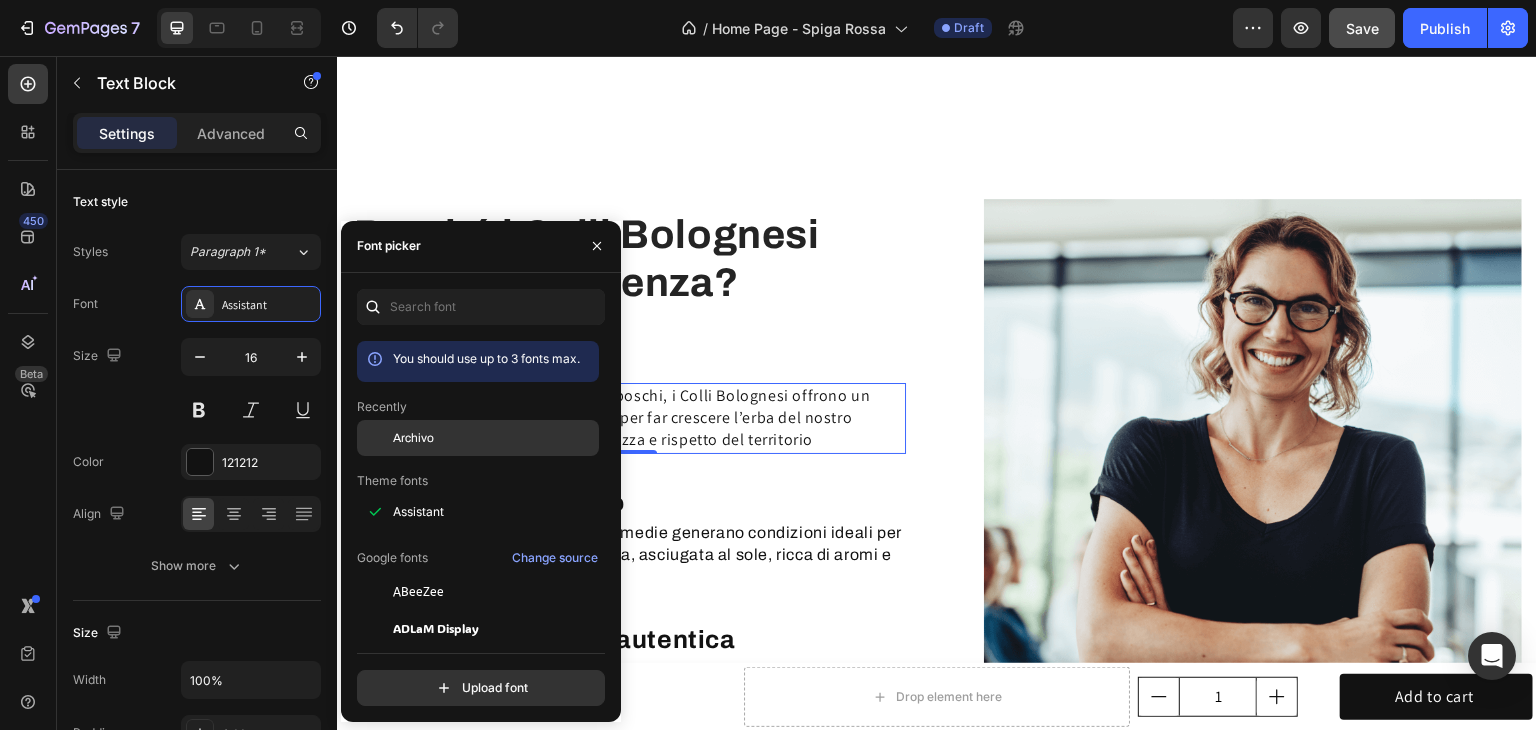 click on "Archivo" at bounding box center (494, 438) 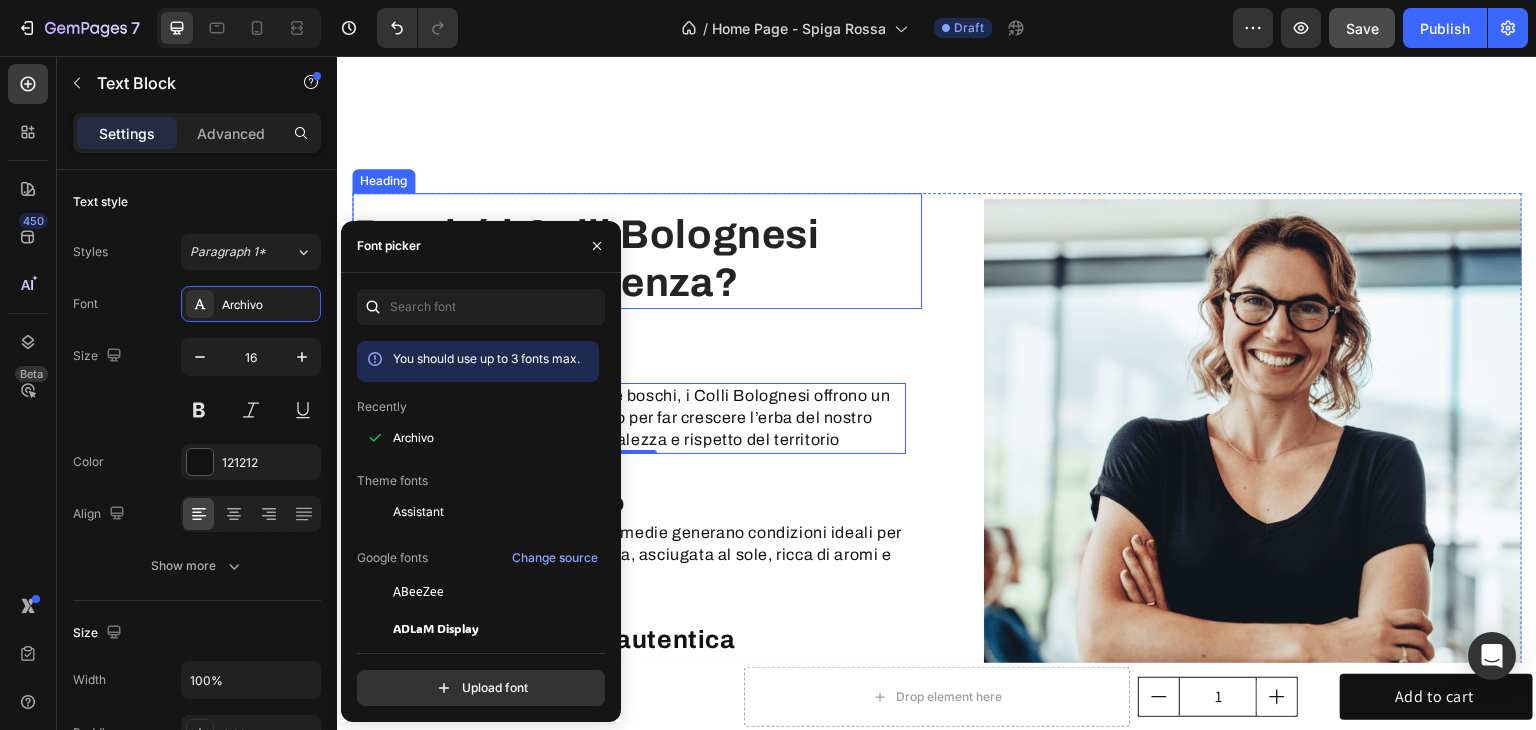 click on "Perché i Colli Bolognesi fanno la differenza? Heading" at bounding box center (637, 251) 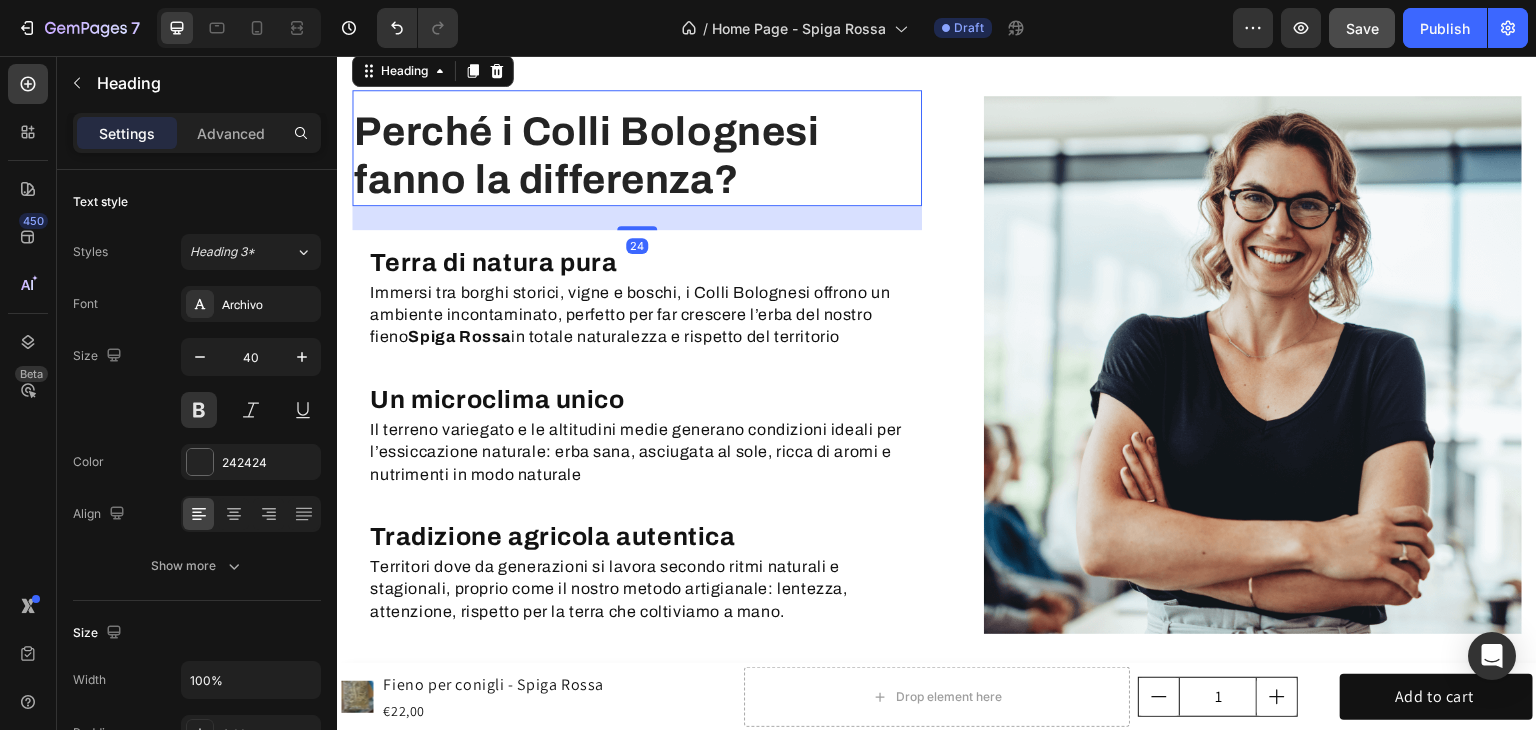 scroll, scrollTop: 2378, scrollLeft: 0, axis: vertical 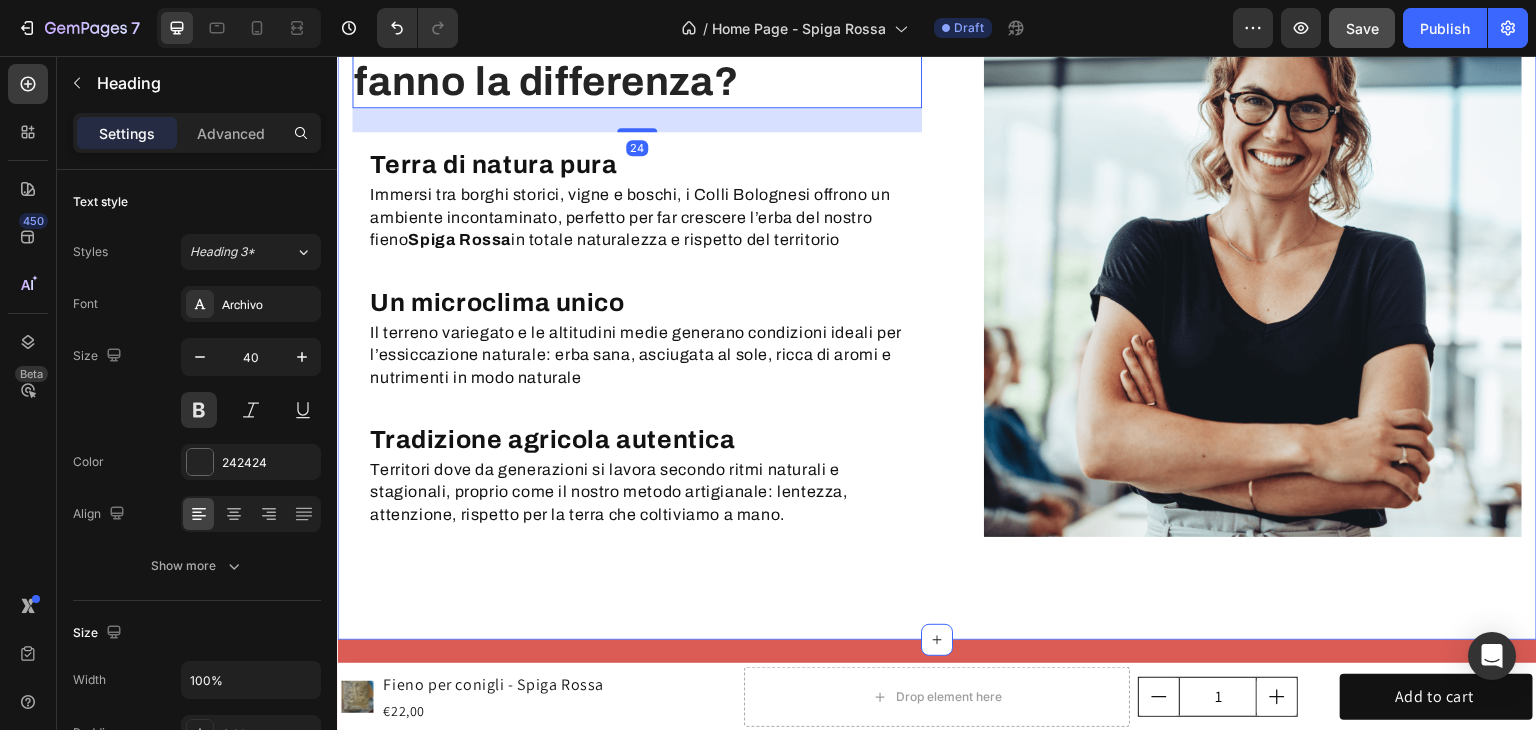 click on "Perché i Colli Bolognesi fanno la differenza? Heading   24 Terra di natura pura Heading Immersi tra borghi storici, vigne e boschi, i Colli Bolognesi offrono un ambiente incontaminato, perfetto per far crescere l’erba del nostro fieno  Spiga Rossa  in totale naturalezza e rispetto del territorio  Text Block Row Un microclima unico Heading Il terreno variegato e le altitudini medie generano condizioni ideali per l’essiccazione naturale: erba sana, asciugata al sole, ricca di aromi e nutrimenti in modo naturale  Text Block Row ⁠⁠⁠⁠⁠⁠⁠ Tradizione agricola autentica Heading Territori dove da generazioni si lavora secondo ritmi naturali e stagionali, proprio come il nostro metodo artigianale: lentezza, attenzione, rispetto per la terra che coltiviamo a mano. Text Block Row Image Row Section 6" at bounding box center [937, 276] 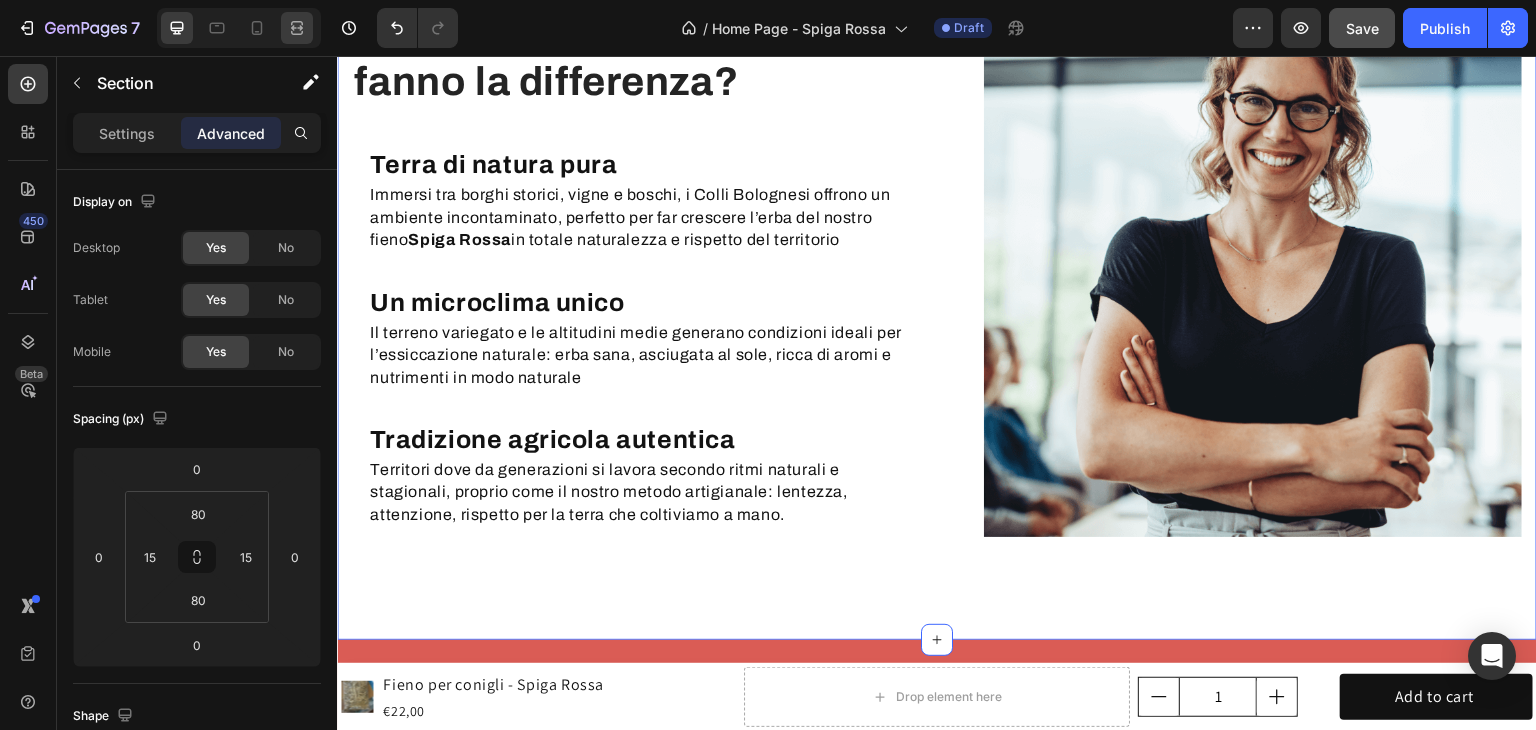 click 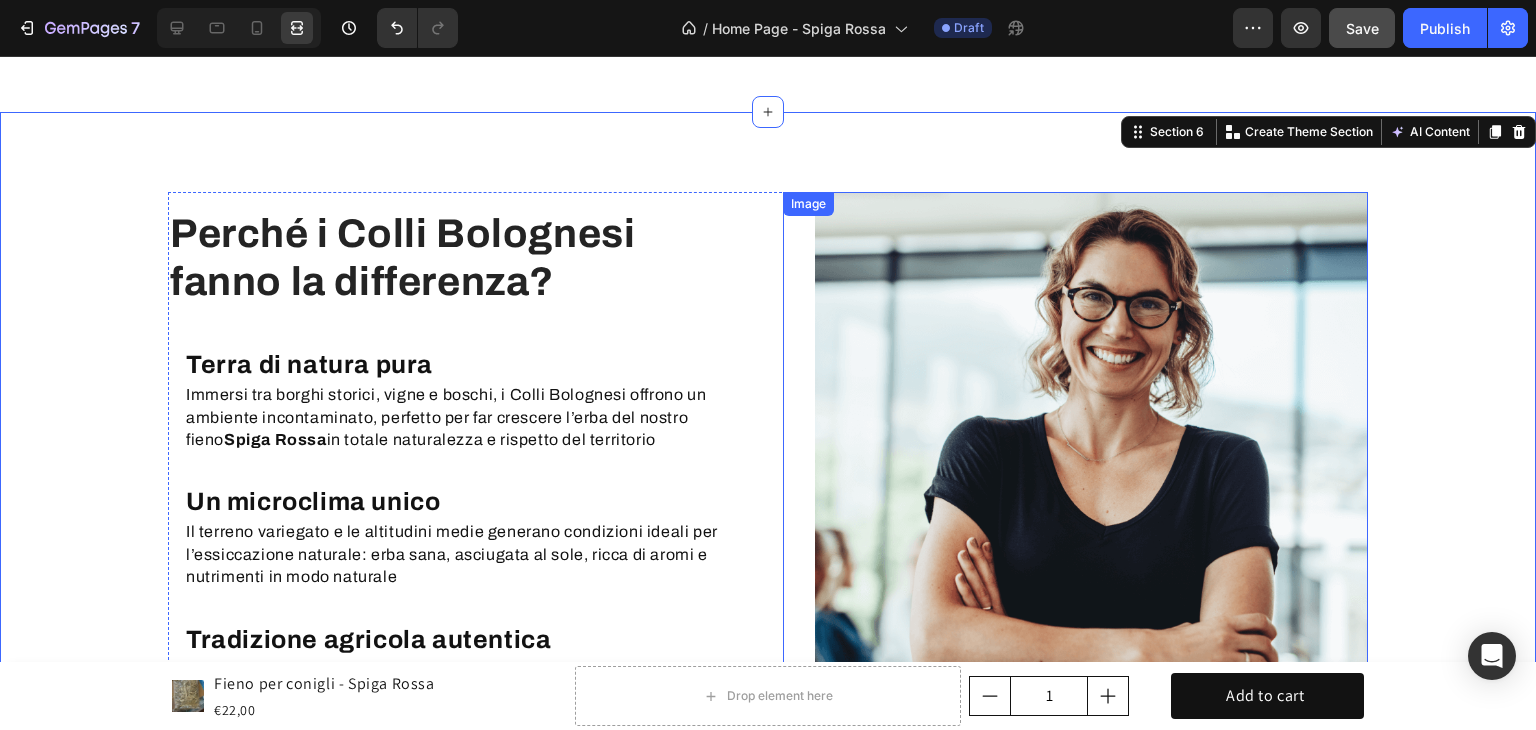 scroll, scrollTop: 2379, scrollLeft: 0, axis: vertical 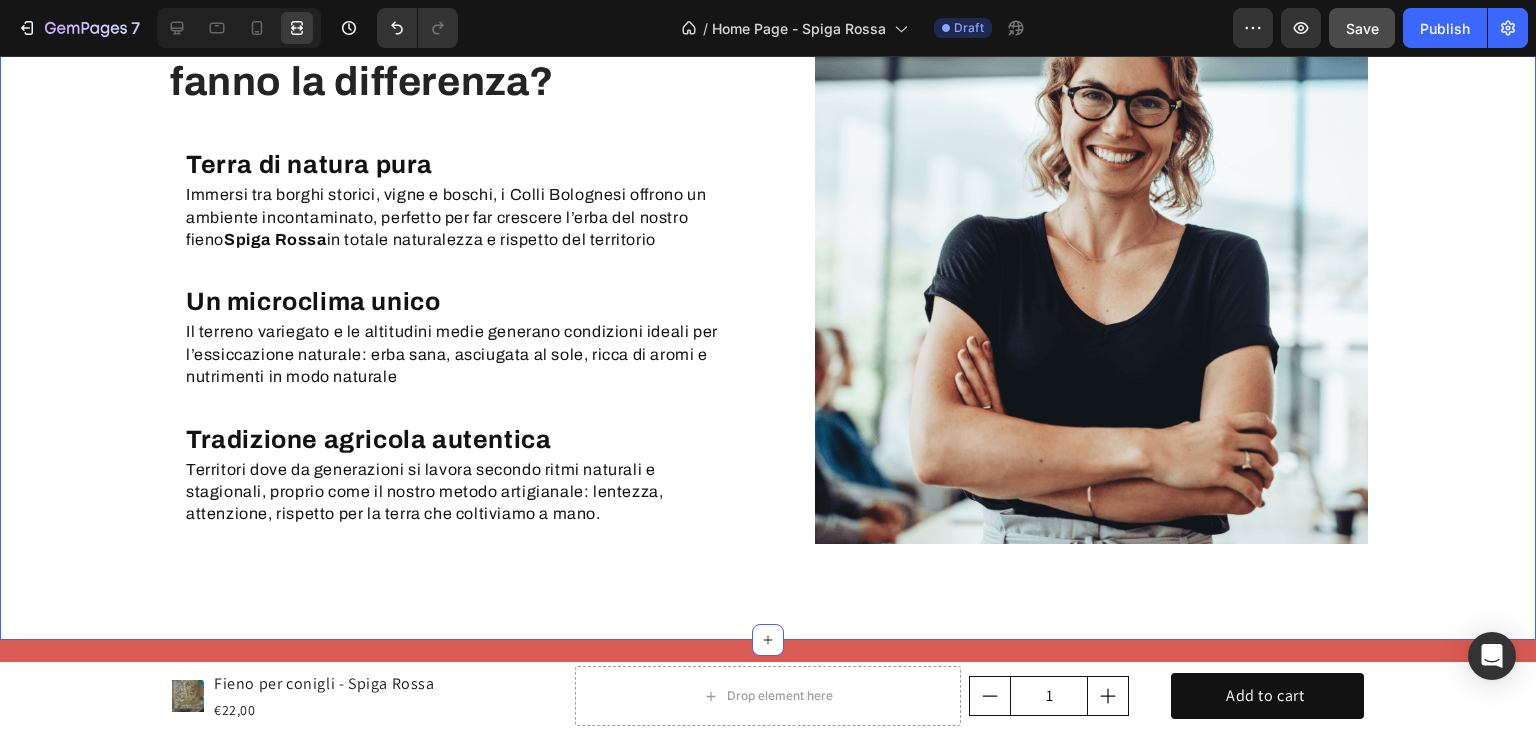 click at bounding box center [1091, 267] 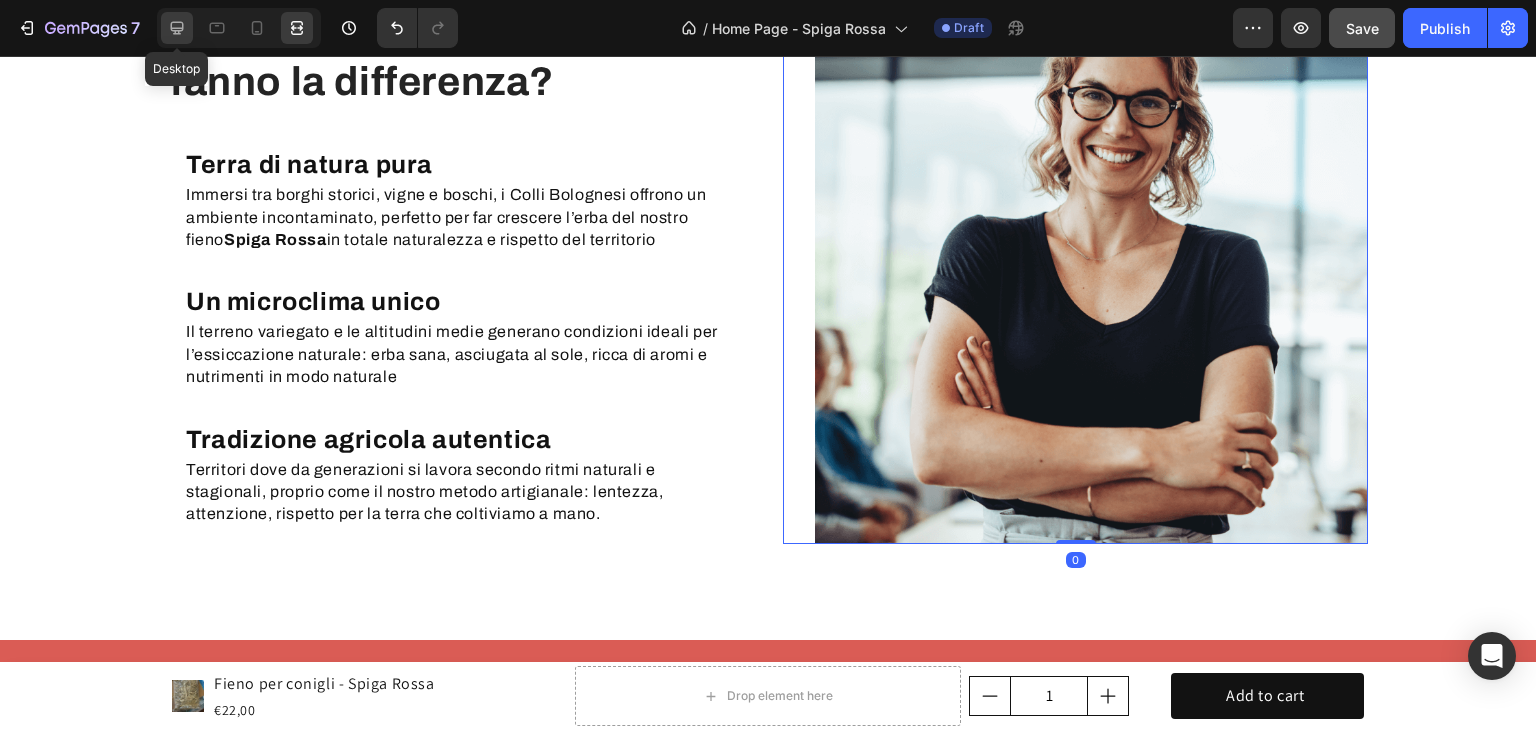 click 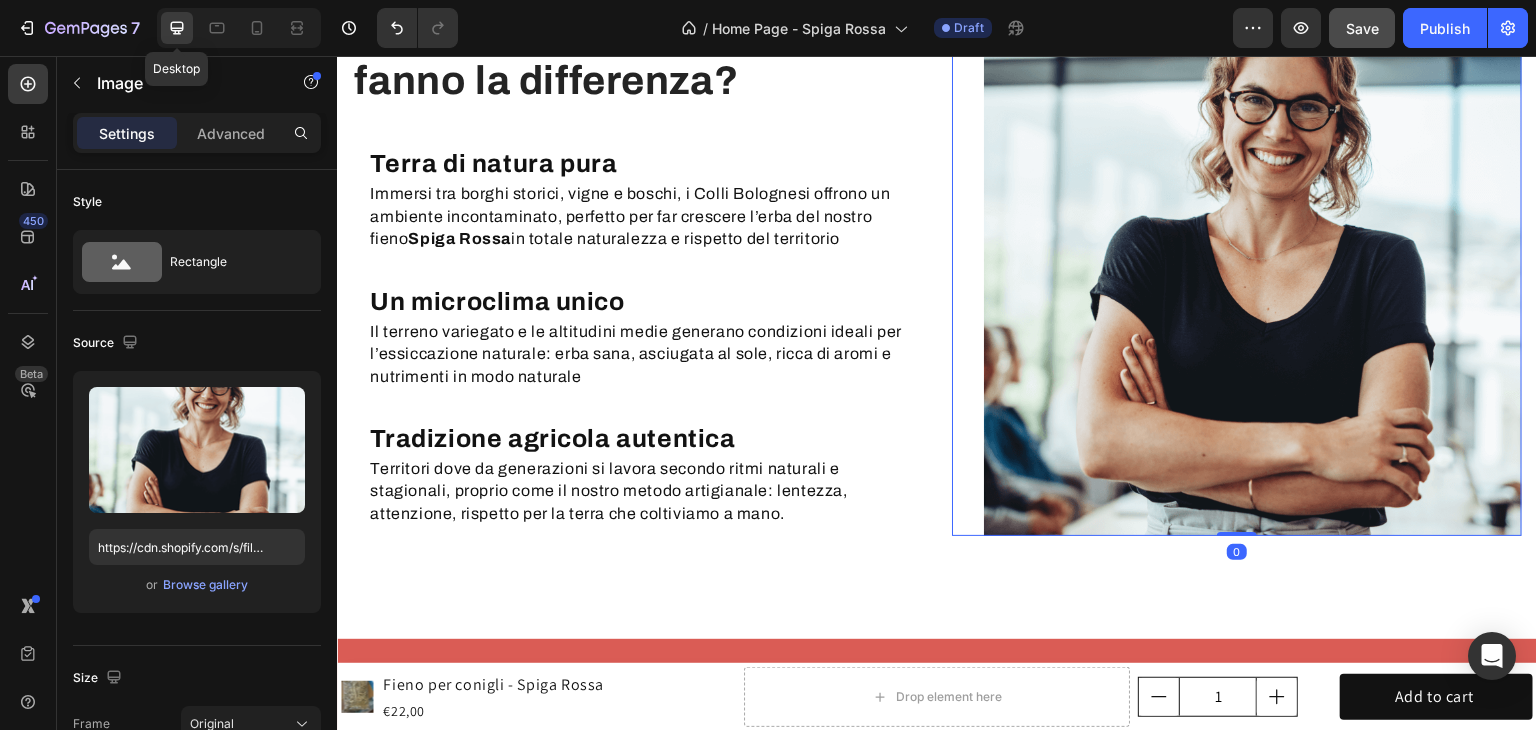 scroll, scrollTop: 2378, scrollLeft: 0, axis: vertical 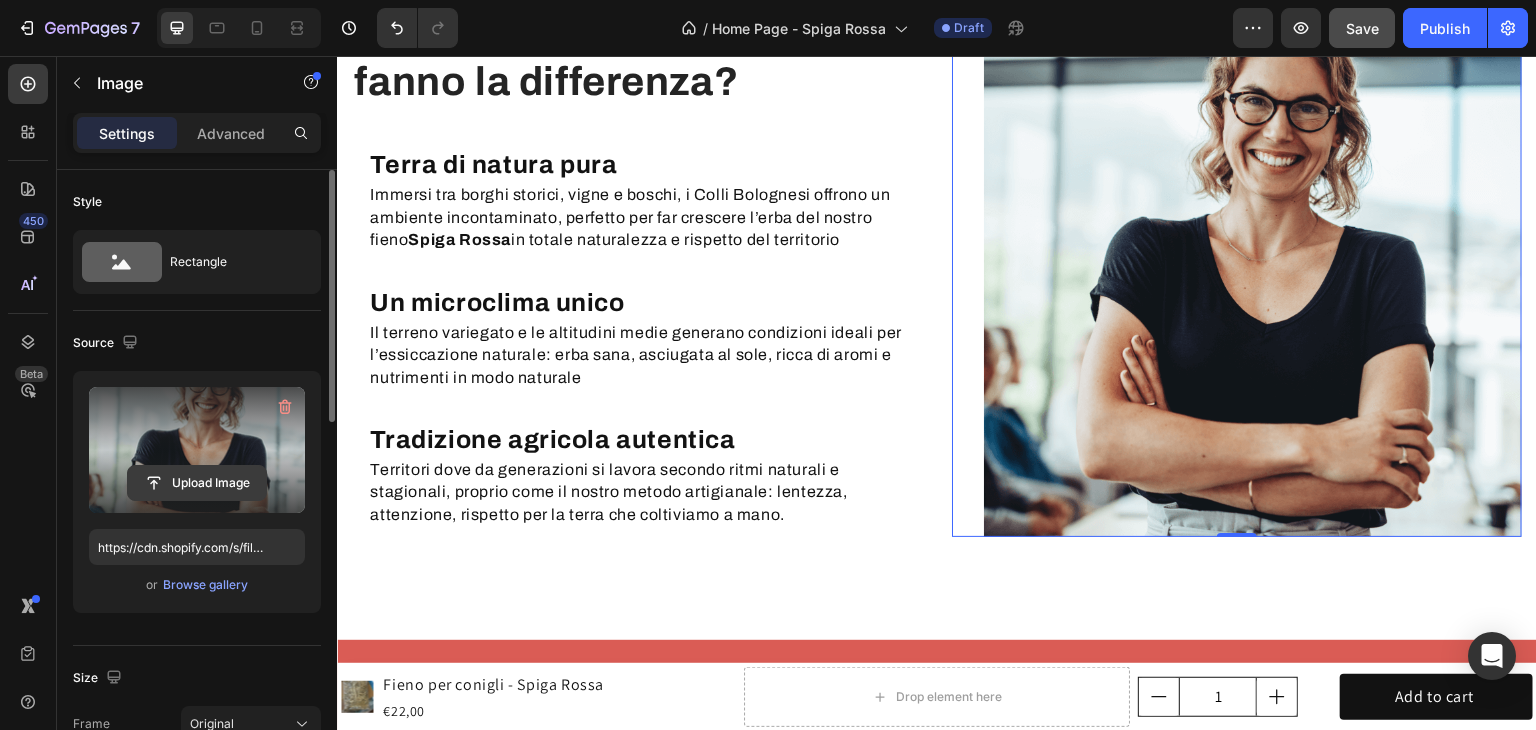 click 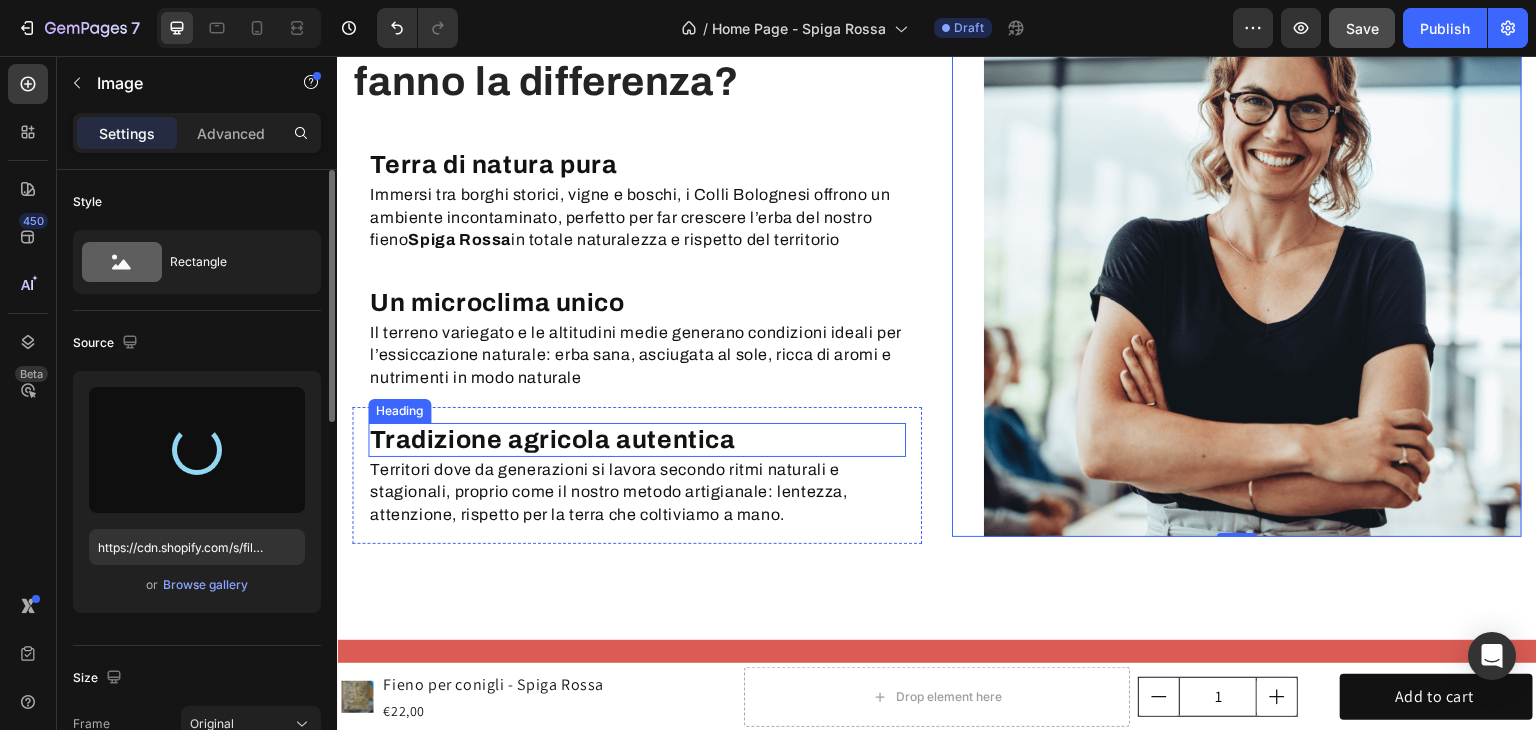 type on "https://cdn.shopify.com/s/files/1/0954/6111/4191/files/gempages_577160842039002003-b46d93b7-55c8-41e9-9ecf-333c7b9d4e76.png" 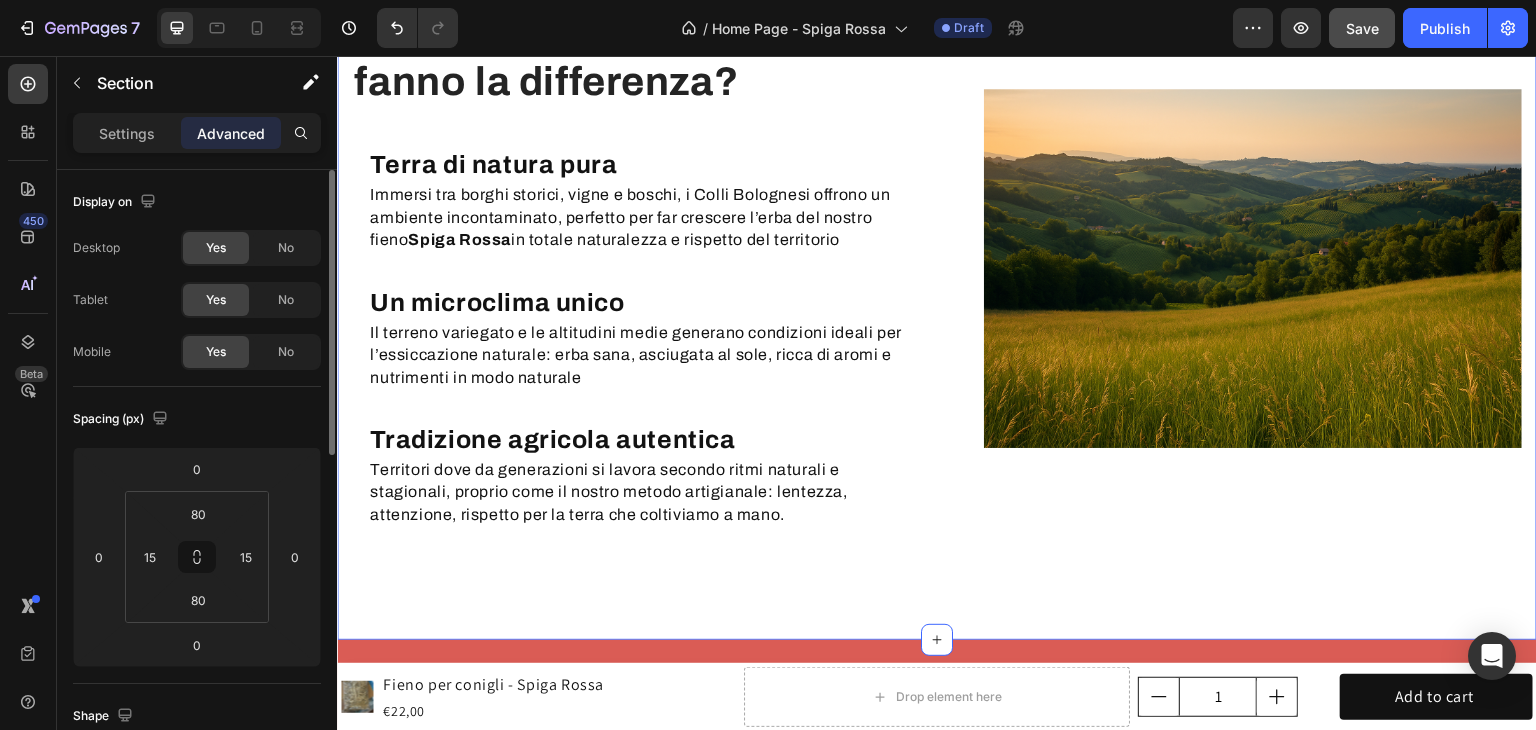 click on "Perché i Colli Bolognesi fanno la differenza? Heading Terra di natura pura Heading Immersi tra borghi storici, vigne e boschi, i Colli Bolognesi offrono un ambiente incontaminato, perfetto per far crescere l’erba del nostro fieno  Spiga Rossa  in totale naturalezza e rispetto del territorio  Text Block Row Un microclima unico Heading Il terreno variegato e le altitudini medie generano condizioni ideali per l’essiccazione naturale: erba sana, asciugata al sole, ricca di aromi e nutrimenti in modo naturale  Text Block Row ⁠⁠⁠⁠⁠⁠⁠ Tradizione agricola autentica Heading Territori dove da generazioni si lavora secondo ritmi naturali e stagionali, proprio come il nostro metodo artigianale: lentezza, attenzione, rispetto per la terra che coltiviamo a mano. Text Block Row Image Row Section 6   You can create reusable sections Create Theme Section AI Content Write with GemAI What would you like to describe here? Tone and Voice Persuasive Product Fieno per conigli - Spiga Rossa Show more Generate" at bounding box center (937, 276) 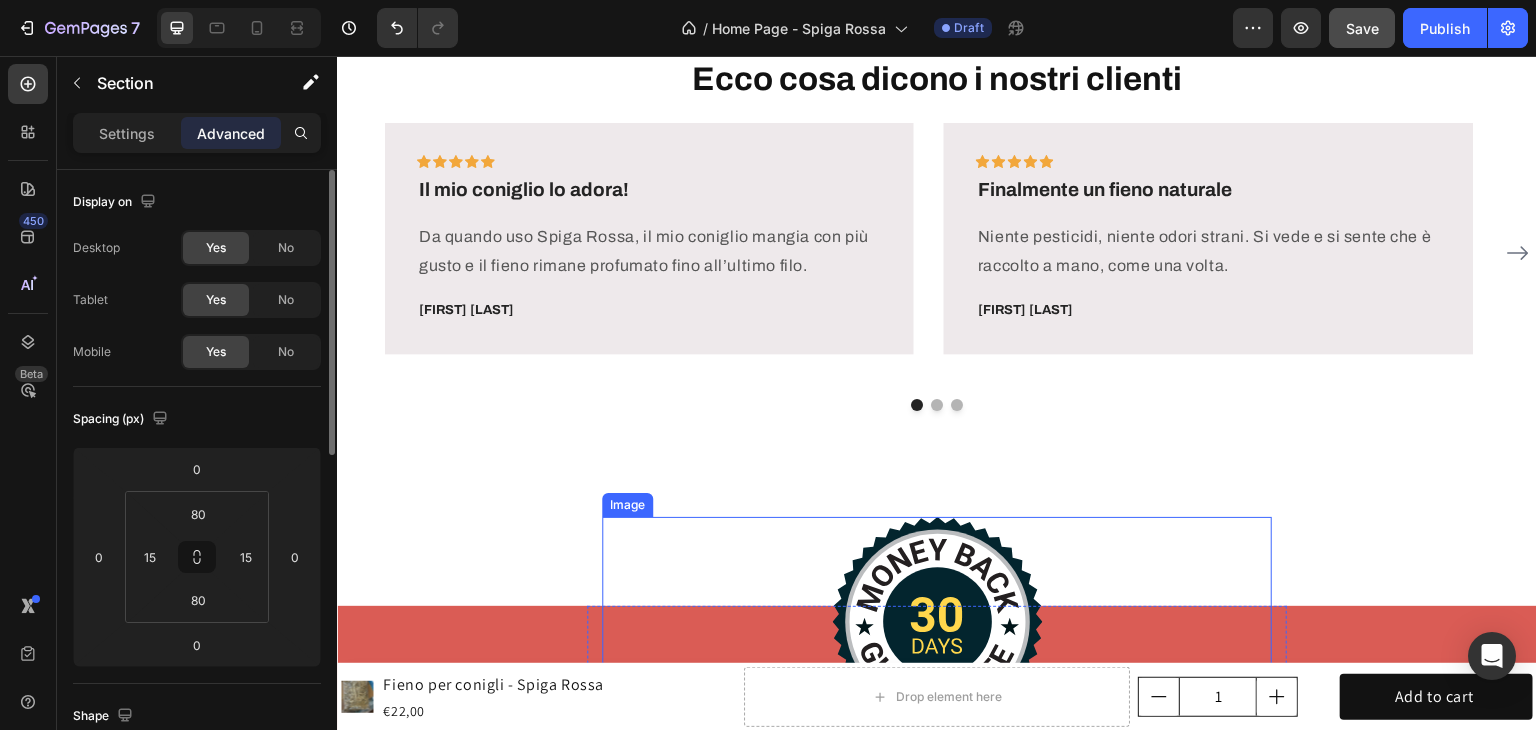 scroll, scrollTop: 6178, scrollLeft: 0, axis: vertical 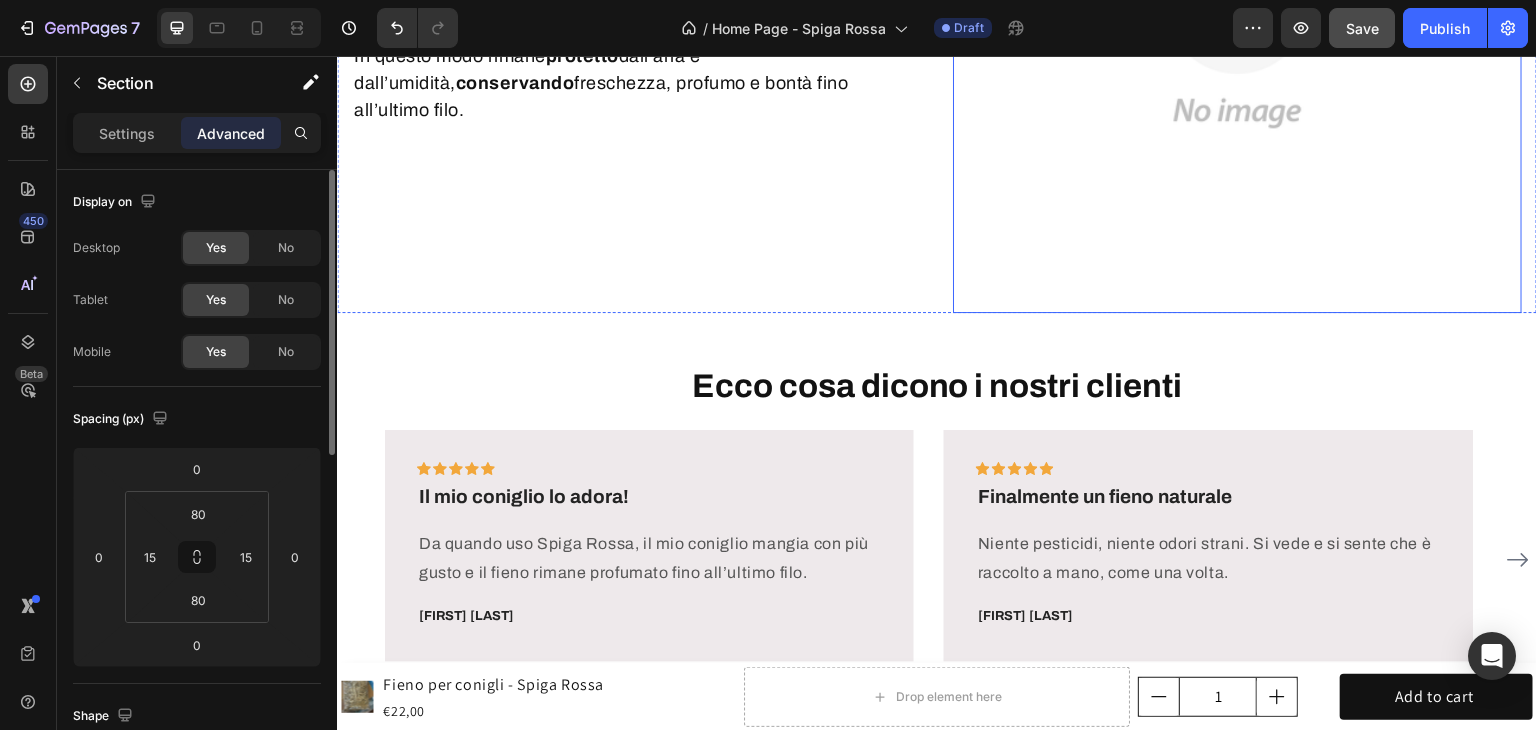 click at bounding box center (1237, 28) 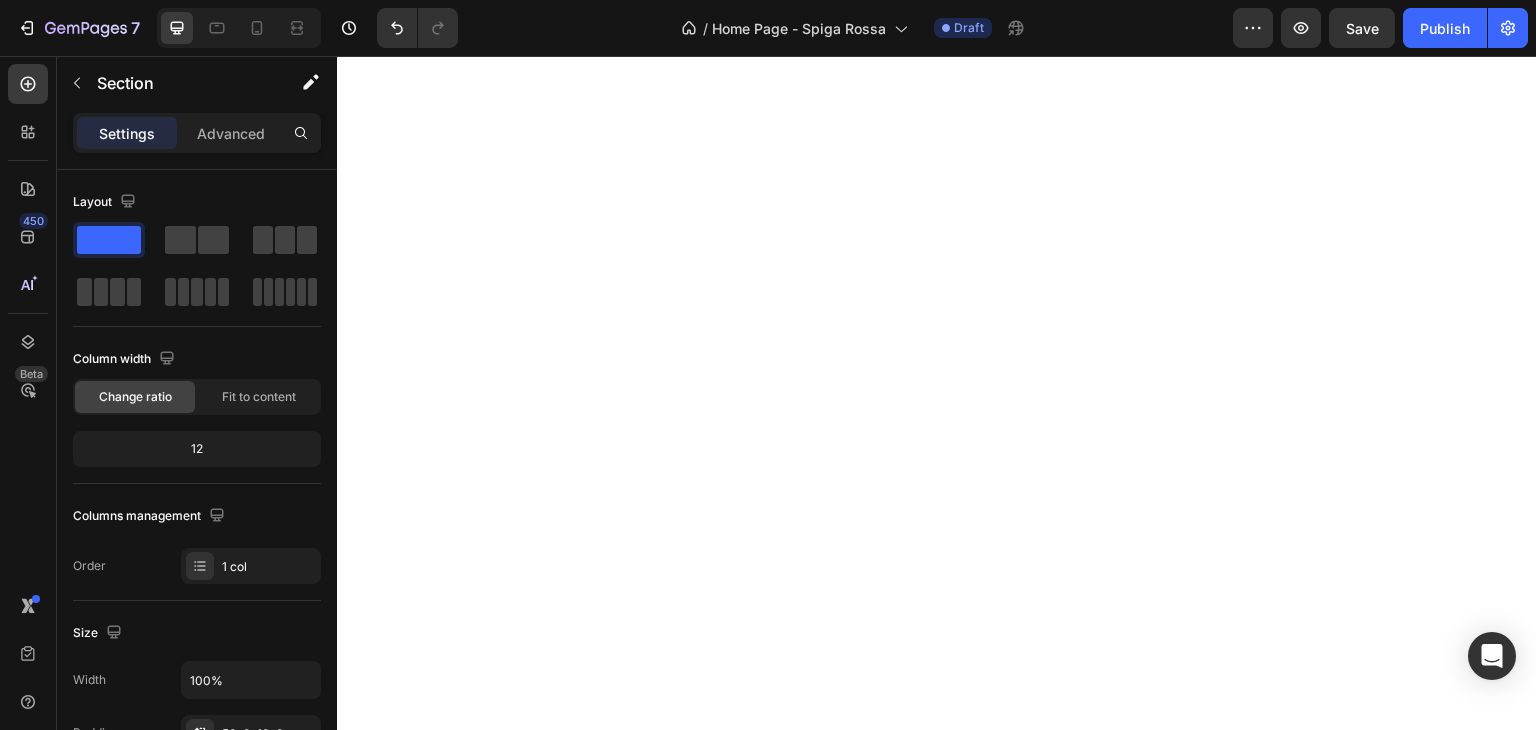 scroll, scrollTop: 0, scrollLeft: 0, axis: both 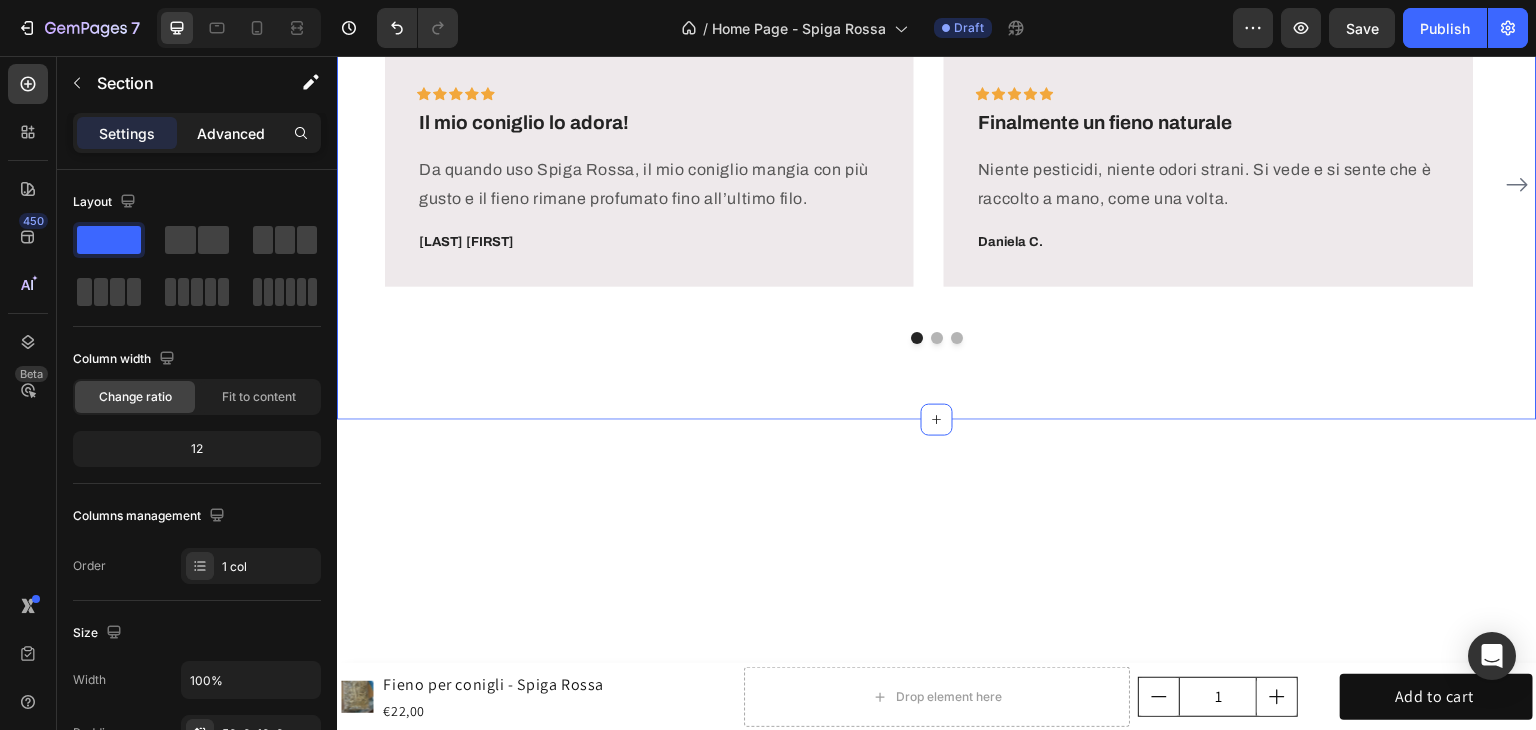 click on "Advanced" at bounding box center [231, 133] 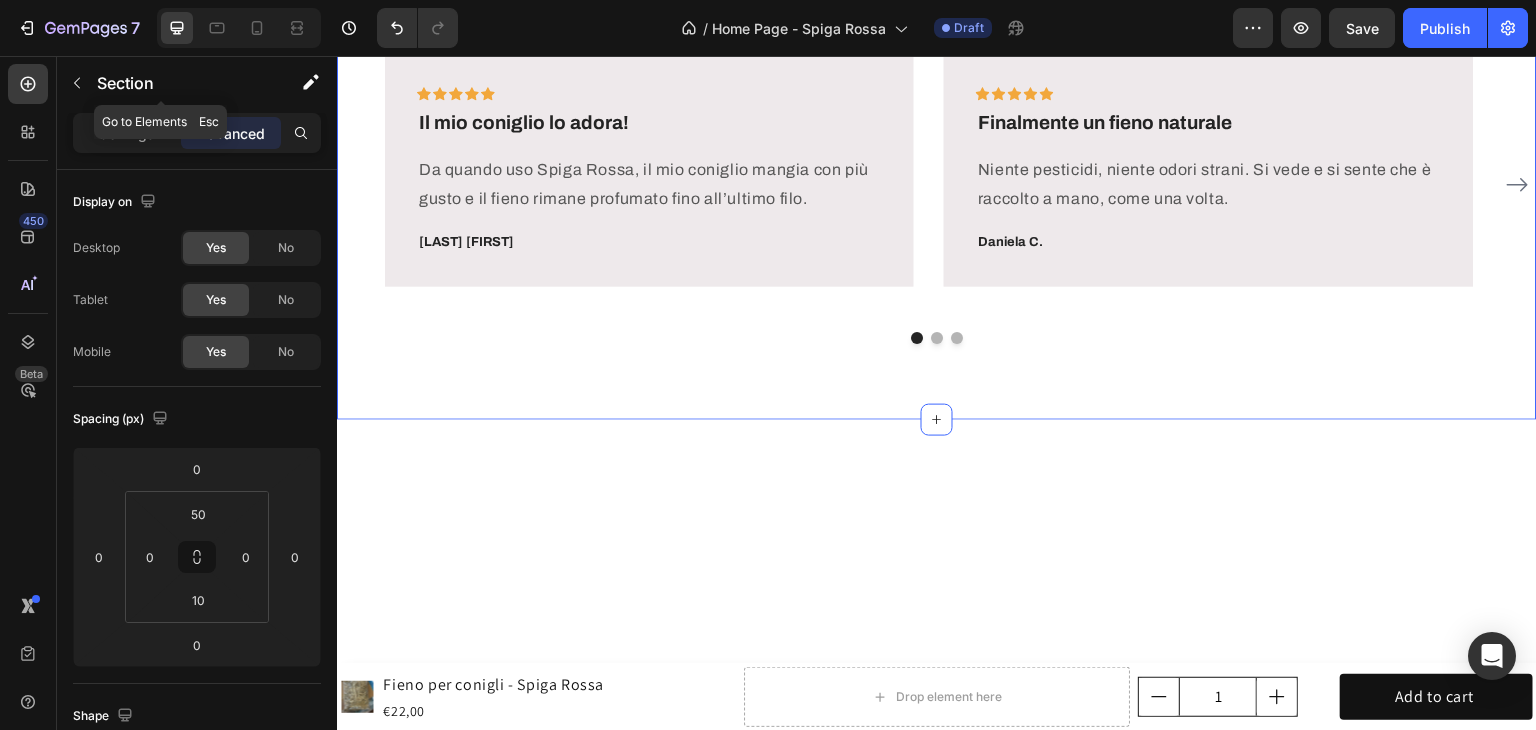 click at bounding box center [77, 83] 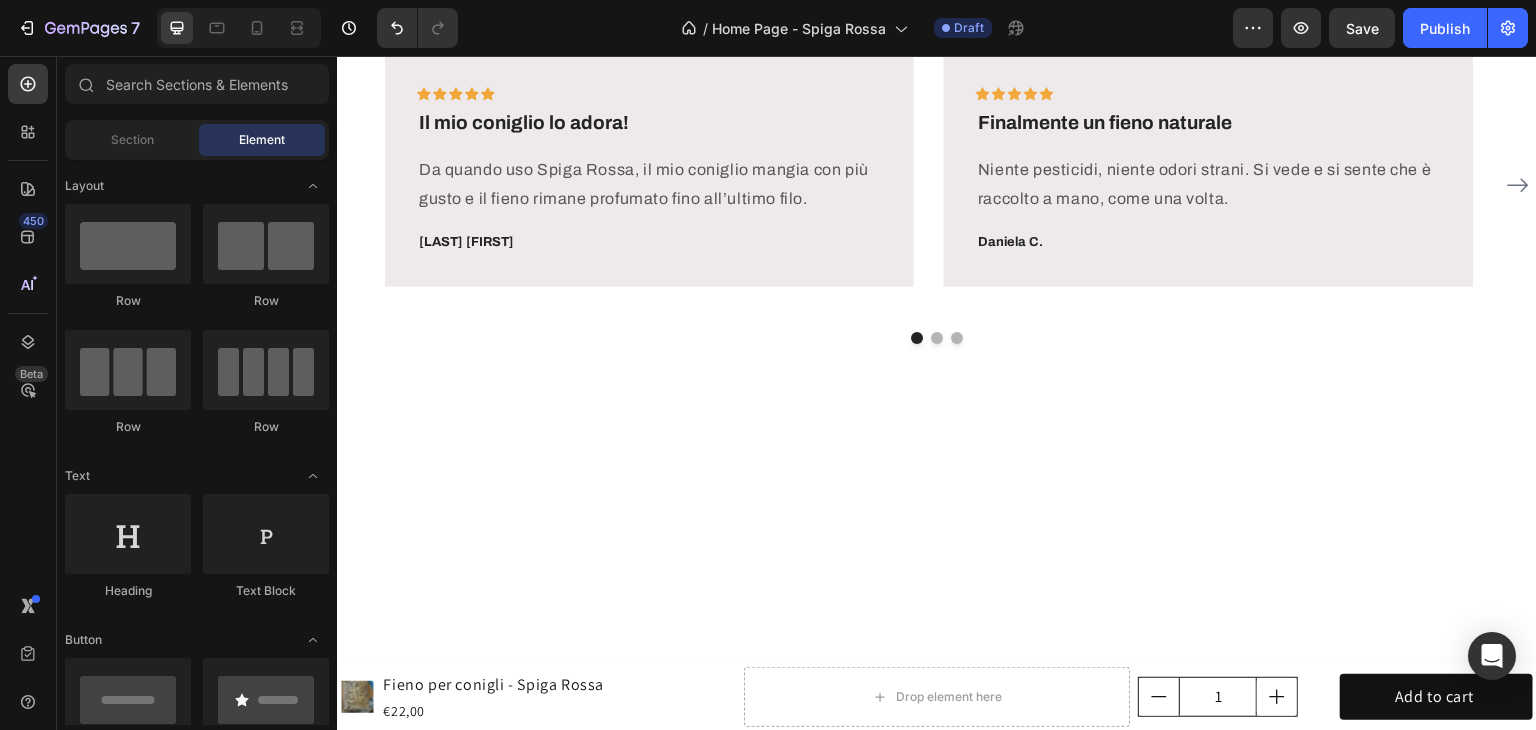 click on "Section Element" at bounding box center (197, 140) 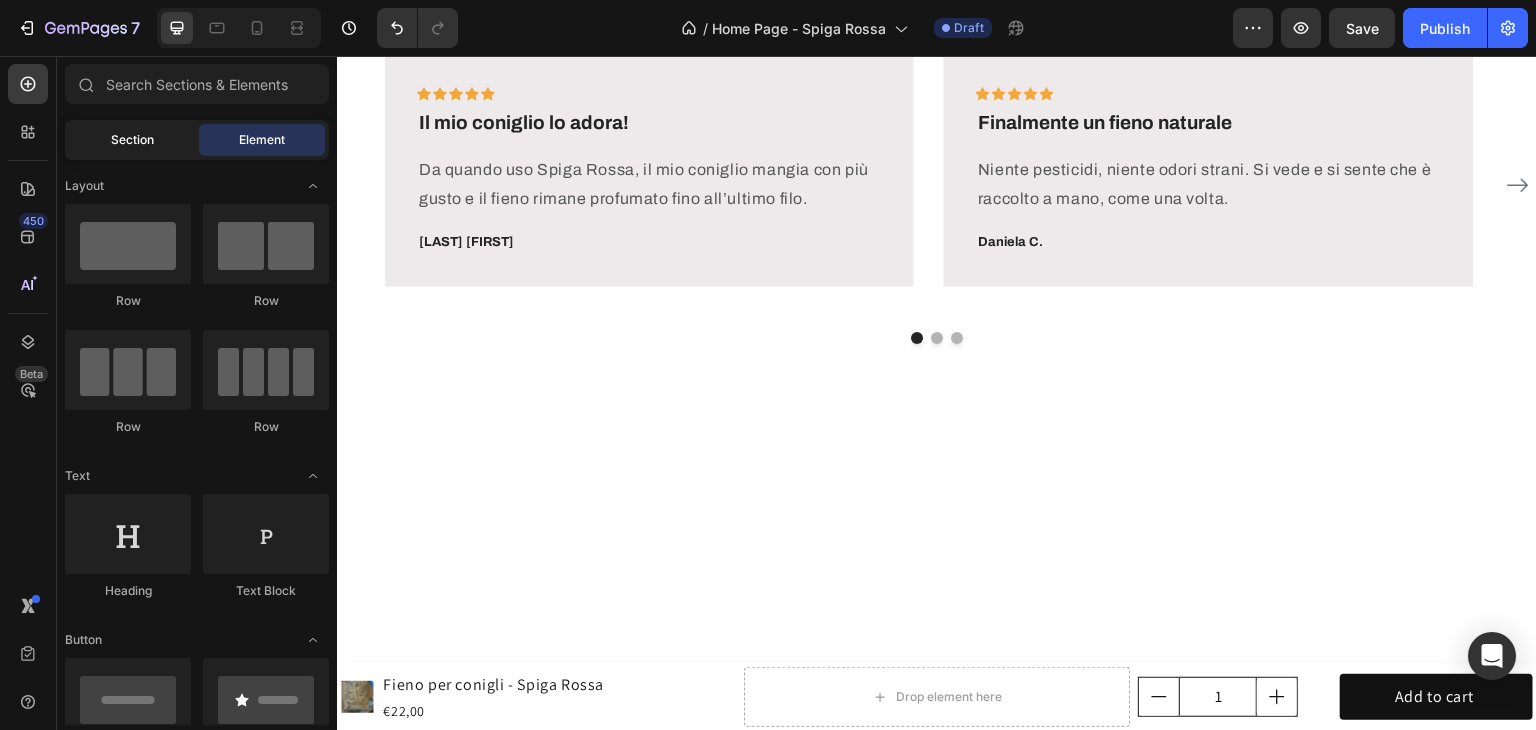 click on "Section" 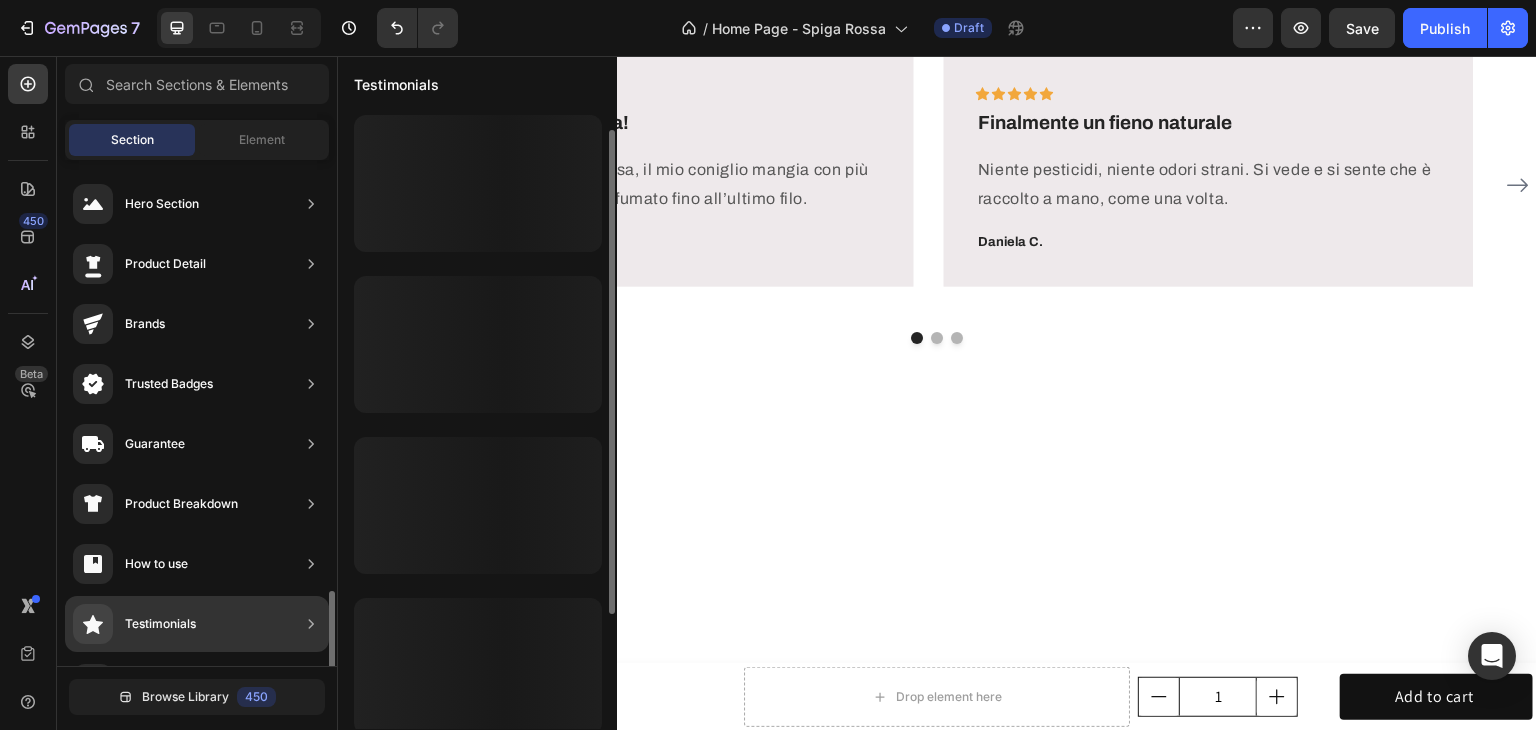 scroll, scrollTop: 12, scrollLeft: 0, axis: vertical 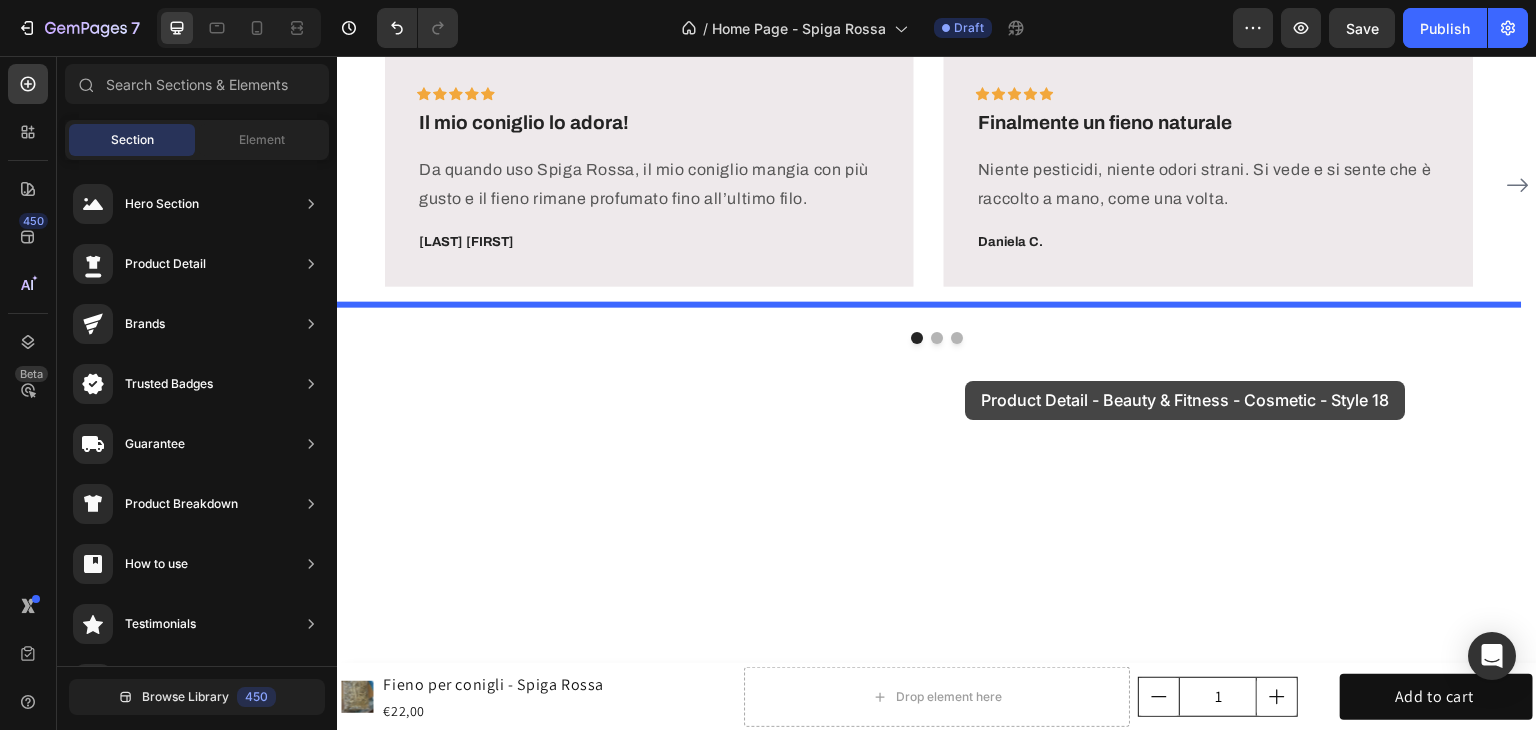 drag, startPoint x: 752, startPoint y: 569, endPoint x: 966, endPoint y: 380, distance: 285.5118 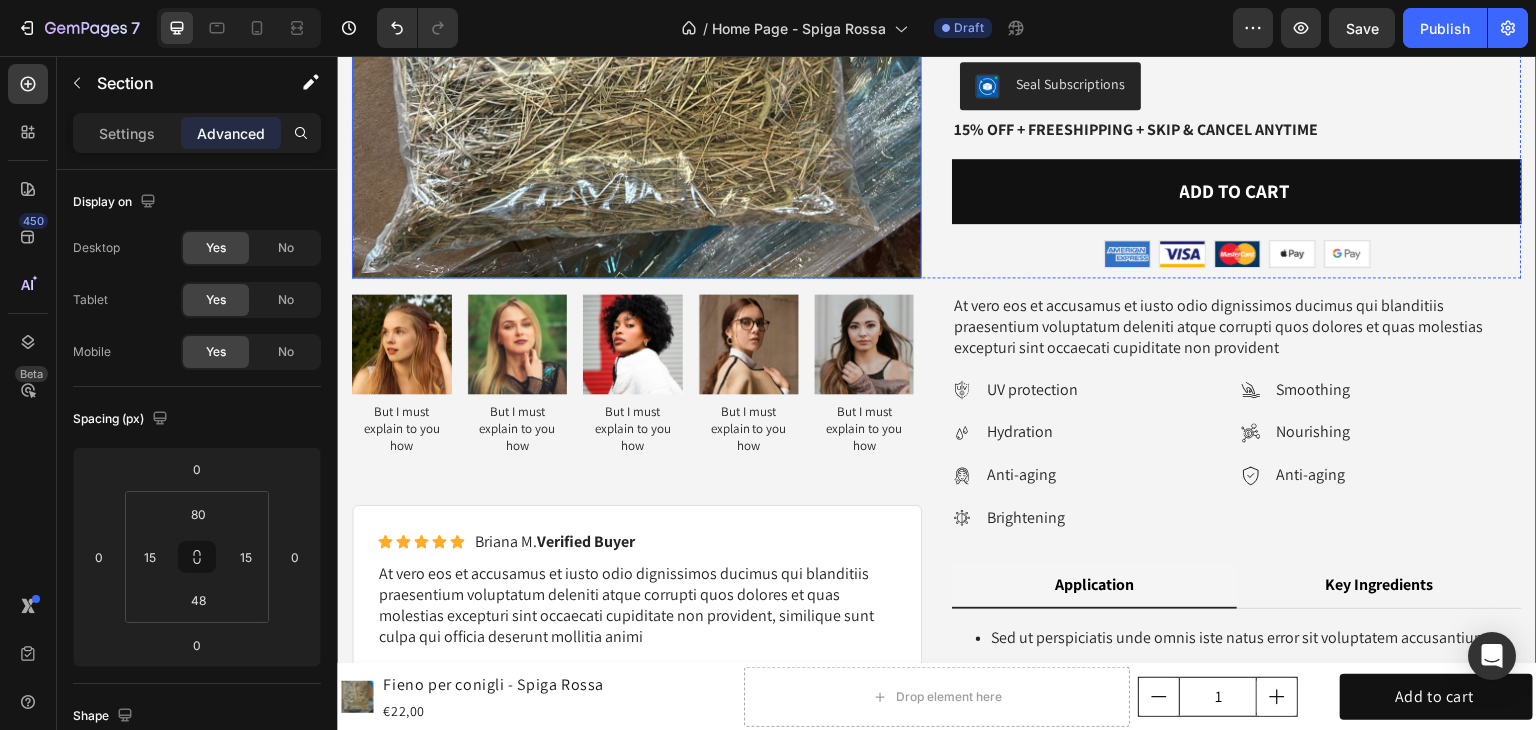 scroll, scrollTop: 6657, scrollLeft: 0, axis: vertical 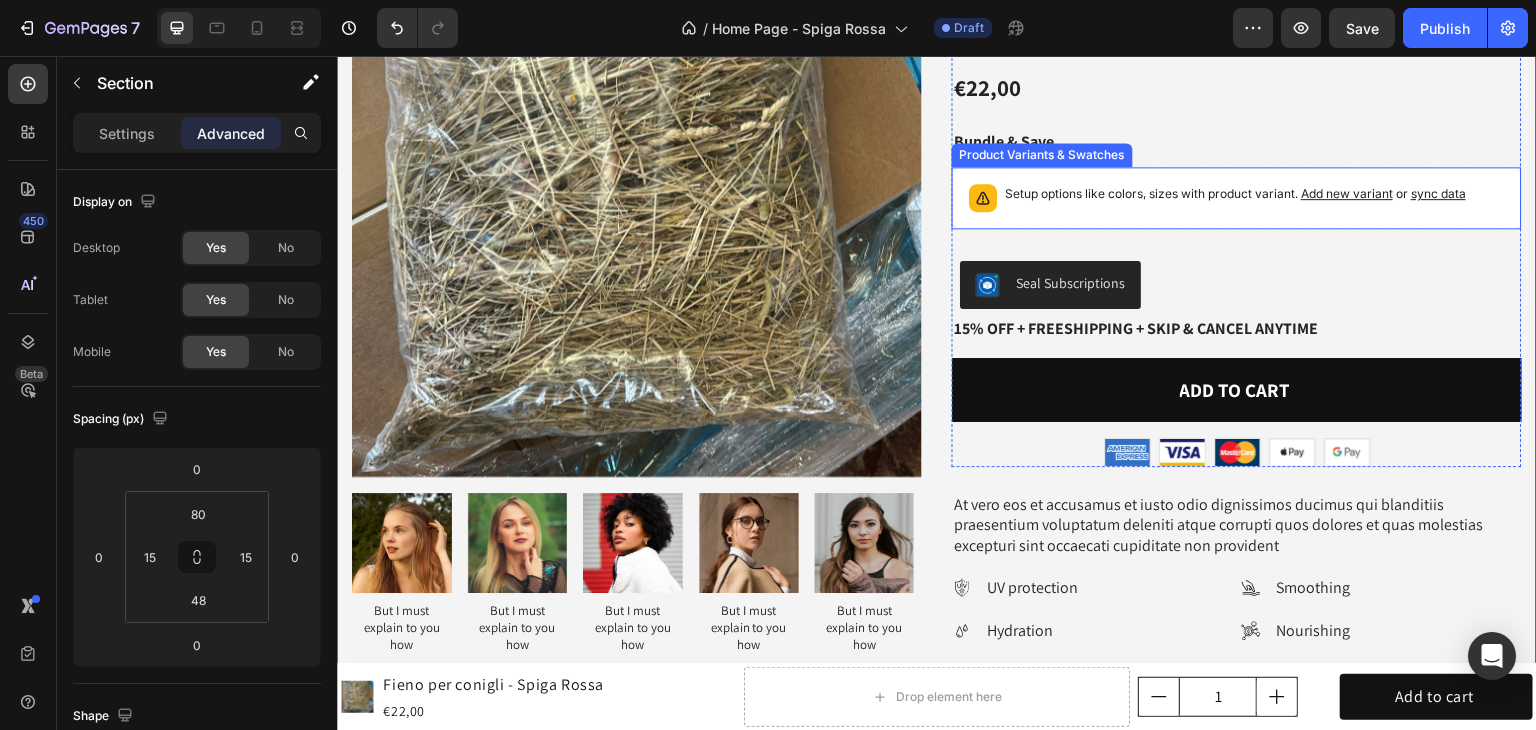 click on "Setup options like colors, sizes with product variant.       Add new variant   or   sync data" at bounding box center [1235, 198] 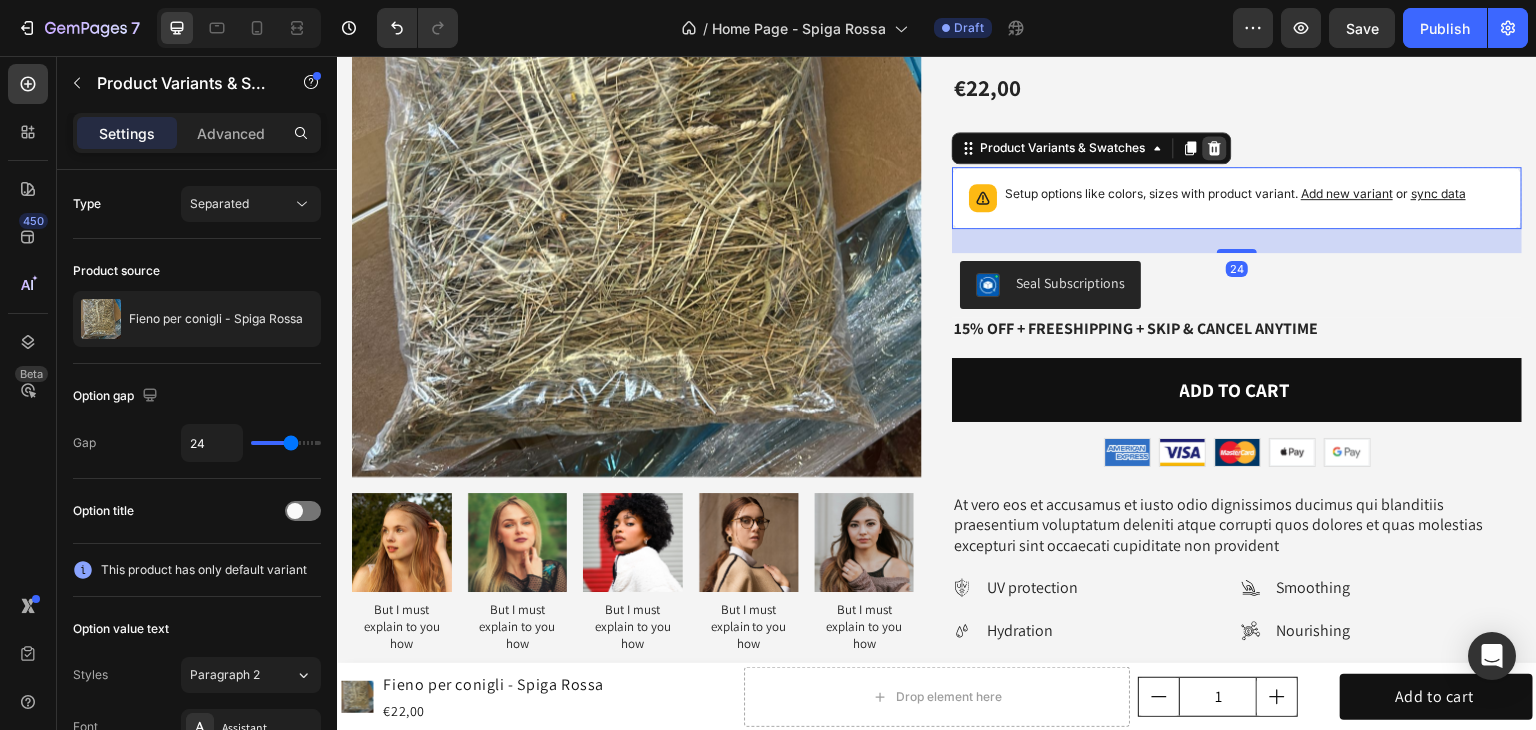 click 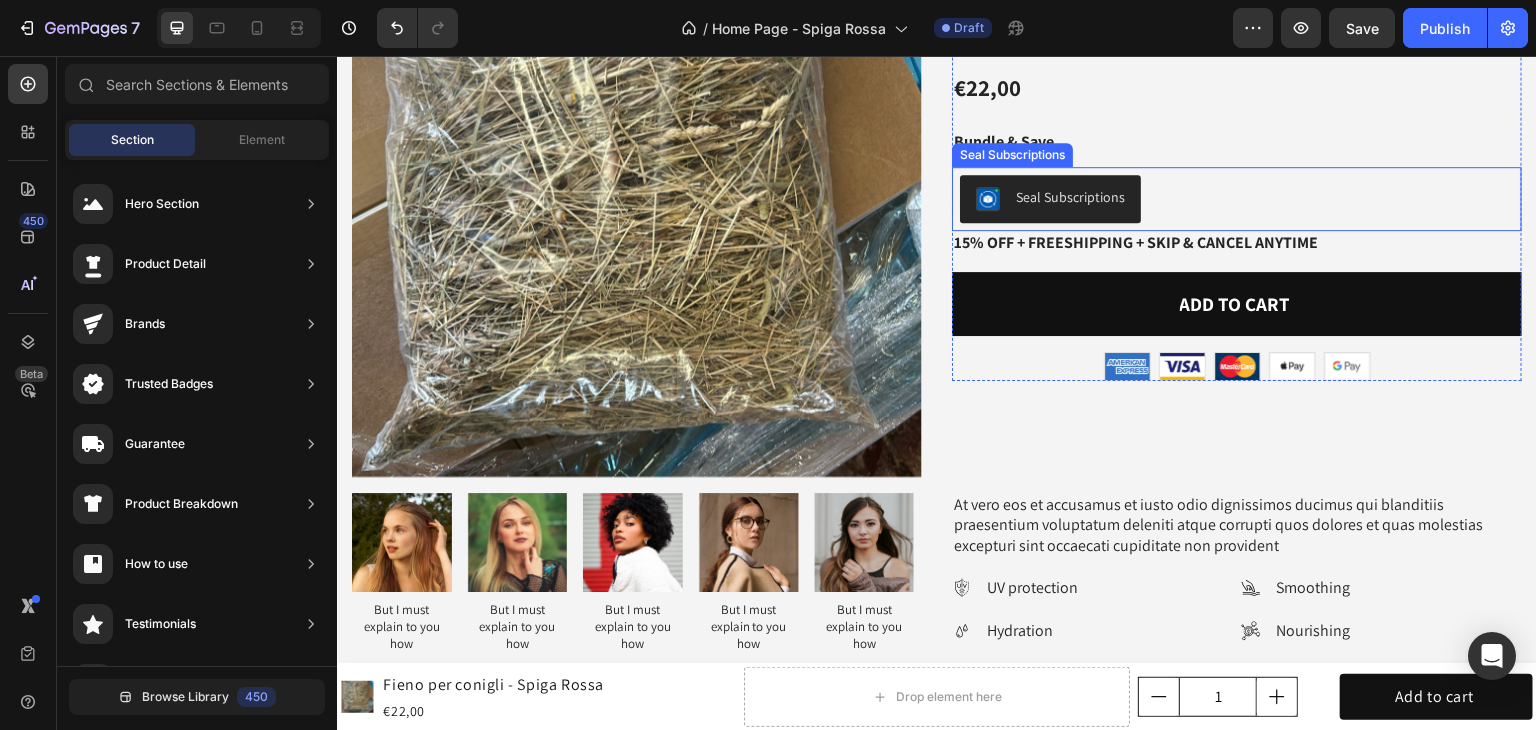 click on "Seal Subscriptions" at bounding box center (1237, 199) 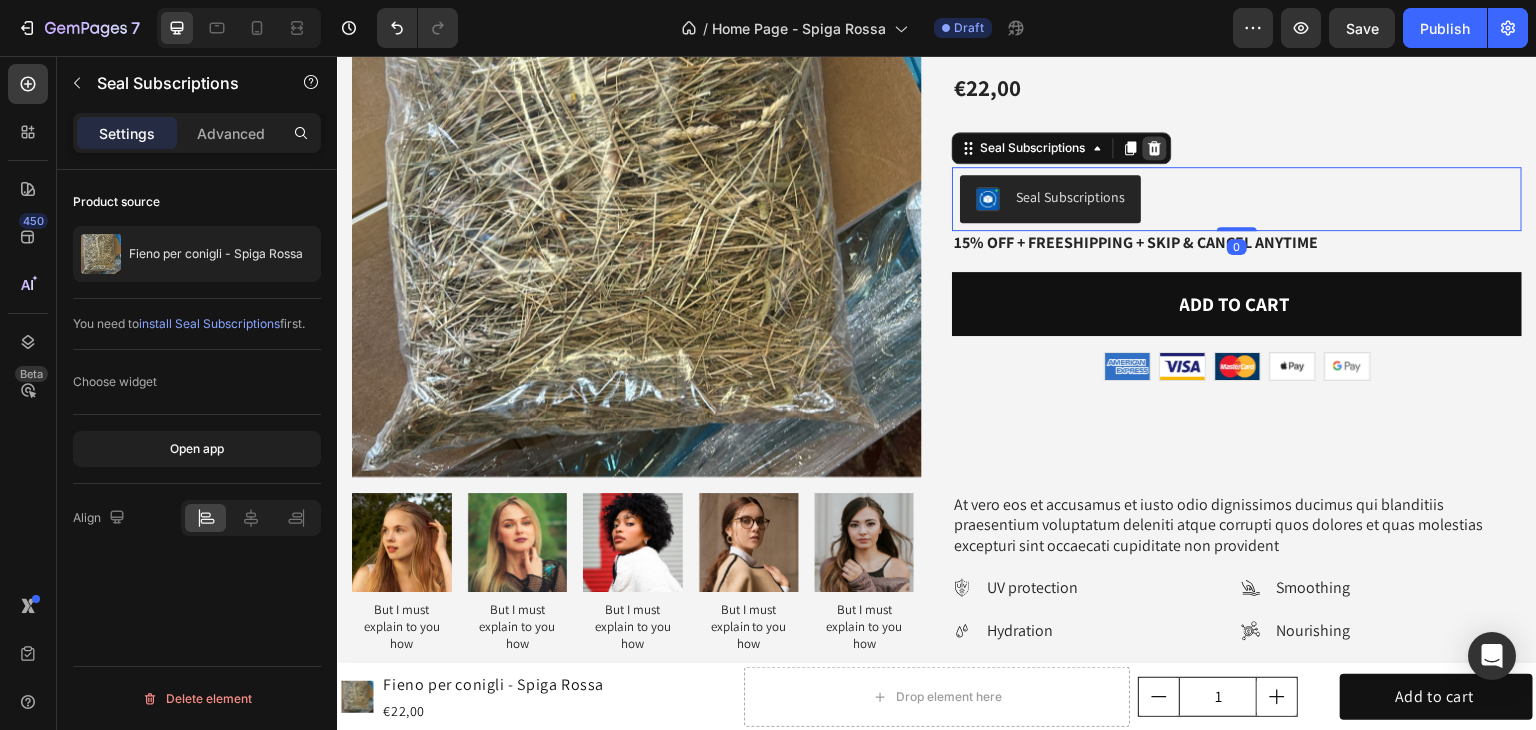 click at bounding box center (1155, 148) 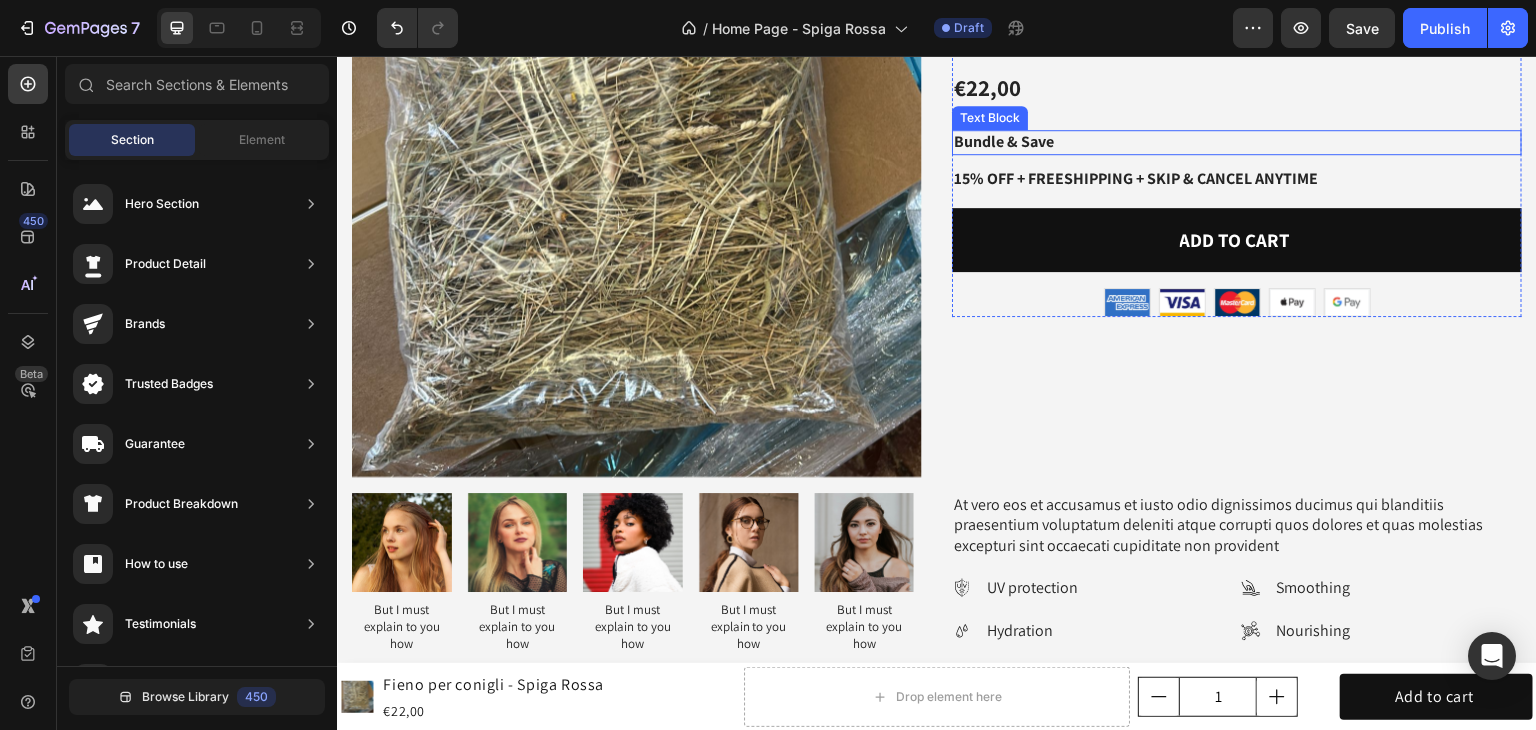 click on "Bundle & Save" at bounding box center [1237, 142] 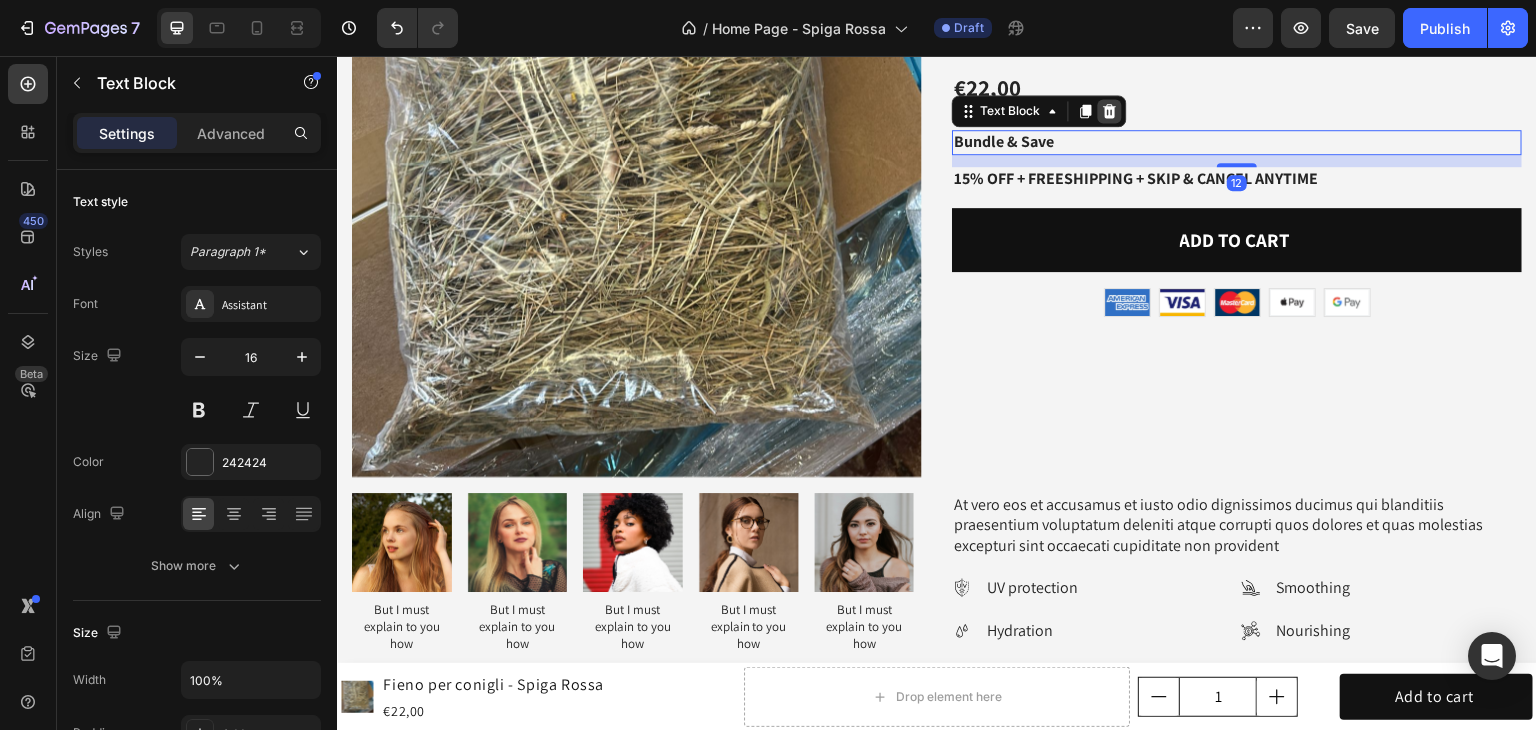click 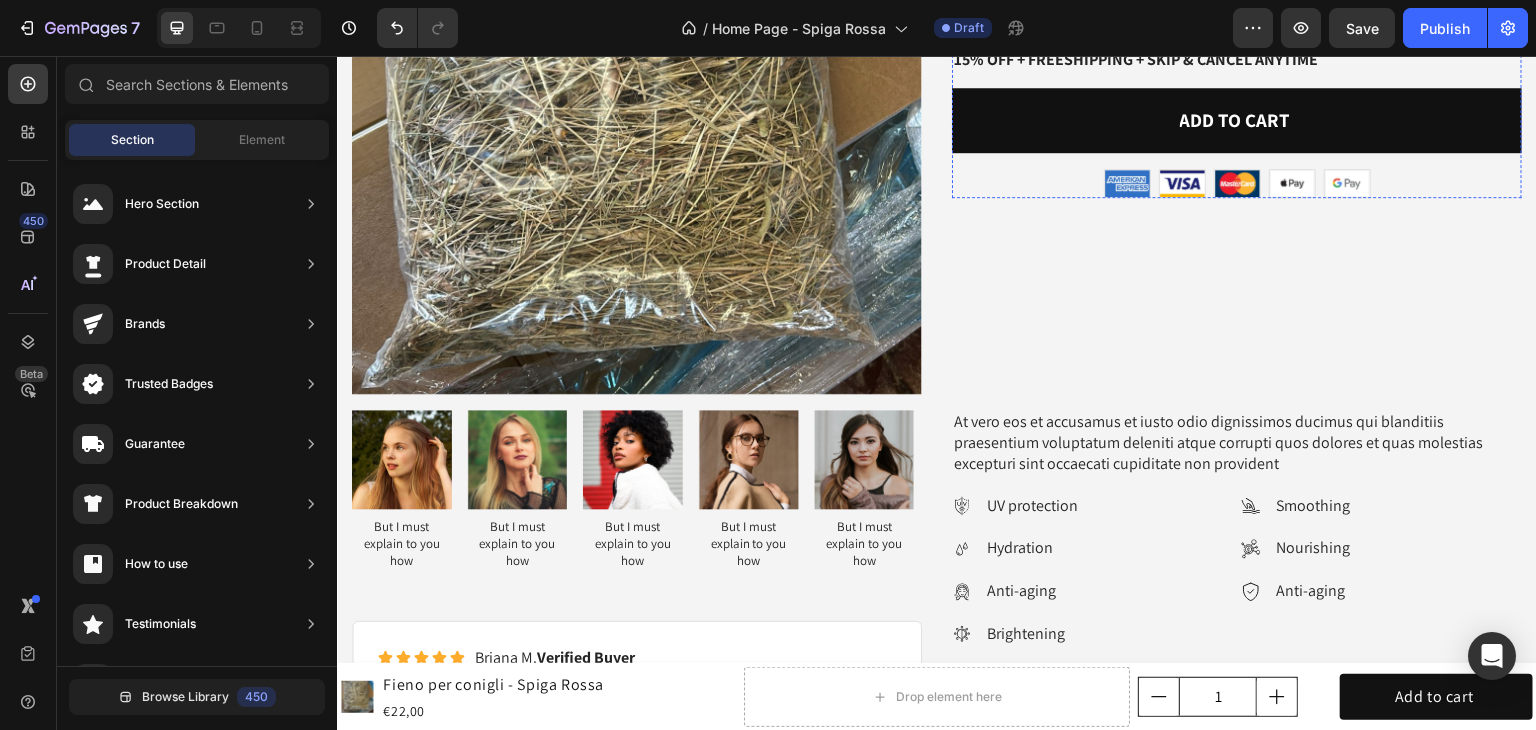 scroll, scrollTop: 6257, scrollLeft: 0, axis: vertical 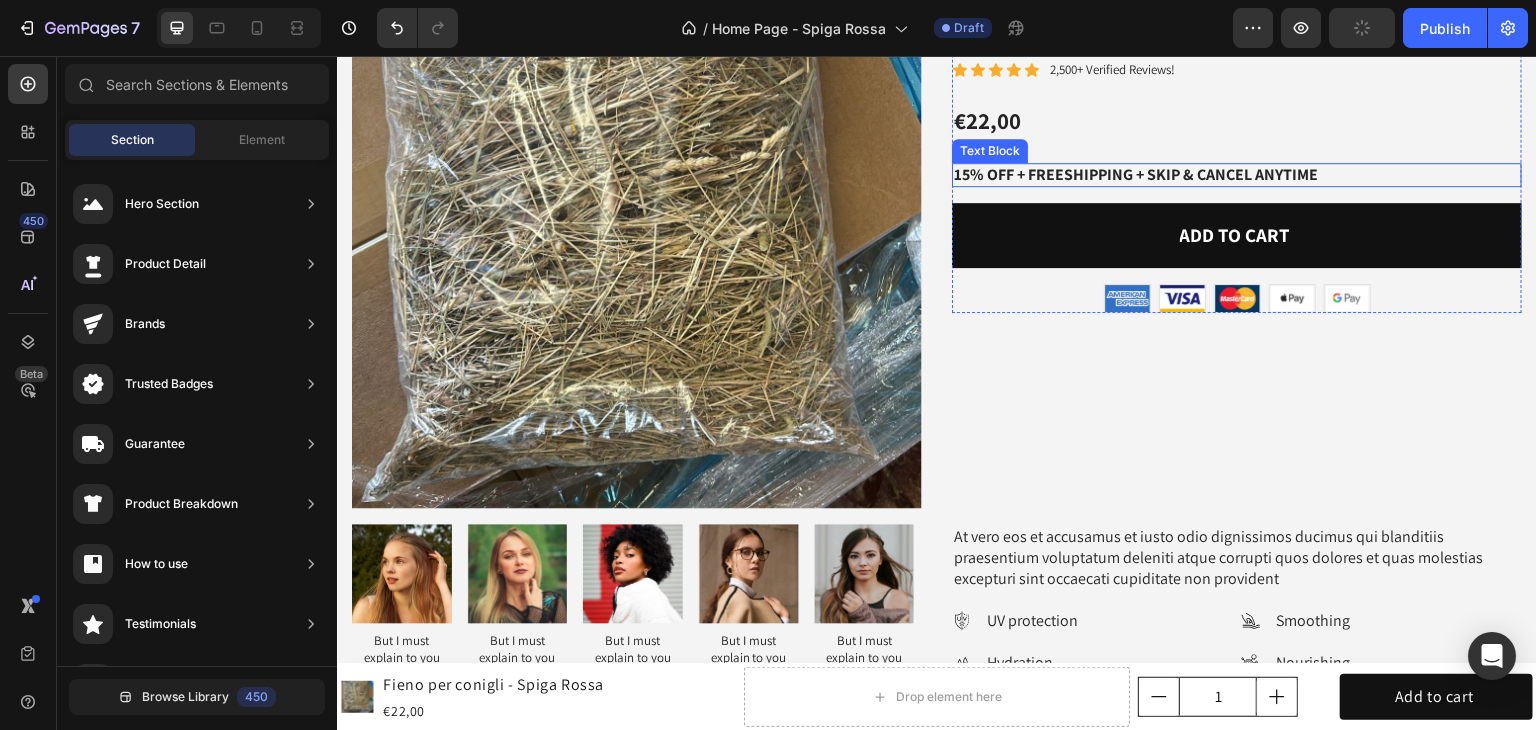drag, startPoint x: 1365, startPoint y: 536, endPoint x: 1349, endPoint y: 534, distance: 16.124516 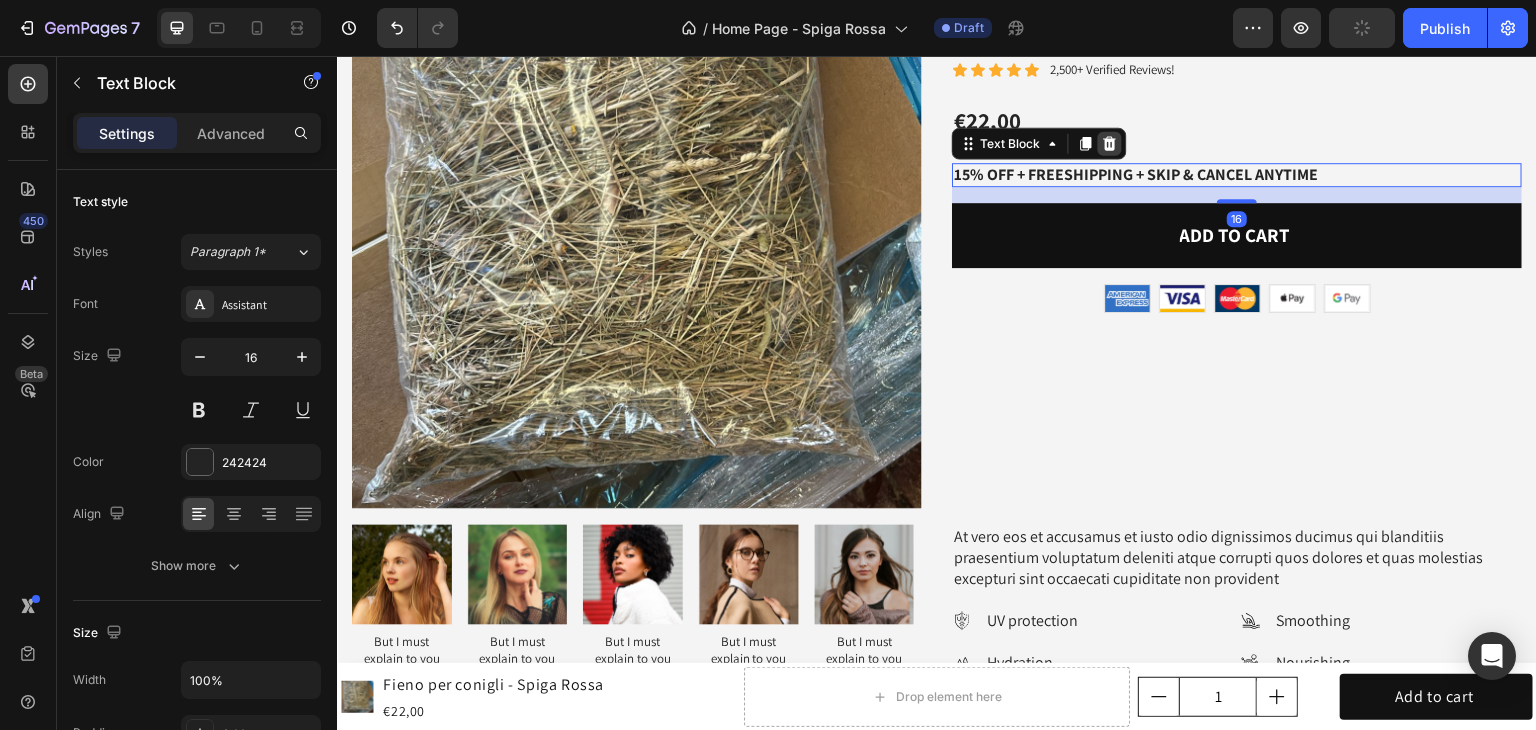 click 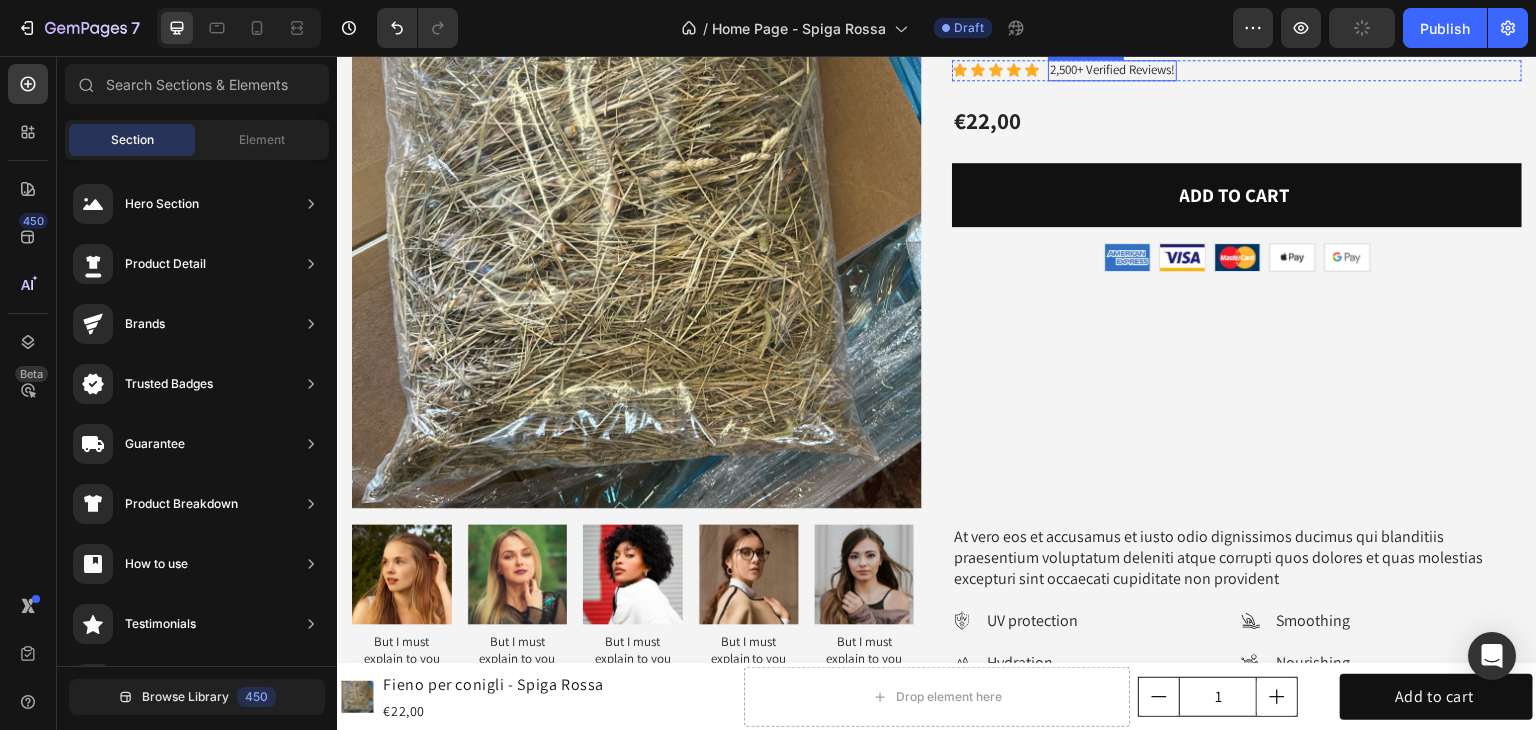 click on "2,500+ Verified Reviews!" at bounding box center [1112, 70] 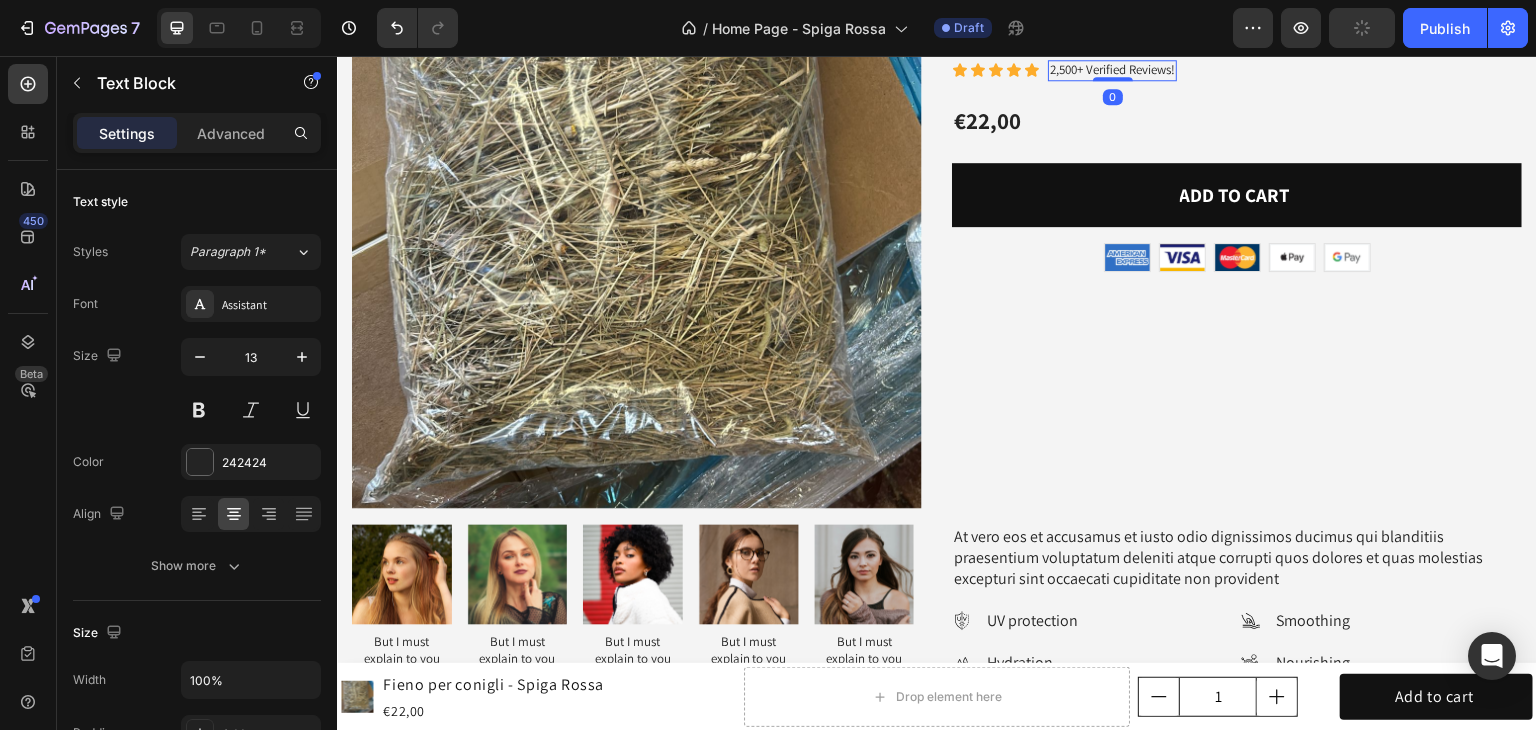 click 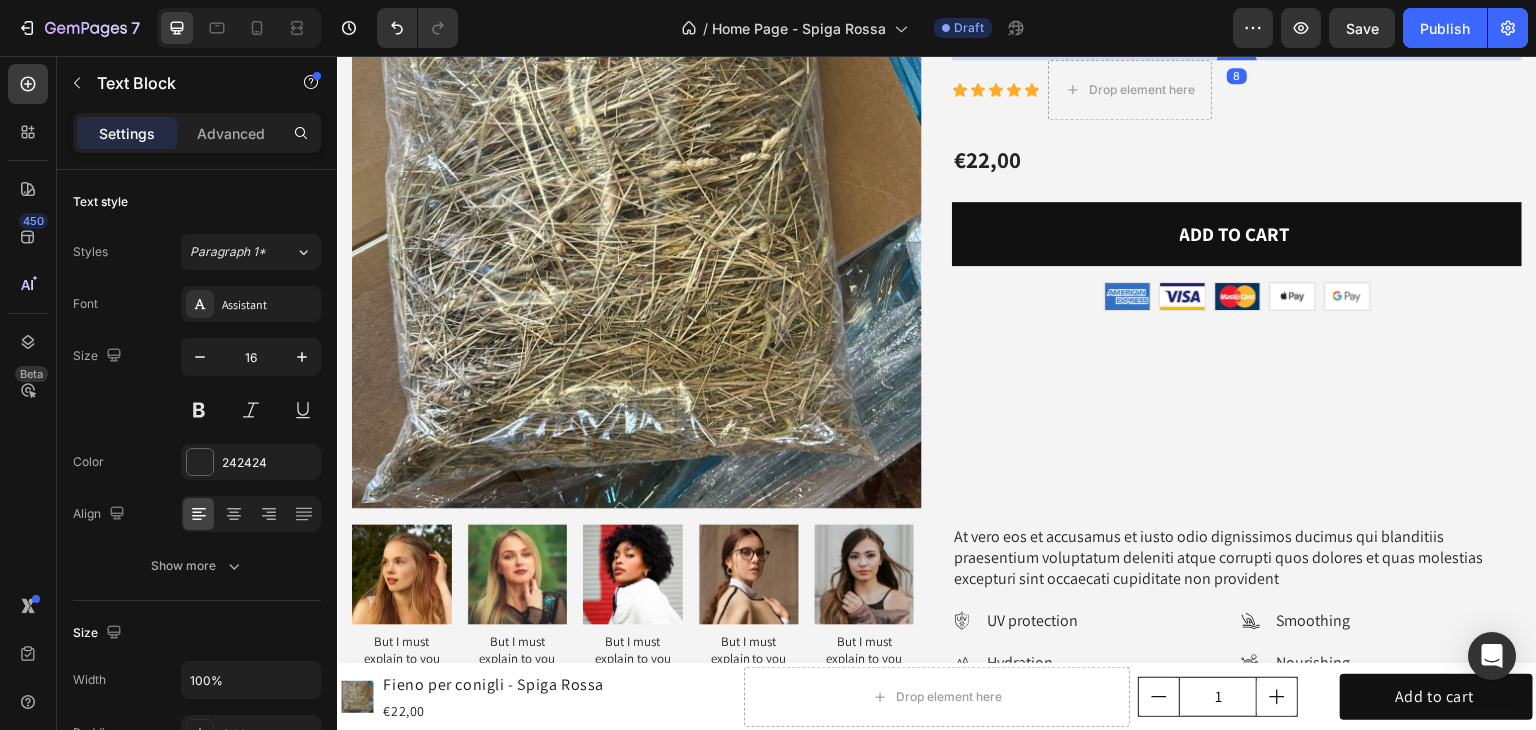 click on "Lorem ipsum dolor sit amet, consectetur adipiscing" at bounding box center (1237, 39) 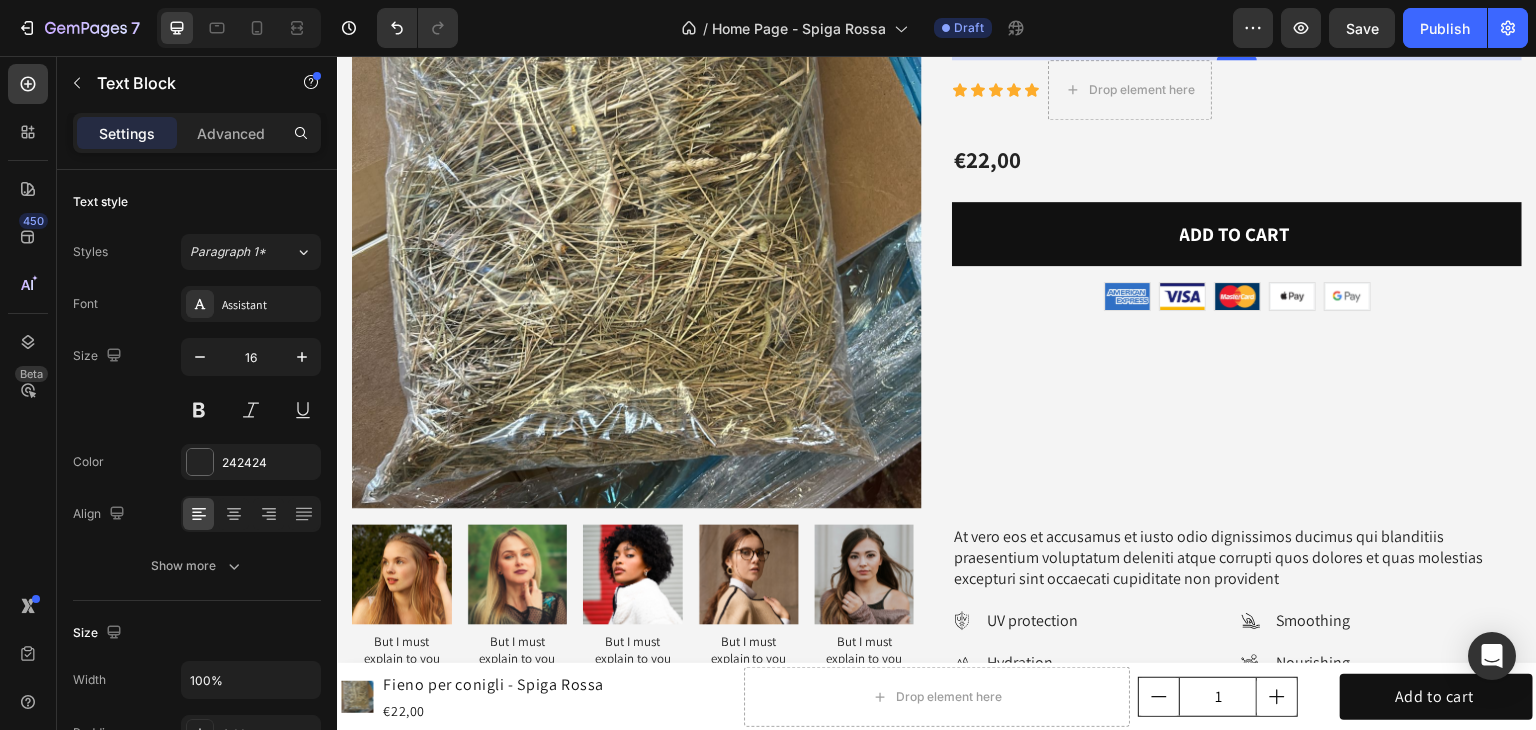 click at bounding box center (1110, 8) 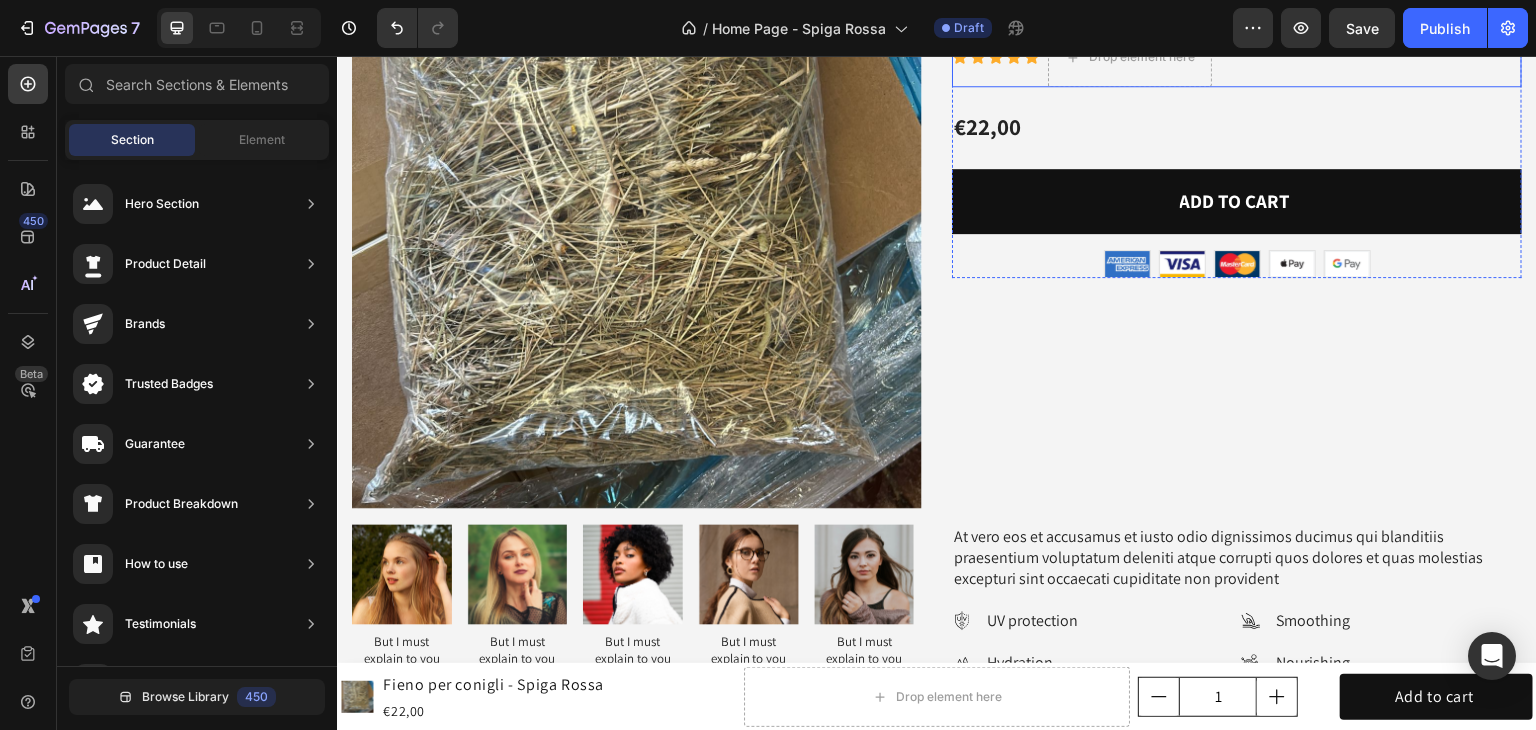 click on "Icon Icon Icon Icon Icon Icon List" at bounding box center [996, 57] 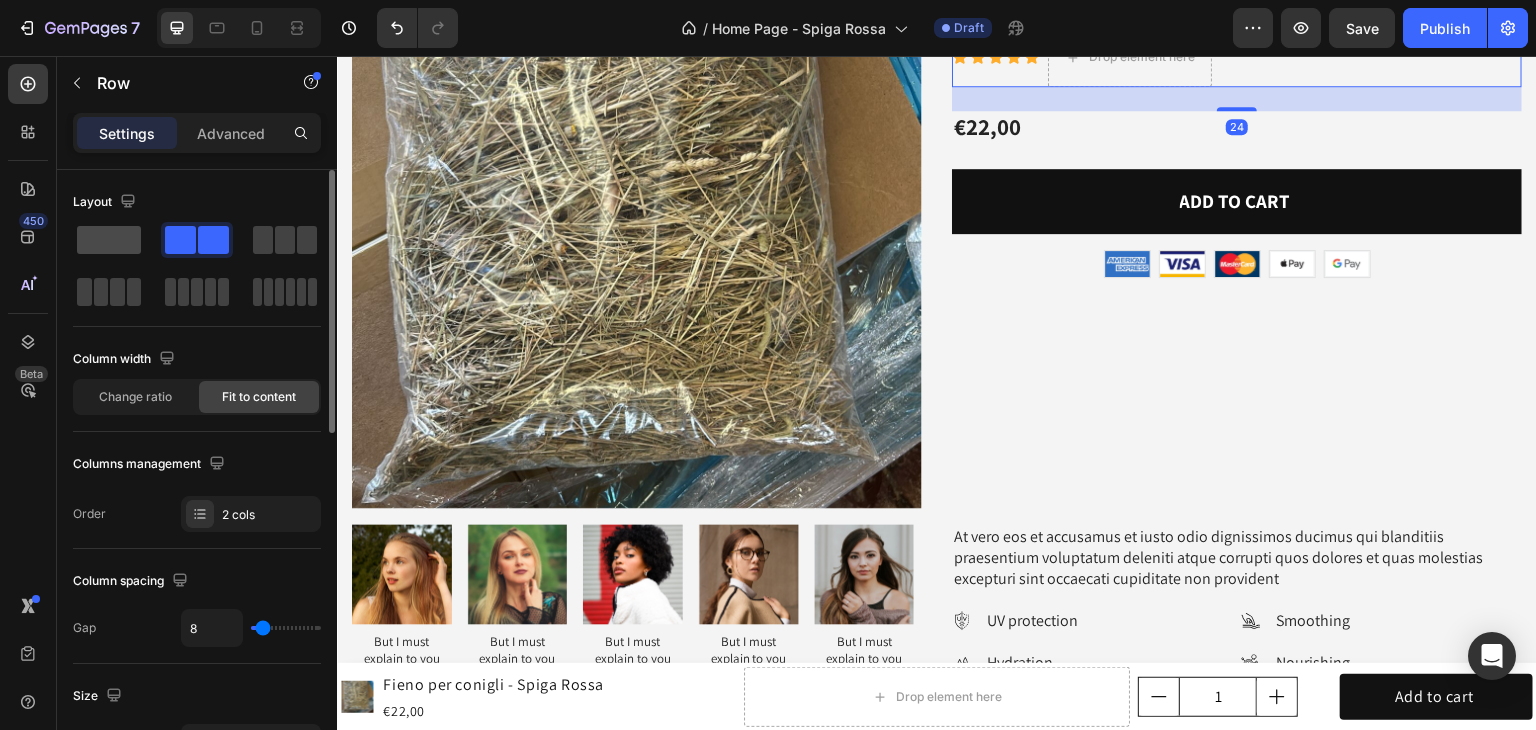 click 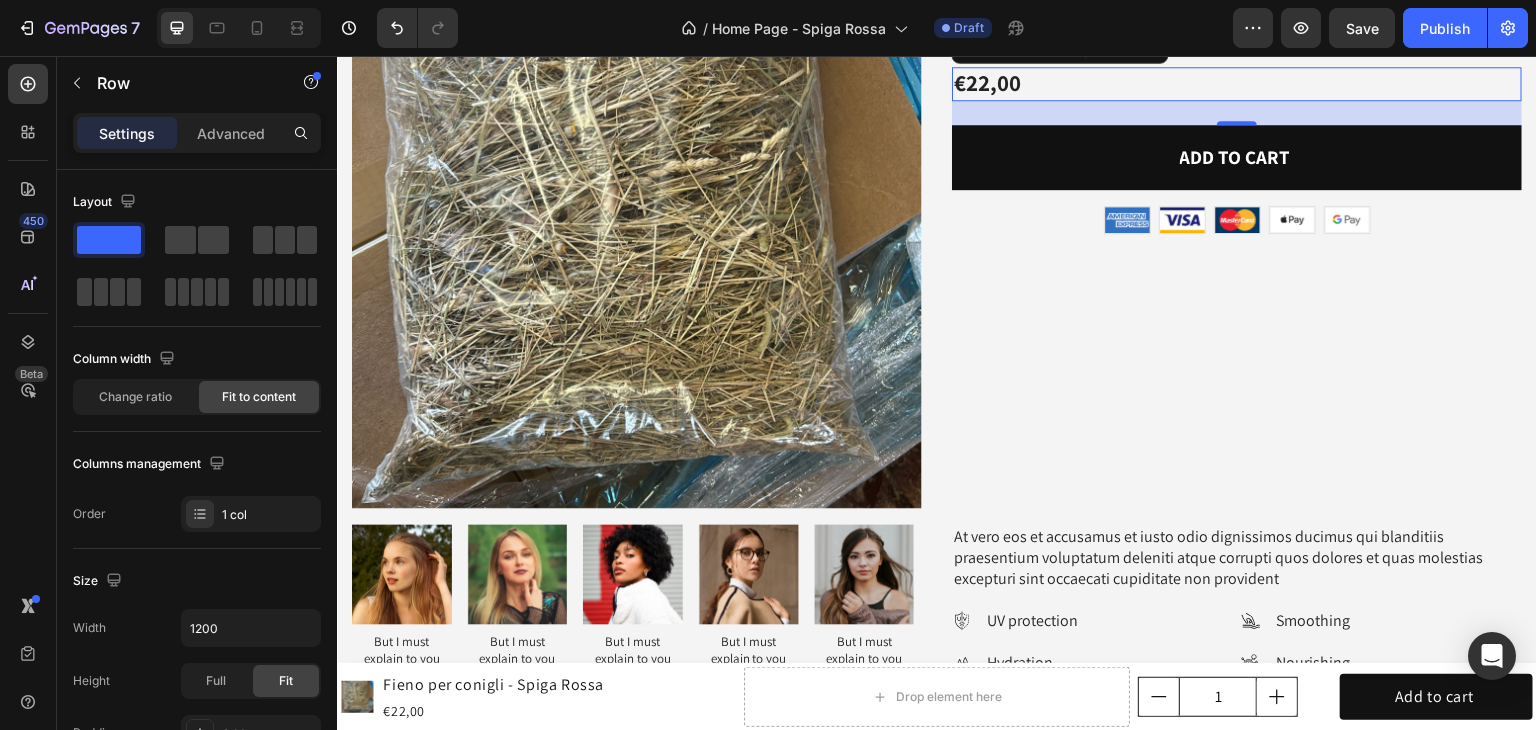 click on "€22,00" at bounding box center [1237, 84] 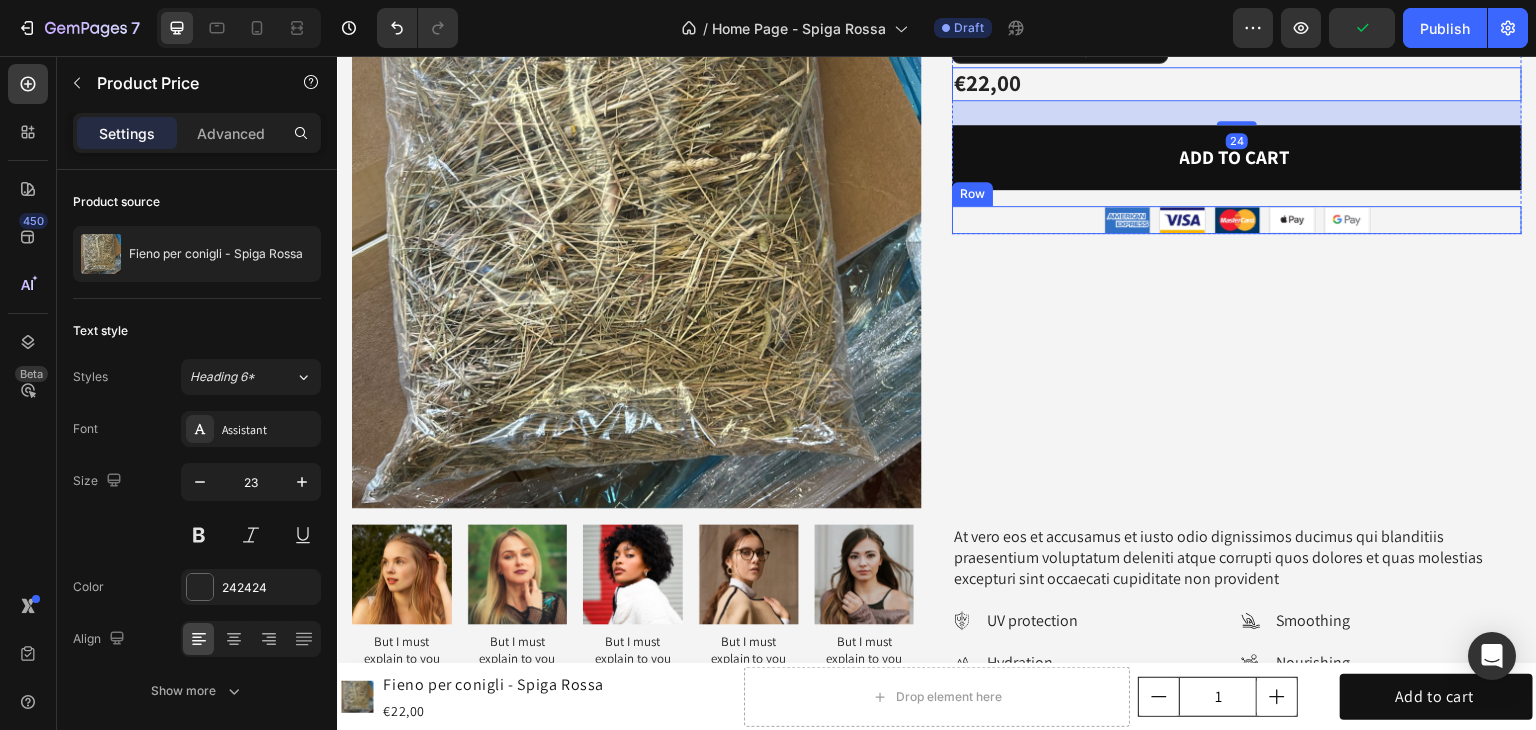 click on "Image Image Image Image Image Row" at bounding box center (1237, 220) 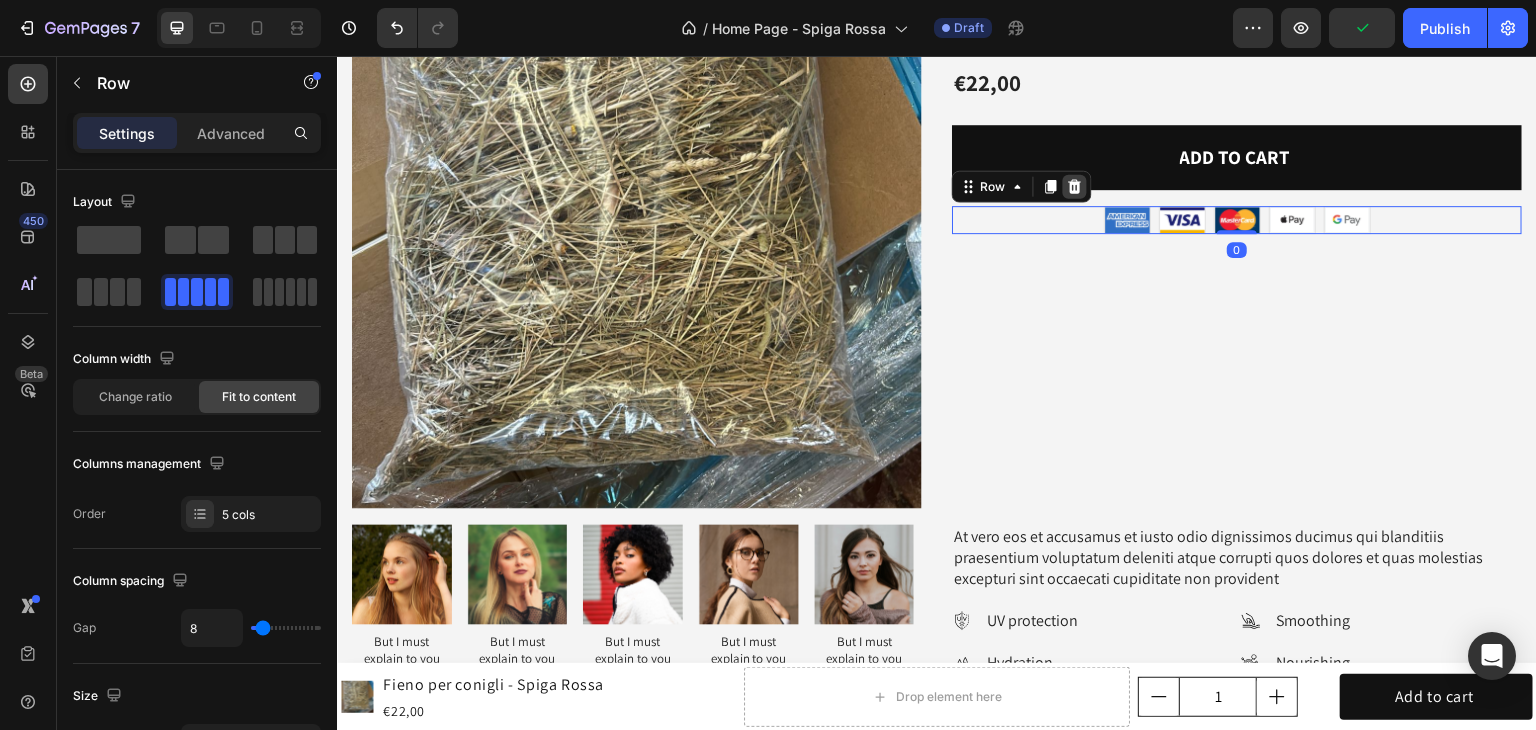 click 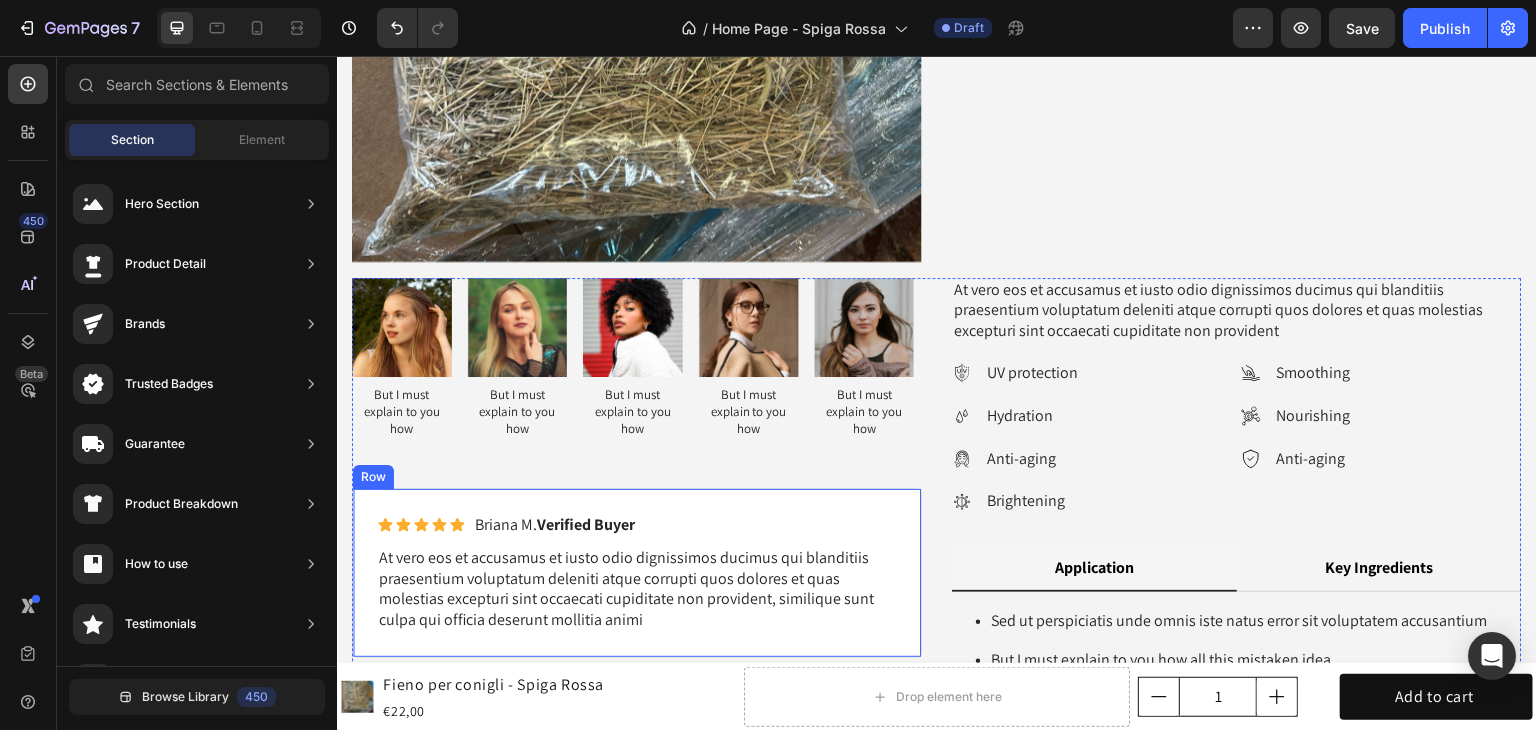 scroll, scrollTop: 6957, scrollLeft: 0, axis: vertical 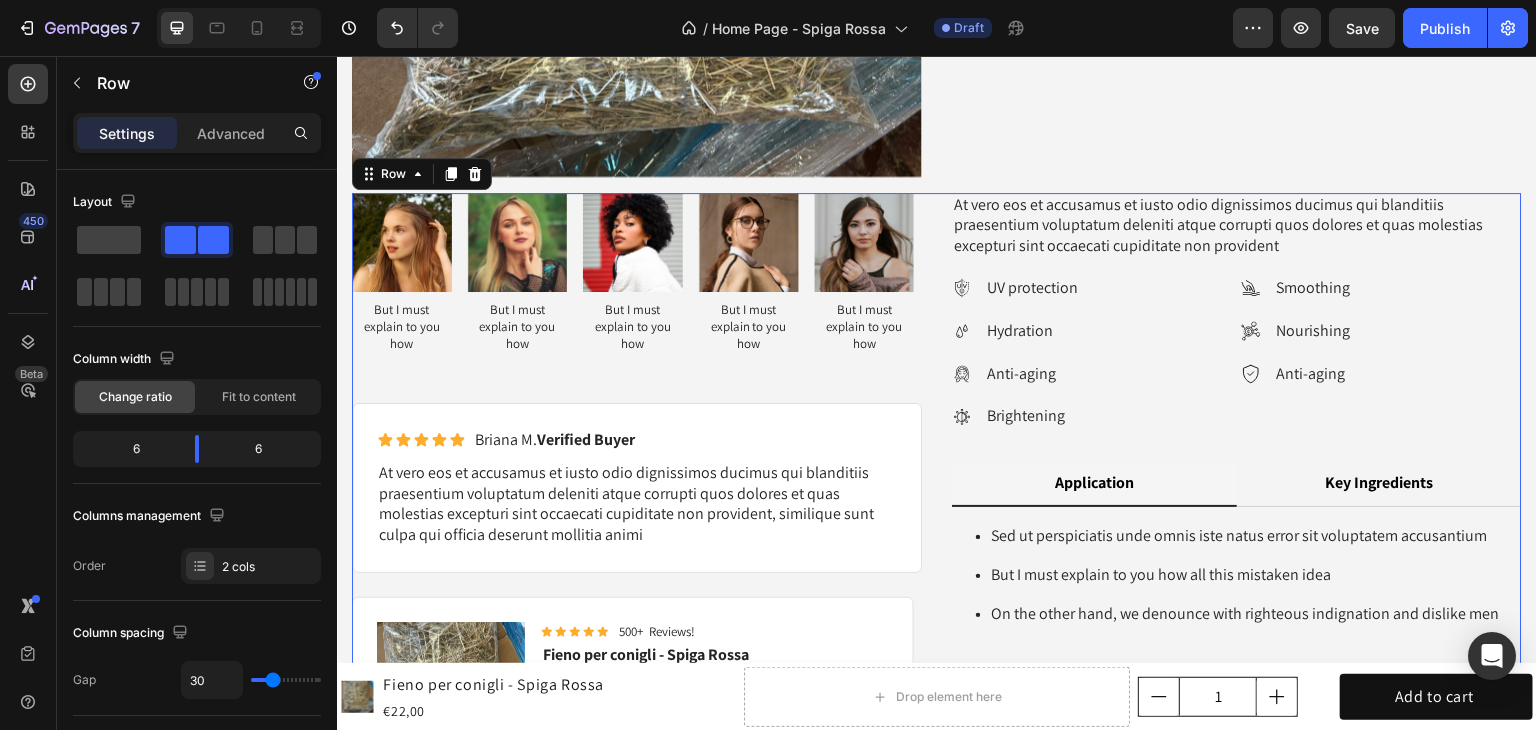click on "Image But I must explain to you how  Text Block Image But I must explain to you how  Text Block Image But I must explain to you how  Text Block Image But I must explain to you how  Text Block Image But I must explain to you how  Text Block Carousel" at bounding box center [637, 298] 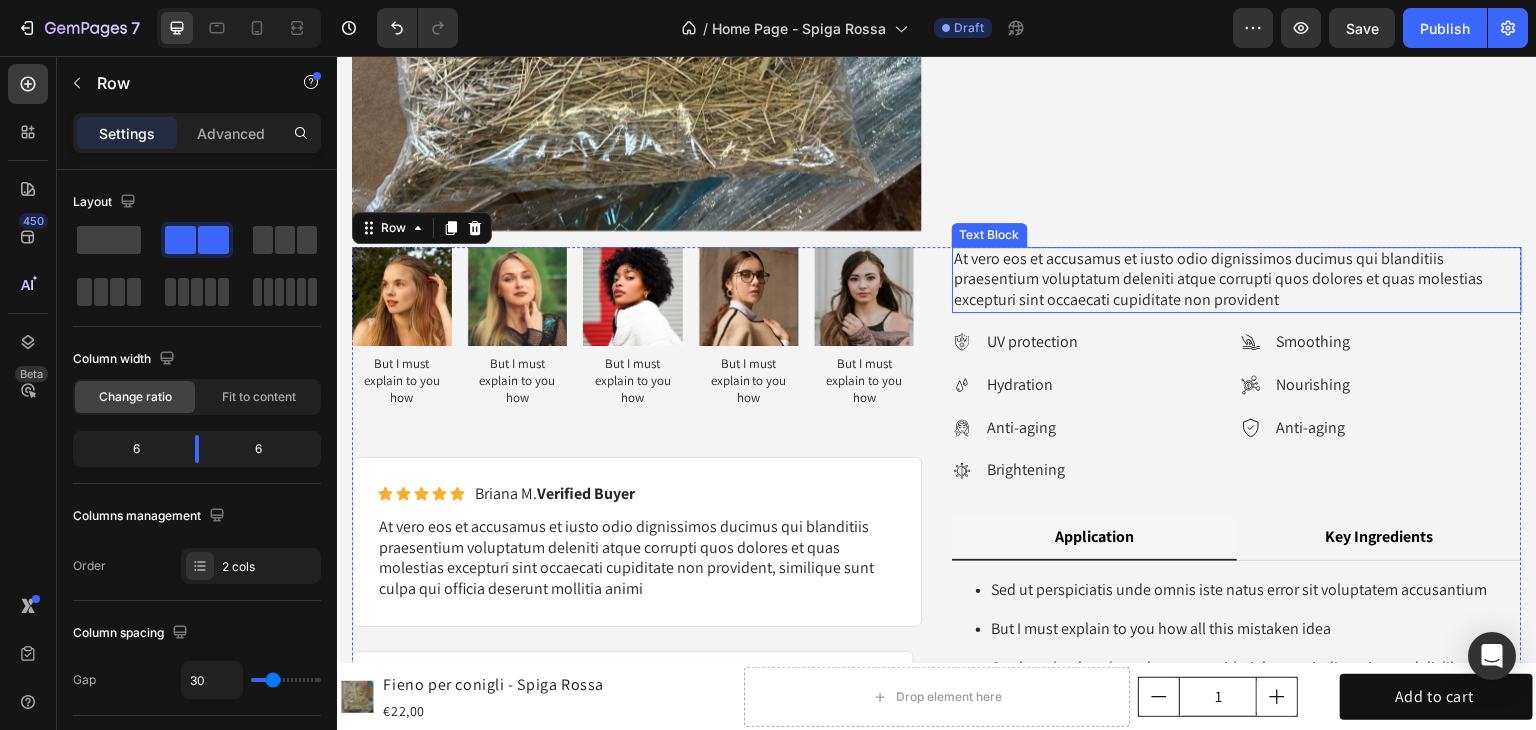scroll, scrollTop: 6857, scrollLeft: 0, axis: vertical 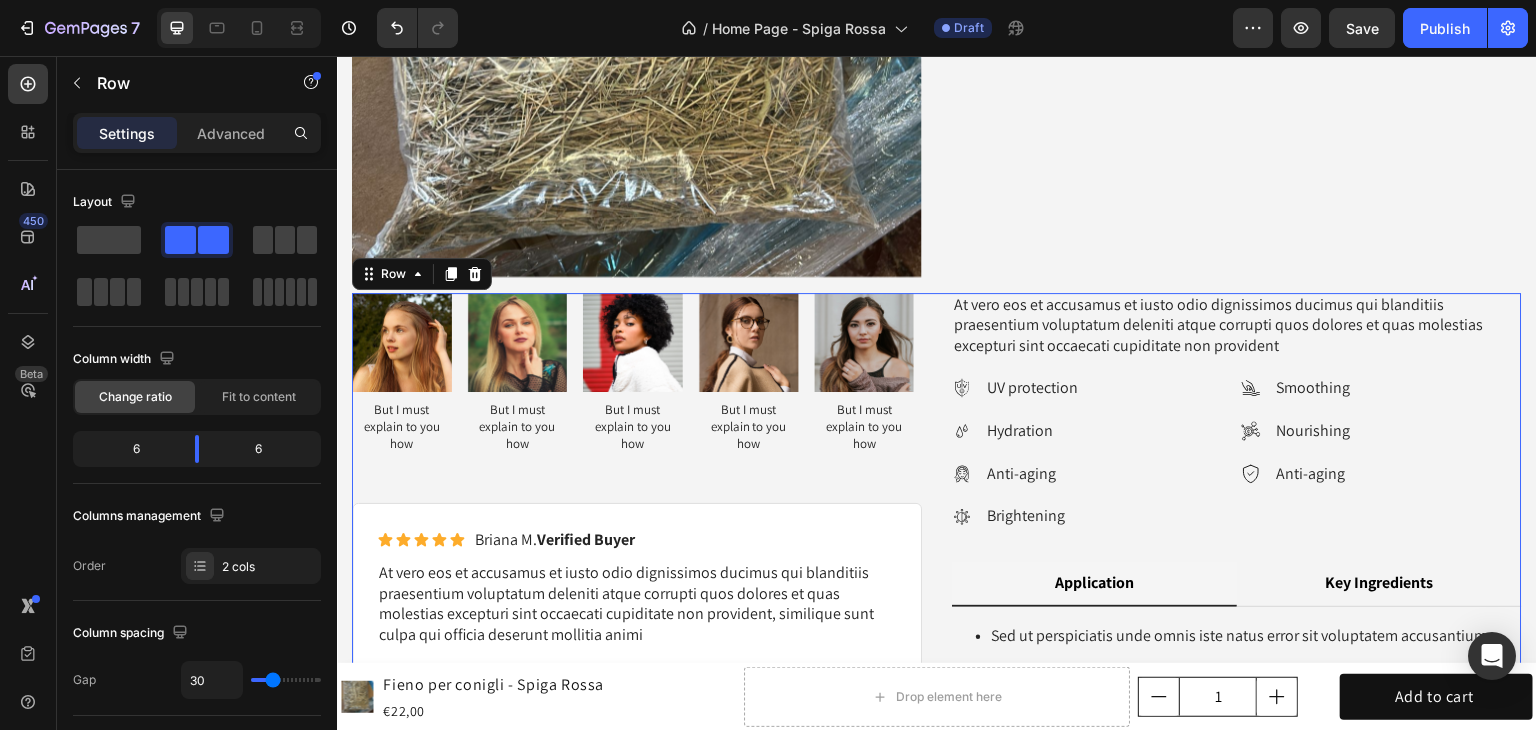 click 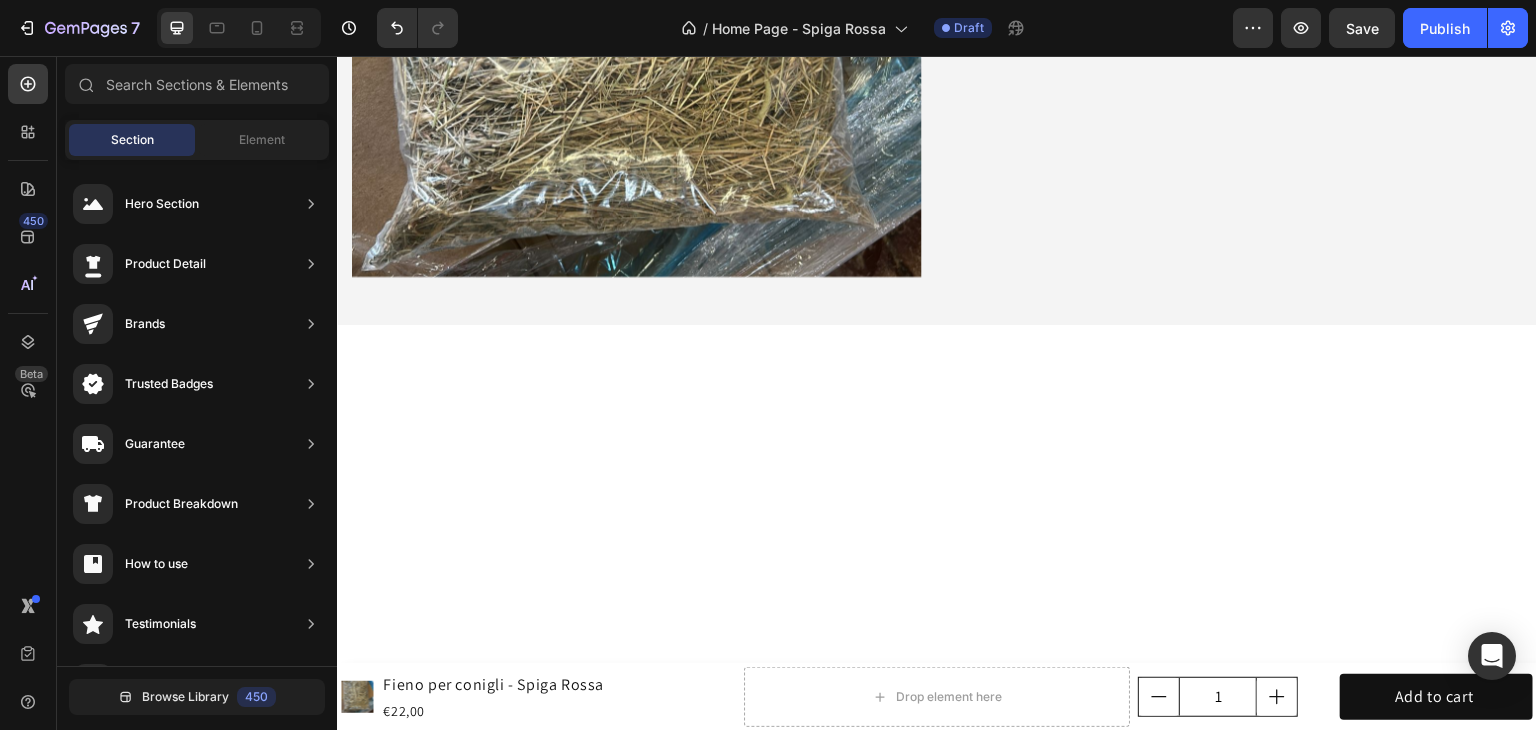 click at bounding box center [937, 586] 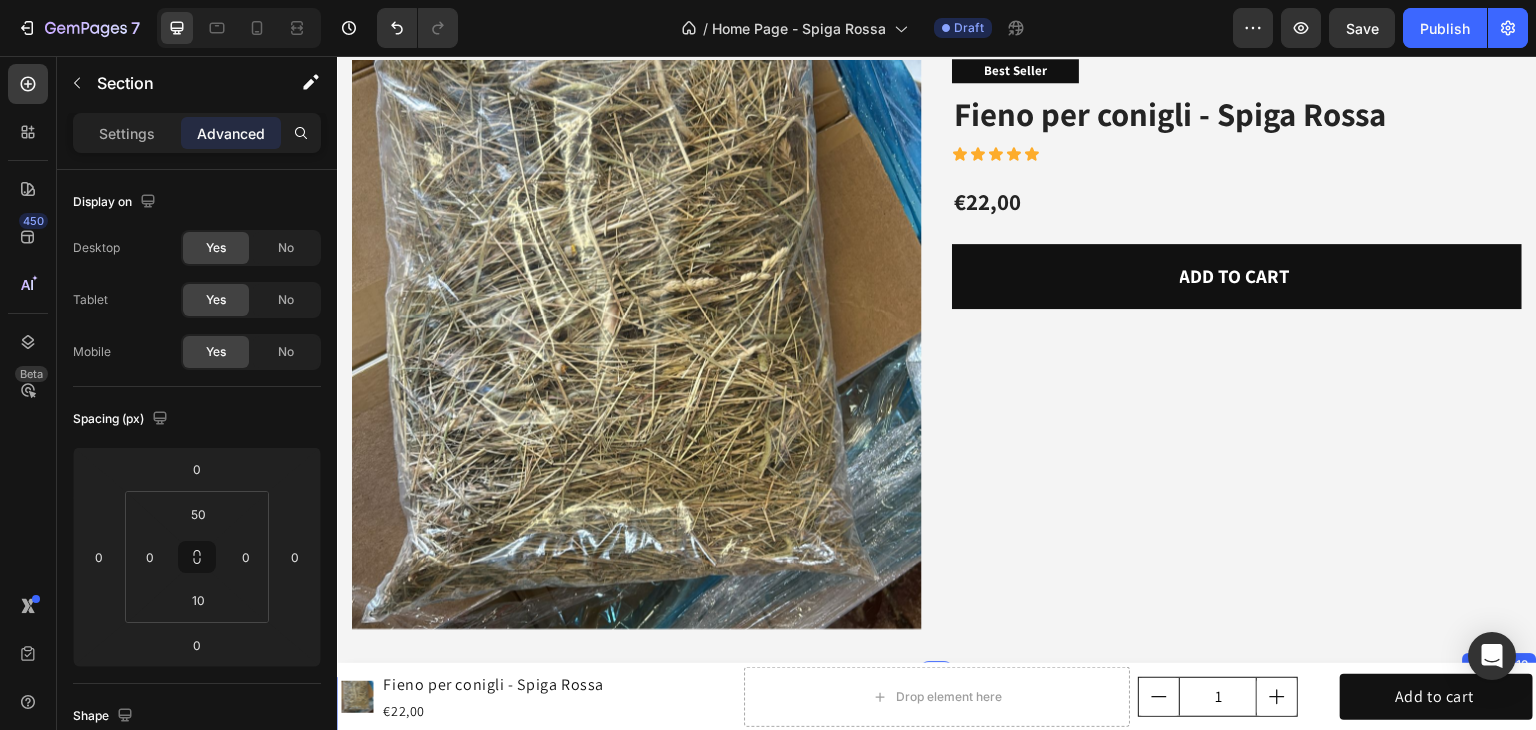 scroll, scrollTop: 6457, scrollLeft: 0, axis: vertical 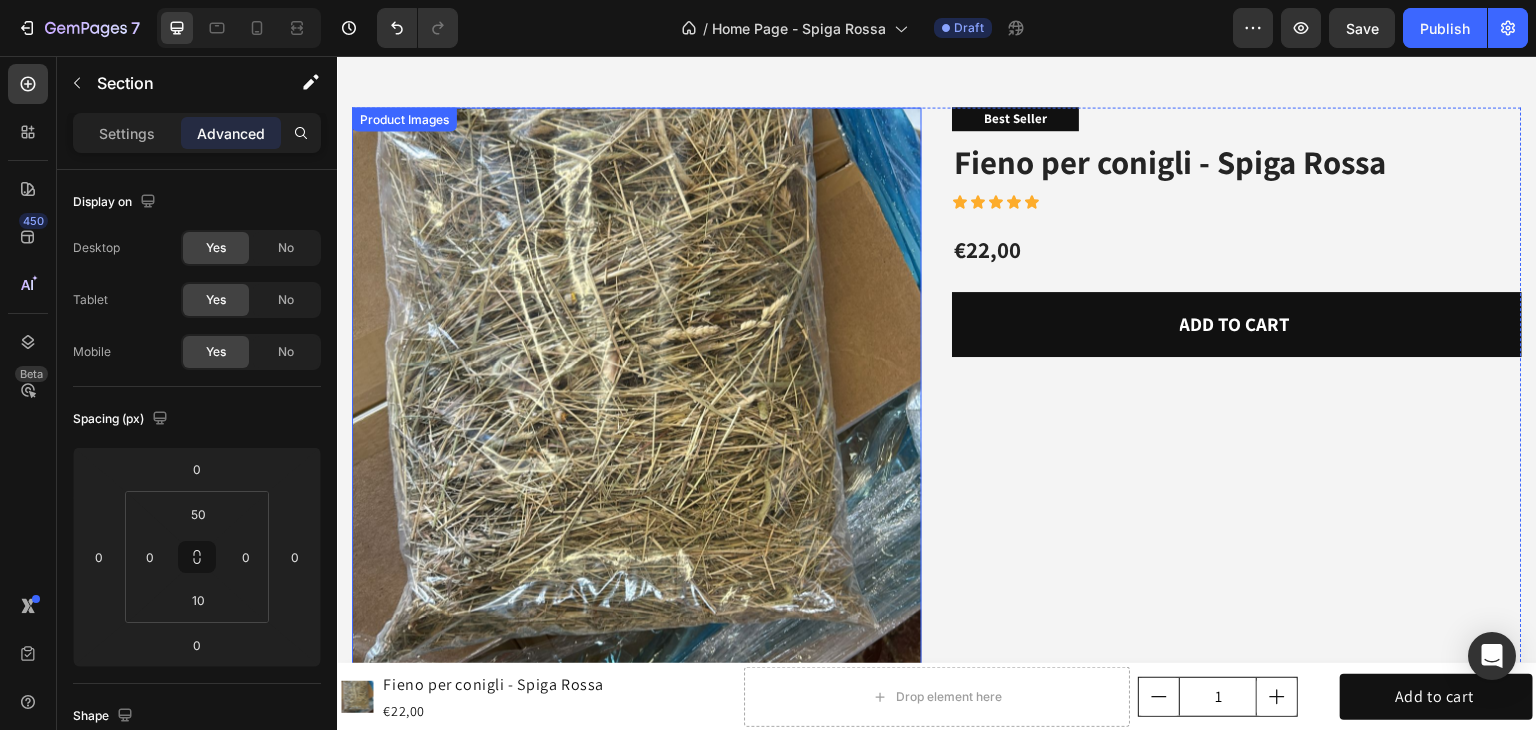click at bounding box center [637, 392] 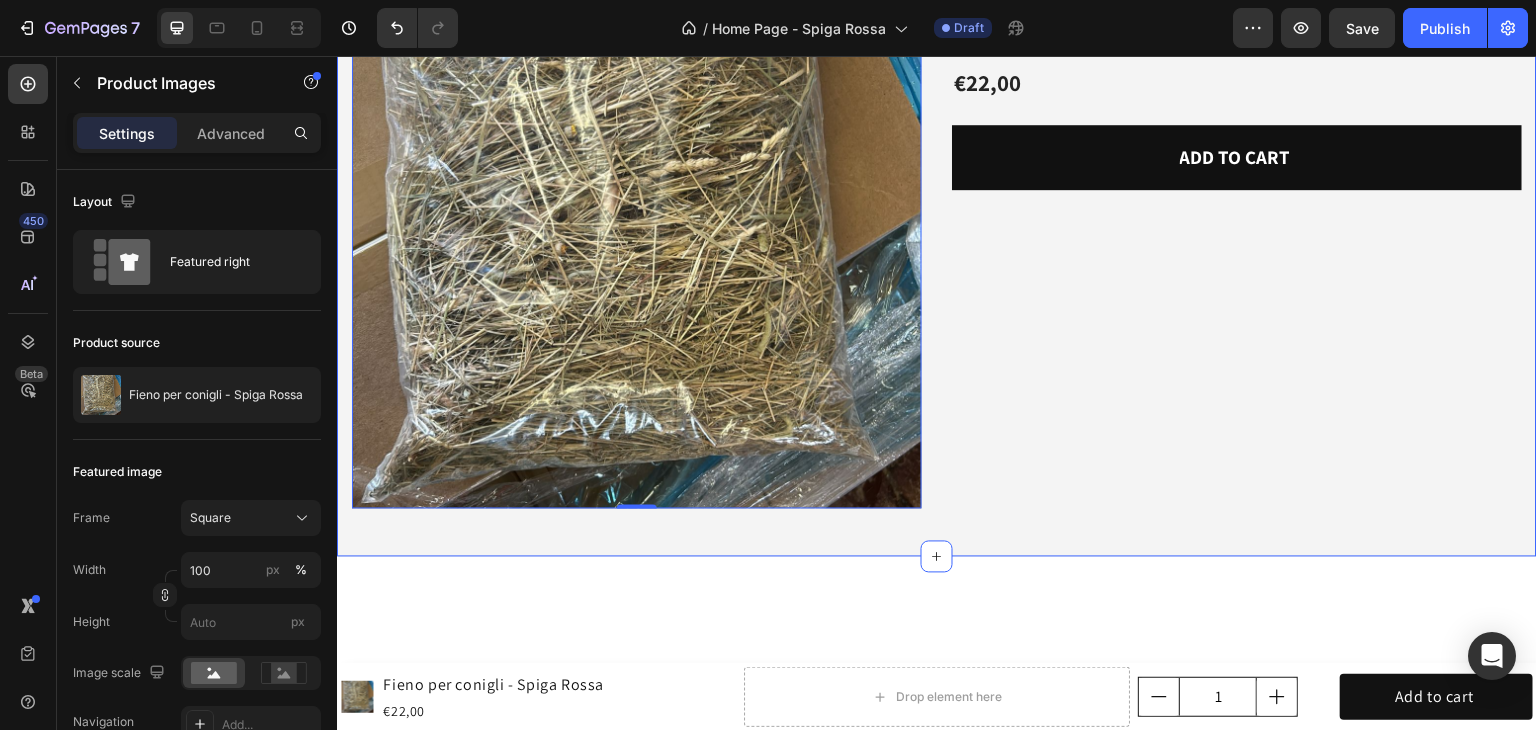 scroll, scrollTop: 6357, scrollLeft: 0, axis: vertical 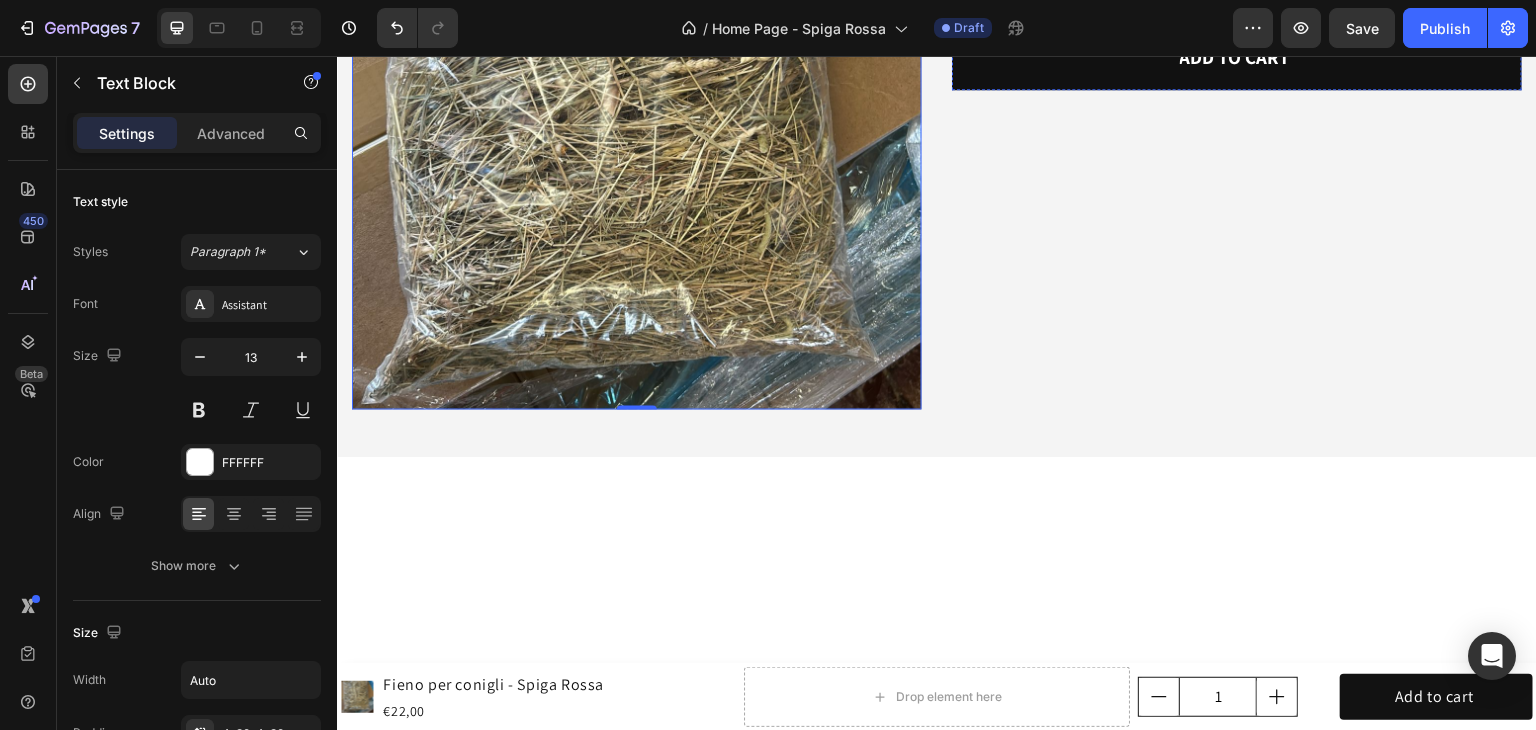 click on "Best Seller" at bounding box center [1015, -149] 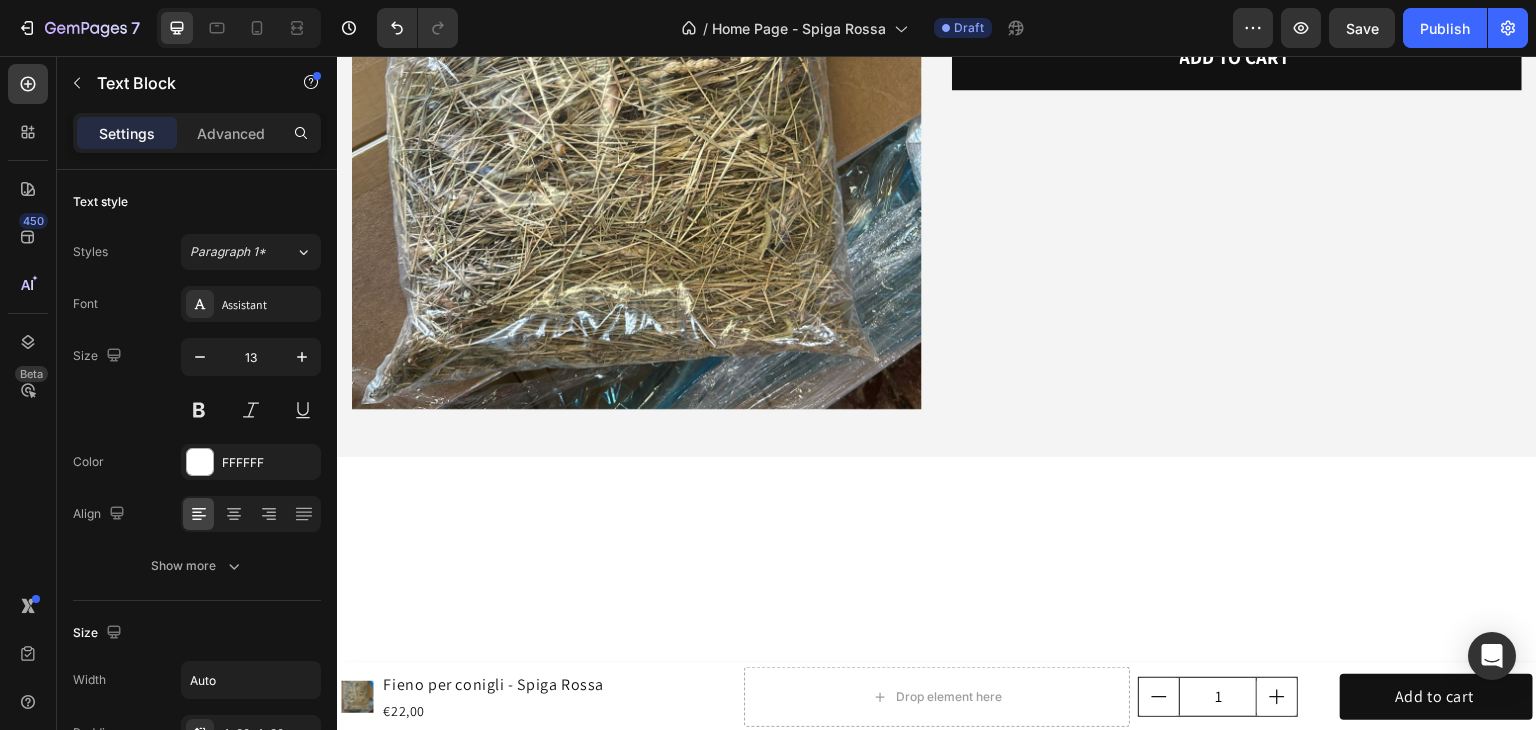 click at bounding box center [1110, -180] 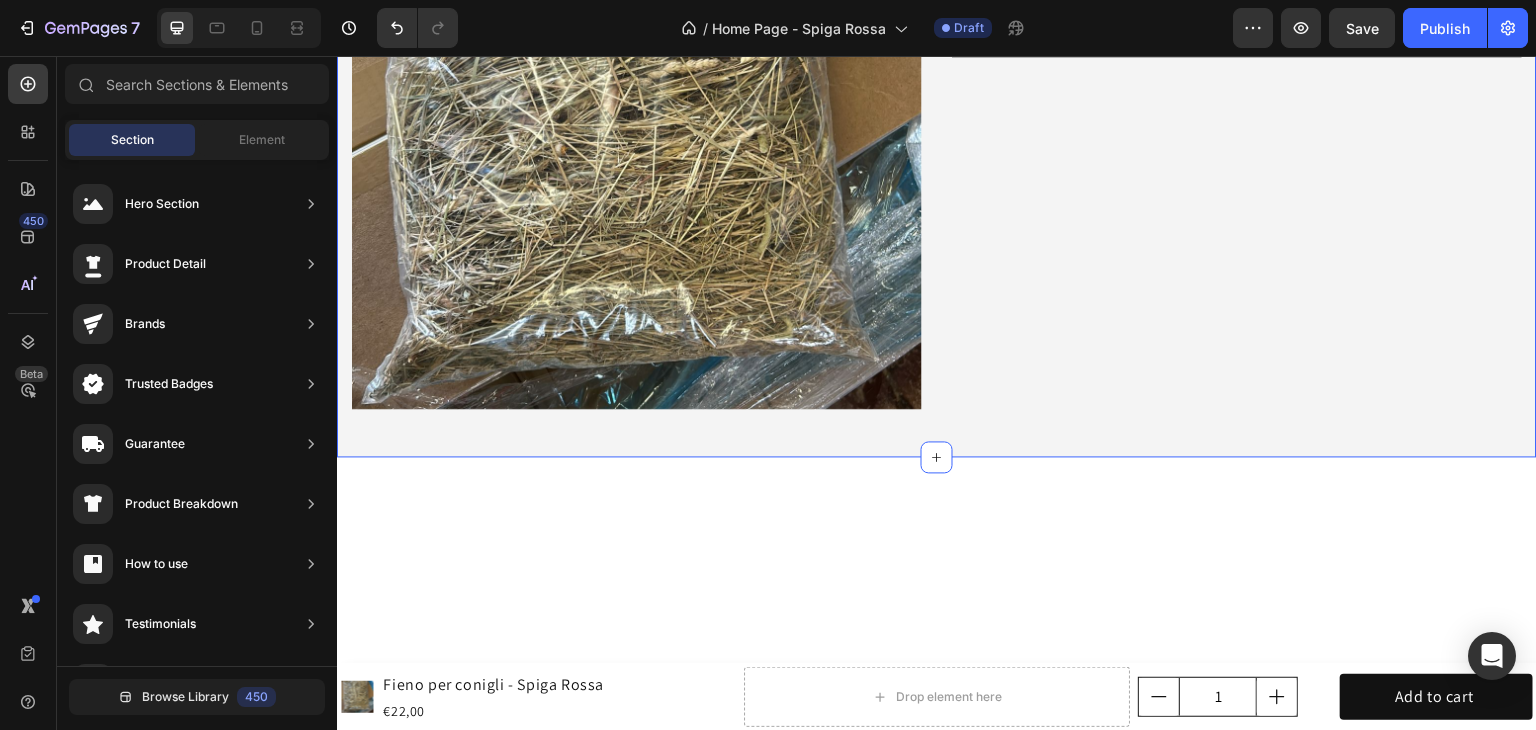 click on "Product Images Fieno per conigli - Spiga Rossa Product Title Icon Icon Icon Icon Icon Icon List Row €22,00 Product Price Product Price Add to cart Add to Cart Row Product Section 11" at bounding box center (937, 108) 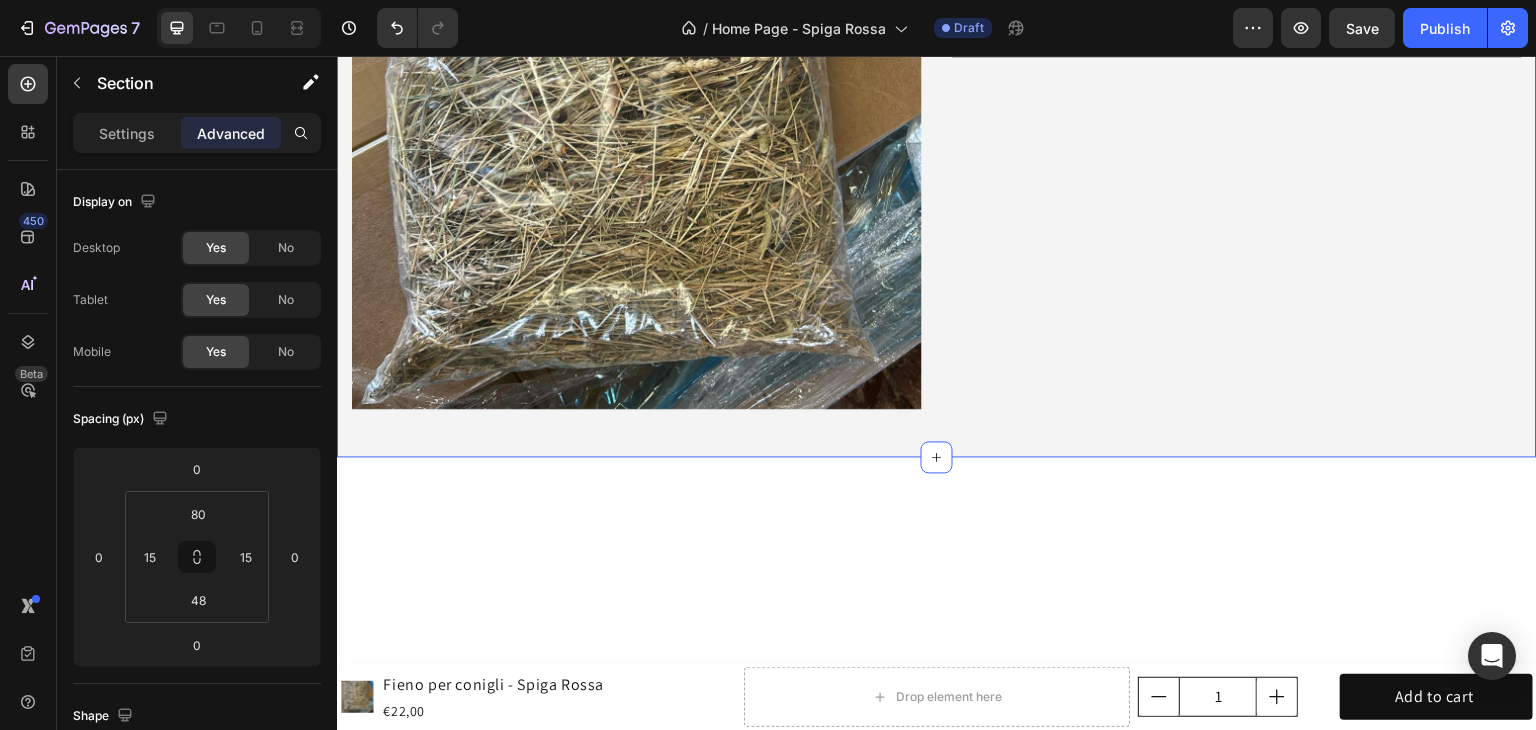 click 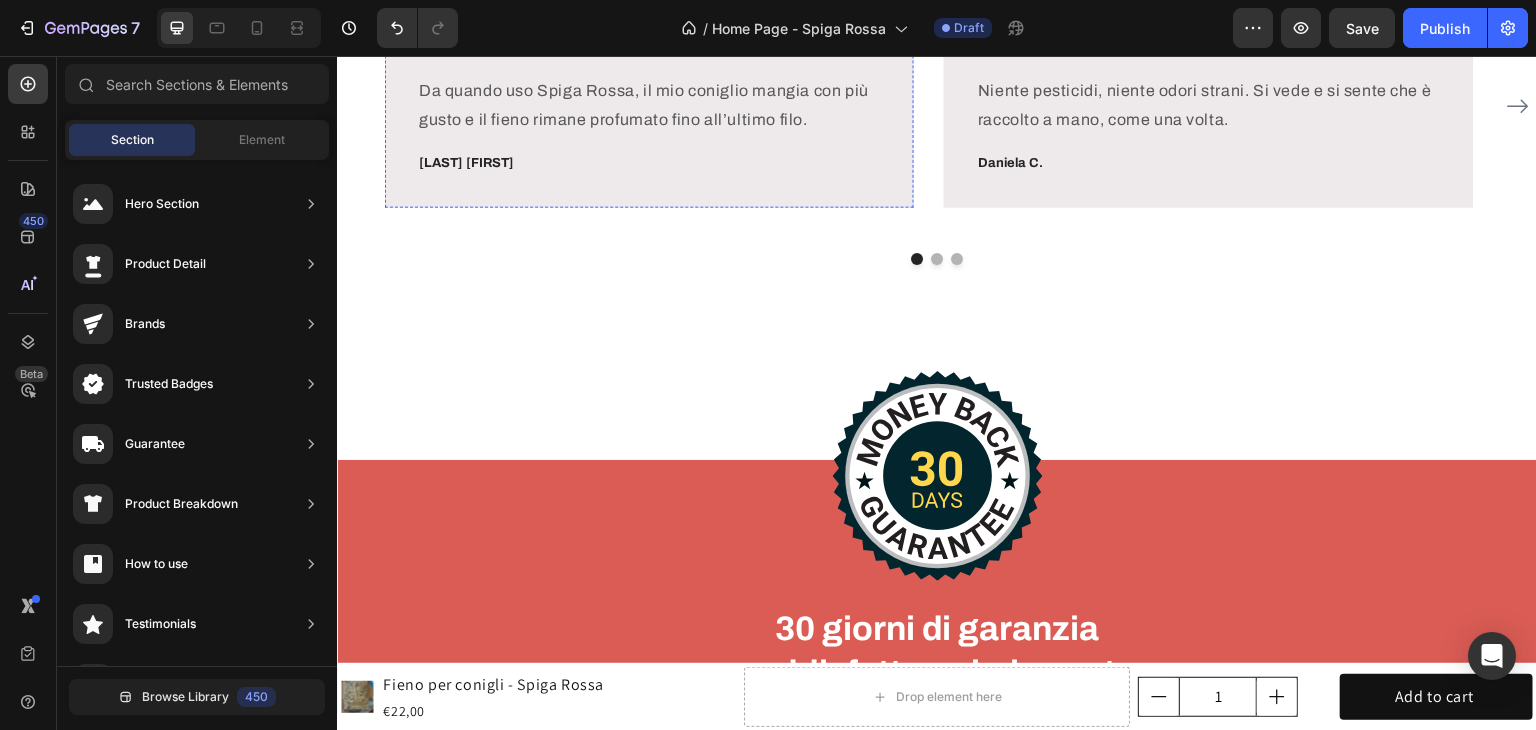 scroll, scrollTop: 5957, scrollLeft: 0, axis: vertical 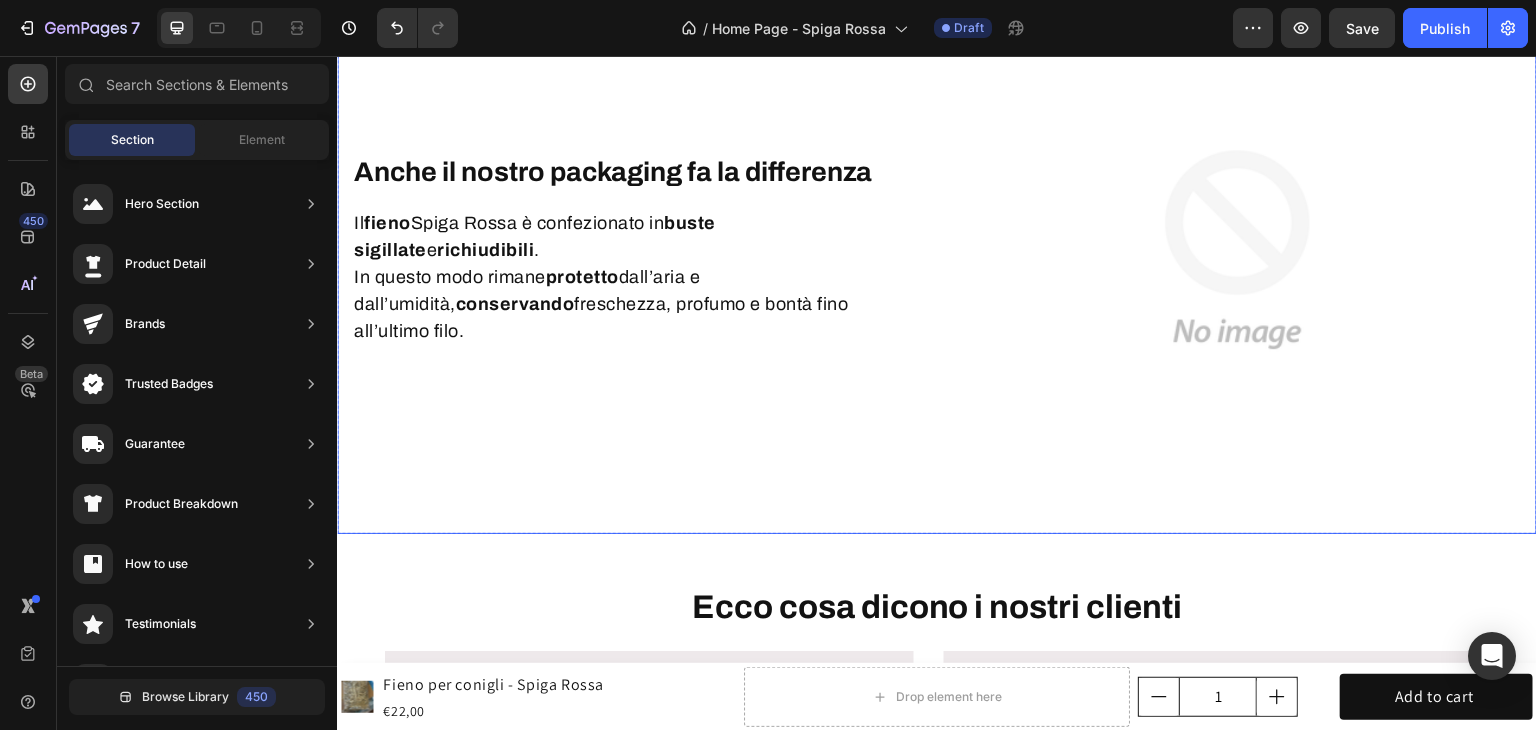 click on "Anche il nostro packaging fa la differenza Heading Il  fieno  Spiga Rossa è confezionato in  buste sigillate  e  richiudibili . In questo modo rimane  protetto  dall’aria e dall’umidità,  conservando  freschezza, profumo e bontà fino all’ultimo filo. Text block Row" at bounding box center (636, 249) 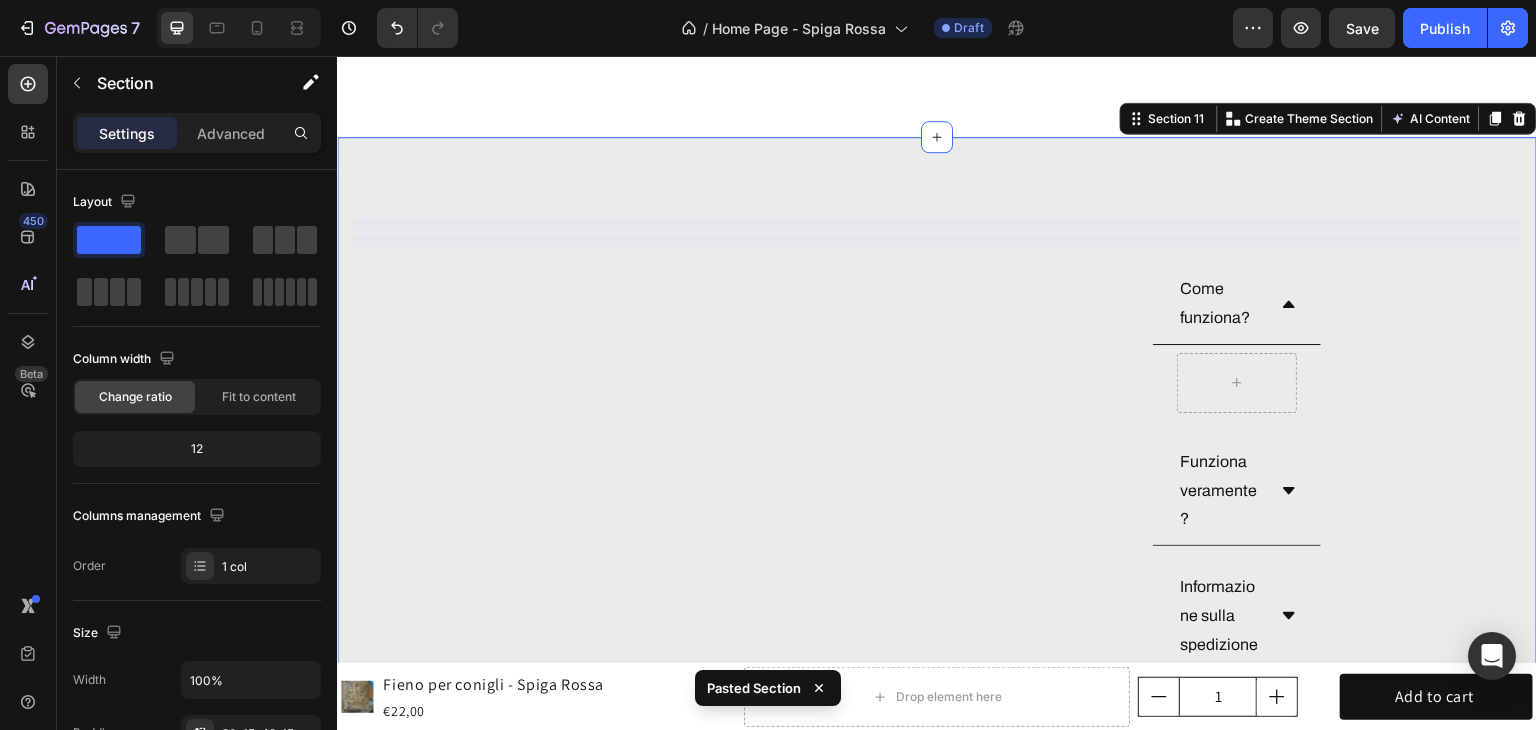 scroll, scrollTop: 6357, scrollLeft: 0, axis: vertical 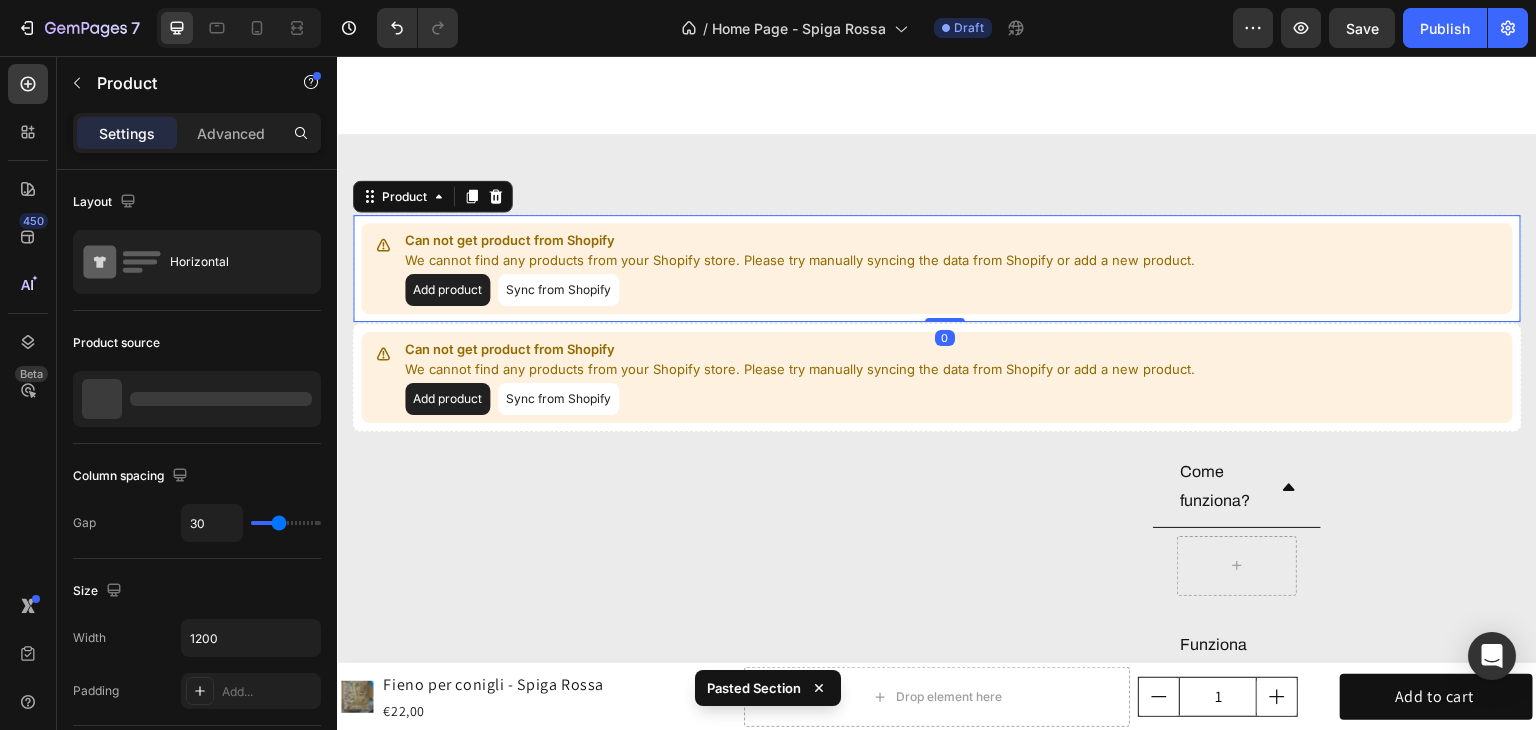 click on "Add product" at bounding box center [447, 290] 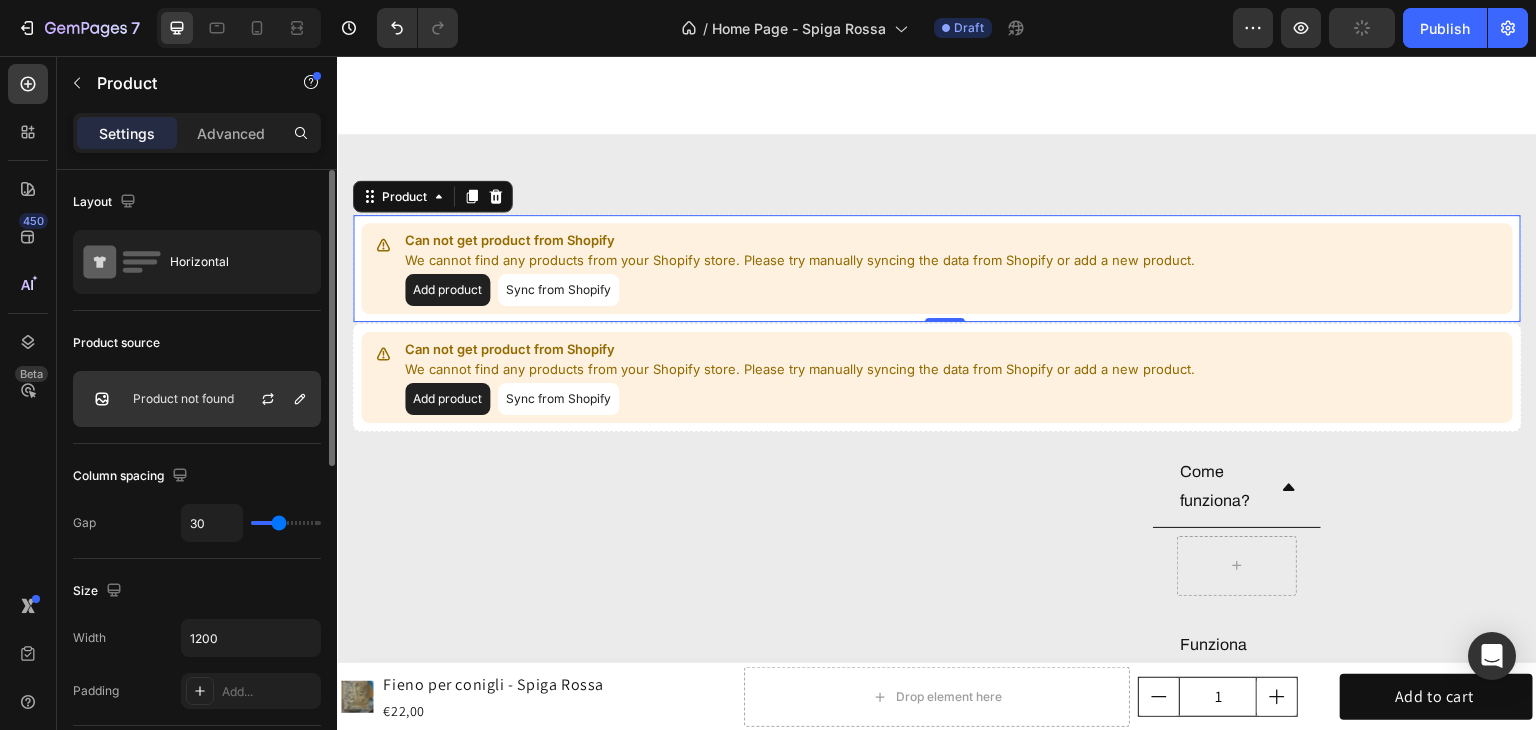 click on "Product not found" 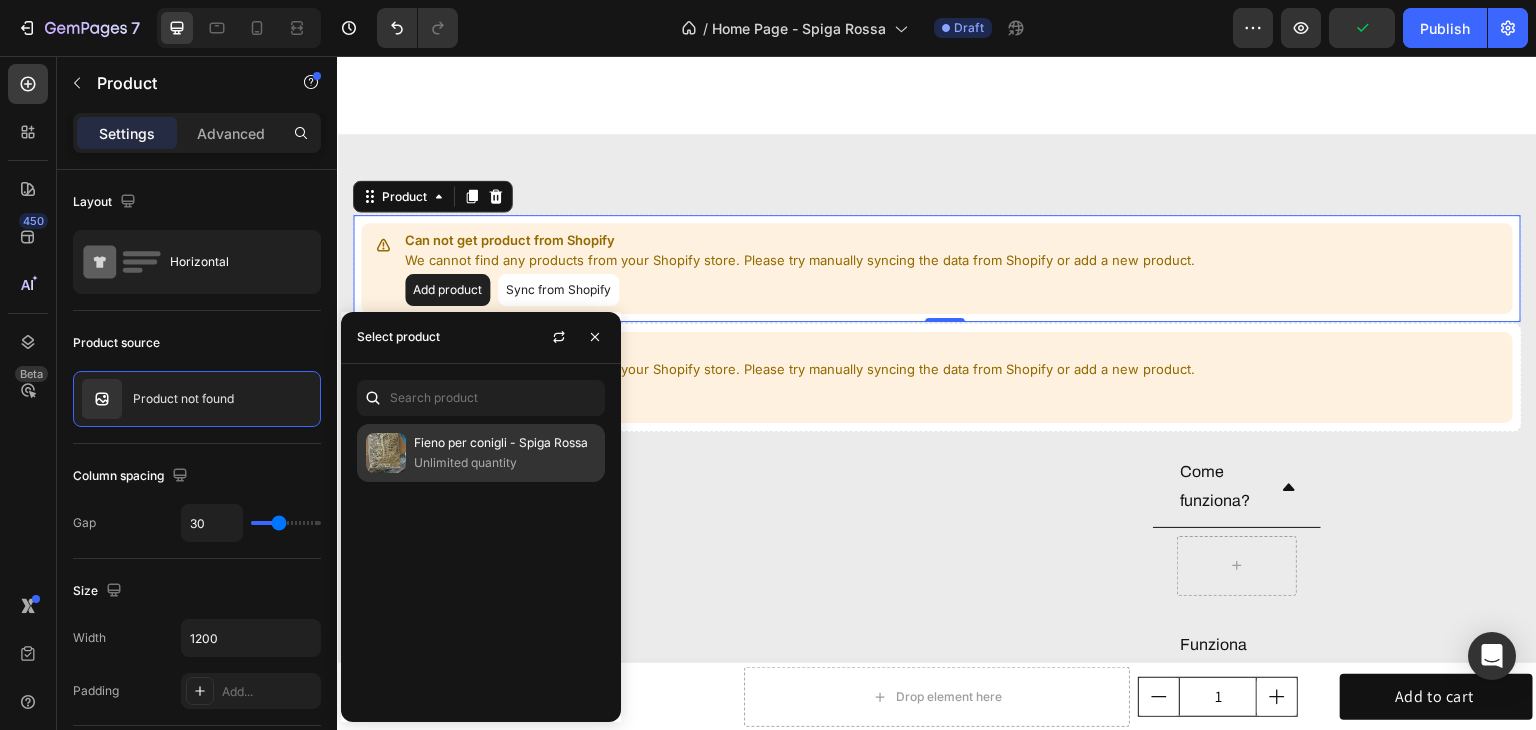 click on "Fieno per conigli - Spiga Rossa" at bounding box center [505, 443] 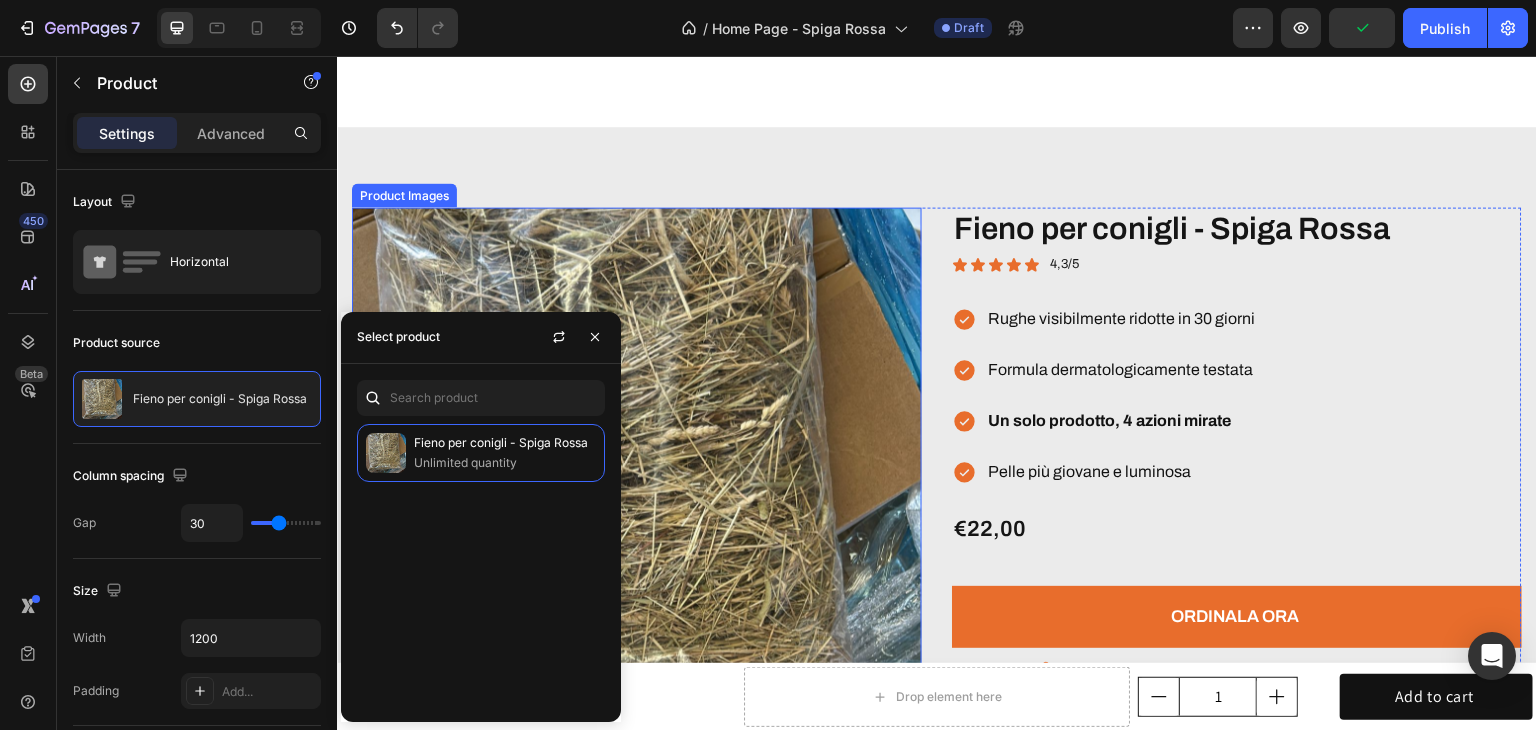 scroll, scrollTop: 6857, scrollLeft: 0, axis: vertical 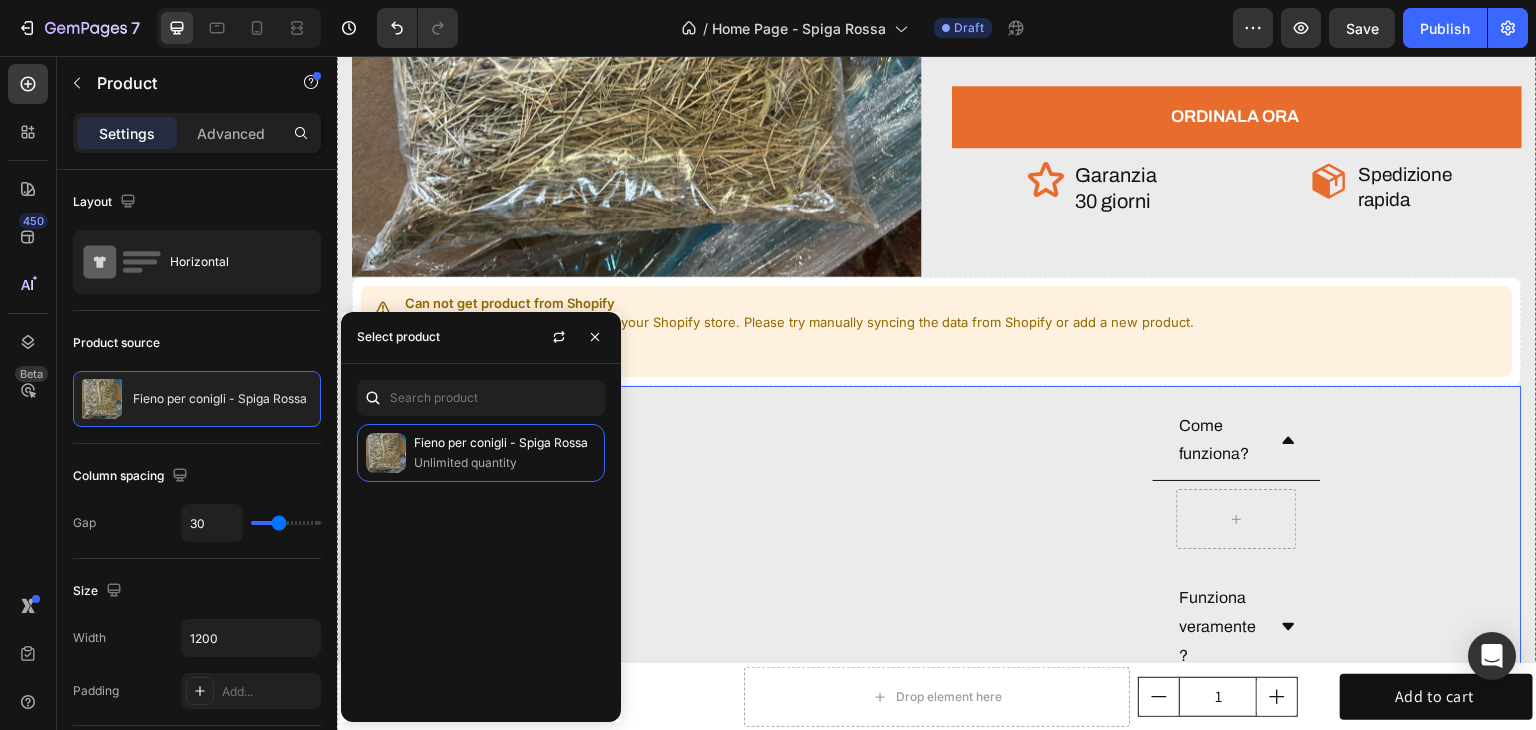 click on "Come funziona?
Funziona veramente?
Informazione sulla spedizione Accordion" at bounding box center [937, 597] 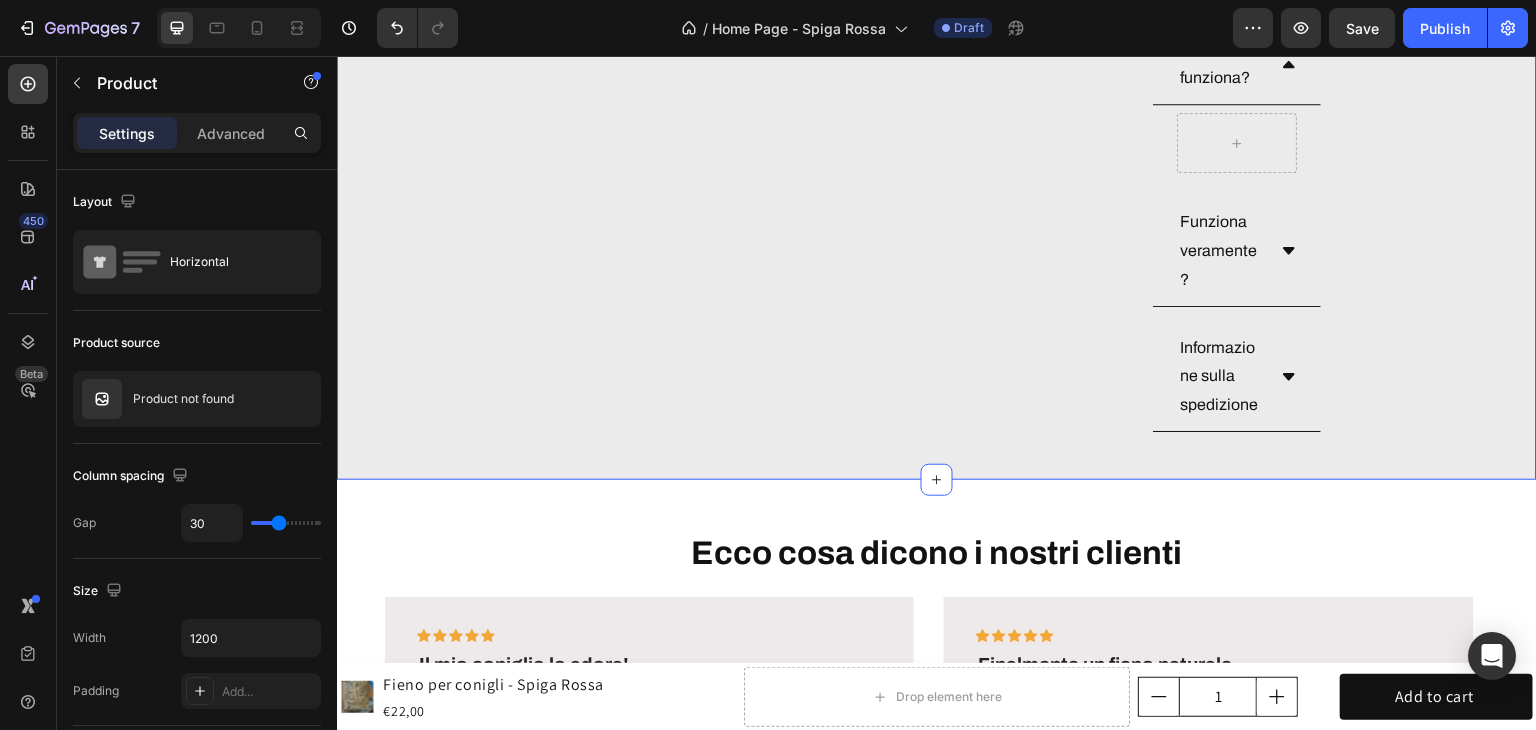 scroll, scrollTop: 7057, scrollLeft: 0, axis: vertical 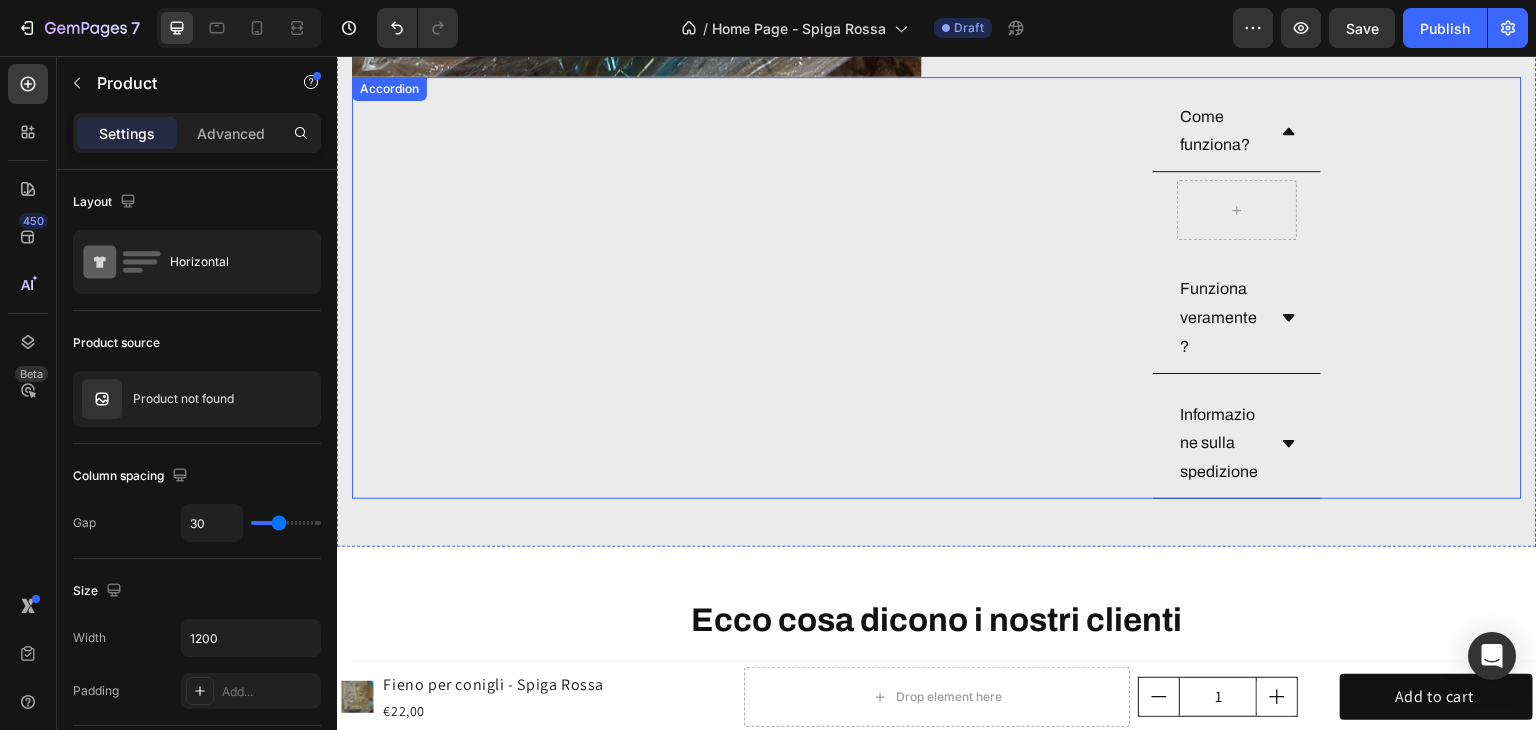click on "Come funziona?
Funziona veramente?
Informazione sulla spedizione Accordion" at bounding box center [937, 288] 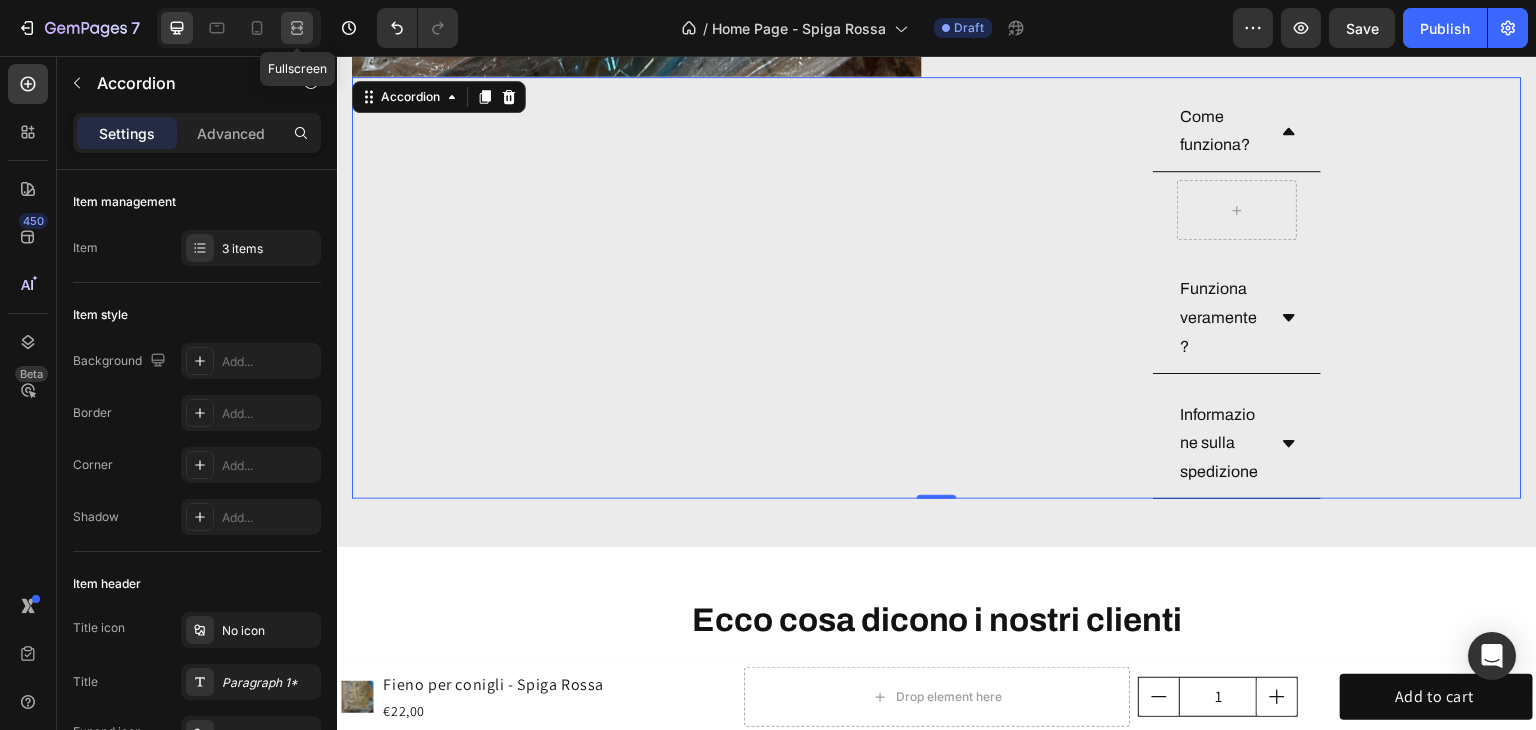 click 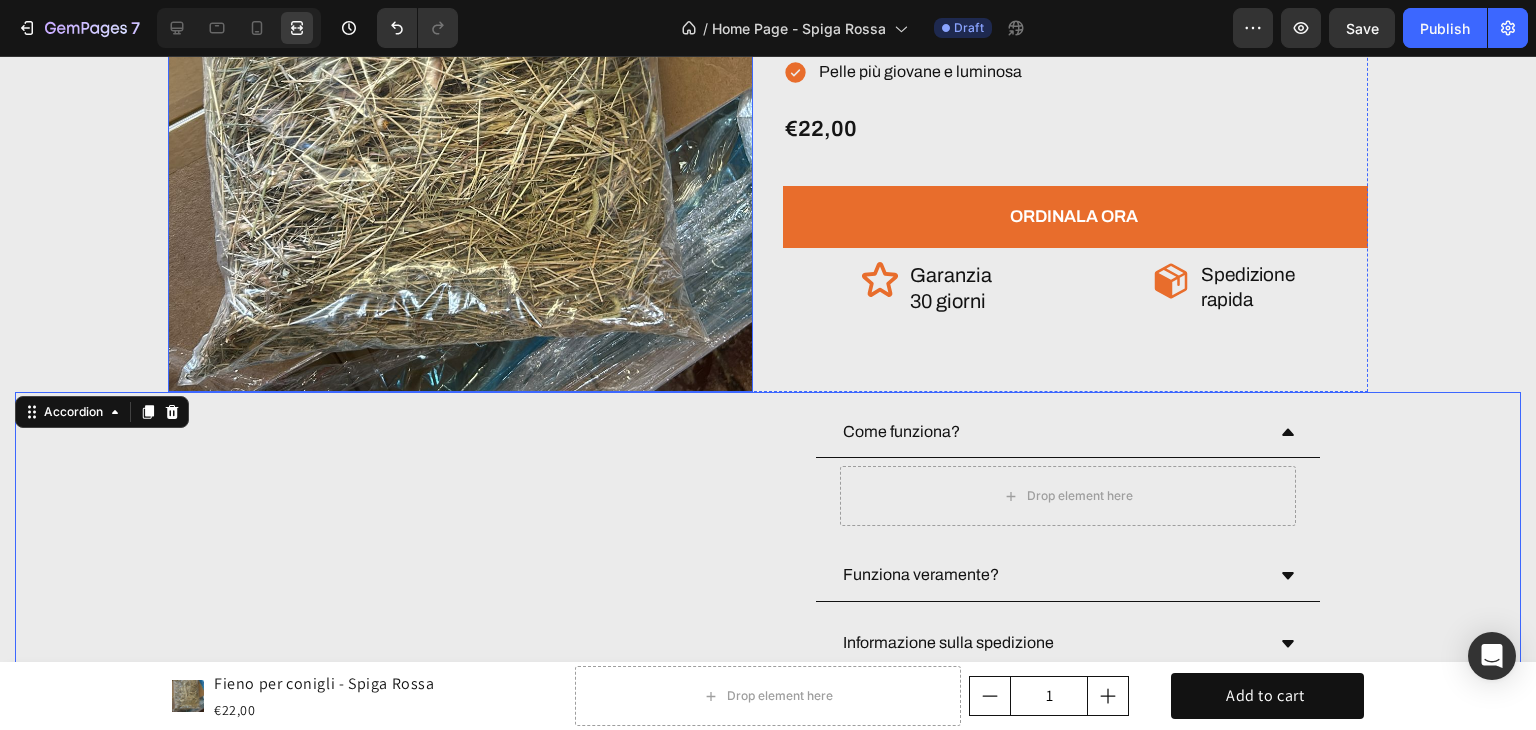 scroll, scrollTop: 6457, scrollLeft: 0, axis: vertical 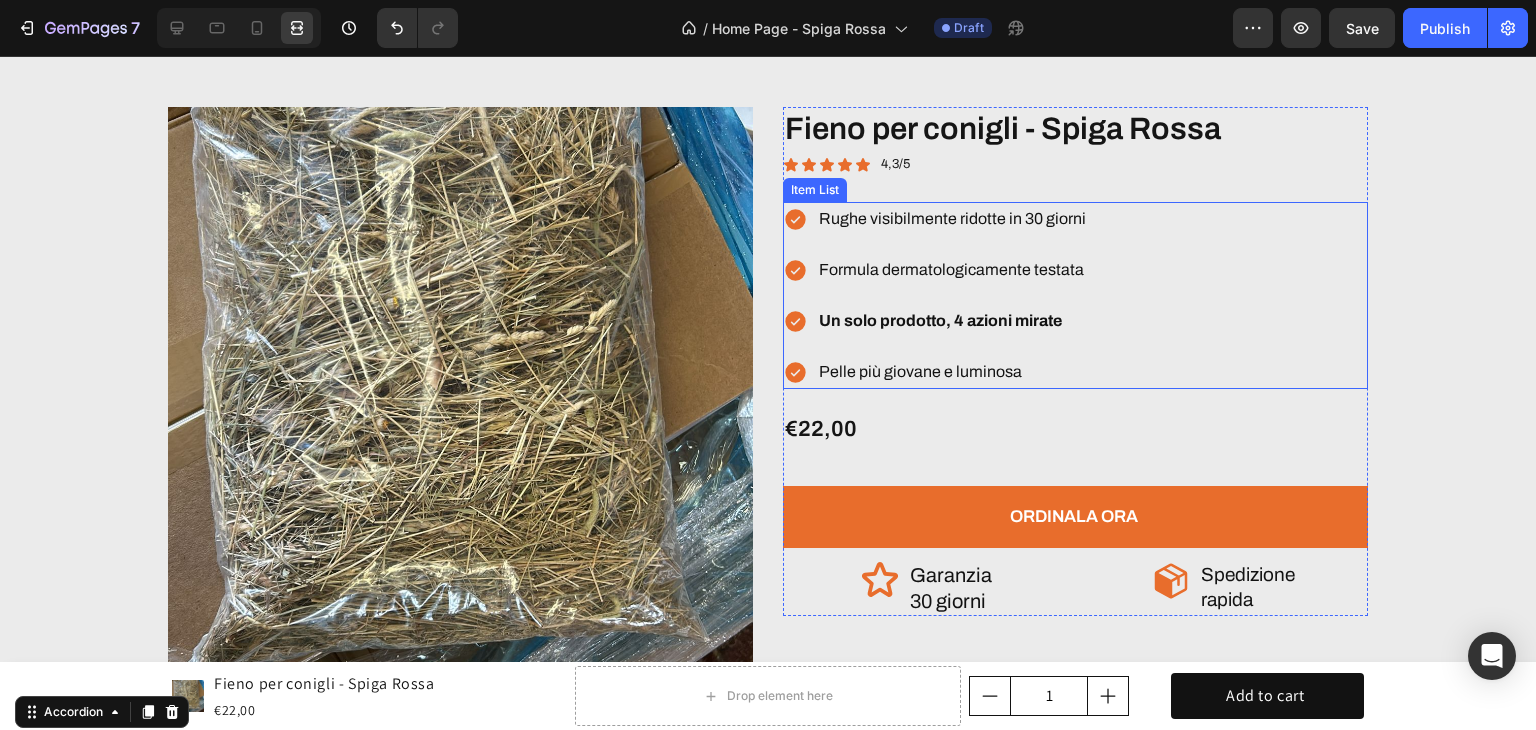 click on "Pelle più giovane e luminosa" at bounding box center [952, 372] 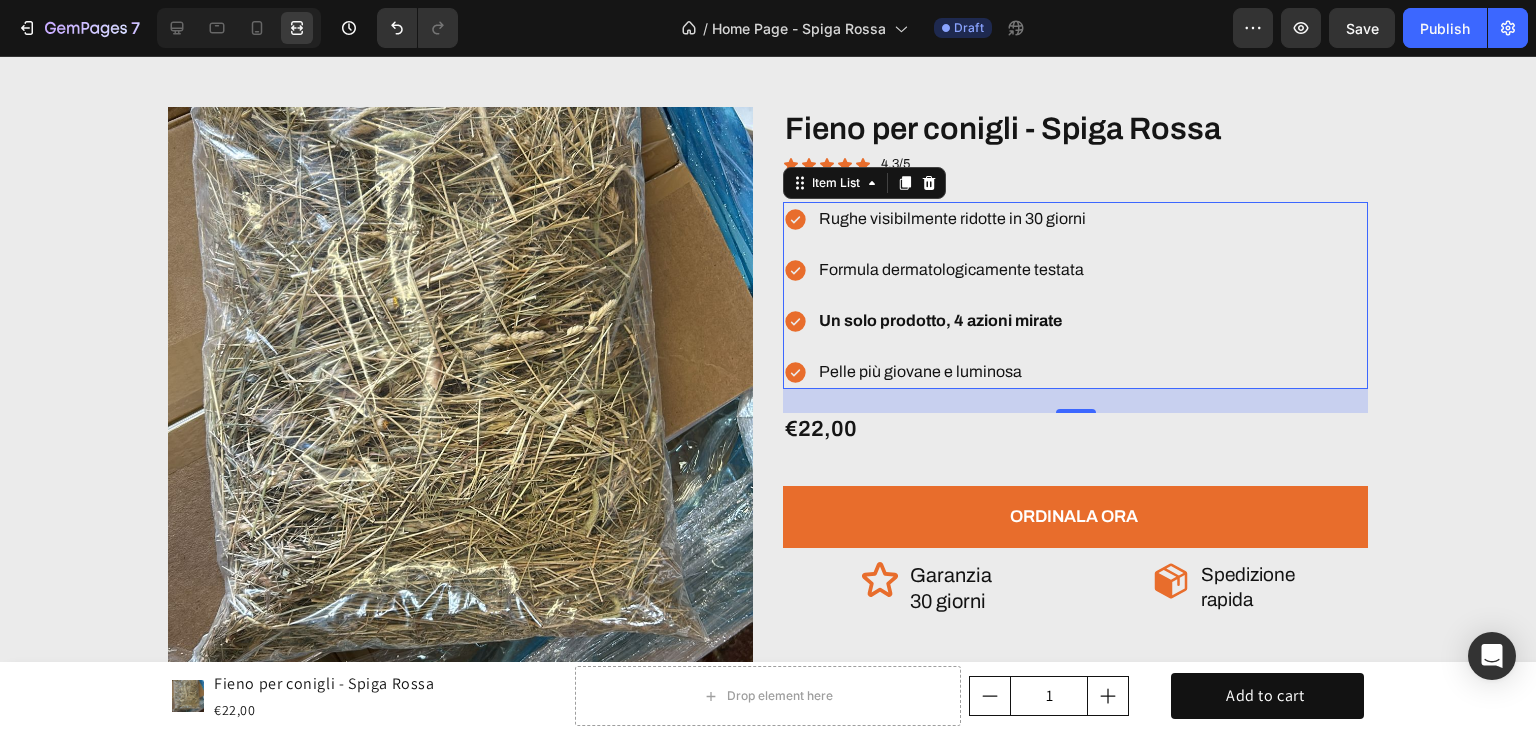 click on "Rughe visibilmente ridotte in 30 giorni Formula dermatologicamente testata Un solo prodotto, 4 azioni mirate Pelle più giovane e luminosa" at bounding box center [1075, 295] 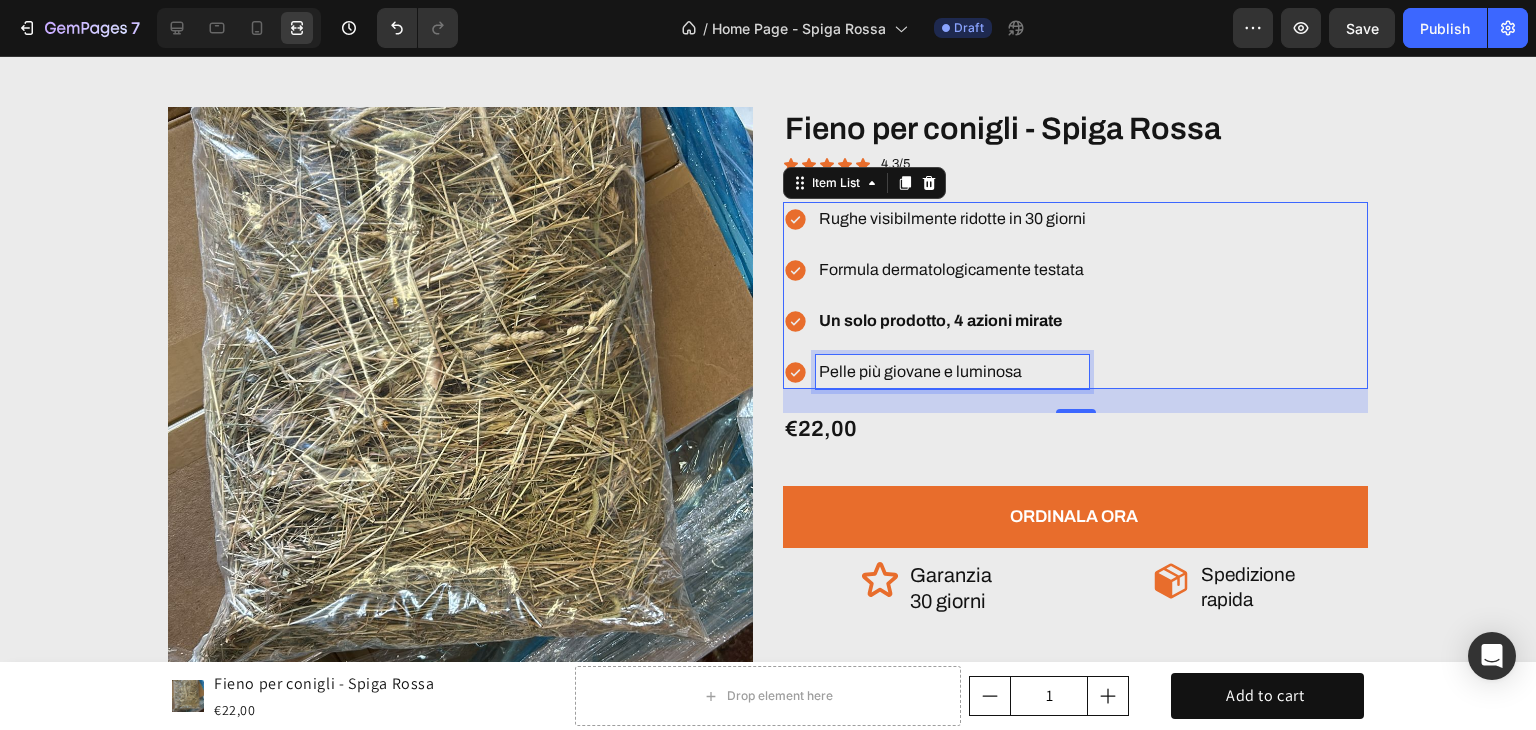 click on "Pelle più giovane e luminosa" at bounding box center [952, 372] 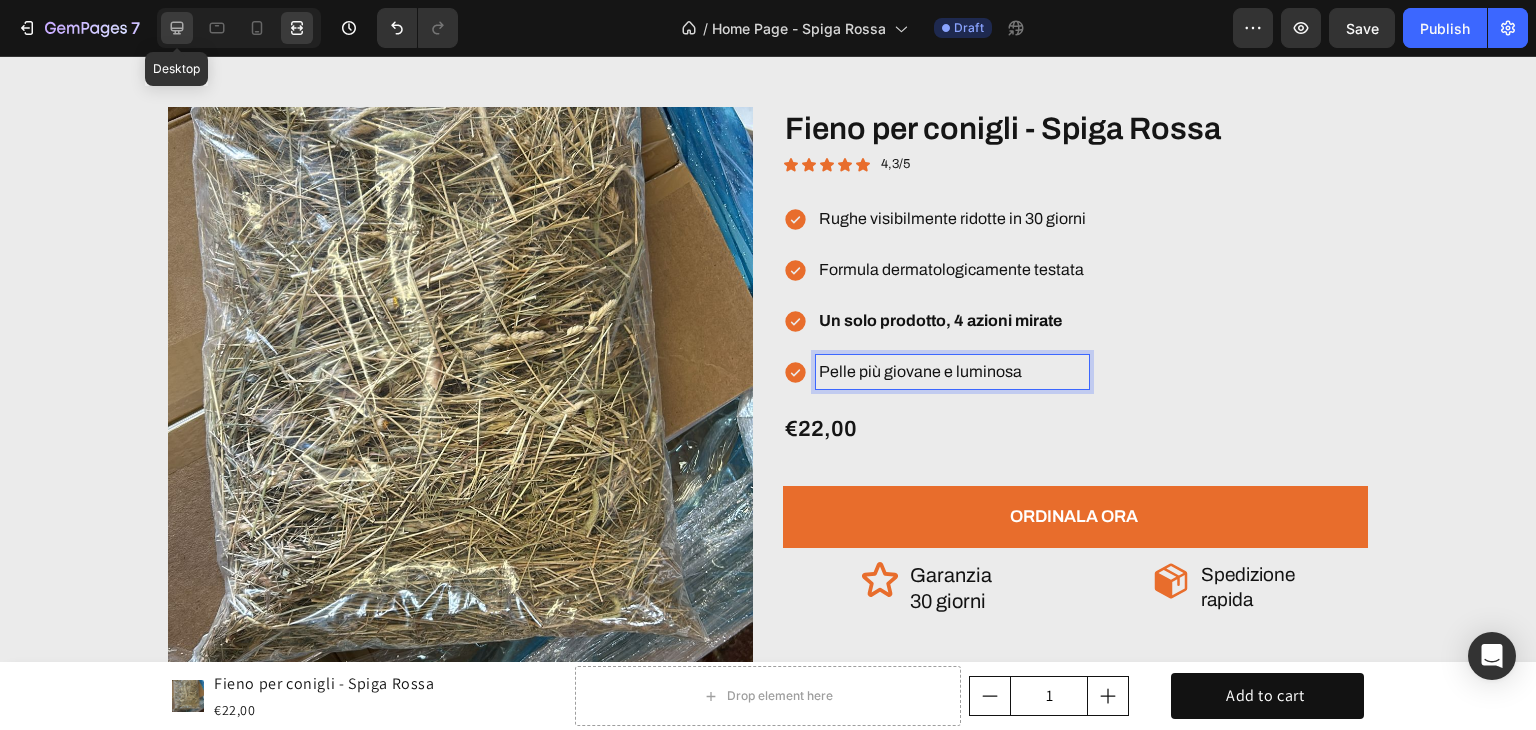 click 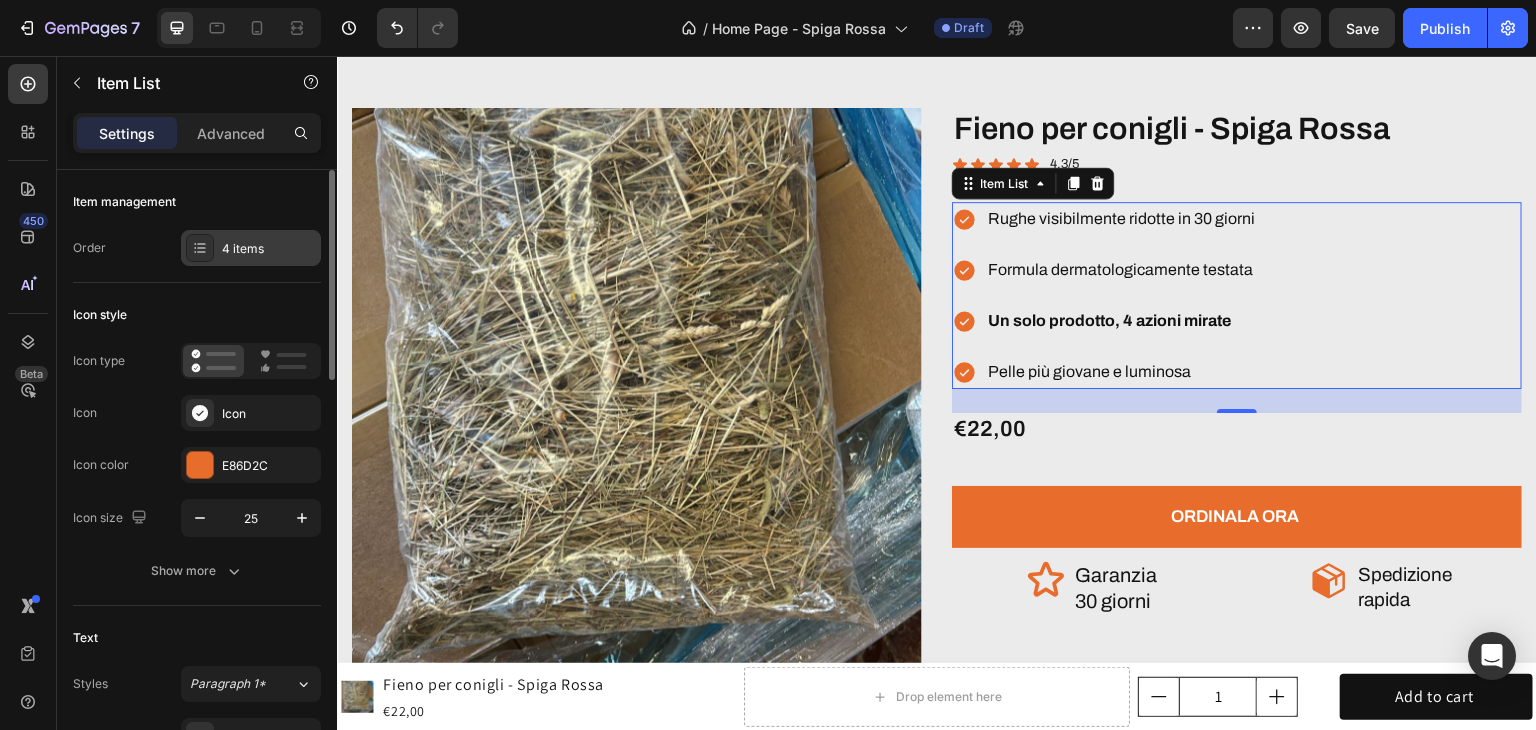 click on "4 items" at bounding box center [269, 249] 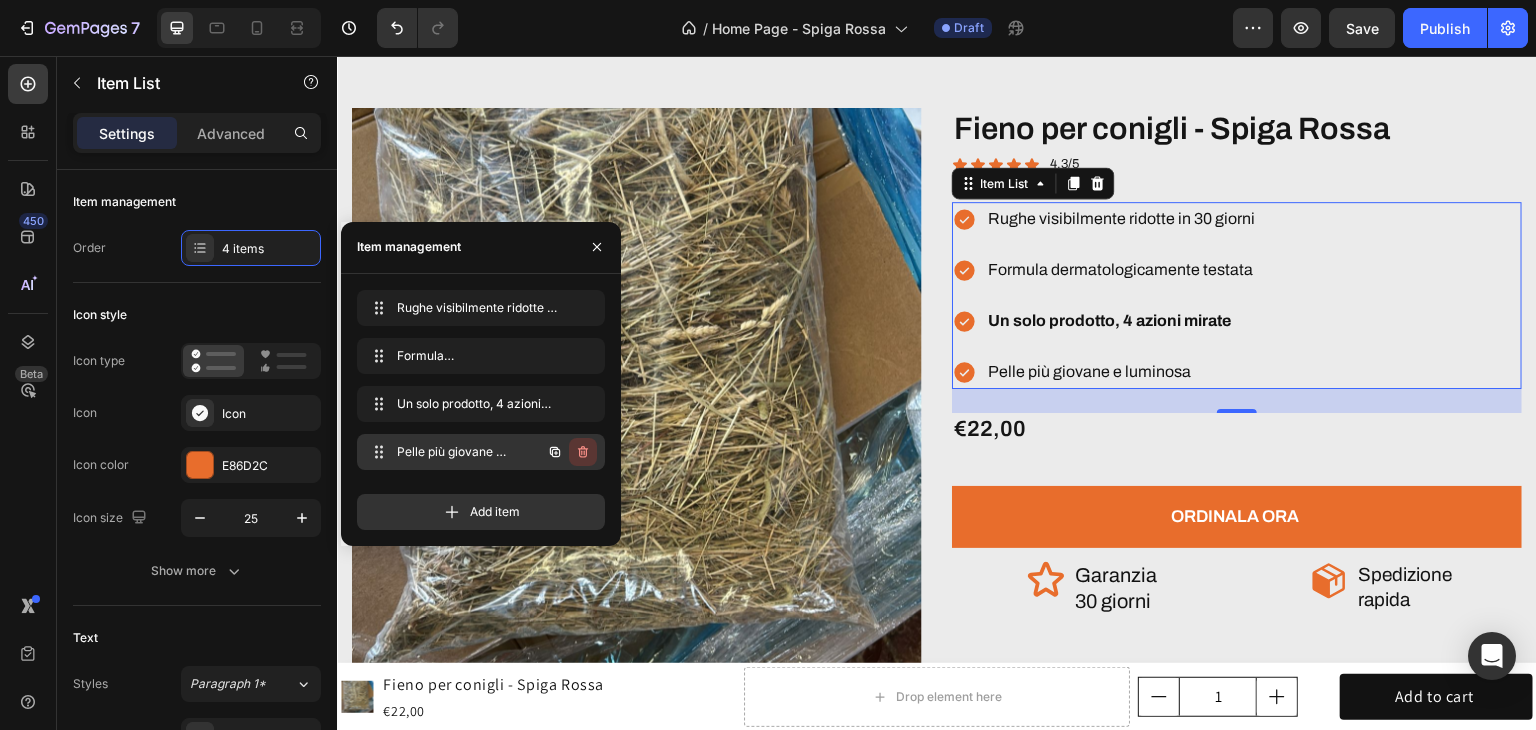 click 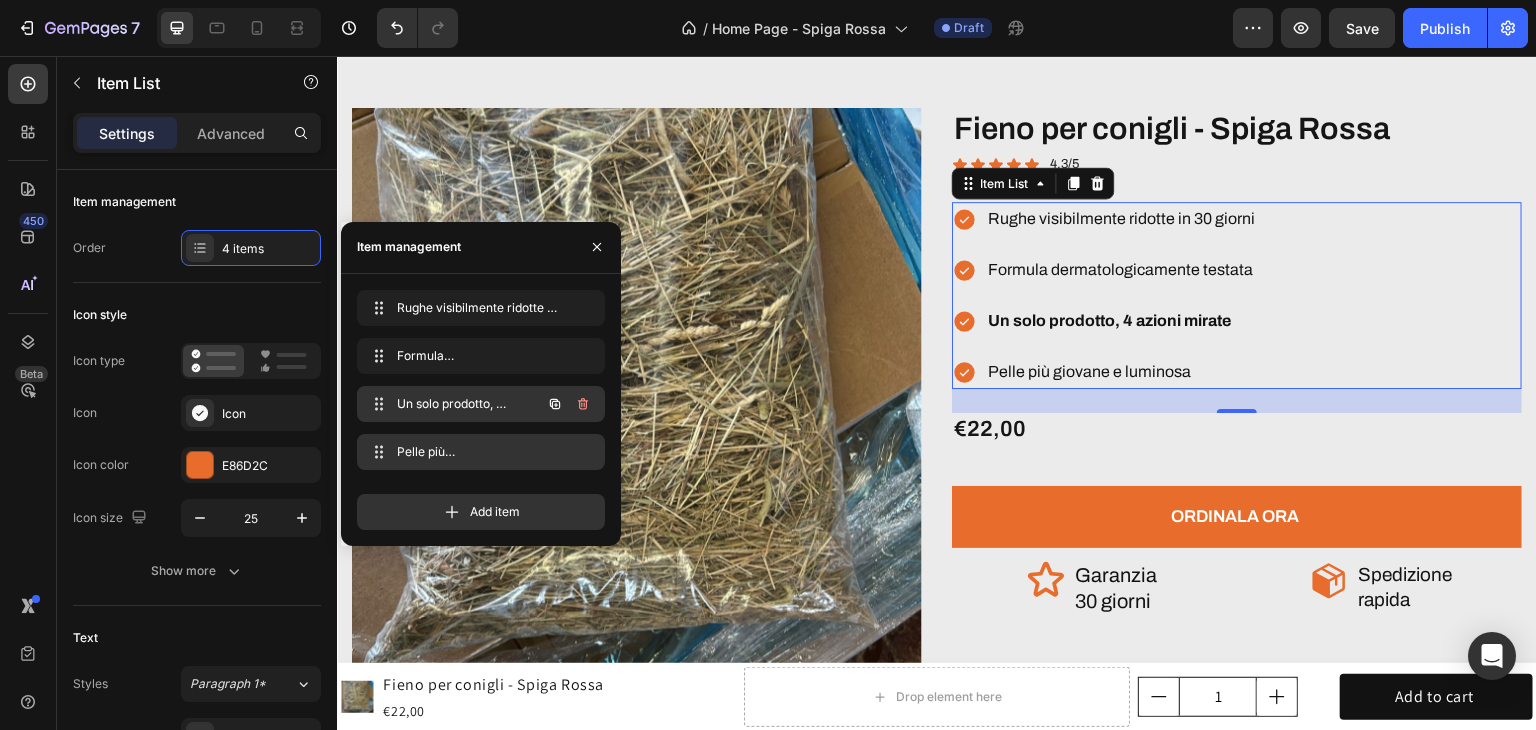 click 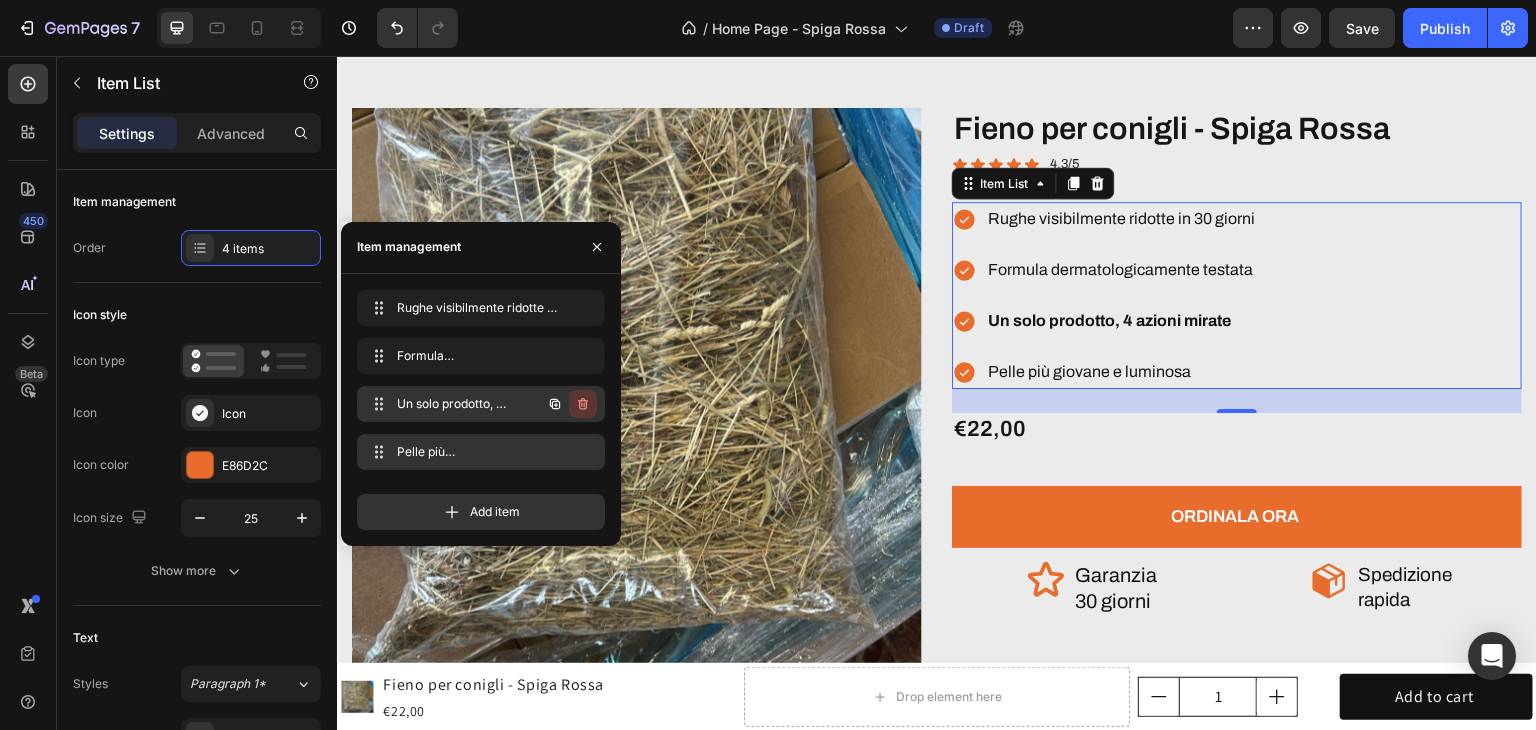 click 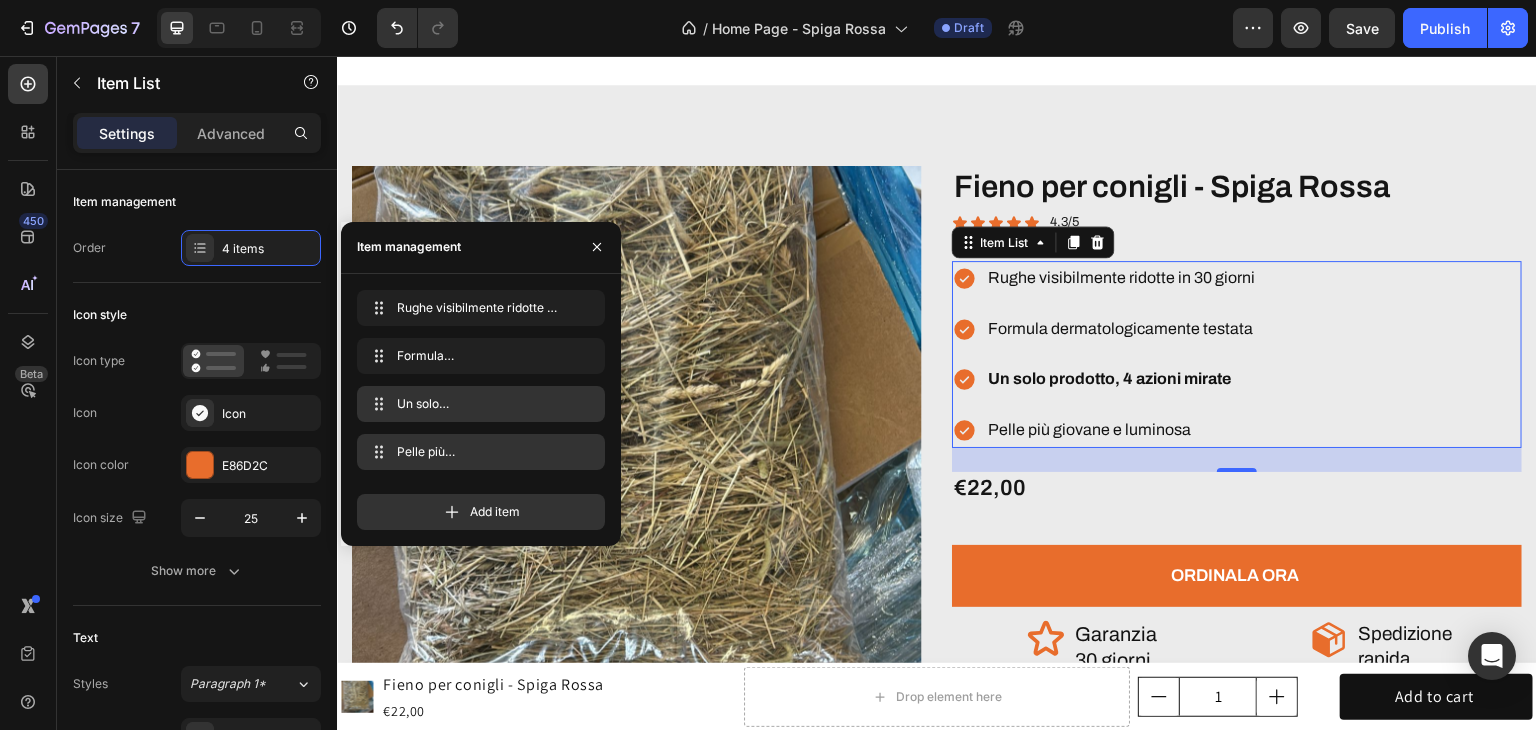 scroll, scrollTop: 6357, scrollLeft: 0, axis: vertical 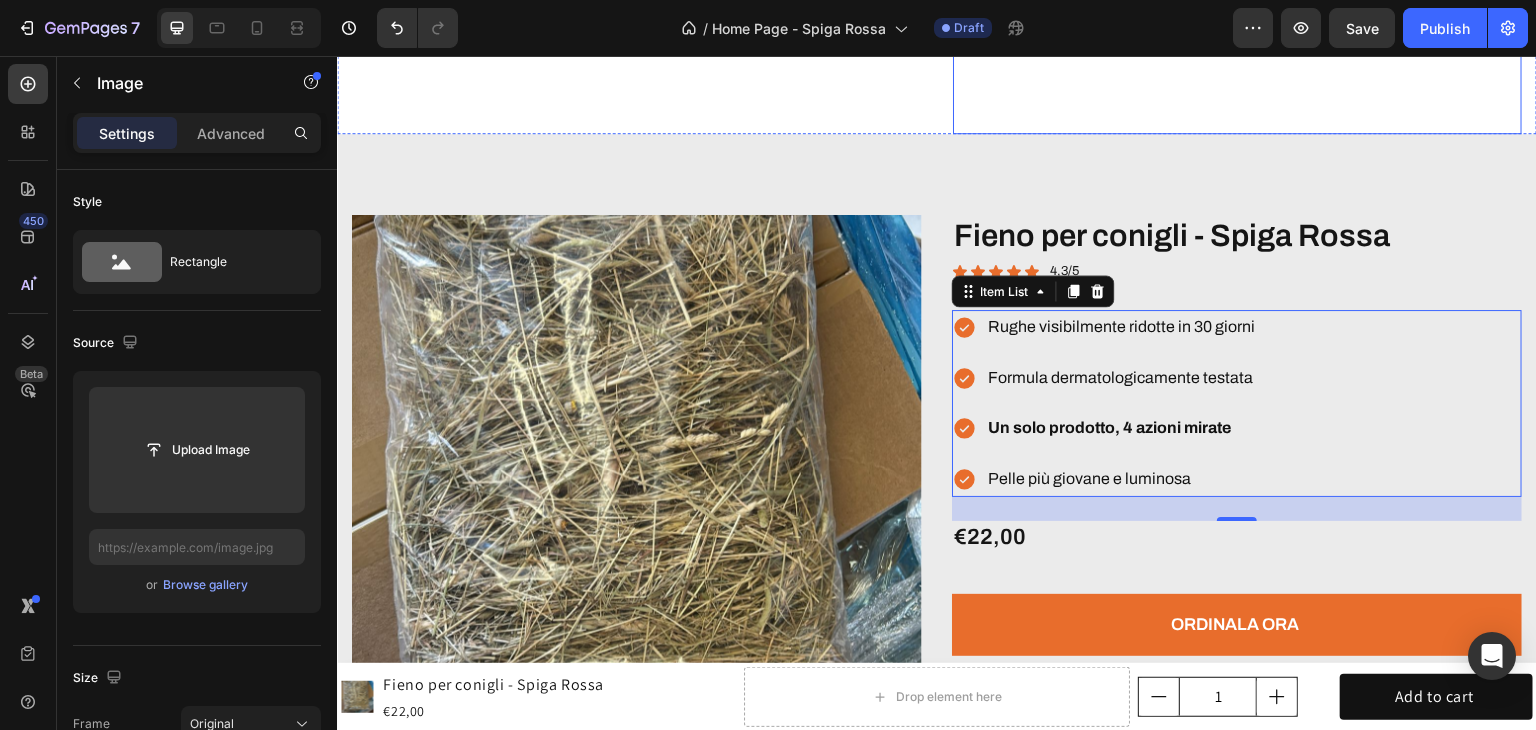 click at bounding box center [1237, -151] 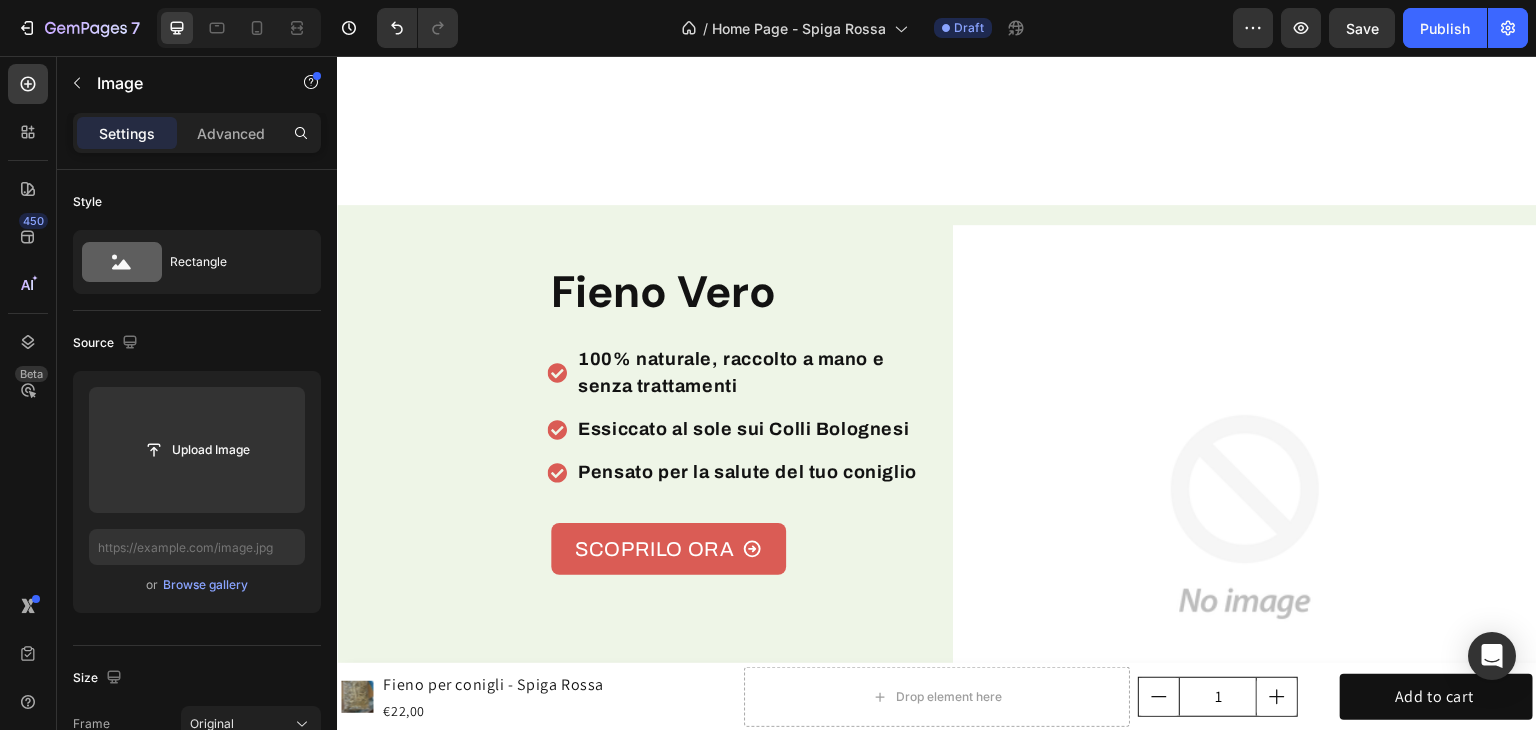 scroll, scrollTop: 657, scrollLeft: 0, axis: vertical 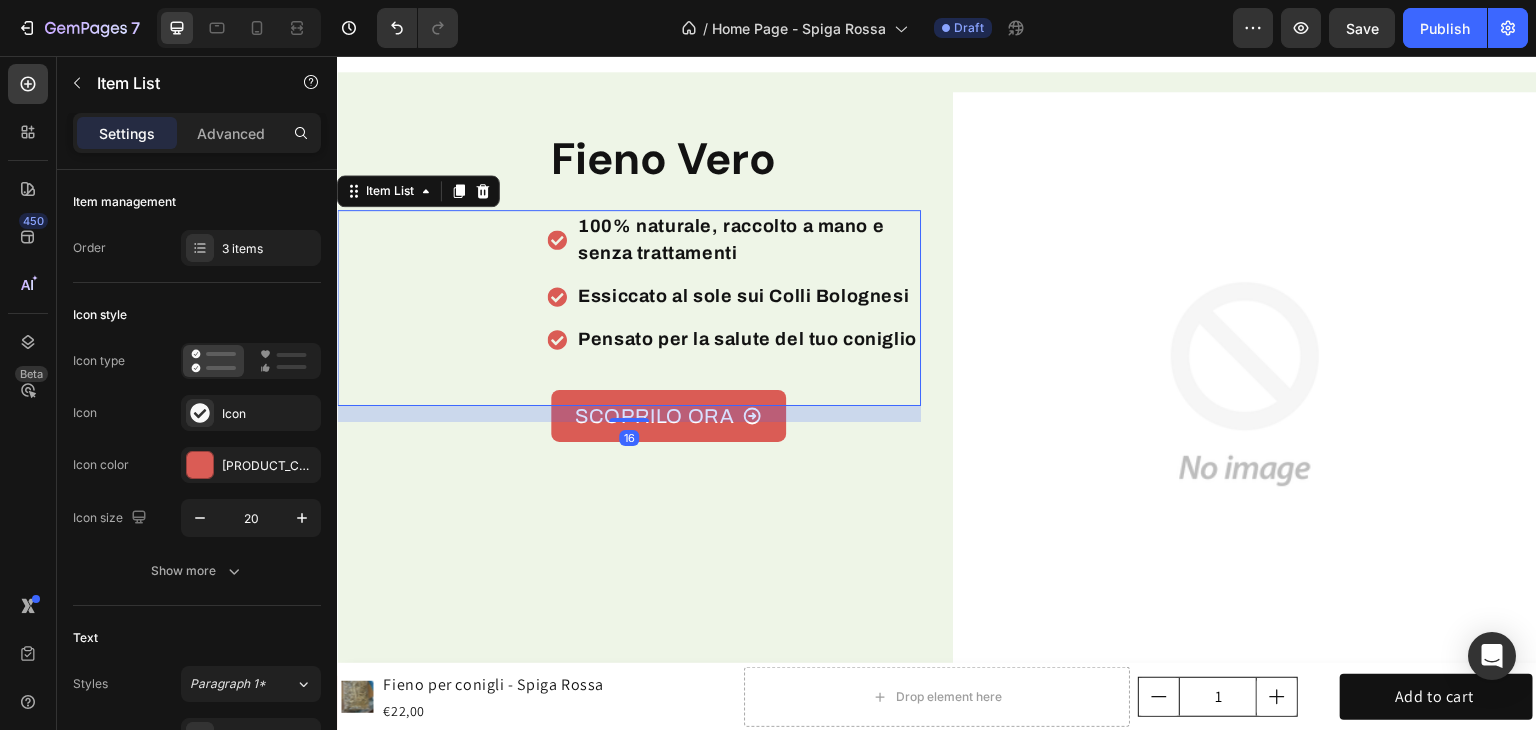 click on "100% naturale, raccolto a mano e senza trattamenti" at bounding box center [731, 239] 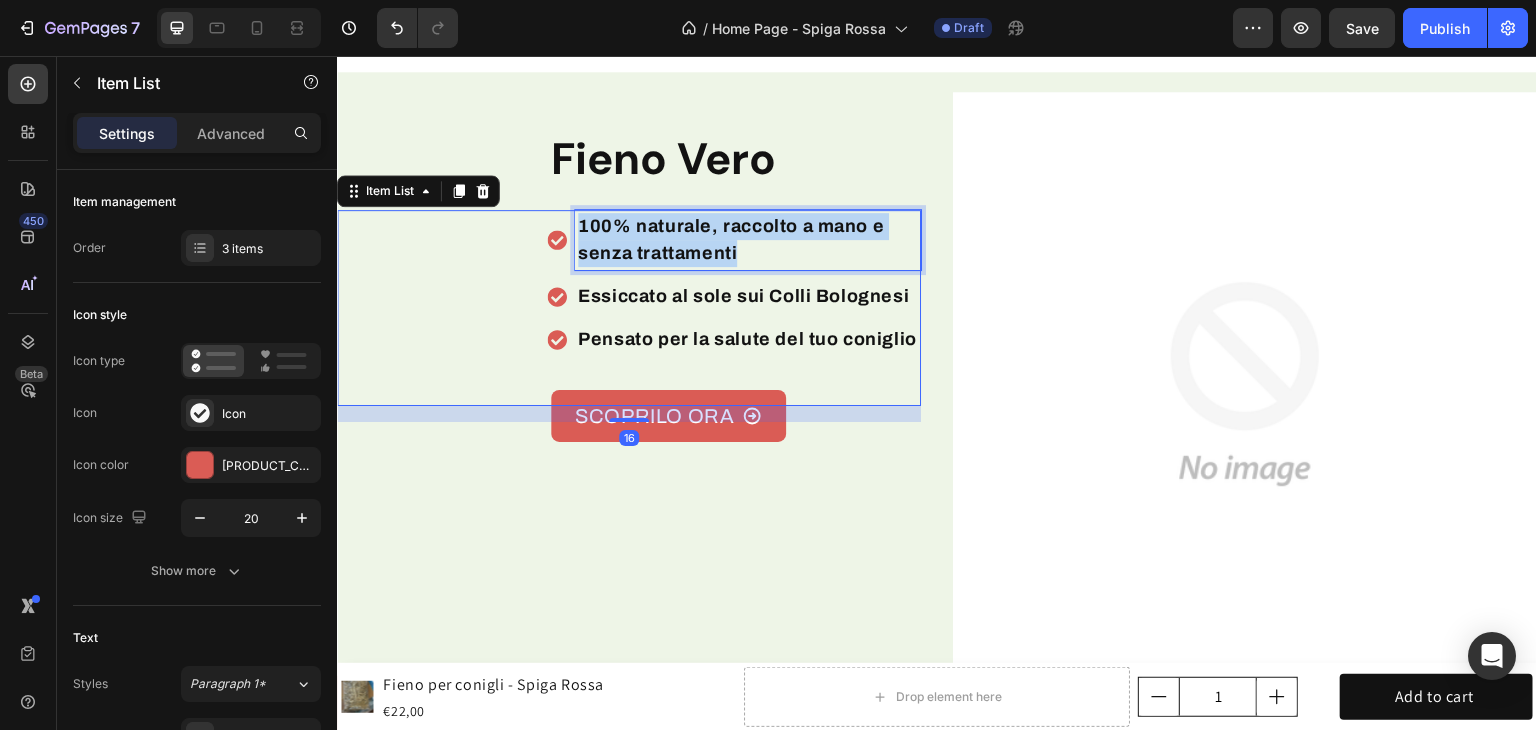 click on "100% naturale, raccolto a mano e senza trattamenti" at bounding box center [731, 239] 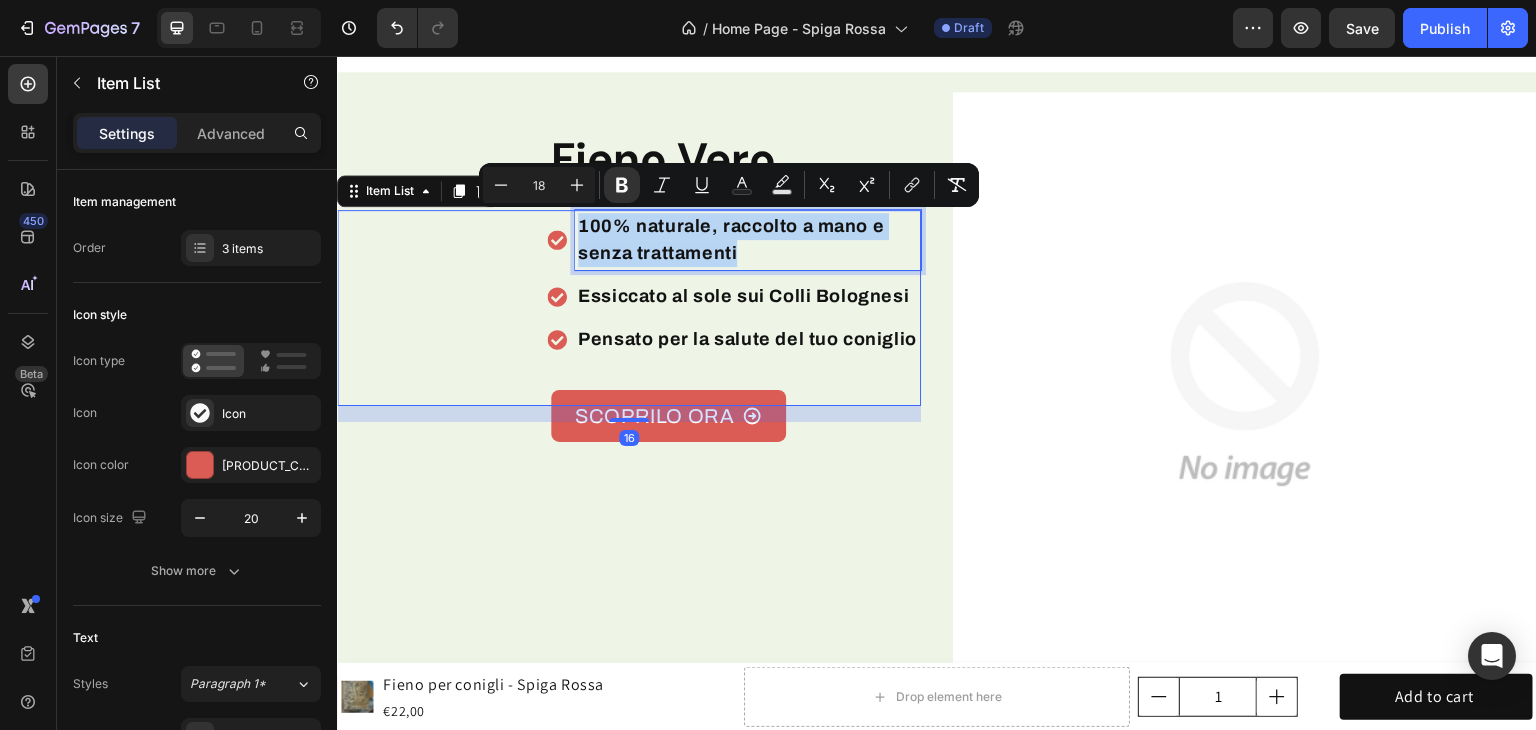 click on "100% naturale, raccolto a mano e senza trattamenti" at bounding box center (731, 239) 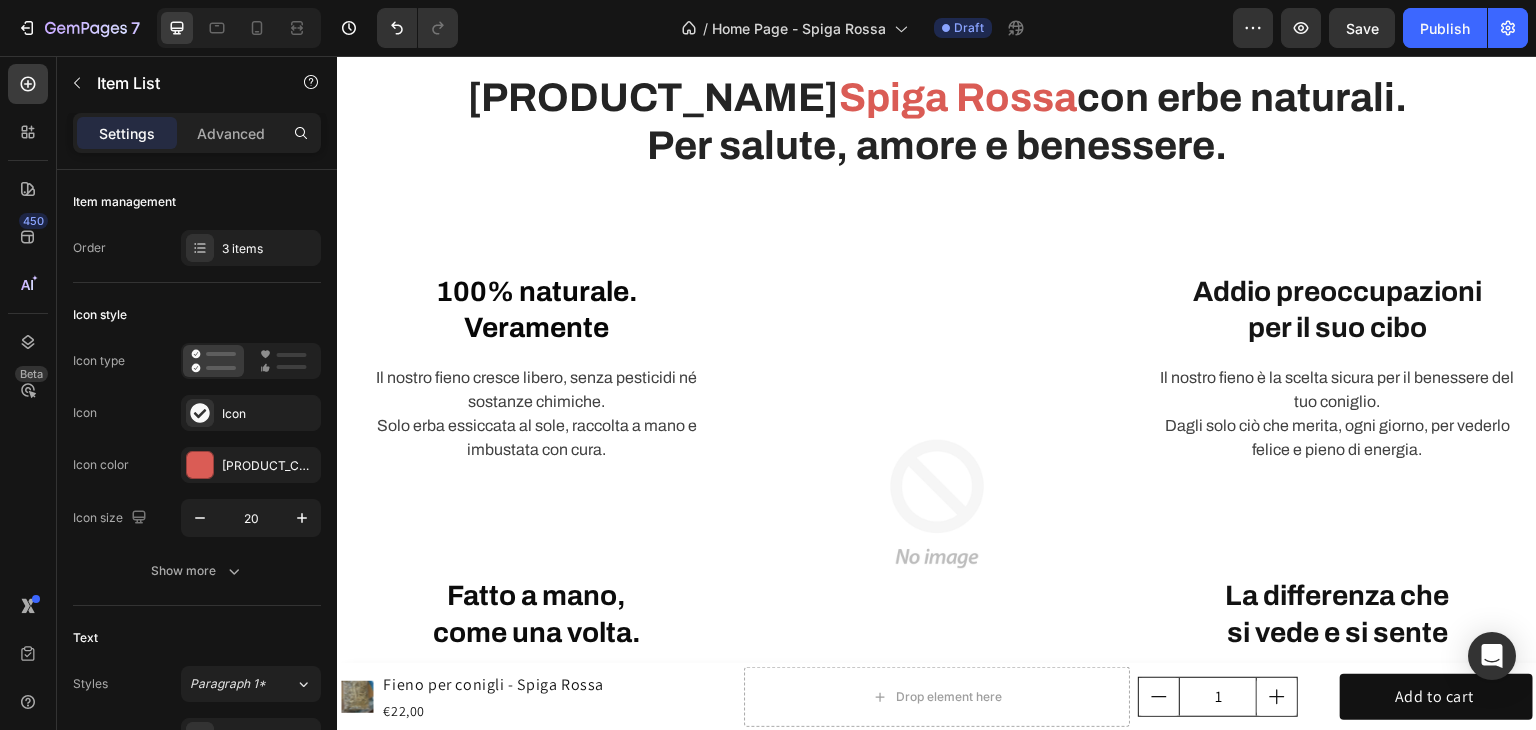 type on "16" 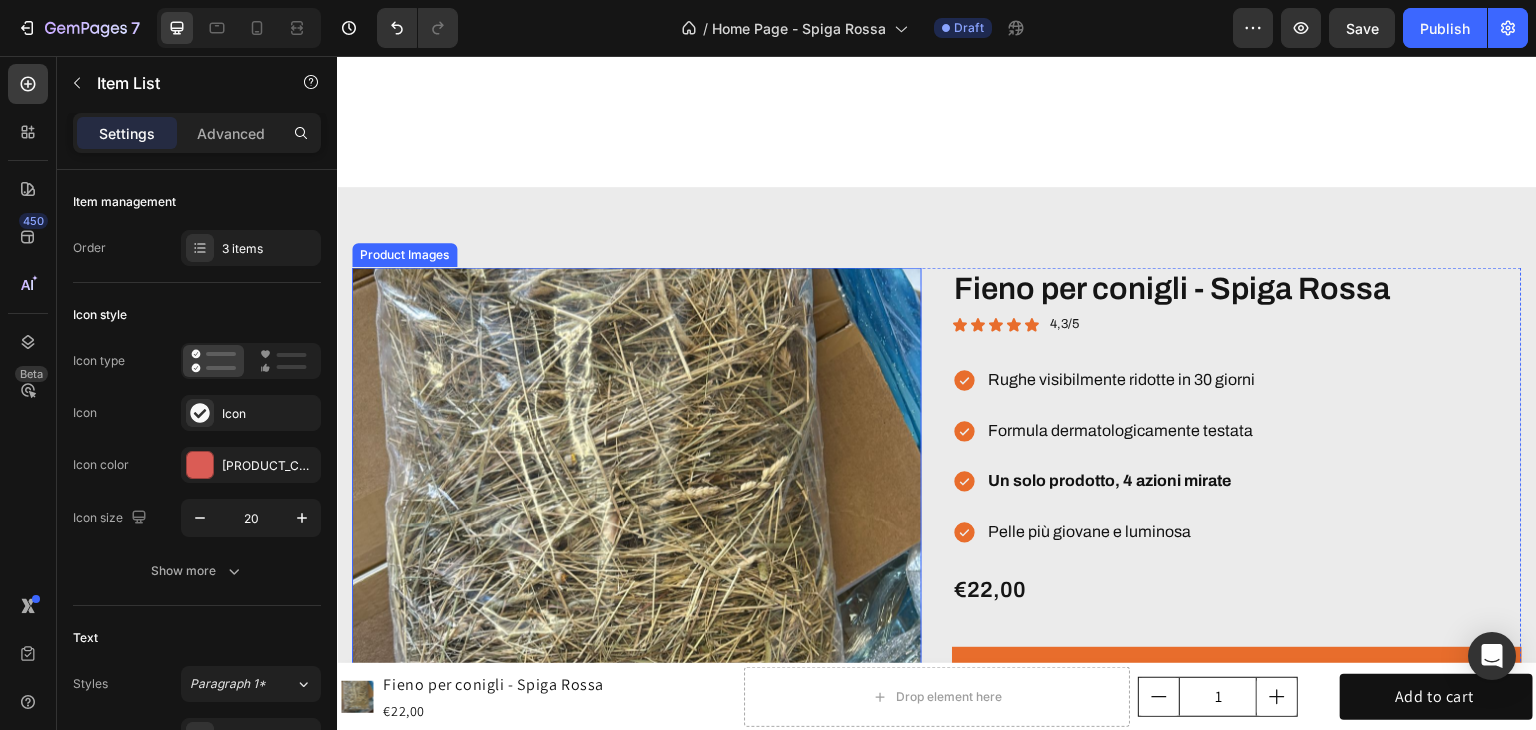 scroll, scrollTop: 6257, scrollLeft: 0, axis: vertical 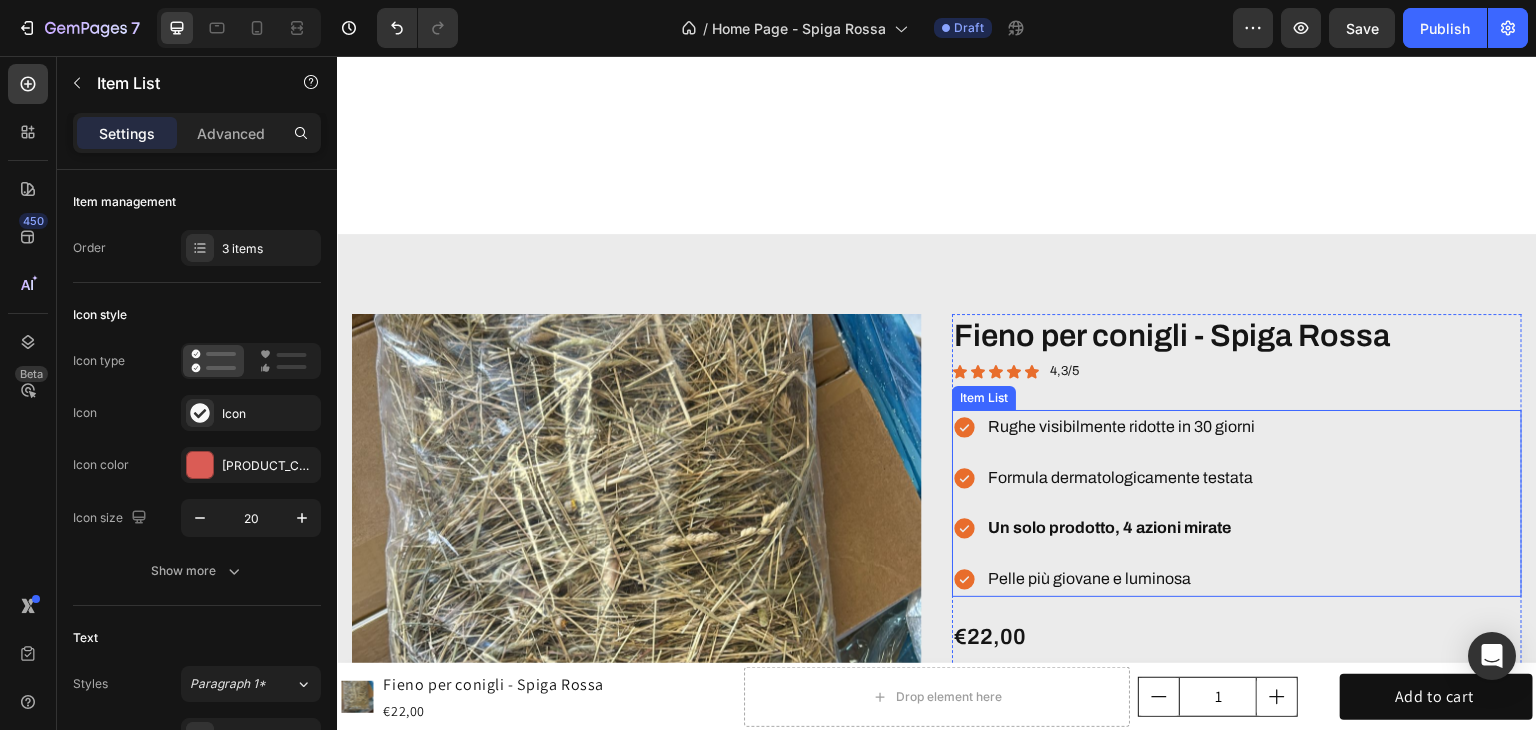 click on "Rughe visibilmente ridotte in 30 giorni" at bounding box center [1121, 427] 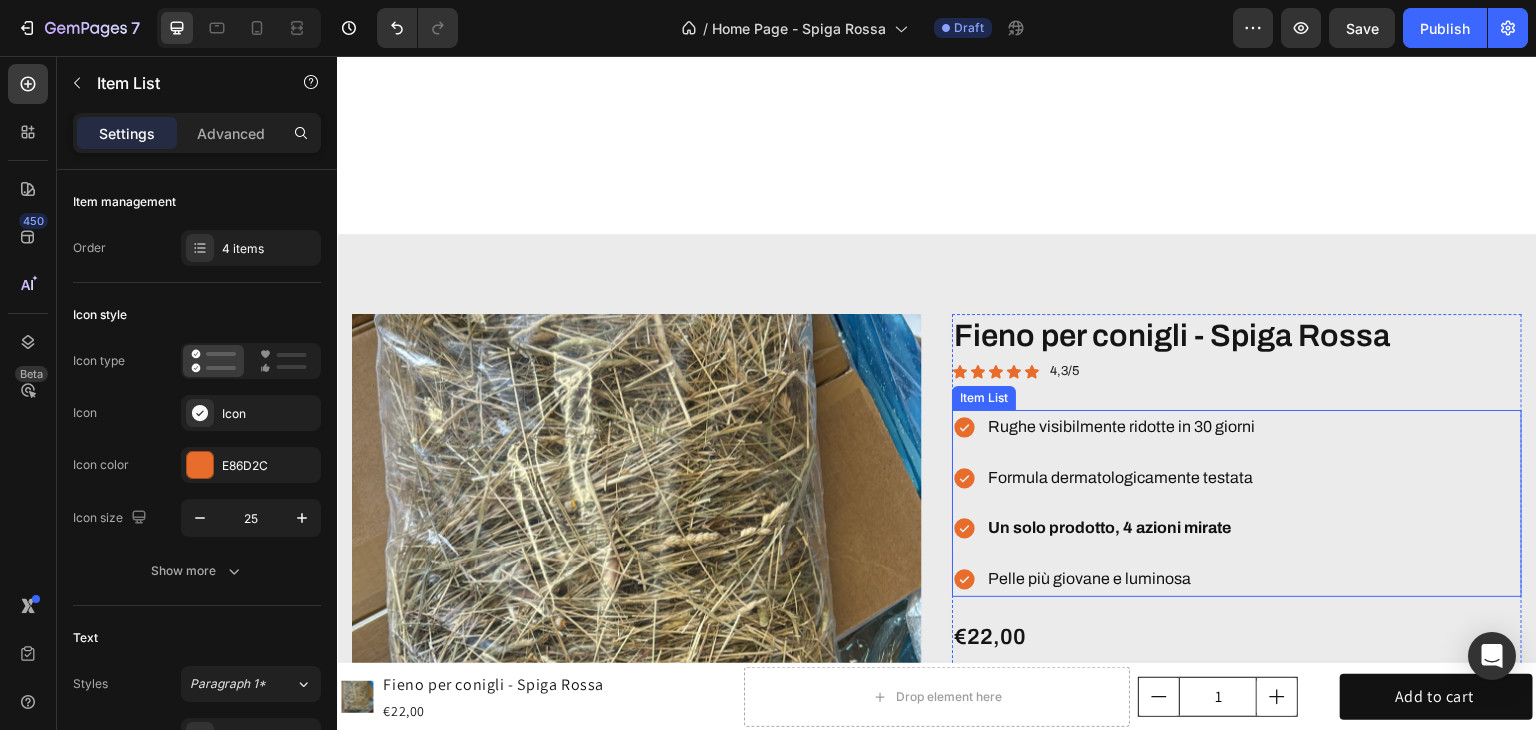 click on "Rughe visibilmente ridotte in 30 giorni" at bounding box center [1121, 427] 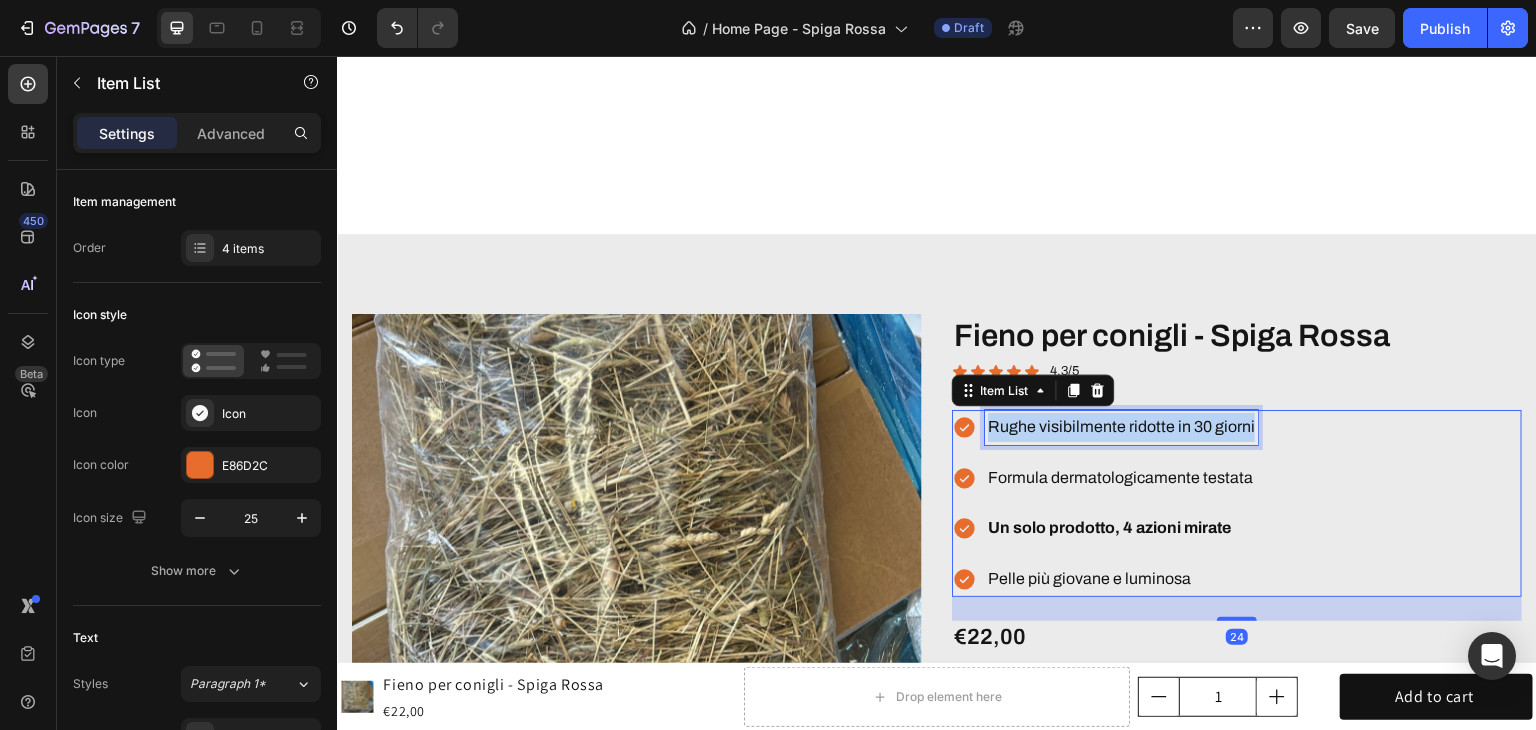 click on "Rughe visibilmente ridotte in 30 giorni" at bounding box center [1121, 427] 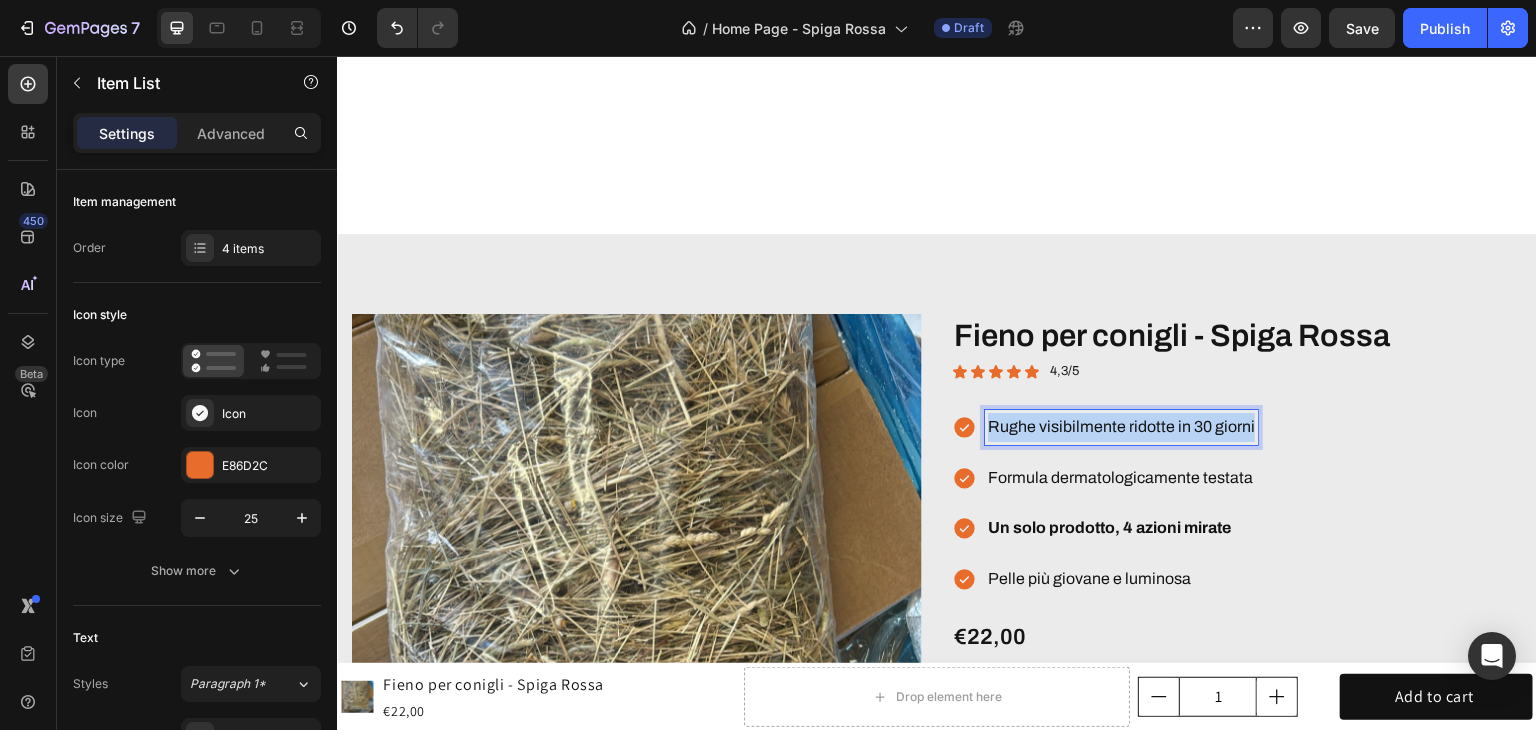 click on "Rughe visibilmente ridotte in 30 giorni" at bounding box center [1121, 427] 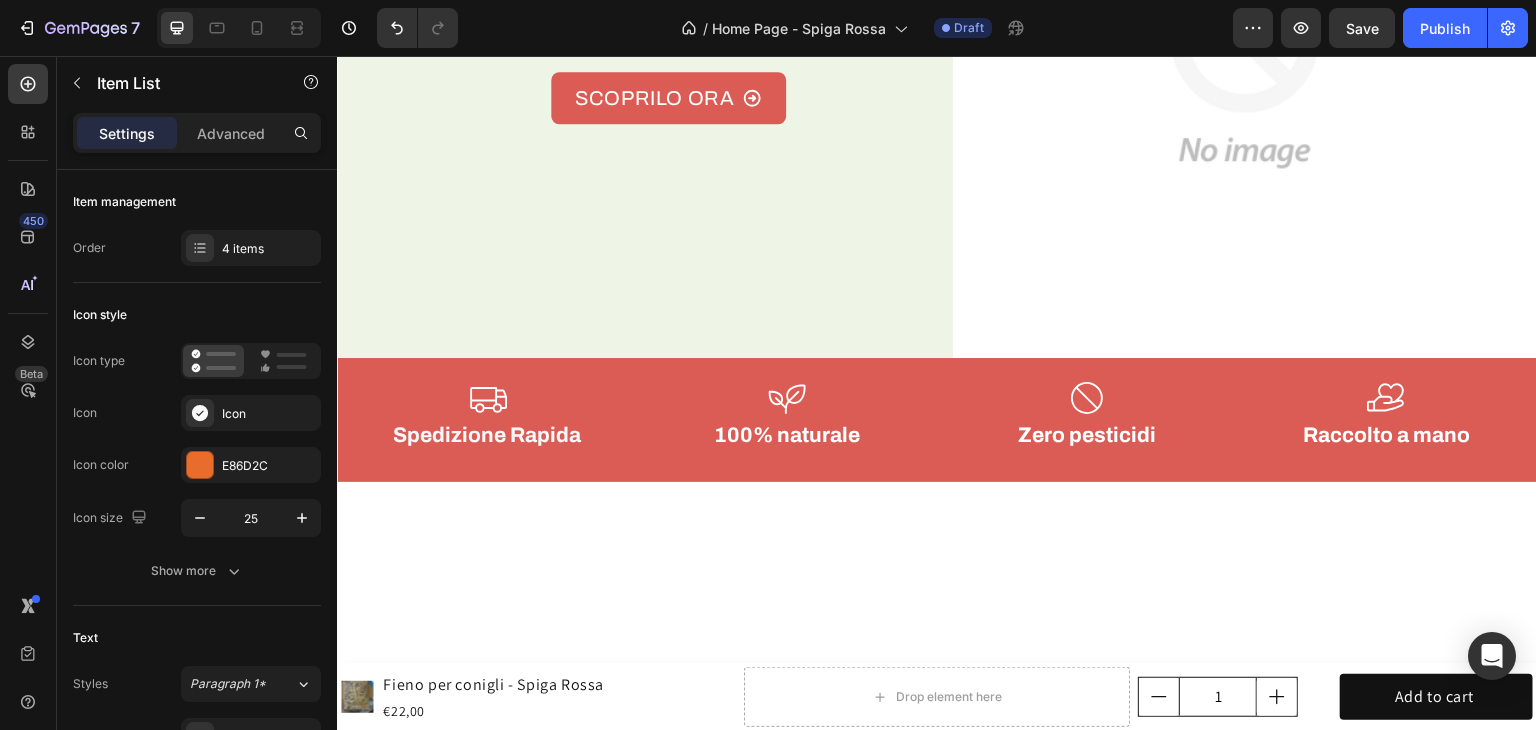 scroll, scrollTop: 657, scrollLeft: 0, axis: vertical 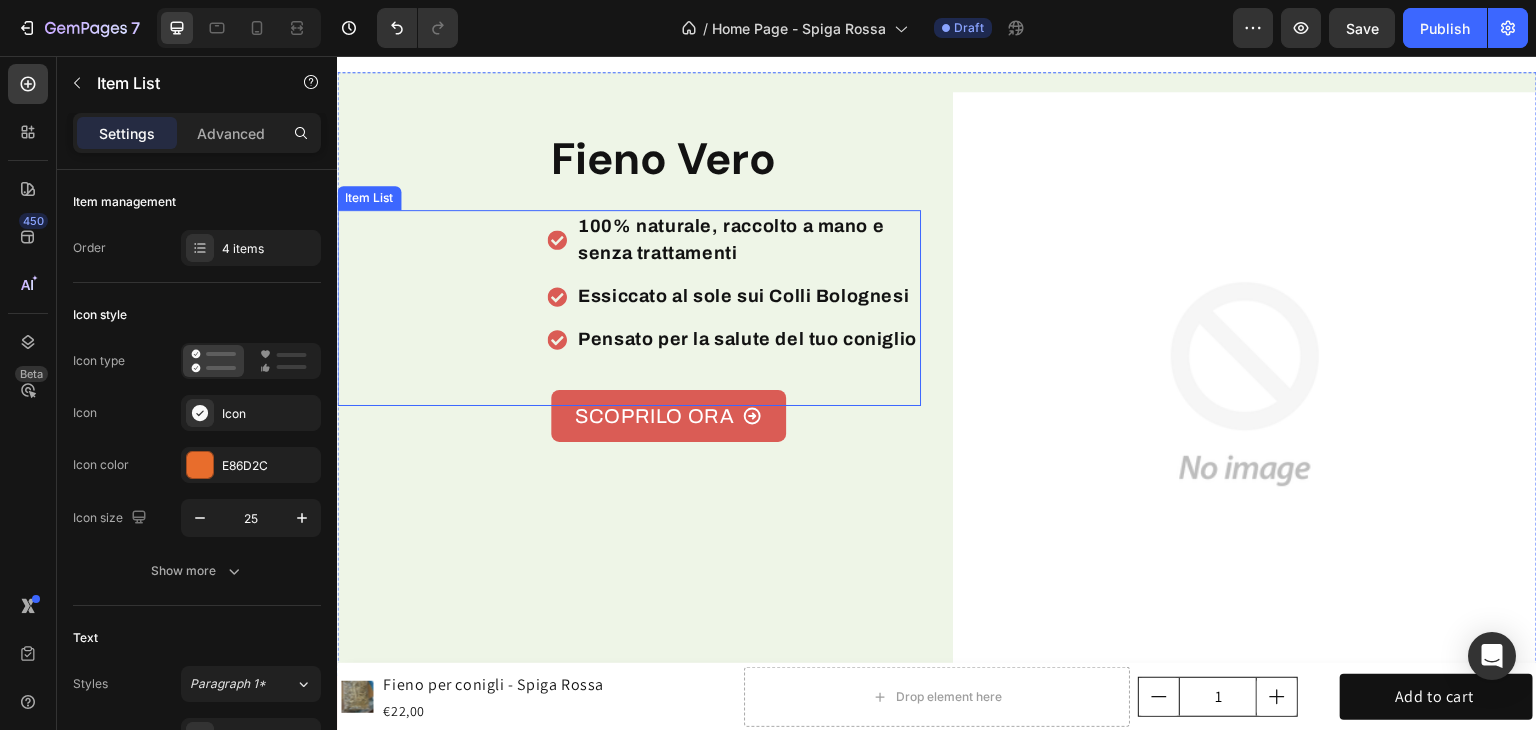click on "100% naturale, raccolto a mano e senza trattamenti Essiccato al sole sui [REGION], Pensato per la salute del tuo coniglio" at bounding box center (734, 283) 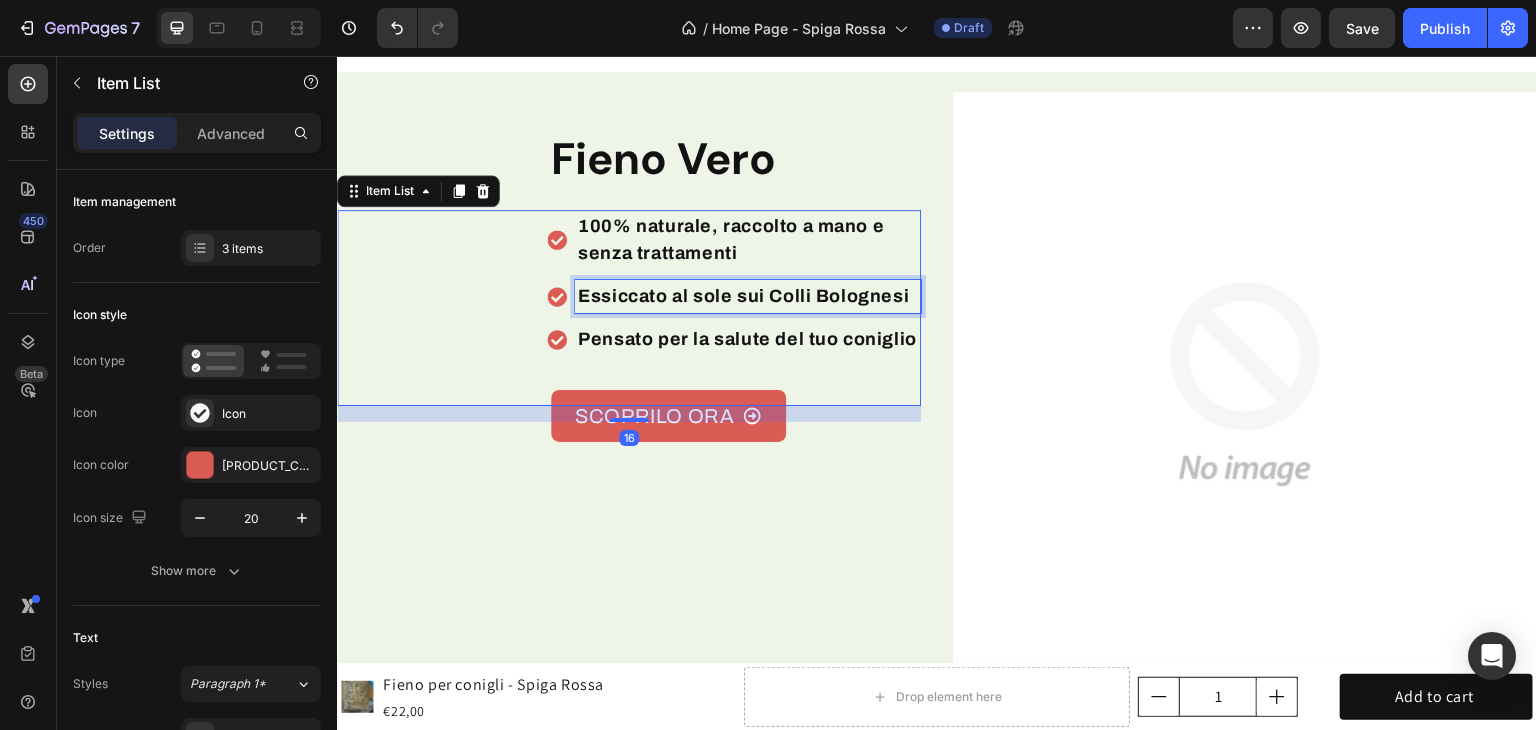 click on "Essiccato al sole sui Colli Bolognesi" at bounding box center [743, 296] 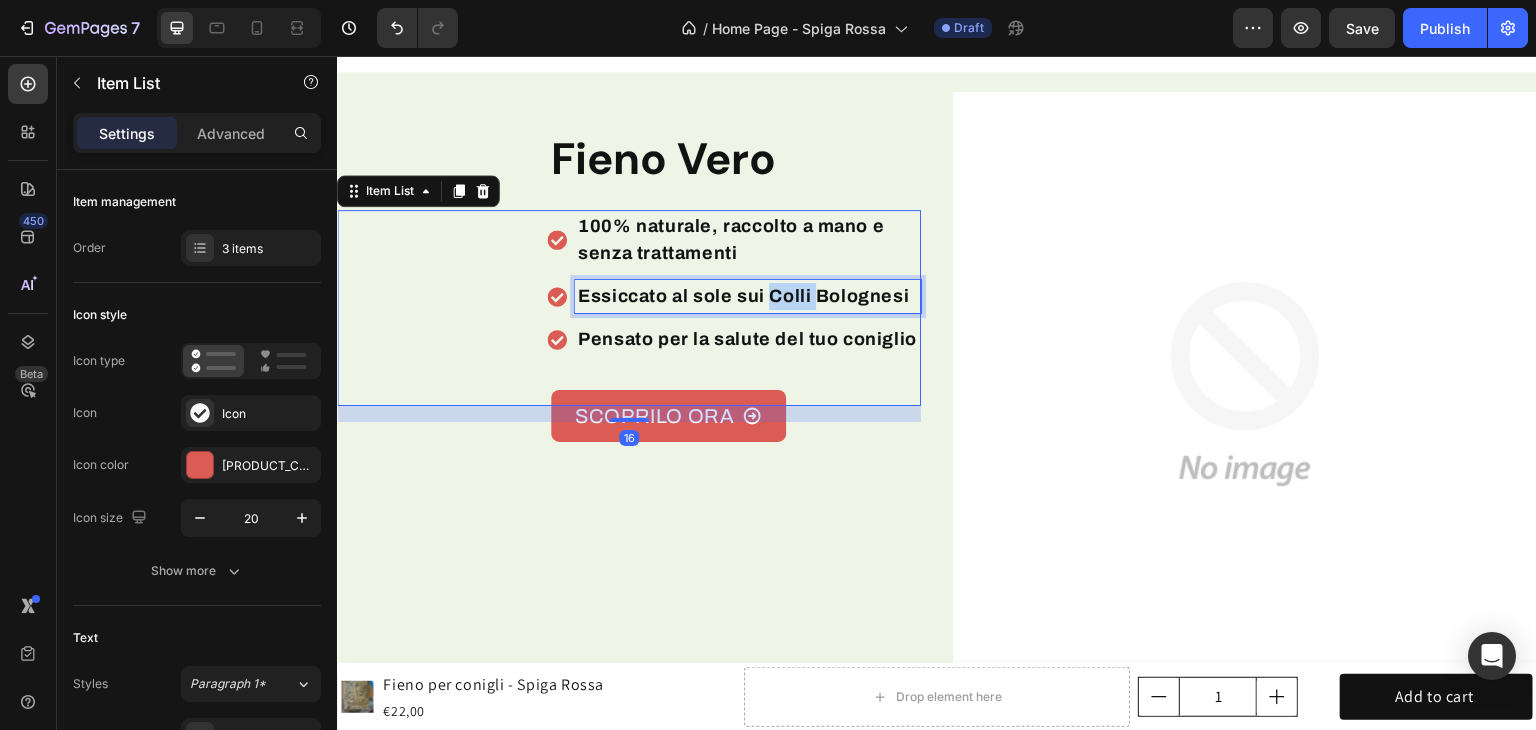 click on "Essiccato al sole sui Colli Bolognesi" at bounding box center [743, 296] 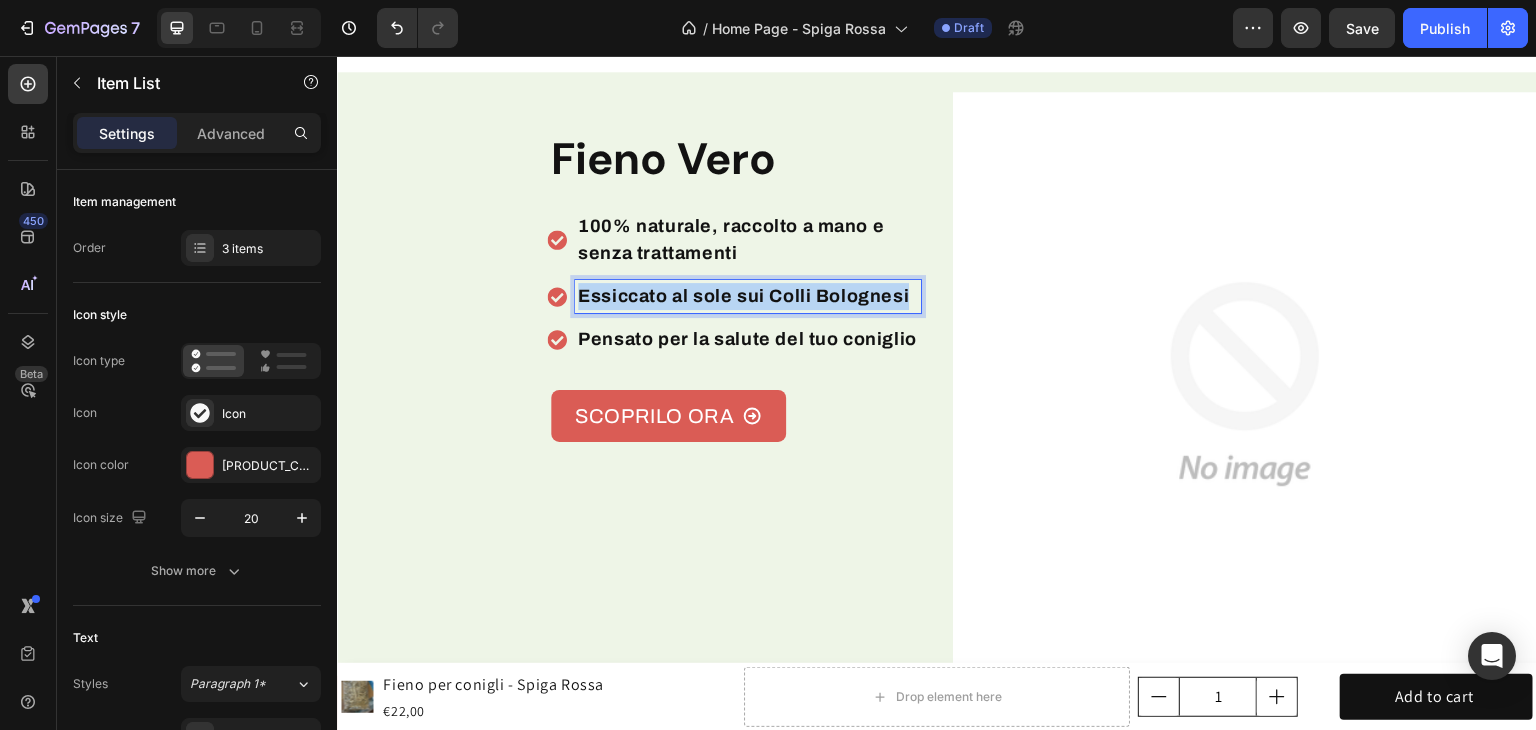 click on "Essiccato al sole sui Colli Bolognesi" at bounding box center (743, 296) 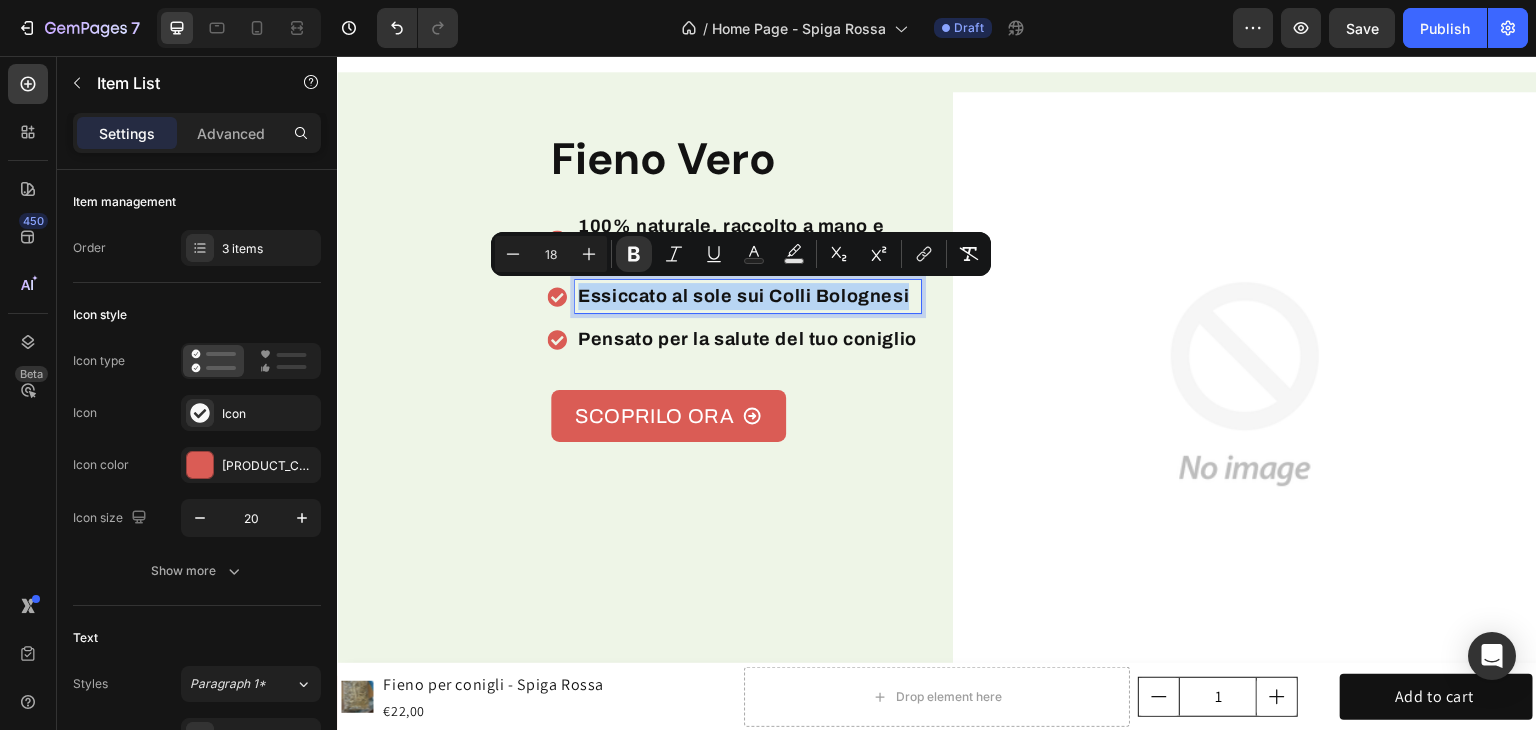 copy on "Essiccato al sole sui Colli Bolognesi" 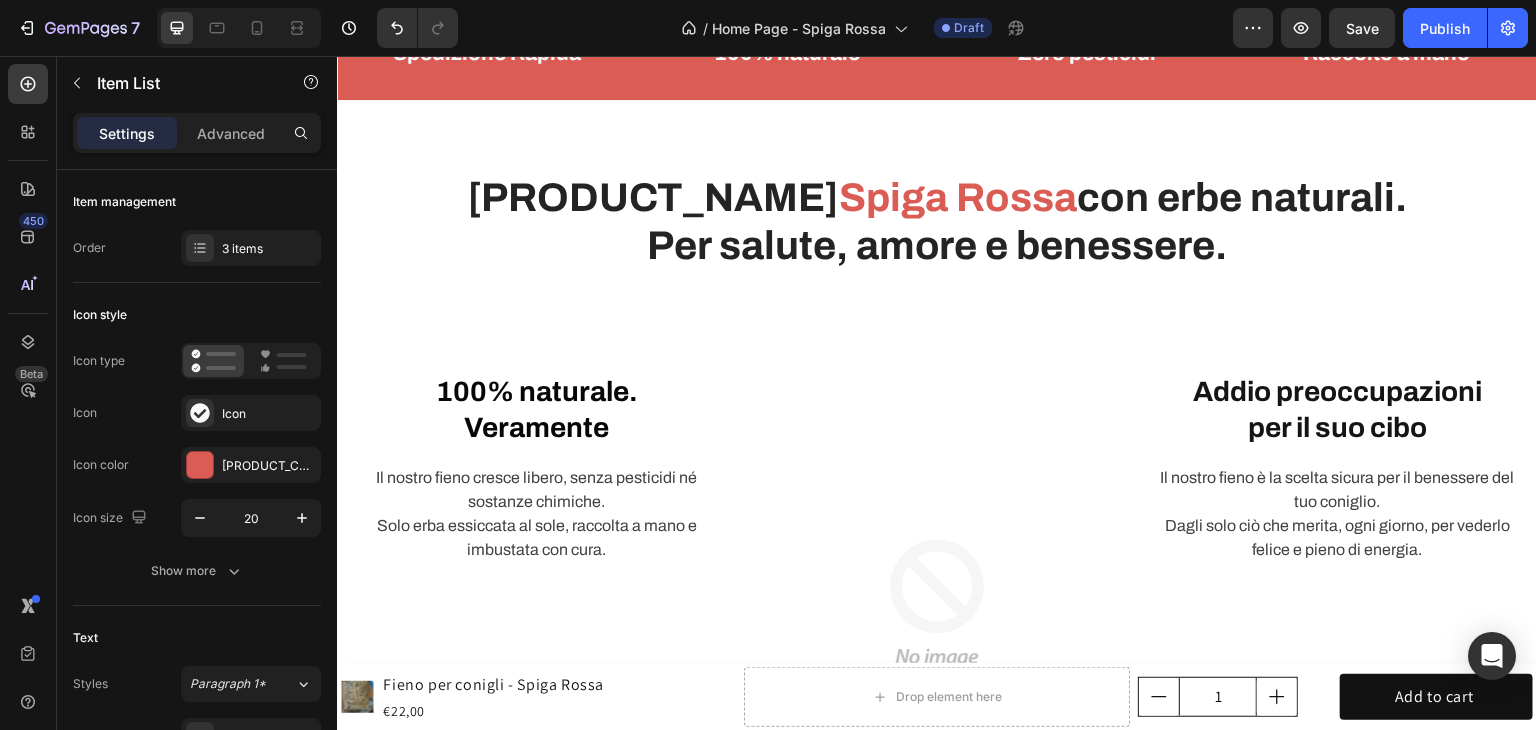 type on "16" 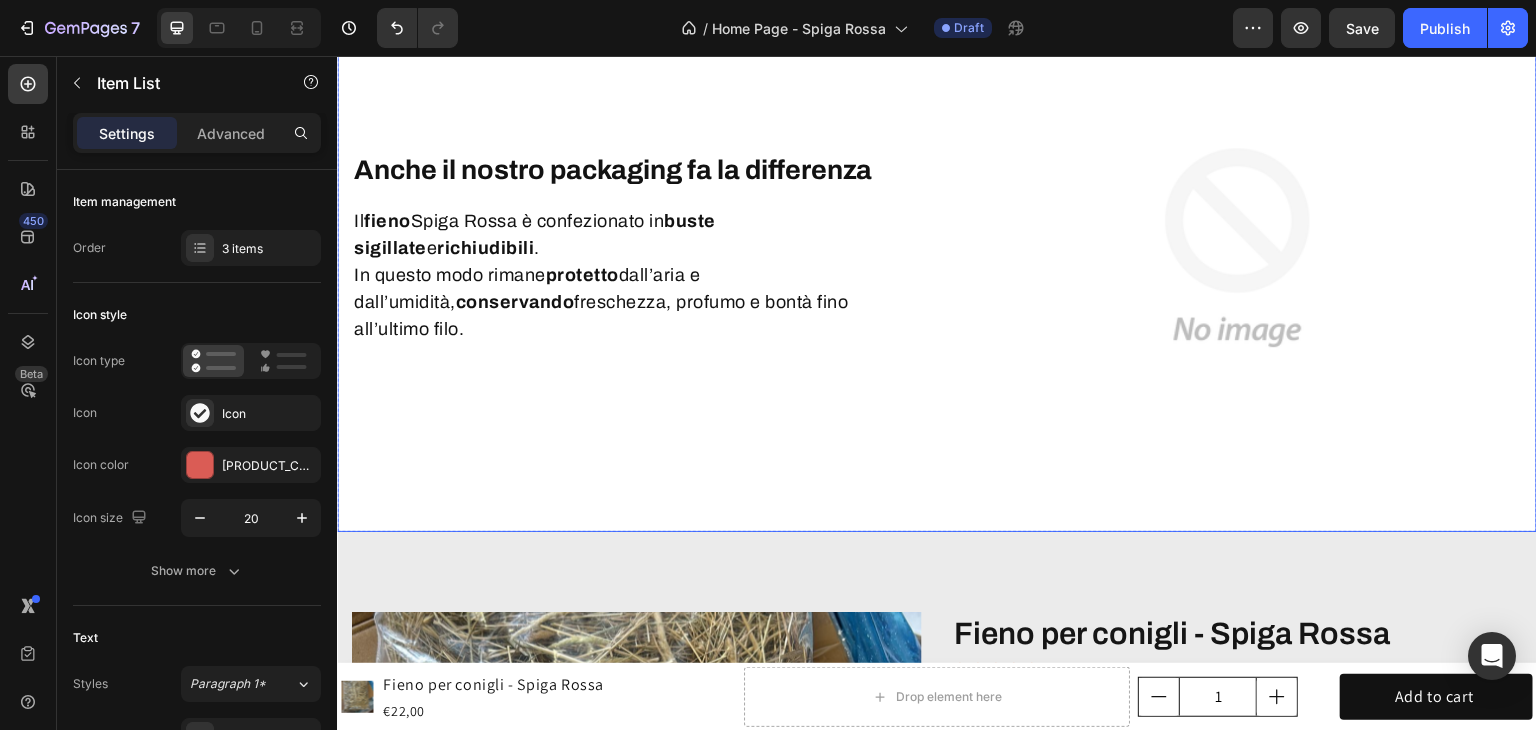 scroll, scrollTop: 6557, scrollLeft: 0, axis: vertical 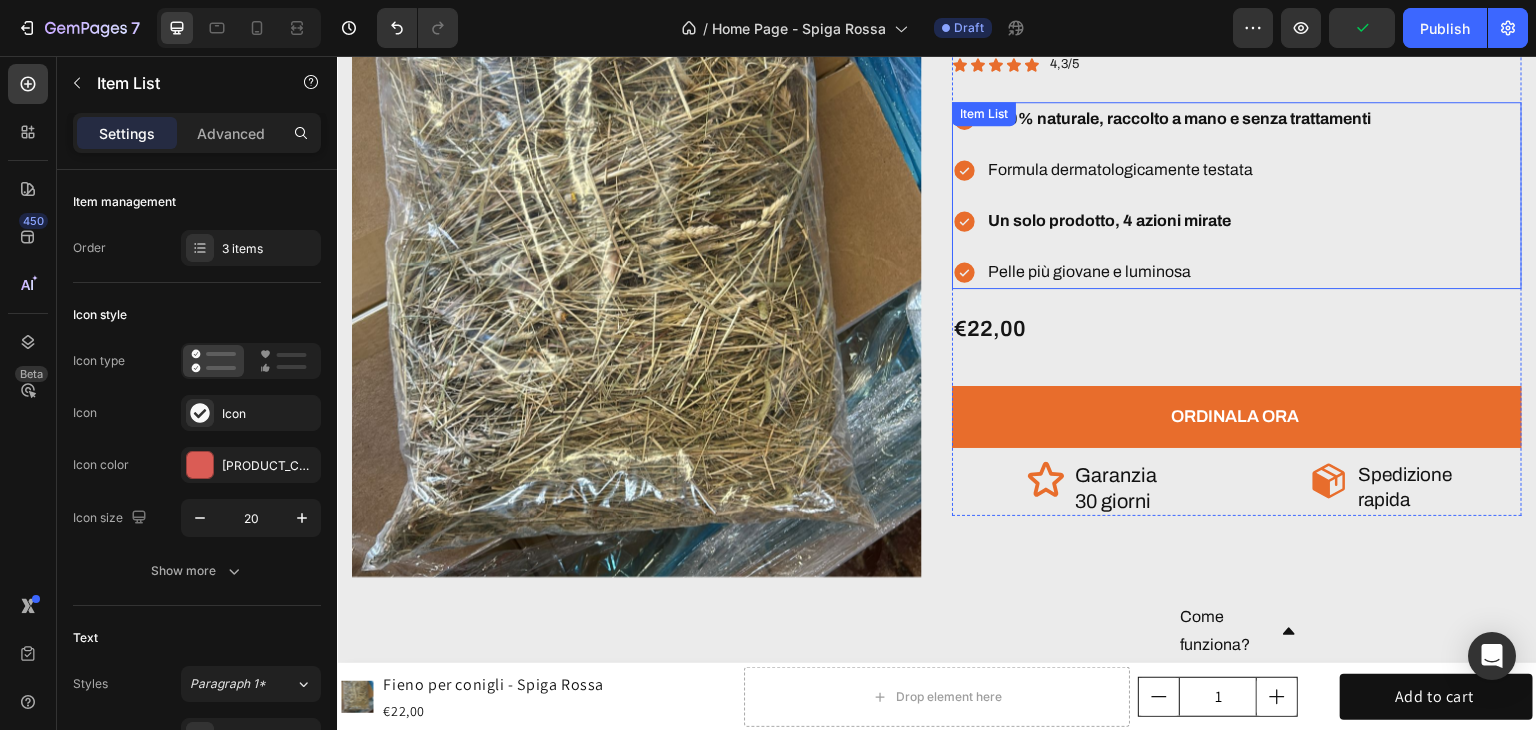 click on "Formula dermatologicamente testata" at bounding box center (1179, 170) 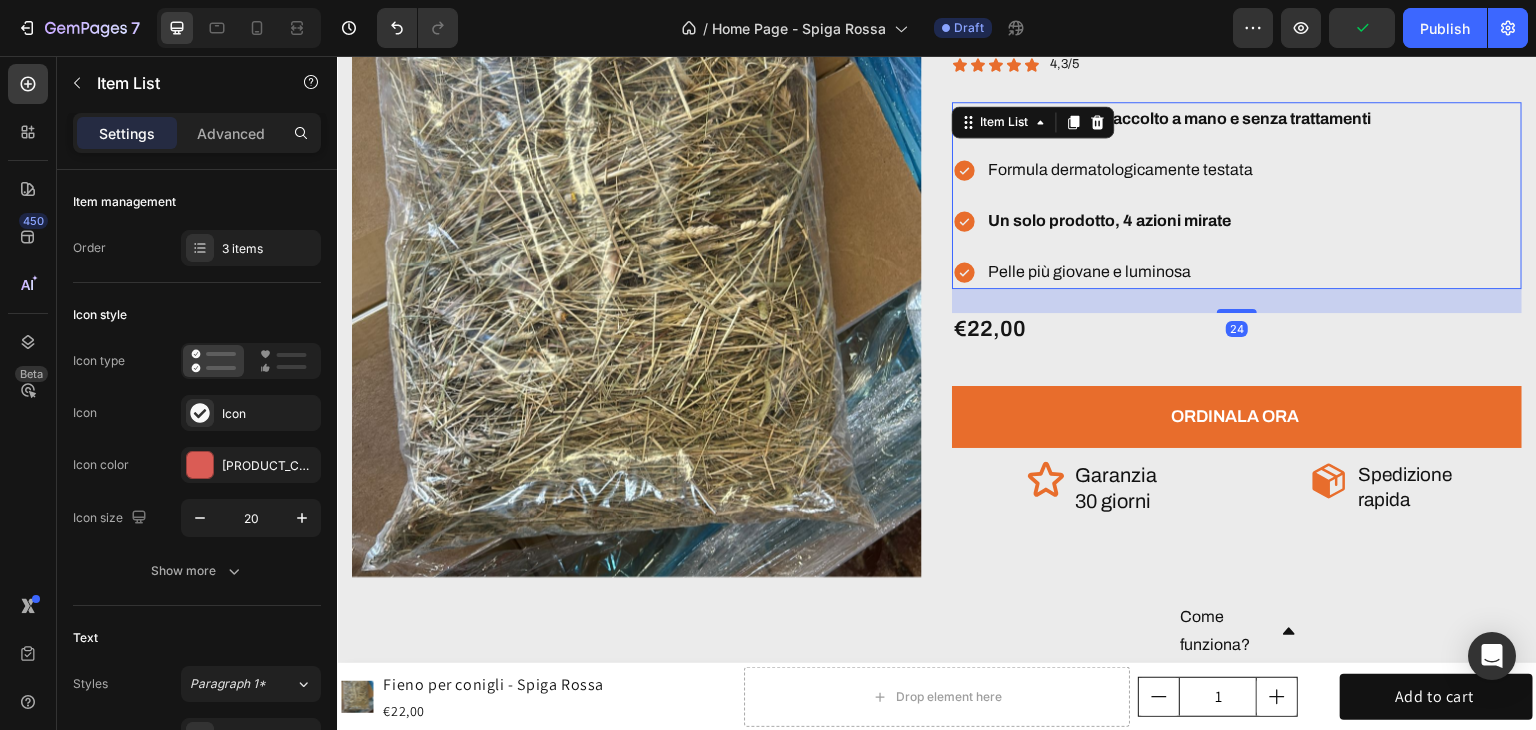 click on "Formula dermatologicamente testata" at bounding box center (1179, 170) 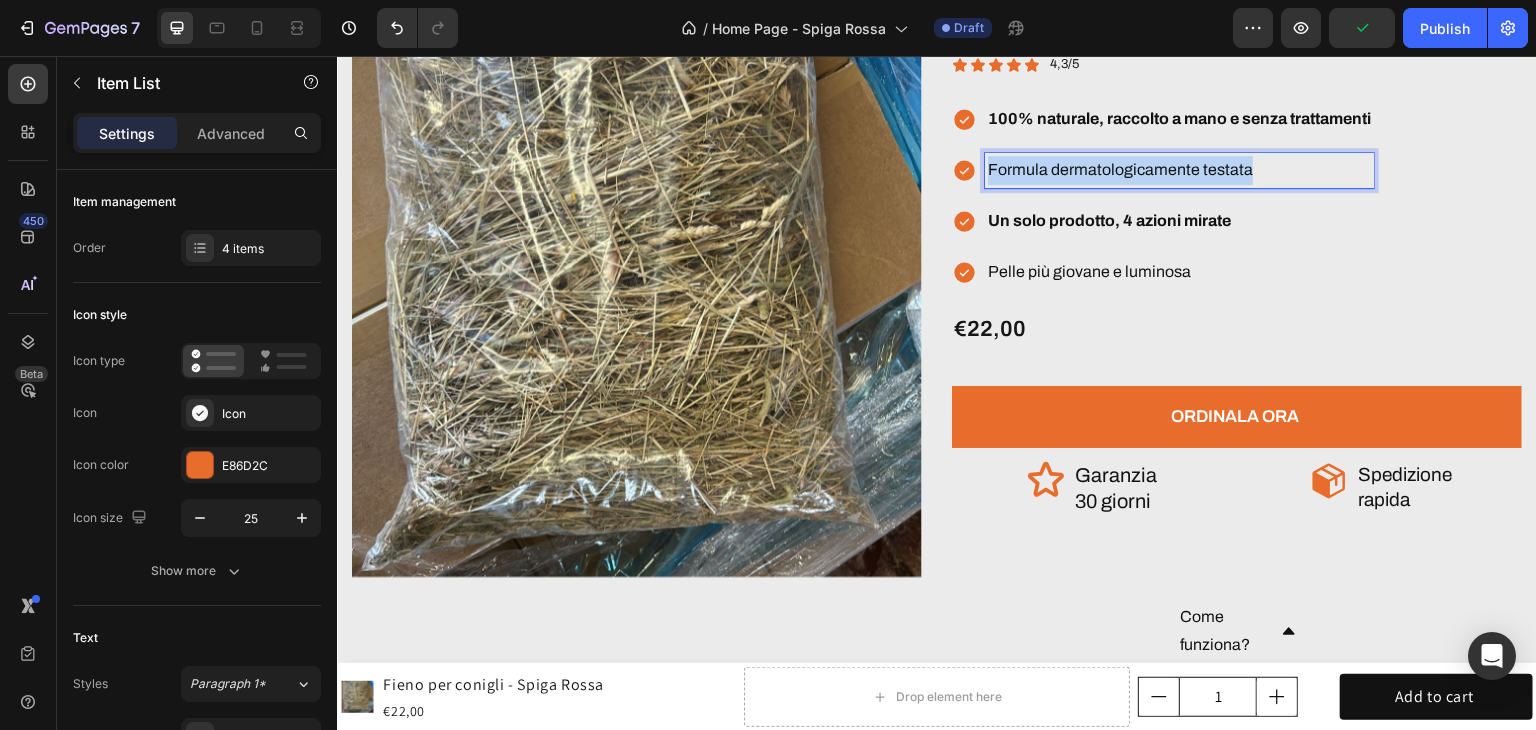 click on "Formula dermatologicamente testata" at bounding box center (1179, 170) 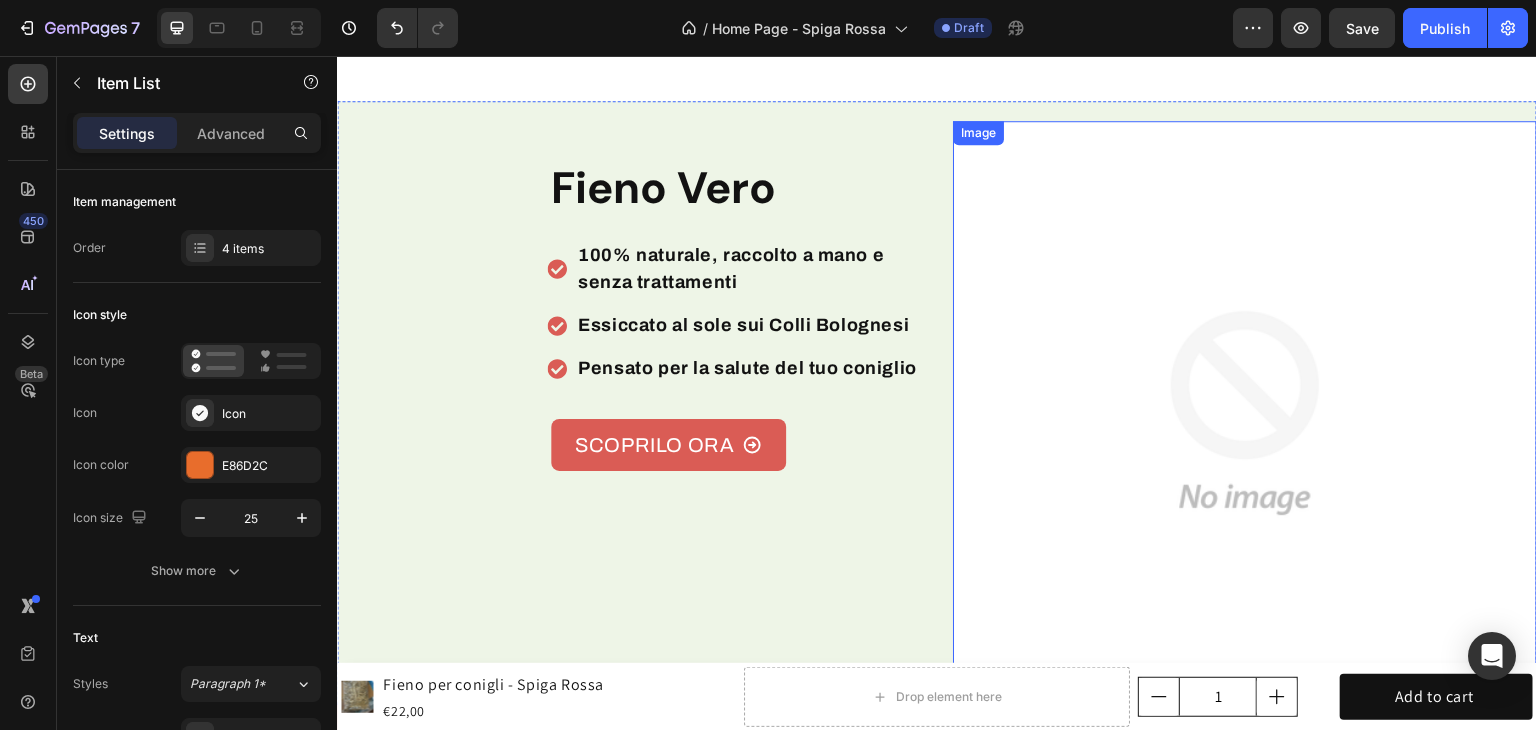 scroll, scrollTop: 757, scrollLeft: 0, axis: vertical 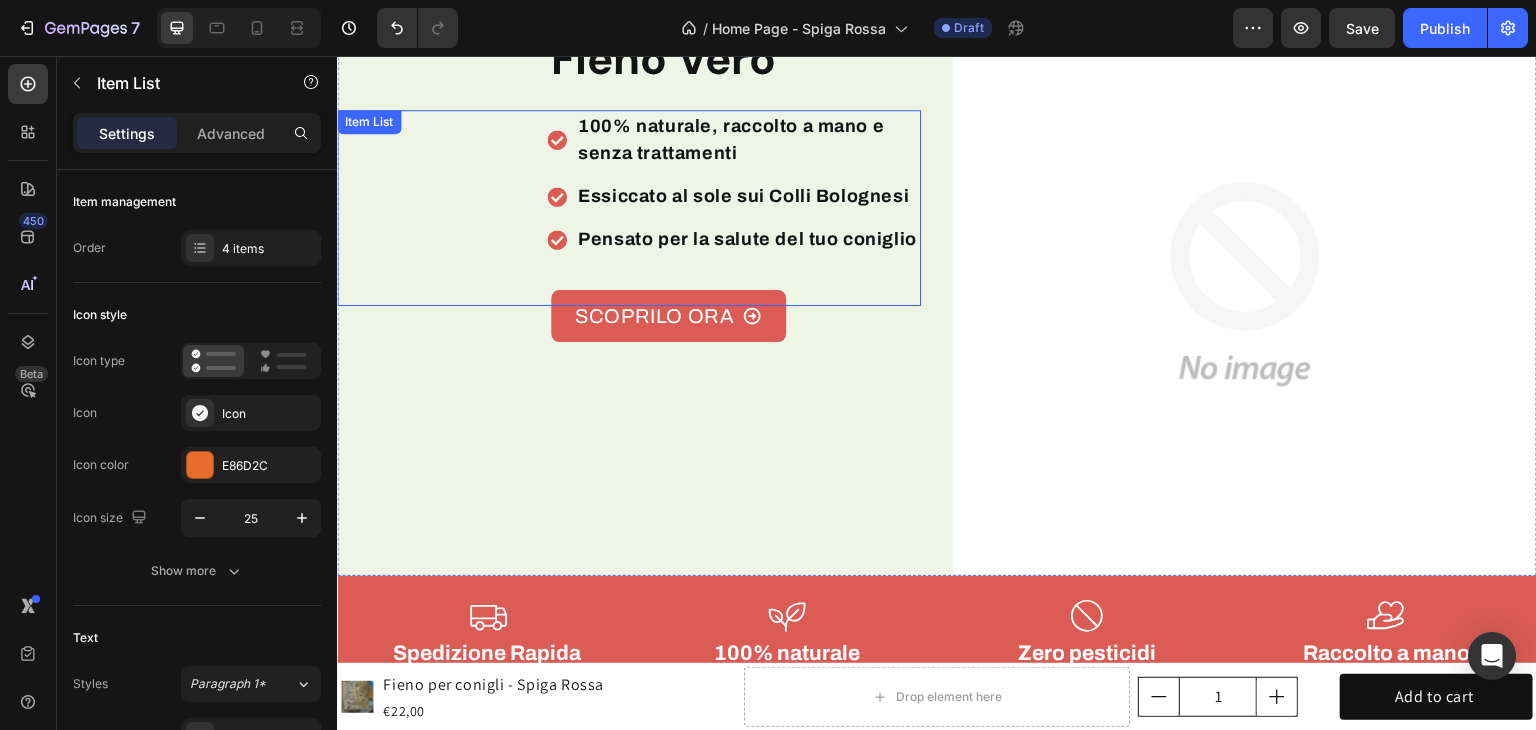 click on "Pensato per la salute del tuo coniglio" at bounding box center (747, 239) 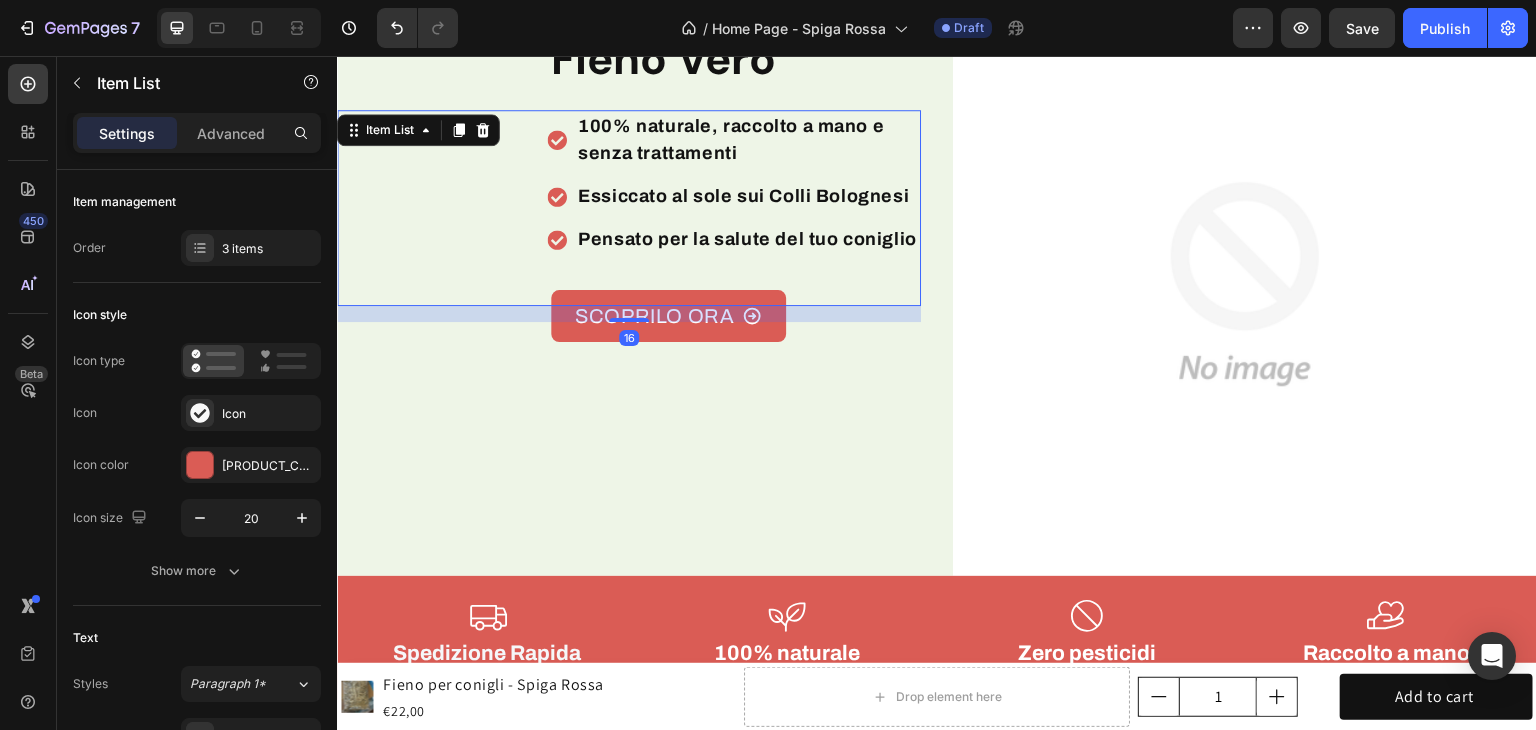click on "Pensato per la salute del tuo coniglio" at bounding box center (747, 239) 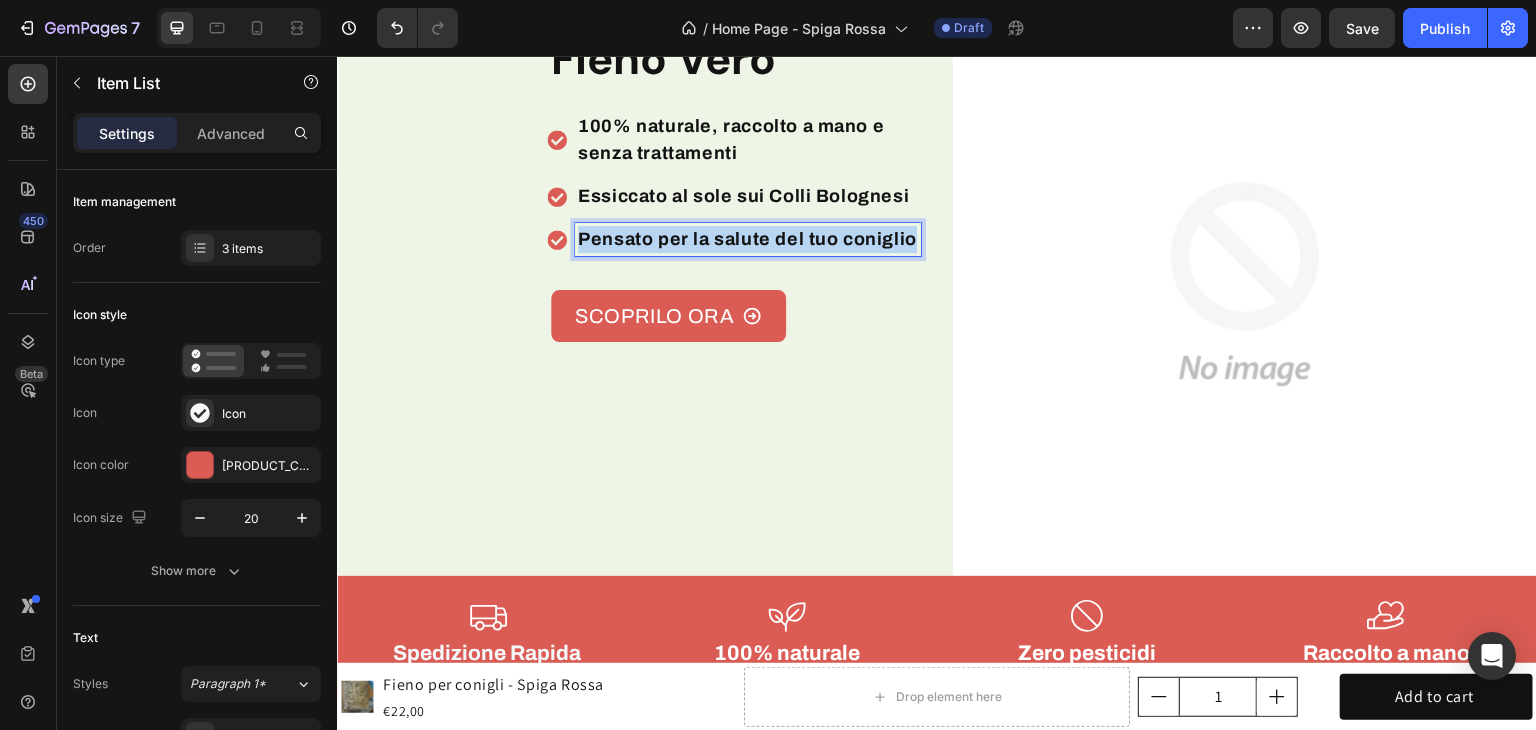 click on "Pensato per la salute del tuo coniglio" at bounding box center [747, 239] 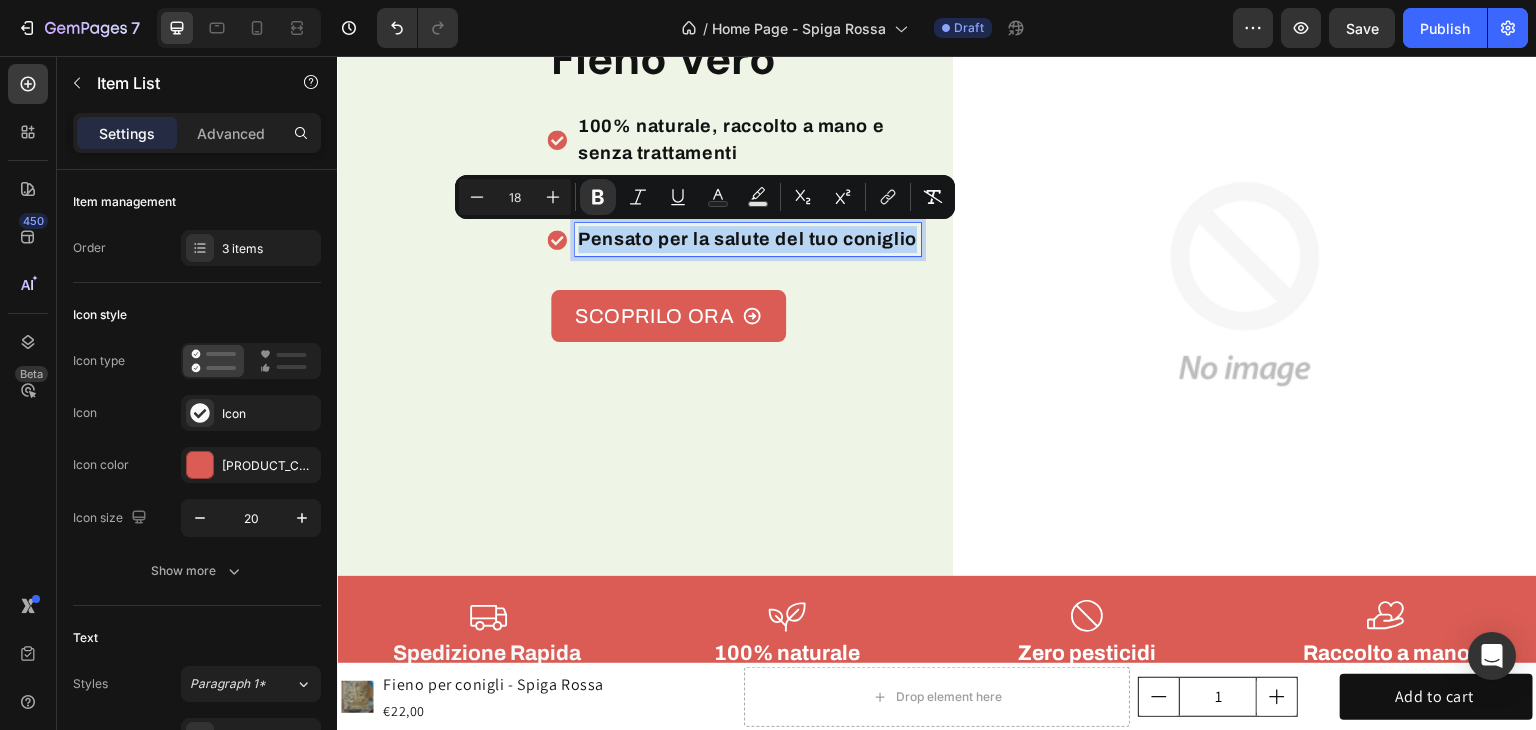 copy on "Pensato per la salute del tuo coniglio" 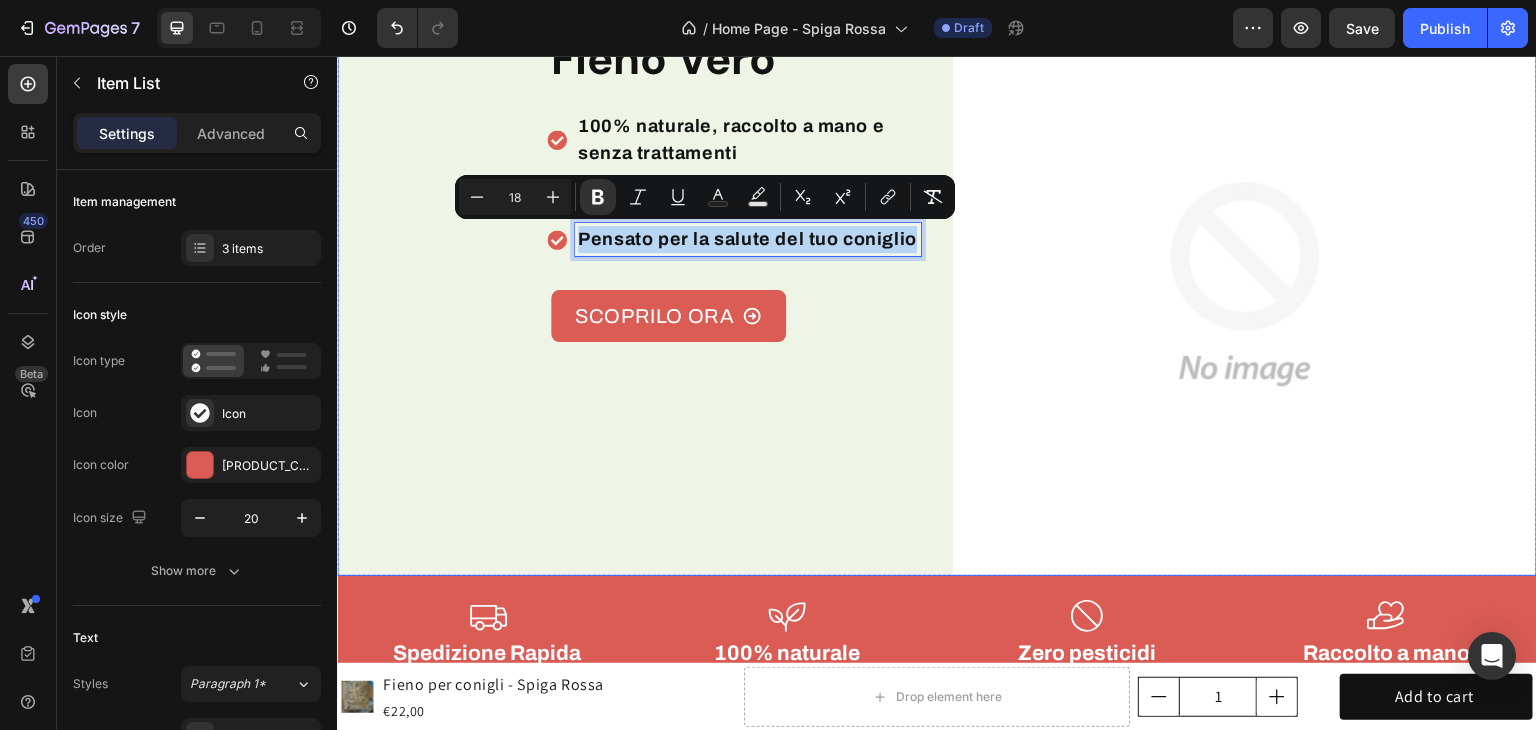 click on "Fieno Vero Text Block 100% naturale, raccolto a mano e senza trattamenti Essiccato al sole sui [REGION] Pensato per la salute del tuo coniglio Item List SCOPRILO ORA Button Image Row 0" at bounding box center [629, 284] 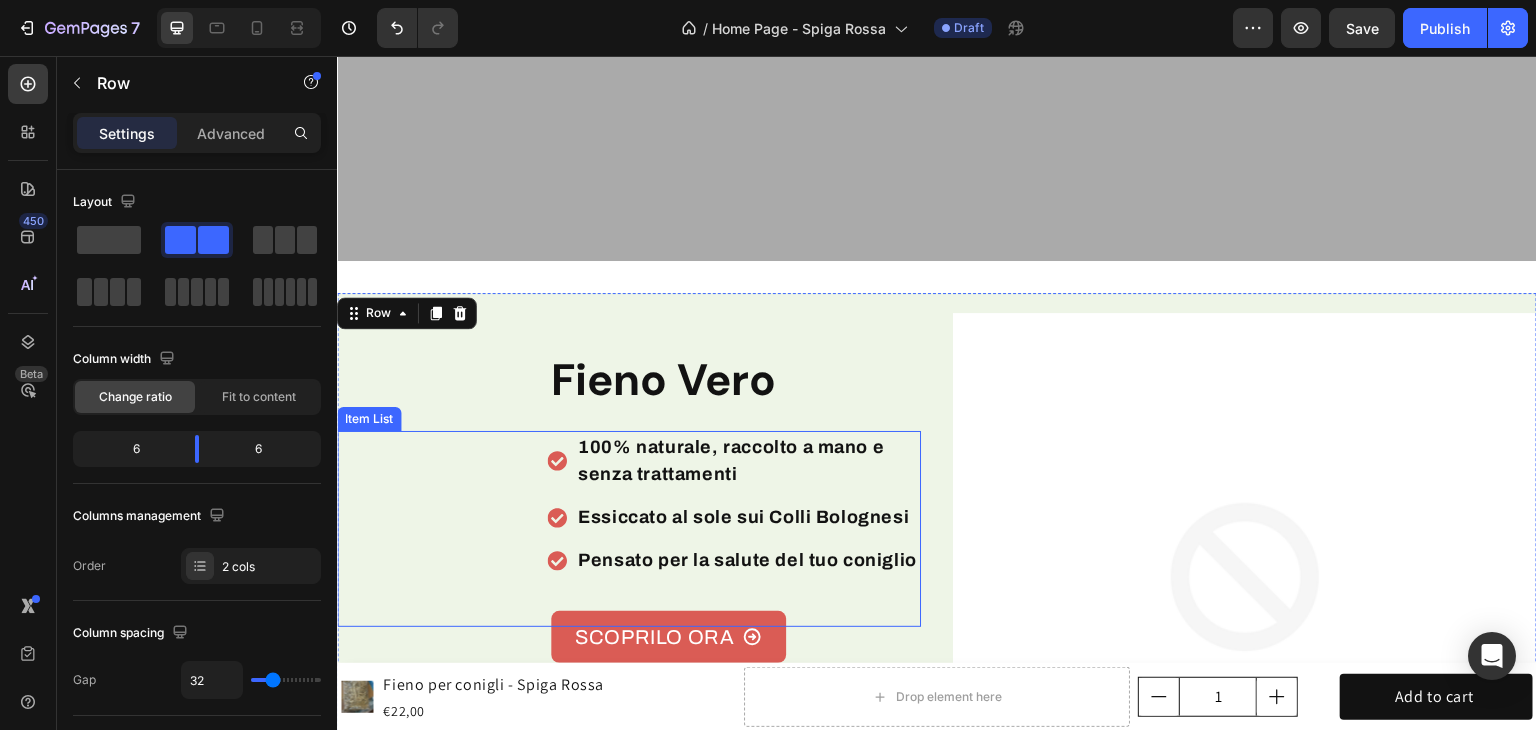 scroll, scrollTop: 357, scrollLeft: 0, axis: vertical 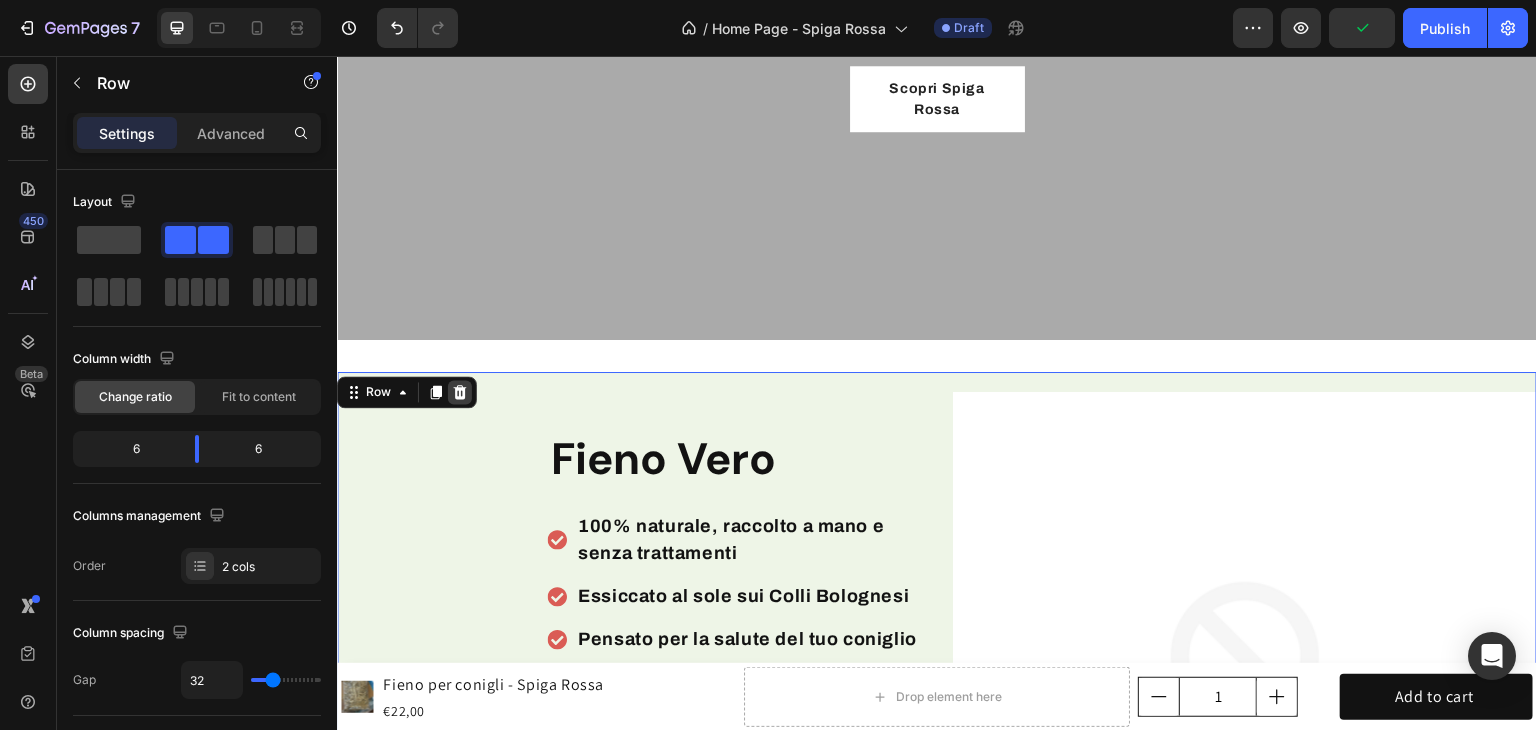 click 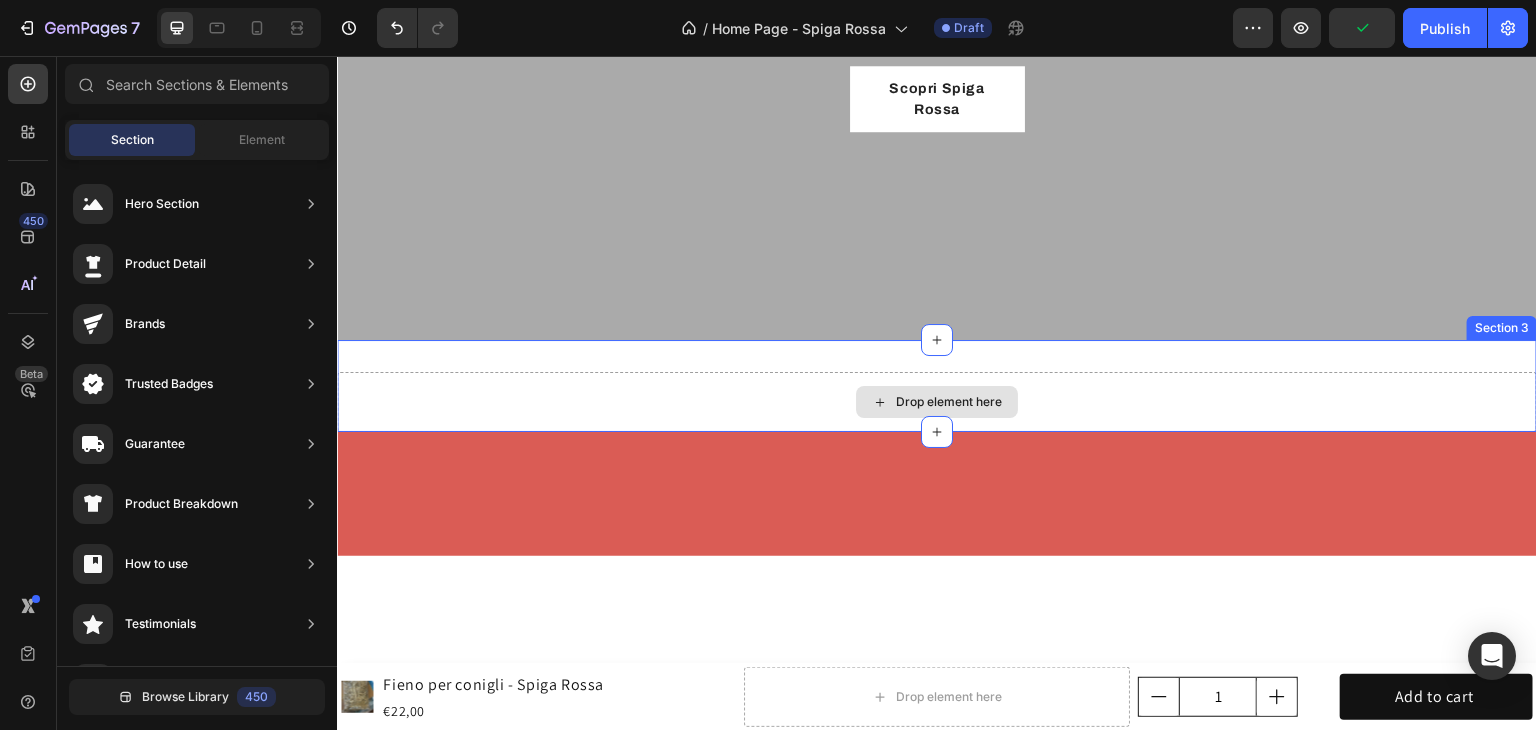 click on "Drop element here" at bounding box center [937, 402] 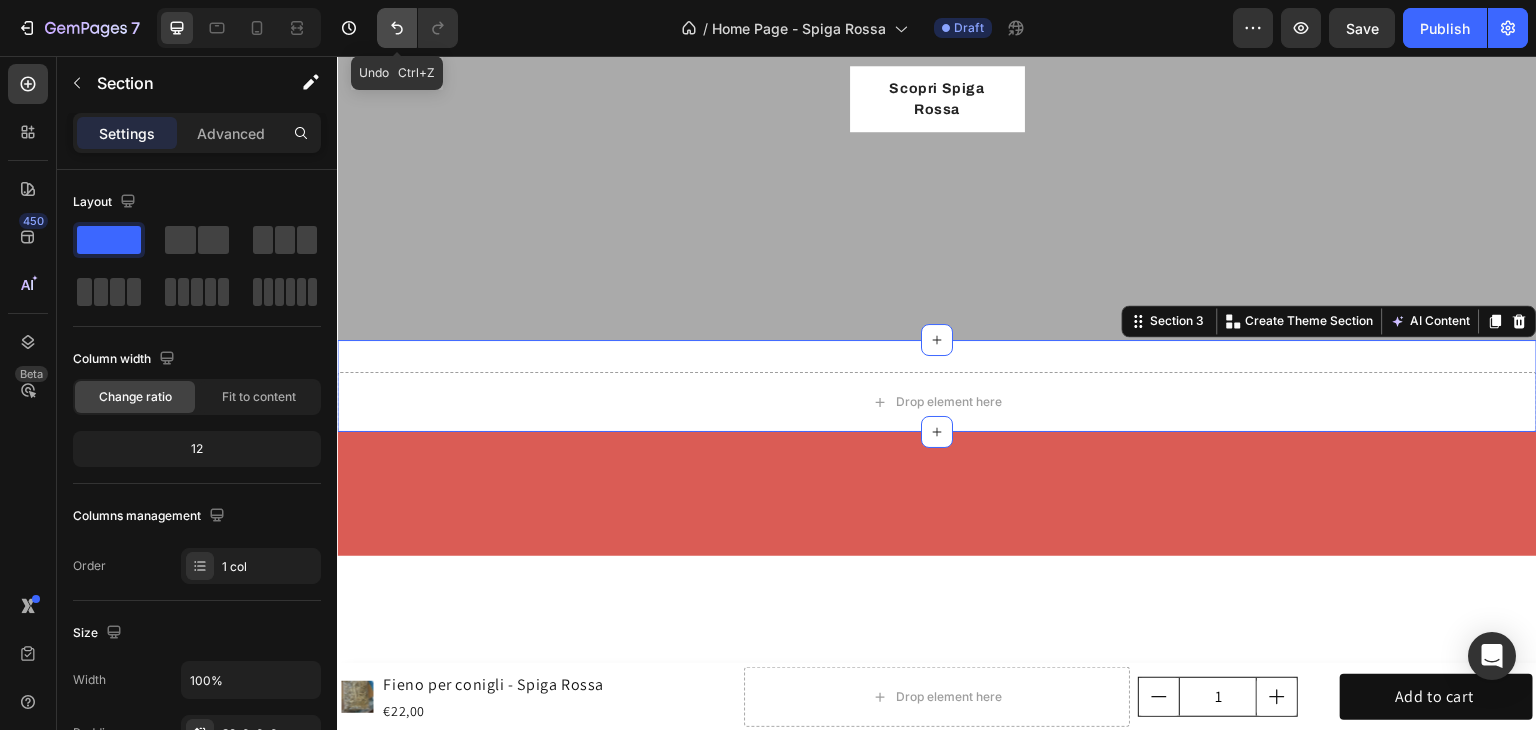 click 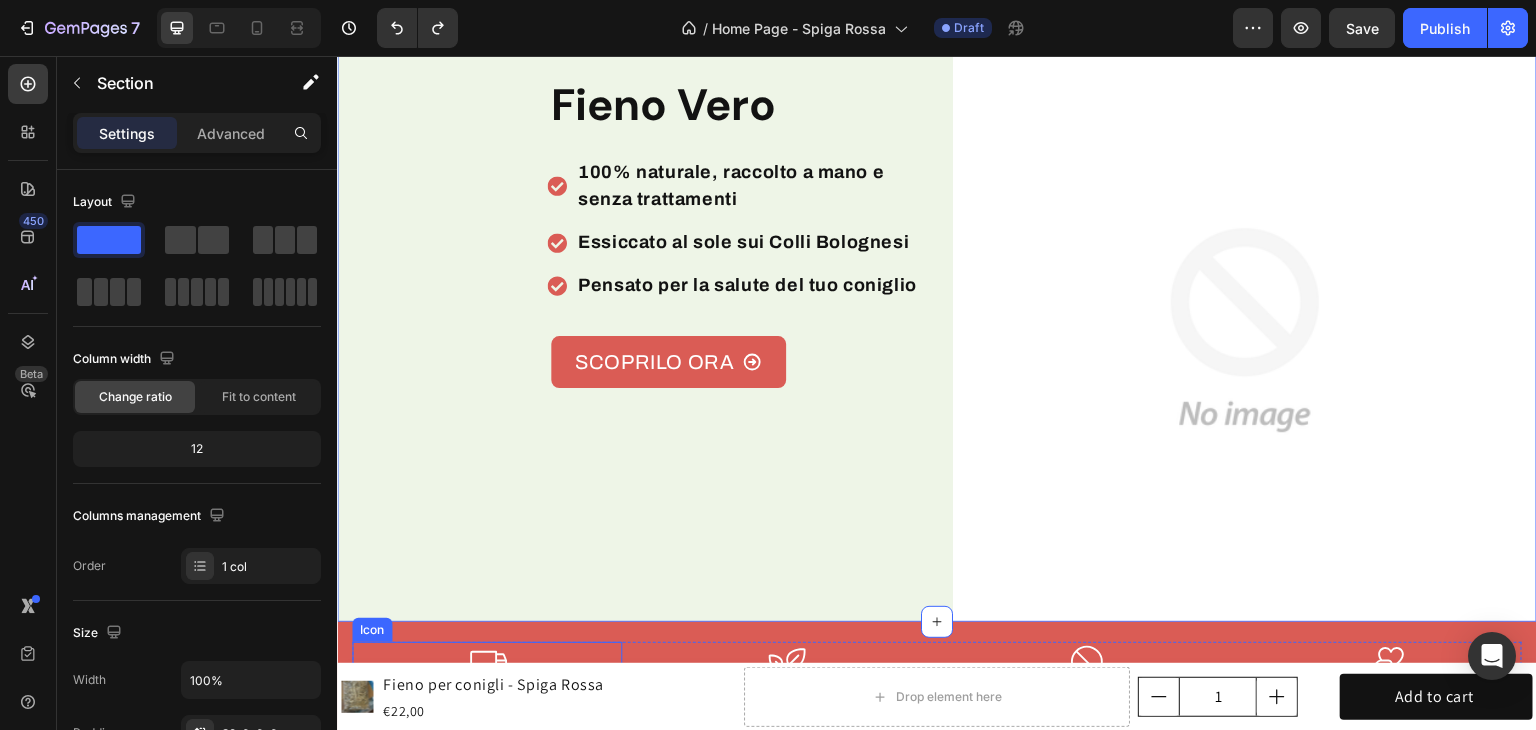 scroll, scrollTop: 957, scrollLeft: 0, axis: vertical 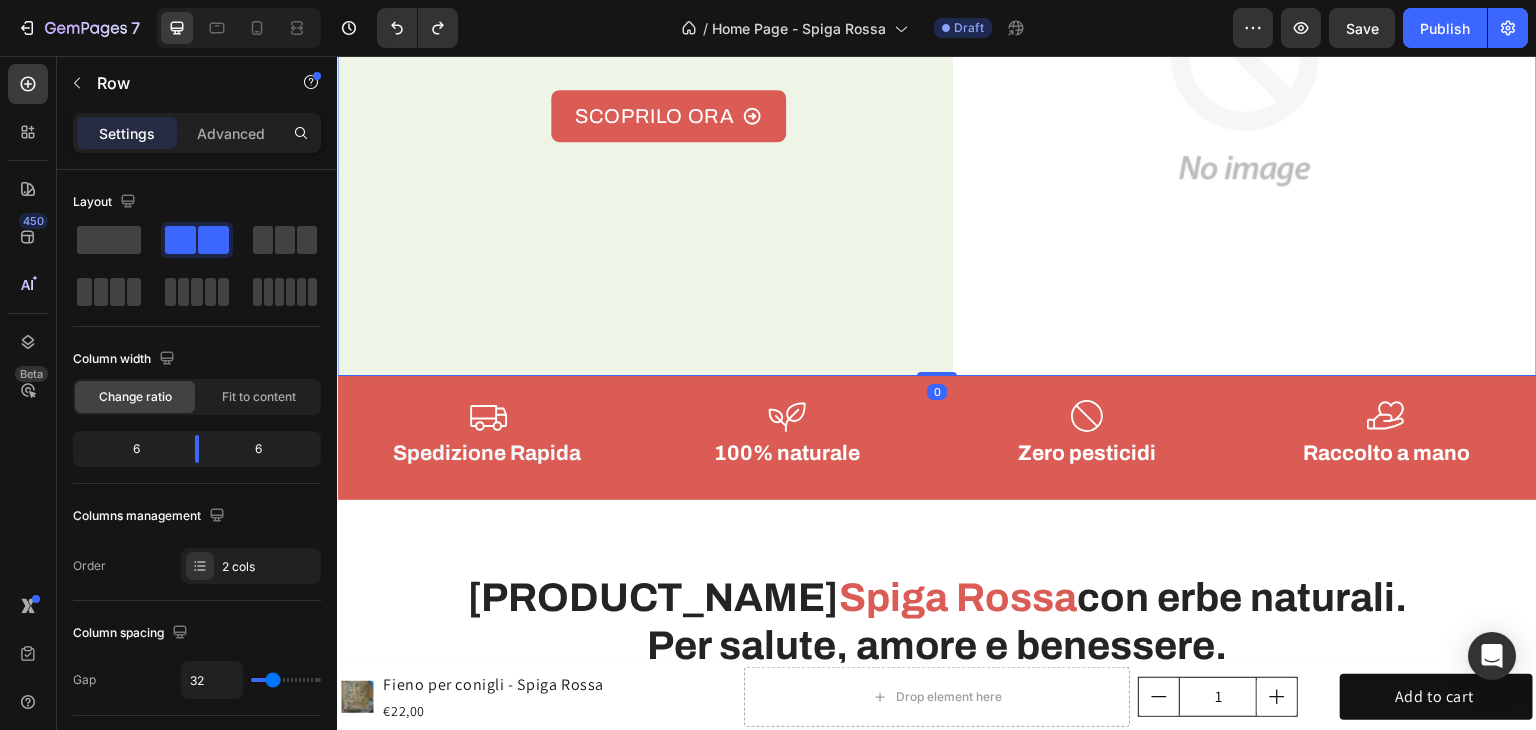 click on "Fieno Vero Text Block 100% naturale, raccolto a mano e senza trattamenti Essiccato al sole sui [REGION] Pensato per la salute del tuo coniglio Item List SCOPRILO ORA Button" at bounding box center (629, 84) 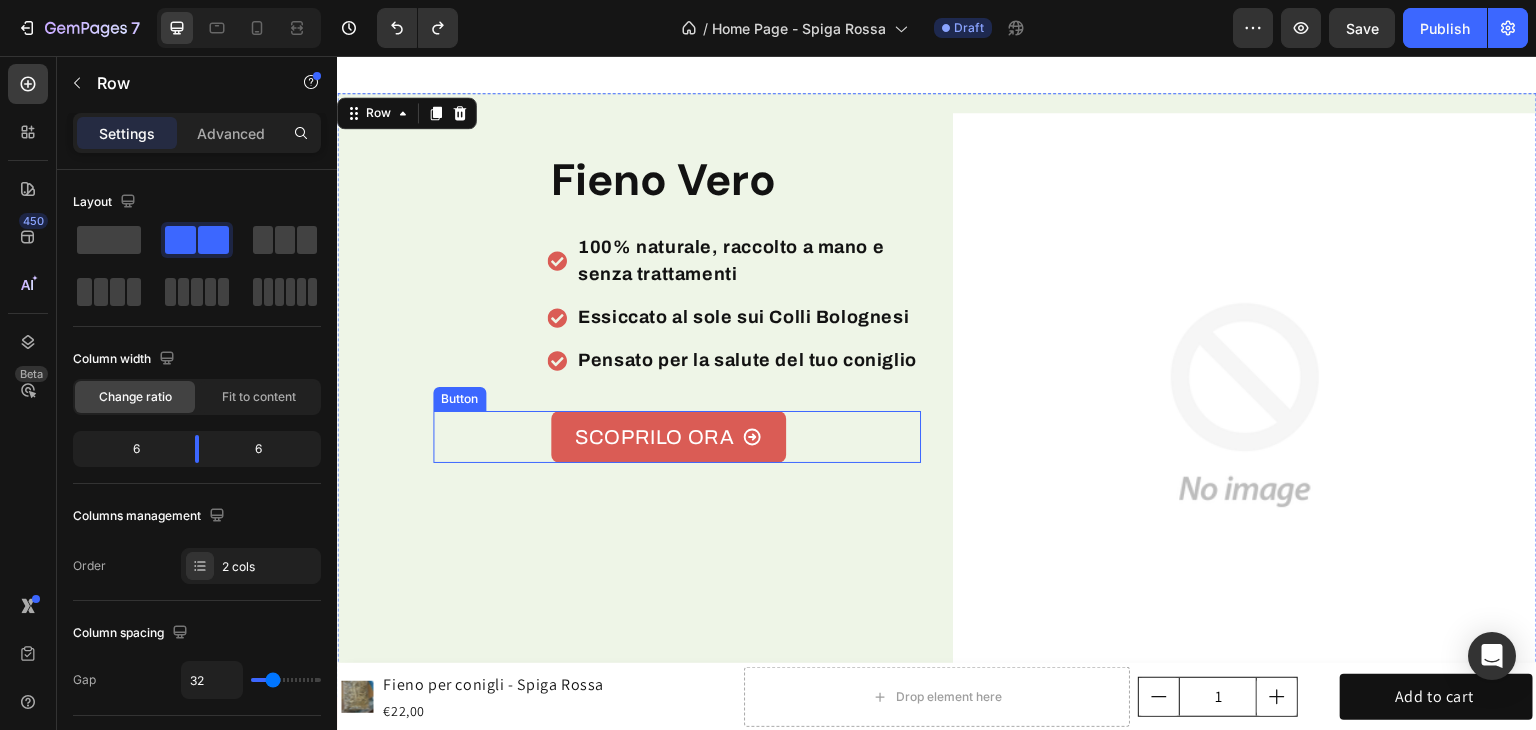 scroll, scrollTop: 457, scrollLeft: 0, axis: vertical 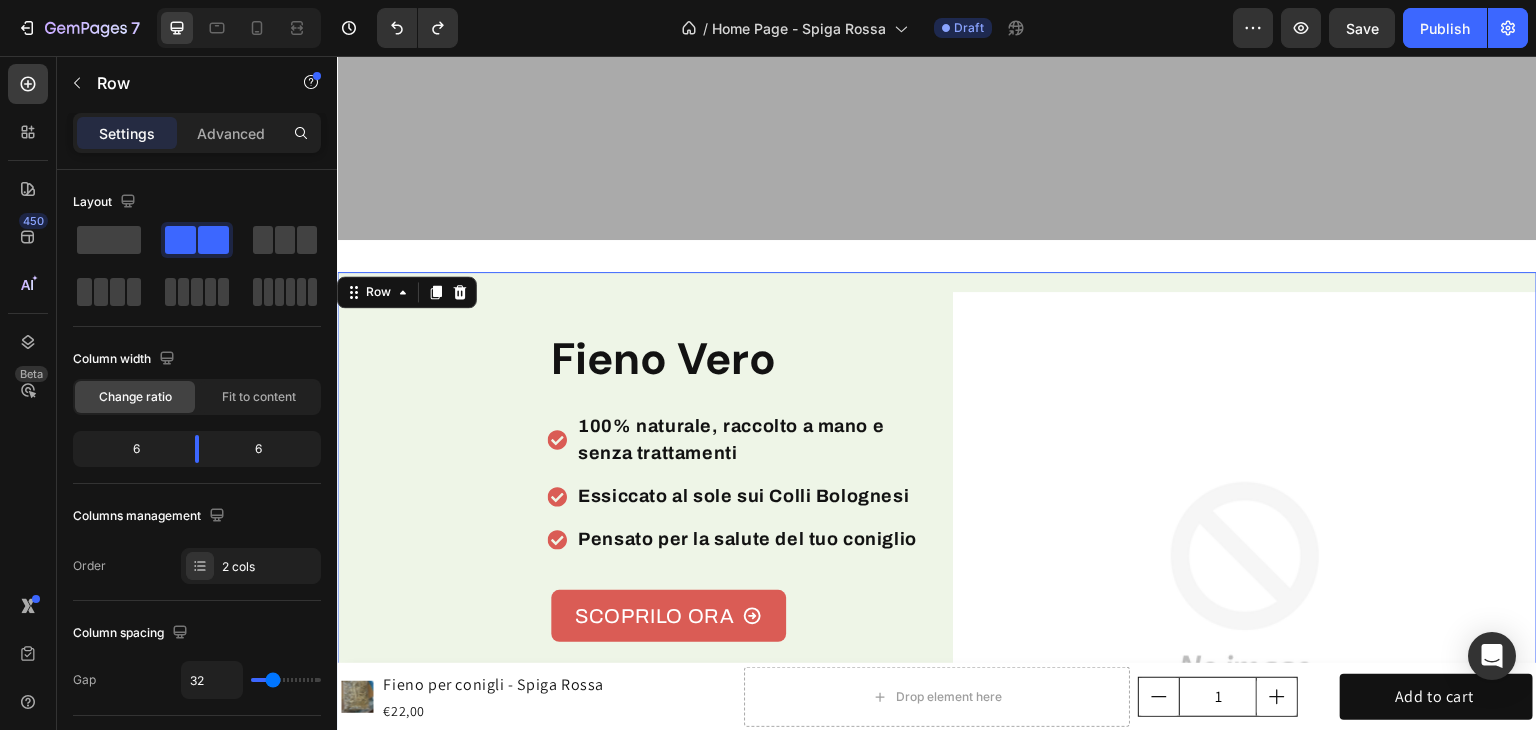 click on "Fieno Vero Text Block 100% naturale, raccolto a mano e senza trattamenti Essiccato al sole sui [REGION] Pensato per la salute del tuo coniglio Item List SCOPRILO ORA Button Image Row" at bounding box center (937, 574) 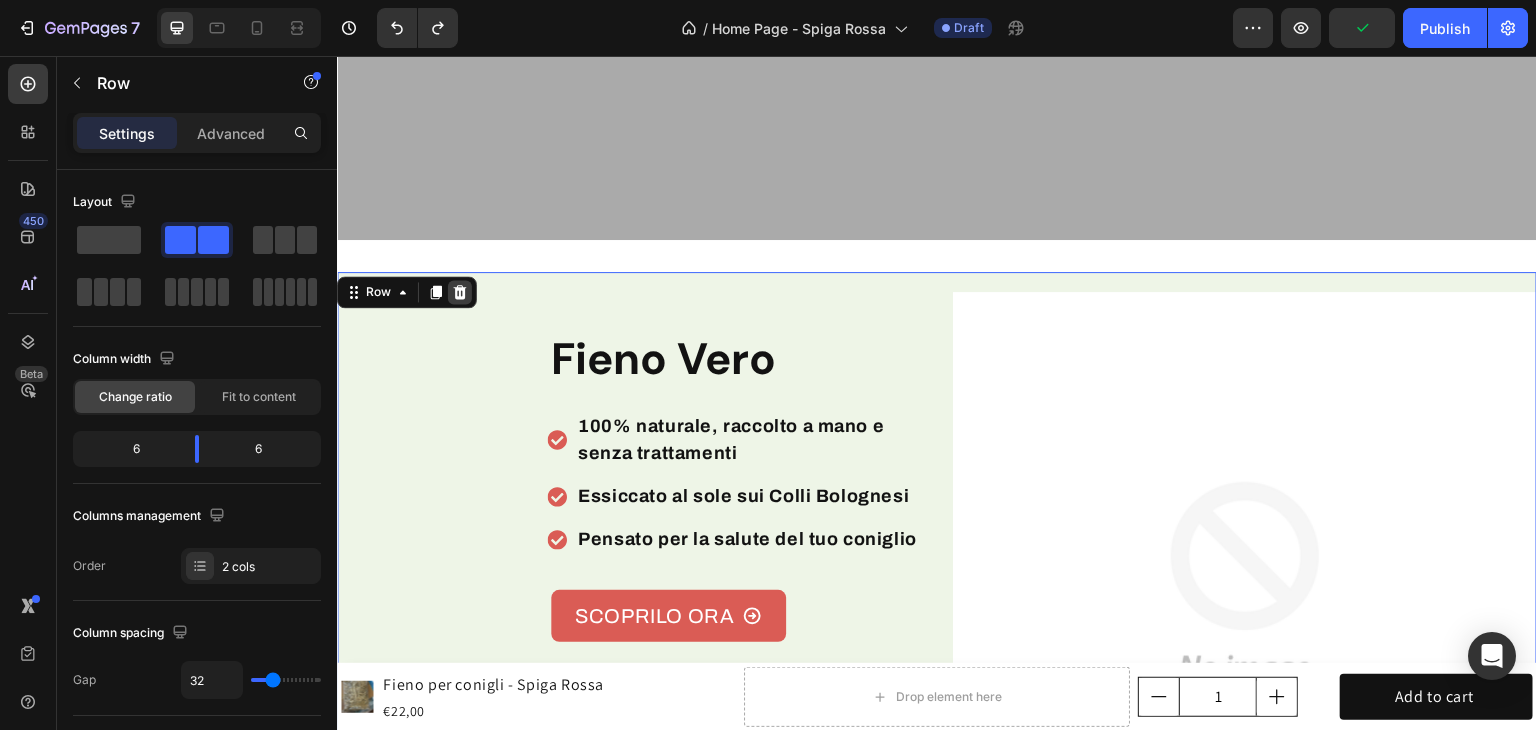 click 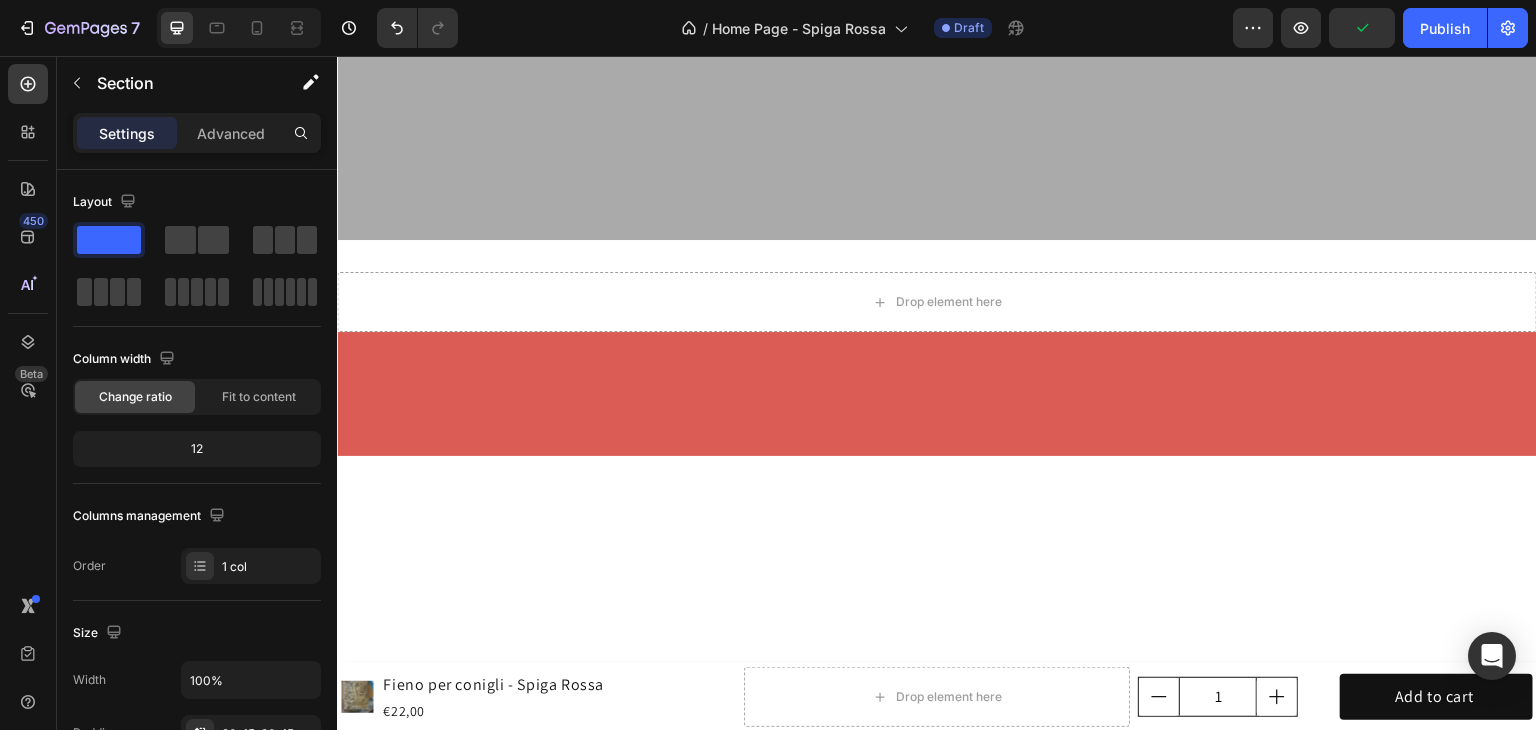 click at bounding box center (937, 394) 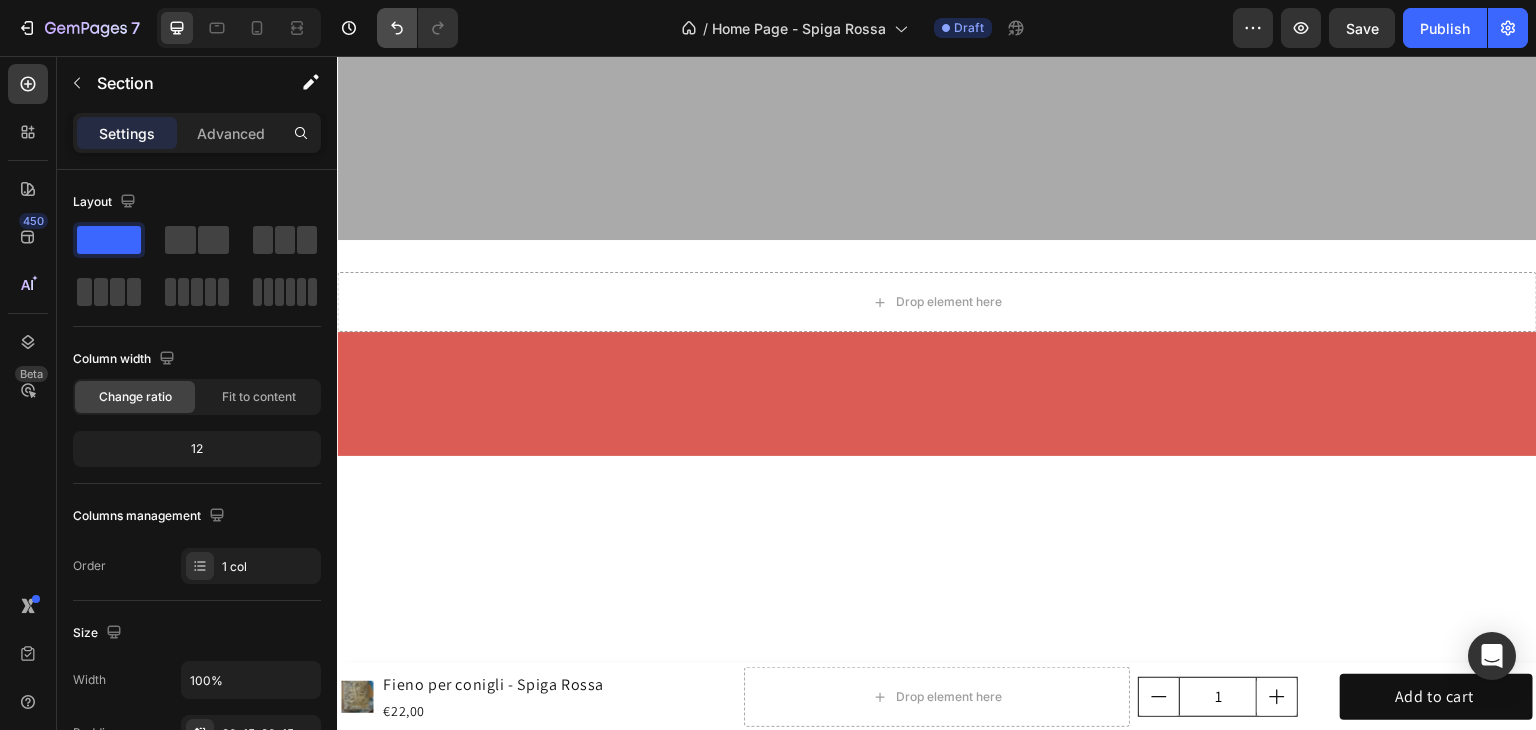 click 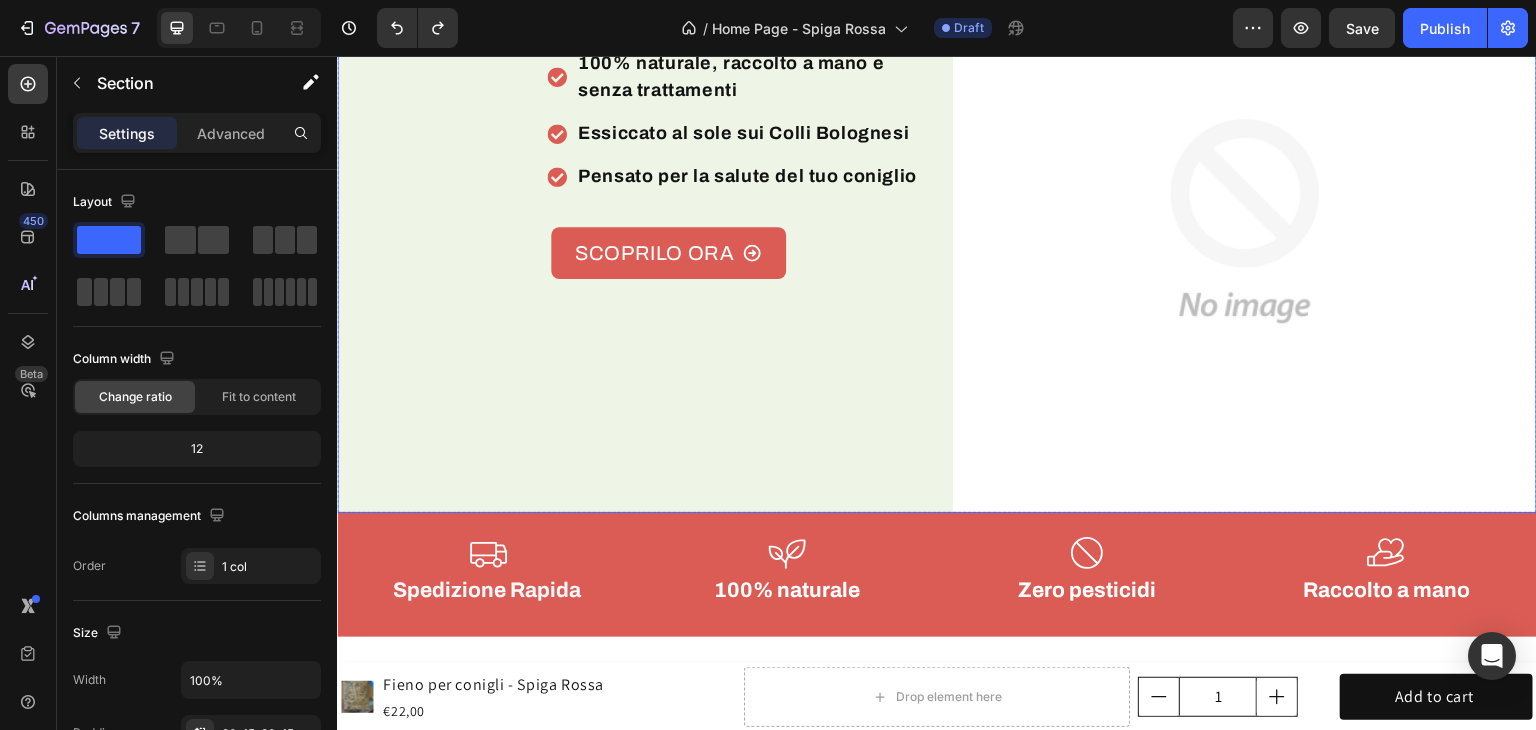 scroll, scrollTop: 857, scrollLeft: 0, axis: vertical 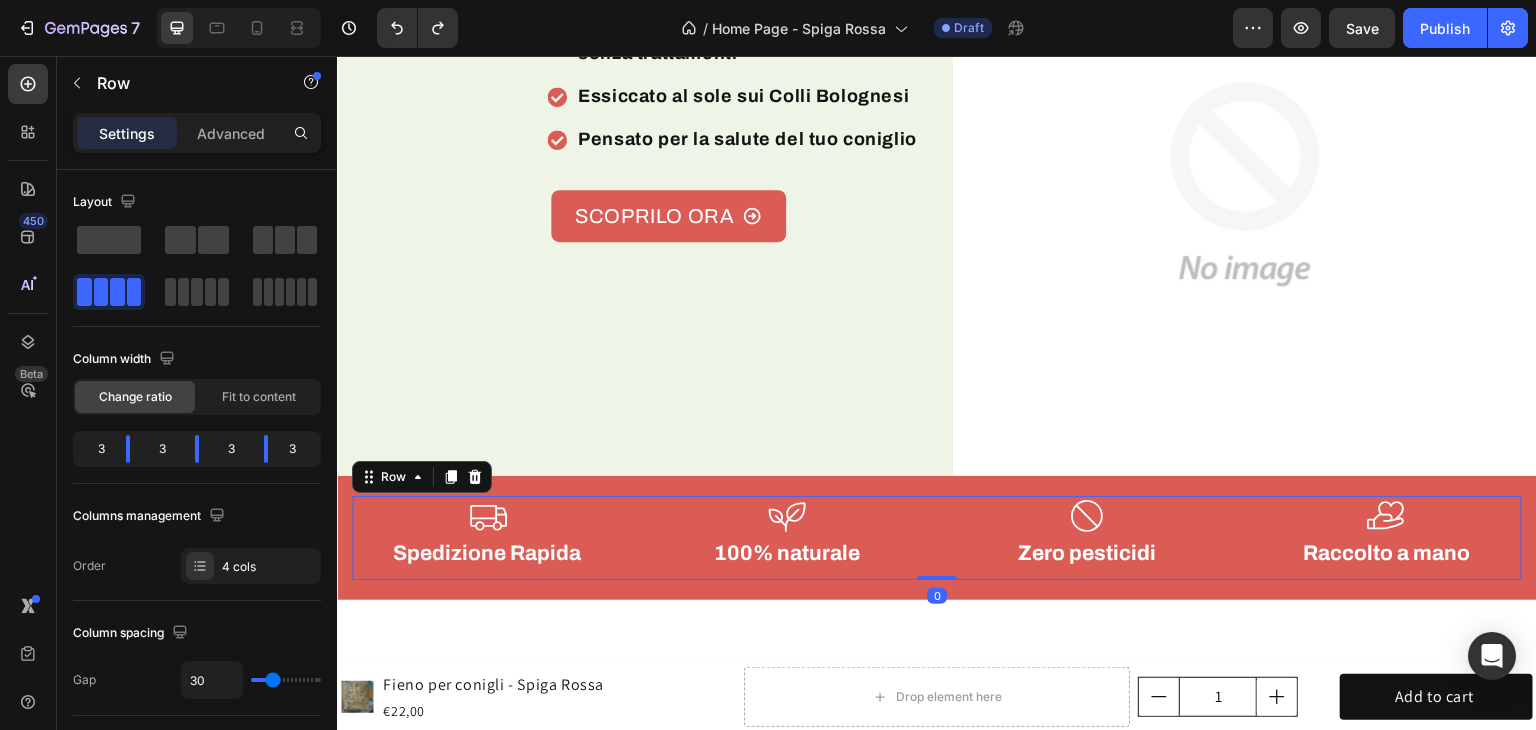click on "Icon Spedizione Rapida Heading Icon 100% naturale Heading Icon Zero pesticidi Heading Icon Raccolto a mano Heading Row 0" at bounding box center [937, 538] 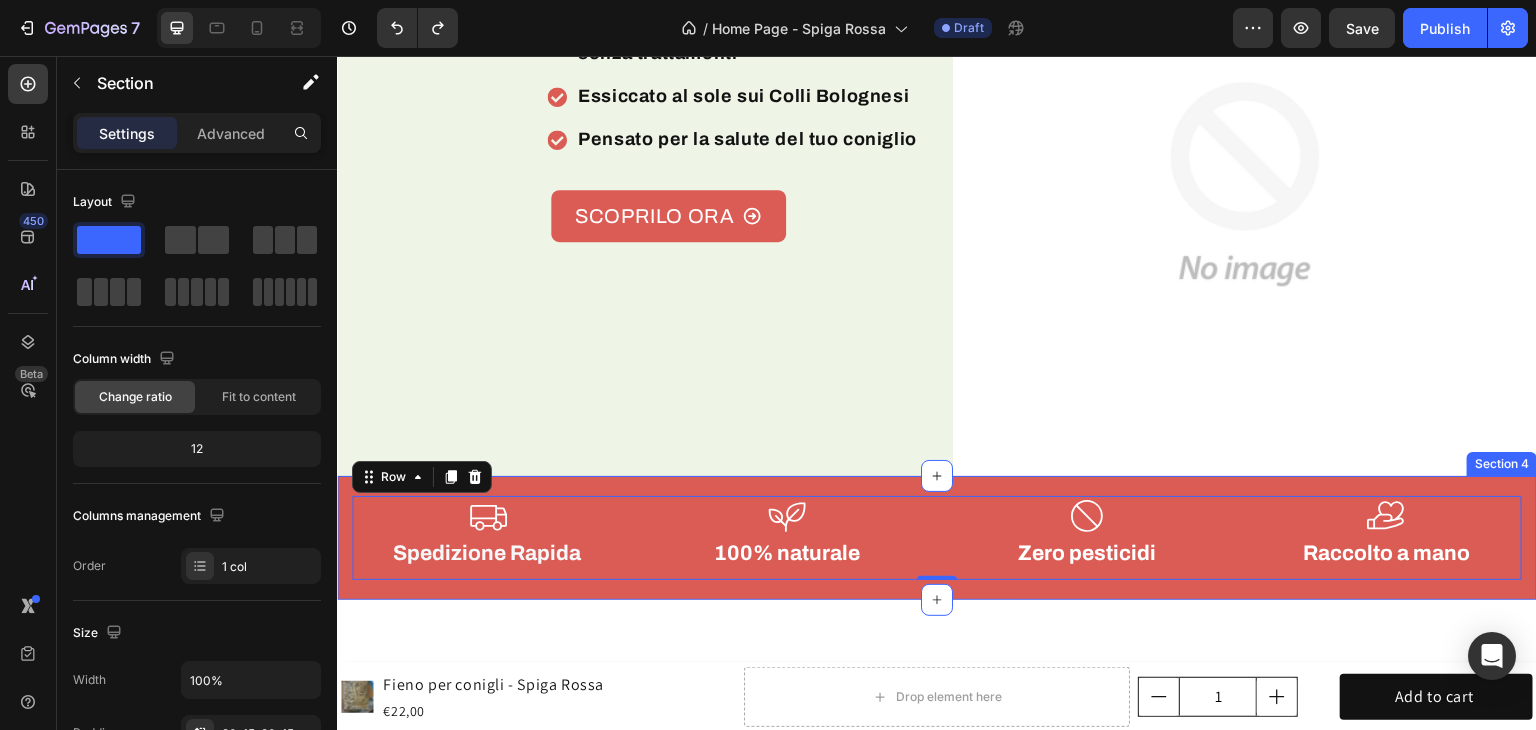 click on "Icon Spedizione Rapida Heading
Icon 100% naturale Heading
Icon Zero pesticidi Heading
Icon Raccolto a mano Heading Row   0 Section 4" at bounding box center [937, 538] 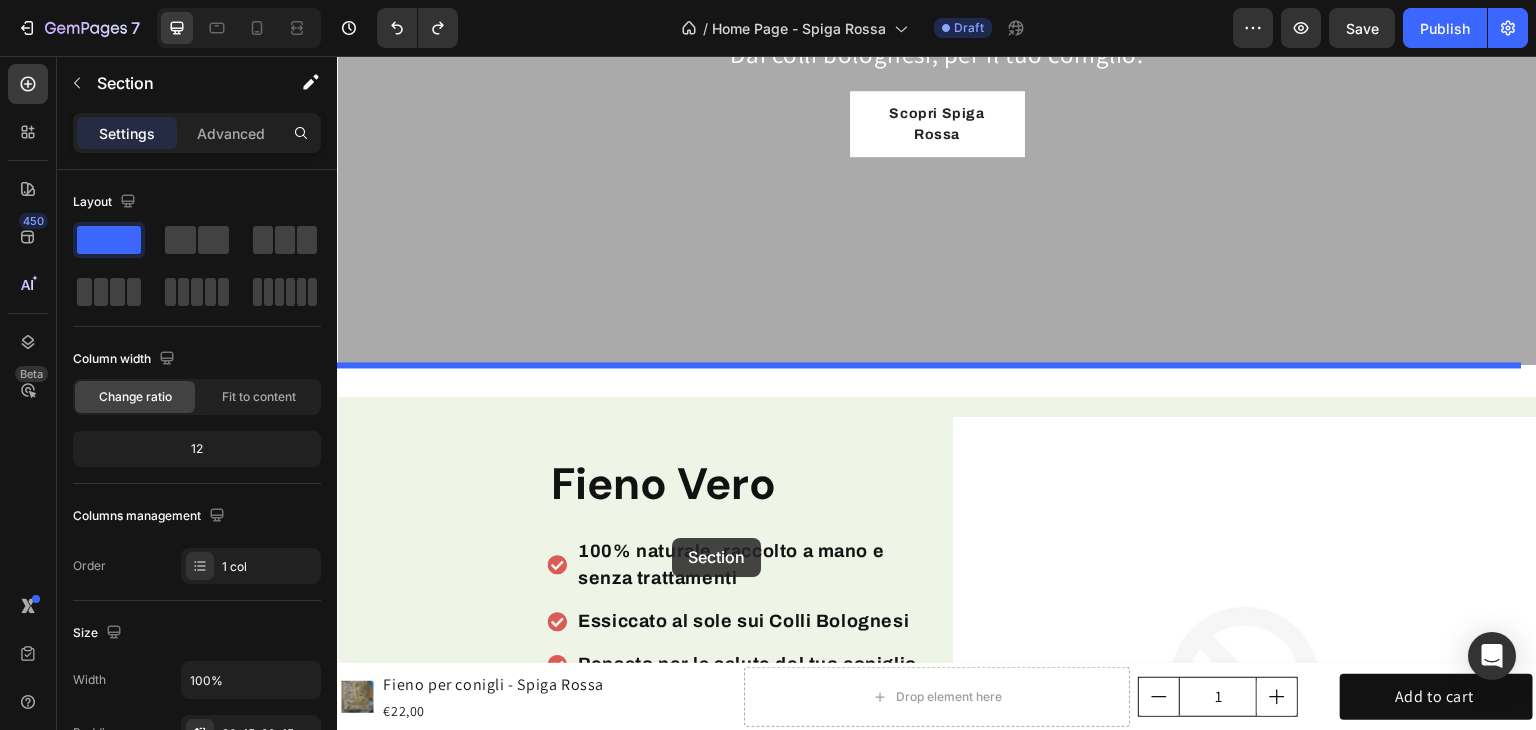 scroll, scrollTop: 257, scrollLeft: 0, axis: vertical 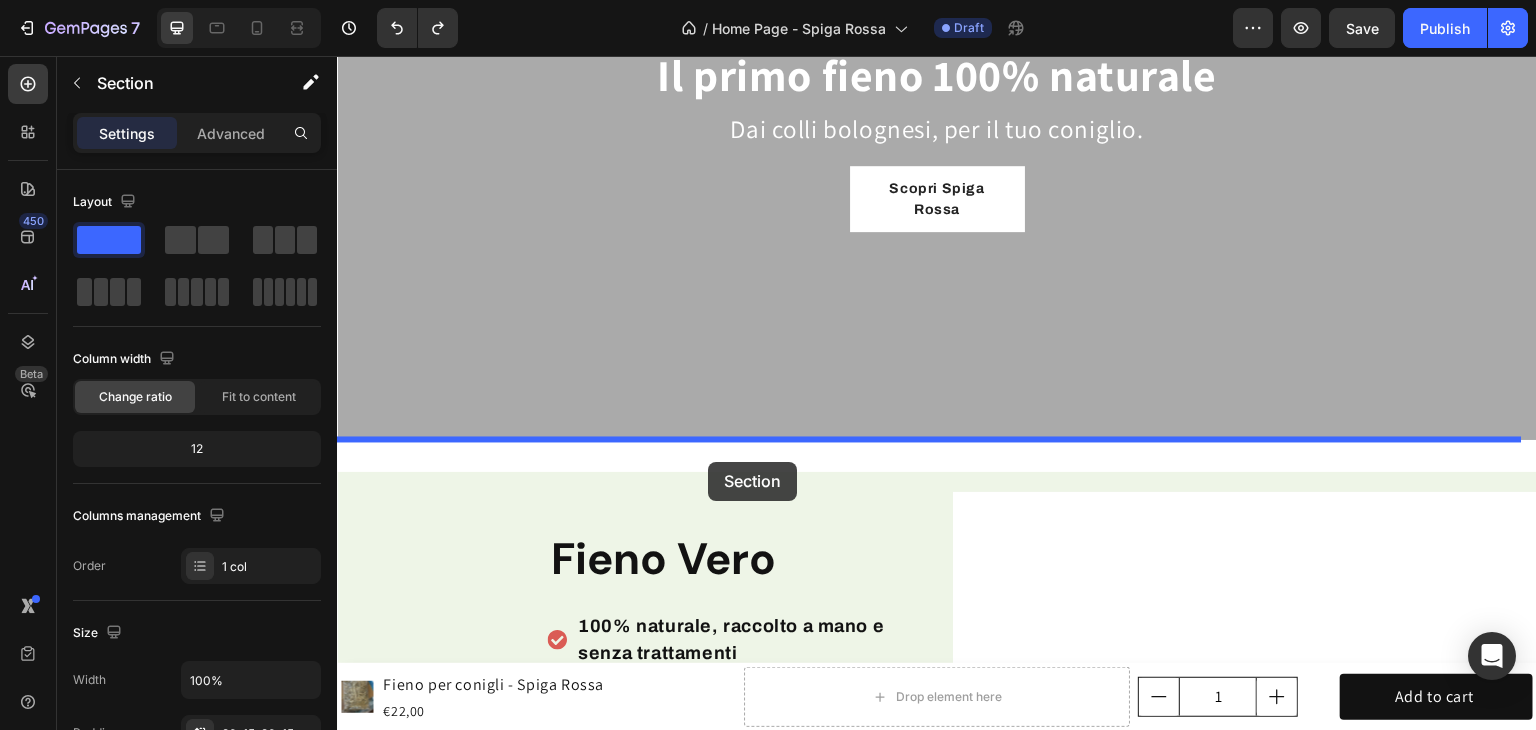drag, startPoint x: 653, startPoint y: 475, endPoint x: 708, endPoint y: 462, distance: 56.515484 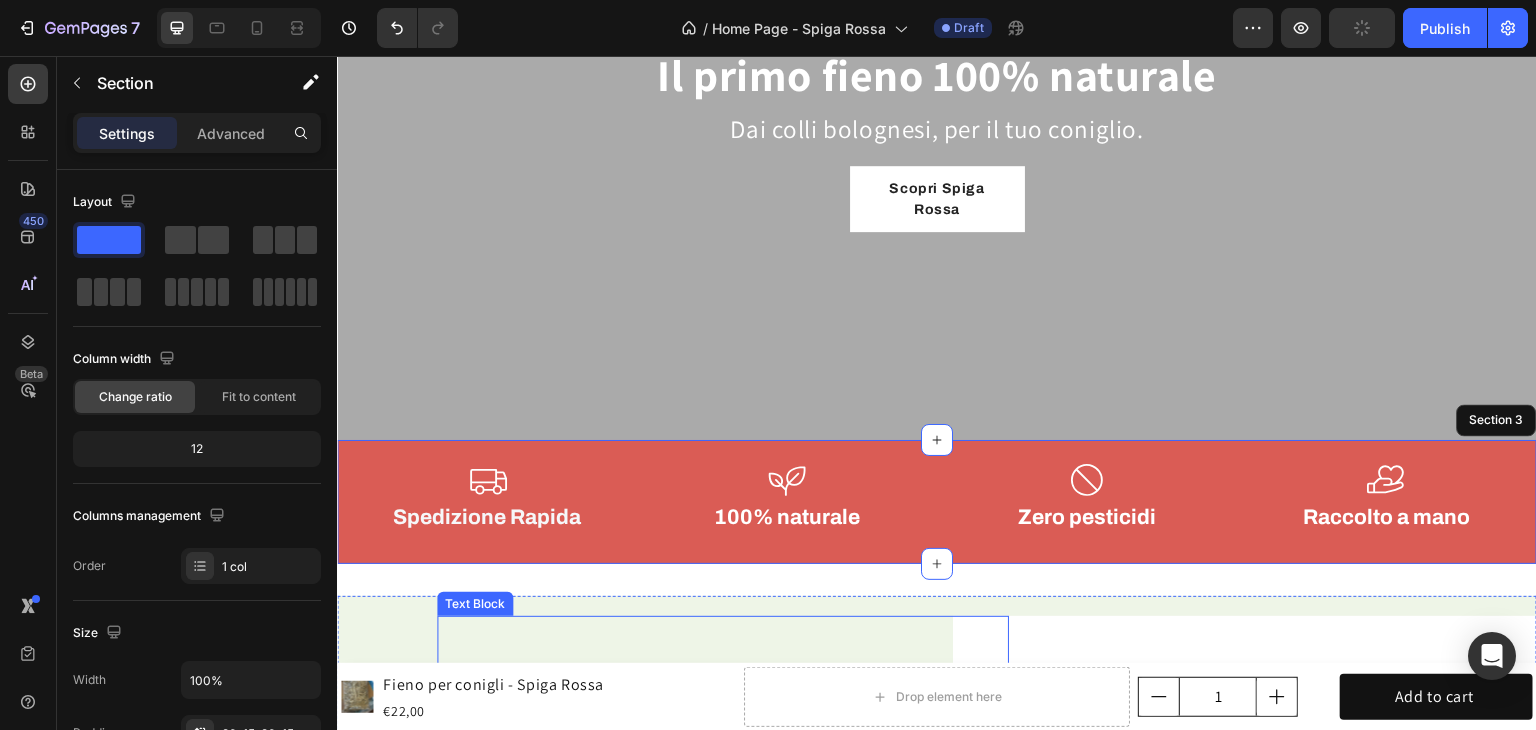 scroll, scrollTop: 857, scrollLeft: 0, axis: vertical 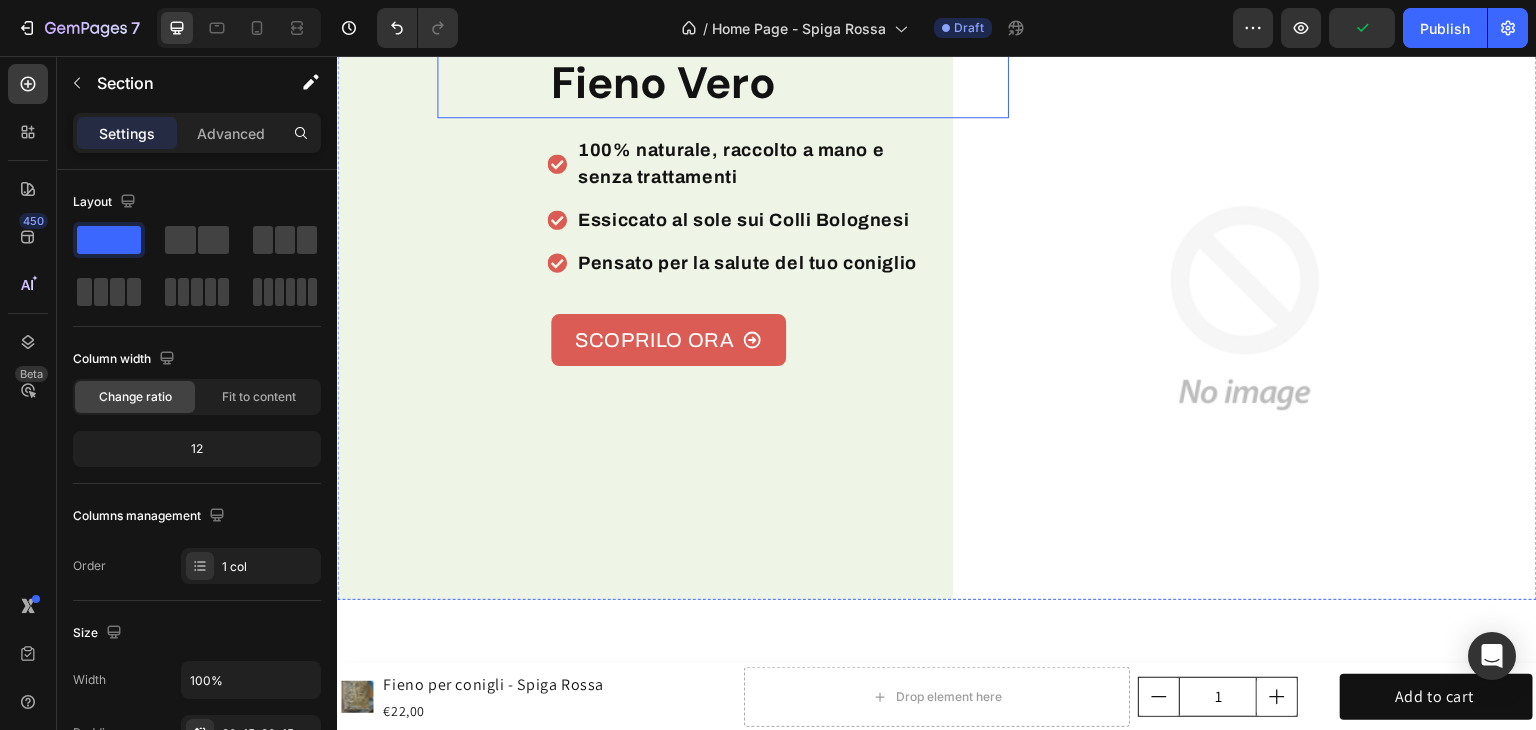 click on "Fieno Vero Text Block 100% naturale, raccolto a mano e senza trattamenti Essiccato al sole sui [REGION] Pensato per la salute del tuo coniglio Item List SCOPRILO ORA Button" at bounding box center [629, 308] 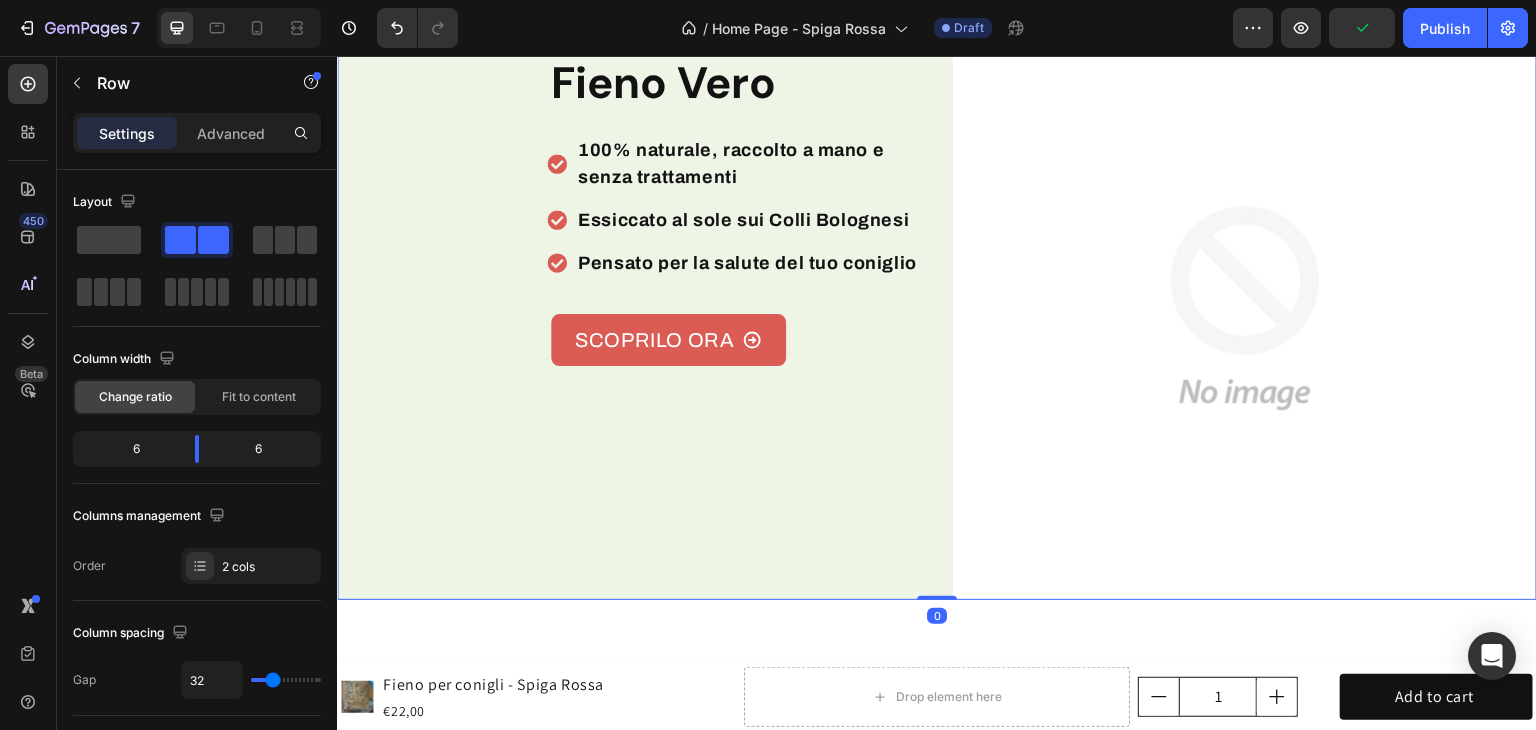 scroll, scrollTop: 557, scrollLeft: 0, axis: vertical 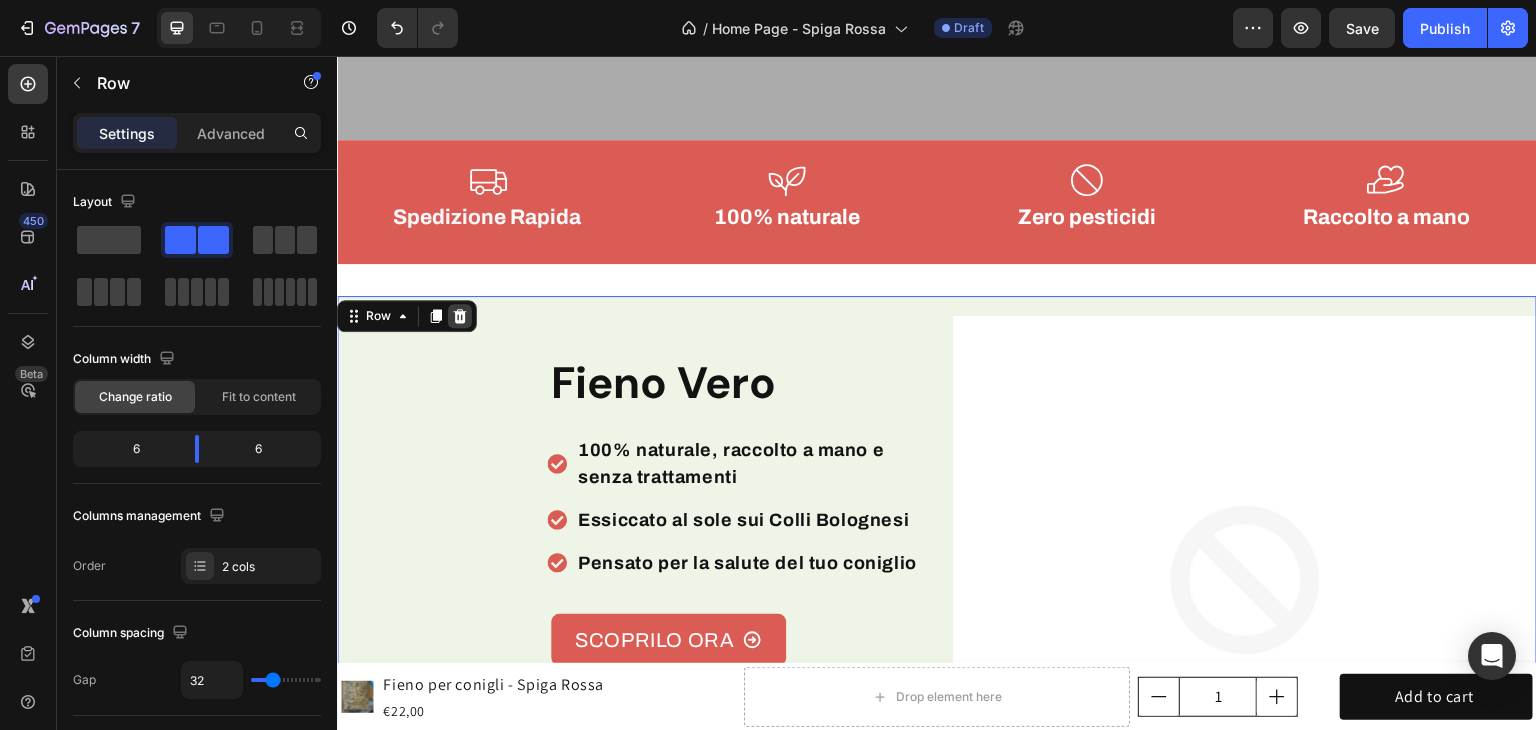 click 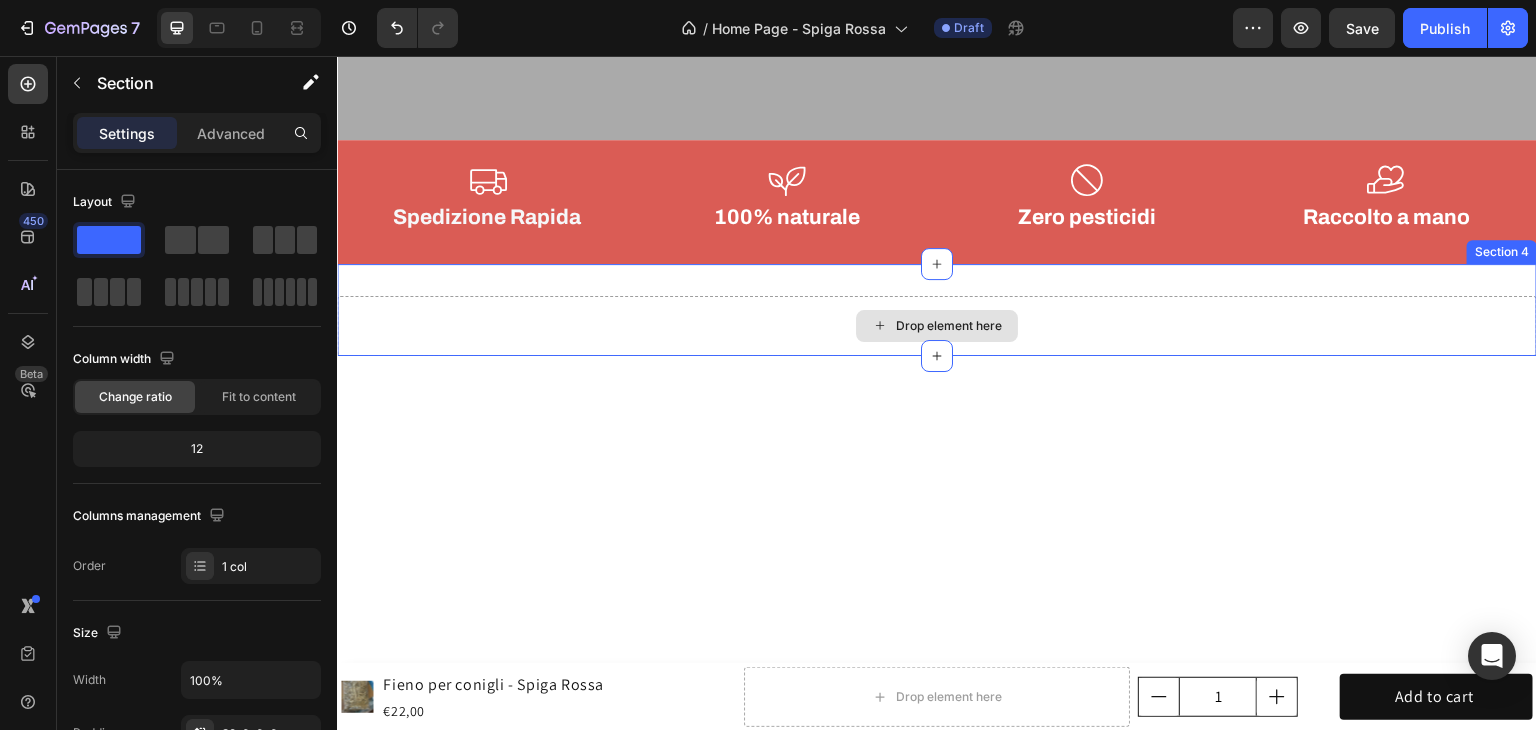click on "Drop element here" at bounding box center [937, 326] 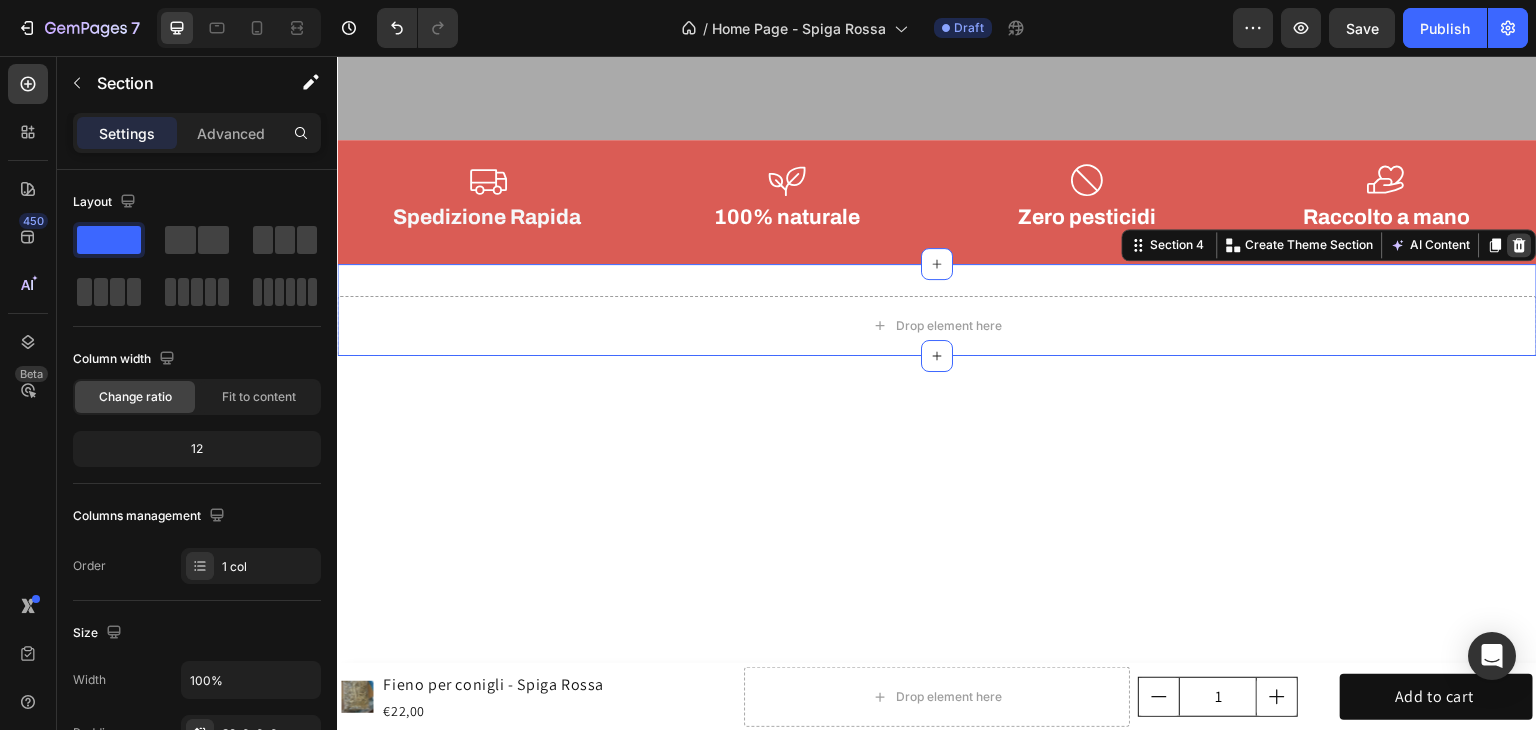 click 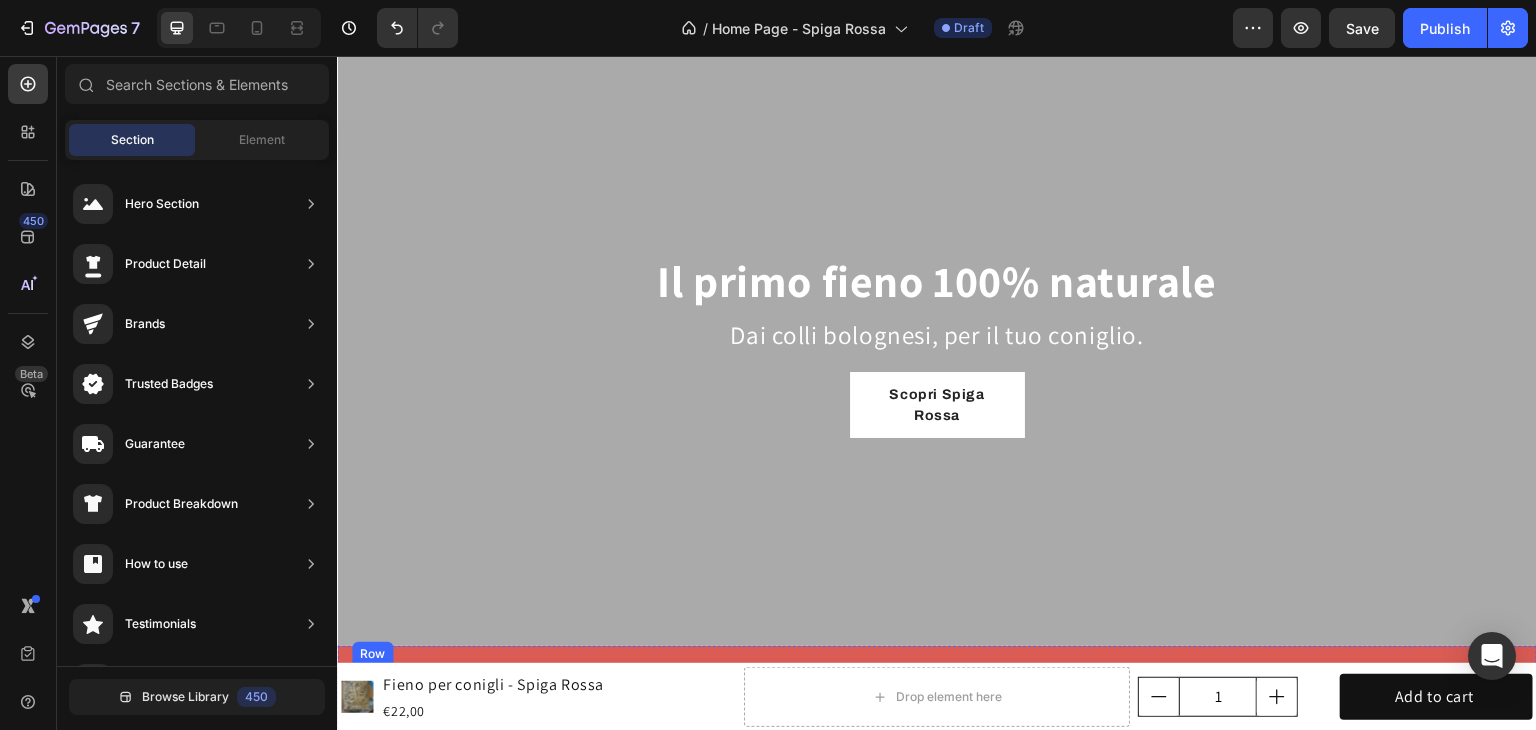 scroll, scrollTop: 500, scrollLeft: 0, axis: vertical 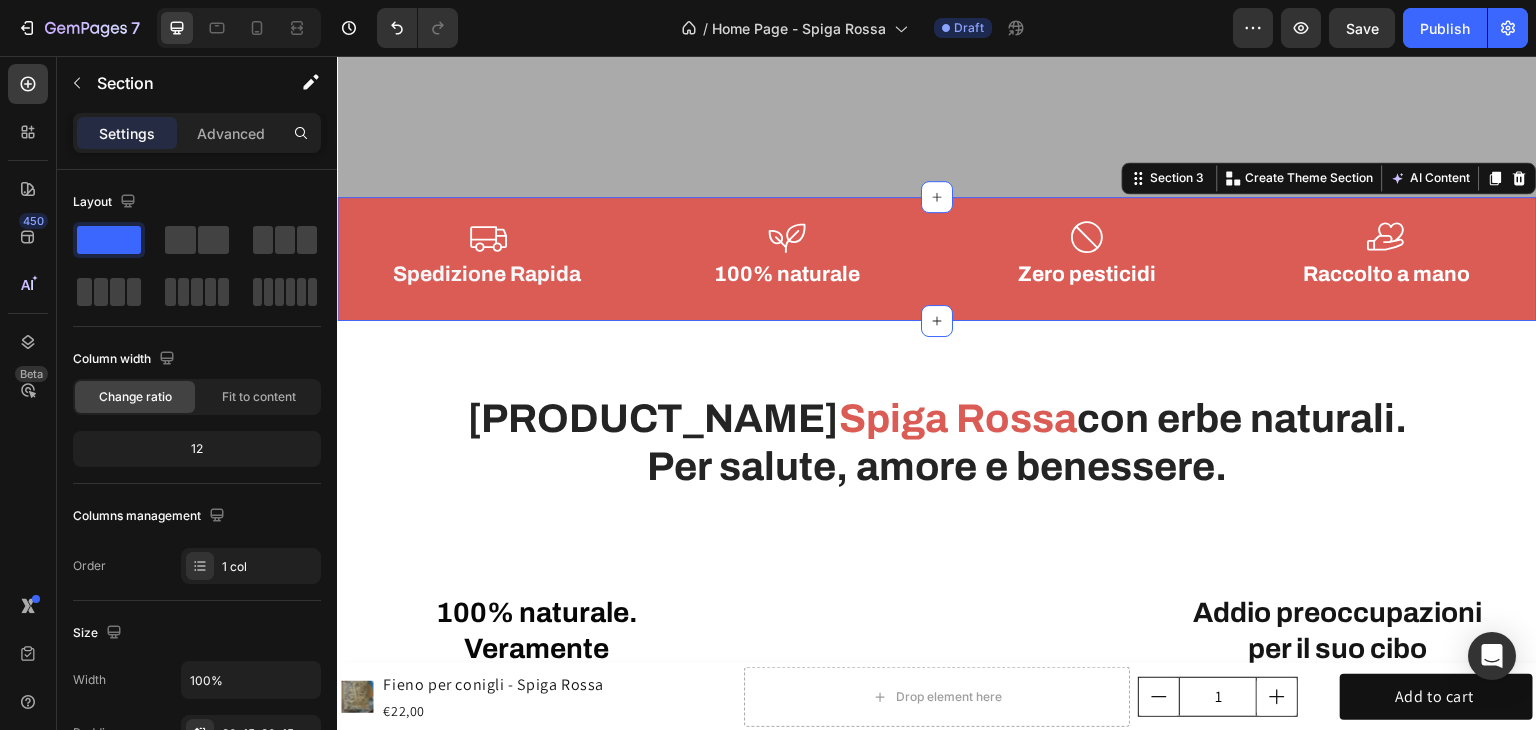 click on "Icon Spedizione Rapida Heading Icon 100% naturale Heading Icon Zero pesticidi Heading Icon Raccolto a mano Heading Row Section 3 You can create reusable sections Create Theme Section AI Content Write with GemAI What would you like to describe here? Tone and Voice Persuasive Product Fieno per conigli - Spiga Rossa Show more Generate" at bounding box center [937, 259] 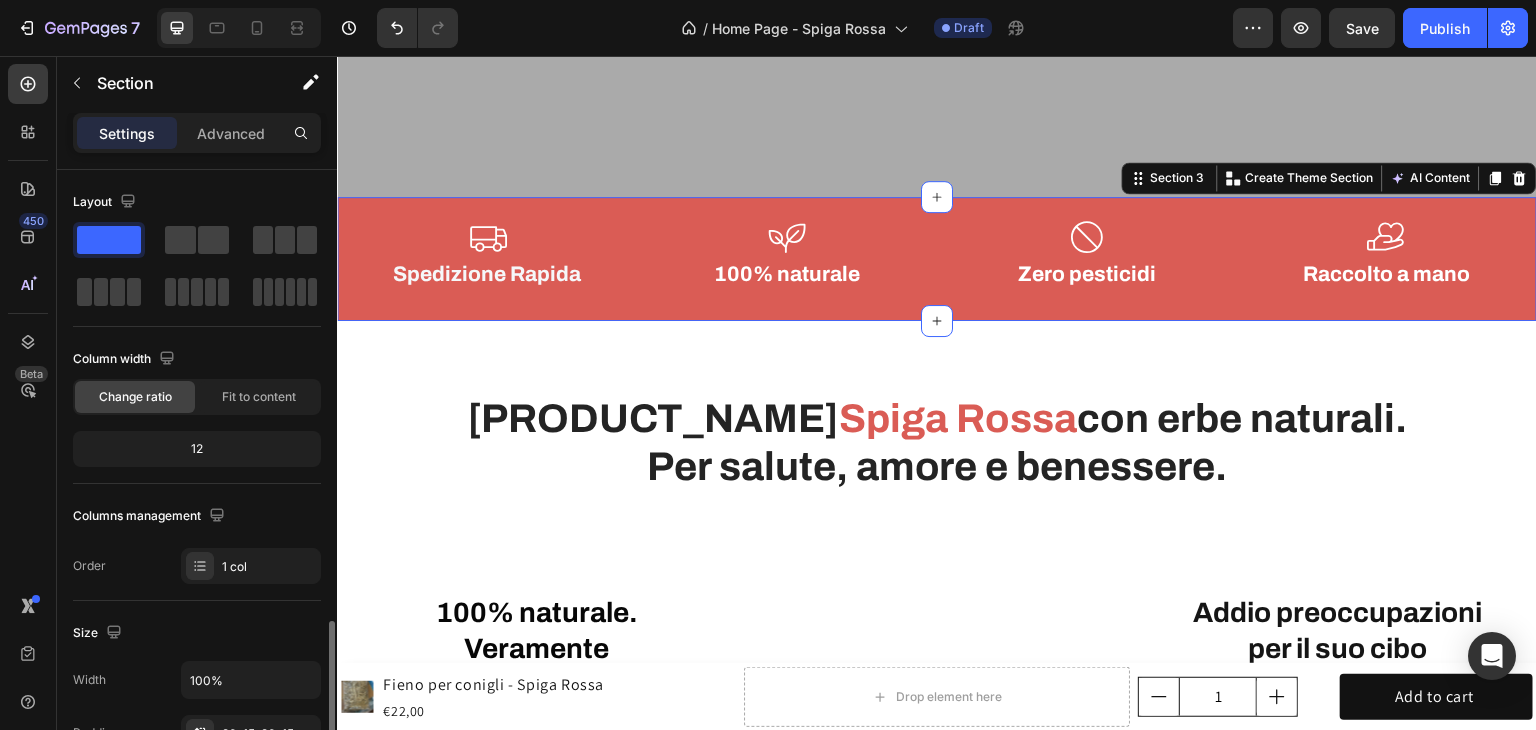 scroll, scrollTop: 600, scrollLeft: 0, axis: vertical 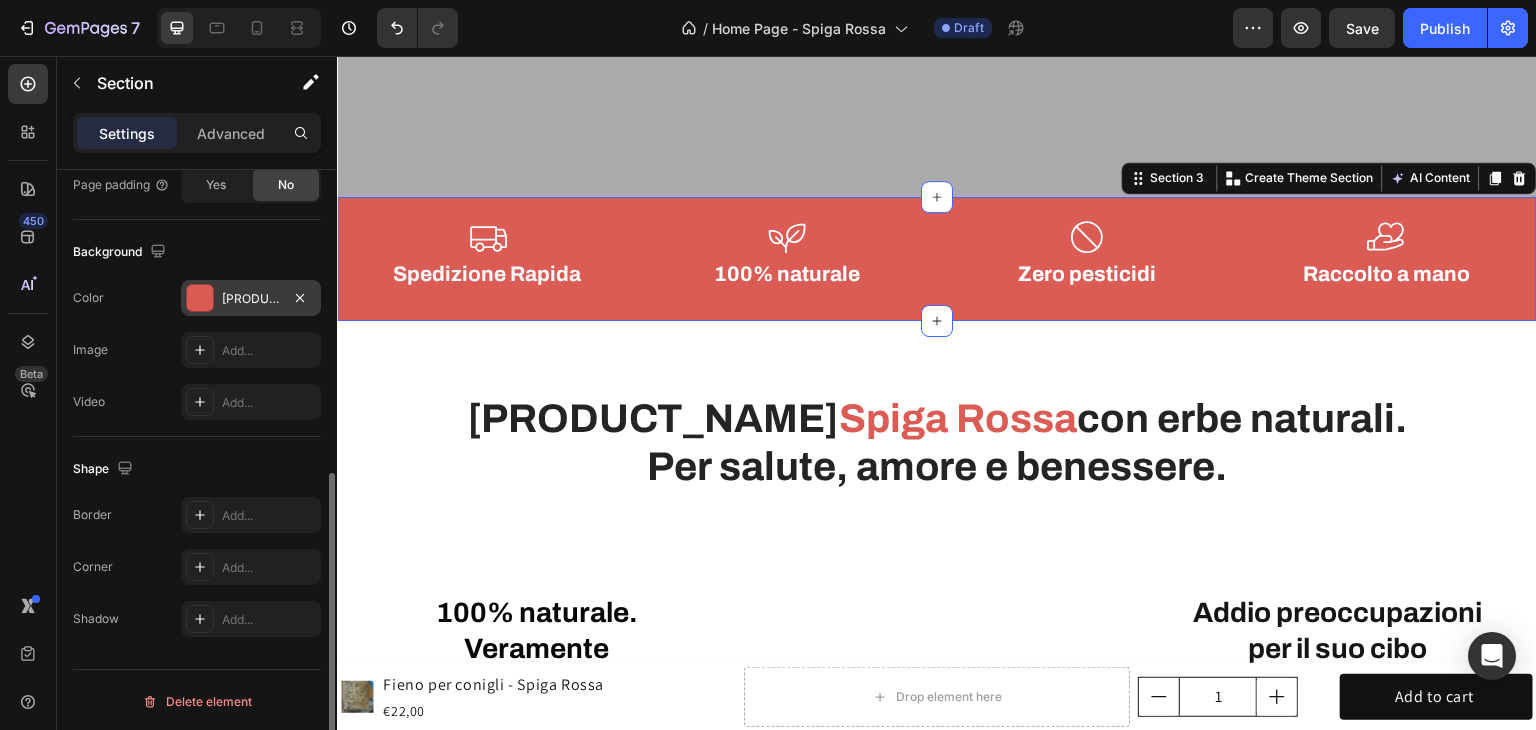 click on "[PRODUCT_CODE]" at bounding box center (251, 298) 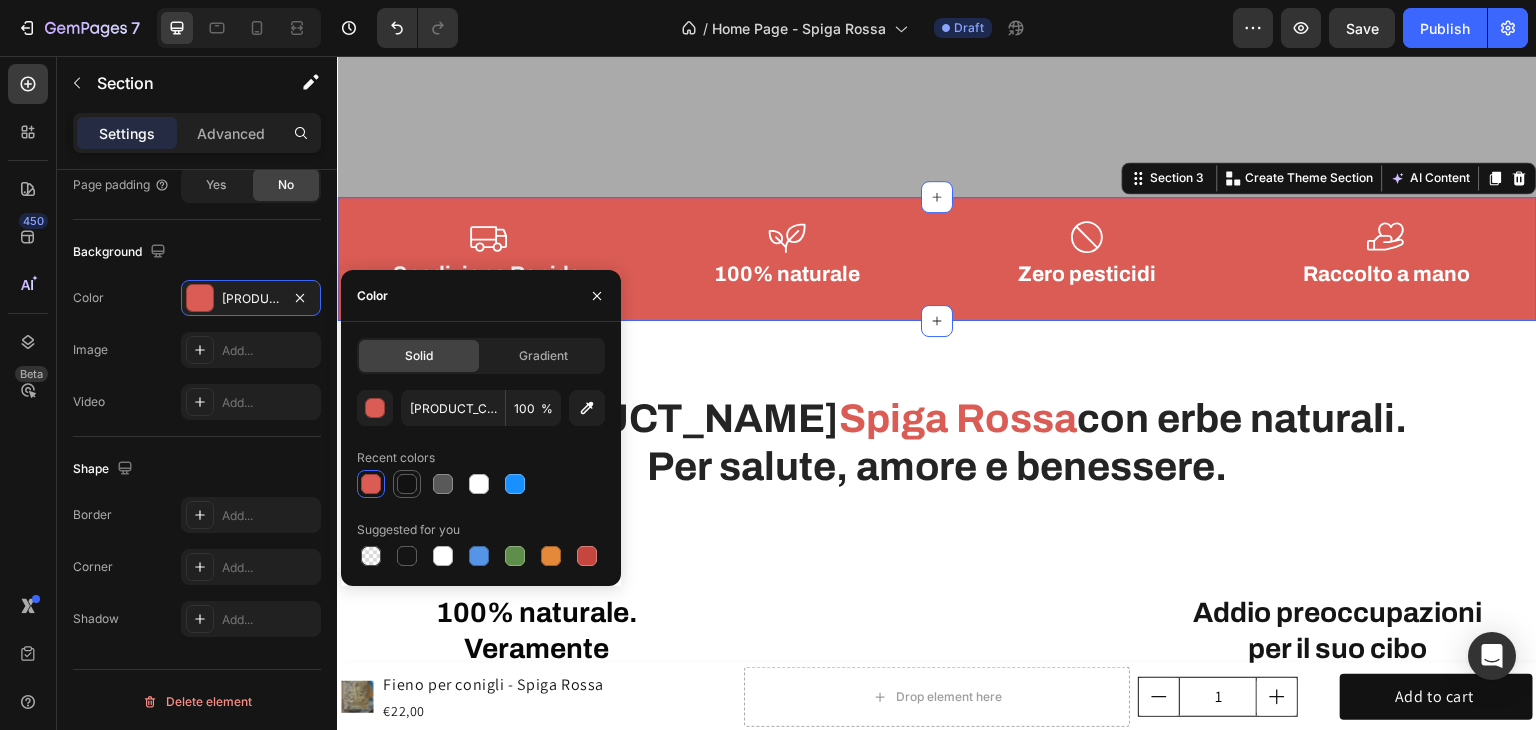 click at bounding box center (407, 484) 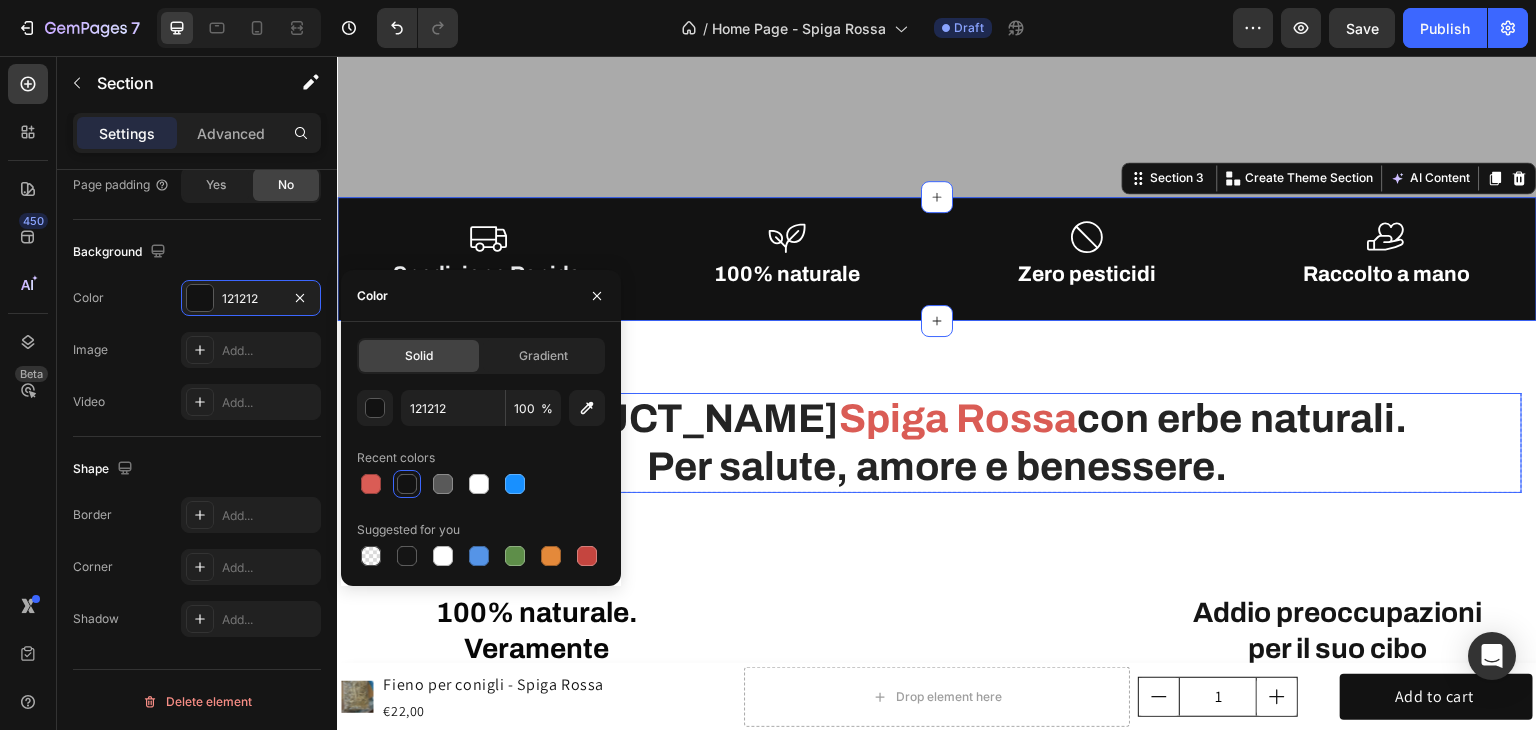 click on "Fieno  Spiga Rossa  con erbe naturali. Per salute, amore e benessere." at bounding box center [937, 443] 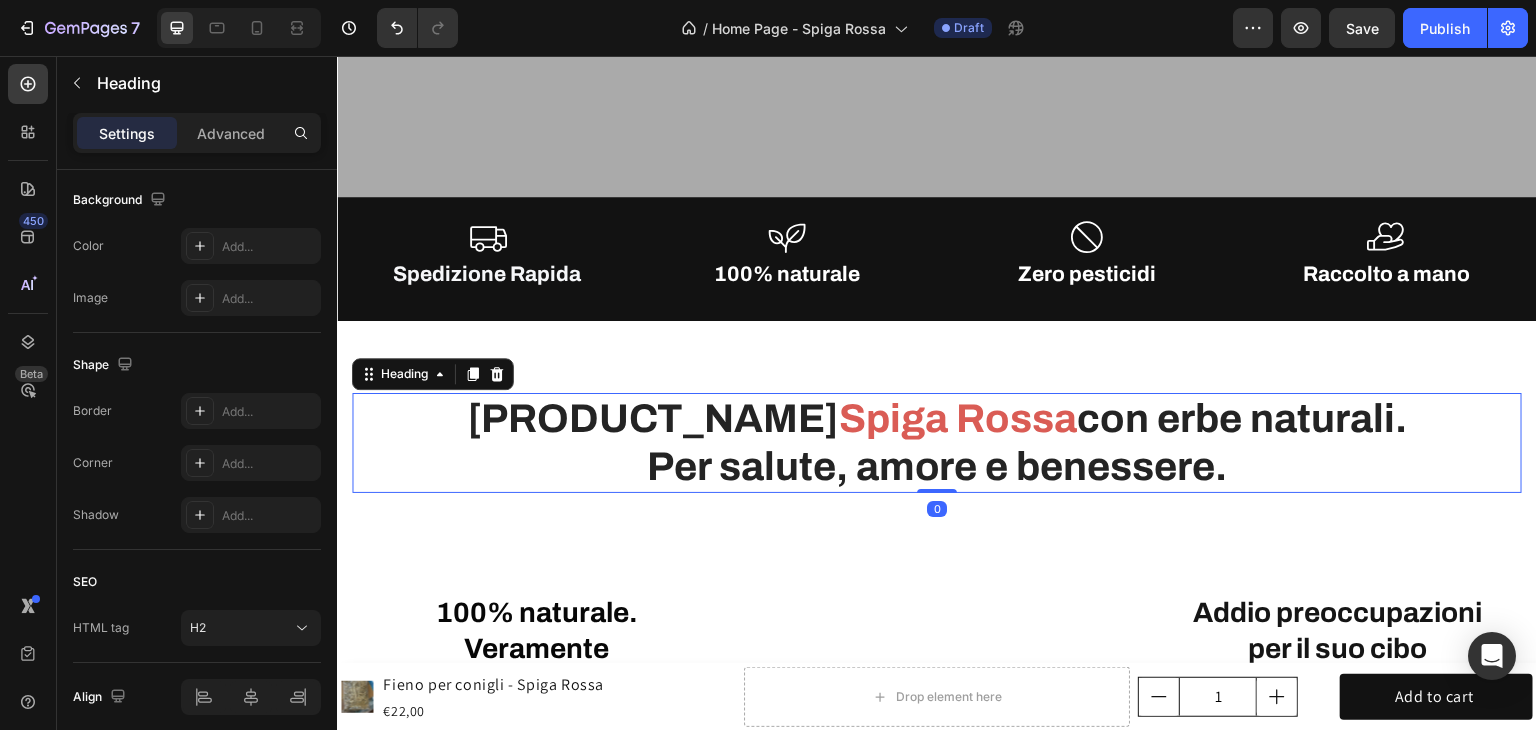 scroll, scrollTop: 0, scrollLeft: 0, axis: both 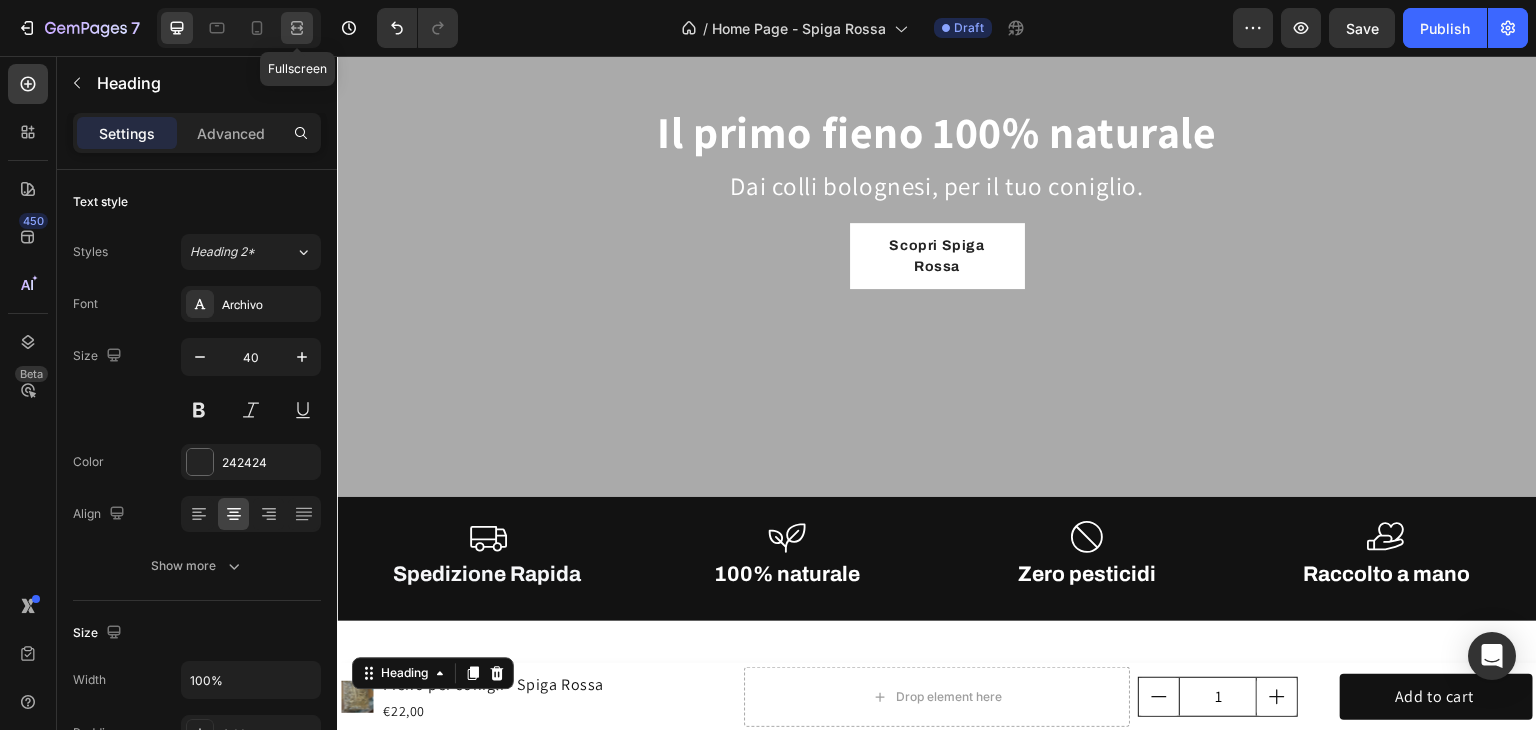 click 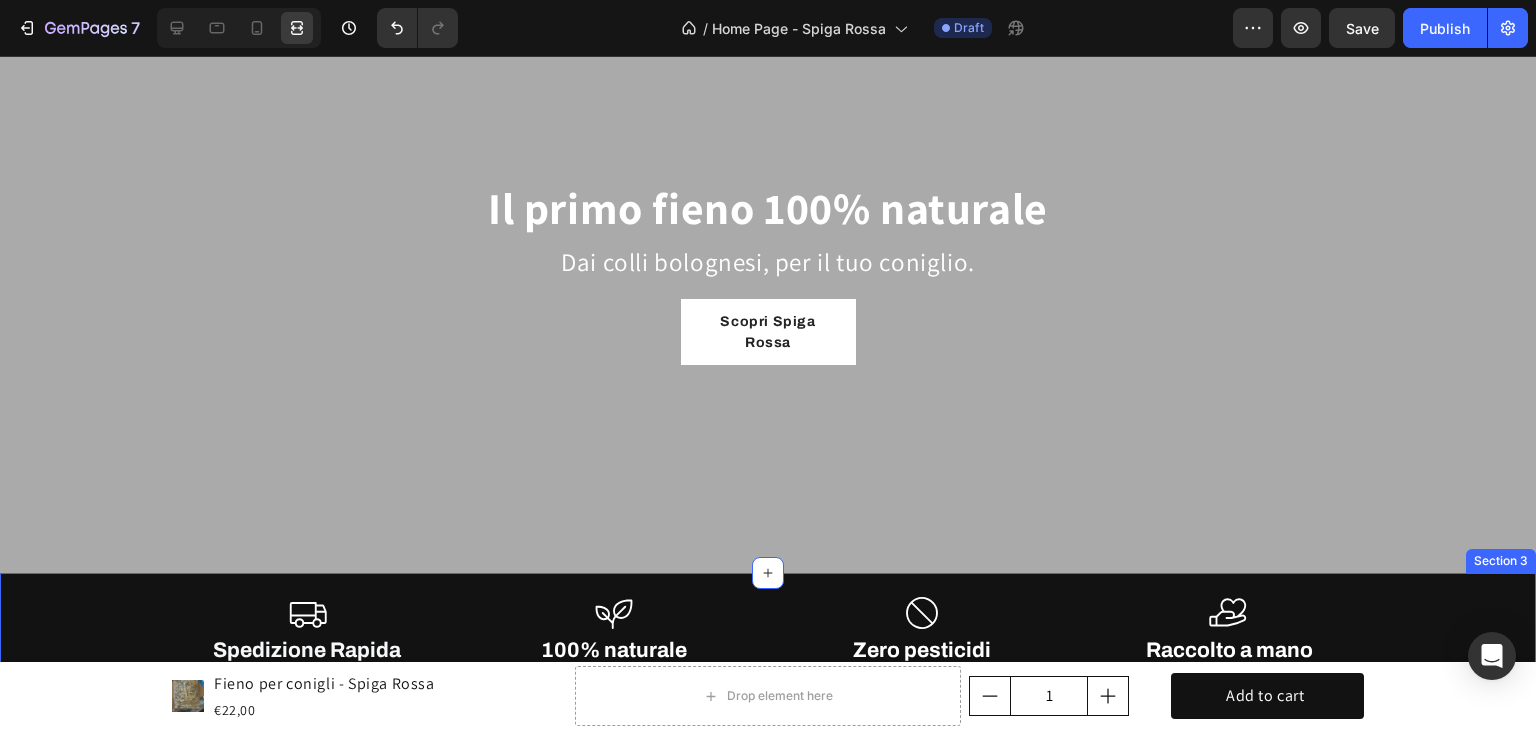 scroll, scrollTop: 300, scrollLeft: 0, axis: vertical 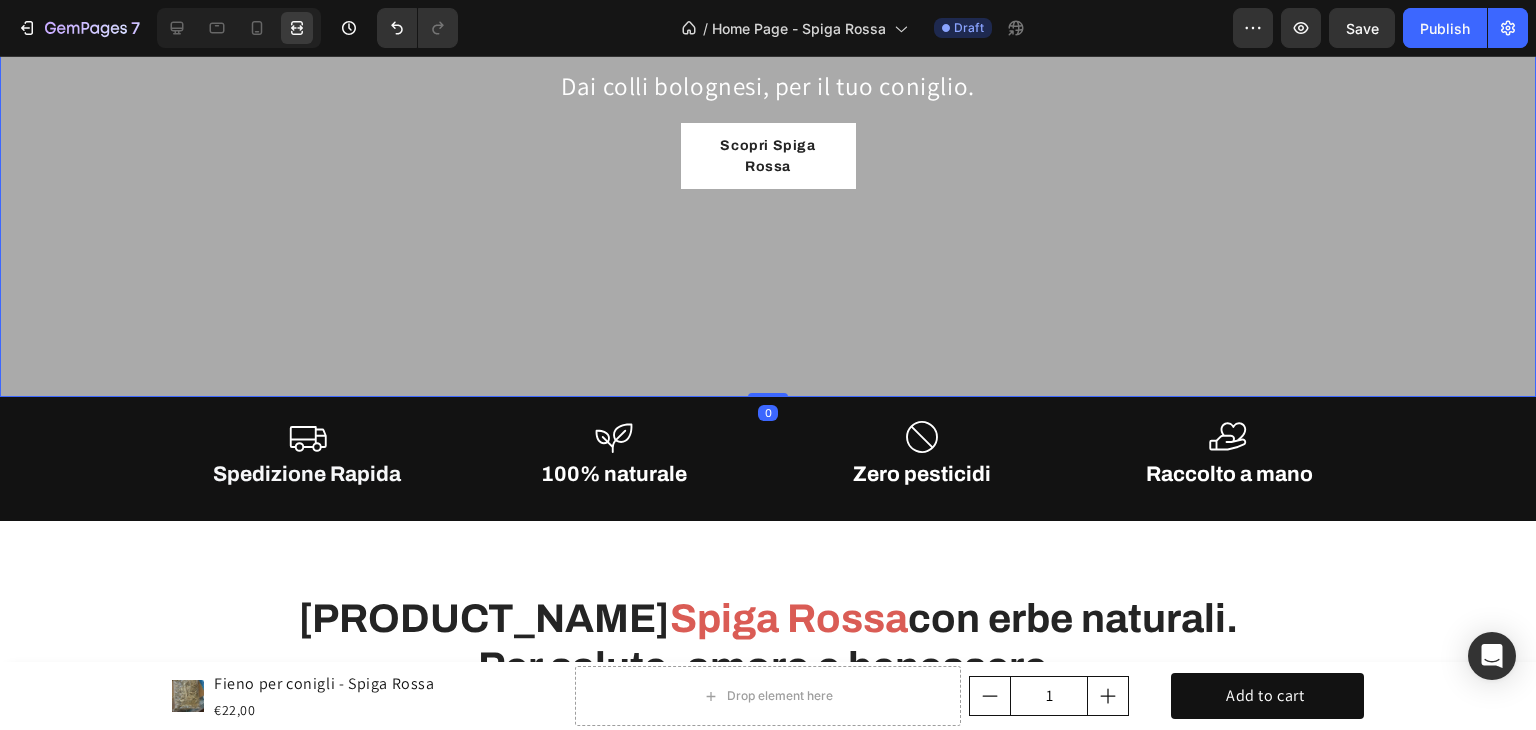 click at bounding box center [768, 97] 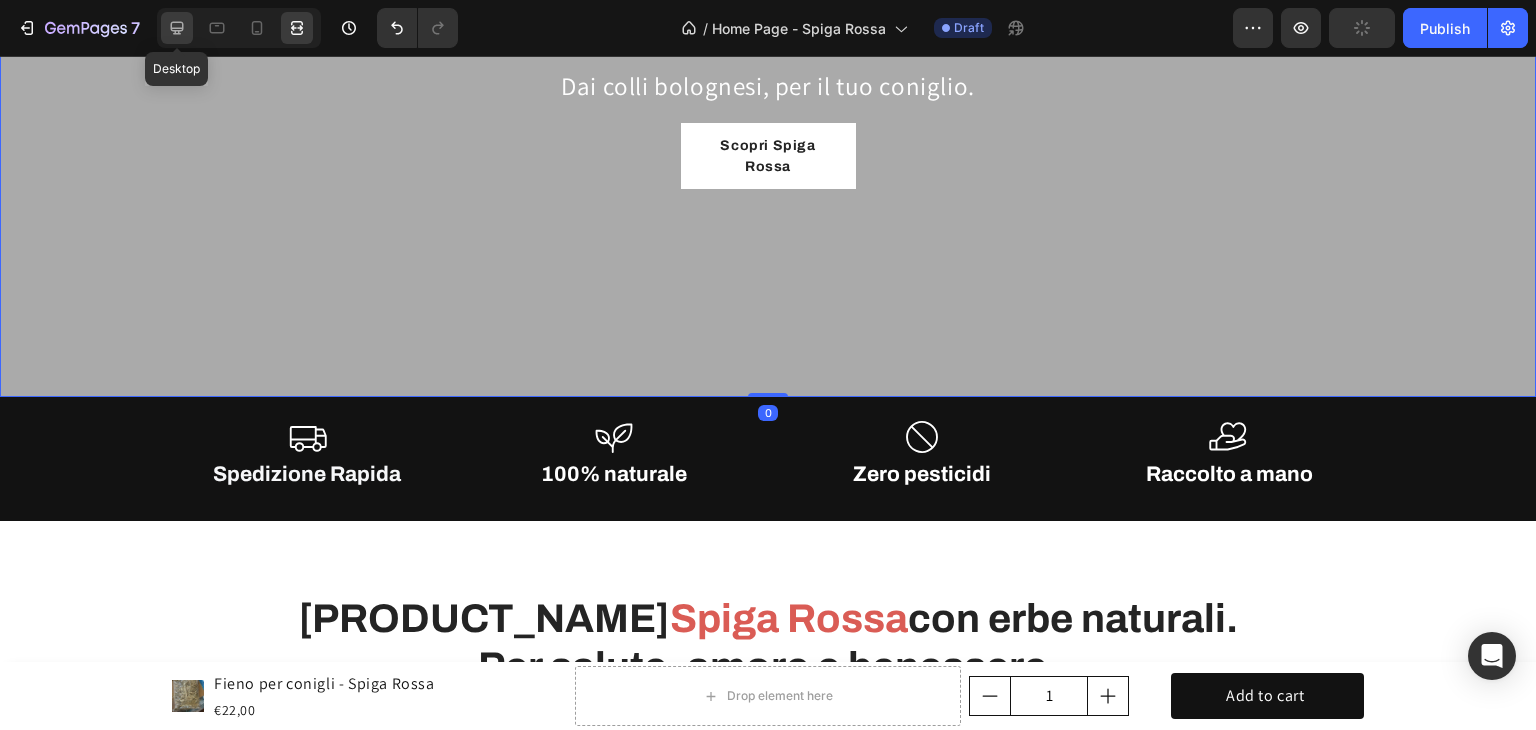 click 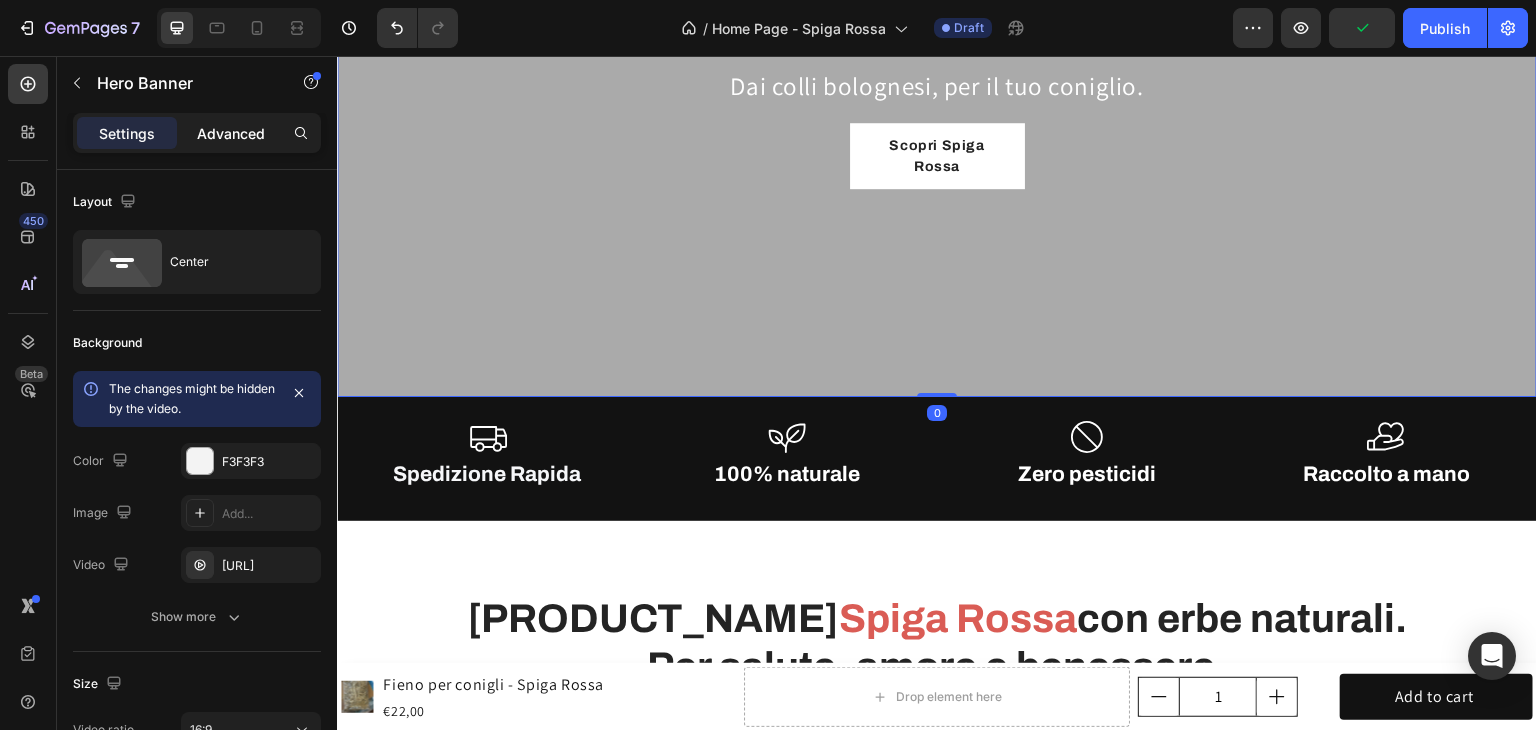 click on "Advanced" at bounding box center (231, 133) 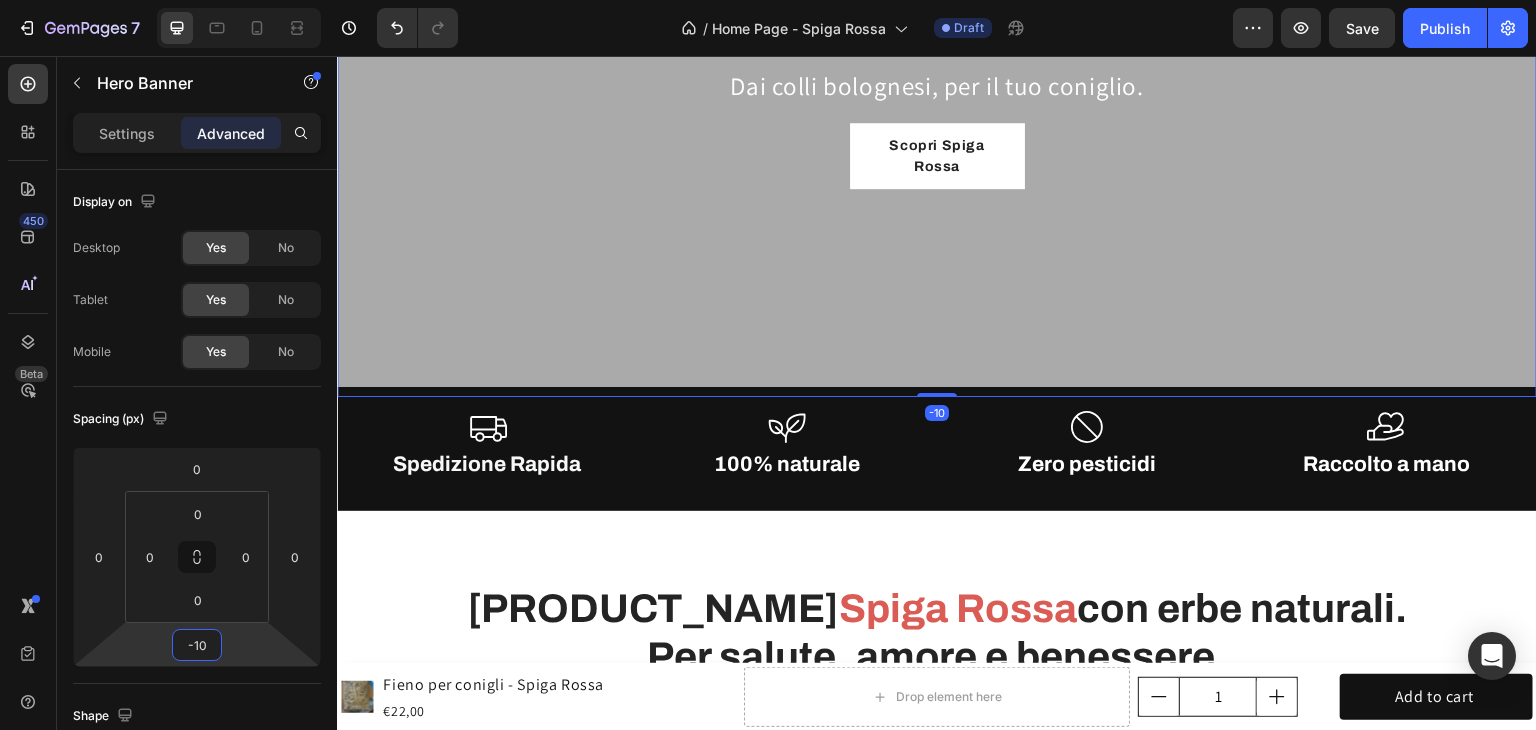click on "7 Version history / Home Page - Spiga Rossa Draft Preview Save Publish 450 Beta Sections(18) Elements(83) Section Element Hero Section Product Detail Brands Trusted Badges Guarantee Product Breakdown How to use Testimonials Compare Bundle FAQs Social Proof Brand Story Product List Collection Blog List Contact Sticky Add to Cart Custom Footer Browse Library 450 Layout Row Row Row Row Text Heading Text Block Button Button Button Media Image Image" at bounding box center (768, 0) 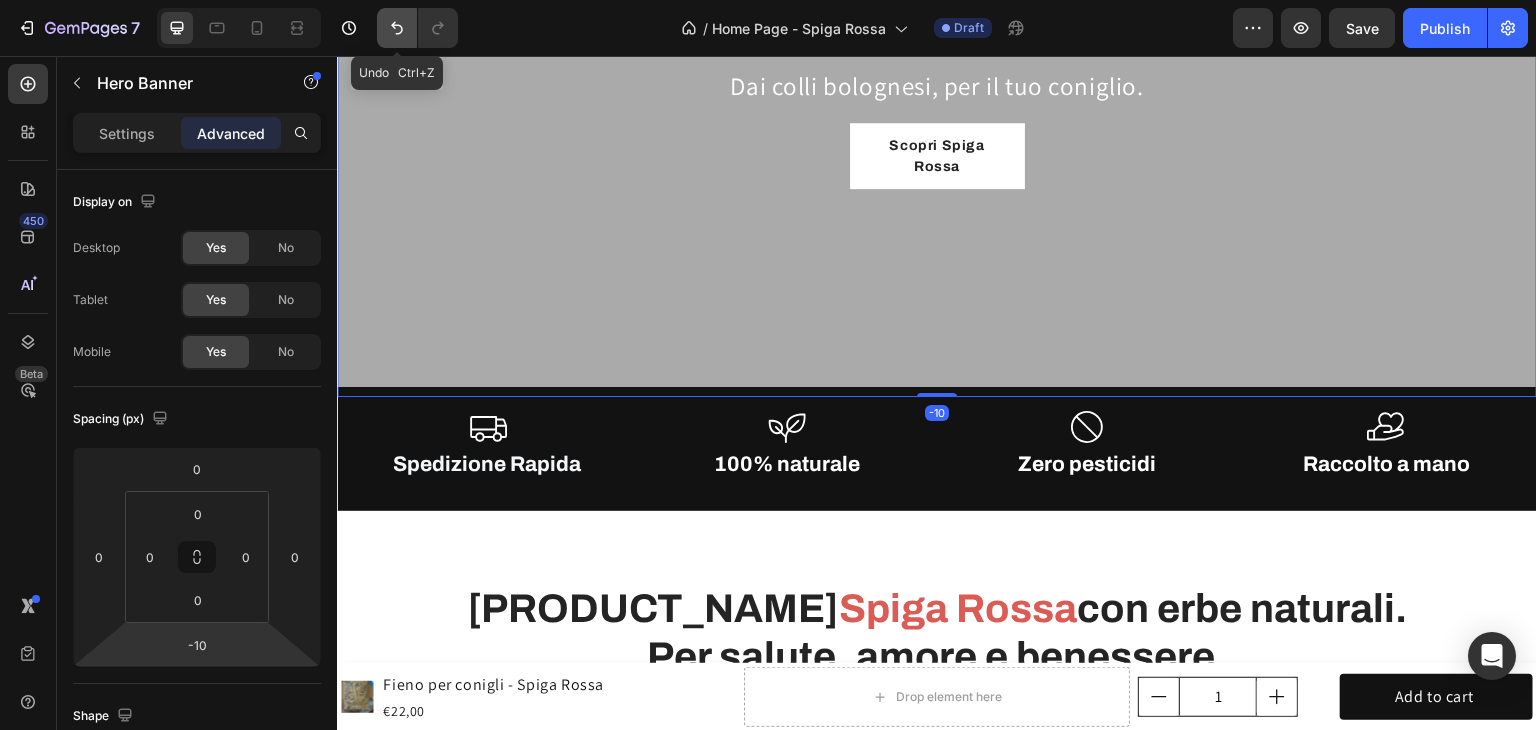click 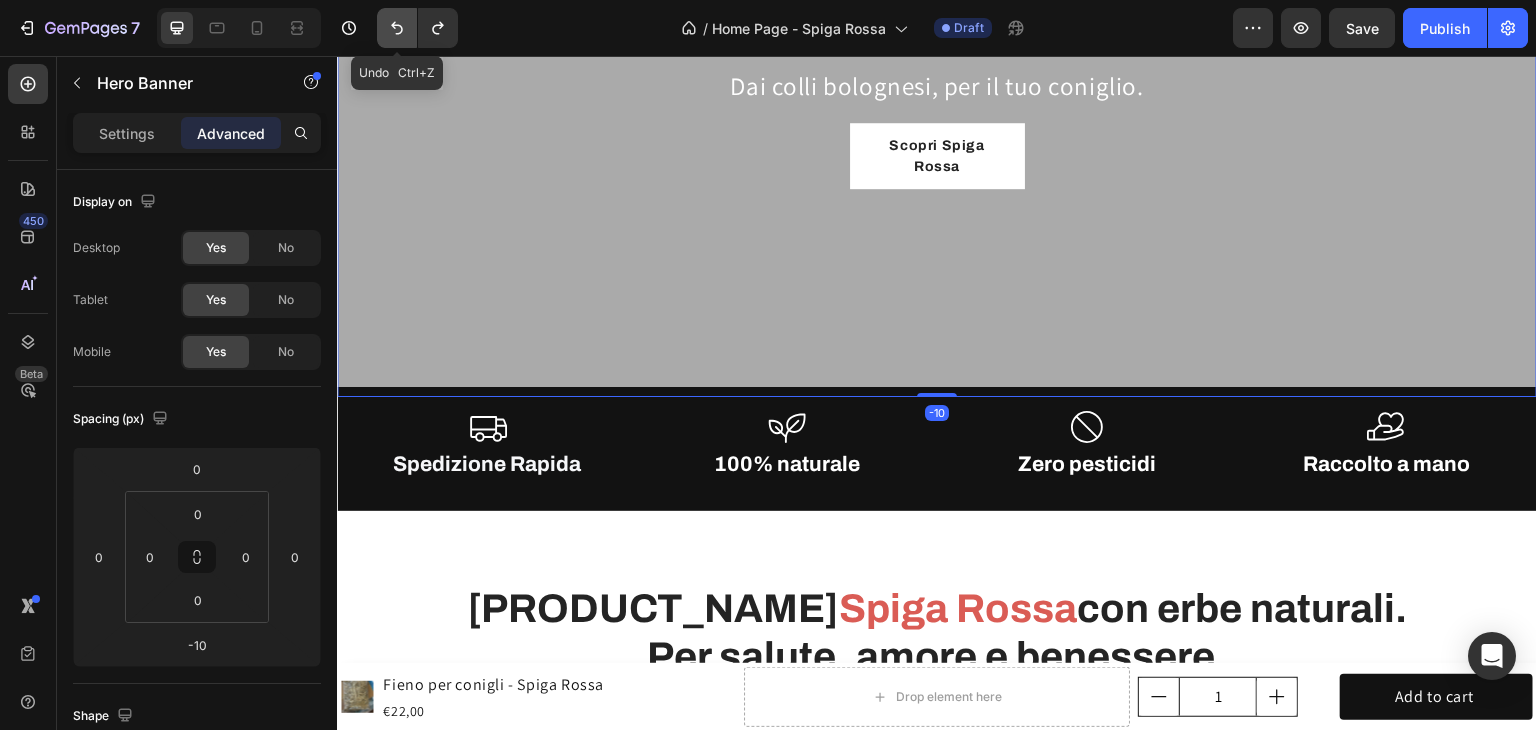 click 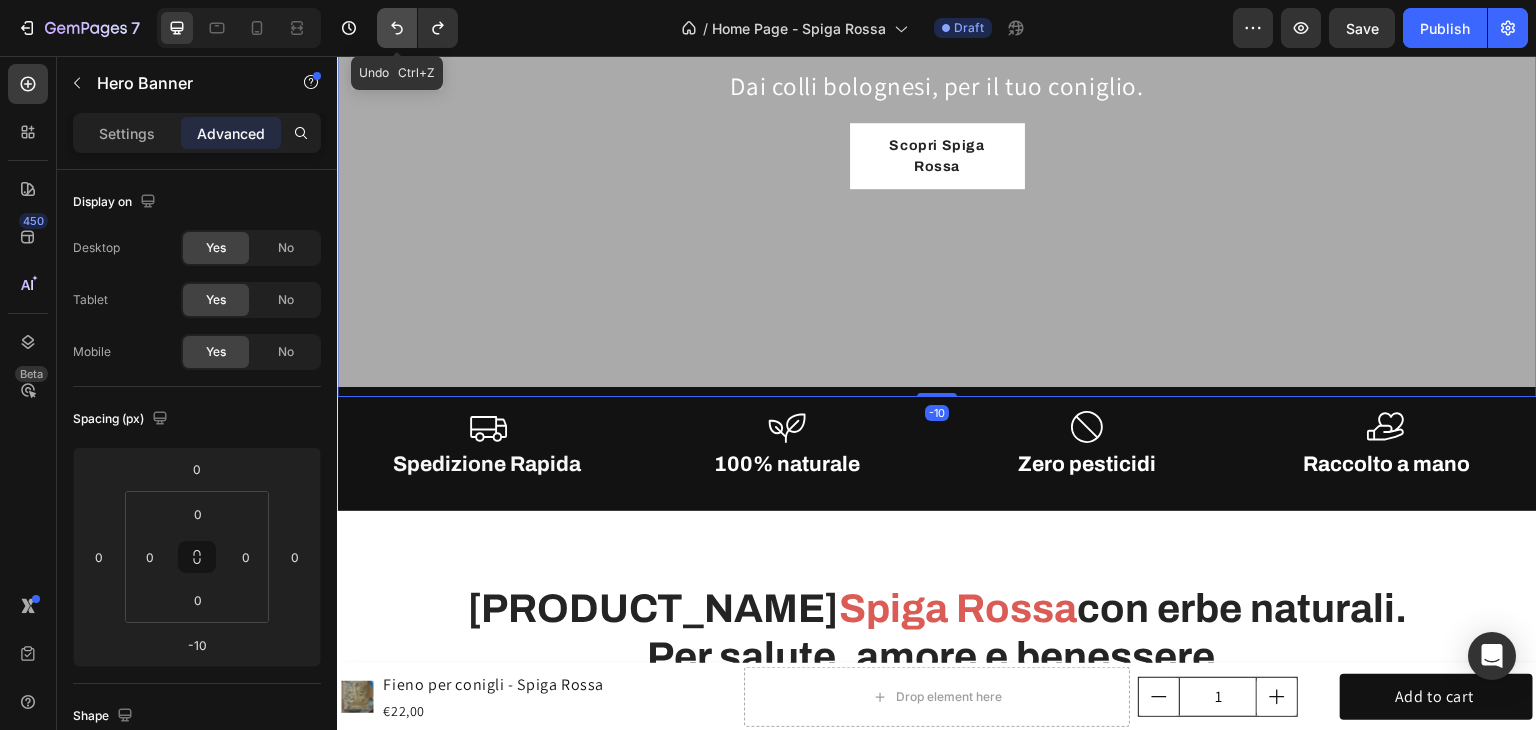 type on "0" 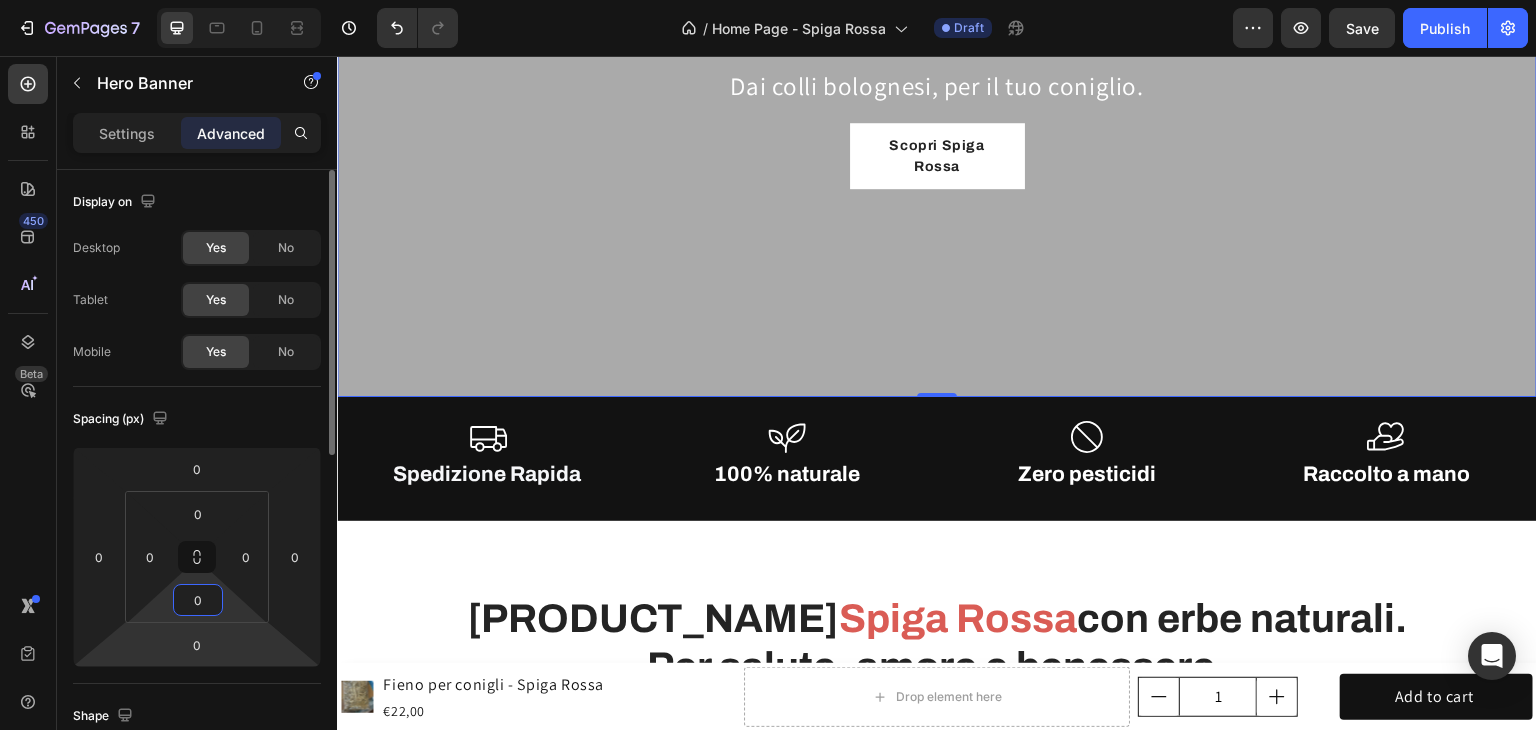 drag, startPoint x: 223, startPoint y: 609, endPoint x: 227, endPoint y: 645, distance: 36.221542 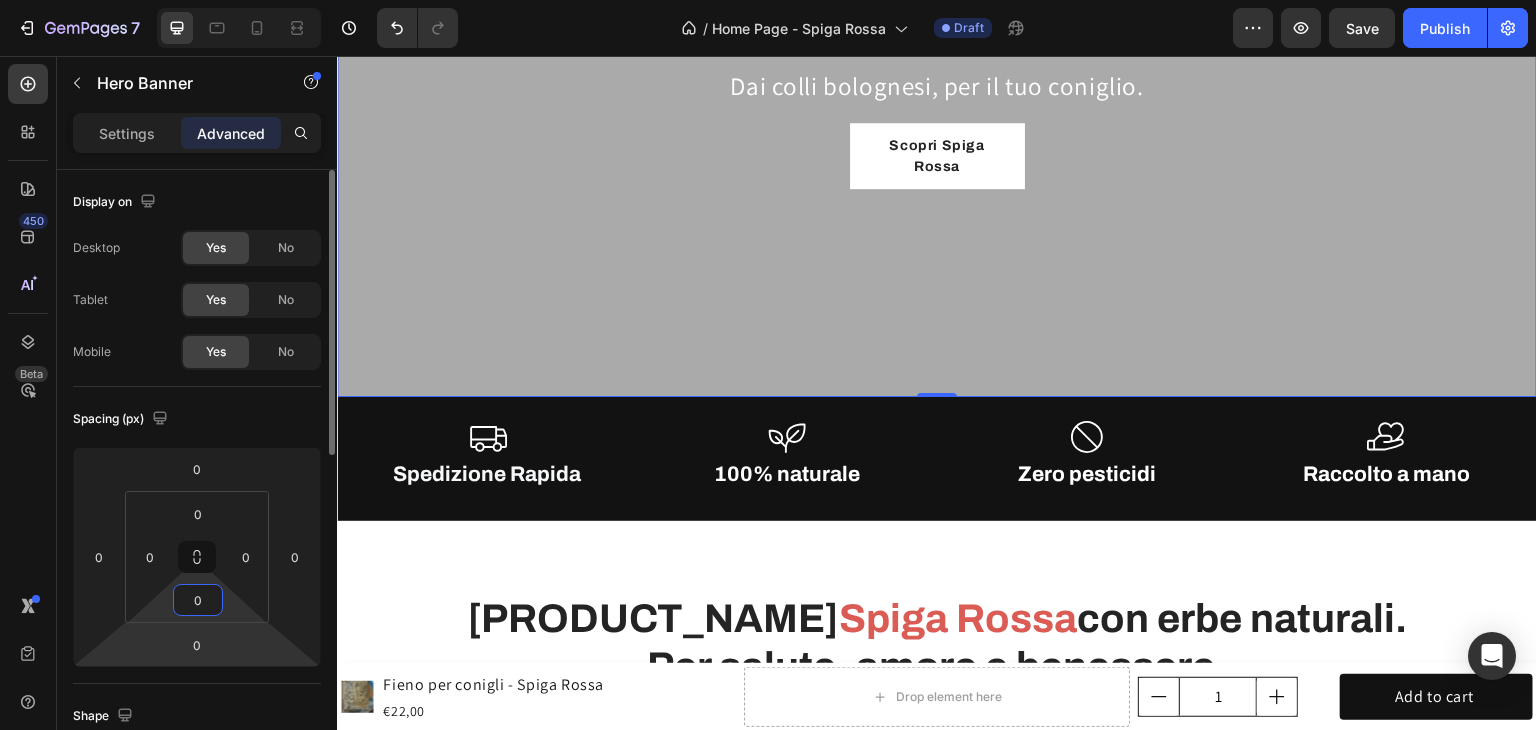 click on "7 Version history / Home Page - Spiga Rossa Draft Preview Save Publish 450 Beta Sections(18) Elements(83) Section Element Hero Section Product Detail Brands Trusted Badges Guarantee Product Breakdown How to use Testimonials Compare Bundle FAQs Social Proof Brand Story Product List Collection Blog List Contact Sticky Add to Cart Custom Footer Browse Library 450 Layout Row Row Row Row Text Heading Text Block Button Button Button Media Image Image" at bounding box center (768, 0) 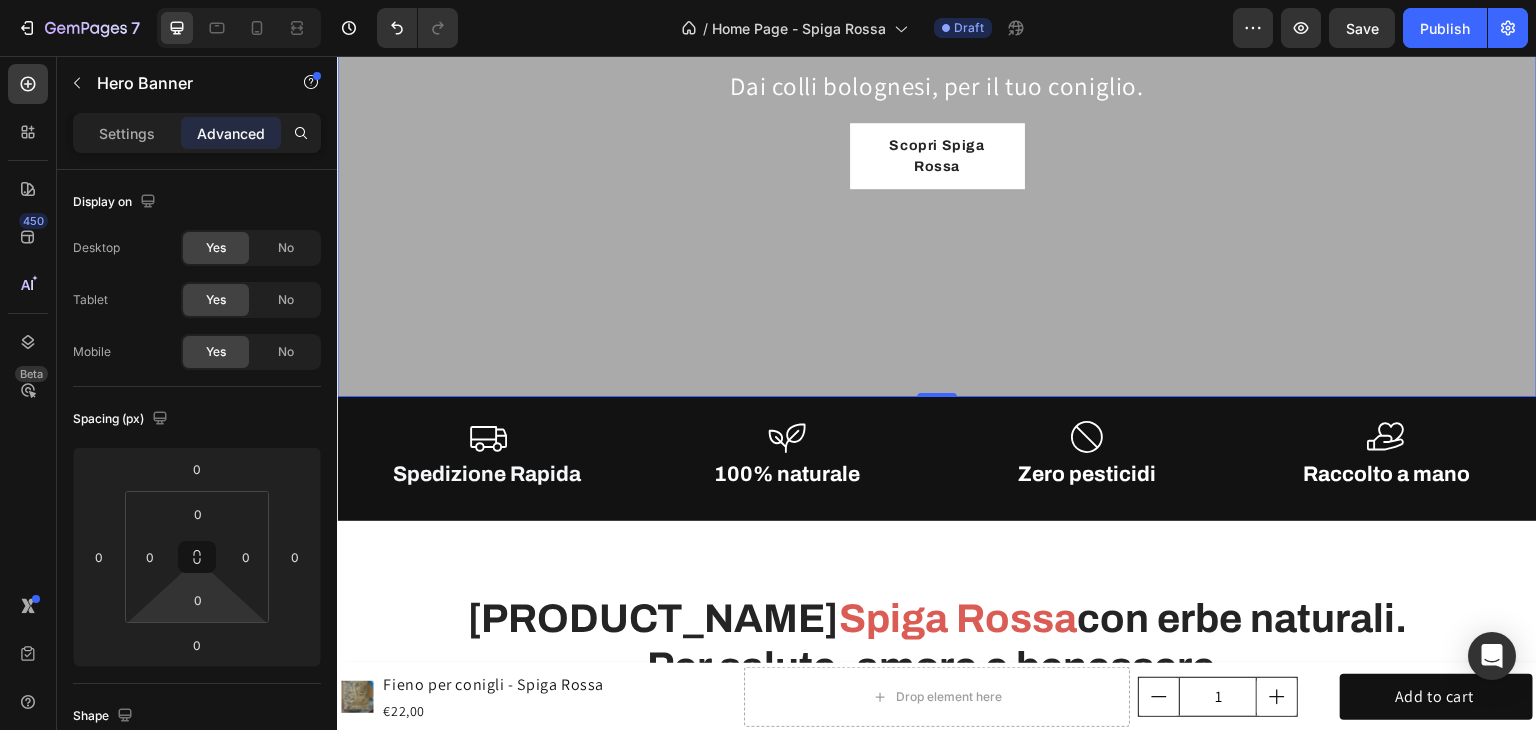 drag, startPoint x: 241, startPoint y: 609, endPoint x: 237, endPoint y: 576, distance: 33.24154 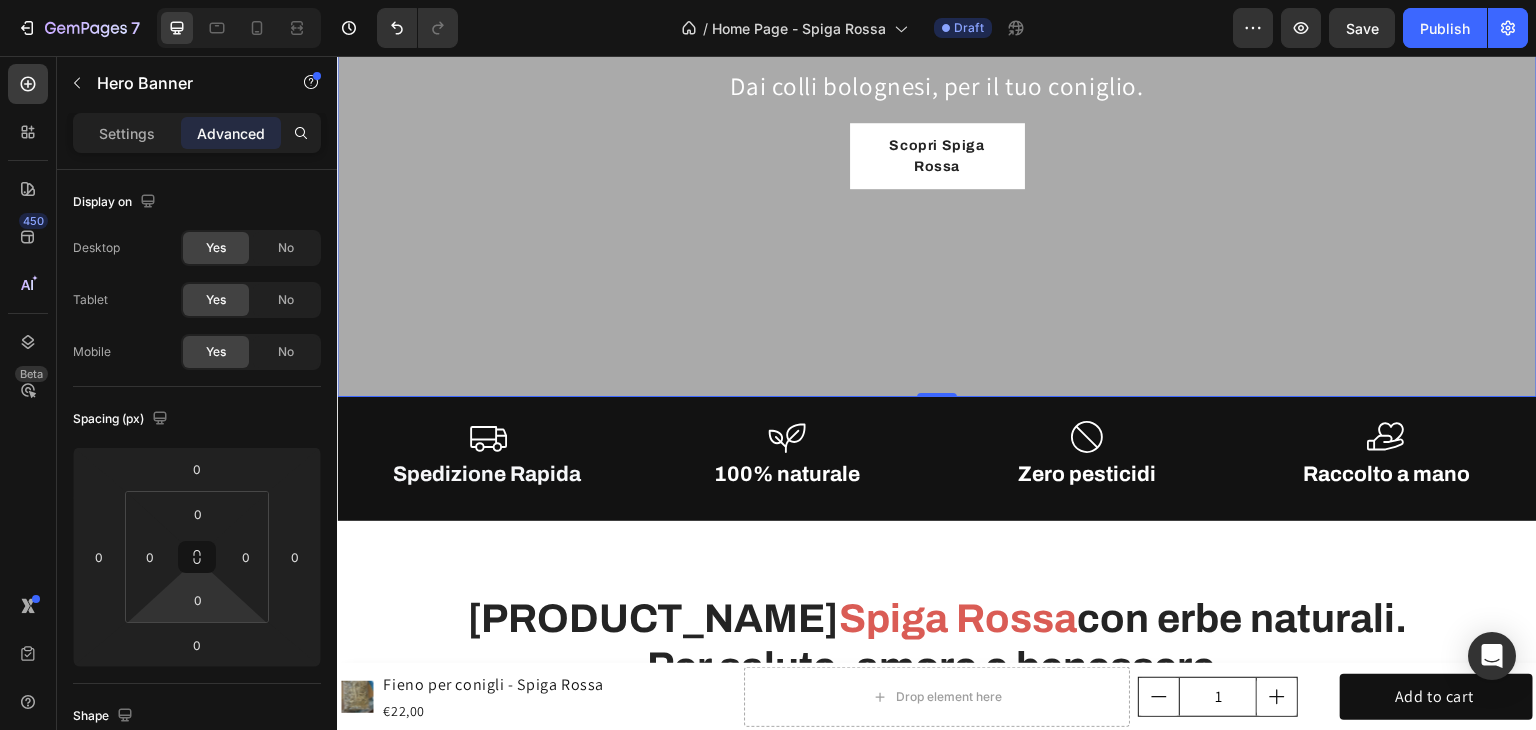 click on "7 Version history / Home Page - Spiga Rossa Draft Preview Save Publish 450 Beta Sections(18) Elements(83) Section Element Hero Section Product Detail Brands Trusted Badges Guarantee Product Breakdown How to use Testimonials Compare Bundle FAQs Social Proof Brand Story Product List Collection Blog List Contact Sticky Add to Cart Custom Footer Browse Library 450 Layout Row Row Row Row Text Heading Text Block Button Button Button Media Image Image" at bounding box center (768, 0) 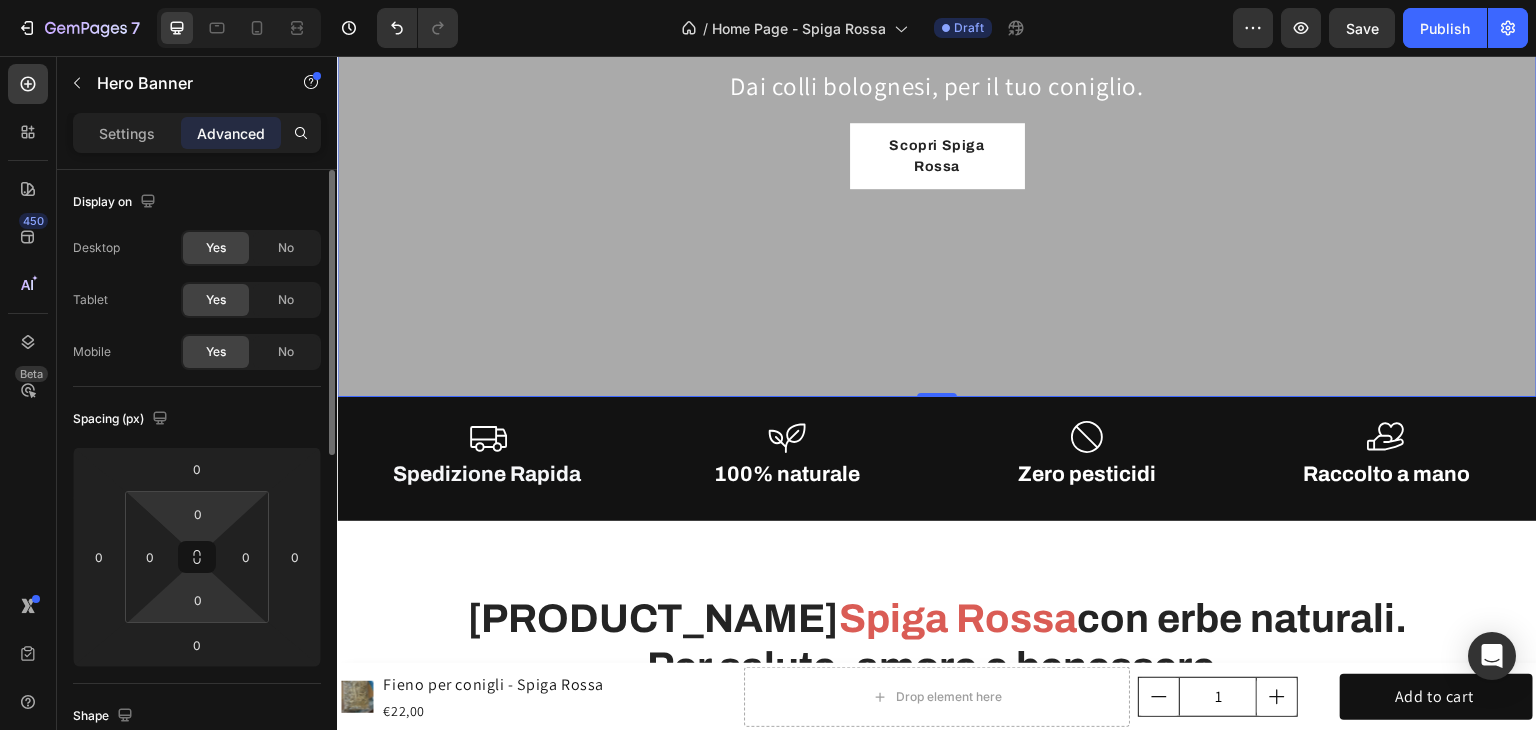 click on "0 0 0 0" at bounding box center (197, 557) 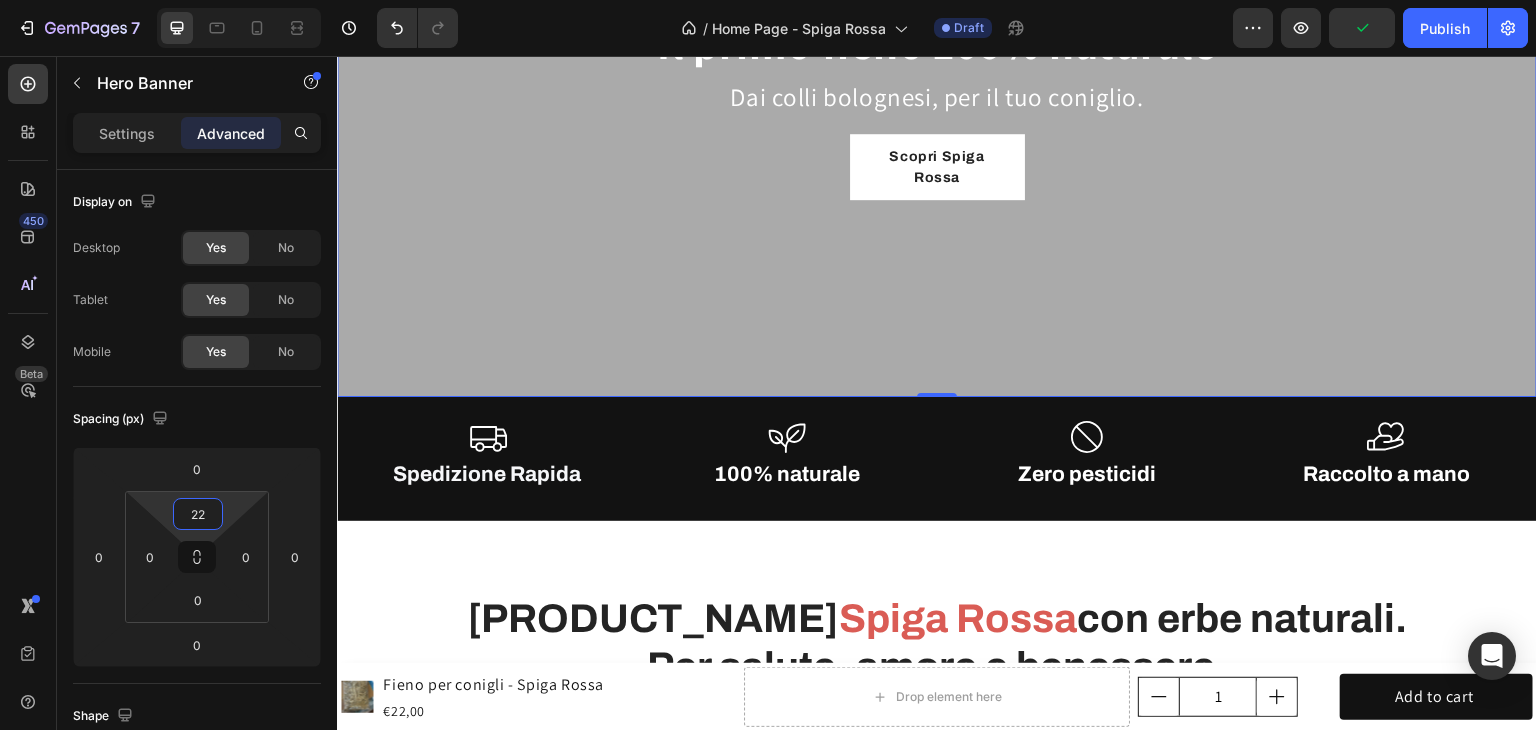 drag, startPoint x: 224, startPoint y: 508, endPoint x: 233, endPoint y: 497, distance: 14.21267 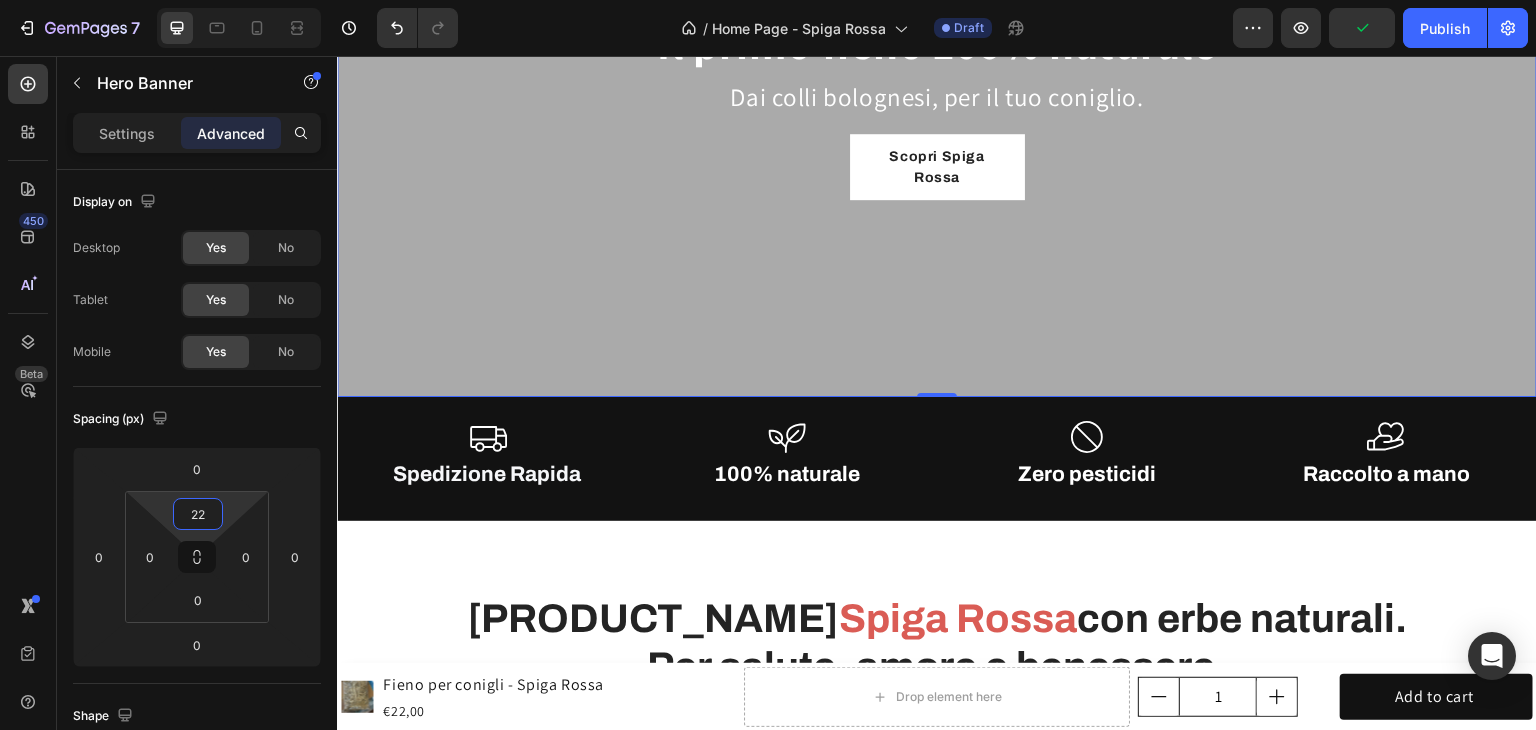 click on "7 Version history / Home Page - Spiga Rossa Draft Preview Publish 450 Beta Sections(18) Elements(83) Section Element Hero Section Product Detail Brands Trusted Badges Guarantee Product Breakdown How to use Testimonials Compare Bundle FAQs Social Proof Brand Story Product List Collection Blog List Contact Sticky Add to Cart Custom Footer Browse Library 450 Layout Row Row Row Row Text Heading Text Block Button Button Button Media Image Image" at bounding box center [768, 0] 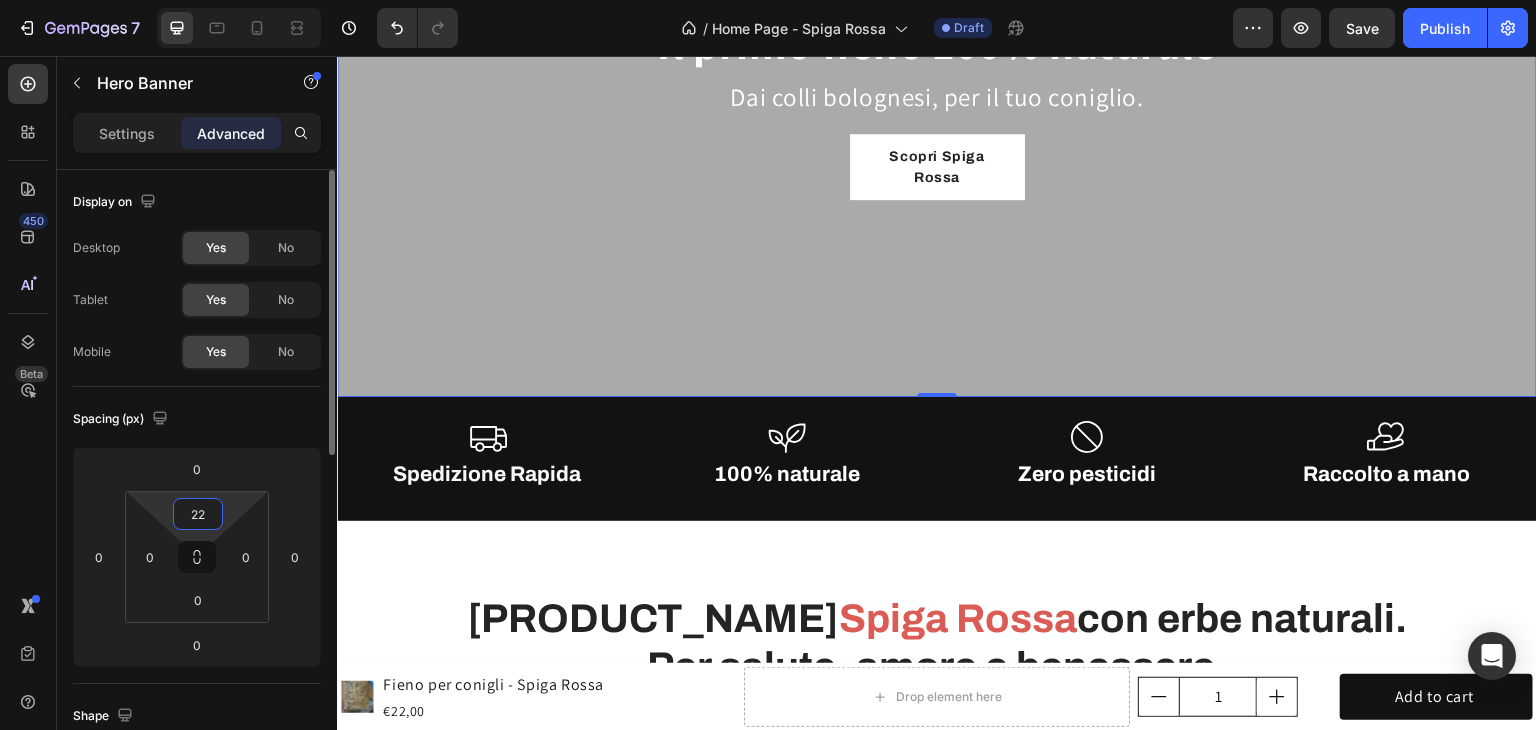 type on "2" 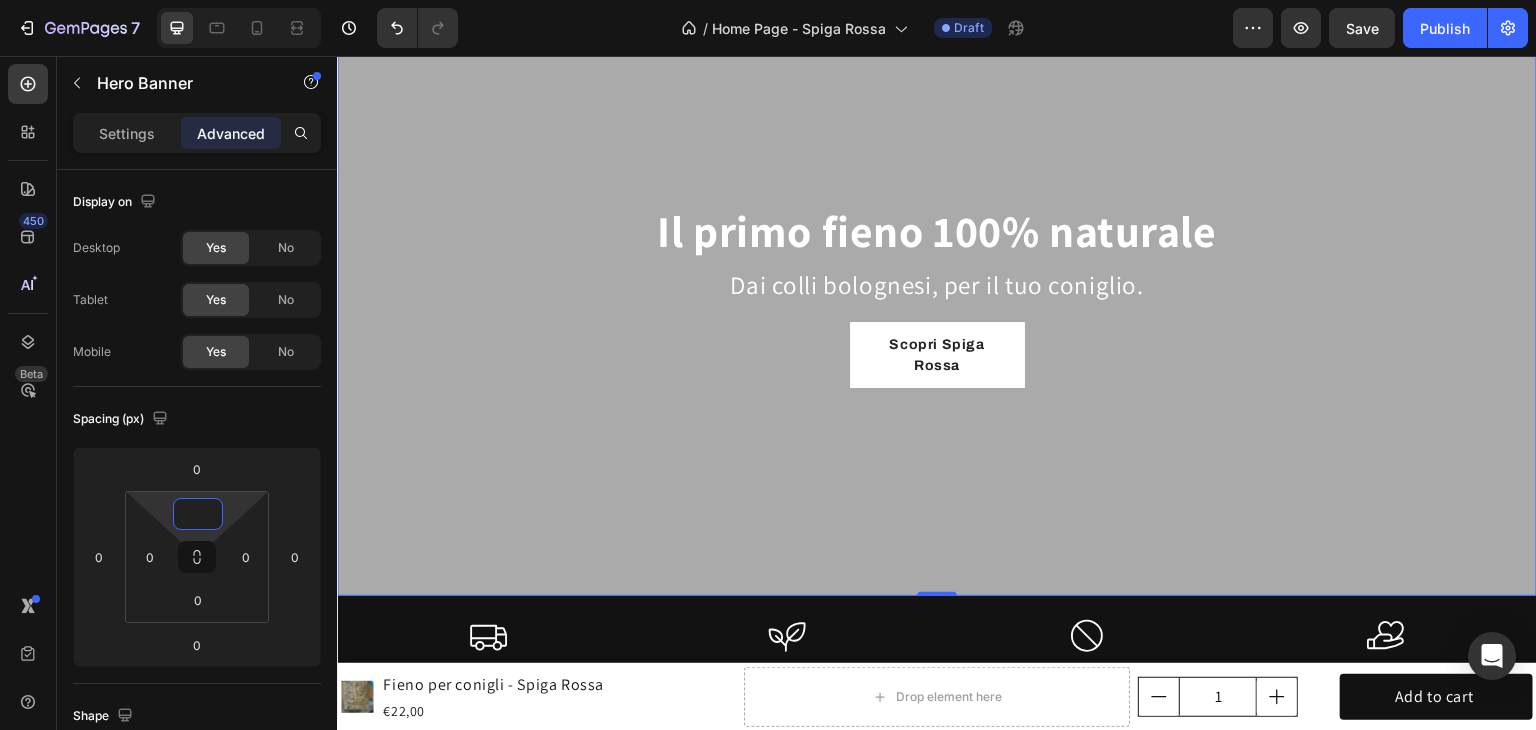 scroll, scrollTop: 100, scrollLeft: 0, axis: vertical 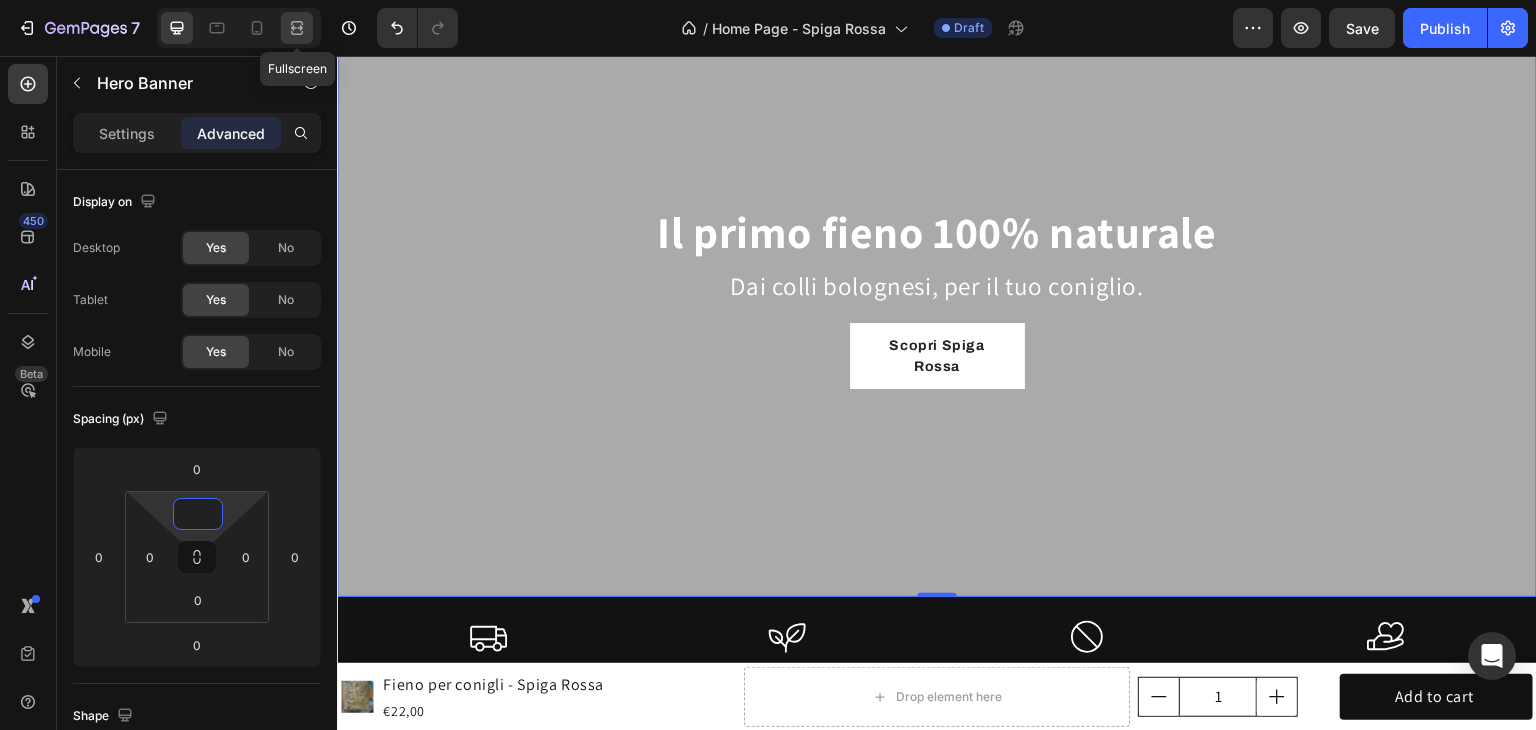 type on "0" 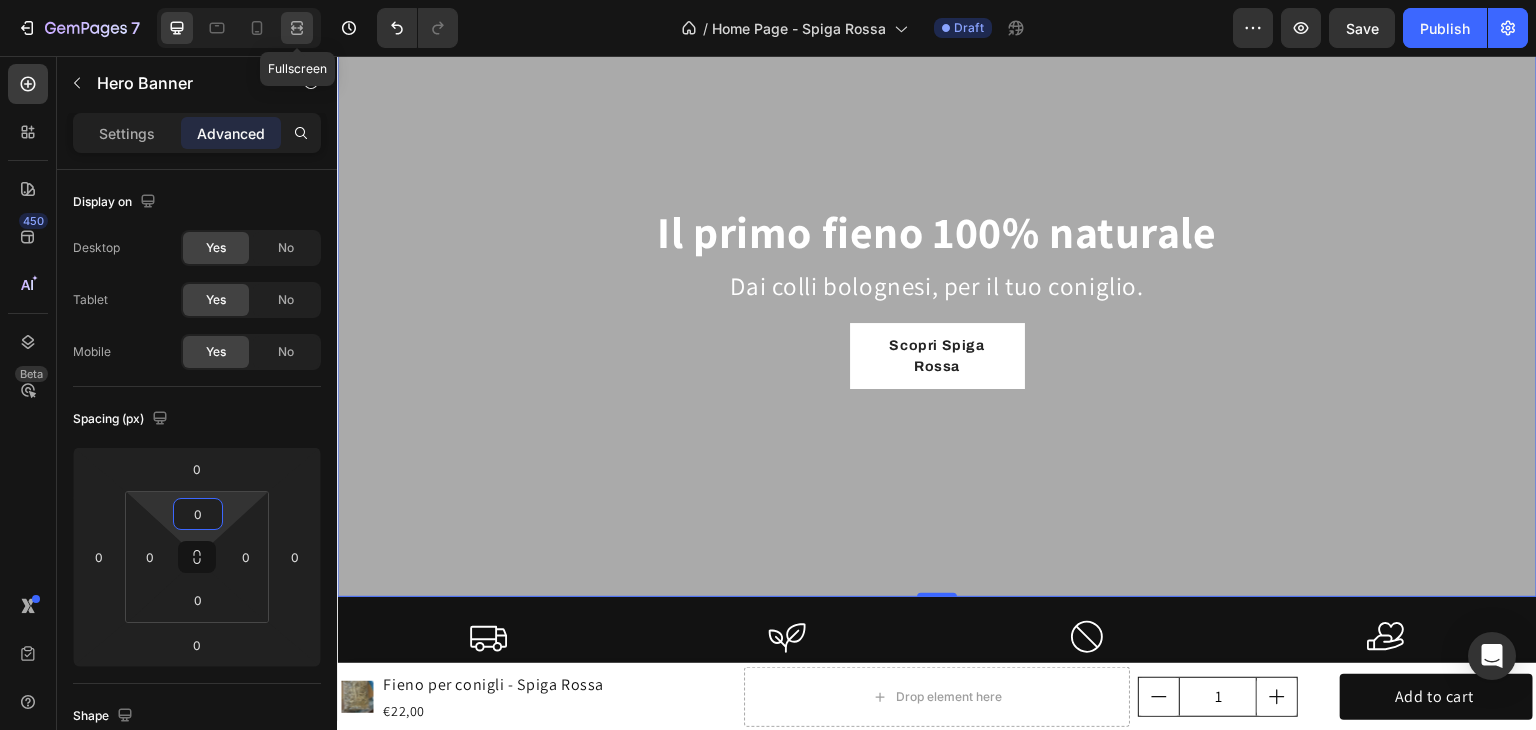 click 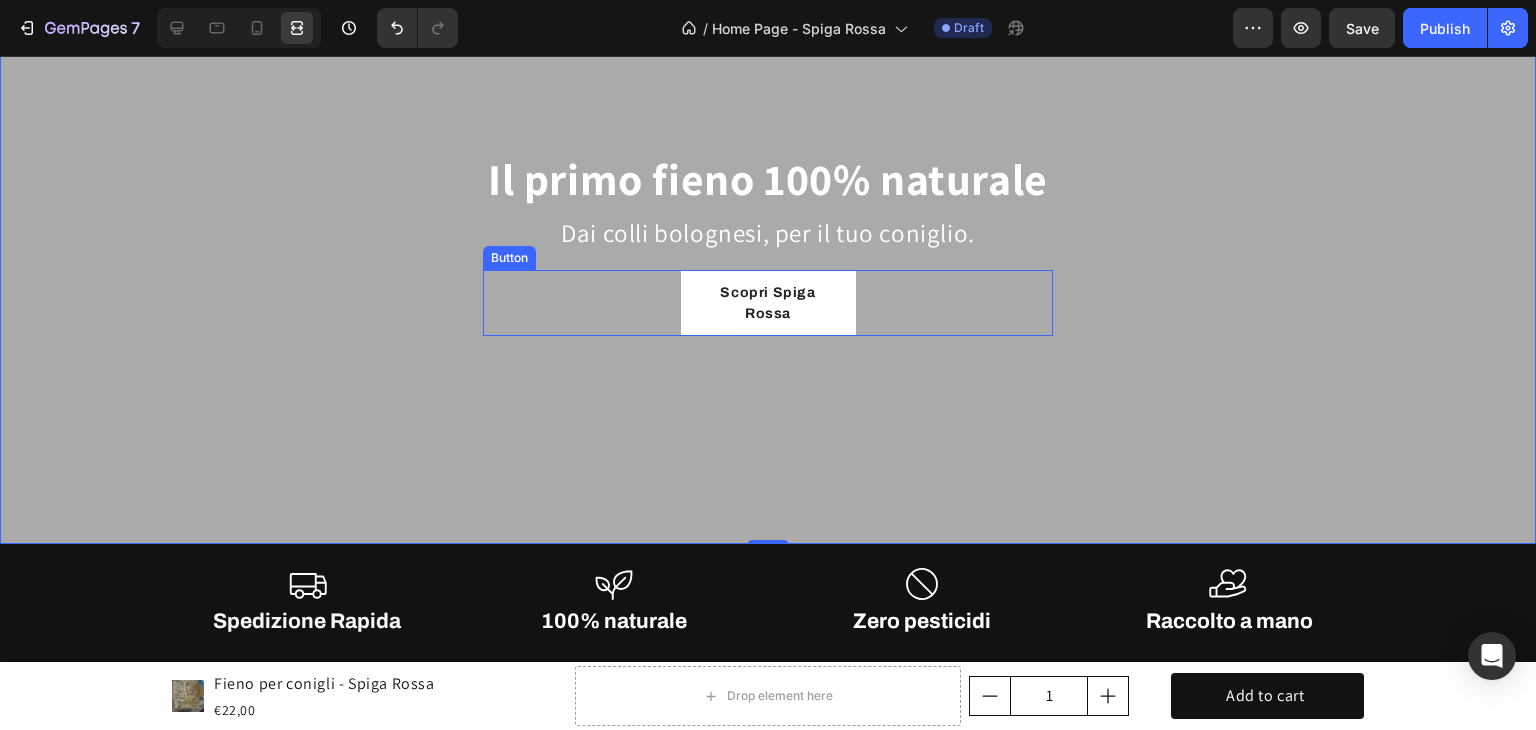scroll, scrollTop: 200, scrollLeft: 0, axis: vertical 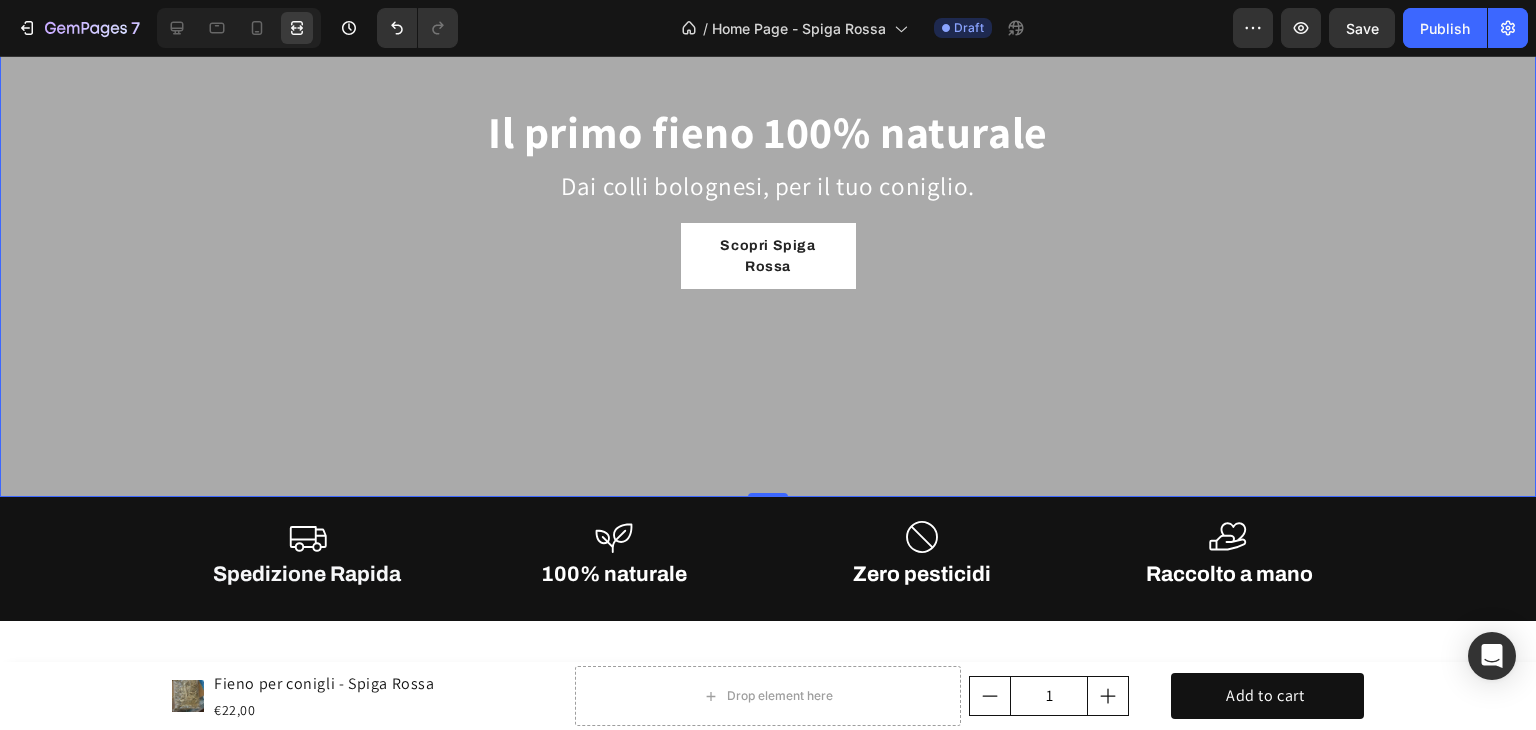 click at bounding box center [768, 197] 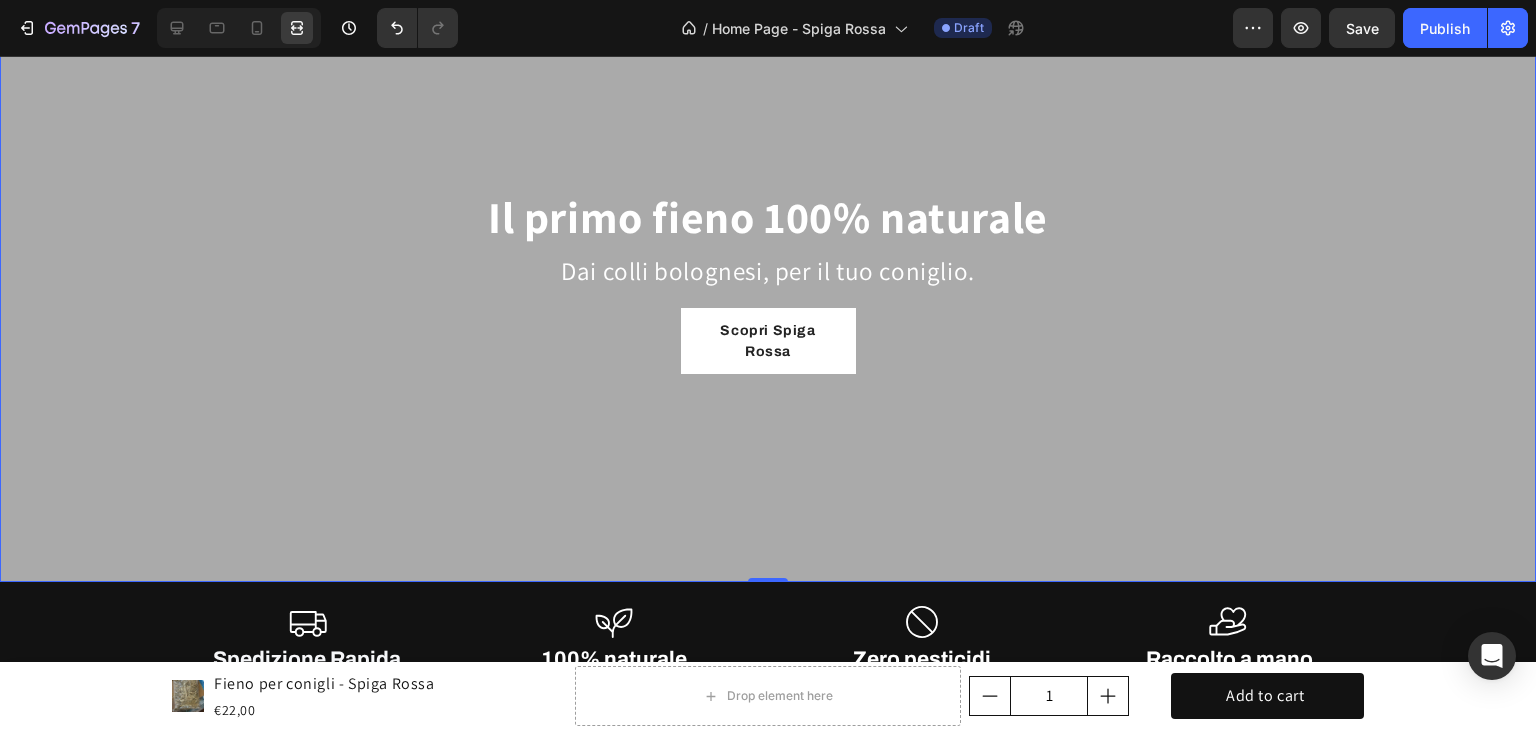 scroll, scrollTop: 0, scrollLeft: 0, axis: both 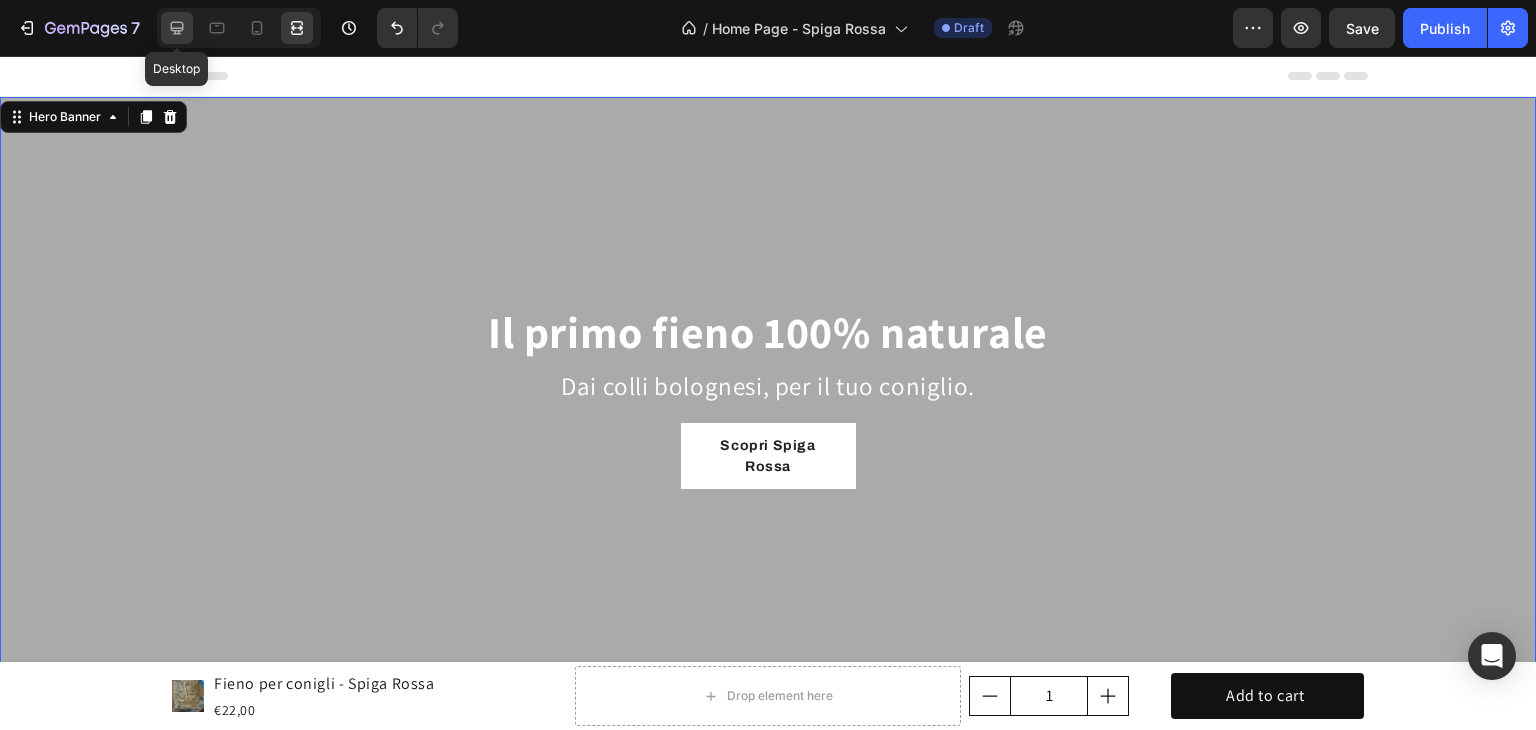 click 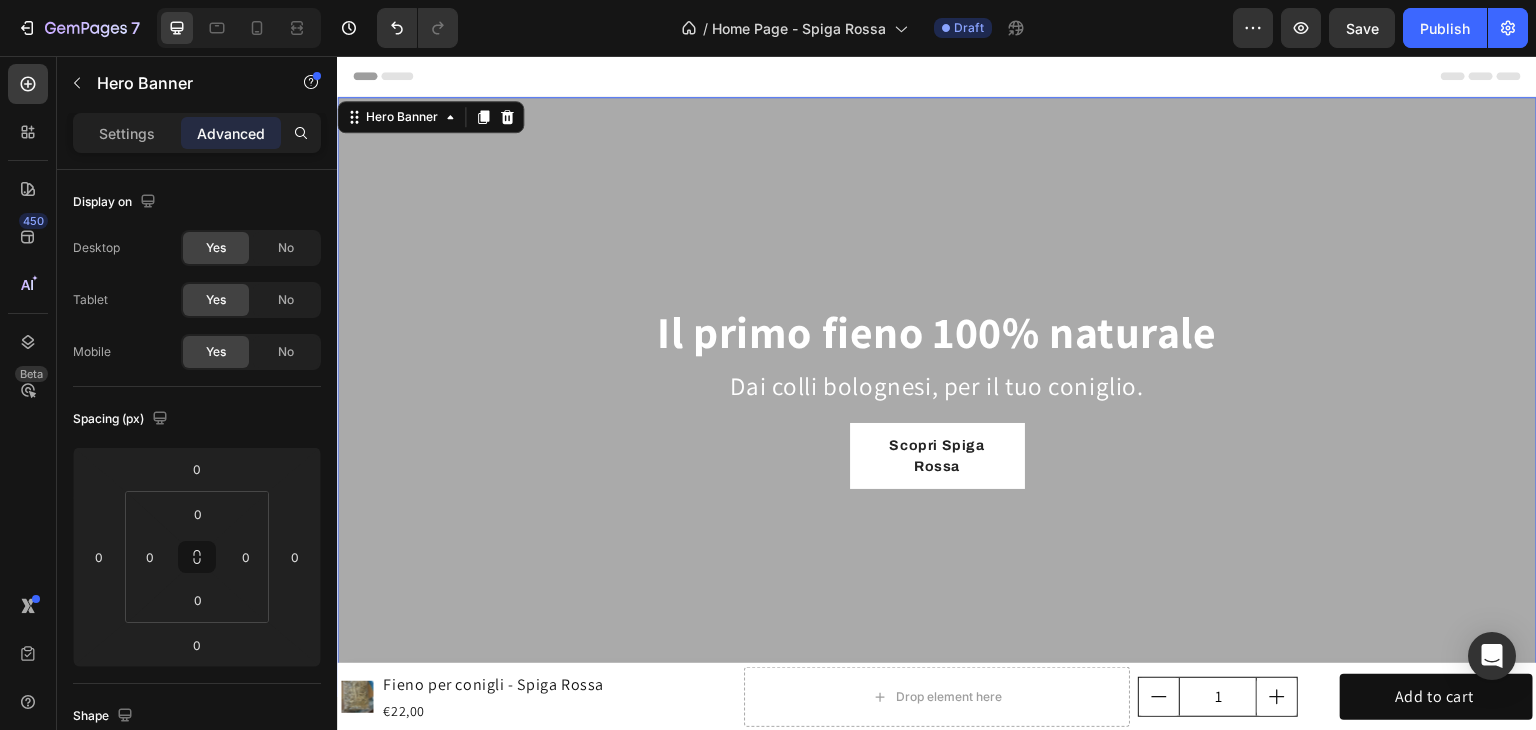 click on "Il primo fieno 100% naturale Heading Dai colli bolognesi, per il tuo coniglio. Text Block Scopri Spiga Rossa    Button Row Row" at bounding box center (937, 397) 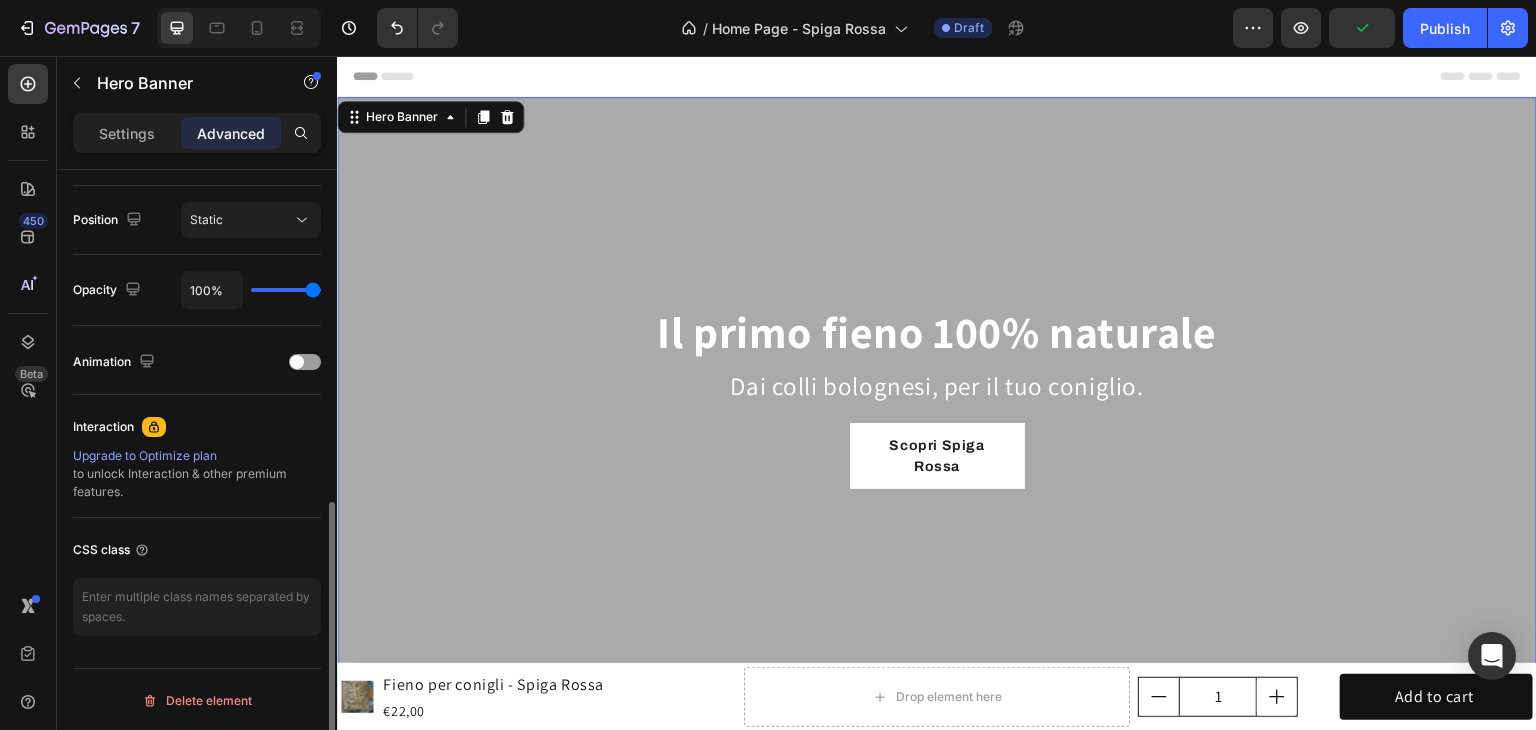 scroll, scrollTop: 615, scrollLeft: 0, axis: vertical 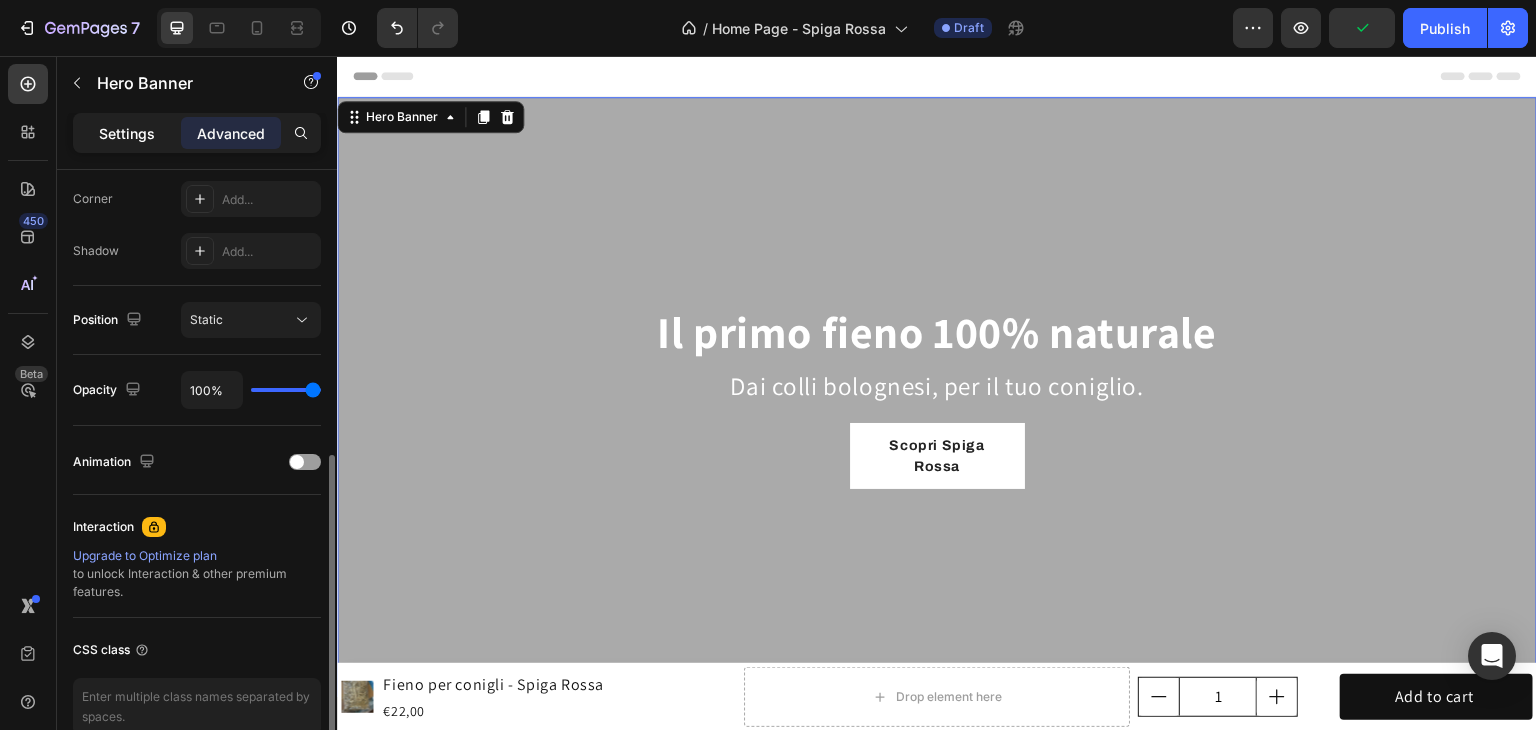 click on "Settings" at bounding box center [127, 133] 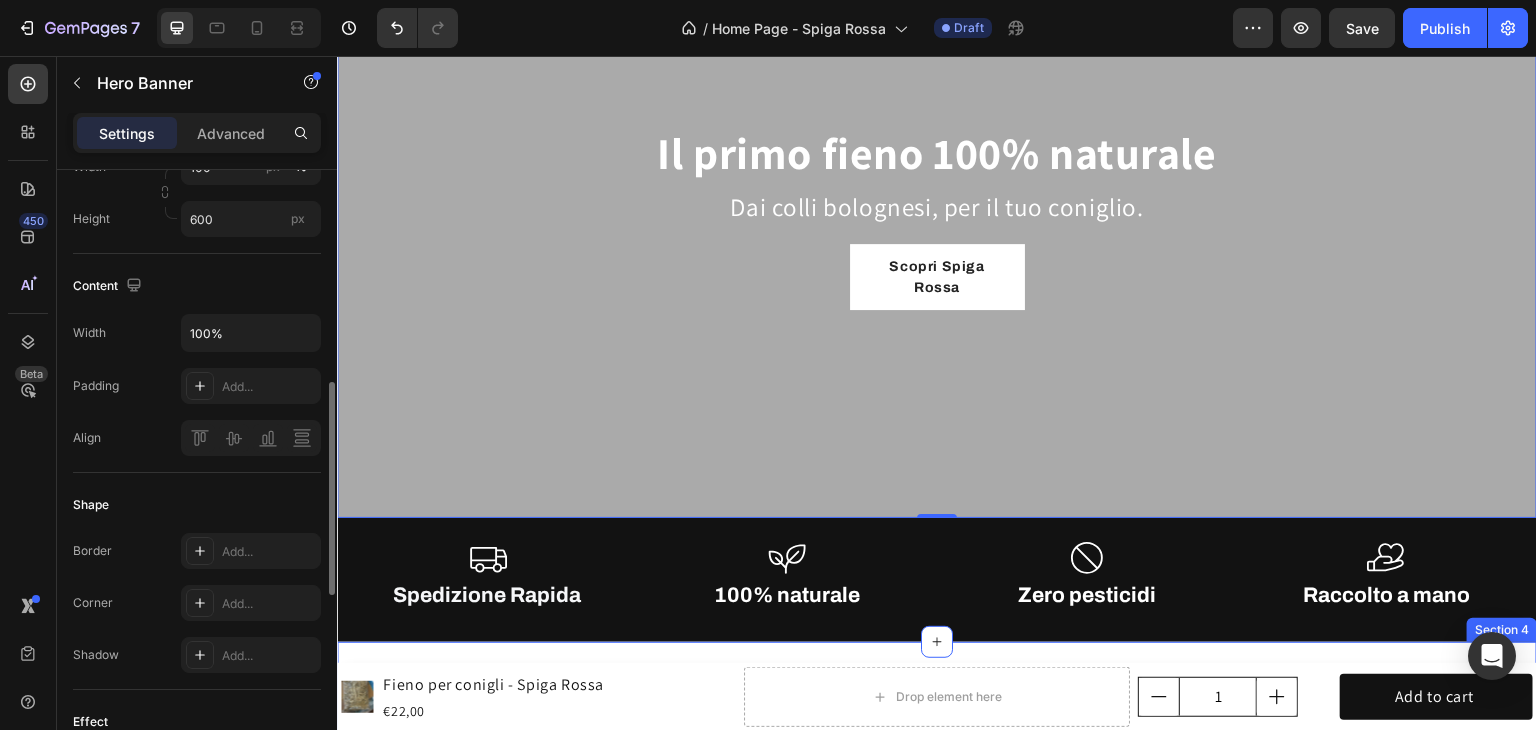 scroll, scrollTop: 0, scrollLeft: 0, axis: both 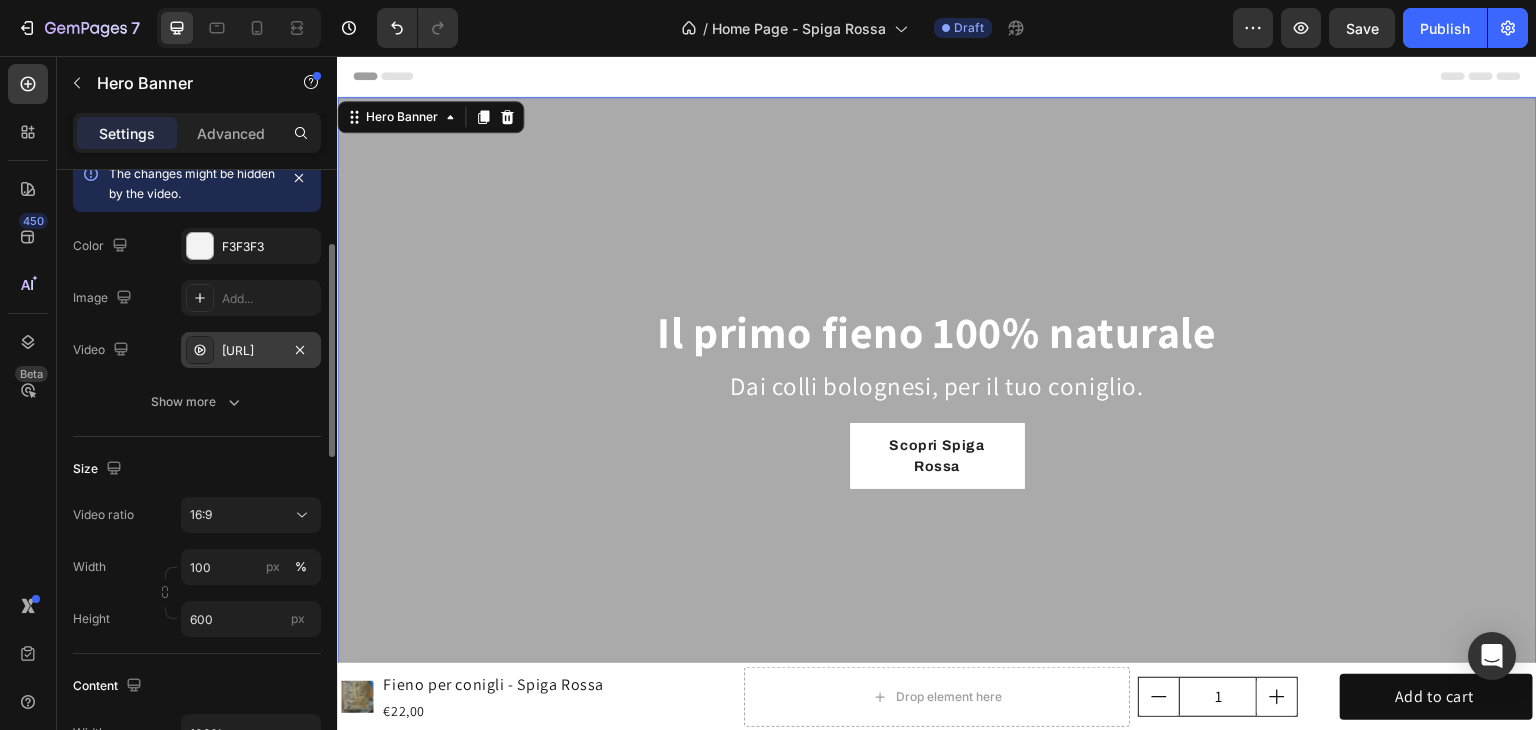 click on "[URL]" at bounding box center [251, 350] 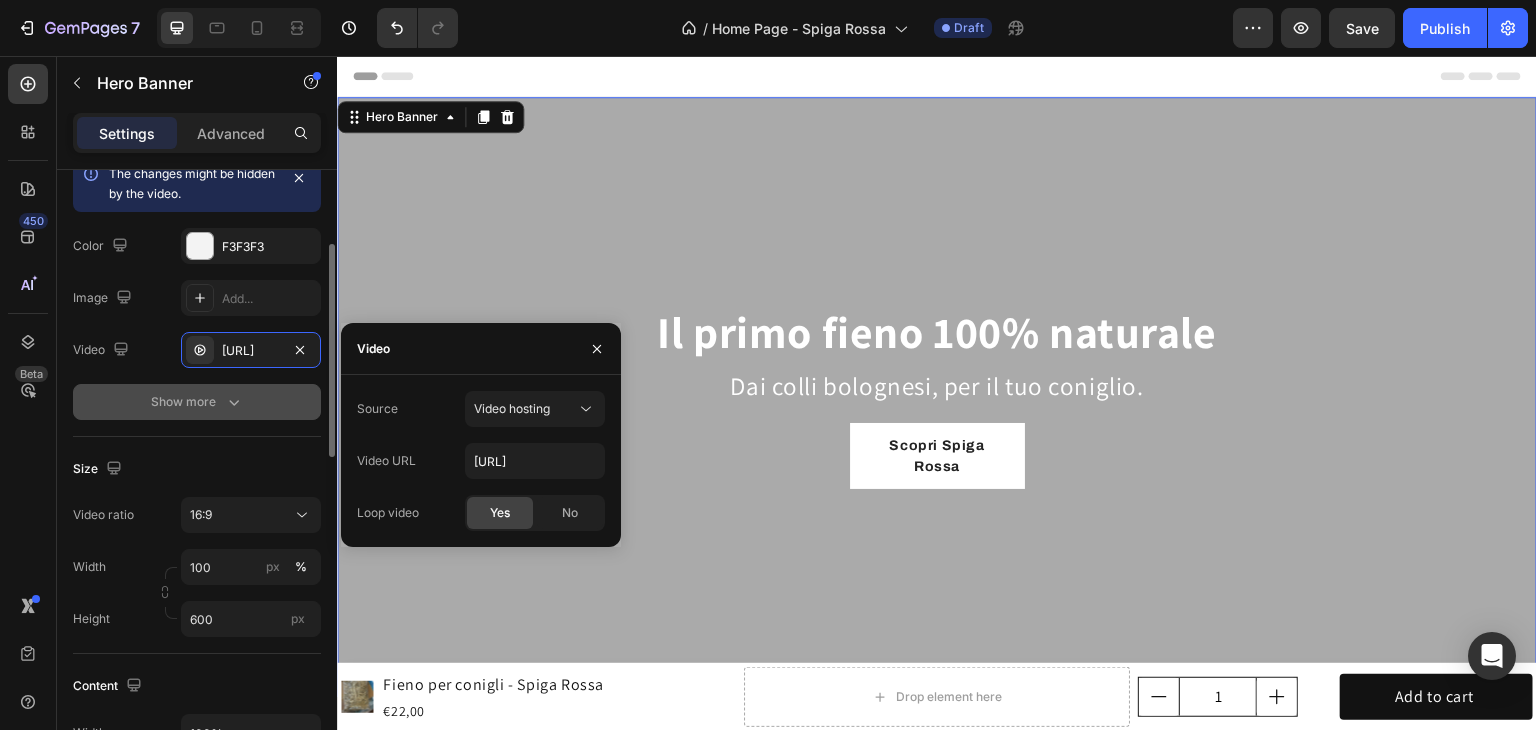 click on "Show more" at bounding box center [197, 402] 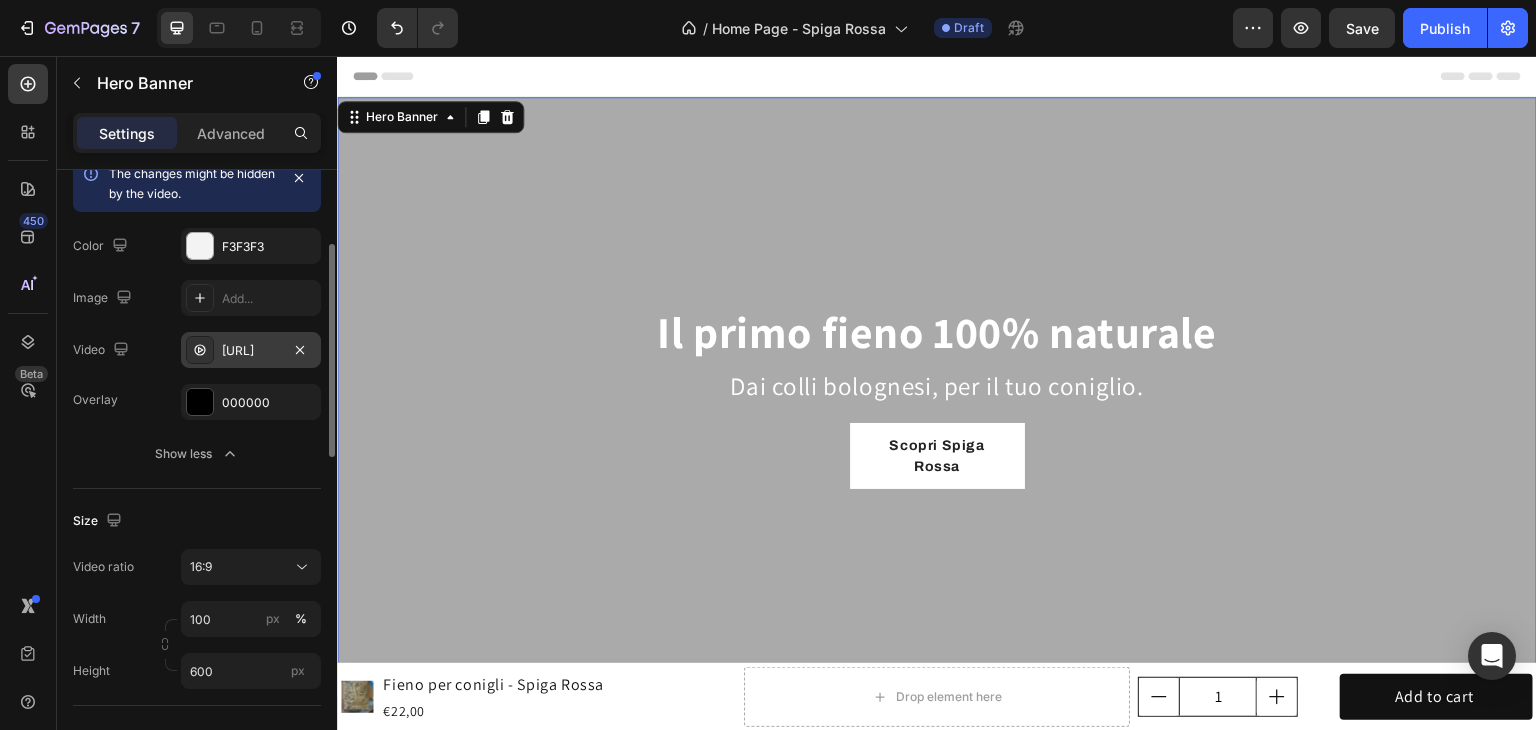 click on "[URL]" at bounding box center [251, 350] 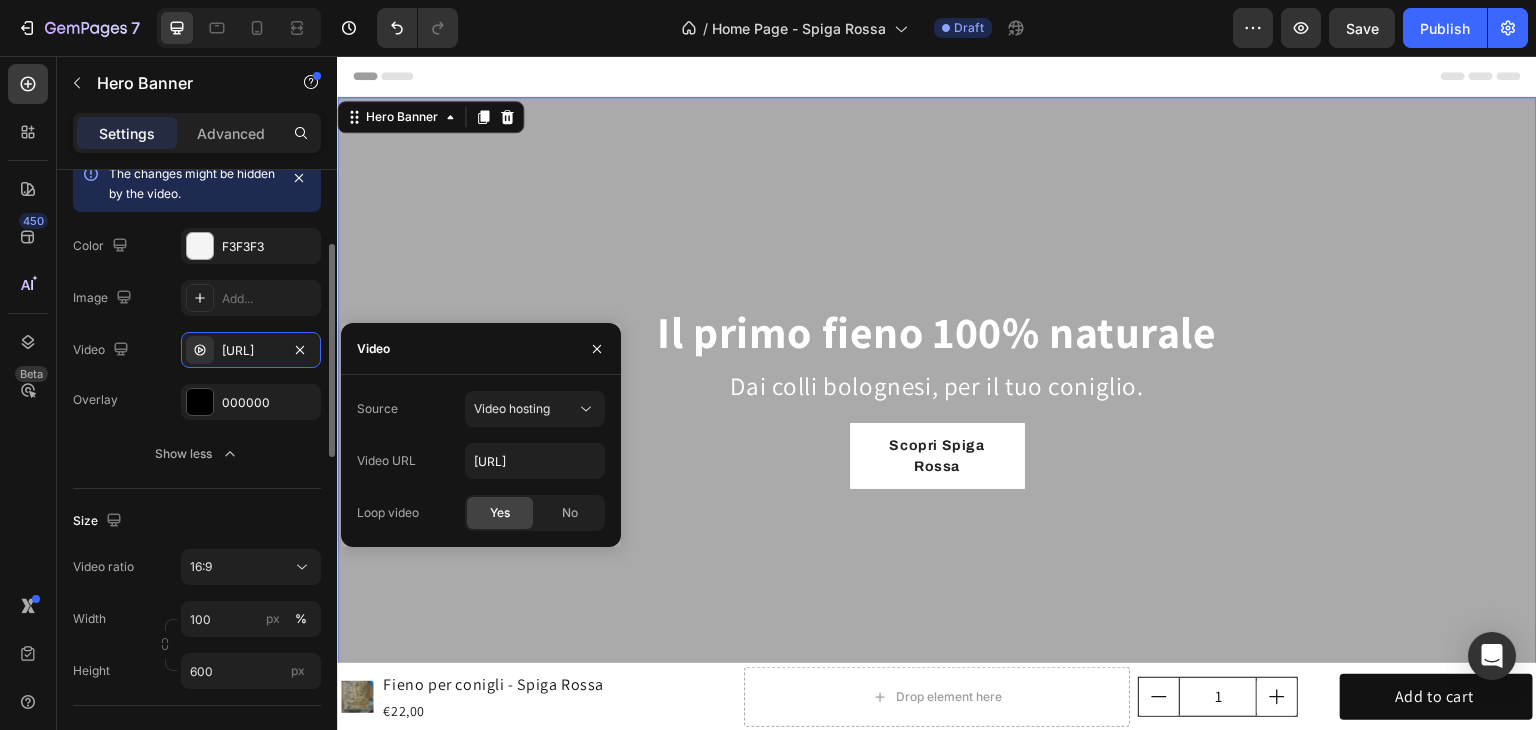 click on "The changes might be hidden by the video. Color F3F3F3 Image Add... Video https://cdn.shopify.com/videos/c/o/v/59b1d4f1d6ee42619396796e4eeb84a9.mov Overlay 000000 Show less" at bounding box center (197, 314) 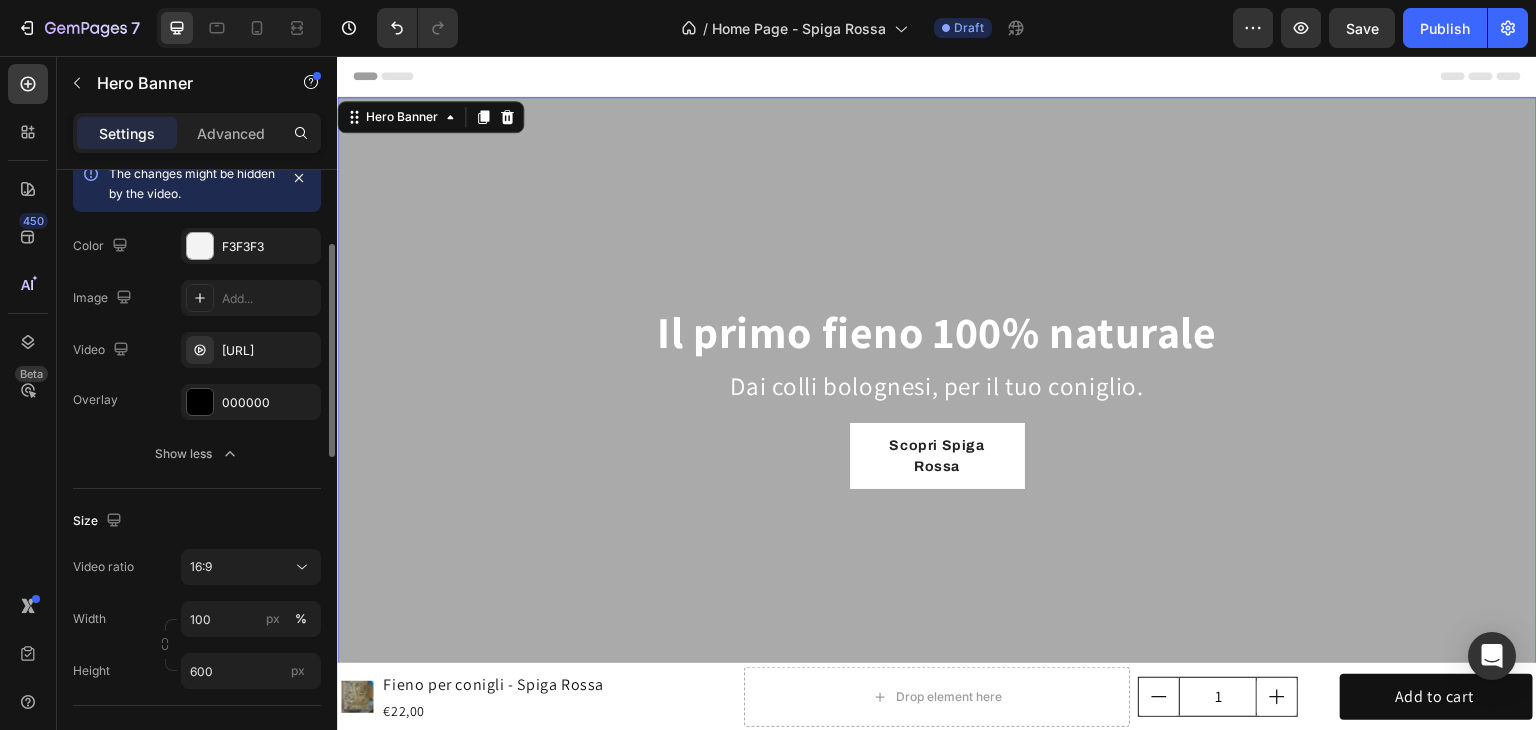 click on "Overlay 000000 Show less" 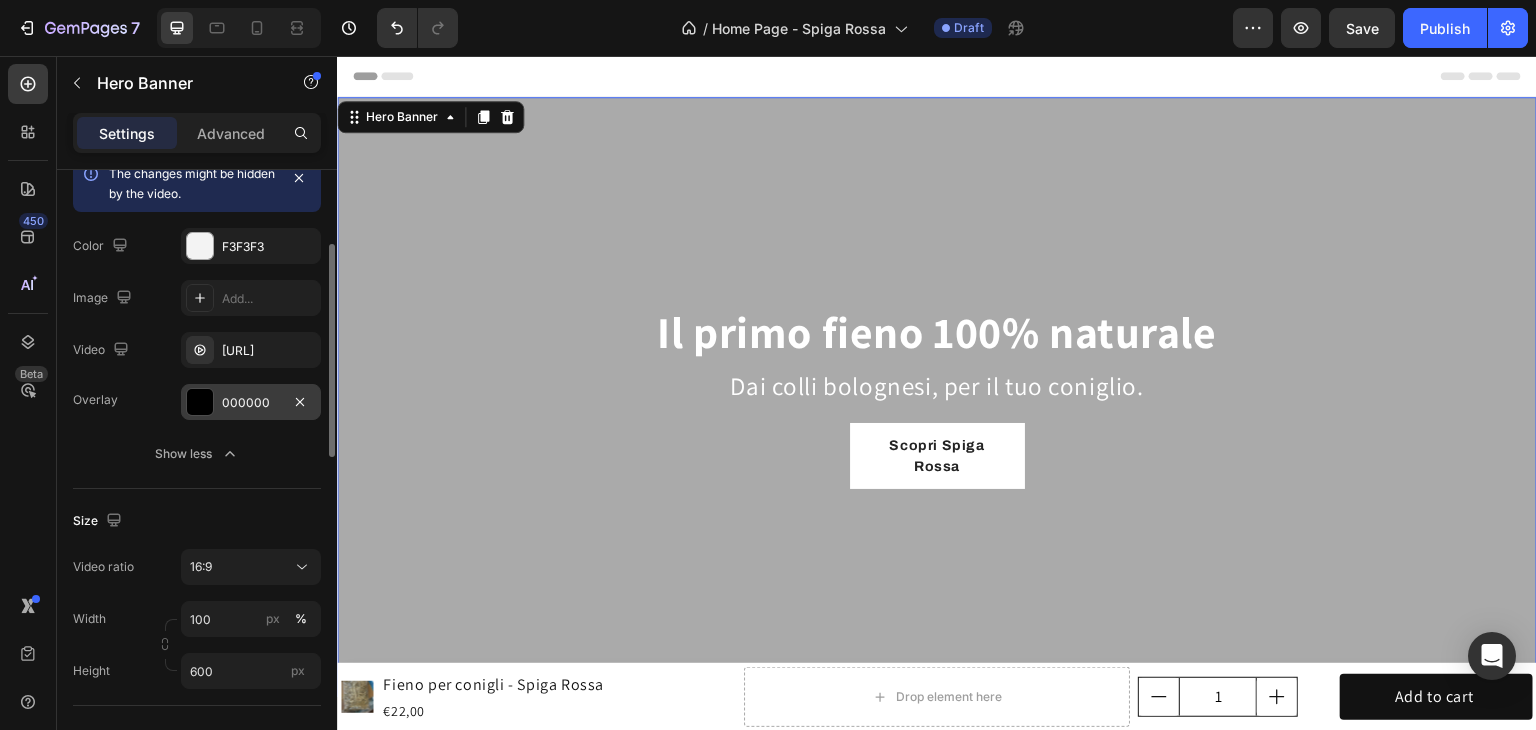 click on "000000" at bounding box center (251, 402) 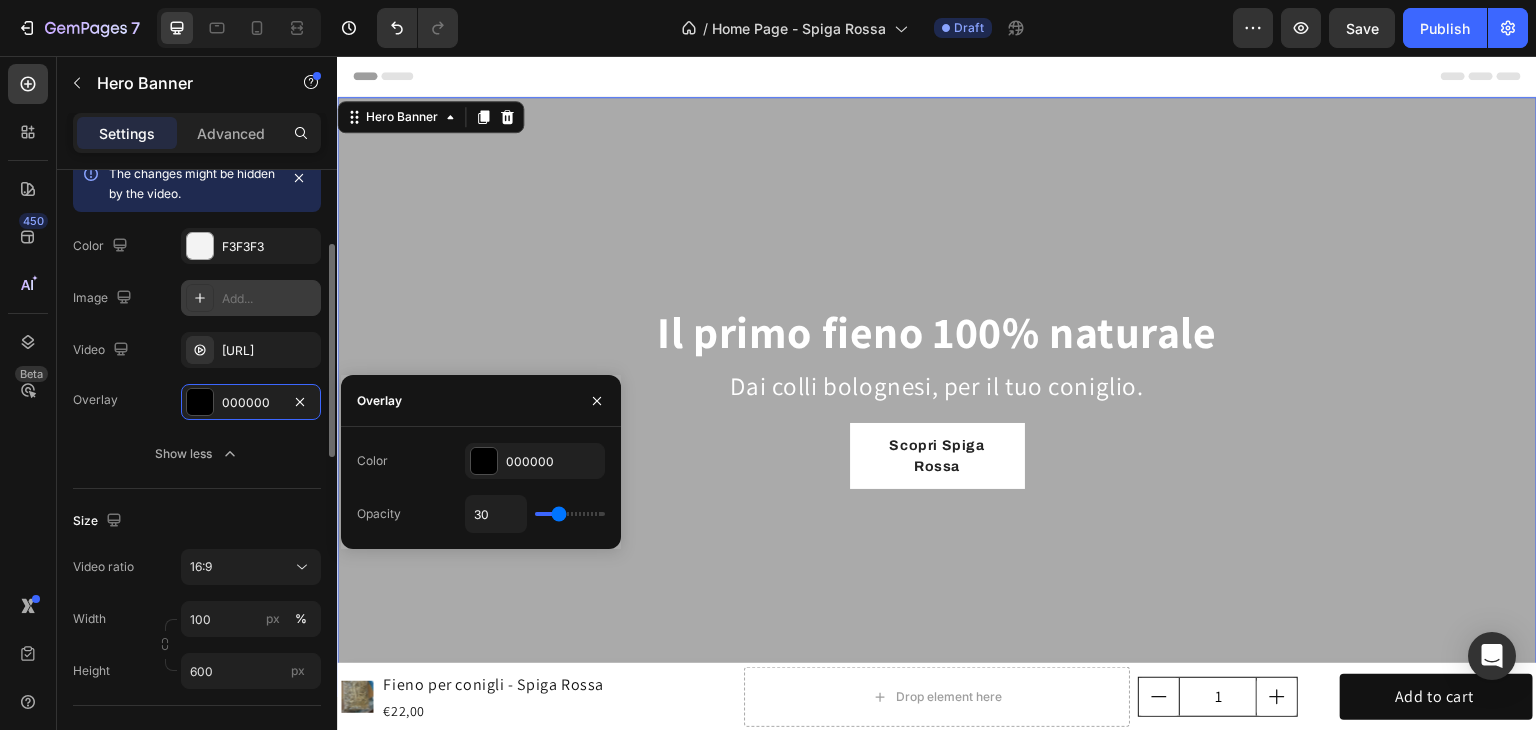 click on "Add..." at bounding box center (269, 299) 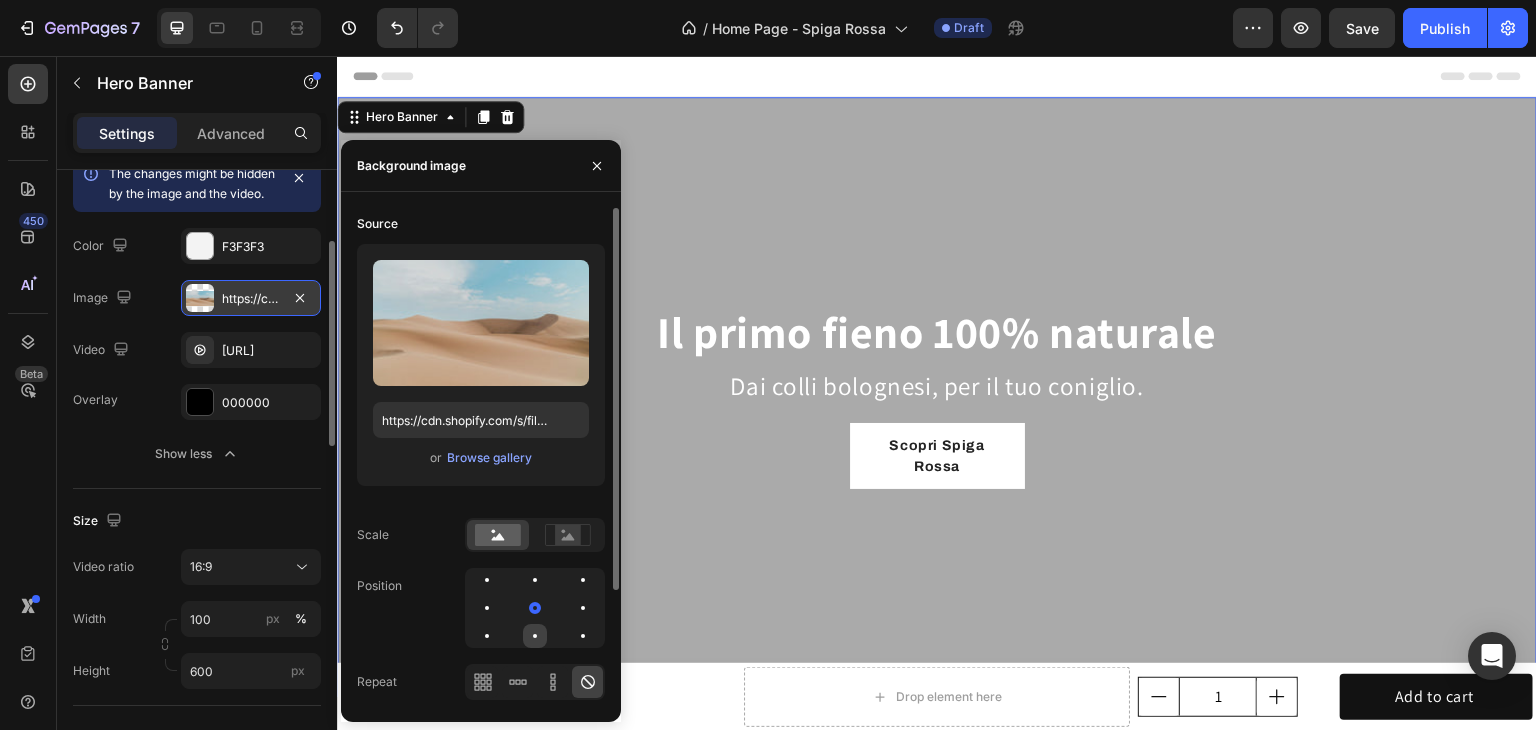 click 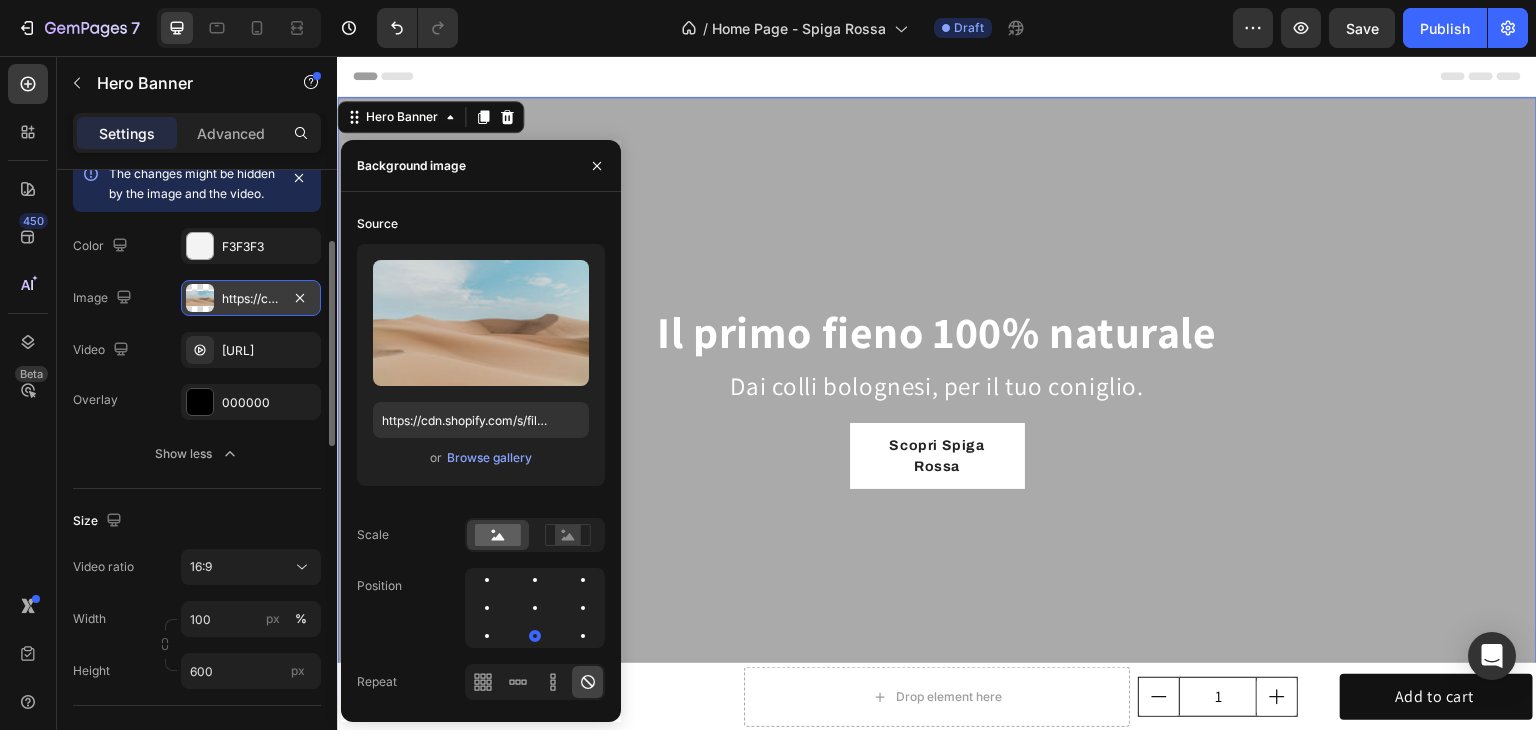 click on "https://cdn.shopify.com/s/files/1/2005/9307/files/background_settings.jpg" at bounding box center (251, 298) 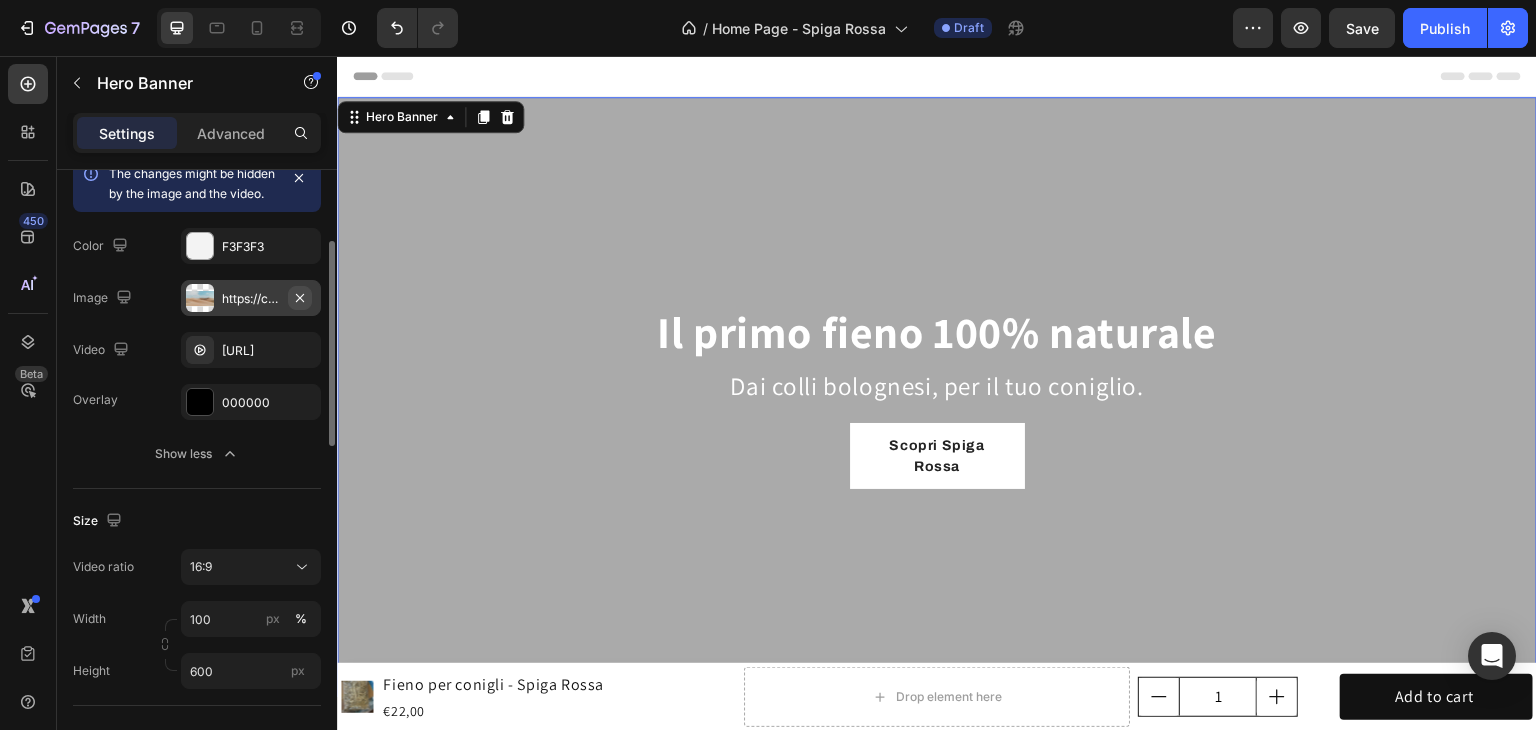 click 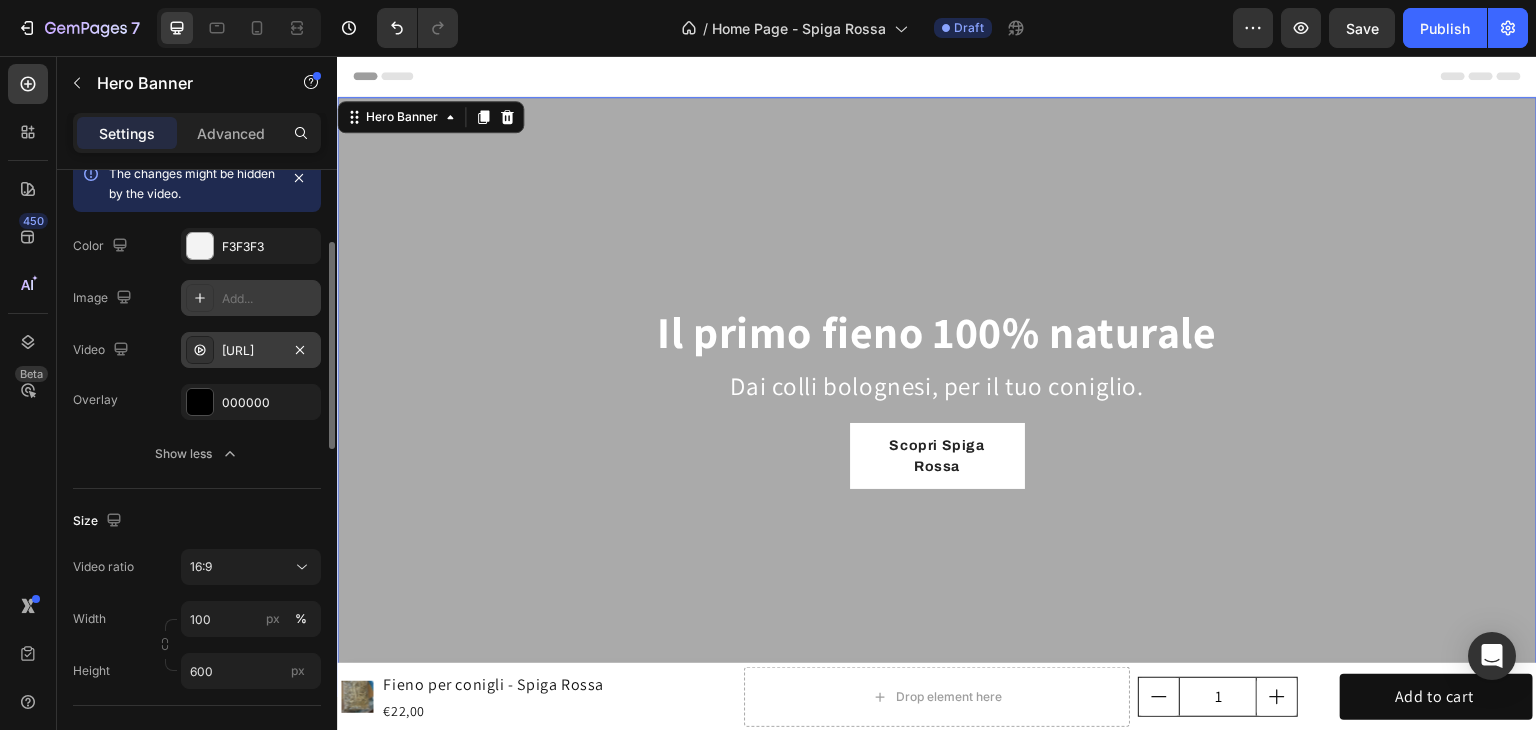 click on "[URL]" at bounding box center [251, 351] 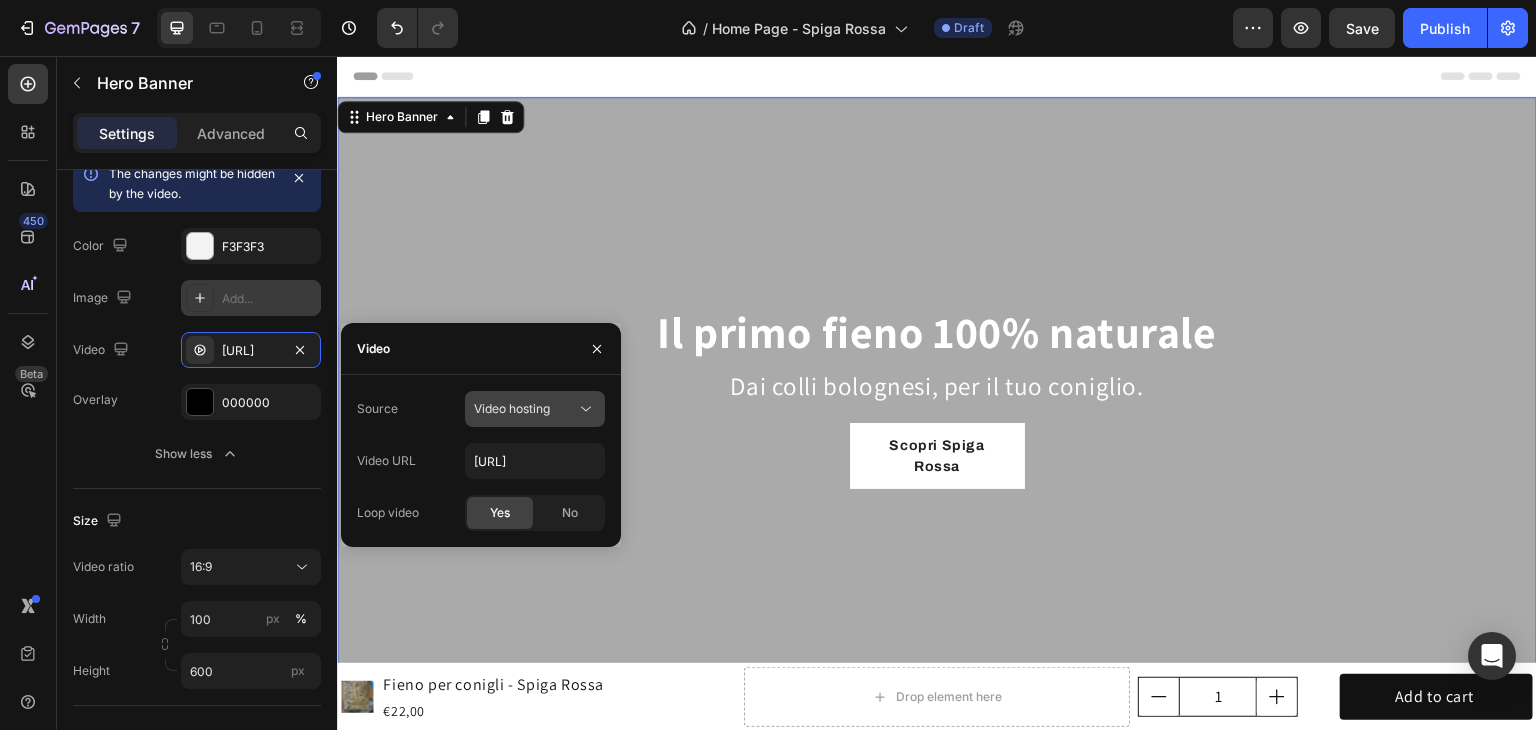 click on "Video hosting" at bounding box center (512, 409) 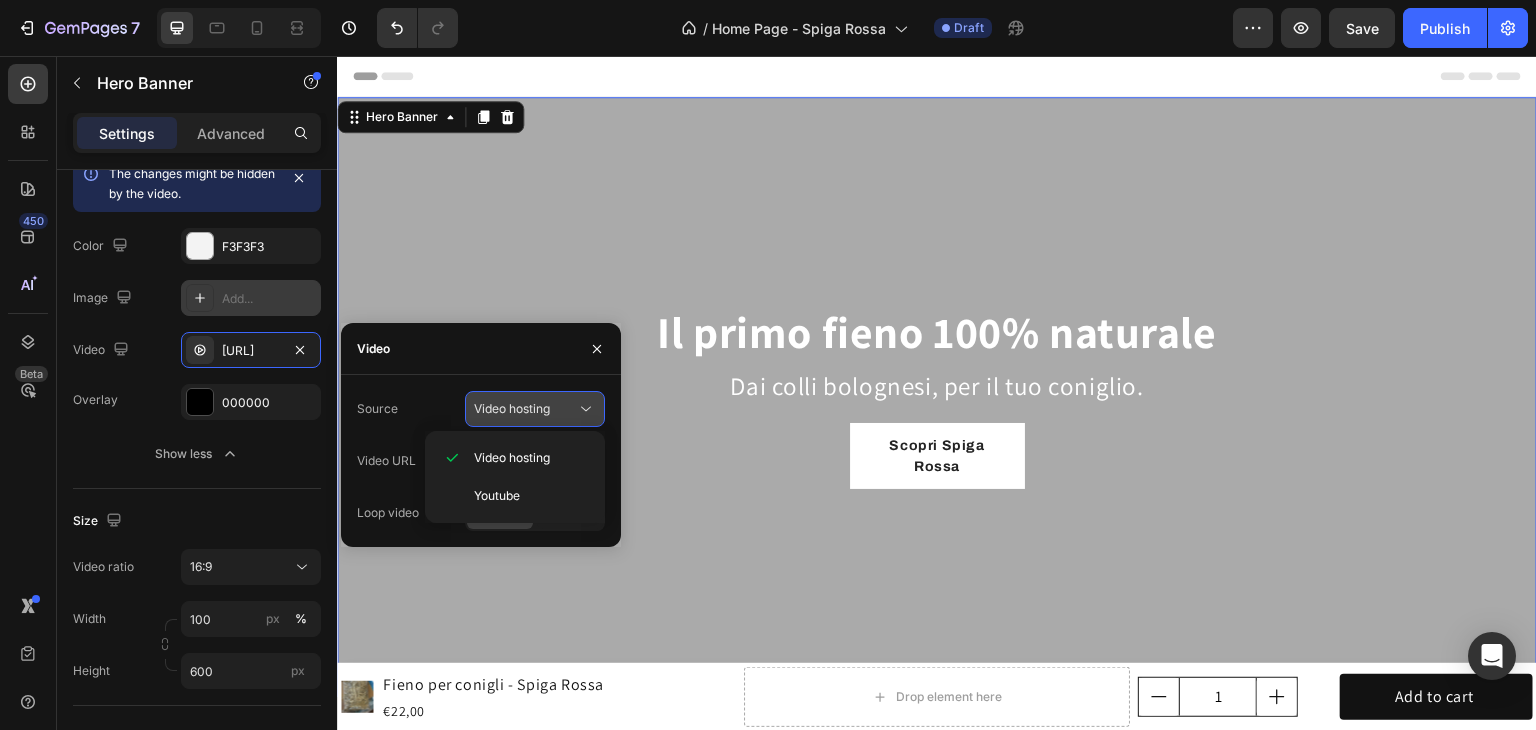 click on "Video hosting" 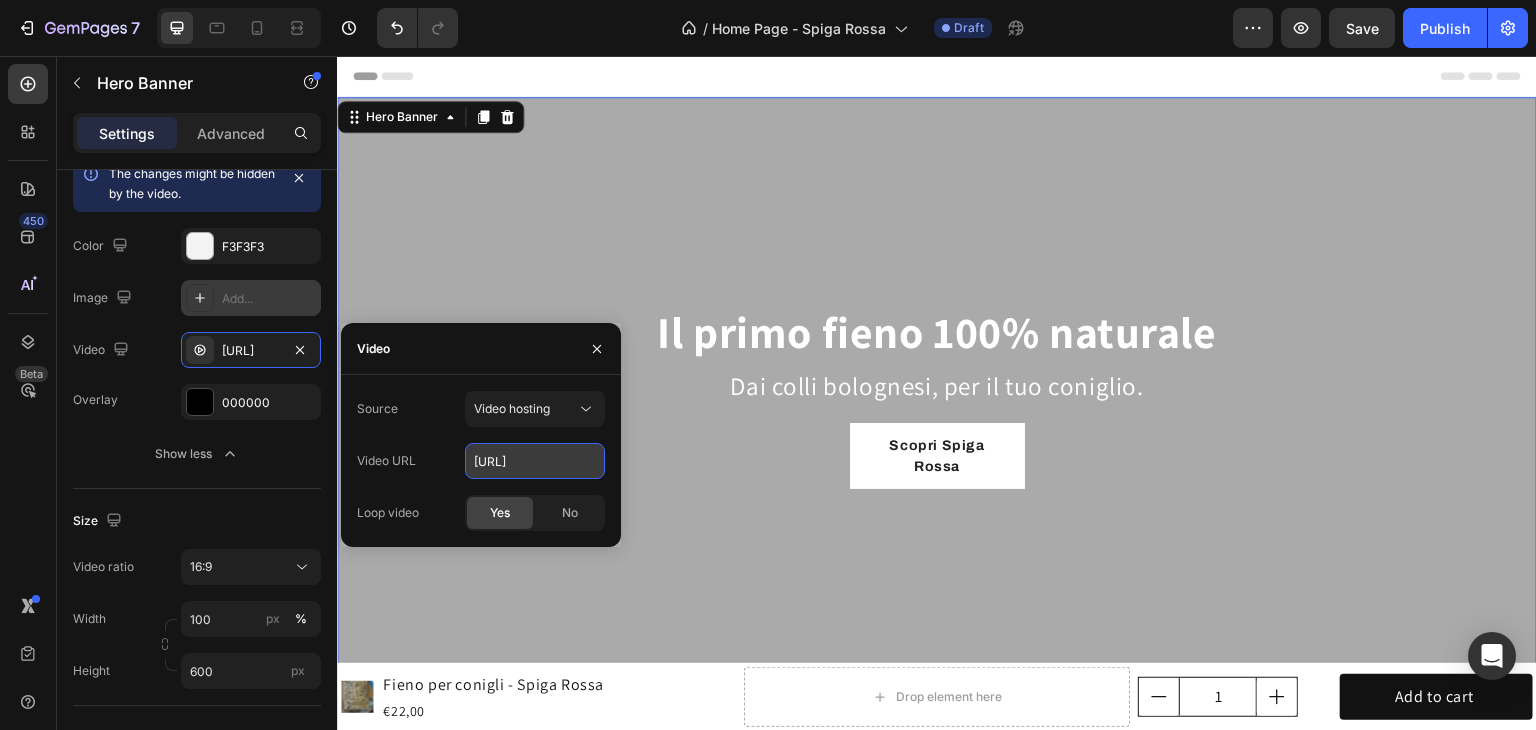 click on "[URL]" at bounding box center (535, 461) 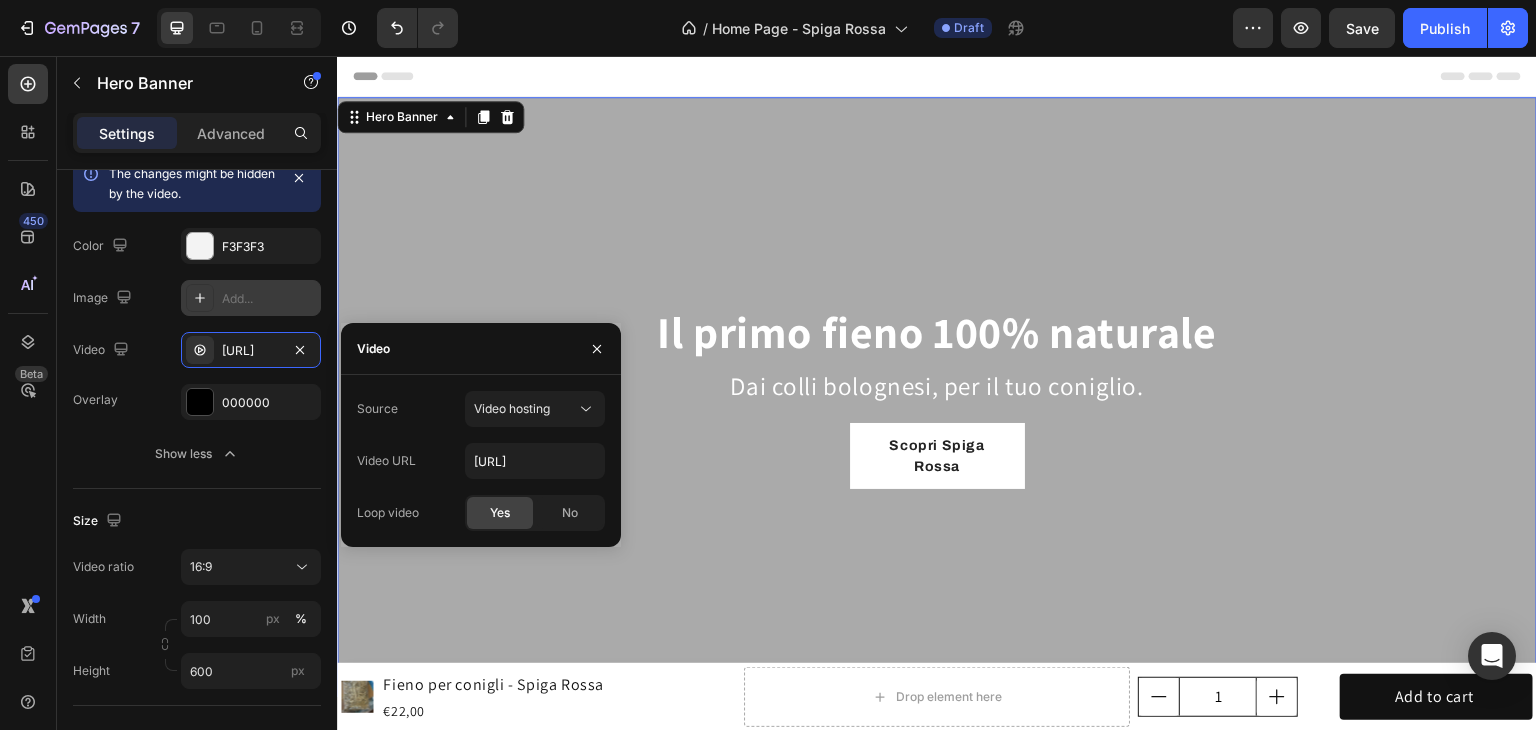 click on "Source Video hosting Video URL https://cdn.shopify.com/videos/c/o/v/59b1d4f1d6ee42619396796e4eeb84a9.mov Loop video Yes No" at bounding box center (481, 461) 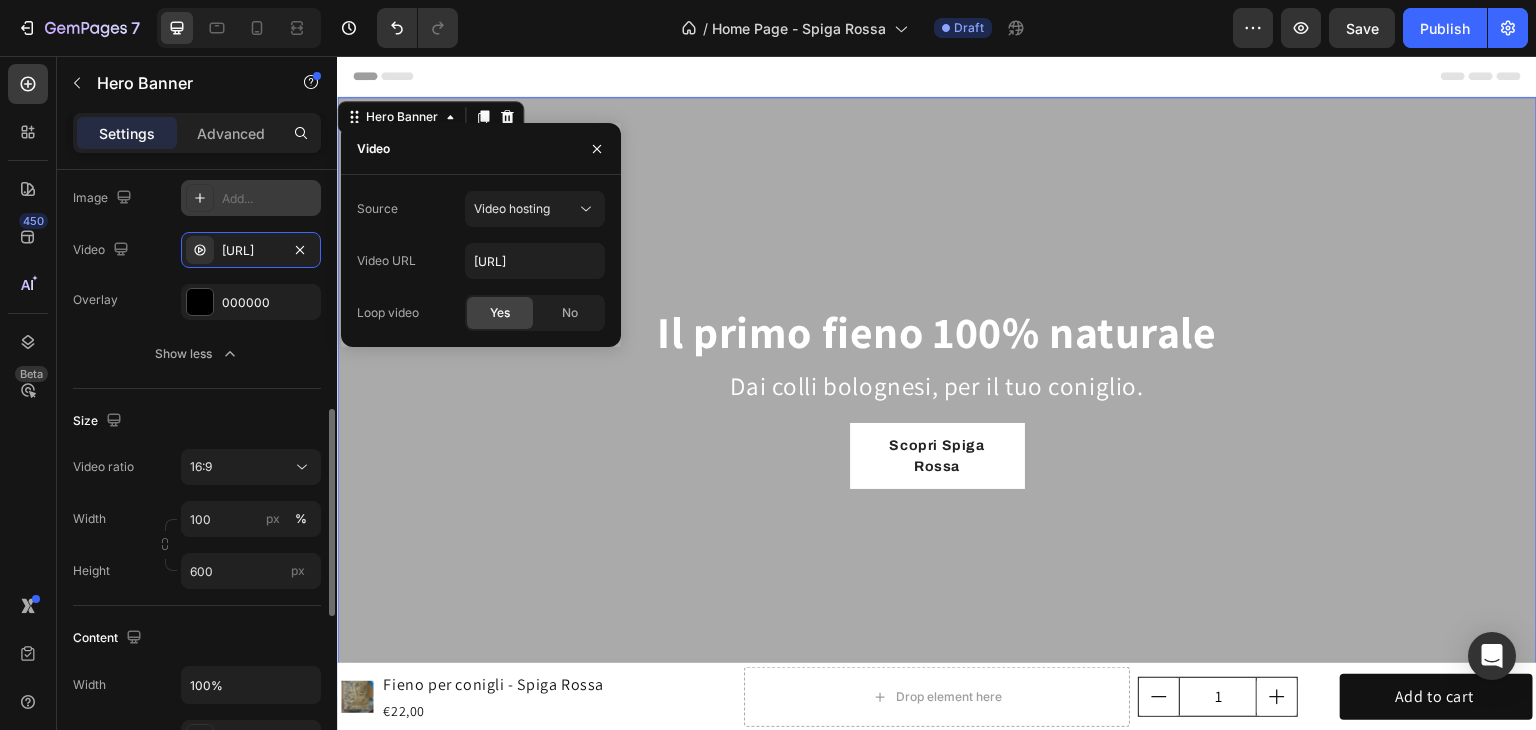 scroll, scrollTop: 415, scrollLeft: 0, axis: vertical 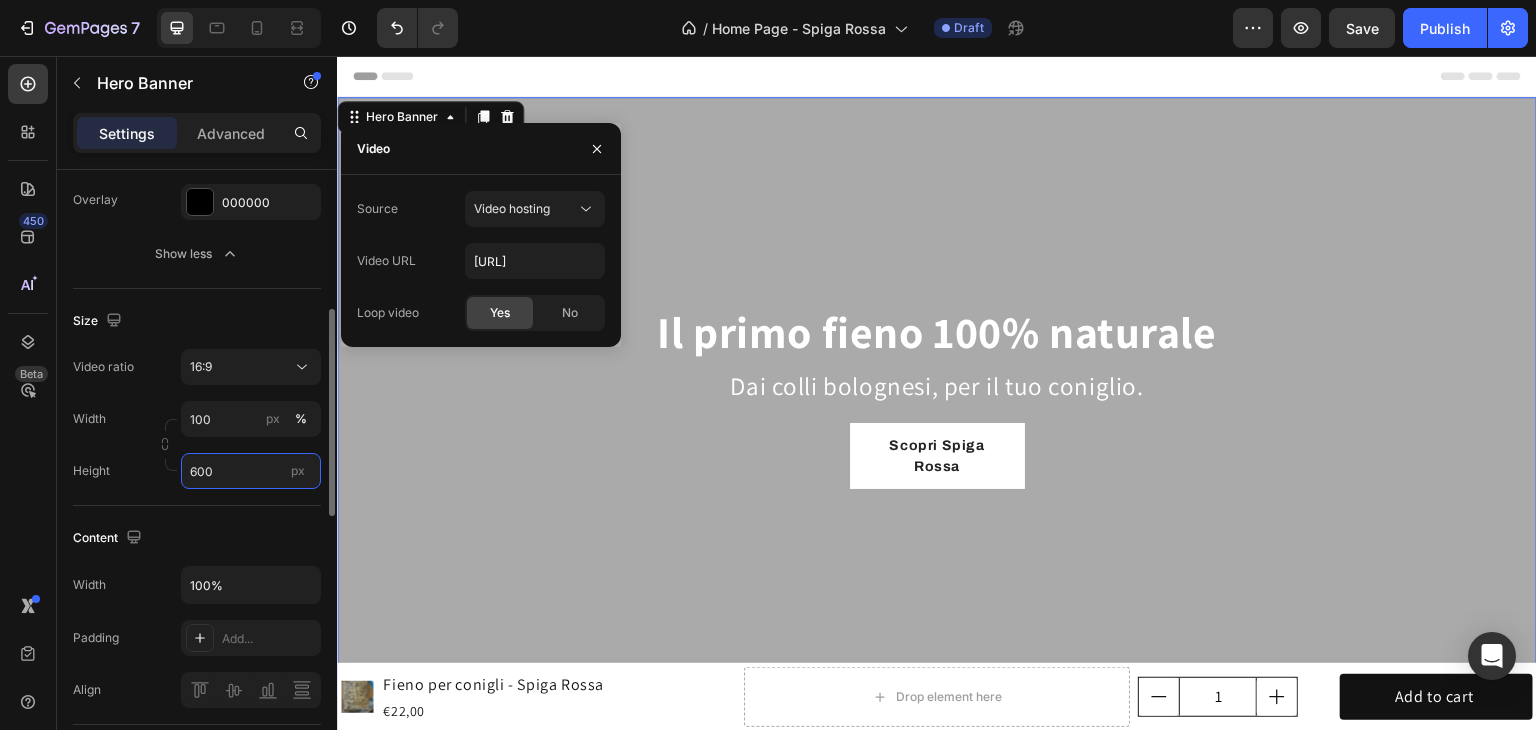 click on "600" at bounding box center (251, 471) 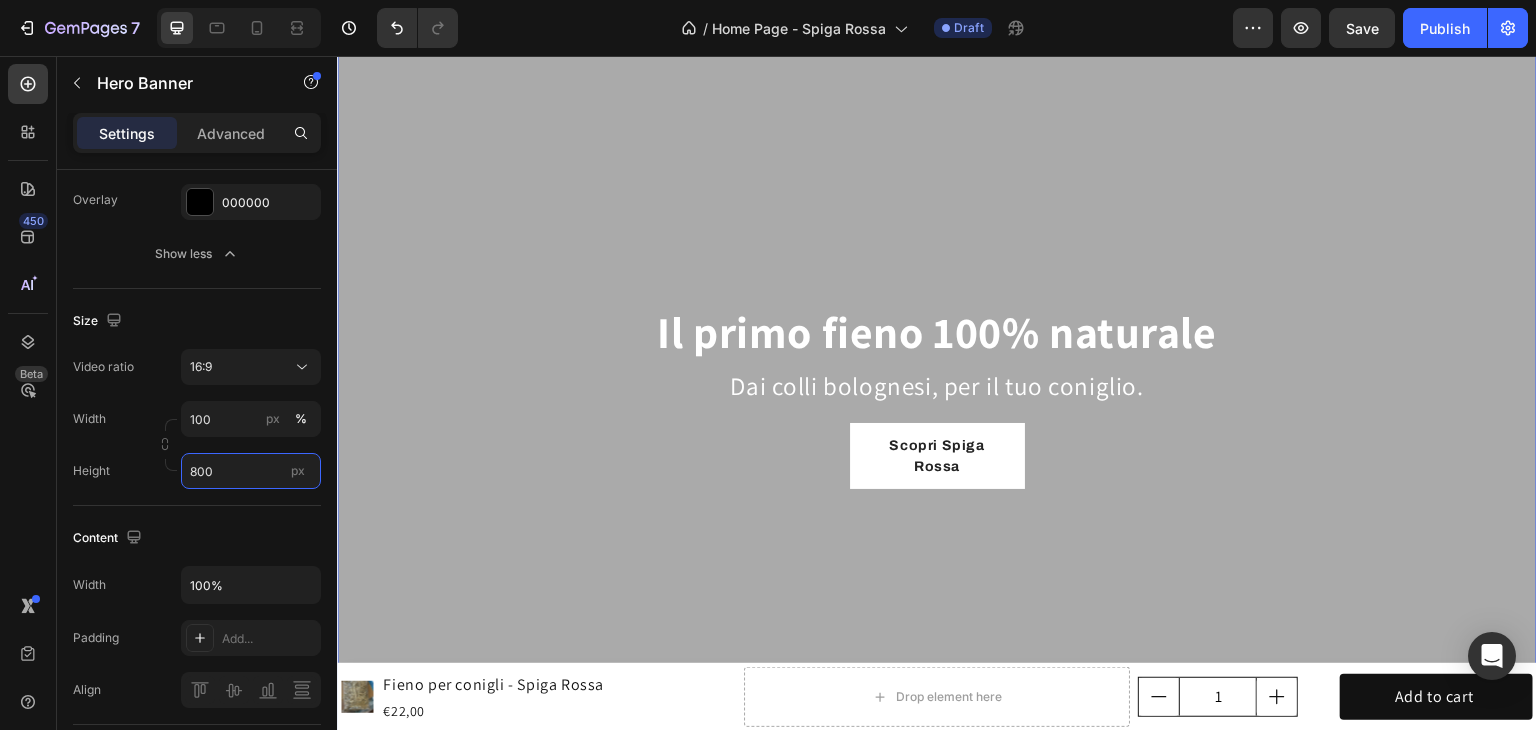 scroll, scrollTop: 200, scrollLeft: 0, axis: vertical 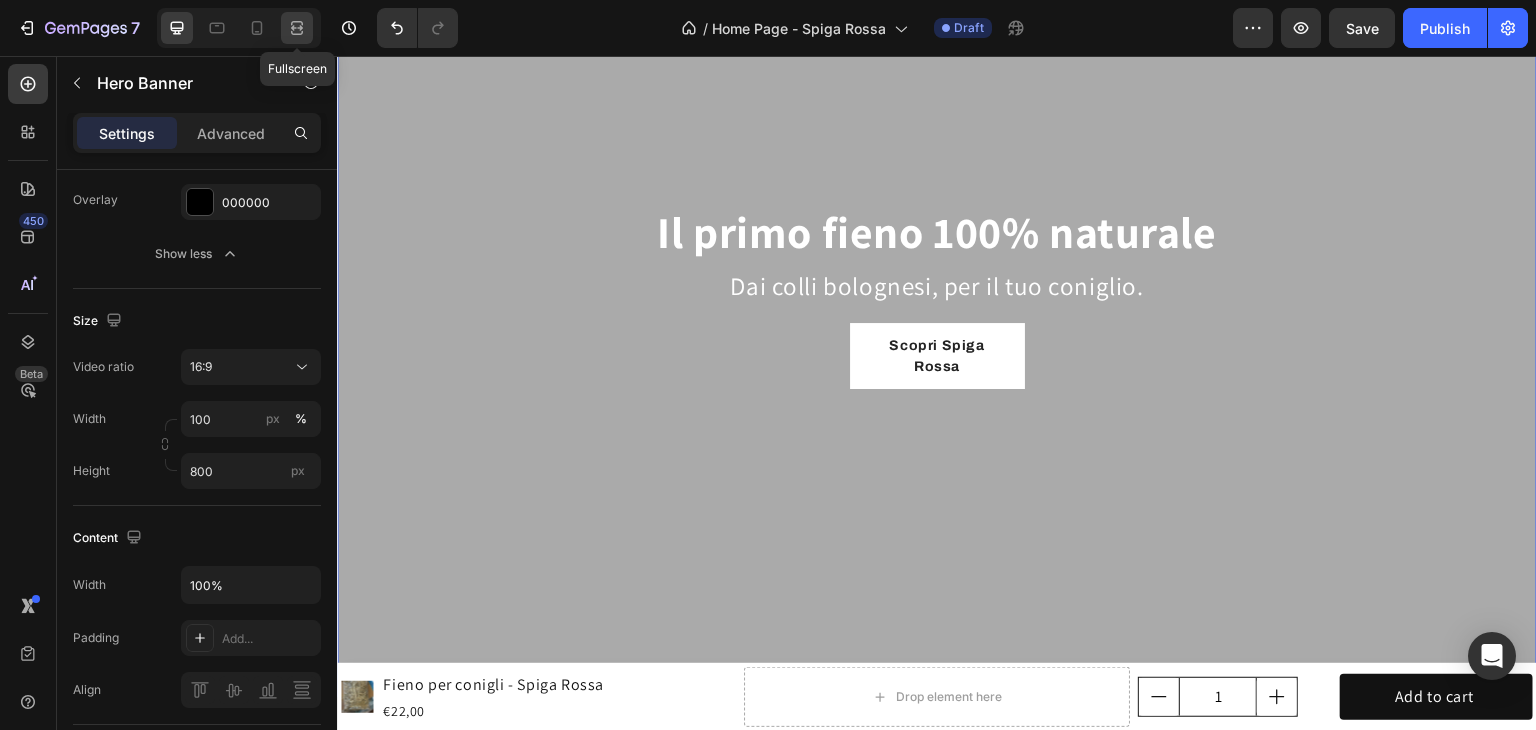click 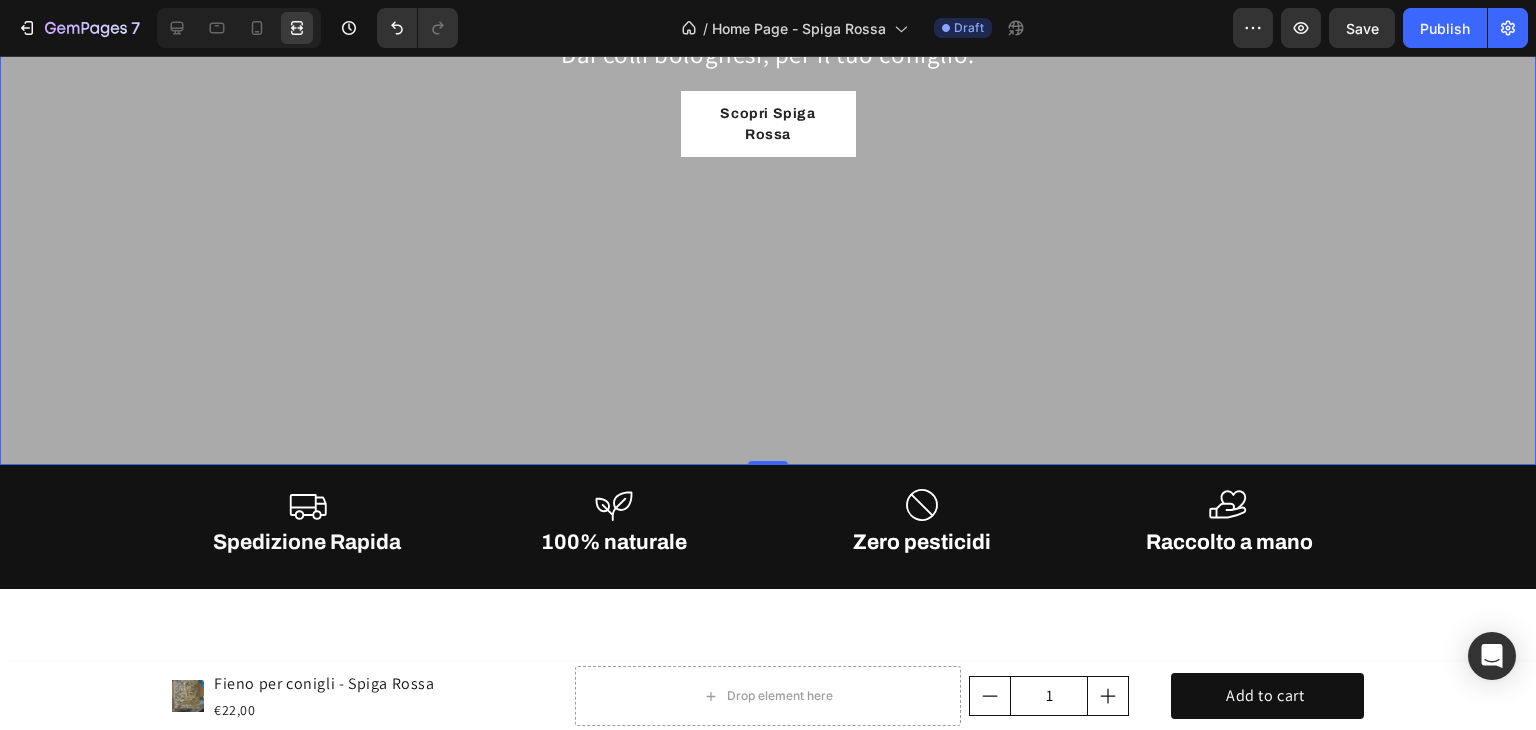scroll, scrollTop: 400, scrollLeft: 0, axis: vertical 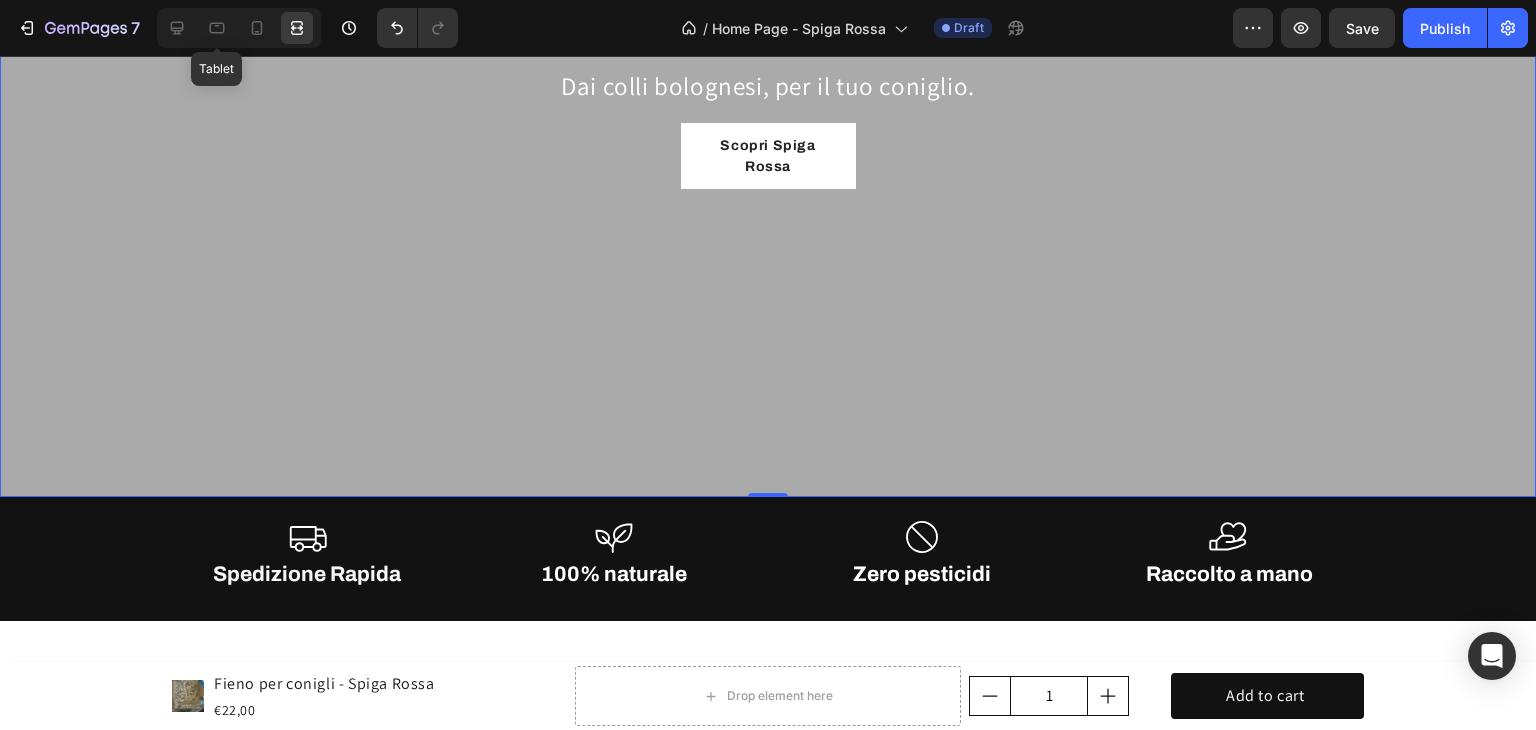 click on "Tablet" at bounding box center (239, 28) 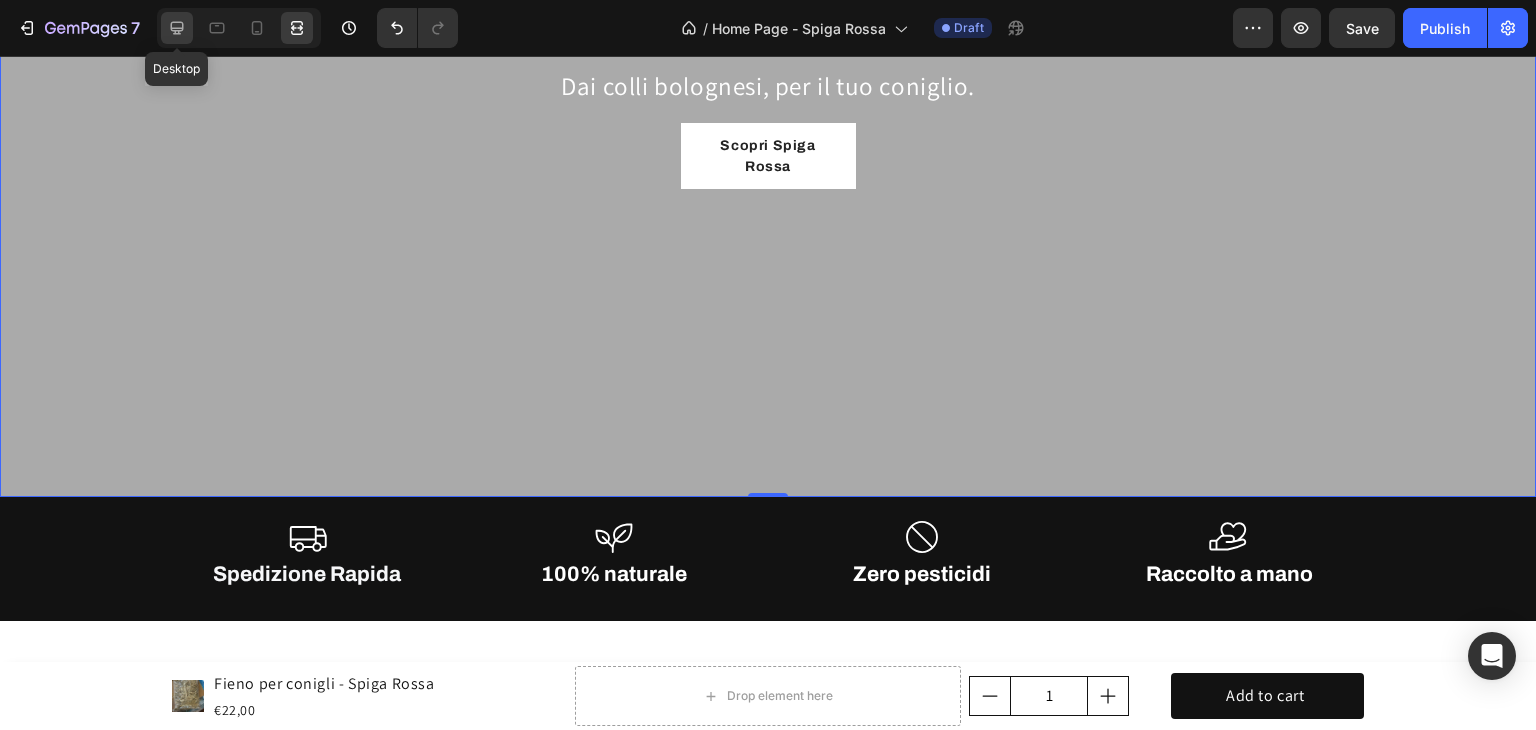 click 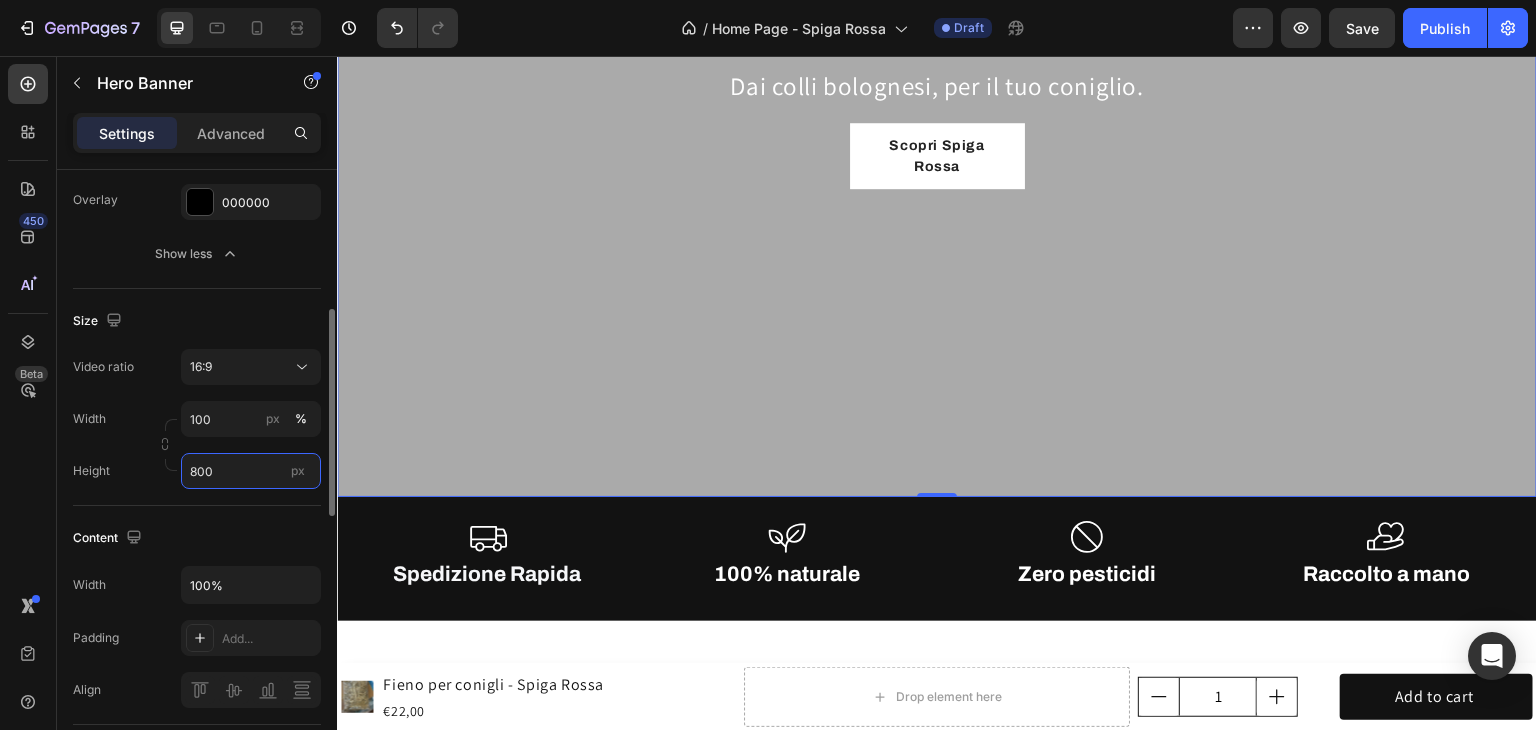 click on "800" at bounding box center (251, 471) 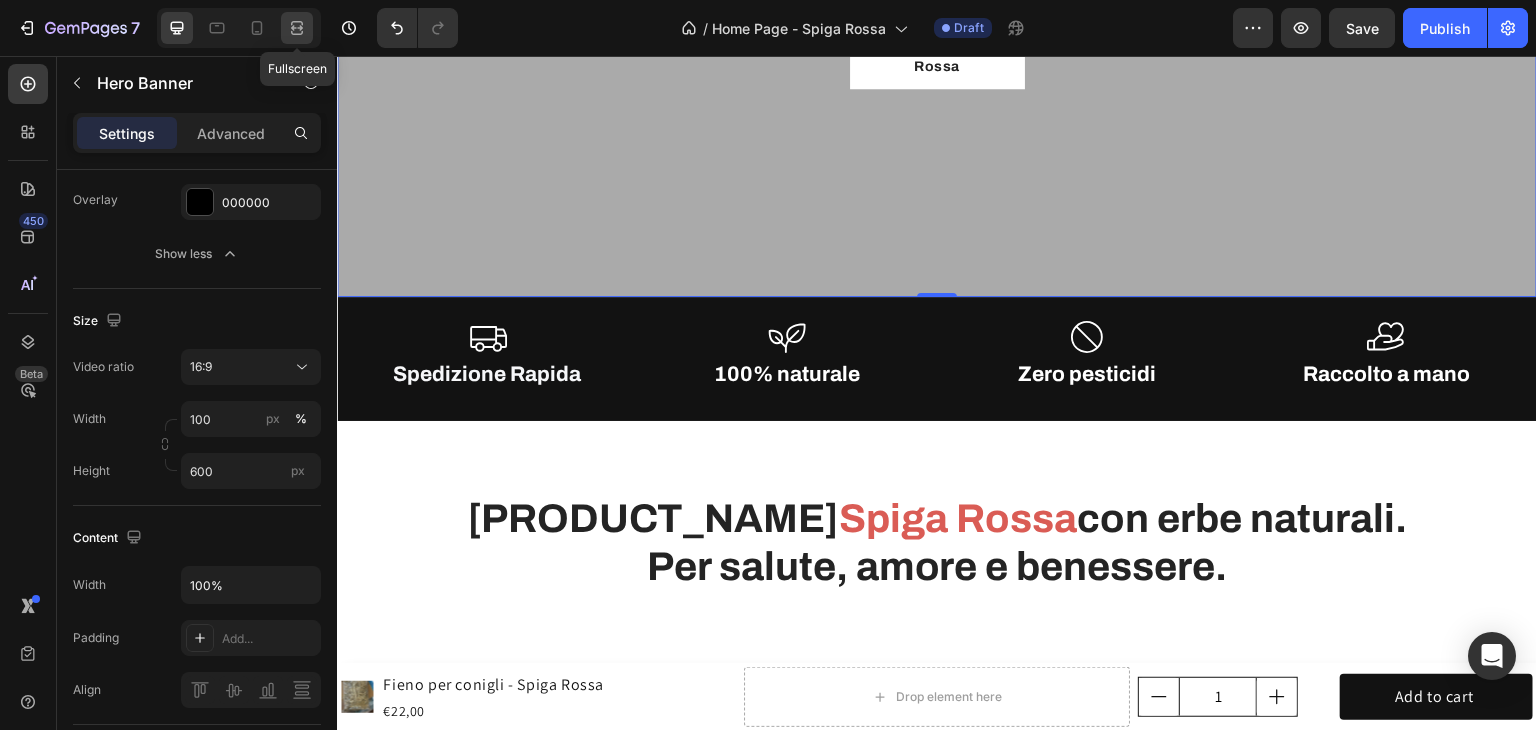 click 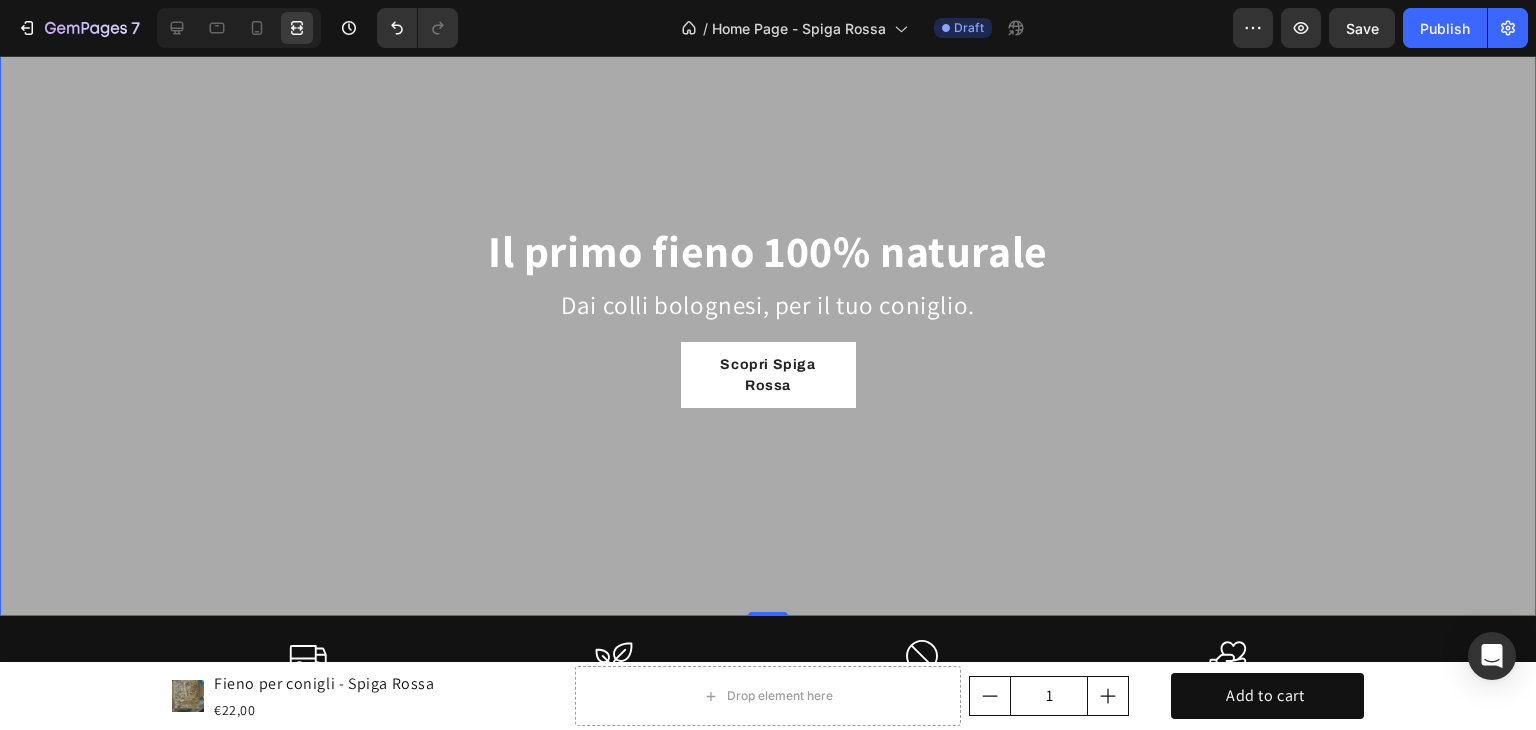 scroll, scrollTop: 0, scrollLeft: 0, axis: both 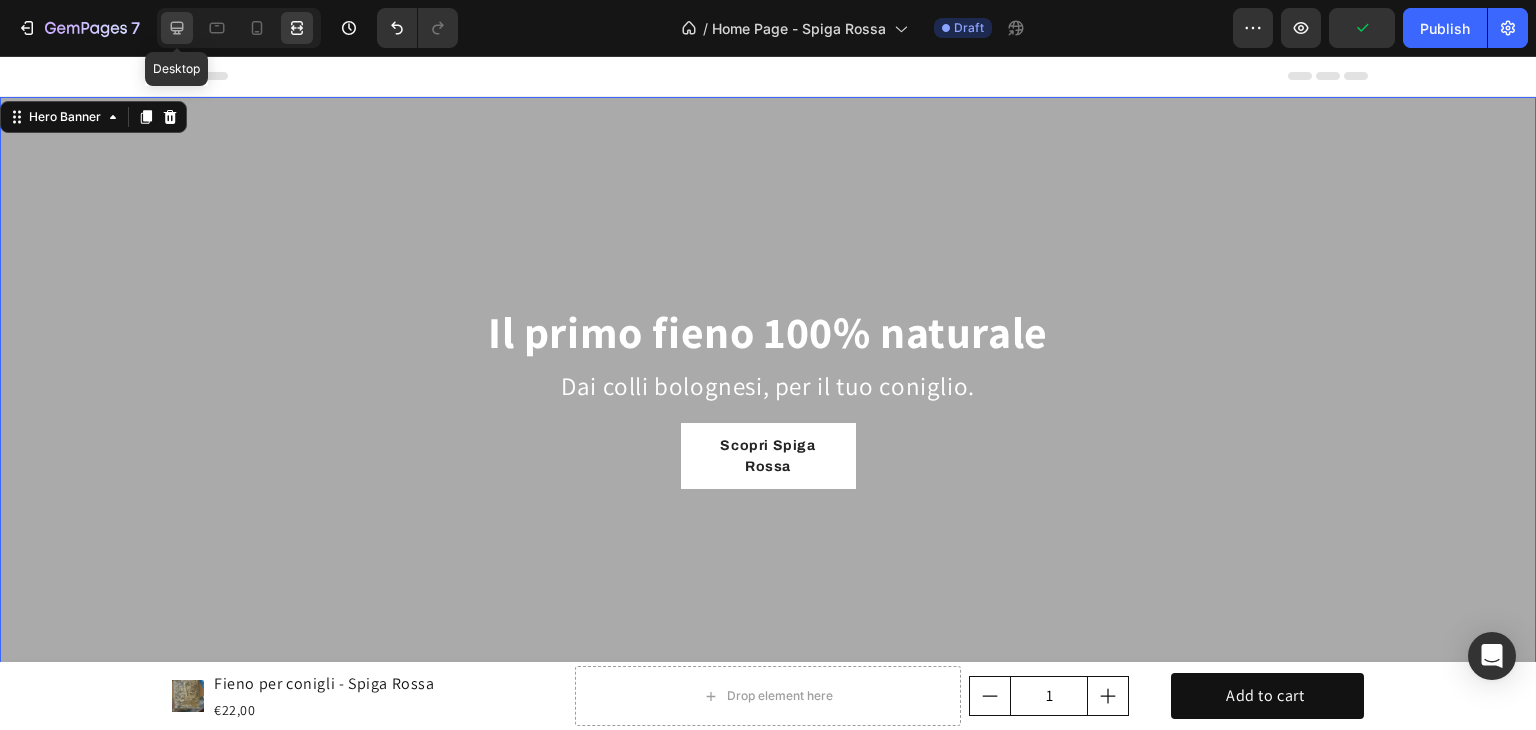 click 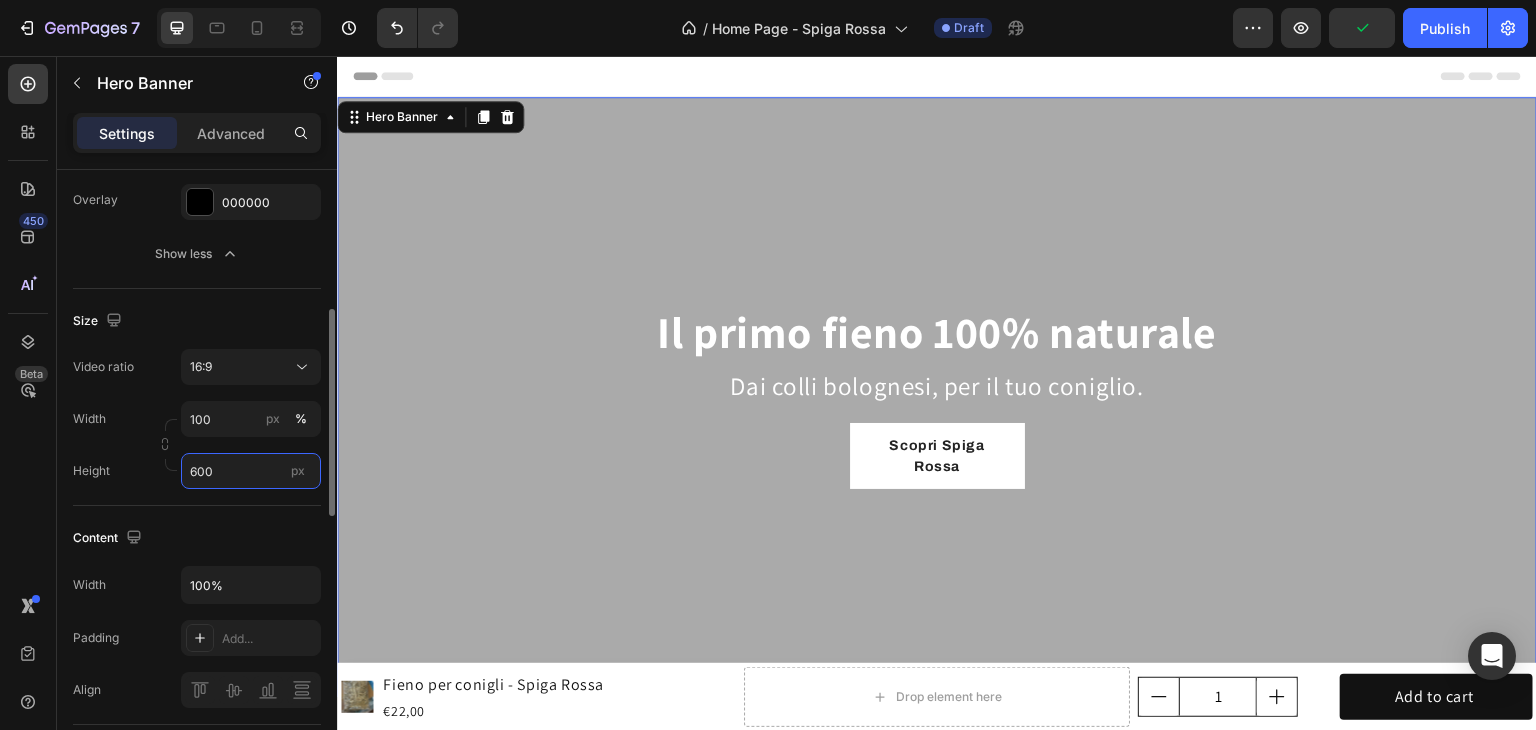 click on "600" at bounding box center [251, 471] 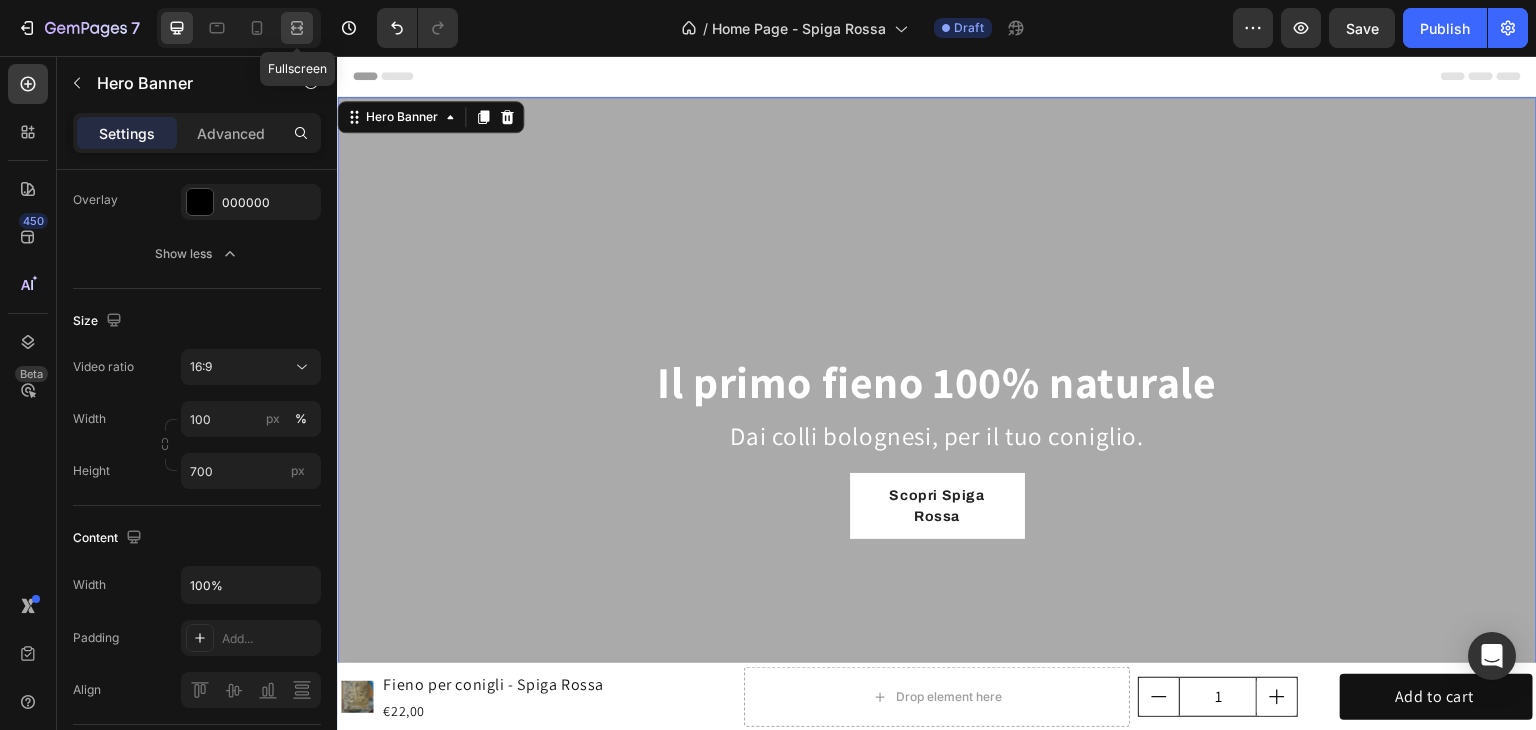 click 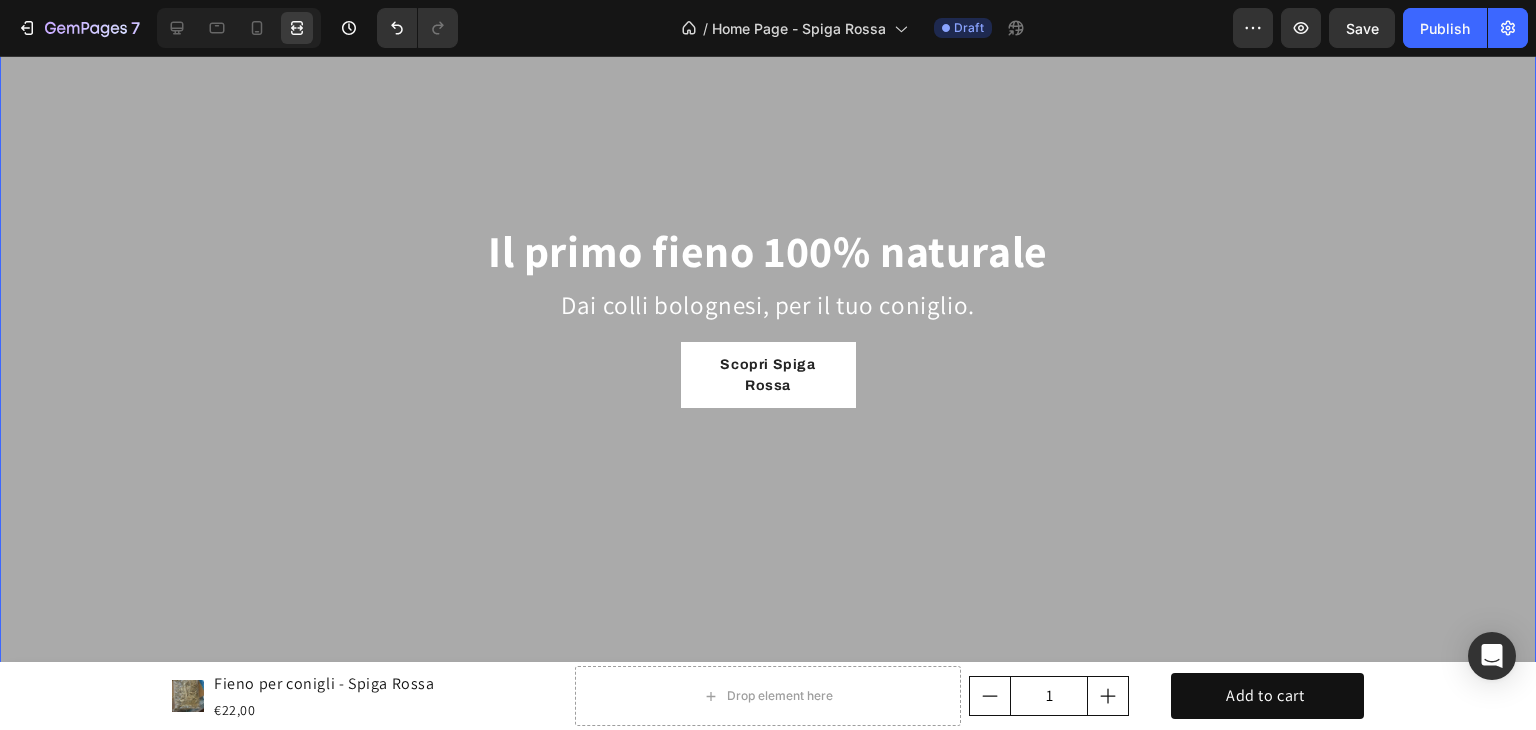 scroll, scrollTop: 100, scrollLeft: 0, axis: vertical 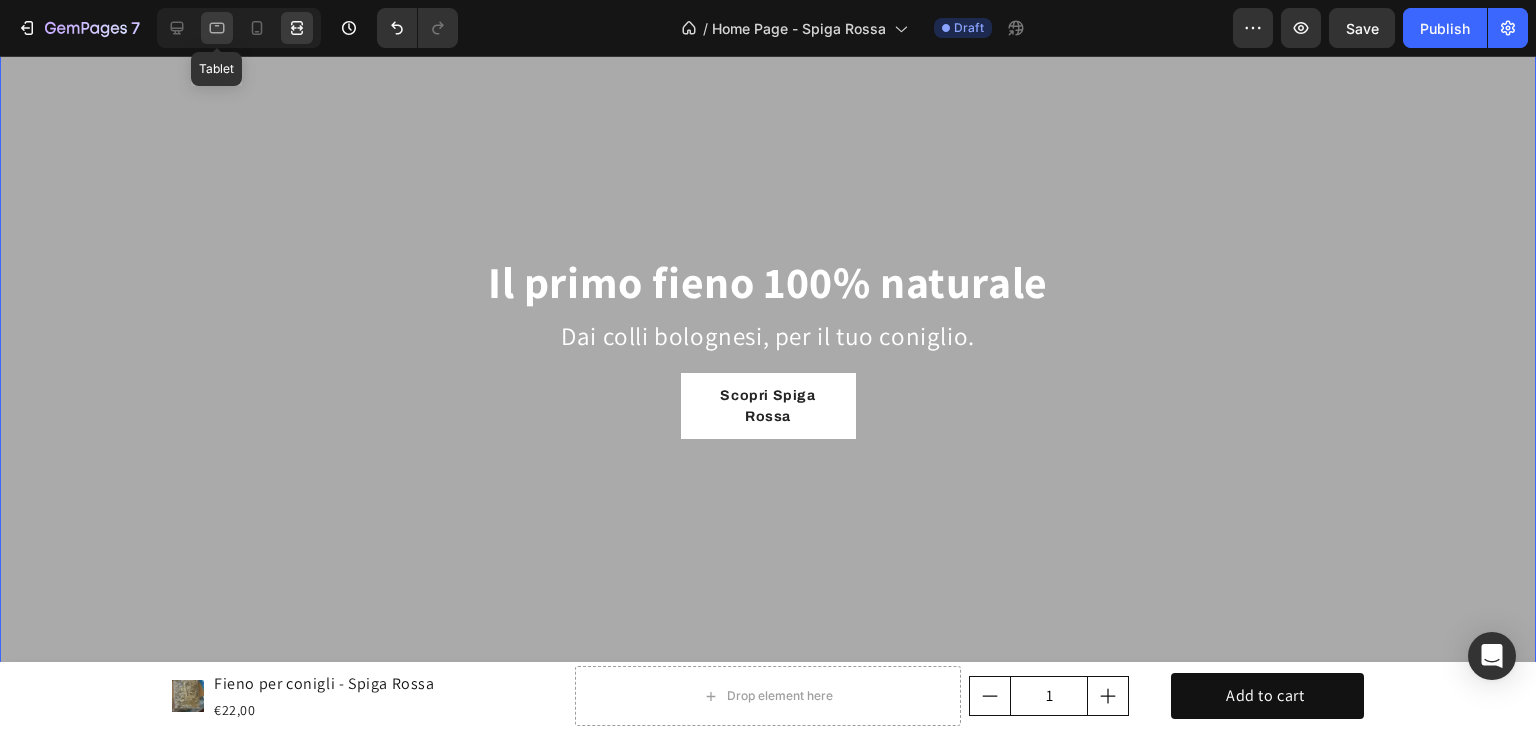 click 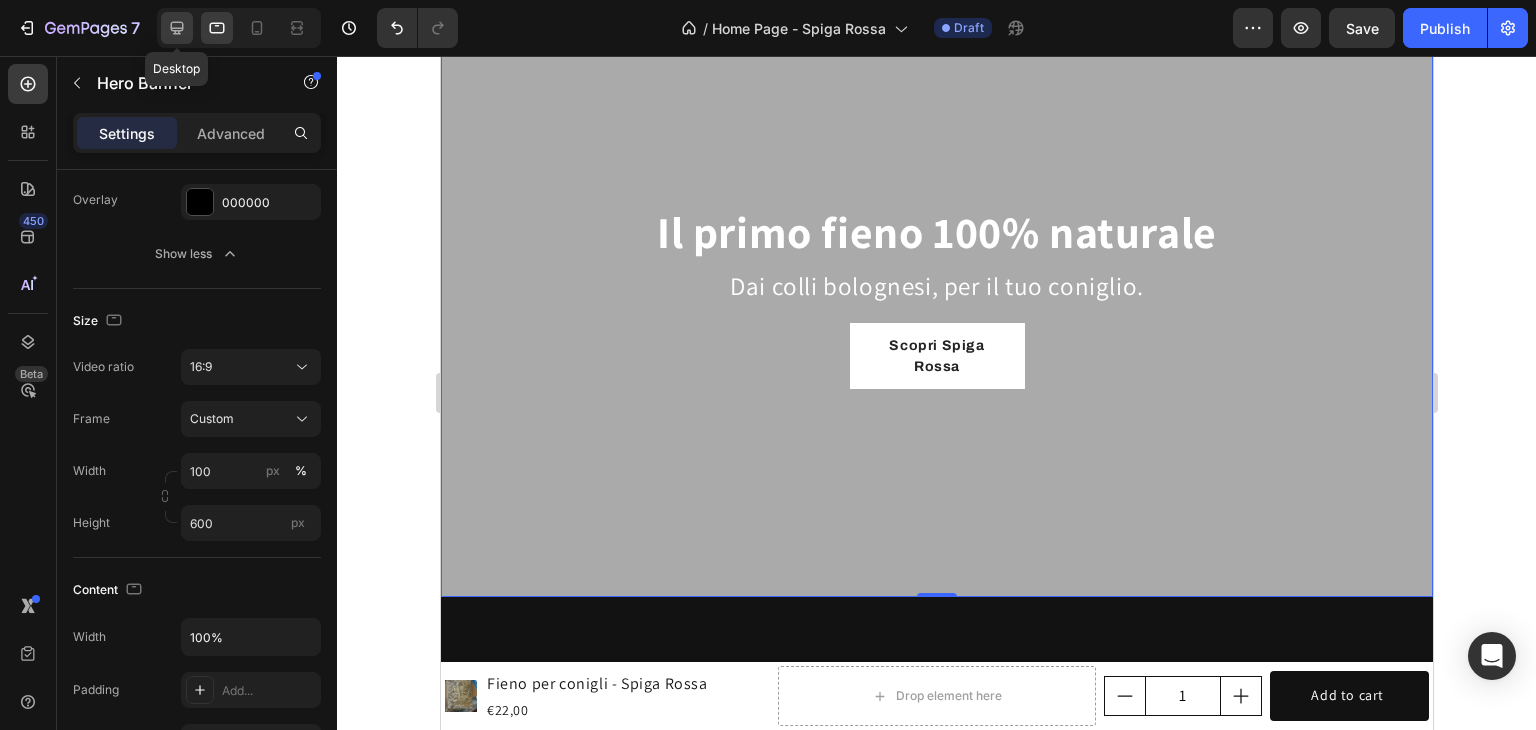 click 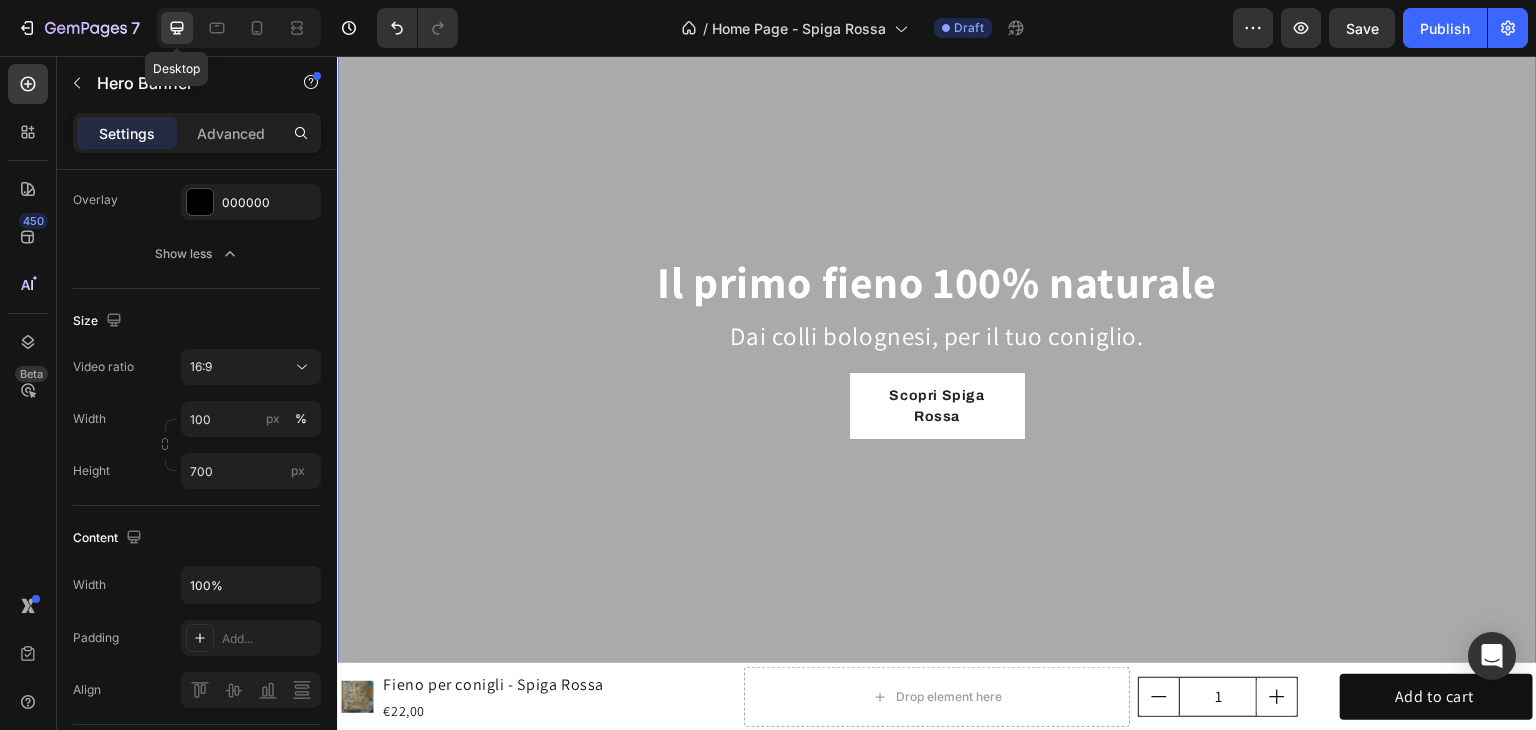 scroll, scrollTop: 0, scrollLeft: 0, axis: both 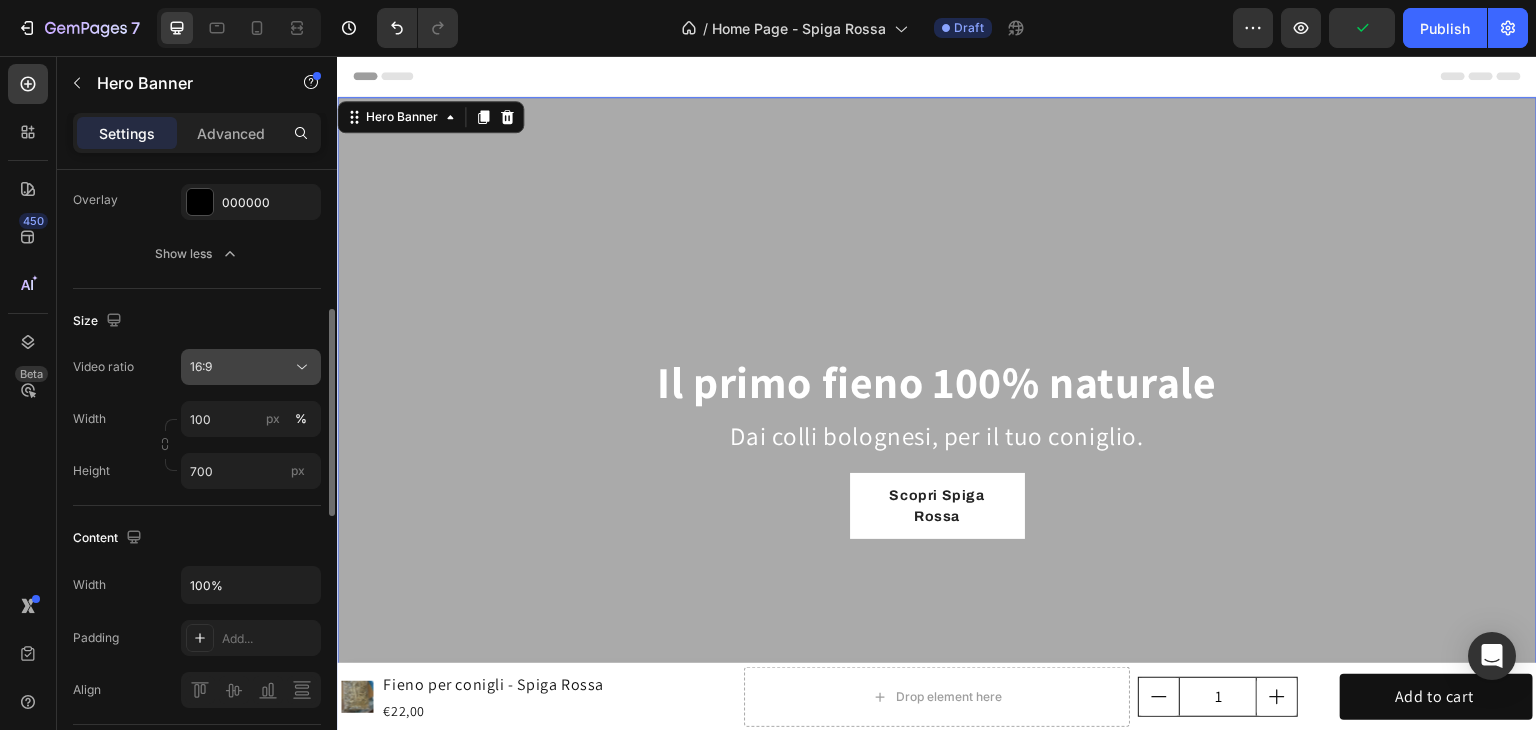 click on "16:9" at bounding box center [241, 367] 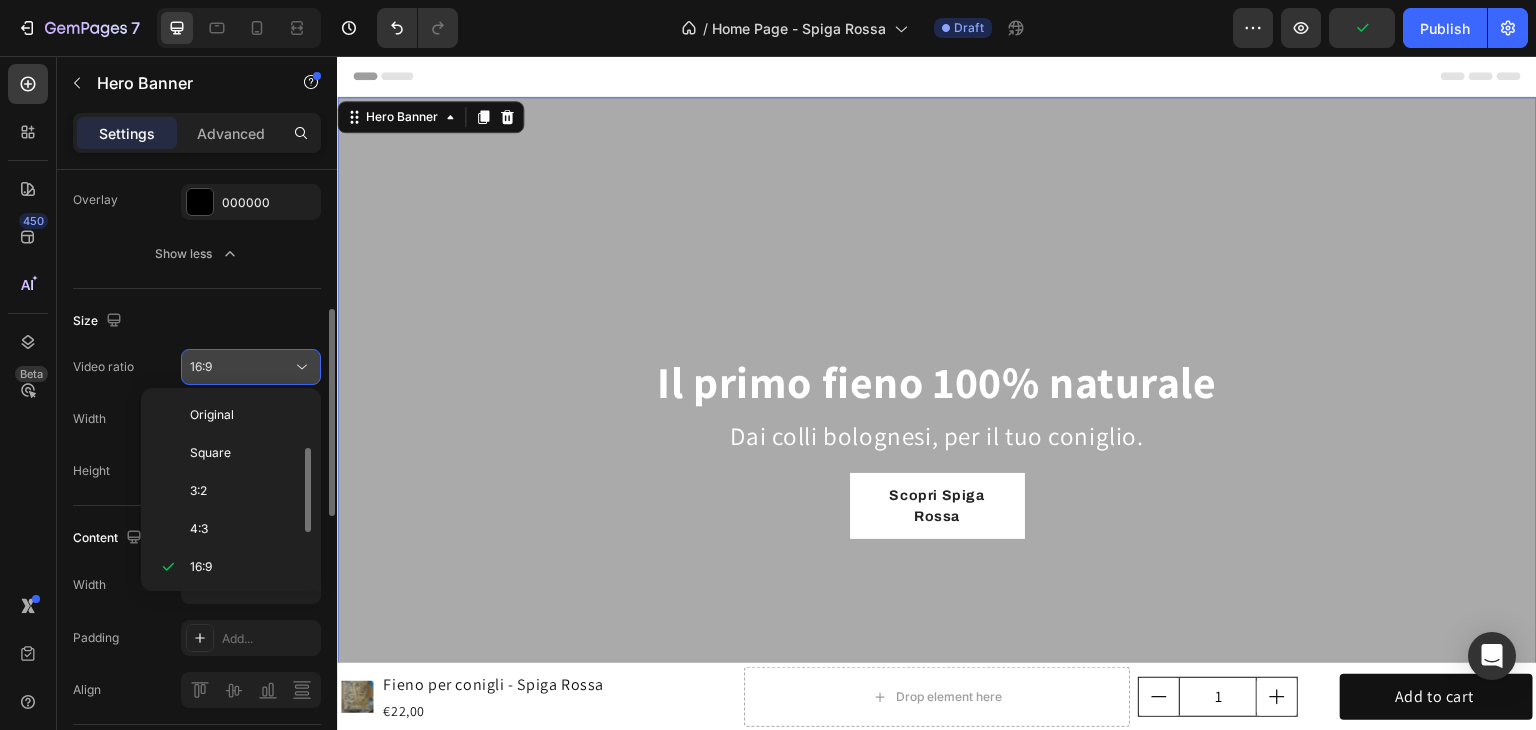 scroll, scrollTop: 36, scrollLeft: 0, axis: vertical 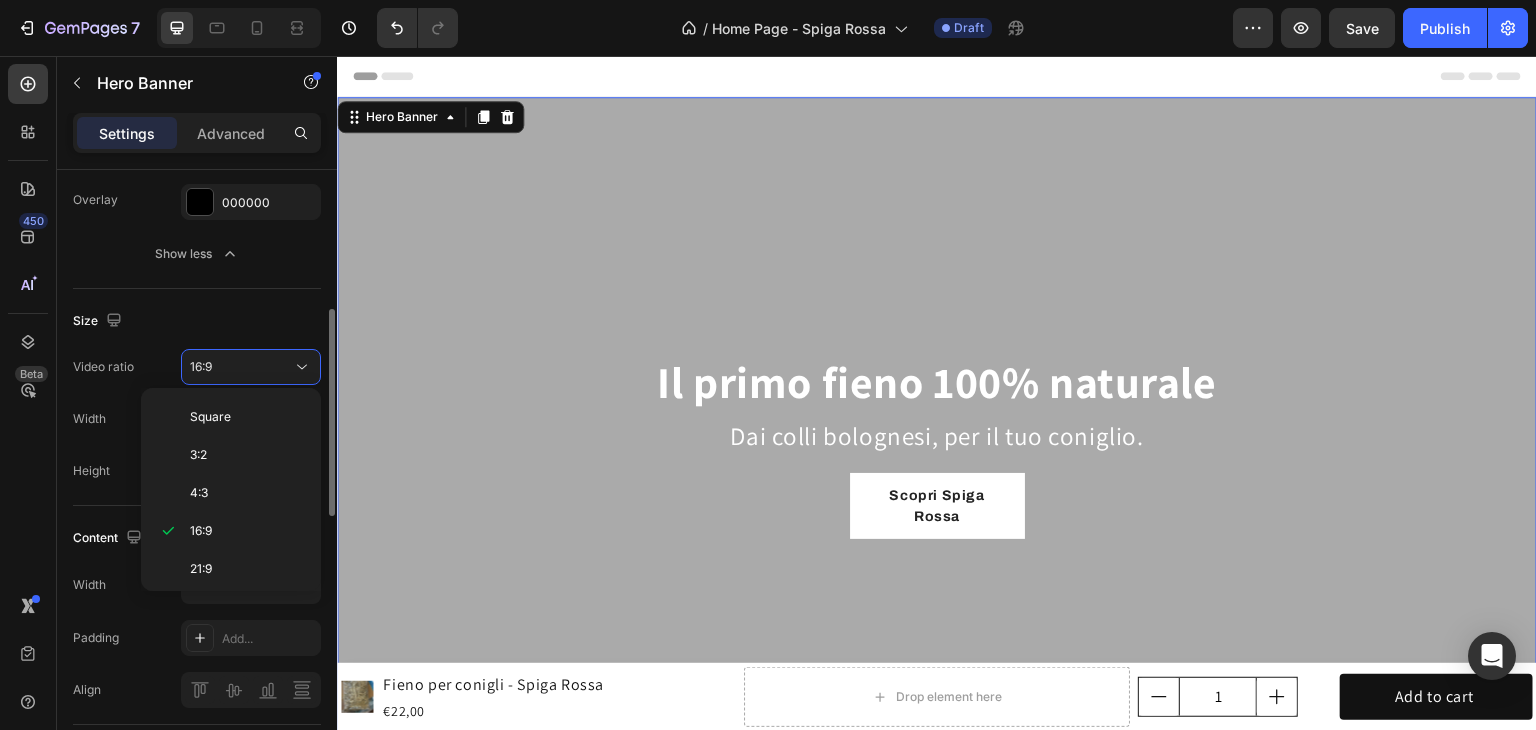 click on "Size Video ratio 16:9 Width 100 px % Height 700 px" 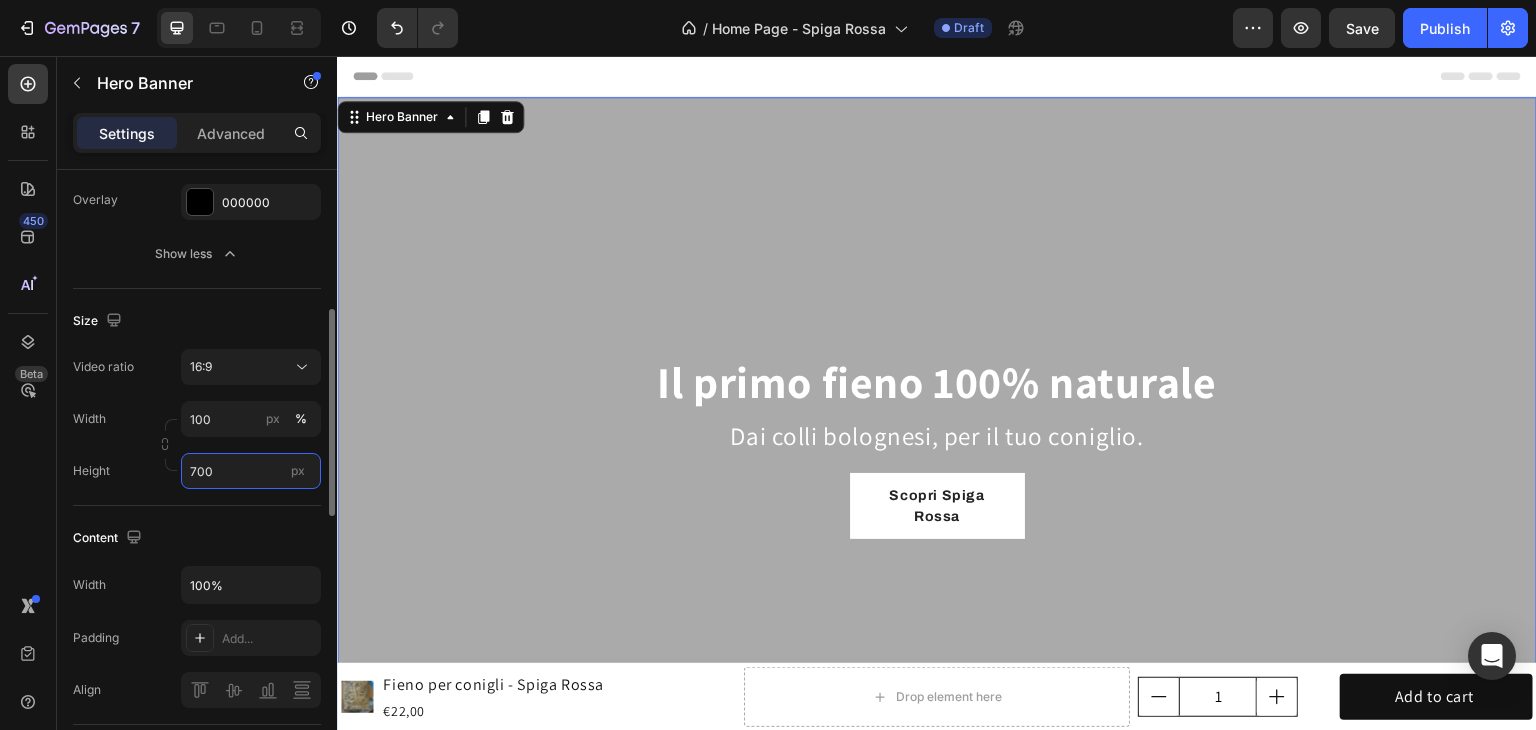 click on "700" at bounding box center (251, 471) 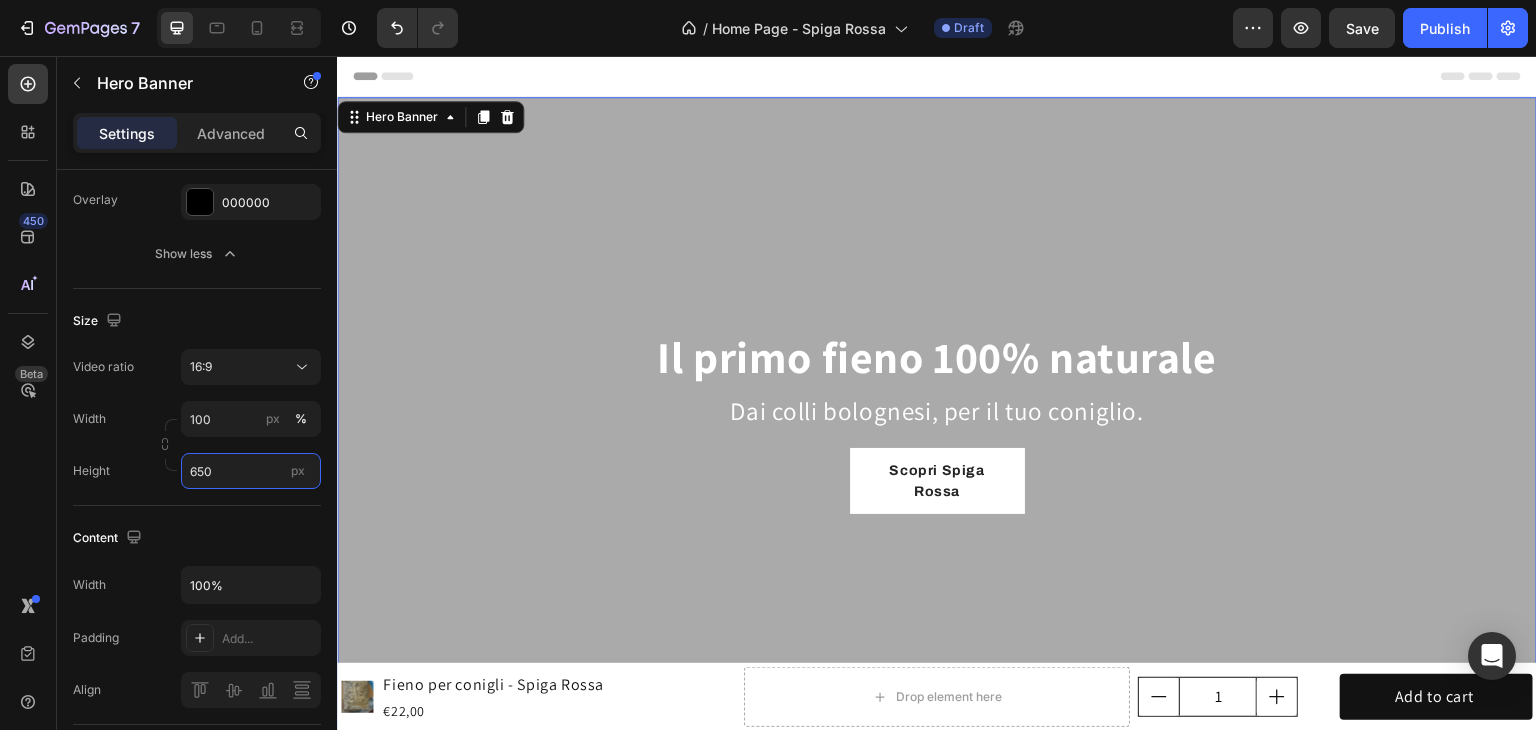 scroll, scrollTop: 200, scrollLeft: 0, axis: vertical 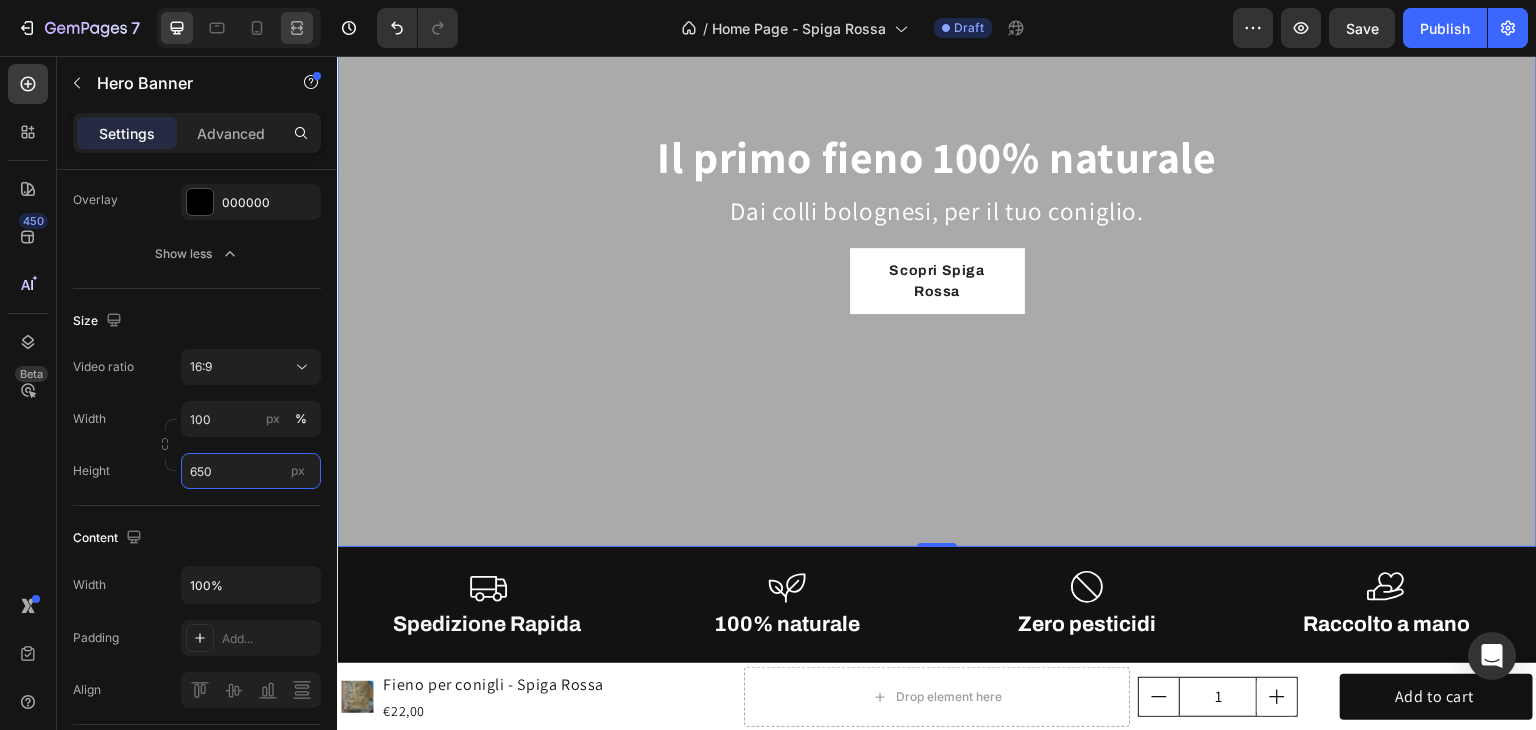 type on "650" 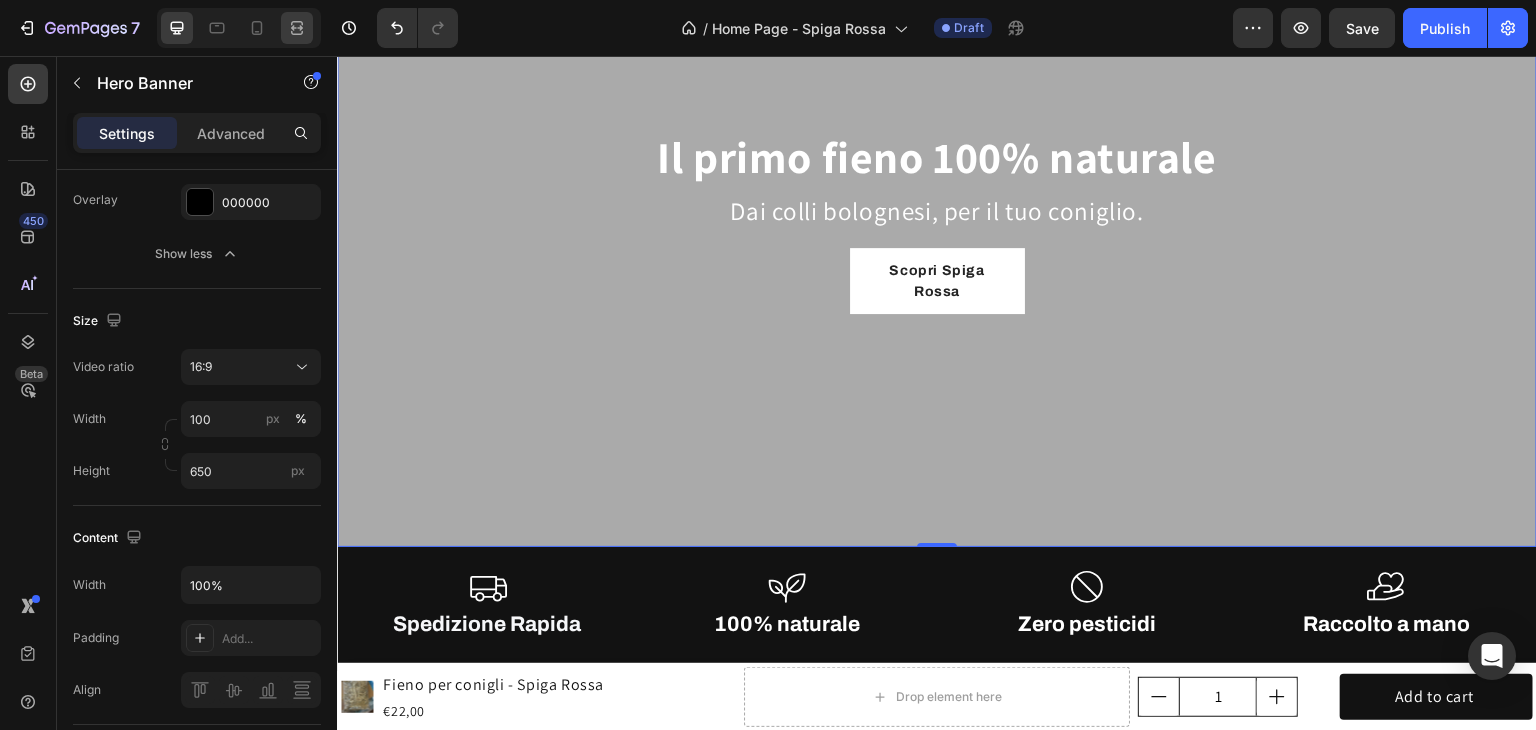 click on "7  Version history  /  Home Page - Spiga Rossa Draft Preview  Save   Publish" 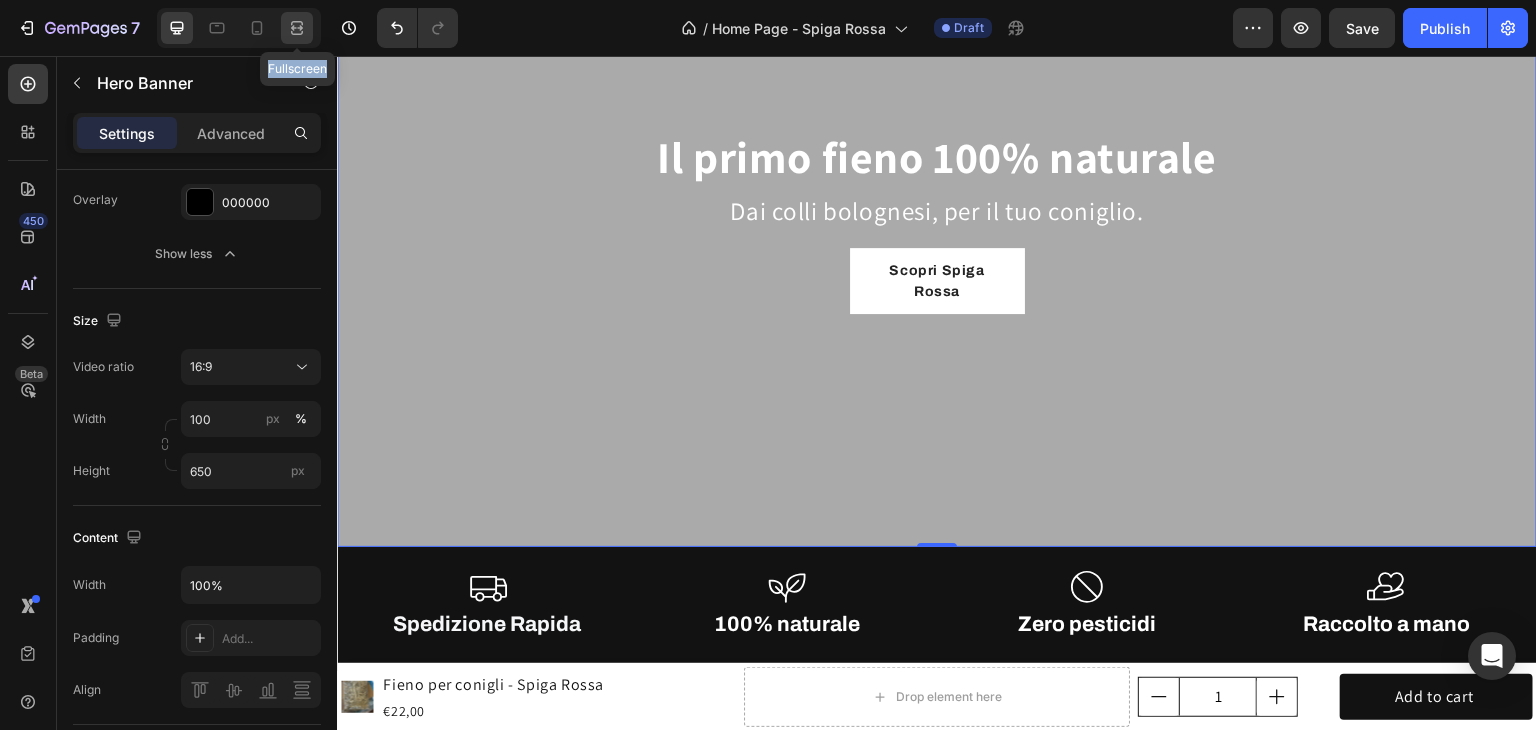 click 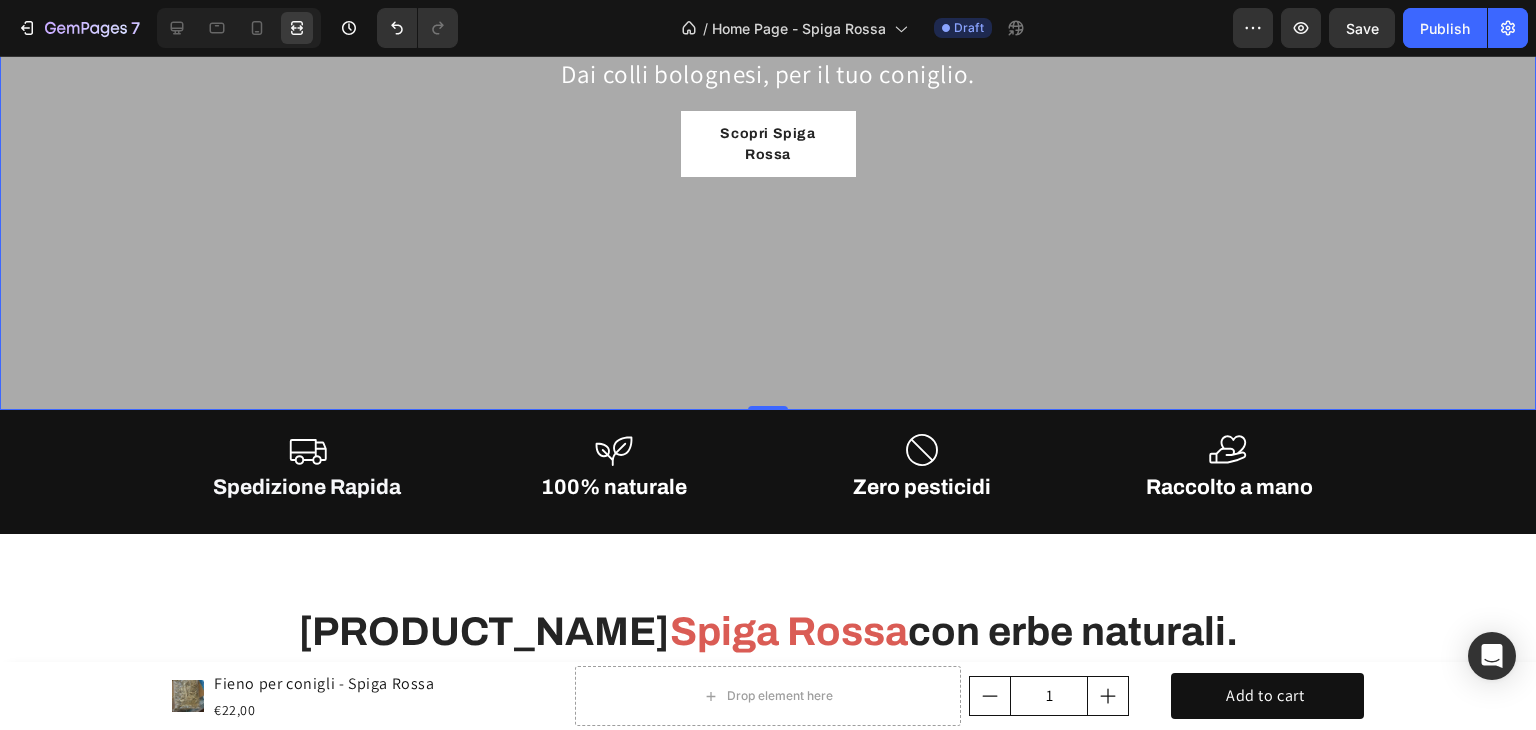 scroll, scrollTop: 100, scrollLeft: 0, axis: vertical 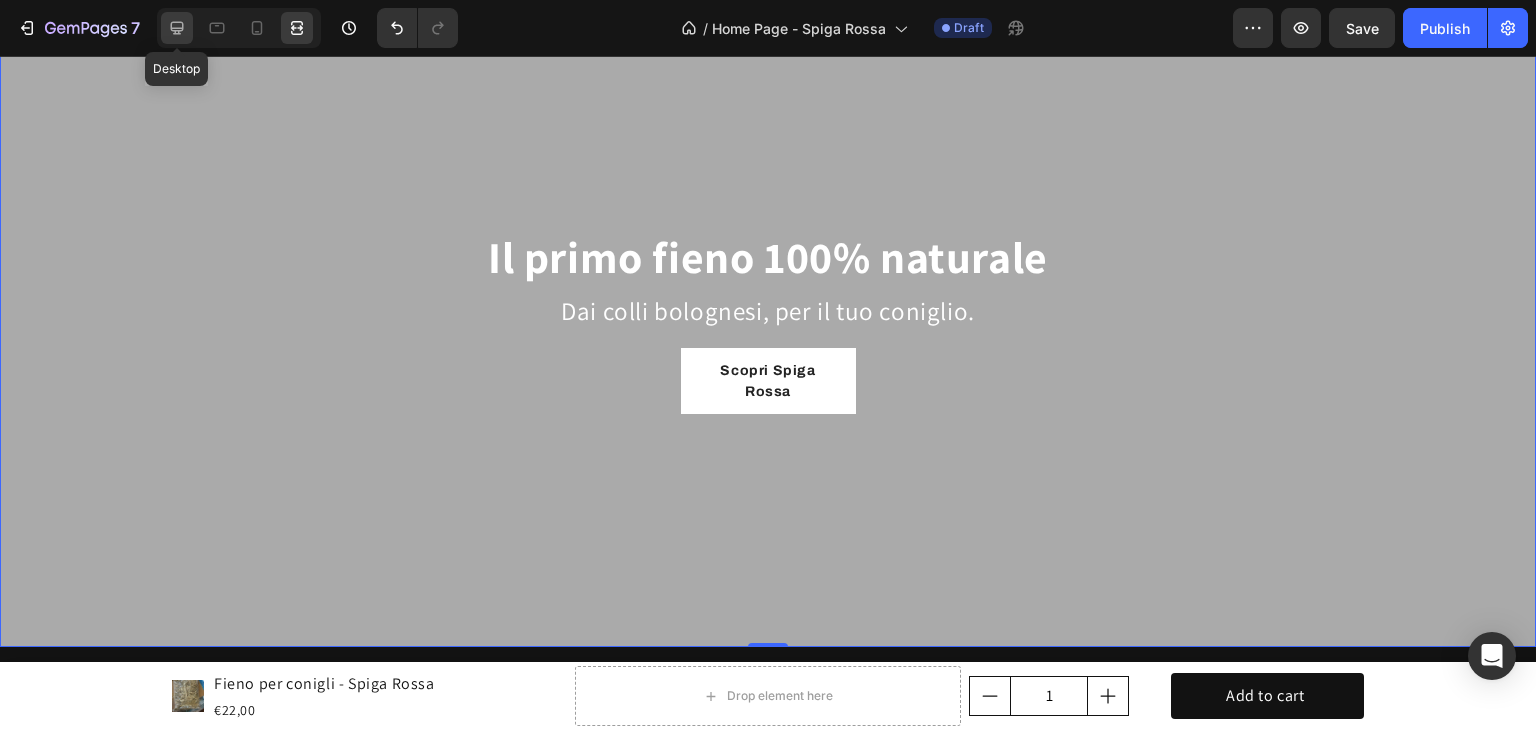 click 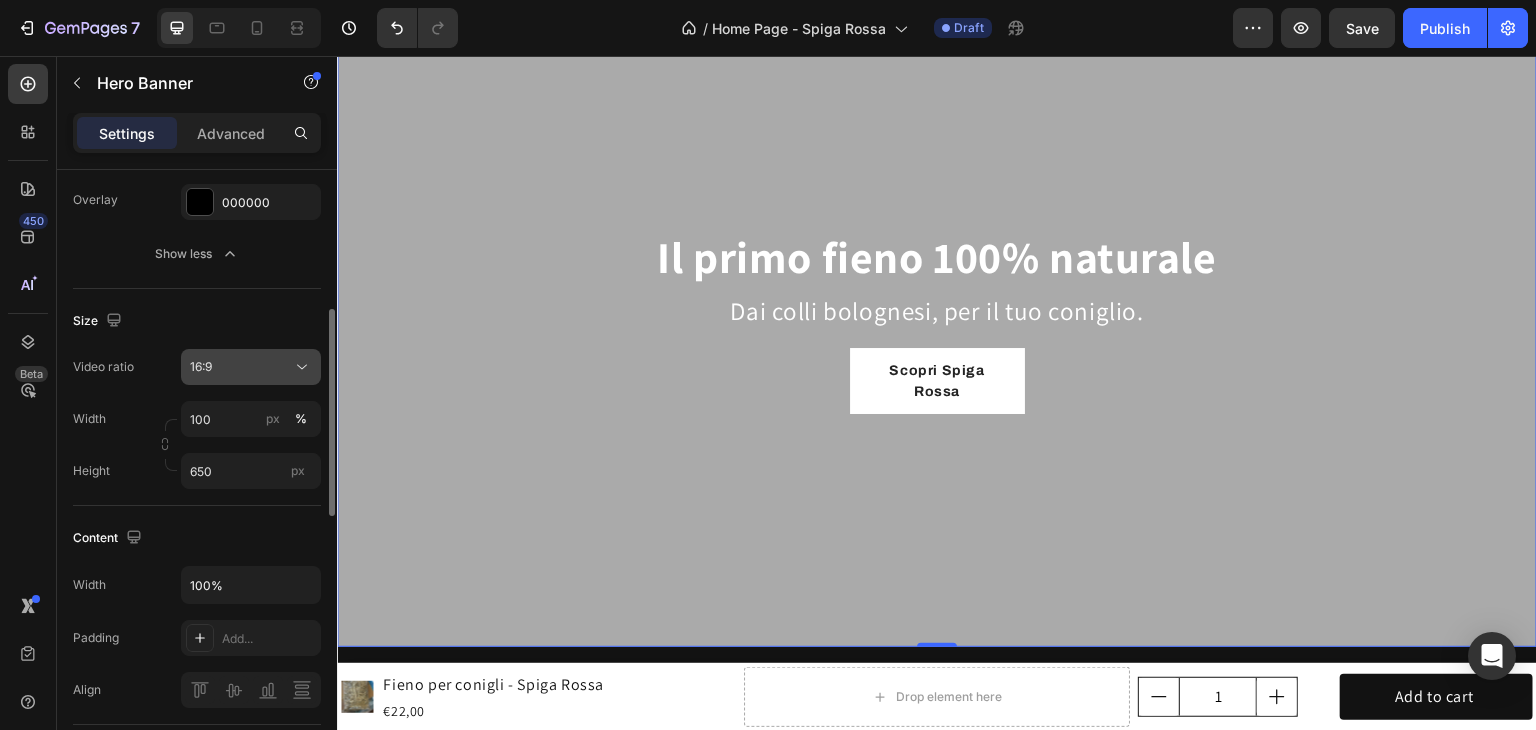 click on "16:9" at bounding box center (241, 367) 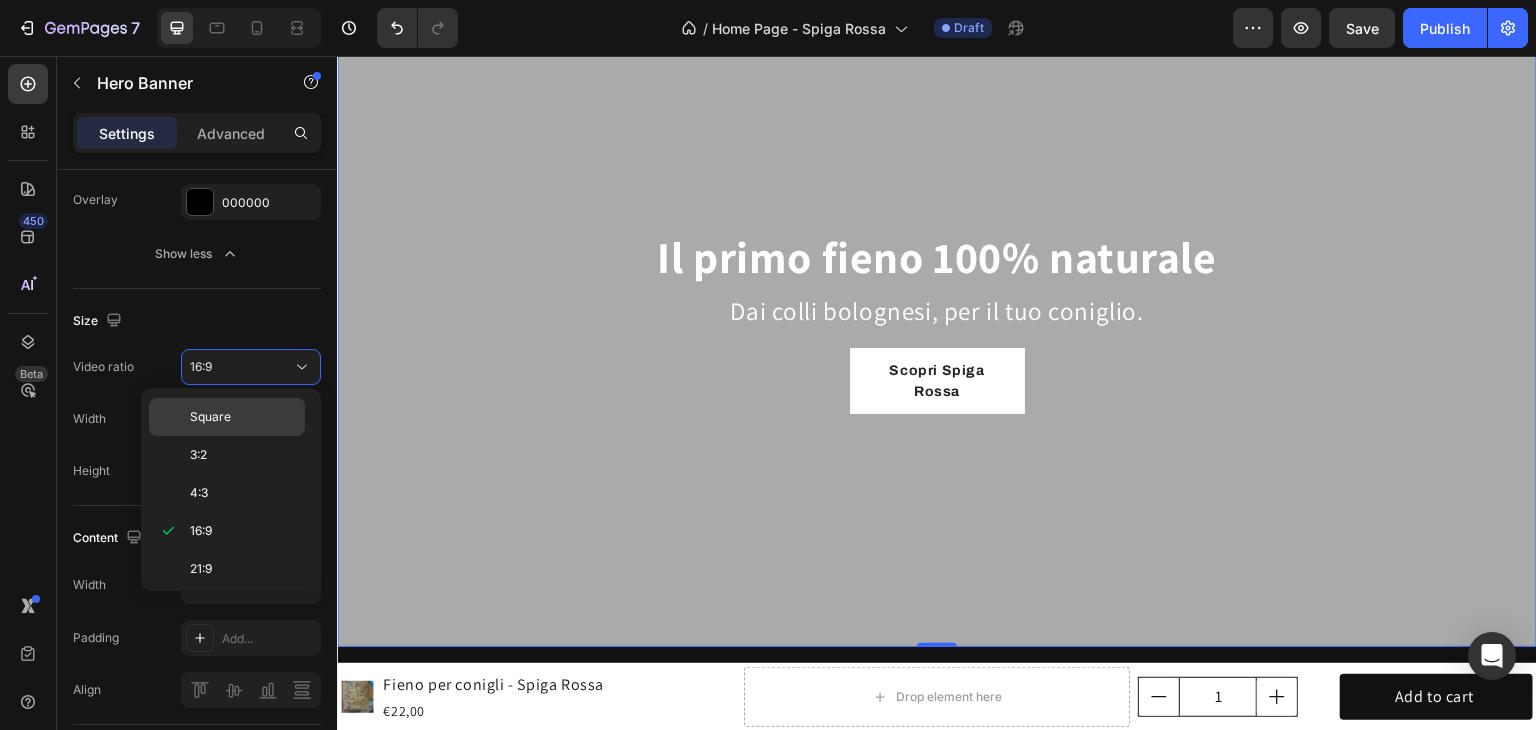 click on "Square" at bounding box center (210, 417) 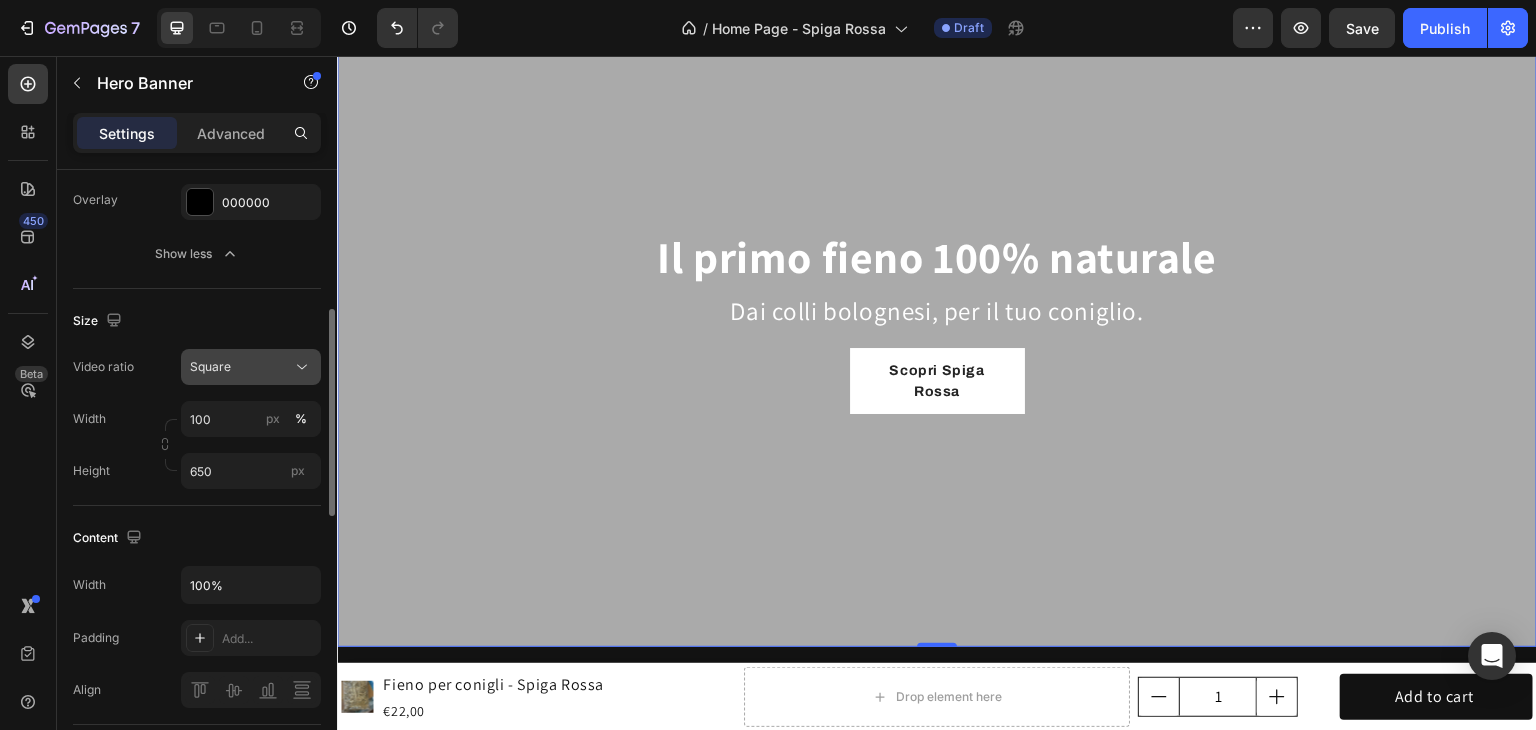 click on "Square" 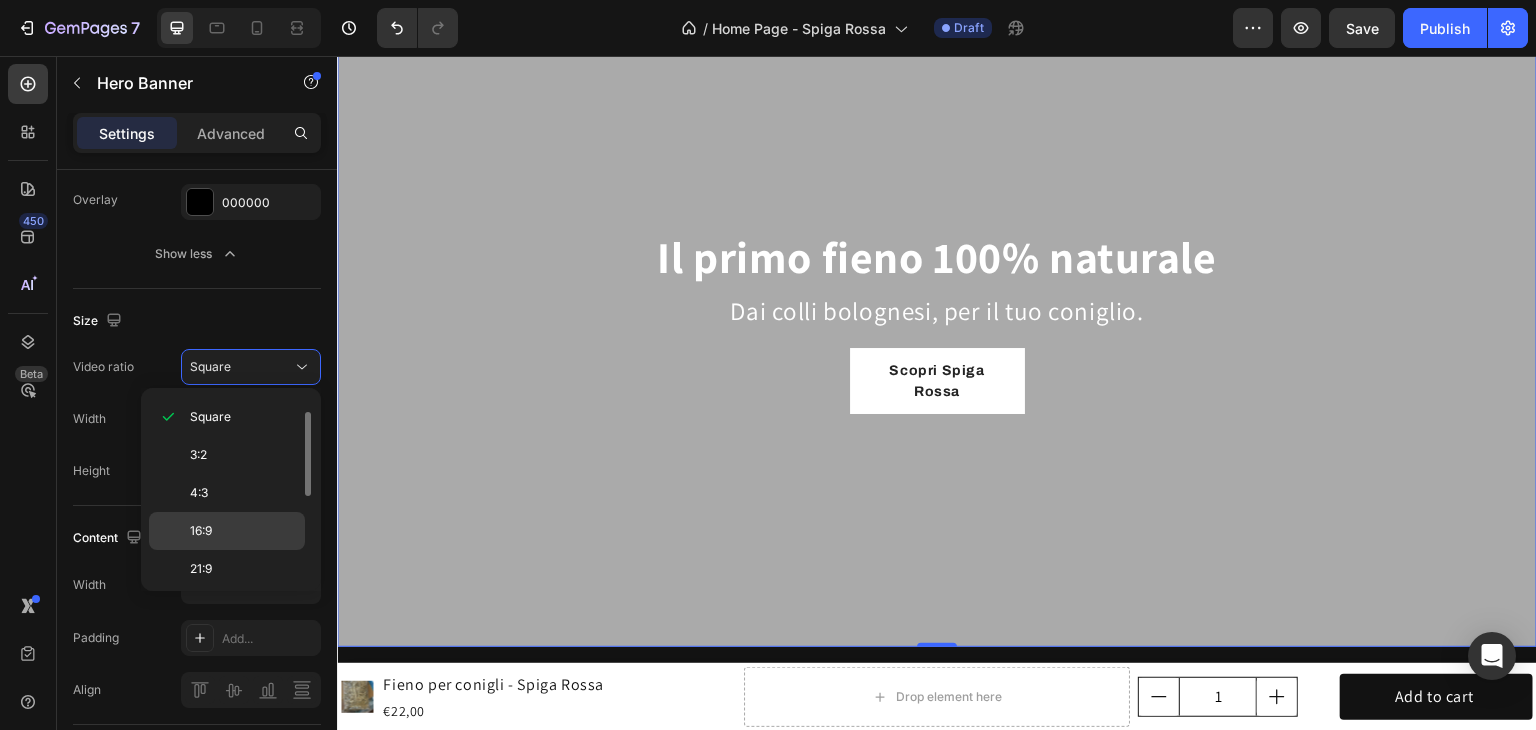 click on "16:9" at bounding box center [201, 531] 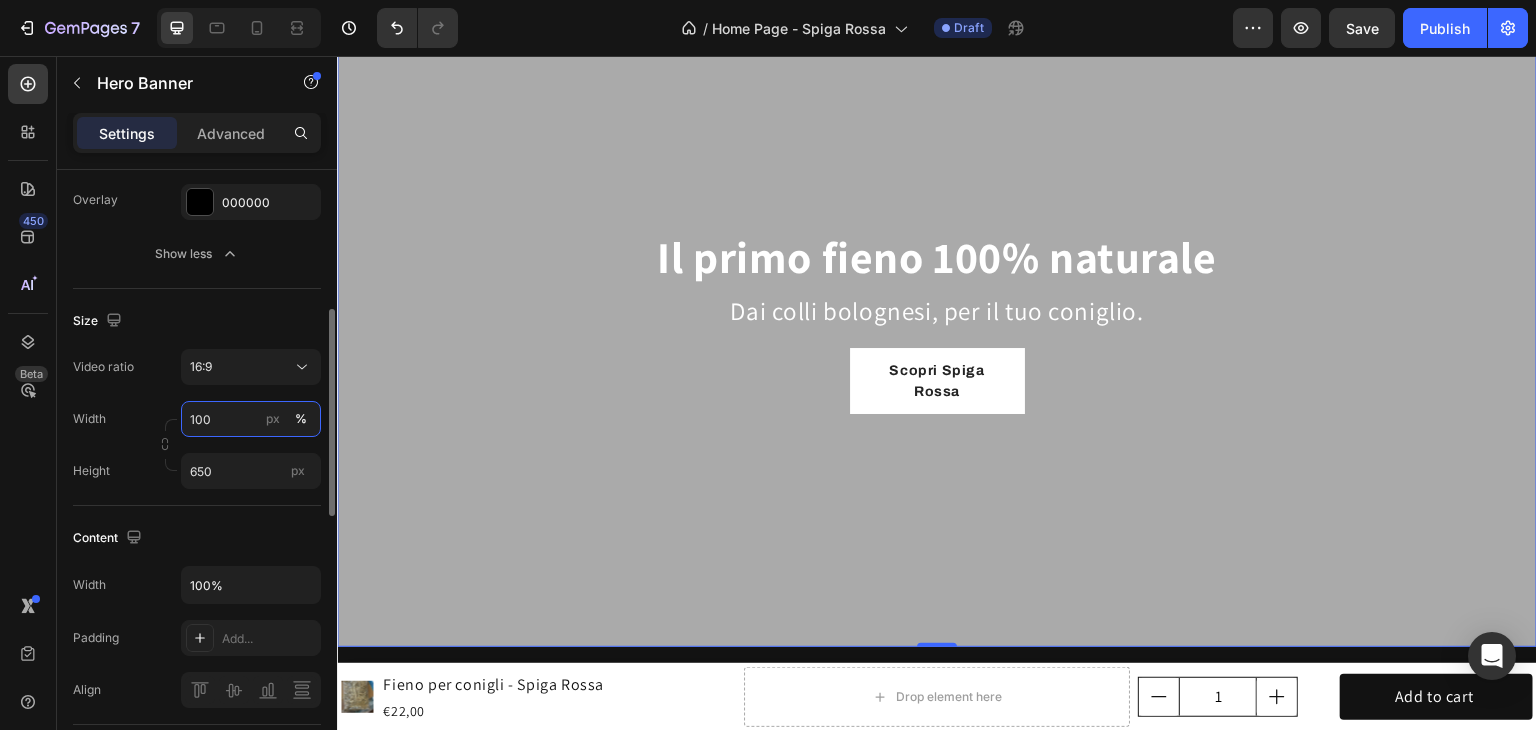 click on "100" at bounding box center [251, 419] 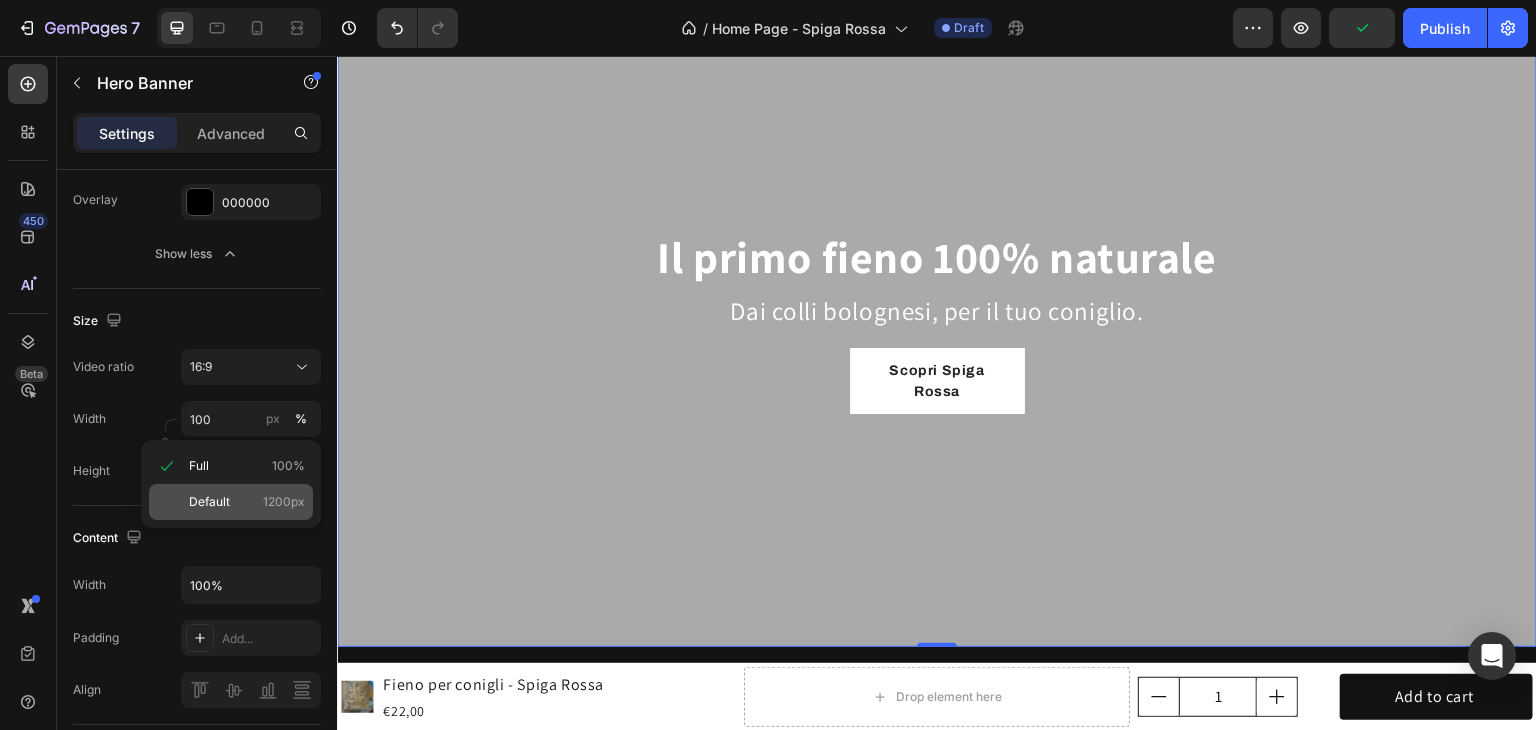 click on "Default 1200px" 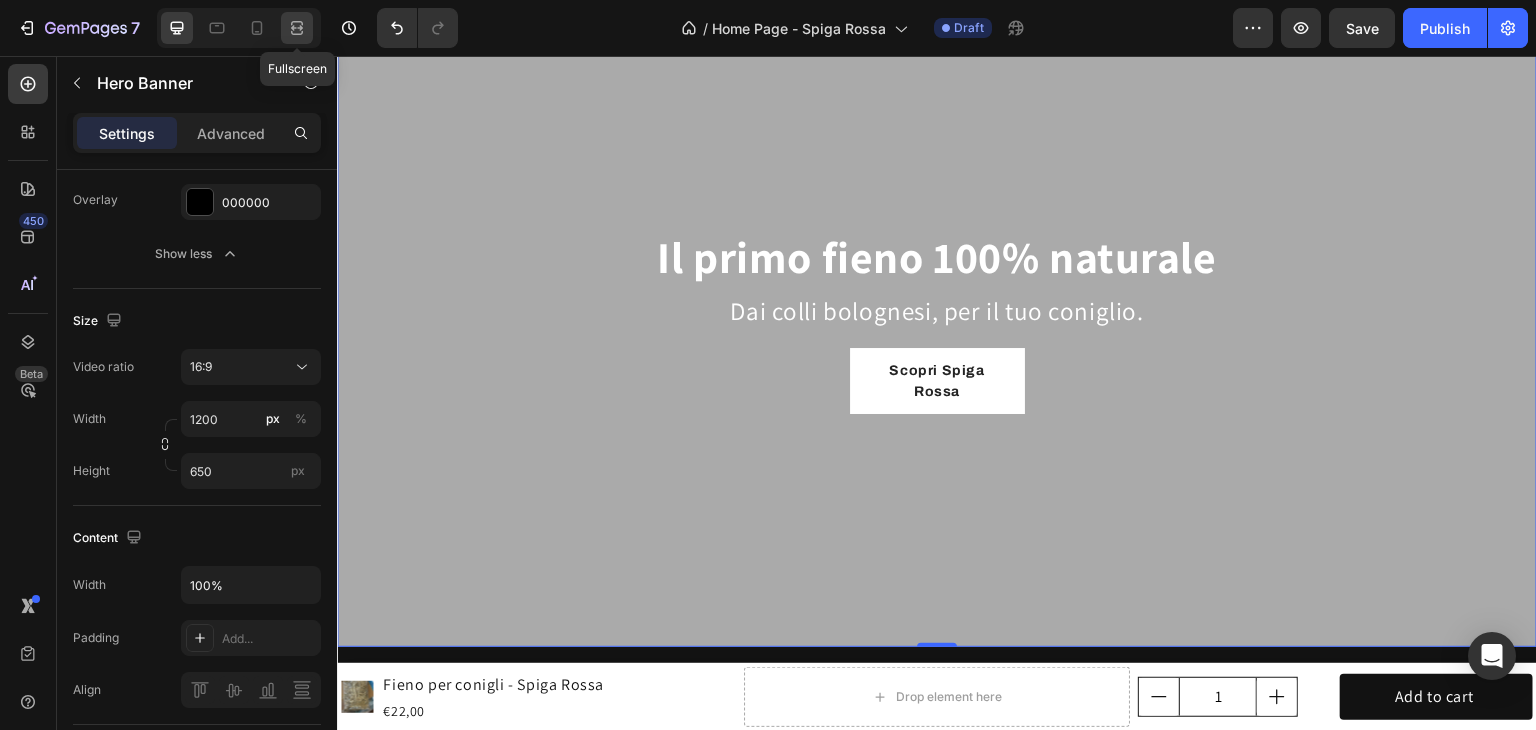 click 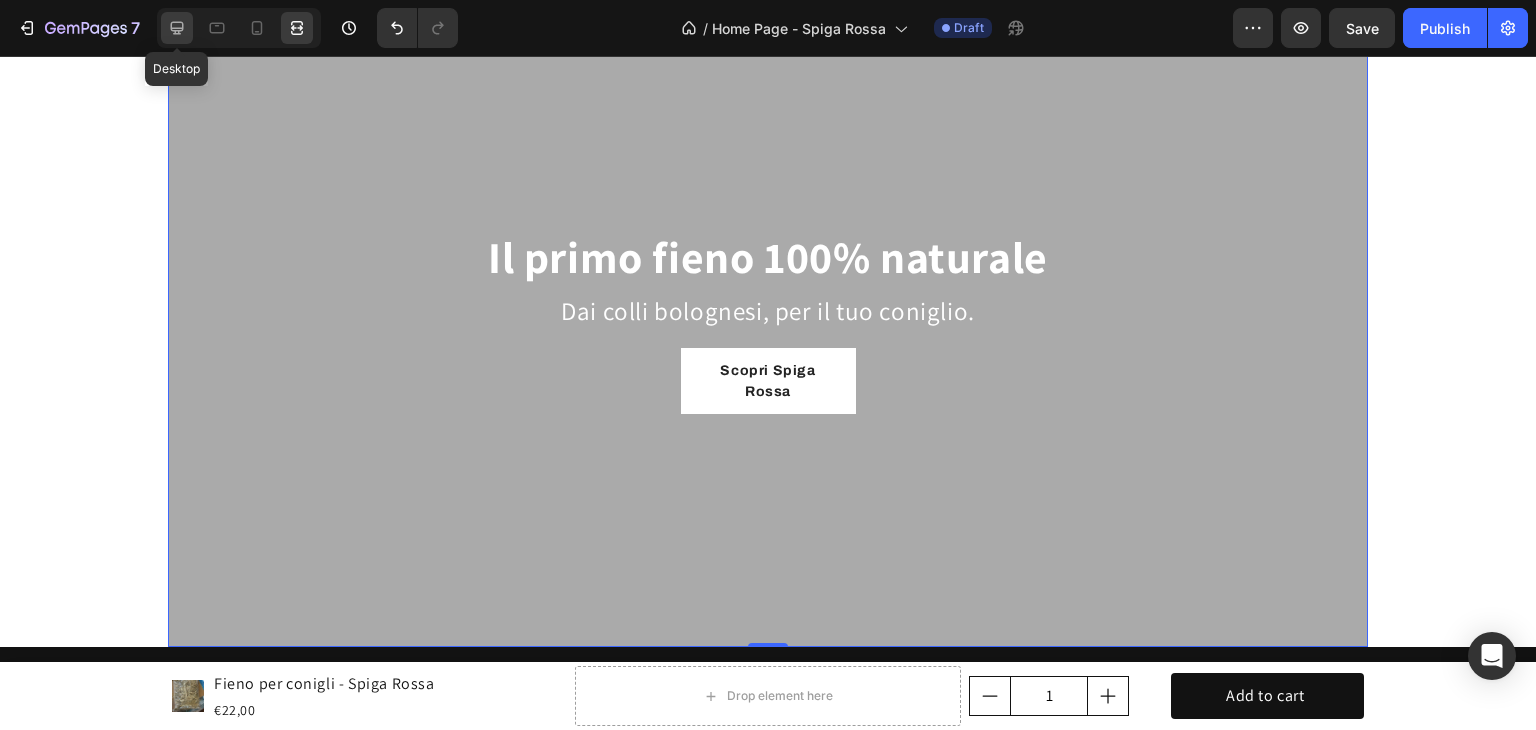 click 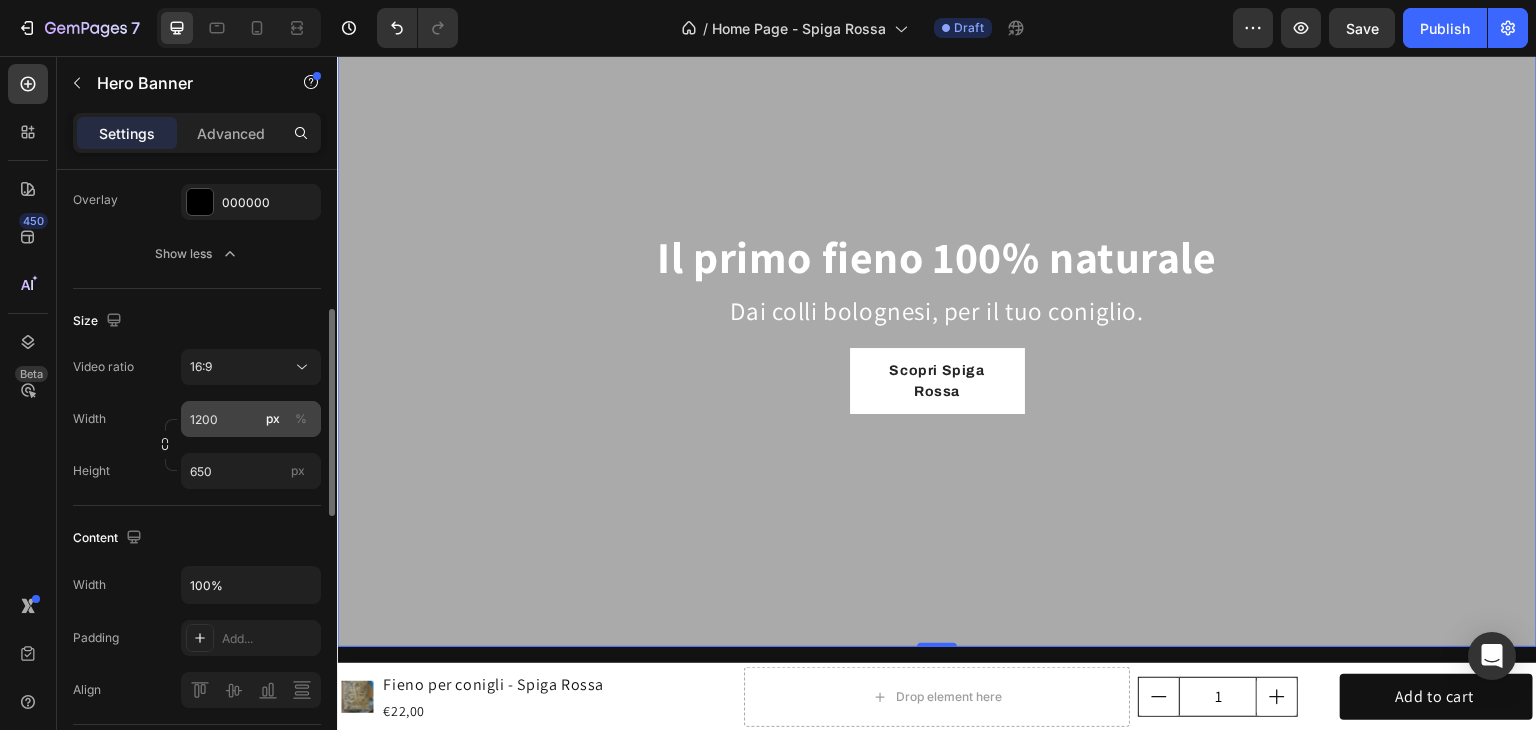 click on "px %" at bounding box center [287, 419] 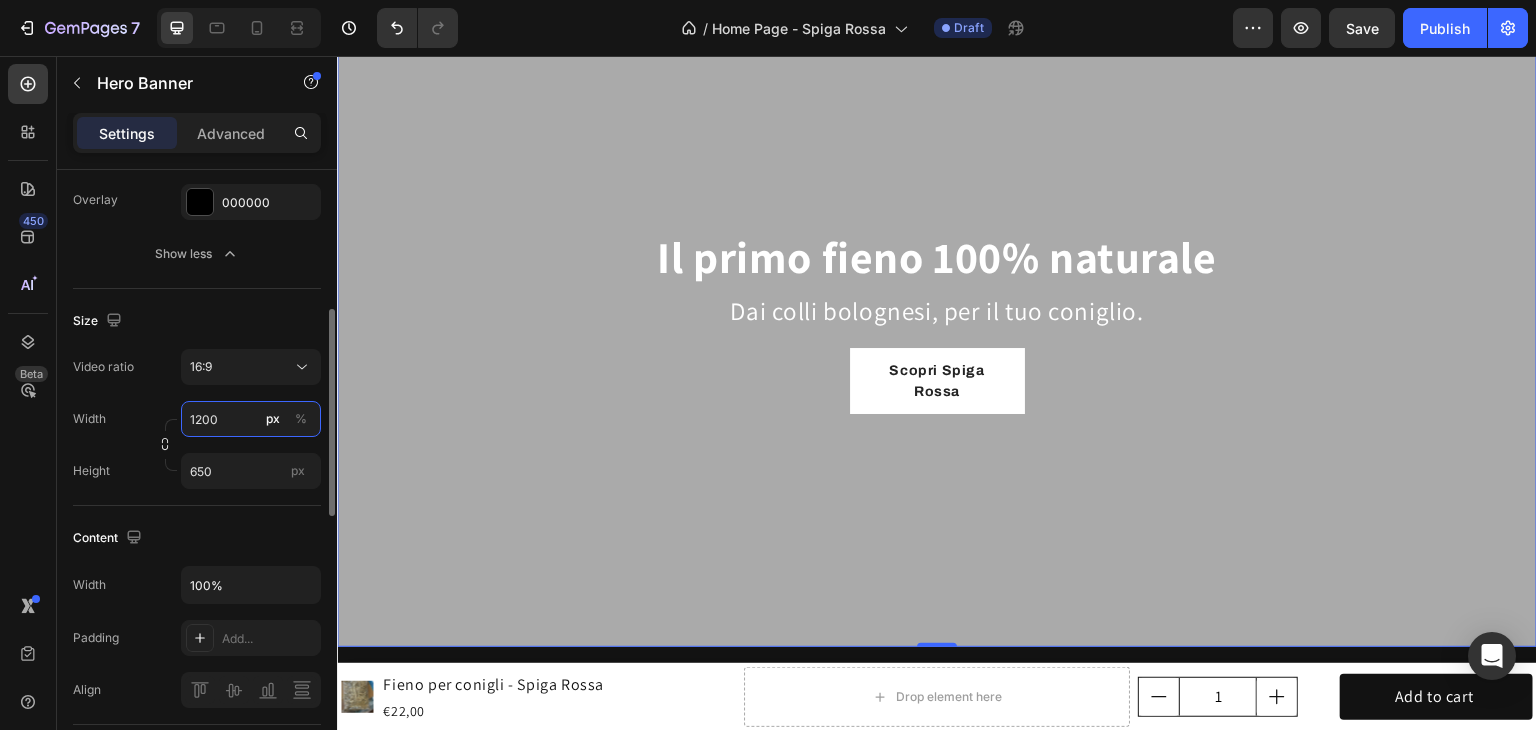 click on "1200" at bounding box center (251, 419) 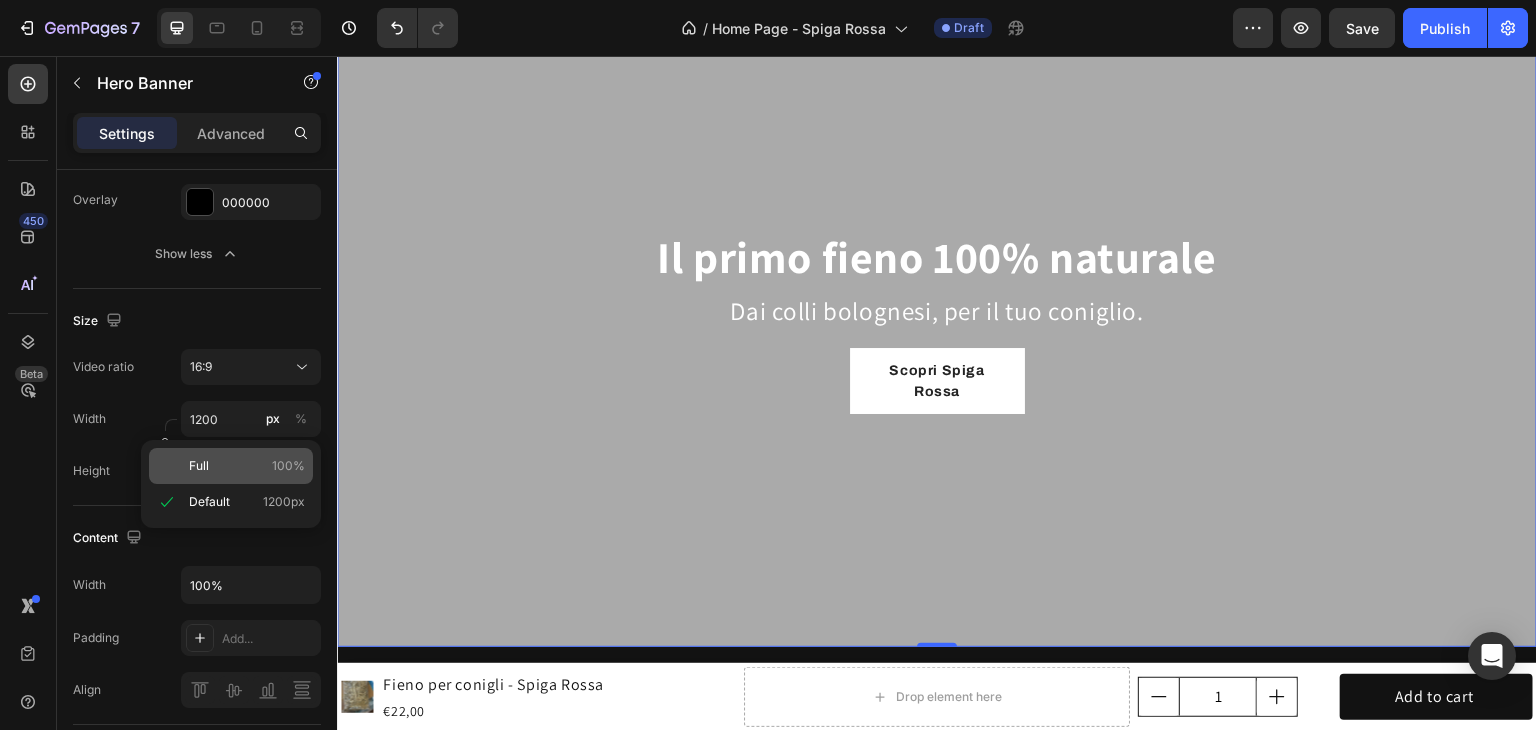 click on "Full 100%" 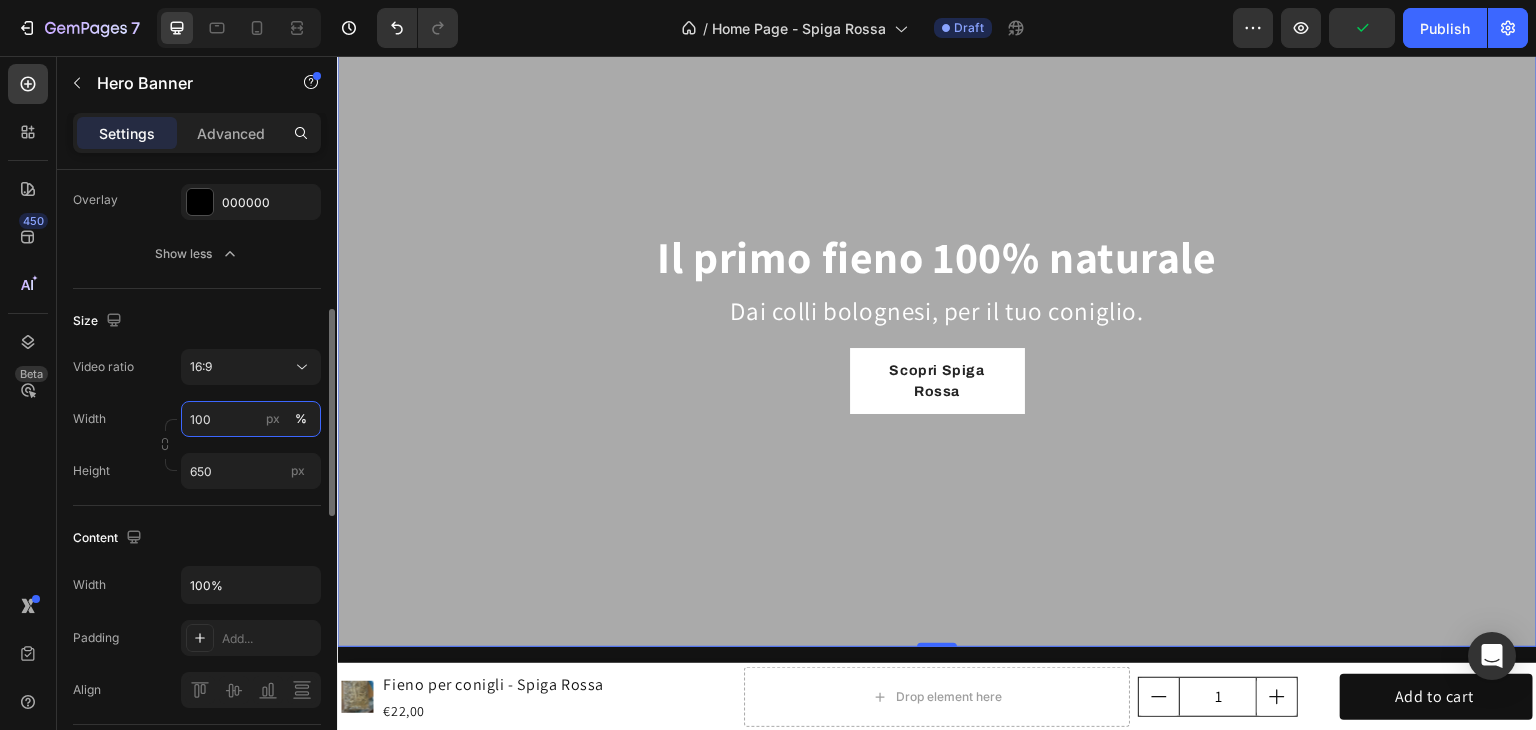 click on "100" at bounding box center [251, 419] 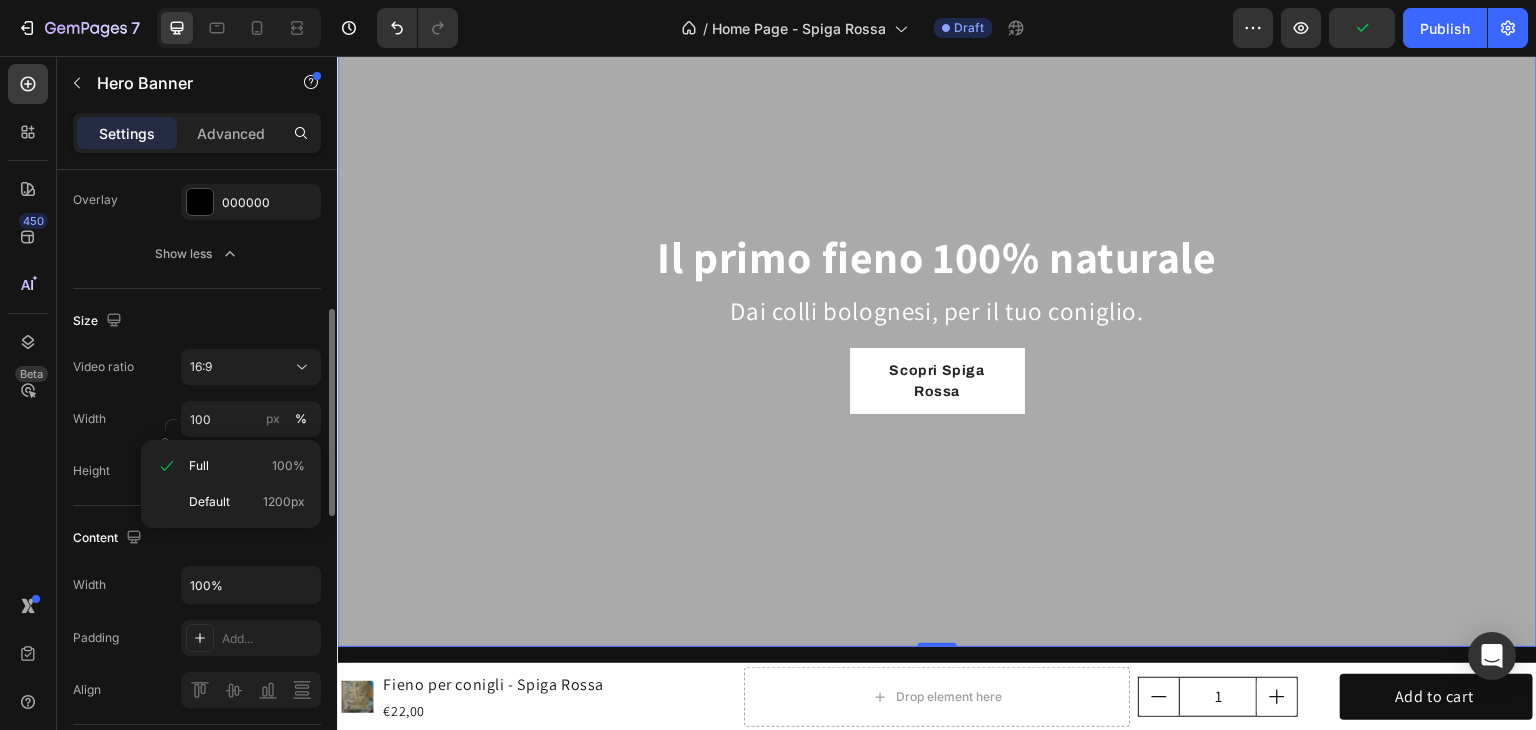click on "Width 100 px %" at bounding box center [197, 419] 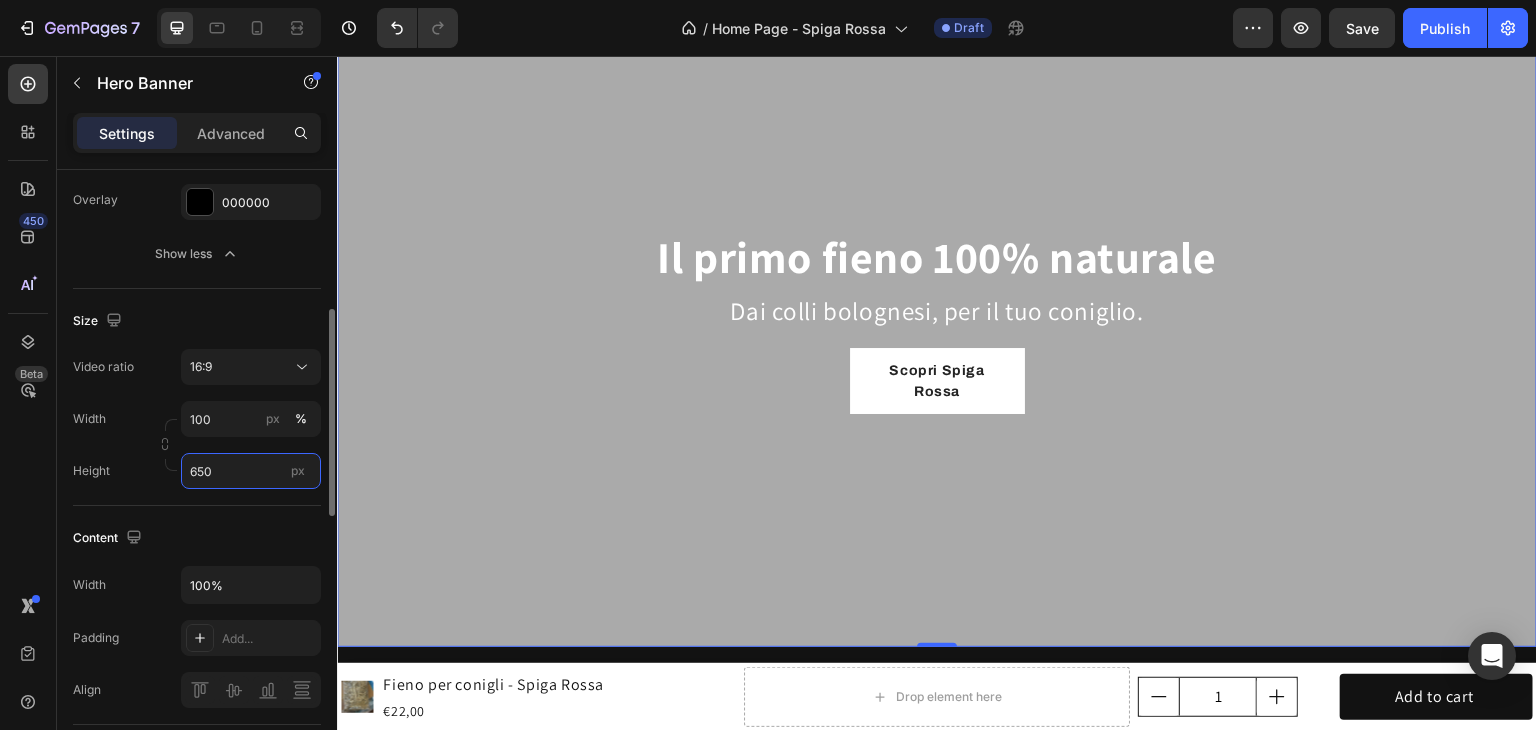 click on "650" at bounding box center (251, 471) 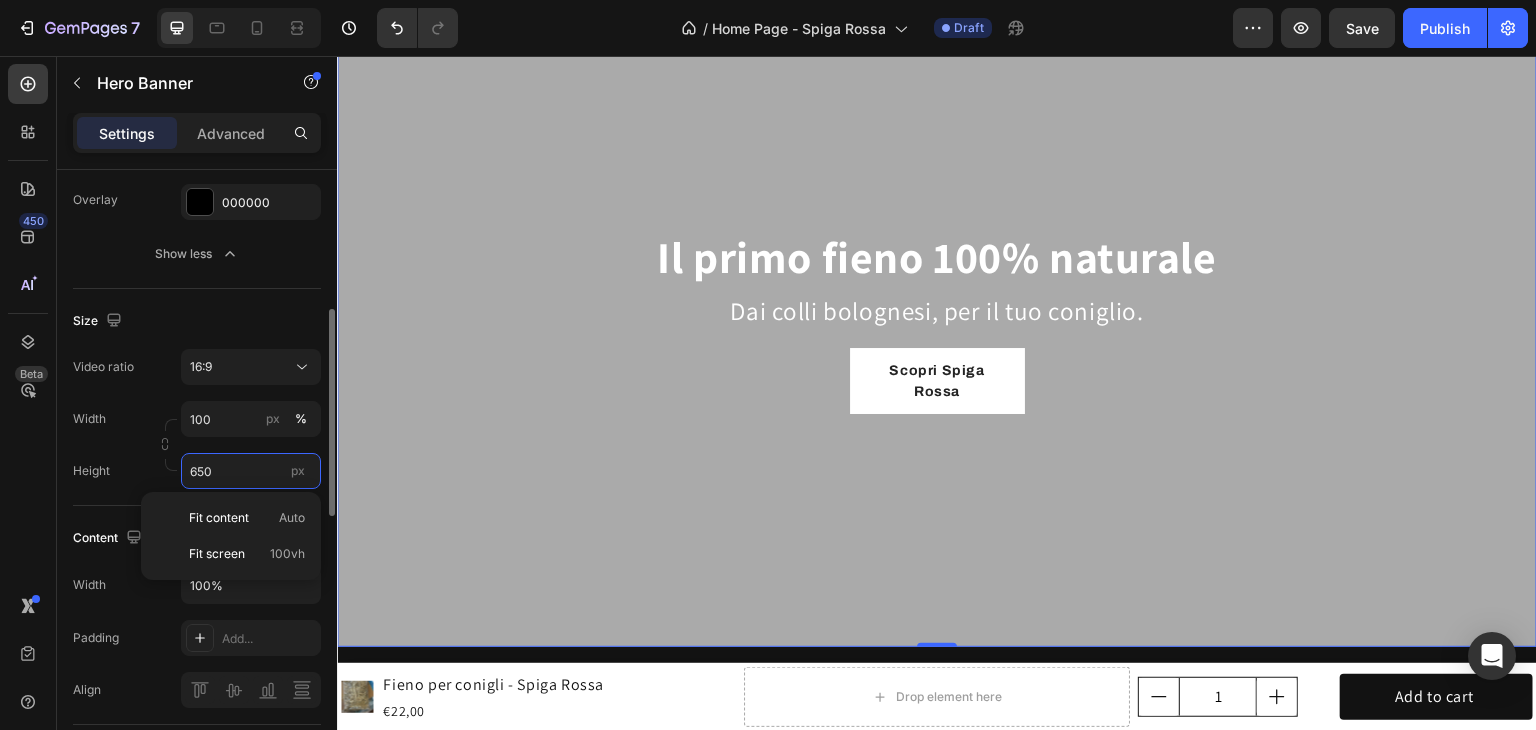 type on "5" 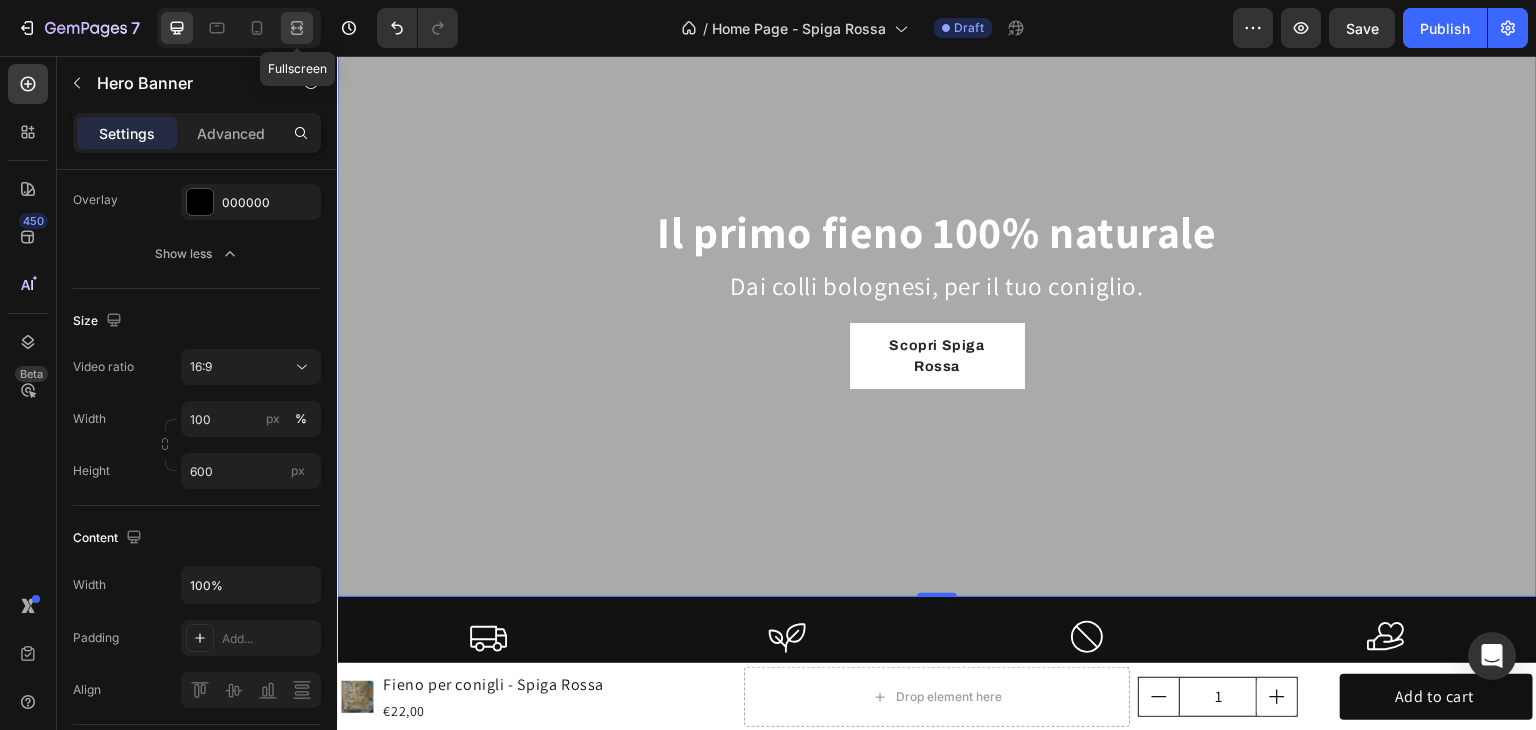 click 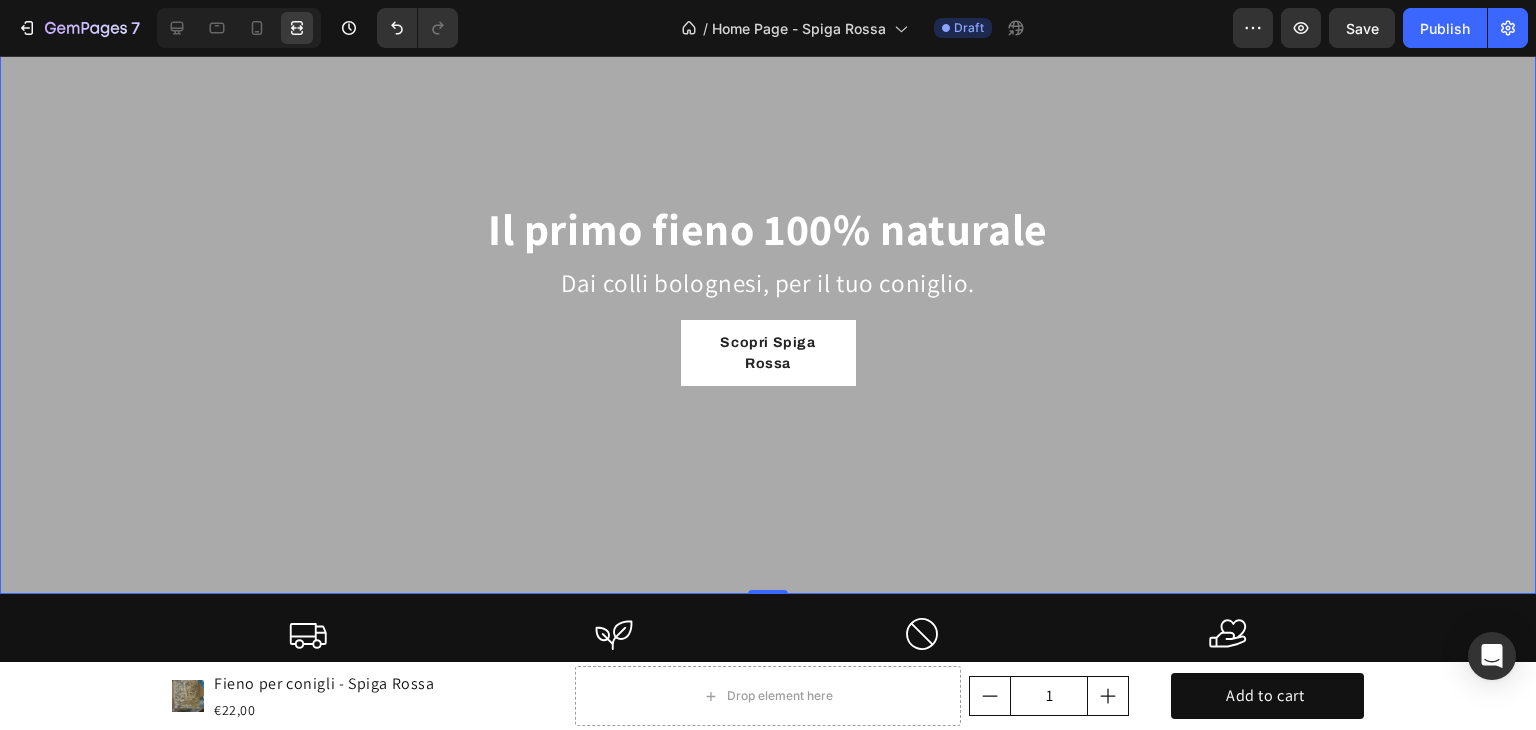 scroll, scrollTop: 100, scrollLeft: 0, axis: vertical 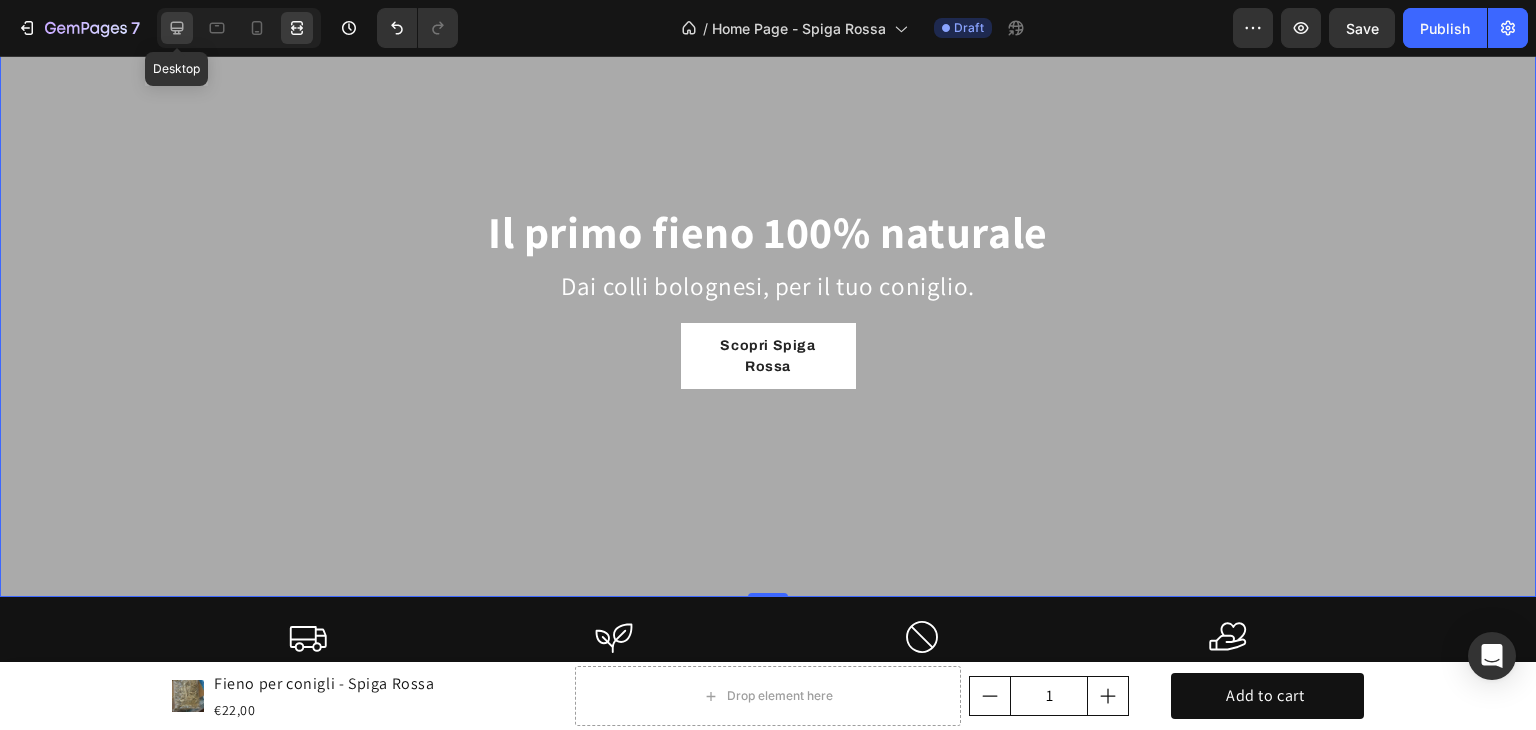 click 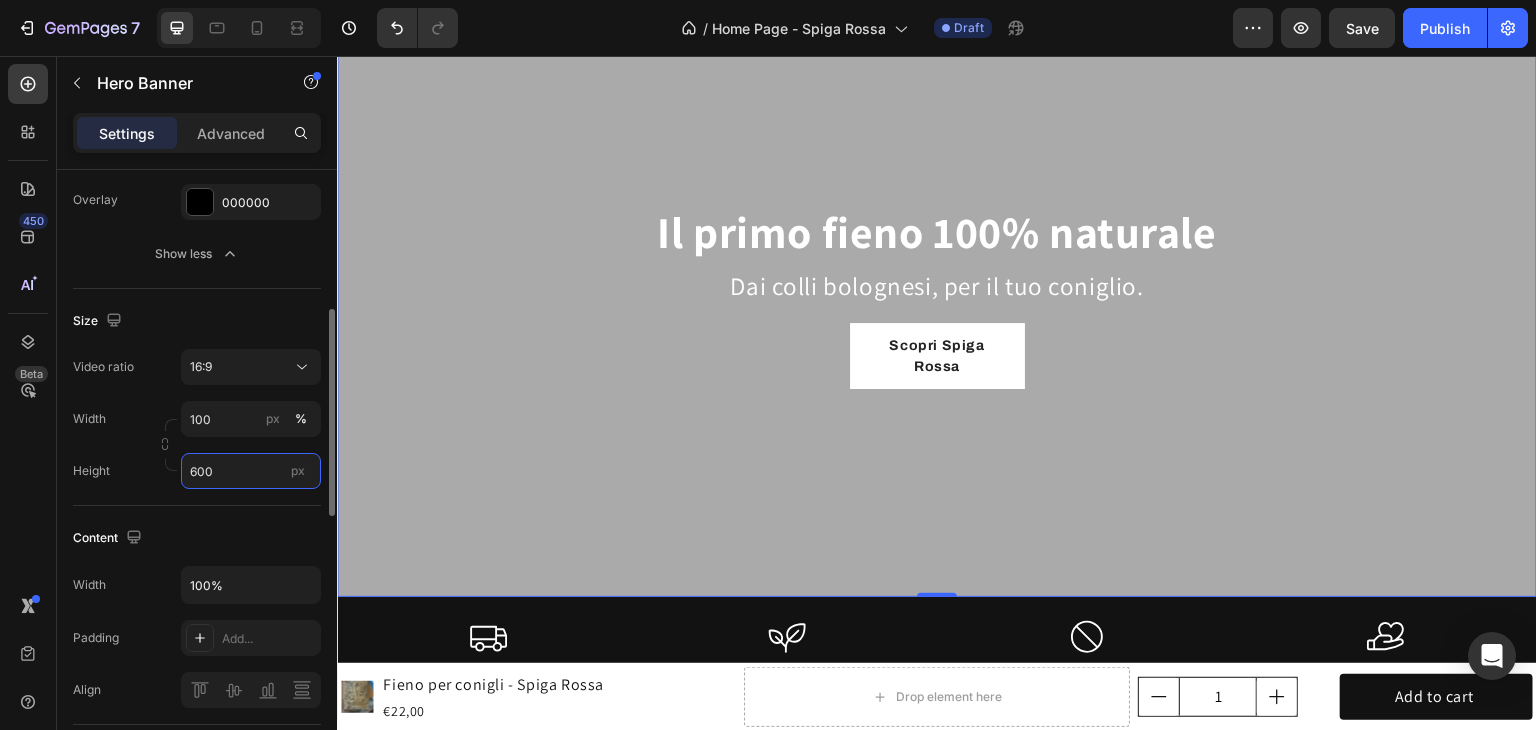 click on "600" at bounding box center [251, 471] 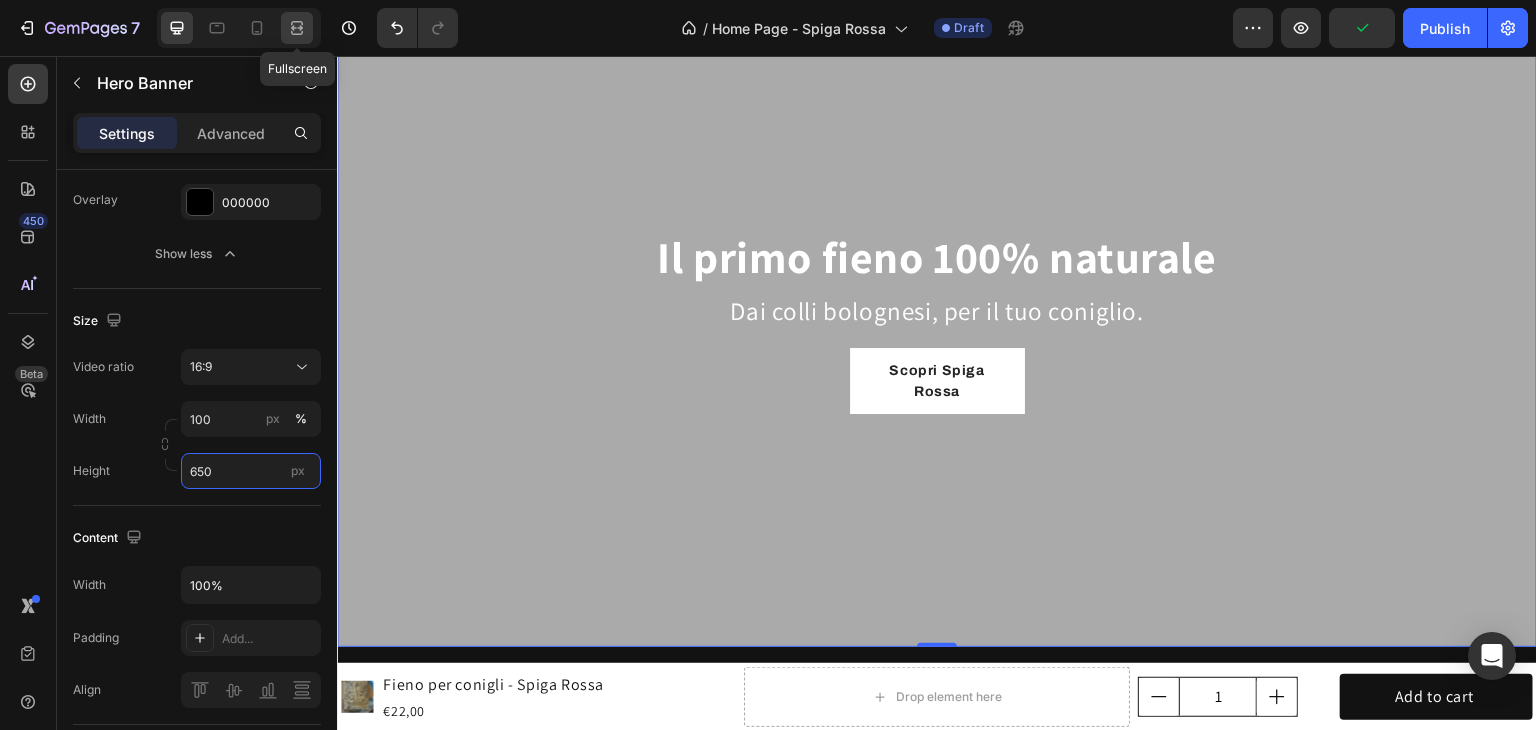 type on "650" 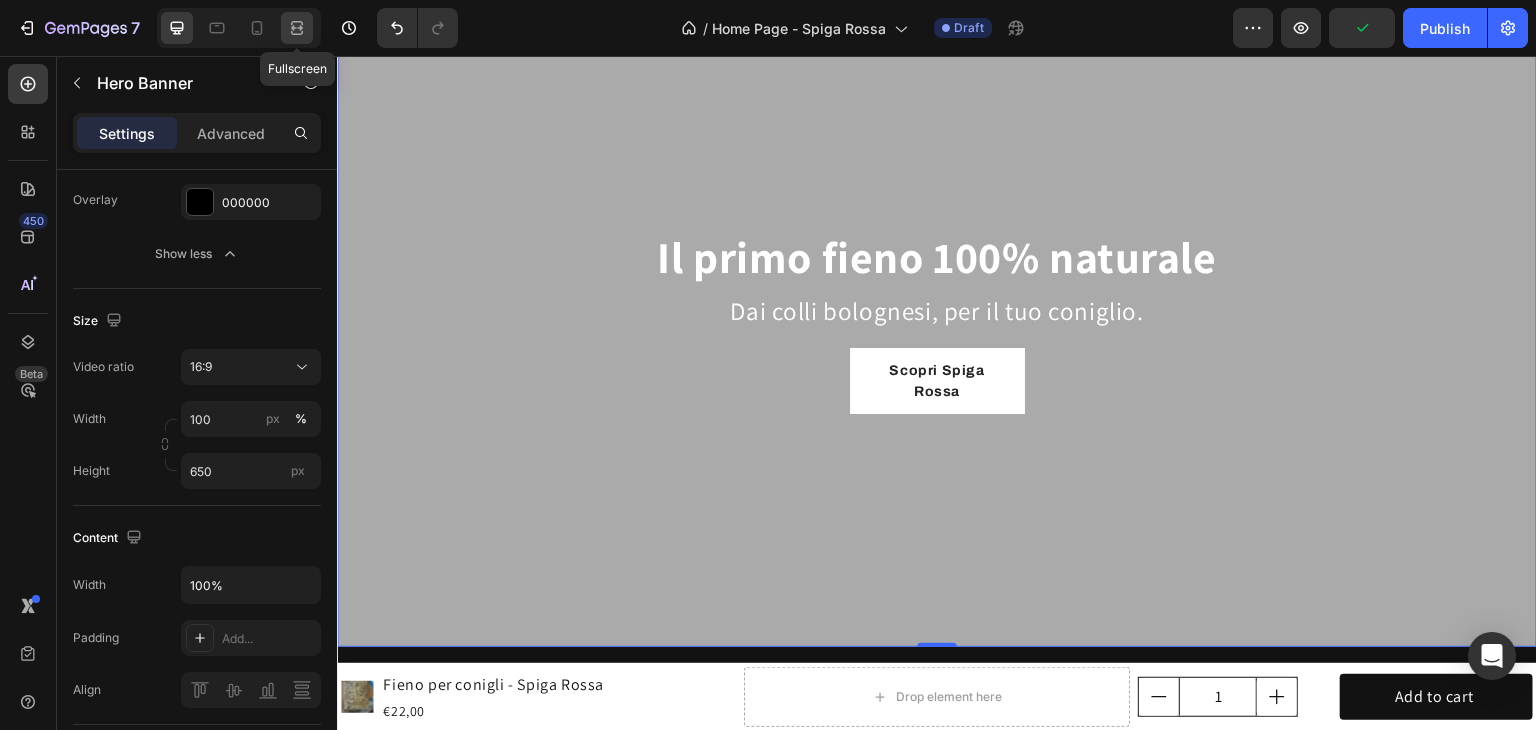 click 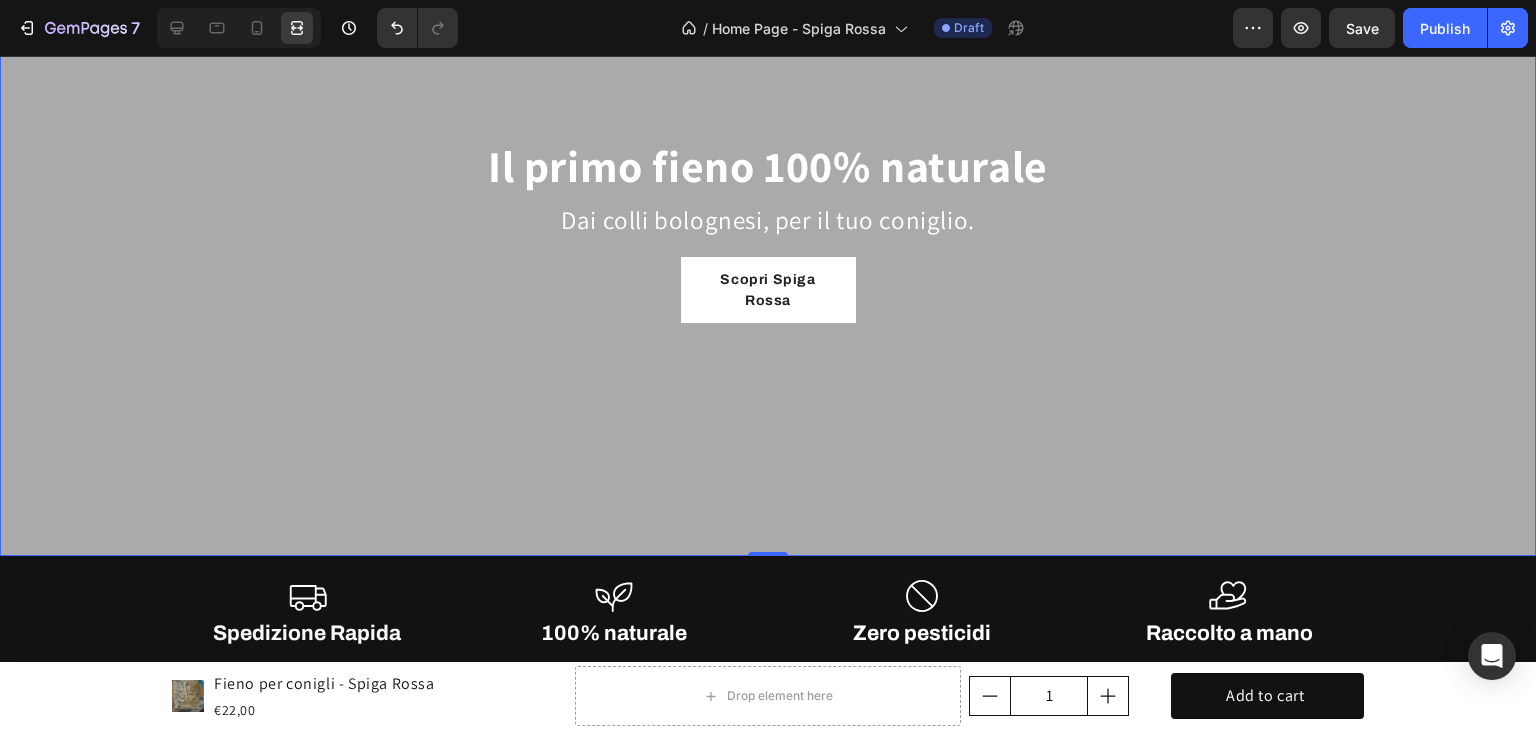 scroll, scrollTop: 0, scrollLeft: 0, axis: both 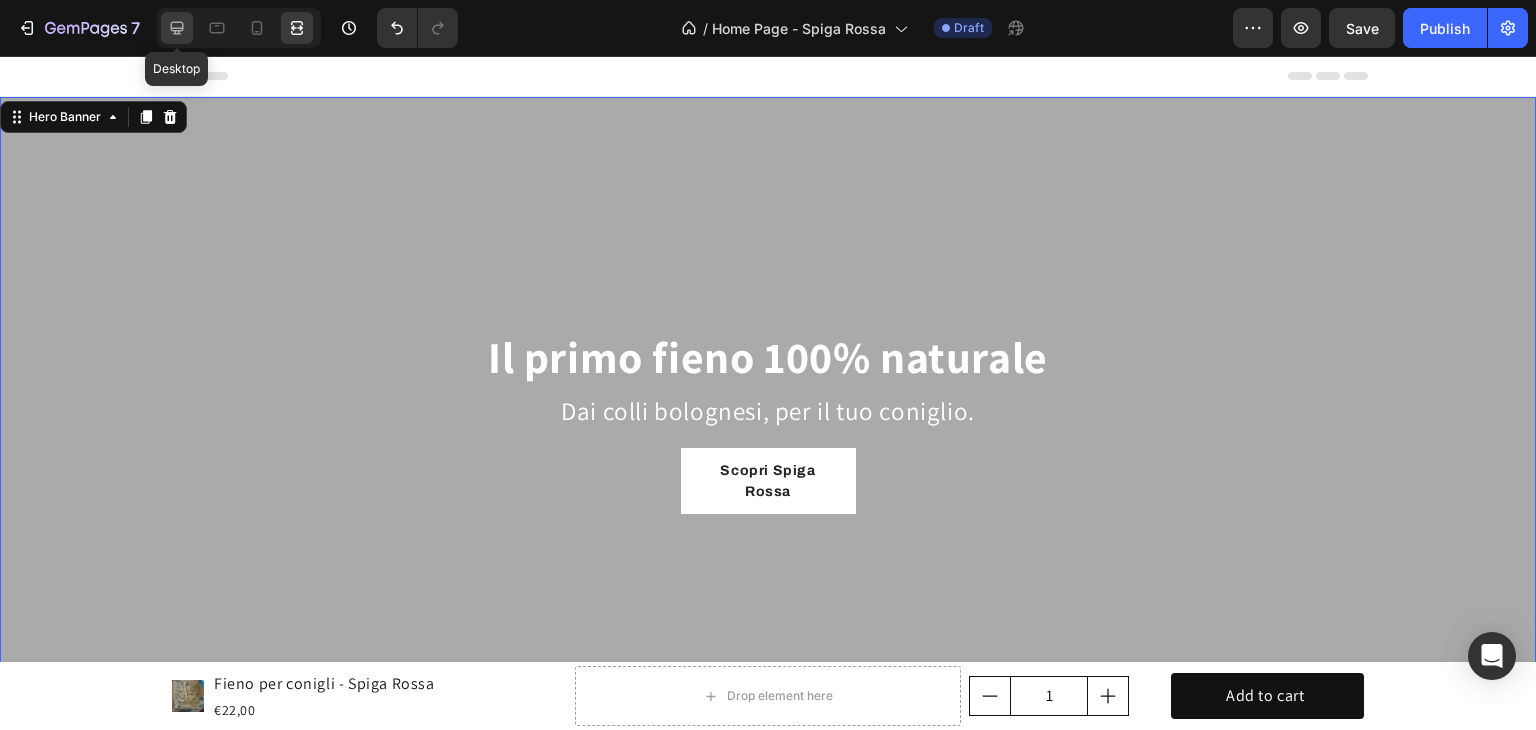 click 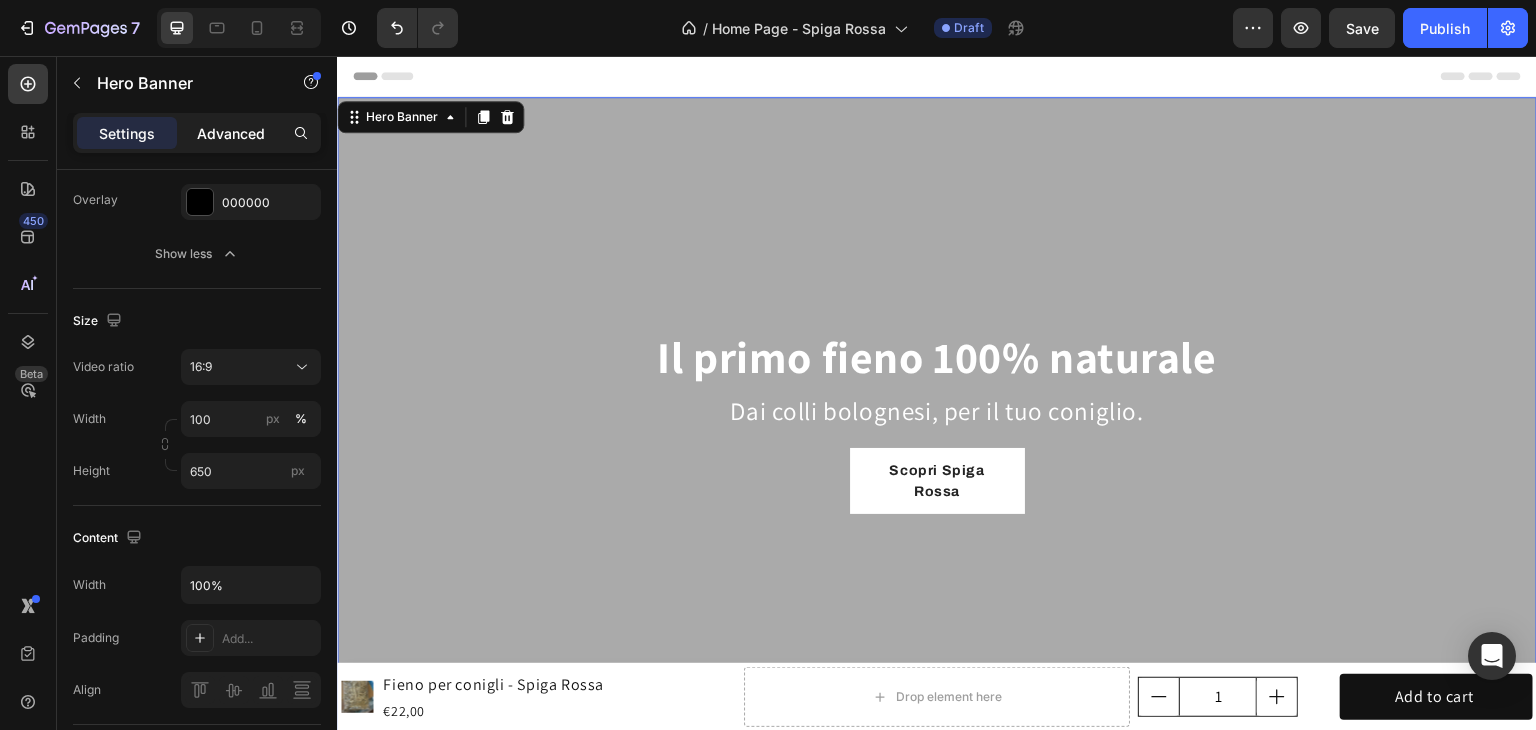 click on "Advanced" at bounding box center [231, 133] 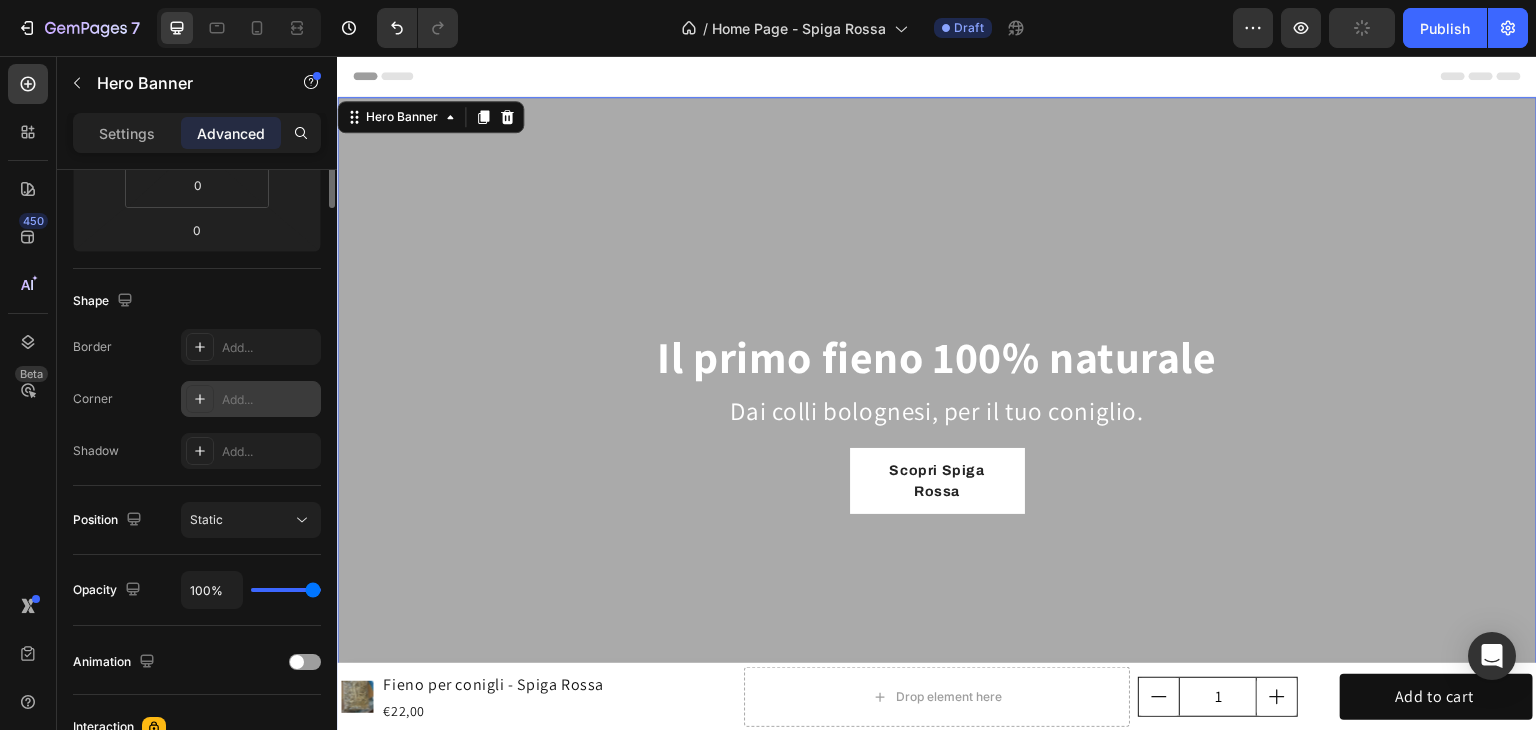 scroll, scrollTop: 115, scrollLeft: 0, axis: vertical 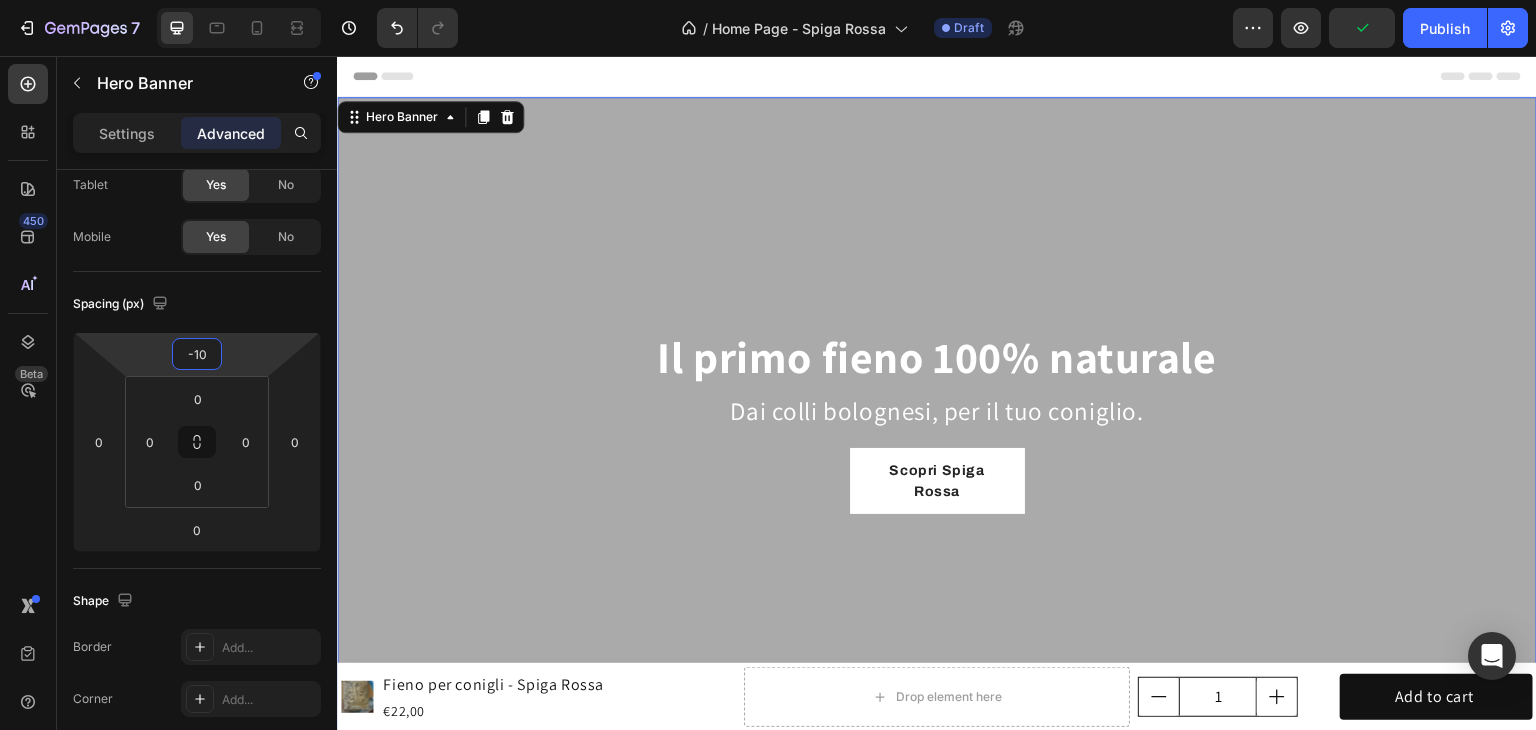 type on "-16" 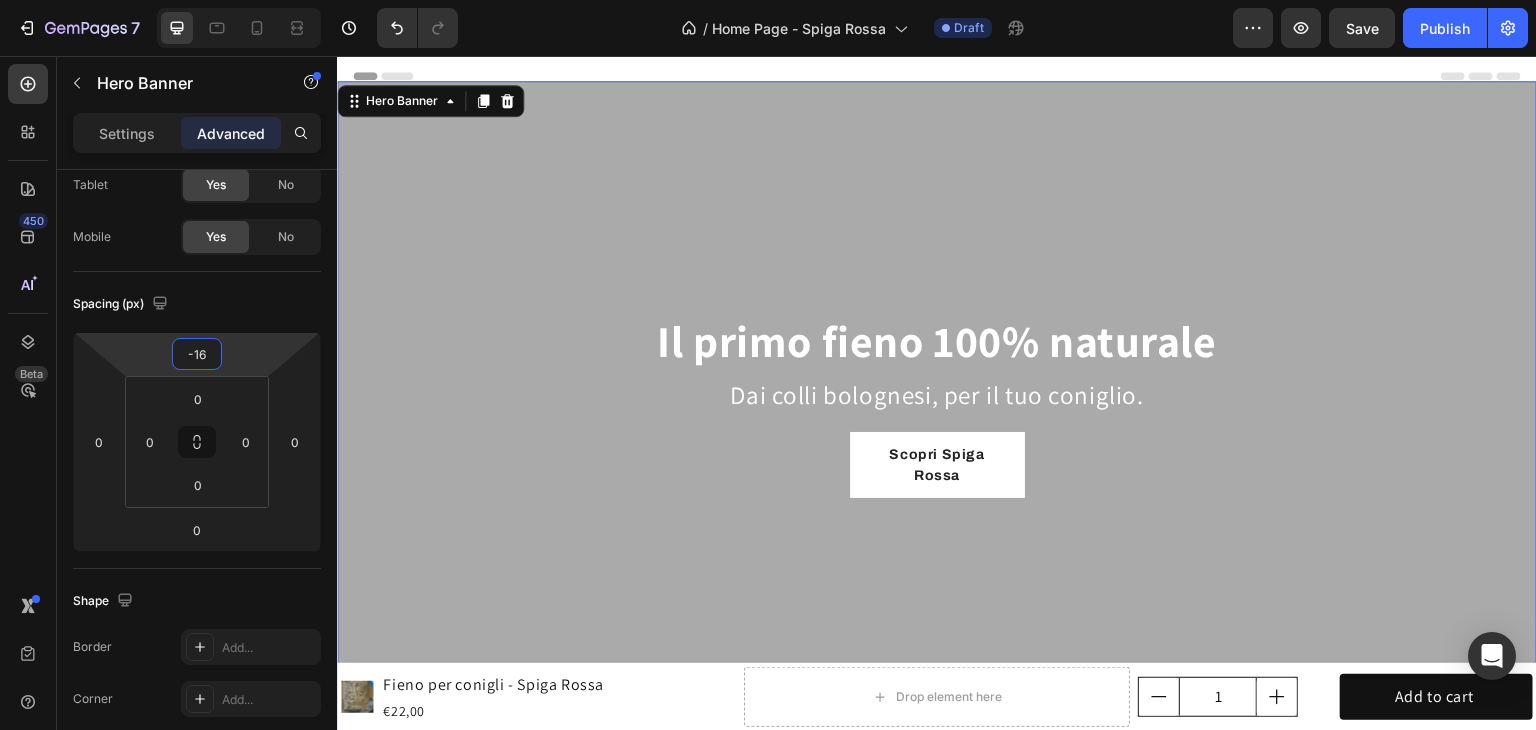 click on "7 Version history / Home Page - Spiga Rossa Draft Preview Save Publish 450 Beta Sections(18) Elements(83) Section Element Hero Section Product Detail Brands Trusted Badges Guarantee Product Breakdown How to use Testimonials Compare Bundle FAQs Social Proof Brand Story Product List Collection Blog List Contact Sticky Add to Cart Custom Footer Browse Library 450 Layout Row Row Row Row Text Heading Text Block Button Button Button Media Image Image" at bounding box center (768, 0) 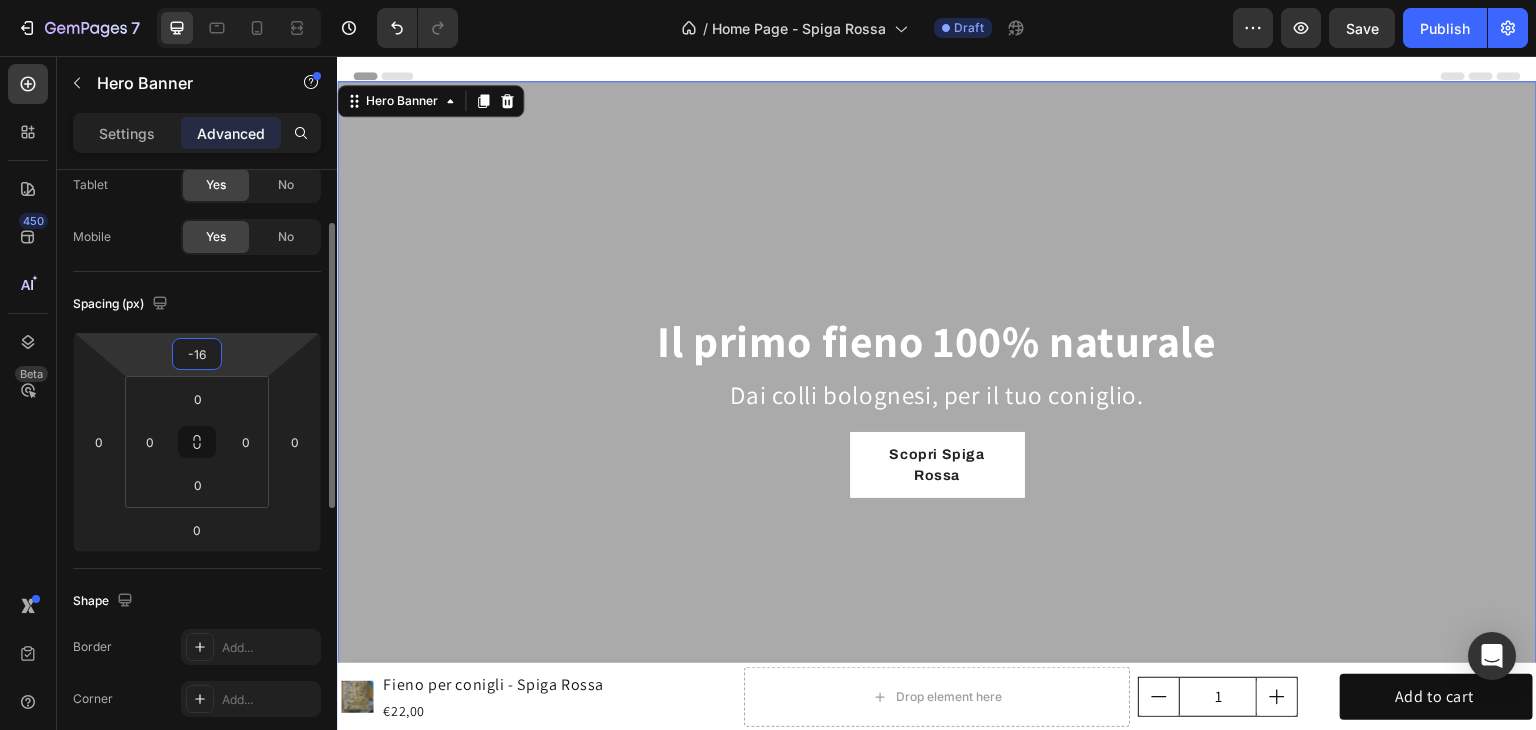 click on "-16" at bounding box center [197, 354] 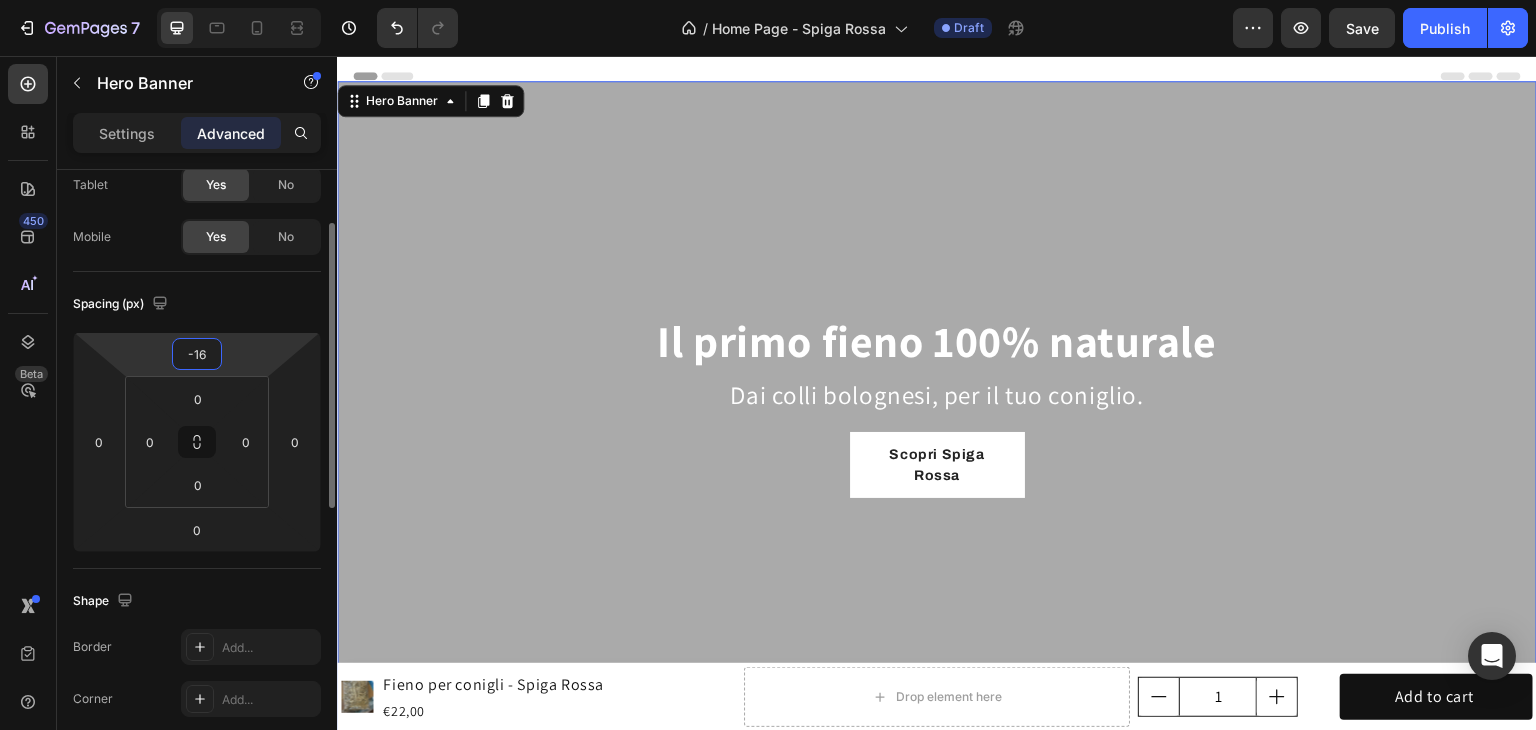 click on "-16" at bounding box center (197, 354) 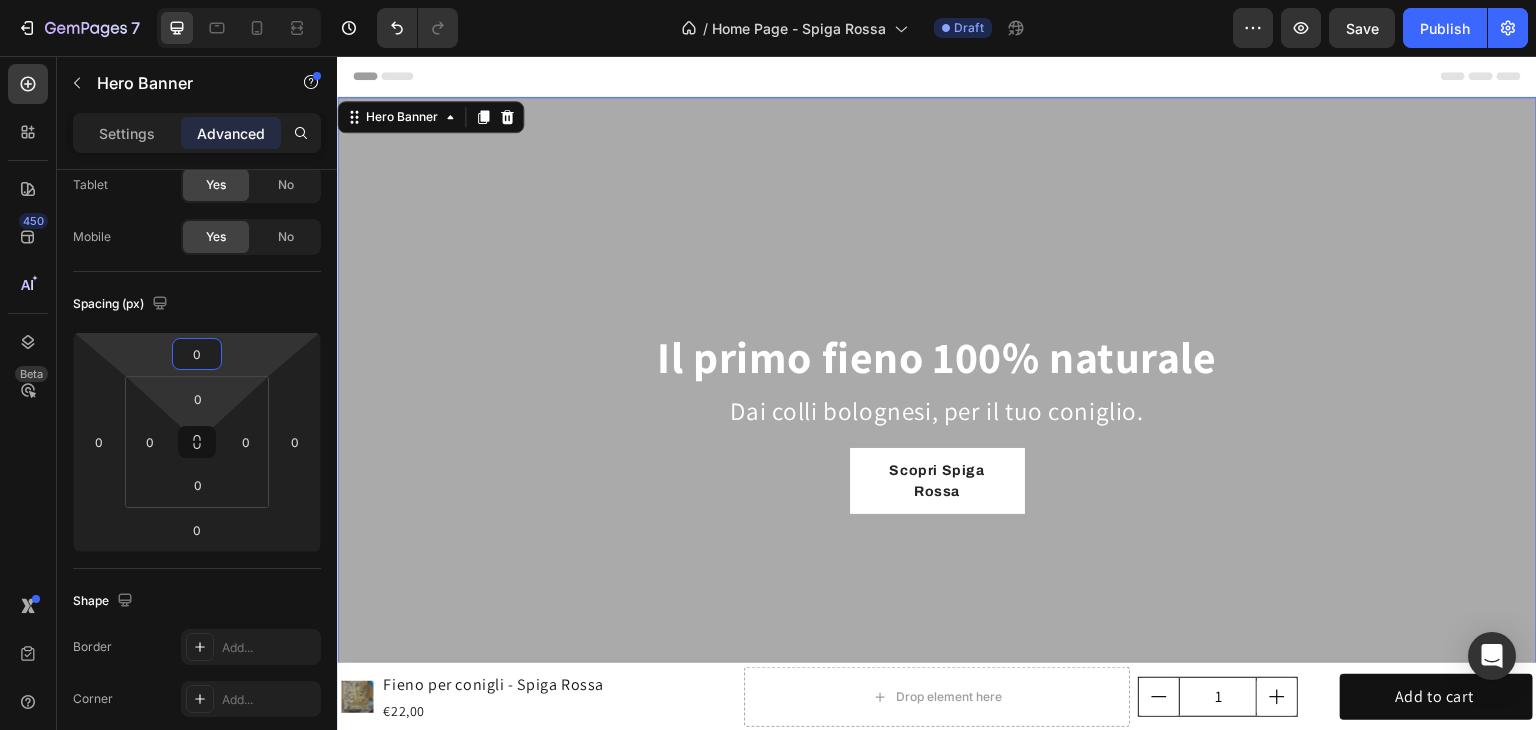 type on "0" 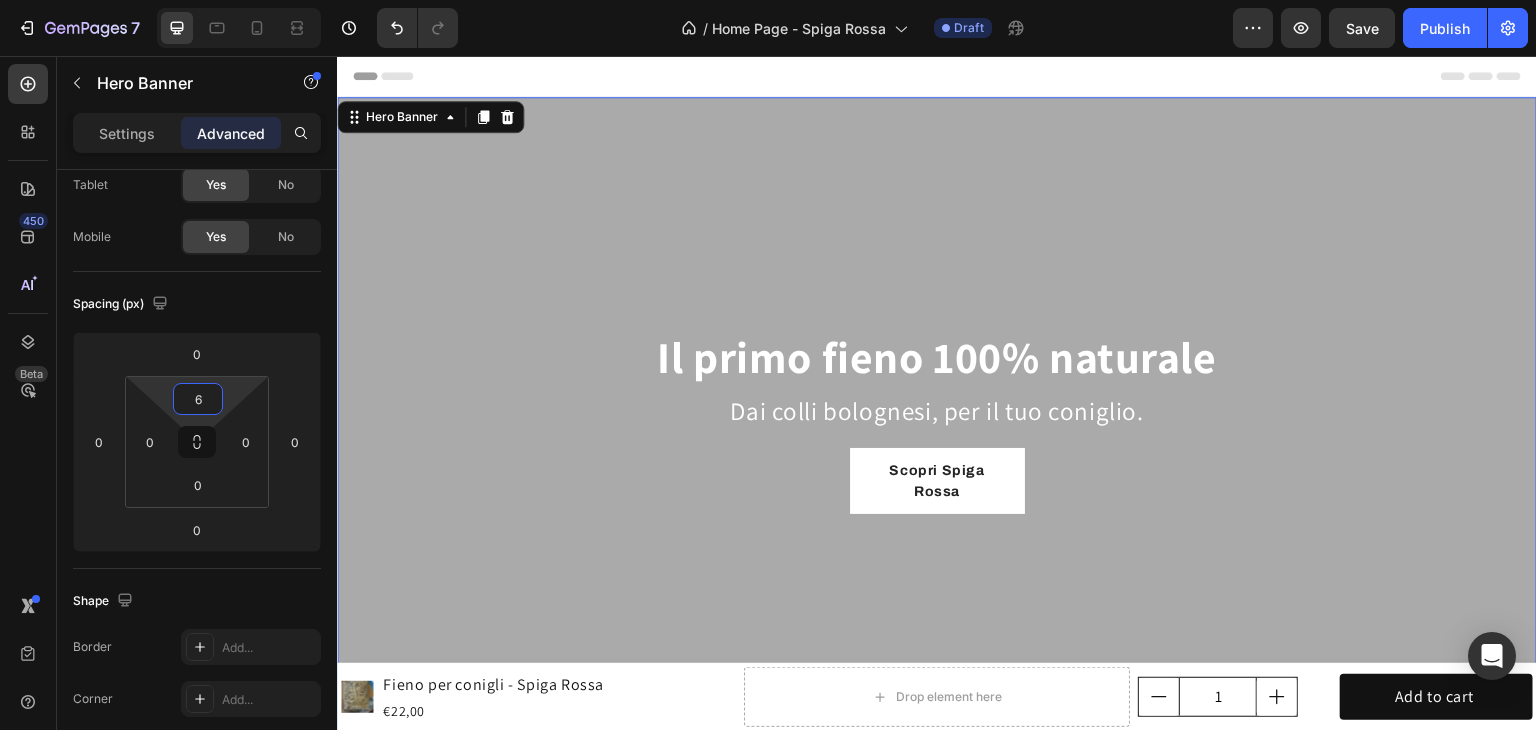 type on "0" 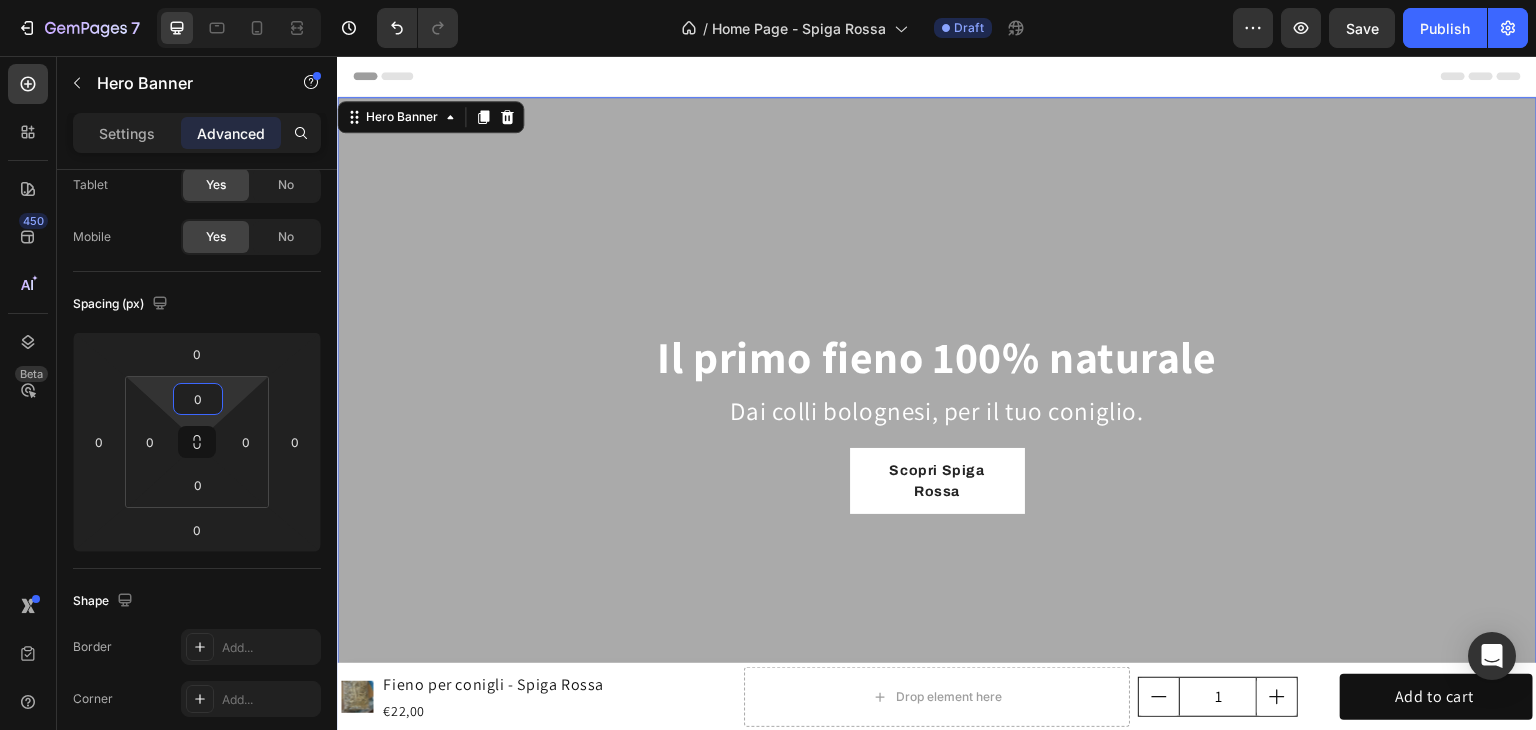 drag, startPoint x: 224, startPoint y: 401, endPoint x: 204, endPoint y: 457, distance: 59.464275 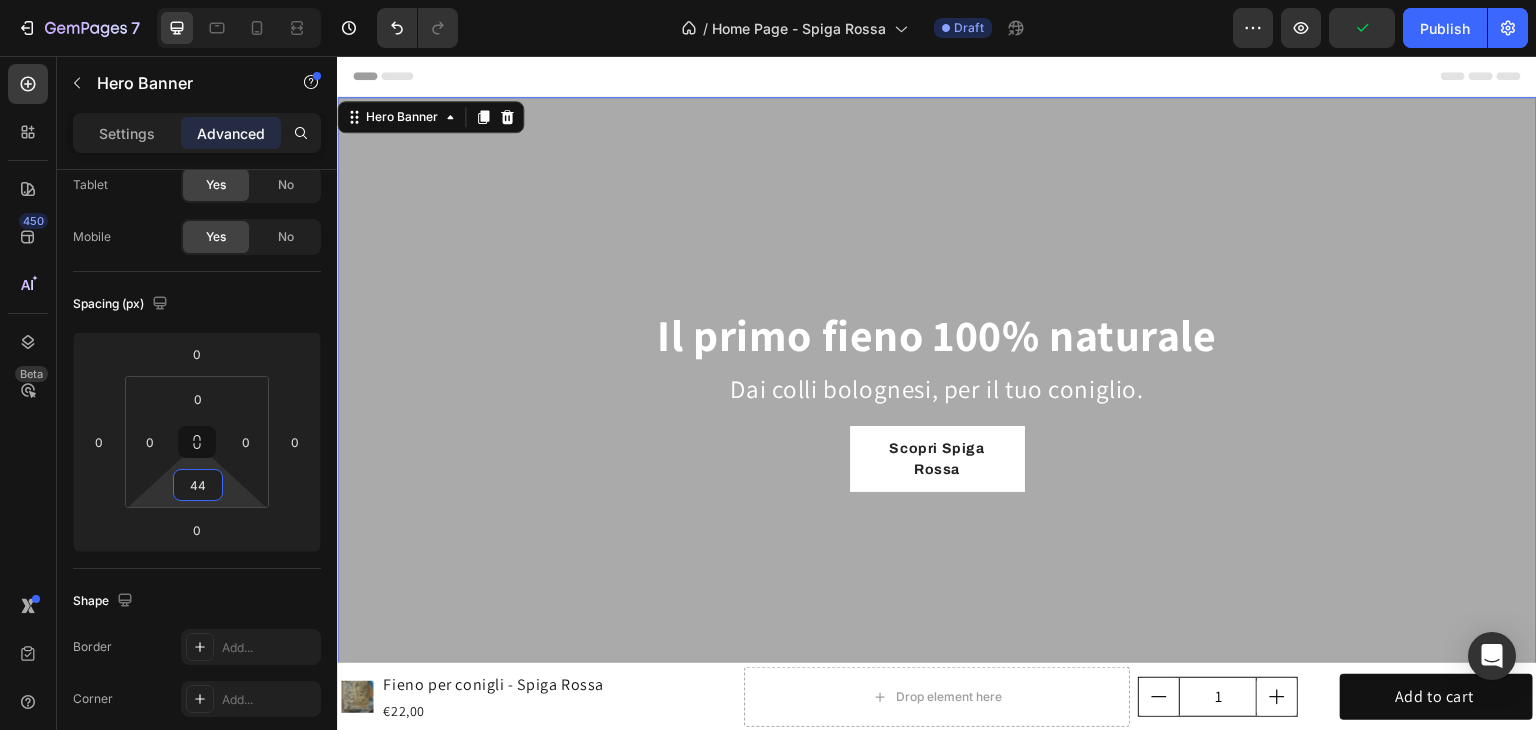 drag, startPoint x: 229, startPoint y: 493, endPoint x: 241, endPoint y: 471, distance: 25.059929 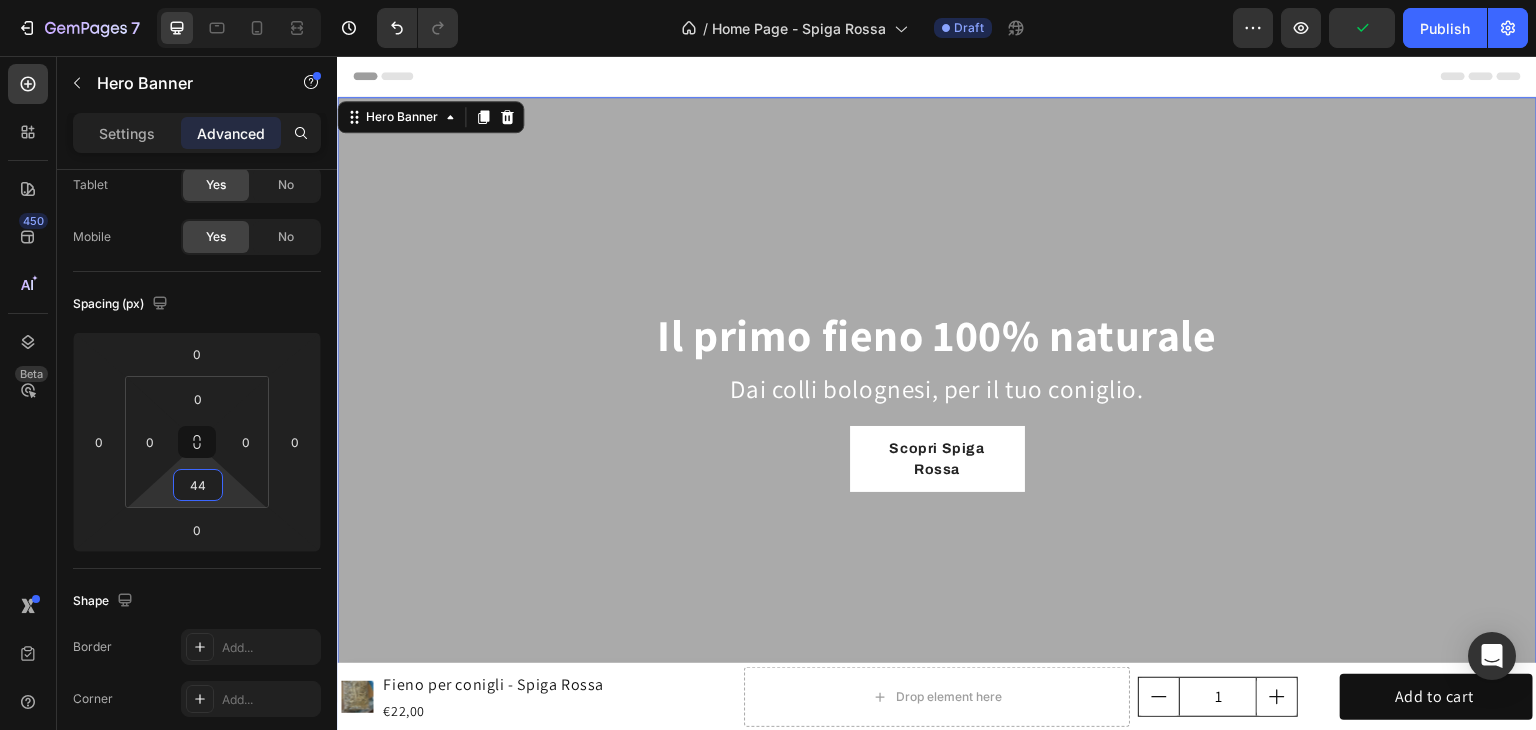 click on "7 Version history / Home Page - Spiga Rossa Draft Preview Publish 450 Beta Sections(18) Elements(83) Section Element Hero Section Product Detail Brands Trusted Badges Guarantee Product Breakdown How to use Testimonials Compare Bundle FAQs Social Proof Brand Story Product List Collection Blog List Contact Sticky Add to Cart Custom Footer Browse Library 450 Layout Row Row Row Row Text Heading Text Block Button Button Button Media Image Image" at bounding box center [768, 0] 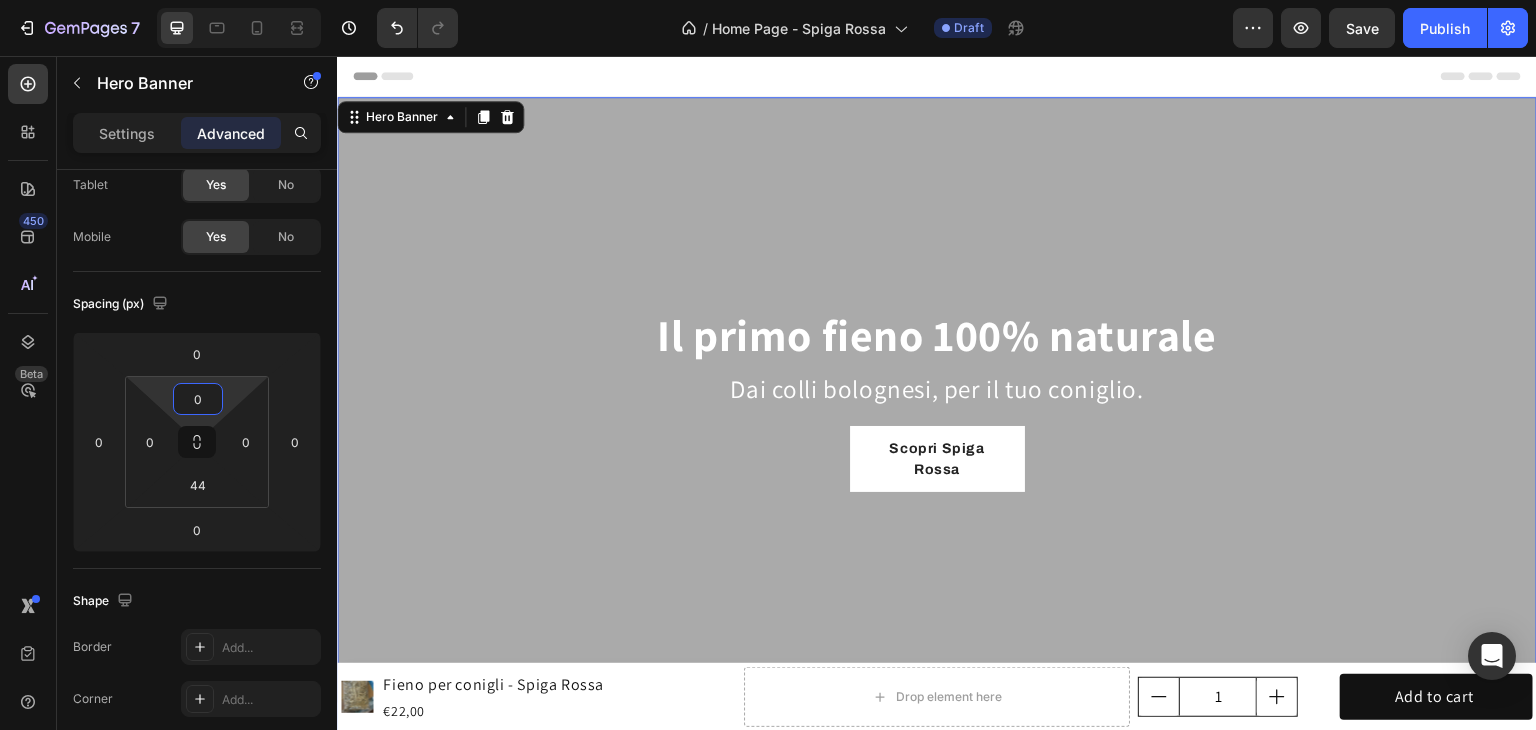 drag, startPoint x: 227, startPoint y: 396, endPoint x: 228, endPoint y: 419, distance: 23.021729 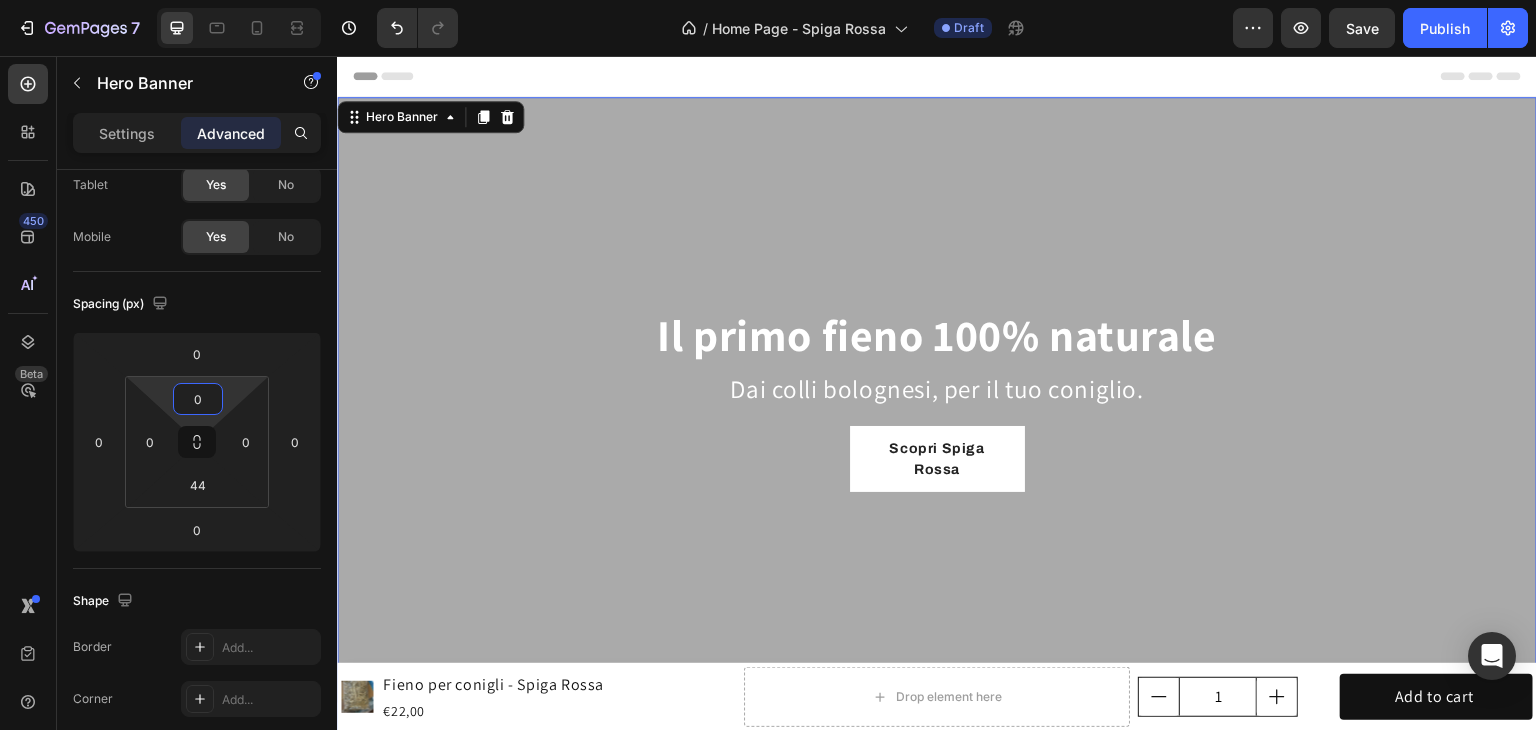 click on "7 Version history / Home Page - Spiga Rossa Draft Preview Save Publish 450 Beta Sections(18) Elements(83) Section Element Hero Section Product Detail Brands Trusted Badges Guarantee Product Breakdown How to use Testimonials Compare Bundle FAQs Social Proof Brand Story Product List Collection Blog List Contact Sticky Add to Cart Custom Footer Browse Library 450 Layout Row Row Row Row Text Heading Text Block Button Button Button Media Image Image" at bounding box center [768, 0] 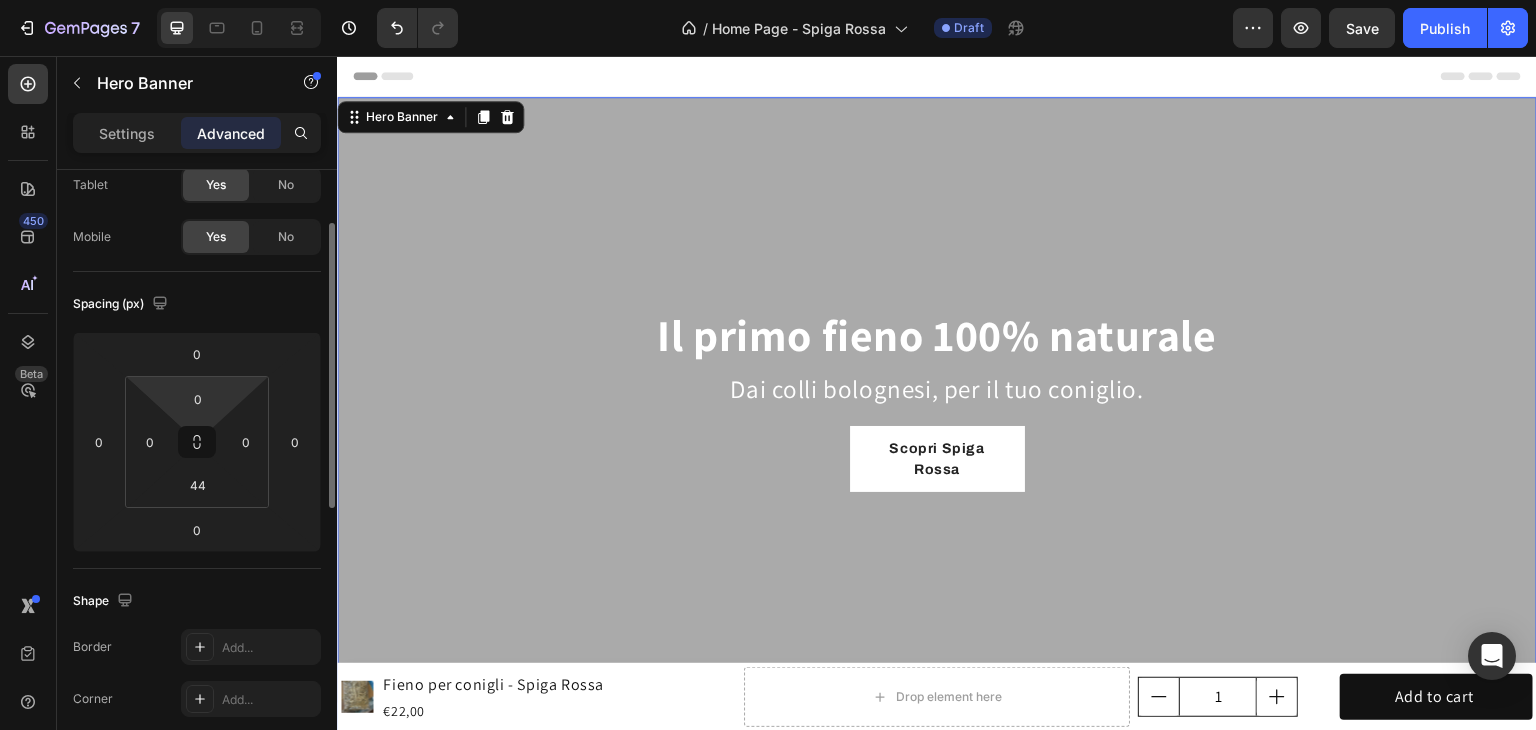 click on "7 Version history / Home Page - Spiga Rossa Draft Preview Save Publish 450 Beta Sections(18) Elements(83) Section Element Hero Section Product Detail Brands Trusted Badges Guarantee Product Breakdown How to use Testimonials Compare Bundle FAQs Social Proof Brand Story Product List Collection Blog List Contact Sticky Add to Cart Custom Footer Browse Library 450 Layout Row Row Row Row Text Heading Text Block Button Button Button Media Image Image" at bounding box center [768, 0] 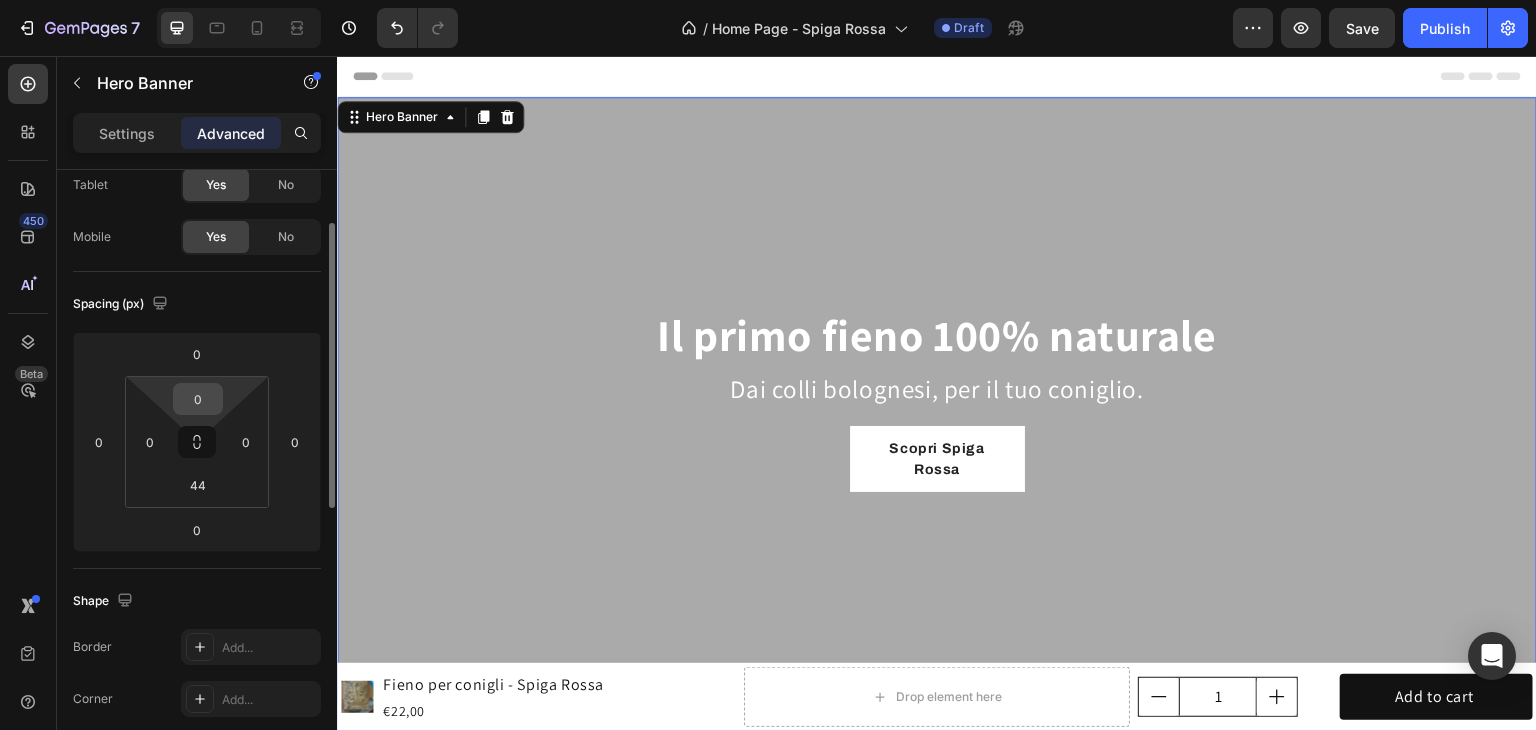 drag, startPoint x: 228, startPoint y: 384, endPoint x: 212, endPoint y: 410, distance: 30.528675 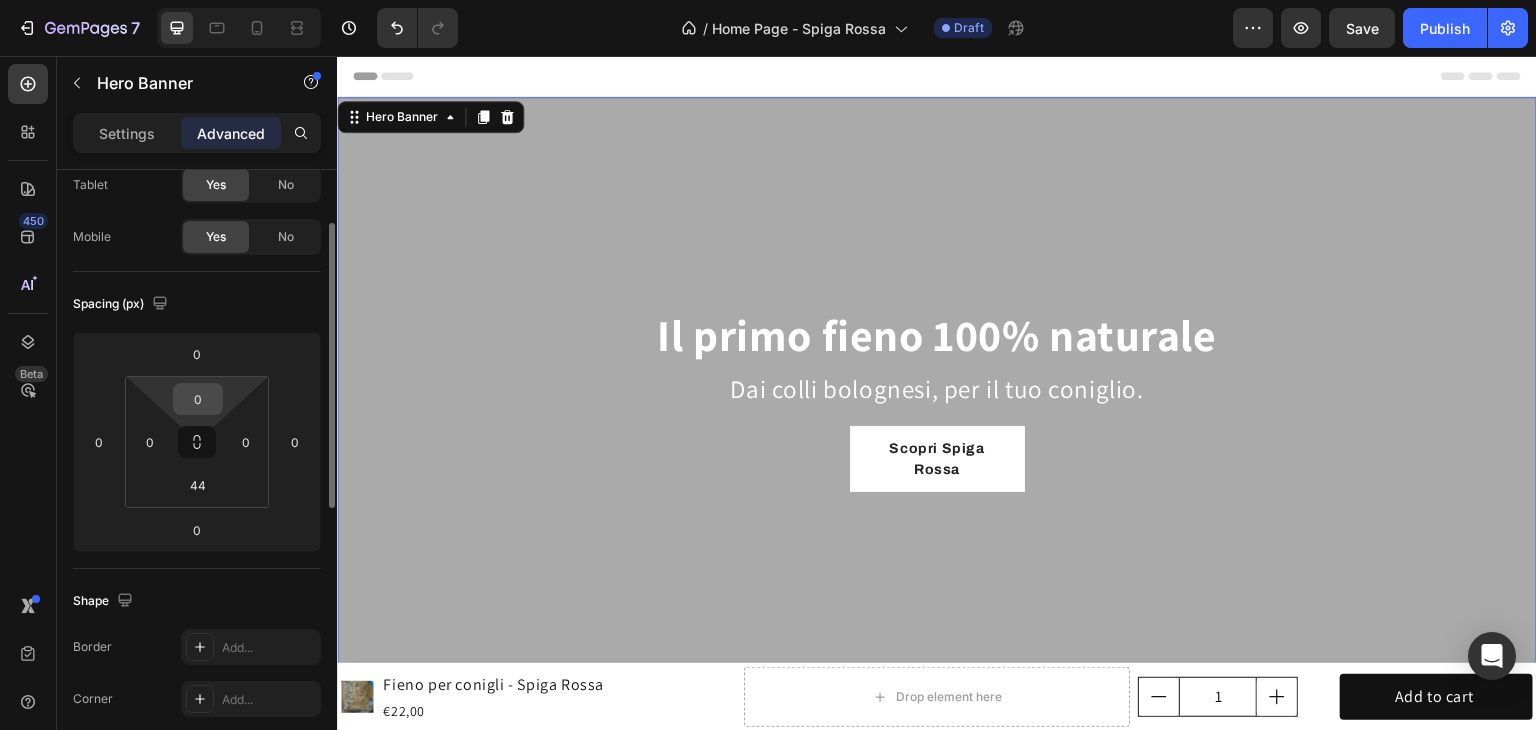 click on "7 Version history / Home Page - Spiga Rossa Draft Preview Save Publish 450 Beta Sections(18) Elements(83) Section Element Hero Section Product Detail Brands Trusted Badges Guarantee Product Breakdown How to use Testimonials Compare Bundle FAQs Social Proof Brand Story Product List Collection Blog List Contact Sticky Add to Cart Custom Footer Browse Library 450 Layout Row Row Row Row Text Heading Text Block Button Button Button Media Image Image" at bounding box center [768, 0] 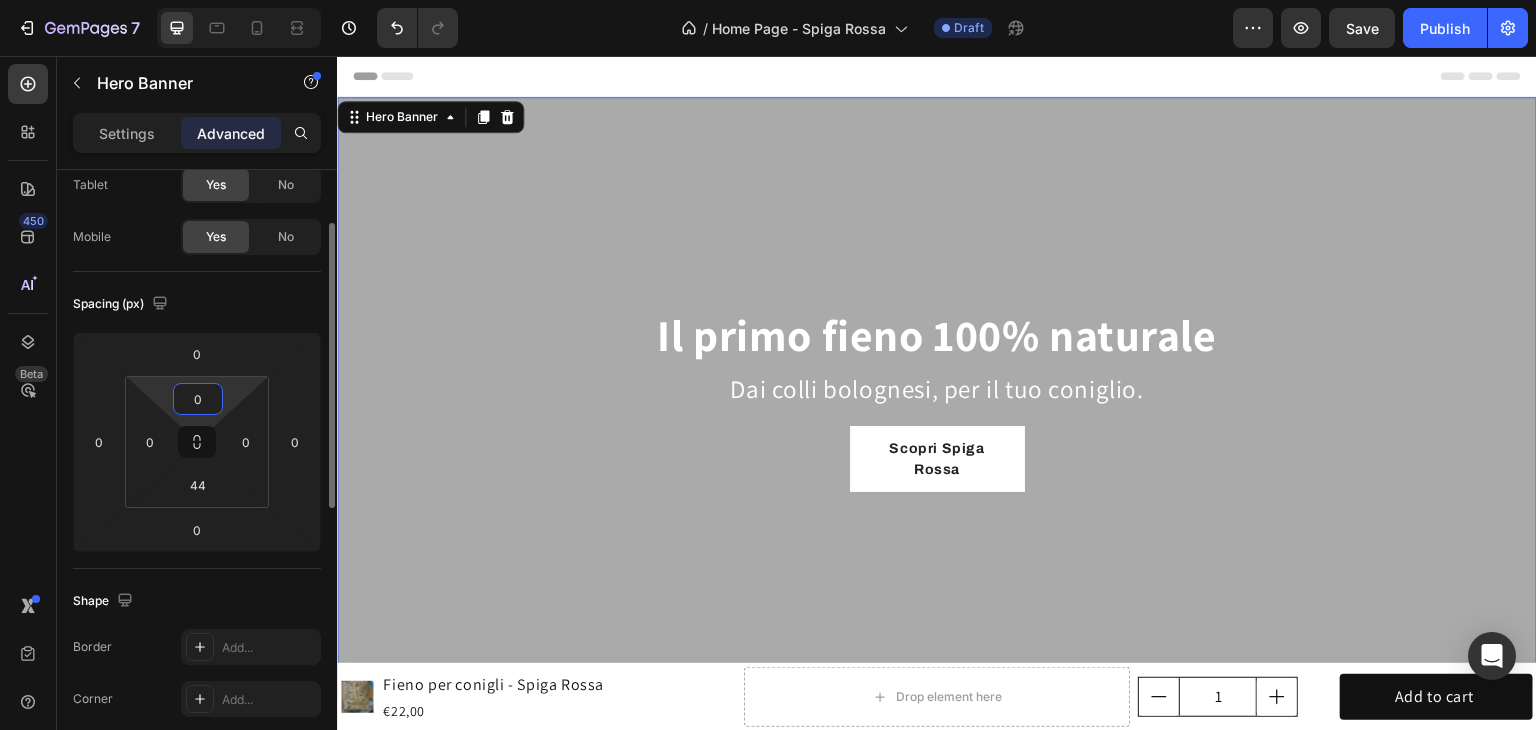 click on "0" at bounding box center [198, 399] 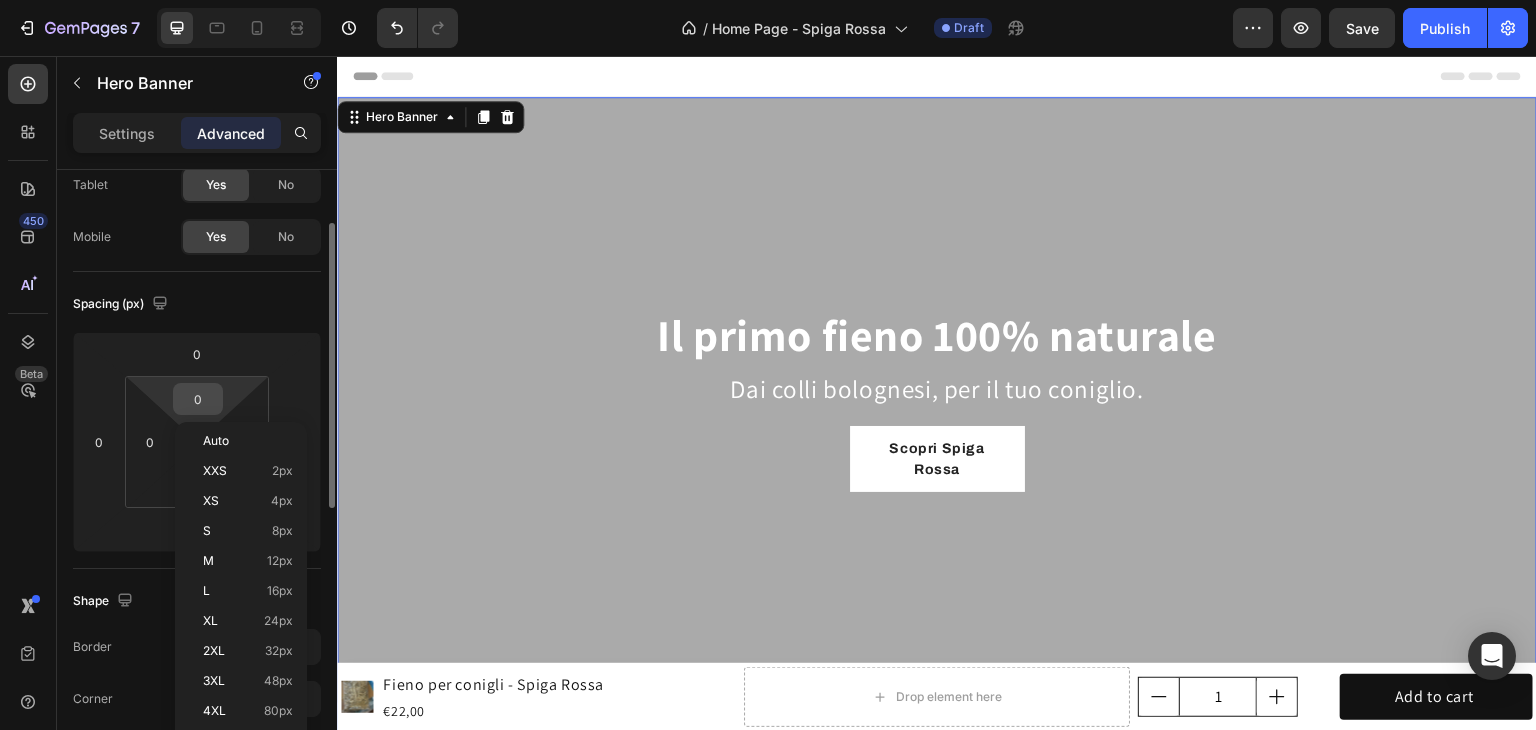 click on "0" at bounding box center (198, 399) 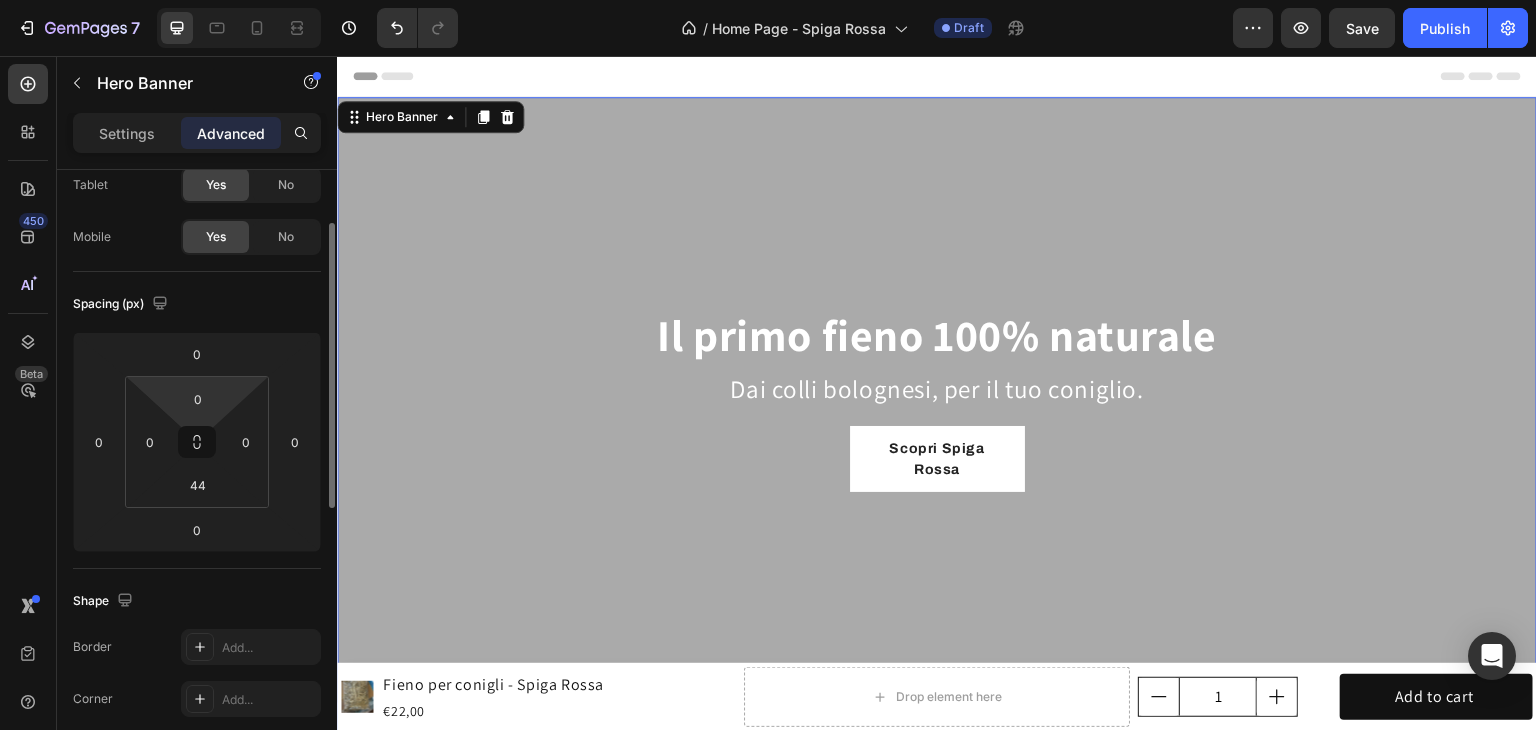 click on "7 Version history / Home Page - Spiga Rossa Draft Preview Save Publish 450 Beta Sections(18) Elements(83) Section Element Hero Section Product Detail Brands Trusted Badges Guarantee Product Breakdown How to use Testimonials Compare Bundle FAQs Social Proof Brand Story Product List Collection Blog List Contact Sticky Add to Cart Custom Footer Browse Library 450 Layout Row Row Row Row Text Heading Text Block Button Button Button Media Image Image" at bounding box center (768, 0) 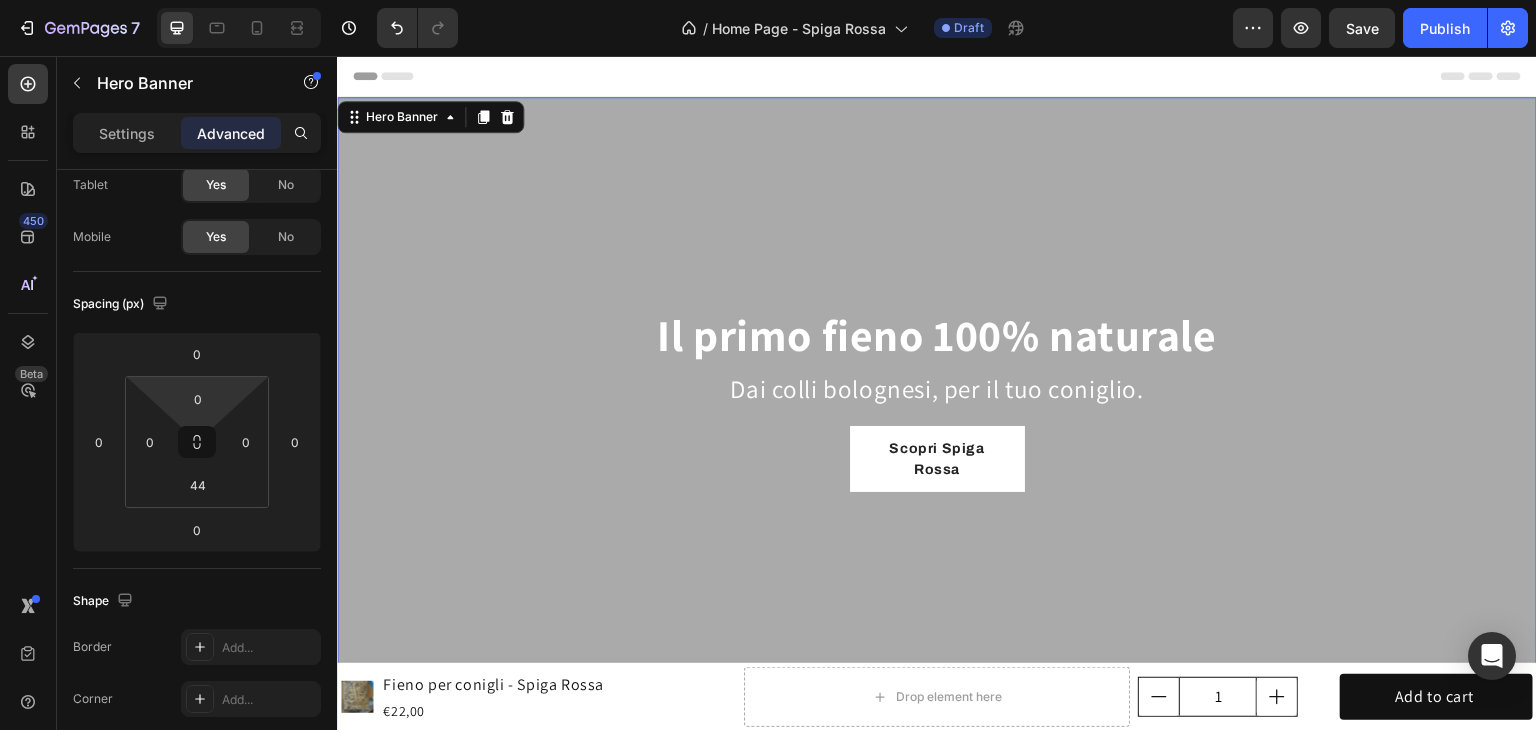 drag, startPoint x: 225, startPoint y: 393, endPoint x: 215, endPoint y: 398, distance: 11.18034 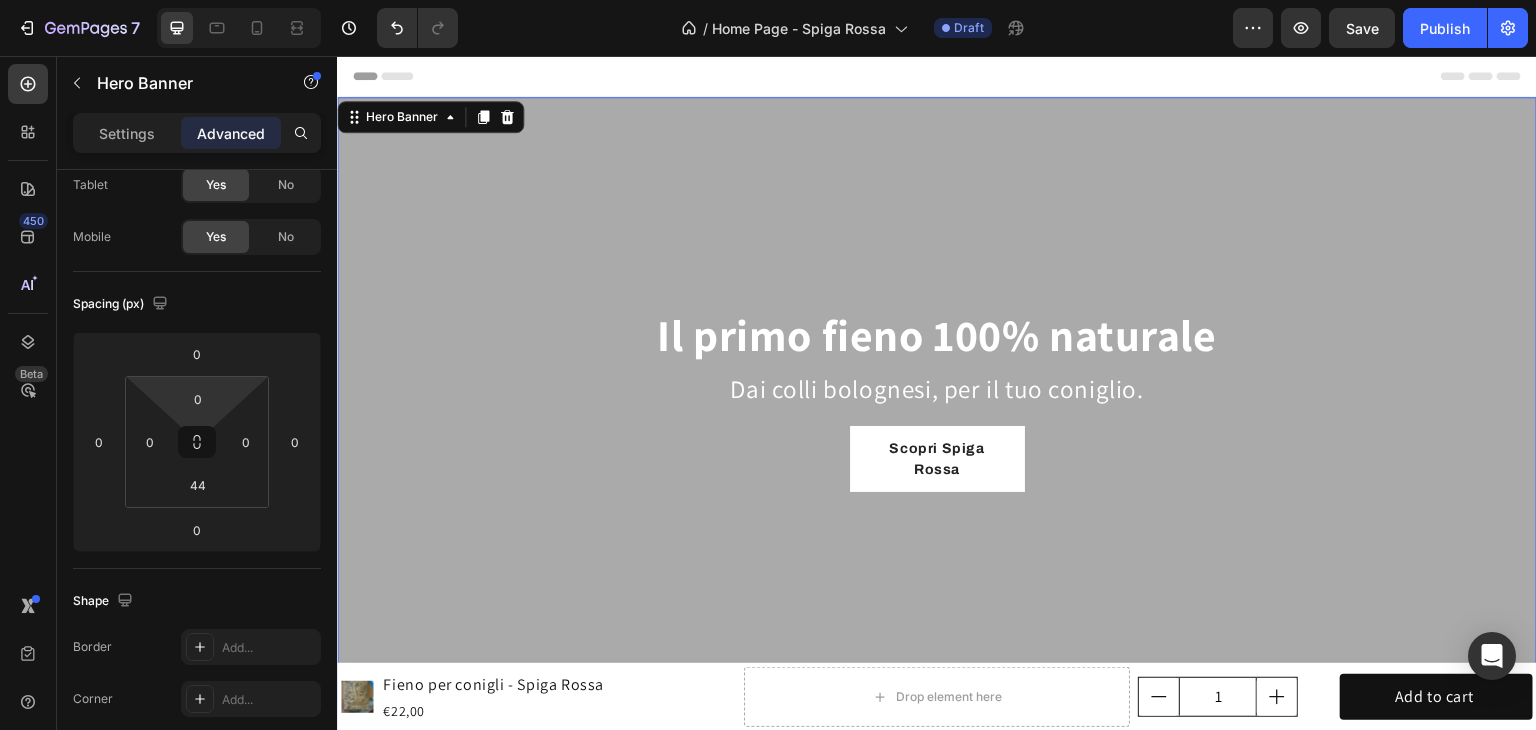 click on "7 Version history / Home Page - Spiga Rossa Draft Preview Save Publish 450 Beta Sections(18) Elements(83) Section Element Hero Section Product Detail Brands Trusted Badges Guarantee Product Breakdown How to use Testimonials Compare Bundle FAQs Social Proof Brand Story Product List Collection Blog List Contact Sticky Add to Cart Custom Footer Browse Library 450 Layout Row Row Row Row Text Heading Text Block Button Button Button Media Image Image" at bounding box center [768, 0] 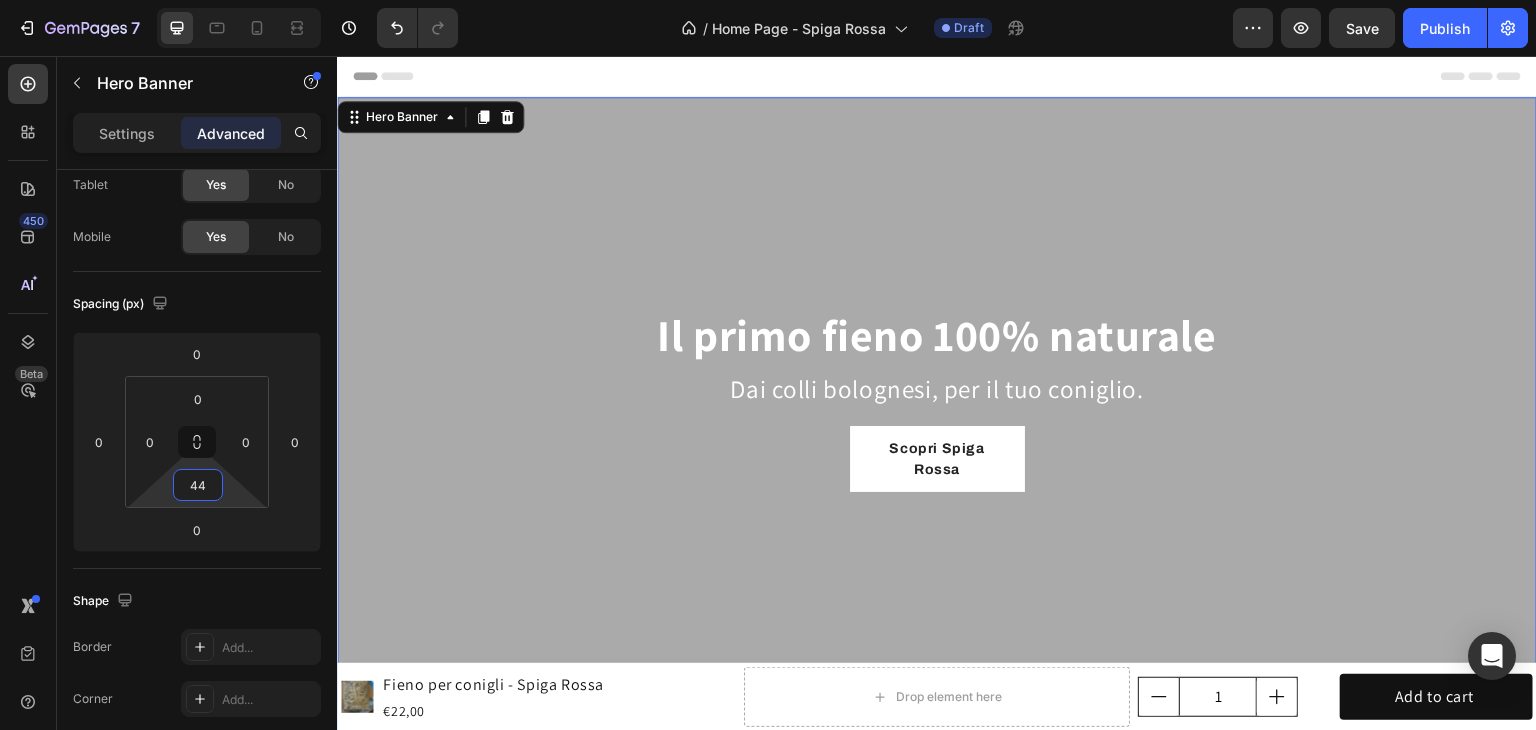 click on "7 Version history / Home Page - Spiga Rossa Draft Preview Save Publish 450 Beta Sections(18) Elements(83) Section Element Hero Section Product Detail Brands Trusted Badges Guarantee Product Breakdown How to use Testimonials Compare Bundle FAQs Social Proof Brand Story Product List Collection Blog List Contact Sticky Add to Cart Custom Footer Browse Library 450 Layout Row Row Row Row Text Heading Text Block Button Button Button Media Image Image" at bounding box center (768, 0) 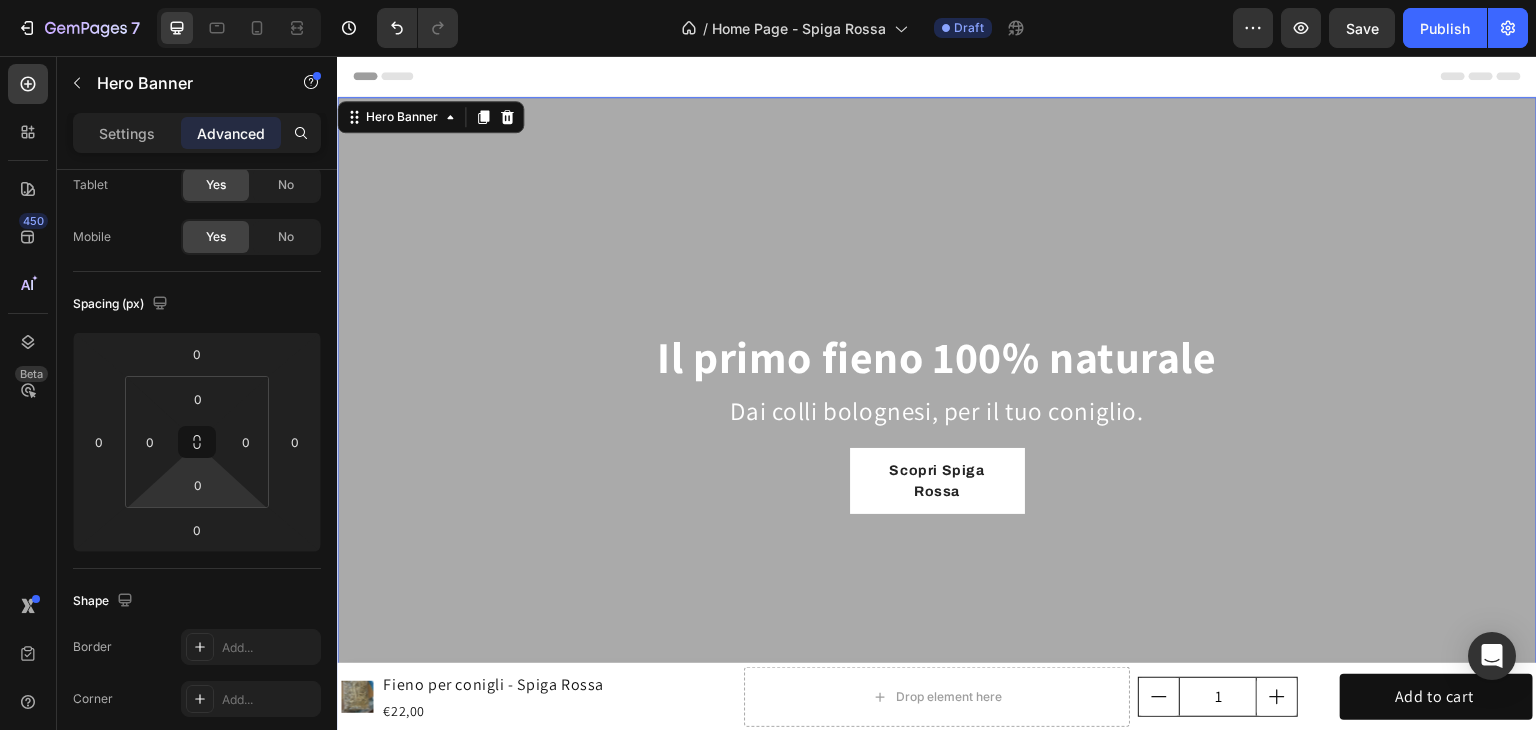 drag, startPoint x: 228, startPoint y: 488, endPoint x: 220, endPoint y: 640, distance: 152.21039 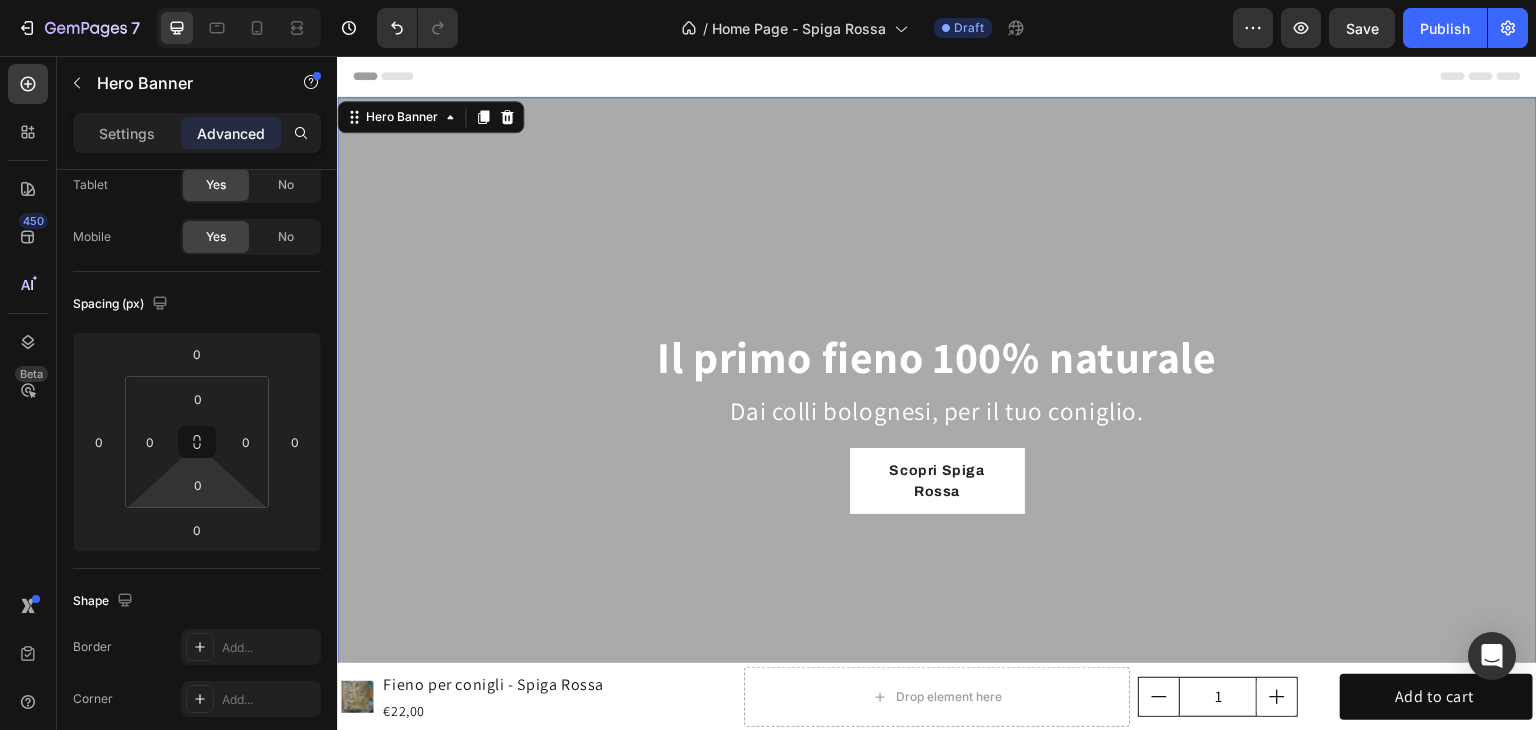 click on "7 Version history / Home Page - Spiga Rossa Draft Preview Save Publish 450 Beta Sections(18) Elements(83) Section Element Hero Section Product Detail Brands Trusted Badges Guarantee Product Breakdown How to use Testimonials Compare Bundle FAQs Social Proof Brand Story Product List Collection Blog List Contact Sticky Add to Cart Custom Footer Browse Library 450 Layout Row Row Row Row Text Heading Text Block Button Button Button Media Image Image" at bounding box center (768, 0) 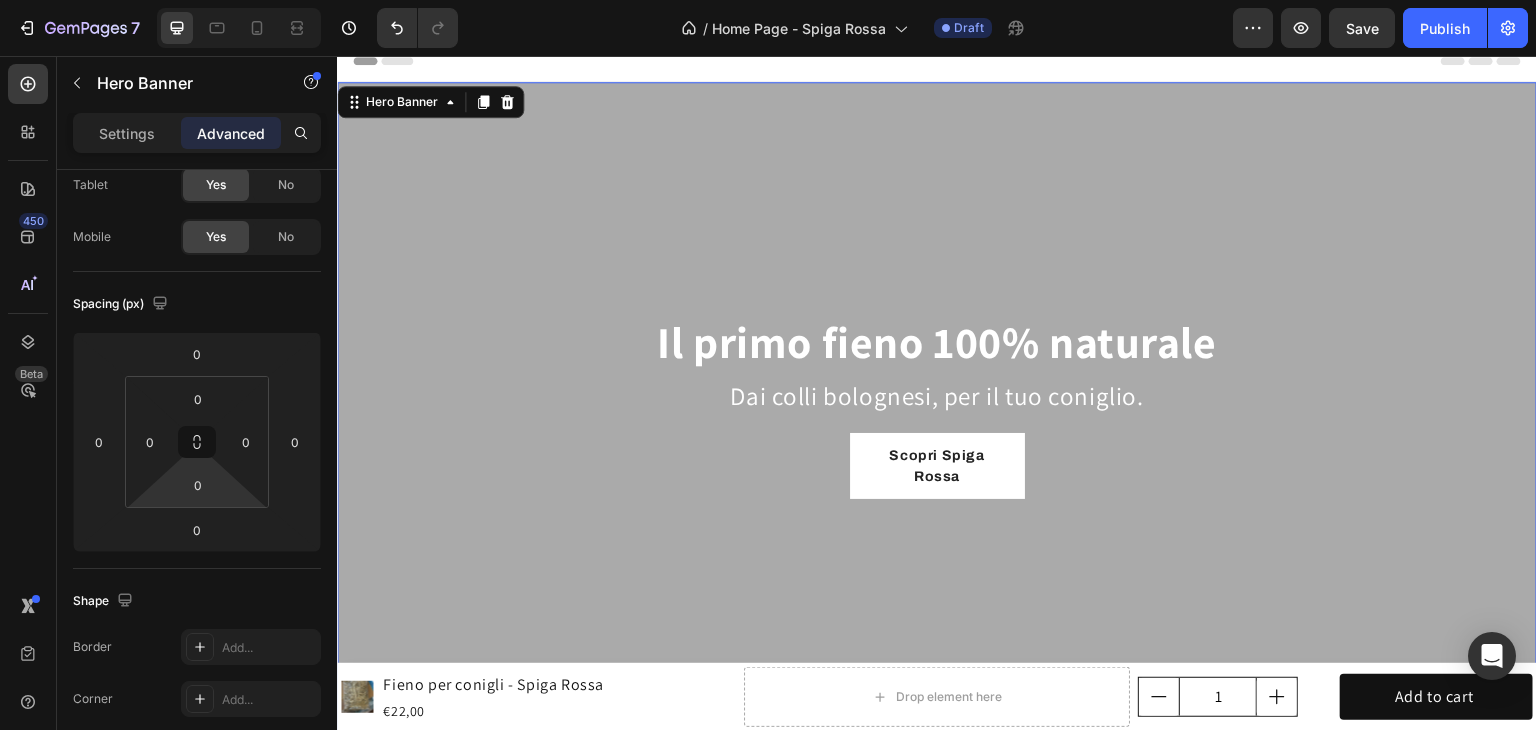scroll, scrollTop: 300, scrollLeft: 0, axis: vertical 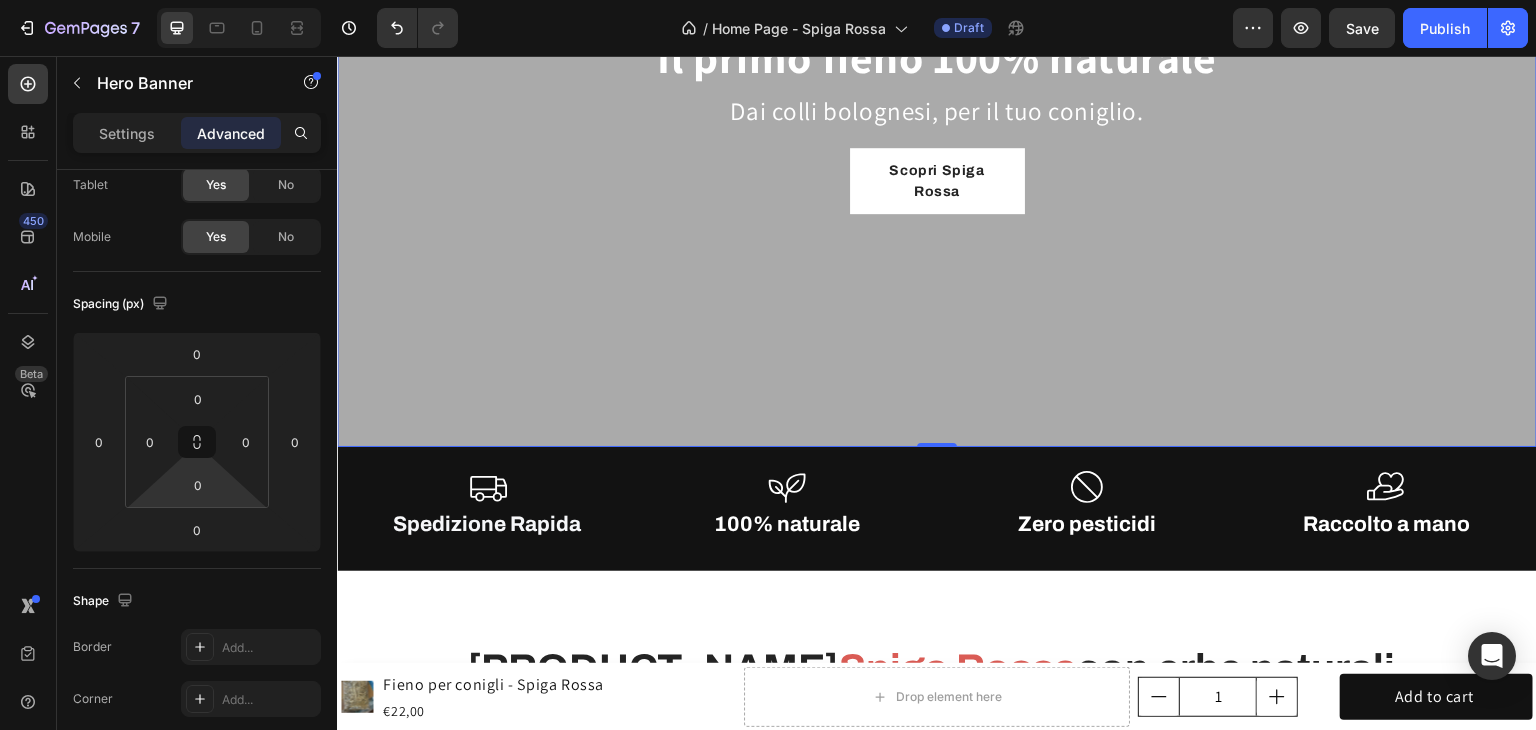 click at bounding box center (937, 122) 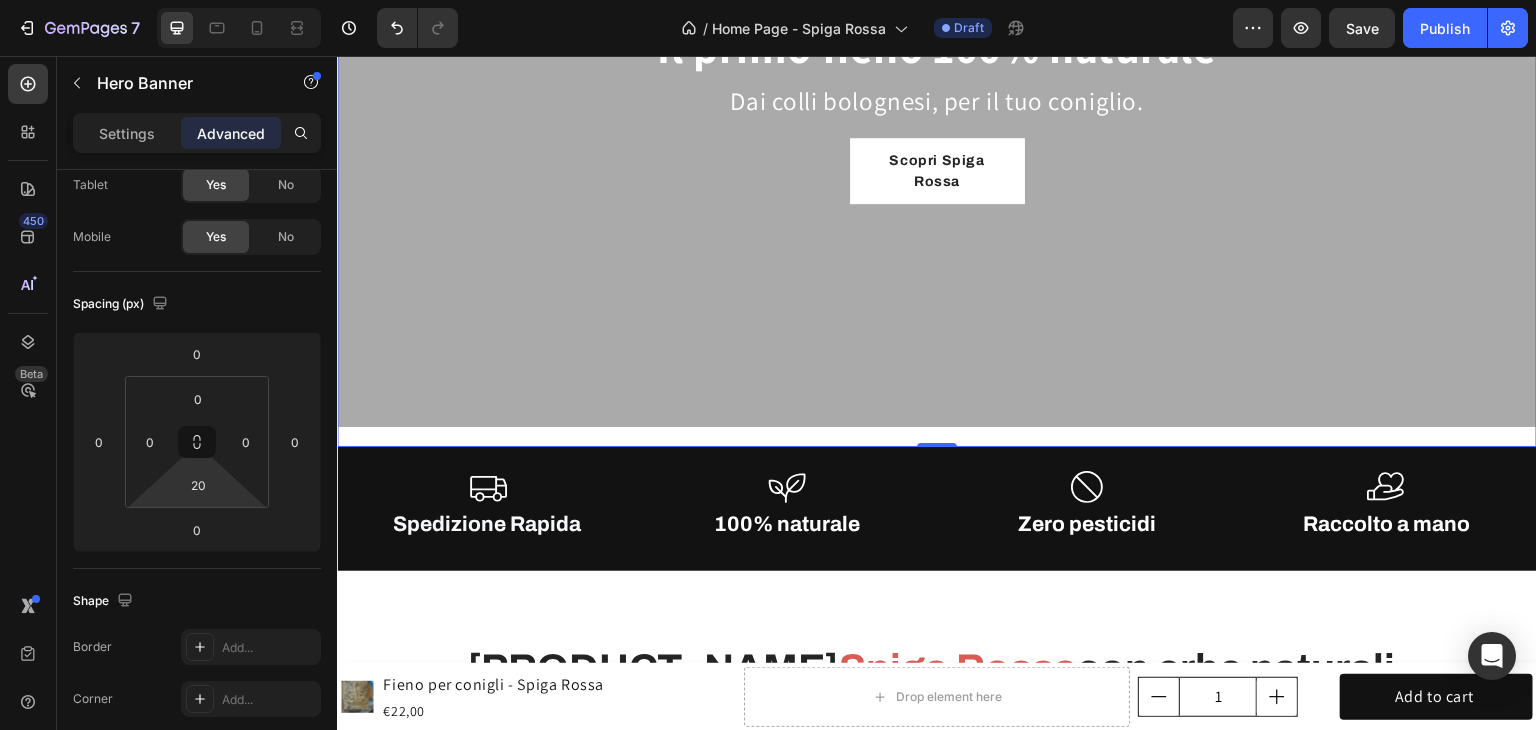 type on "0" 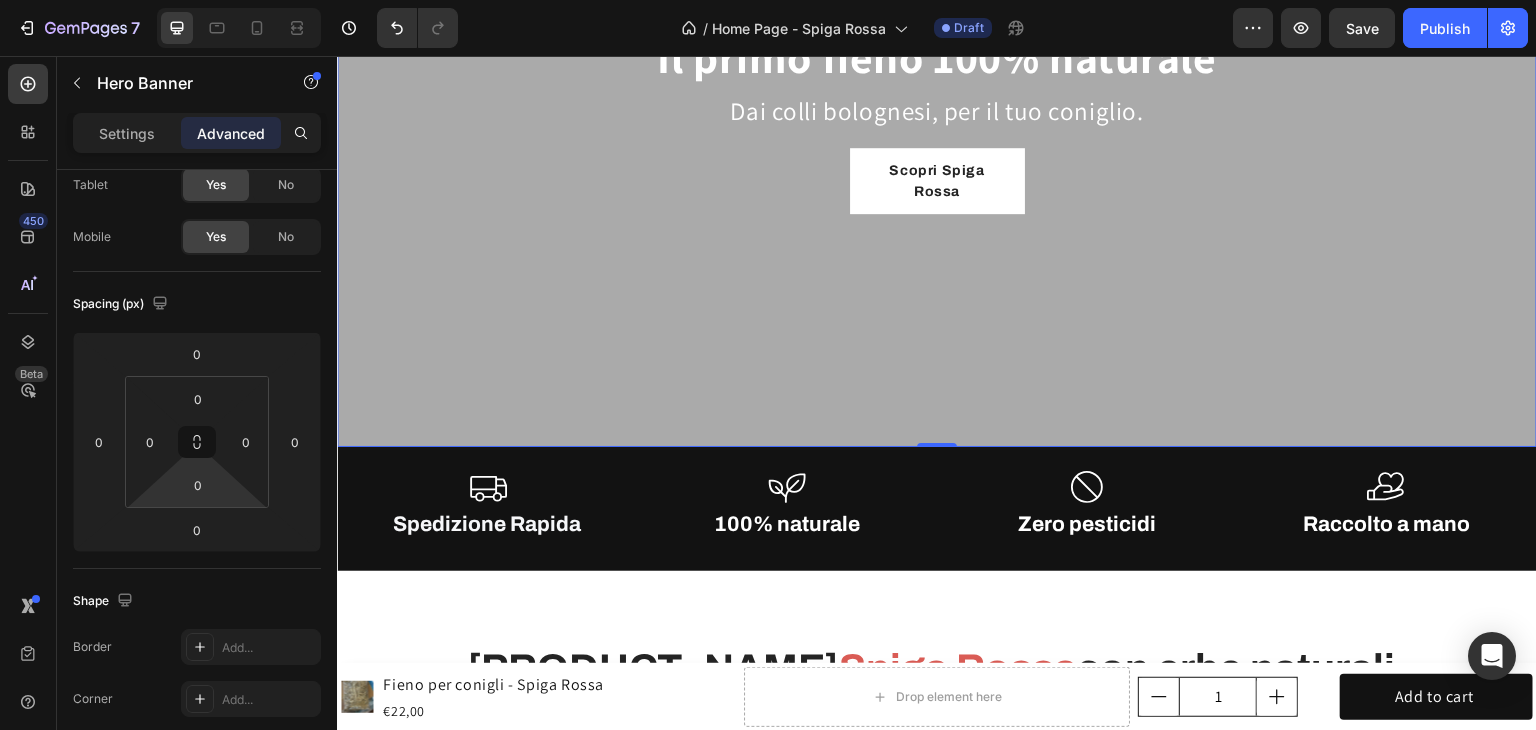 drag, startPoint x: 232, startPoint y: 486, endPoint x: 236, endPoint y: 563, distance: 77.10383 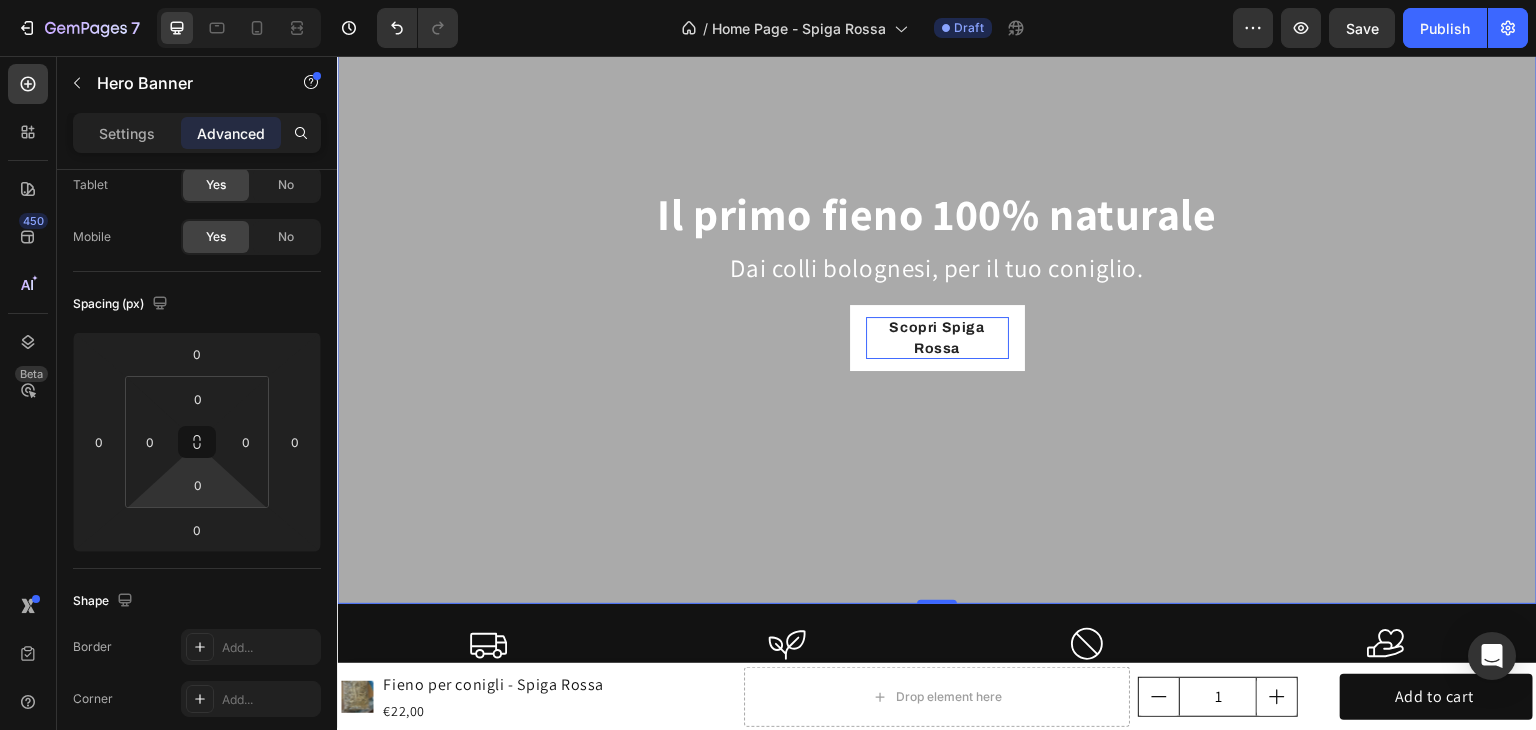 scroll, scrollTop: 0, scrollLeft: 0, axis: both 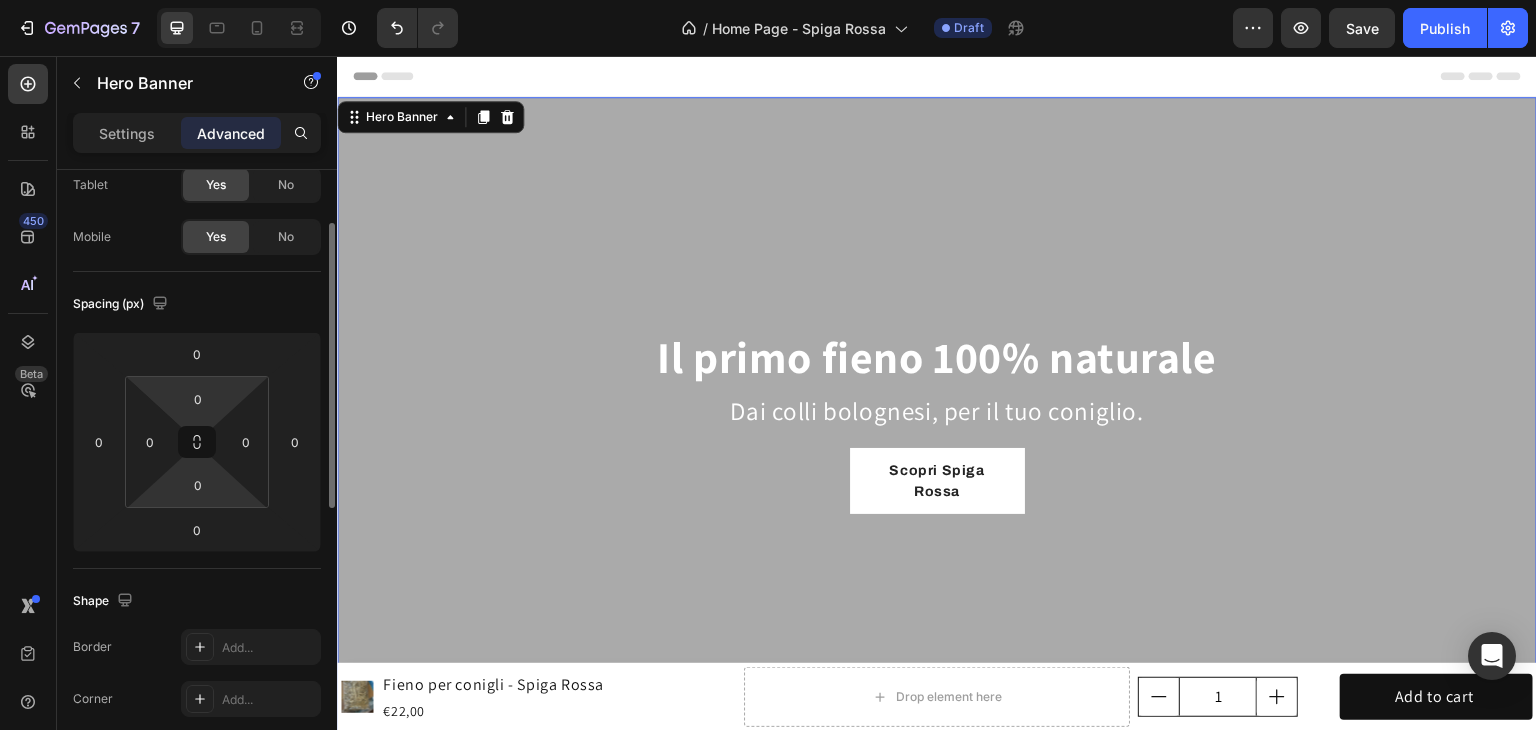 drag, startPoint x: 218, startPoint y: 389, endPoint x: 222, endPoint y: 412, distance: 23.345236 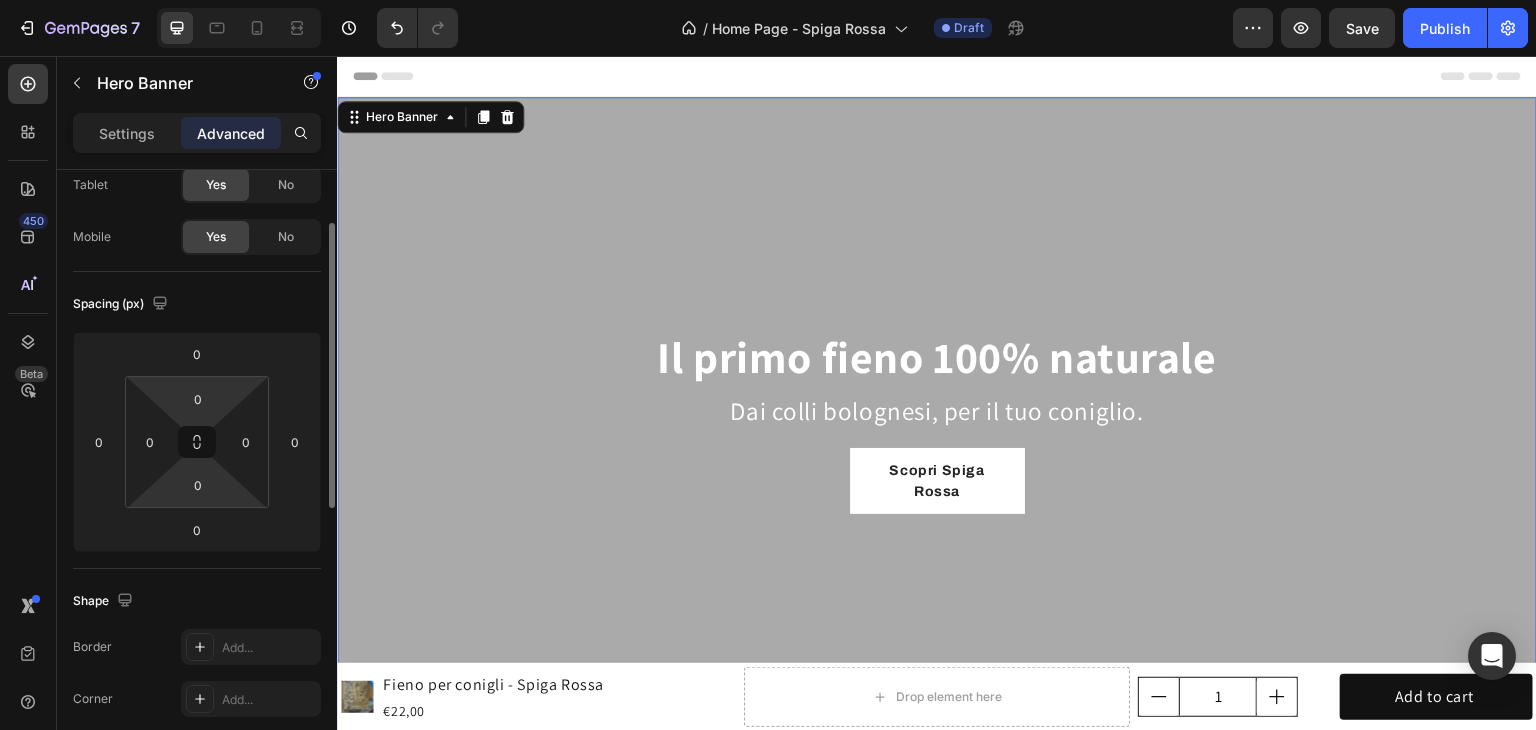 click on "0" at bounding box center [198, 399] 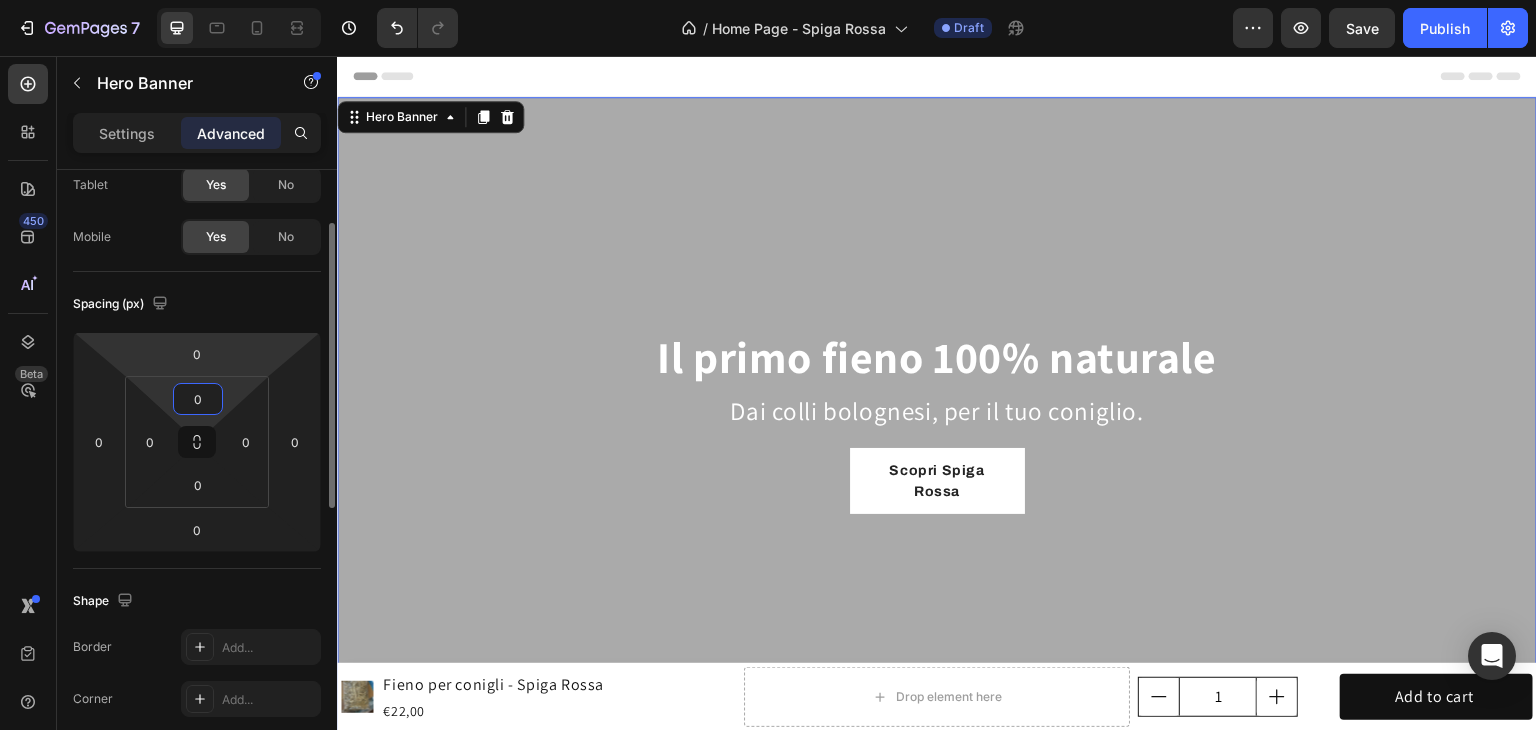 drag, startPoint x: 231, startPoint y: 387, endPoint x: 231, endPoint y: 343, distance: 44 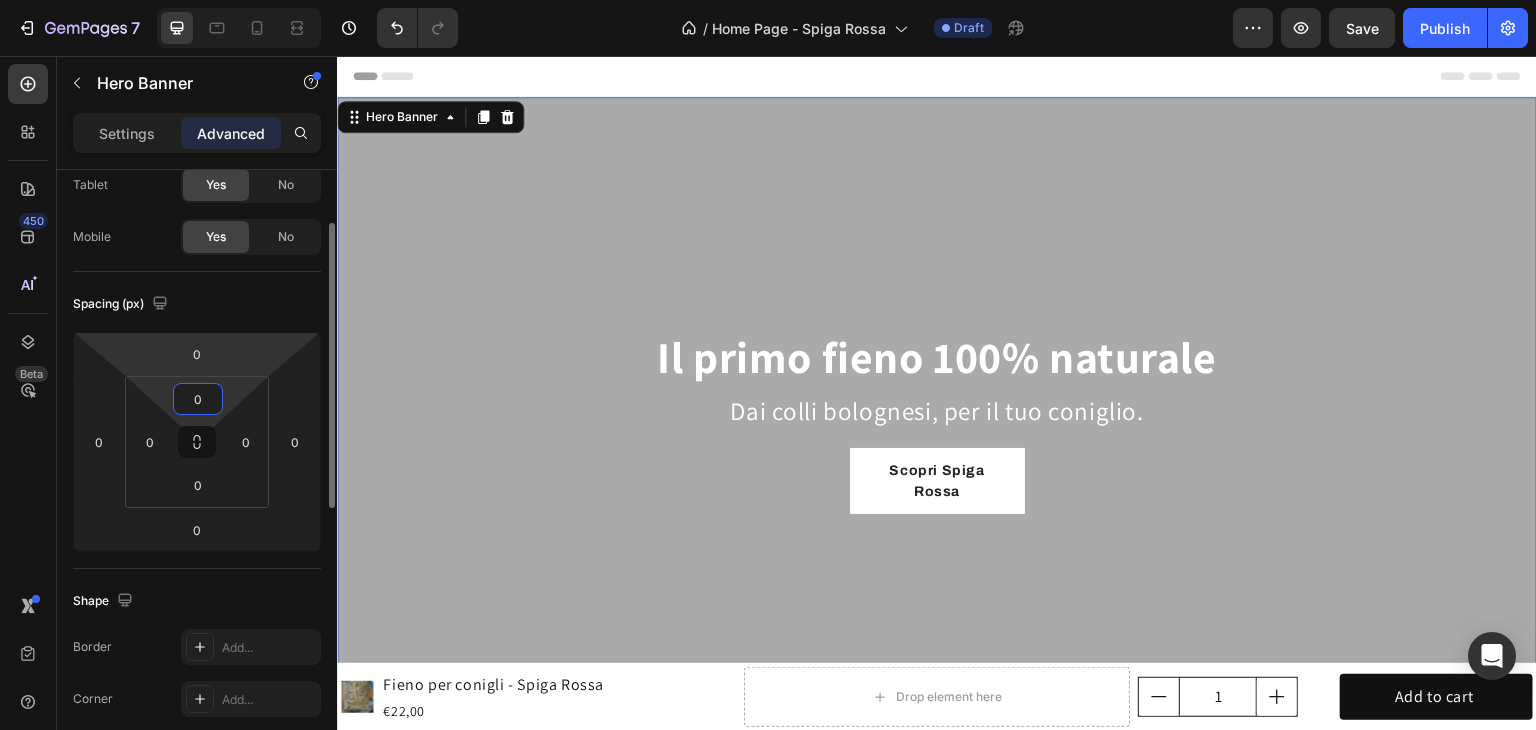 click on "7 Version history / Home Page - Spiga Rossa Draft Preview Save Publish 450 Beta Sections(18) Elements(83) Section Element Hero Section Product Detail Brands Trusted Badges Guarantee Product Breakdown How to use Testimonials Compare Bundle FAQs Social Proof Brand Story Product List Collection Blog List Contact Sticky Add to Cart Custom Footer Browse Library 450 Layout Row Row Row Row Text Heading Text Block Button Button Button Media Image Image" at bounding box center [768, 0] 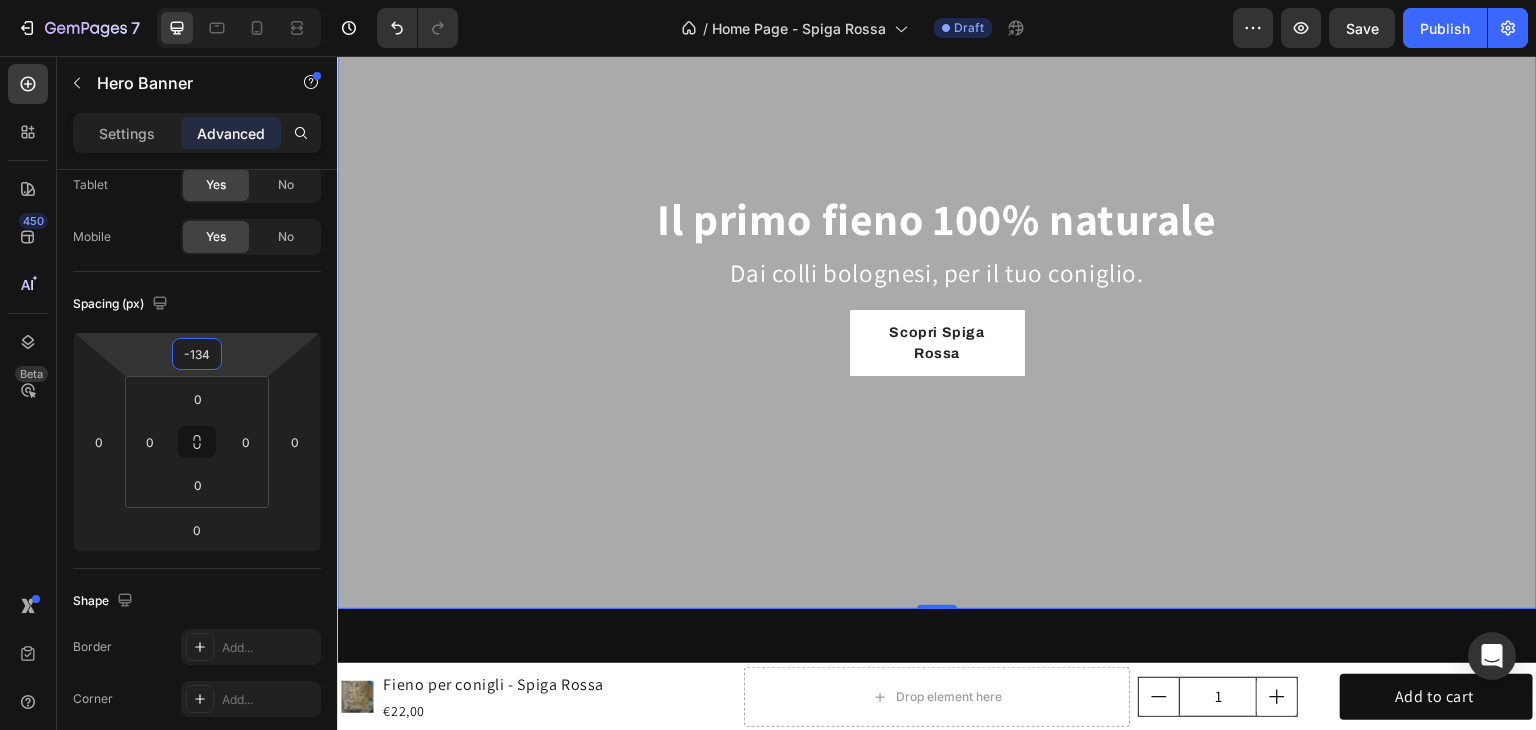 type on "-114" 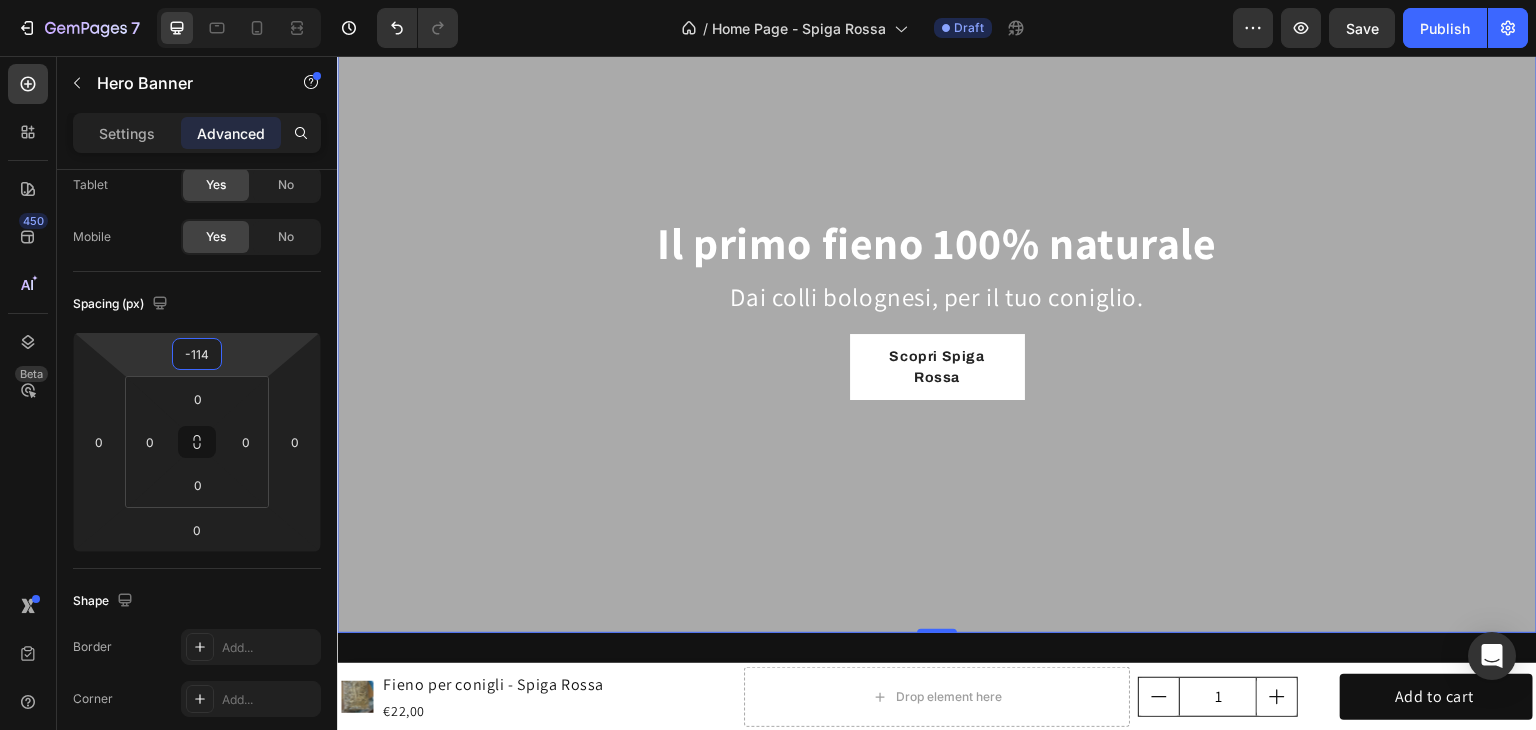 drag, startPoint x: 231, startPoint y: 343, endPoint x: 238, endPoint y: 400, distance: 57.428215 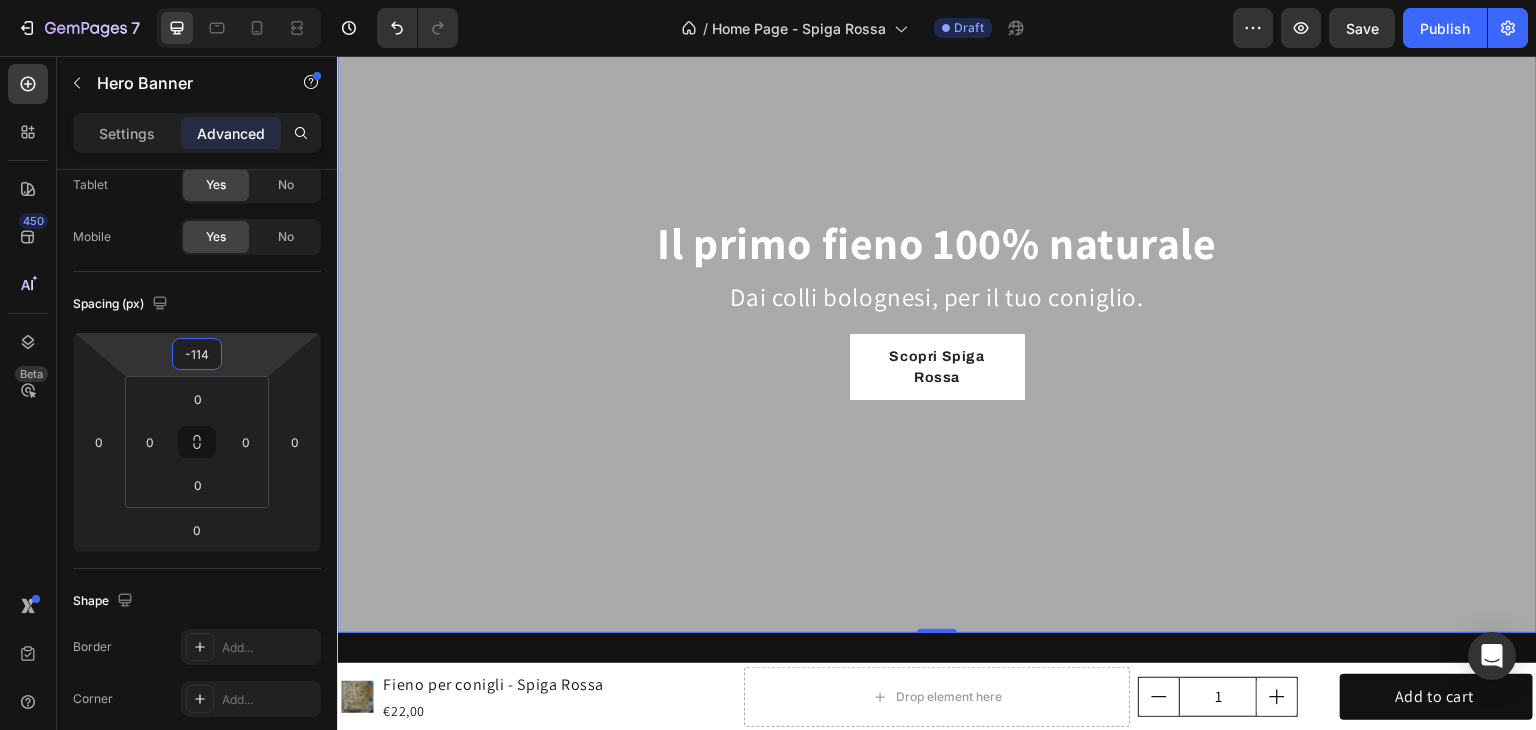 click on "7 Version history / Home Page - Spiga Rossa Draft Preview Save Publish 450 Beta Sections(18) Elements(83) Section Element Hero Section Product Detail Brands Trusted Badges Guarantee Product Breakdown How to use Testimonials Compare Bundle FAQs Social Proof Brand Story Product List Collection Blog List Contact Sticky Add to Cart Custom Footer Browse Library 450 Layout Row Row Row Row Text Heading Text Block Button Button Button Media Image Image" at bounding box center (768, 0) 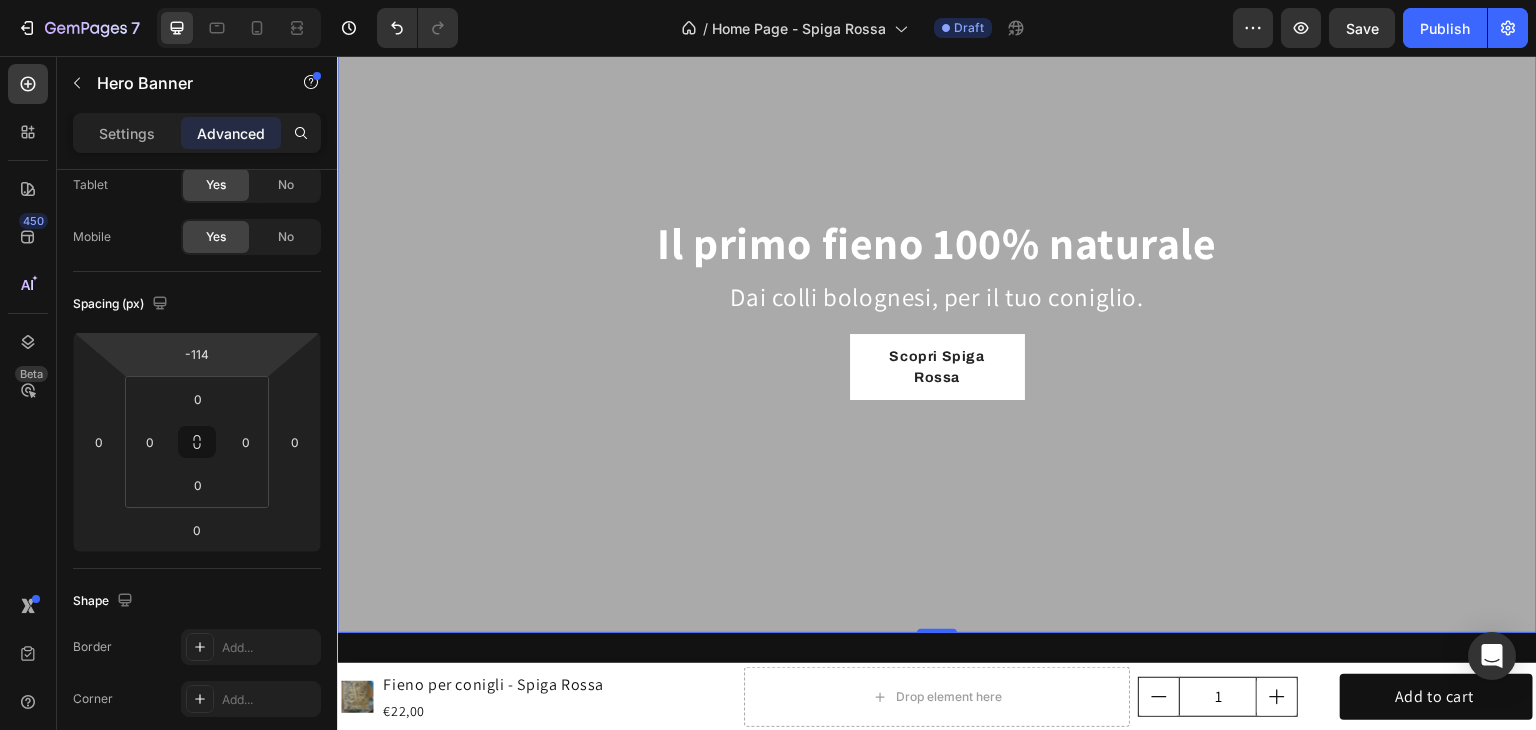 click at bounding box center (239, 28) 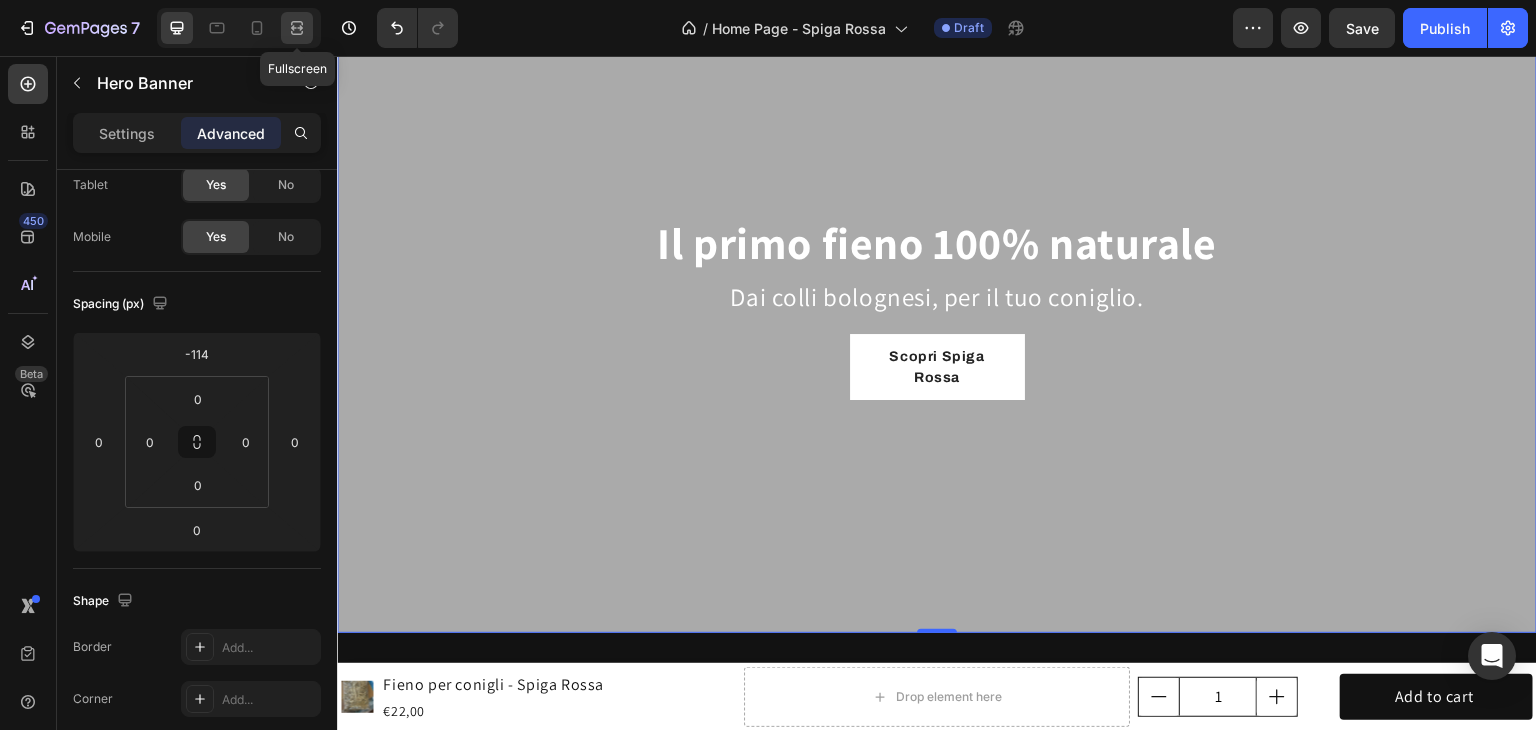 click 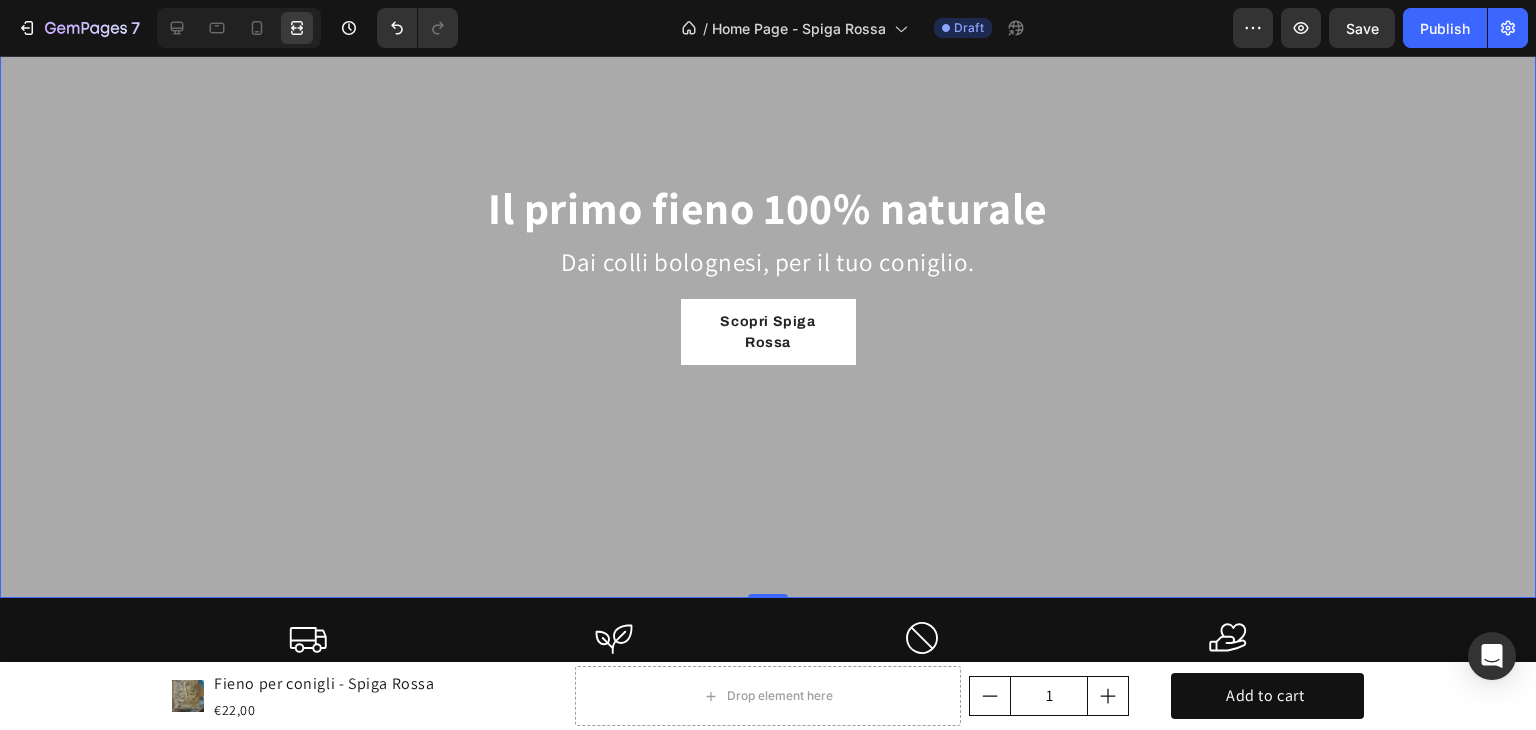 scroll, scrollTop: 0, scrollLeft: 0, axis: both 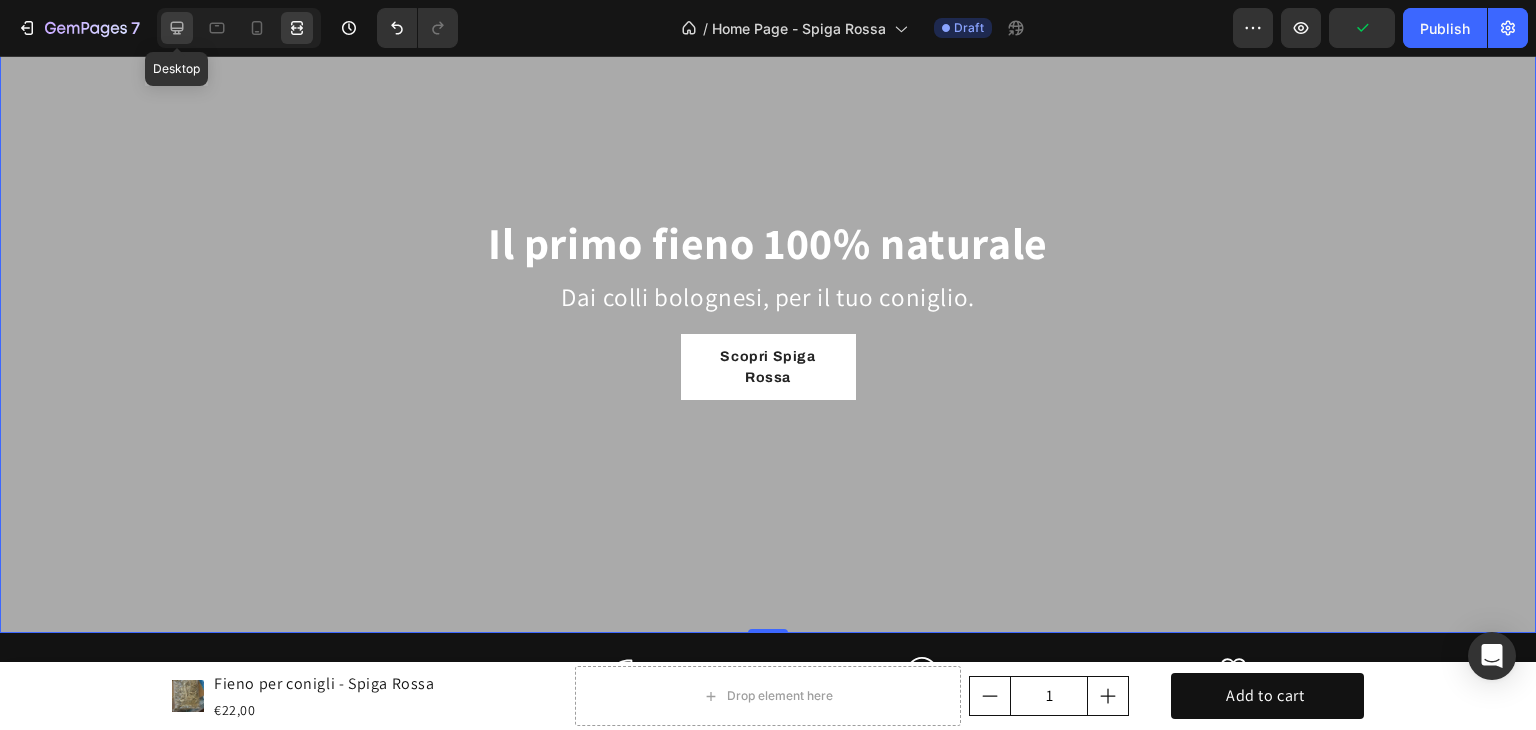 click 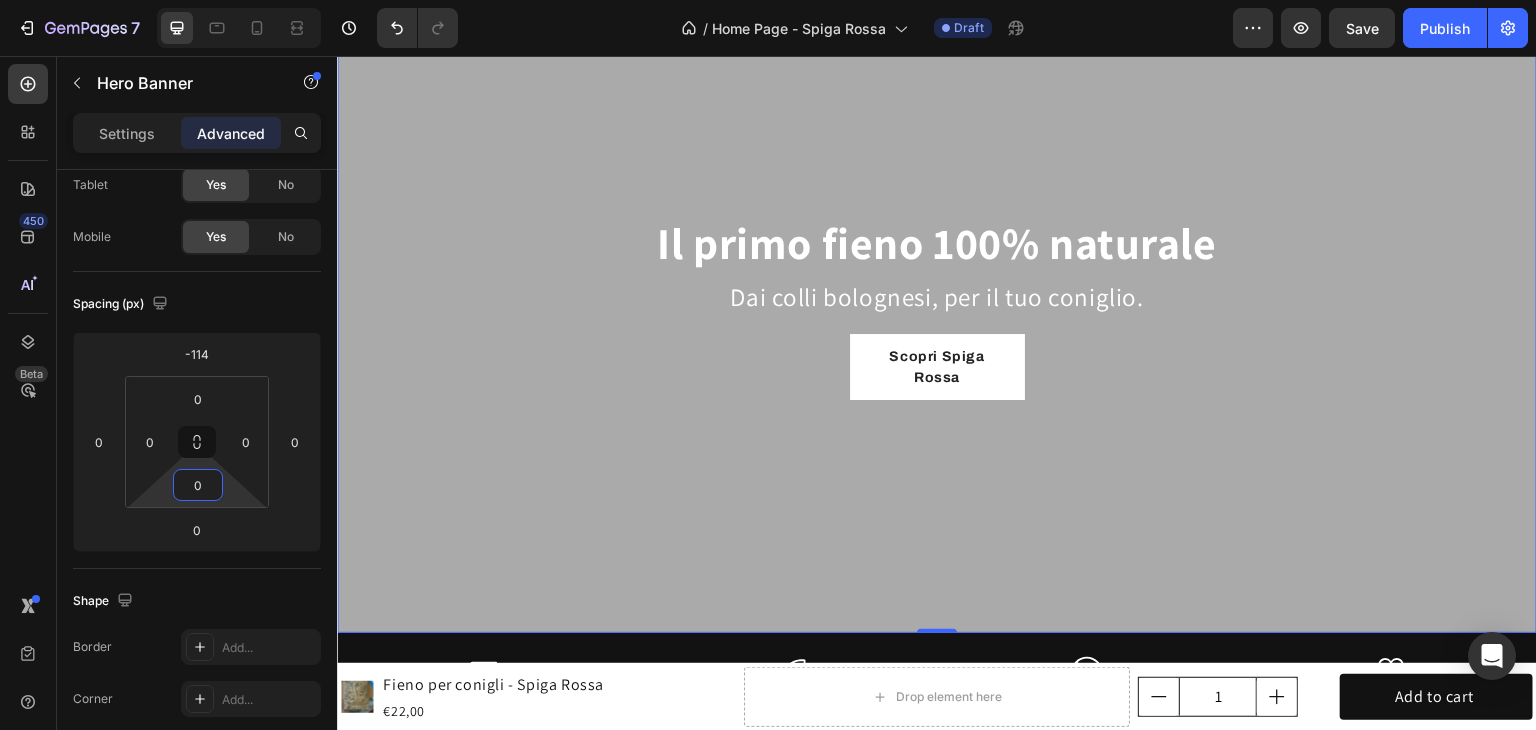 drag, startPoint x: 247, startPoint y: 505, endPoint x: 252, endPoint y: 569, distance: 64.195015 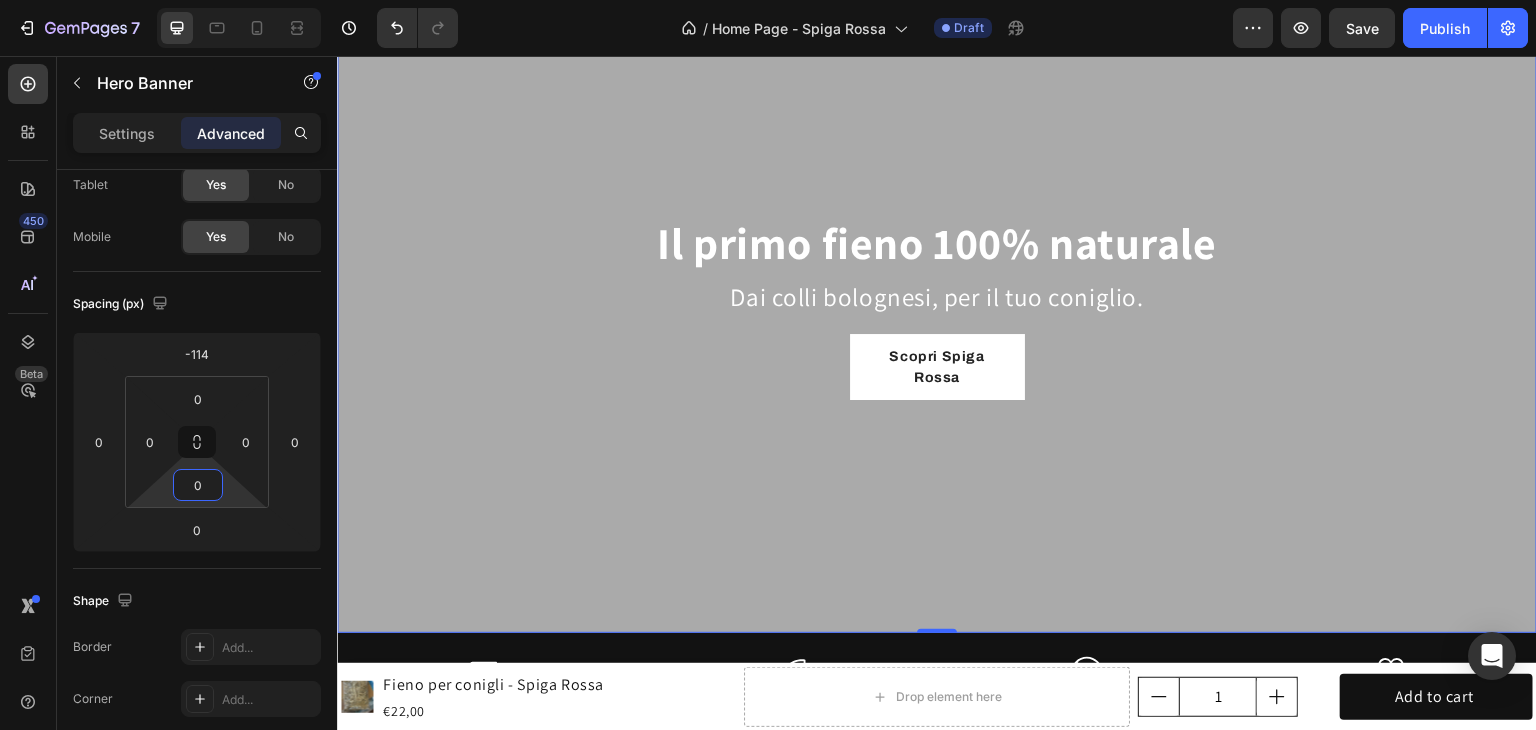 click on "7 Version history / Home Page - Spiga Rossa Draft Preview Save Publish 450 Beta Sections(18) Elements(83) Section Element Hero Section Product Detail Brands Trusted Badges Guarantee Product Breakdown How to use Testimonials Compare Bundle FAQs Social Proof Brand Story Product List Collection Blog List Contact Sticky Add to Cart Custom Footer Browse Library 450 Layout Row Row Row Row Text Heading Text Block Button Button Button Media Image Image" at bounding box center [768, 0] 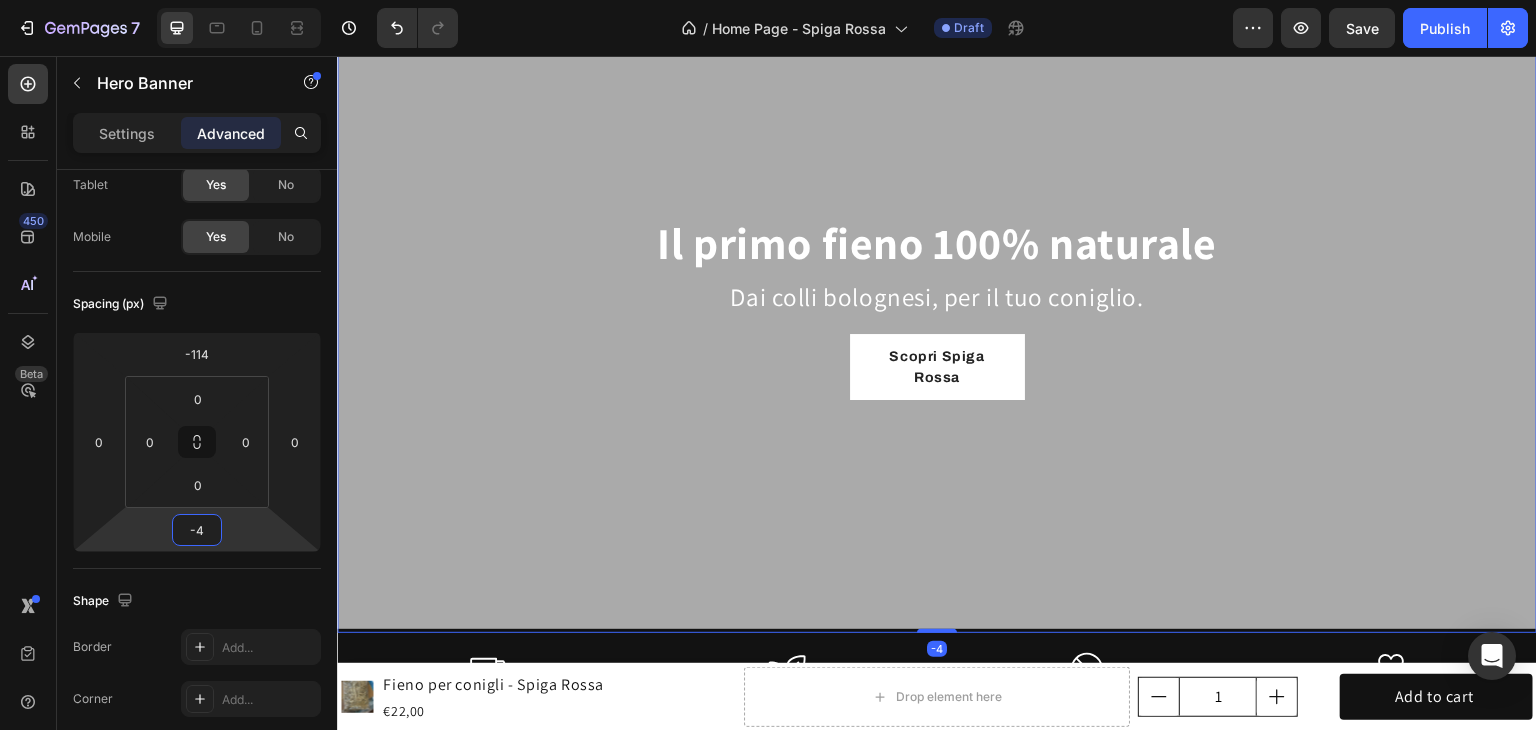 click on "7 Version history / Home Page - Spiga Rossa Draft Preview Save Publish 450 Beta Sections(18) Elements(83) Section Element Hero Section Product Detail Brands Trusted Badges Guarantee Product Breakdown How to use Testimonials Compare Bundle FAQs Social Proof Brand Story Product List Collection Blog List Contact Sticky Add to Cart Custom Footer Browse Library 450 Layout Row Row Row Row Text Heading Text Block Button Button Button Media Image Image" at bounding box center [768, 0] 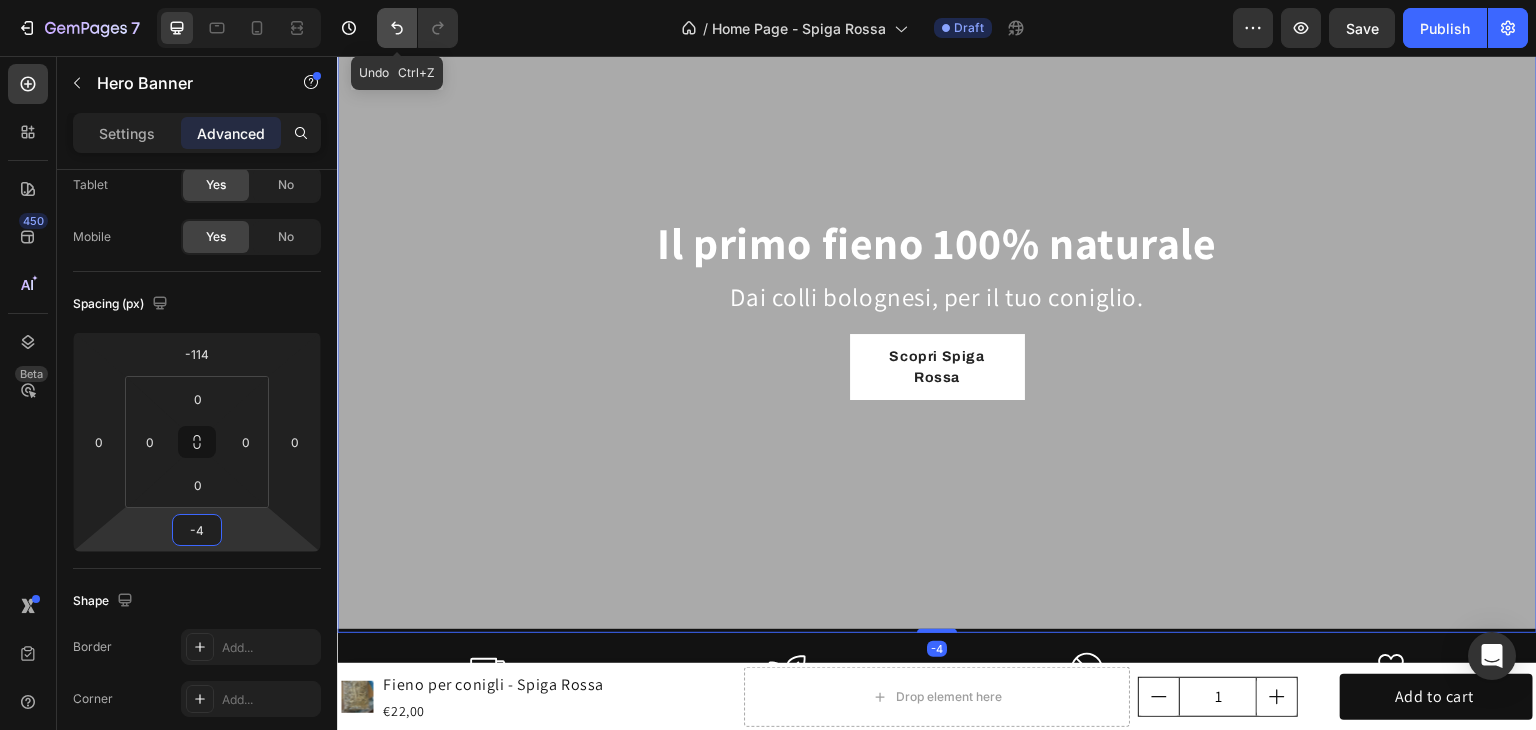 click 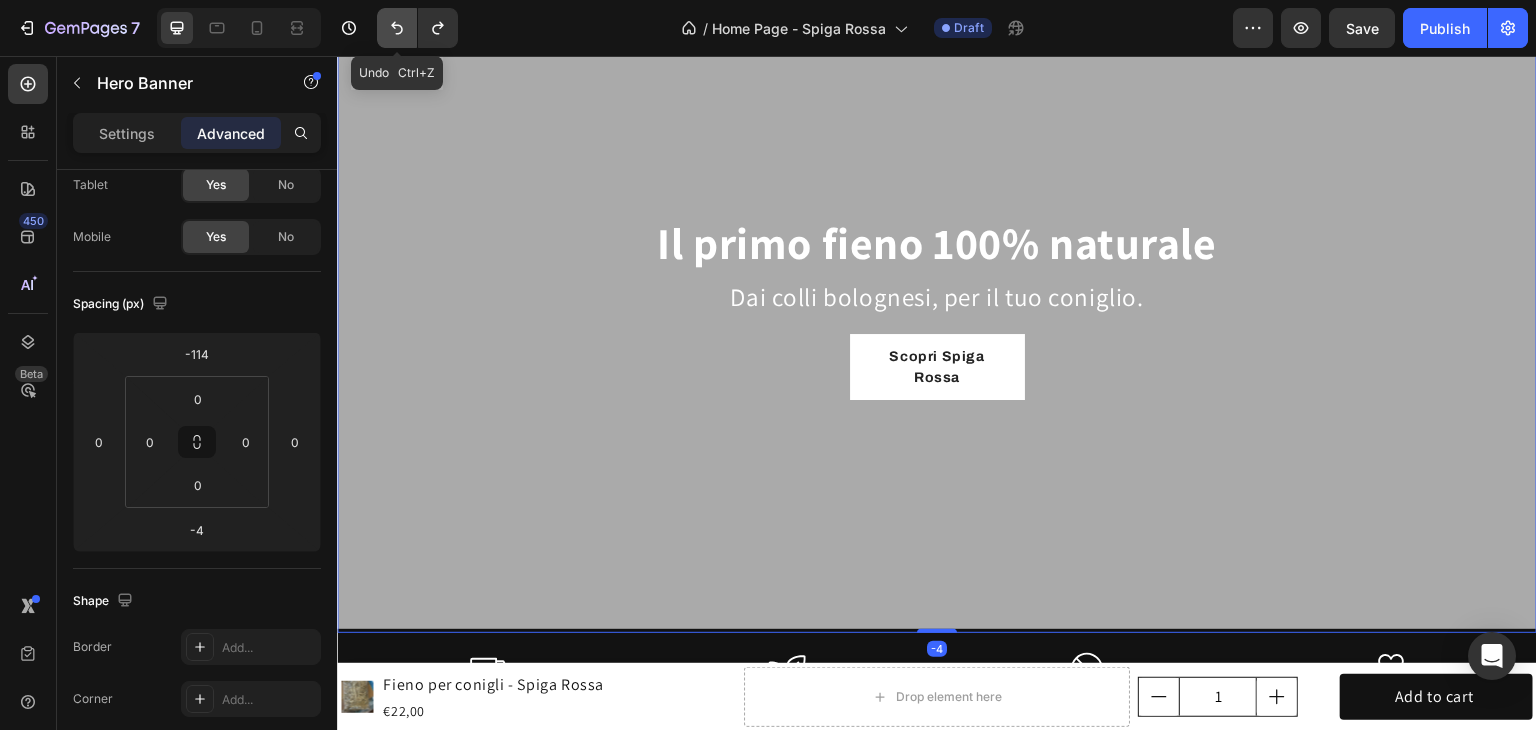 click 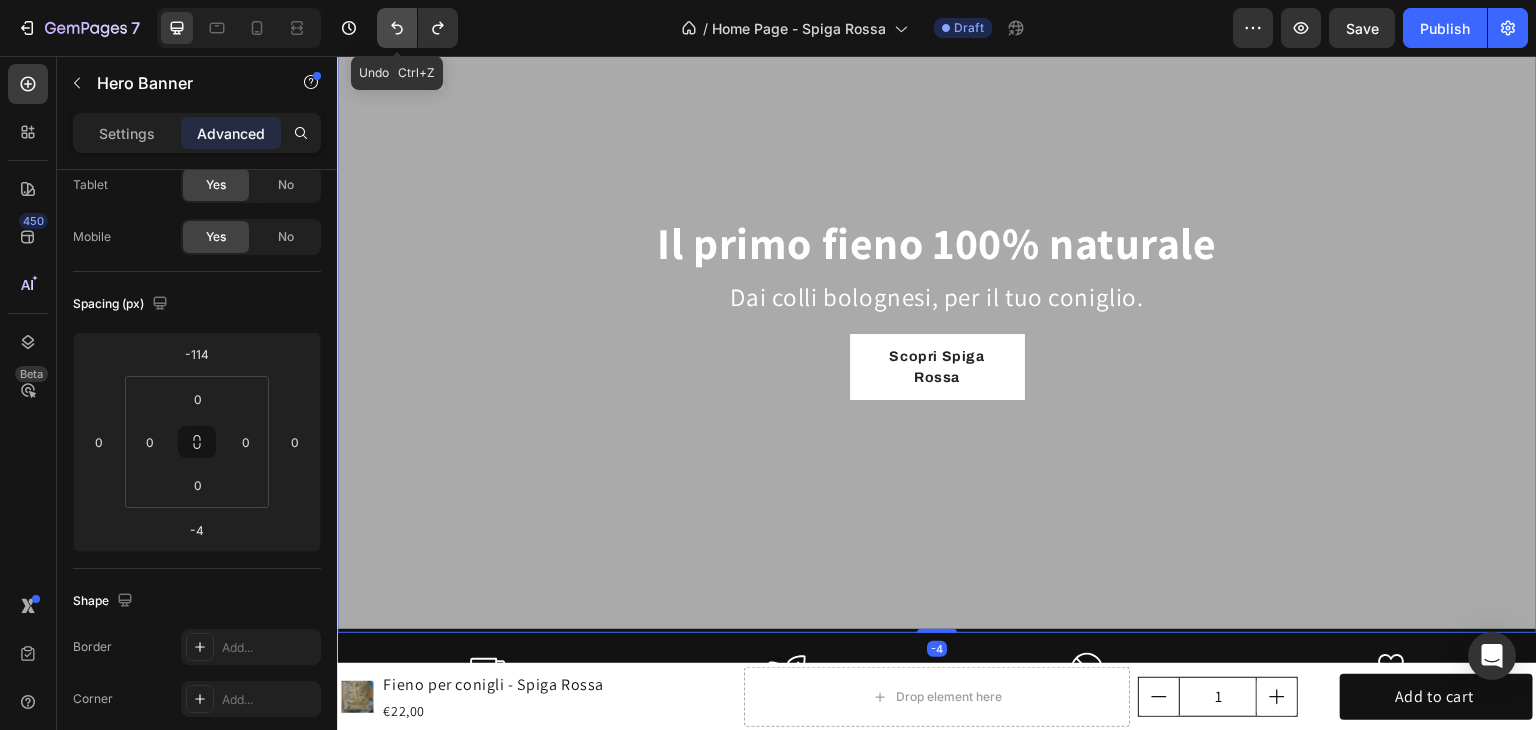 type on "0" 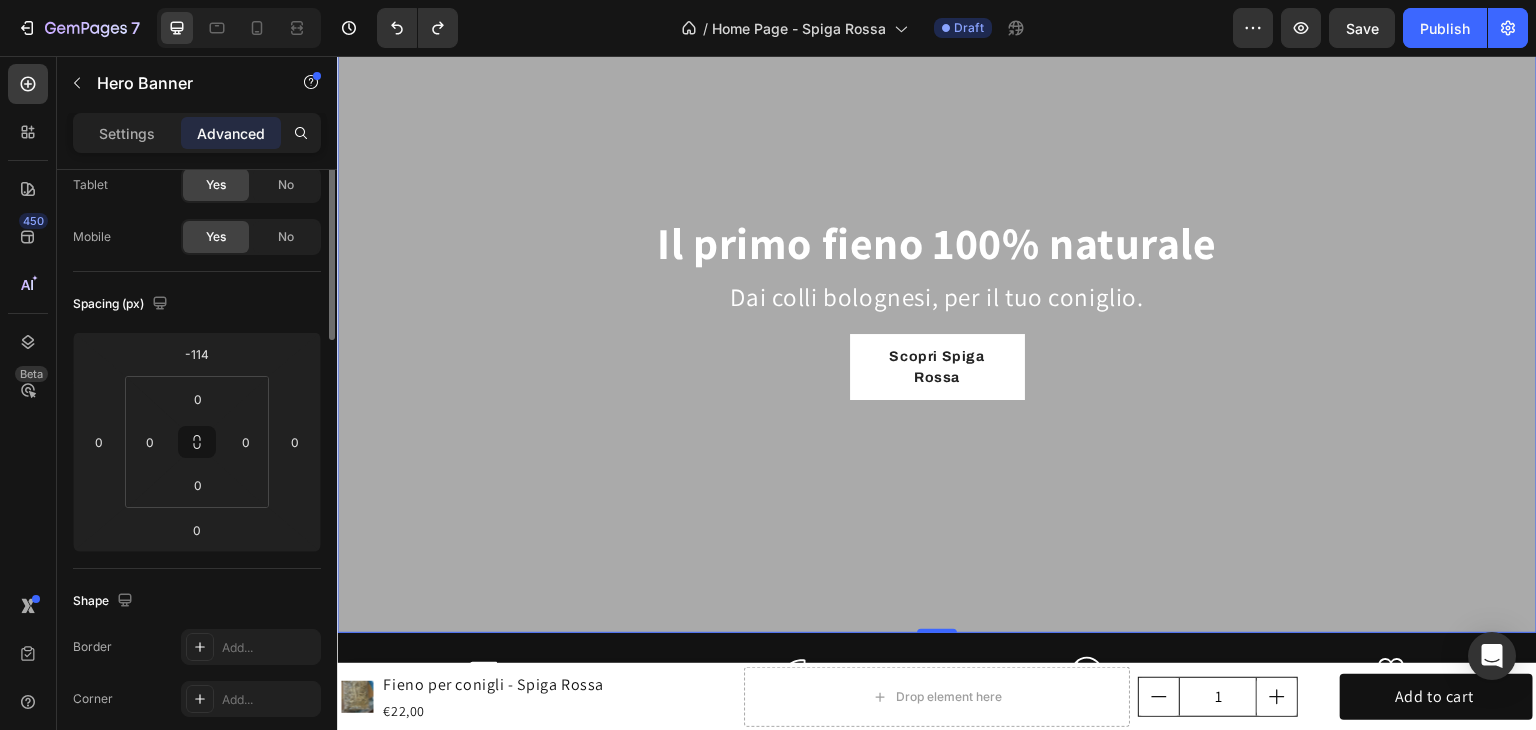 scroll, scrollTop: 0, scrollLeft: 0, axis: both 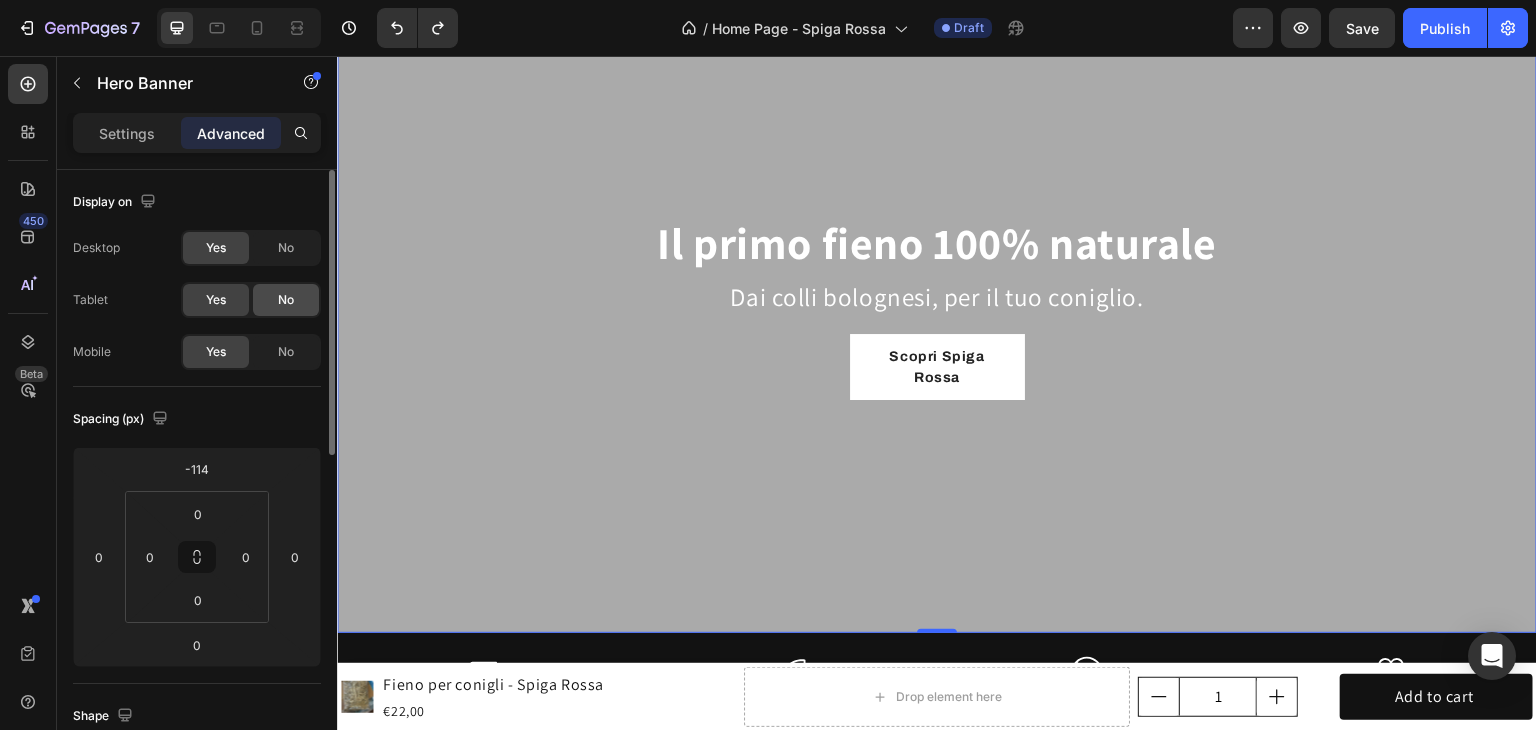 click on "No" 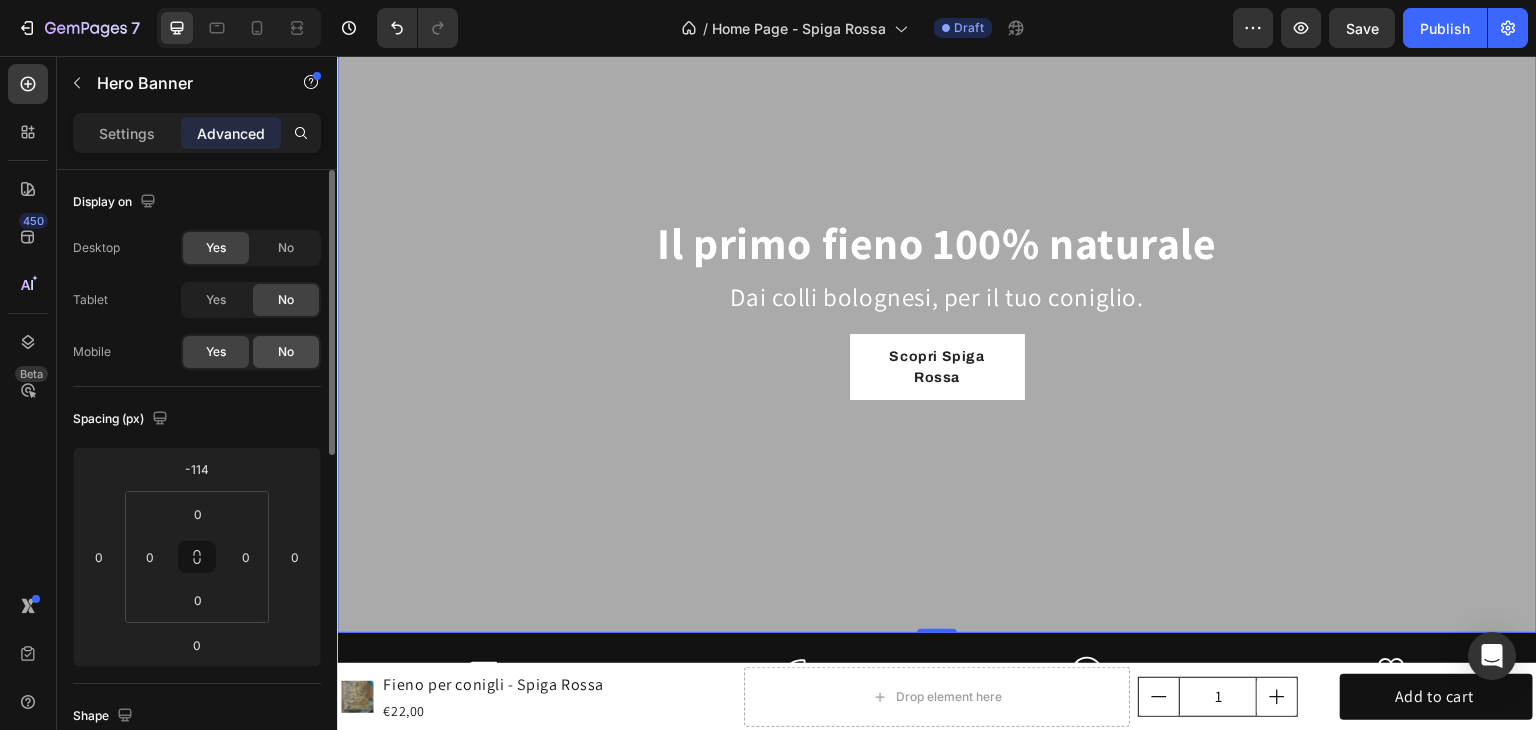 click on "No" 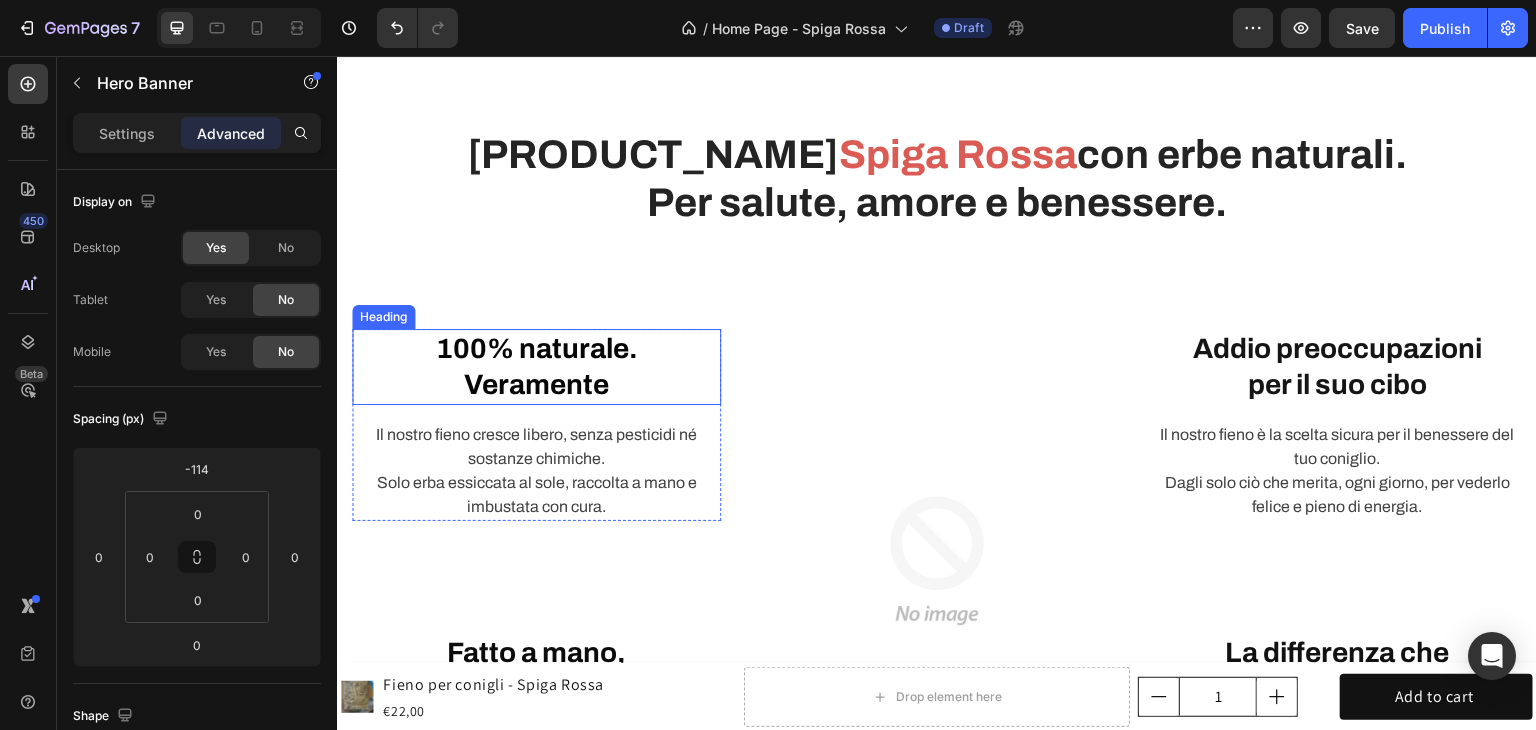 scroll, scrollTop: 200, scrollLeft: 0, axis: vertical 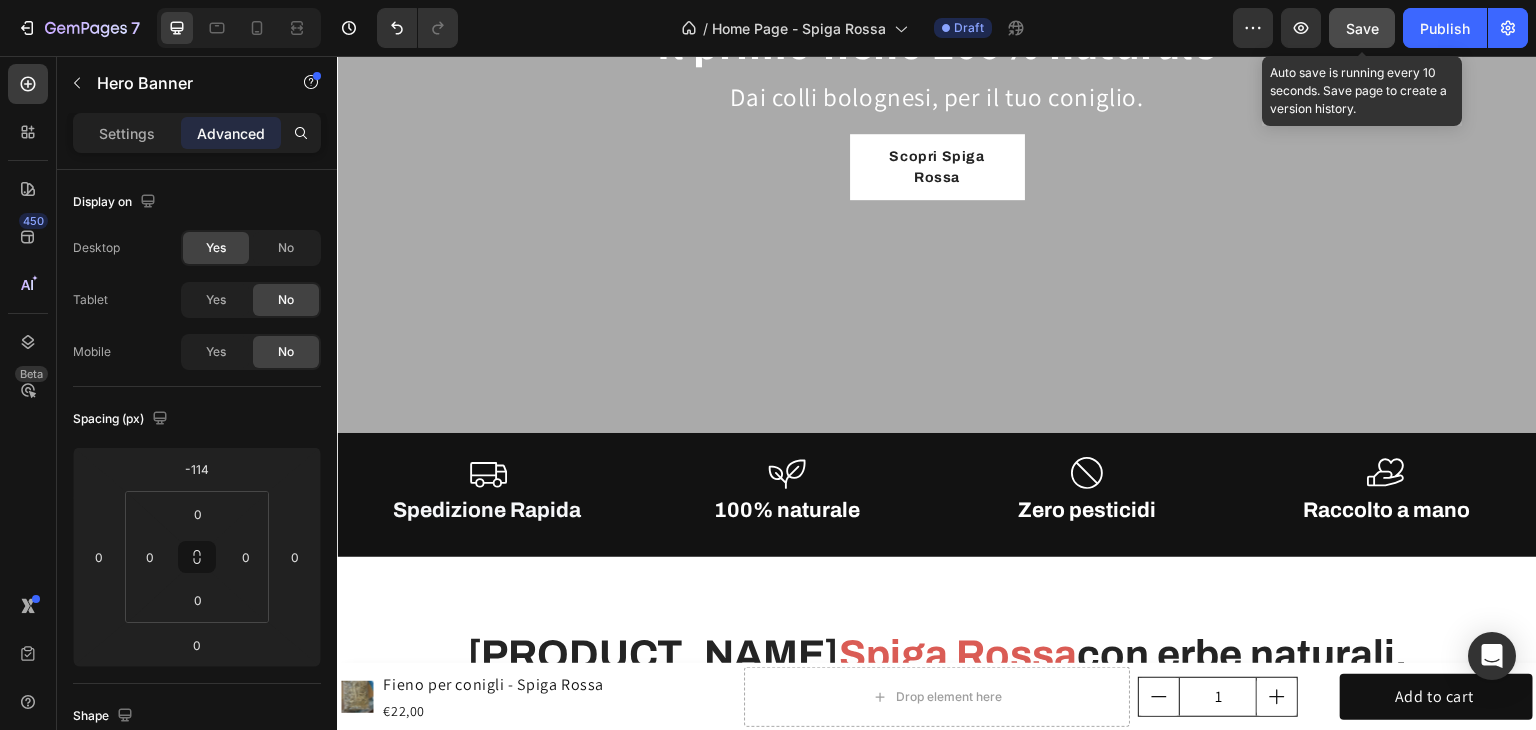 click on "Save" 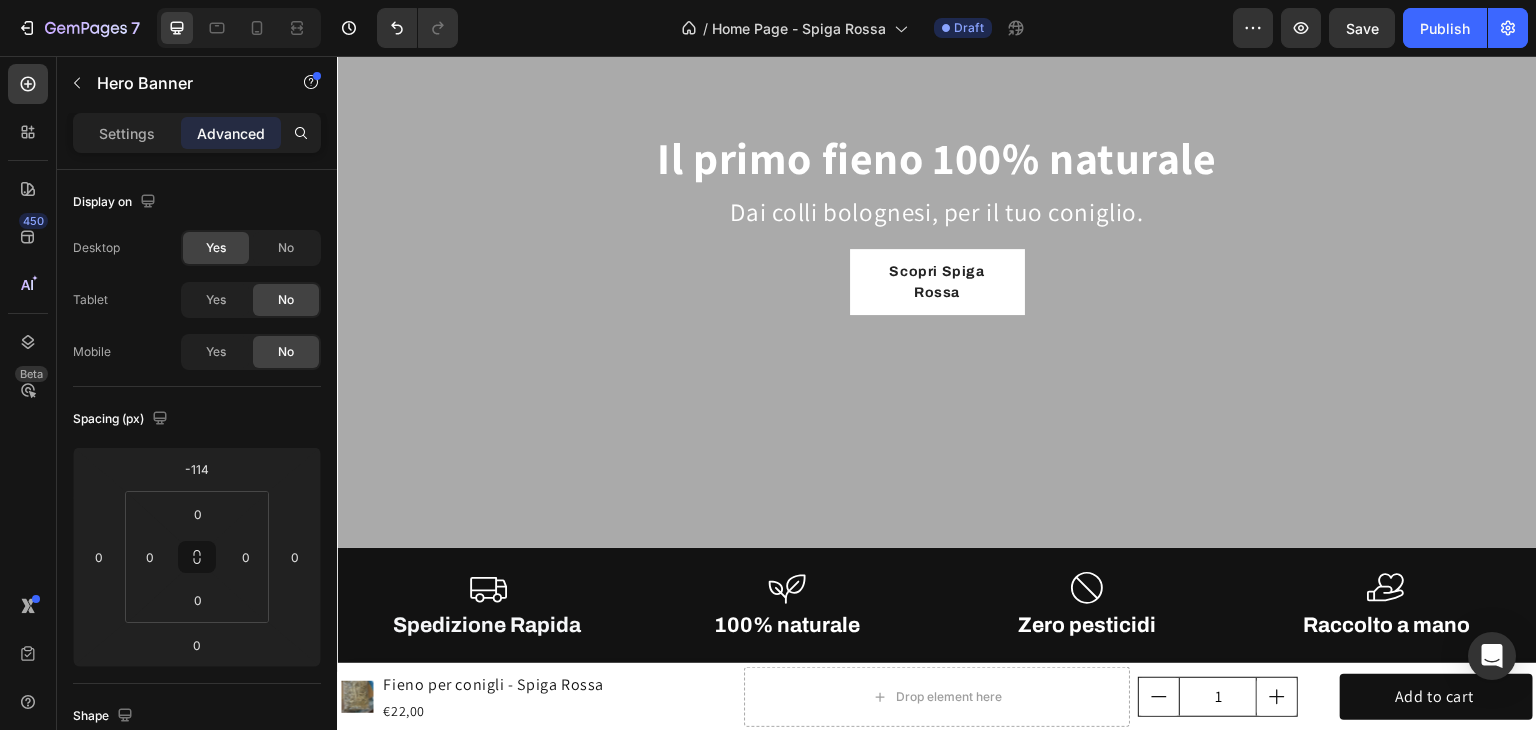 scroll, scrollTop: 0, scrollLeft: 0, axis: both 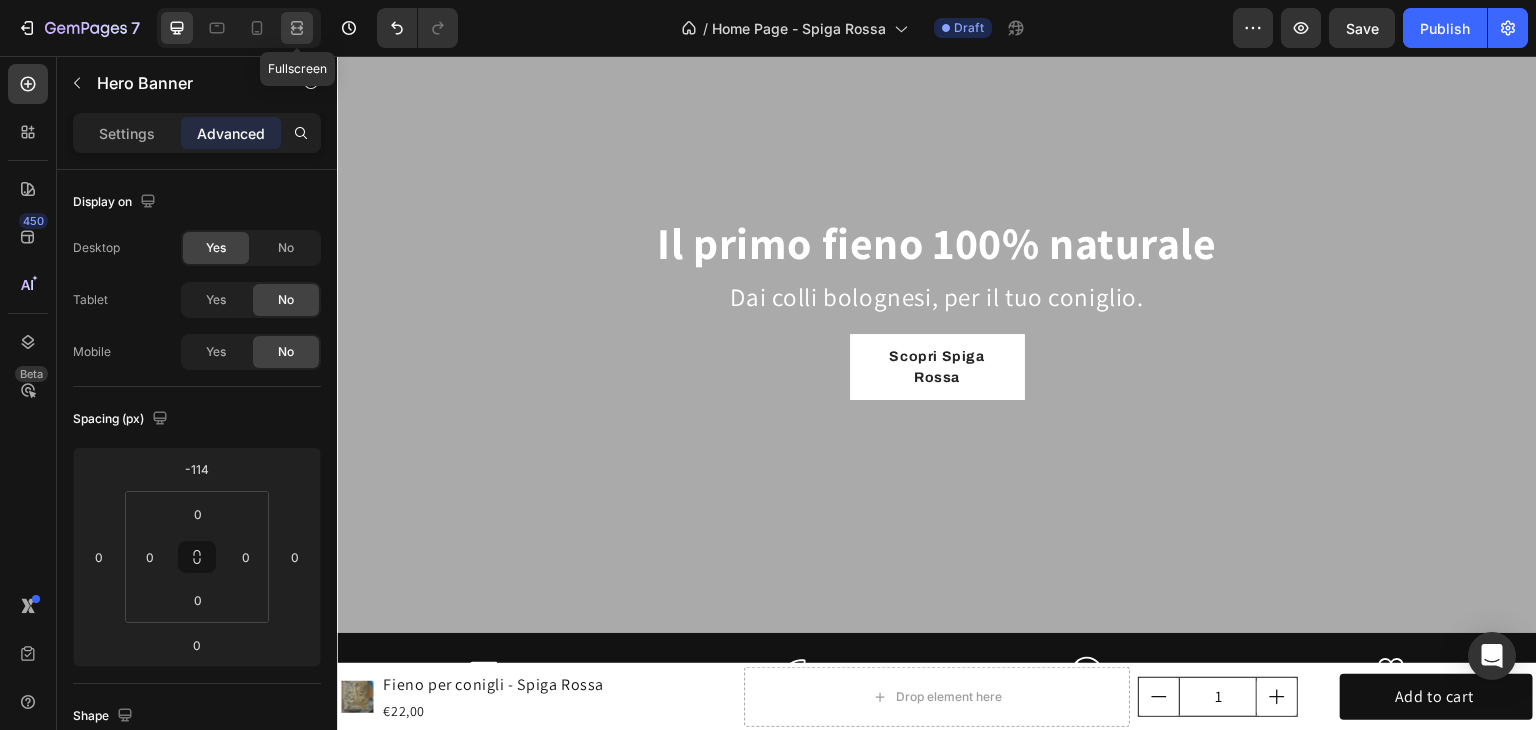 click 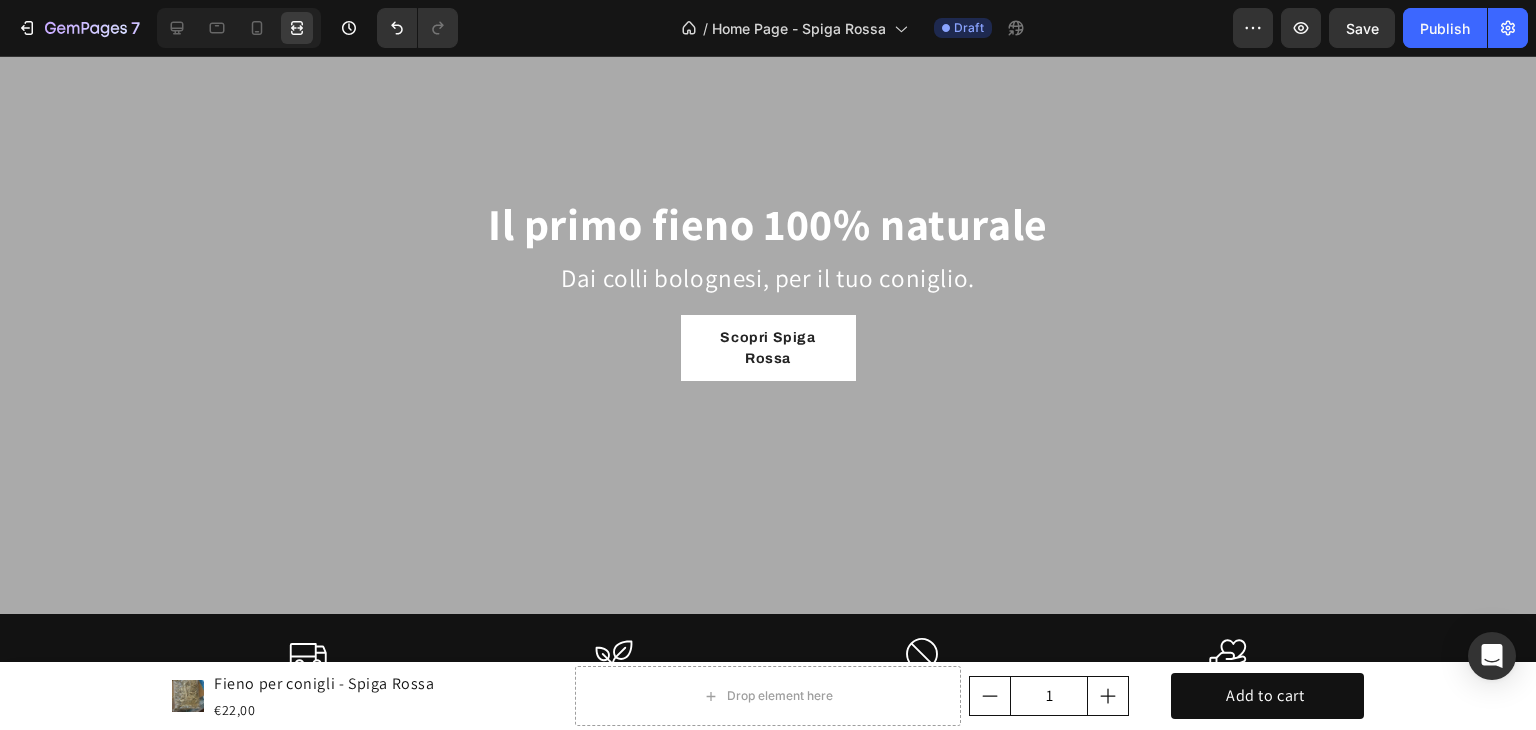 scroll, scrollTop: 0, scrollLeft: 0, axis: both 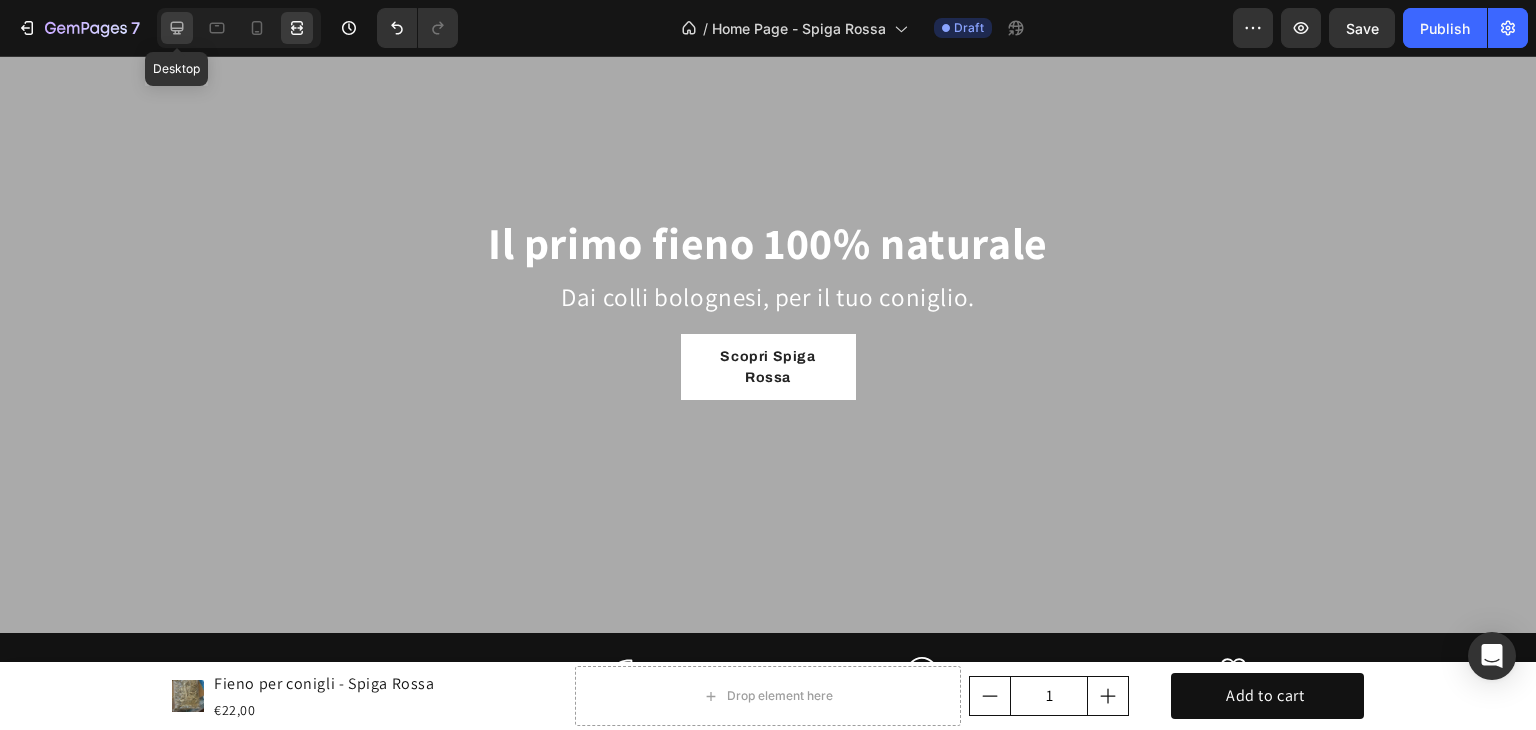 click 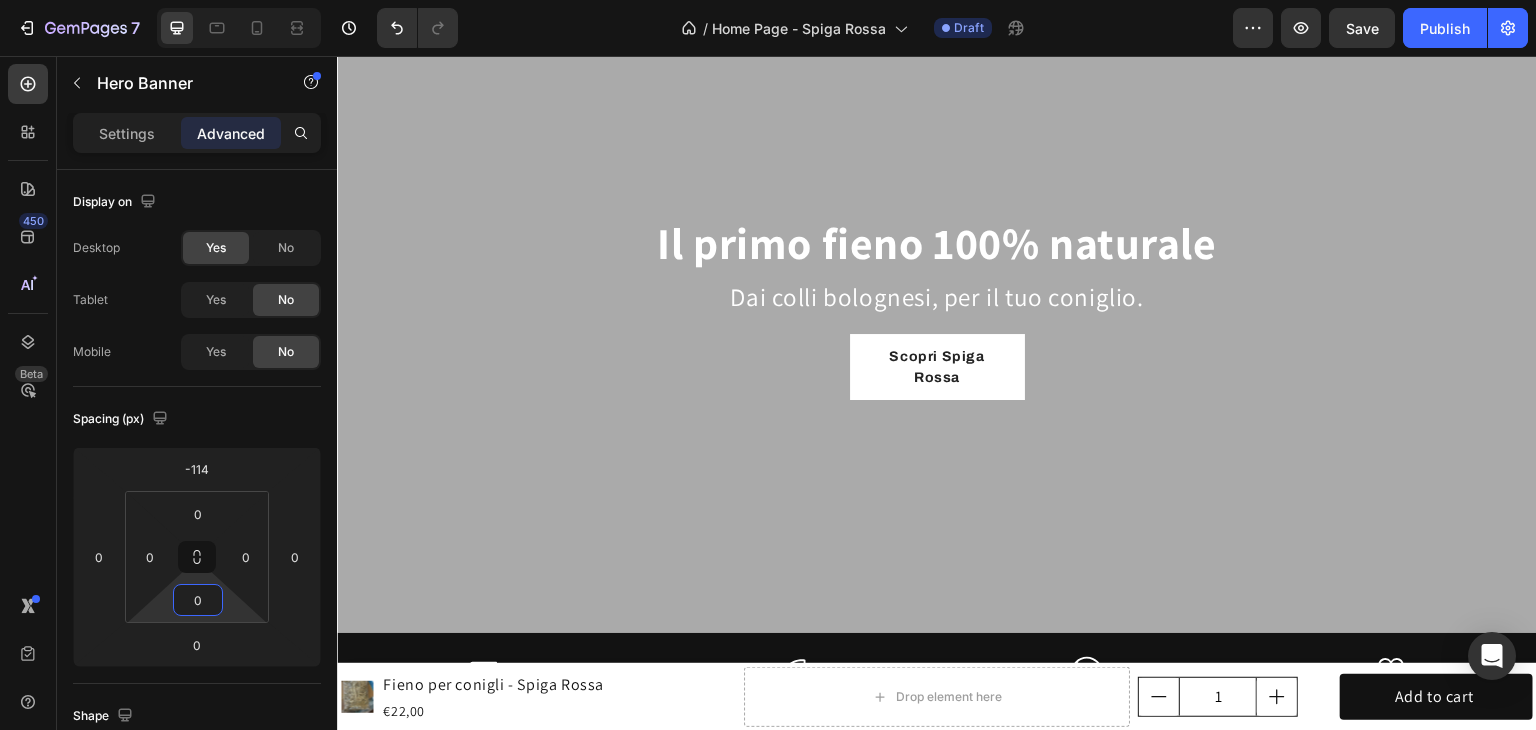 drag, startPoint x: 246, startPoint y: 613, endPoint x: 233, endPoint y: 657, distance: 45.88028 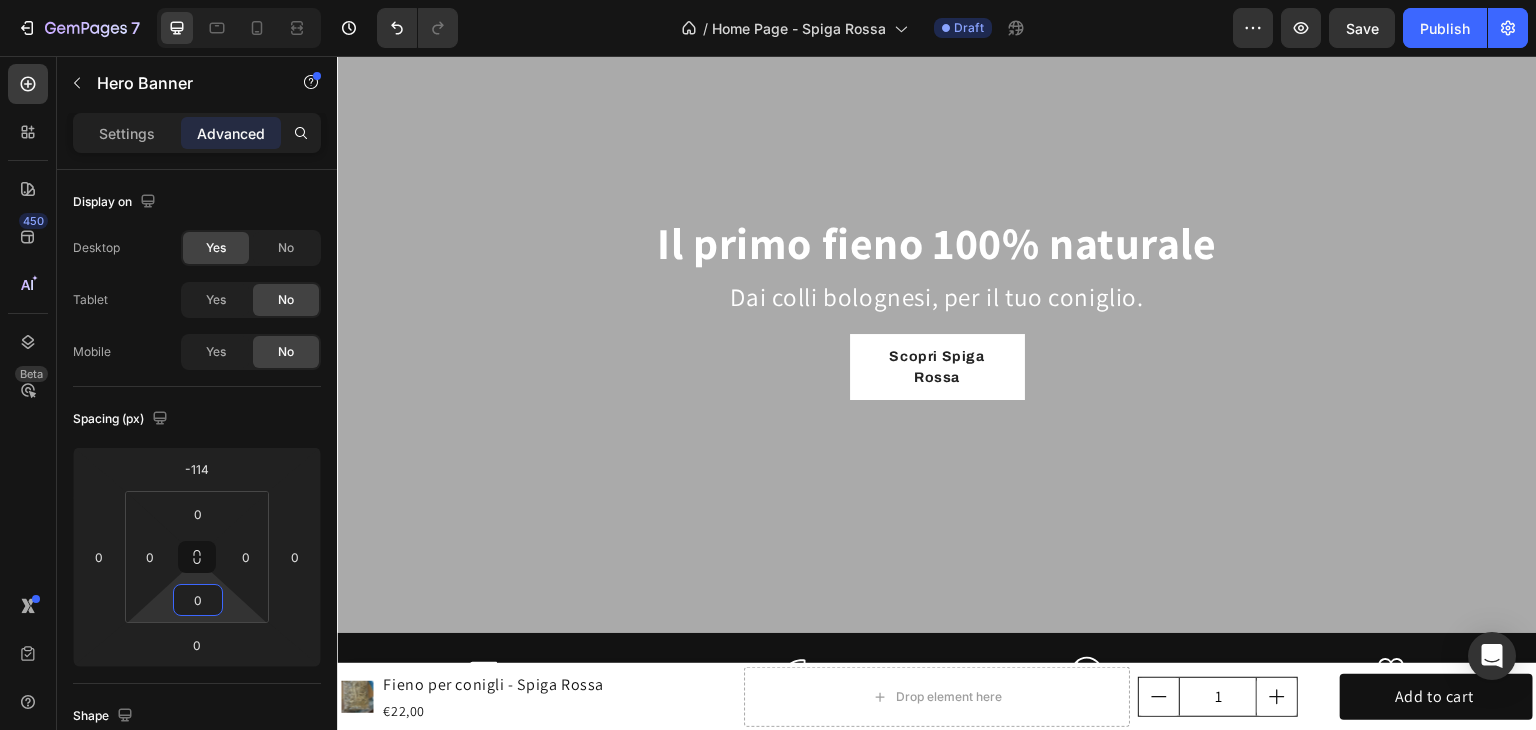 click on "7 Version history / Home Page - Spiga Rossa Draft Preview Save Publish 450 Beta Sections(18) Elements(83) Section Element Hero Section Product Detail Brands Trusted Badges Guarantee Product Breakdown How to use Testimonials Compare Bundle FAQs Social Proof Brand Story Product List Collection Blog List Contact Sticky Add to Cart Custom Footer Browse Library 450 Layout Row Row Row Row Text Heading Text Block Button Button Button Media Image Image" at bounding box center (768, 0) 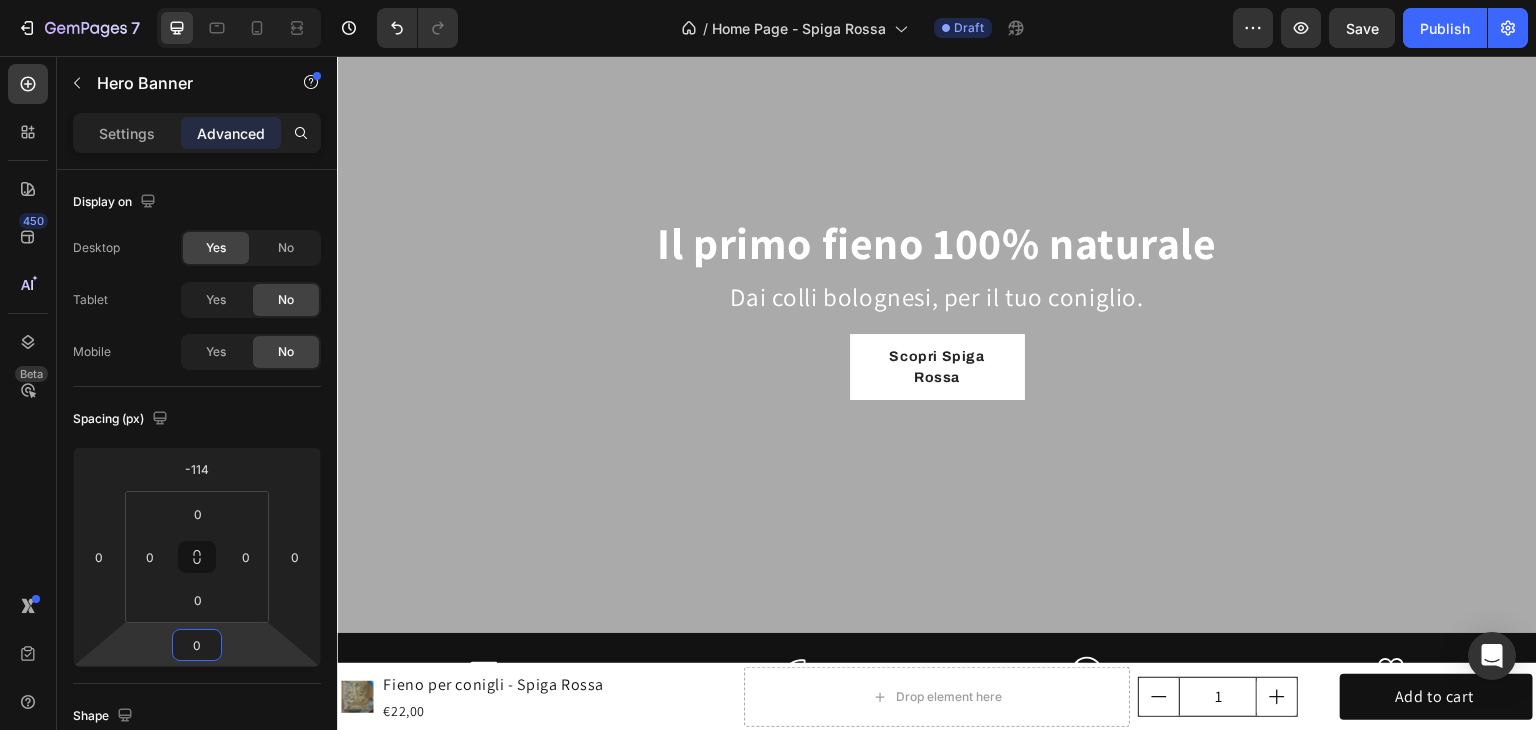 click on "7 Version history / Home Page - Spiga Rossa Draft Preview Save Publish 450 Beta Sections(18) Elements(83) Section Element Hero Section Product Detail Brands Trusted Badges Guarantee Product Breakdown How to use Testimonials Compare Bundle FAQs Social Proof Brand Story Product List Collection Blog List Contact Sticky Add to Cart Custom Footer Browse Library 450 Layout Row Row Row Row Text Heading Text Block Button Button Button Media Image Image" at bounding box center (768, 0) 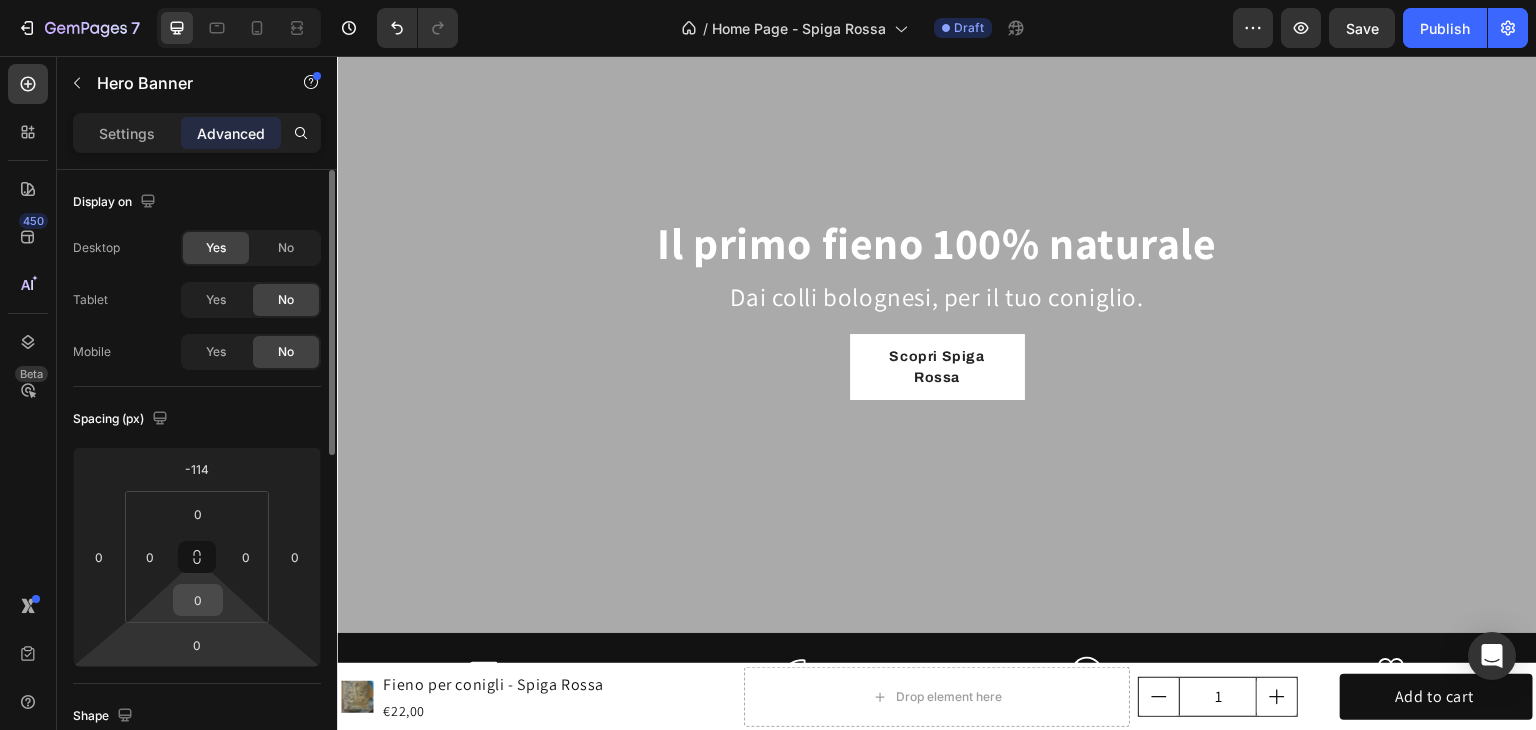 click on "0" at bounding box center (198, 600) 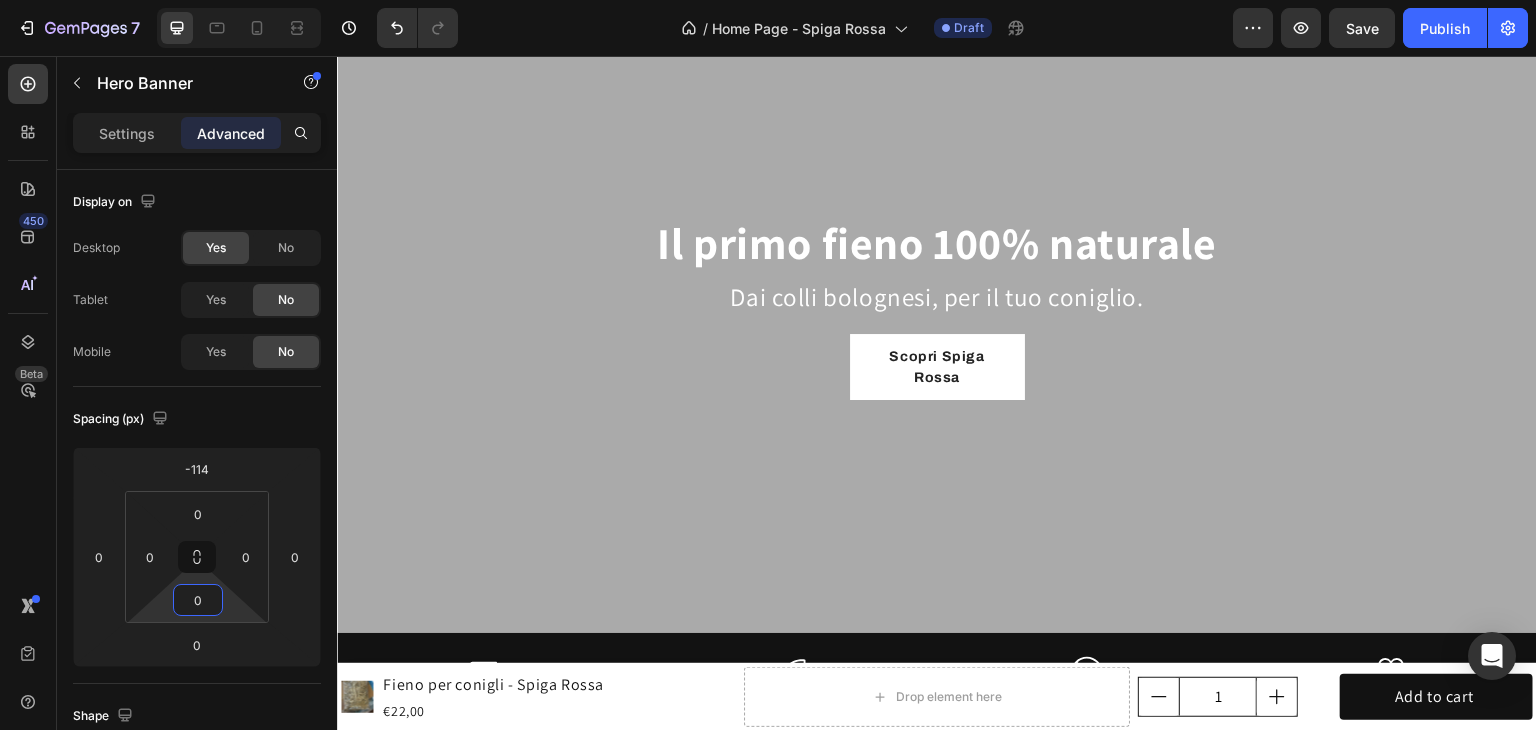click on "7 Version history / Home Page - Spiga Rossa Draft Preview Save Publish 450 Beta Sections(18) Elements(83) Section Element Hero Section Product Detail Brands Trusted Badges Guarantee Product Breakdown How to use Testimonials Compare Bundle FAQs Social Proof Brand Story Product List Collection Blog List Contact Sticky Add to Cart Custom Footer Browse Library 450 Layout Row Row Row Row Text Heading Text Block Button Button Button Media Image Image" at bounding box center (768, 0) 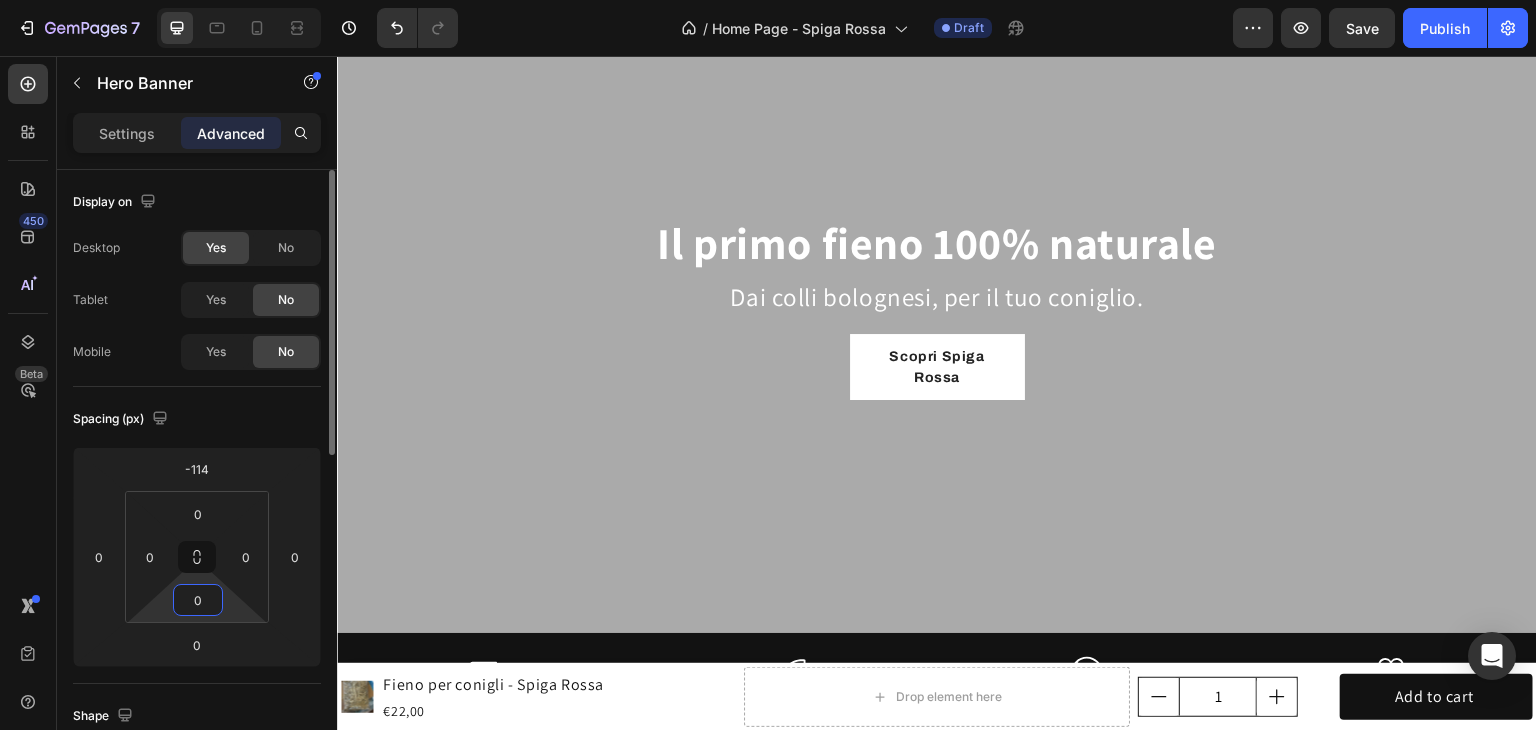 click on "7 Version history / Home Page - Spiga Rossa Draft Preview Save Publish 450 Beta Sections(18) Elements(83) Section Element Hero Section Product Detail Brands Trusted Badges Guarantee Product Breakdown How to use Testimonials Compare Bundle FAQs Social Proof Brand Story Product List Collection Blog List Contact Sticky Add to Cart Custom Footer Browse Library 450 Layout Row Row Row Row Text Heading Text Block Button Button Button Media Image Image" at bounding box center [768, 0] 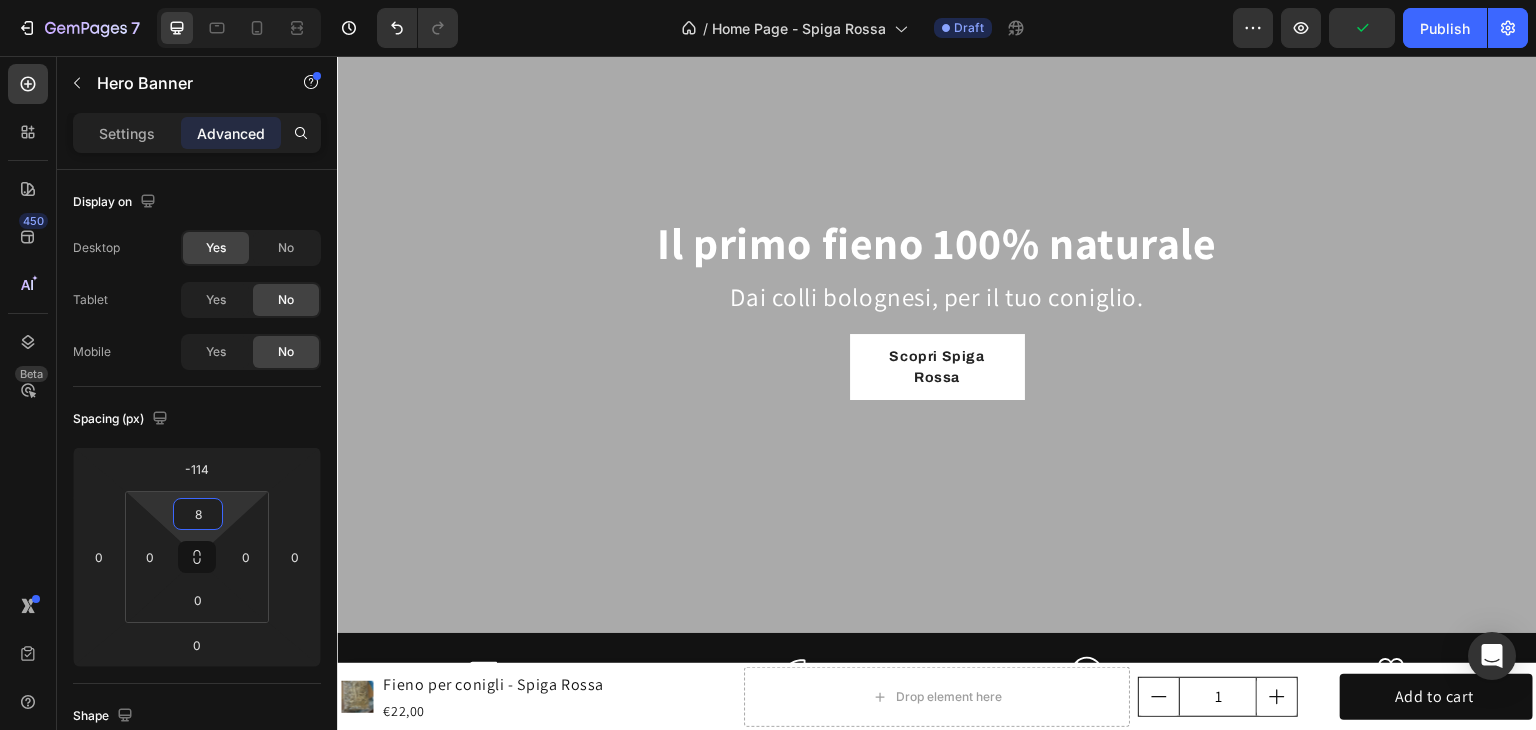 type on "0" 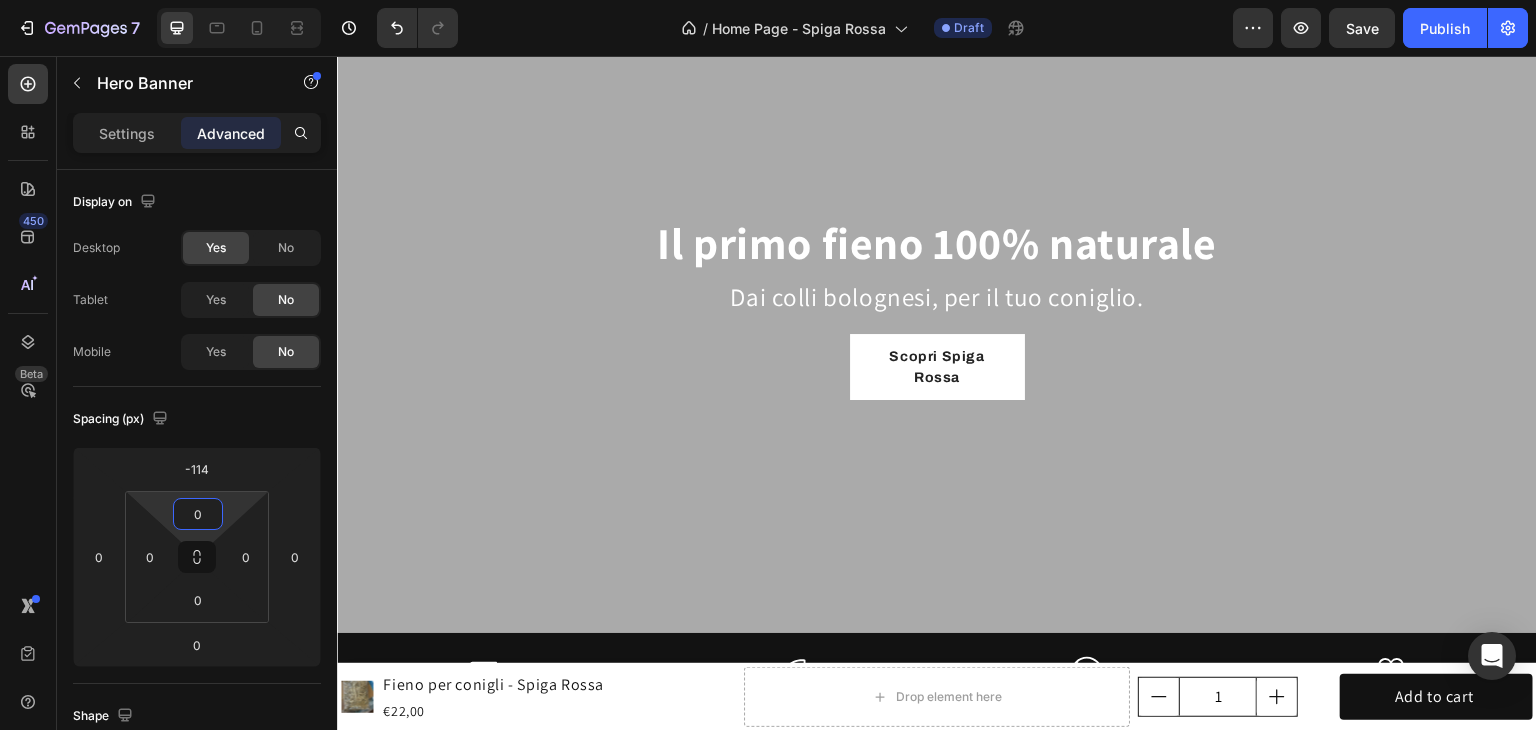 drag, startPoint x: 228, startPoint y: 518, endPoint x: 254, endPoint y: 541, distance: 34.713108 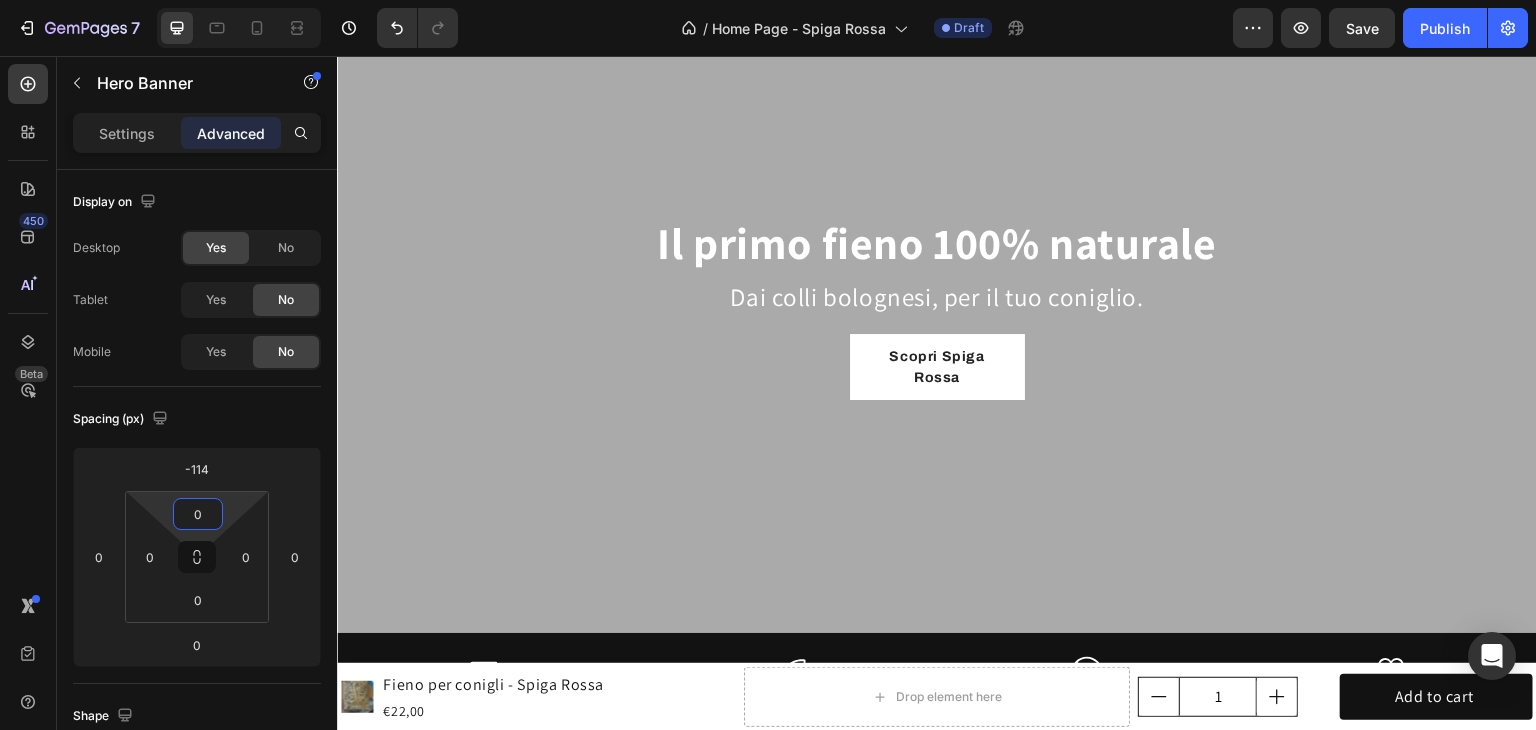 click on "7 Version history / Home Page - Spiga Rossa Draft Preview Save Publish 450 Beta Sections(18) Elements(83) Section Element Hero Section Product Detail Brands Trusted Badges Guarantee Product Breakdown How to use Testimonials Compare Bundle FAQs Social Proof Brand Story Product List Collection Blog List Contact Sticky Add to Cart Custom Footer Browse Library 450 Layout Row Row Row Row Text Heading Text Block Button Button Button Media Image Image" at bounding box center (768, 0) 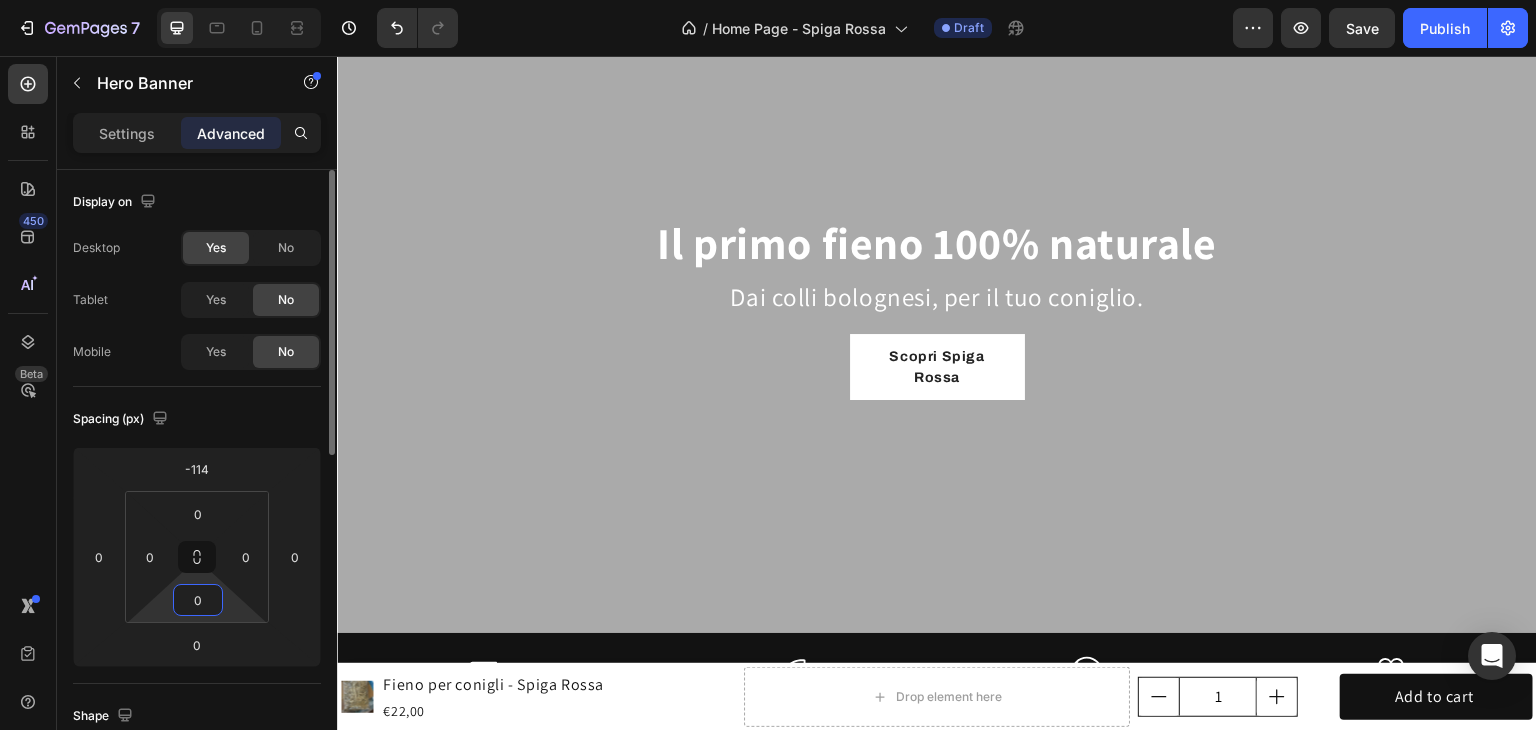drag, startPoint x: 228, startPoint y: 602, endPoint x: 198, endPoint y: 615, distance: 32.695564 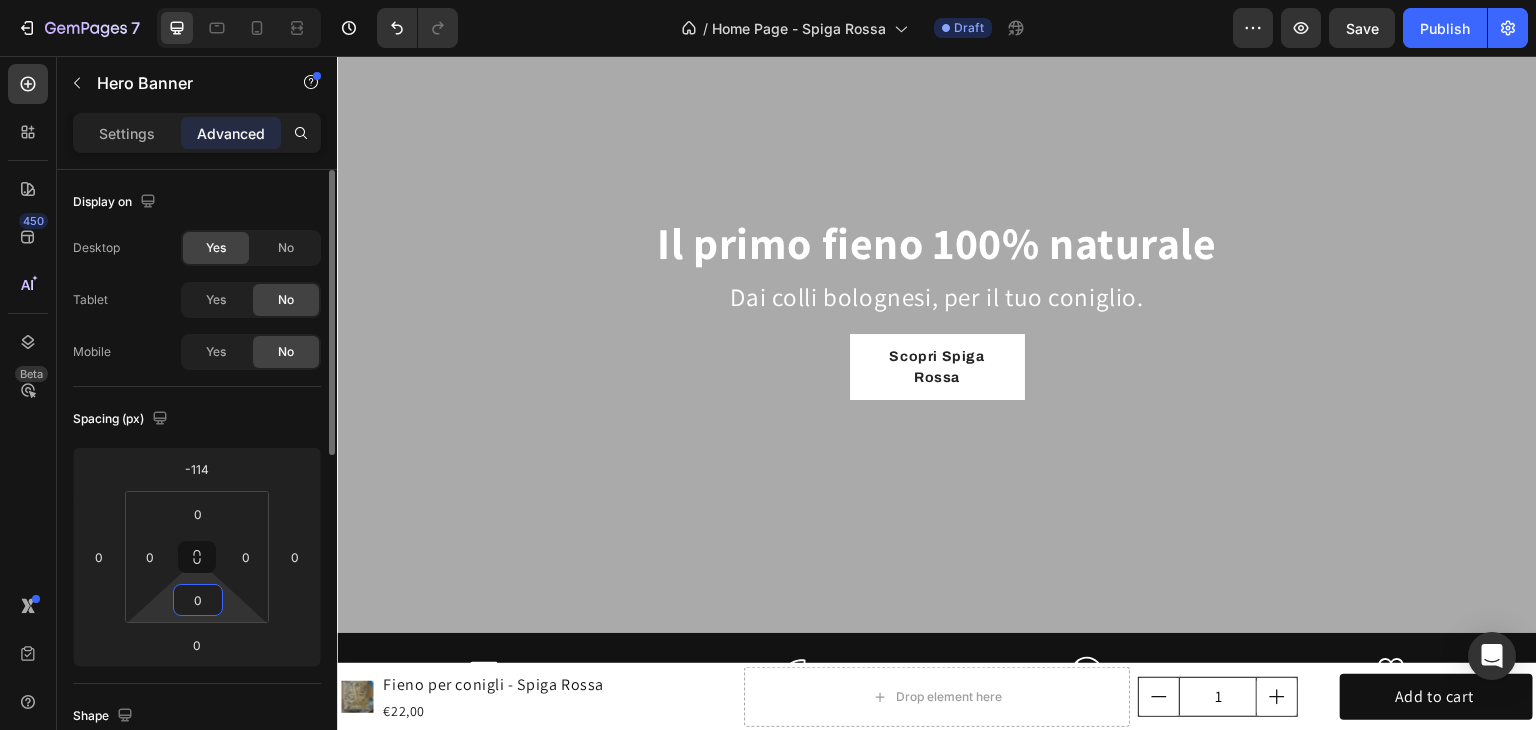click on "7 Version history / Home Page - Spiga Rossa Draft Preview Save Publish 450 Beta Sections(18) Elements(83) Section Element Hero Section Product Detail Brands Trusted Badges Guarantee Product Breakdown How to use Testimonials Compare Bundle FAQs Social Proof Brand Story Product List Collection Blog List Contact Sticky Add to Cart Custom Footer Browse Library 450 Layout Row Row Row Row Text Heading Text Block Button Button Button Media Image Image" at bounding box center [768, 0] 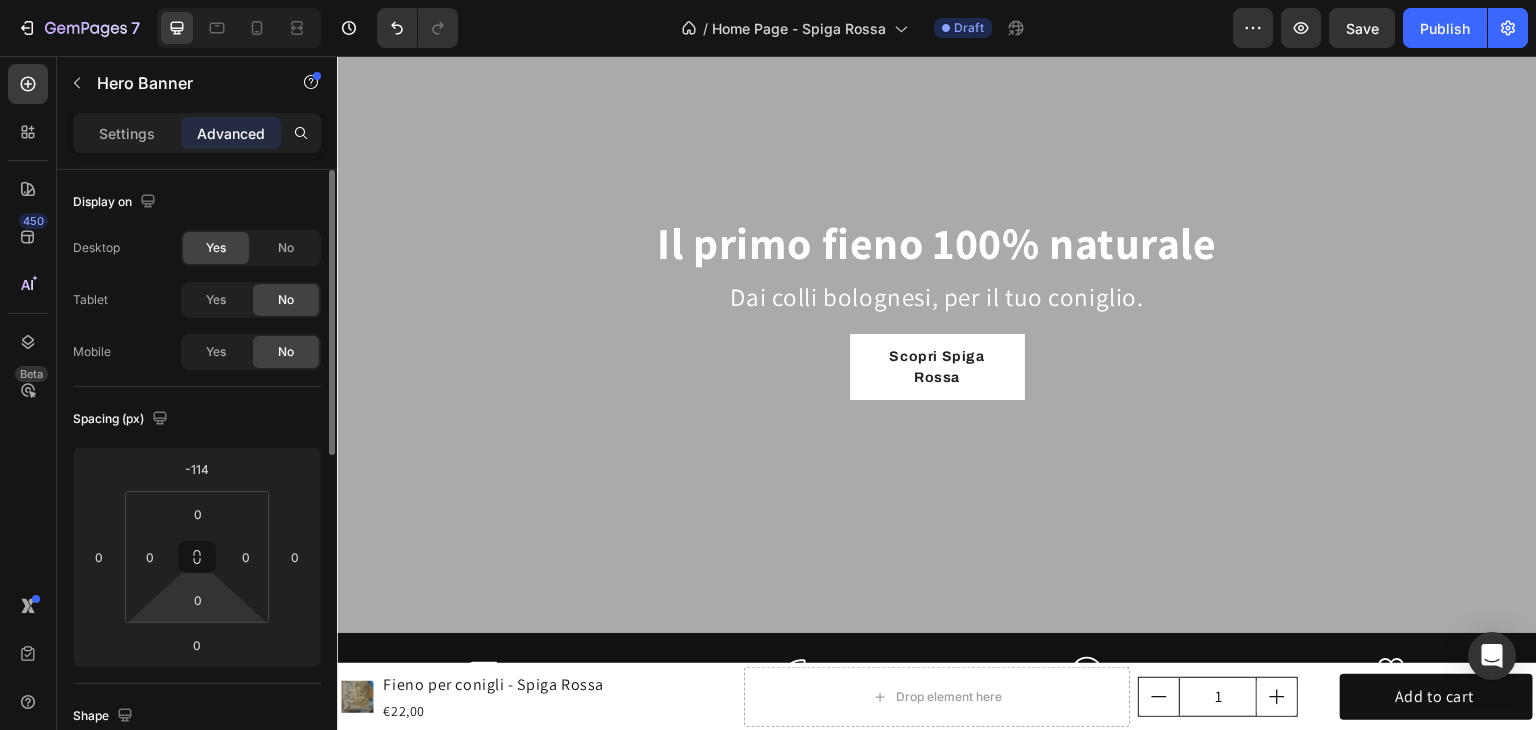 drag, startPoint x: 148, startPoint y: 611, endPoint x: 160, endPoint y: 604, distance: 13.892444 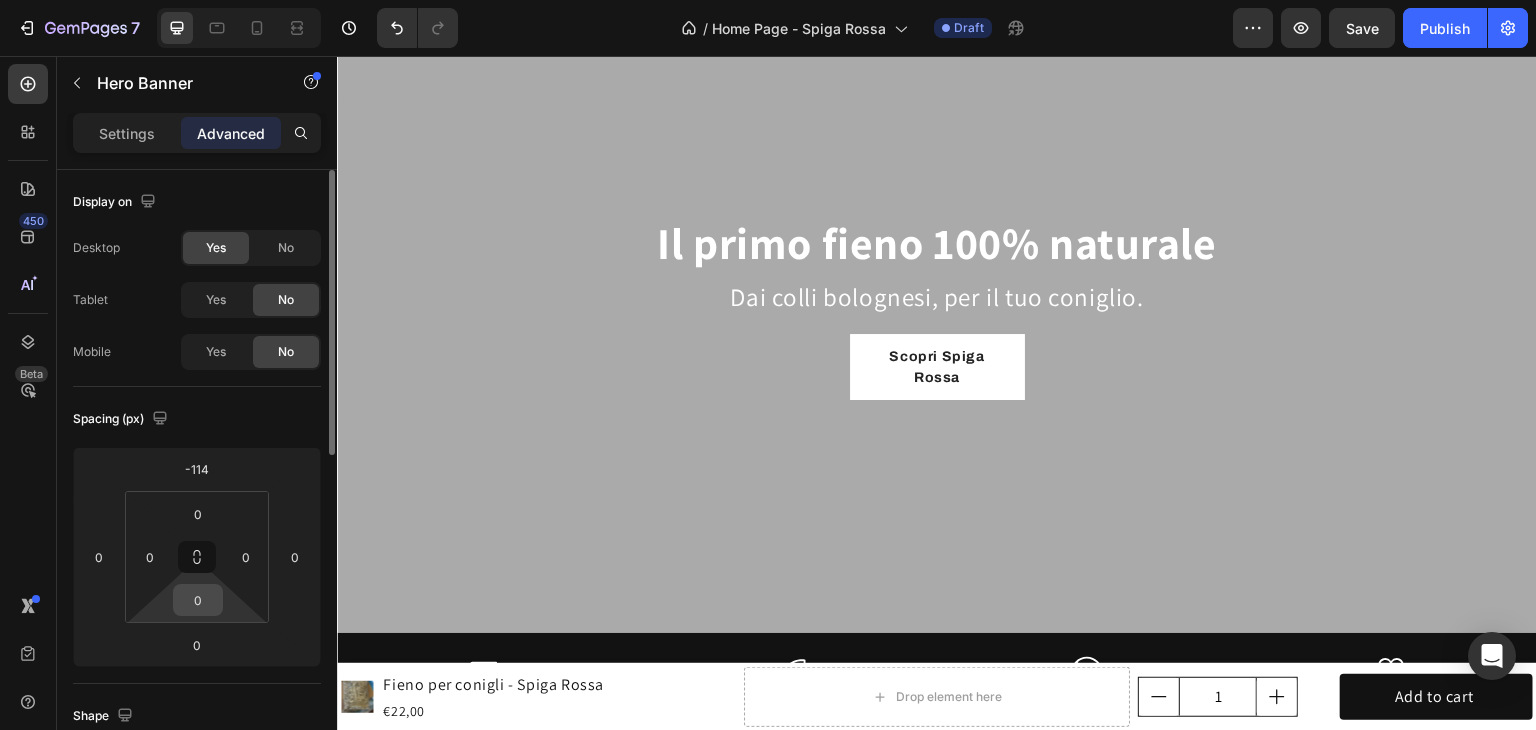 click on "0" at bounding box center (198, 600) 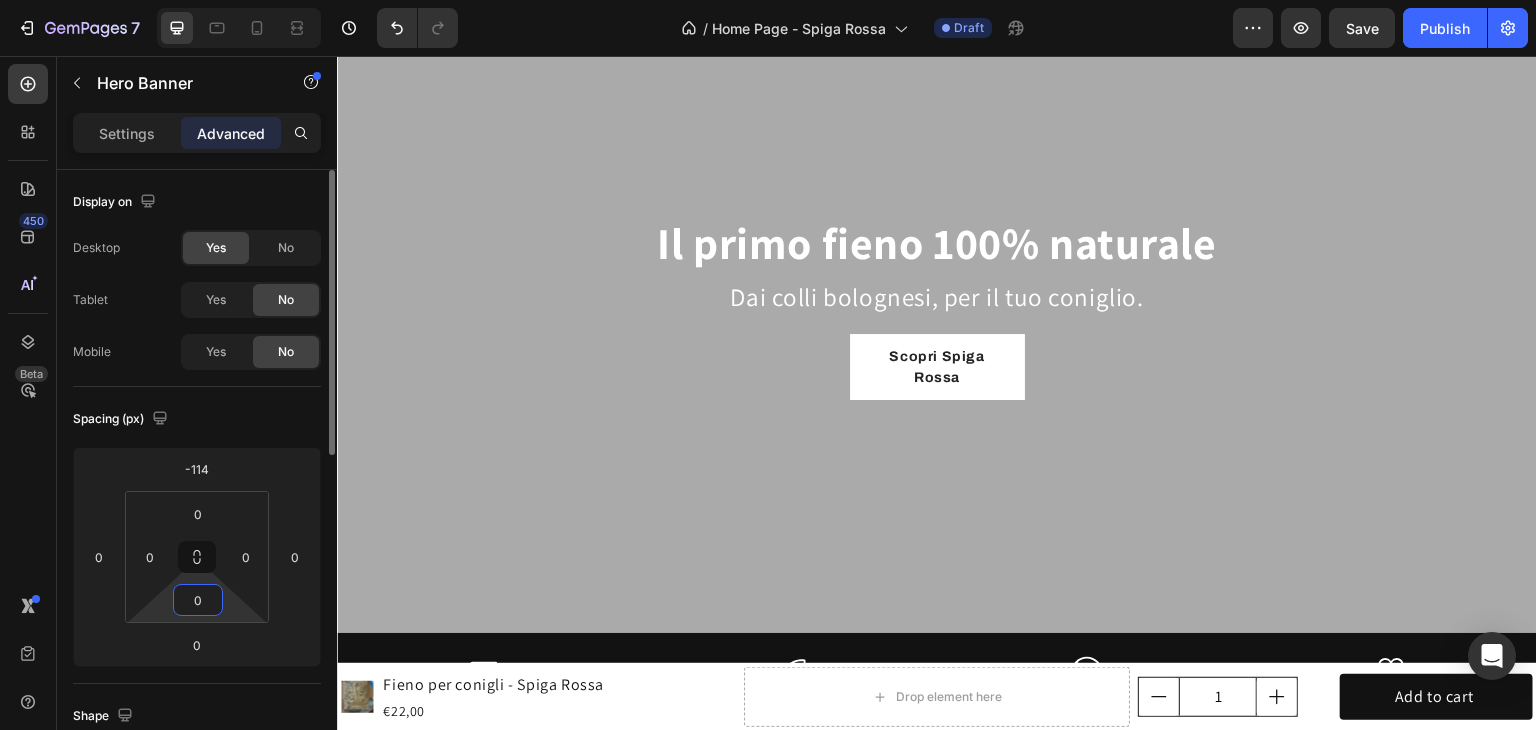 click on "0" at bounding box center [198, 600] 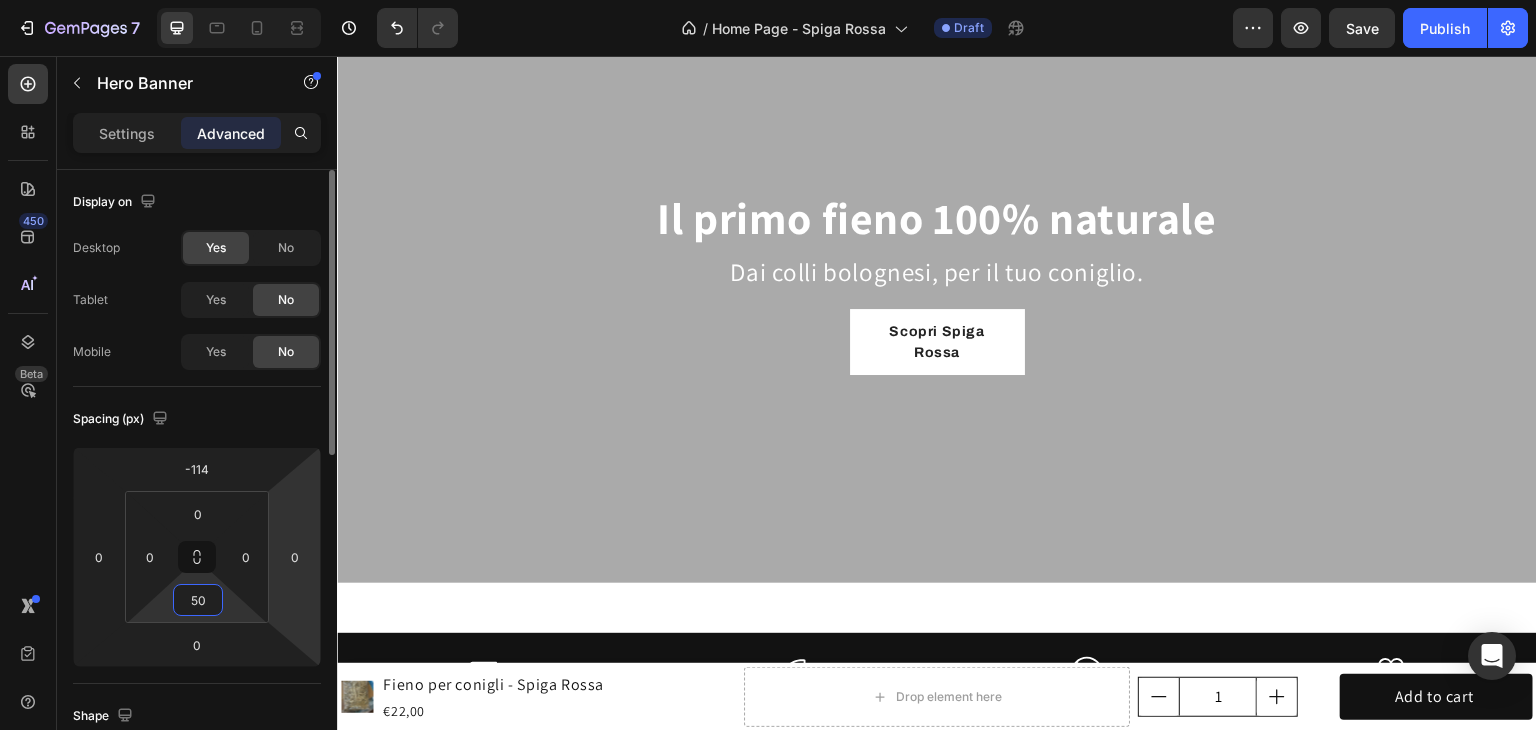 type on "5" 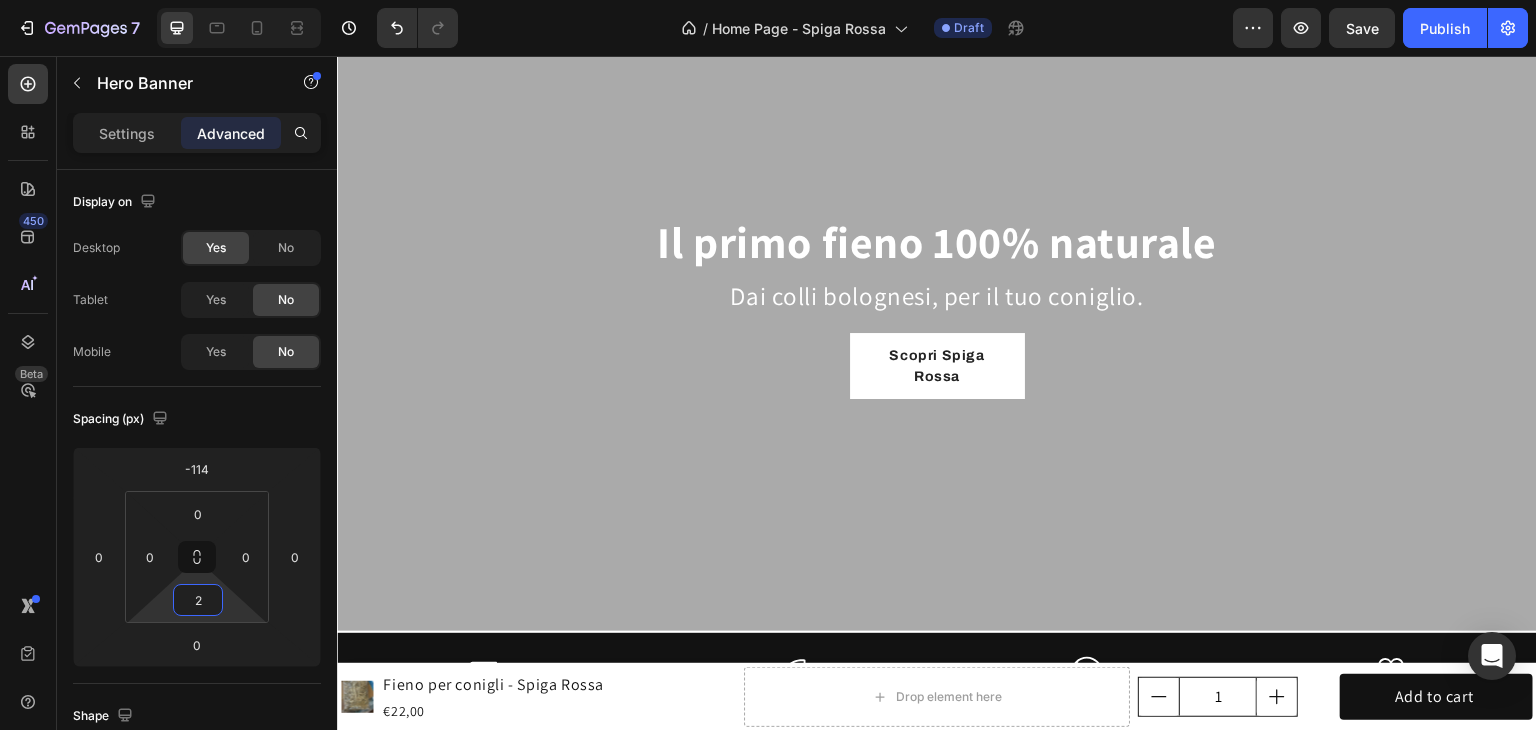 type on "20" 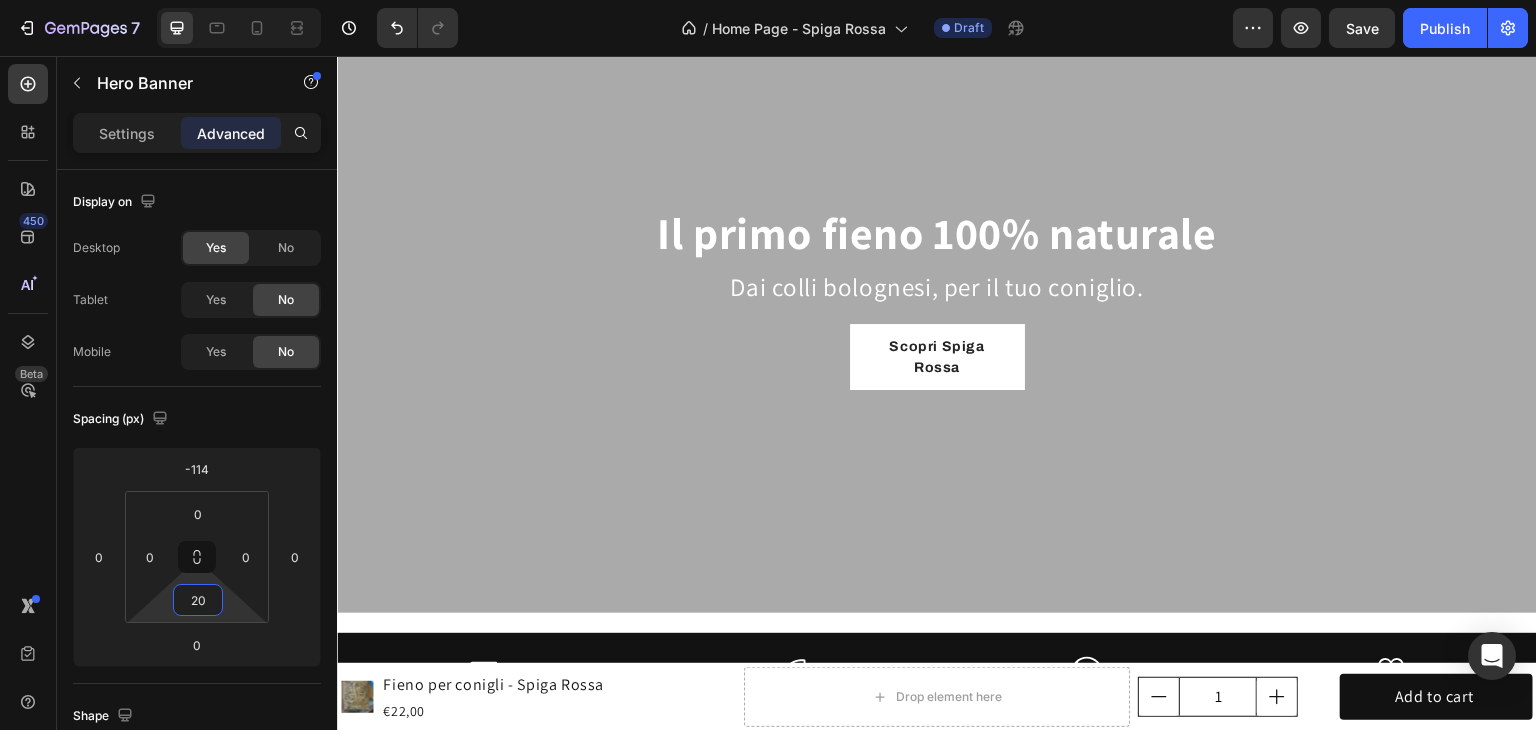 click on "Icon Spedizione Rapida Heading Icon 100% naturale Heading Icon Zero pesticidi Heading Icon Raccolto a mano Heading Row Section 3" at bounding box center (937, 695) 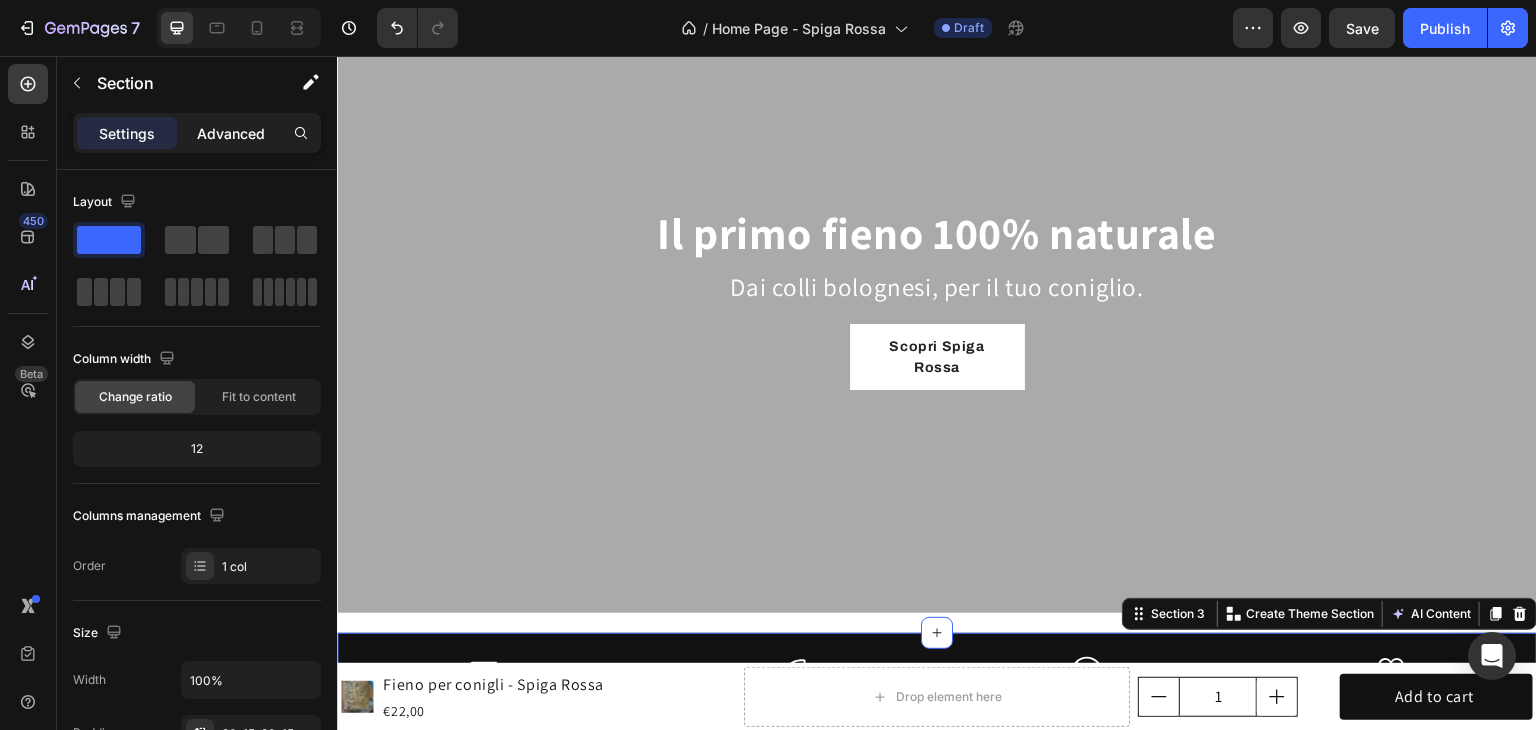 click on "Advanced" at bounding box center (231, 133) 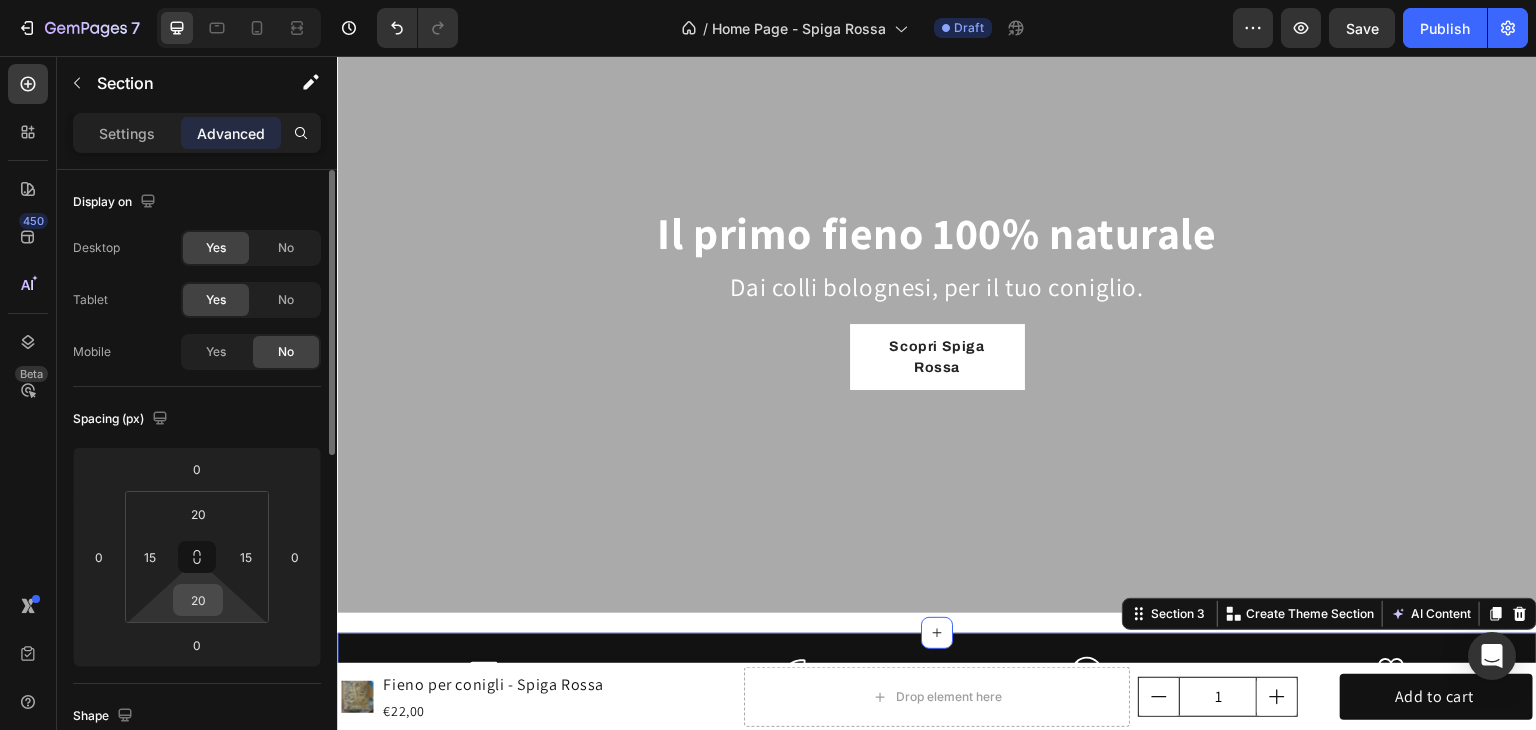 click on "20" at bounding box center (198, 600) 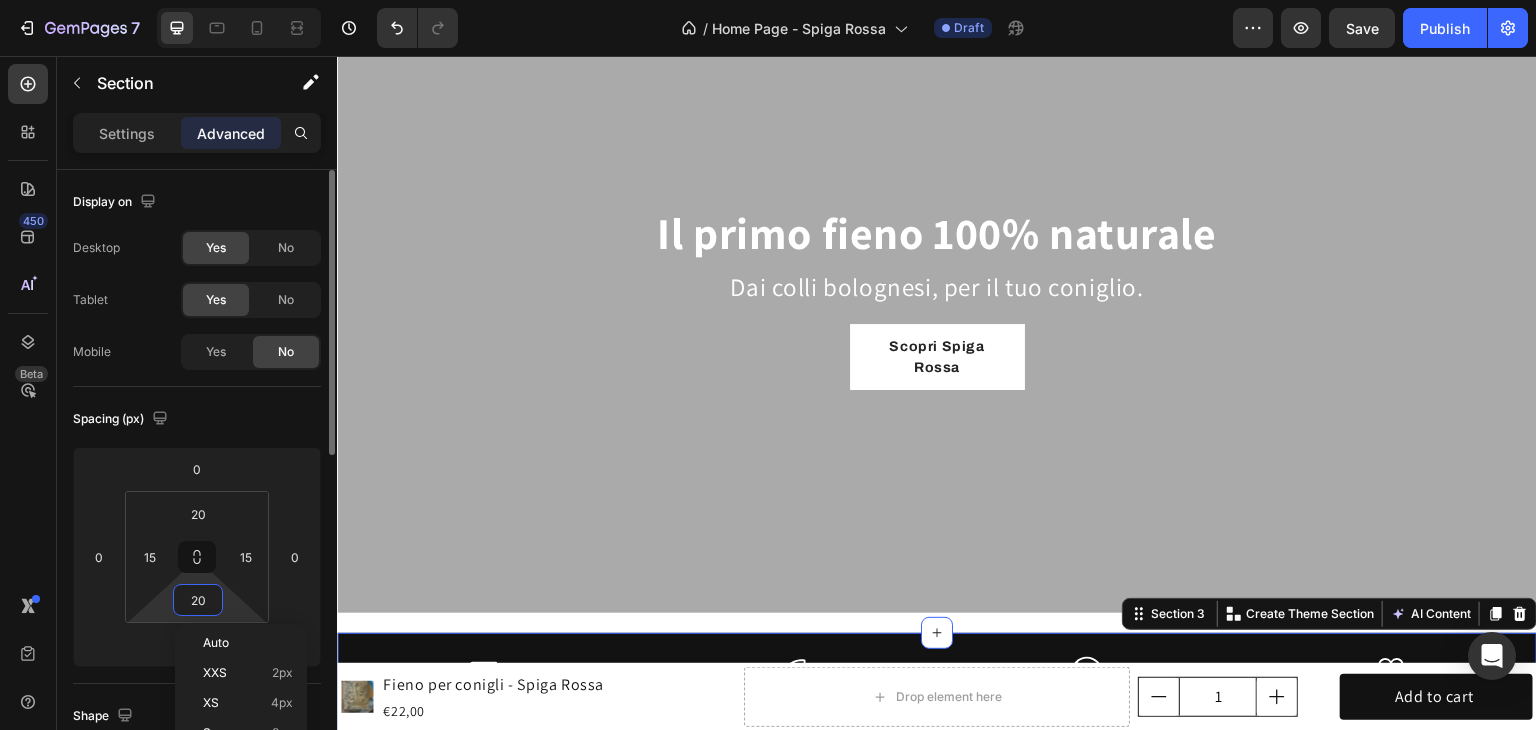 type 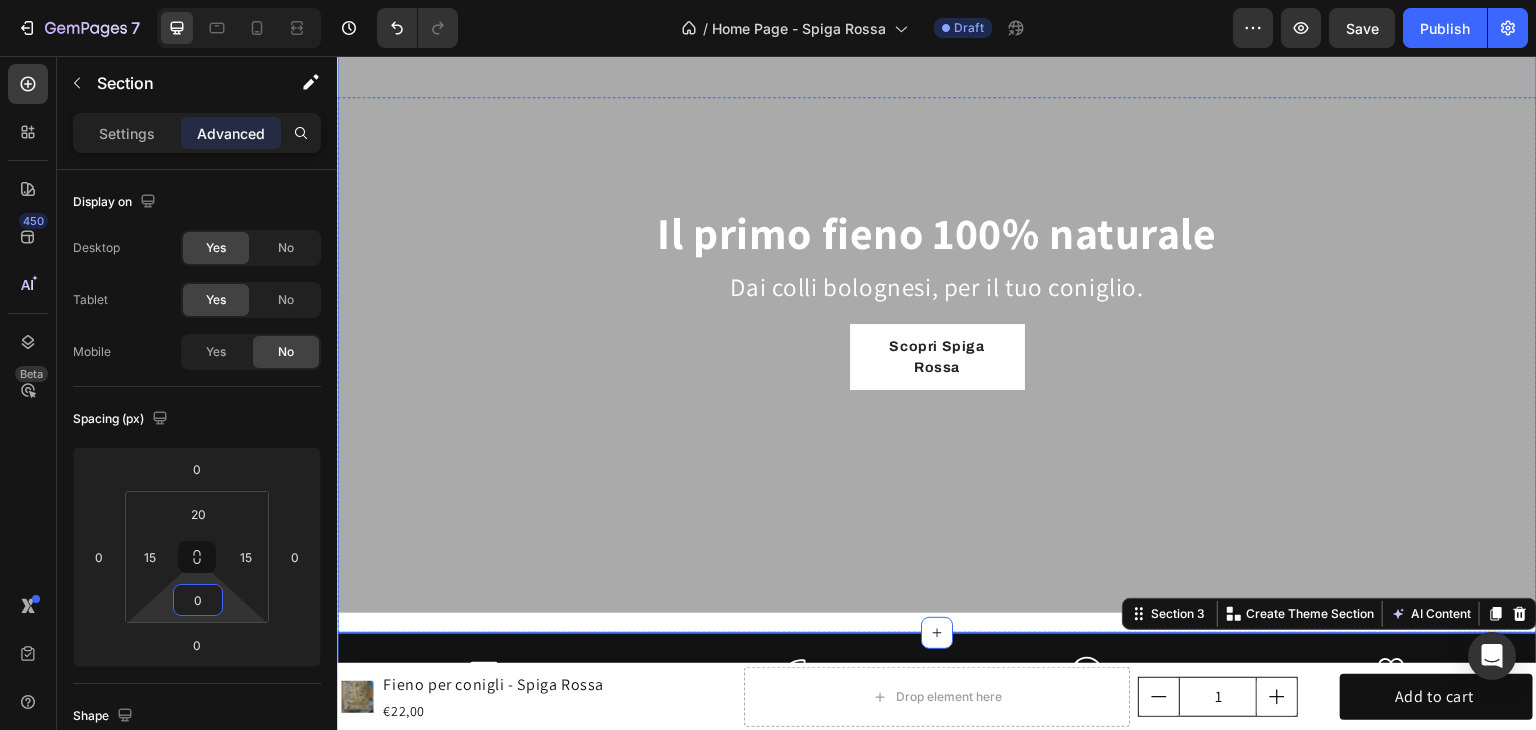 click at bounding box center (937, 298) 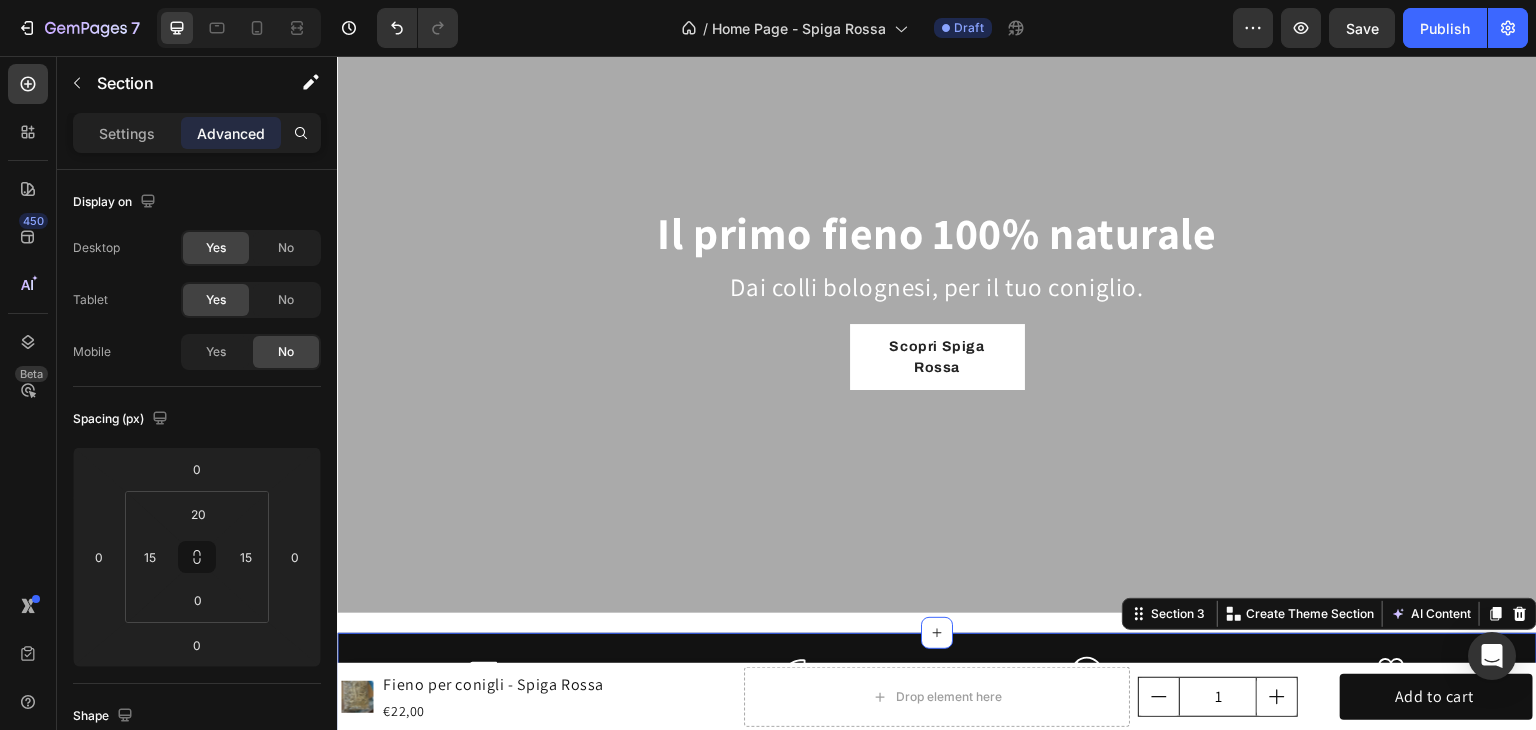 click on "Icon Spedizione Rapida Heading Icon 100% naturale Heading Icon Zero pesticidi Heading Icon Raccolto a mano Heading Row Section 3 You can create reusable sections Create Theme Section AI Content Write with GemAI What would you like to describe here? Tone and Voice Persuasive Product Fieno per conigli - Spiga Rossa Show more Generate" at bounding box center (937, 685) 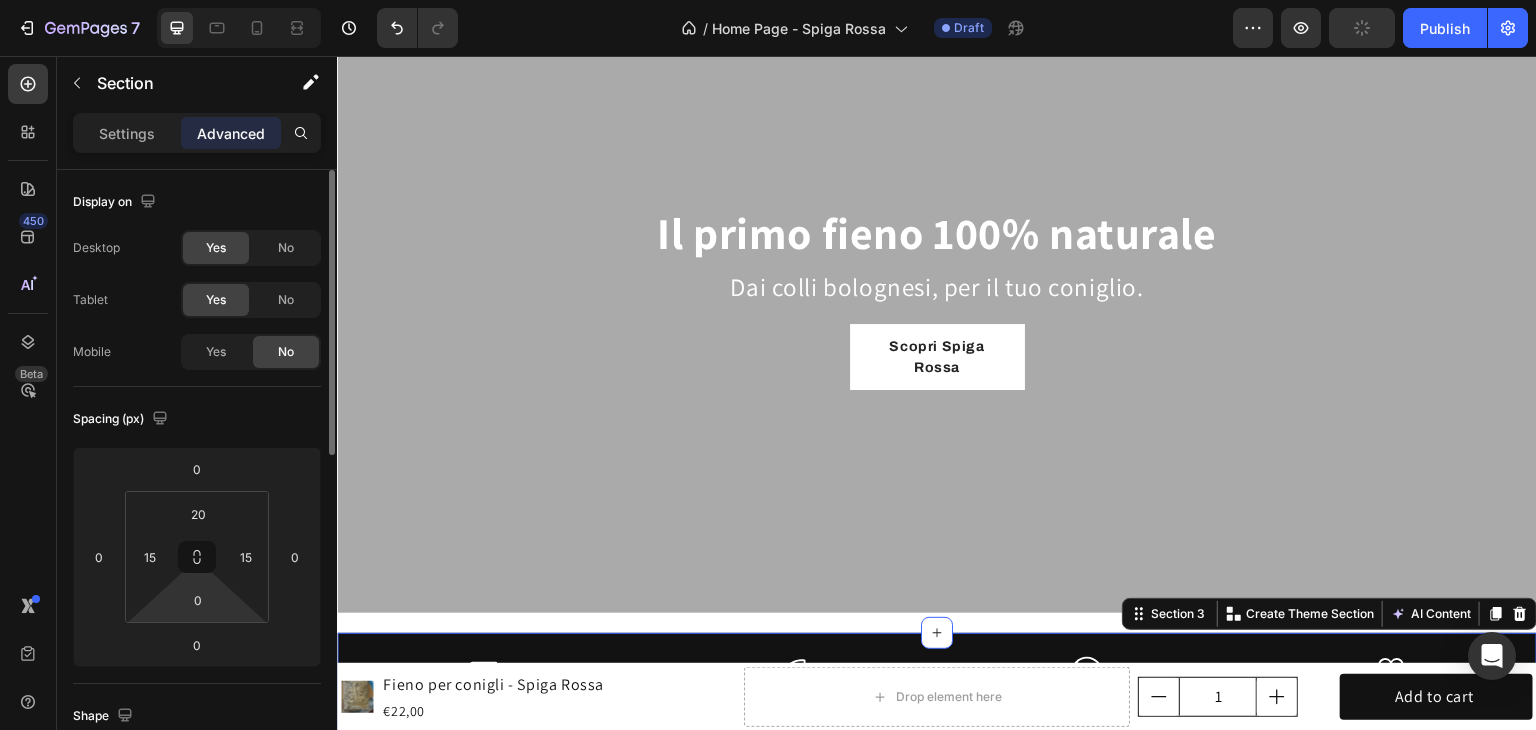 drag, startPoint x: 220, startPoint y: 613, endPoint x: 237, endPoint y: 605, distance: 18.788294 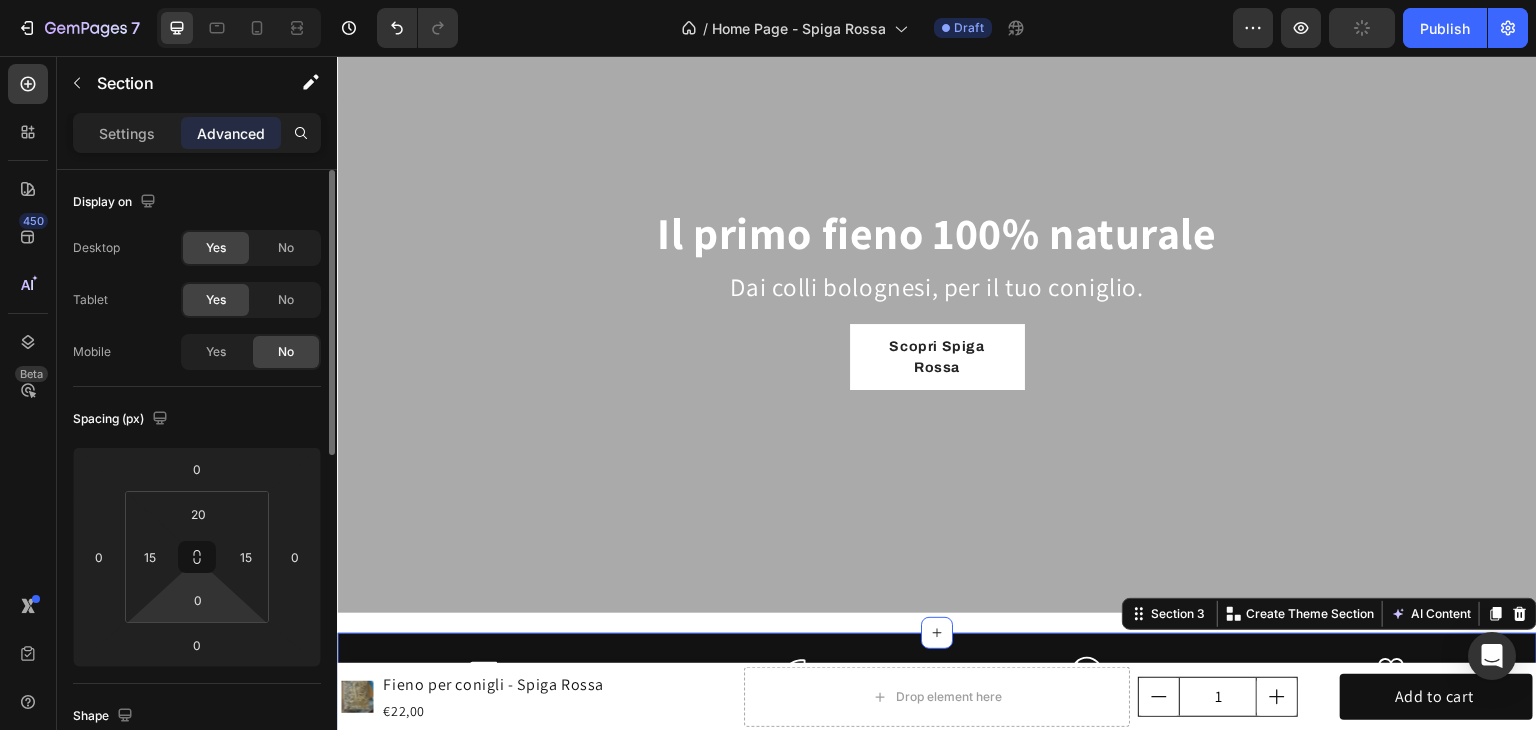 click on "[NUMBER] [NUMBER] [NUMBER] [NUMBER]" at bounding box center (197, 557) 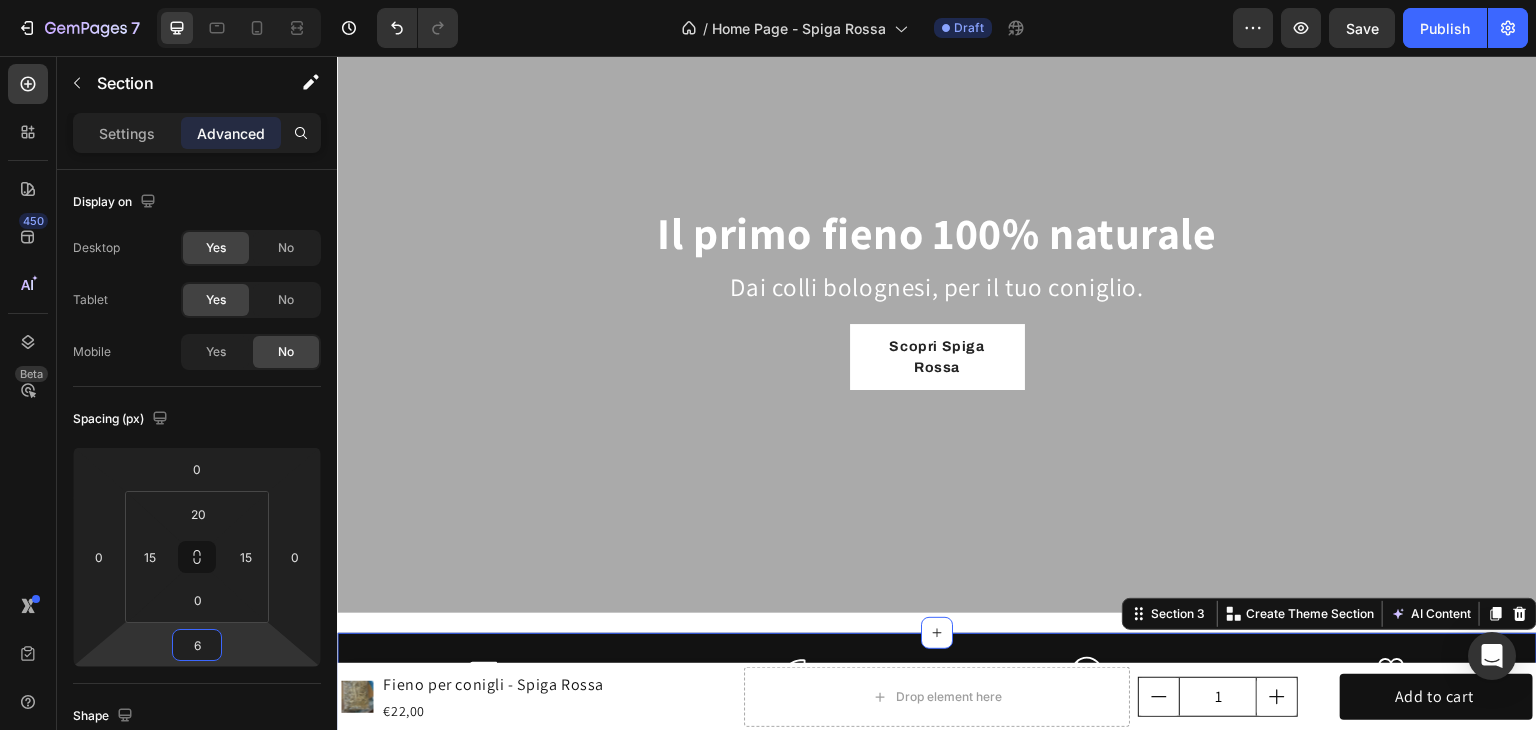 click on "7 Version history / Home Page - Spiga Rossa Draft Preview Save Publish 450 Beta Sections(18) Elements(83) Section Element Hero Section Product Detail Brands Trusted Badges Guarantee Product Breakdown How to use Testimonials Compare Bundle FAQs Social Proof Brand Story Product List Collection Blog List Contact Sticky Add to Cart Custom Footer Browse Library 450 Layout Row Row Row Row Text Heading Text Block Button Button Button Media Image Image" at bounding box center [768, 0] 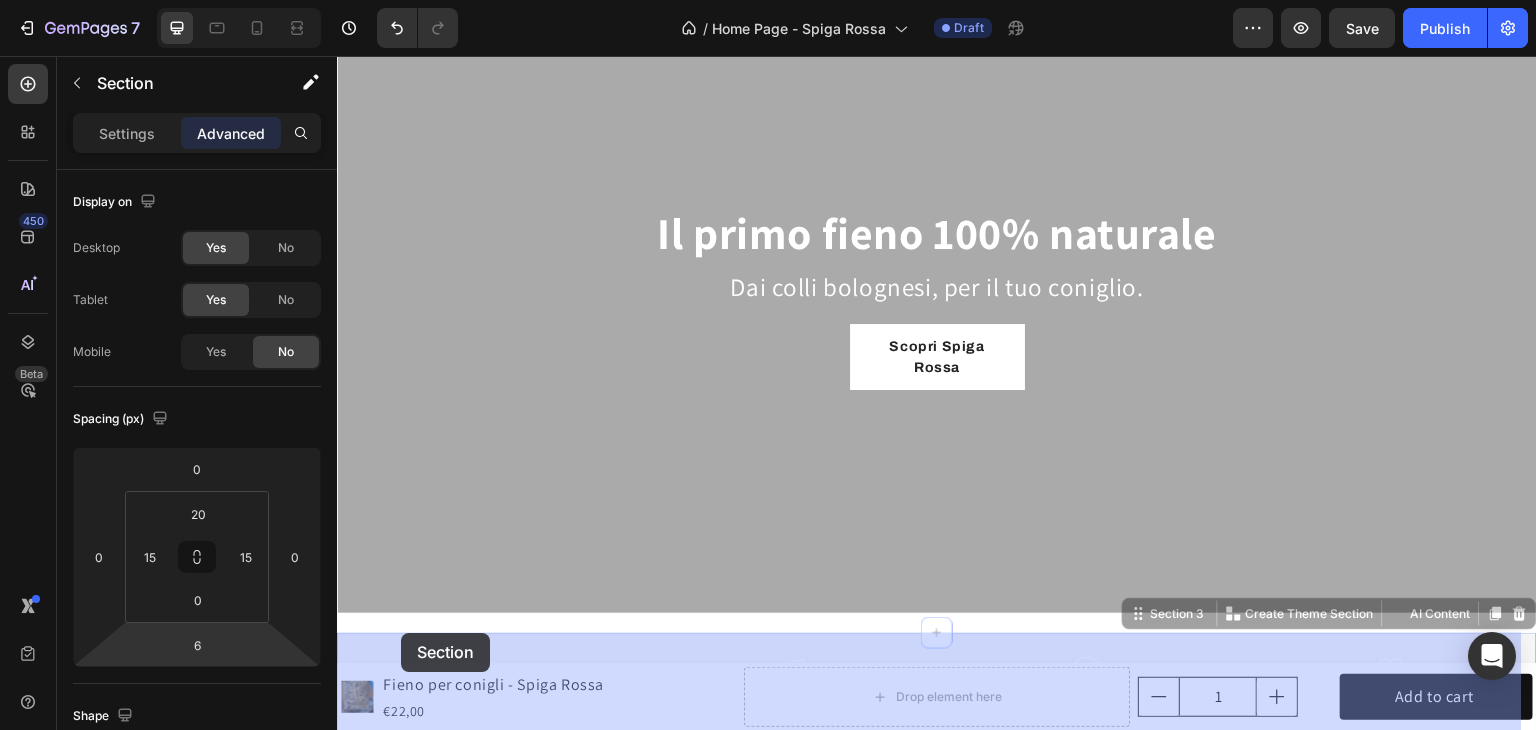 drag, startPoint x: 423, startPoint y: 642, endPoint x: 401, endPoint y: 633, distance: 23.769728 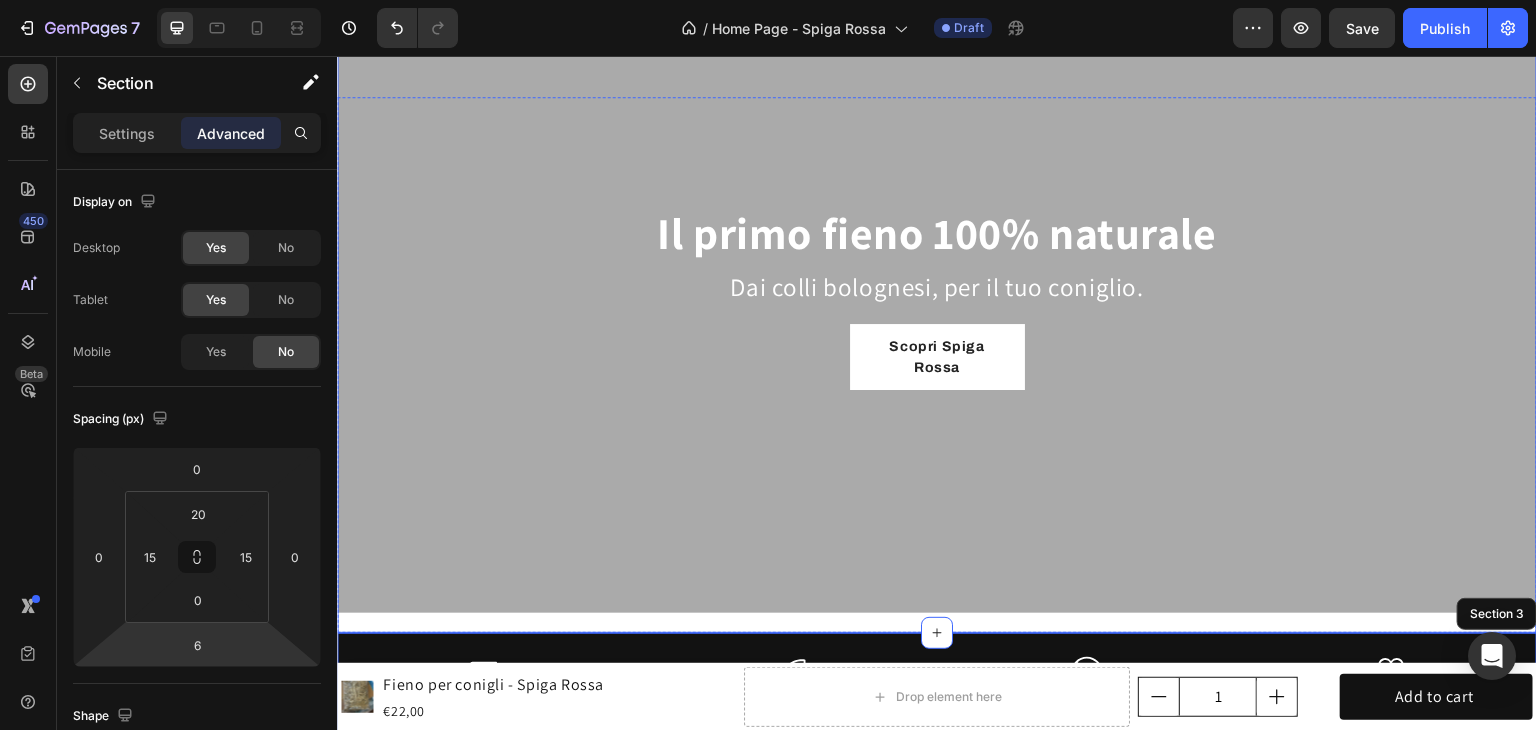 scroll, scrollTop: 300, scrollLeft: 0, axis: vertical 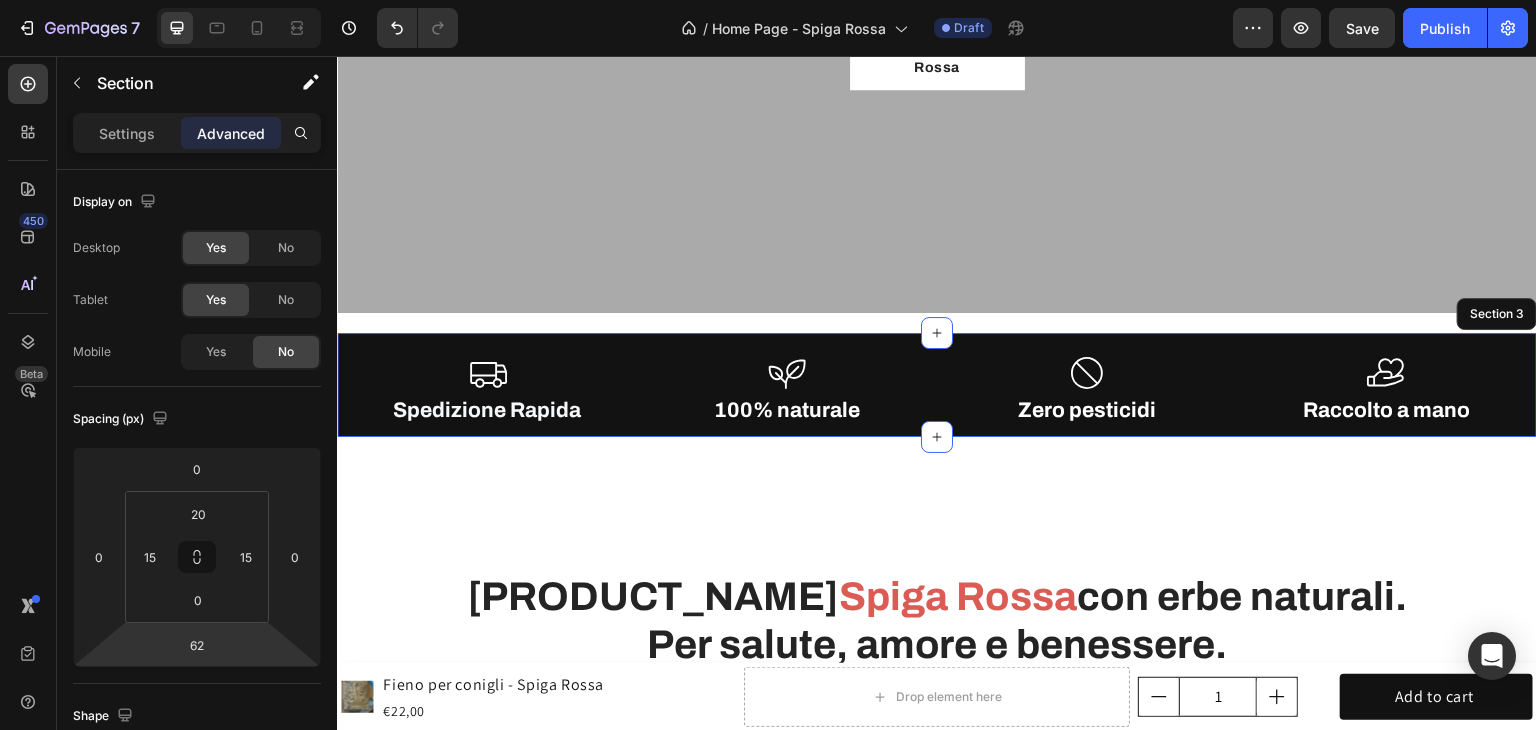 drag, startPoint x: 244, startPoint y: 649, endPoint x: 252, endPoint y: 621, distance: 29.12044 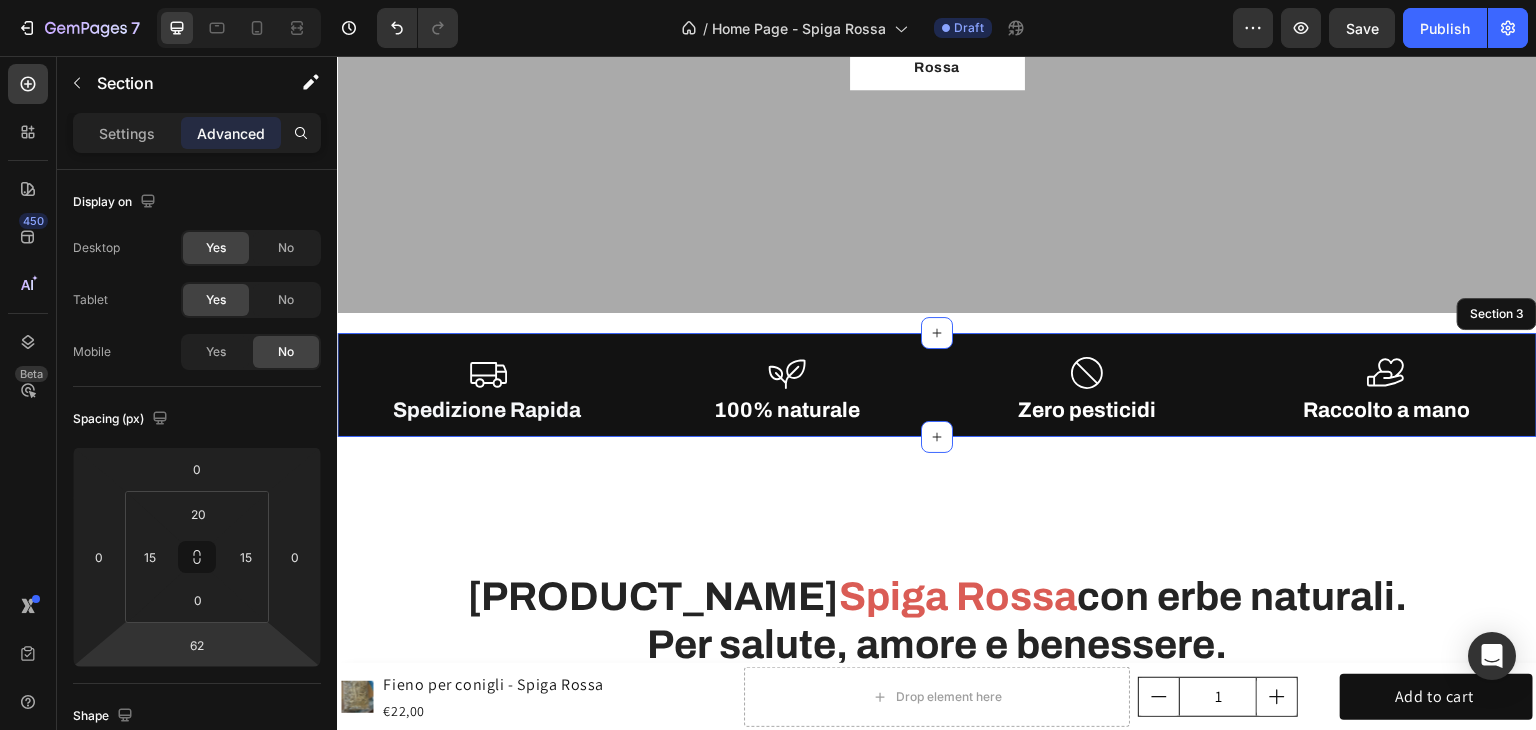 click on "7 Version history / Home Page - Spiga Rossa Draft Preview Save Publish 450 Beta Sections(18) Elements(83) Section Element Hero Section Product Detail Brands Trusted Badges Guarantee Product Breakdown How to use Testimonials Compare Bundle FAQs Social Proof Brand Story Product List Collection Blog List Contact Sticky Add to Cart Custom Footer Browse Library 450 Layout Row Row Row Row Text Heading Text Block Button Button Button Media Image Image" at bounding box center [768, 0] 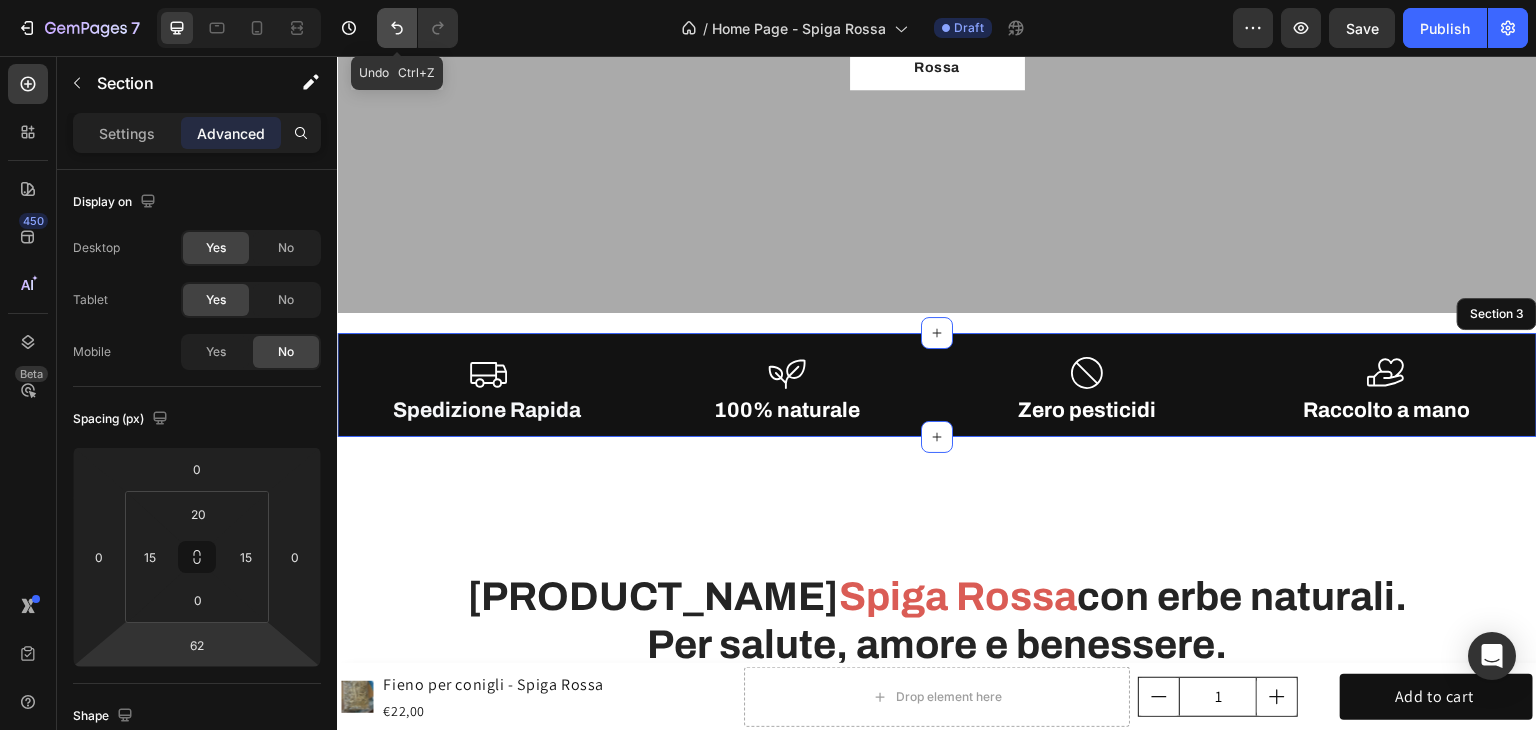 click 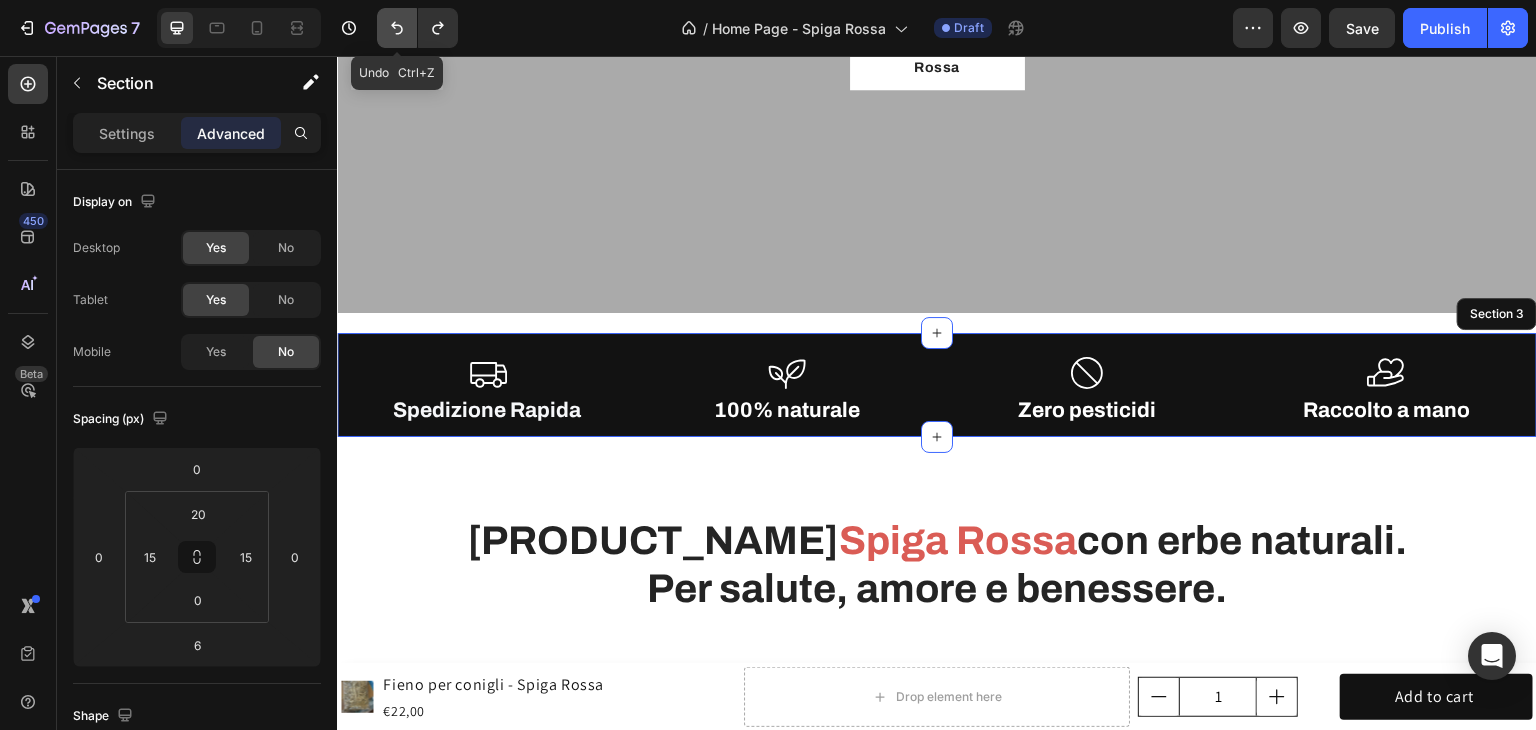 click 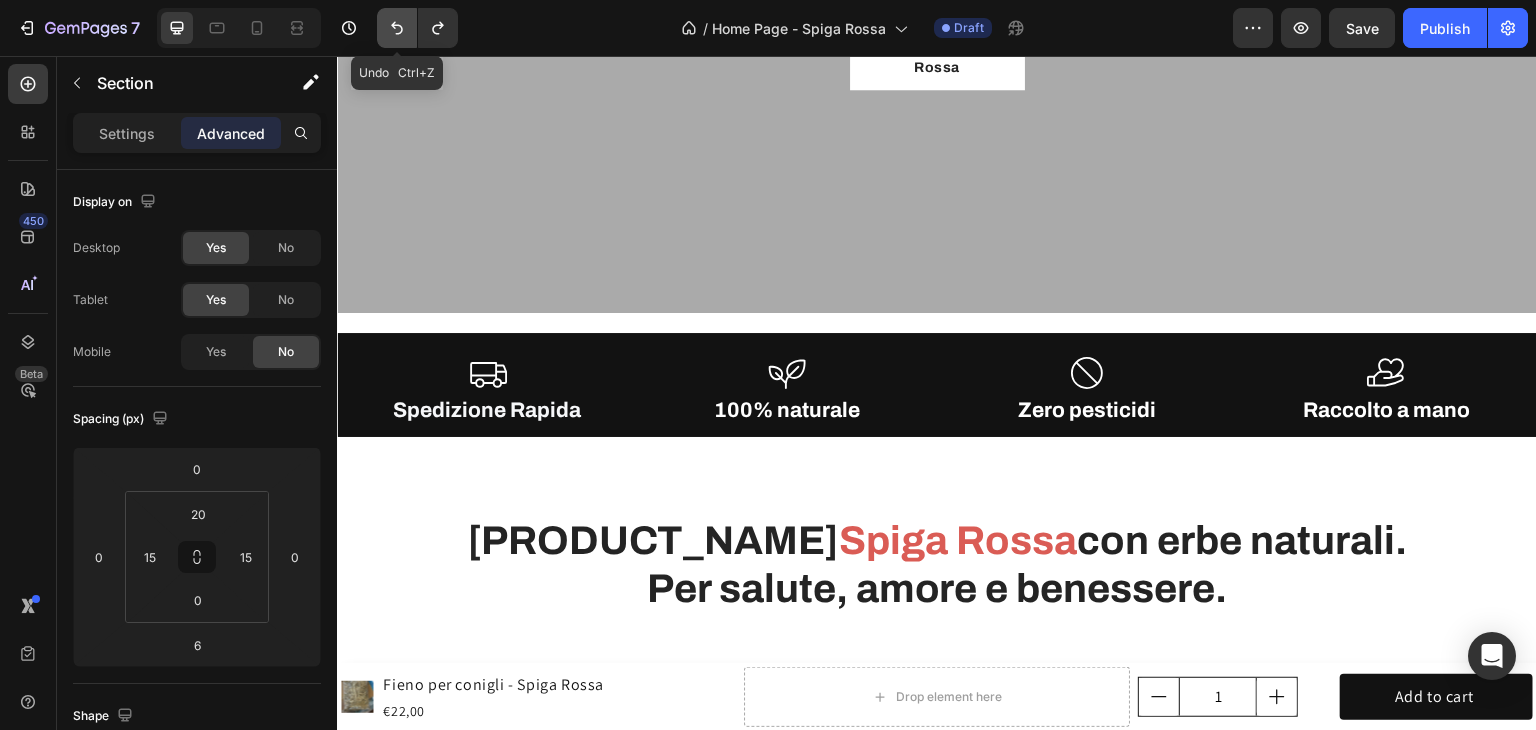 click 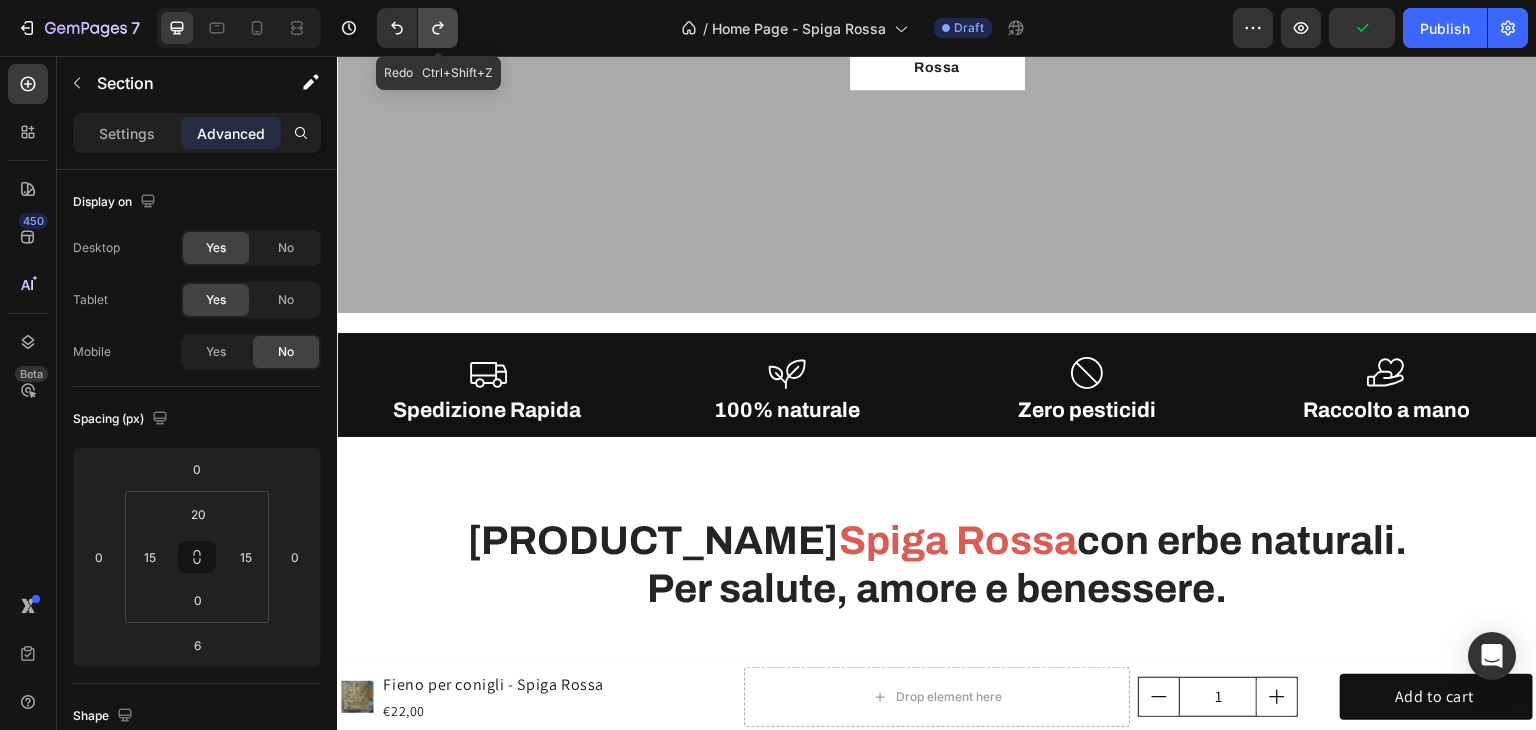 click 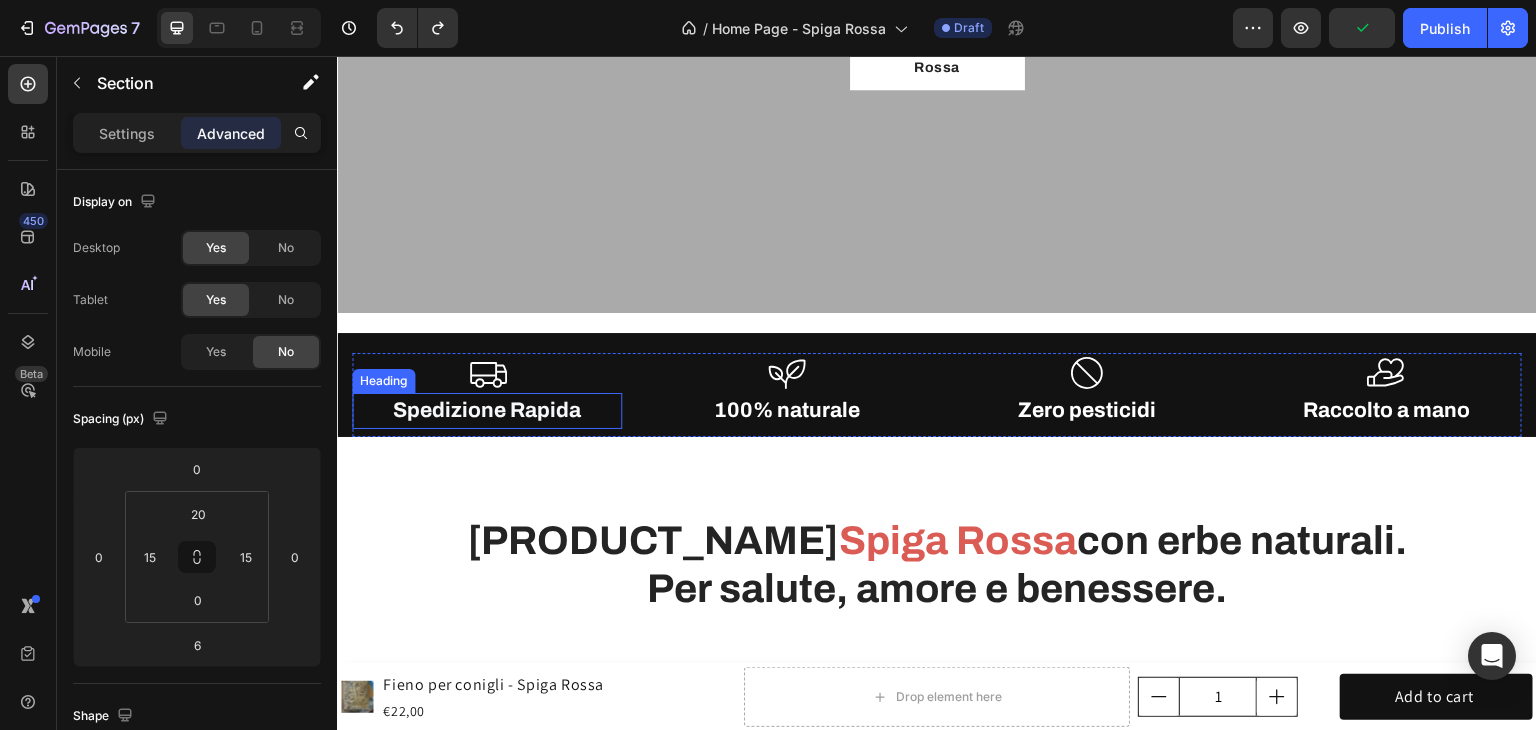 click on "Icon Spedizione Rapida Heading Icon 100% naturale Heading Icon Zero pesticidi Heading Icon Raccolto a mano Heading Row" at bounding box center (937, 395) 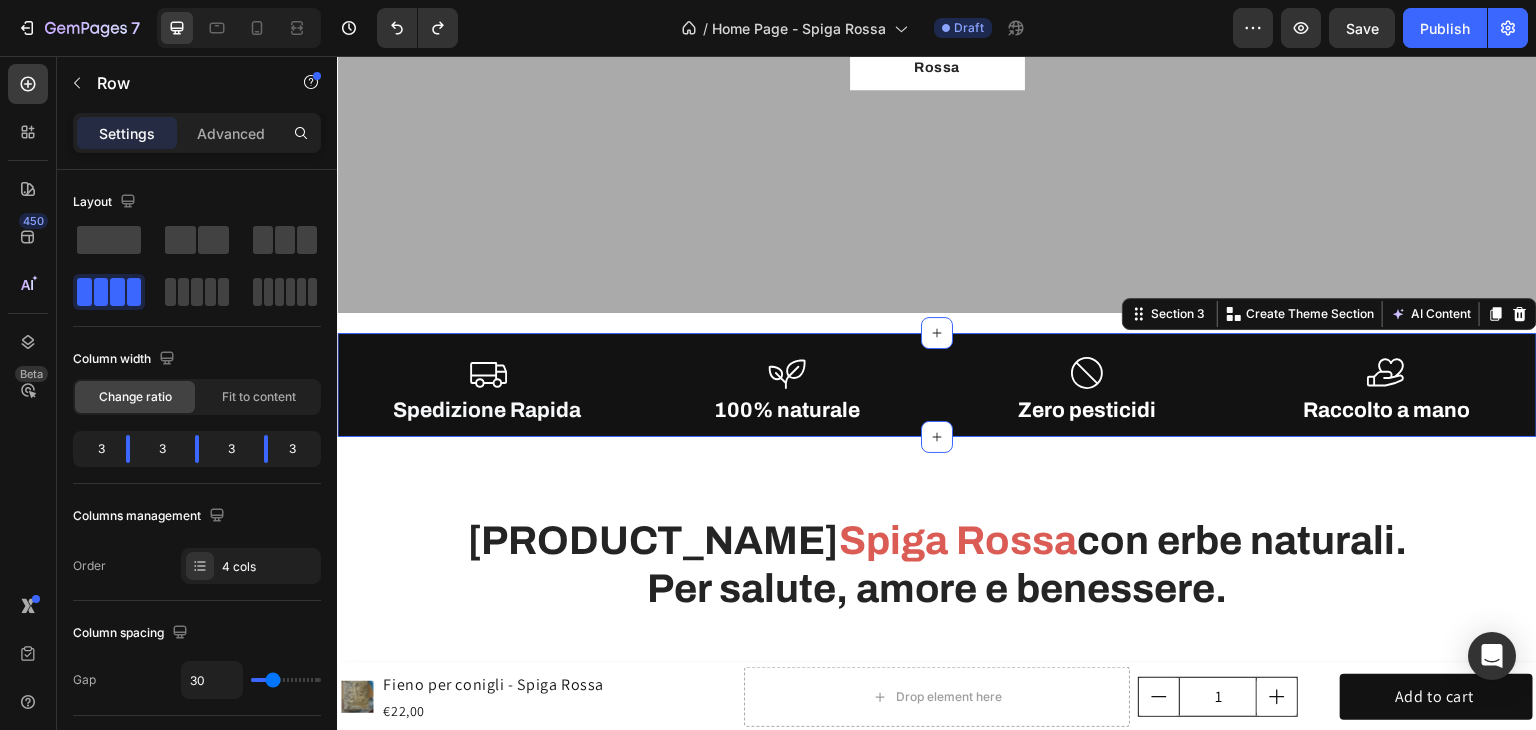 click on "Icon Spedizione Rapida Heading Icon 100% naturale Heading Icon Zero pesticidi Heading Icon Raccolto a mano Heading Row Section 3 You can create reusable sections Create Theme Section AI Content Write with GemAI What would you like to describe here? Tone and Voice Persuasive Product Fieno per conigli - Spiga Rossa Show more Generate" at bounding box center [937, 385] 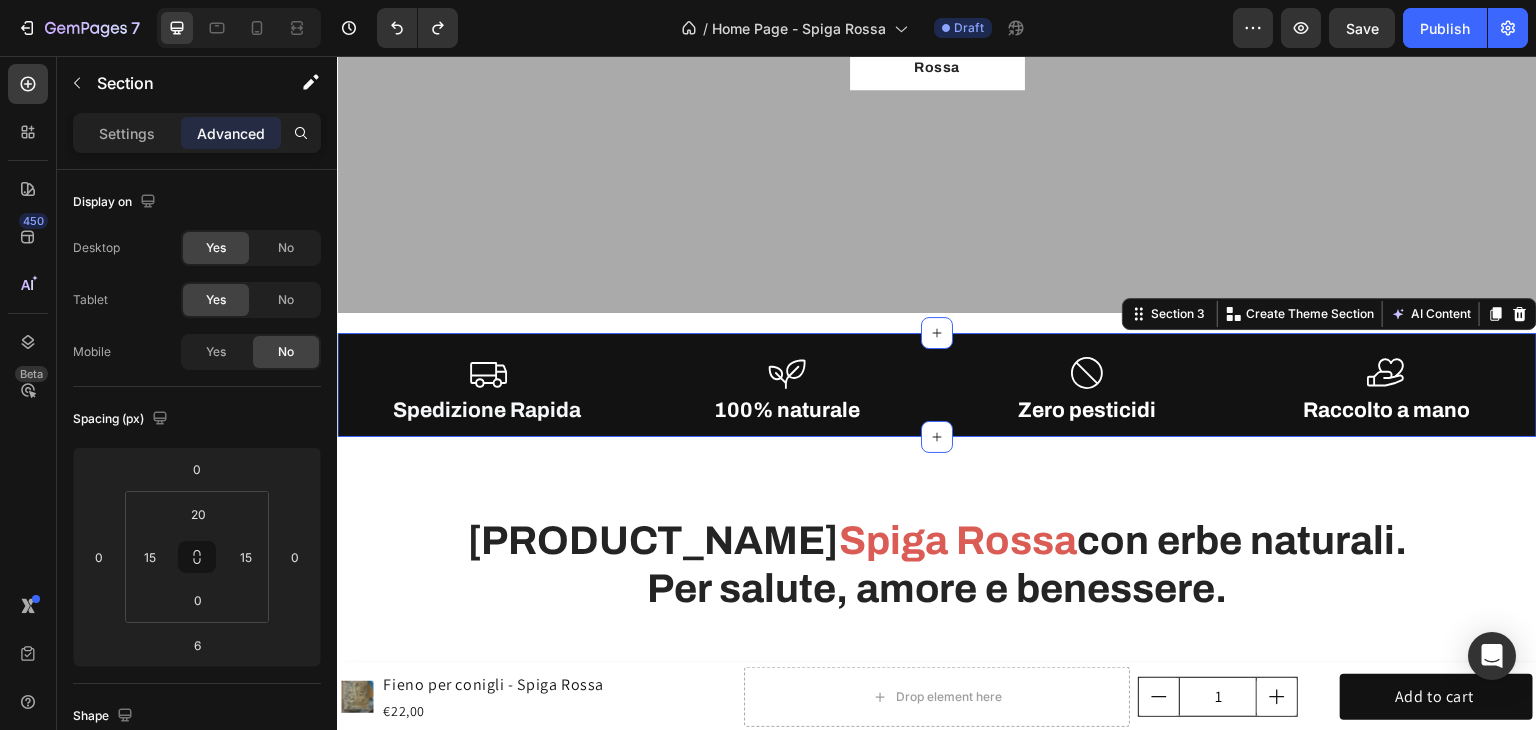 click on "Icon Spedizione Rapida Heading Icon 100% naturale Heading Icon Zero pesticidi Heading Icon Raccolto a mano Heading Row Section 3 You can create reusable sections Create Theme Section AI Content Write with GemAI What would you like to describe here? Tone and Voice Persuasive Product Fieno per conigli - Spiga Rossa Show more Generate" at bounding box center (937, 385) 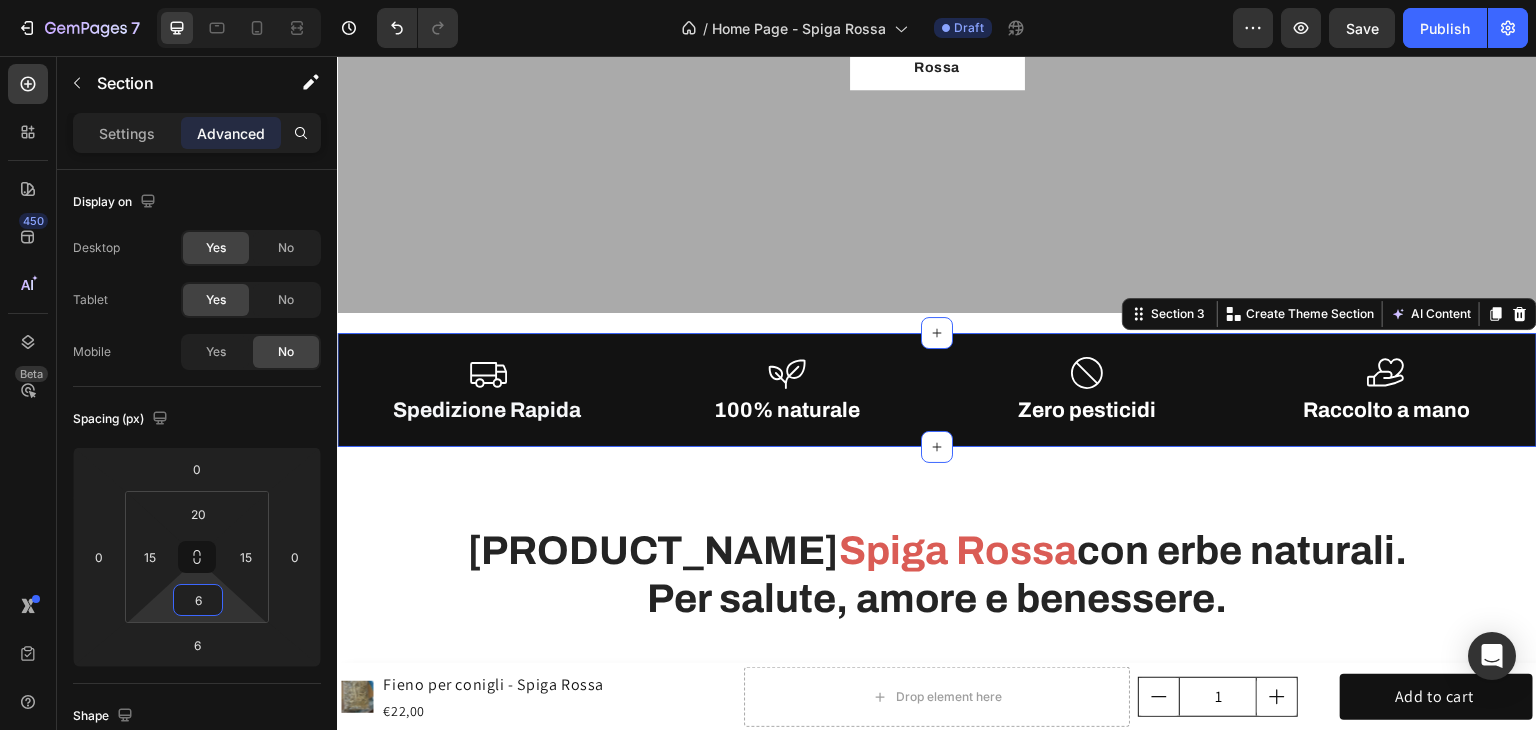 type on "0" 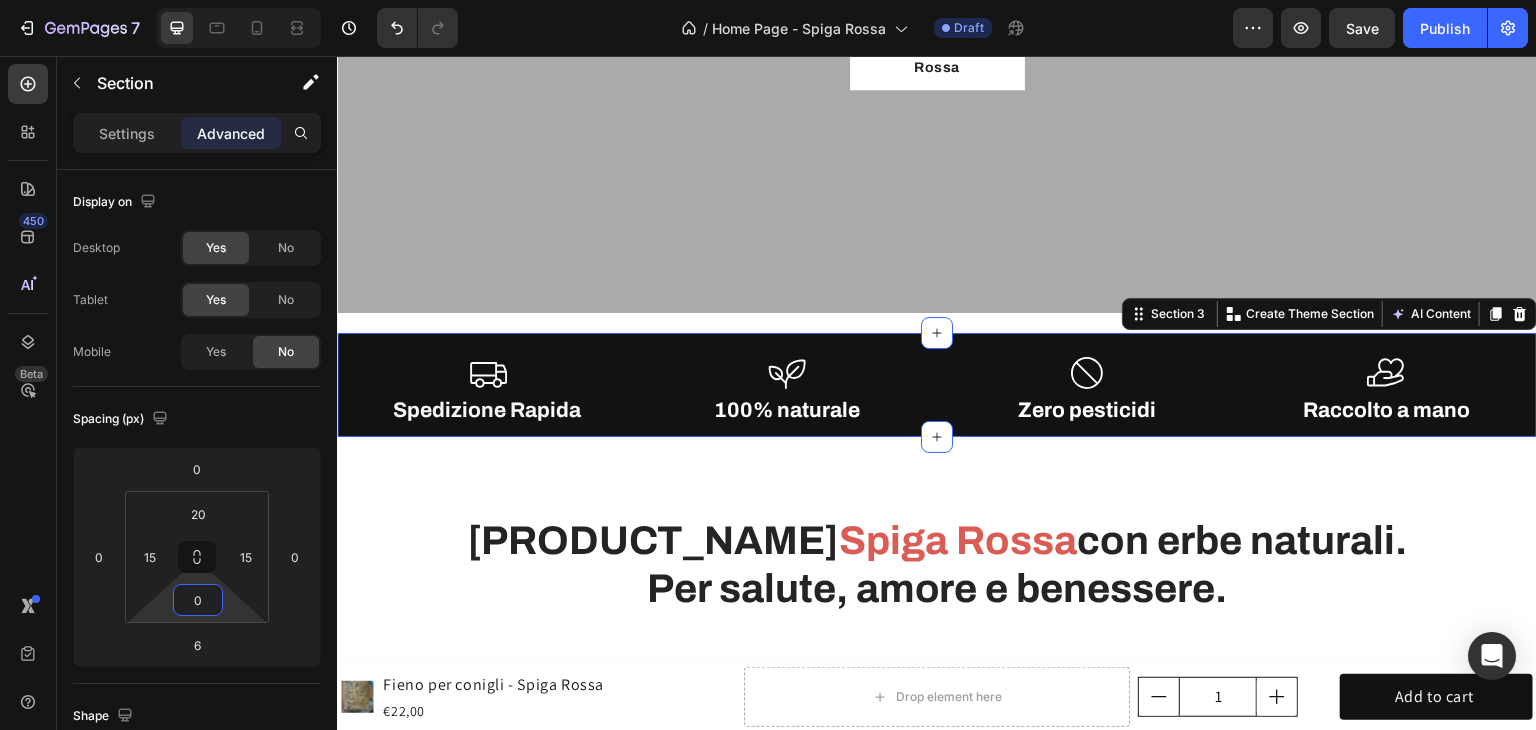 click on "7 Version history / Home Page - Spiga Rossa Draft Preview Save Publish 450 Beta Sections(18) Elements(83) Section Element Hero Section Product Detail Brands Trusted Badges Guarantee Product Breakdown How to use Testimonials Compare Bundle FAQs Social Proof Brand Story Product List Collection Blog List Contact Sticky Add to Cart Custom Footer Browse Library 450 Layout Row Row Row Row Text Heading Text Block Button Button Button Media Image Image" at bounding box center [768, 0] 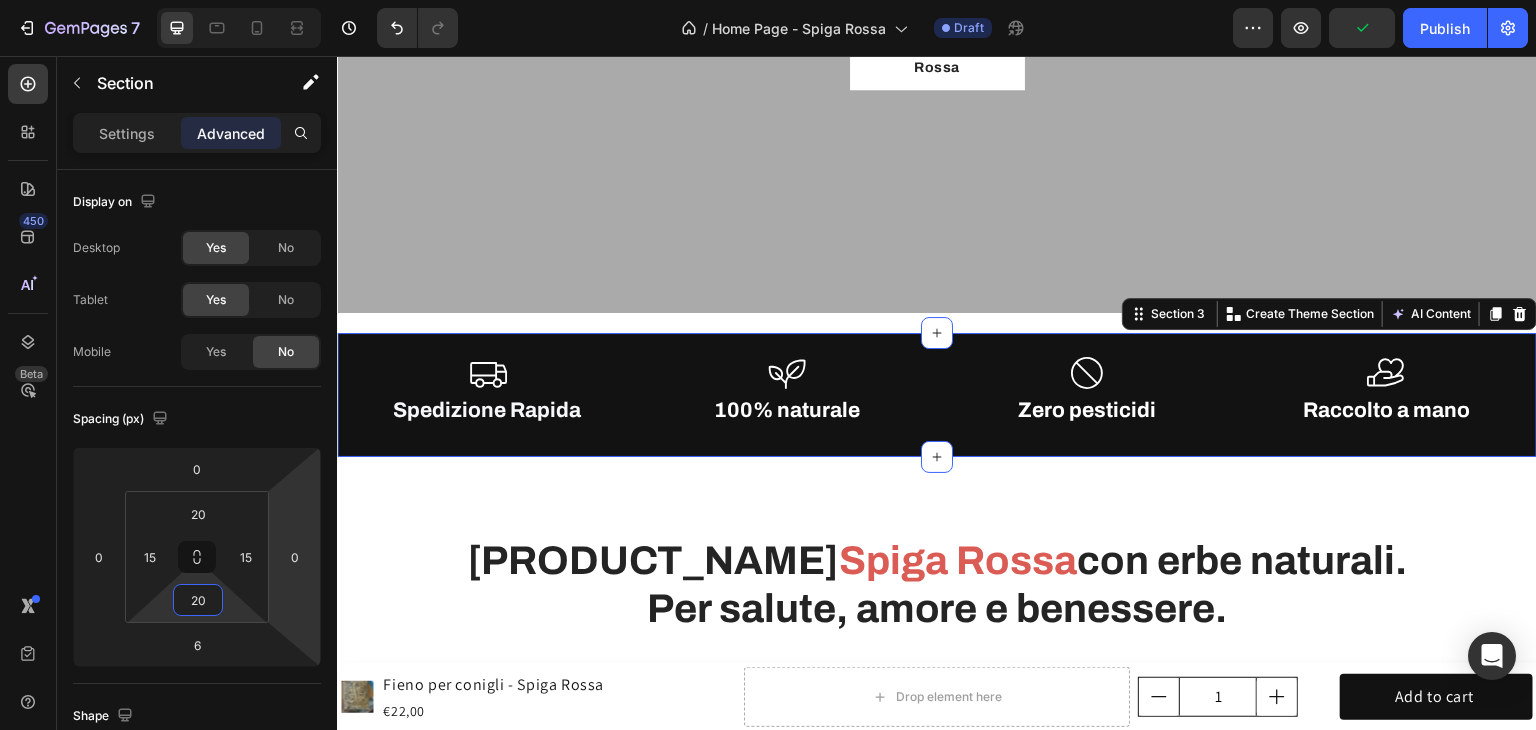 type on "20" 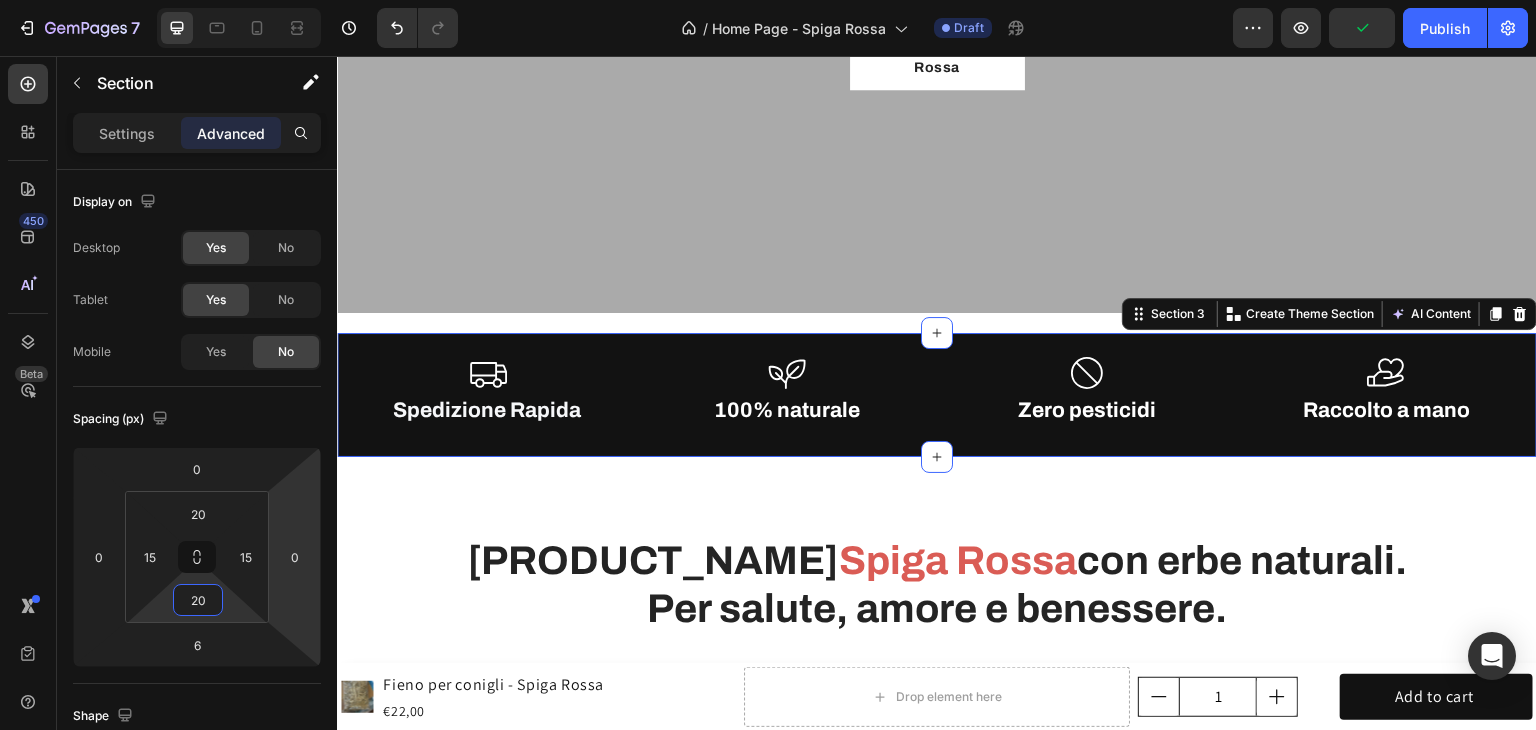 click on "Icon Spedizione Rapida Heading Icon 100% naturale Heading Icon Zero pesticidi Heading Icon Raccolto a mano Heading Row Section 3 You can create reusable sections Create Theme Section AI Content Write with GemAI What would you like to describe here? Tone and Voice Persuasive Product Fieno per conigli - Spiga Rossa Show more Generate" at bounding box center (937, 395) 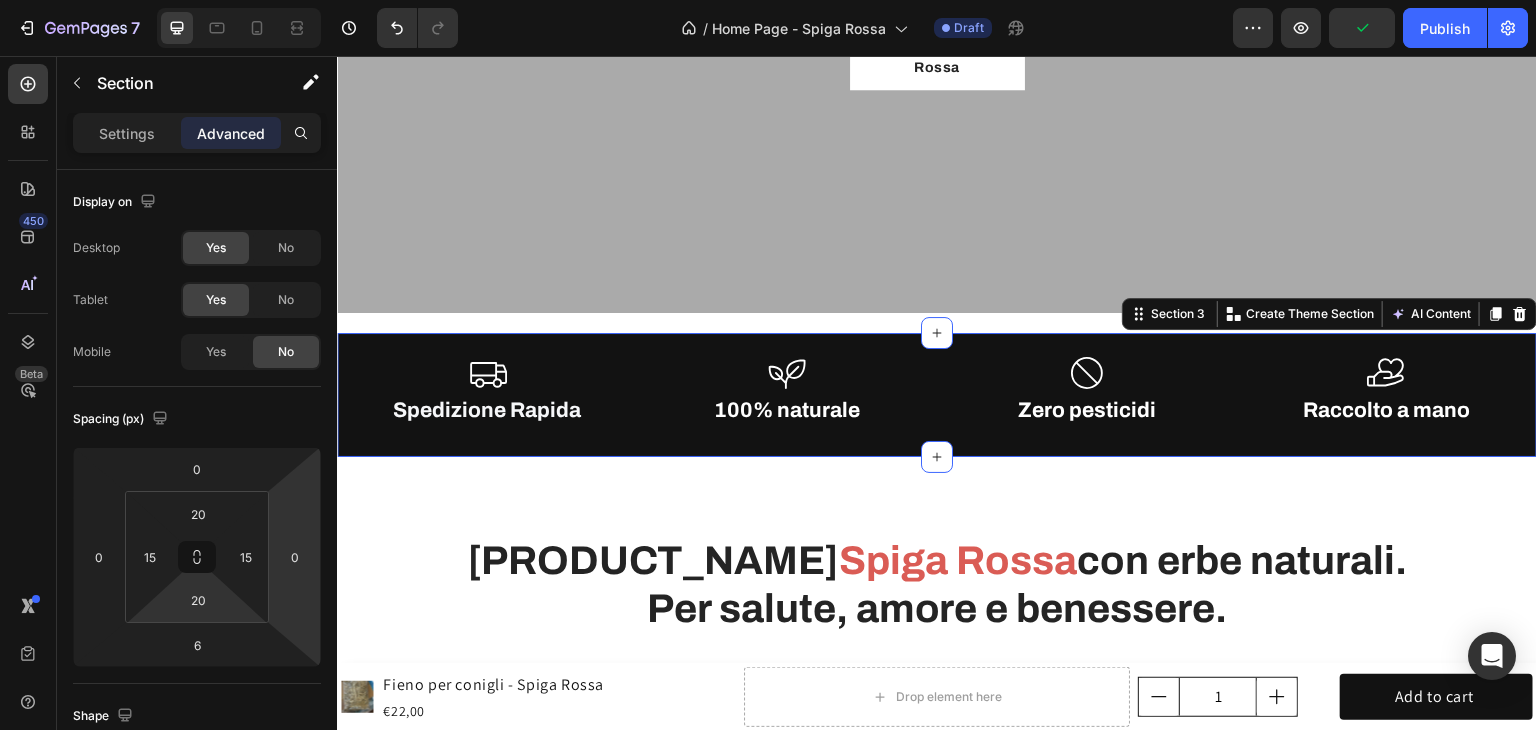 click on "Il primo fieno 100% naturale Heading Dai colli bolognesi, per il tuo coniglio. Text Block Scopri Spiga Rossa Button Row Row Hero Banner" at bounding box center (937, 8) 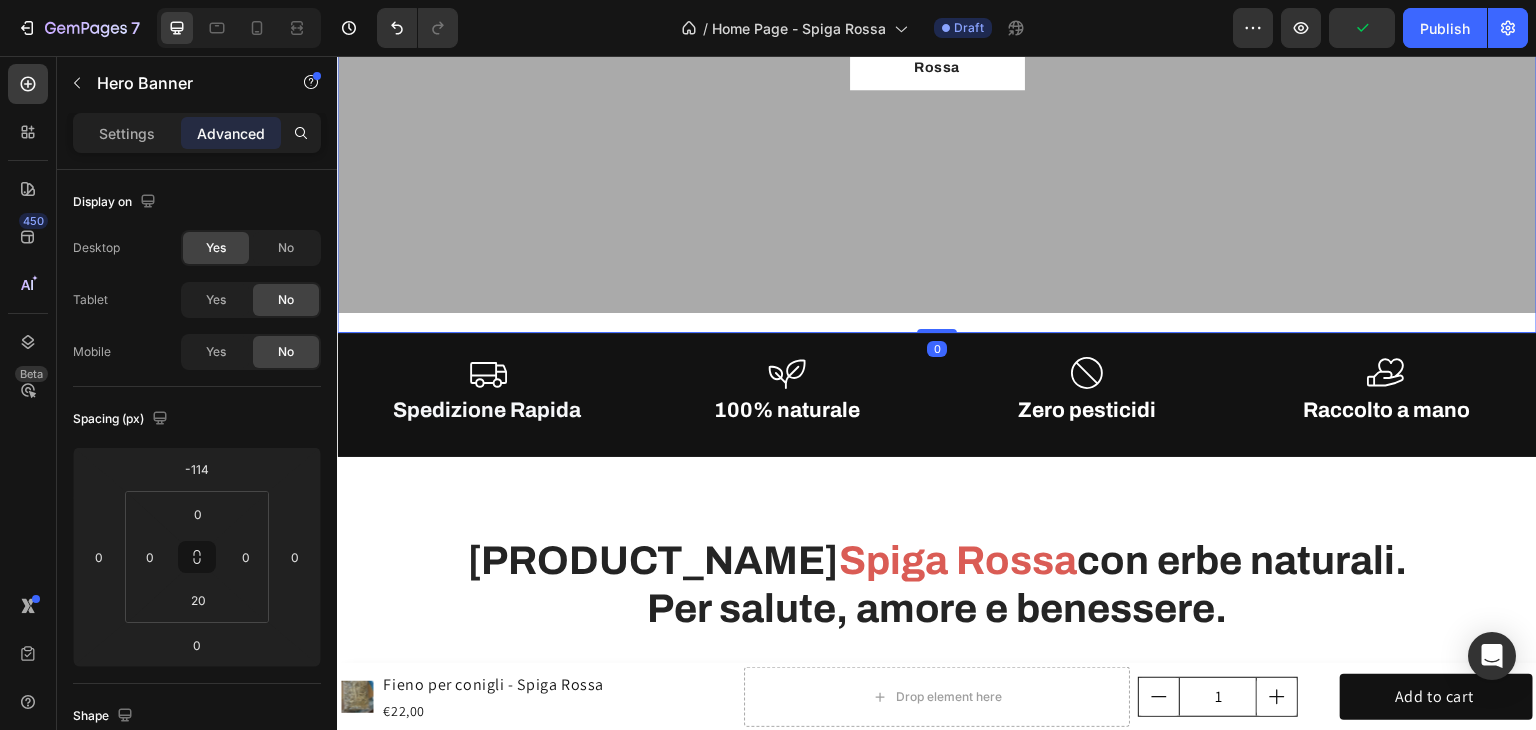 click on "Il primo fieno 100% naturale Heading Dai colli bolognesi, per il tuo coniglio. Text Block Scopri Spiga Rossa Button Row Row Hero Banner 0" at bounding box center (937, 8) 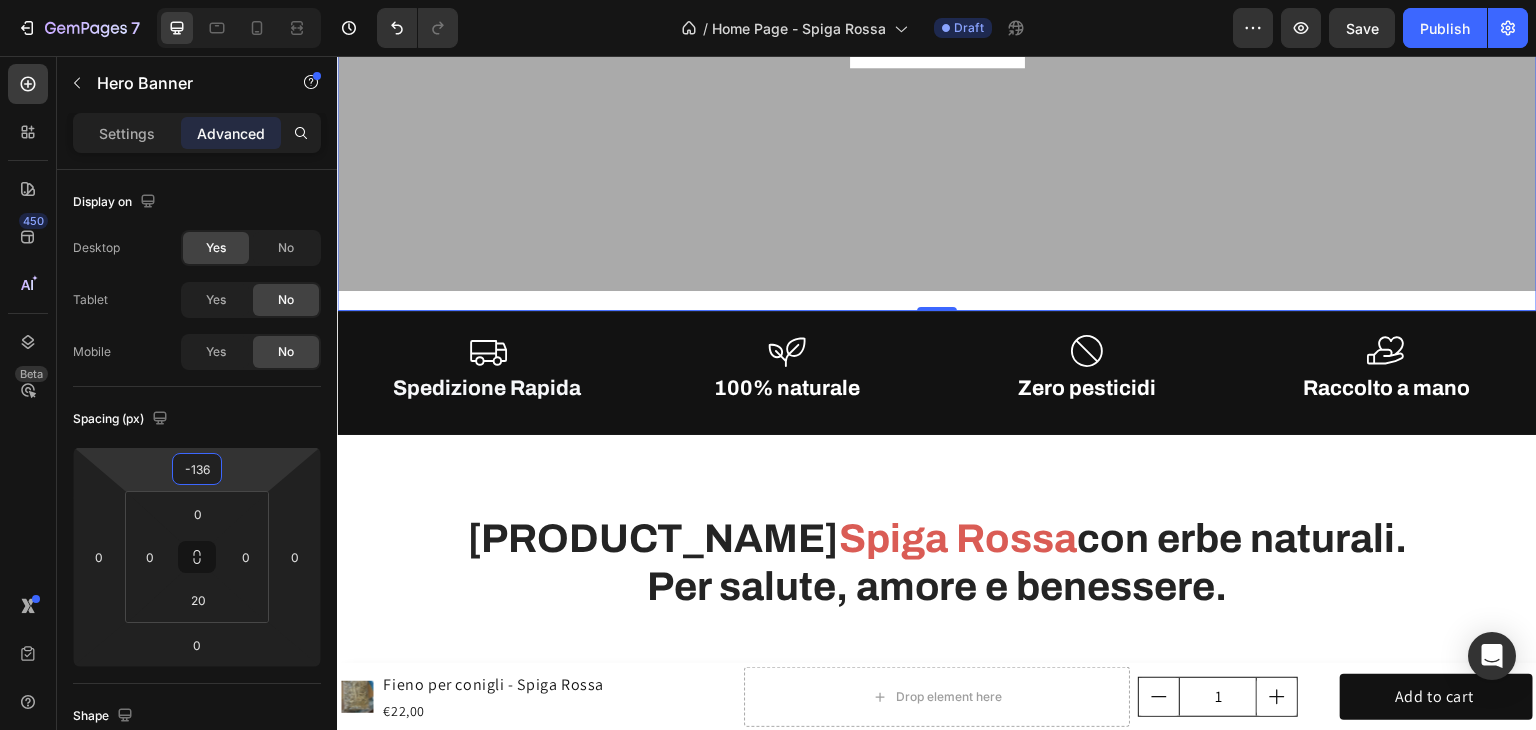 drag, startPoint x: 265, startPoint y: 478, endPoint x: 256, endPoint y: 489, distance: 14.21267 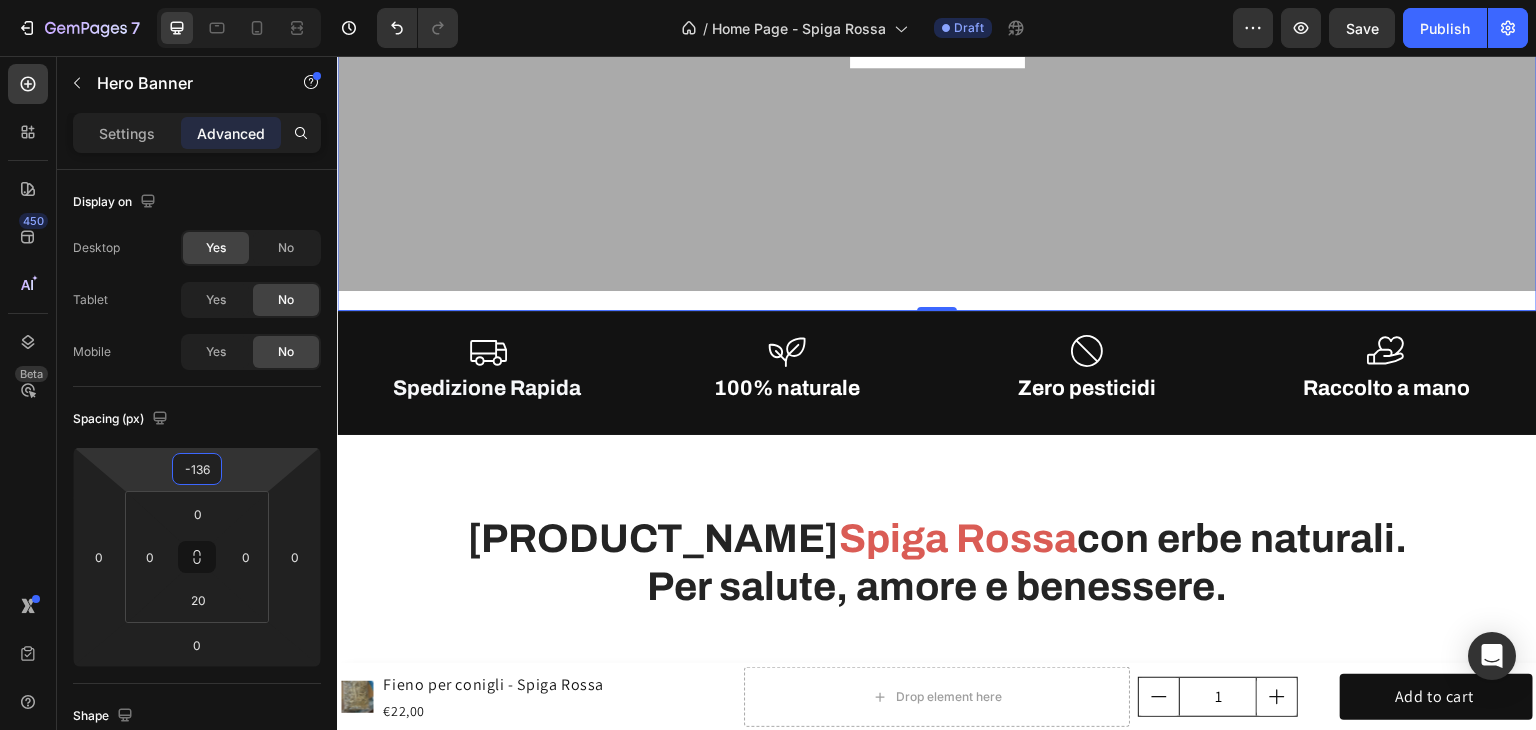 click on "7 Version history / Home Page - Spiga Rossa Draft Preview Save Publish 450 Beta Sections(18) Elements(83) Section Element Hero Section Product Detail Brands Trusted Badges Guarantee Product Breakdown How to use Testimonials Compare Bundle FAQs Social Proof Brand Story Product List Collection Blog List Contact Sticky Add to Cart Custom Footer Browse Library 450 Layout Row Row Row Row Text Heading Text Block Button Button Button Media Image Image" at bounding box center [768, 0] 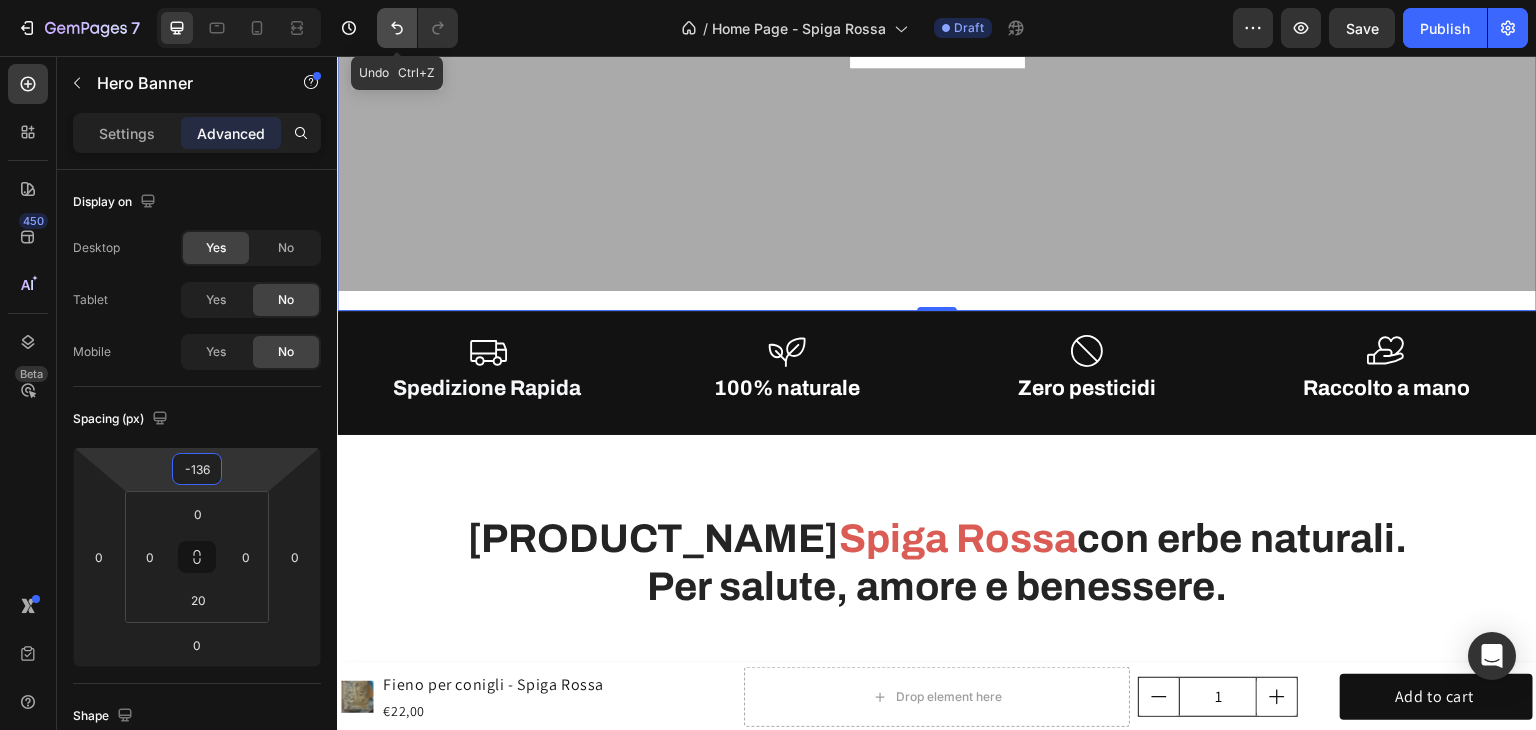 click 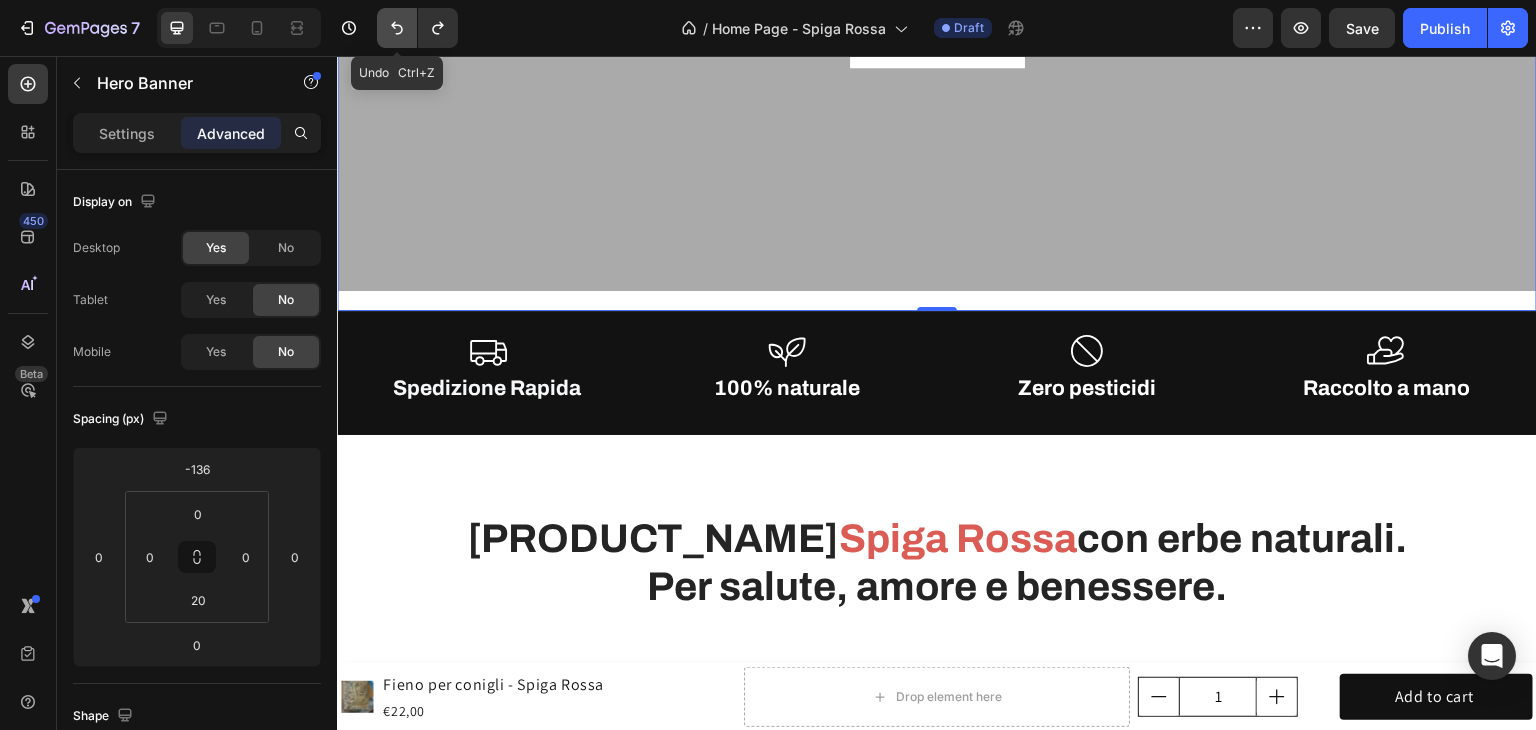click 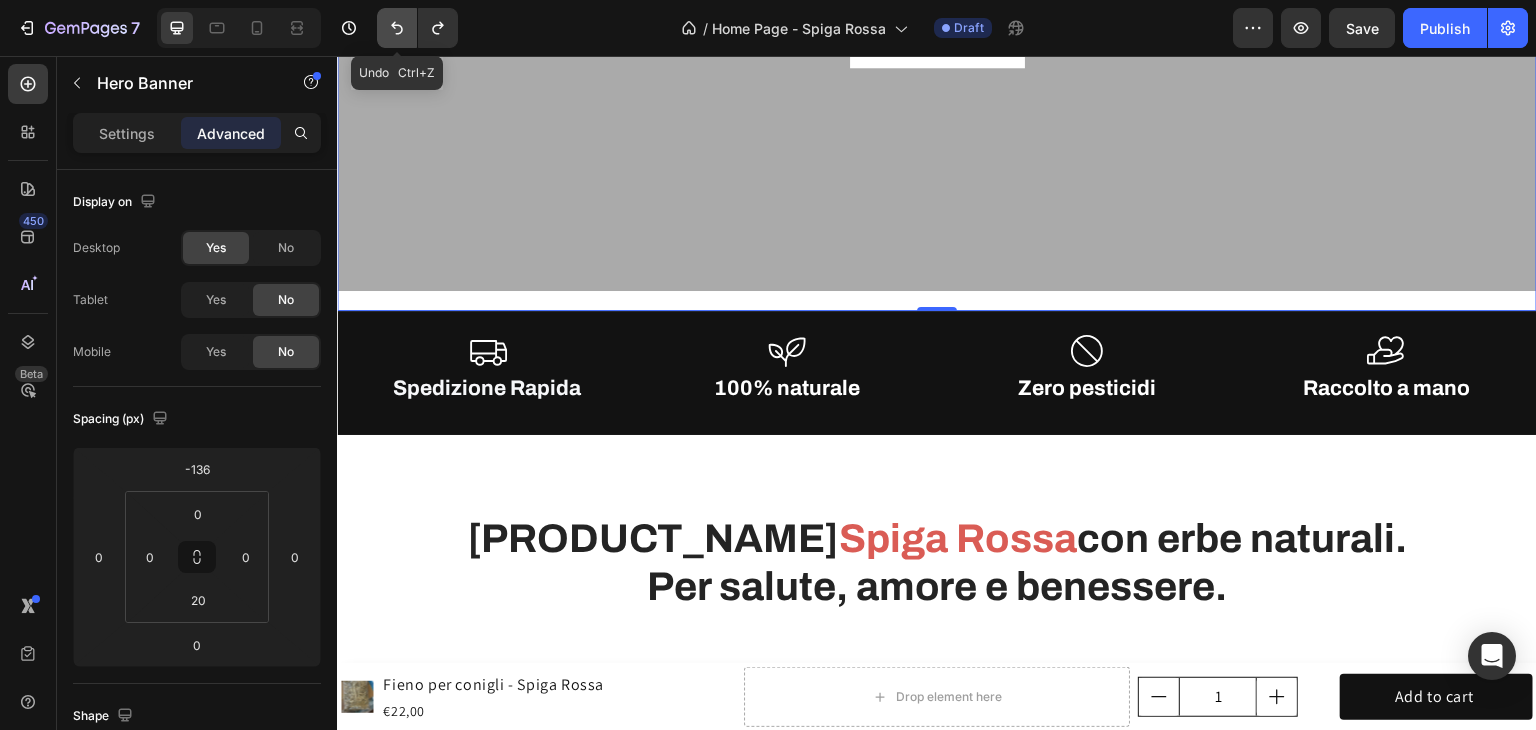 type on "-114" 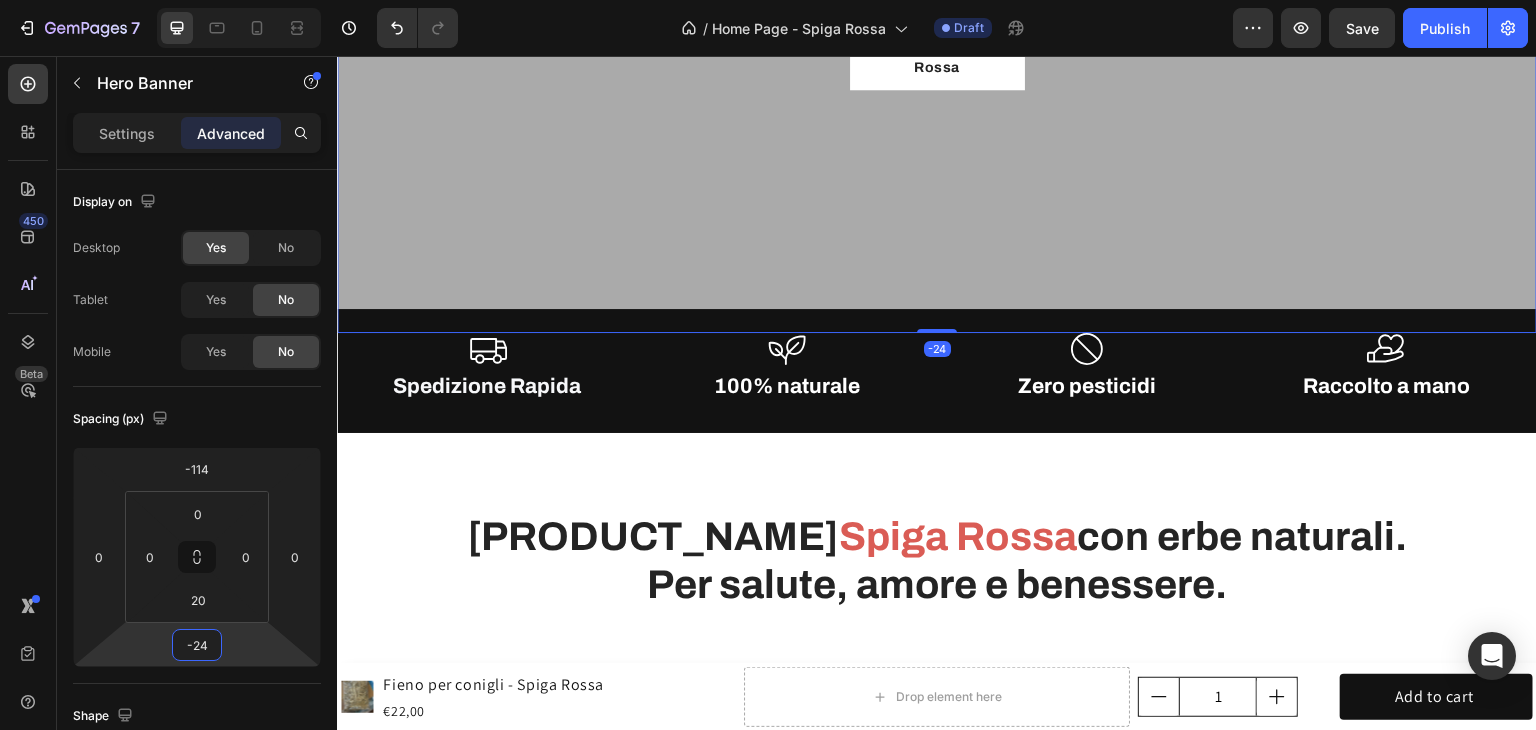 drag, startPoint x: 259, startPoint y: 645, endPoint x: 253, endPoint y: 657, distance: 13.416408 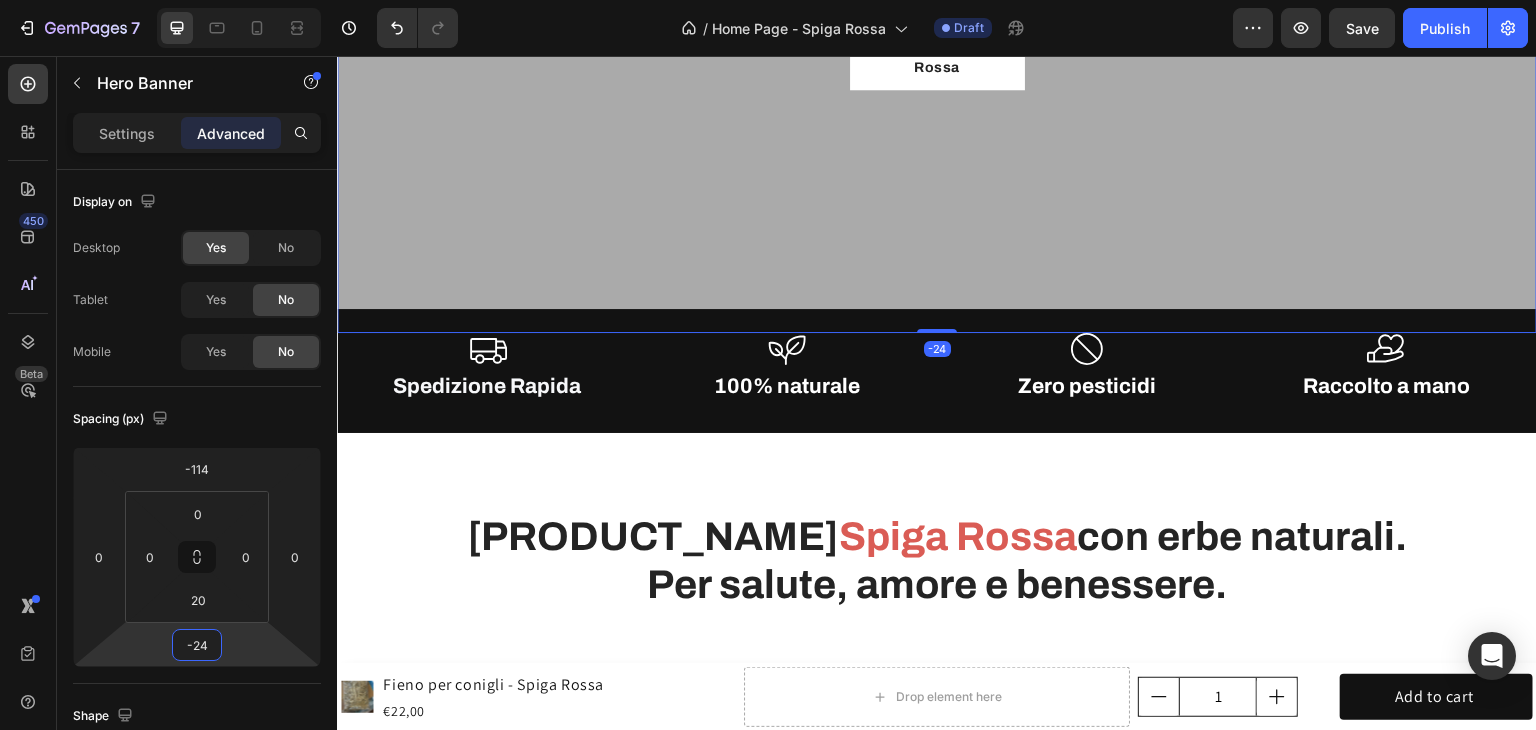 click on "7 Version history / Home Page - Spiga Rossa Draft Preview Save Publish 450 Beta Sections(18) Elements(83) Section Element Hero Section Product Detail Brands Trusted Badges Guarantee Product Breakdown How to use Testimonials Compare Bundle FAQs Social Proof Brand Story Product List Collection Blog List Contact Sticky Add to Cart Custom Footer Browse Library 450 Layout Row Row Row Row Text Heading Text Block Button Button Button Media Image Image" at bounding box center (768, 0) 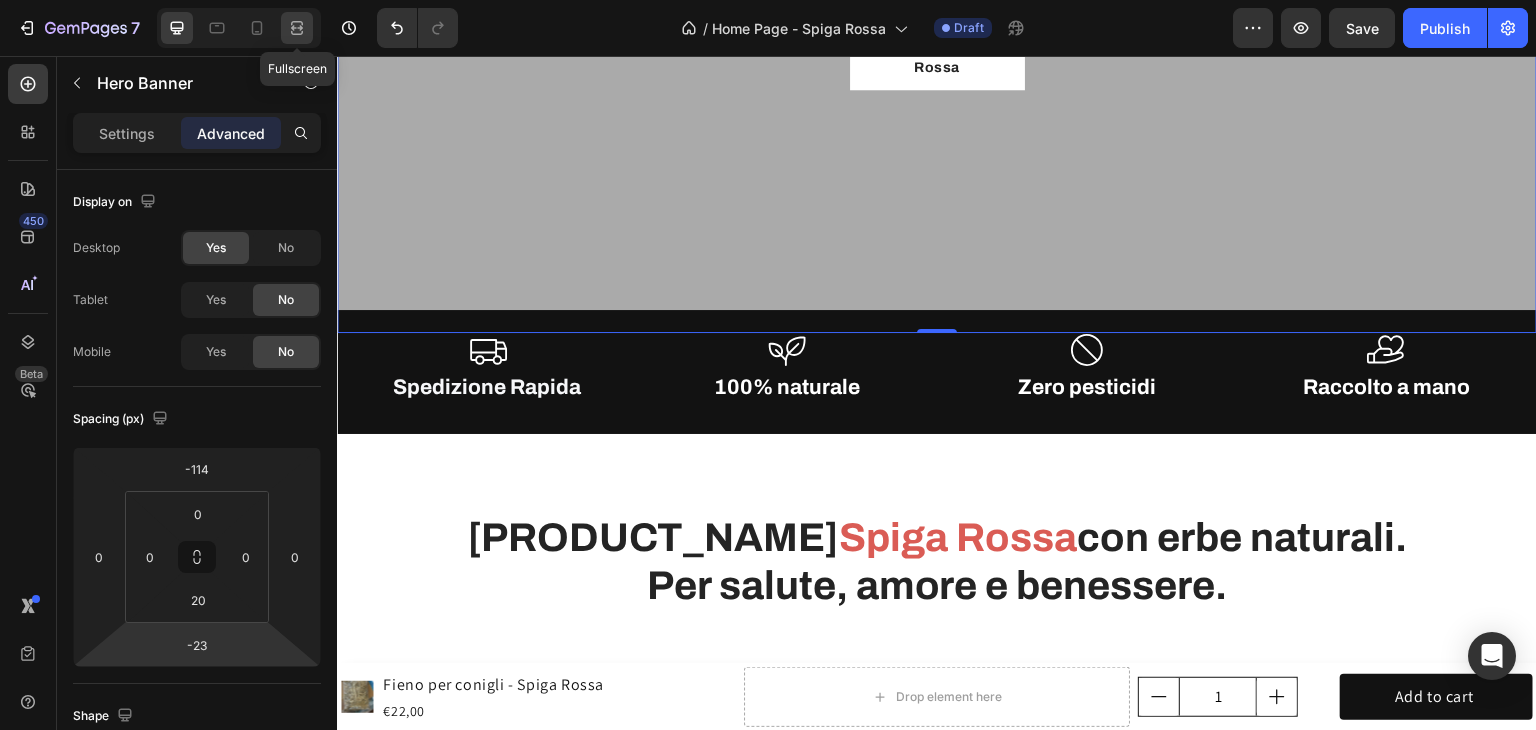 click 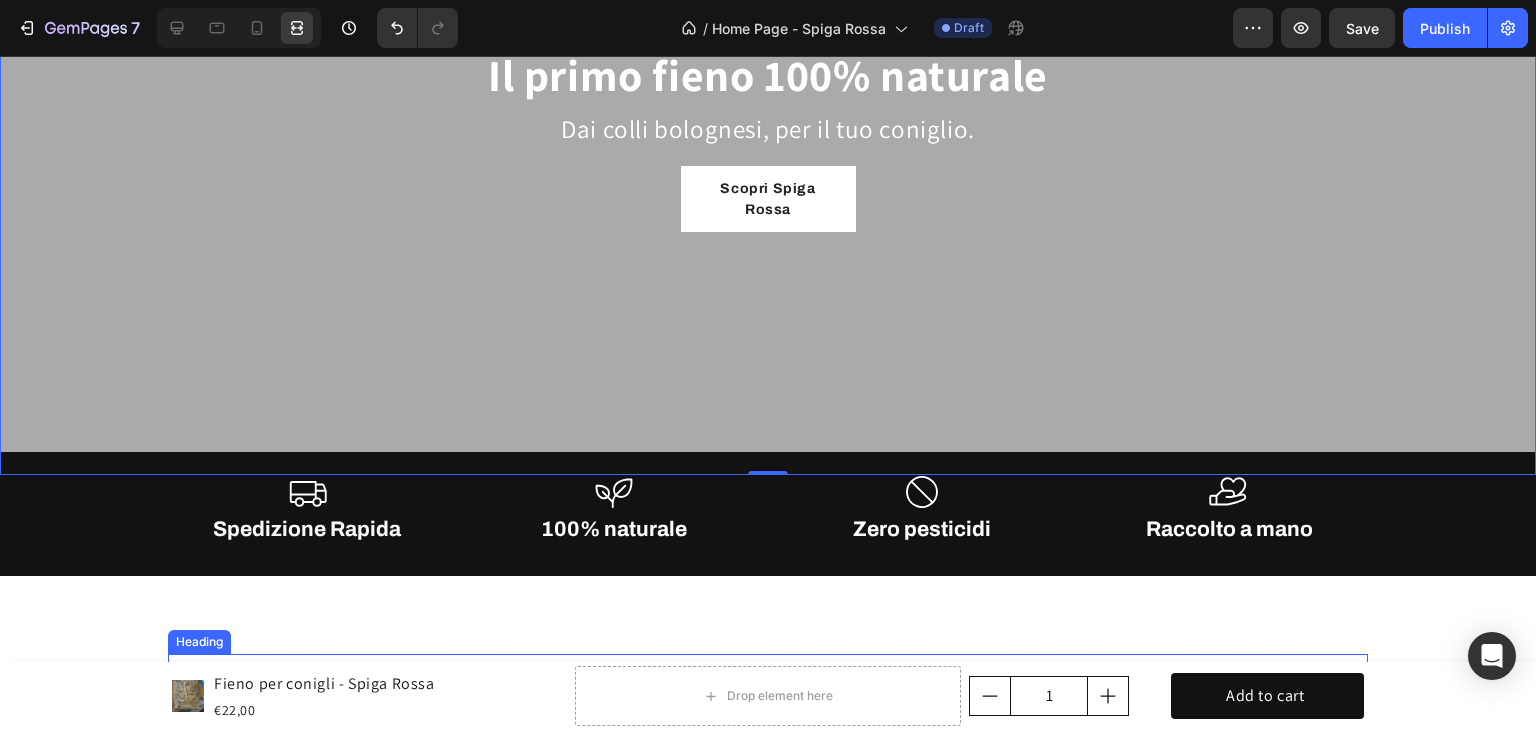 scroll, scrollTop: 0, scrollLeft: 0, axis: both 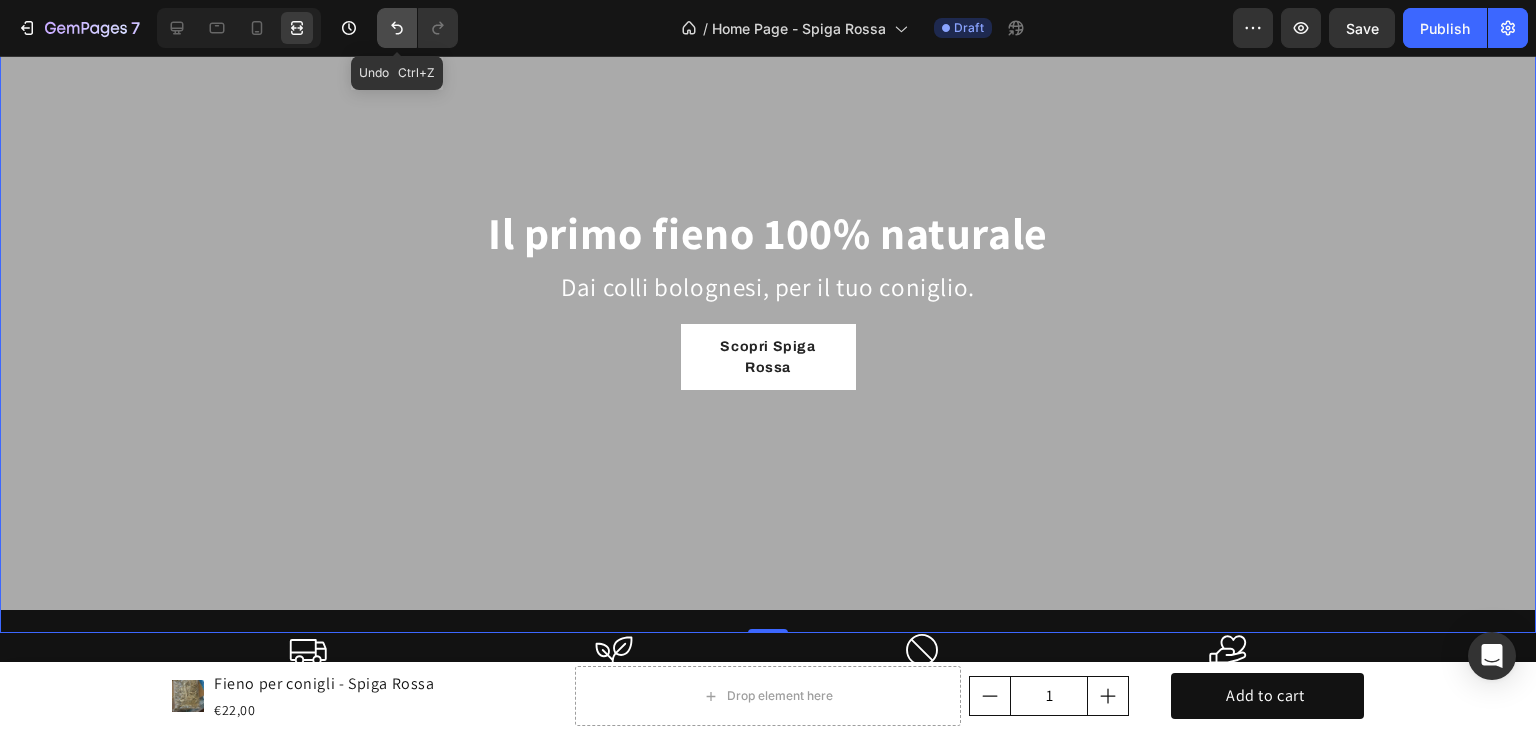 click 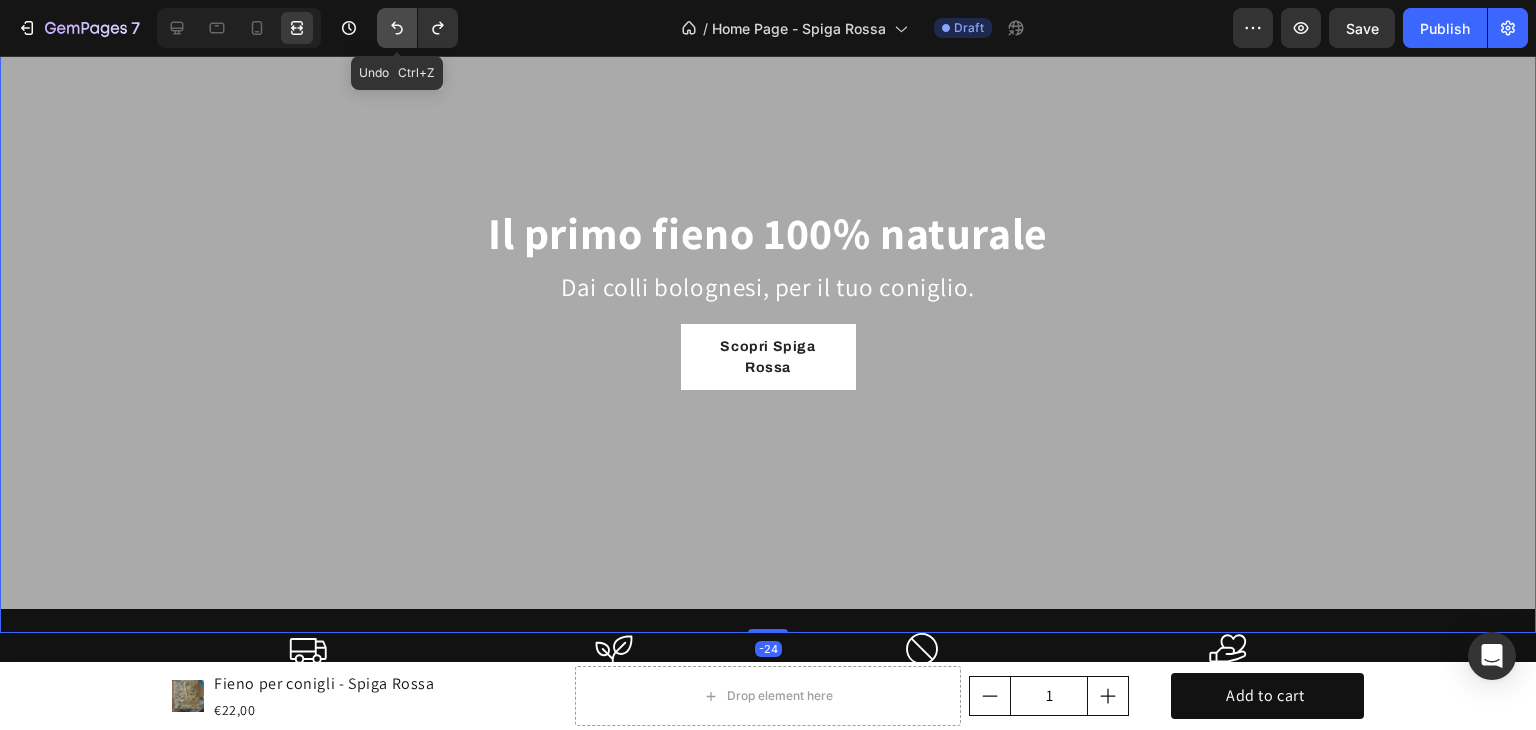 click 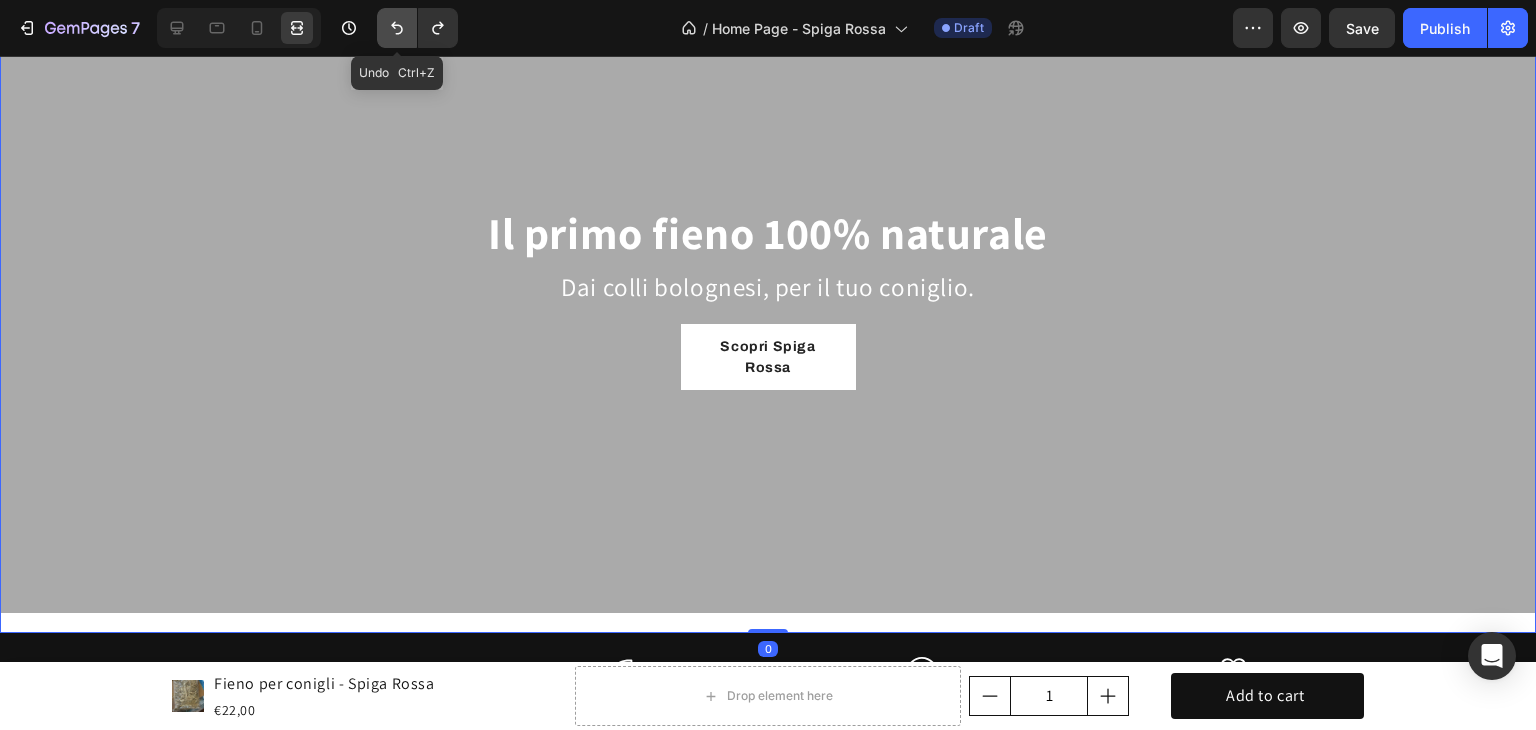 click 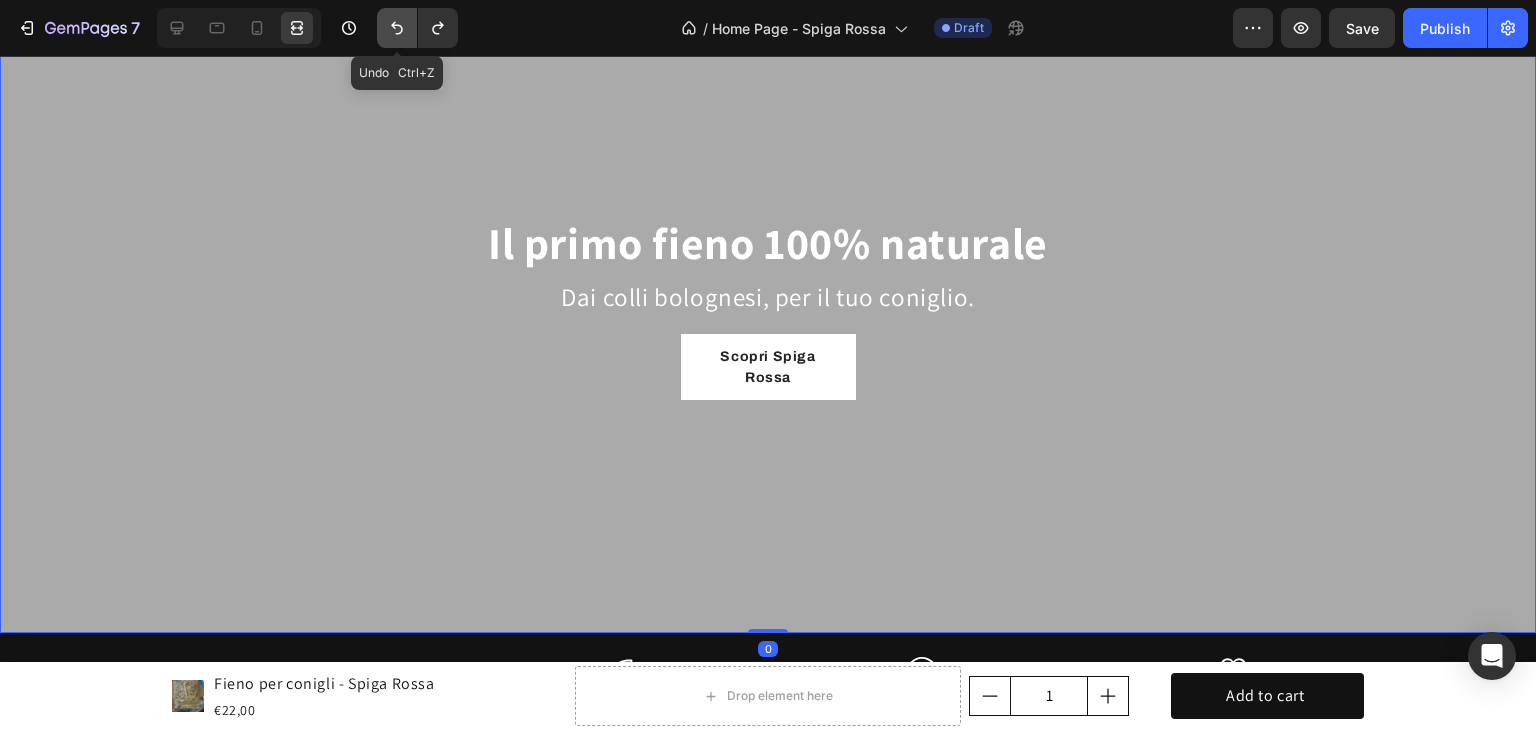 click 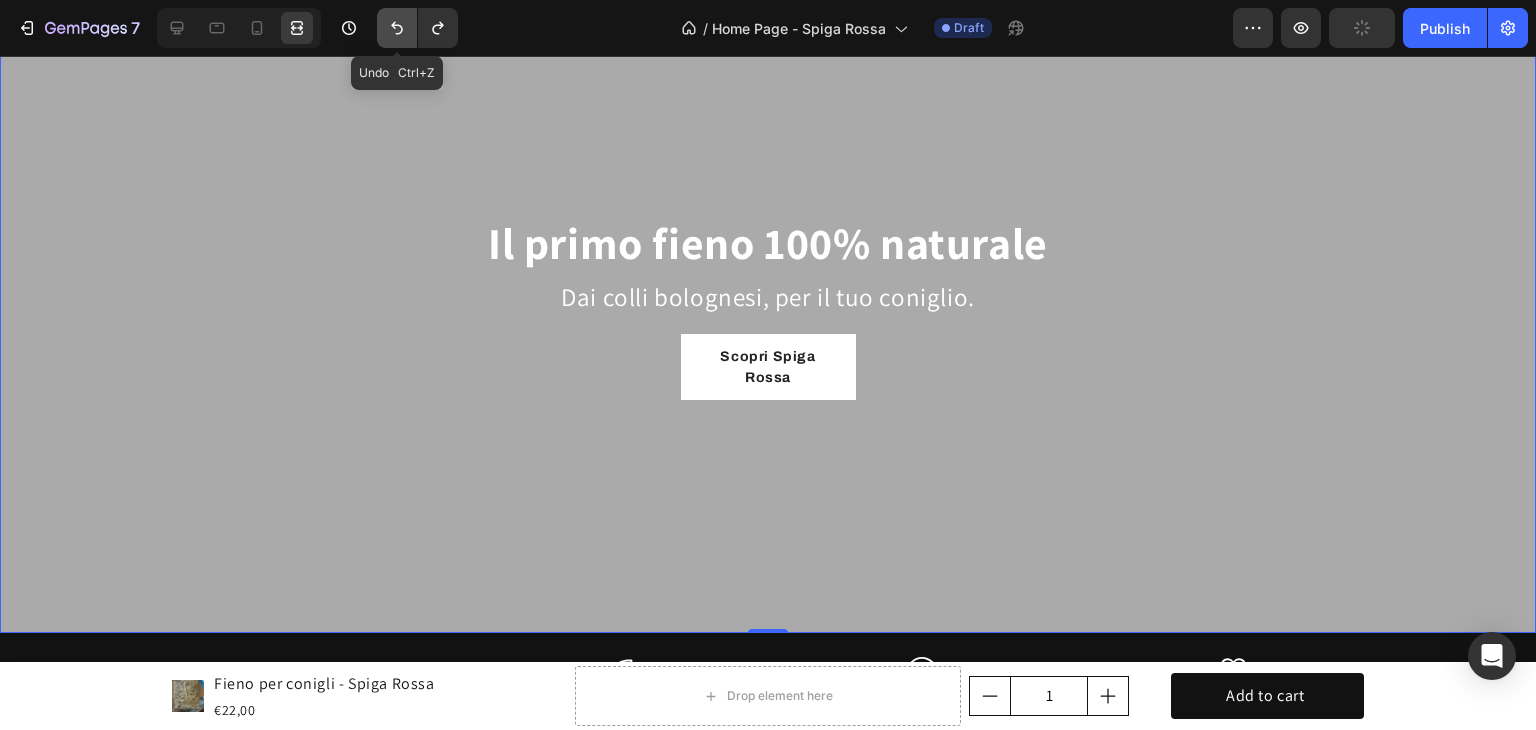 click 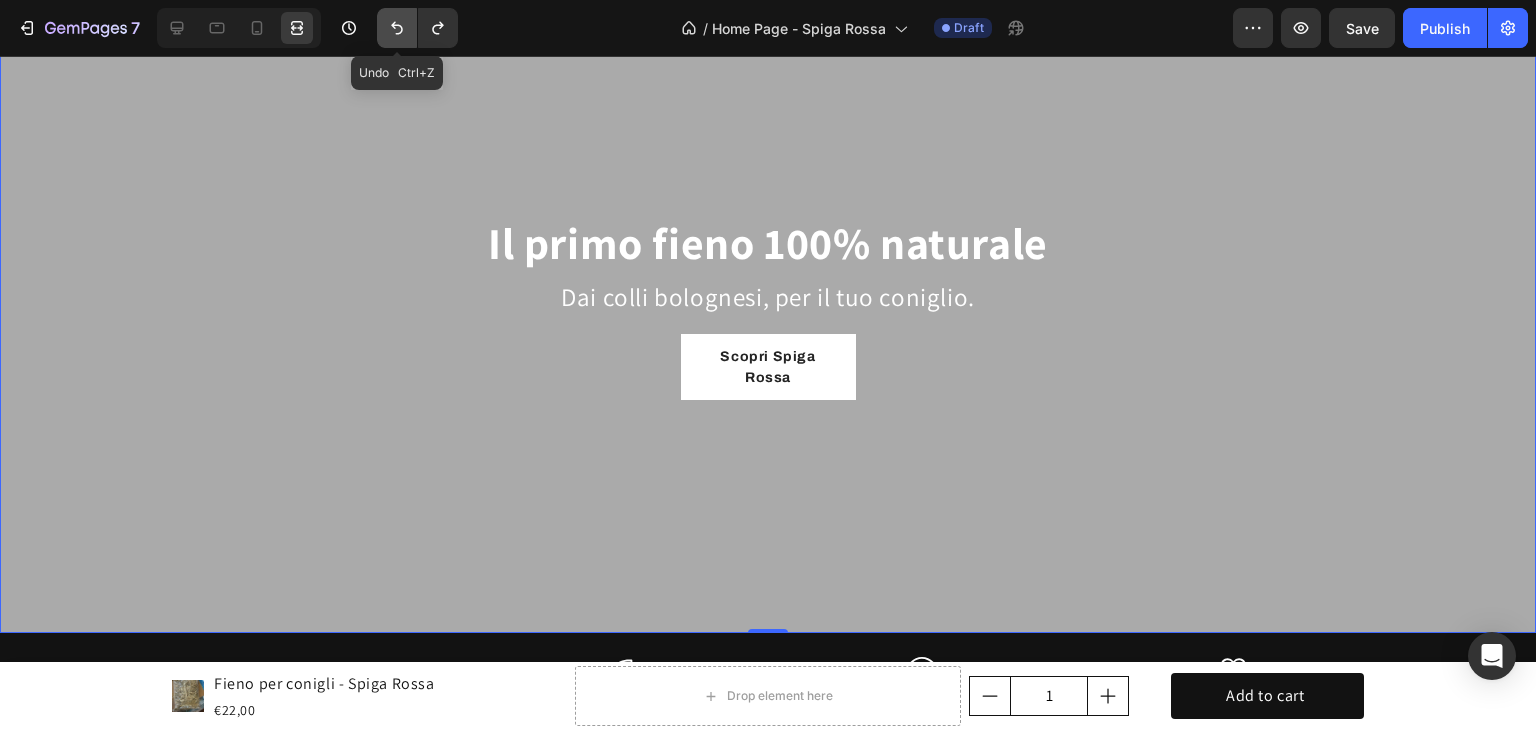 click 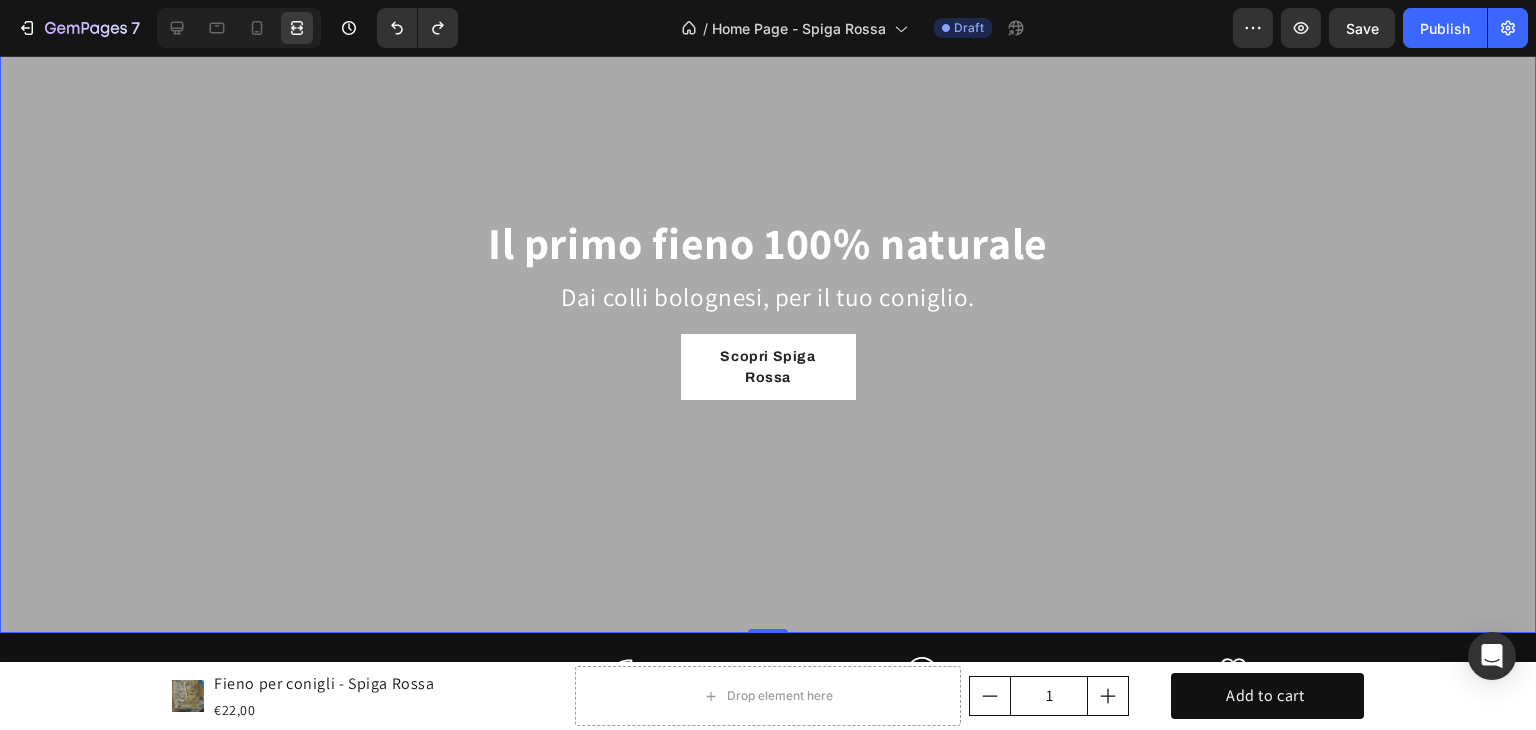 drag, startPoint x: 388, startPoint y: 321, endPoint x: 402, endPoint y: 311, distance: 17.20465 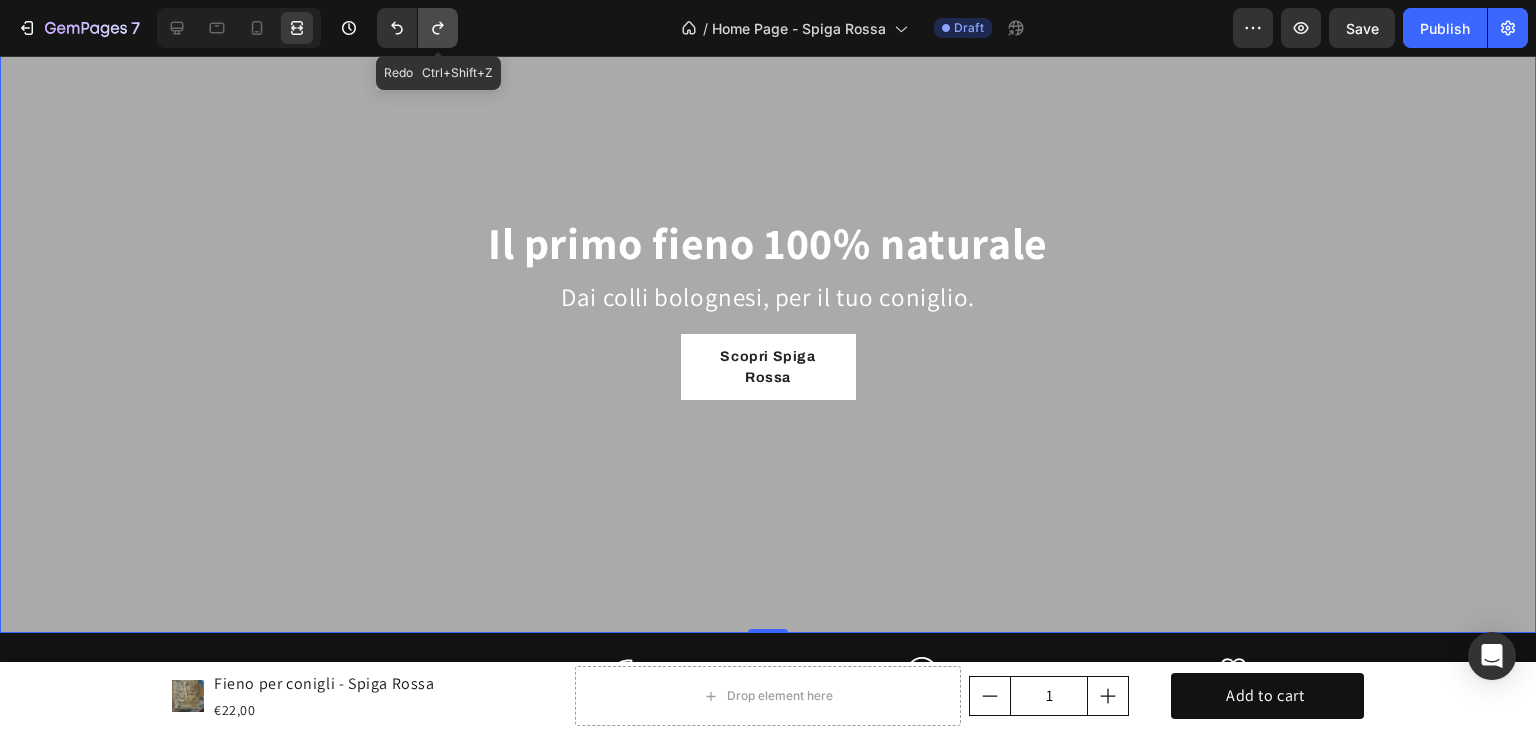 click 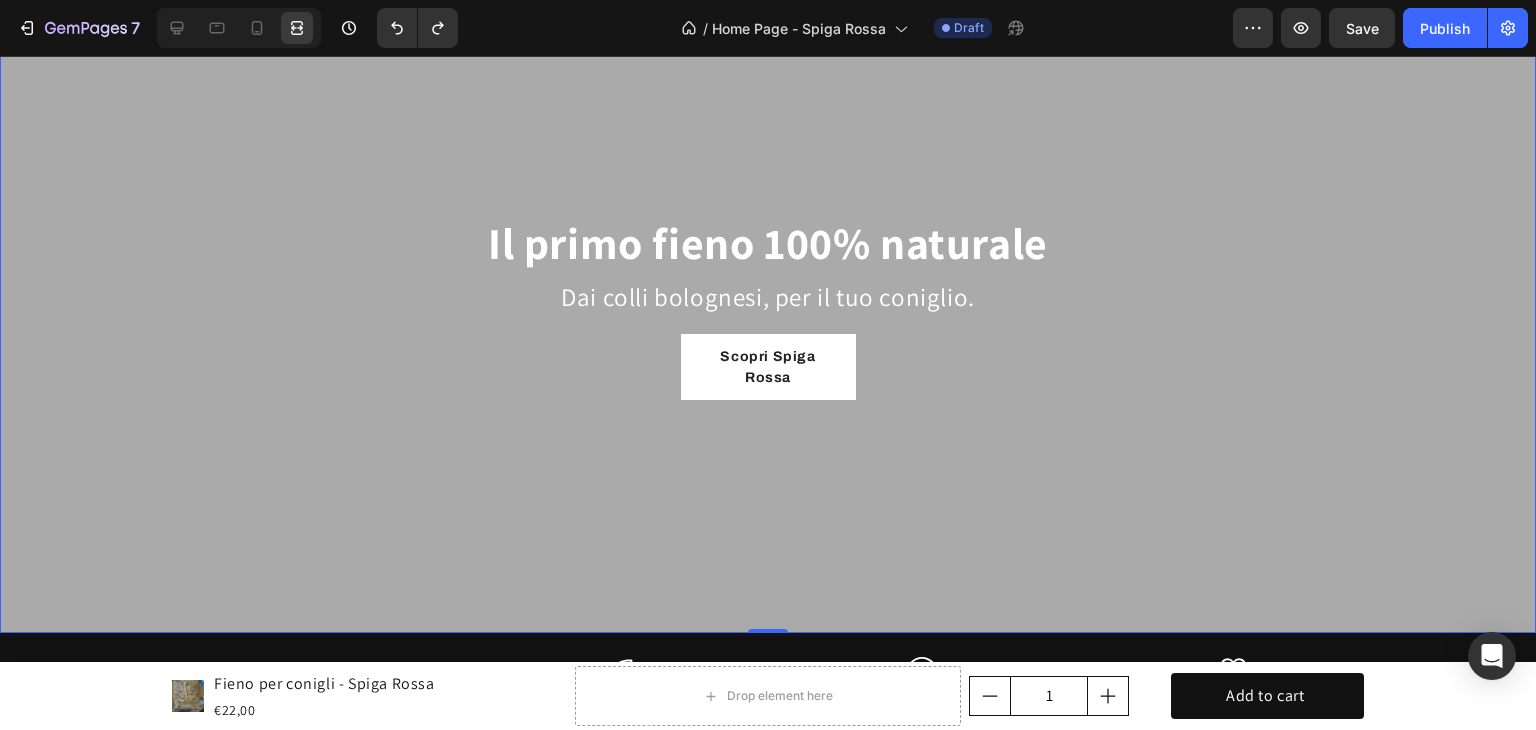 click on "Il primo fieno 100% naturale Heading Dai colli bolognesi, per il tuo coniglio. Text Block Scopri Spiga Rossa    Button Row Row" at bounding box center [768, 308] 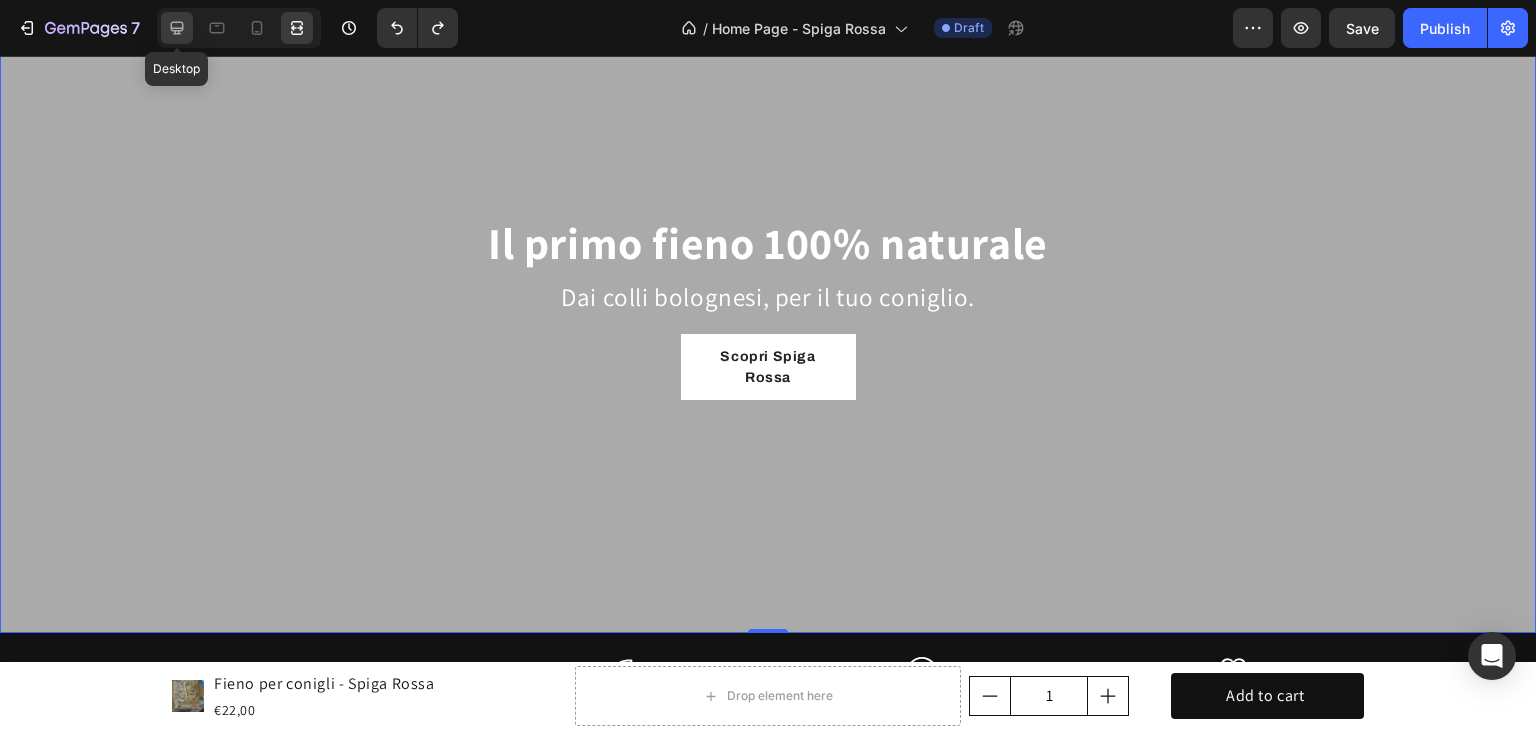 click 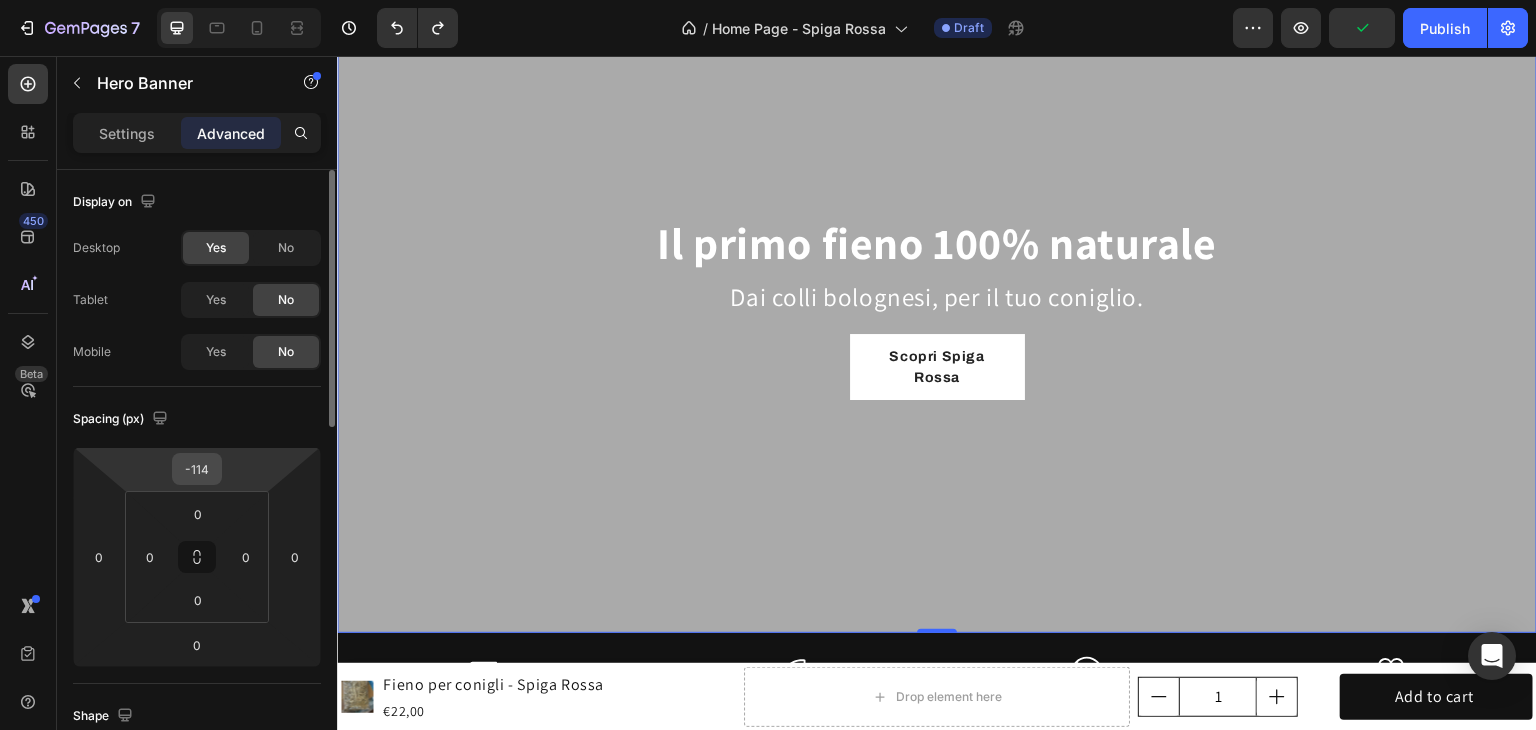 click on "-114" at bounding box center [197, 469] 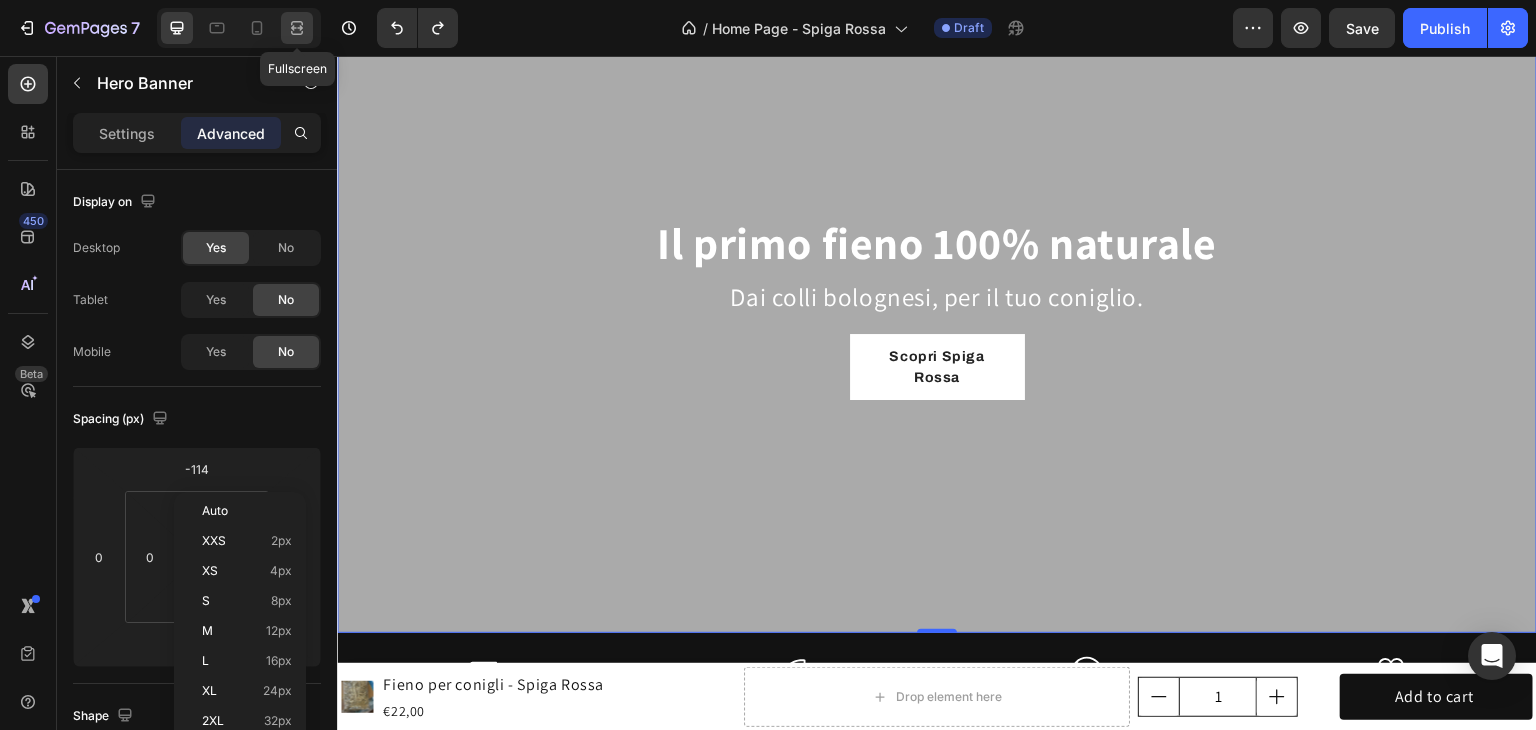 click 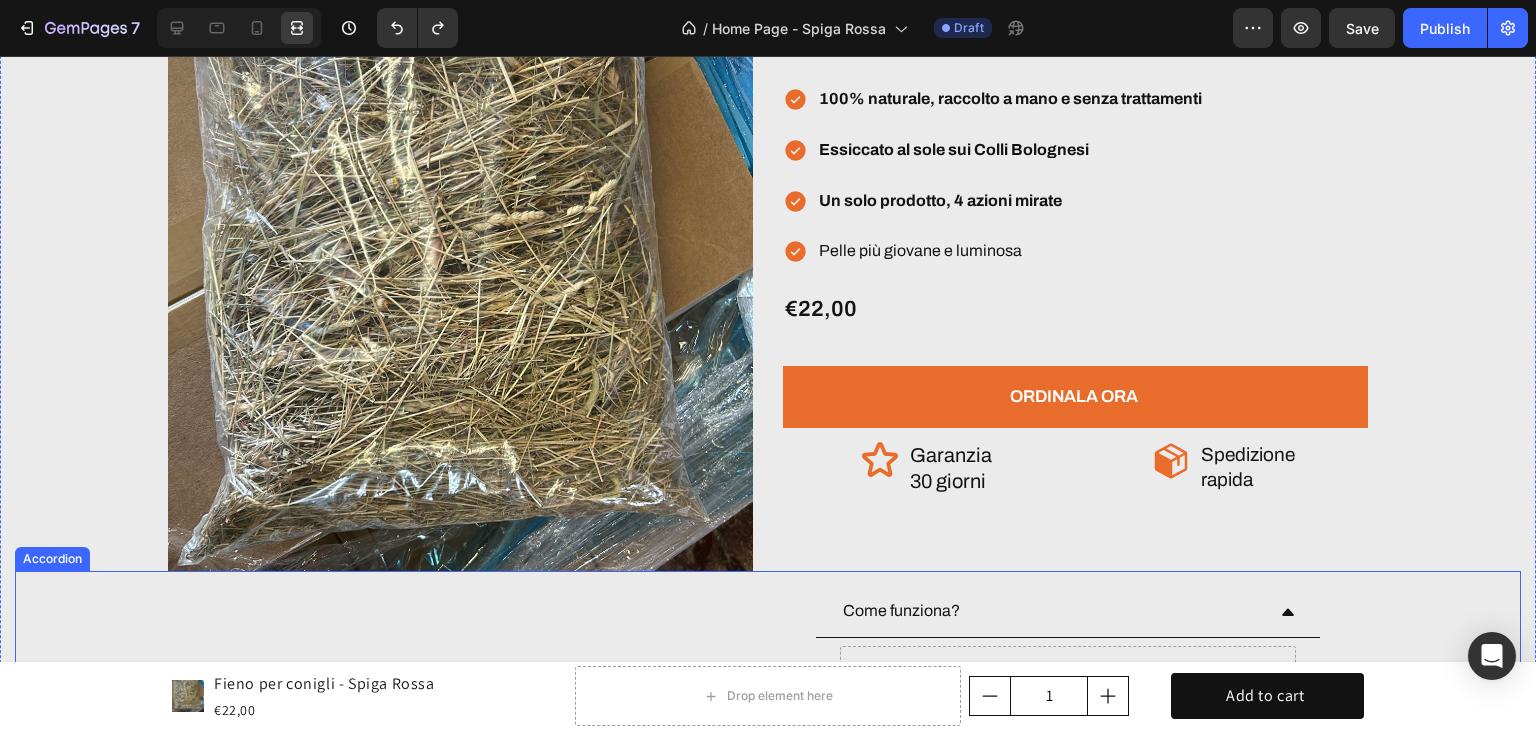 scroll, scrollTop: 5800, scrollLeft: 0, axis: vertical 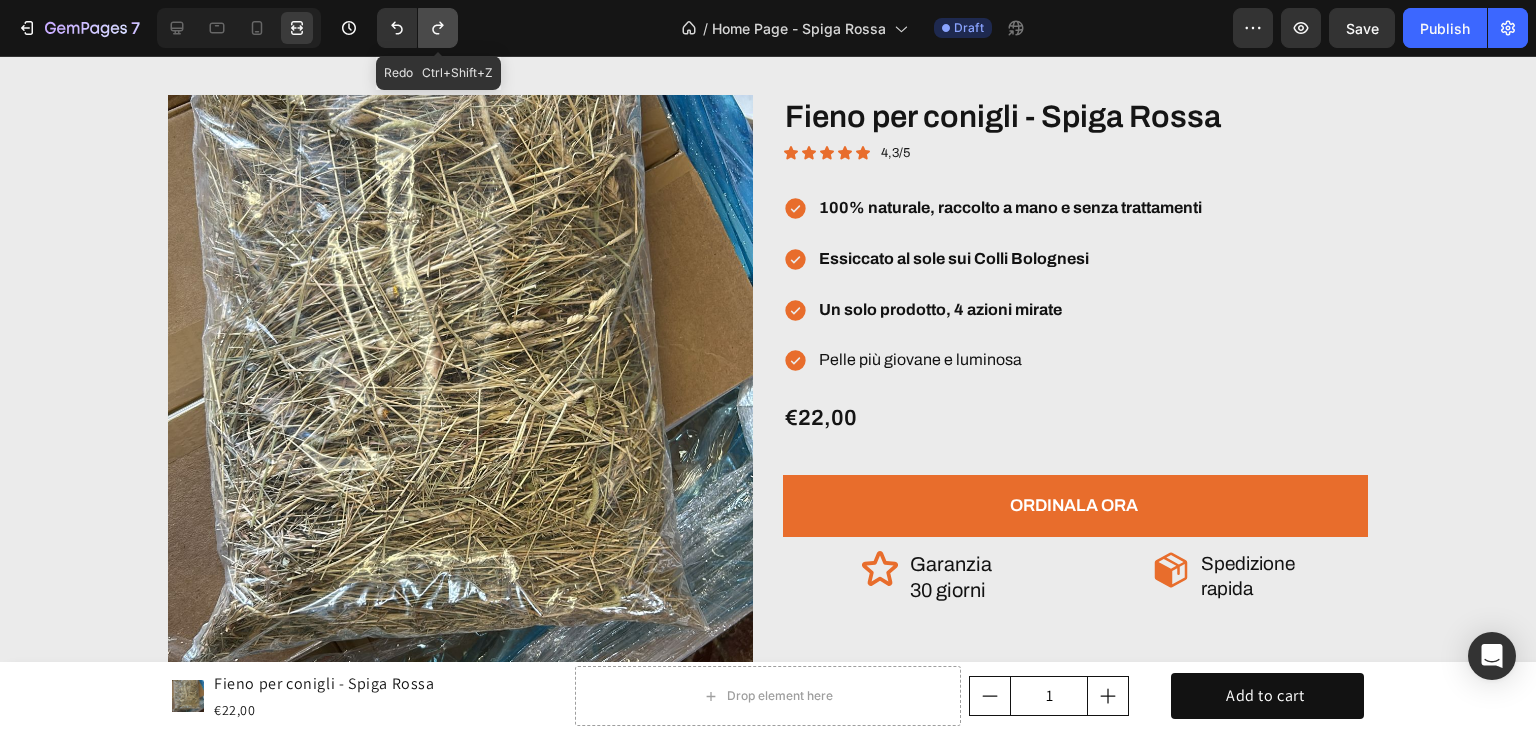click 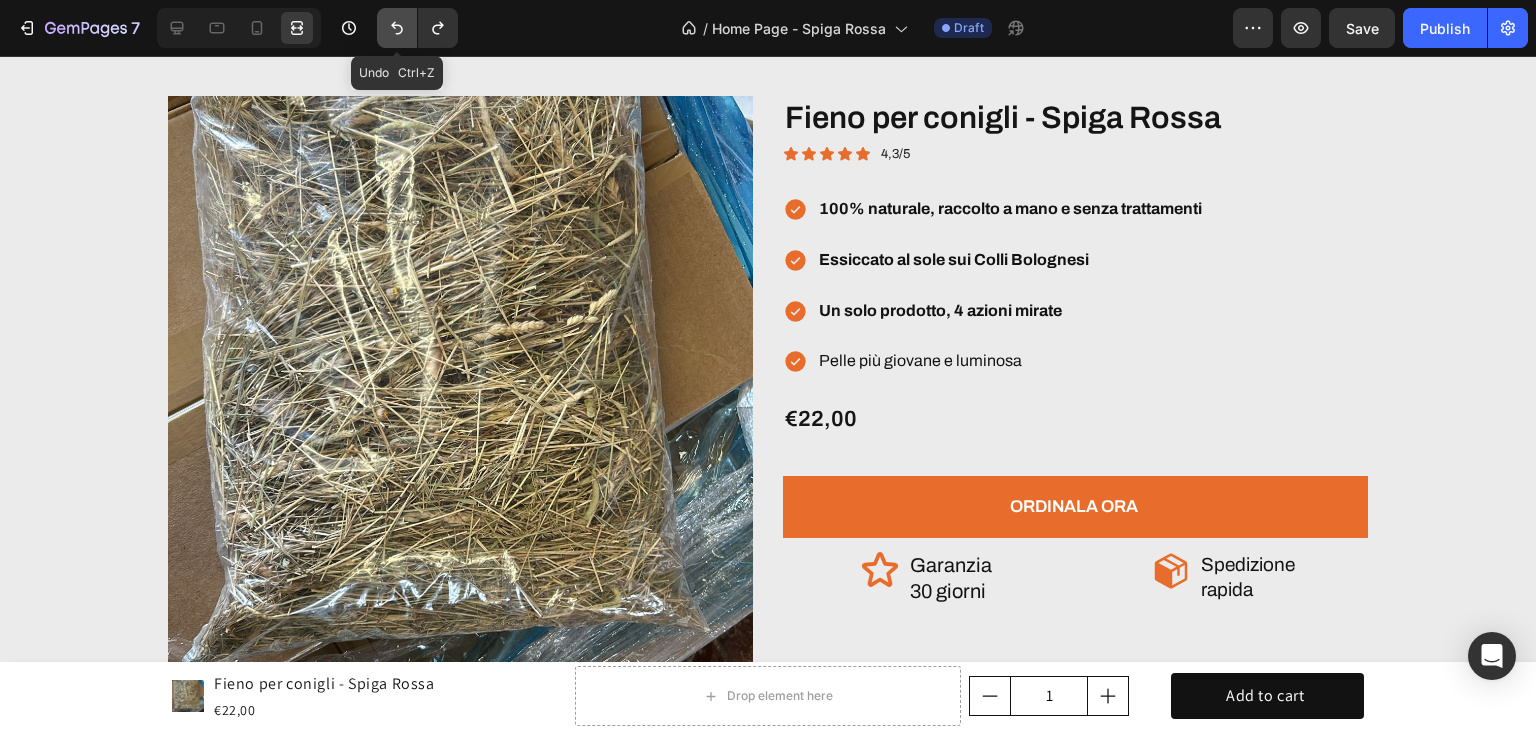 click 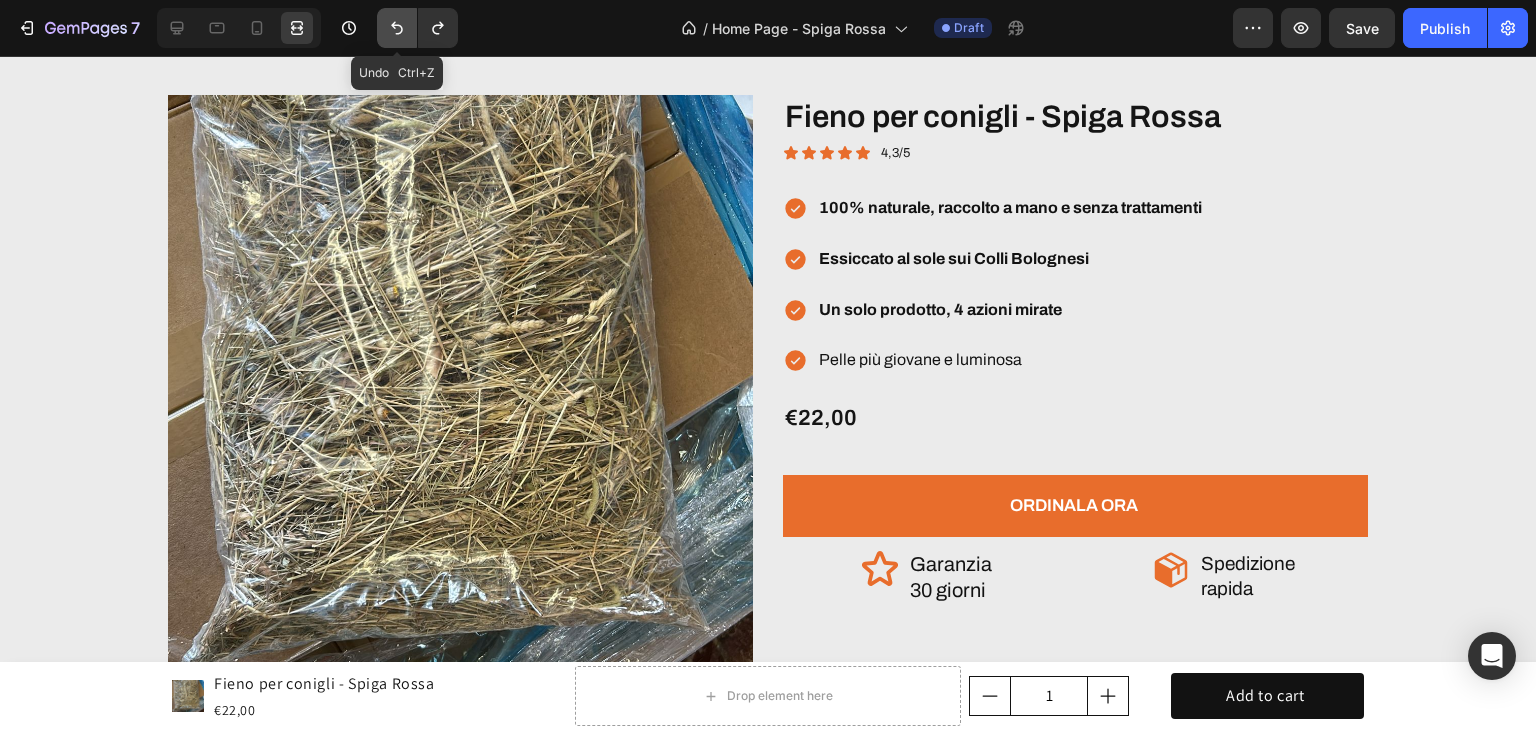 click 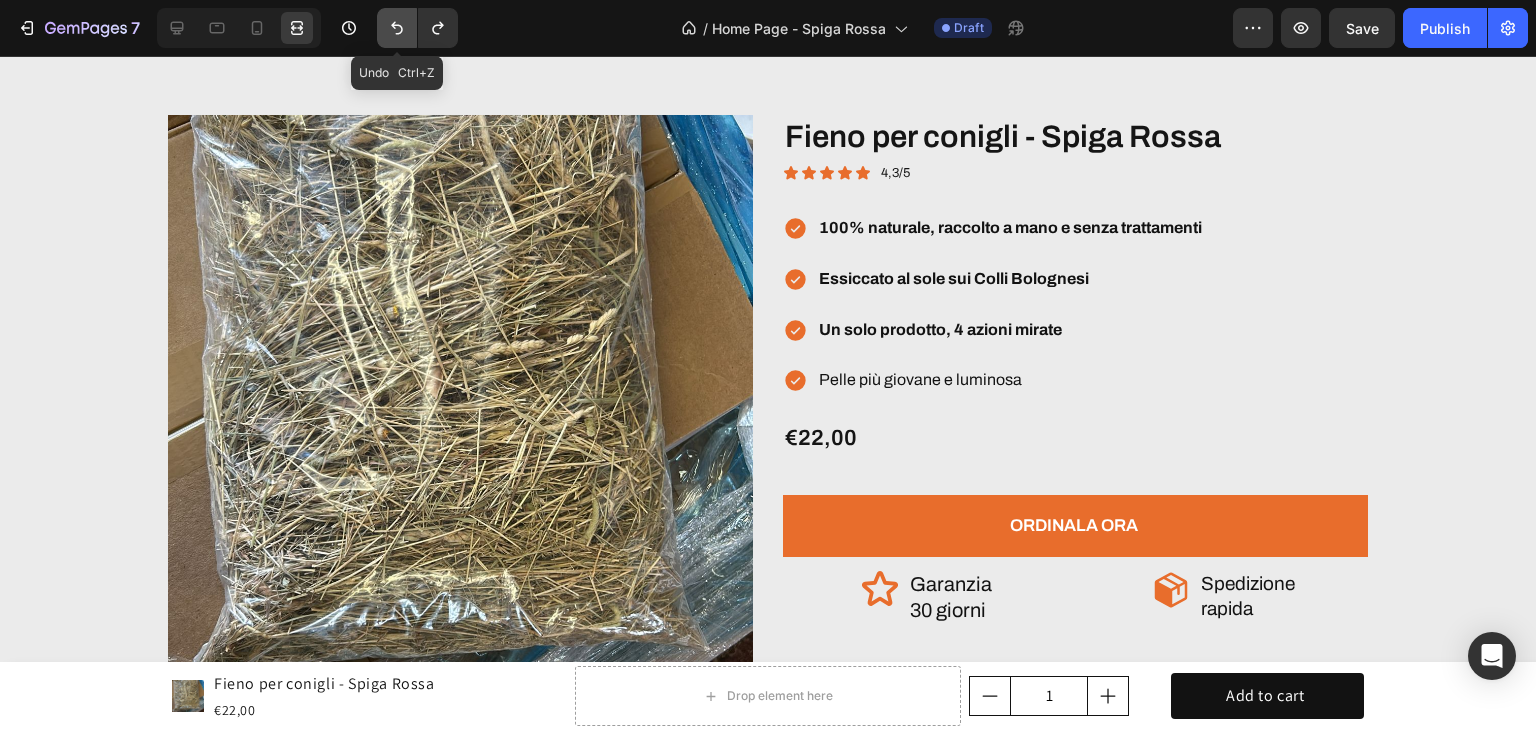 scroll, scrollTop: 5800, scrollLeft: 0, axis: vertical 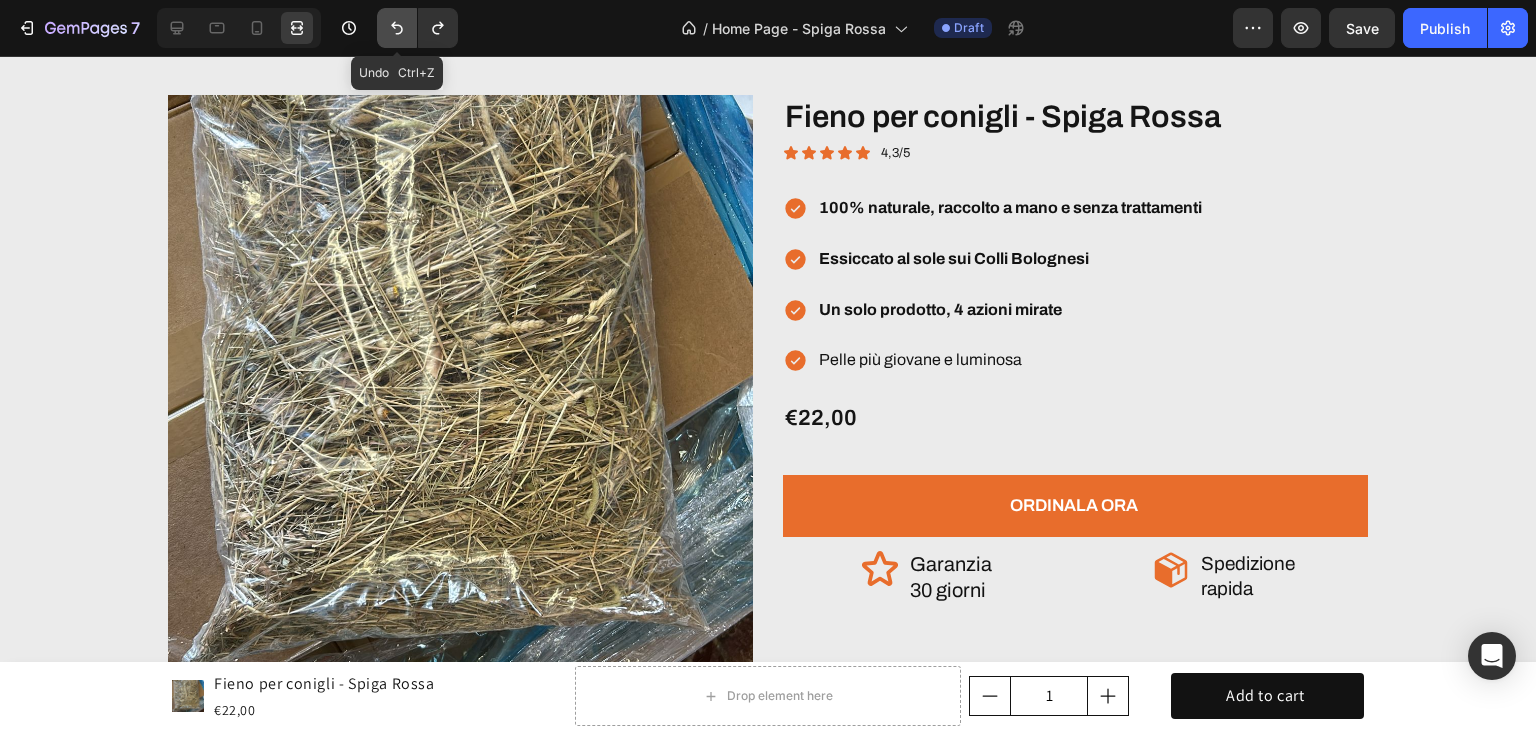 click 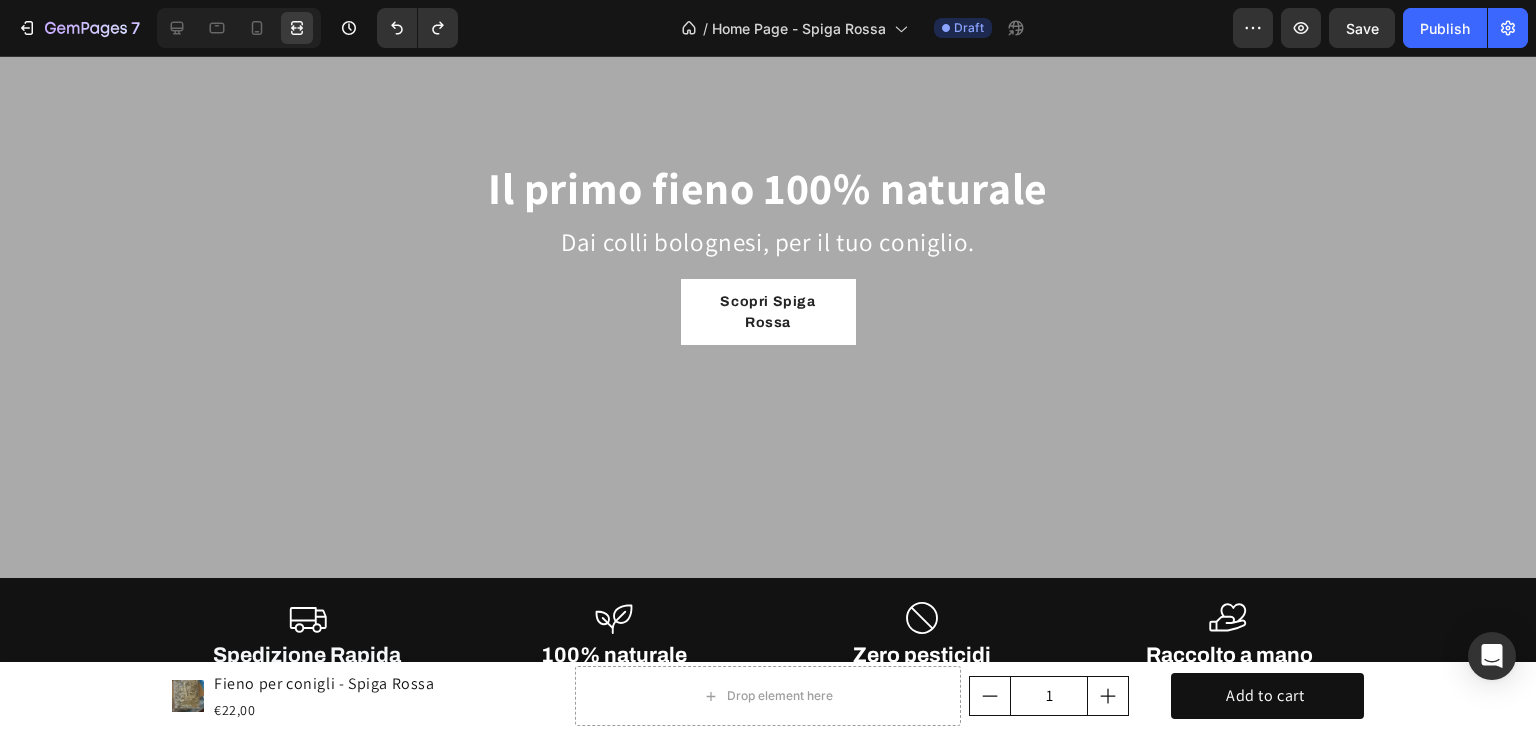 scroll, scrollTop: 0, scrollLeft: 0, axis: both 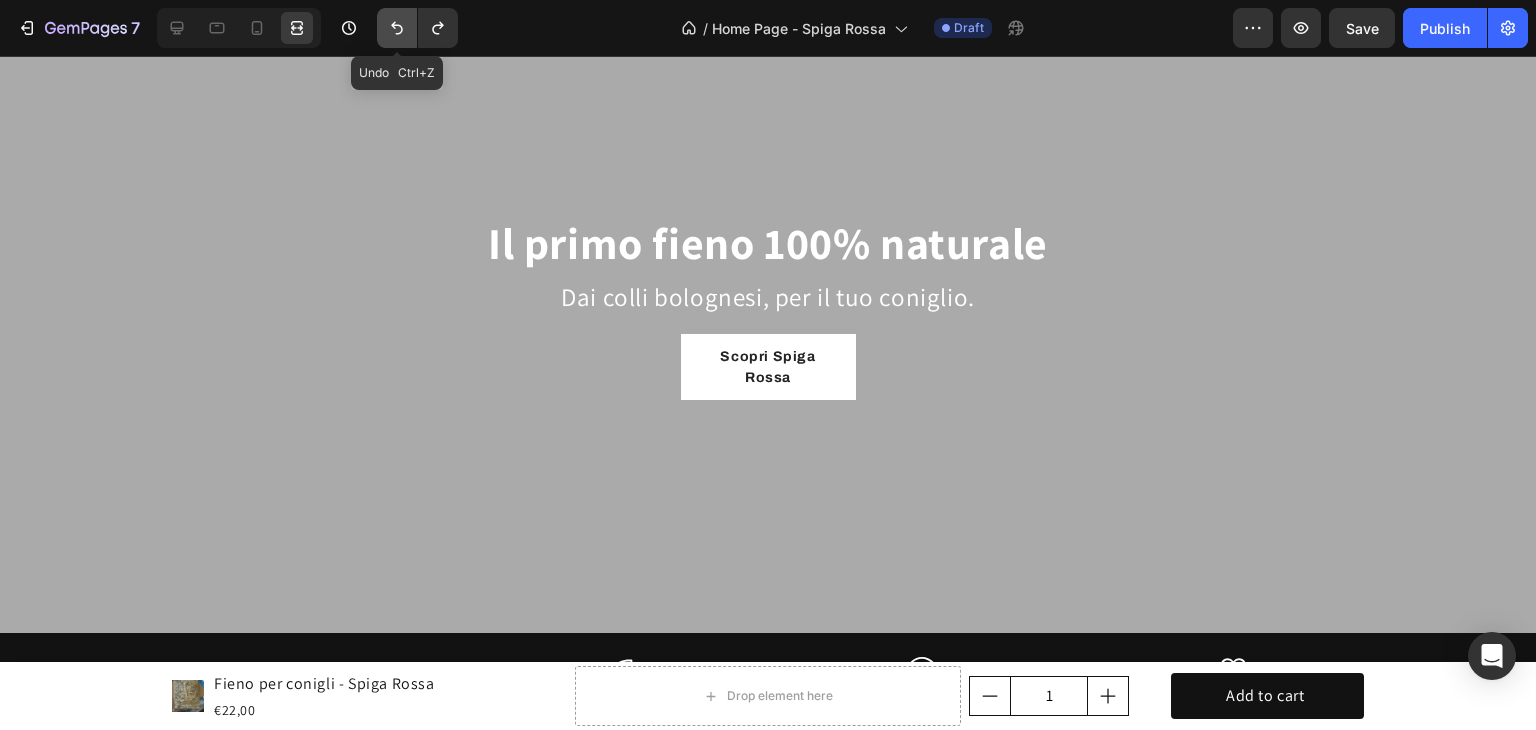 click 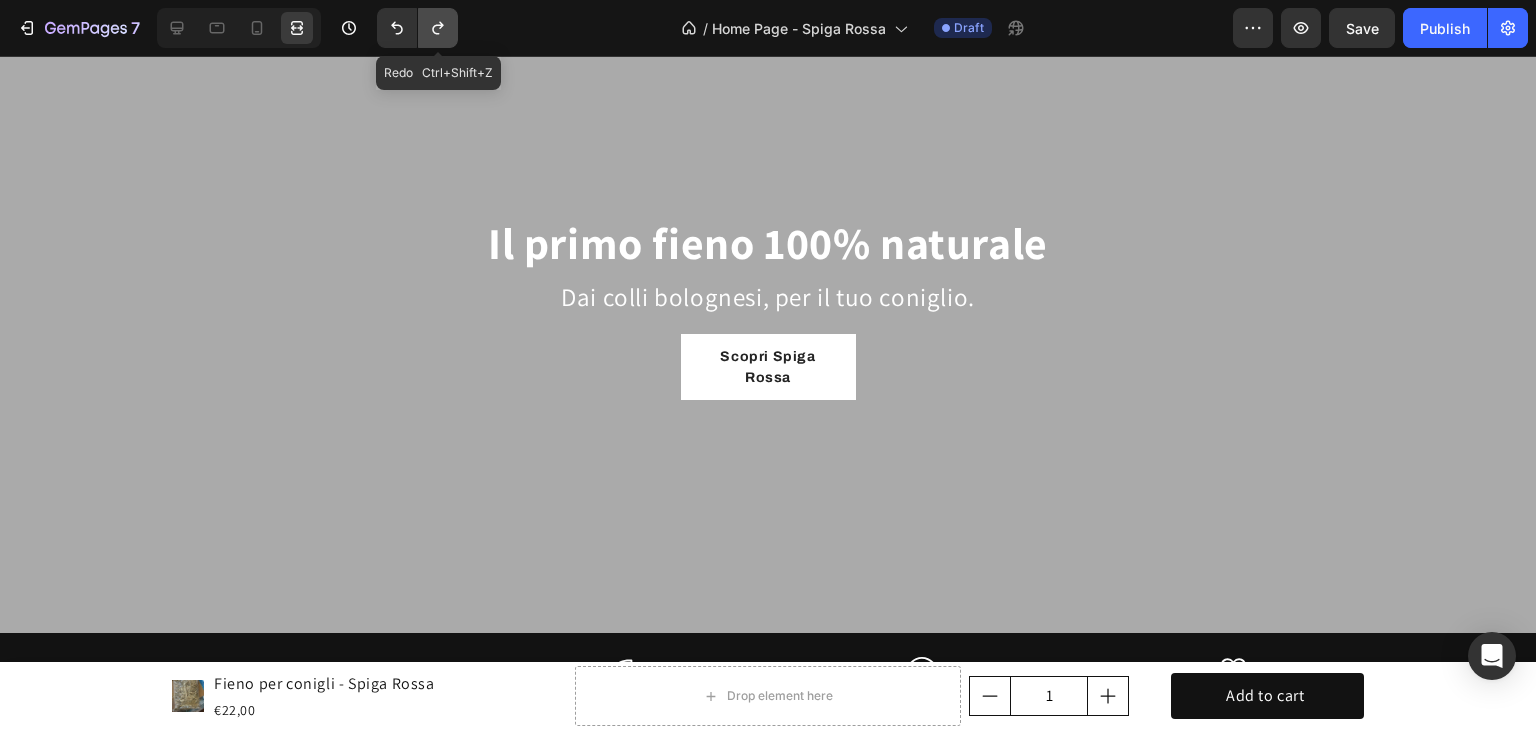 click 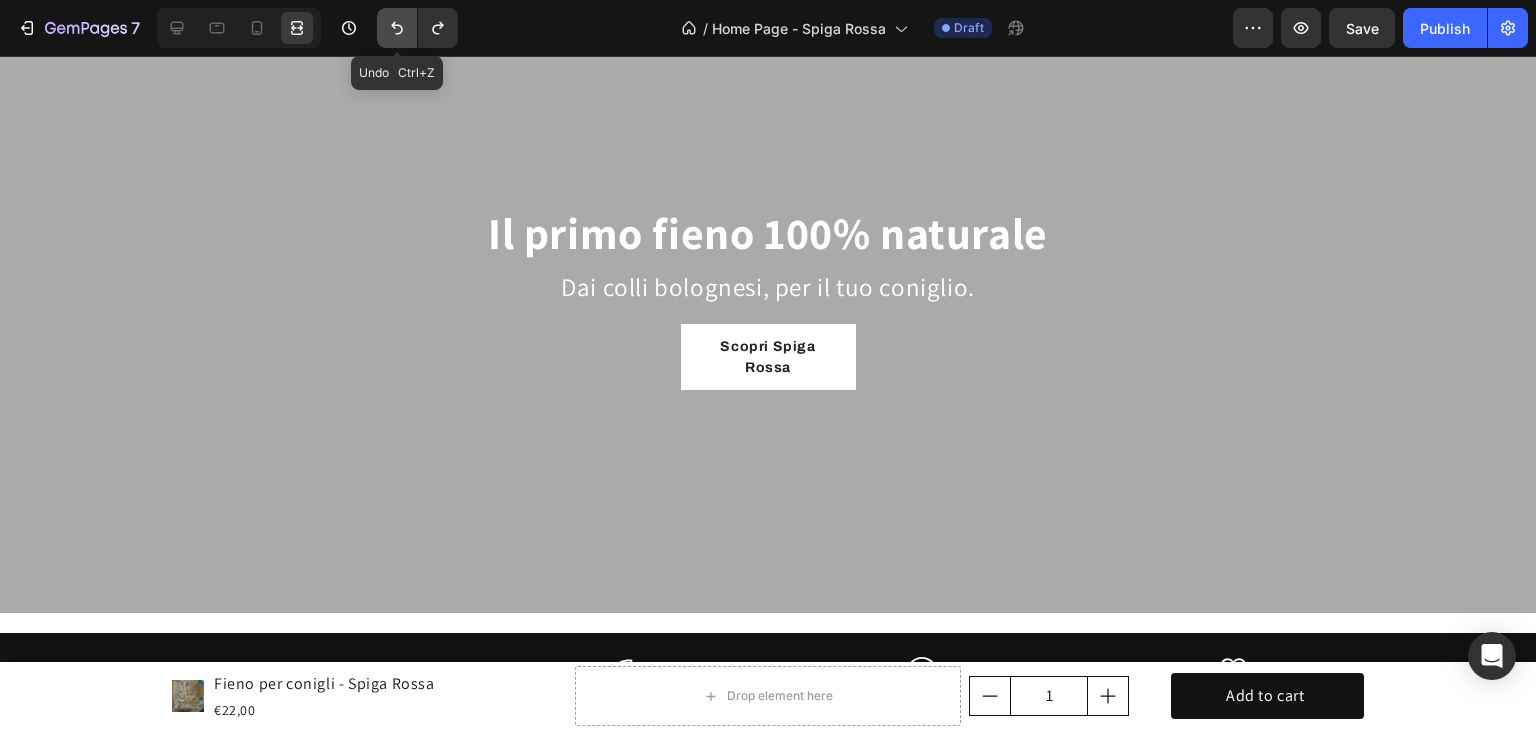 click 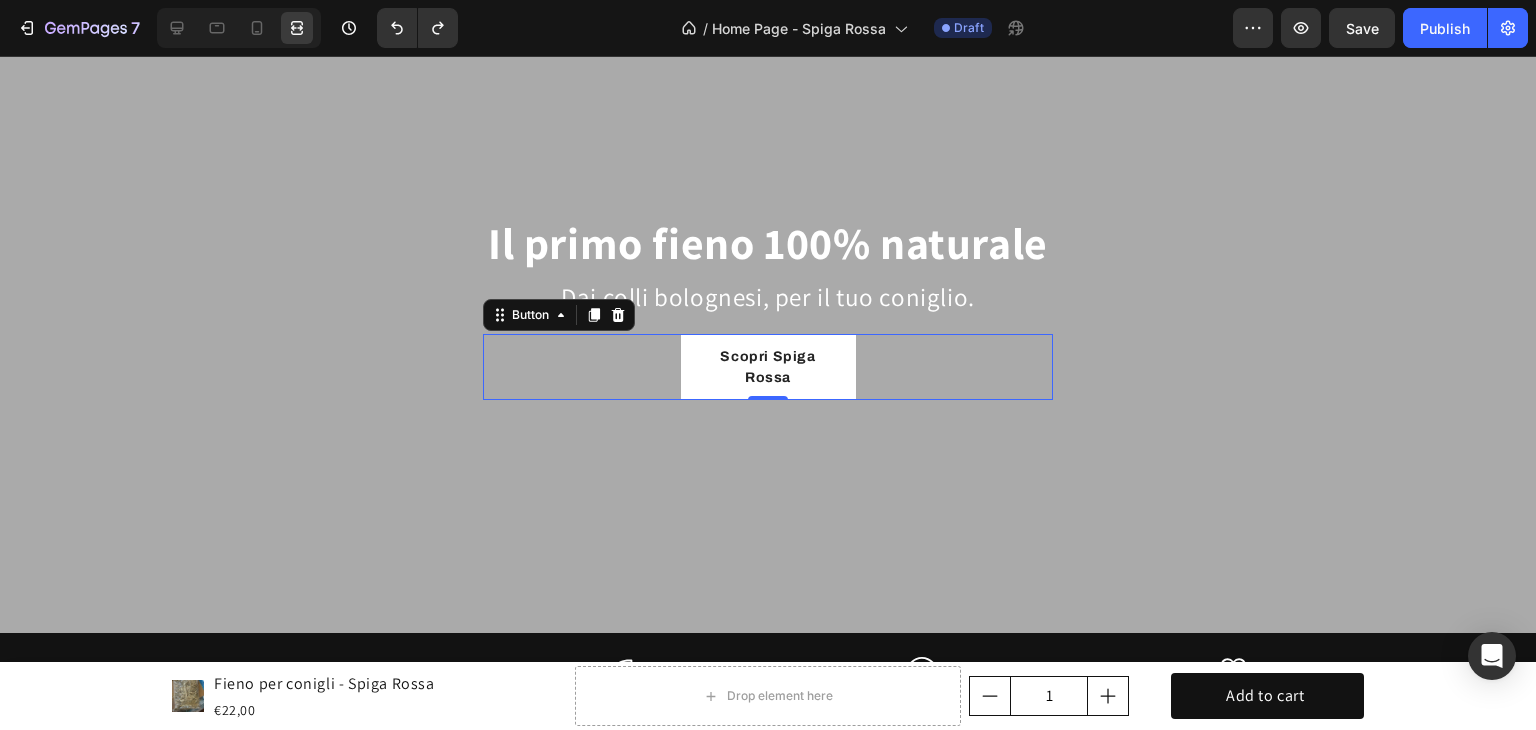 click on "Scopri Spiga Rossa    Button   0" at bounding box center [768, 367] 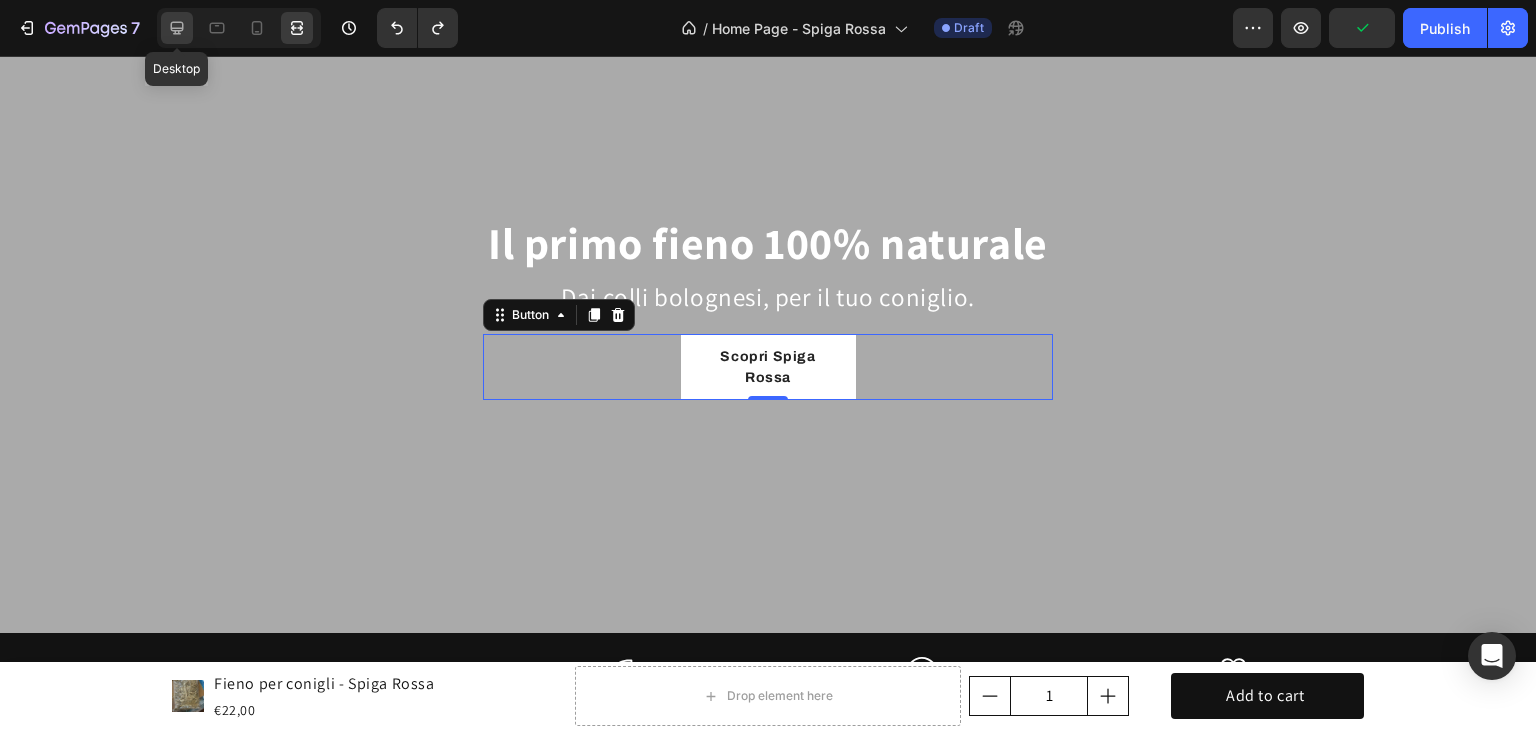 click 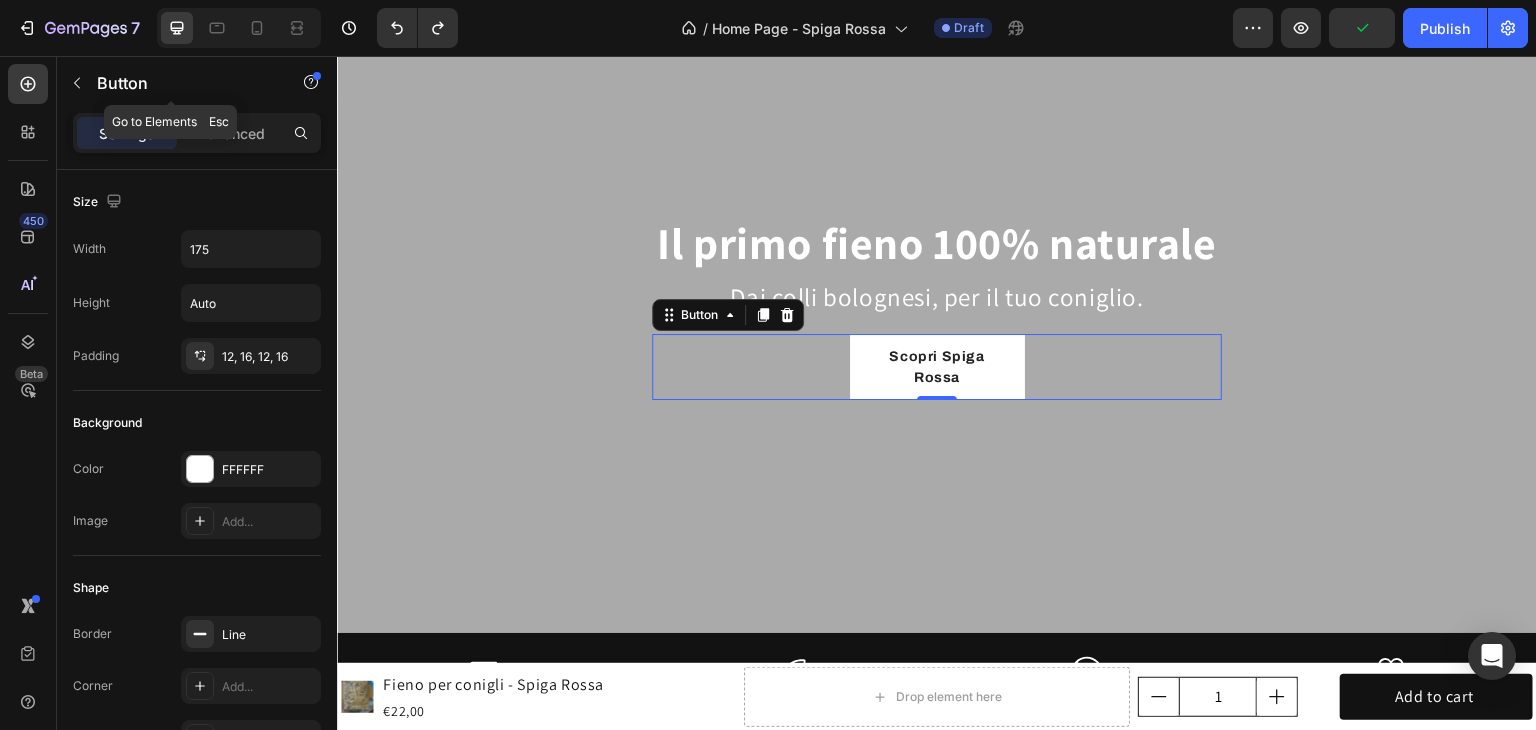 click at bounding box center [937, 308] 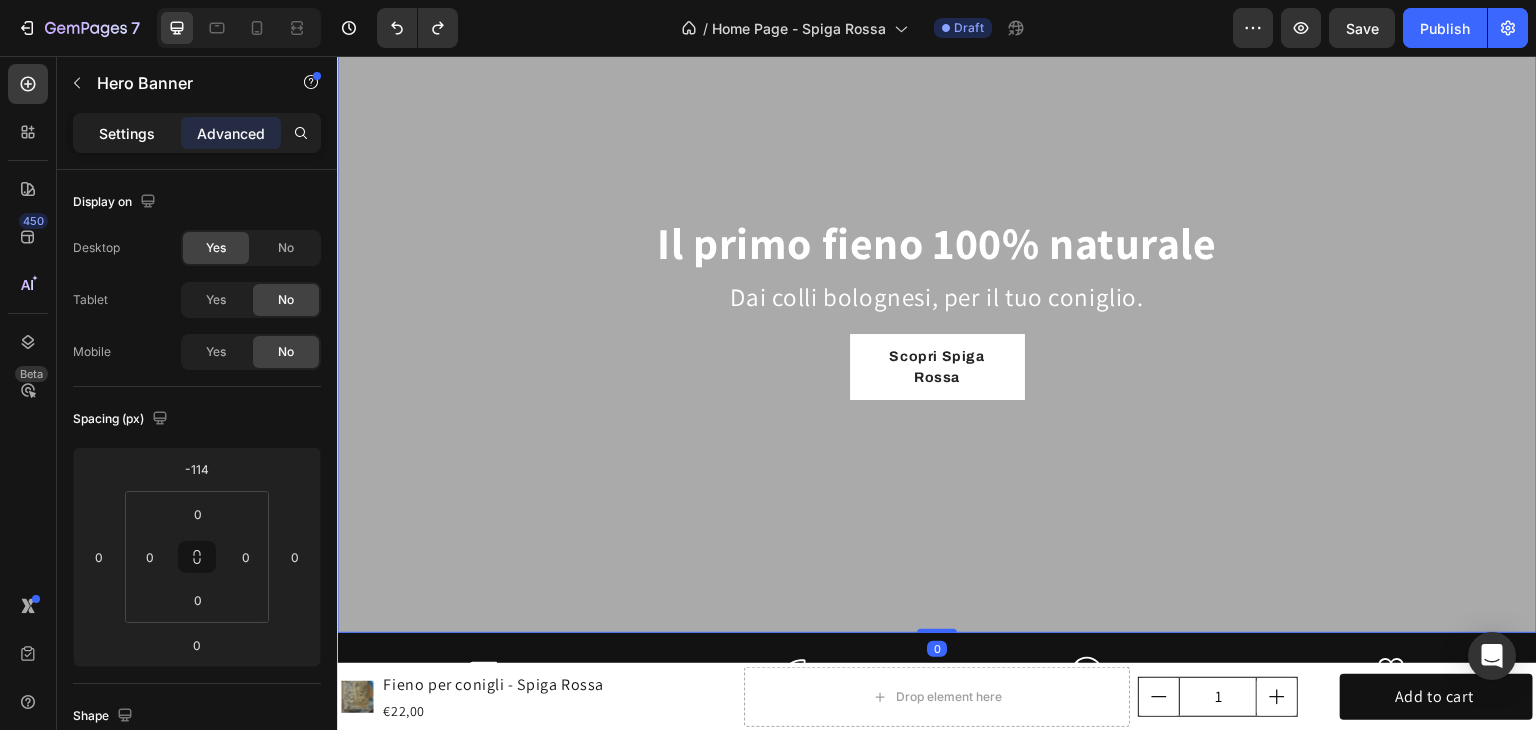 click on "Settings" 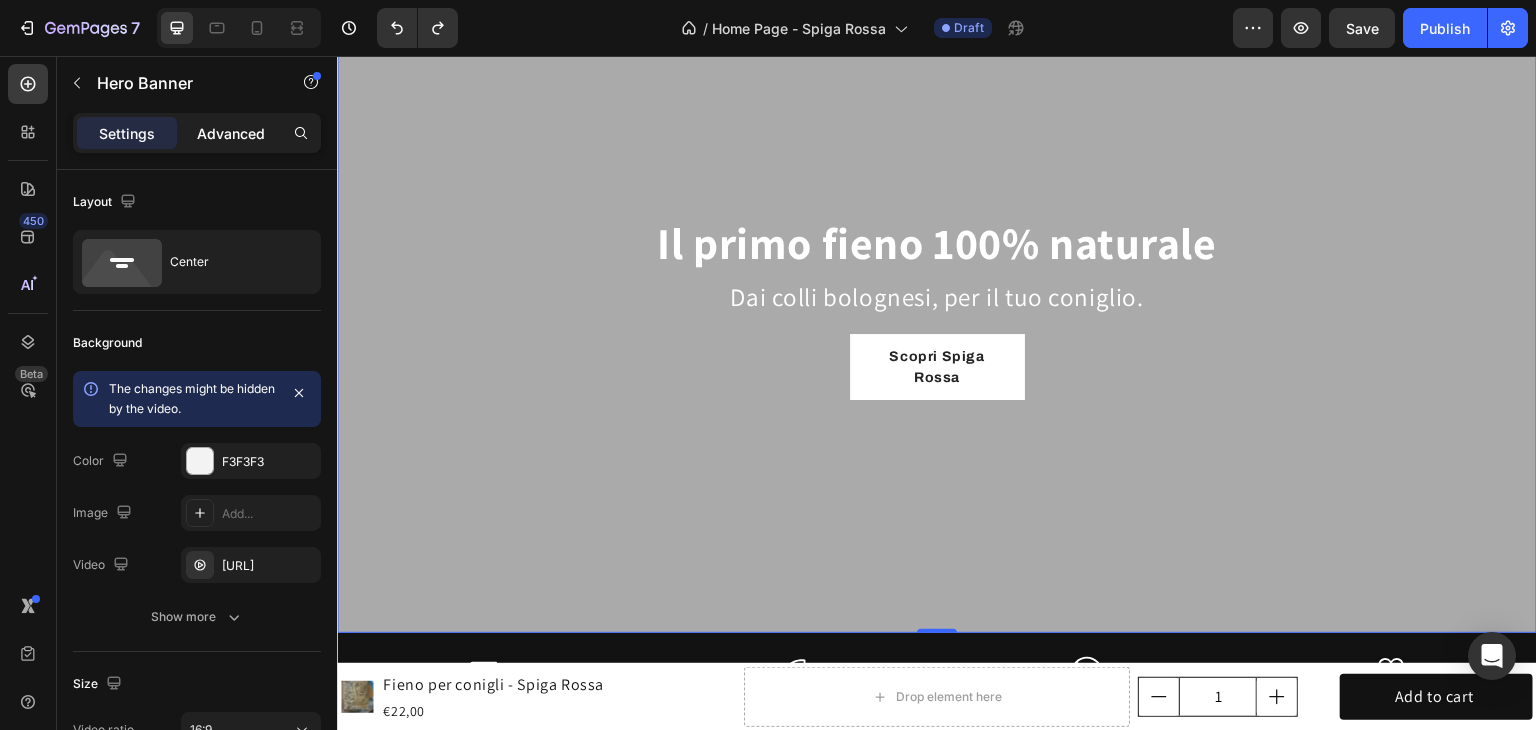 click on "Advanced" at bounding box center (231, 133) 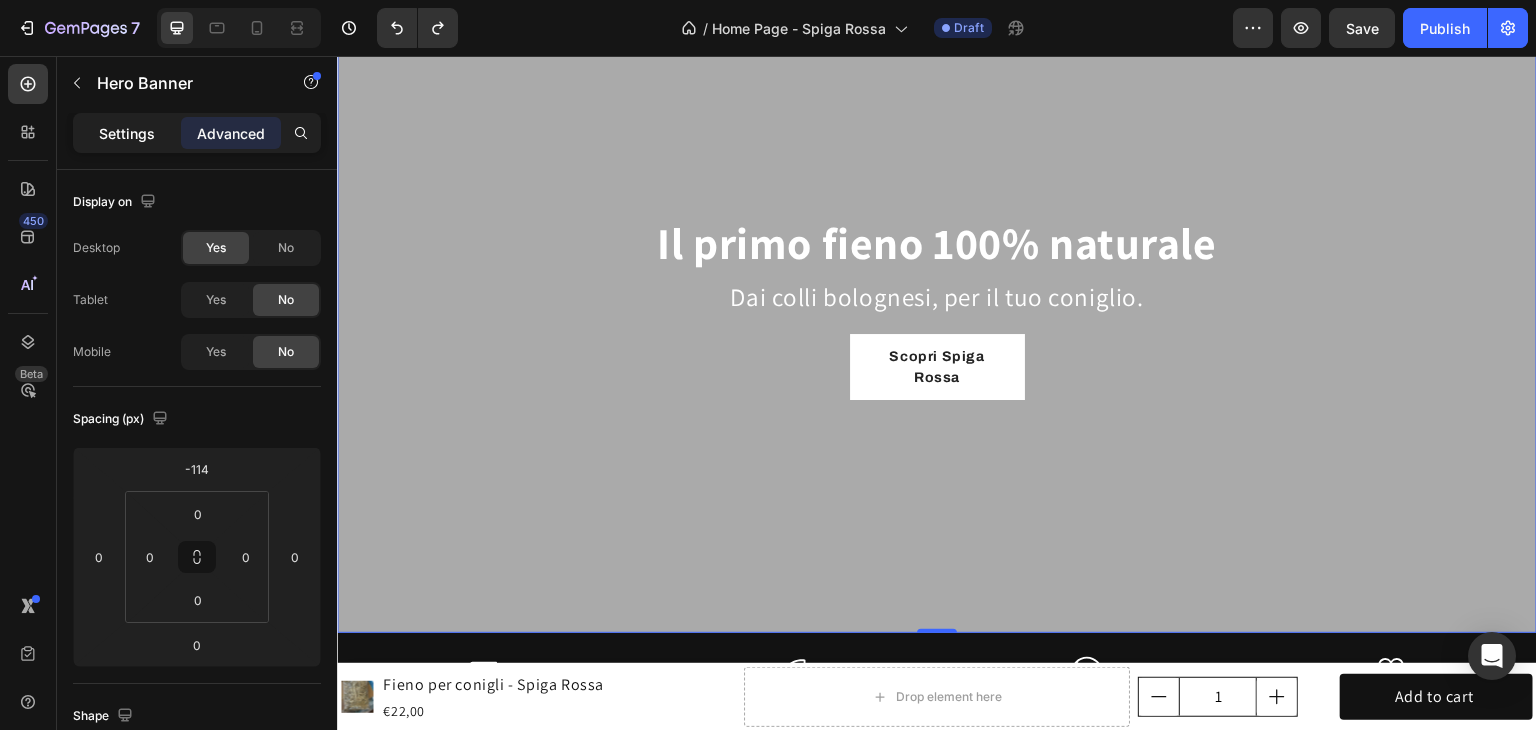 click on "Settings" at bounding box center (127, 133) 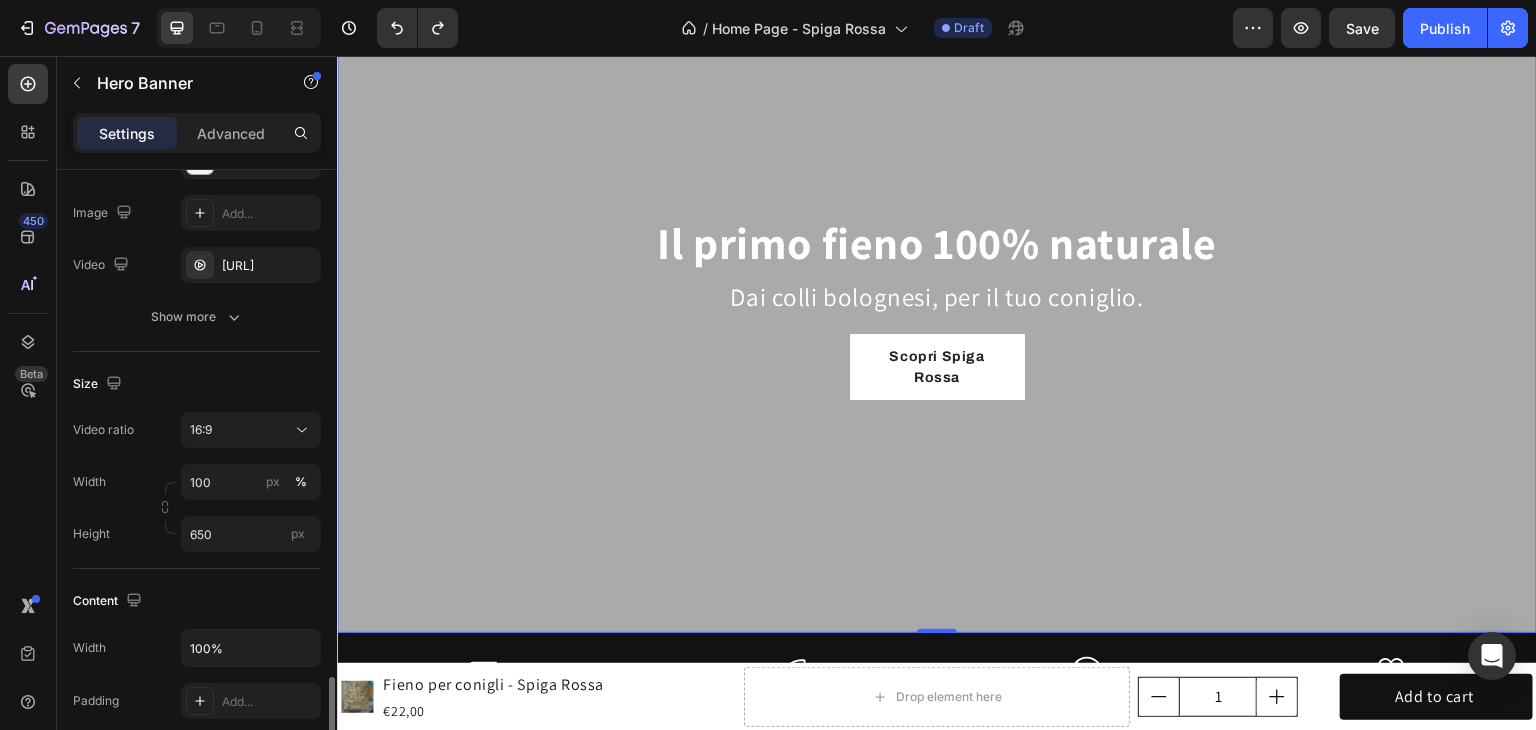 scroll, scrollTop: 600, scrollLeft: 0, axis: vertical 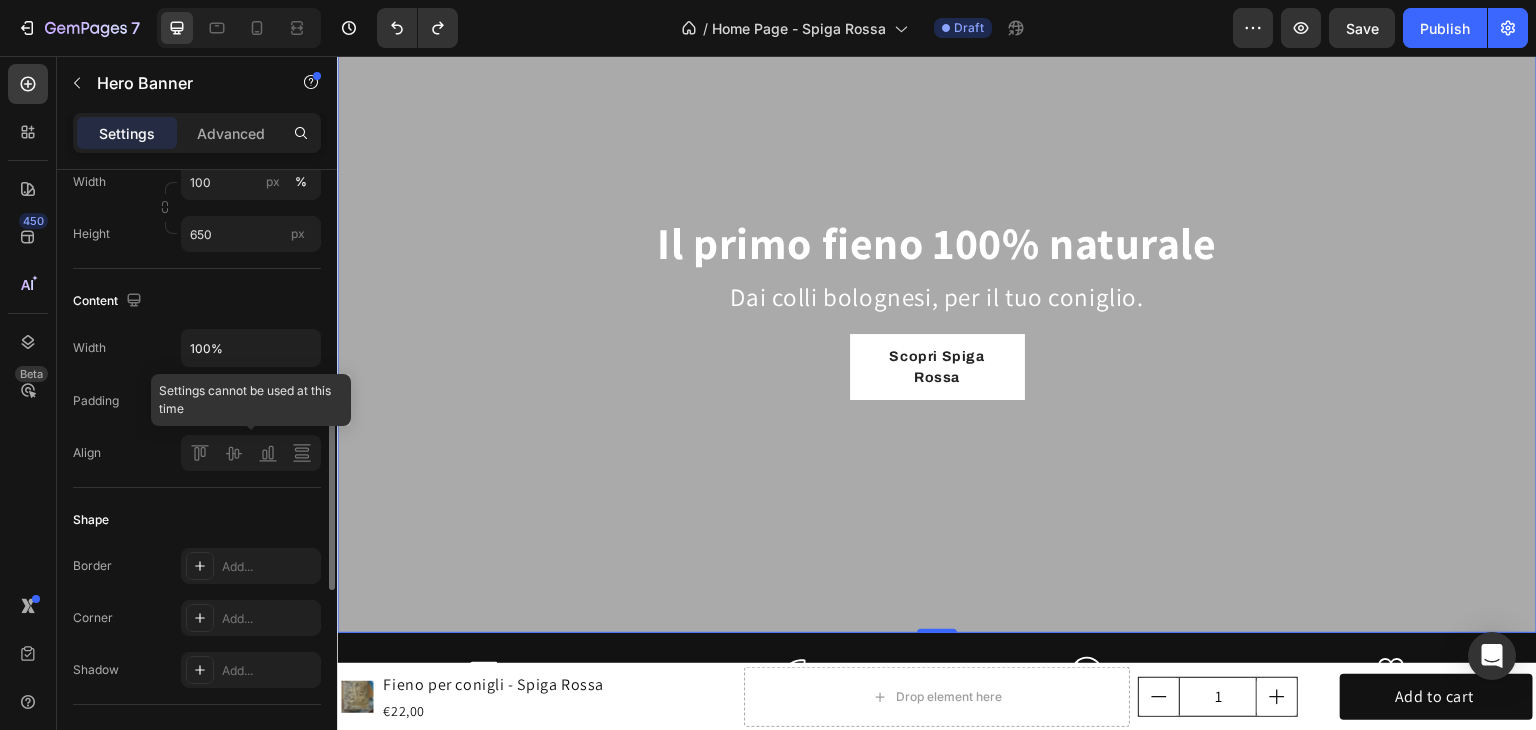 click 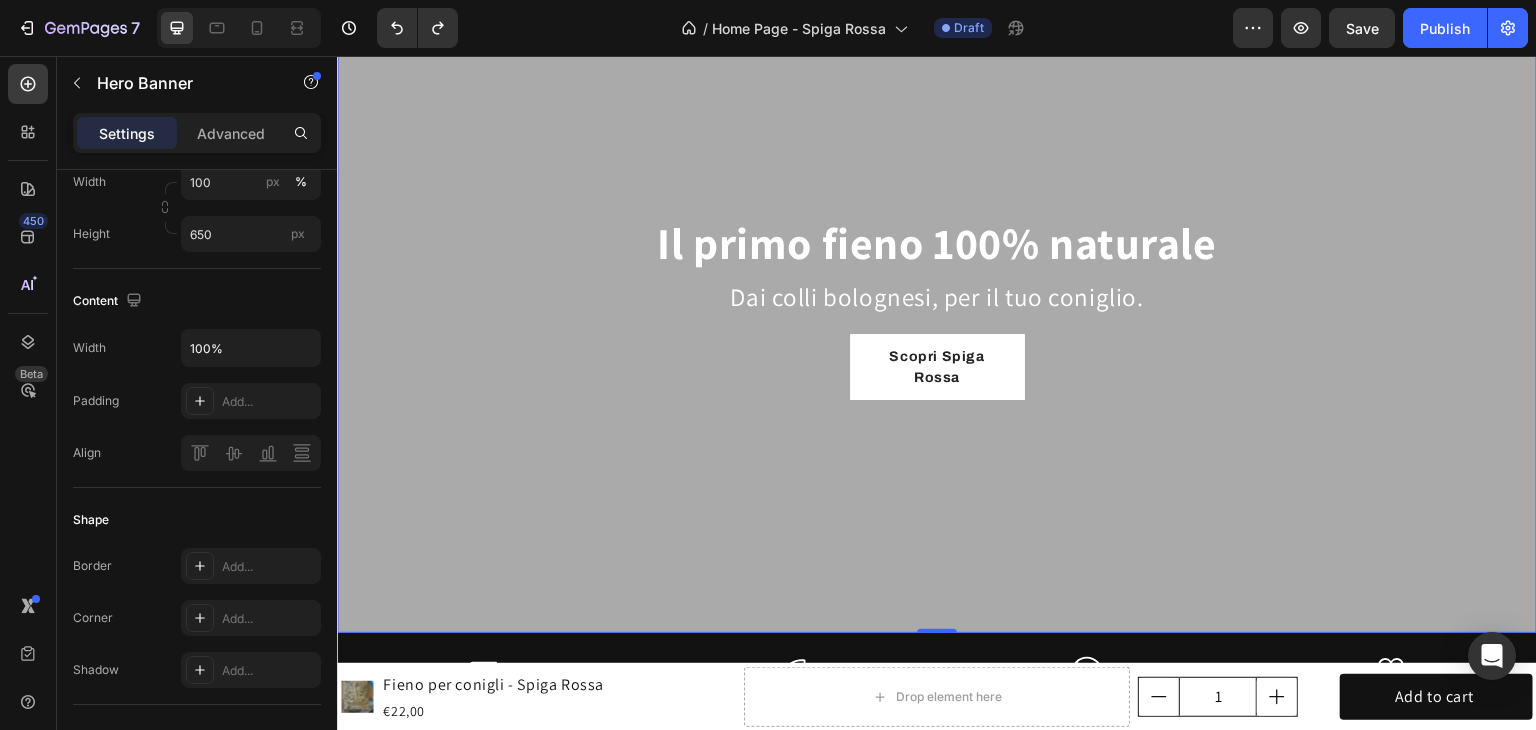 click on "Il primo fieno 100% naturale Heading Dai colli bolognesi, per il tuo coniglio. Text Block Scopri Spiga Rossa    Button Row" at bounding box center (937, 302) 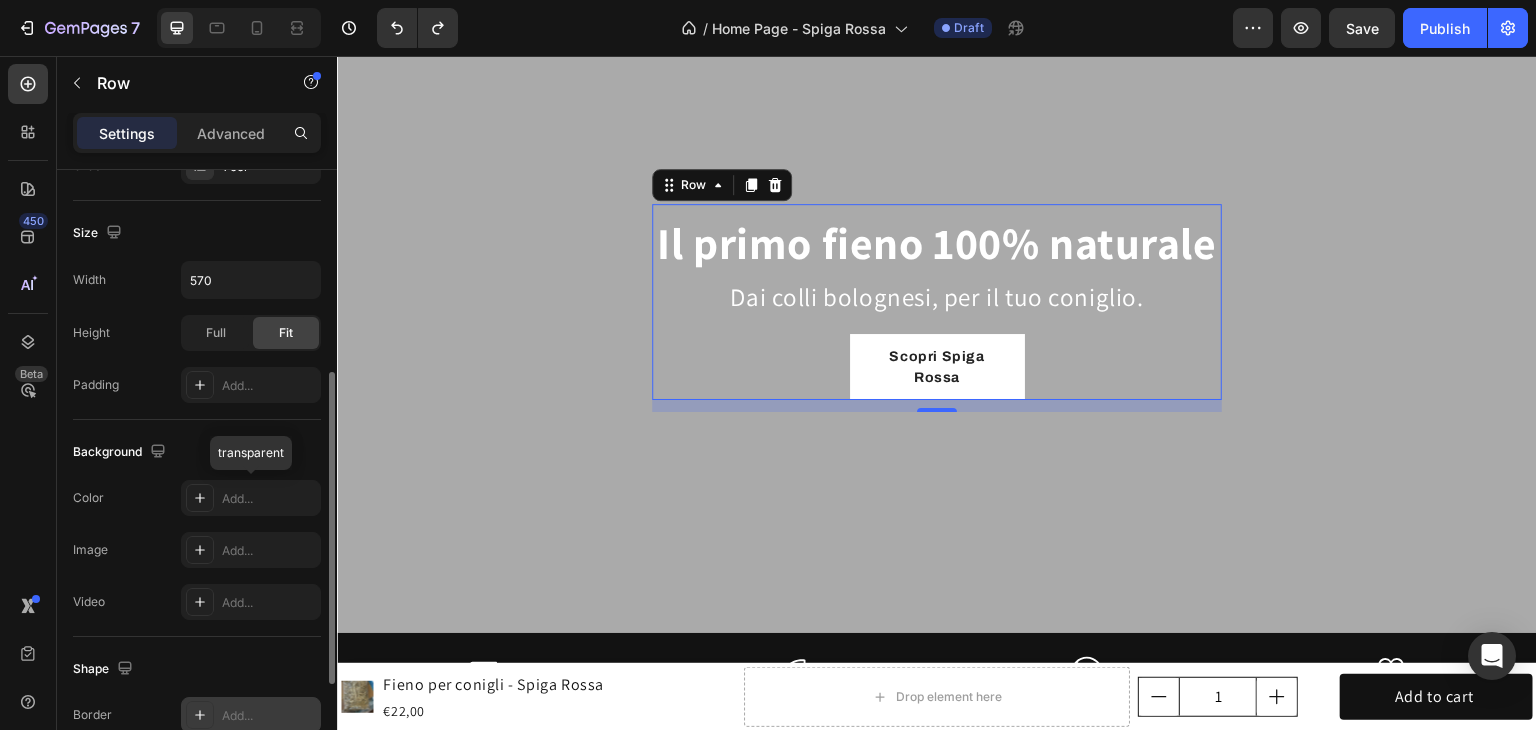scroll, scrollTop: 601, scrollLeft: 0, axis: vertical 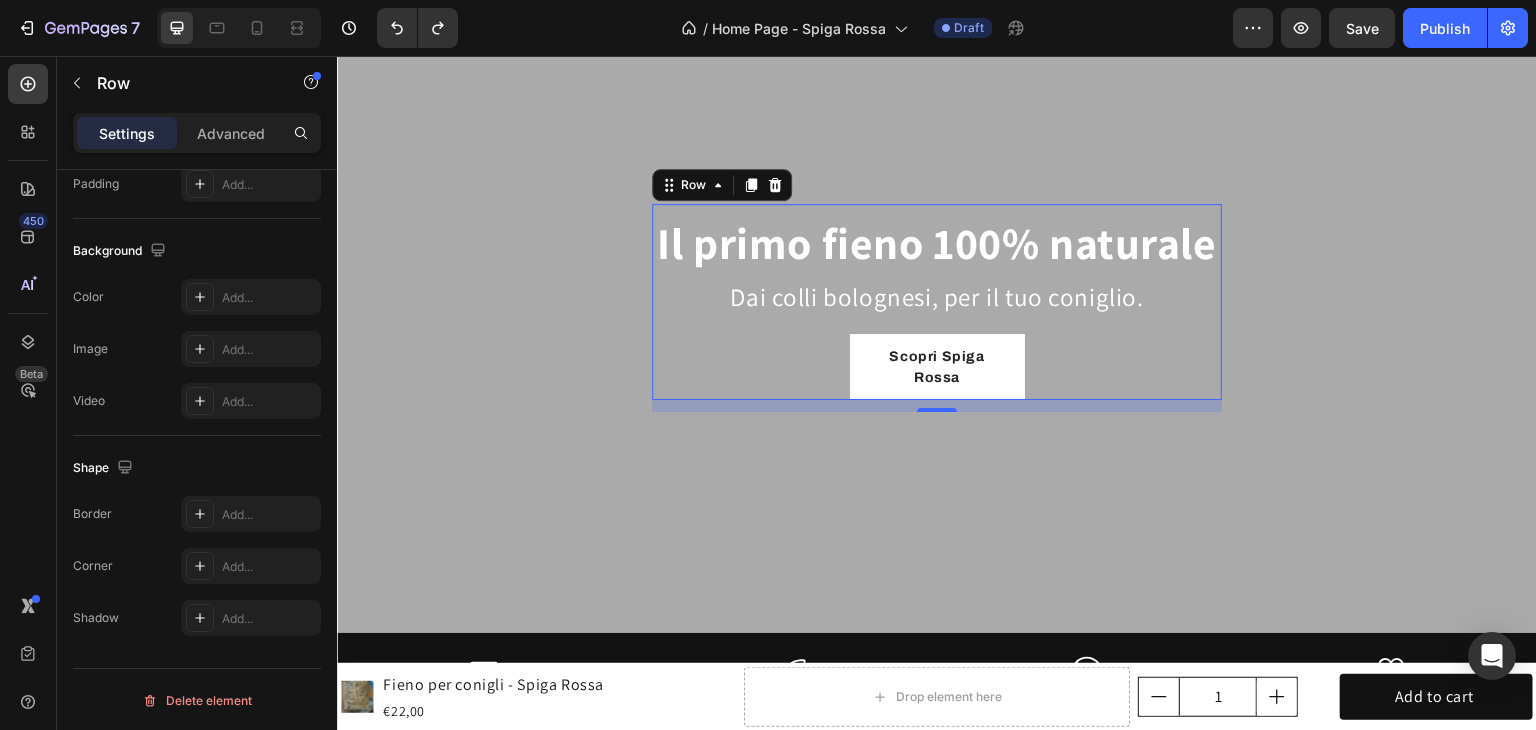click on "Settings Advanced" at bounding box center [197, 133] 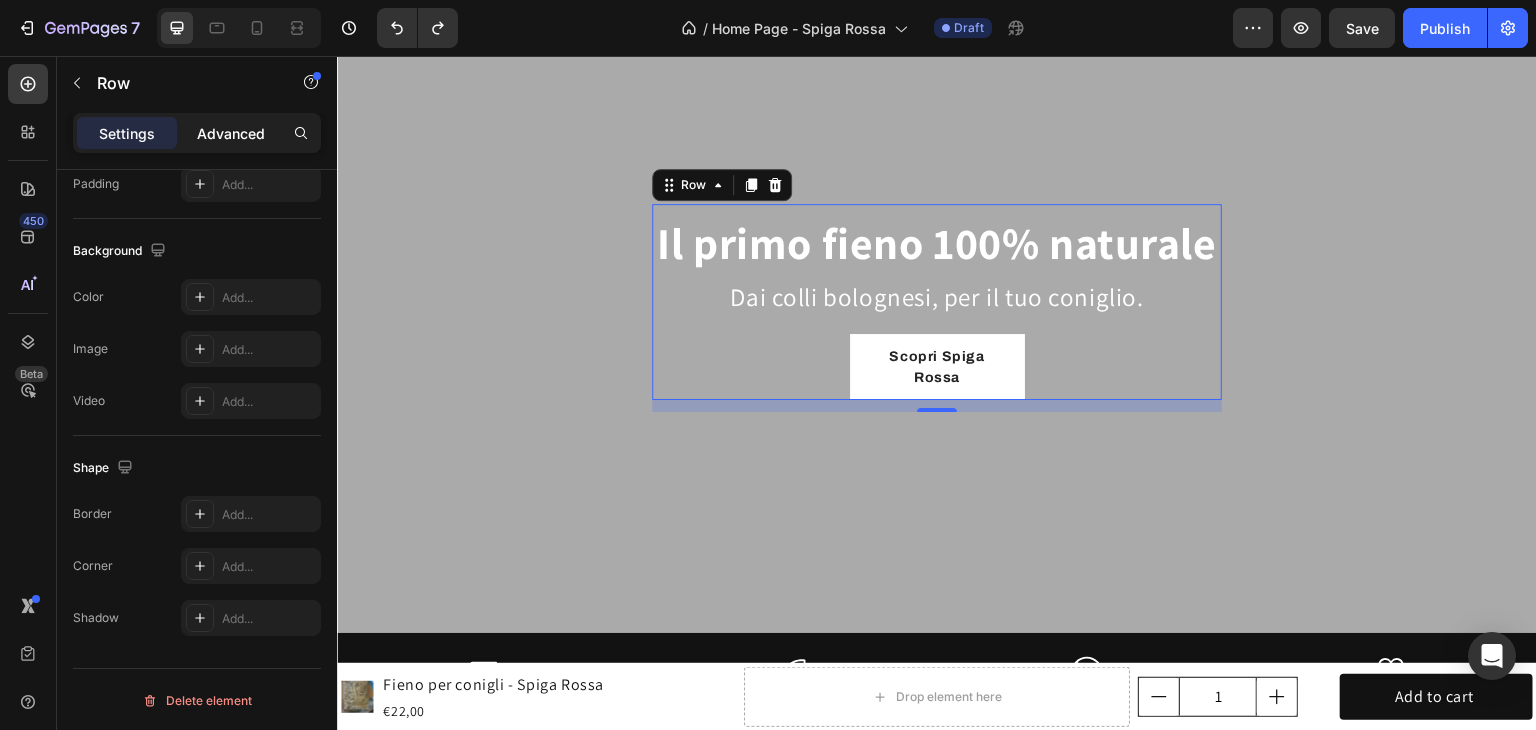 click on "Advanced" at bounding box center [231, 133] 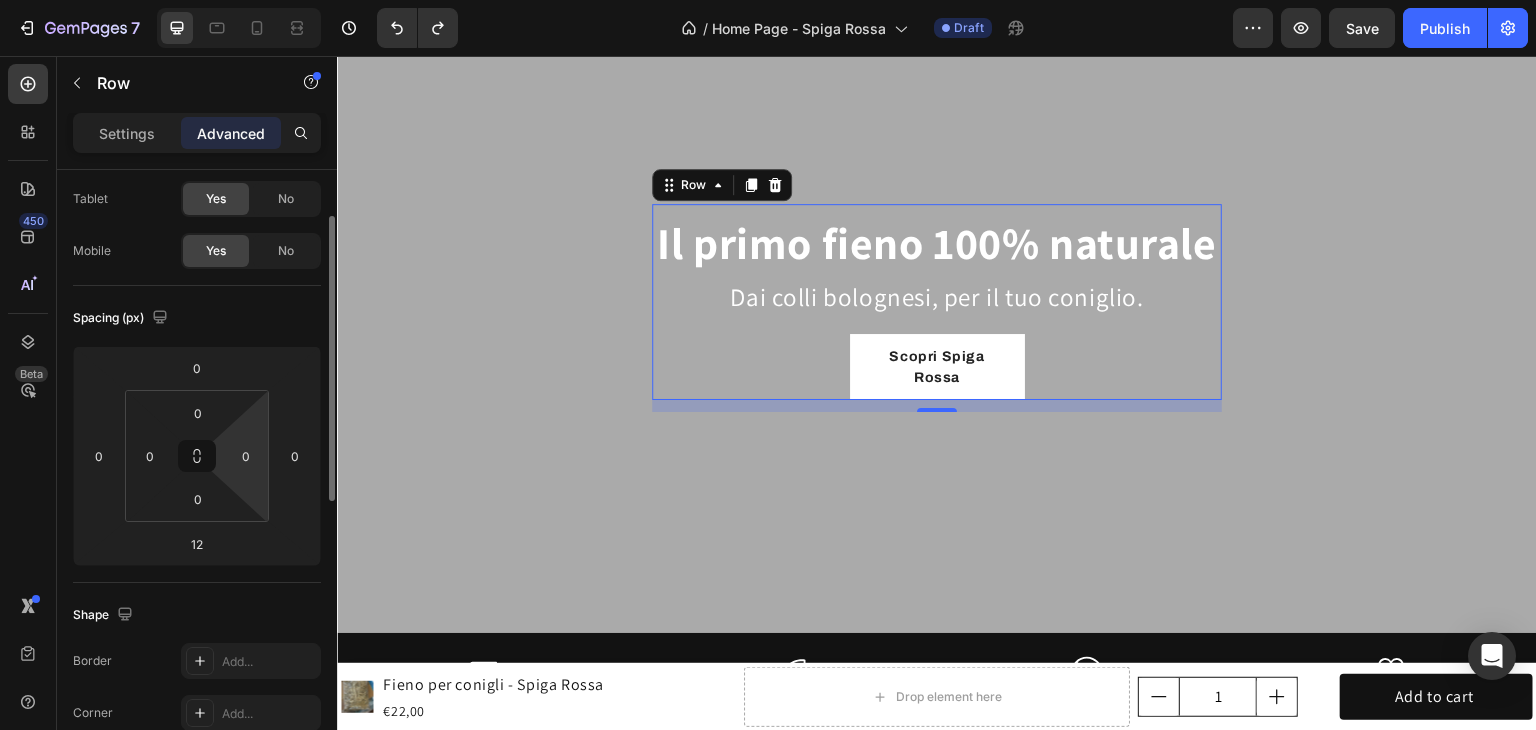 scroll, scrollTop: 0, scrollLeft: 0, axis: both 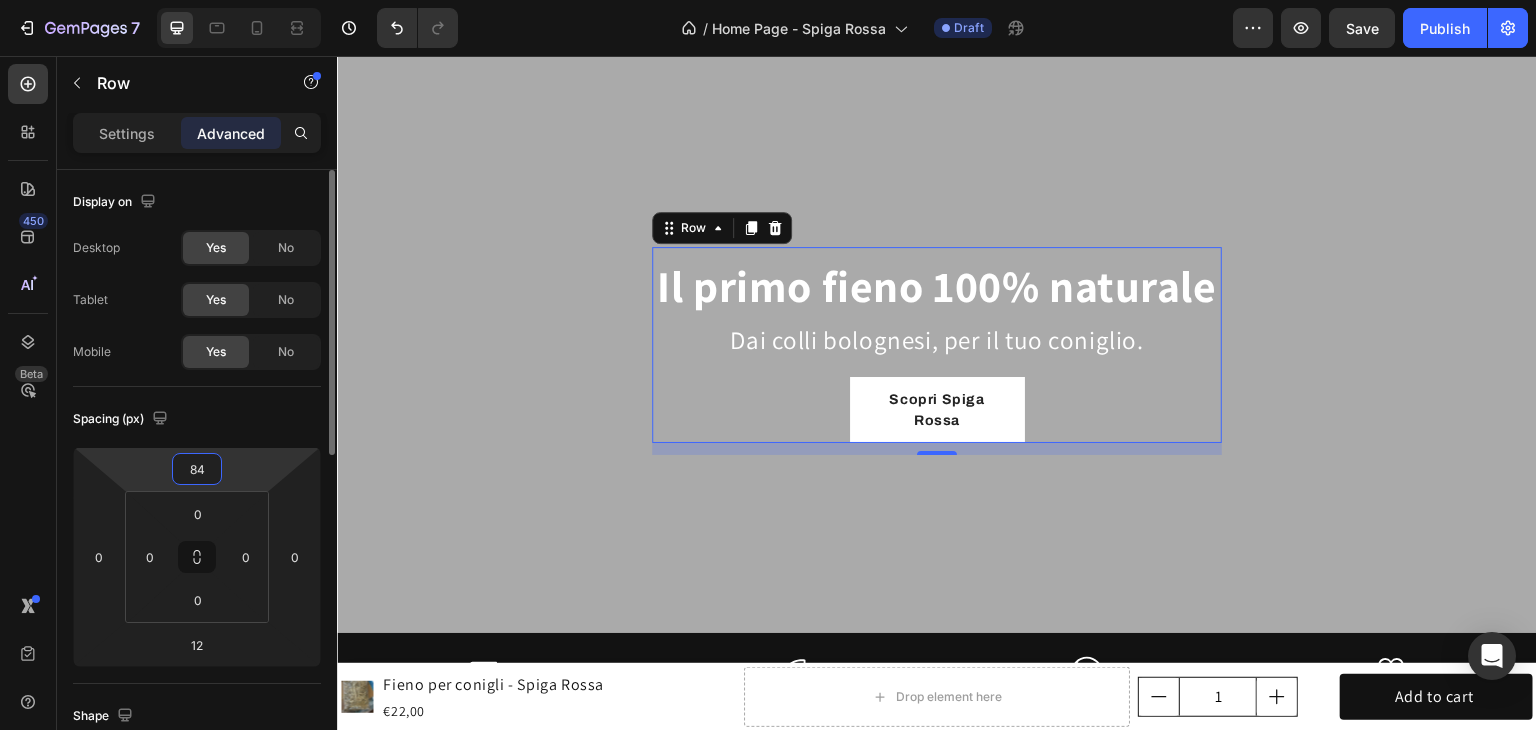type on "82" 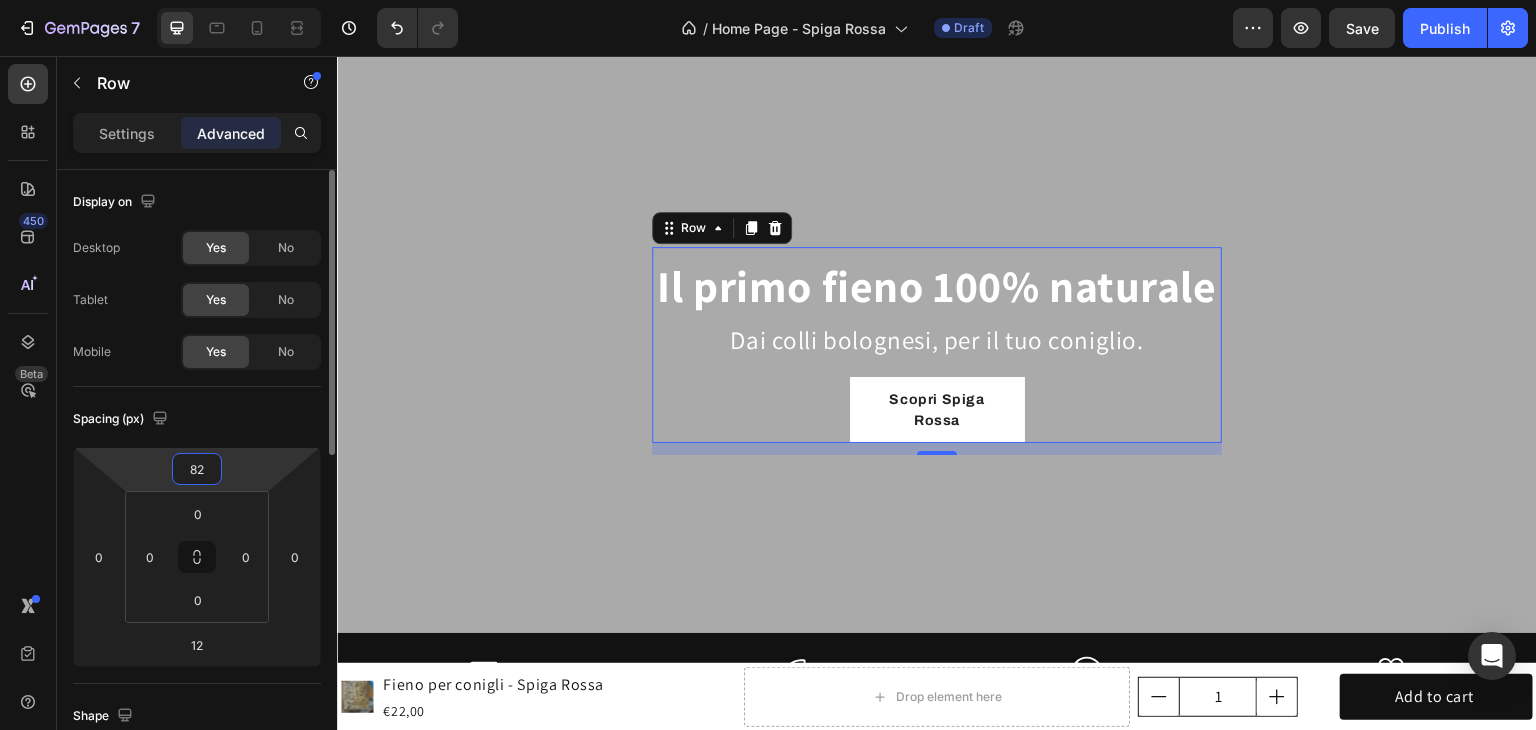 drag, startPoint x: 244, startPoint y: 457, endPoint x: 276, endPoint y: 424, distance: 45.96738 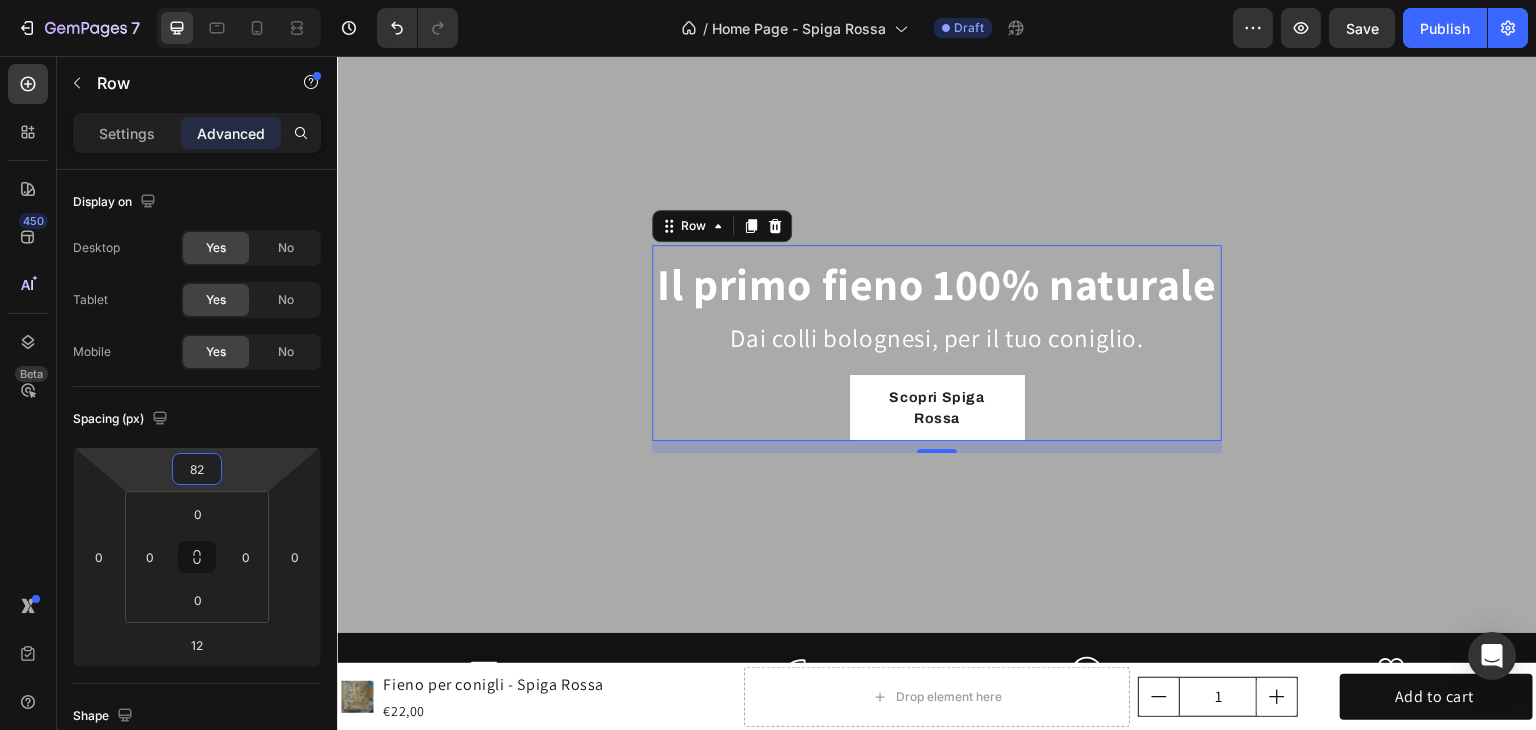 click at bounding box center [239, 28] 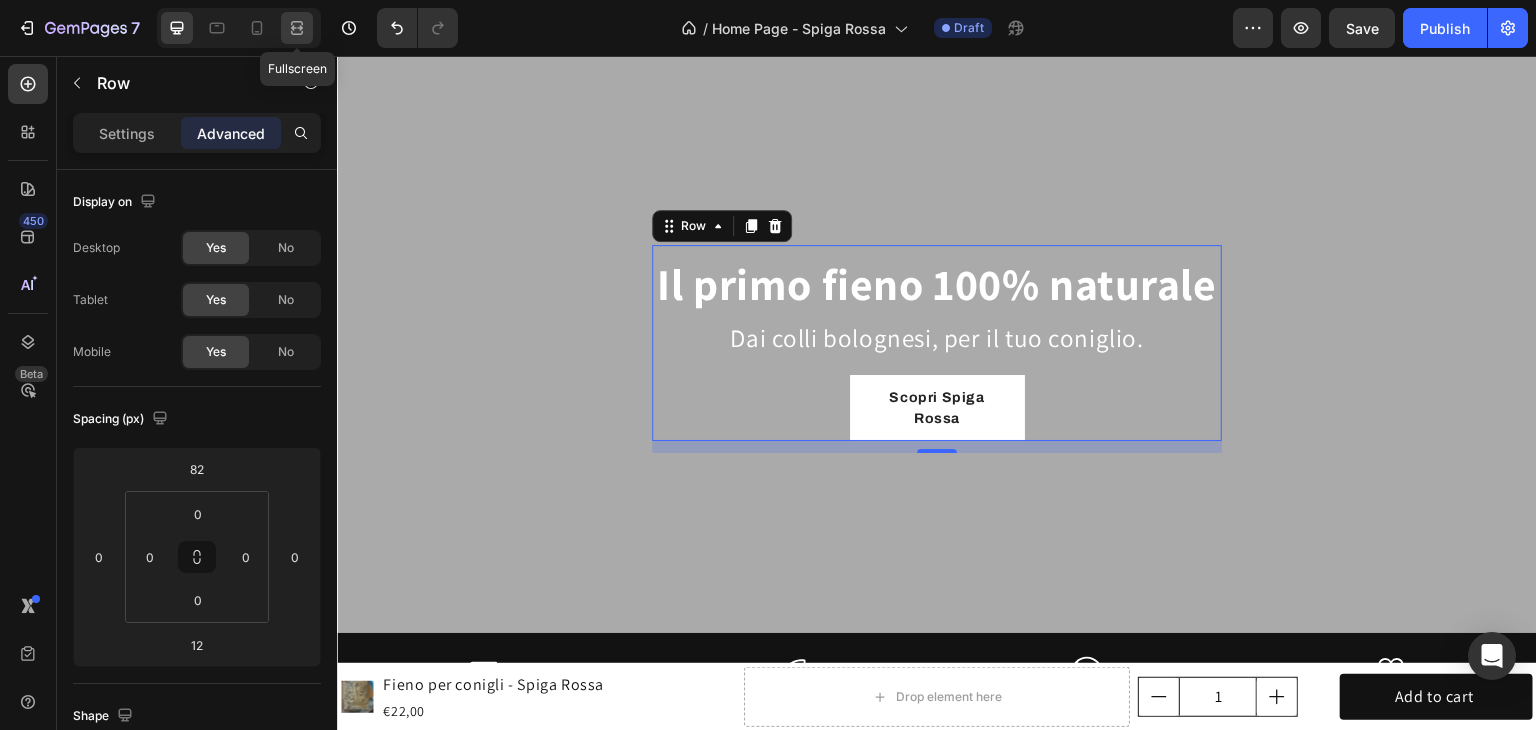 click 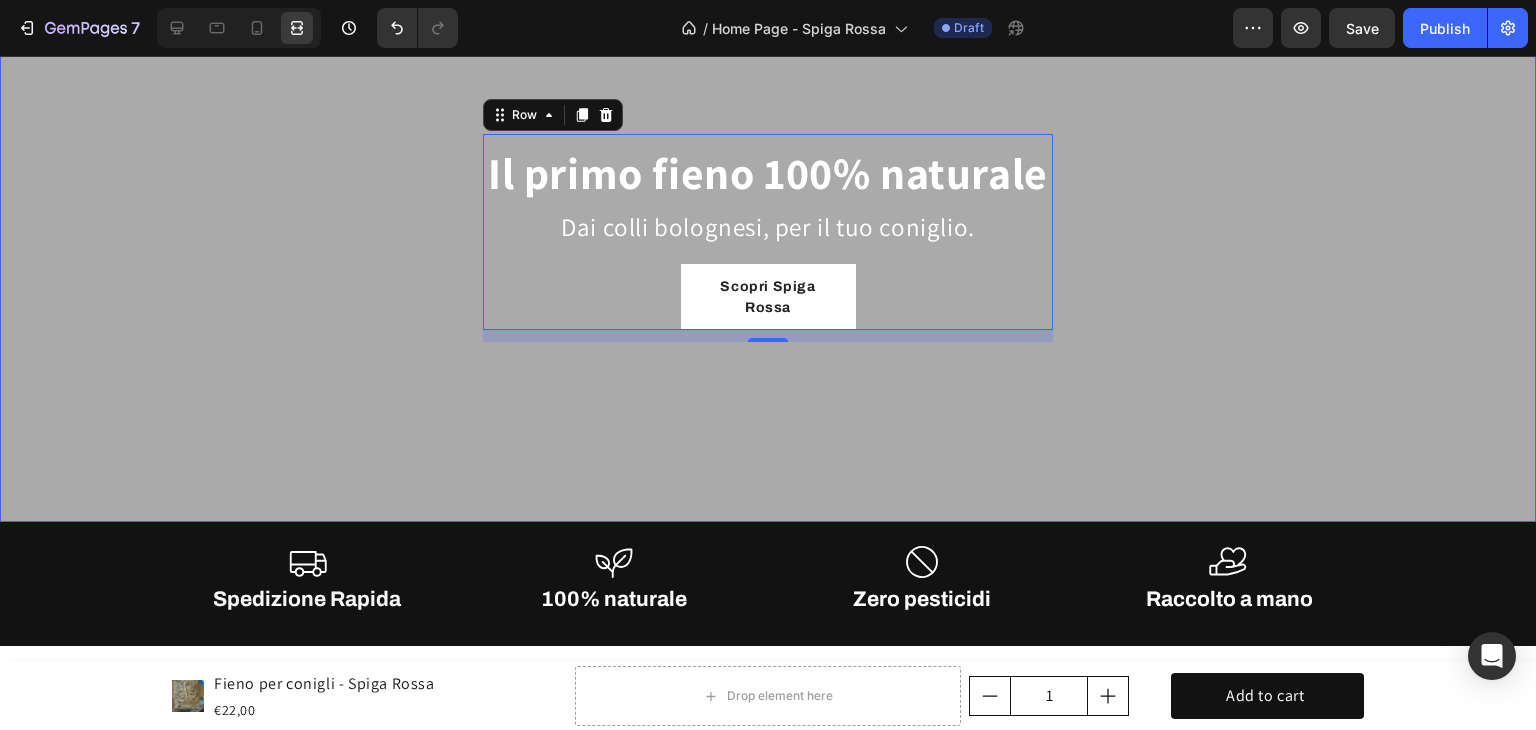 scroll, scrollTop: 0, scrollLeft: 0, axis: both 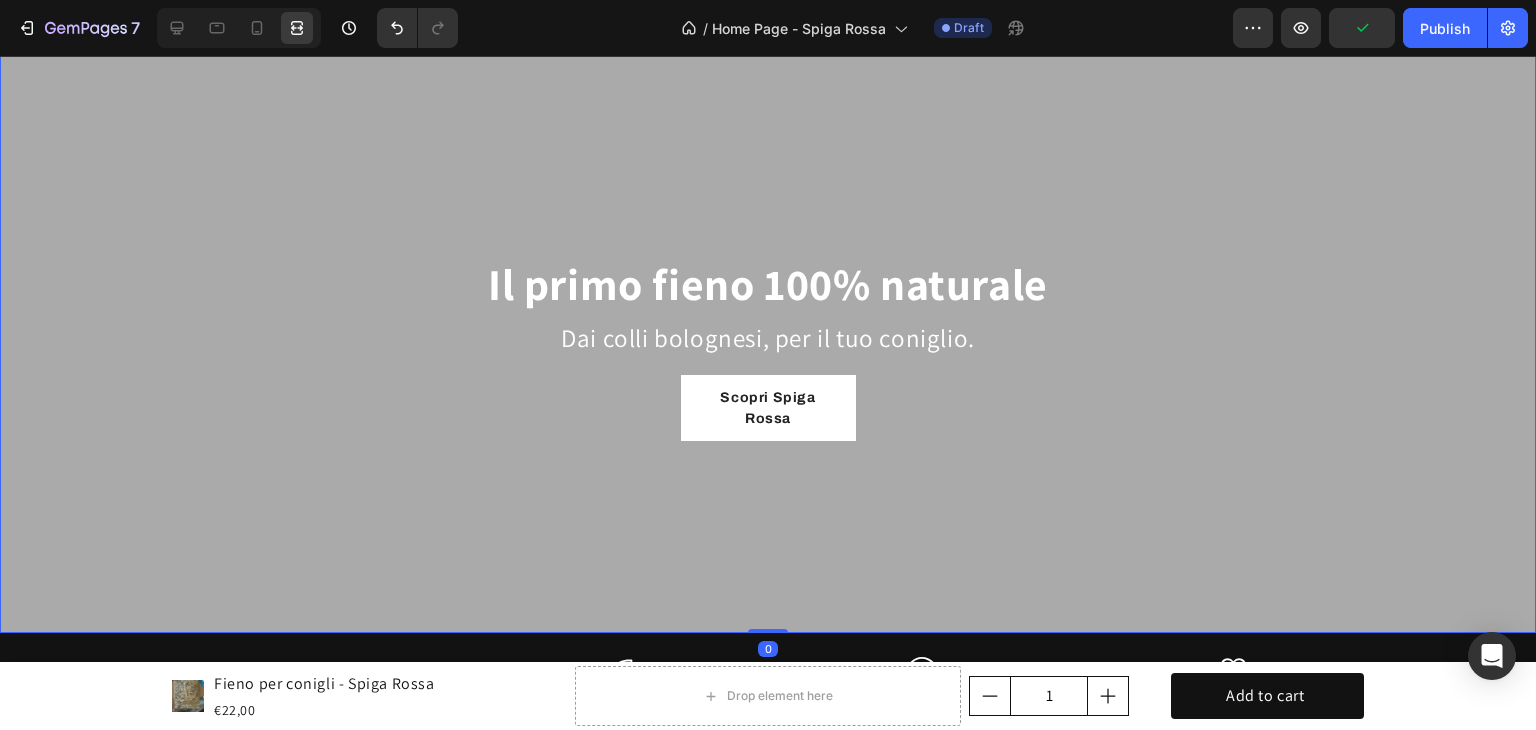 click on "Il primo fieno 100% naturale Heading Dai colli bolognesi, per il tuo coniglio. Text Block Scopri Spiga Rossa    Button Row Row" at bounding box center [768, 308] 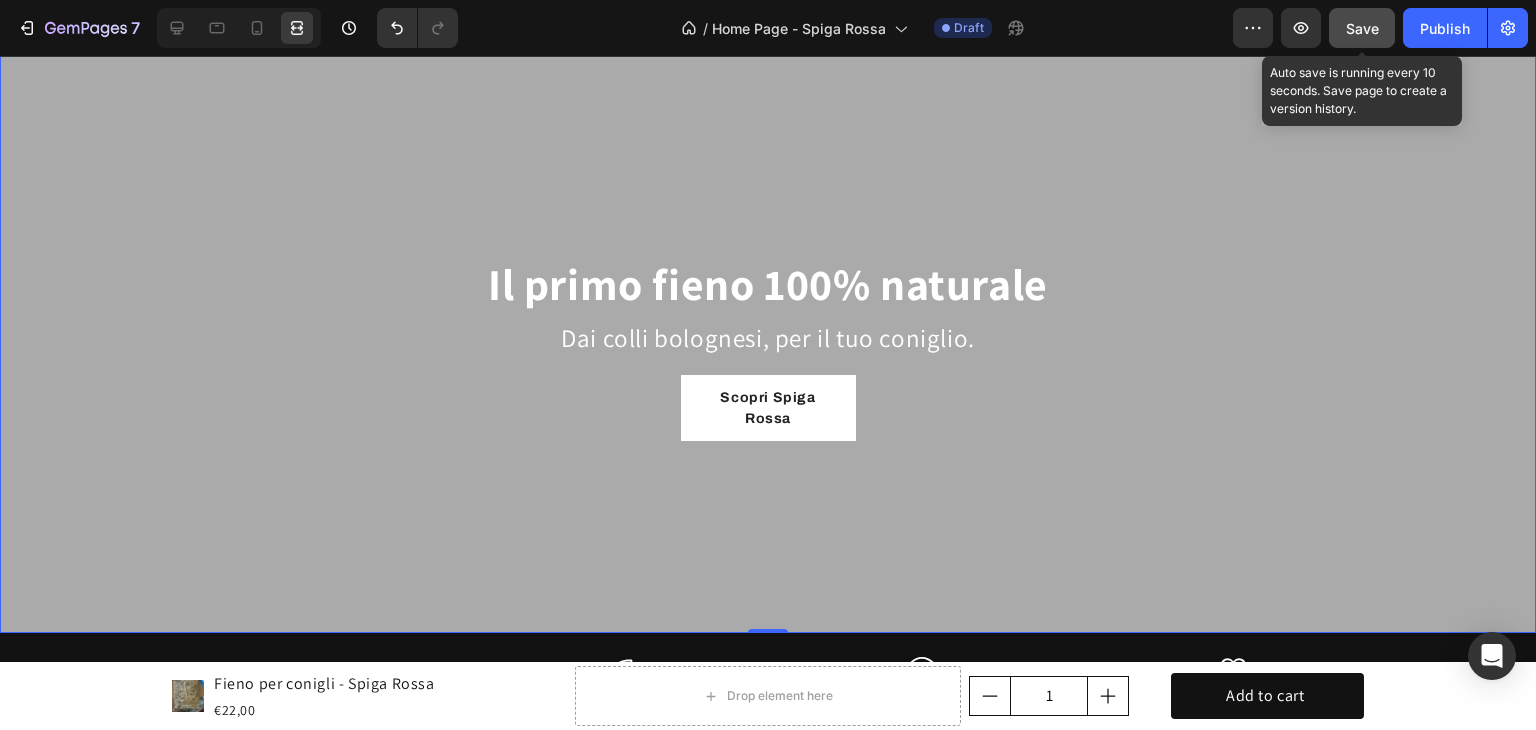 click on "Save" 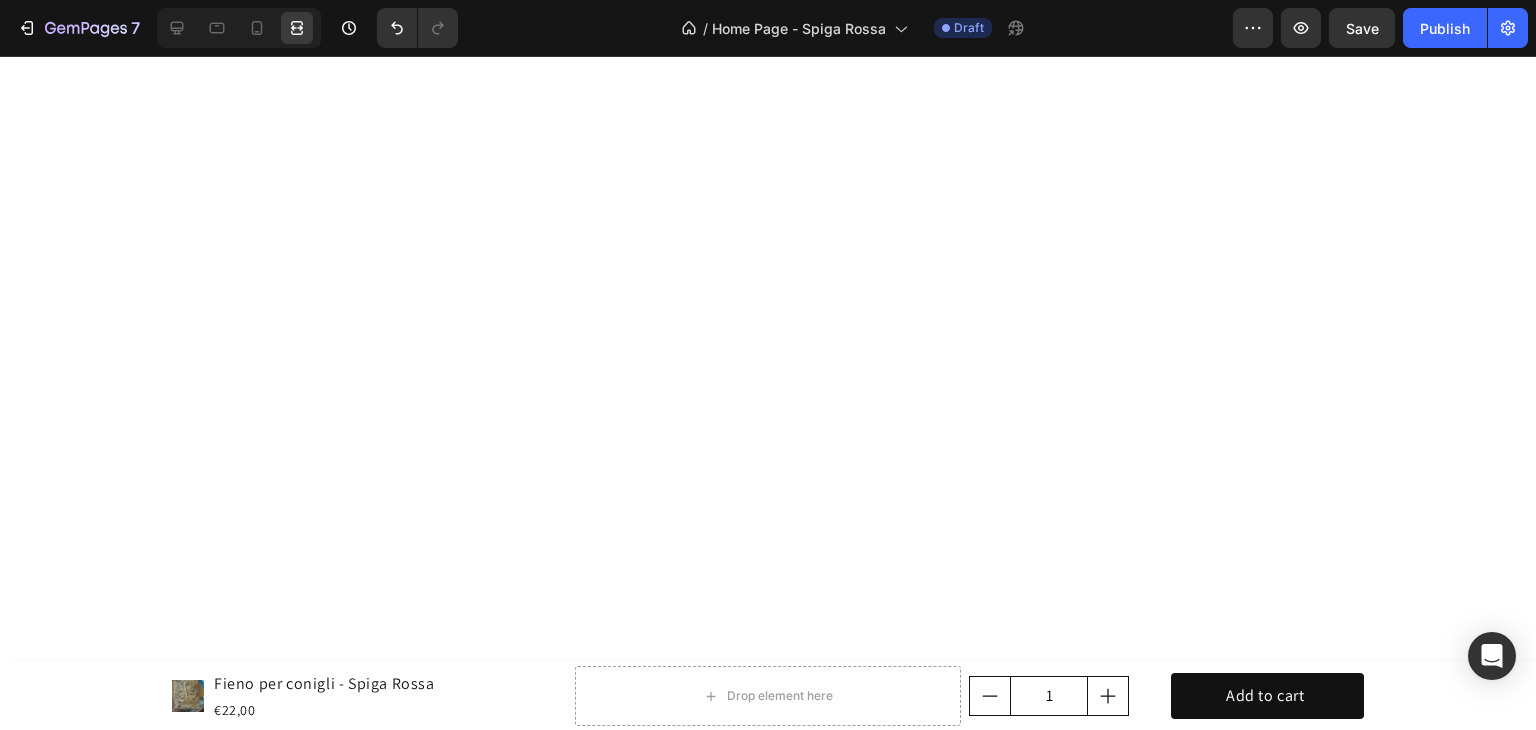 scroll, scrollTop: 0, scrollLeft: 0, axis: both 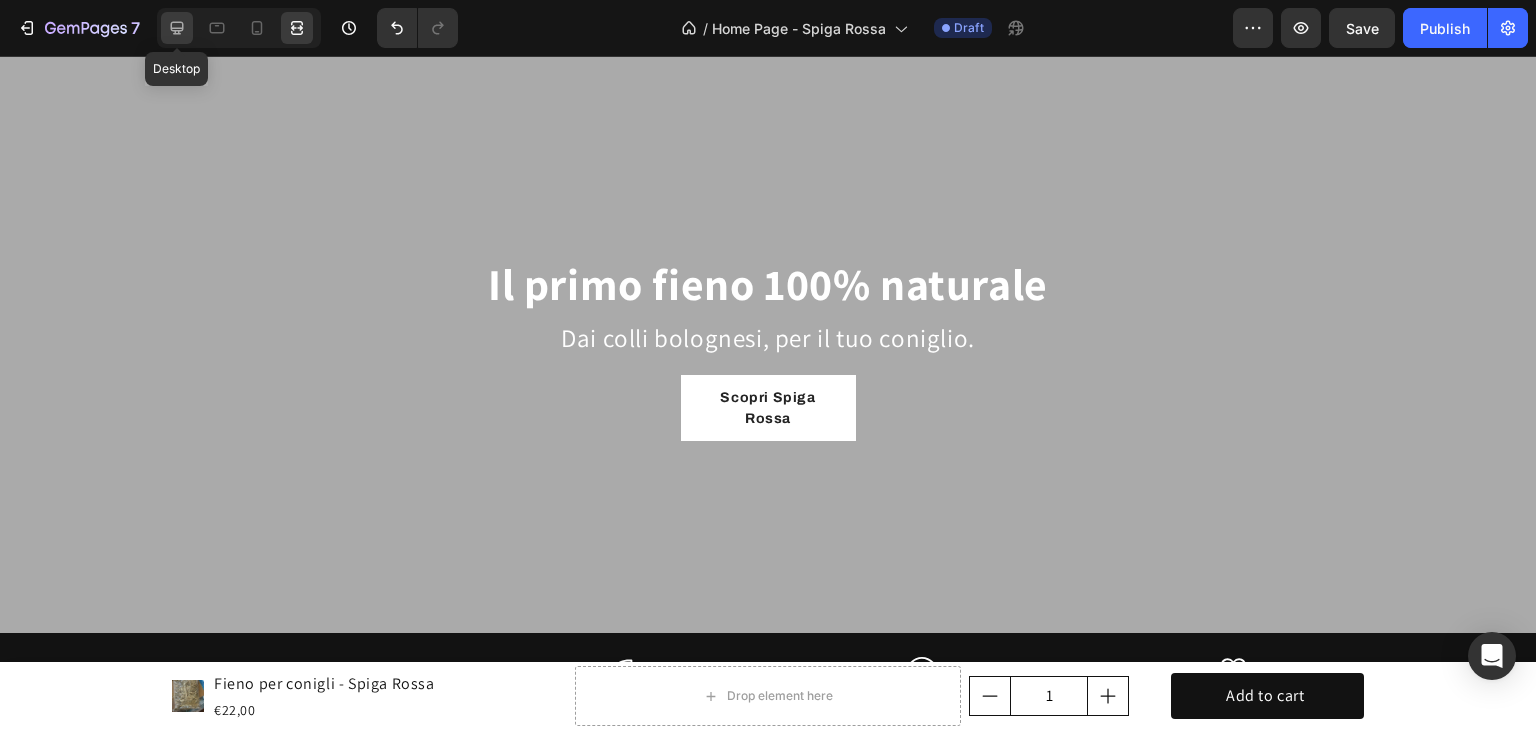 click 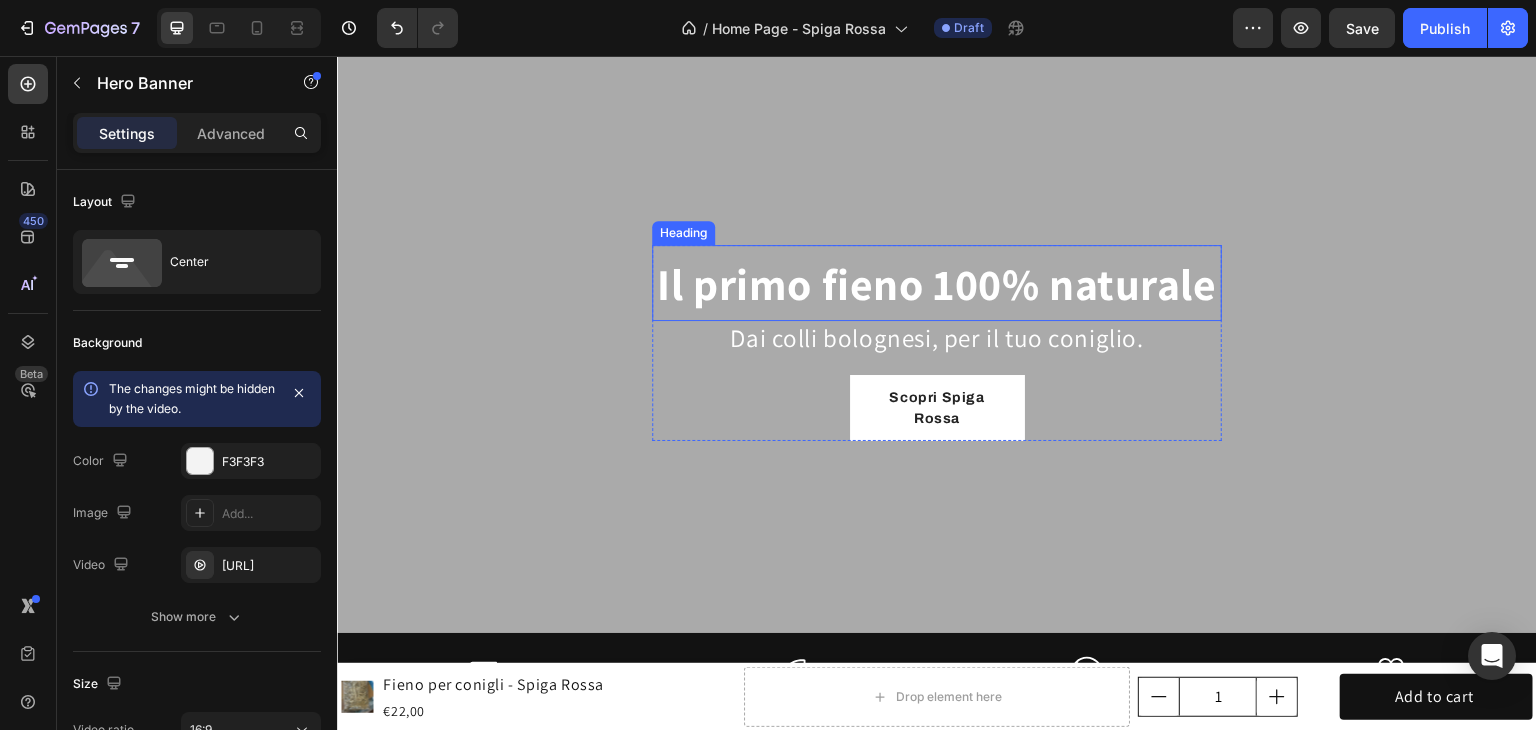 click on "Il primo fieno 100% naturale" at bounding box center (937, 283) 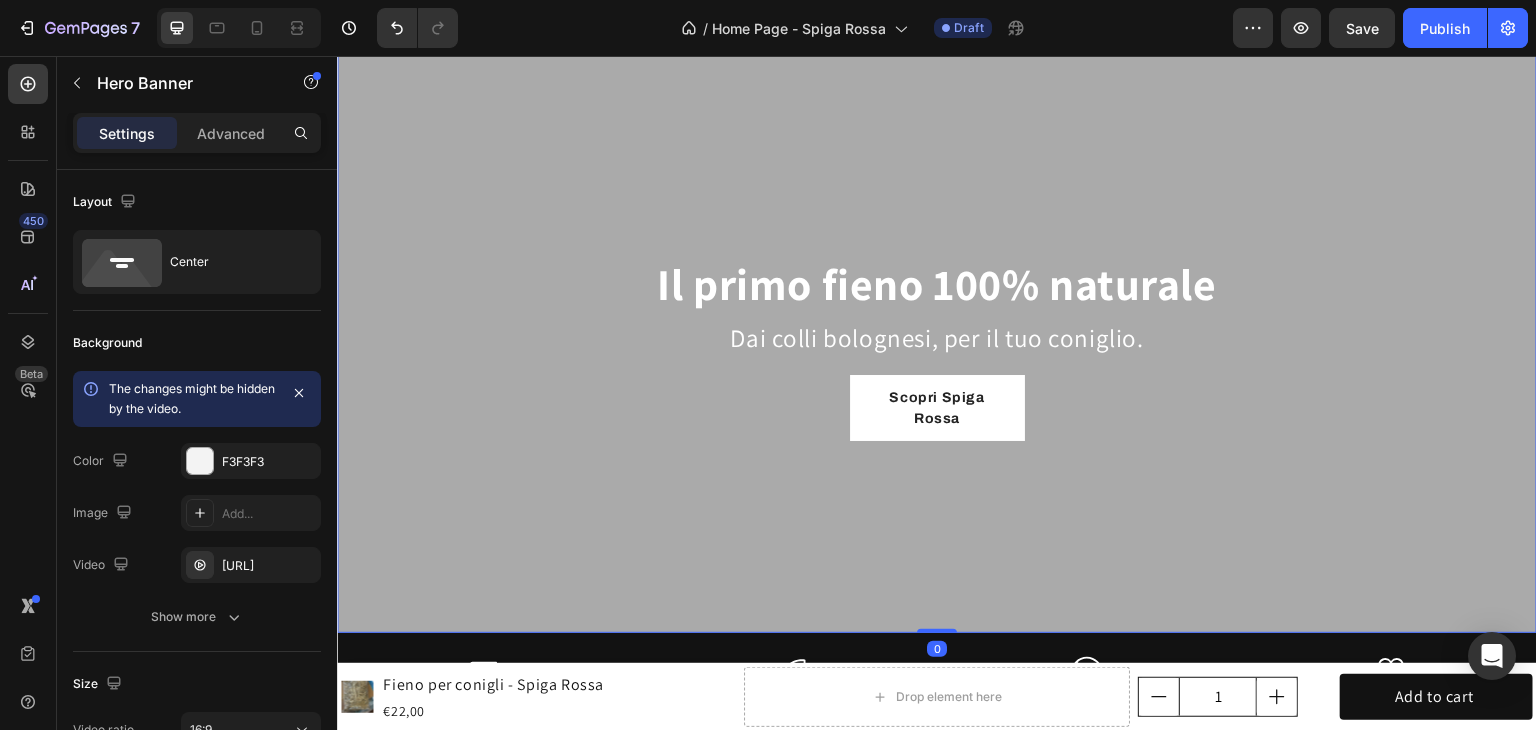 click on "Il primo fieno 100% naturale Heading Dai colli bolognesi, per il tuo coniglio. Text Block Scopri Spiga Rossa    Button Row Row" at bounding box center [937, 308] 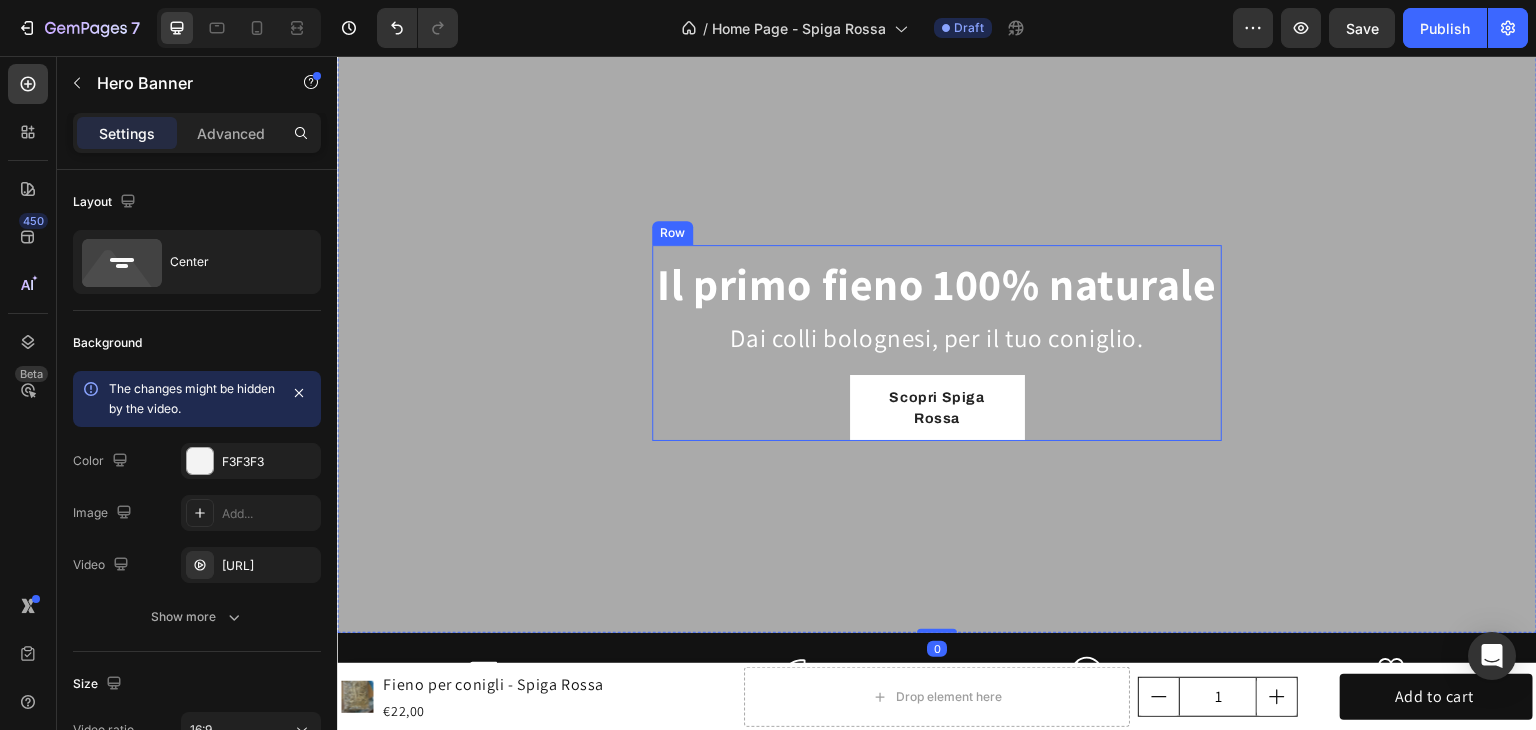 click on "Il primo fieno 100% naturale Heading Dai colli bolognesi, per il tuo coniglio. Text Block Scopri Spiga Rossa    Button Row" at bounding box center [937, 343] 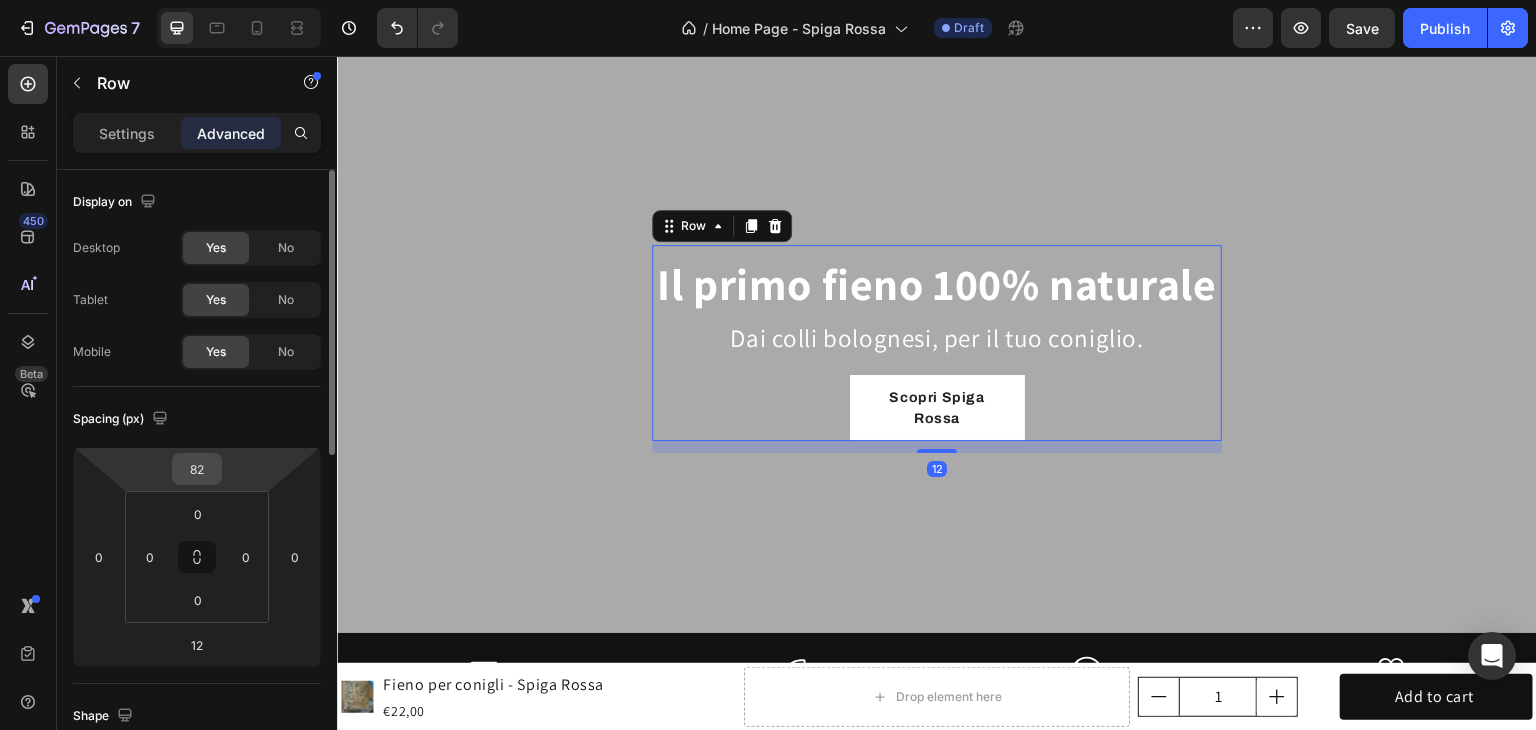 click on "82" at bounding box center (197, 469) 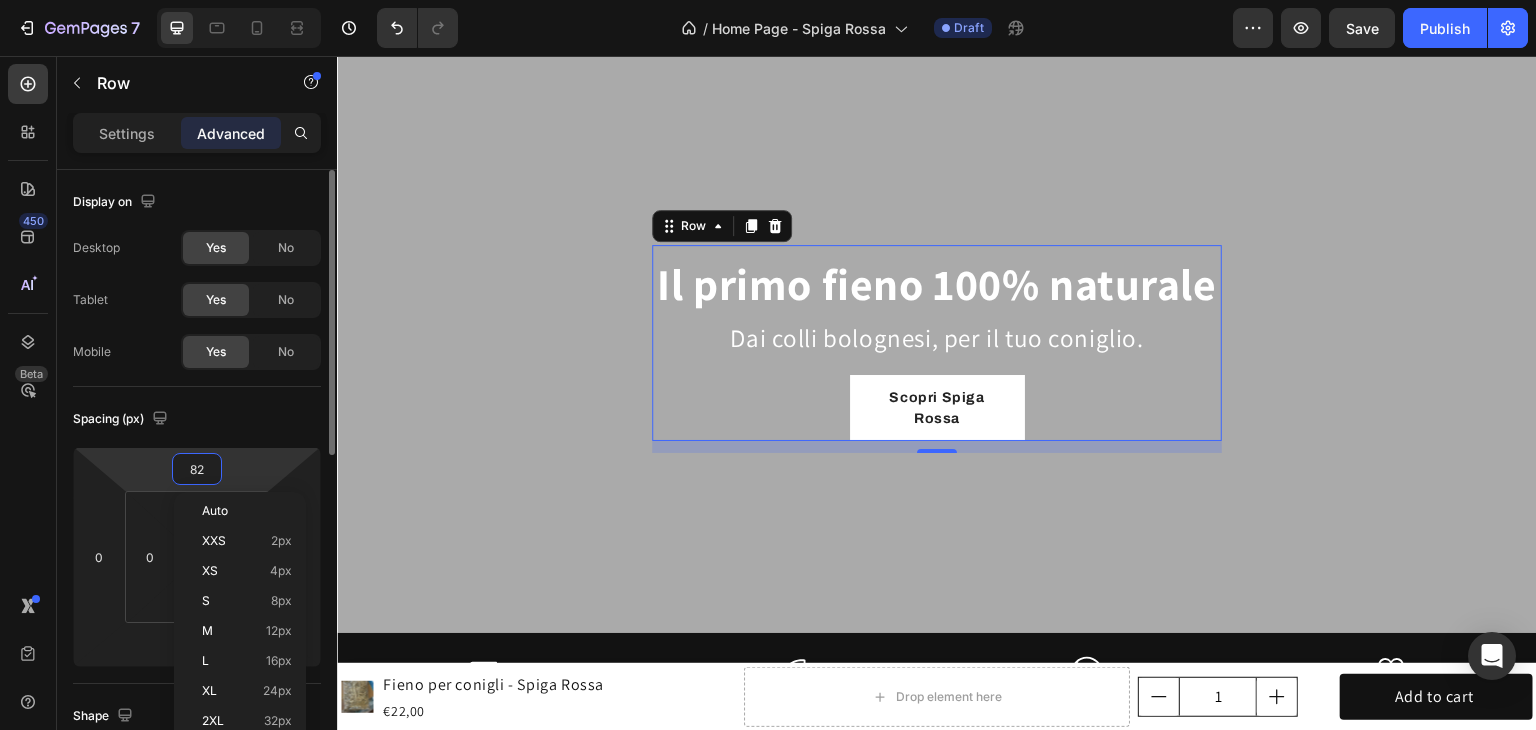 type on "2" 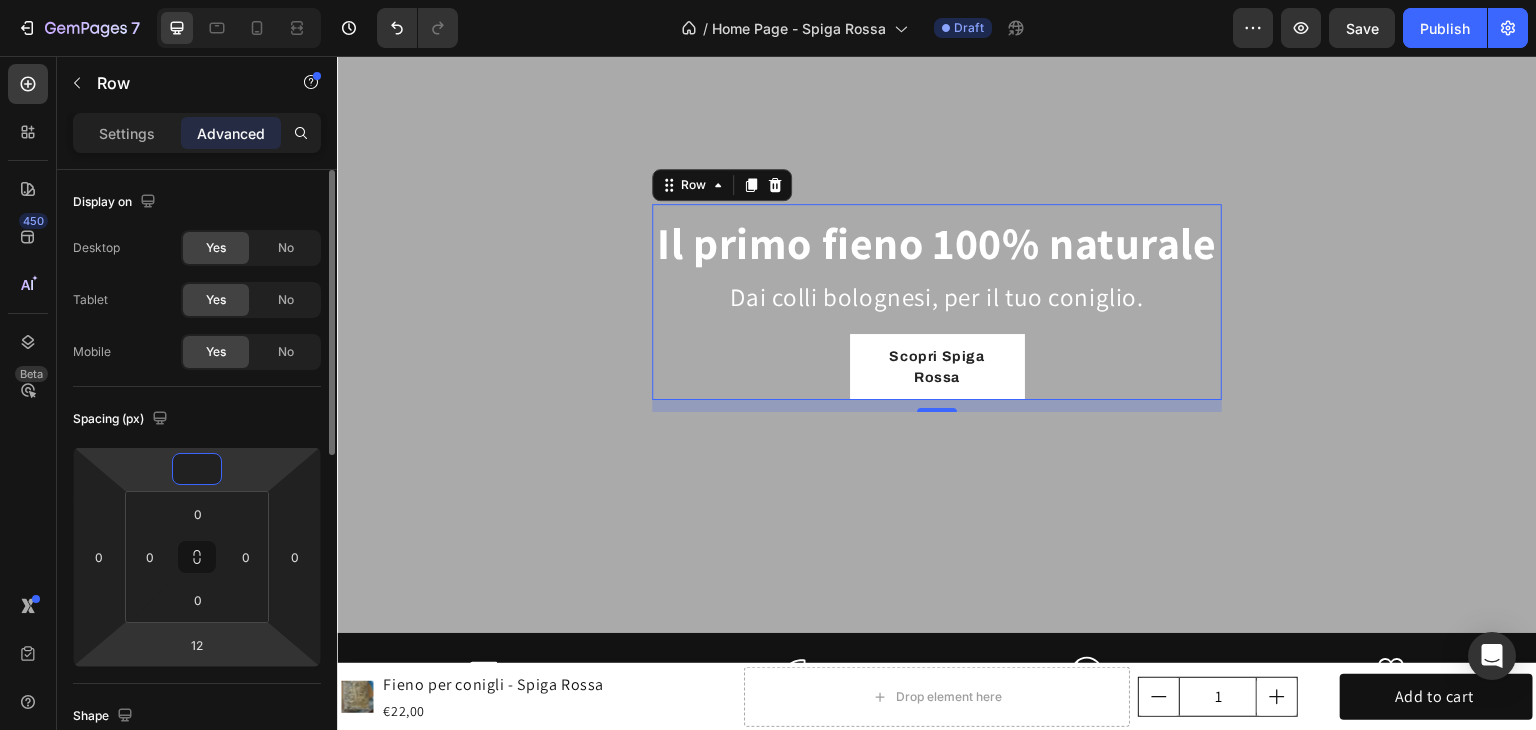 type on "0" 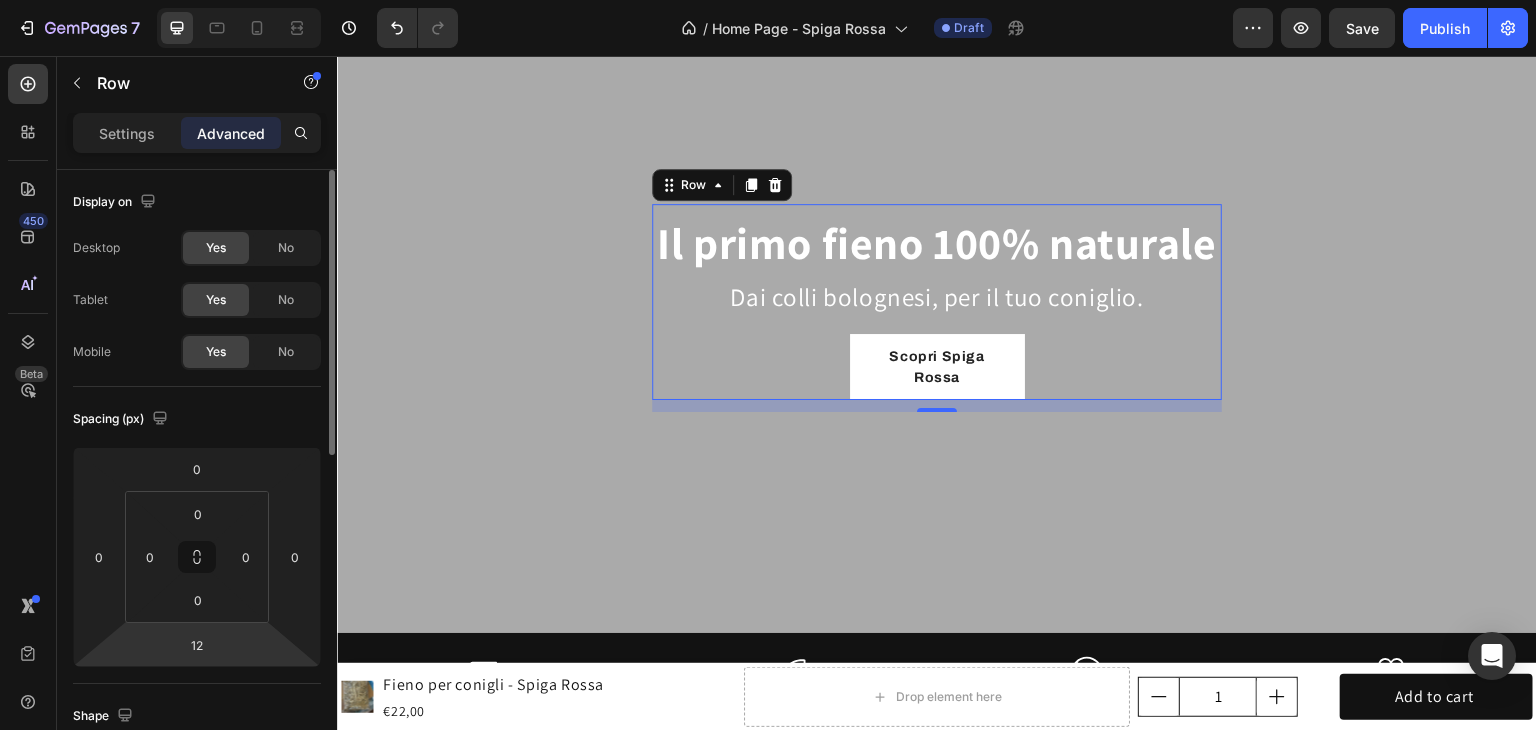 click on "7 Version history / Home Page - Spiga Rossa Draft Preview Save Publish 450 Beta Sections(18) Elements(83) Section Element Hero Section Product Detail Brands Trusted Badges Guarantee Product Breakdown How to use Testimonials Compare Bundle FAQs Social Proof Brand Story Product List Collection Blog List Contact Sticky Add to Cart Custom Footer Browse Library 450 Layout Row Row Row Row Text Heading Text Block Button Button Button Media Image Image" at bounding box center (768, 0) 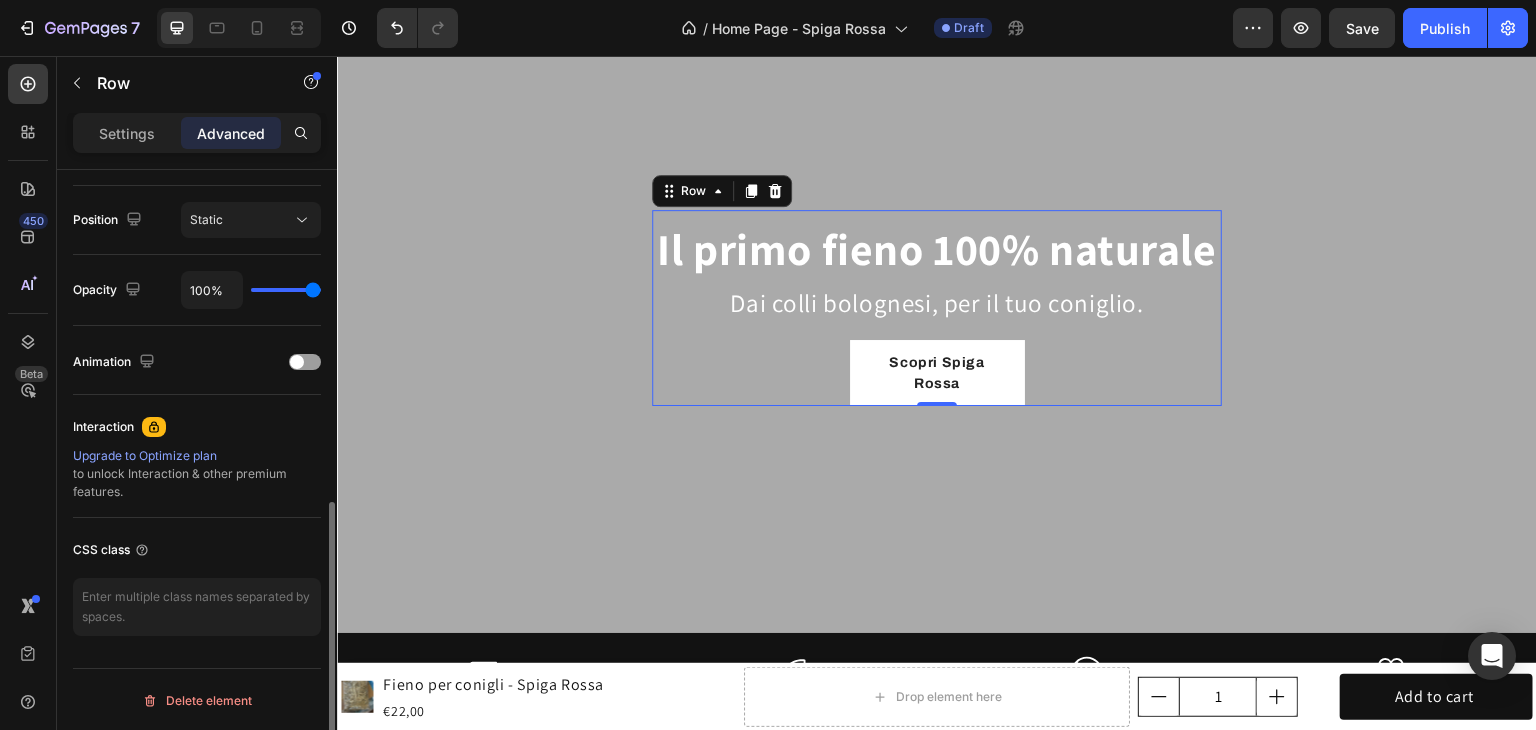 scroll, scrollTop: 315, scrollLeft: 0, axis: vertical 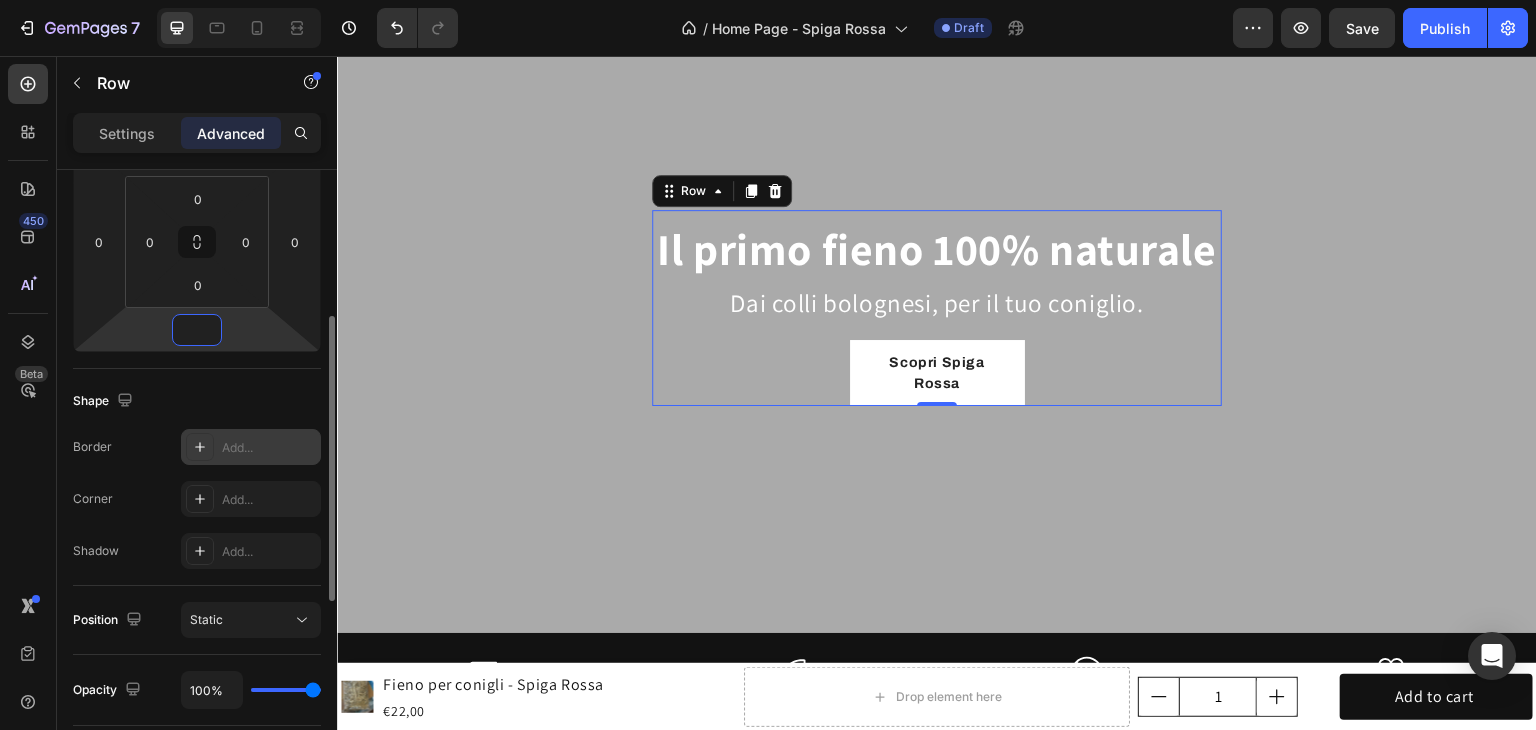 type on "0" 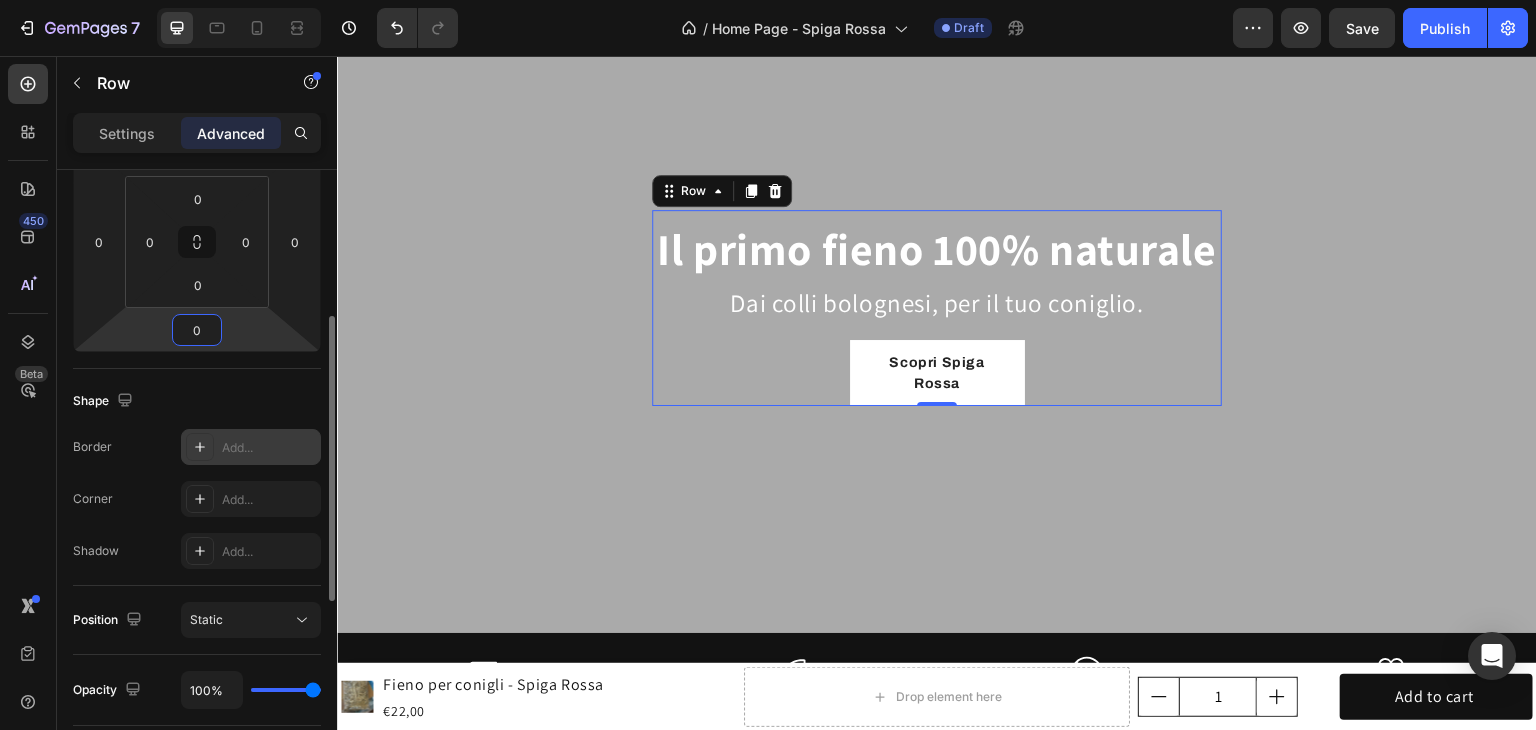 click on "Add..." at bounding box center (269, 448) 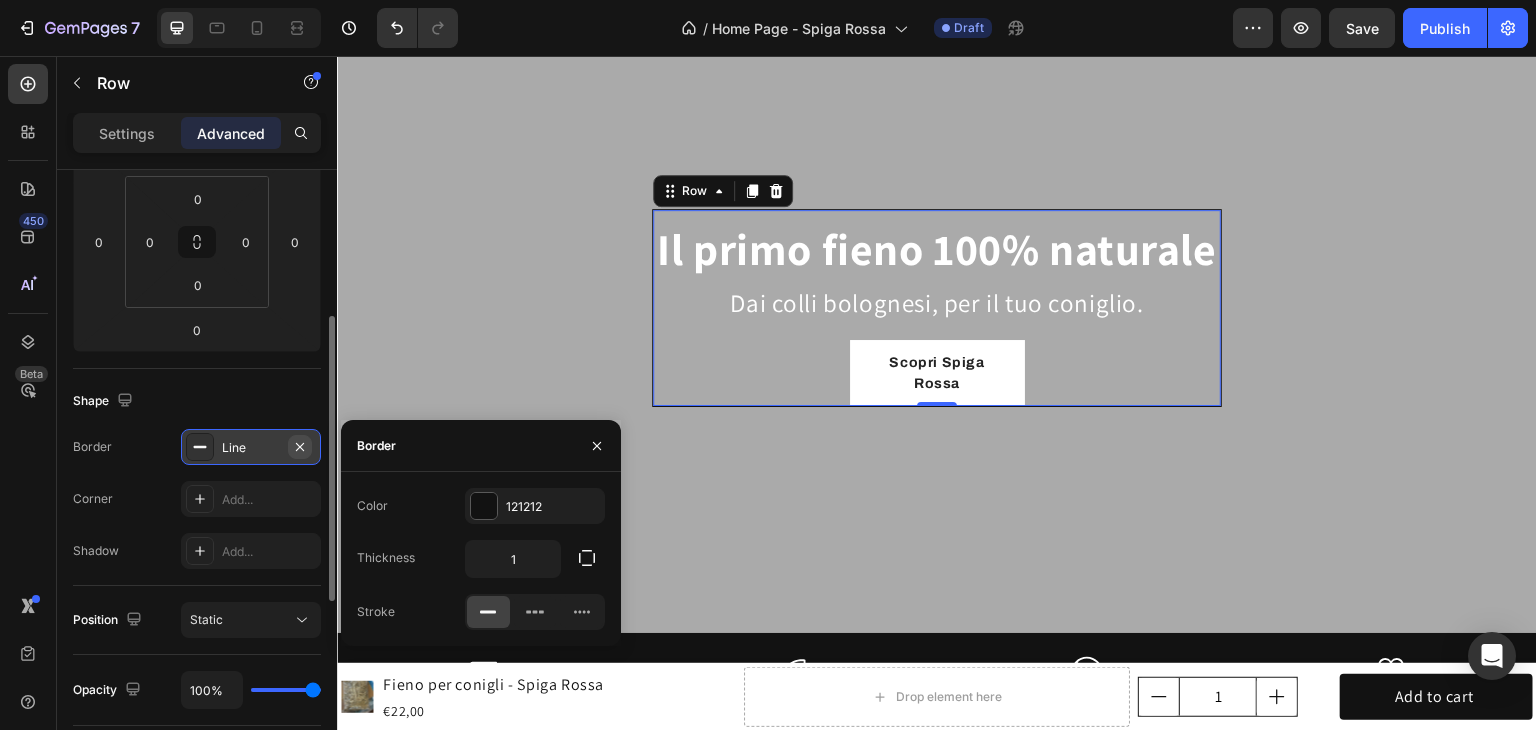 click 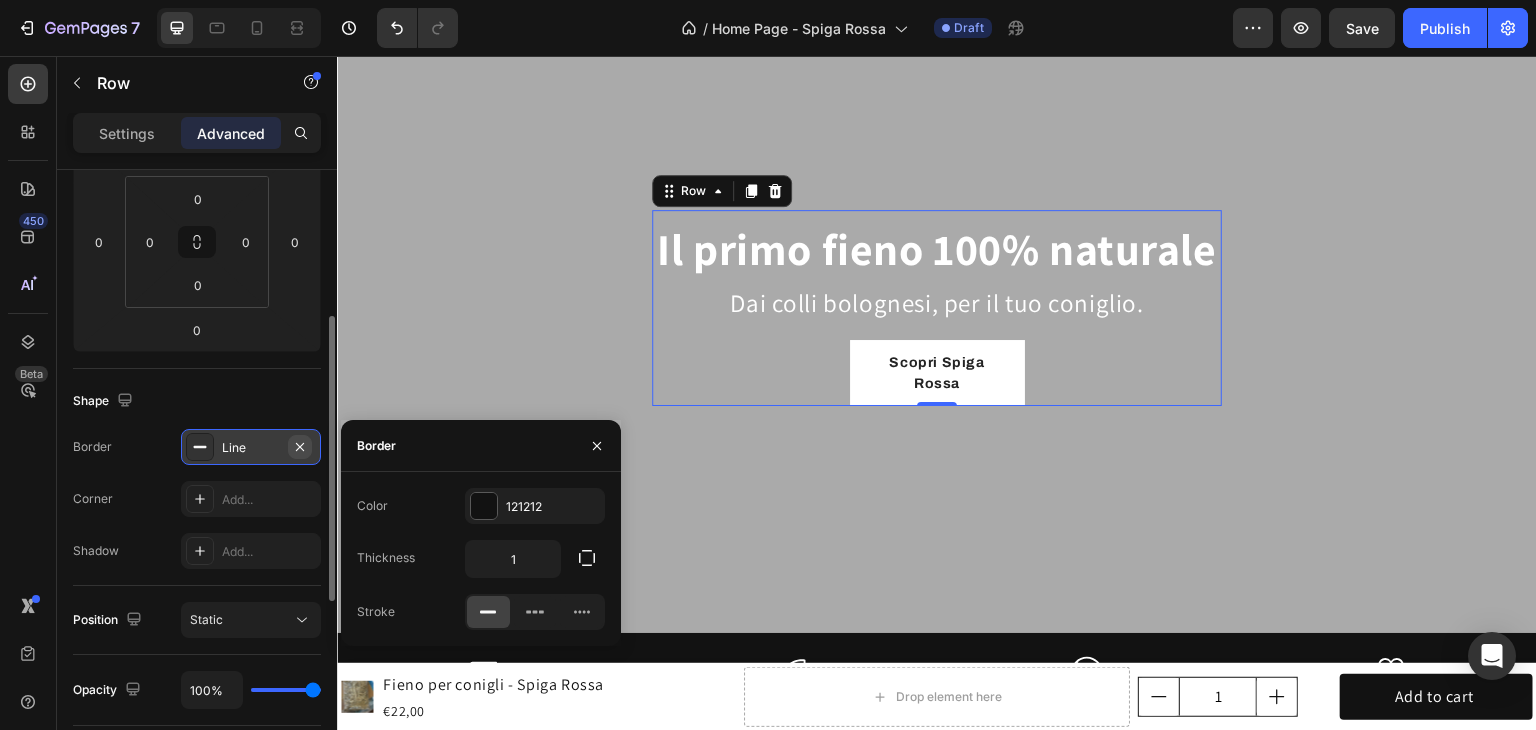 type 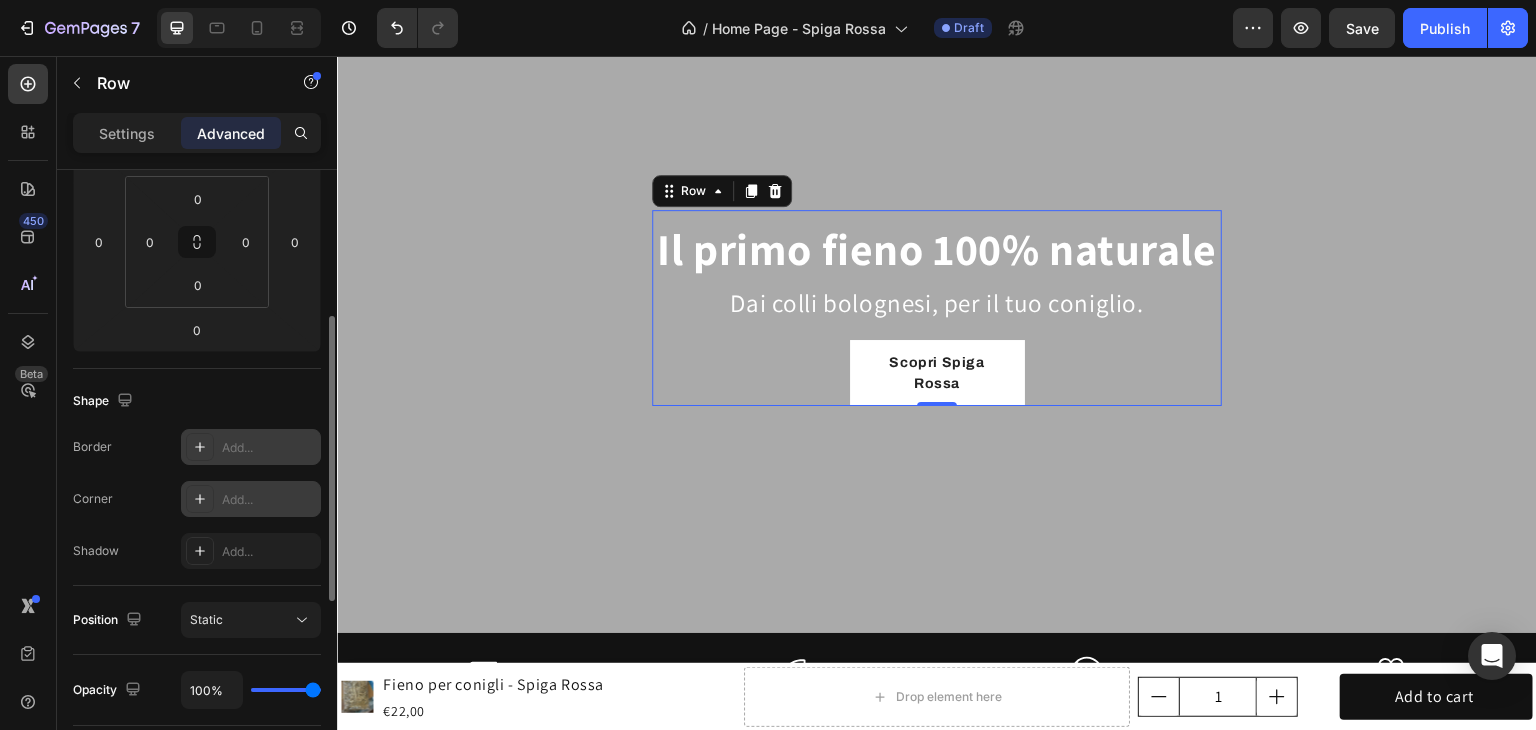 click on "Add..." at bounding box center (251, 499) 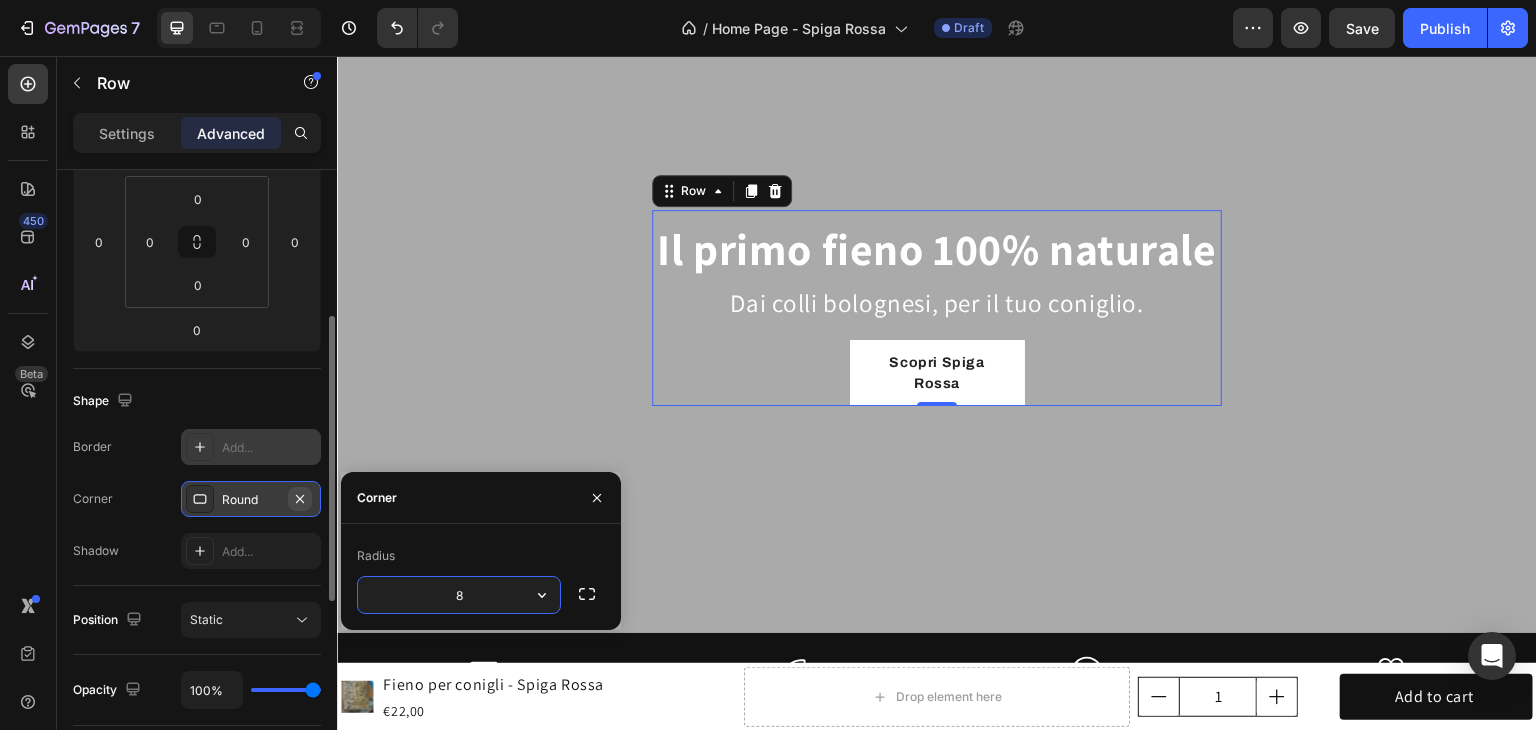 click 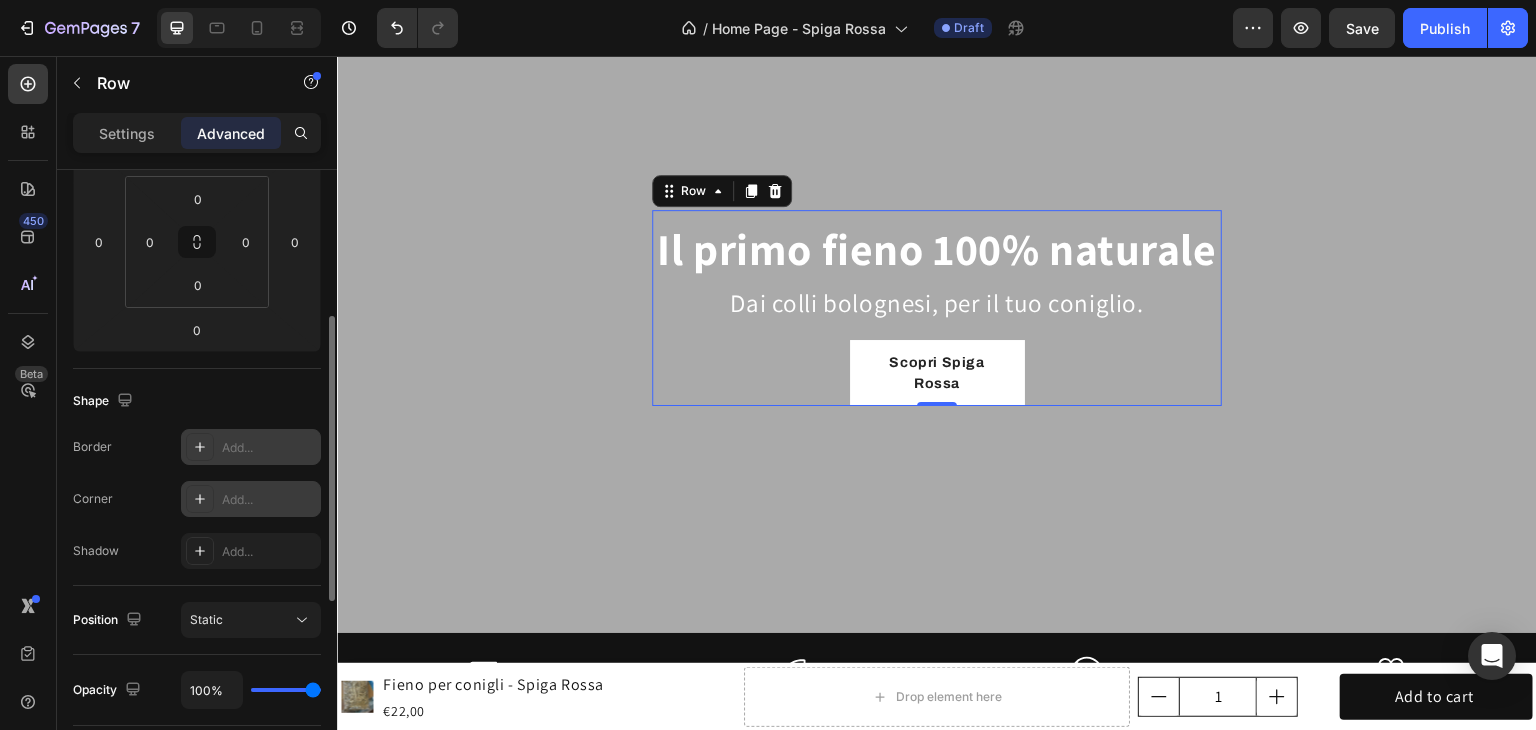 scroll, scrollTop: 515, scrollLeft: 0, axis: vertical 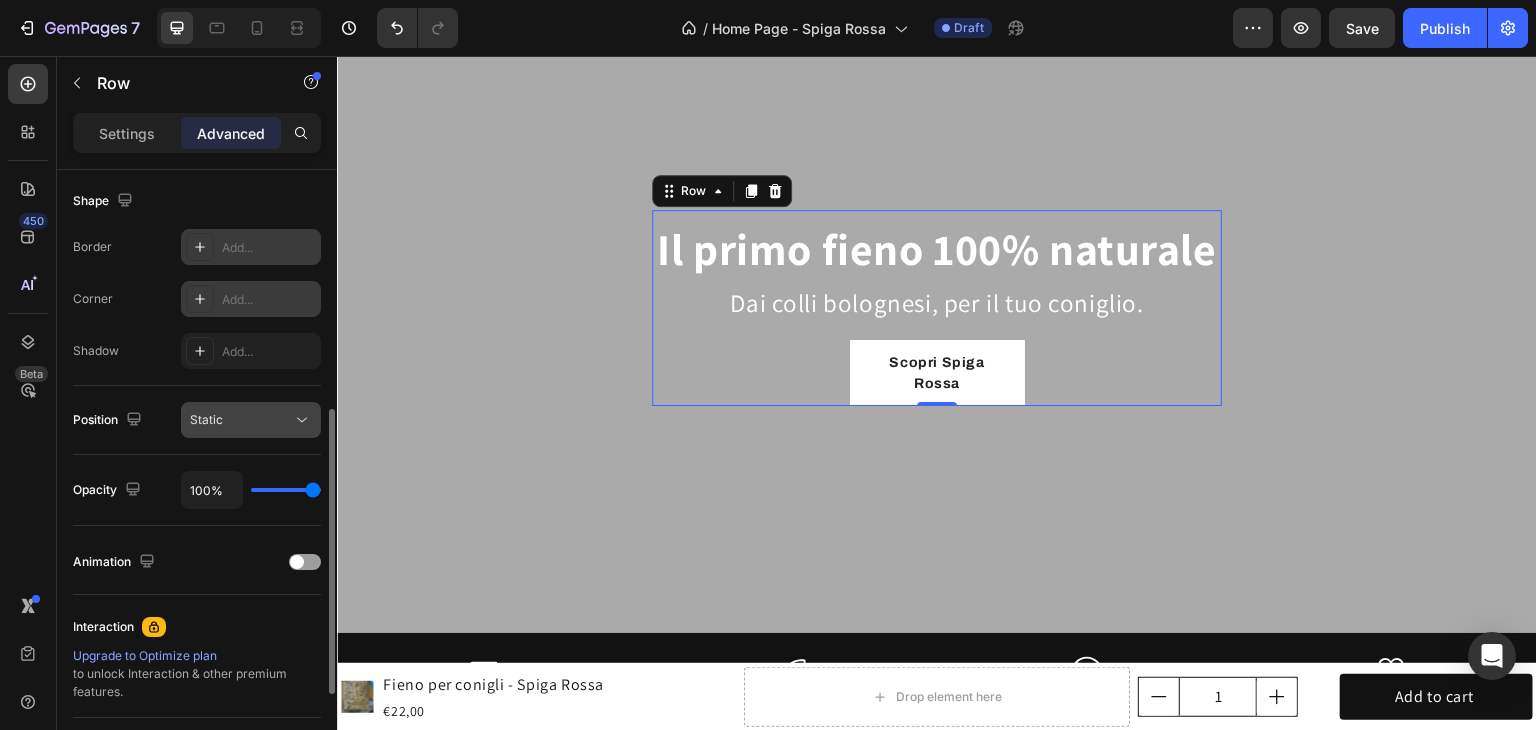 click on "Static" at bounding box center [241, 420] 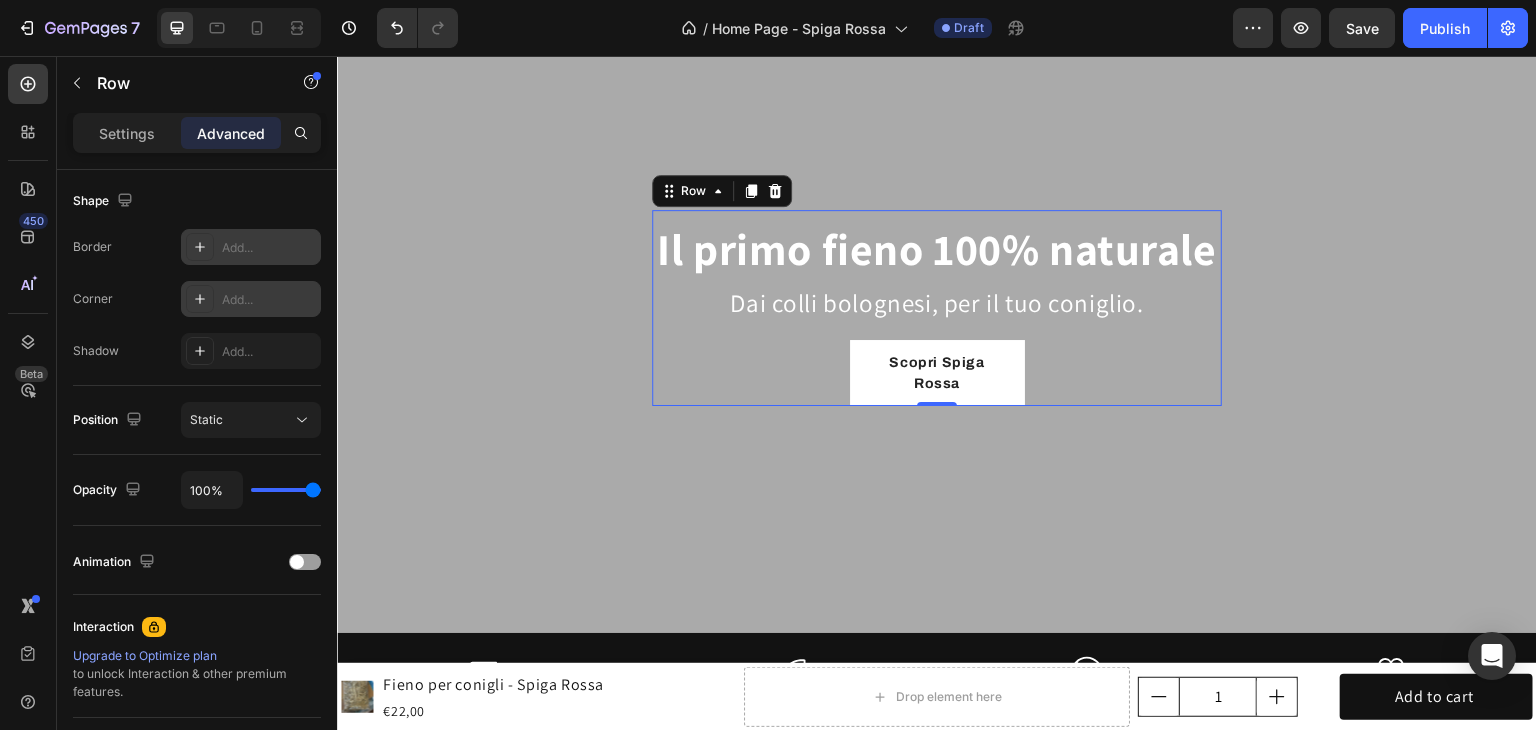 click on "Shadow" at bounding box center (96, 351) 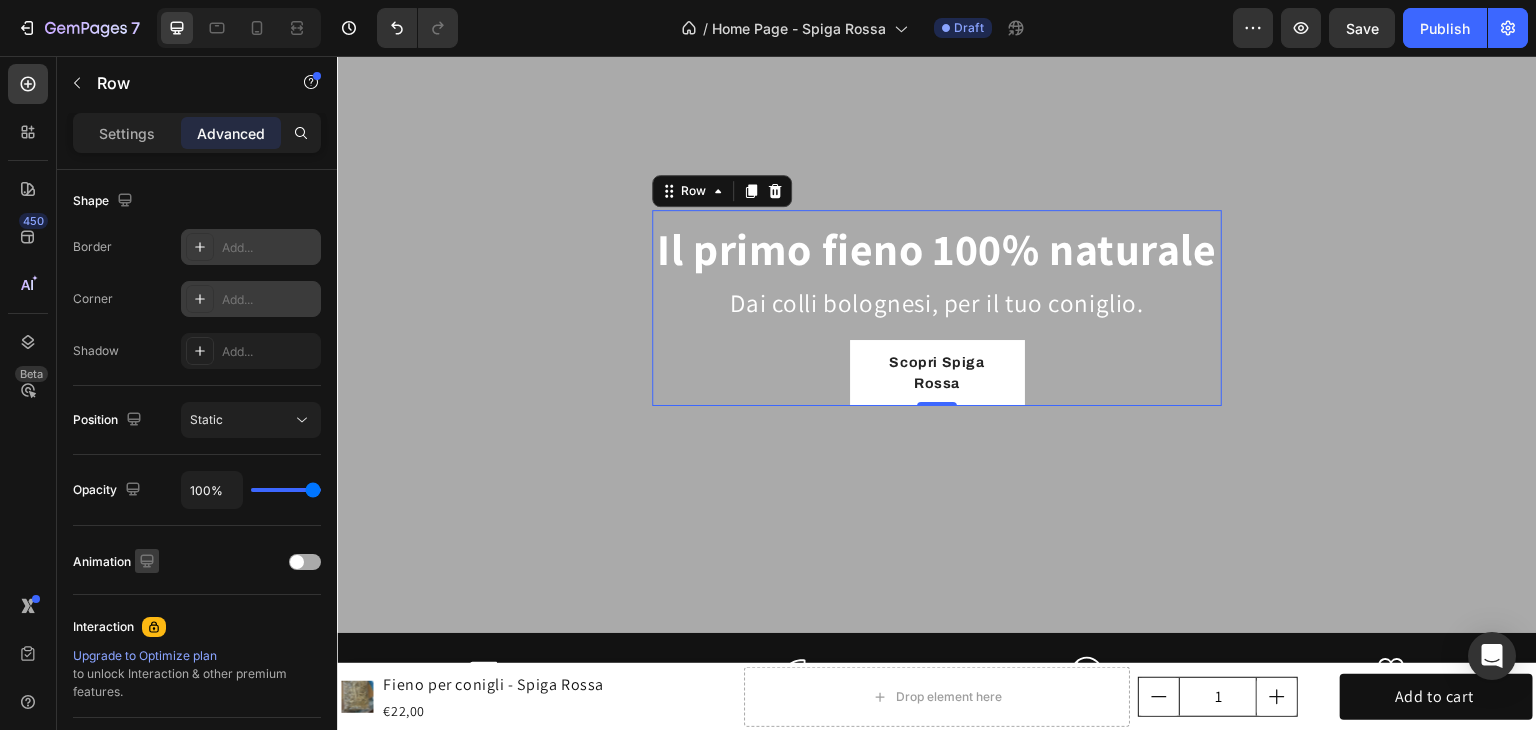 scroll, scrollTop: 715, scrollLeft: 0, axis: vertical 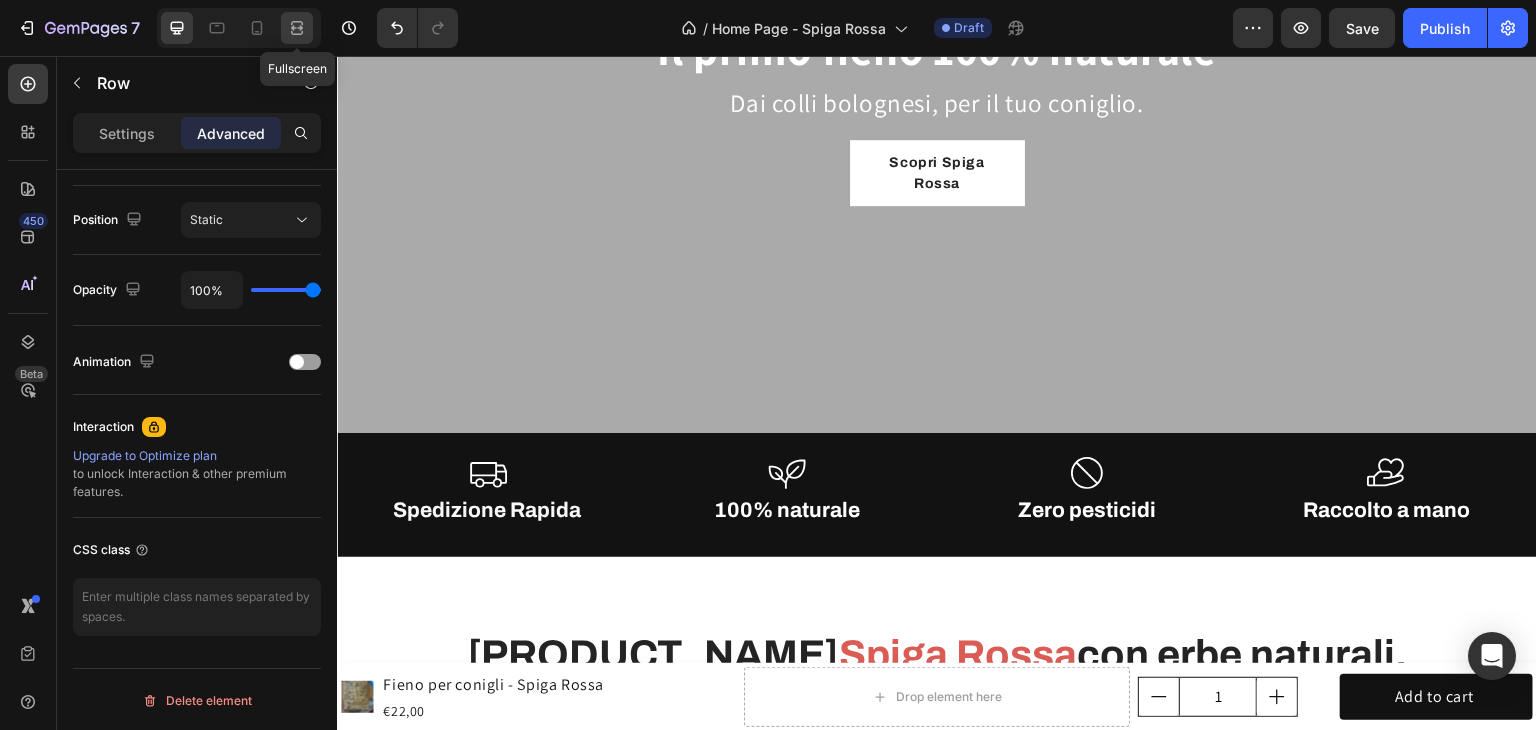 click 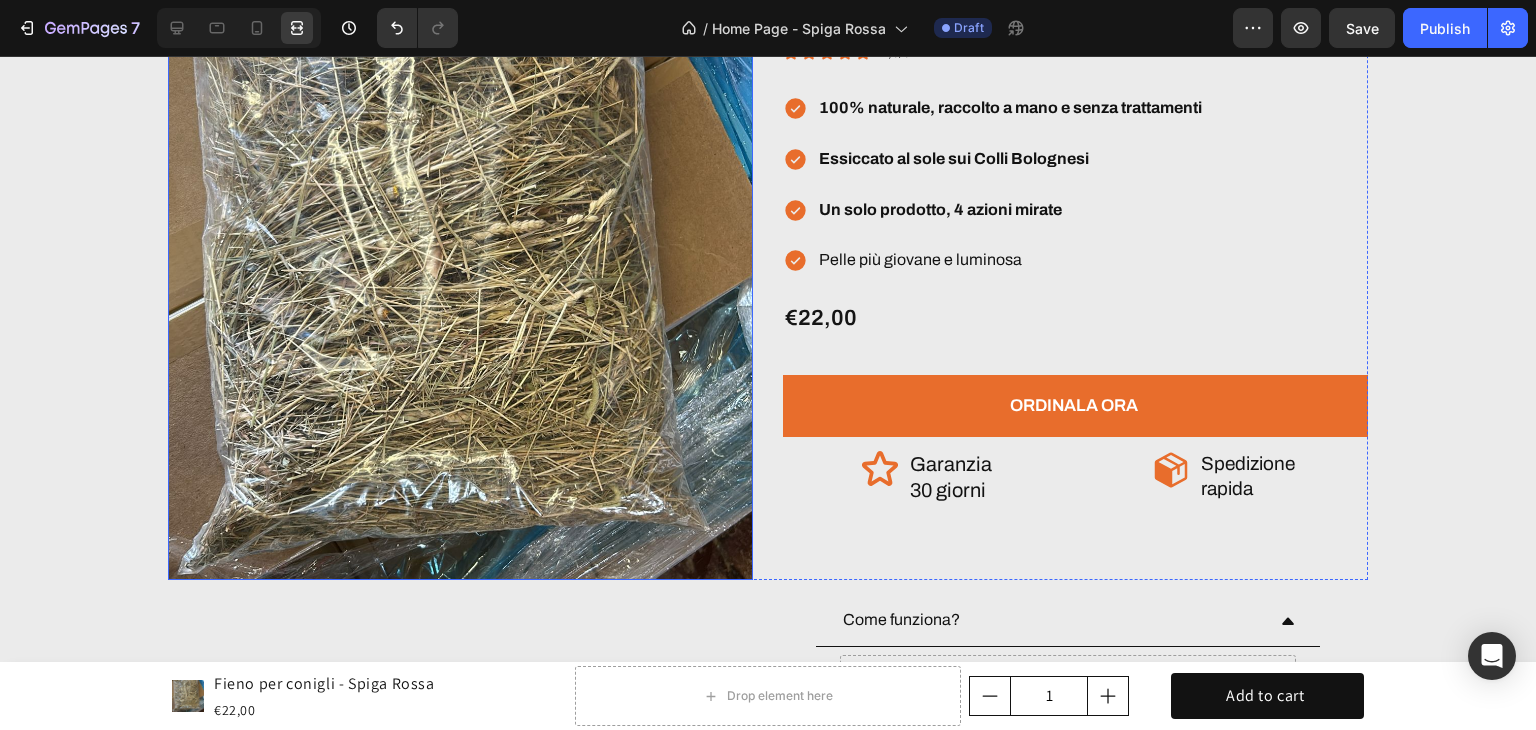 scroll, scrollTop: 5800, scrollLeft: 0, axis: vertical 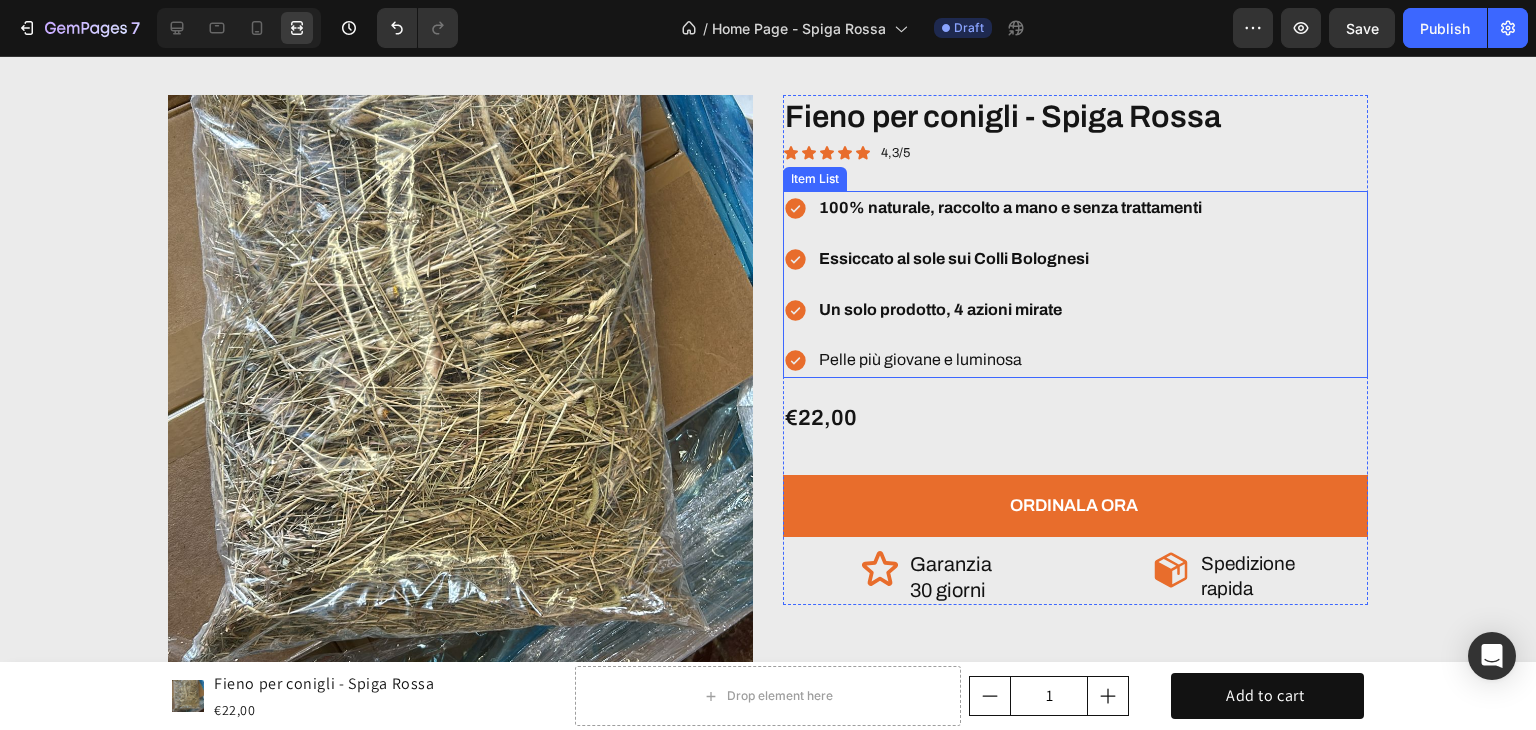 click on "100% naturale, raccolto a mano e senza trattamenti Essiccato al sole sui [REGION] Un solo prodotto, 4 azioni mirate Pelle più giovane e luminosa" at bounding box center [1075, 284] 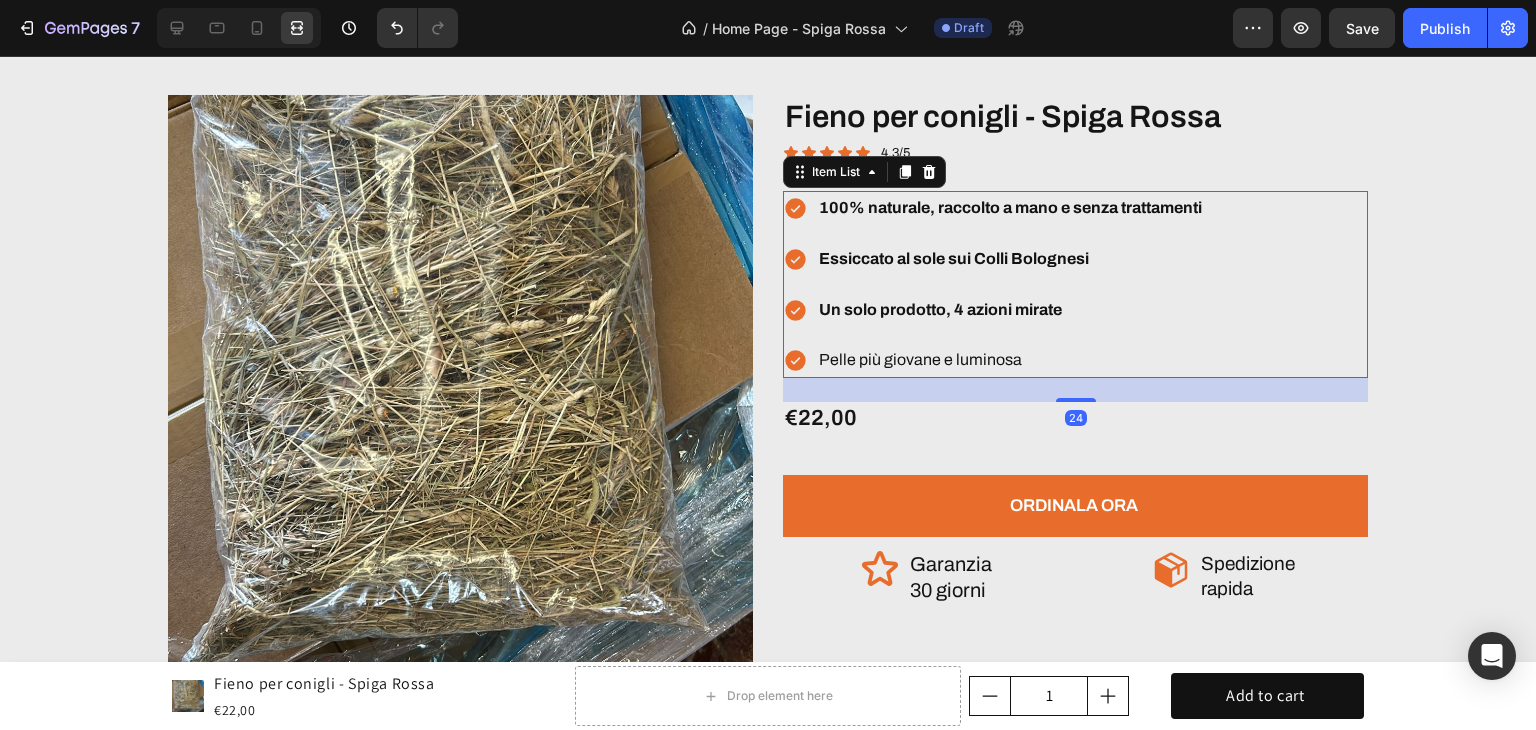 scroll, scrollTop: 0, scrollLeft: 0, axis: both 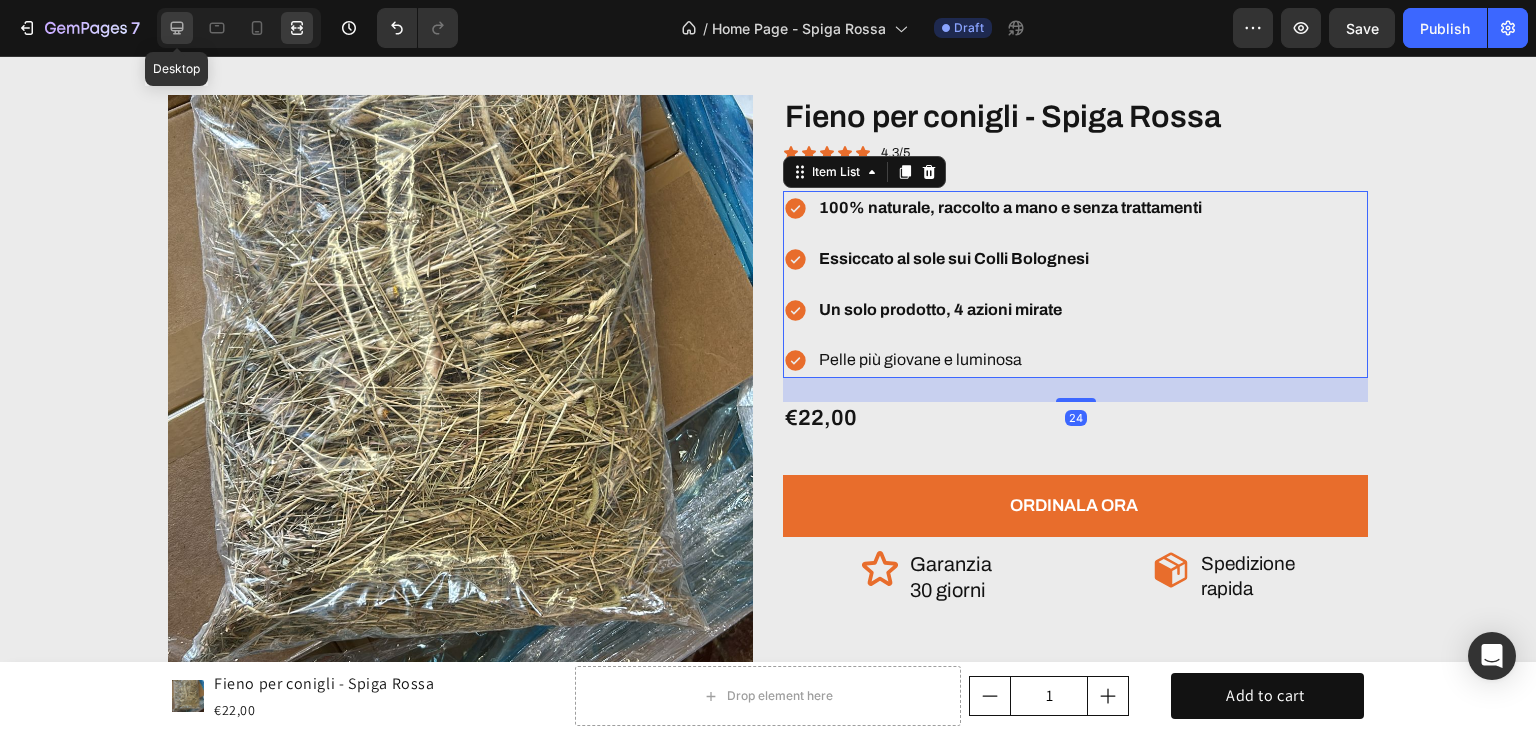click 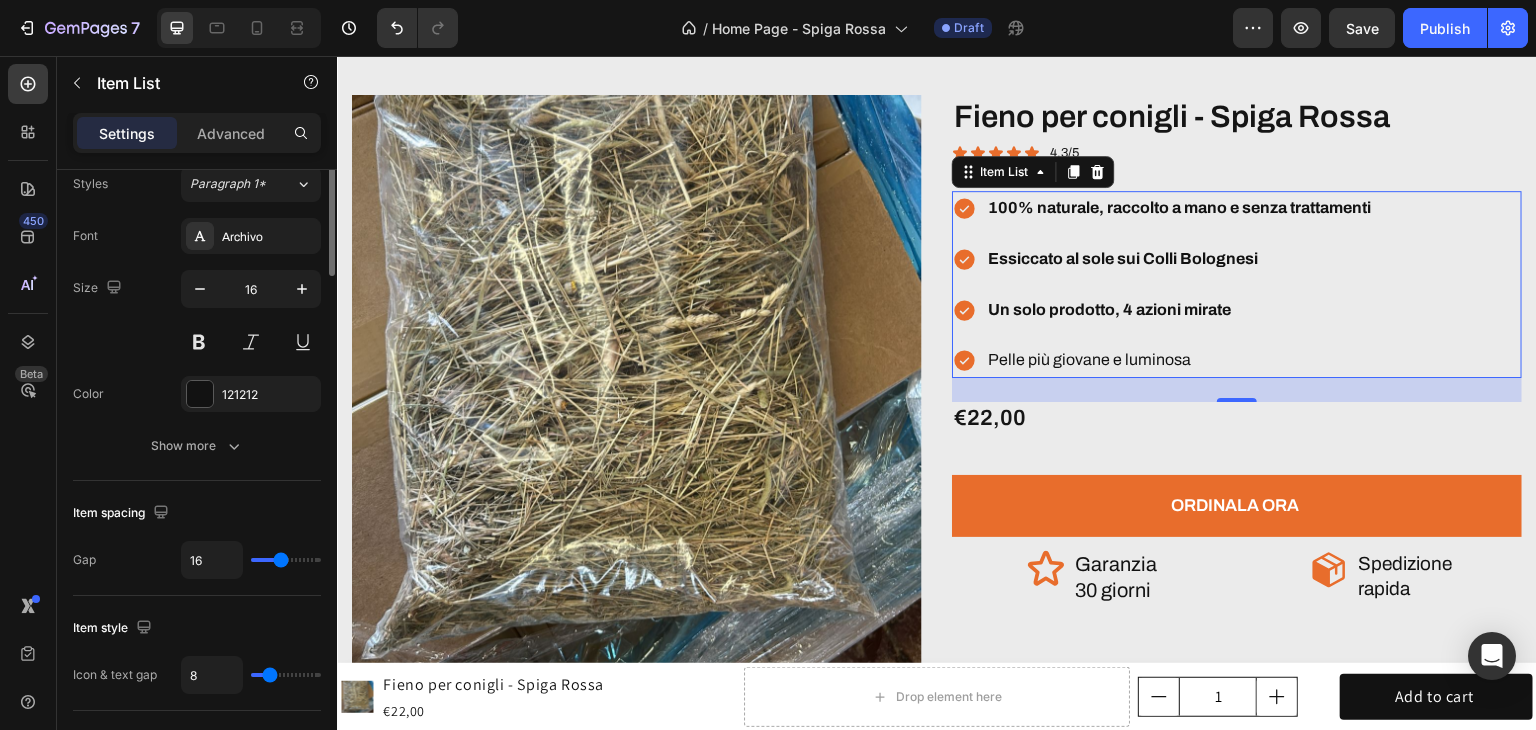 scroll, scrollTop: 0, scrollLeft: 0, axis: both 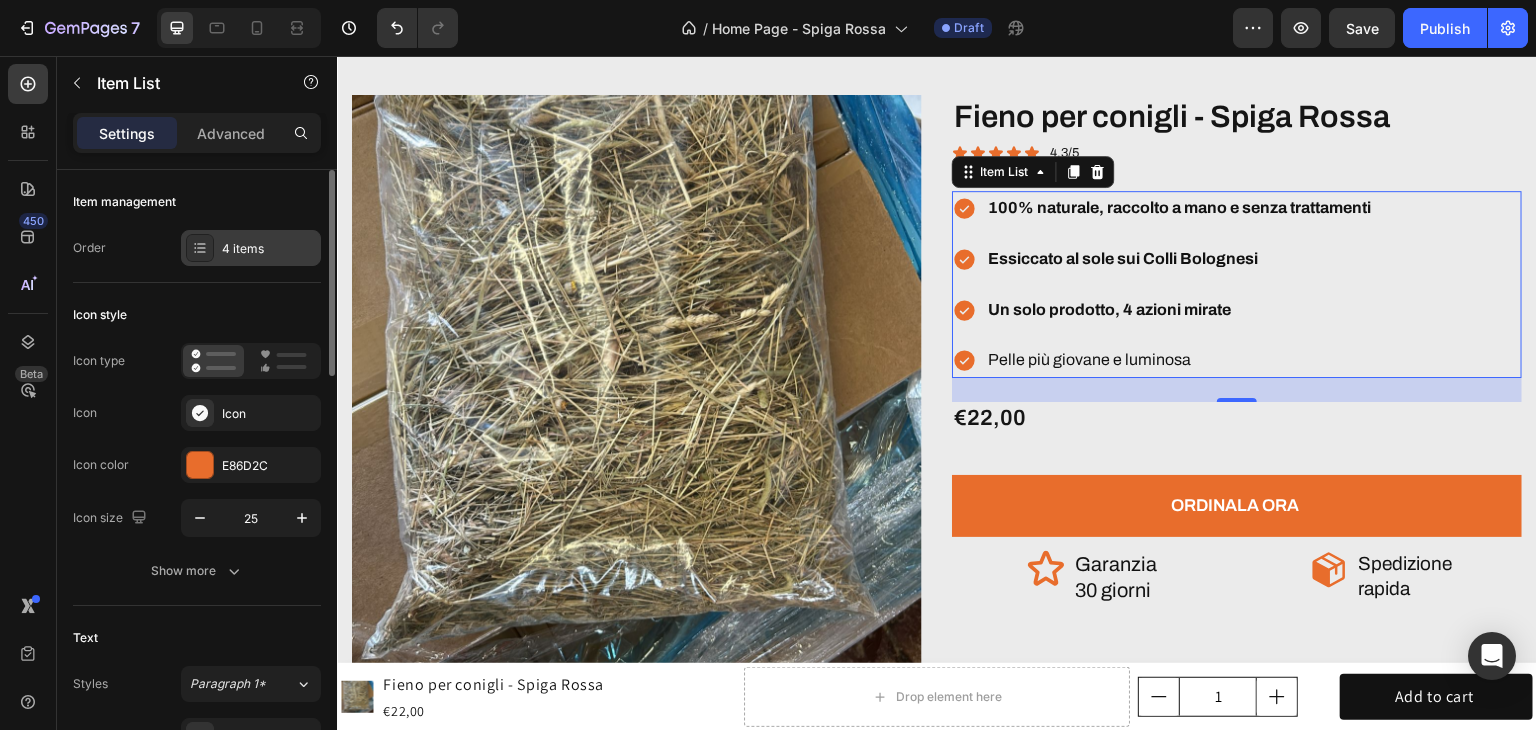 click 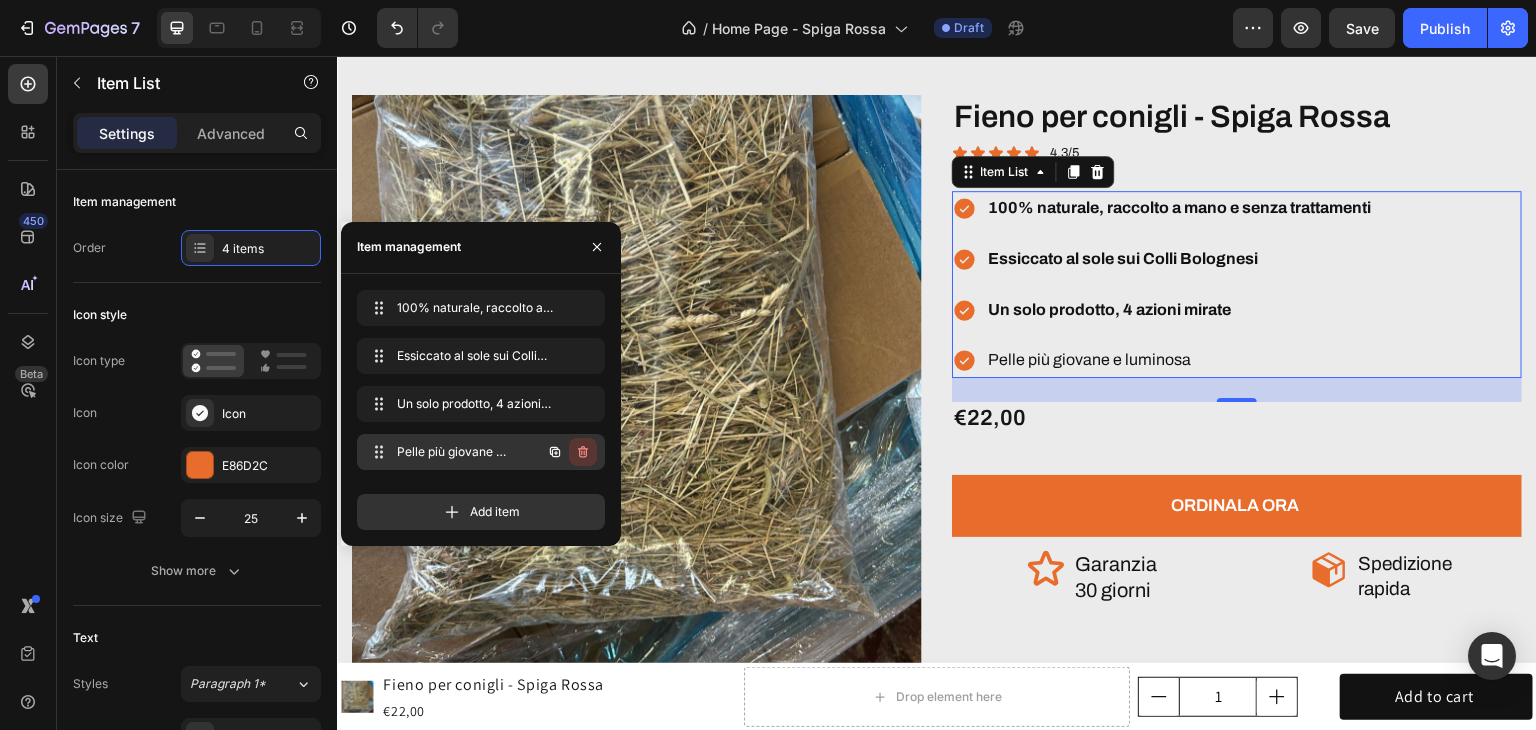 click 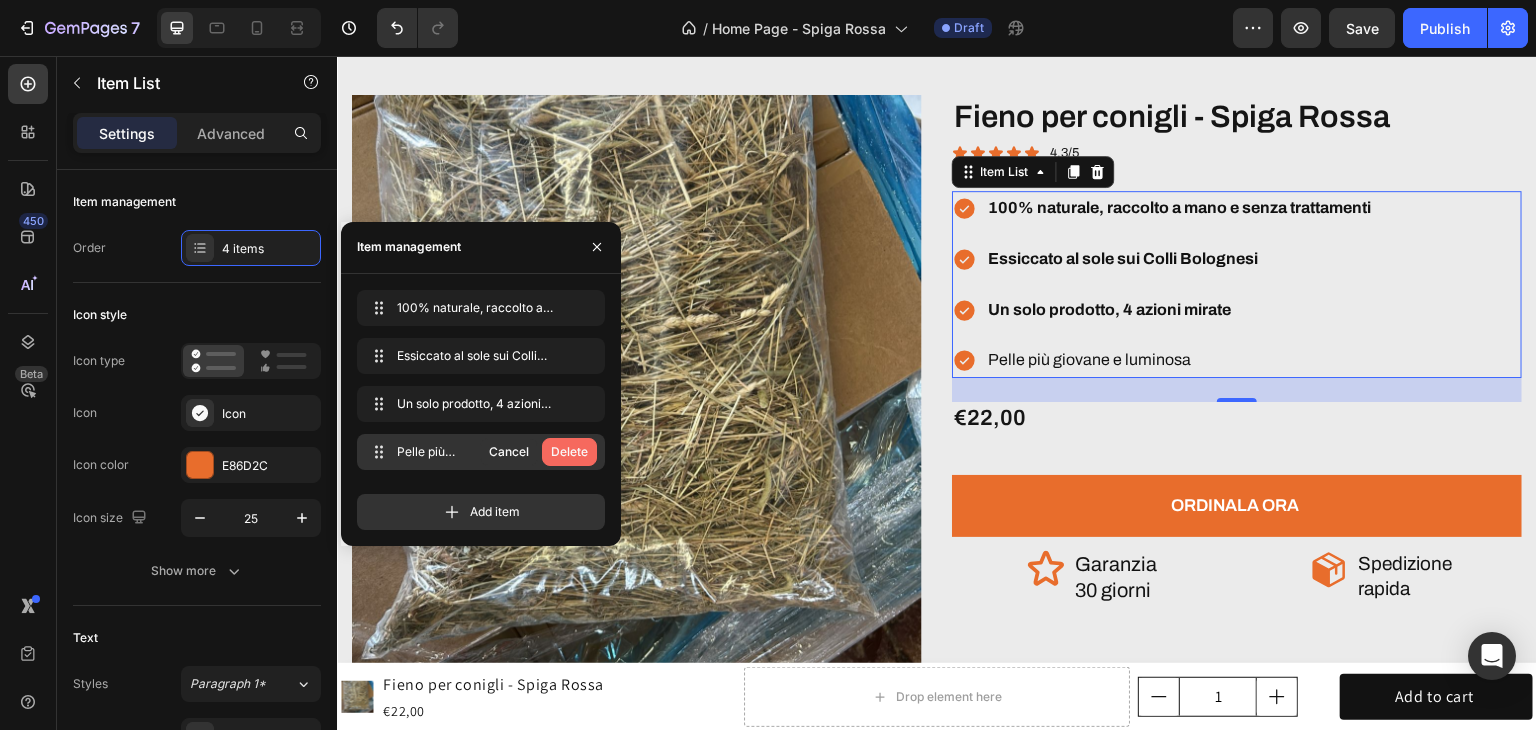 click on "Delete" at bounding box center (569, 452) 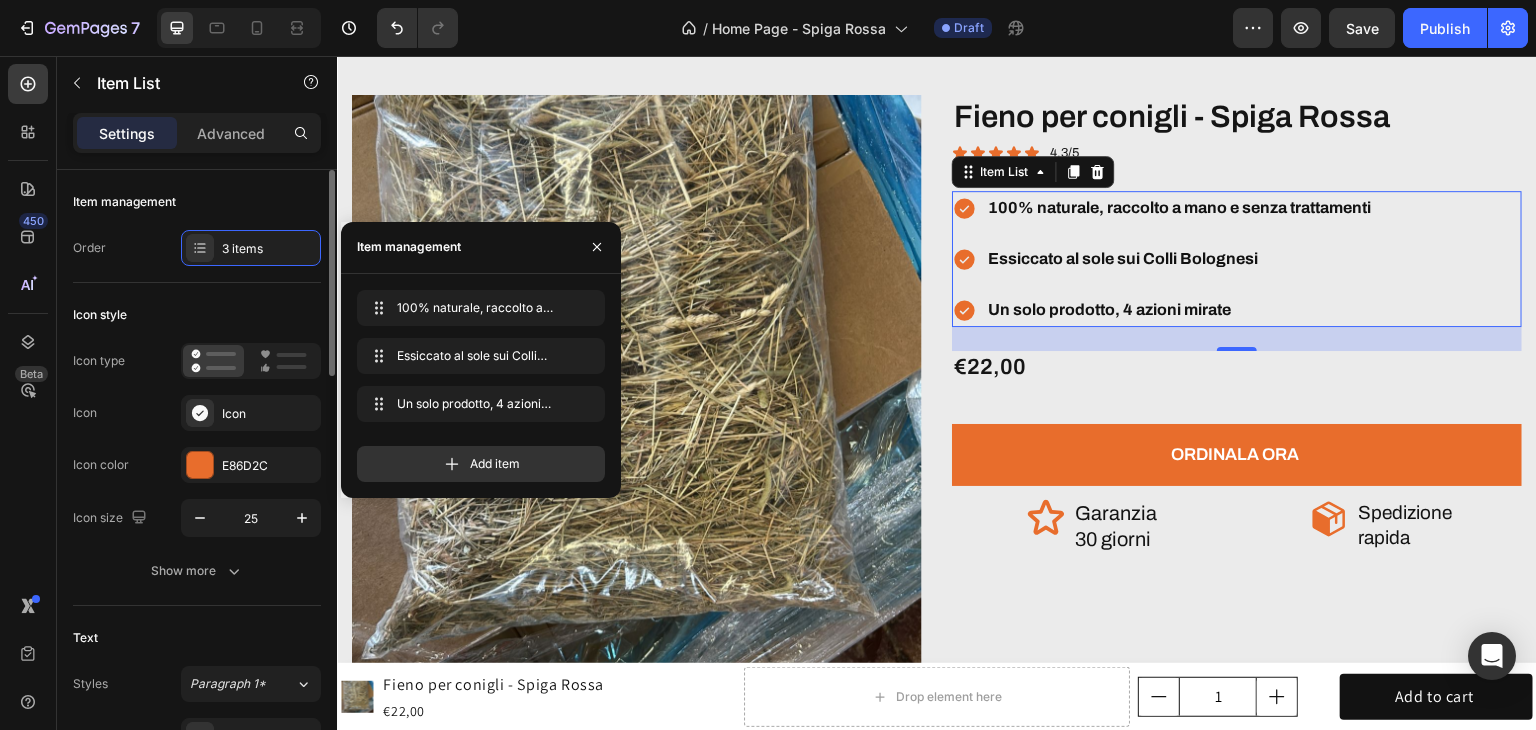 scroll, scrollTop: 300, scrollLeft: 0, axis: vertical 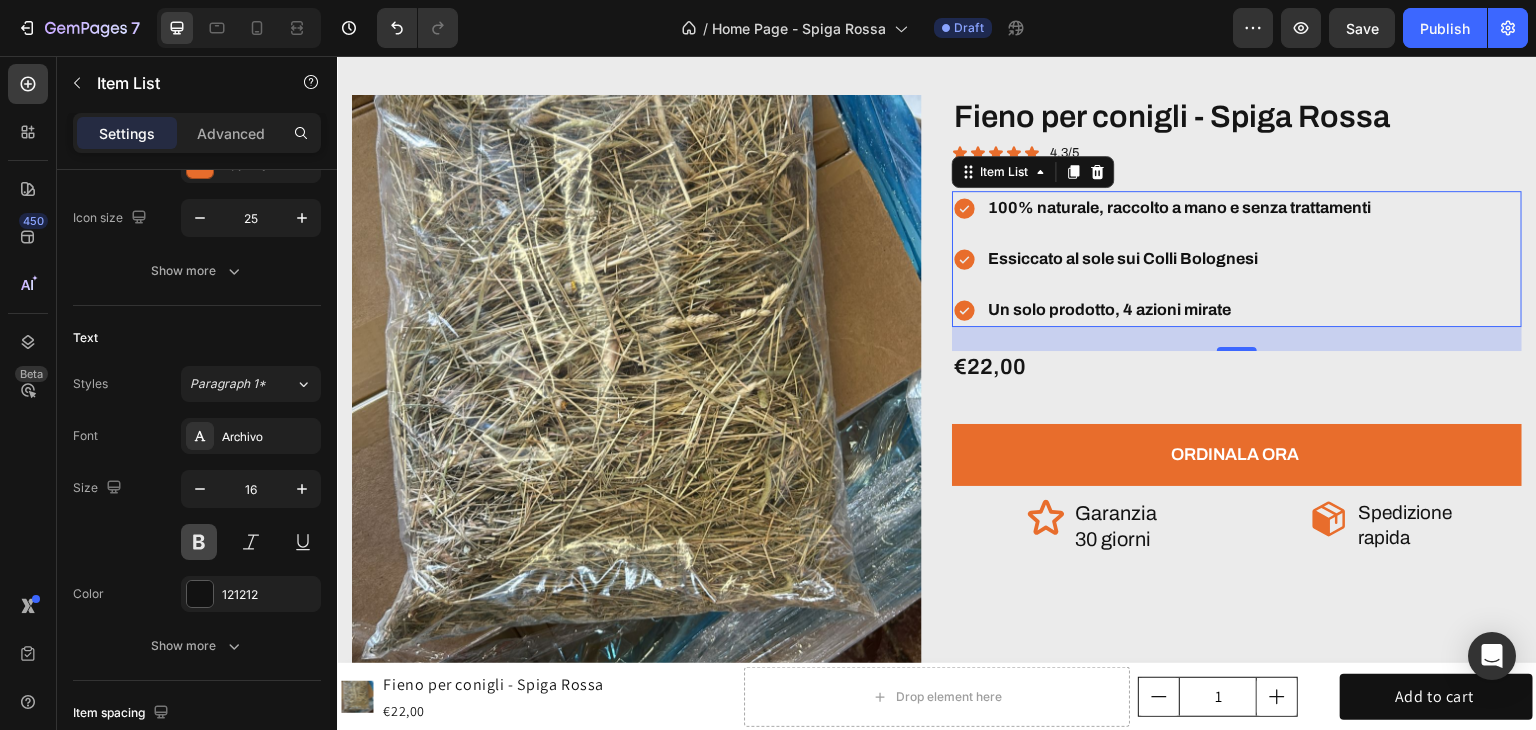 click at bounding box center (199, 542) 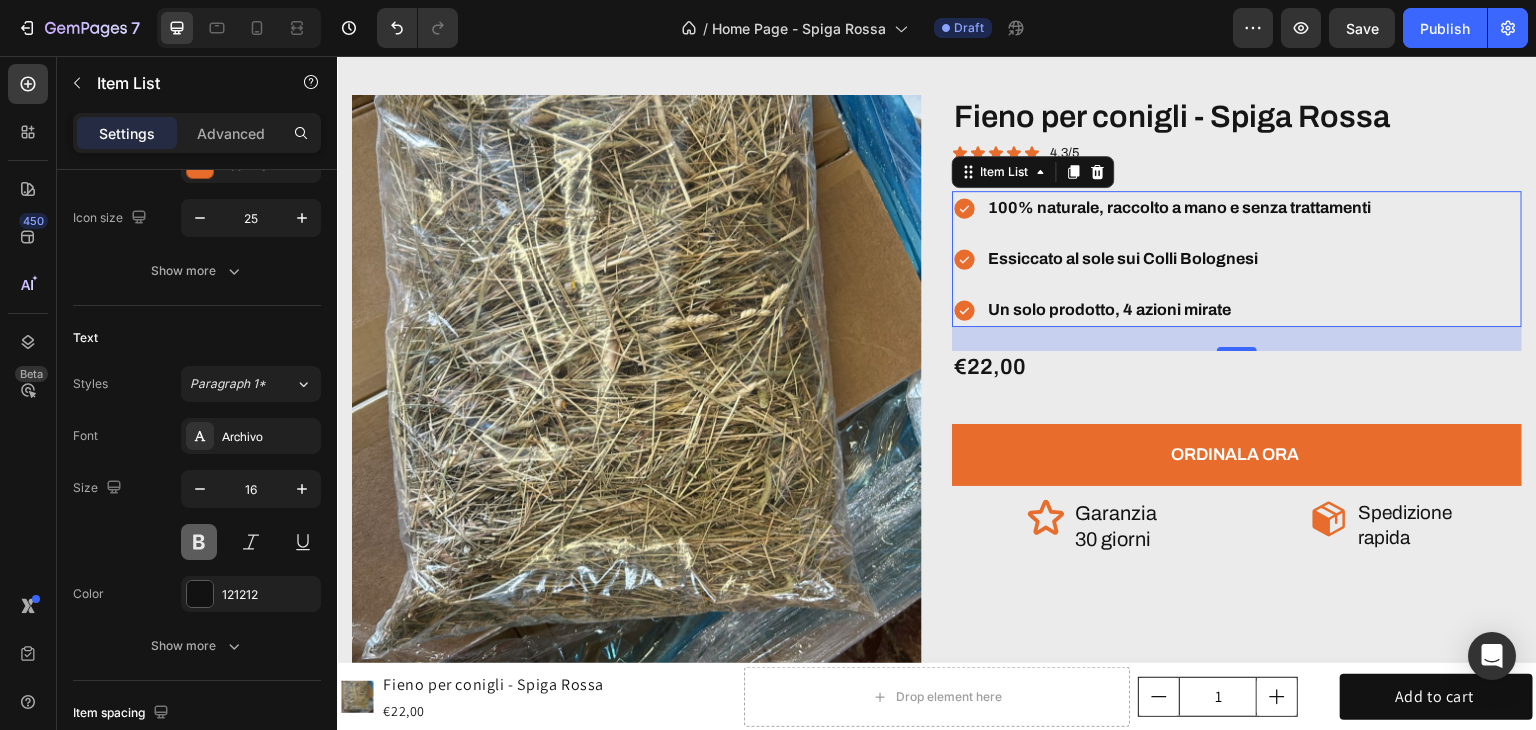 click at bounding box center (199, 542) 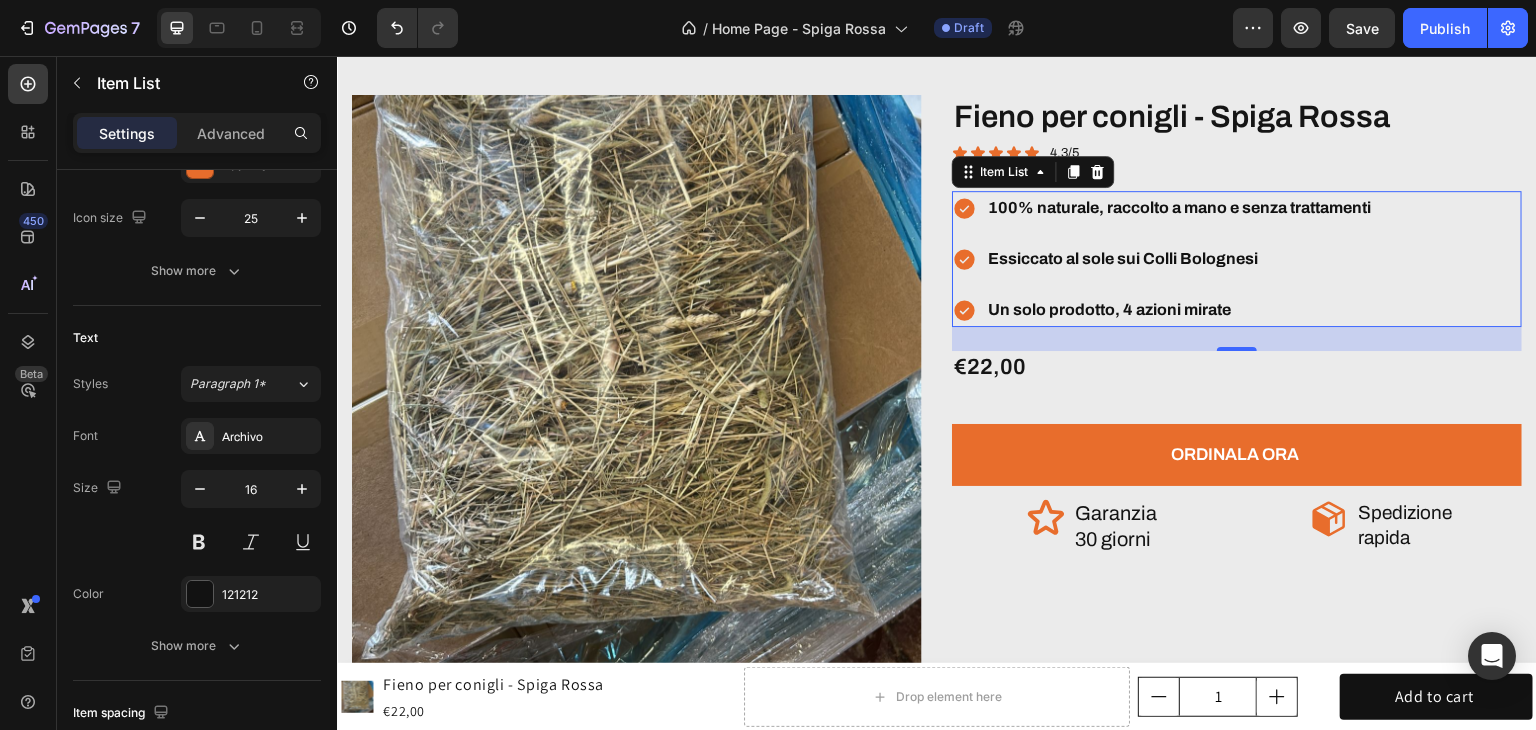 click on "100% naturale, raccolto a mano e senza trattamenti Essiccato al sole sui [REGION] Un solo prodotto, 4 azioni mirate" at bounding box center (1163, 259) 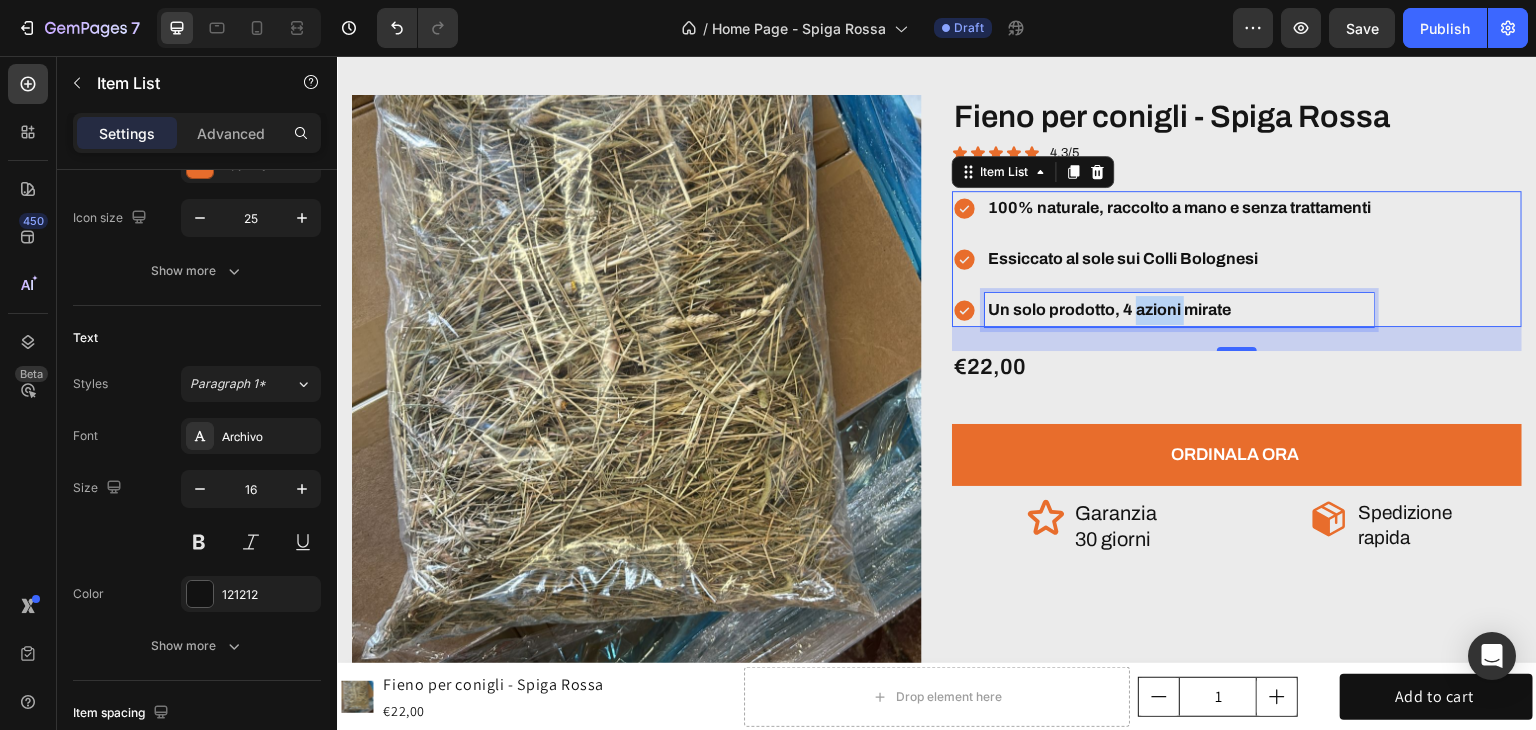 click on "Un solo prodotto, 4 azioni mirate" at bounding box center (1179, 310) 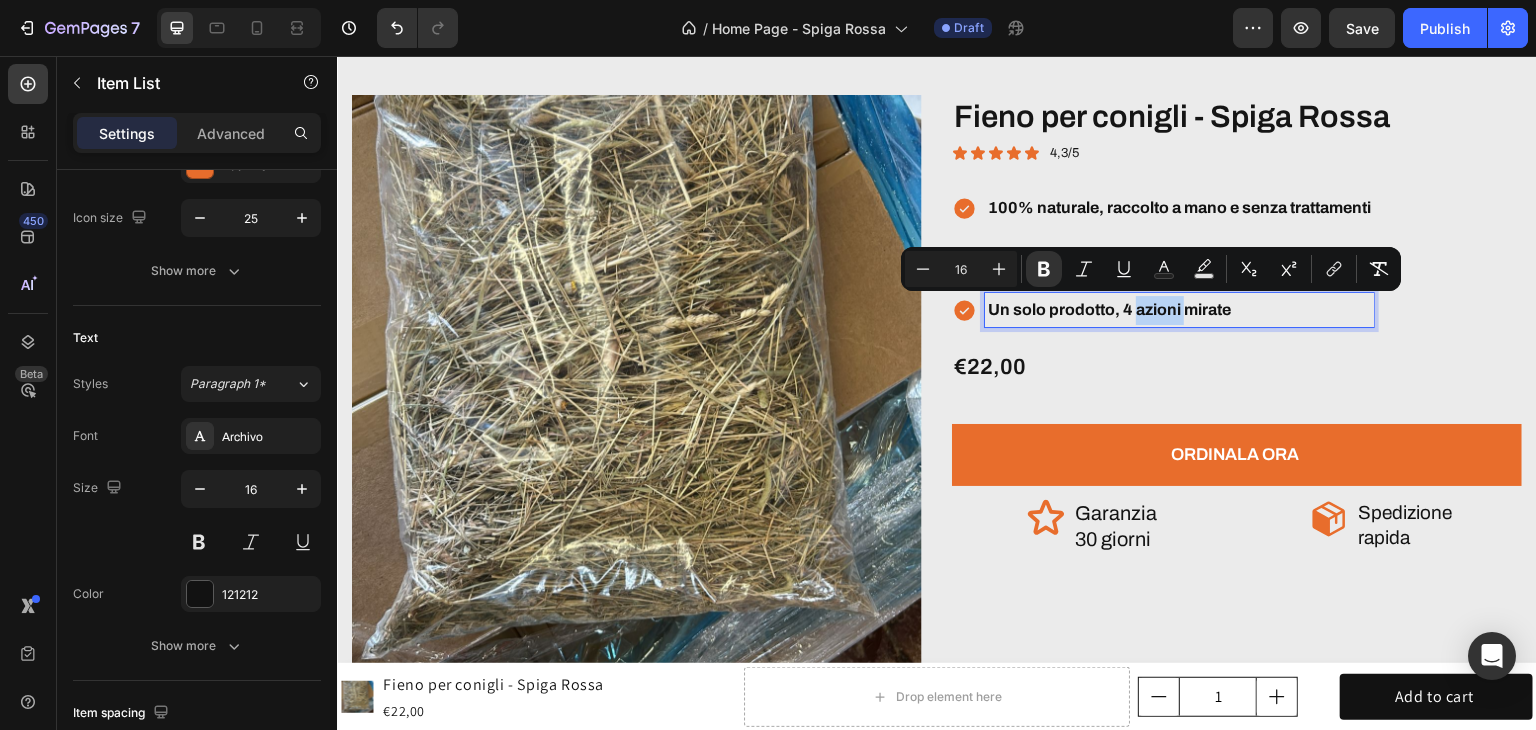 click on "Fieno per conigli - Spiga Rossa Product Title Icon Icon Icon Icon Icon Icon List 4,3/5 Text Block Row 100% naturale, raccolto a mano e senza trattamenti Essiccato al sole sui [REGION] Un solo prodotto, 4 azioni mirate Item List 24 €22,00 Product Price Product Price Text Block Row ORDINALA ORA Add to Cart Icon Garanzia 30 giorni Heading Row Icon Spedizione rapida Heading Row Row" at bounding box center [1237, 324] 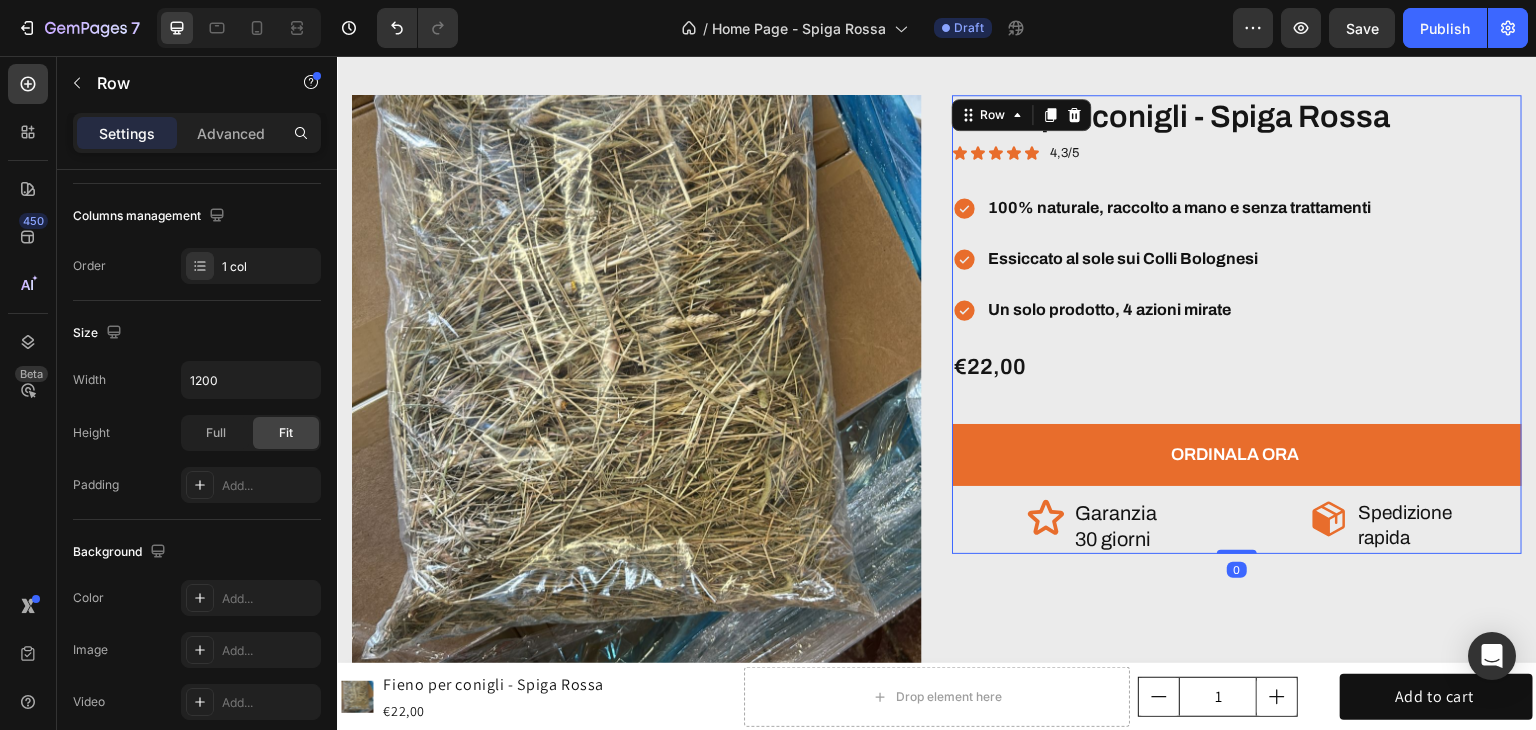 scroll, scrollTop: 0, scrollLeft: 0, axis: both 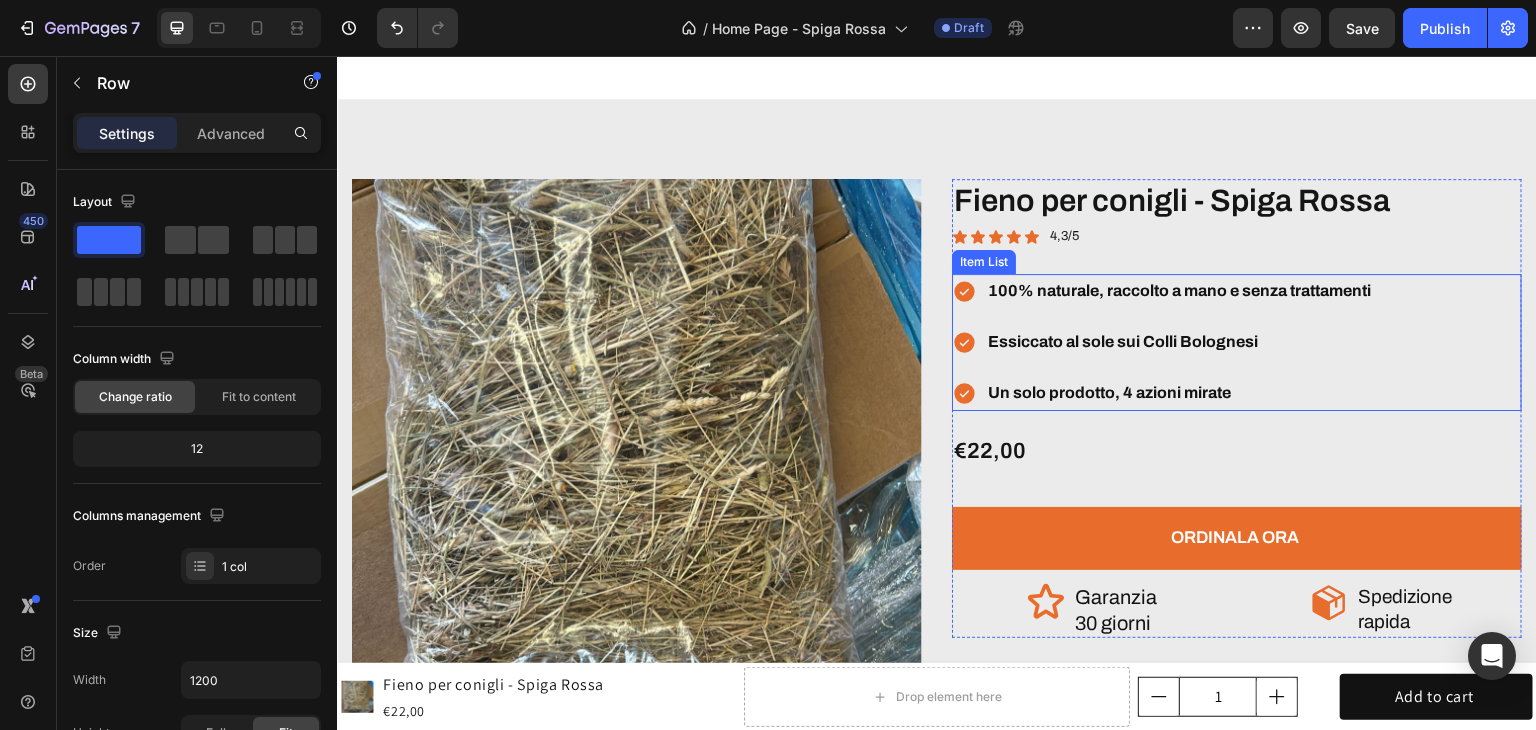 click on "100% naturale, raccolto a mano e senza trattamenti" at bounding box center [1179, 290] 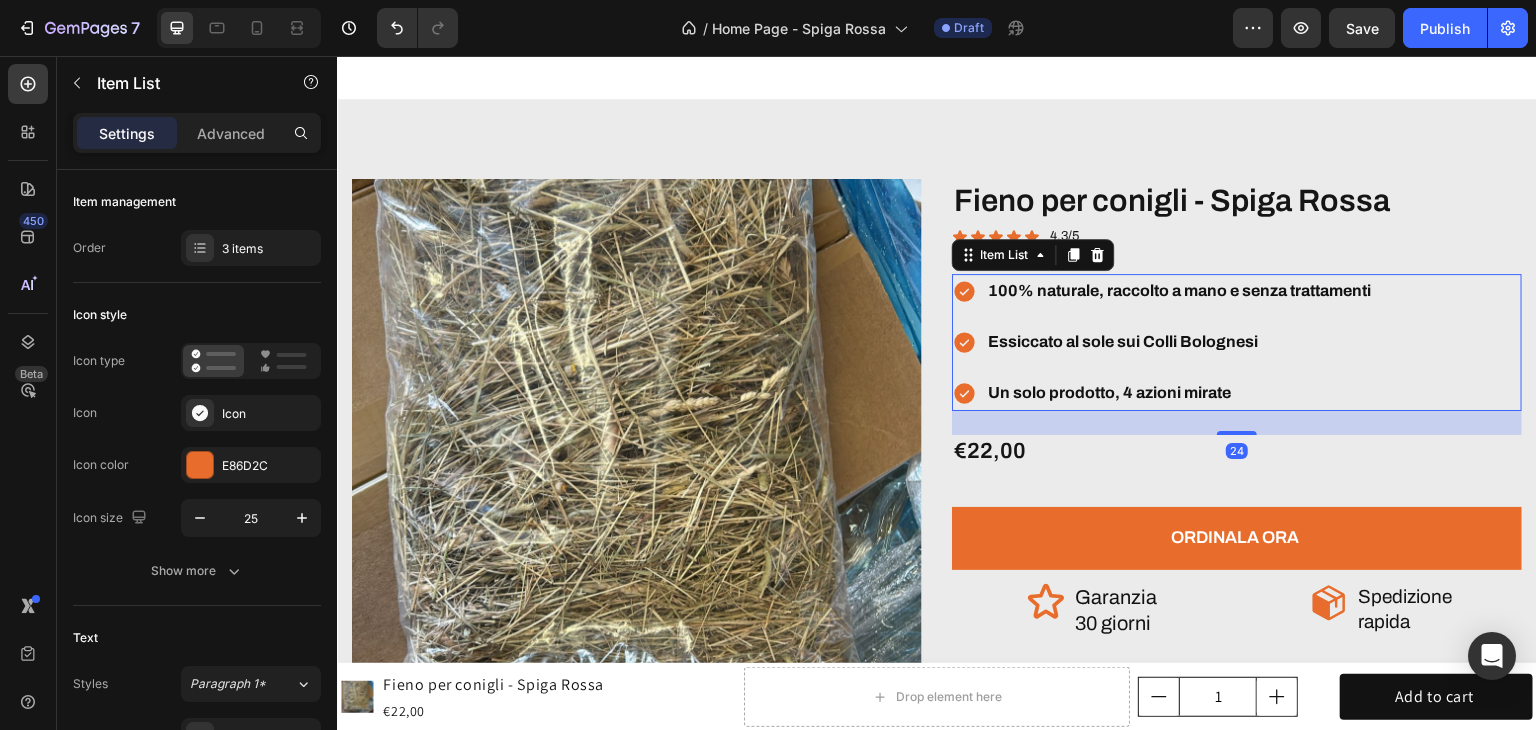 click on "100% naturale, raccolto a mano e senza trattamenti" at bounding box center [1179, 290] 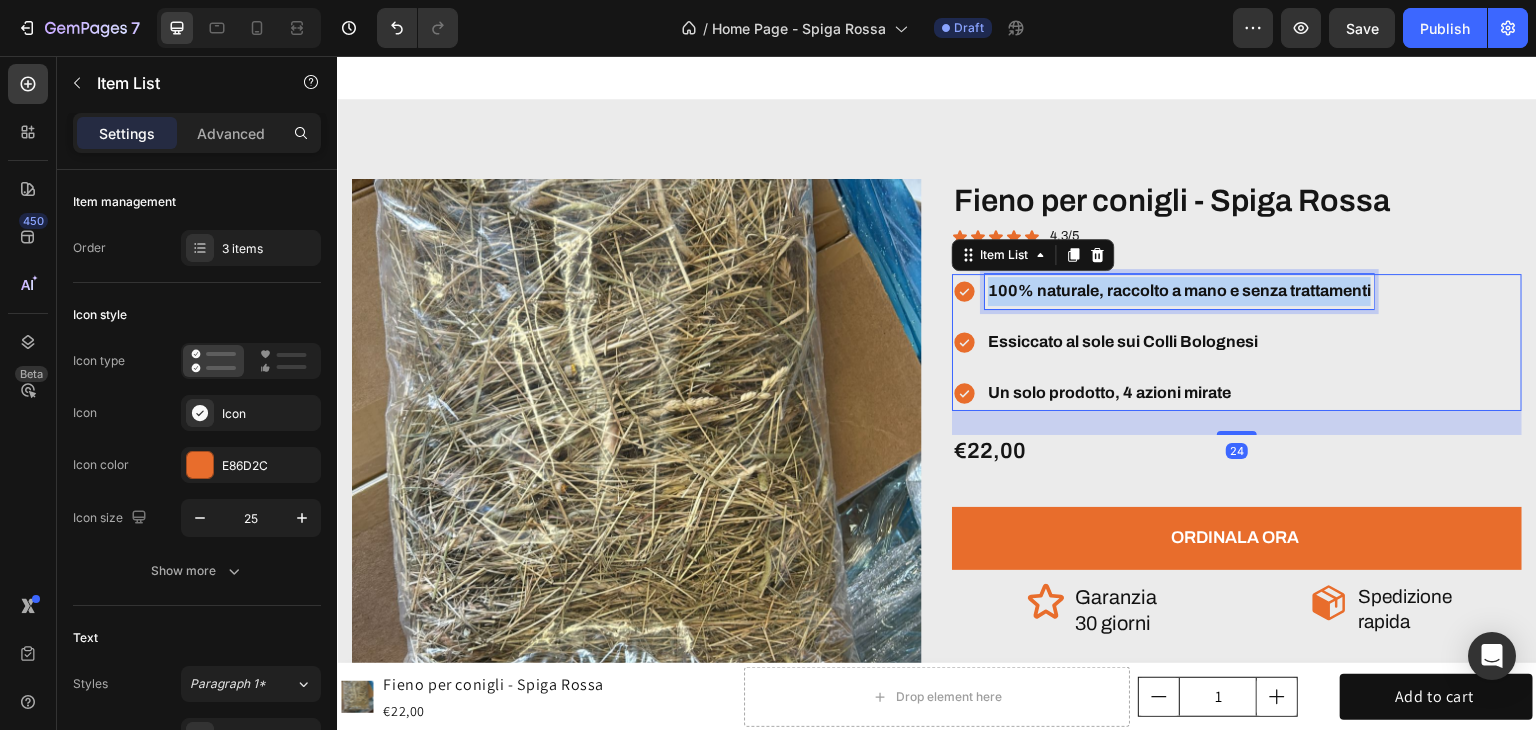click on "100% naturale, raccolto a mano e senza trattamenti" at bounding box center (1179, 290) 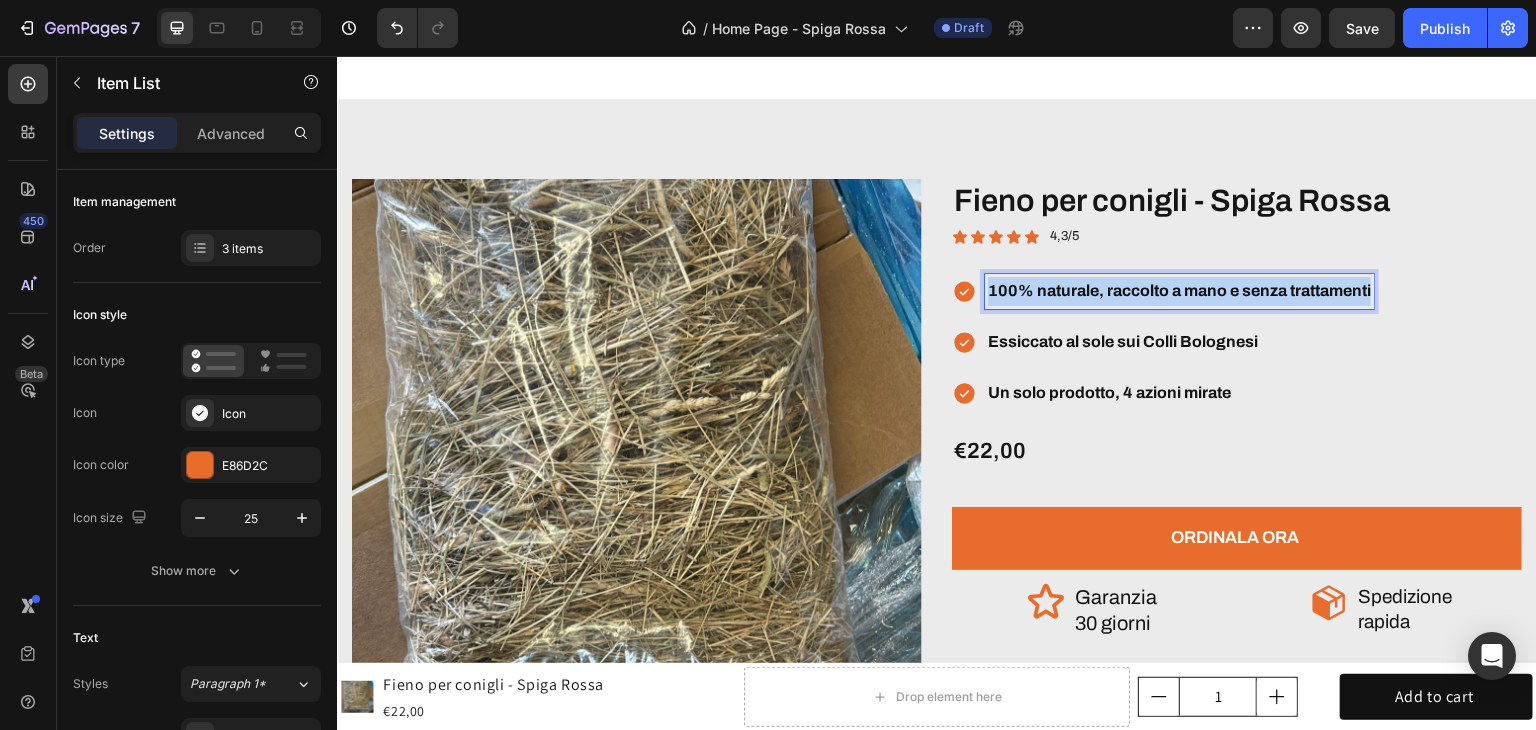 click on "100% naturale, raccolto a mano e senza trattamenti" at bounding box center [1179, 290] 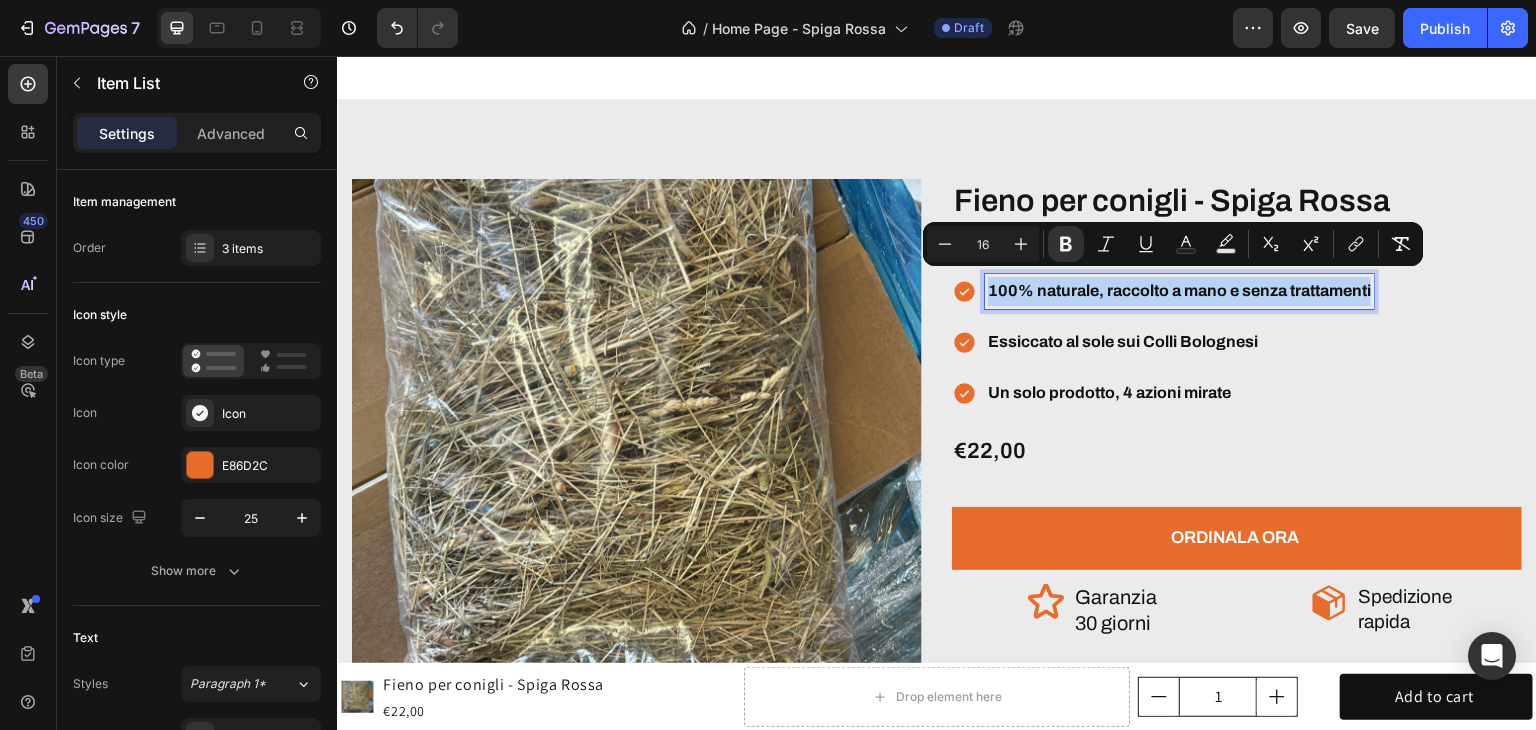 copy on "100% naturale, raccolto a mano e senza trattamenti" 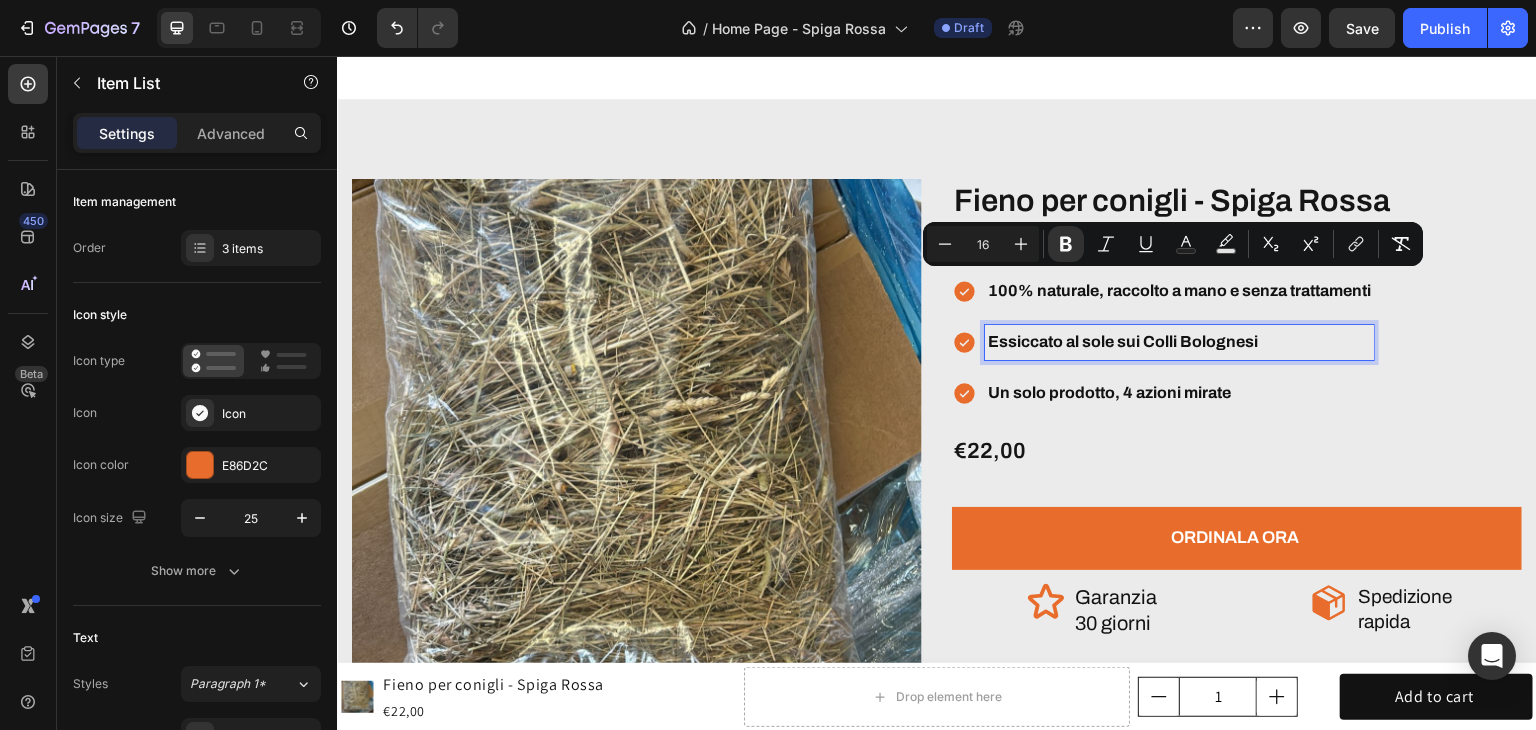click on "Essiccato al sole sui Colli Bolognesi" at bounding box center [1123, 341] 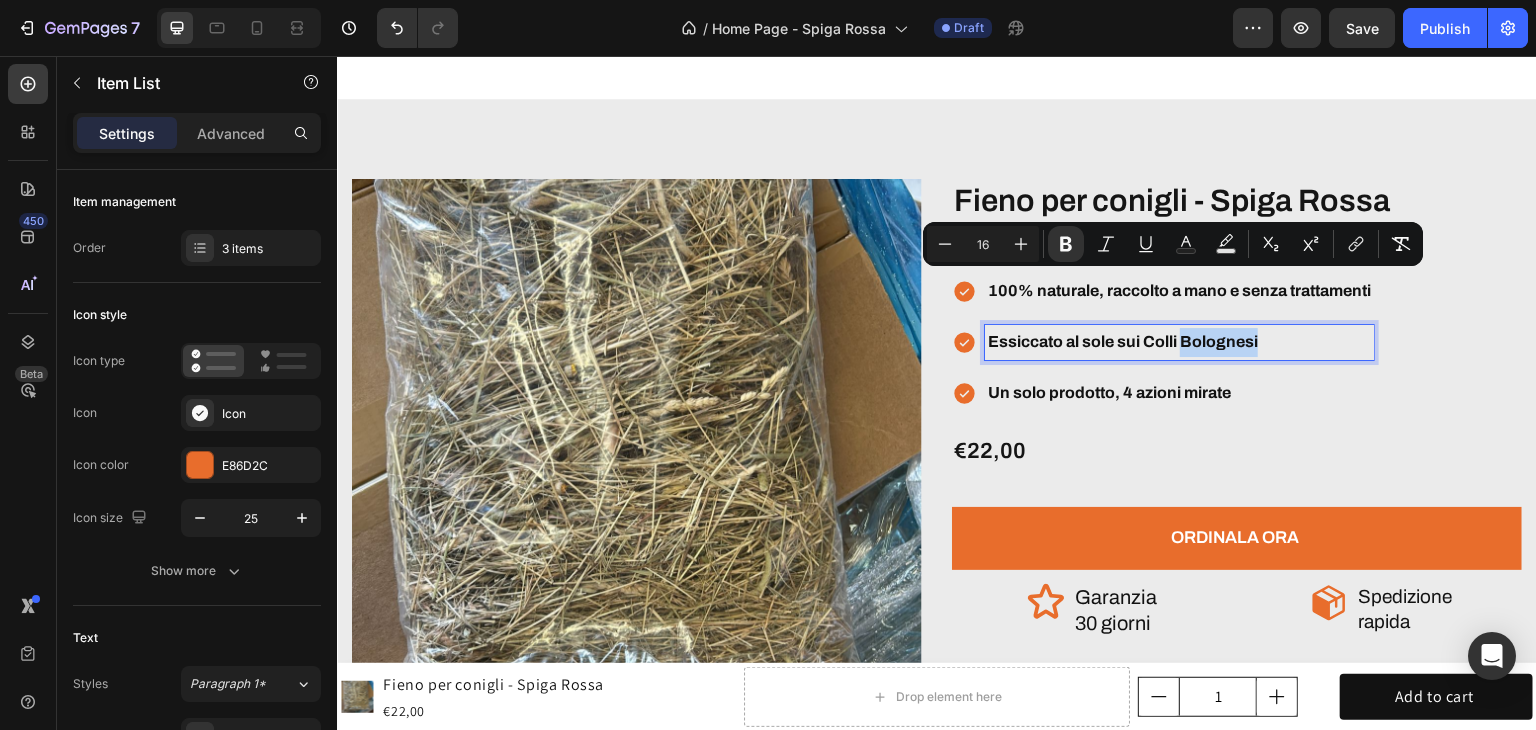 click on "Essiccato al sole sui Colli Bolognesi" at bounding box center [1123, 341] 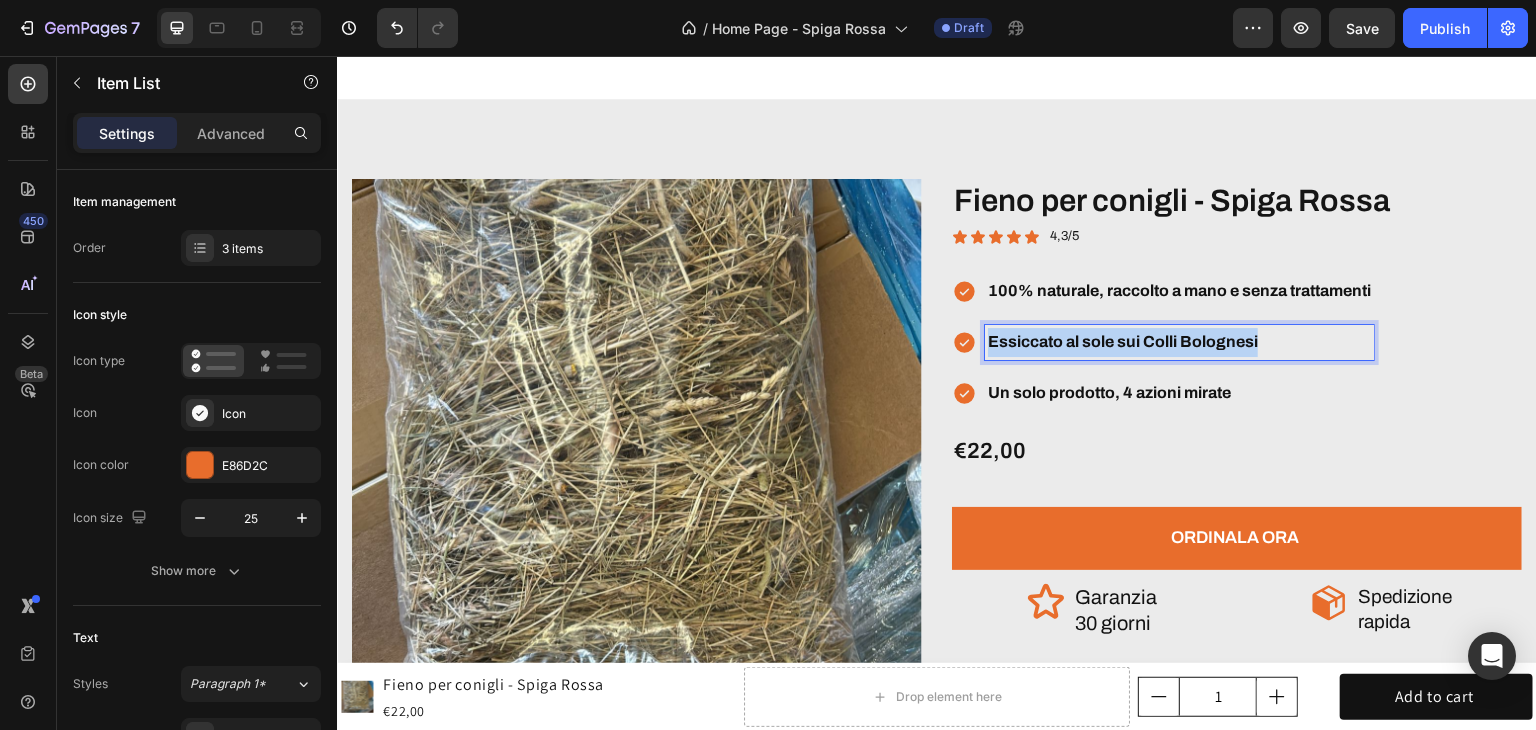 click on "Essiccato al sole sui Colli Bolognesi" at bounding box center (1123, 341) 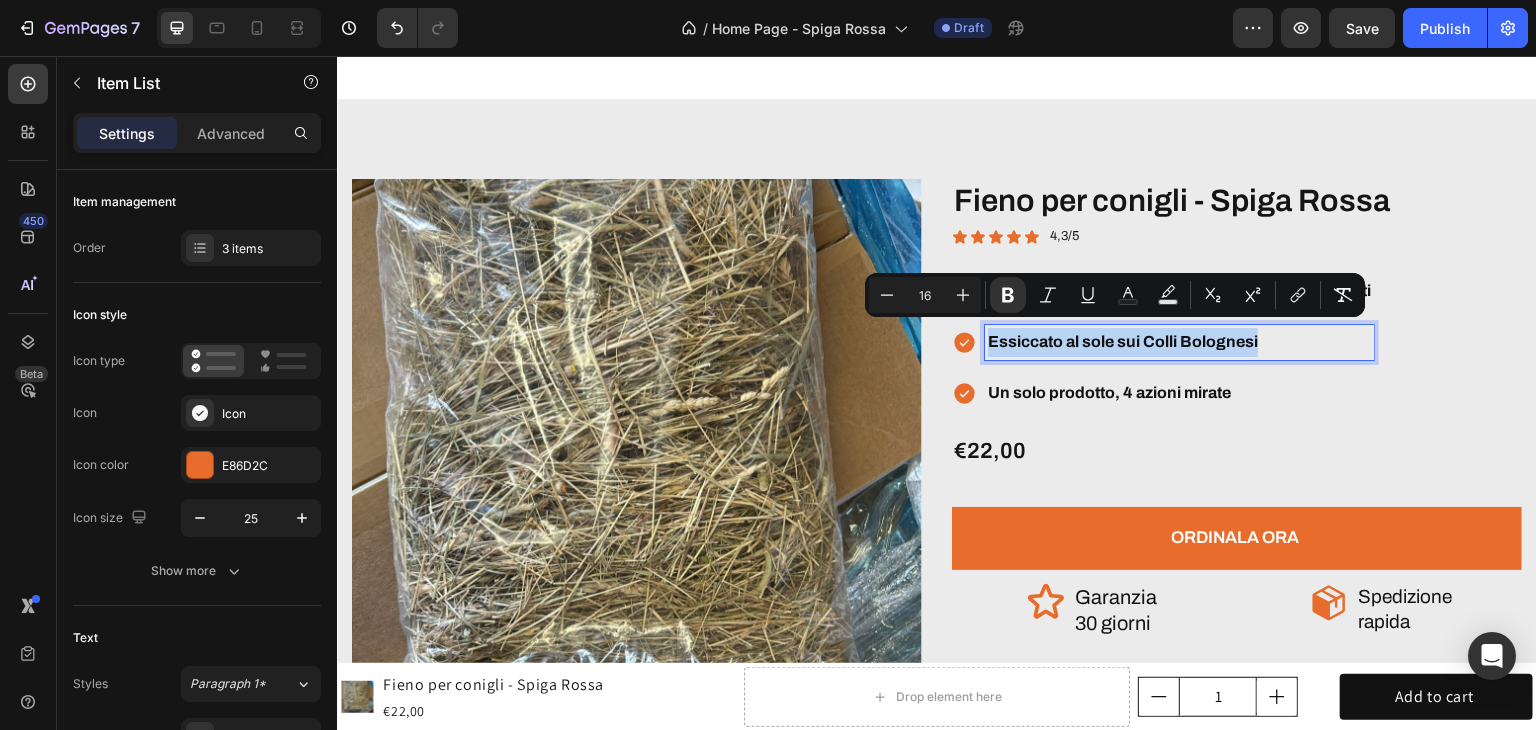 click on "Essiccato al sole sui Colli Bolognesi" at bounding box center [1123, 341] 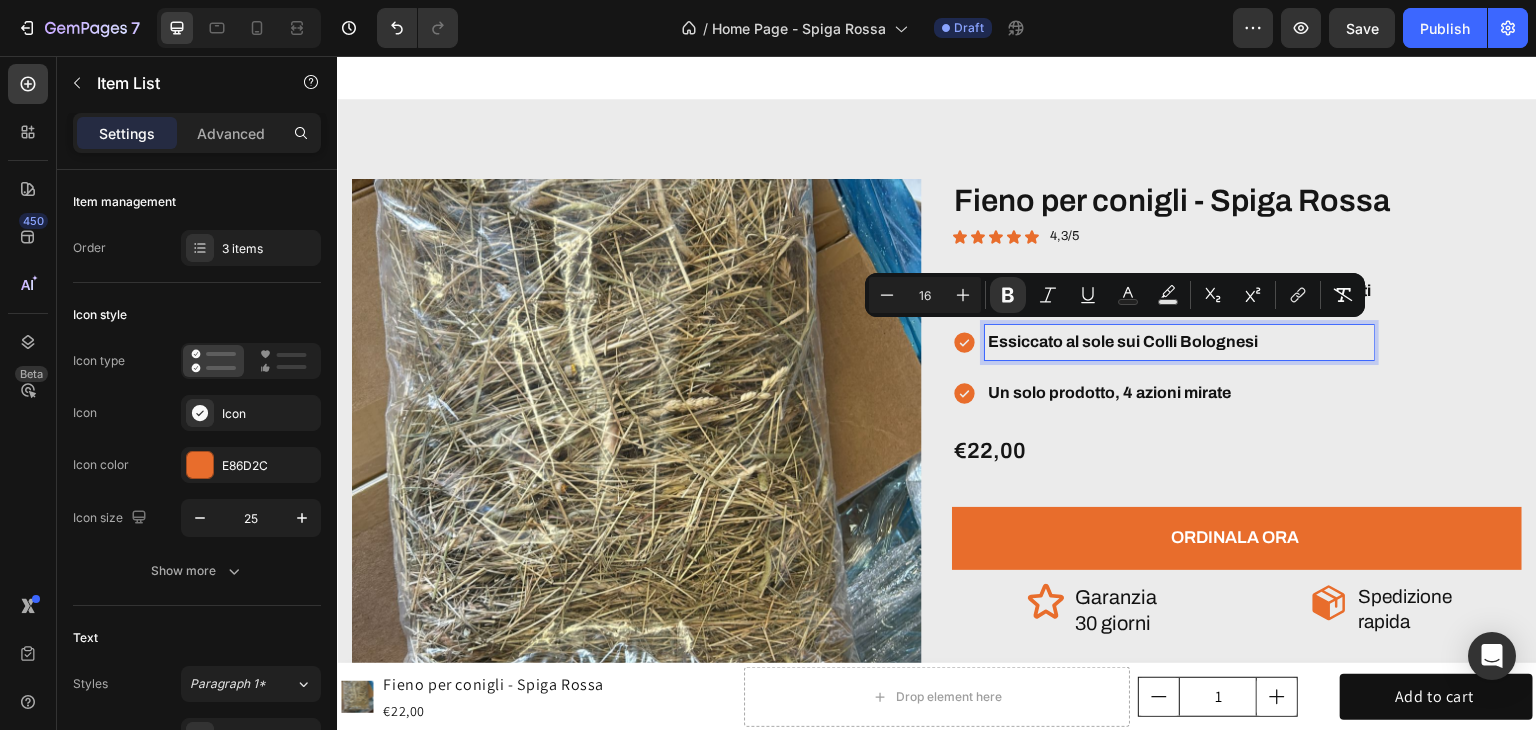 click on "Un solo prodotto, 4 azioni mirate" at bounding box center [1109, 392] 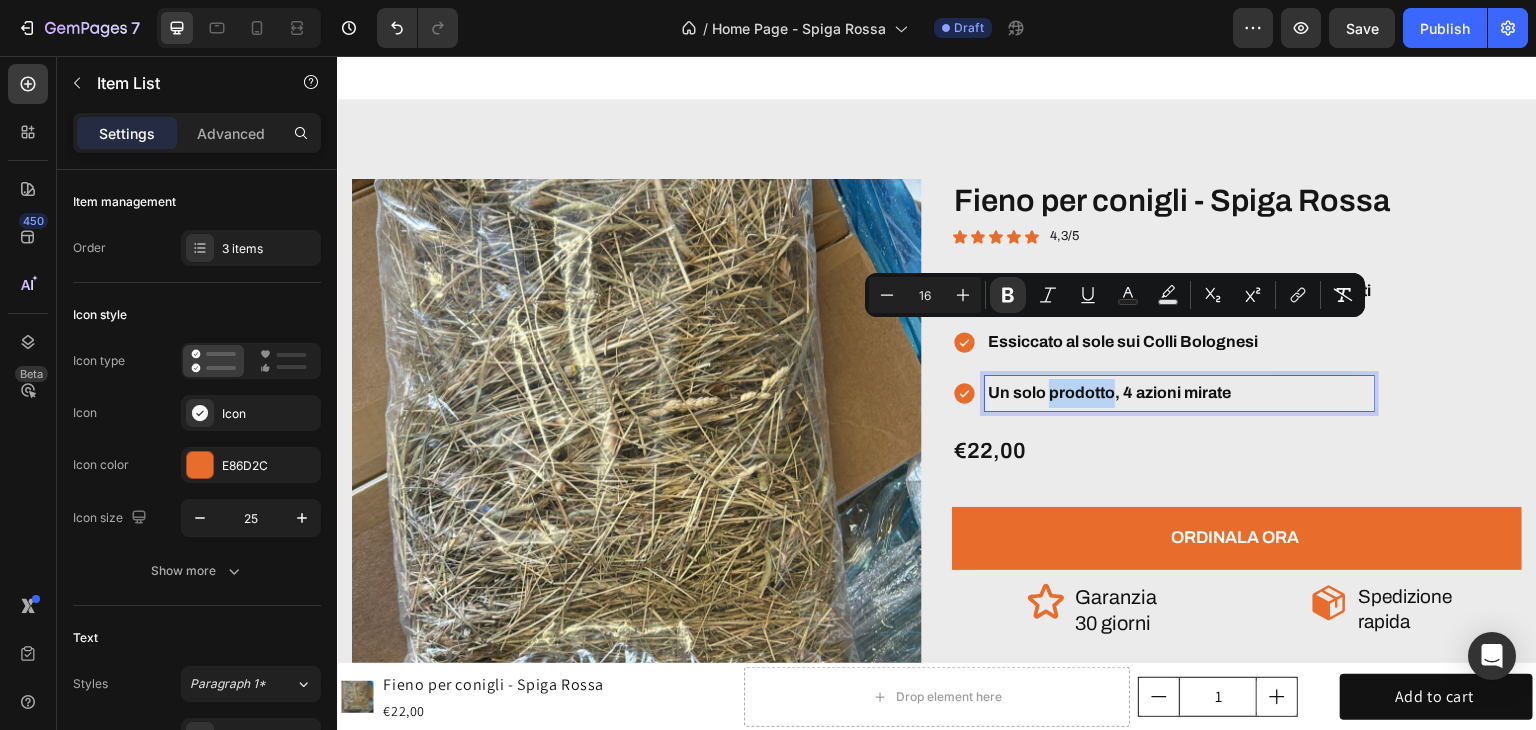 click on "Un solo prodotto, 4 azioni mirate" at bounding box center (1109, 392) 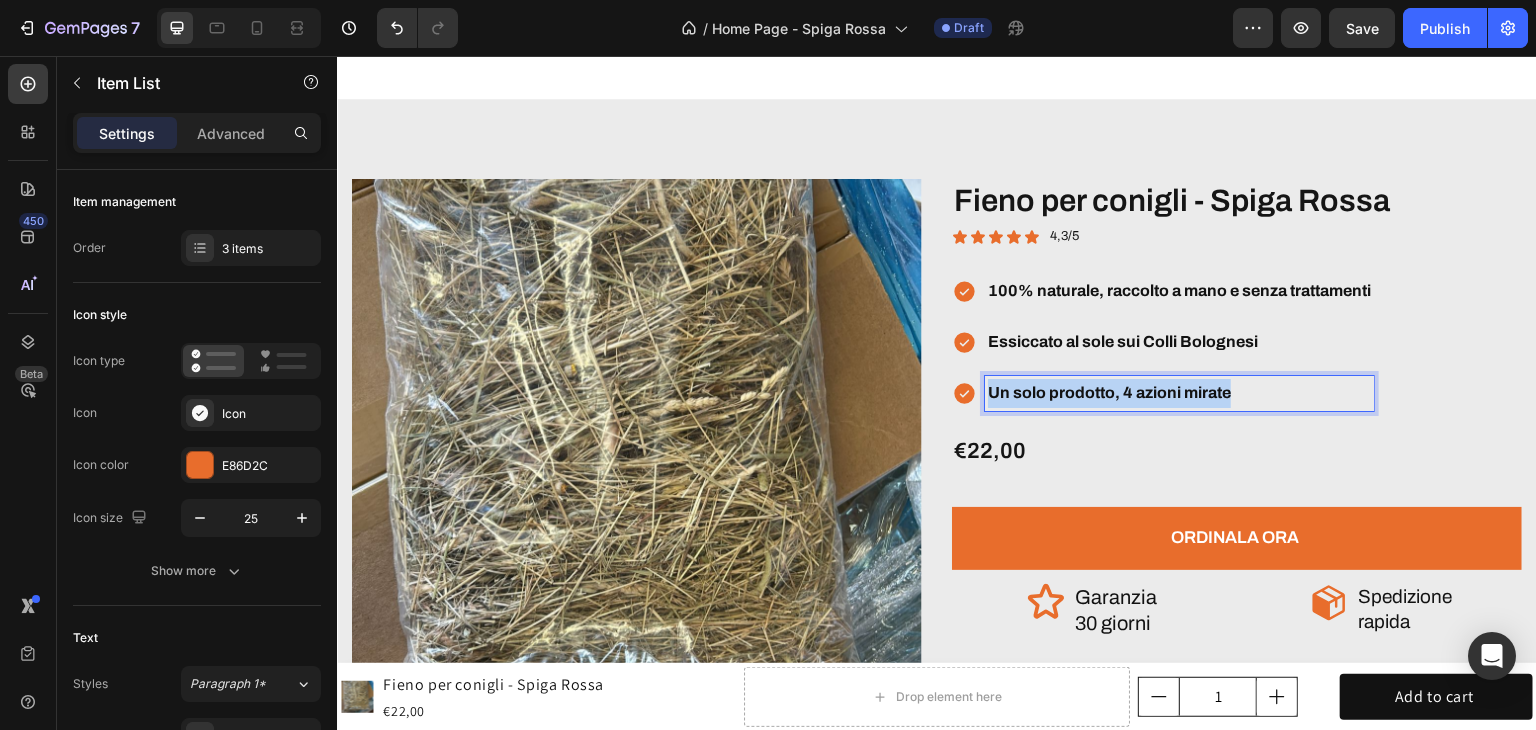 click on "Un solo prodotto, 4 azioni mirate" at bounding box center (1109, 392) 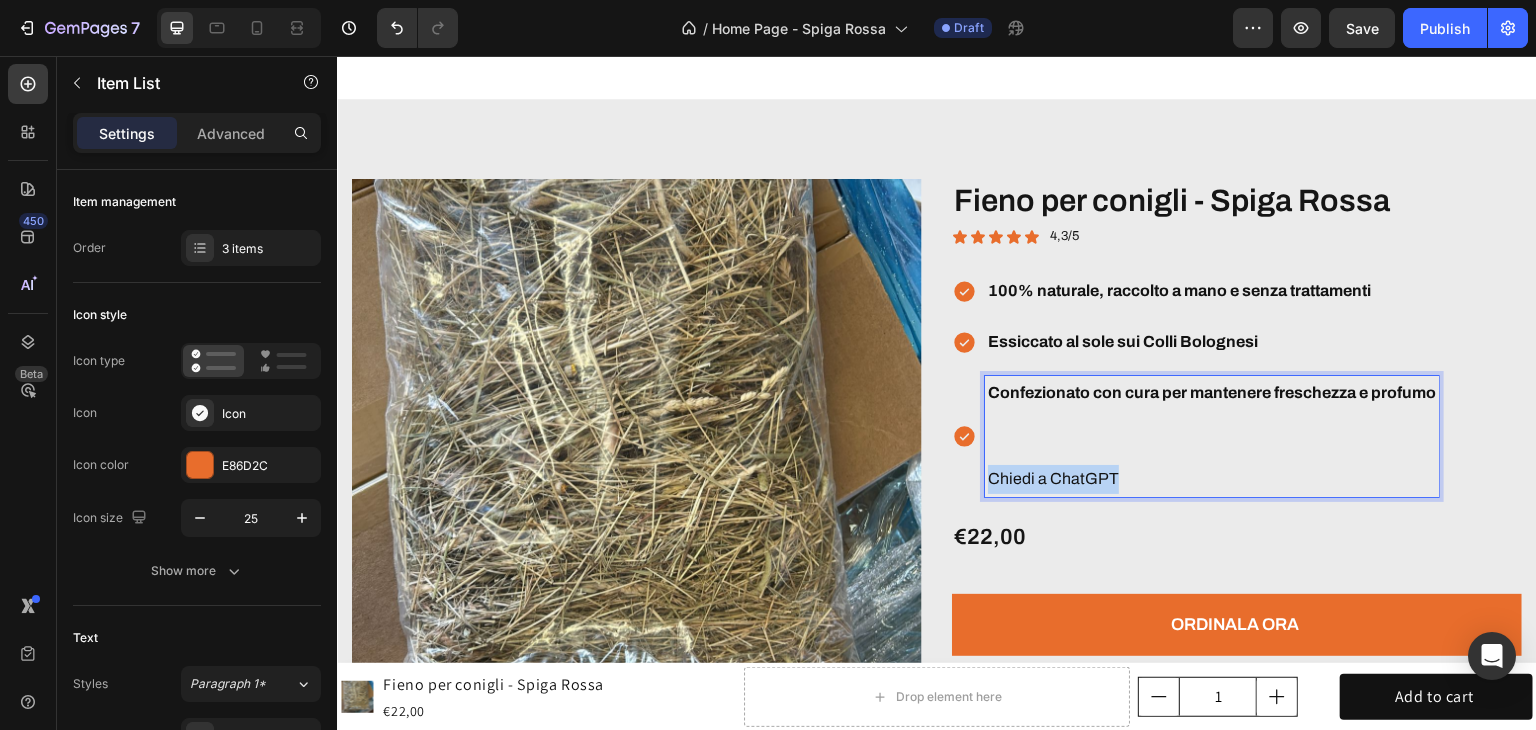 drag, startPoint x: 1124, startPoint y: 466, endPoint x: 975, endPoint y: 465, distance: 149.00336 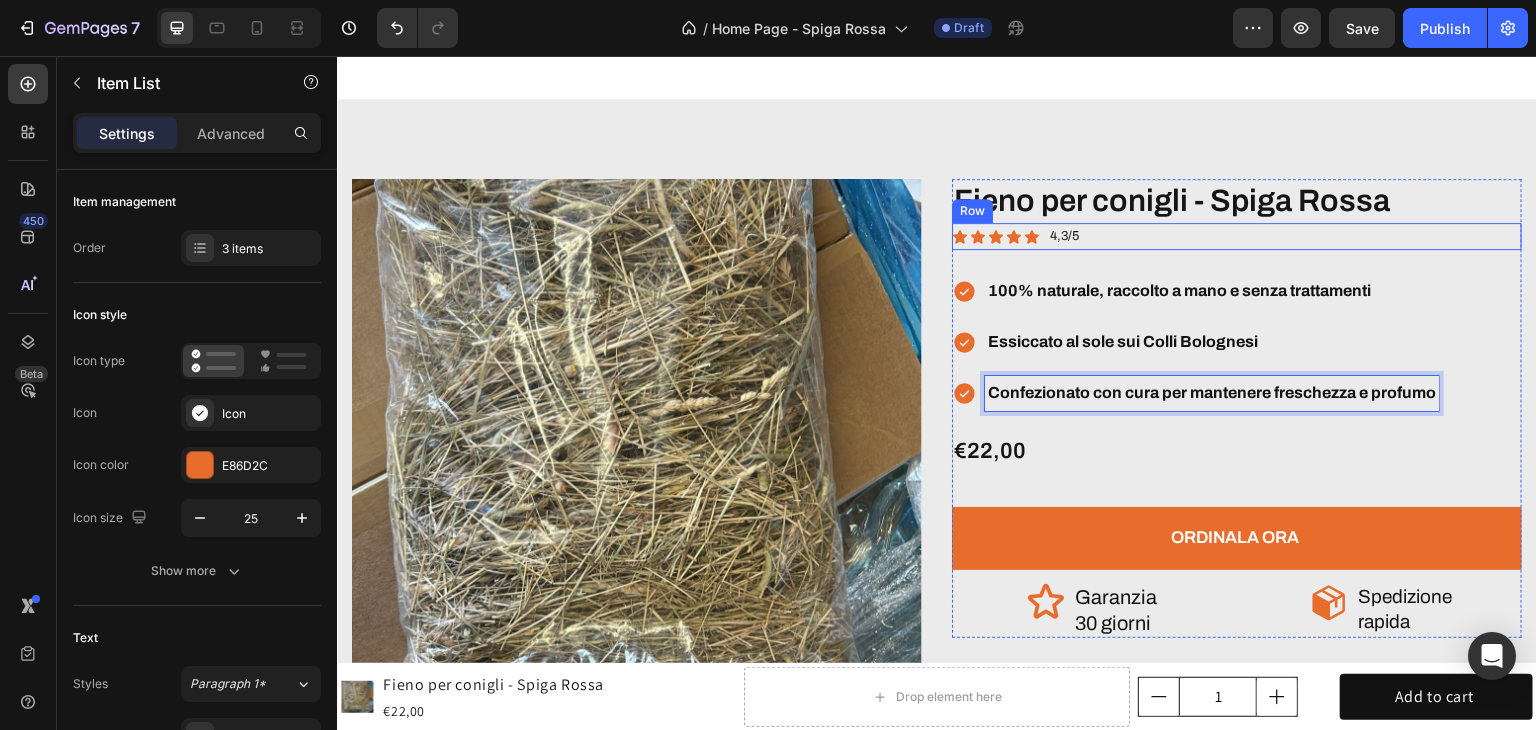 click on "Icon Icon Icon Icon Icon Icon List 4,3/5 Text Block Row" at bounding box center (1237, 236) 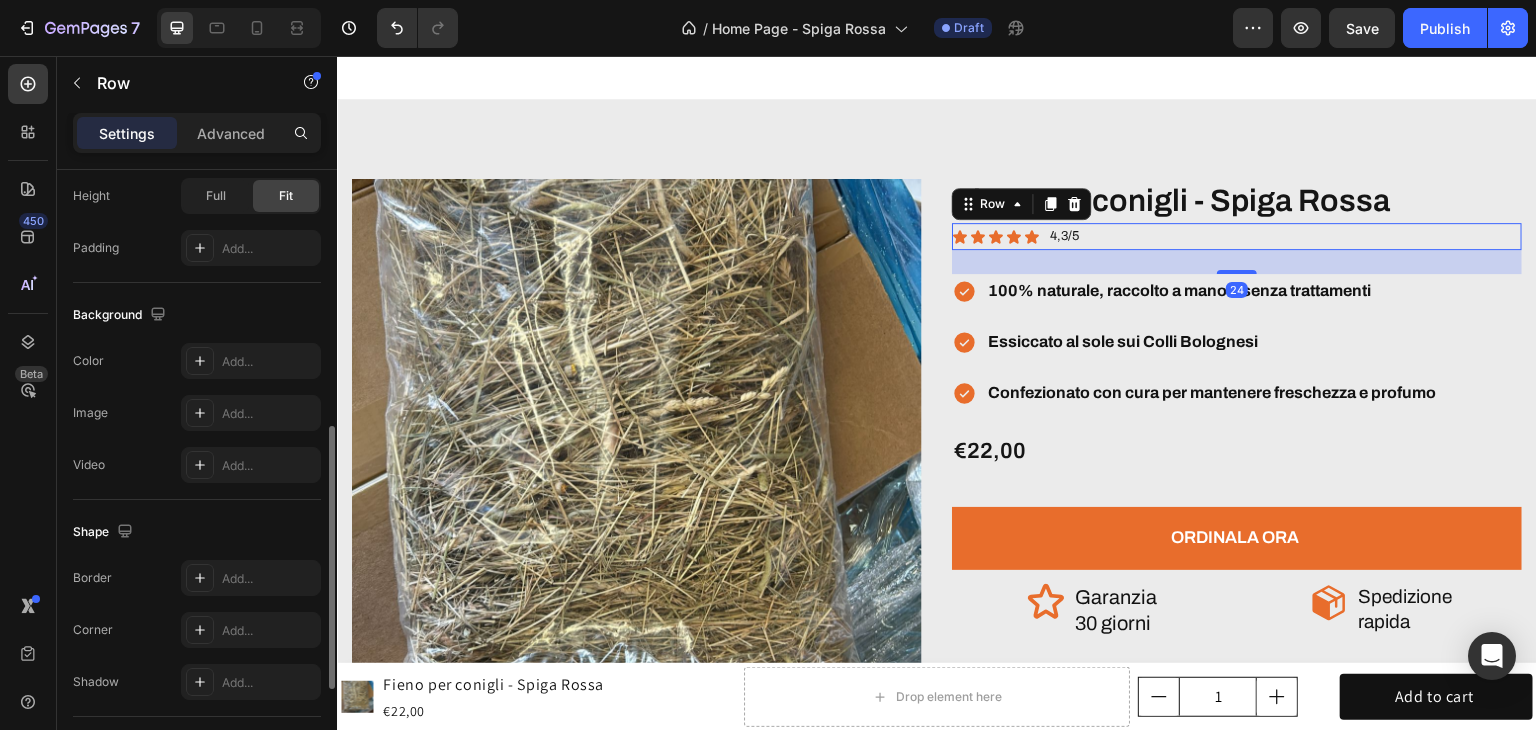 scroll, scrollTop: 400, scrollLeft: 0, axis: vertical 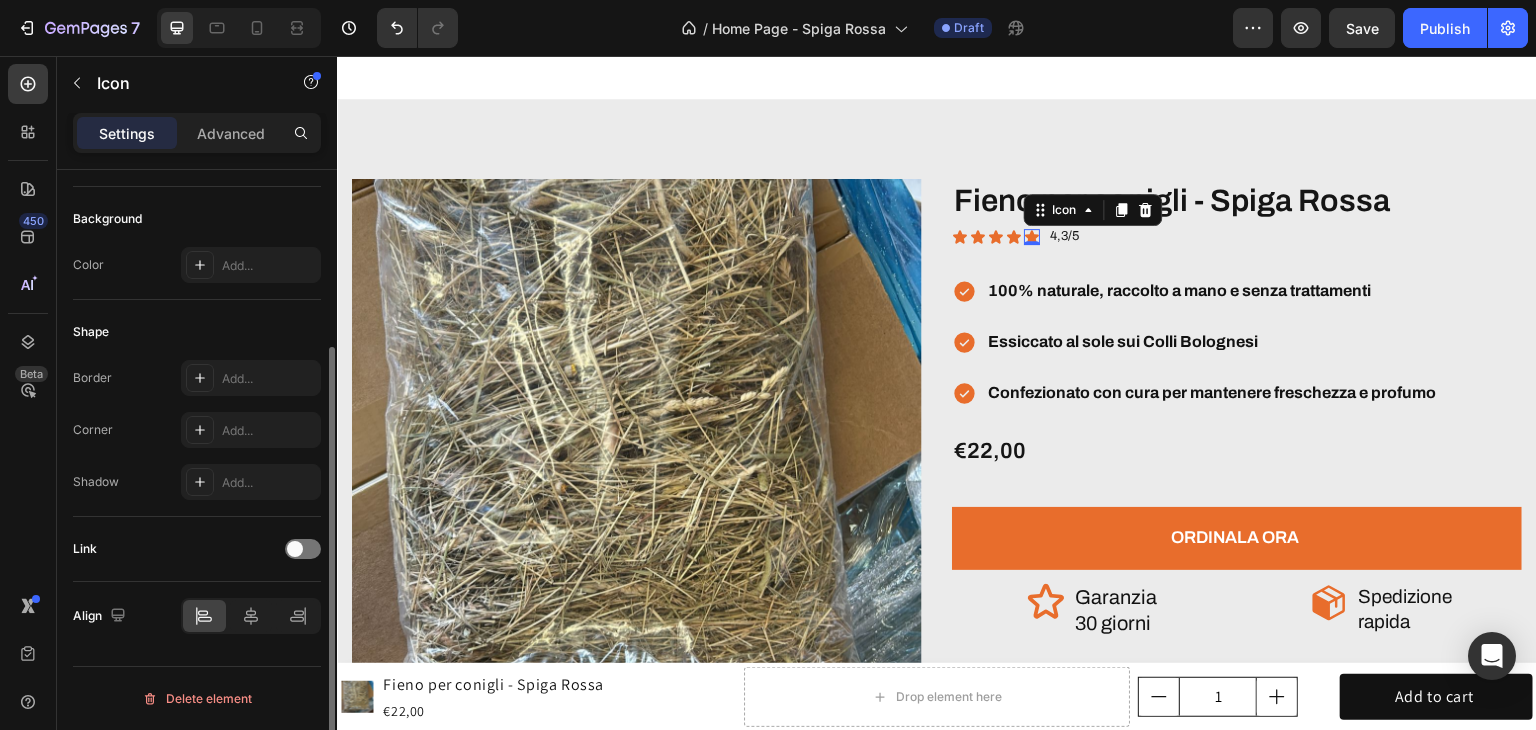 click on "Icon   0" at bounding box center (1032, 237) 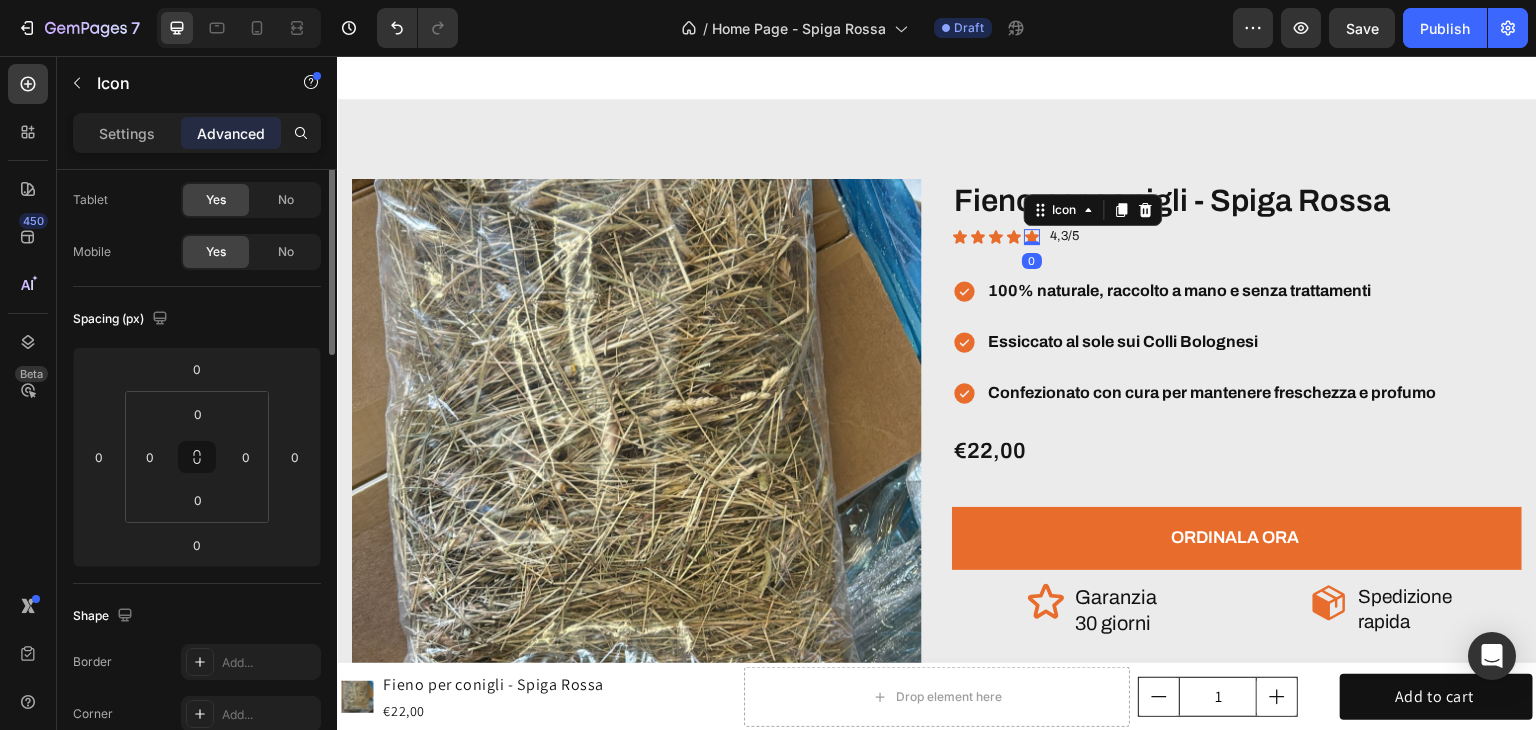 scroll, scrollTop: 0, scrollLeft: 0, axis: both 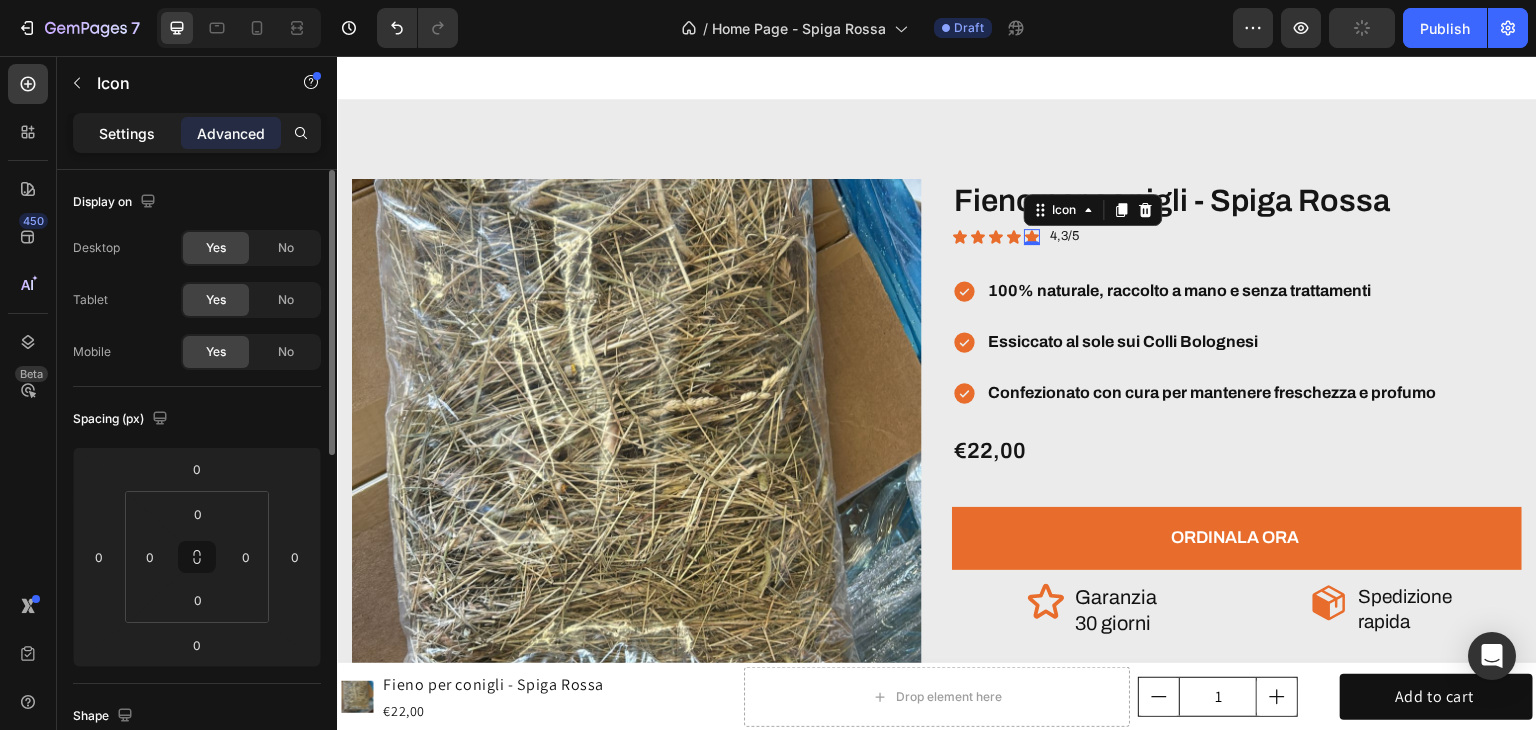 click on "Settings" at bounding box center (127, 133) 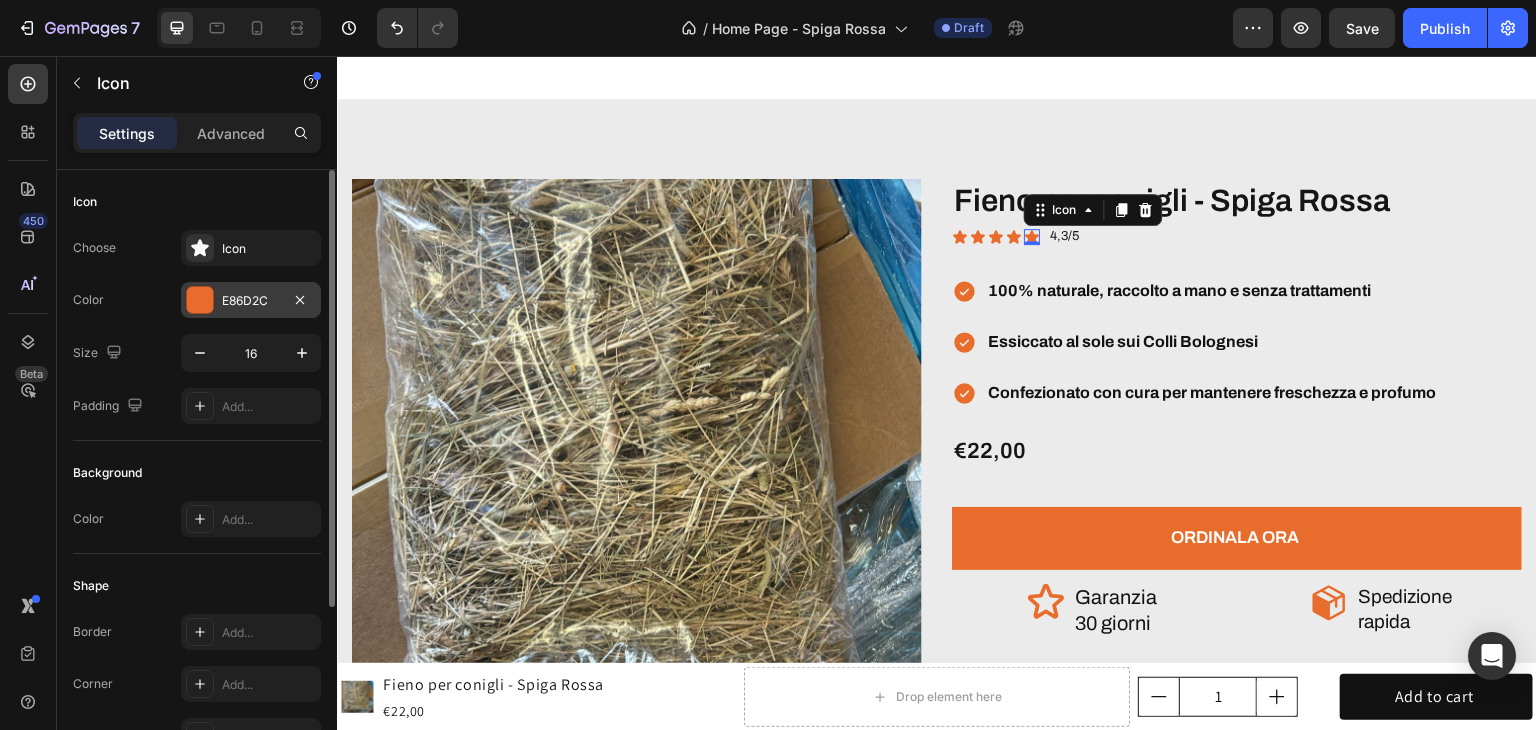 click on "E86D2C" at bounding box center [251, 301] 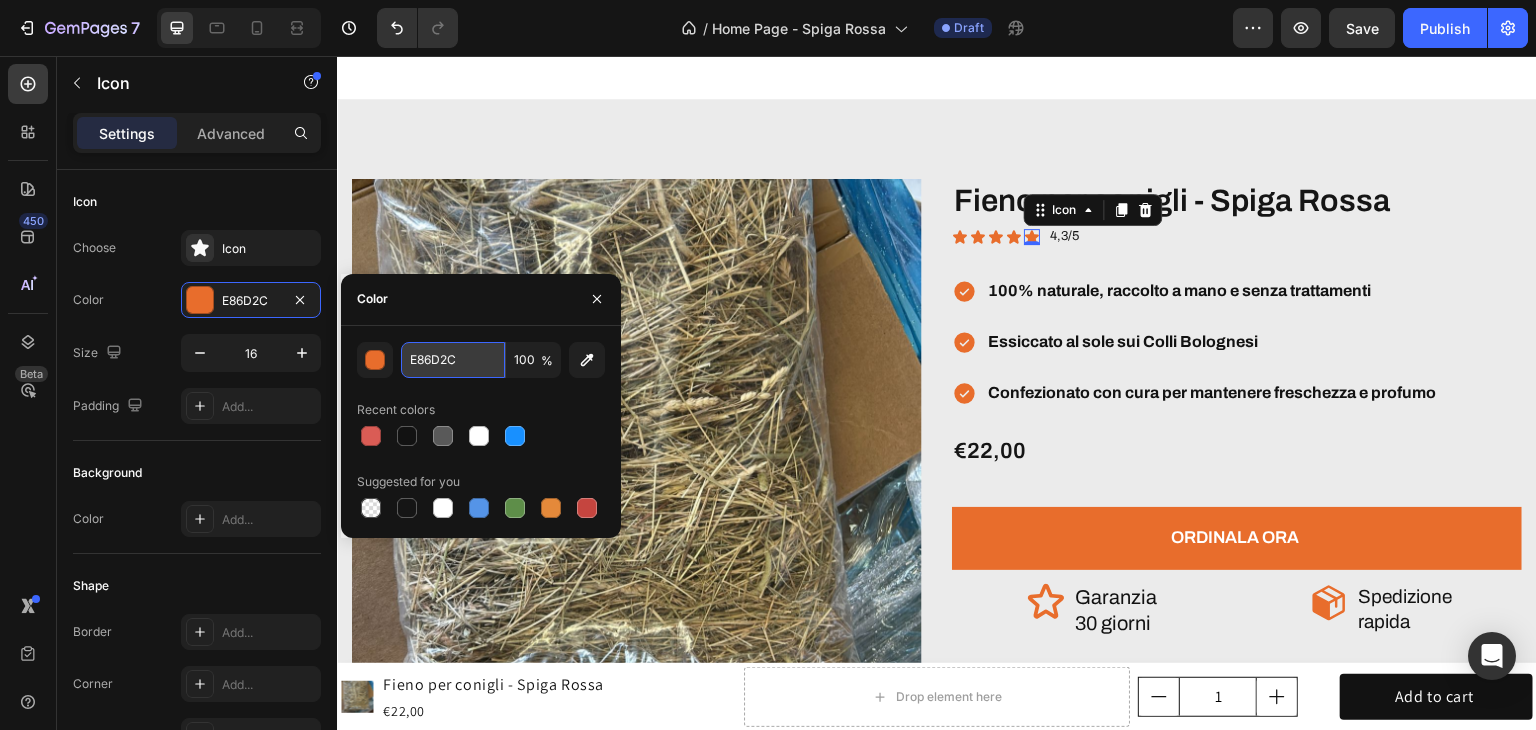 click on "E86D2C" at bounding box center [453, 360] 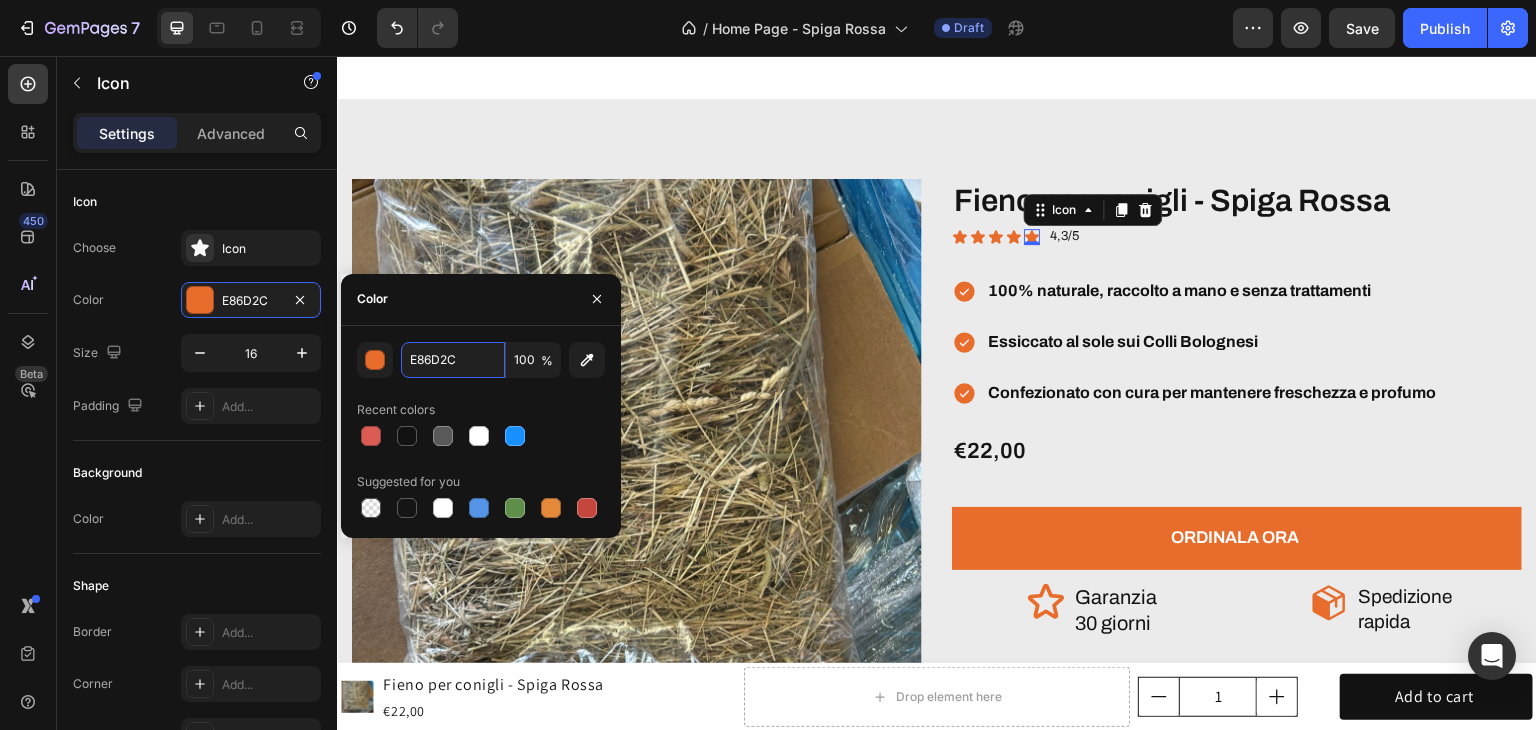 paste on "#e7bd3b" 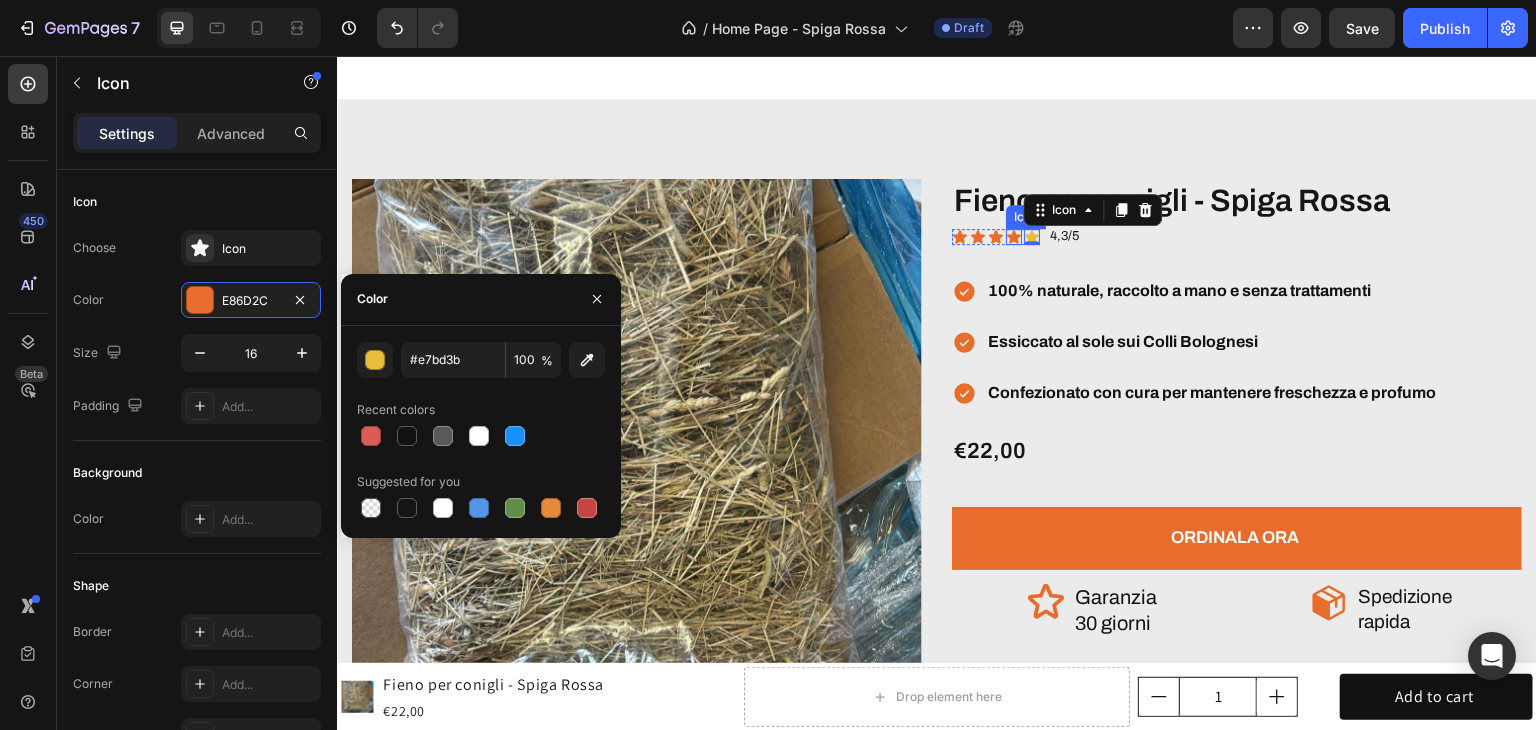 click 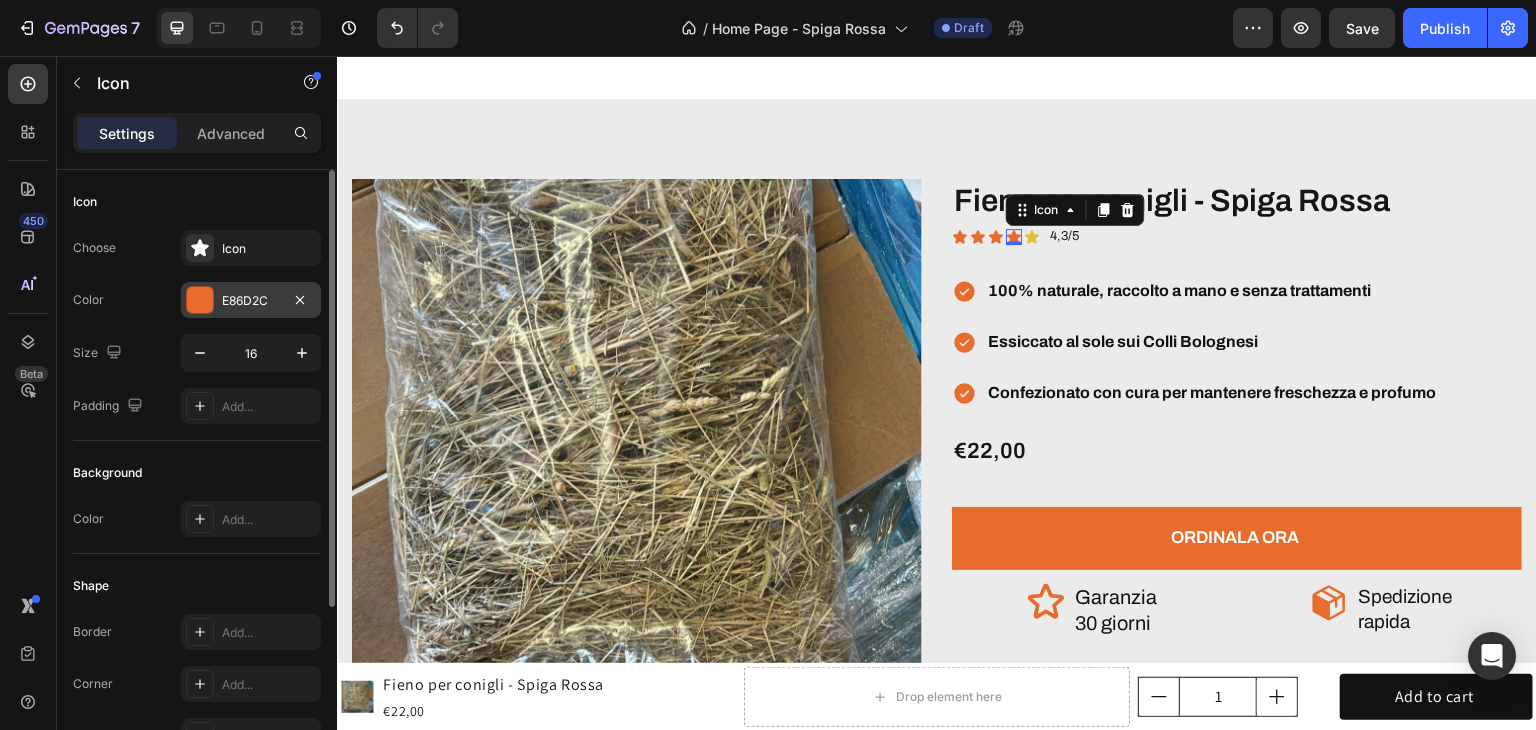 click on "E86D2C" at bounding box center [251, 301] 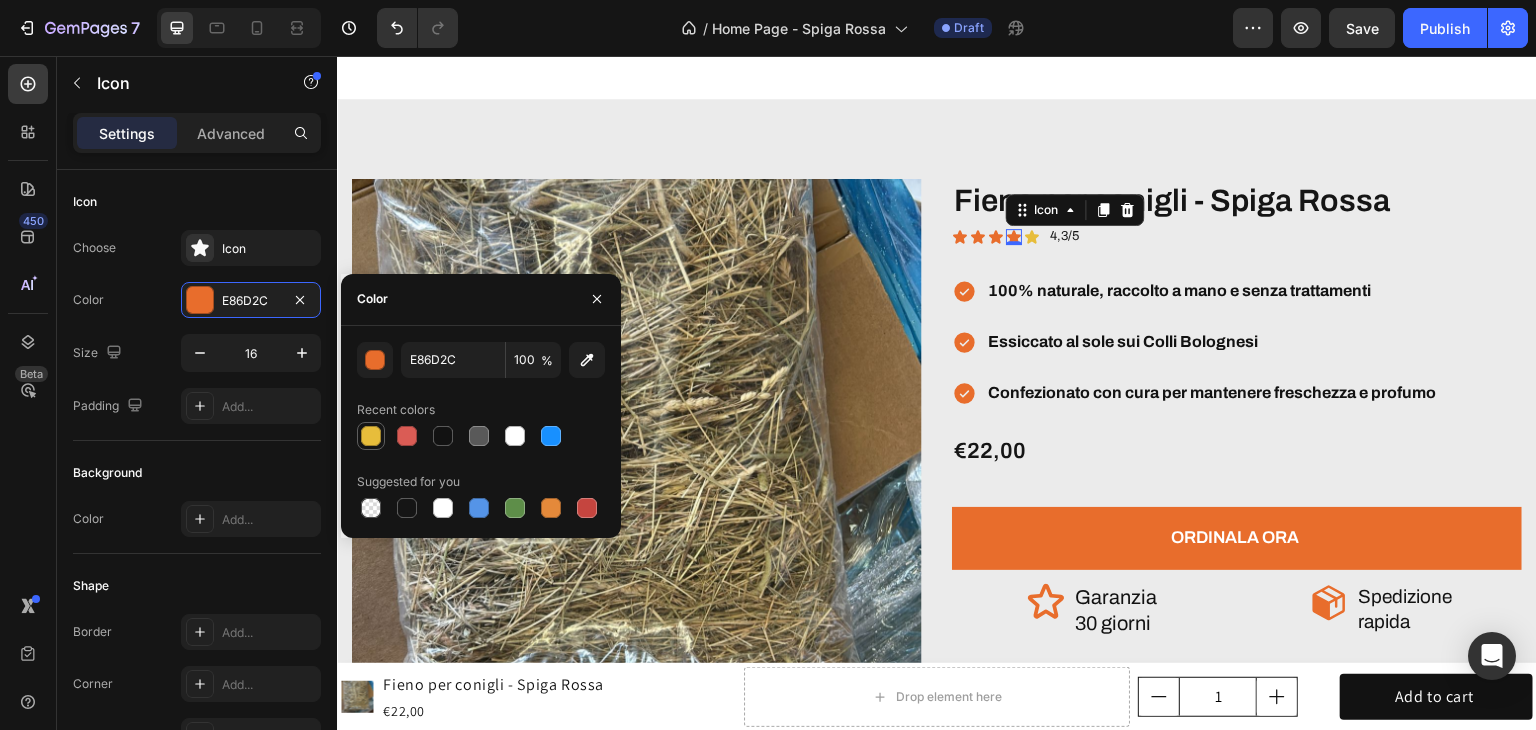 click at bounding box center (371, 436) 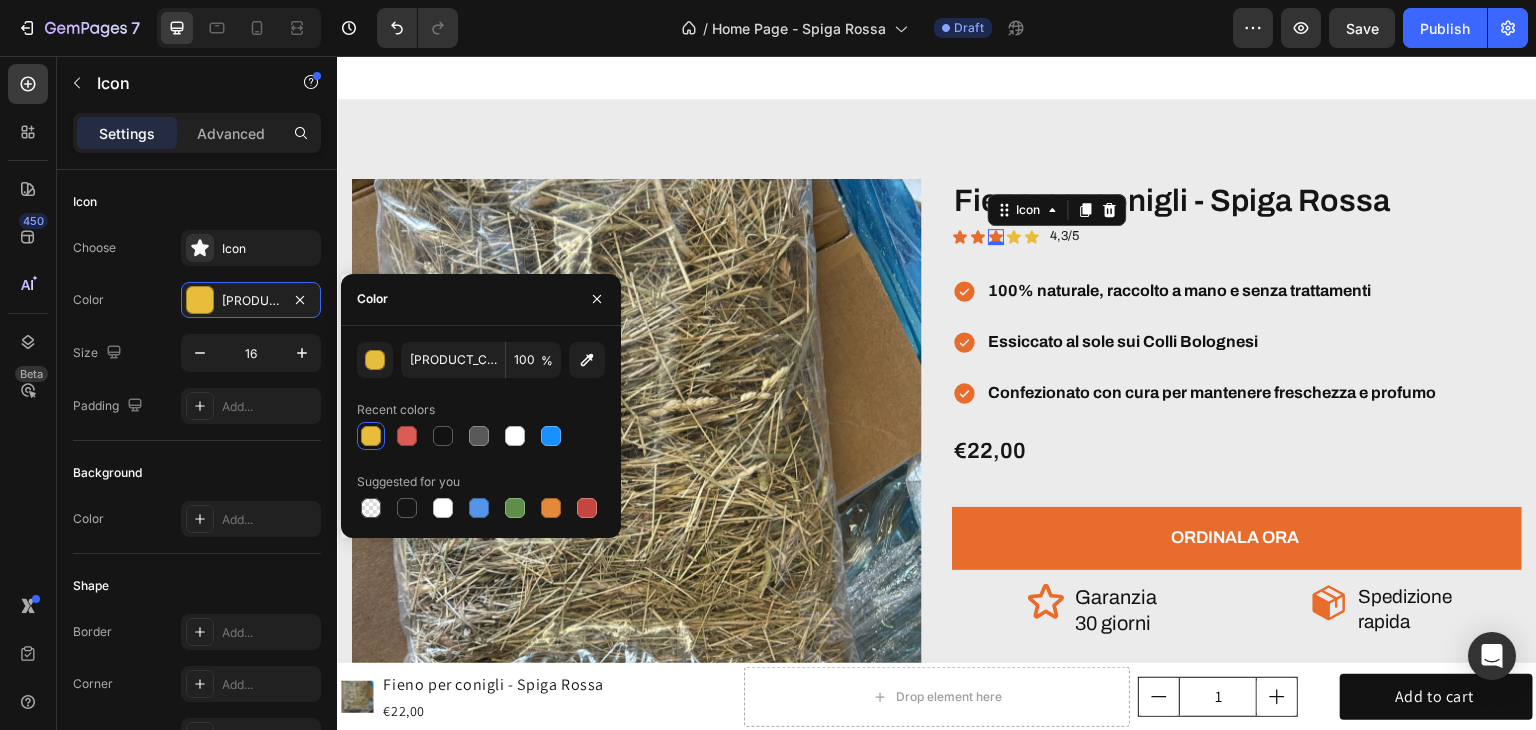 click on "Icon   0" at bounding box center (996, 237) 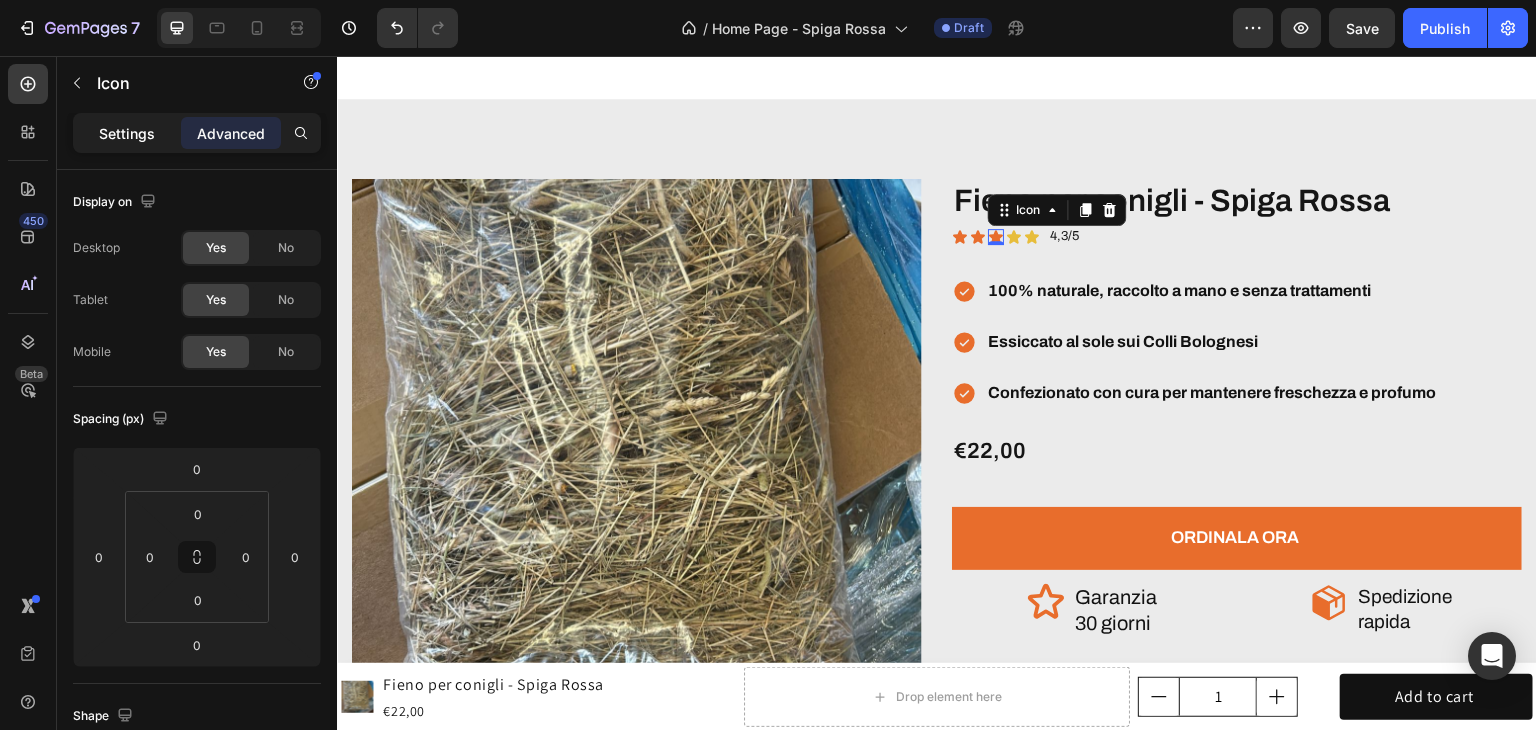 drag, startPoint x: 111, startPoint y: 131, endPoint x: 218, endPoint y: 145, distance: 107.912 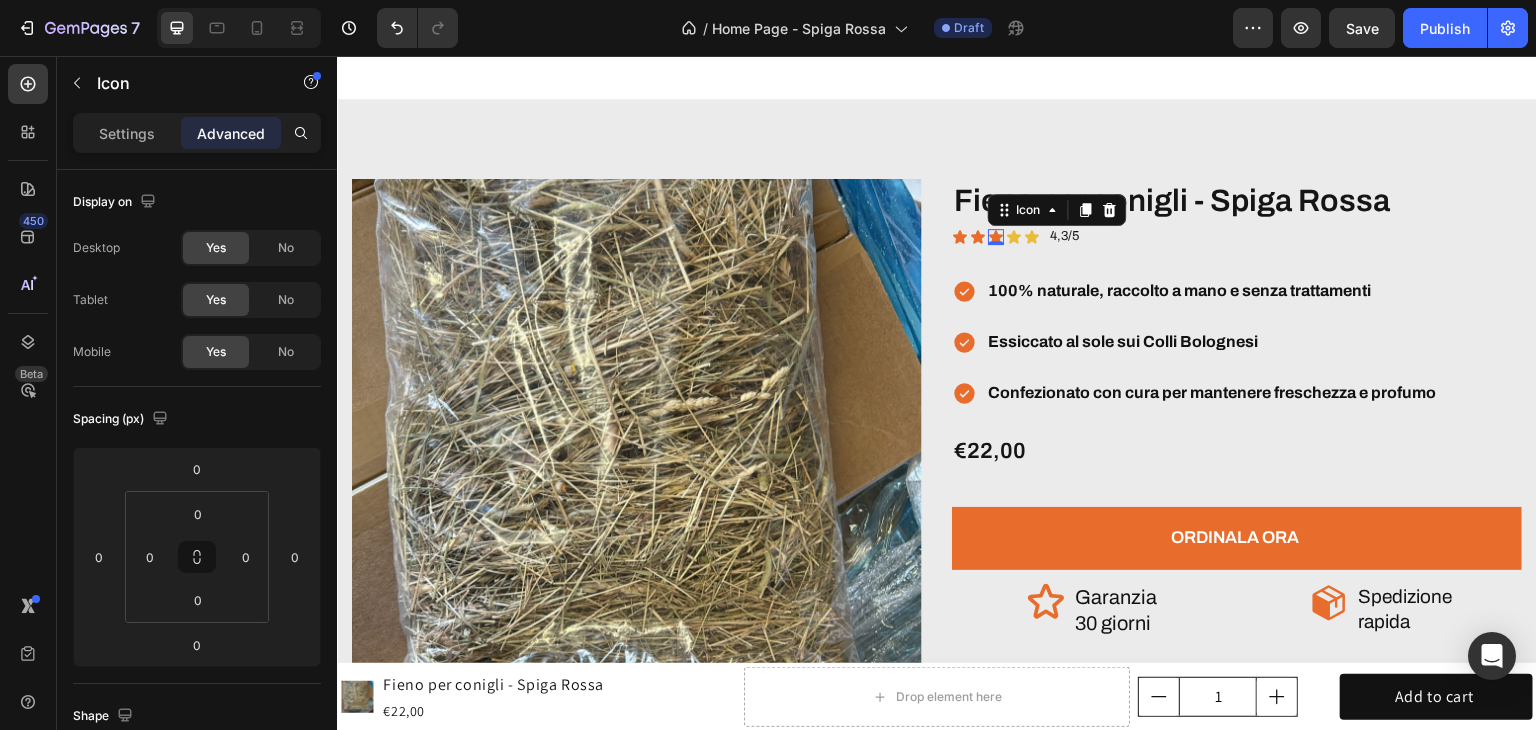 click on "Settings" at bounding box center [127, 133] 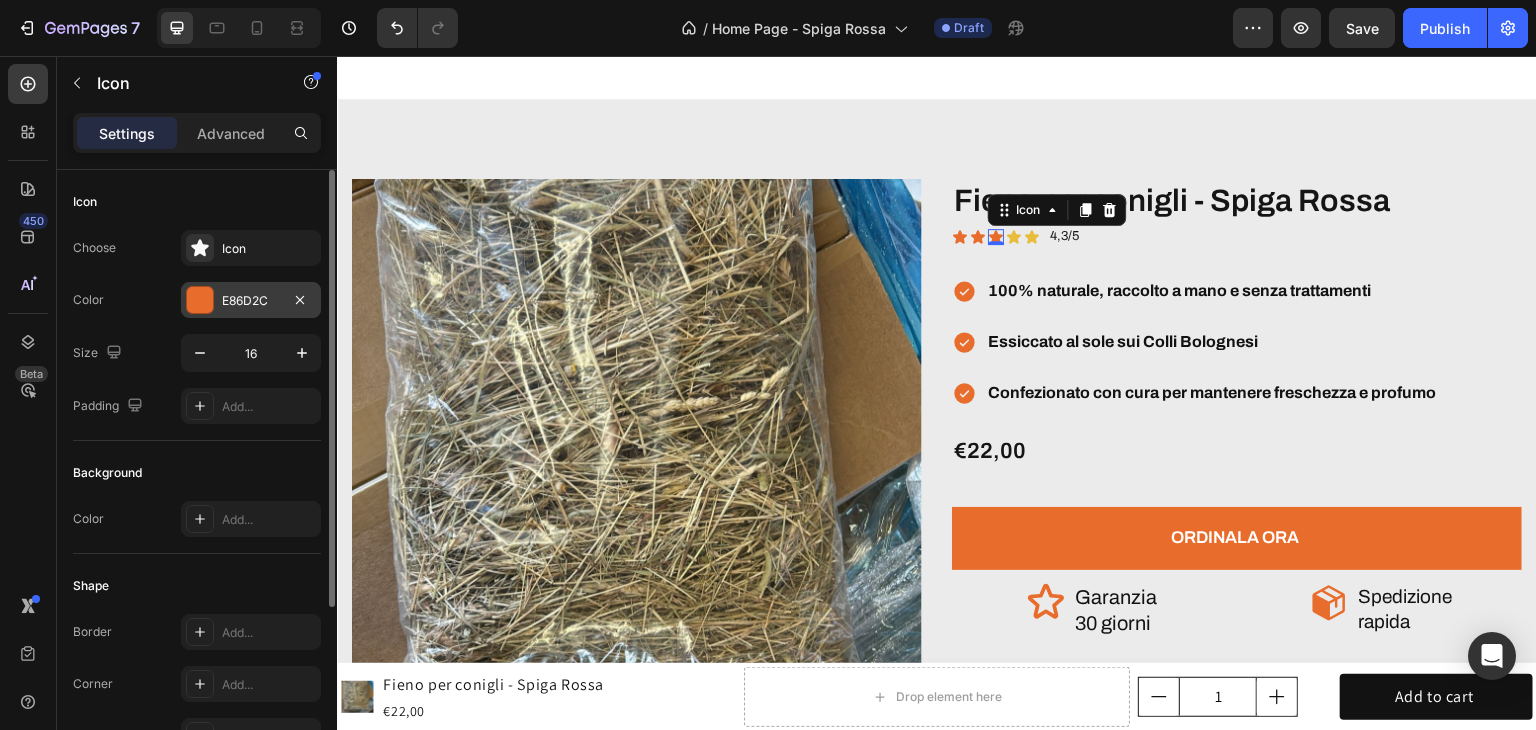 click on "E86D2C" at bounding box center (251, 300) 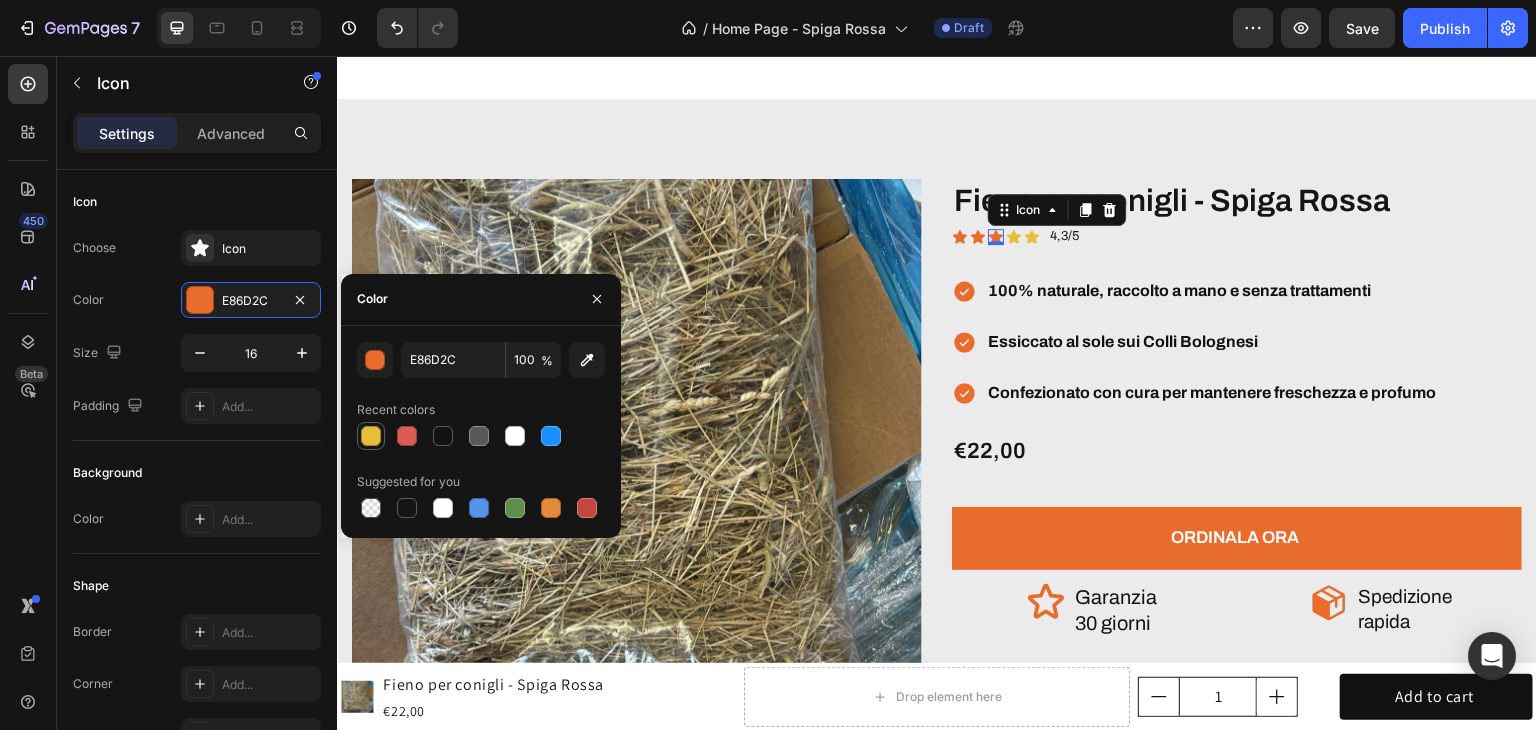 click at bounding box center [371, 436] 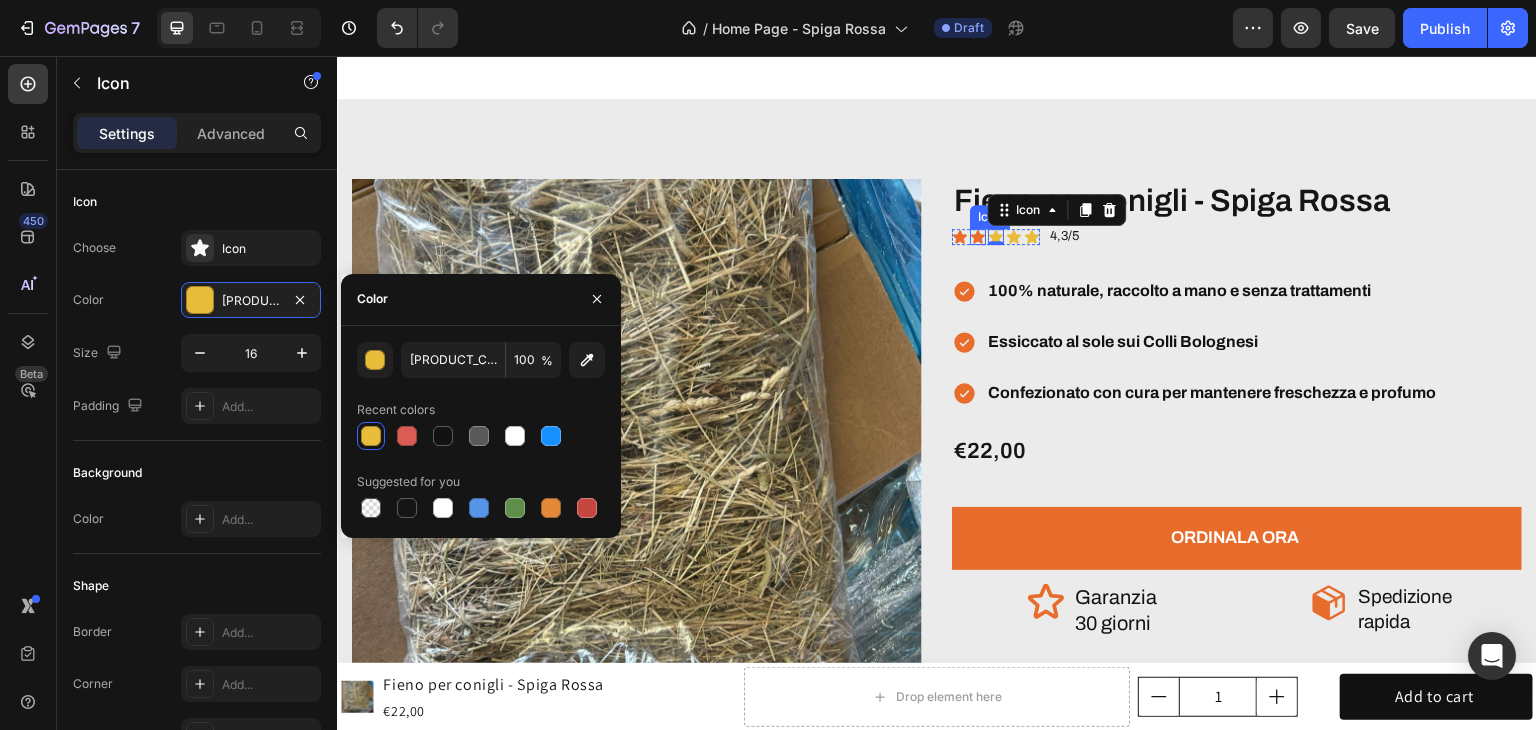 click on "Icon" at bounding box center (978, 237) 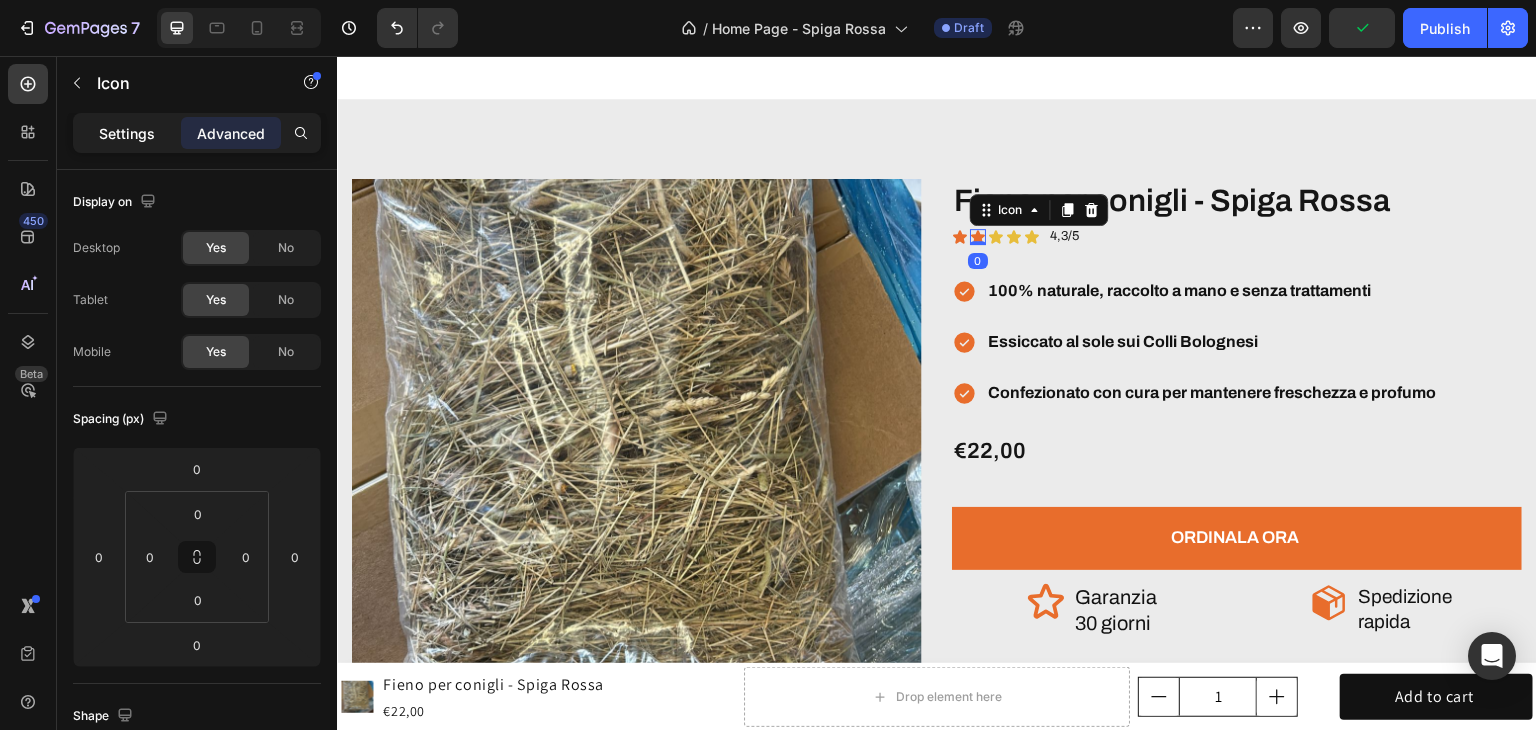 click on "Settings" 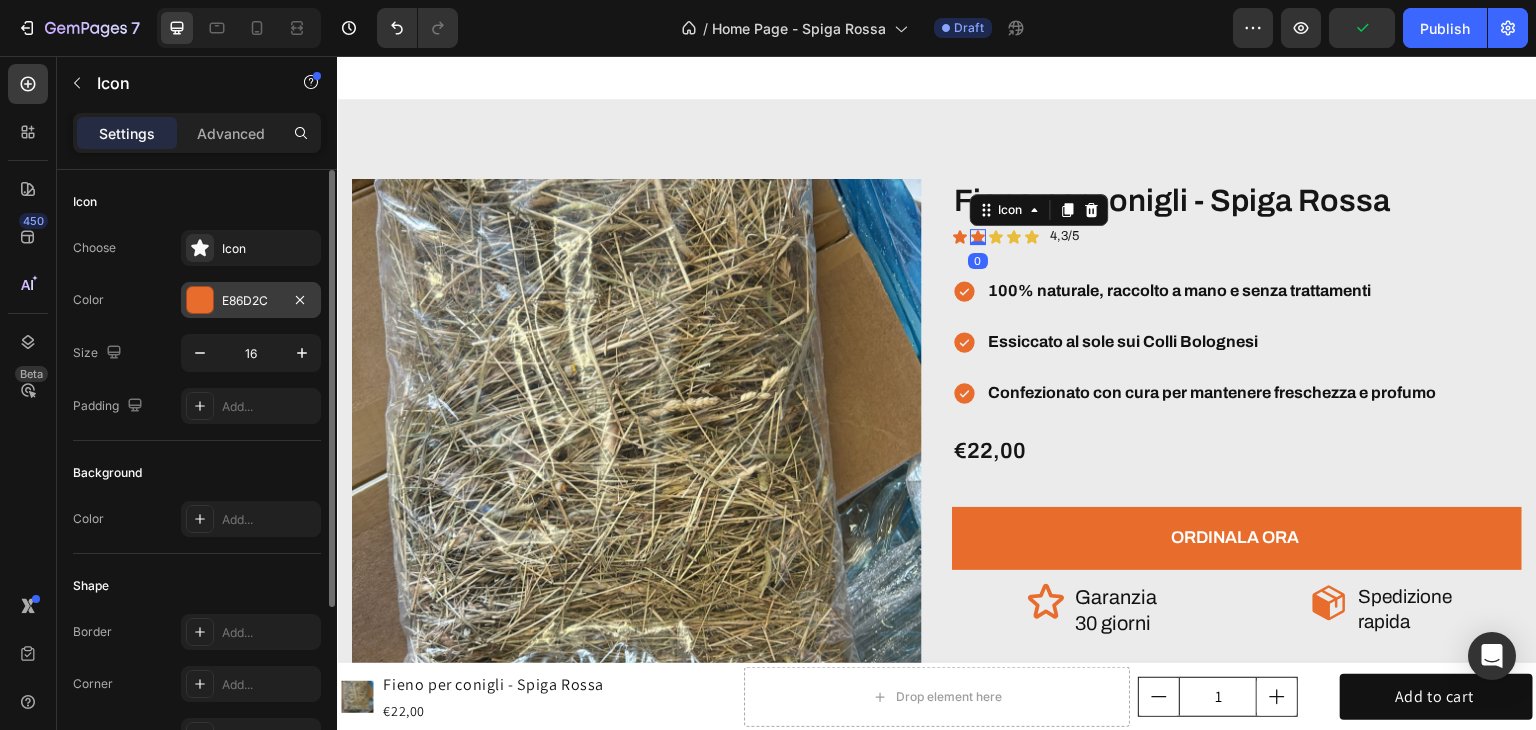 click on "E86D2C" at bounding box center [251, 300] 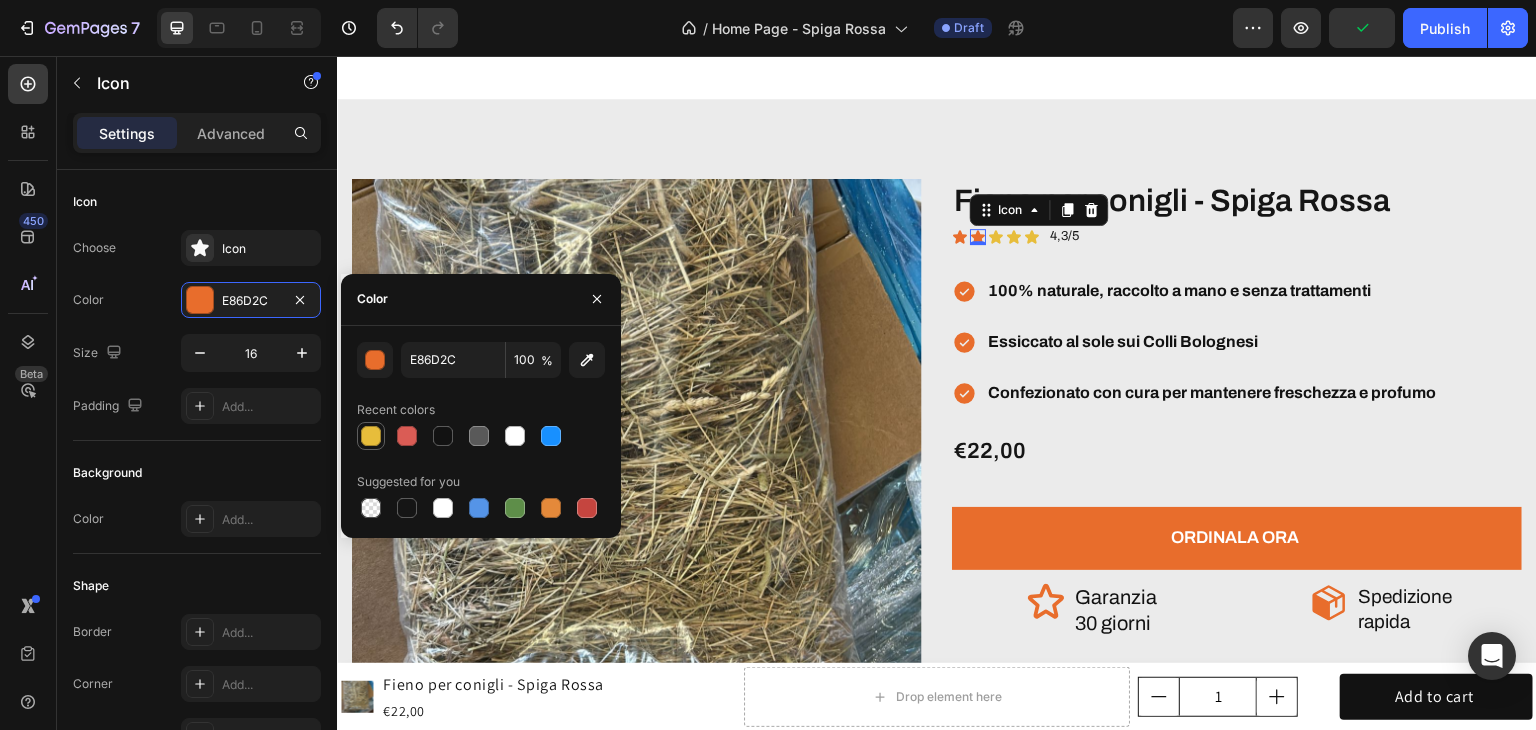 click at bounding box center (371, 436) 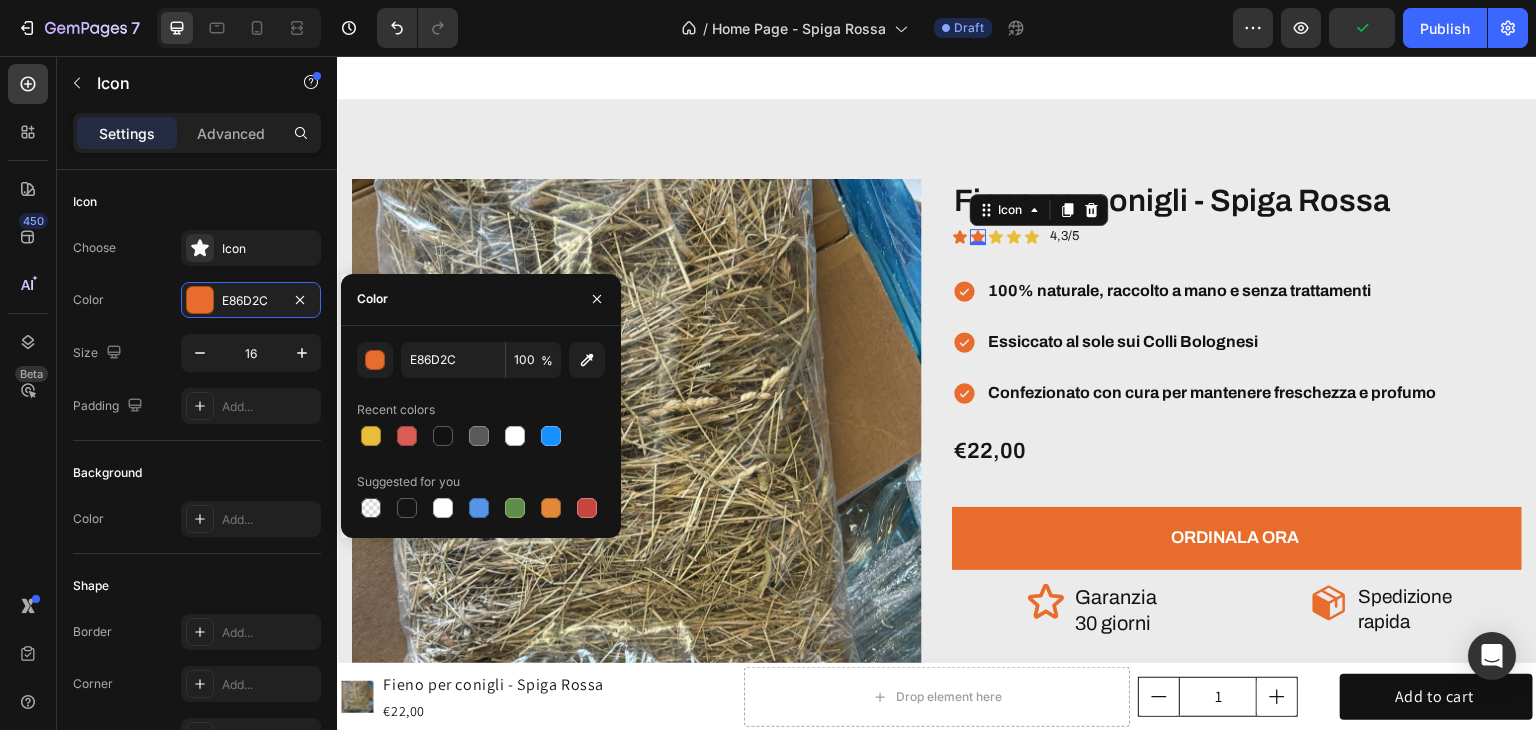 type on "[PRODUCT_CODE]" 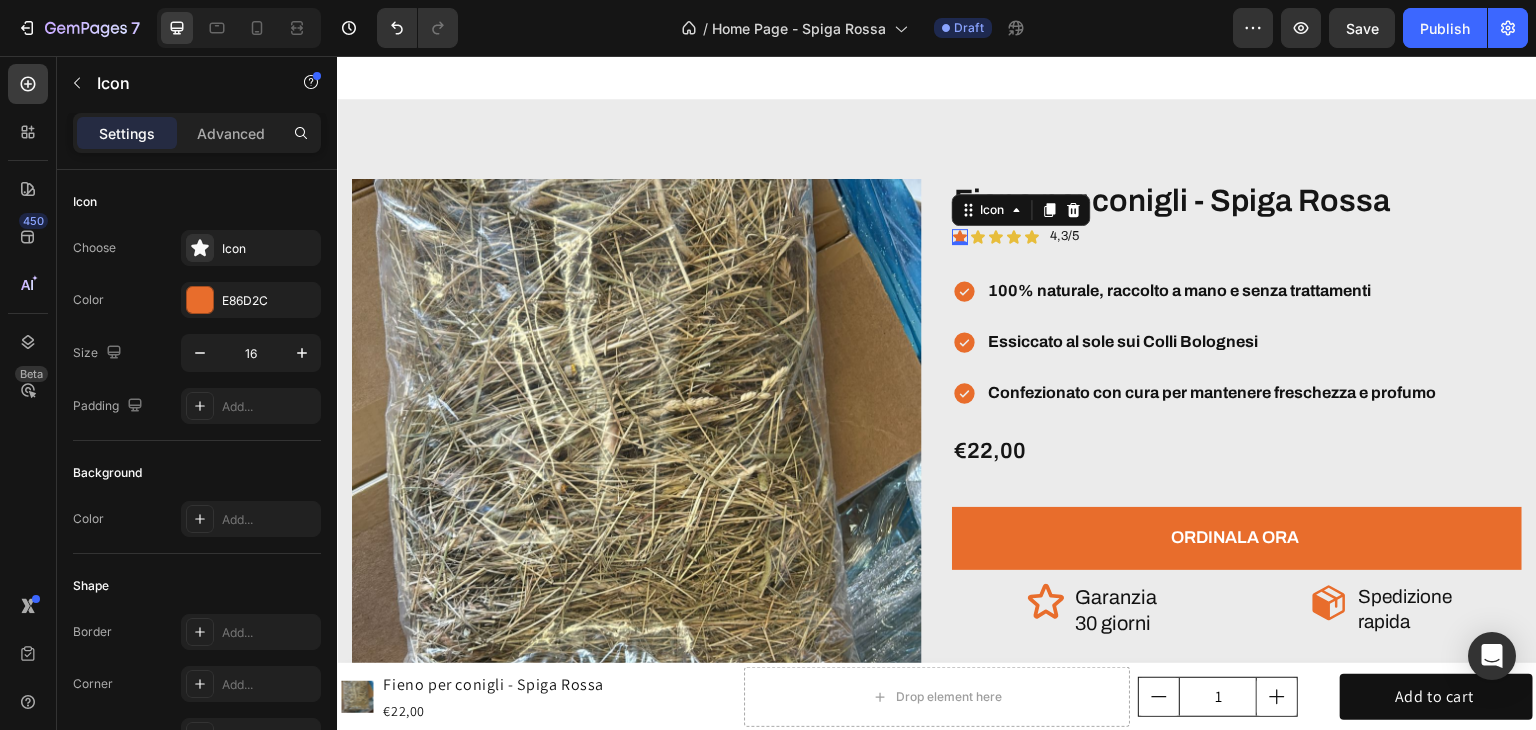 click on "Icon   0" at bounding box center [960, 237] 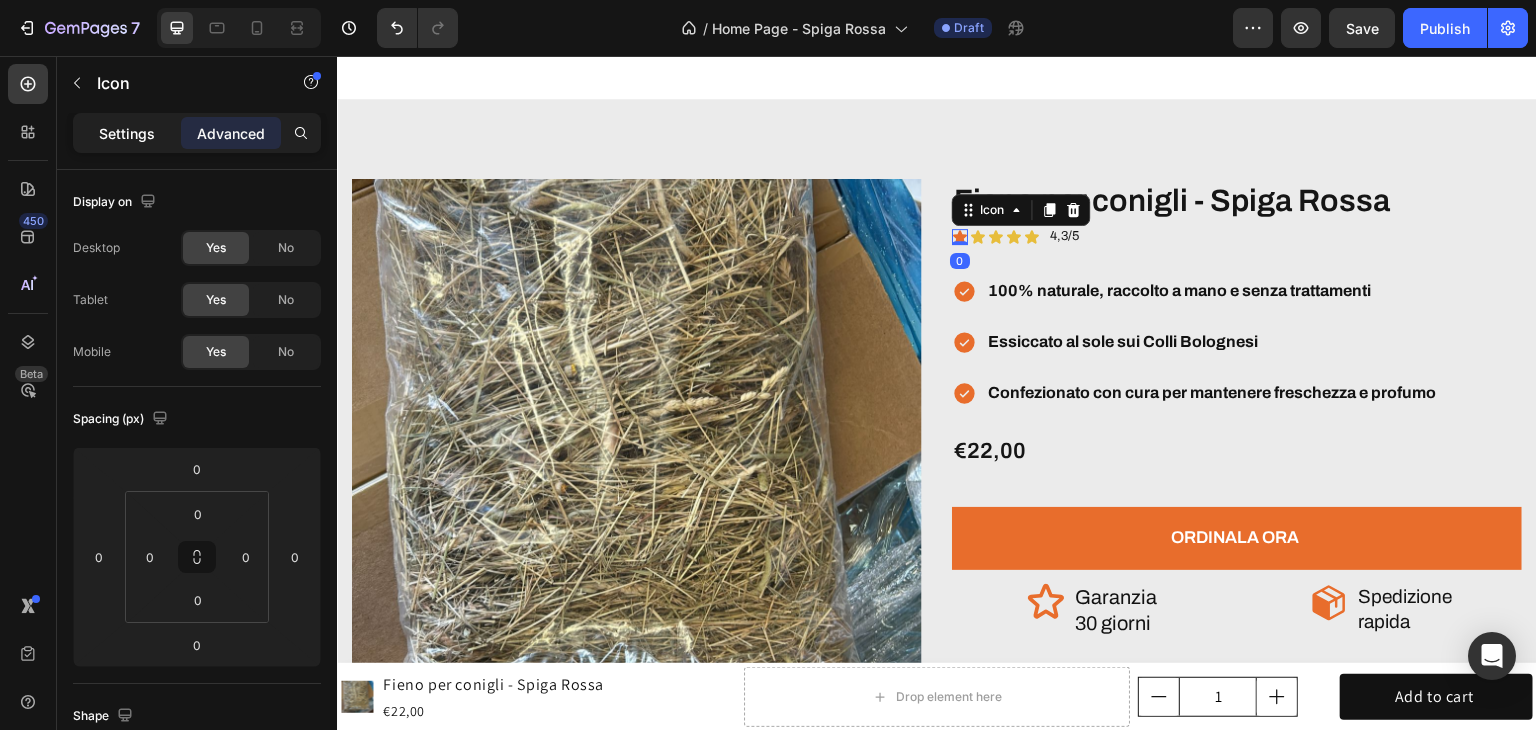 click on "Settings" 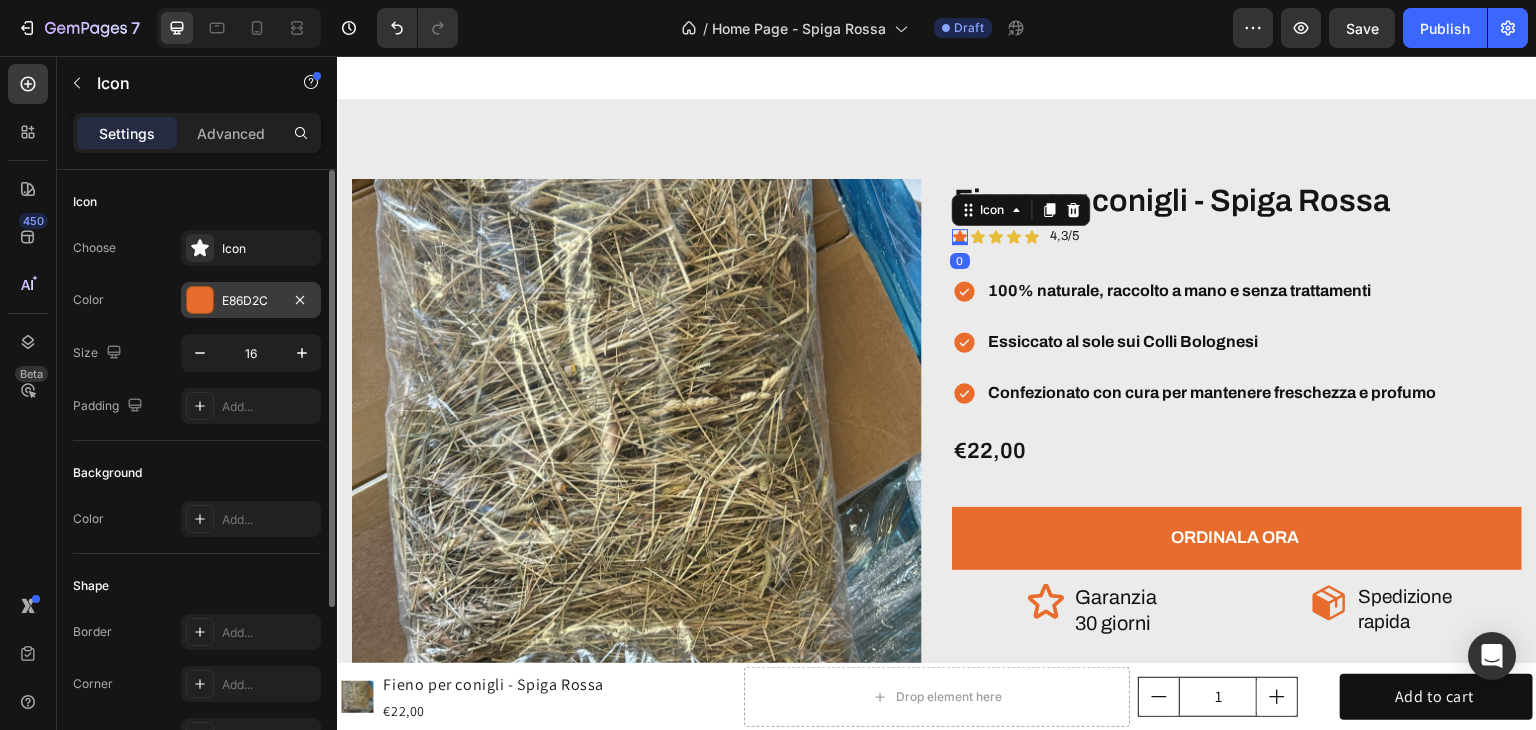 click on "E86D2C" at bounding box center [251, 300] 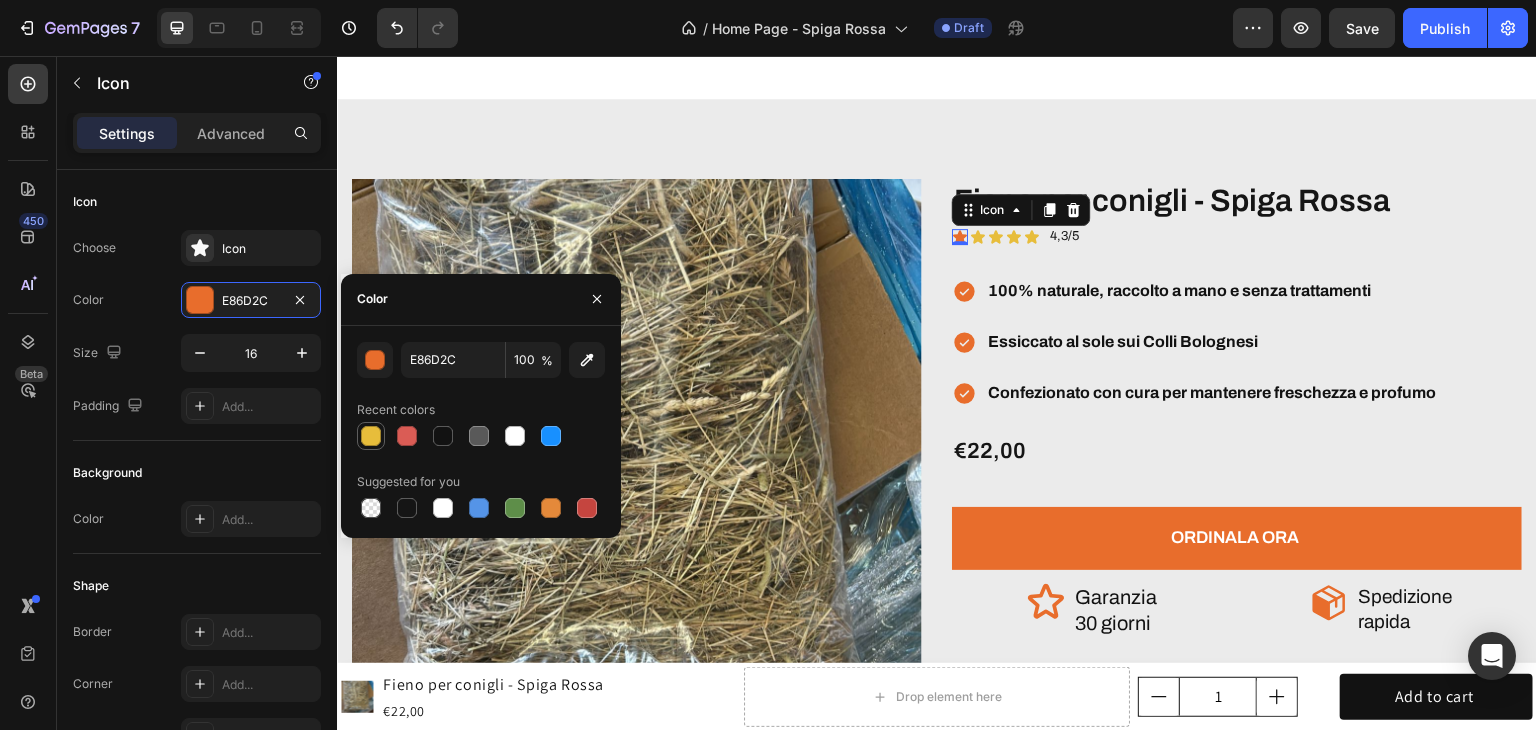 click at bounding box center [371, 436] 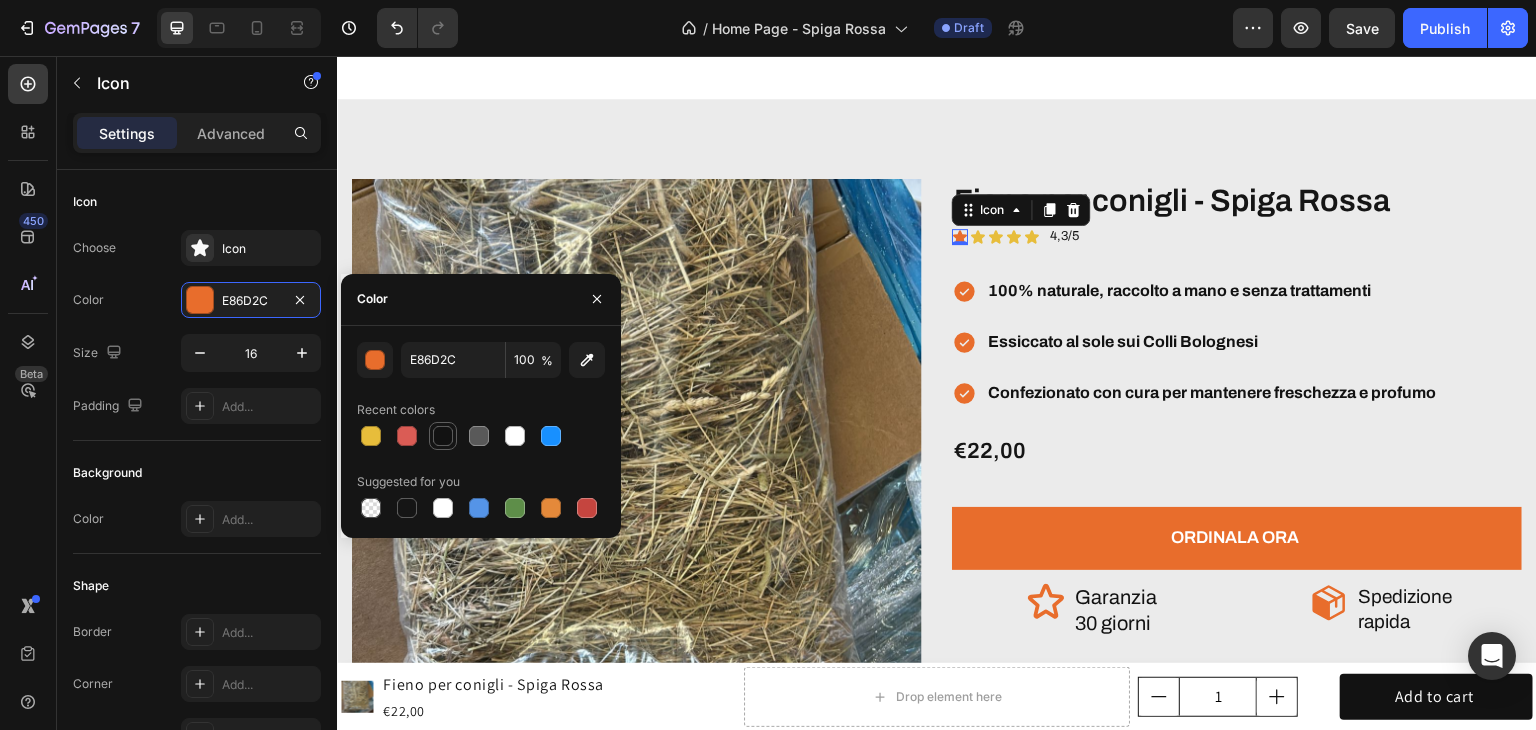 type on "[PRODUCT_CODE]" 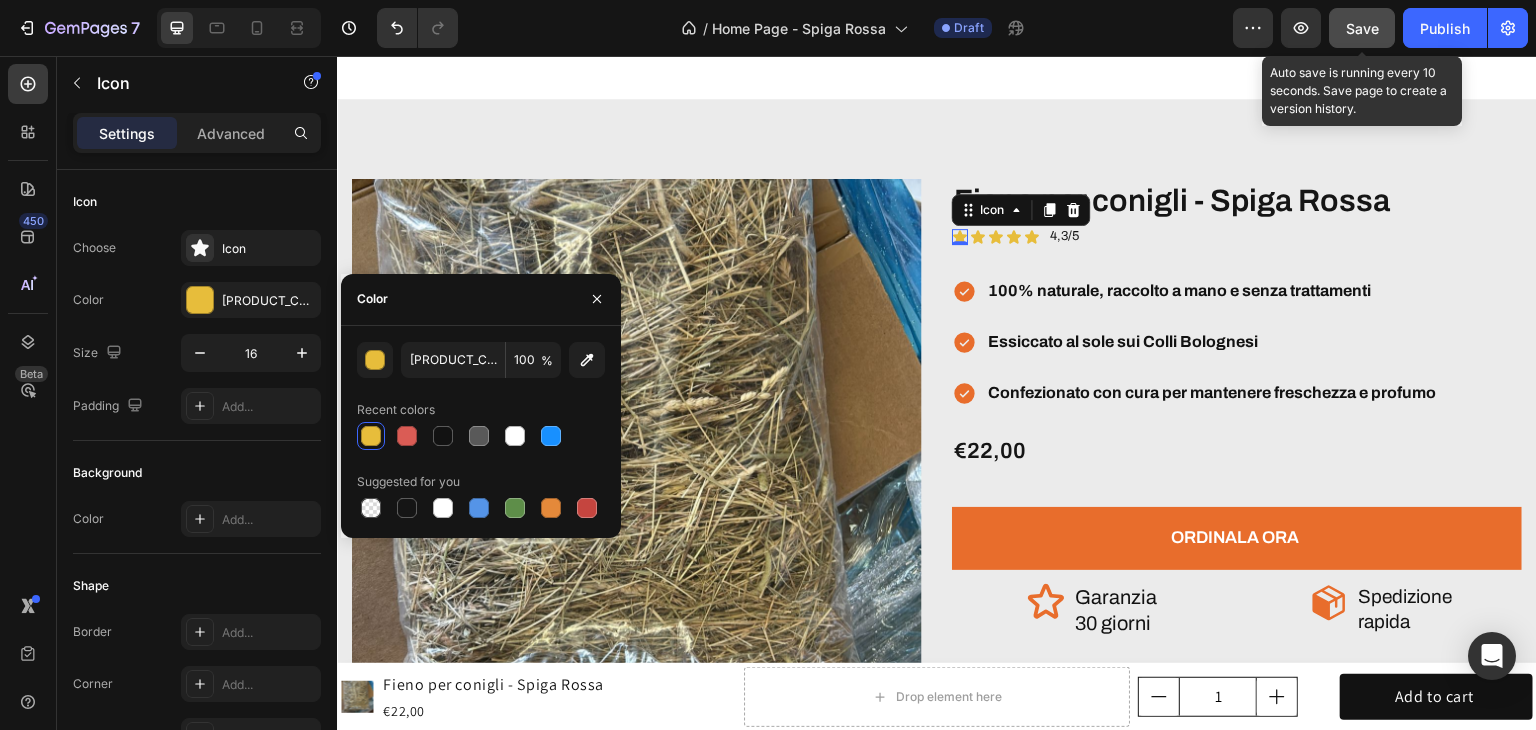 click on "Save" 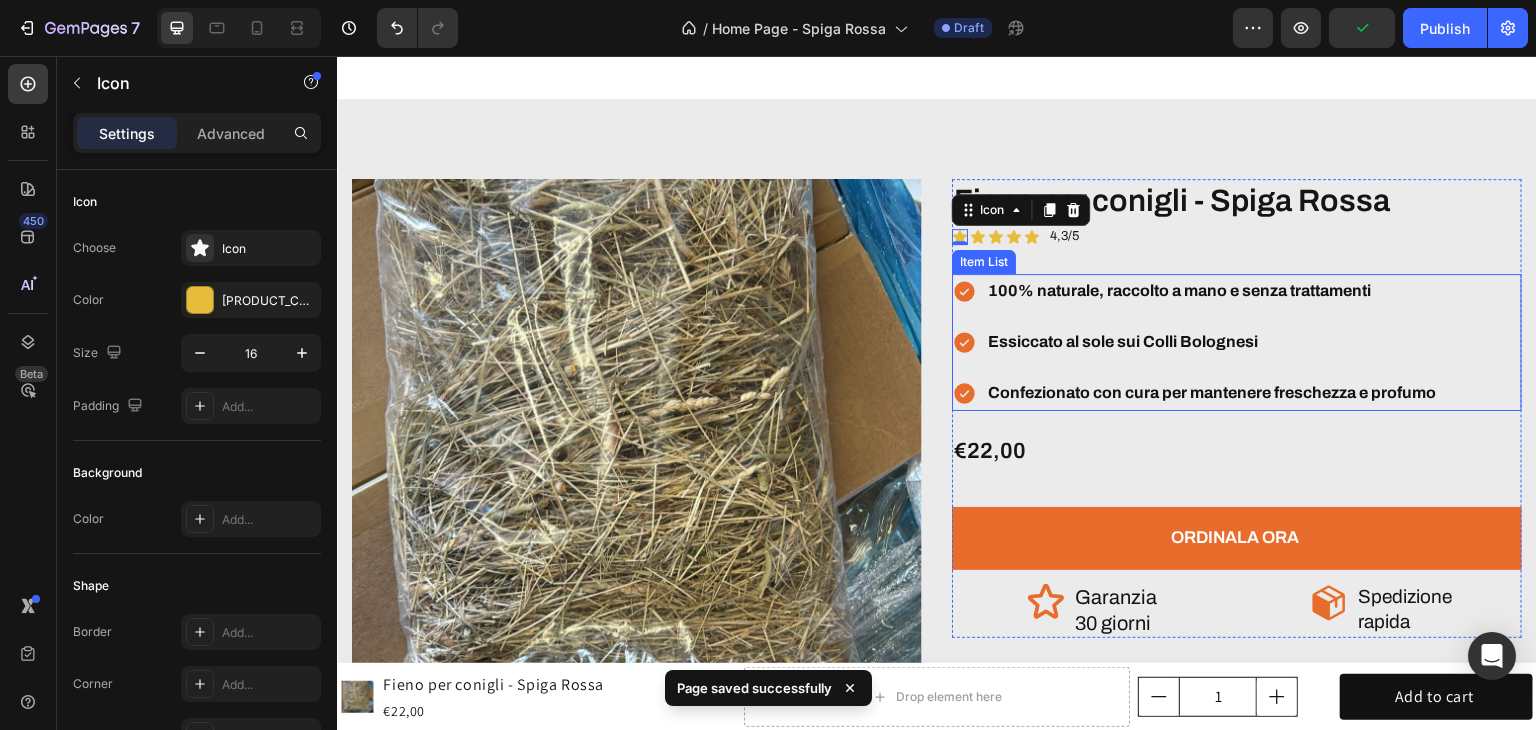 click on "100% naturale, raccolto a mano e senza trattamenti Essiccato al sole sui [REGION] Confezionato con cura per mantenere freschezza e profumo" at bounding box center [1195, 342] 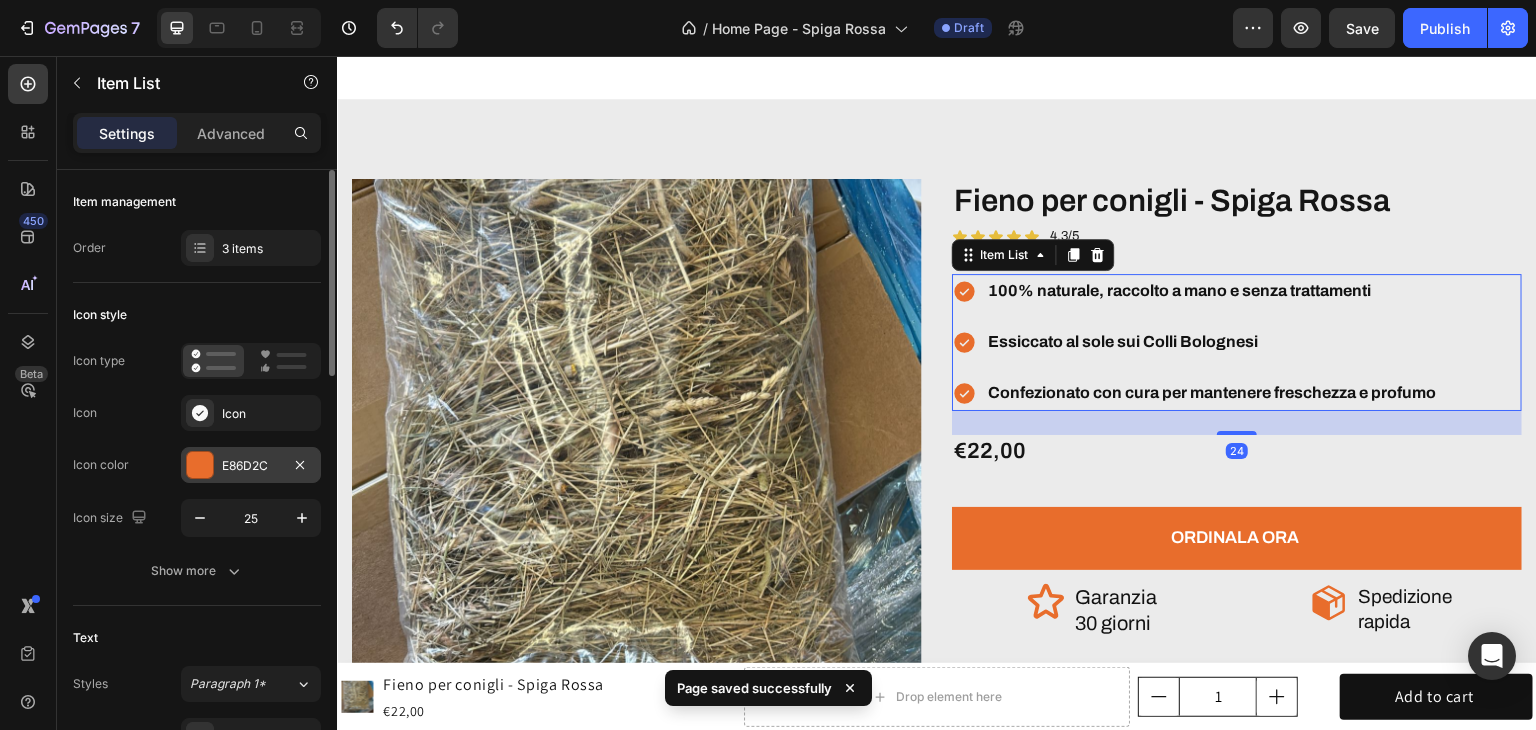 click on "E86D2C" at bounding box center [251, 465] 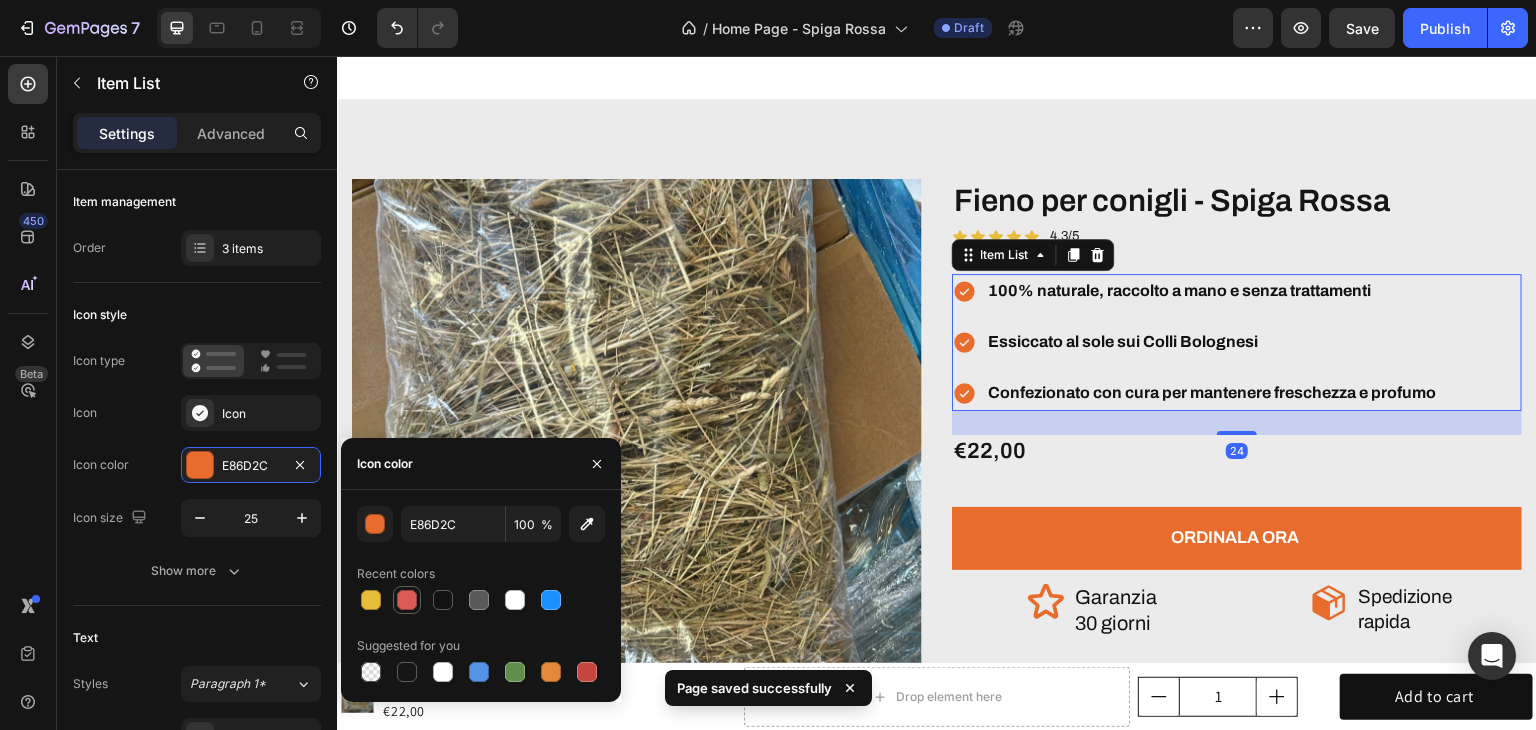 click at bounding box center (407, 600) 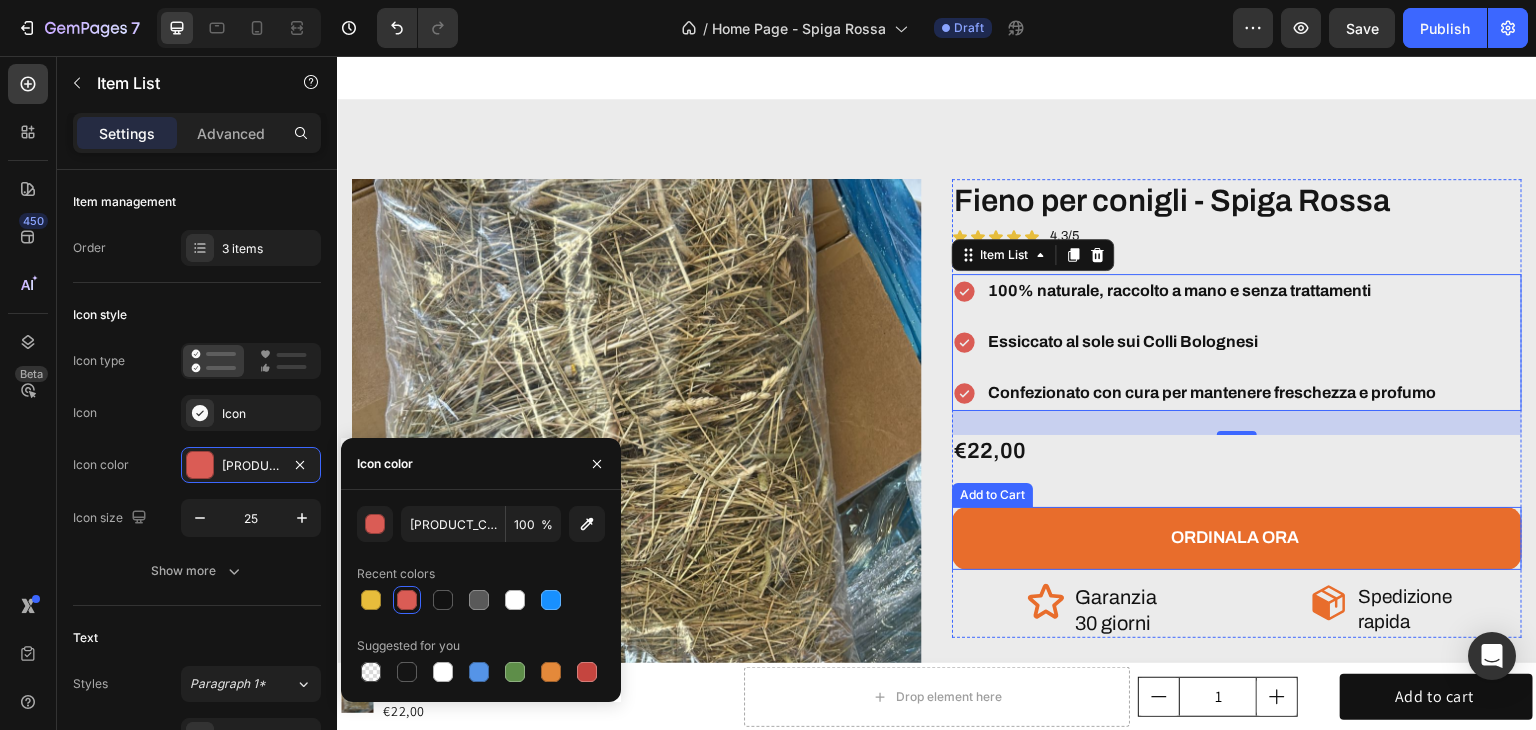 click on "ORDINALA ORA" at bounding box center [1237, 538] 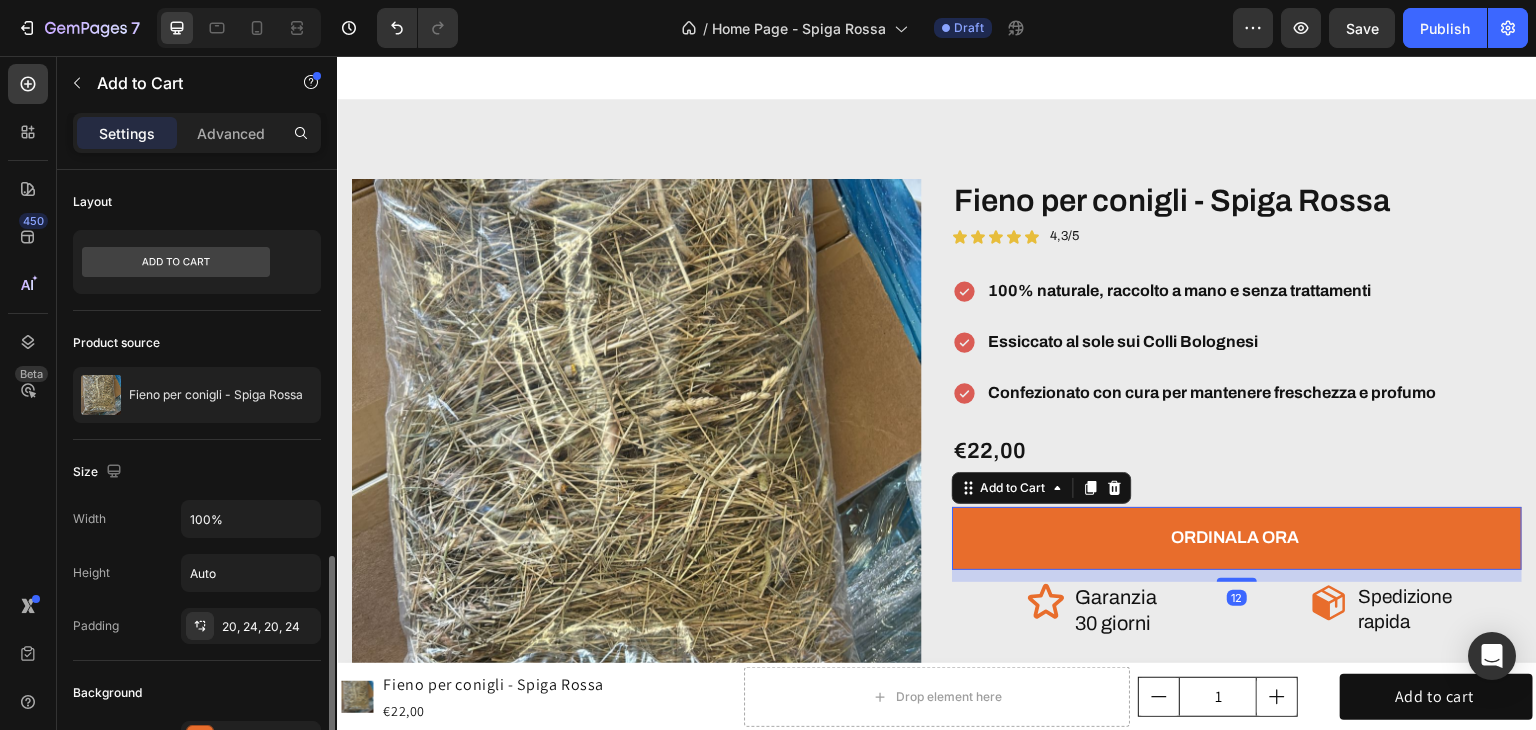 scroll, scrollTop: 300, scrollLeft: 0, axis: vertical 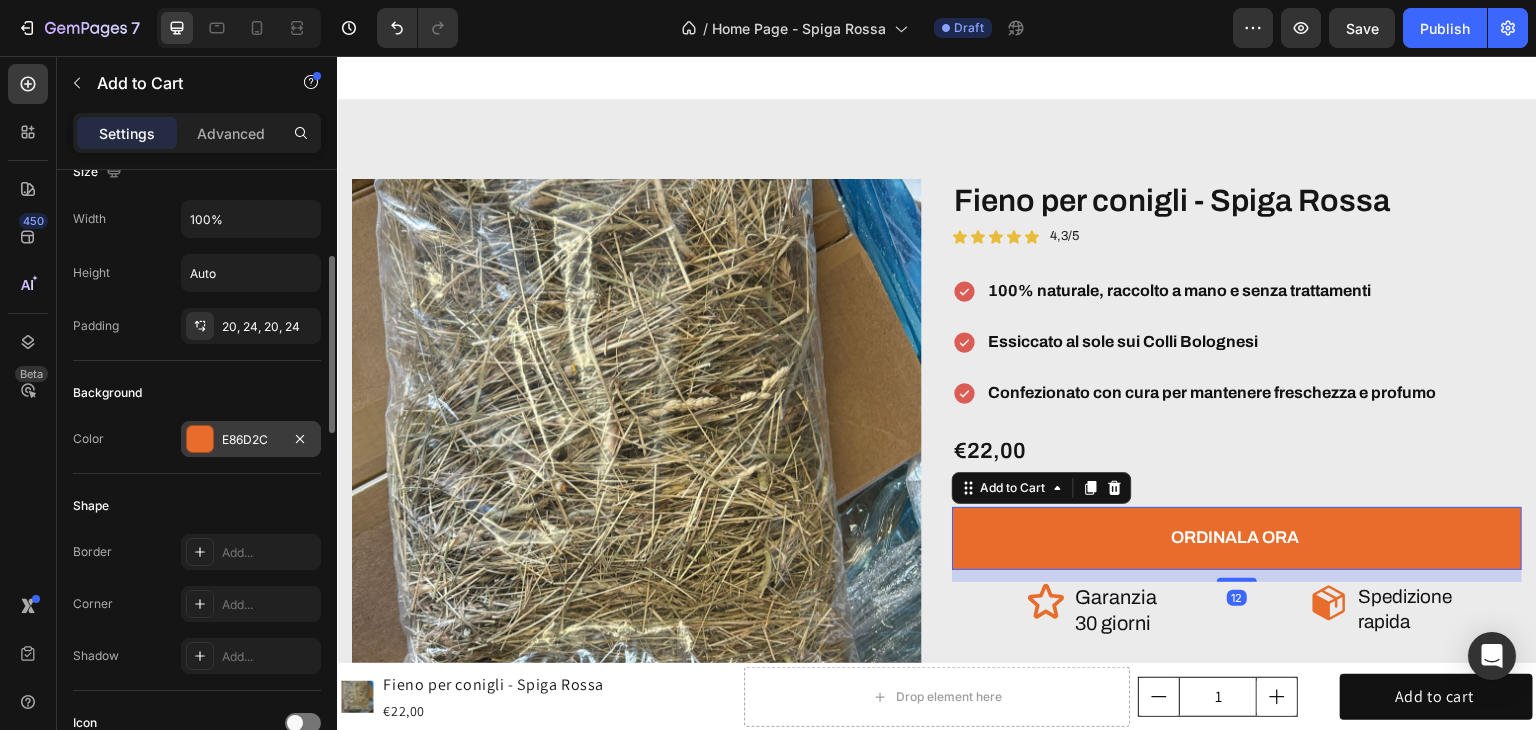 click on "E86D2C" at bounding box center (251, 440) 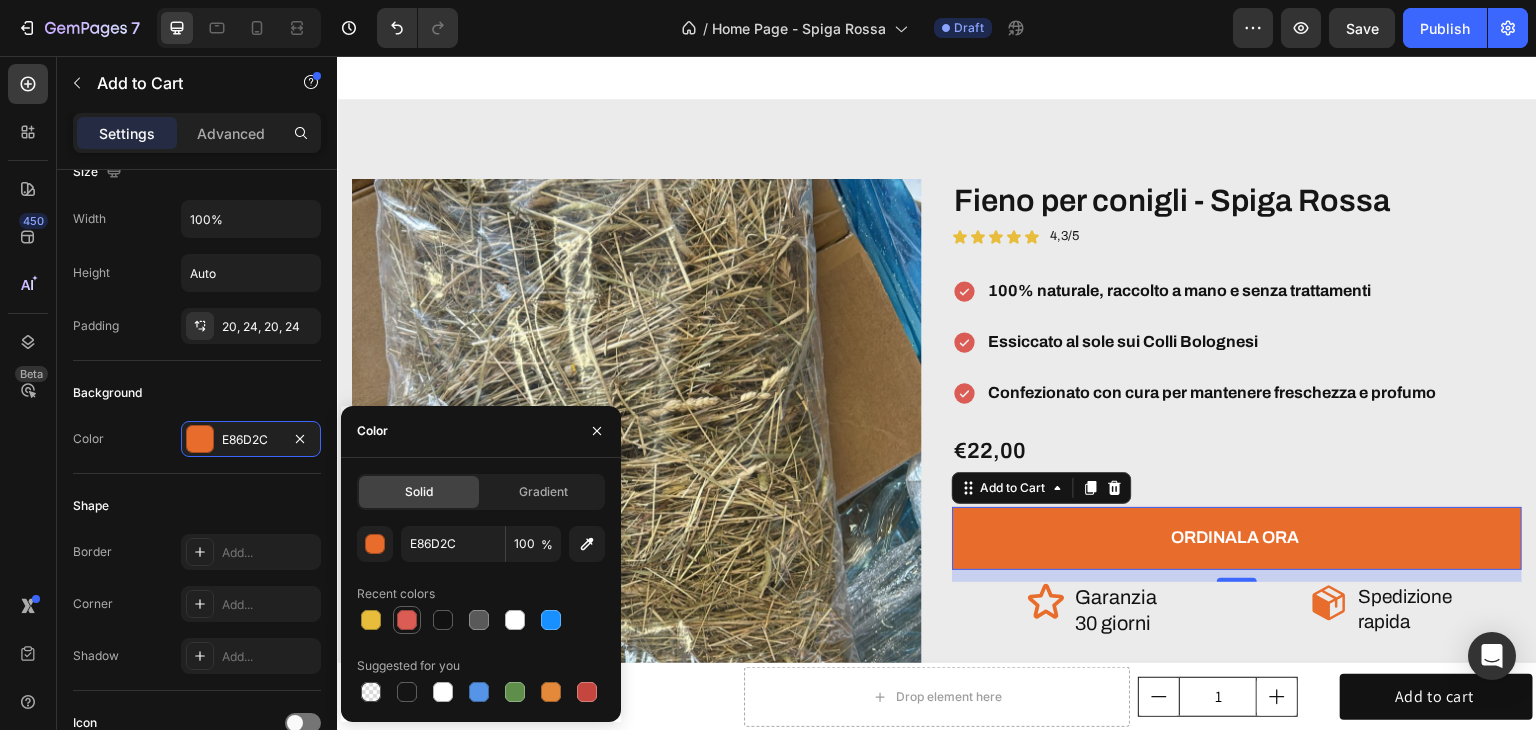 click at bounding box center (407, 620) 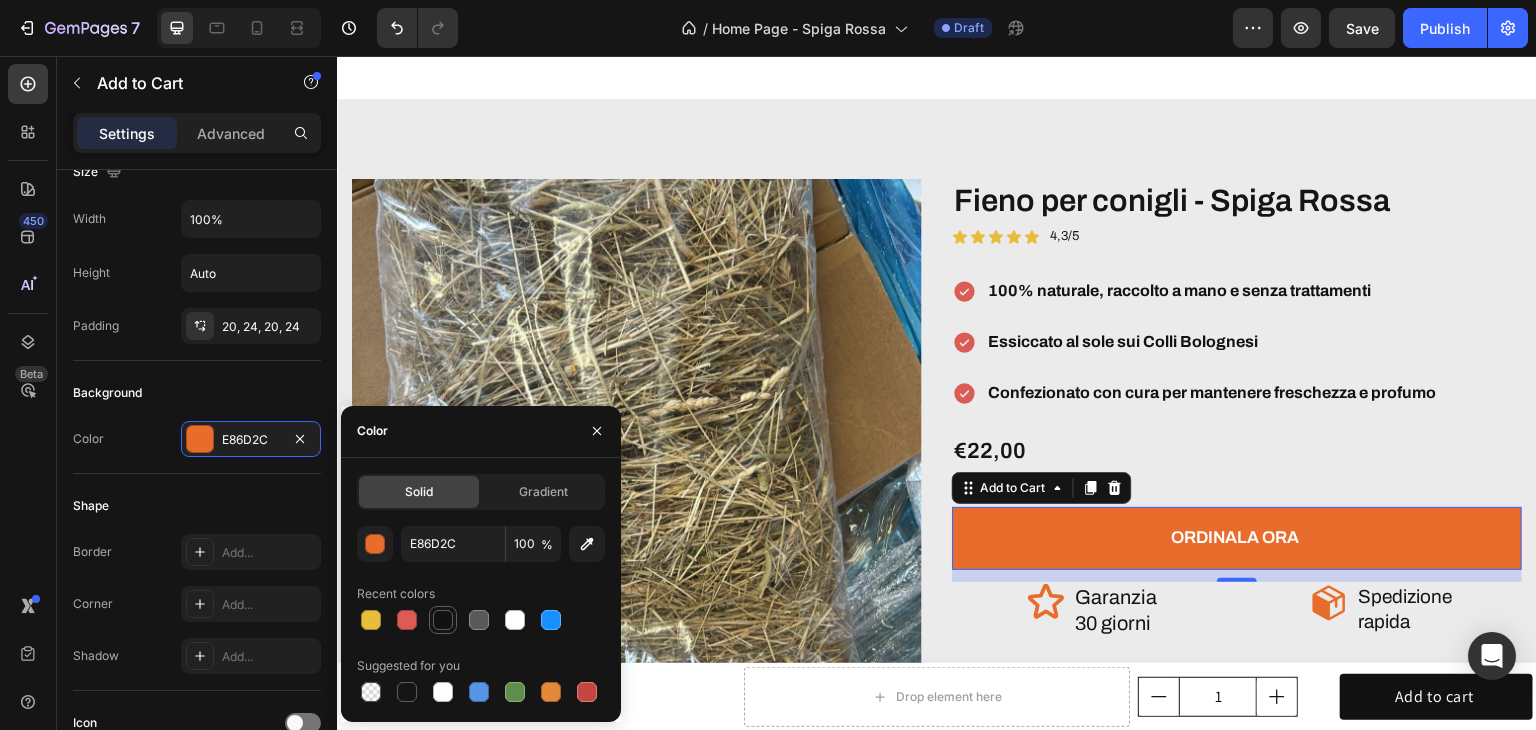 type on "[PRODUCT_CODE]" 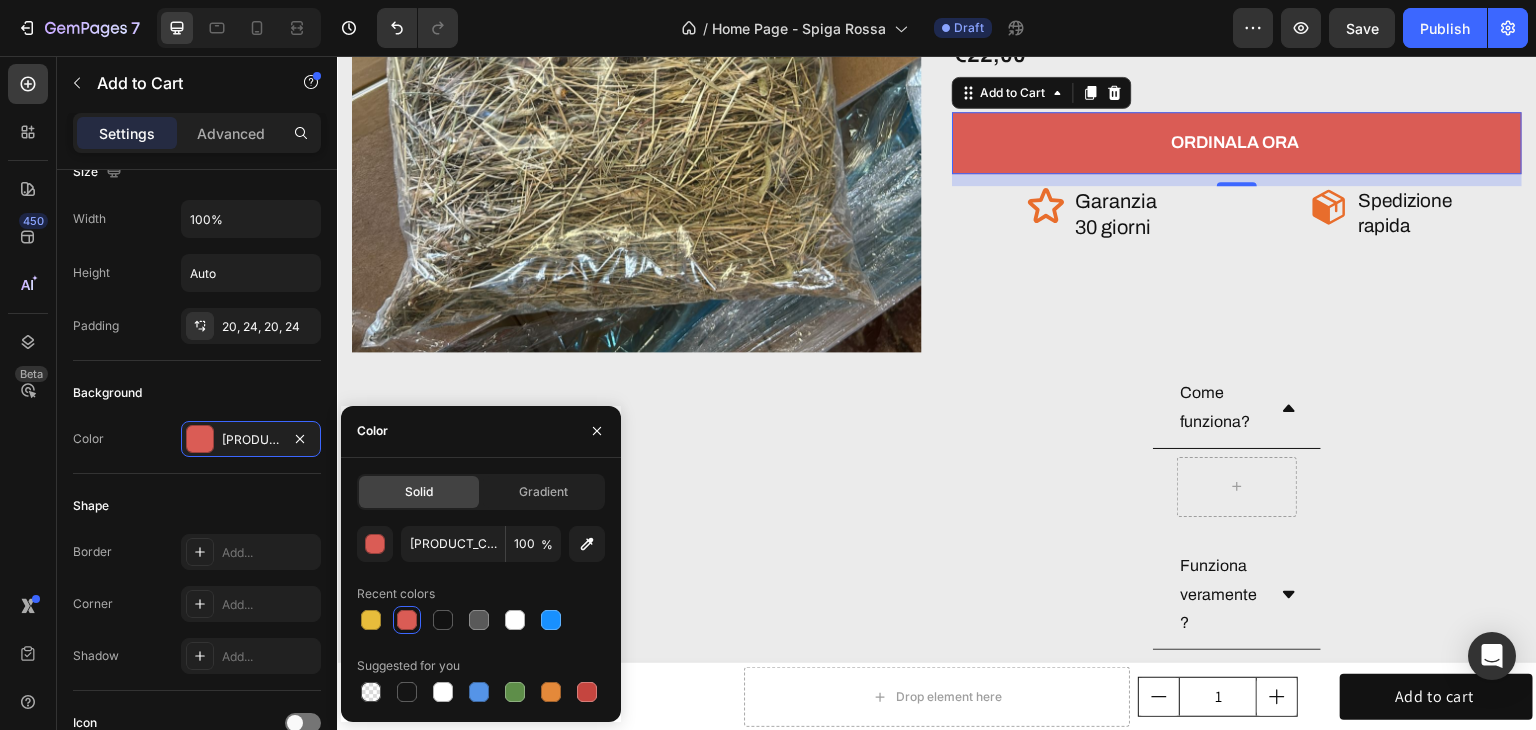 scroll, scrollTop: 6100, scrollLeft: 0, axis: vertical 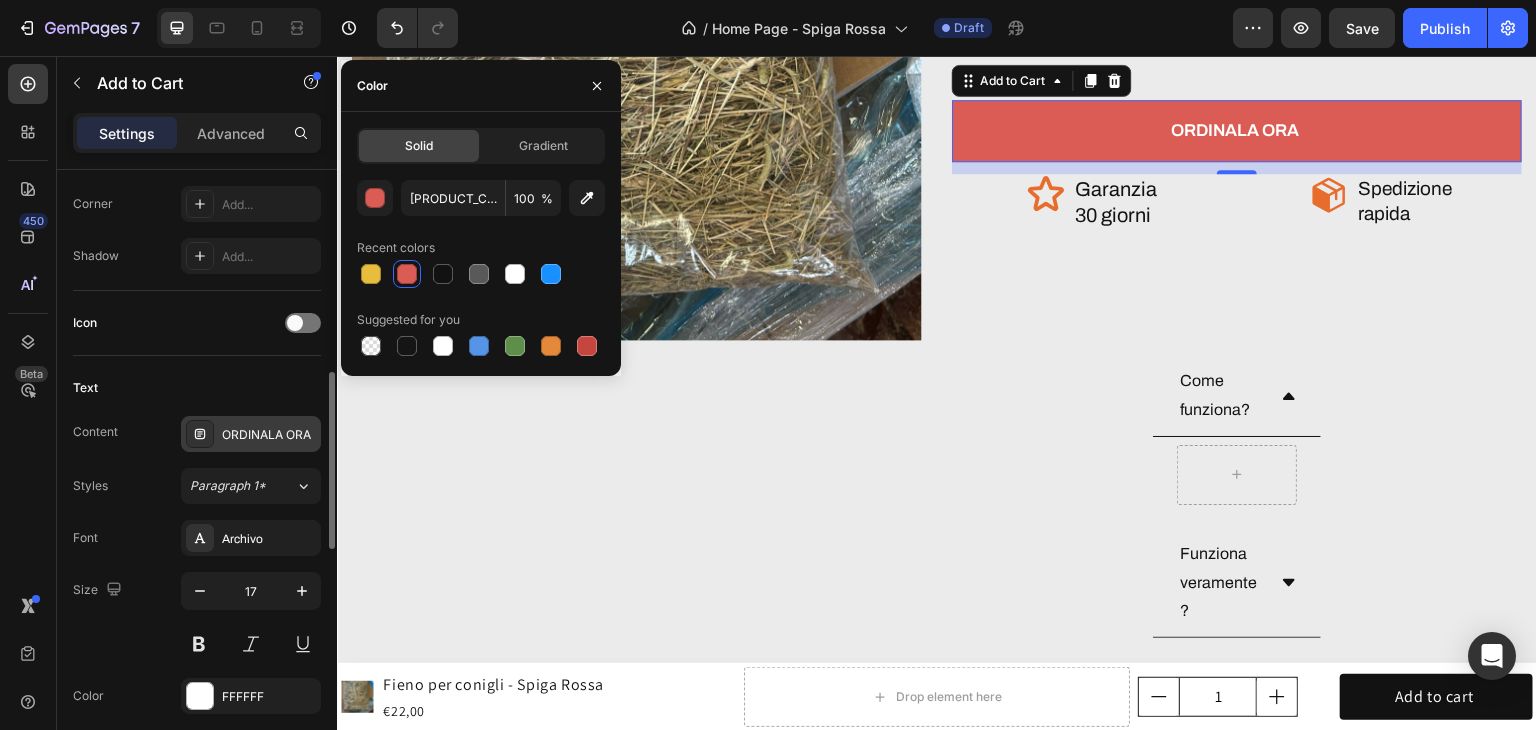 click on "Text Content ORDINALA ORA Styles Paragraph 1* Font Archivo Size 17 Color FFFFFF Show more" 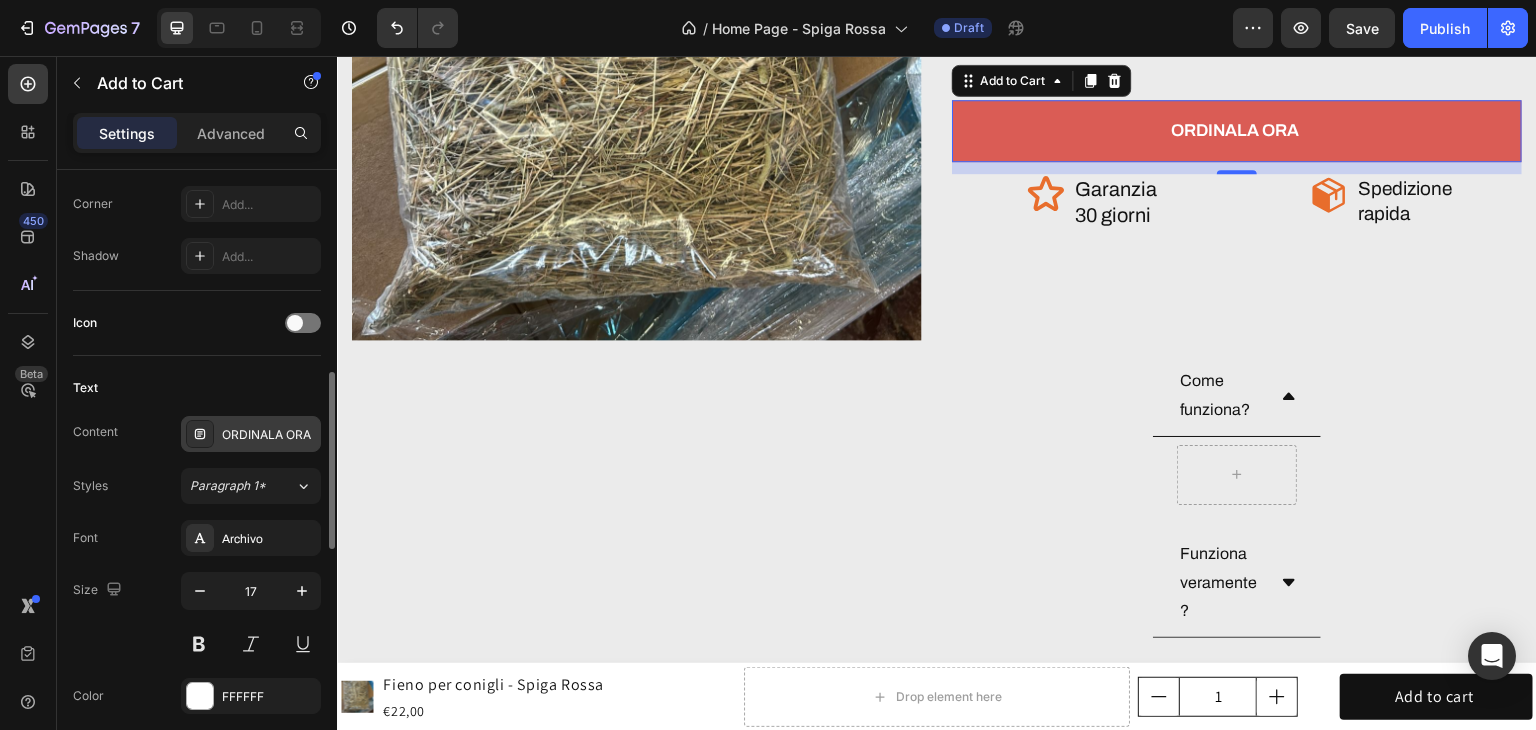 click on "ORDINALA ORA" at bounding box center [251, 434] 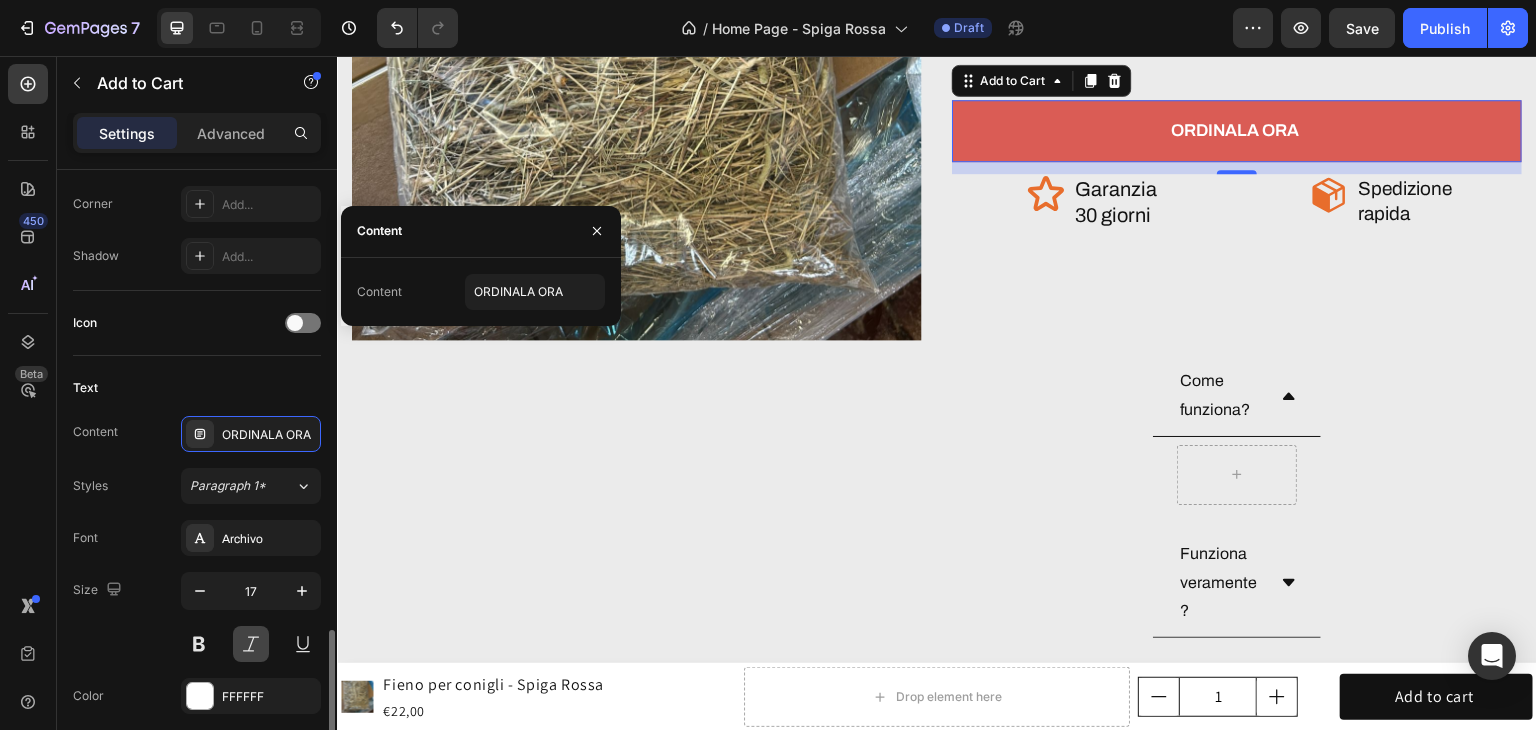 scroll, scrollTop: 900, scrollLeft: 0, axis: vertical 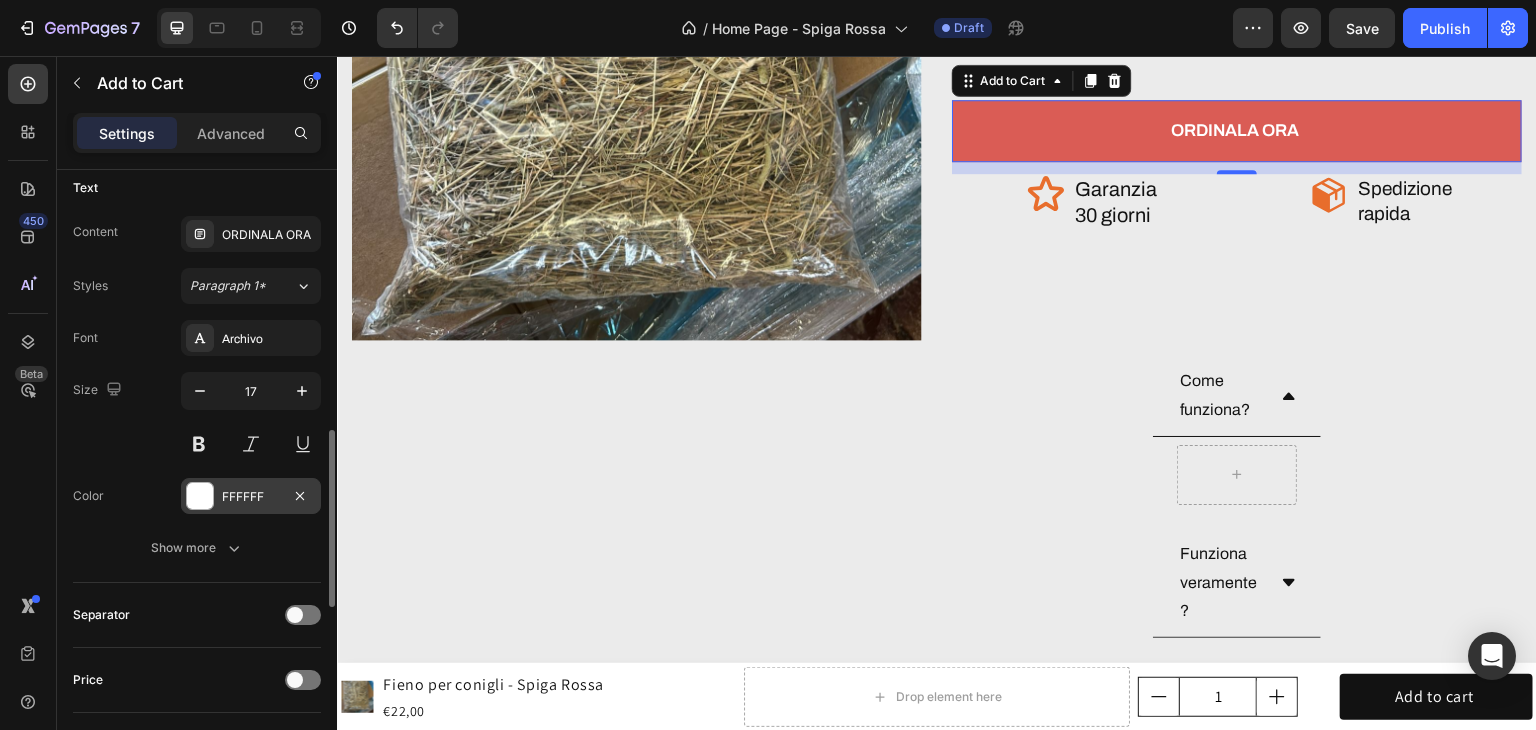 click on "FFFFFF" at bounding box center [251, 497] 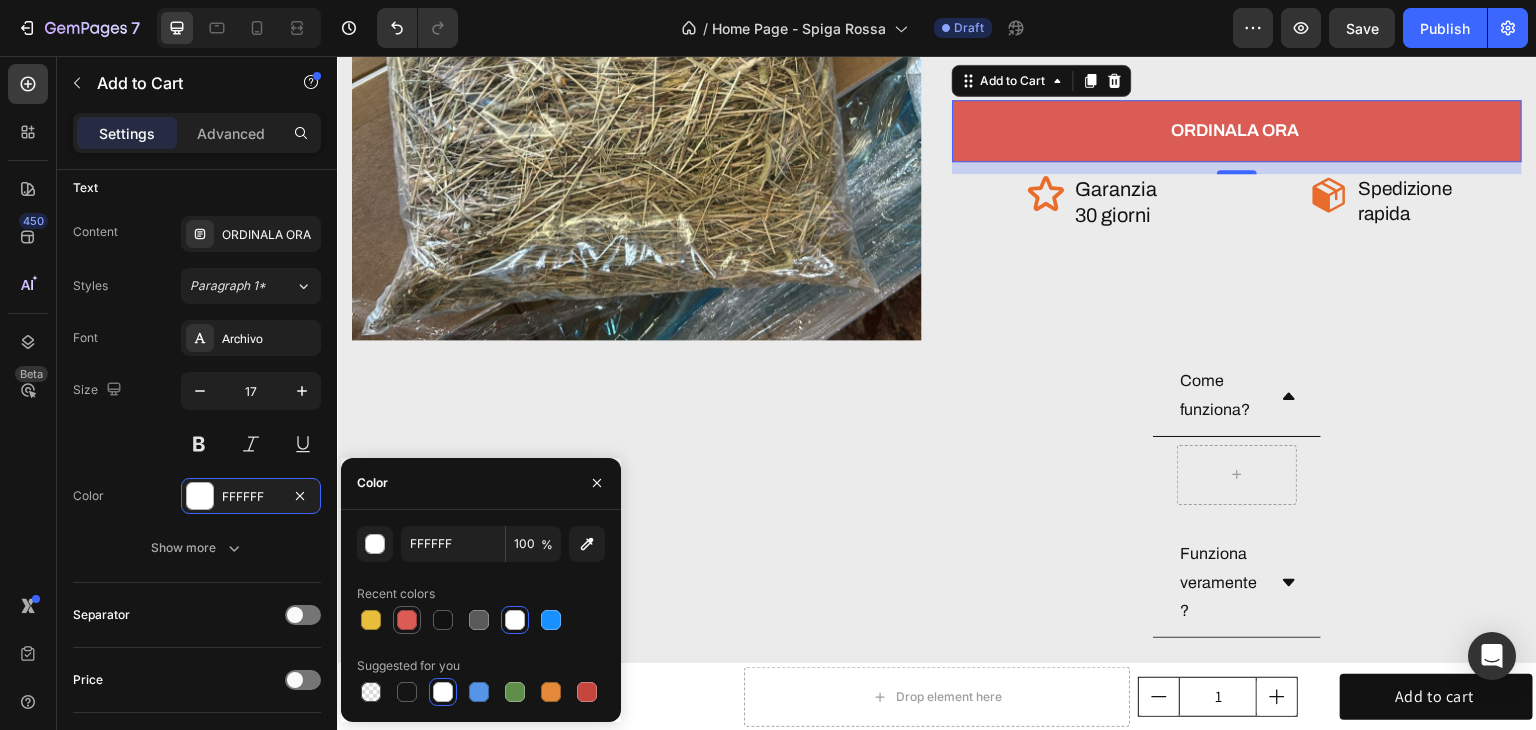 click at bounding box center (407, 620) 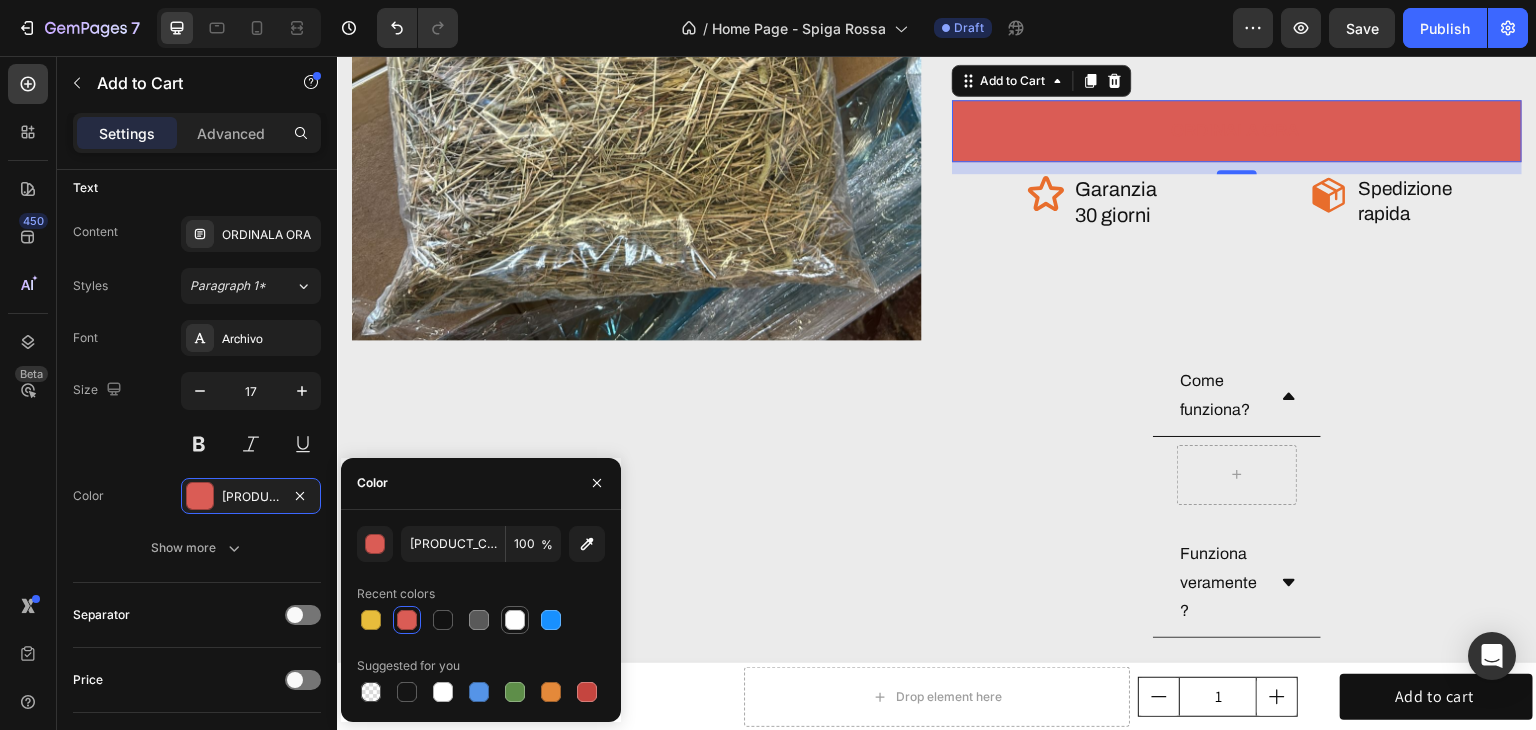 click at bounding box center (515, 620) 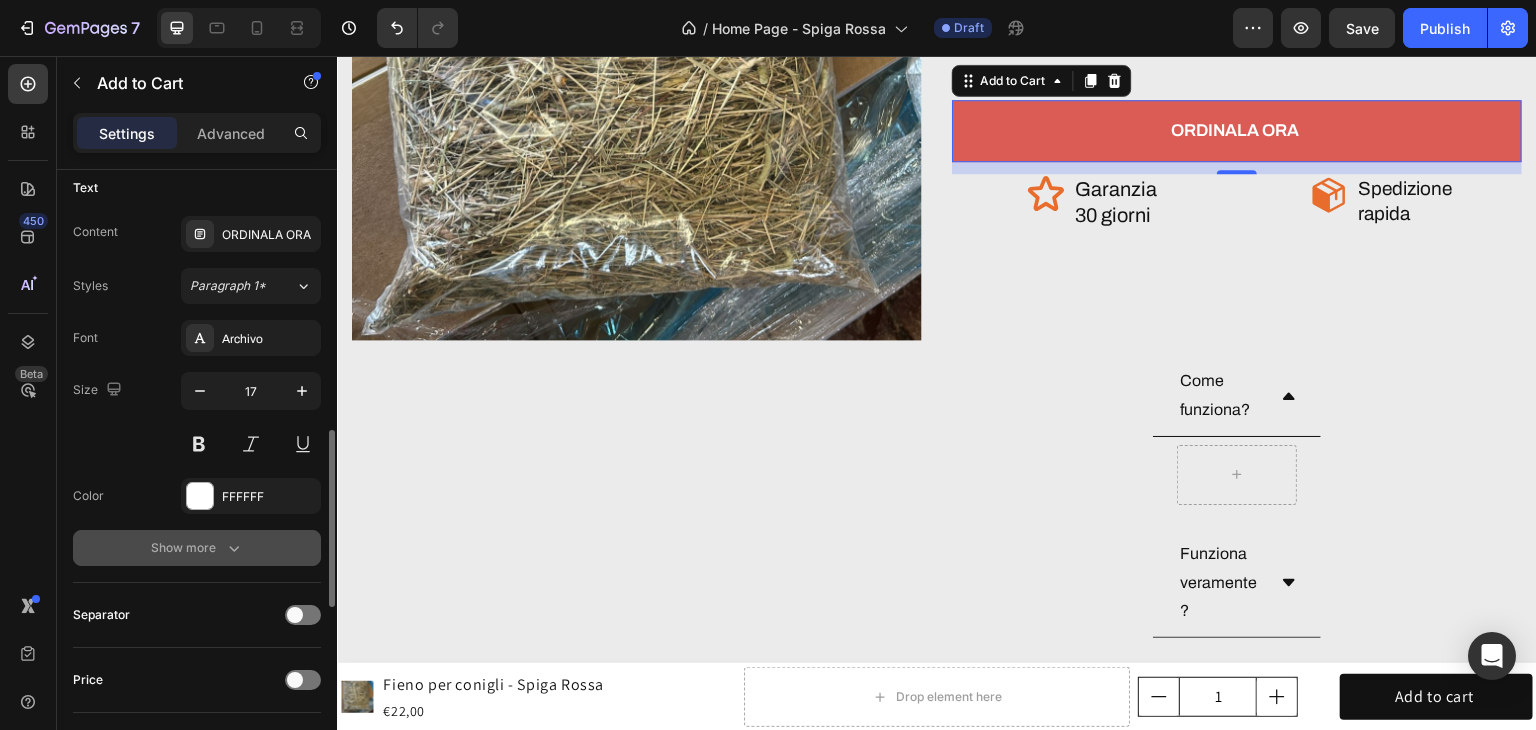 click 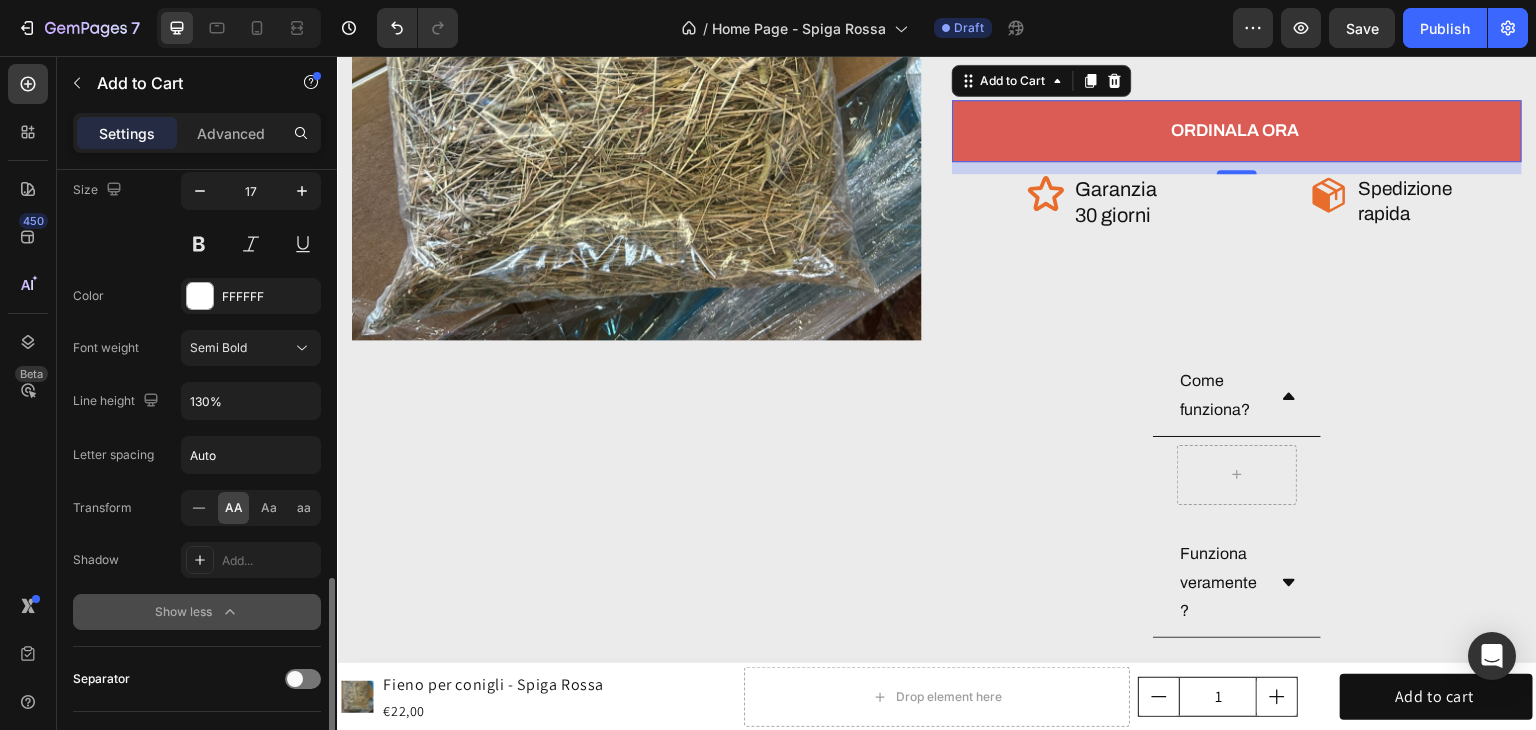 scroll, scrollTop: 1200, scrollLeft: 0, axis: vertical 